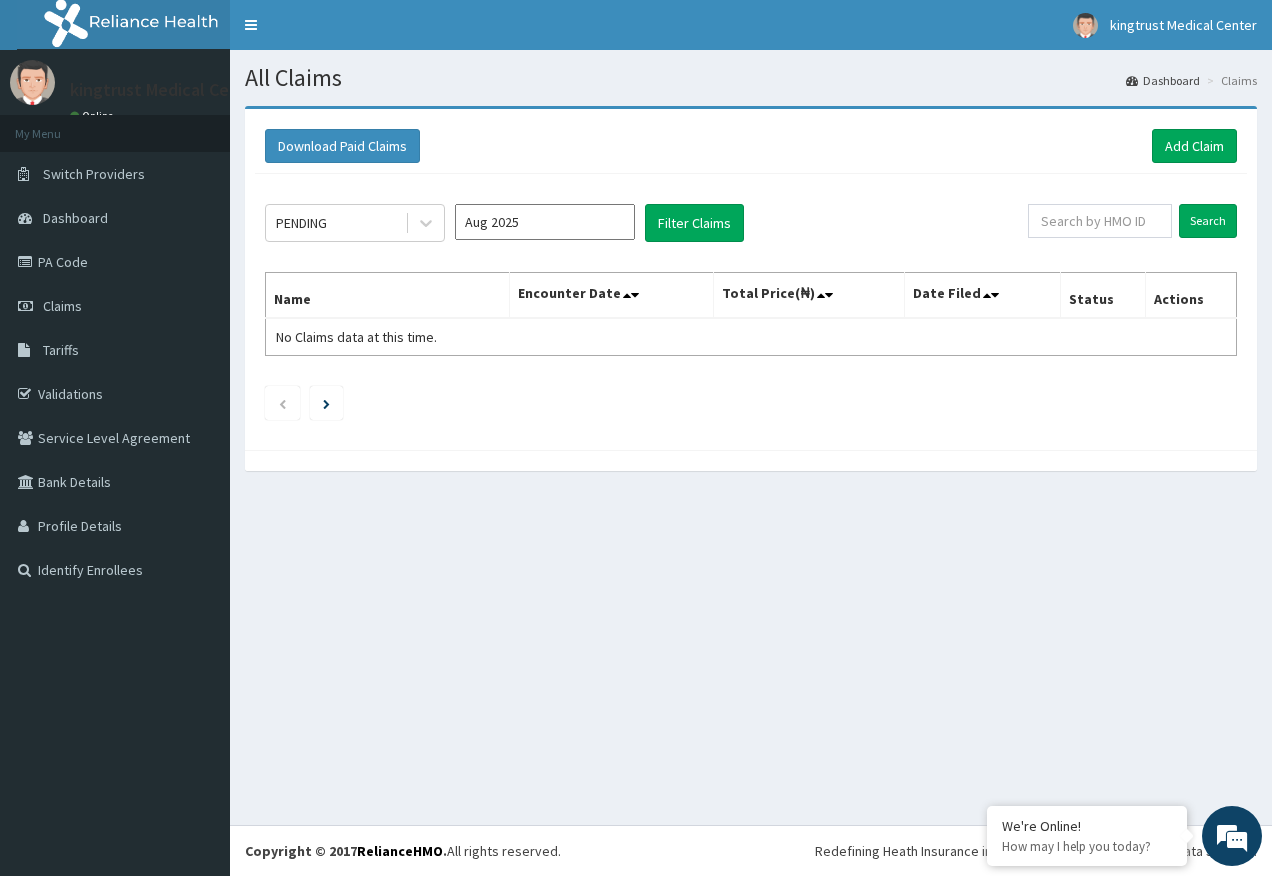 scroll, scrollTop: 0, scrollLeft: 0, axis: both 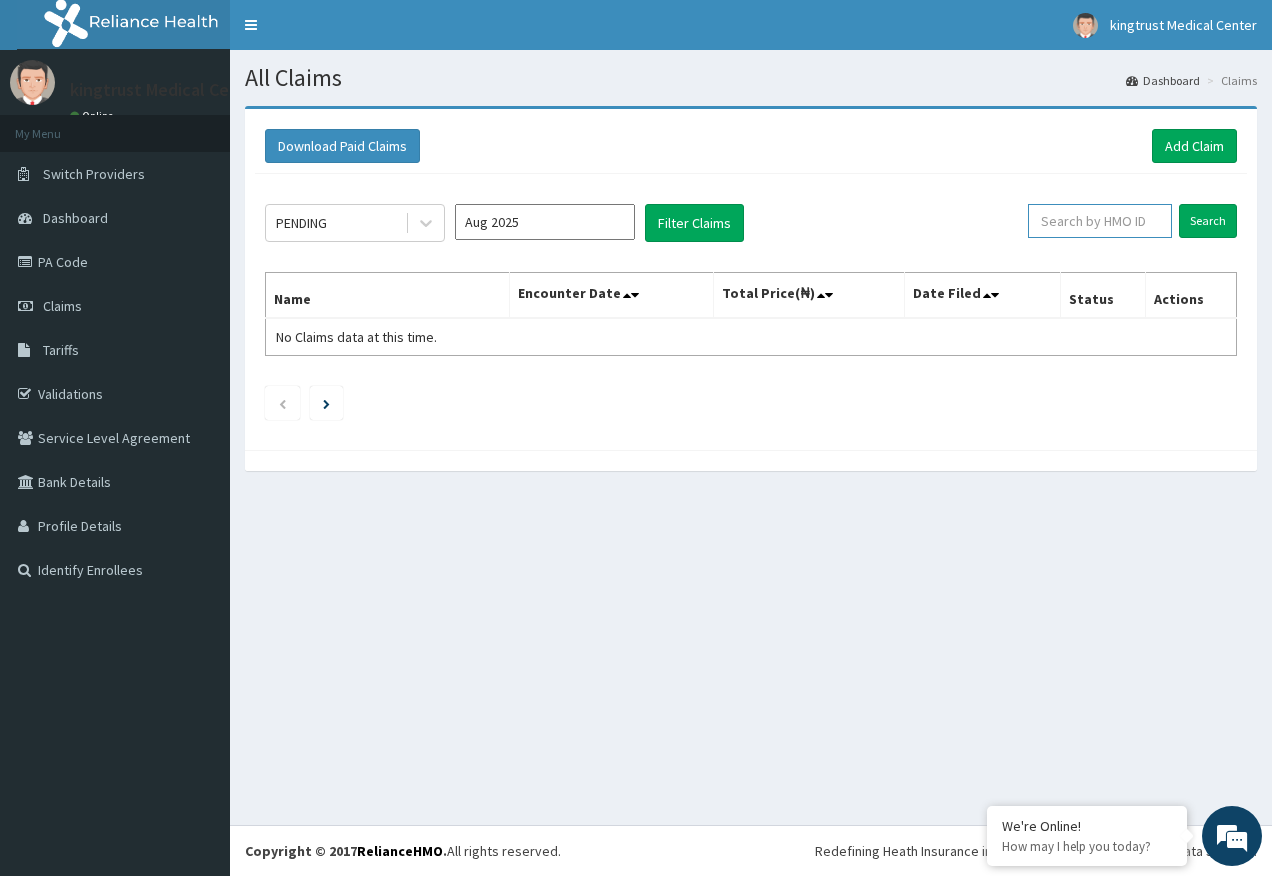 click at bounding box center (1100, 221) 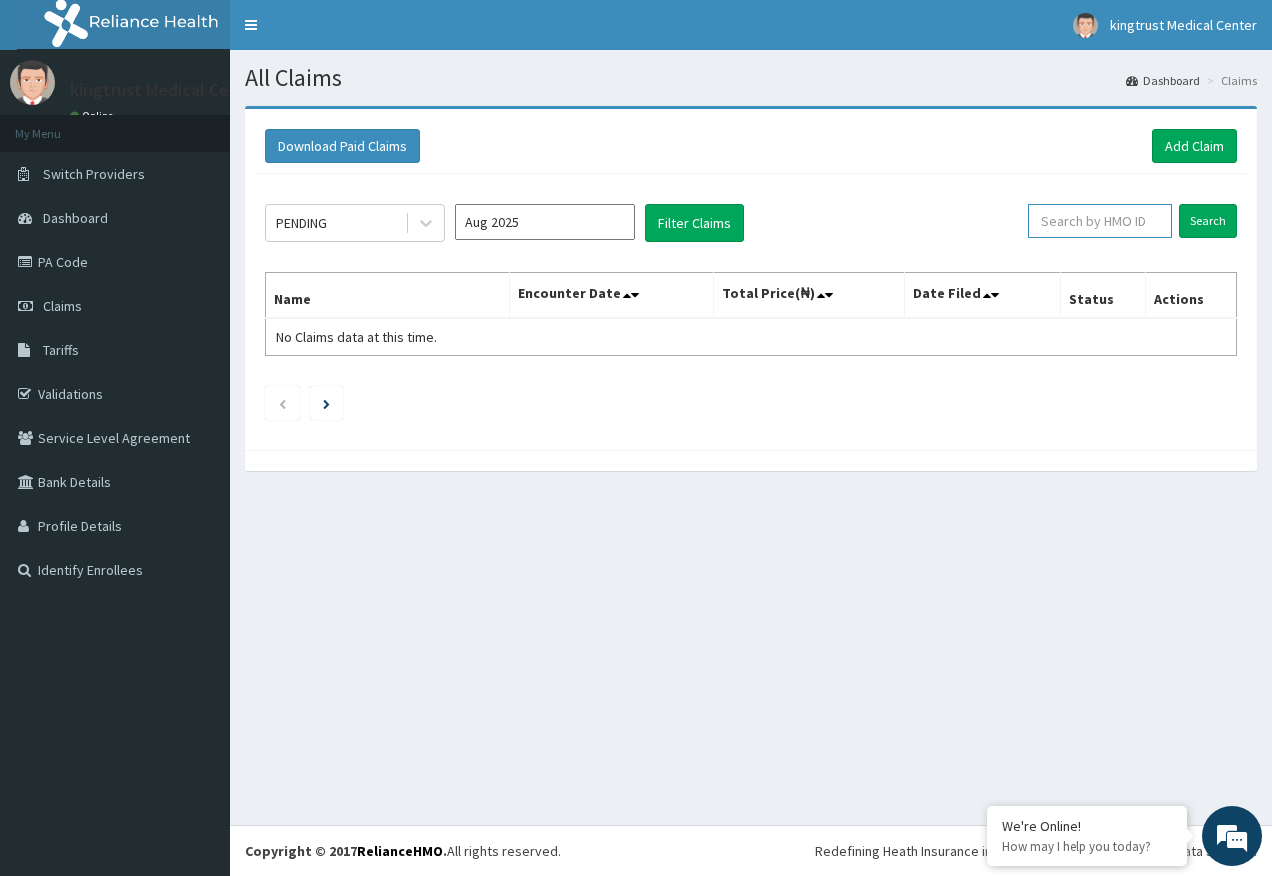 paste on "EAG/10023/A" 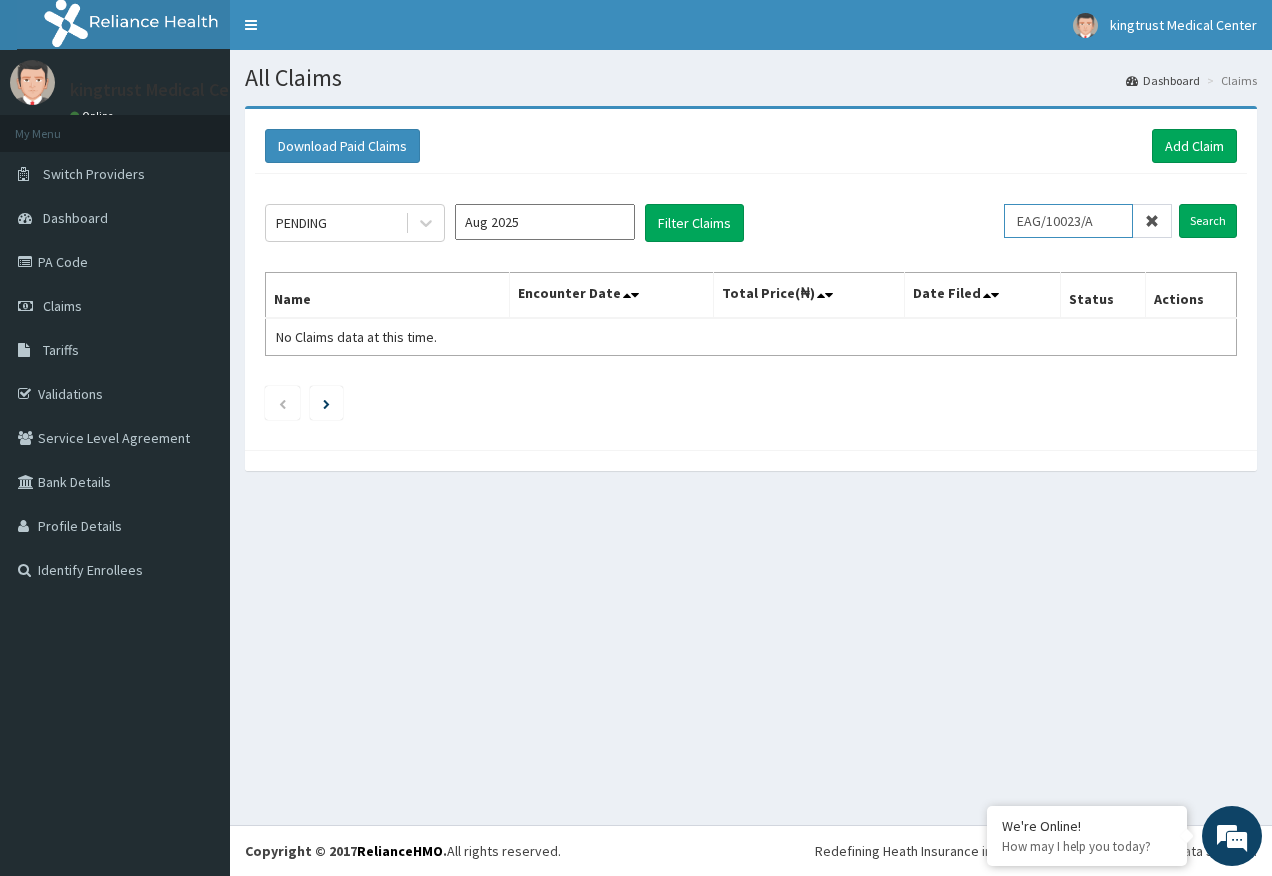 type on "EAG/10023/A" 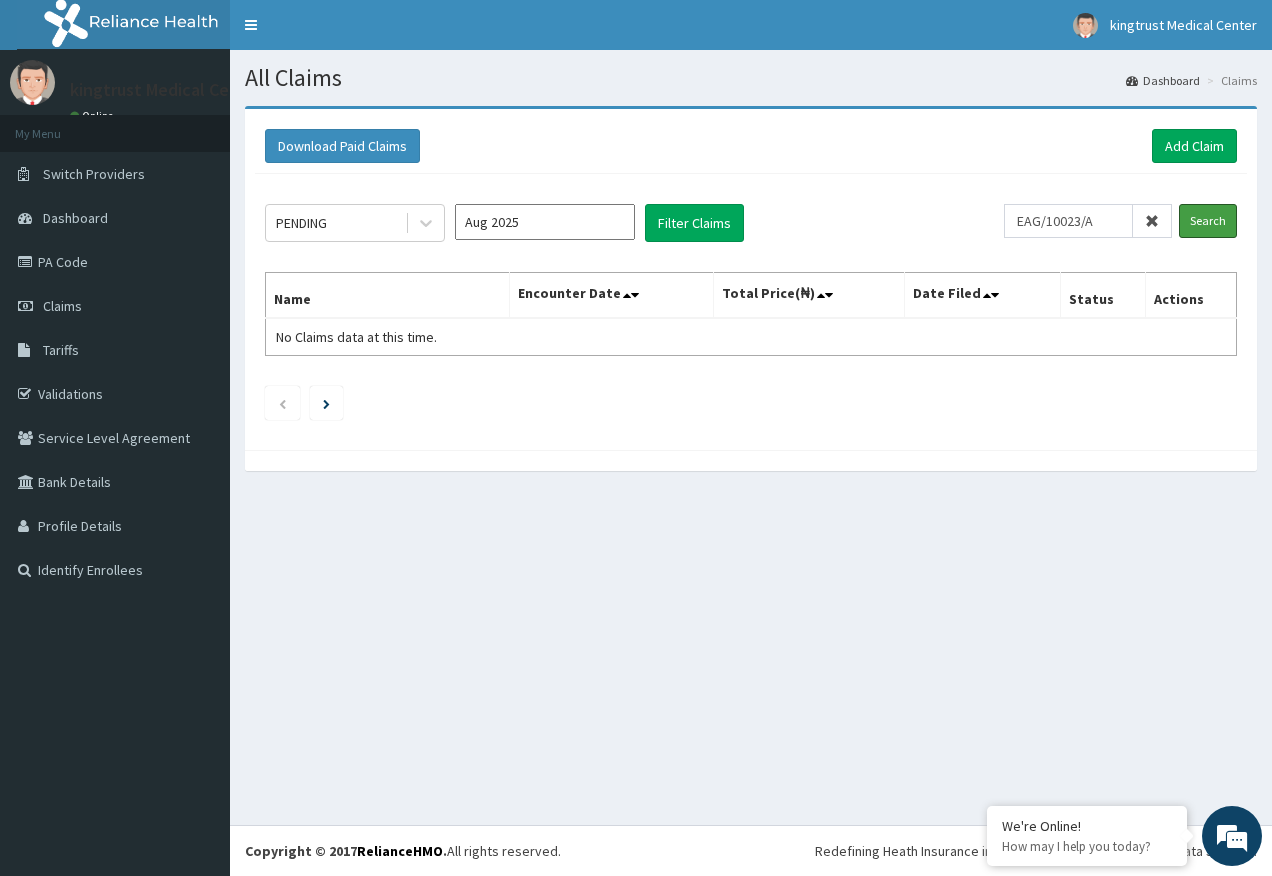 click on "Search" at bounding box center (1208, 221) 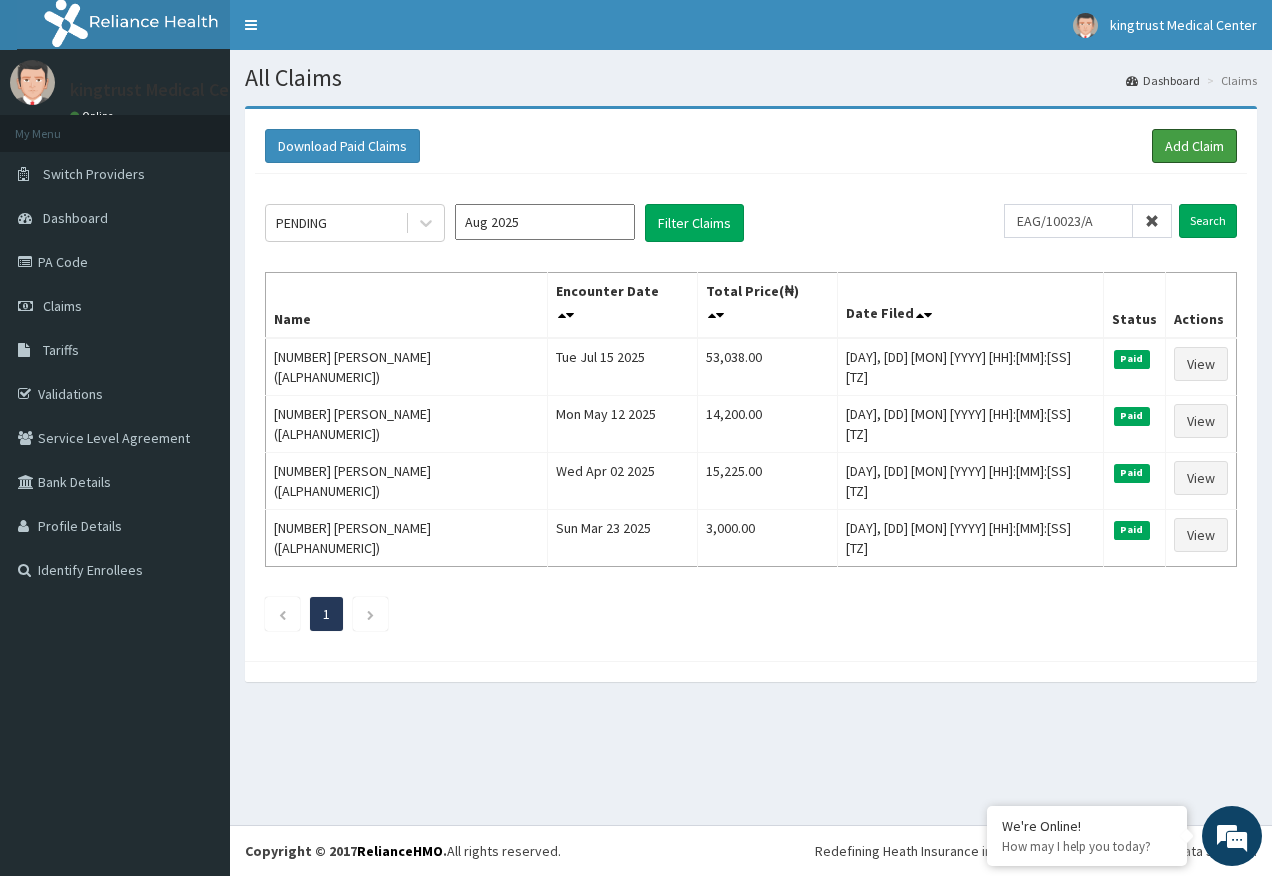 click on "Add Claim" at bounding box center [1194, 146] 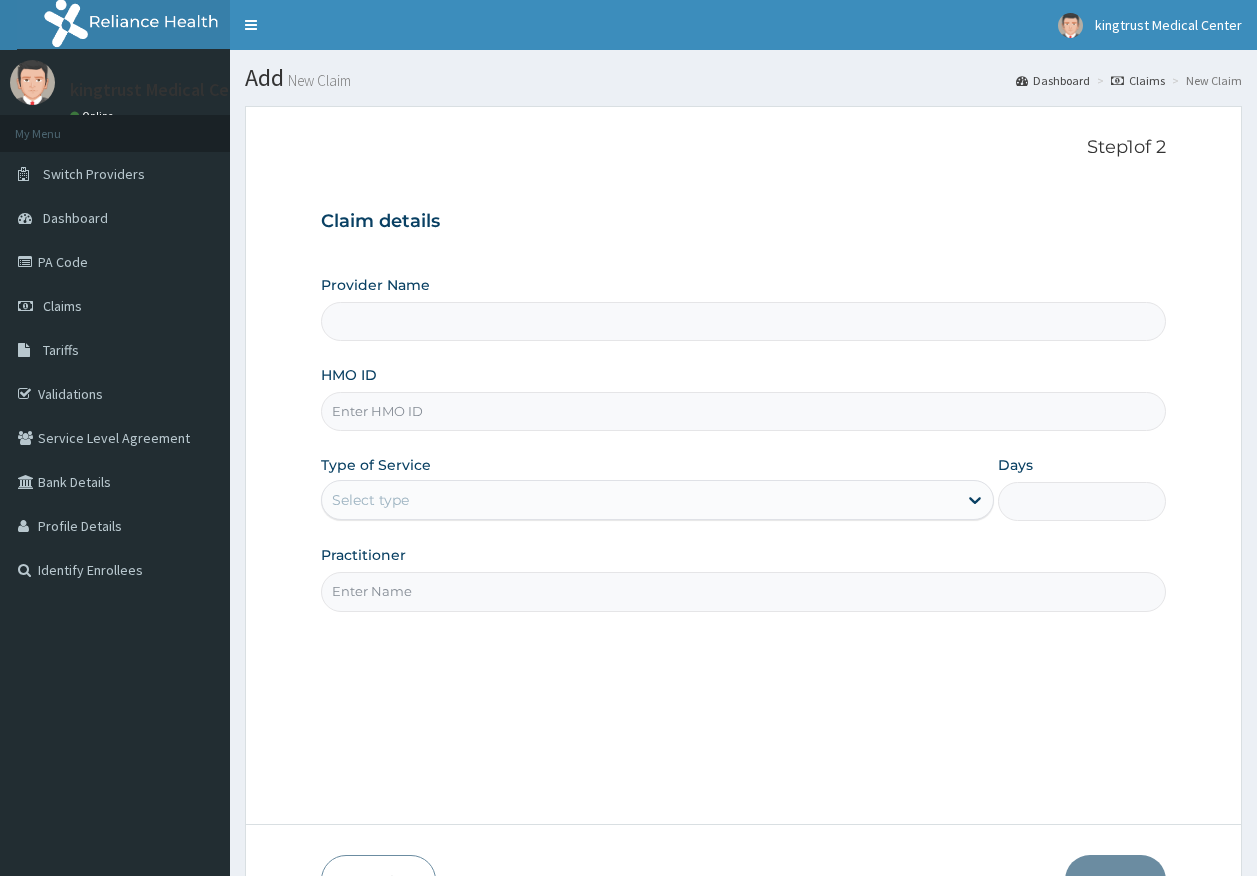 scroll, scrollTop: 0, scrollLeft: 0, axis: both 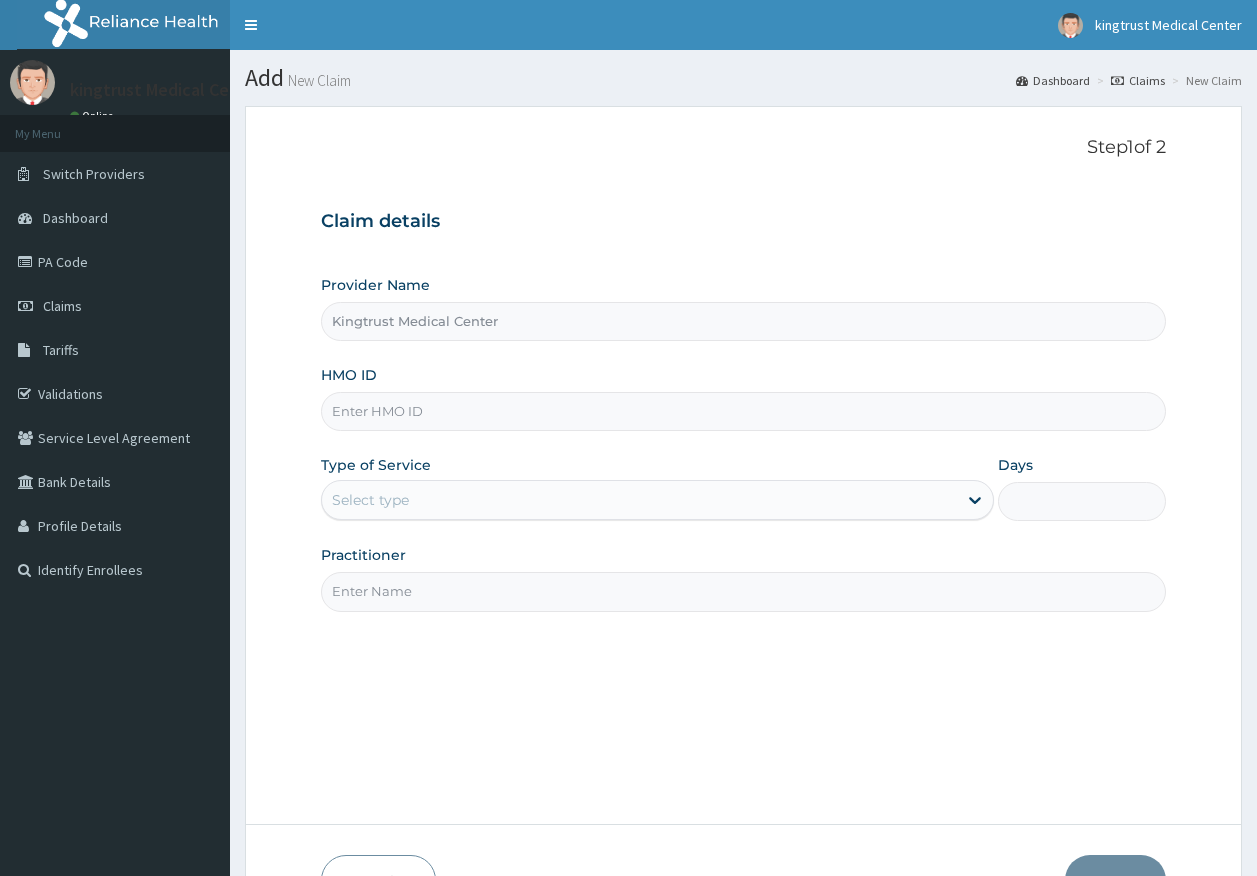 paste on "EAG/10023/A" 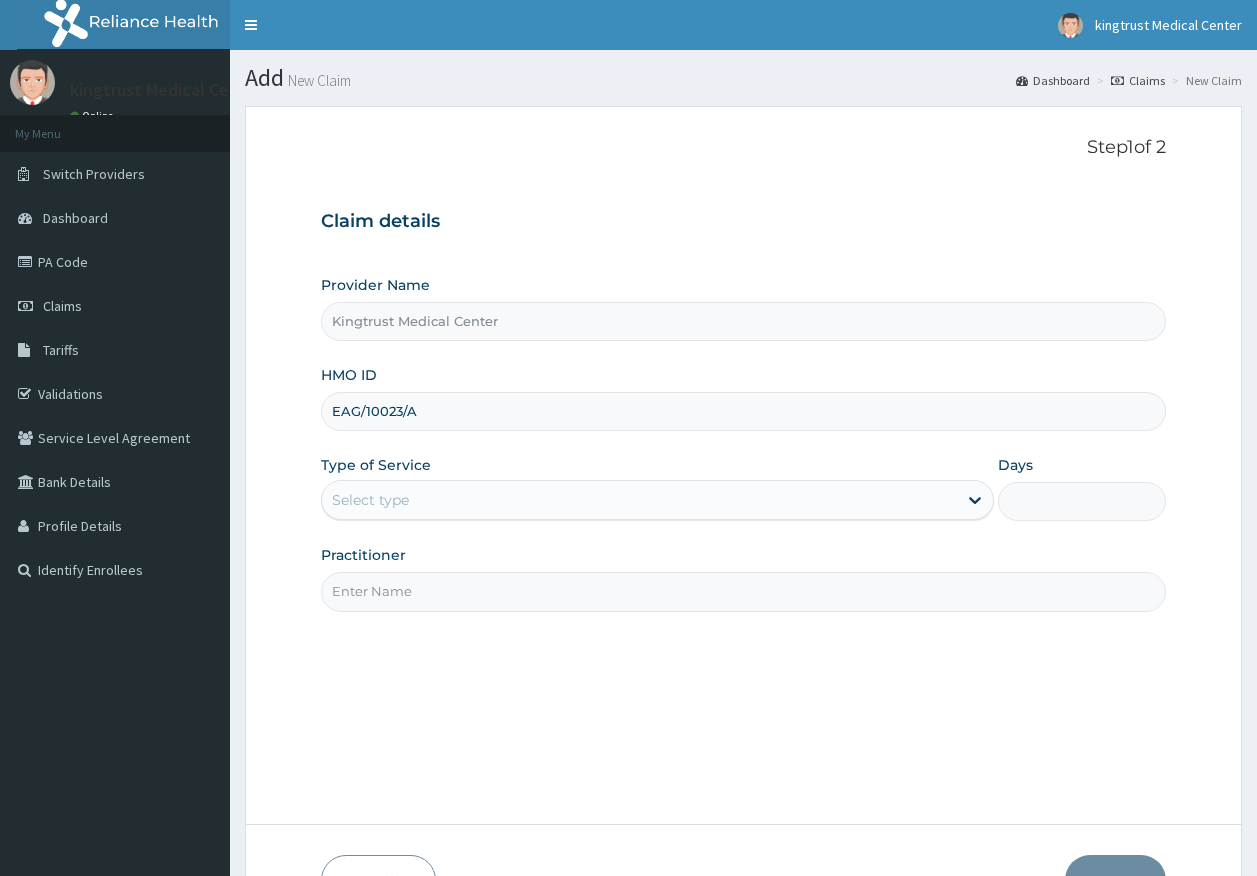 type on "EAG/10023/A" 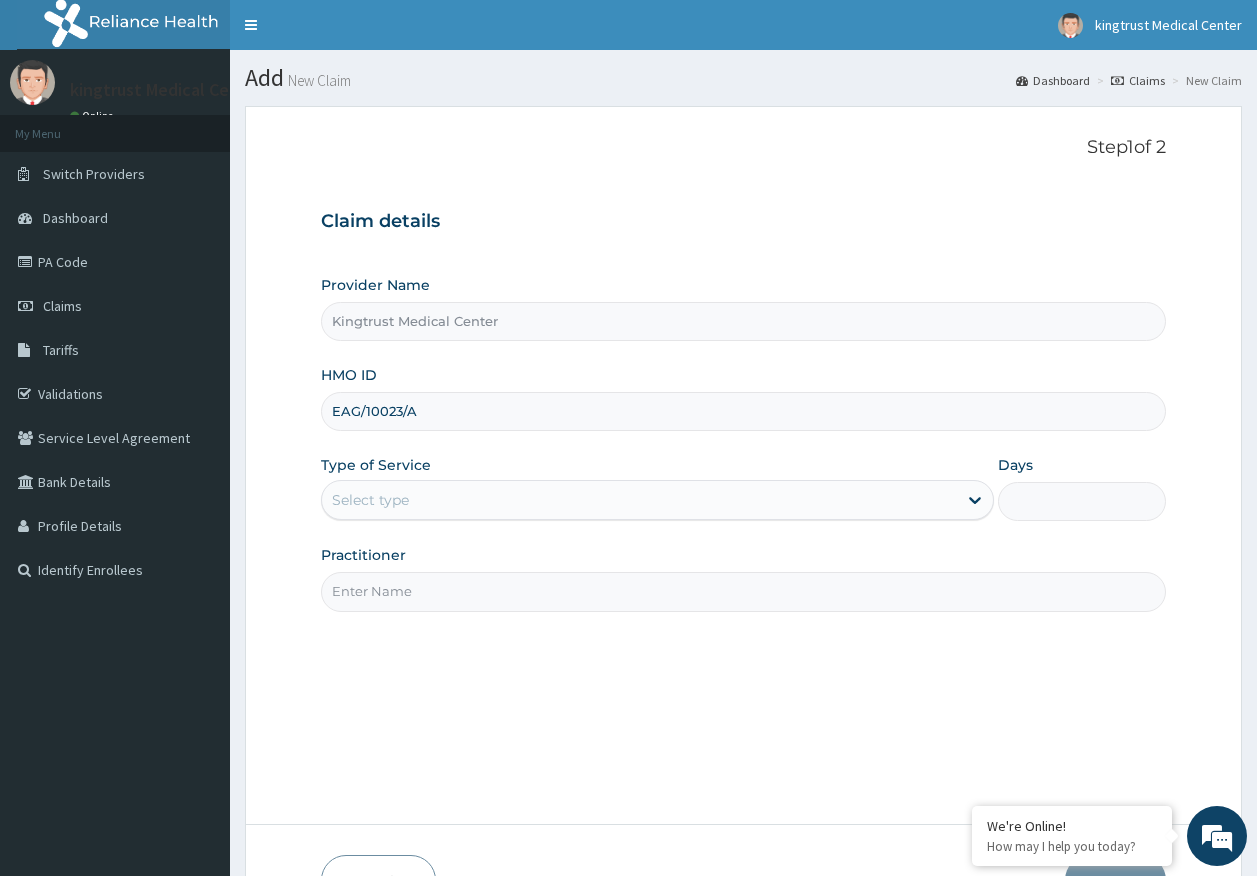 type on "DR AJAYI" 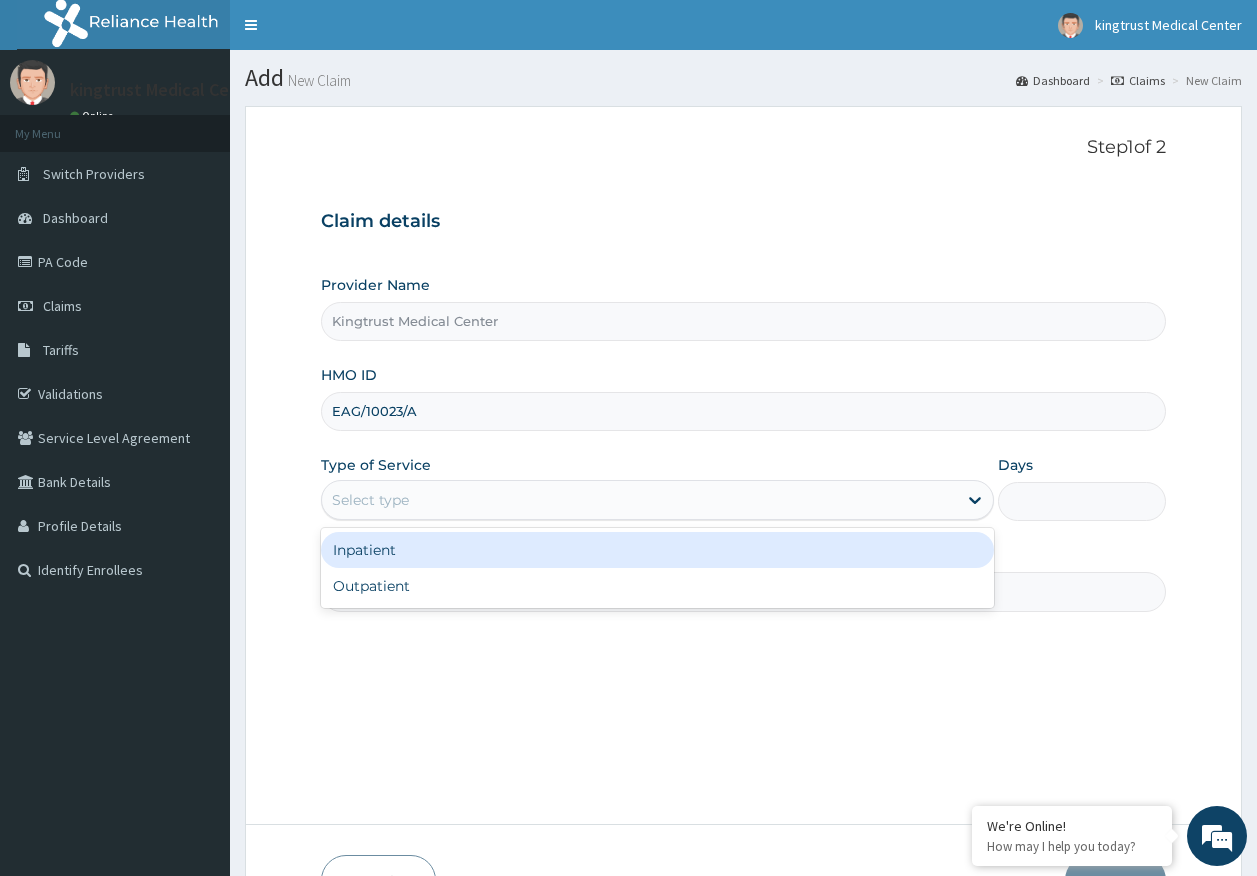 click on "Select type" at bounding box center [370, 500] 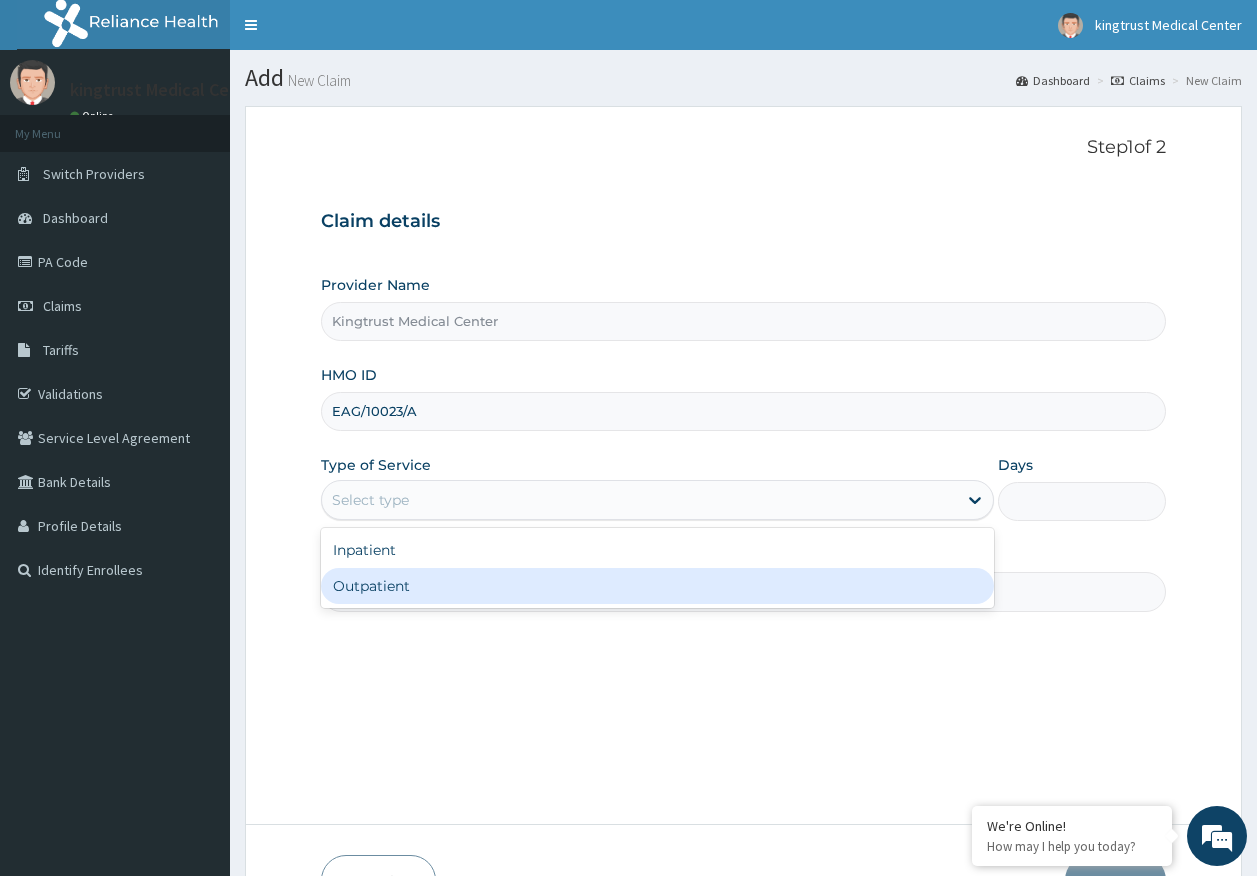 click on "Outpatient" at bounding box center (657, 586) 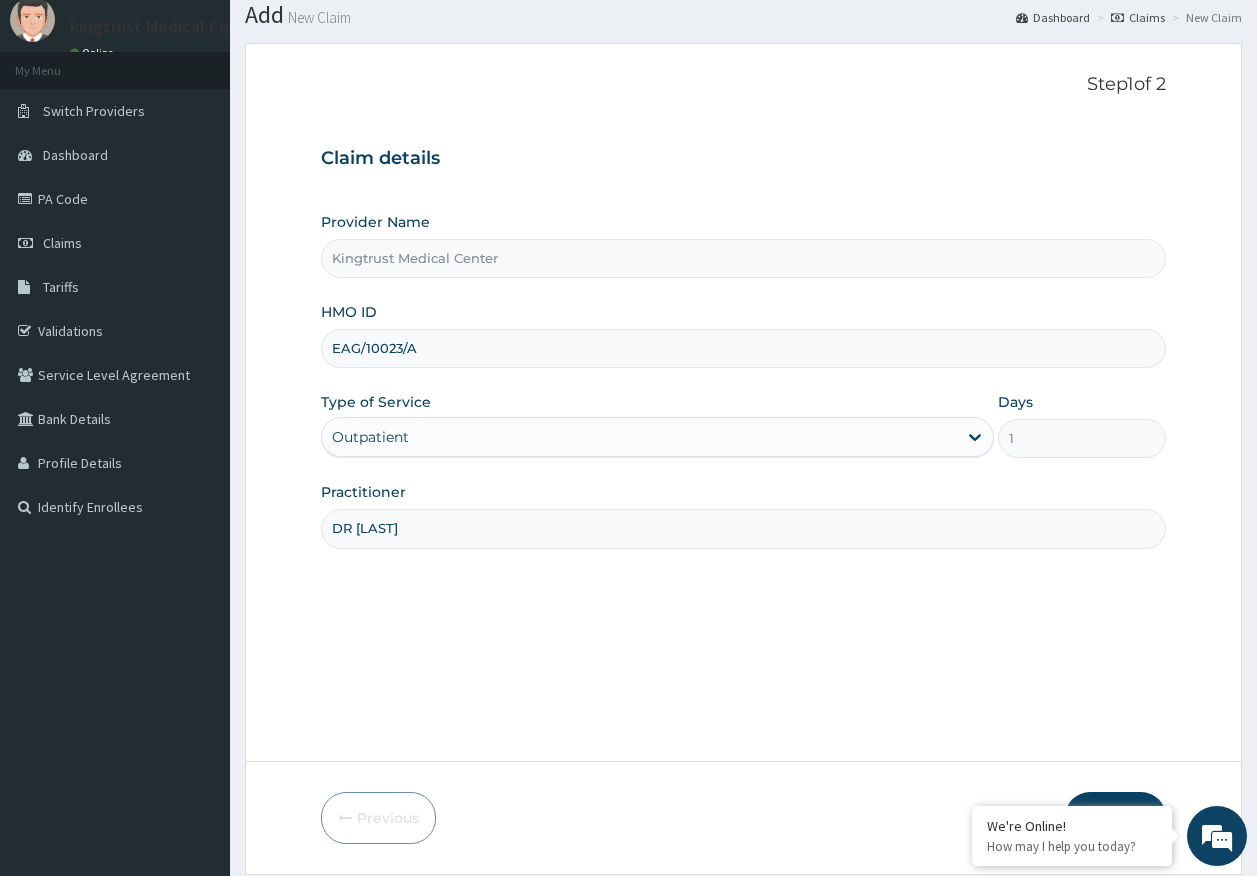 scroll, scrollTop: 128, scrollLeft: 0, axis: vertical 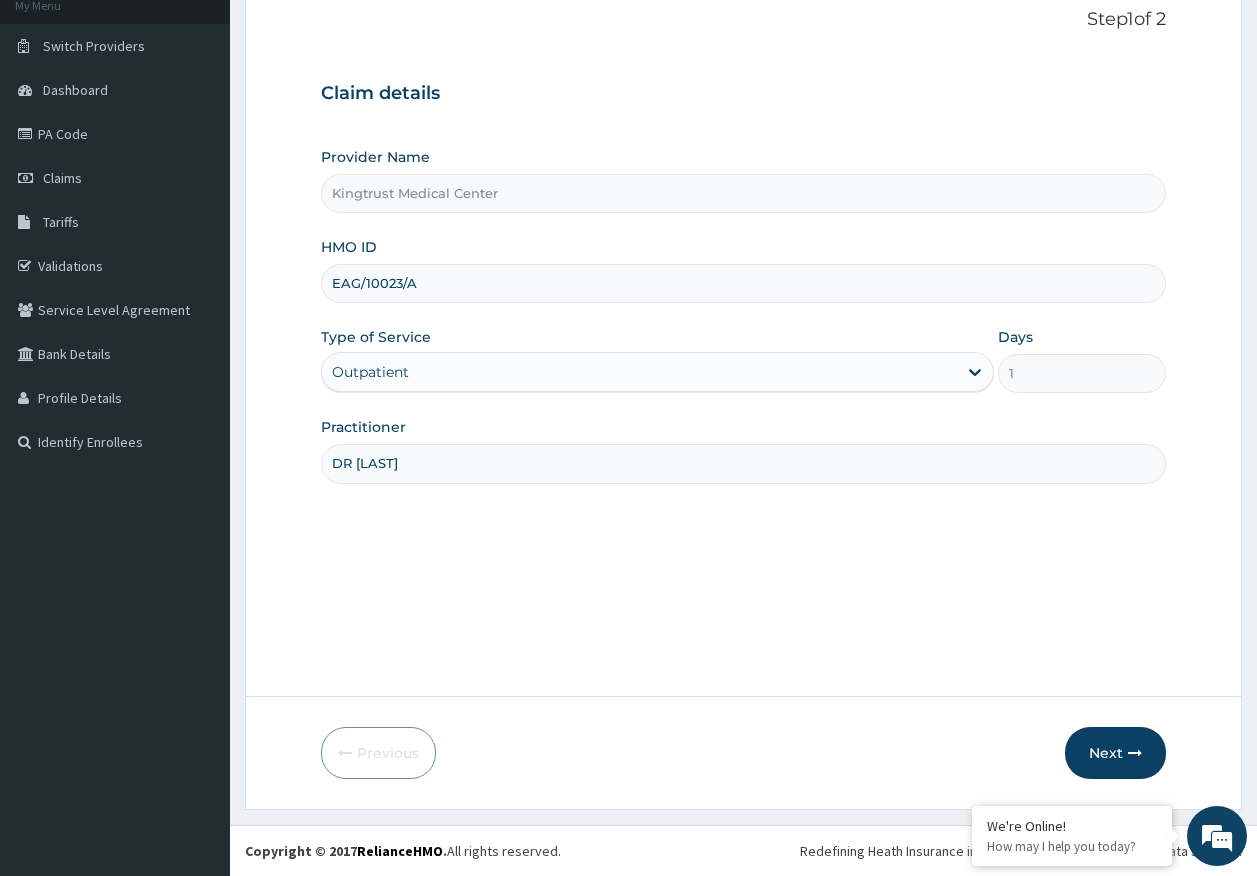 click on "Next" at bounding box center [1115, 753] 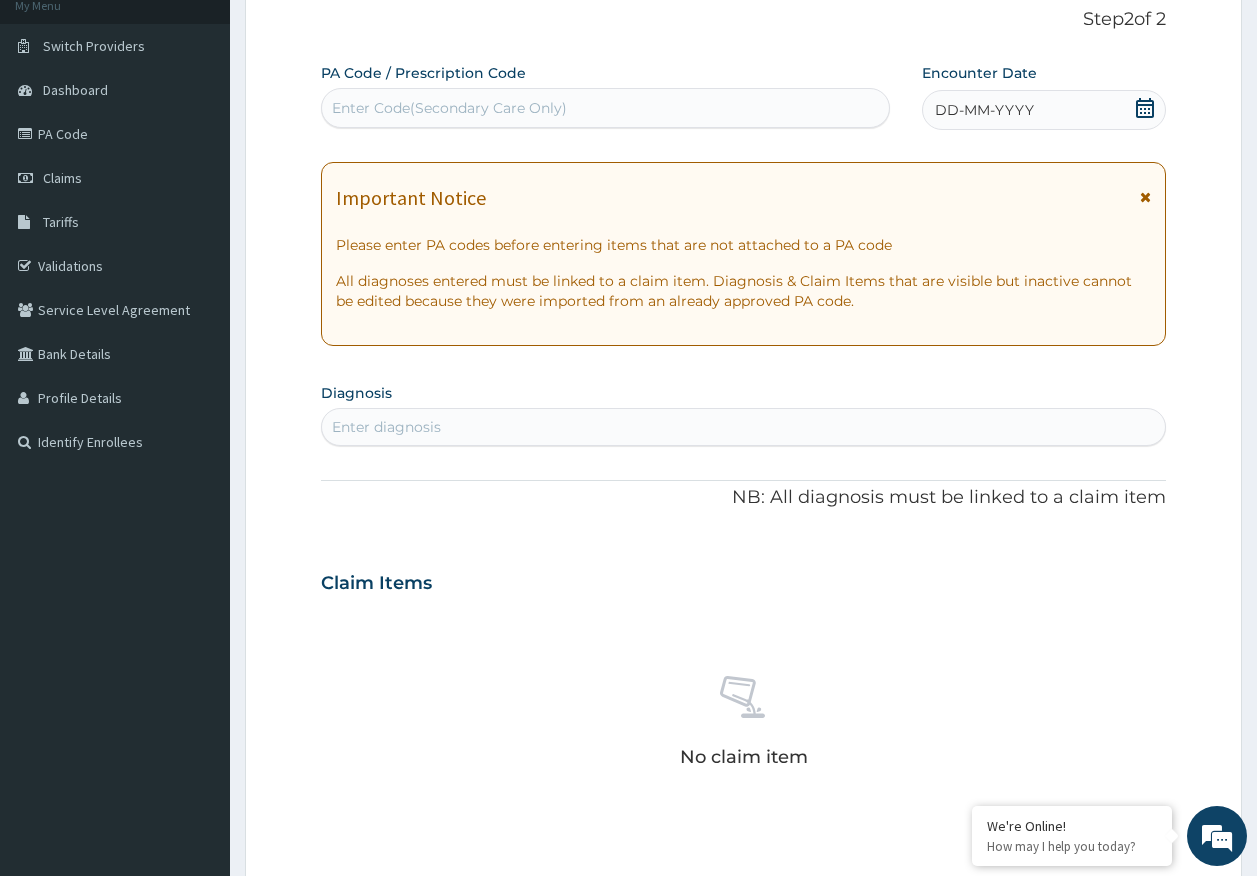 click on "DD-MM-YYYY" at bounding box center (984, 110) 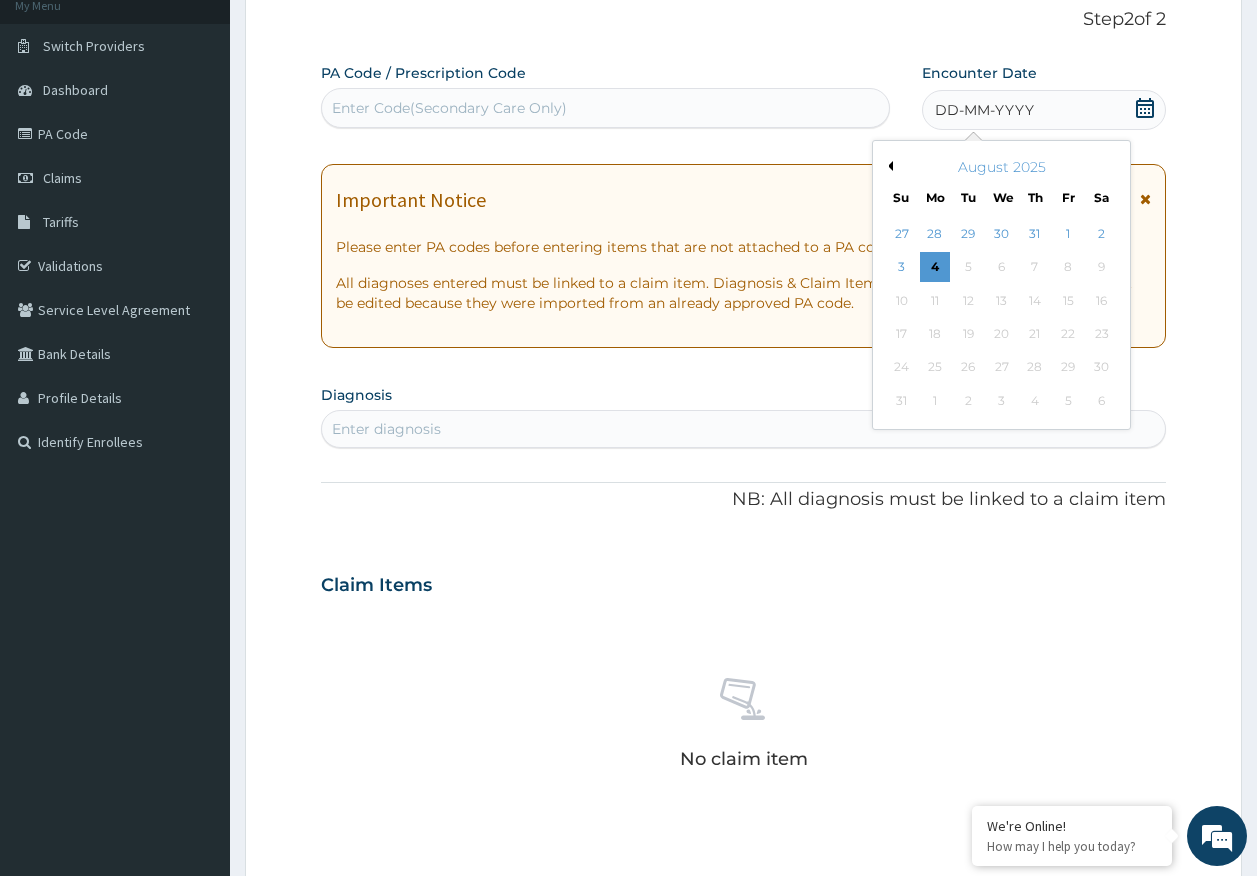 click on "1" at bounding box center [1068, 234] 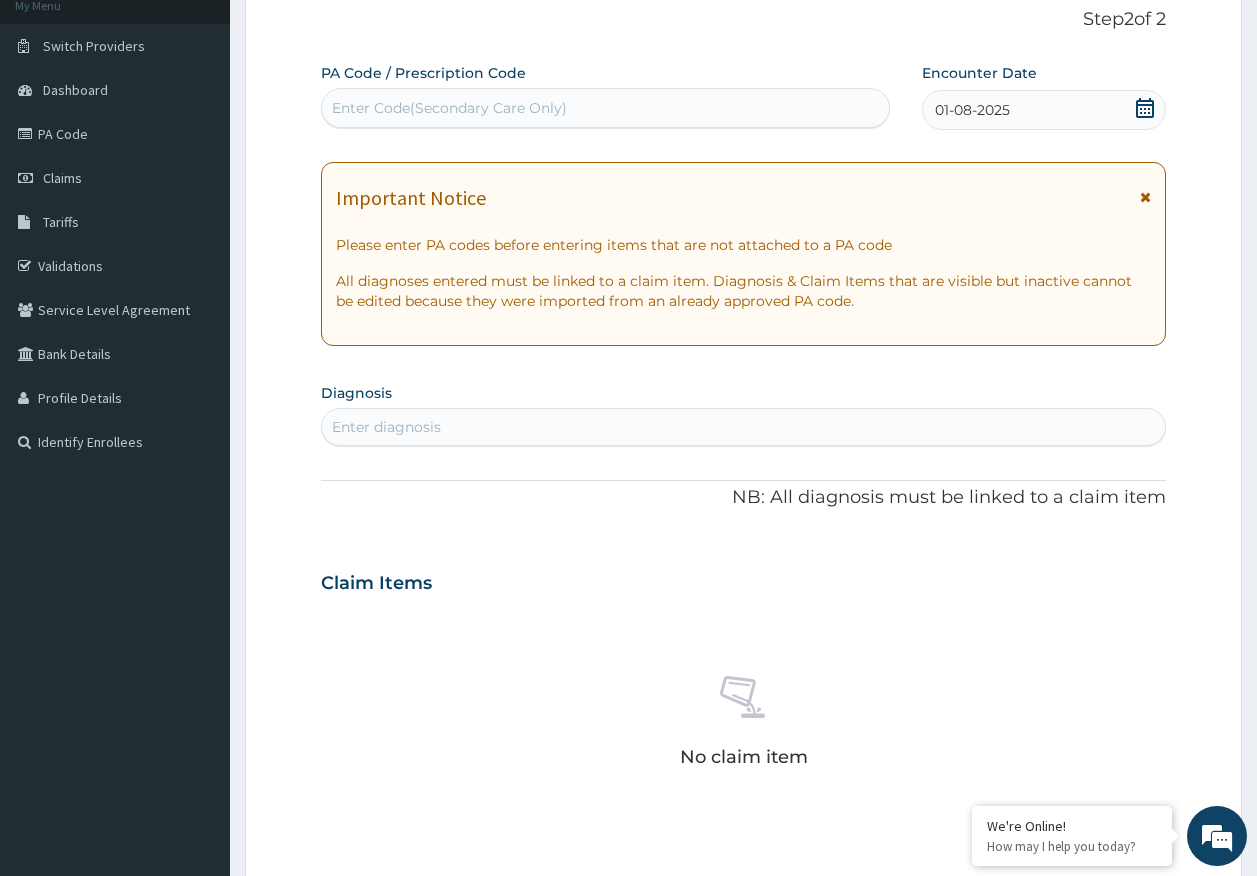 click on "Enter diagnosis" at bounding box center (386, 427) 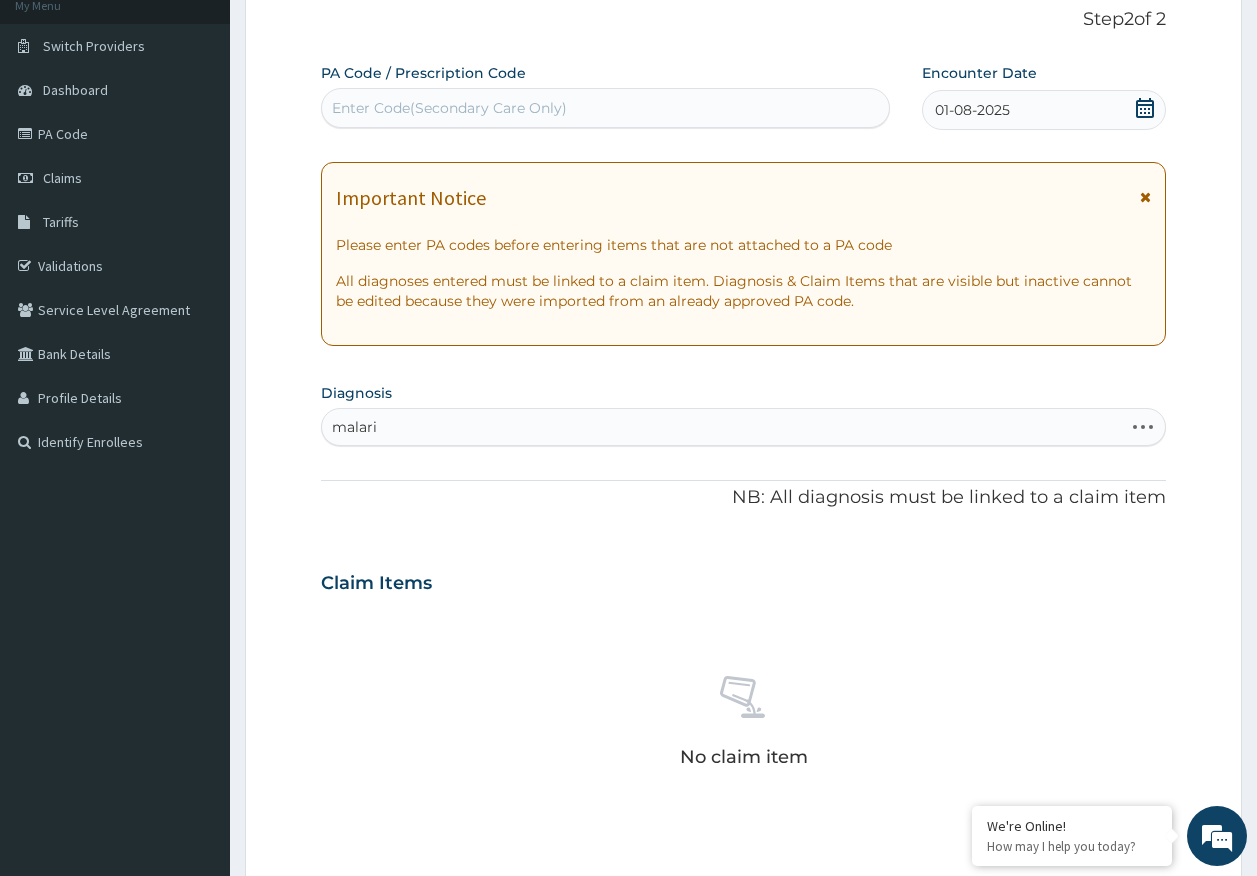 type on "malaria" 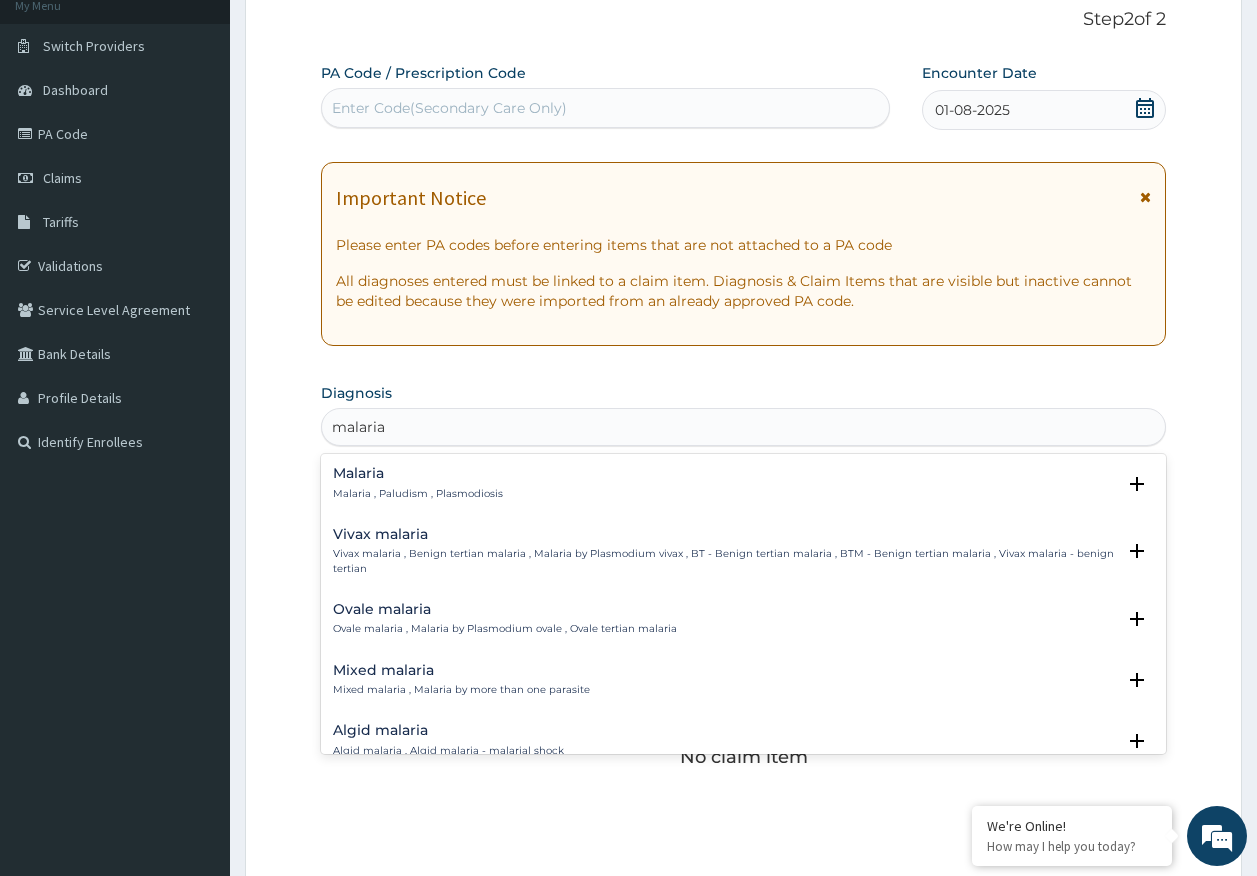 click on "Malaria Malaria , Paludism , Plasmodiosis" at bounding box center [418, 483] 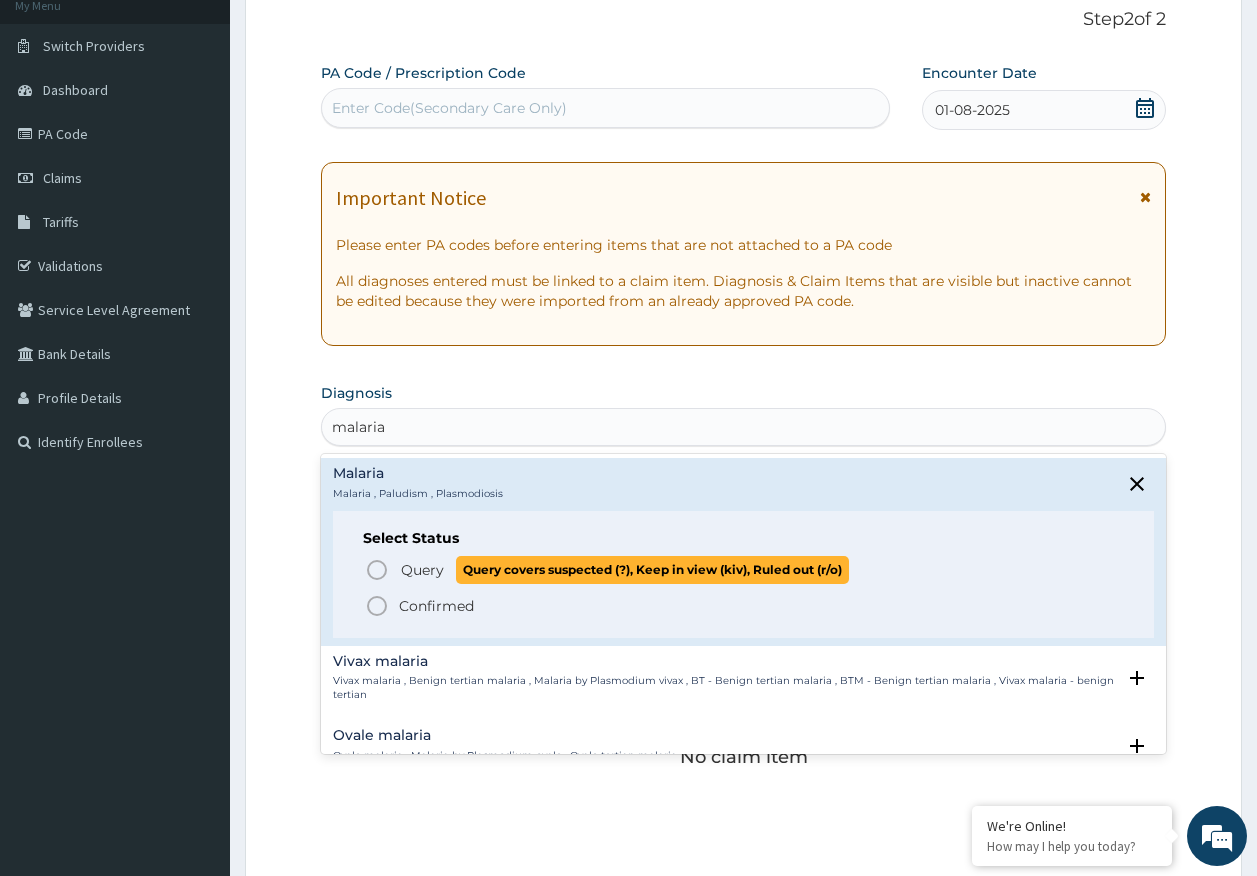 click on "Query Query covers suspected (?), Keep in view (kiv), Ruled out (r/o)" at bounding box center [624, 569] 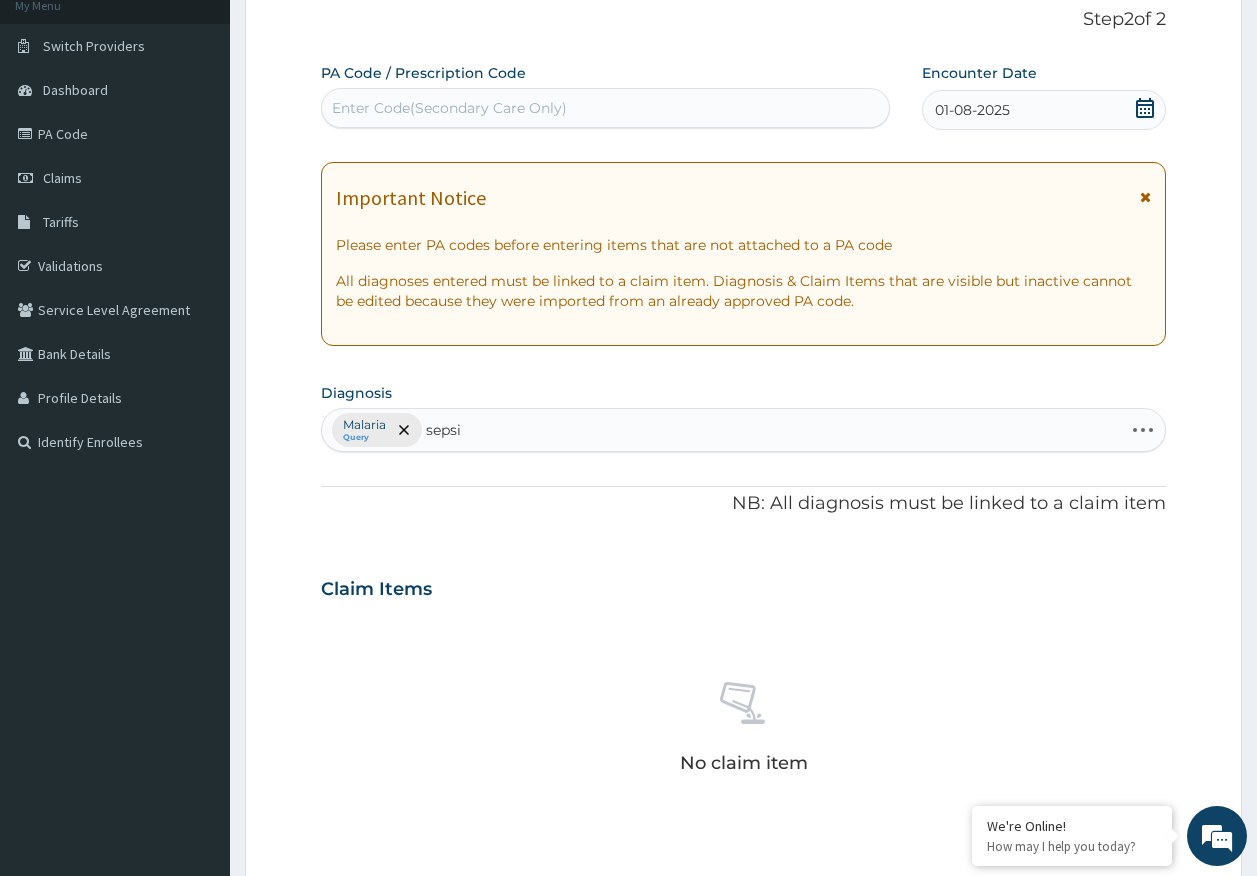 type on "sepsis" 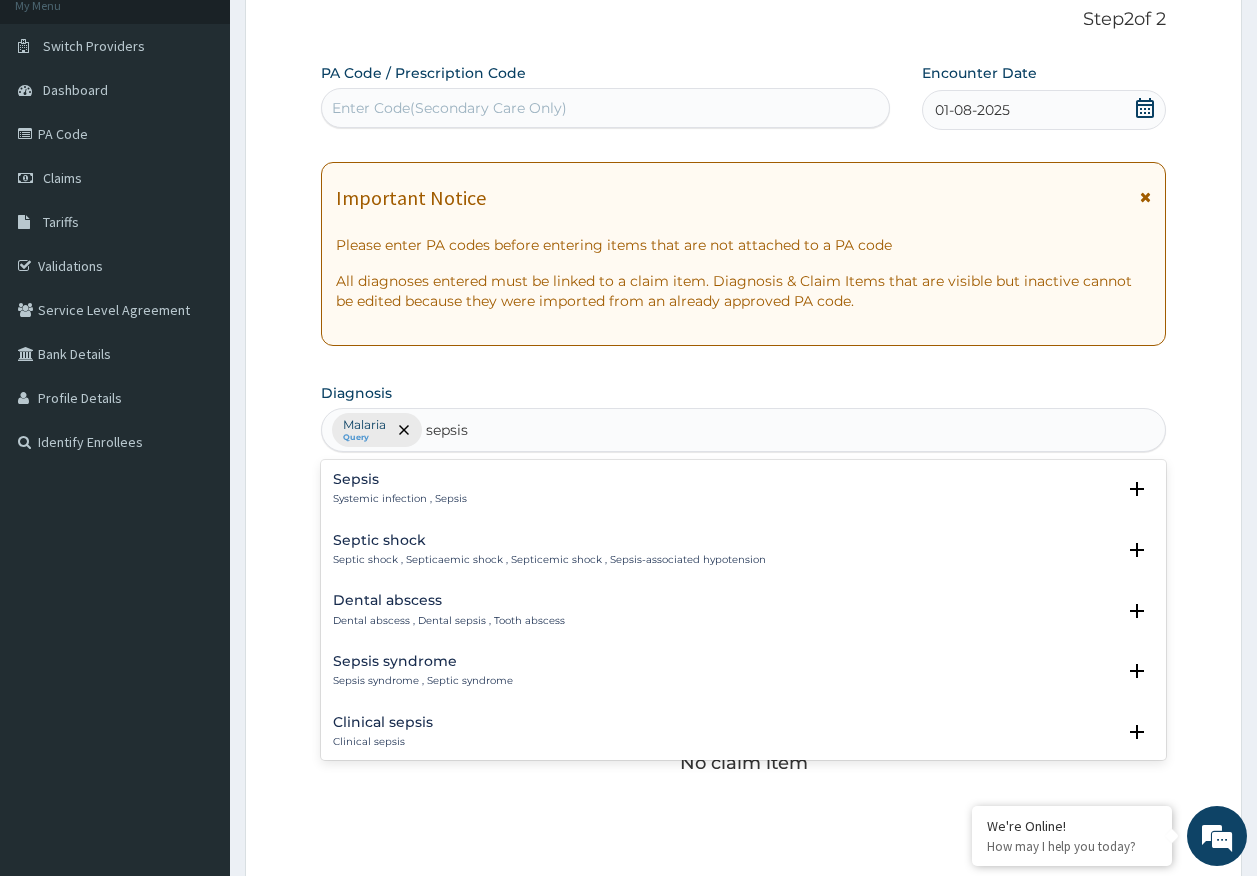 scroll, scrollTop: 28, scrollLeft: 0, axis: vertical 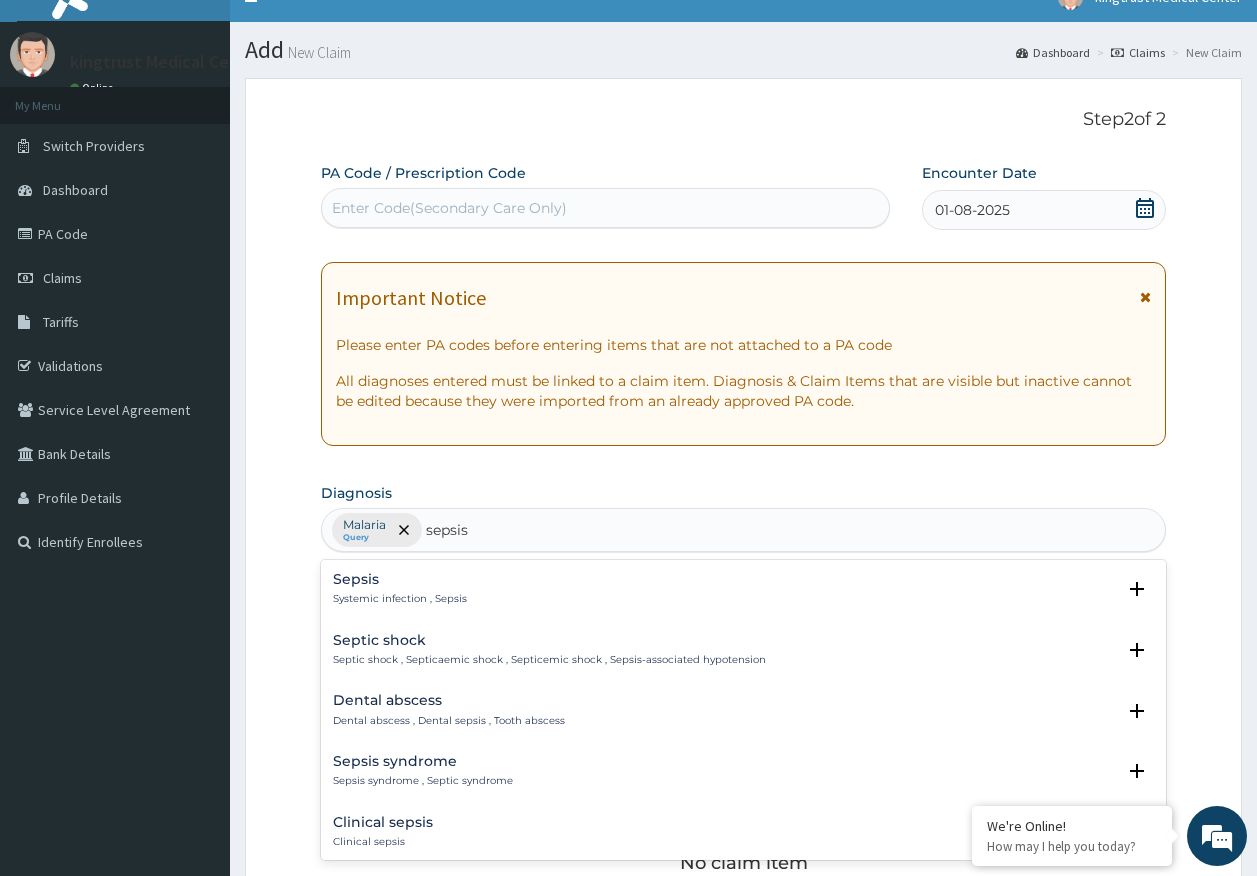 click on "Sepsis Systemic infection , Sepsis" at bounding box center [400, 589] 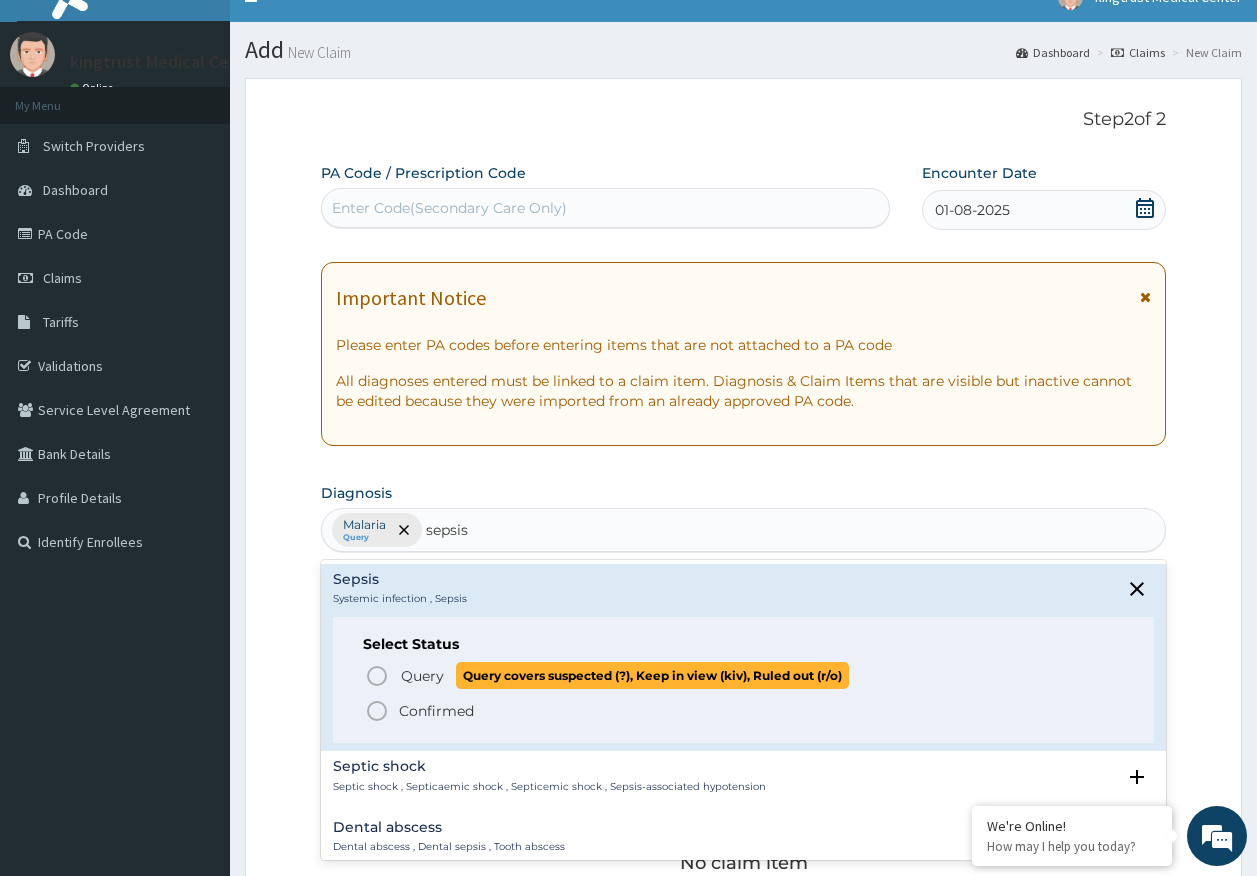 click on "Query" at bounding box center (422, 676) 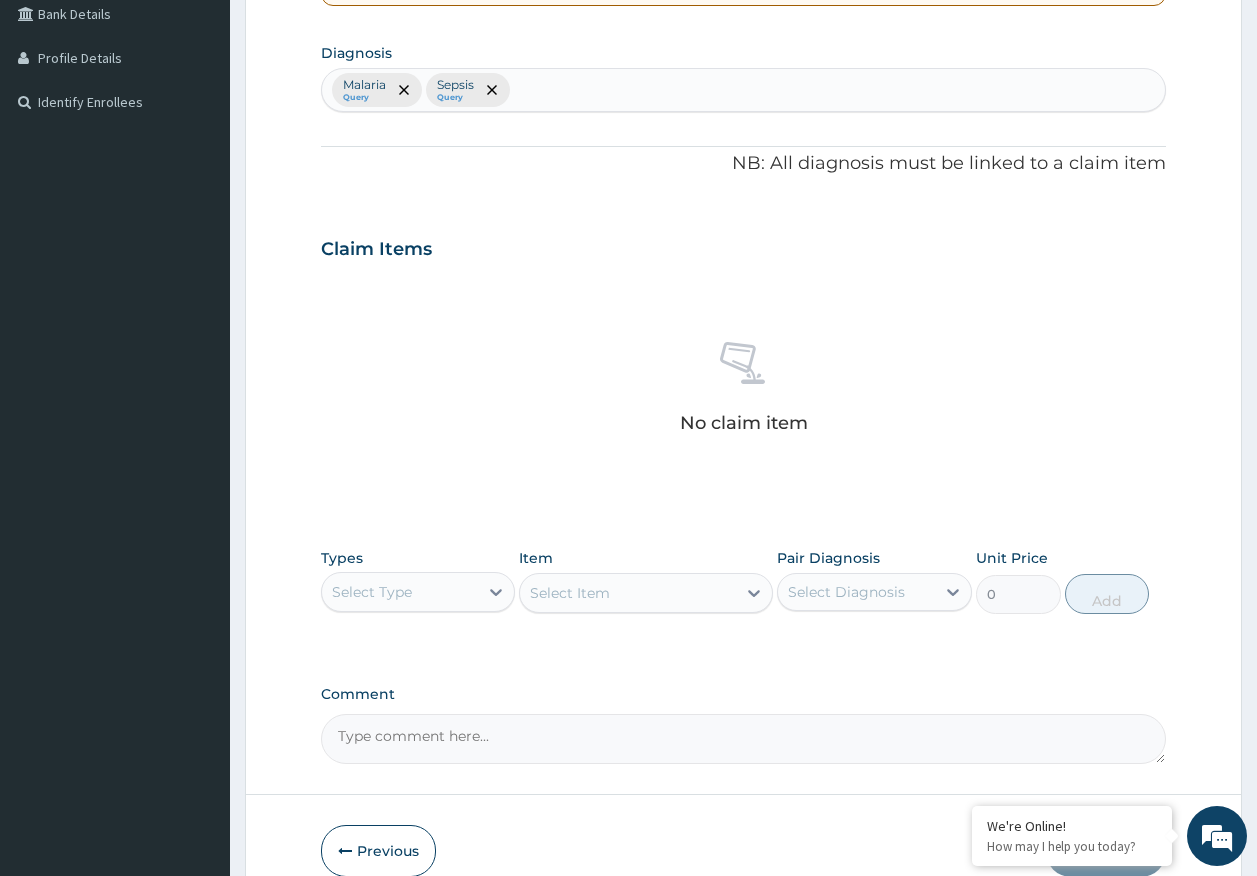 scroll, scrollTop: 528, scrollLeft: 0, axis: vertical 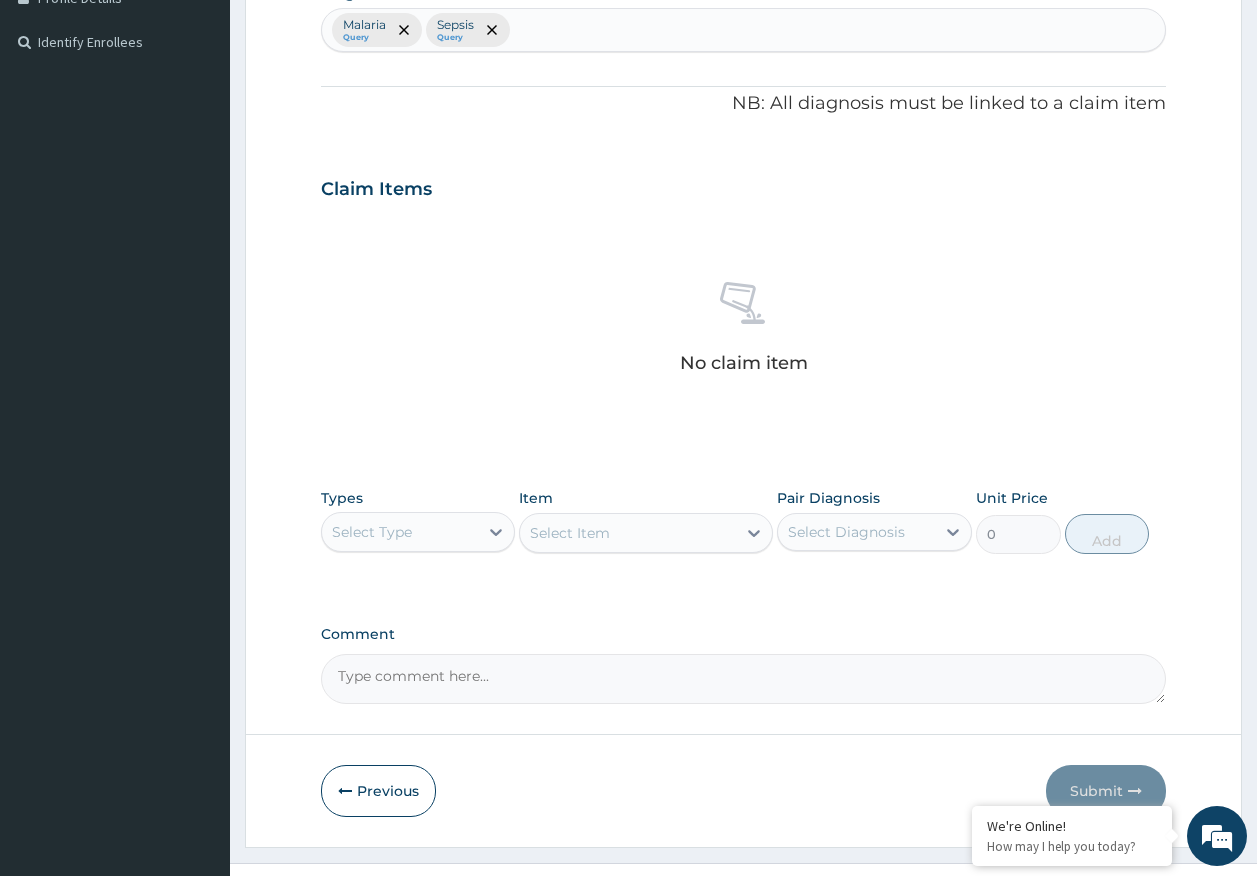 click on "Select Type" at bounding box center (400, 532) 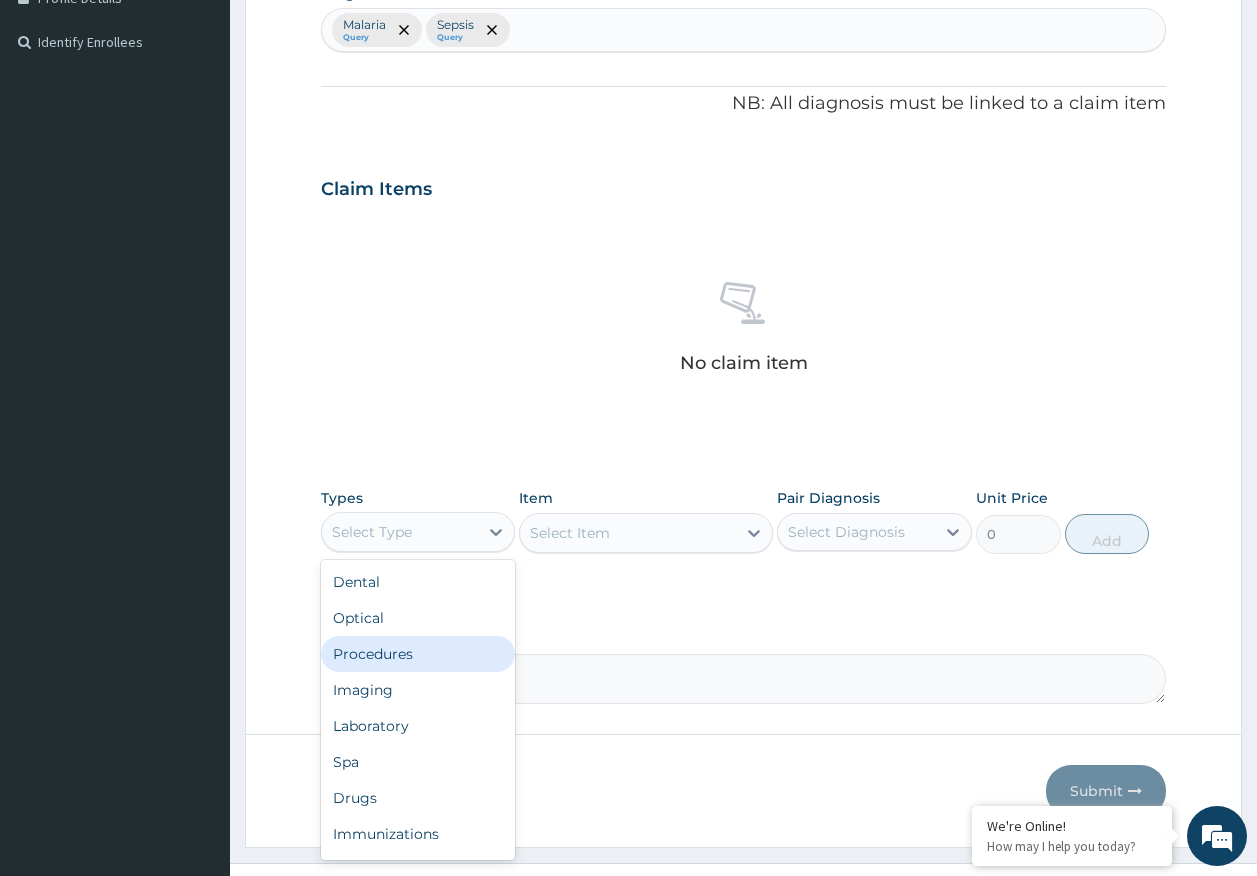 click on "Procedures" at bounding box center [418, 654] 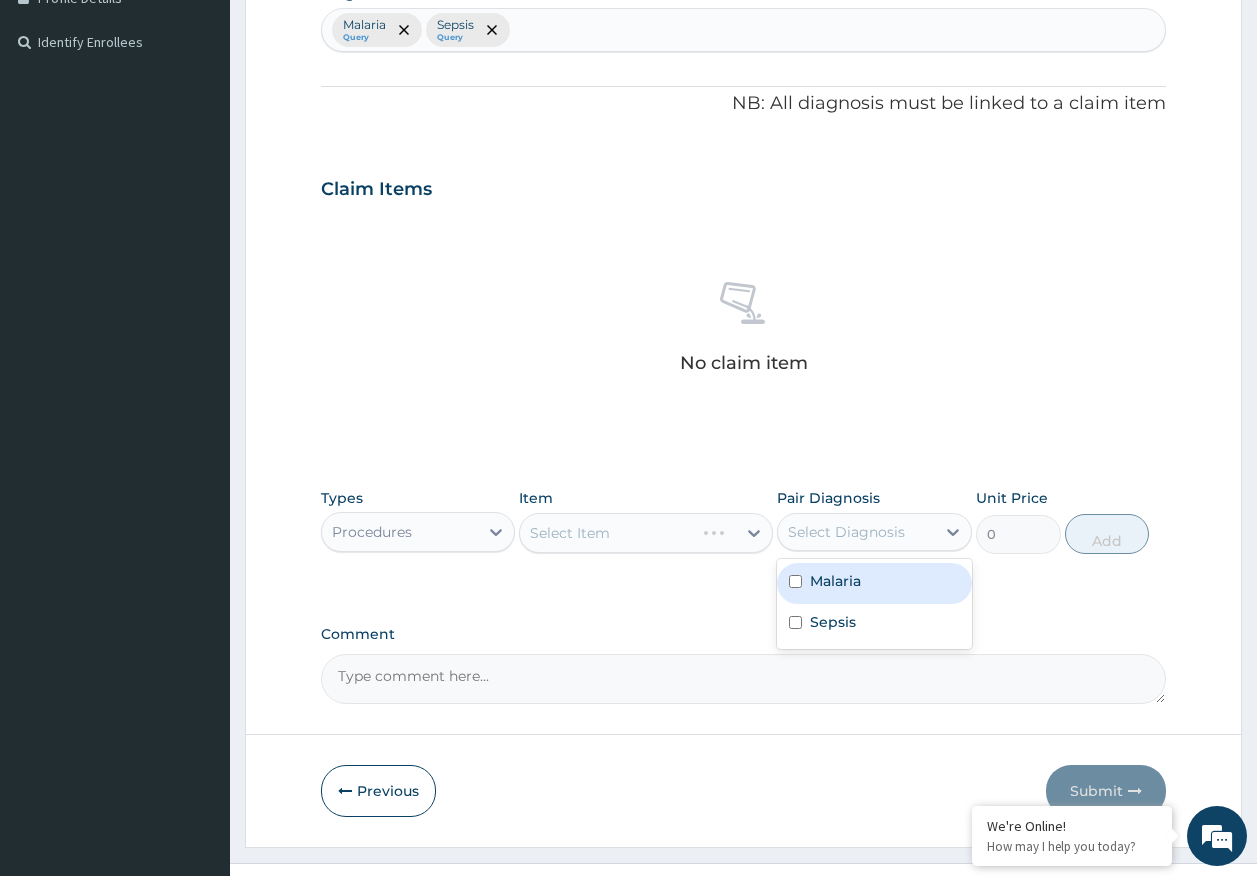 click on "Select Diagnosis" at bounding box center [846, 532] 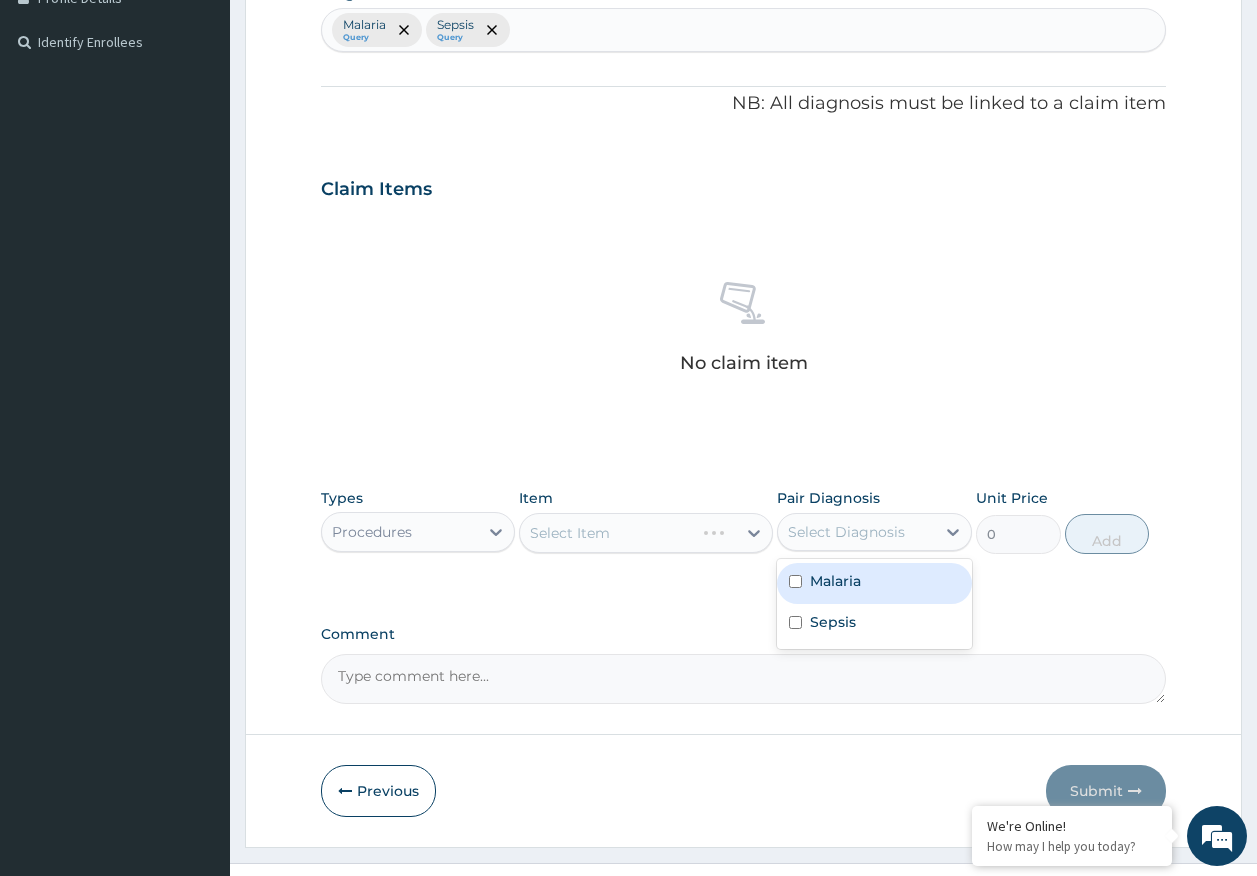 click on "Malaria" at bounding box center [835, 581] 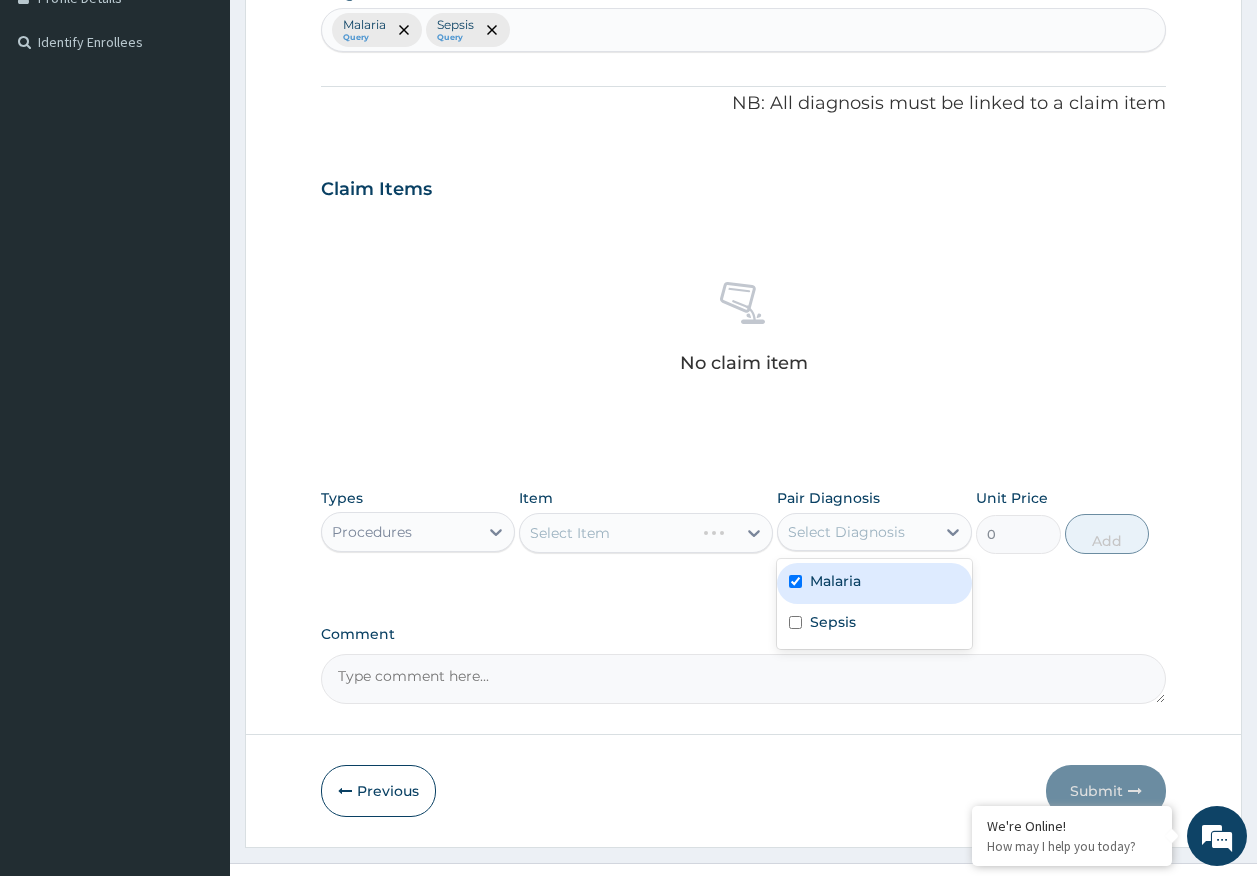 checkbox on "true" 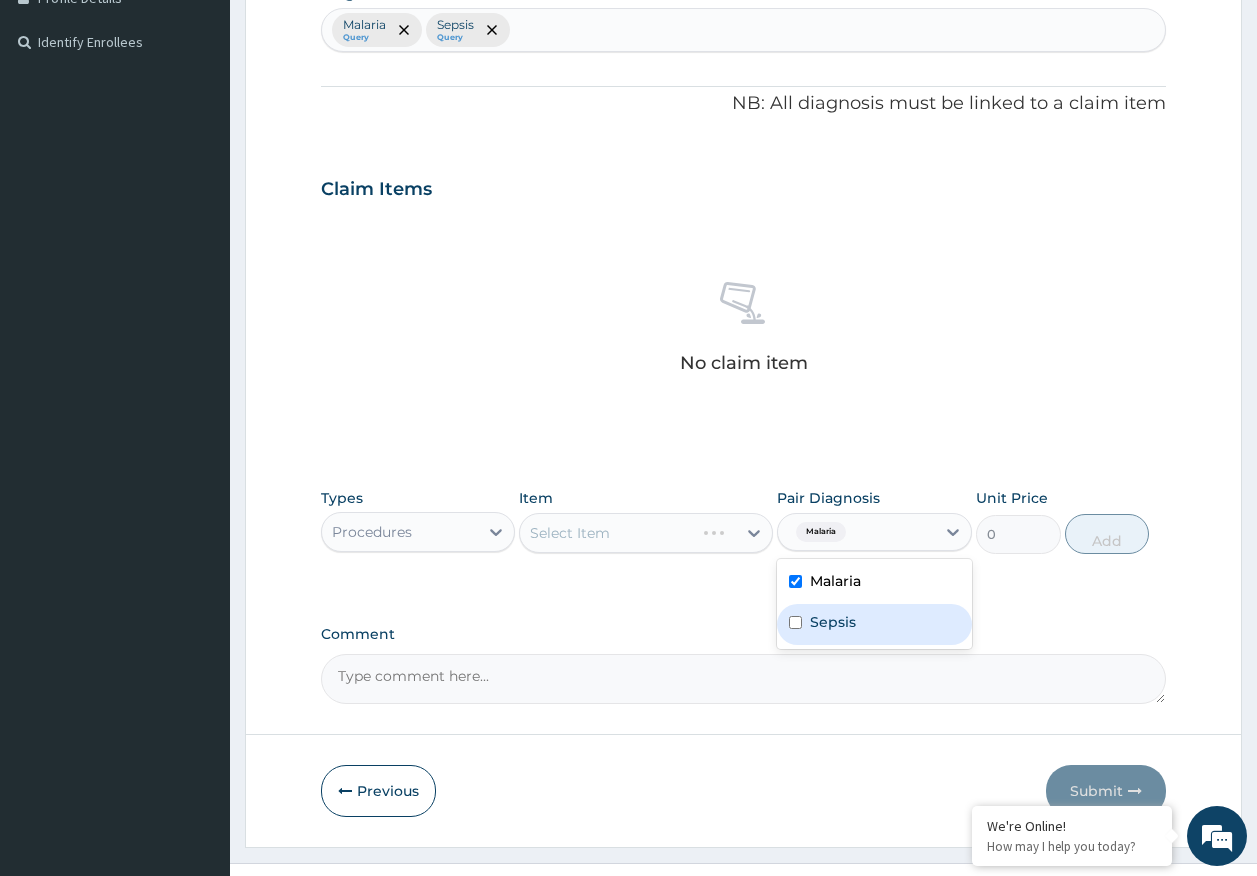 click on "Sepsis" at bounding box center [874, 624] 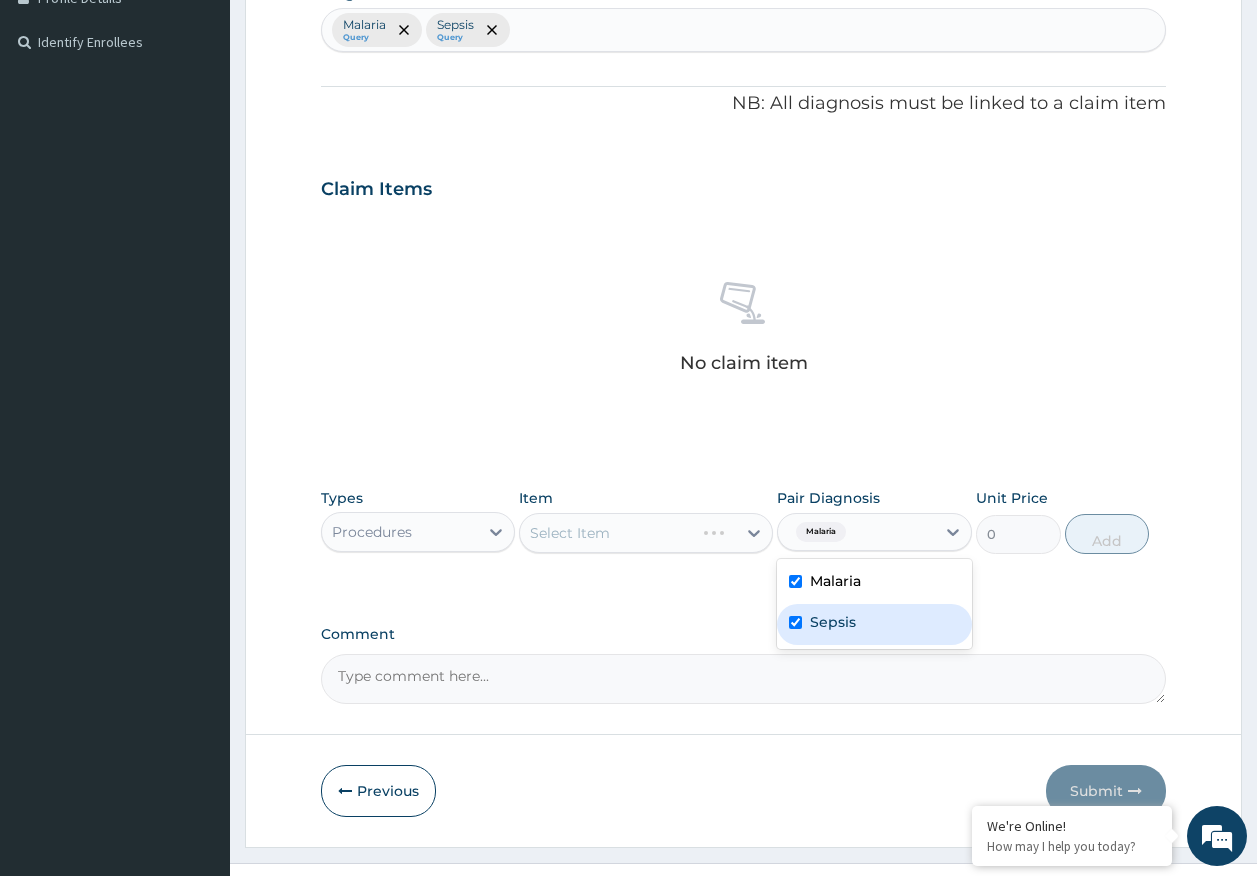 checkbox on "true" 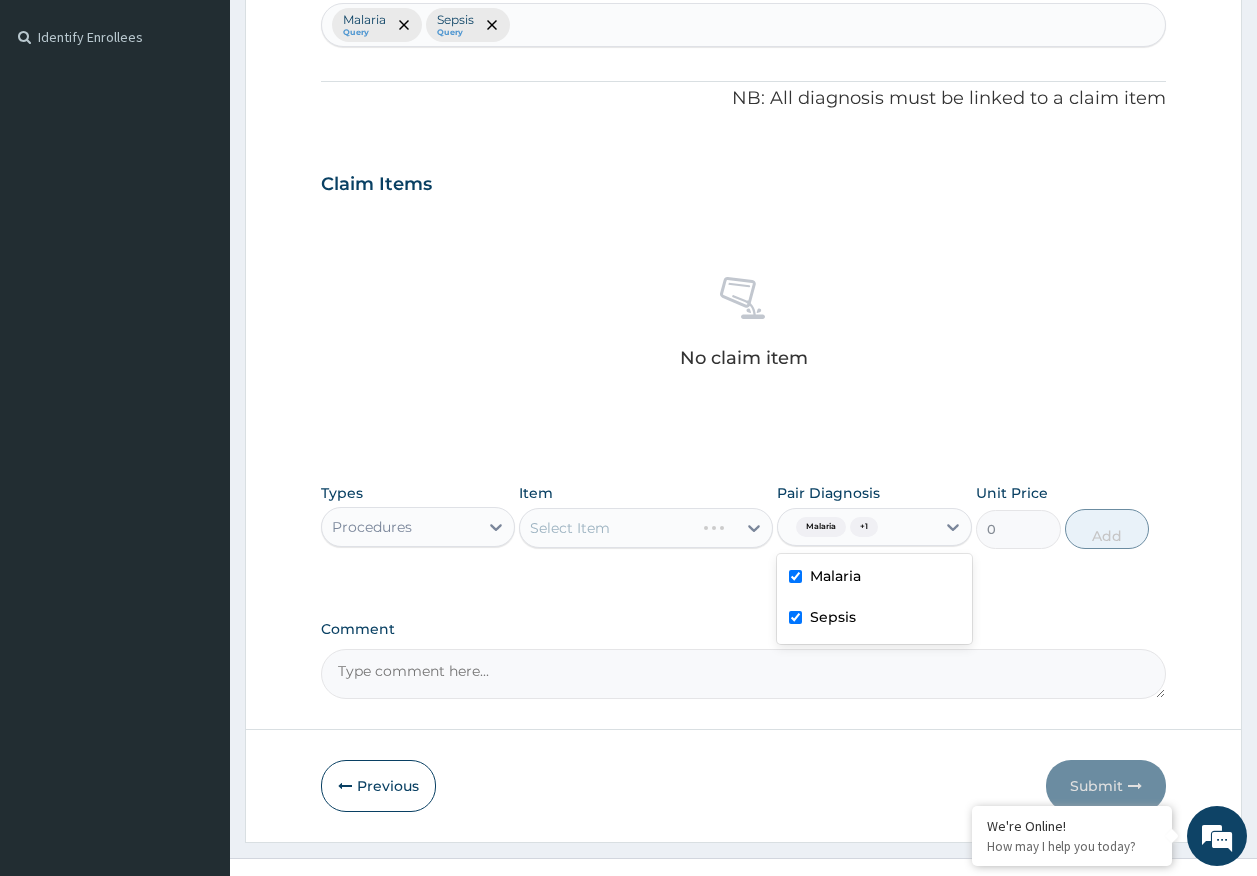 scroll, scrollTop: 566, scrollLeft: 0, axis: vertical 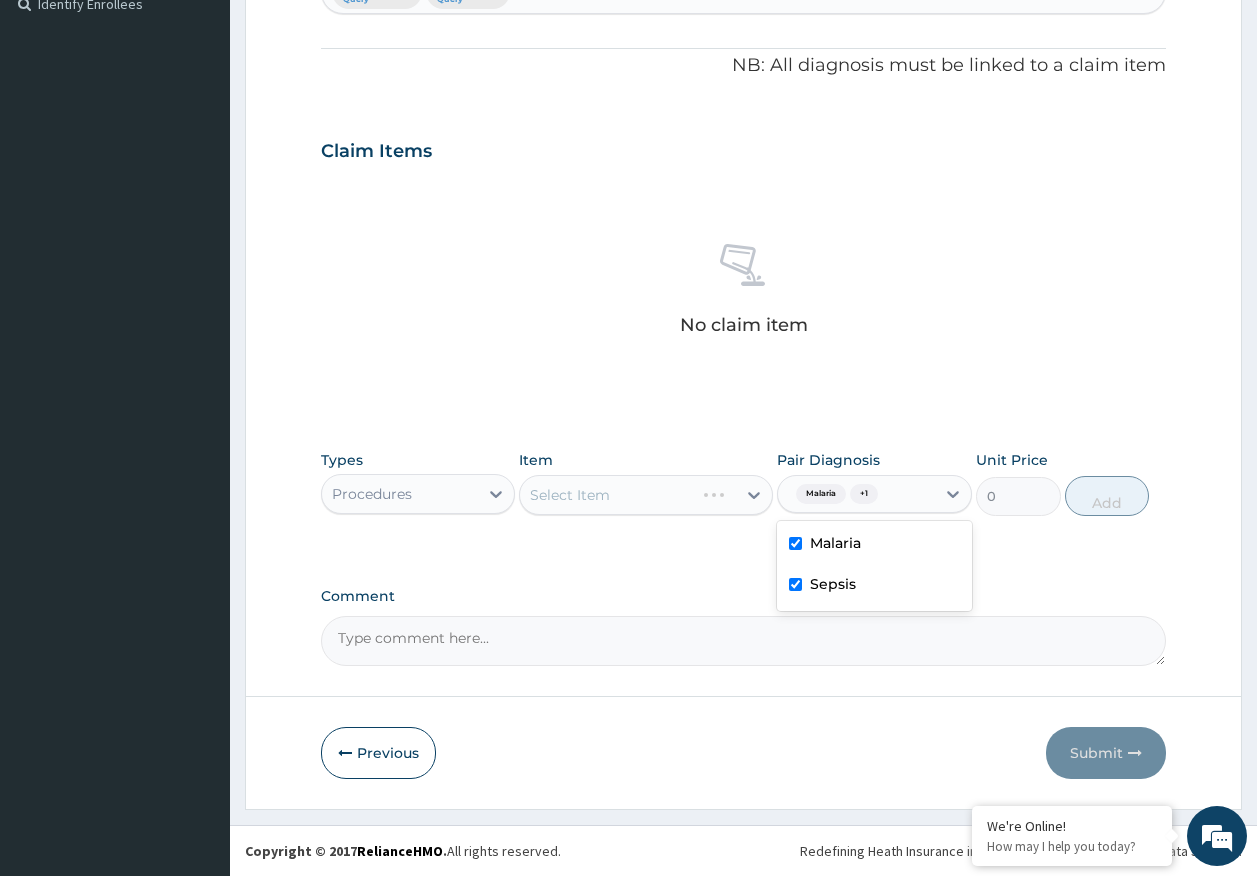 click on "Comment" at bounding box center (744, 627) 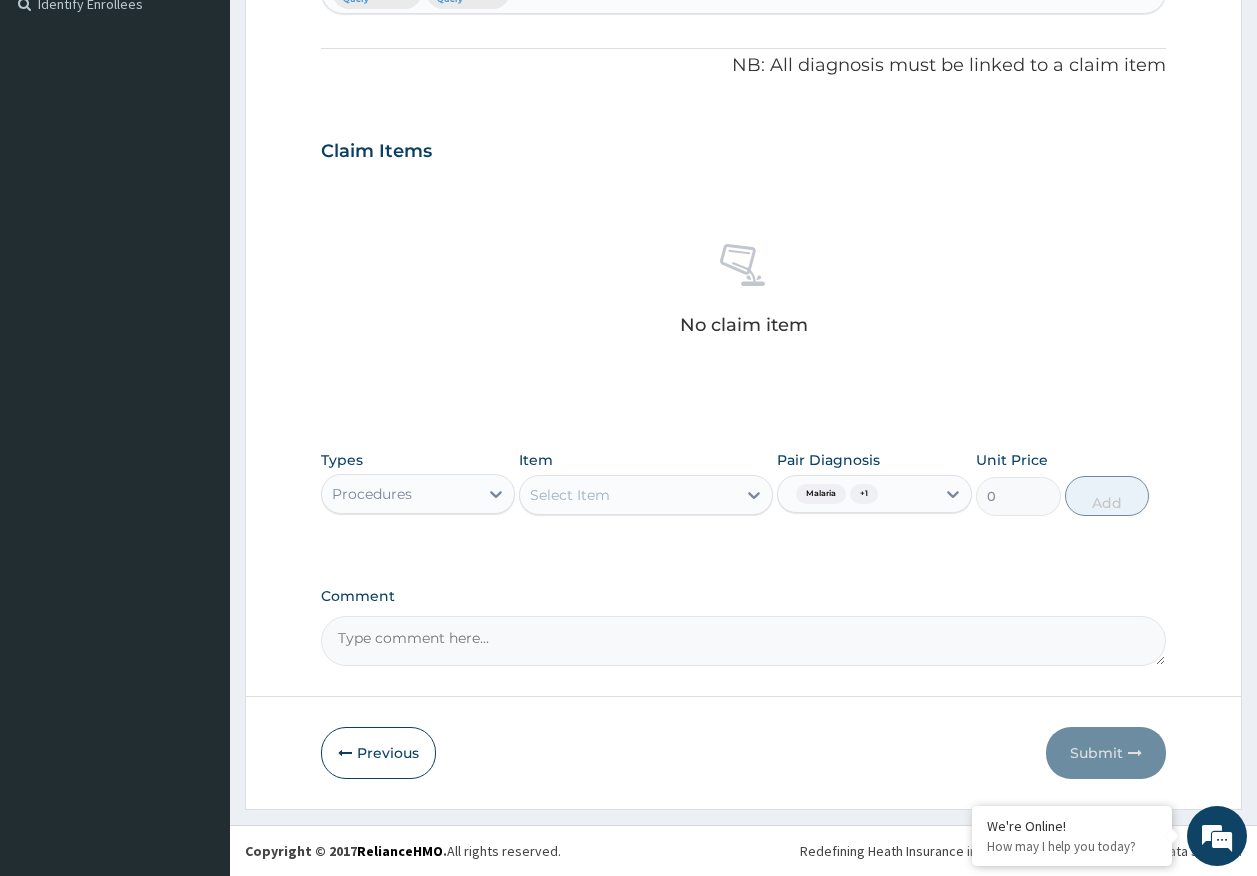 click on "Select Item" at bounding box center [628, 495] 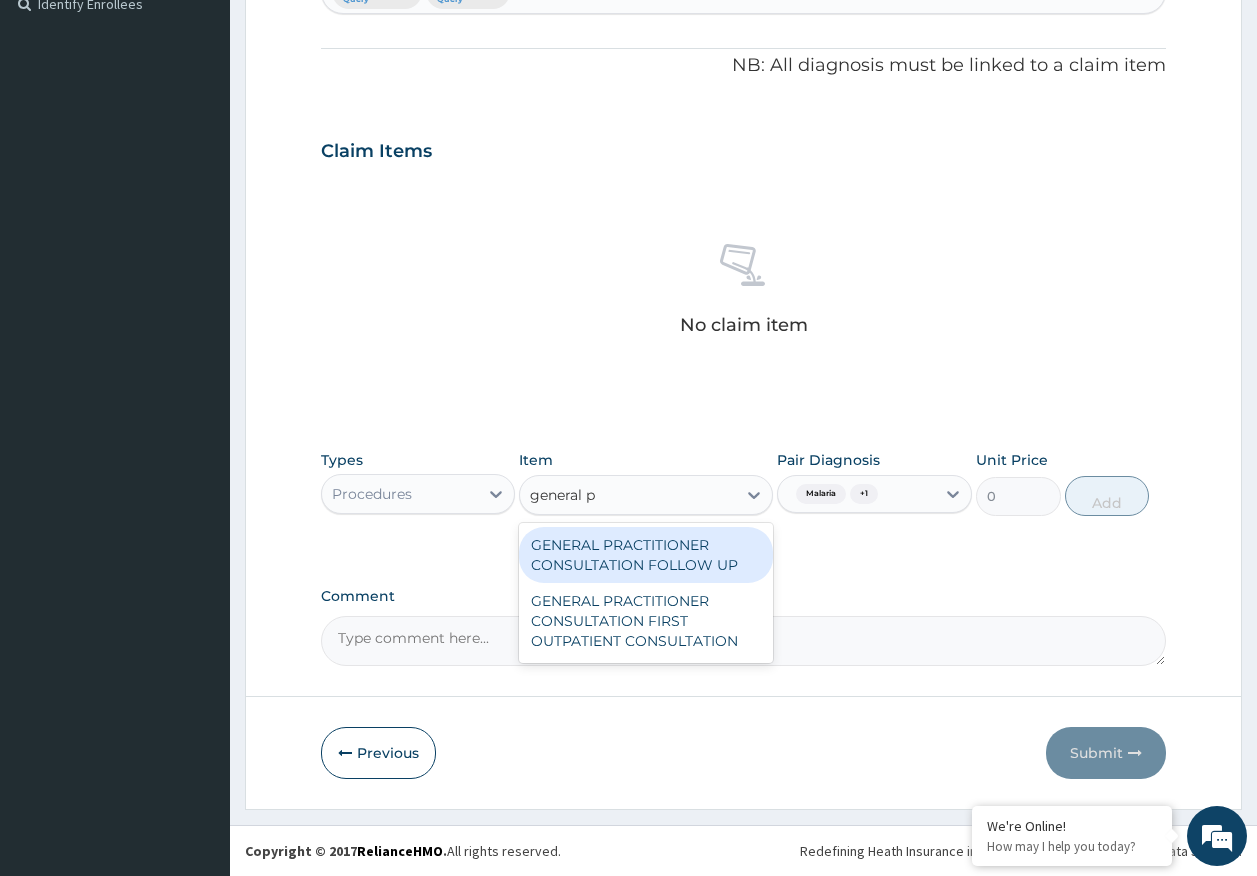 type on "general pr" 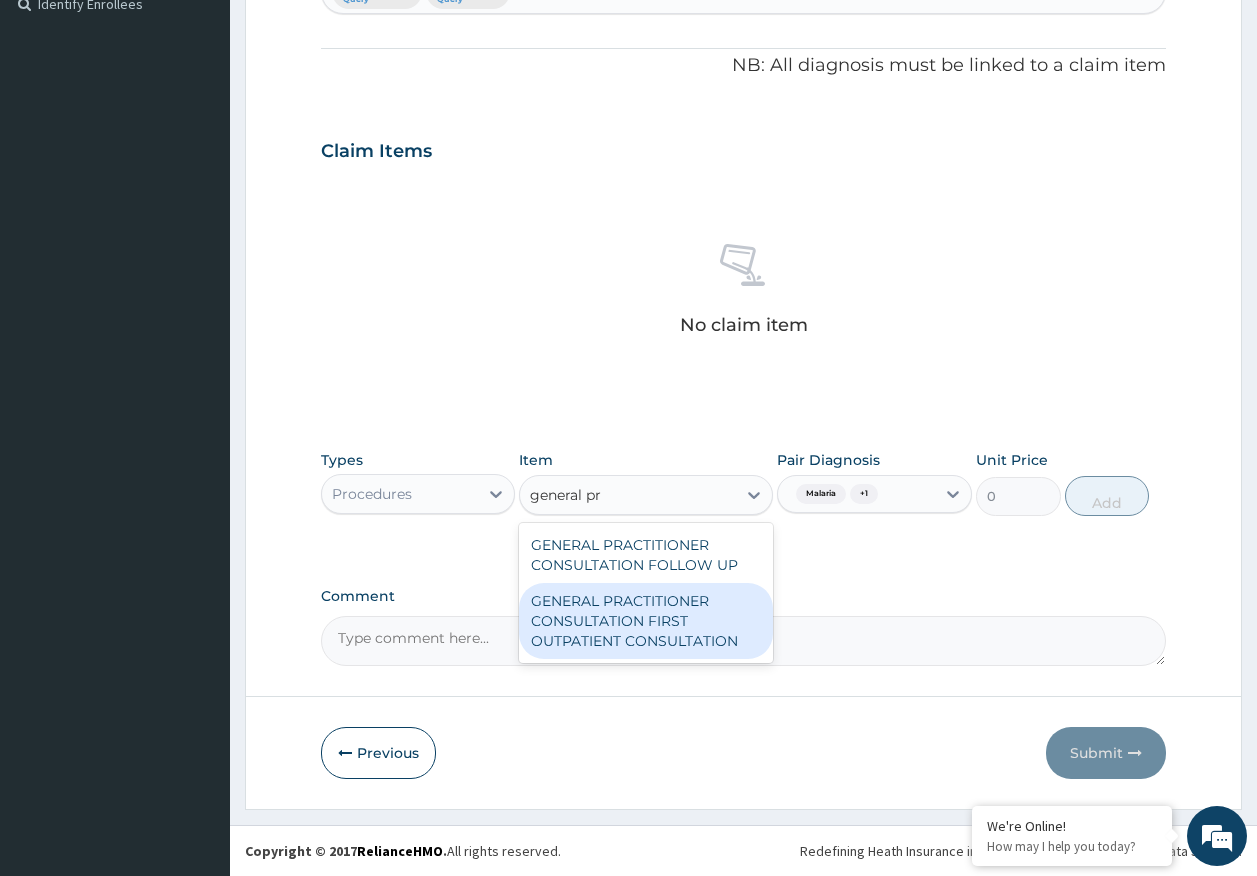 click on "GENERAL PRACTITIONER CONSULTATION FIRST OUTPATIENT CONSULTATION" at bounding box center (646, 621) 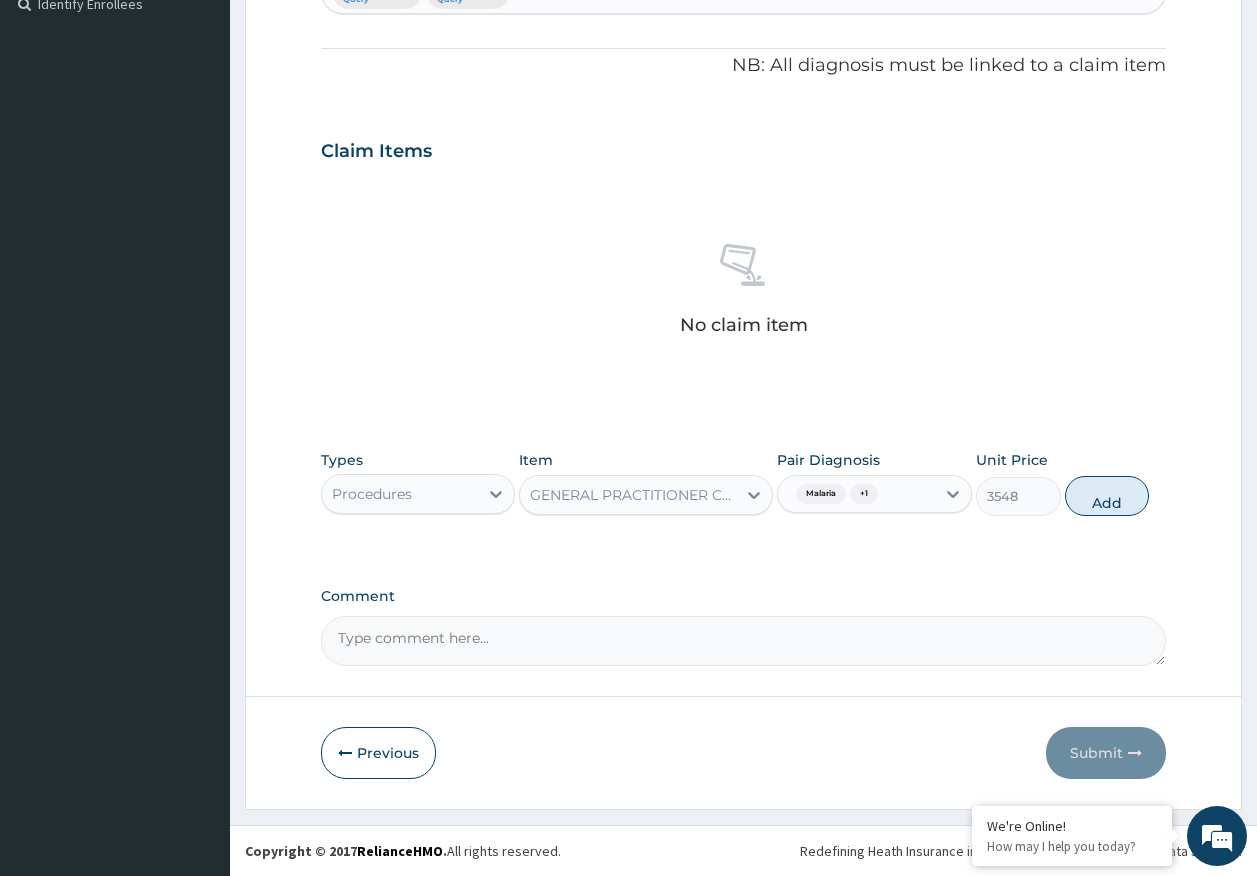 click on "Add" at bounding box center (1107, 496) 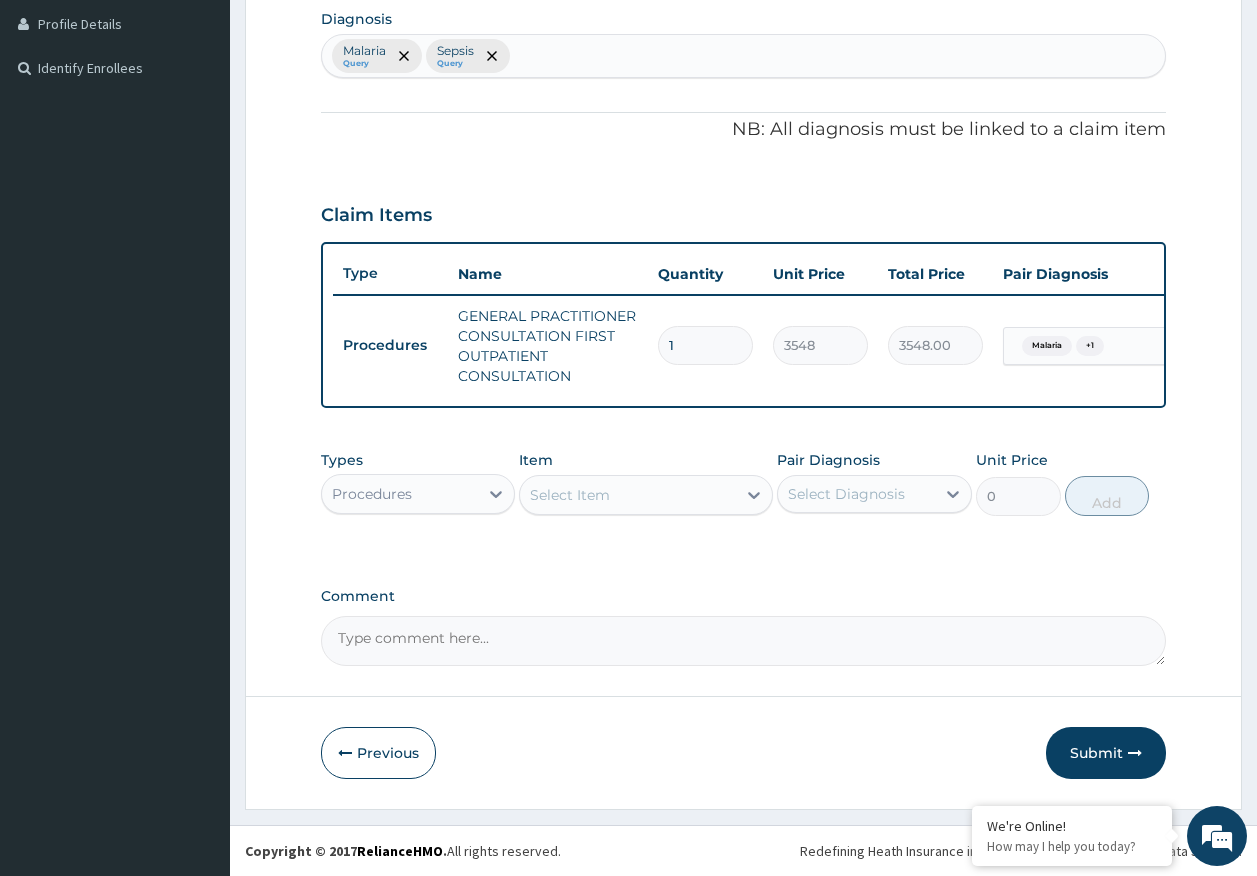 scroll, scrollTop: 517, scrollLeft: 0, axis: vertical 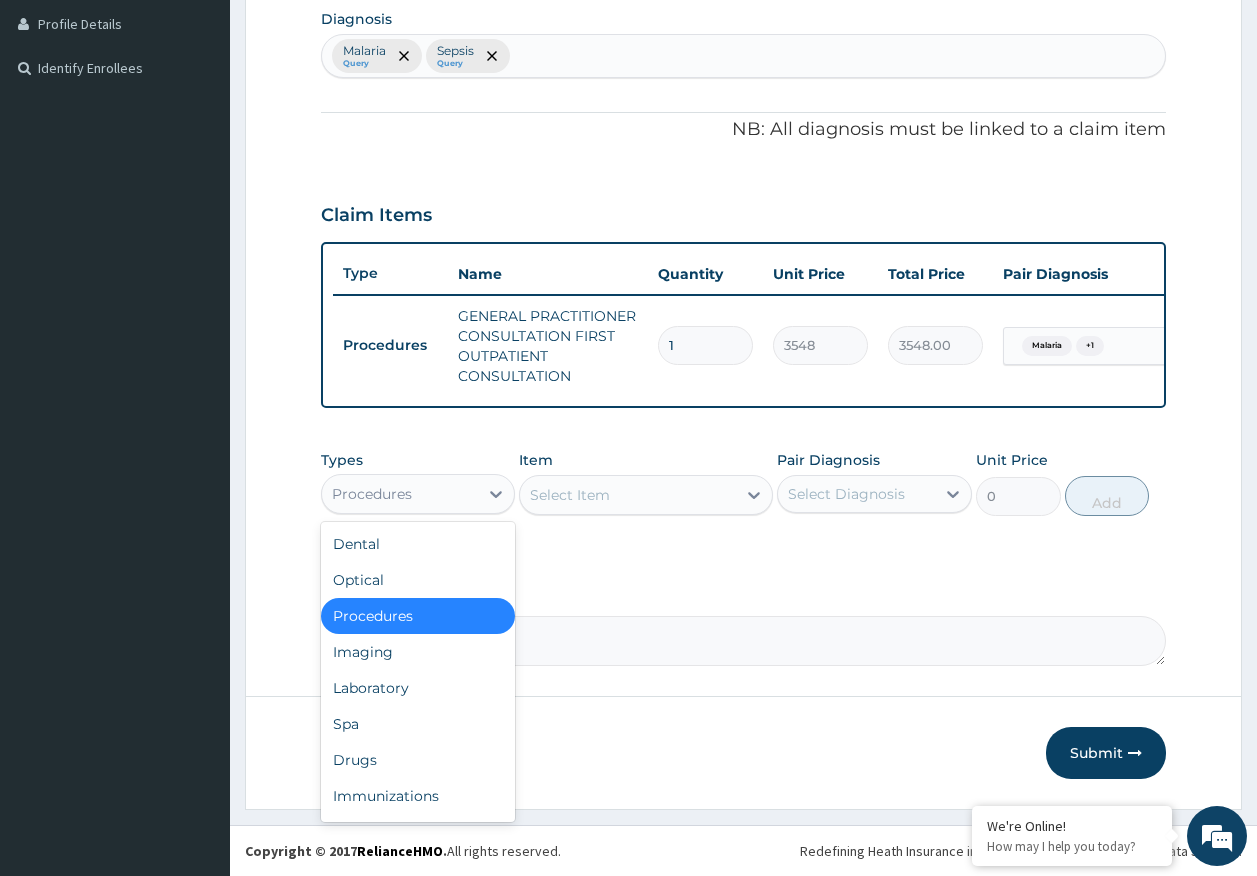 click on "Procedures" at bounding box center (372, 494) 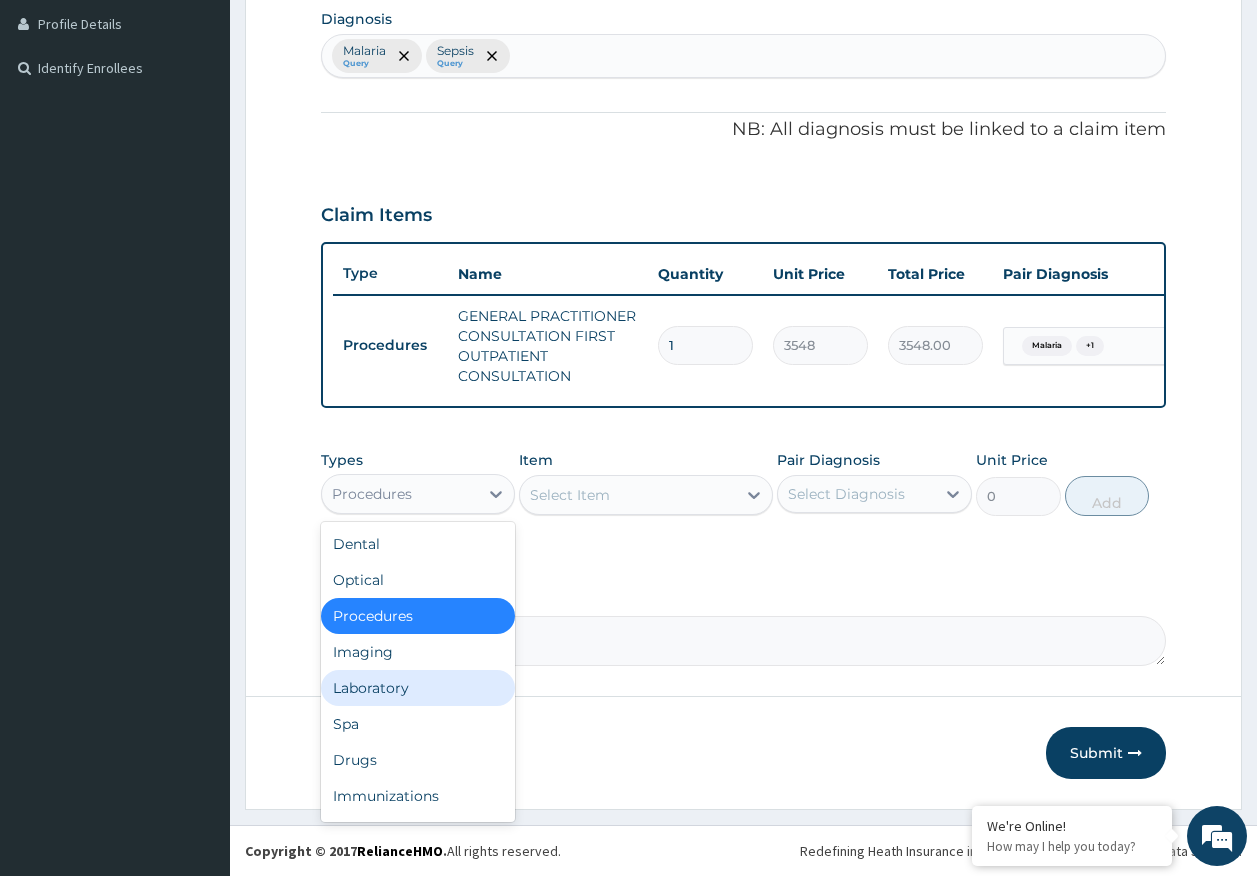 click on "Laboratory" at bounding box center (418, 688) 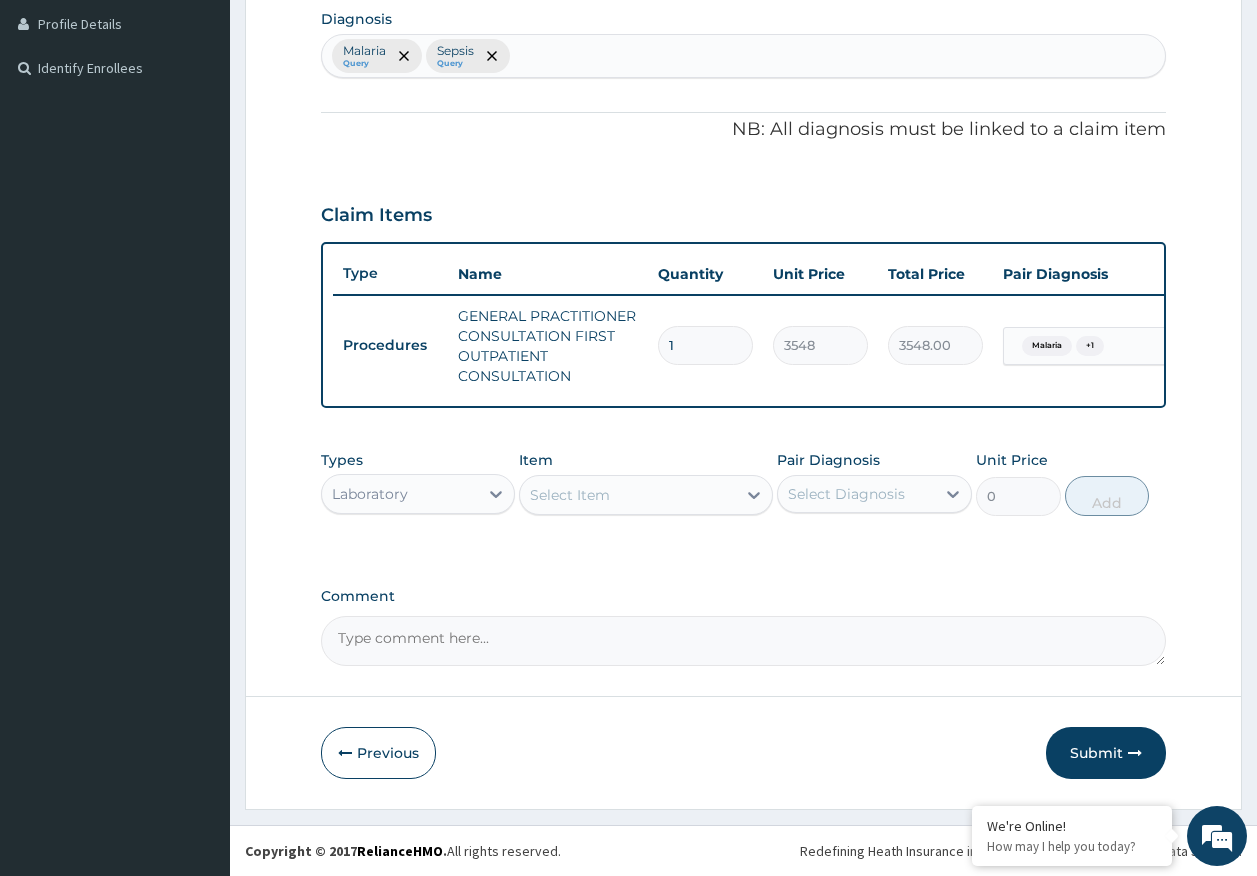 click on "Select Item" at bounding box center [628, 495] 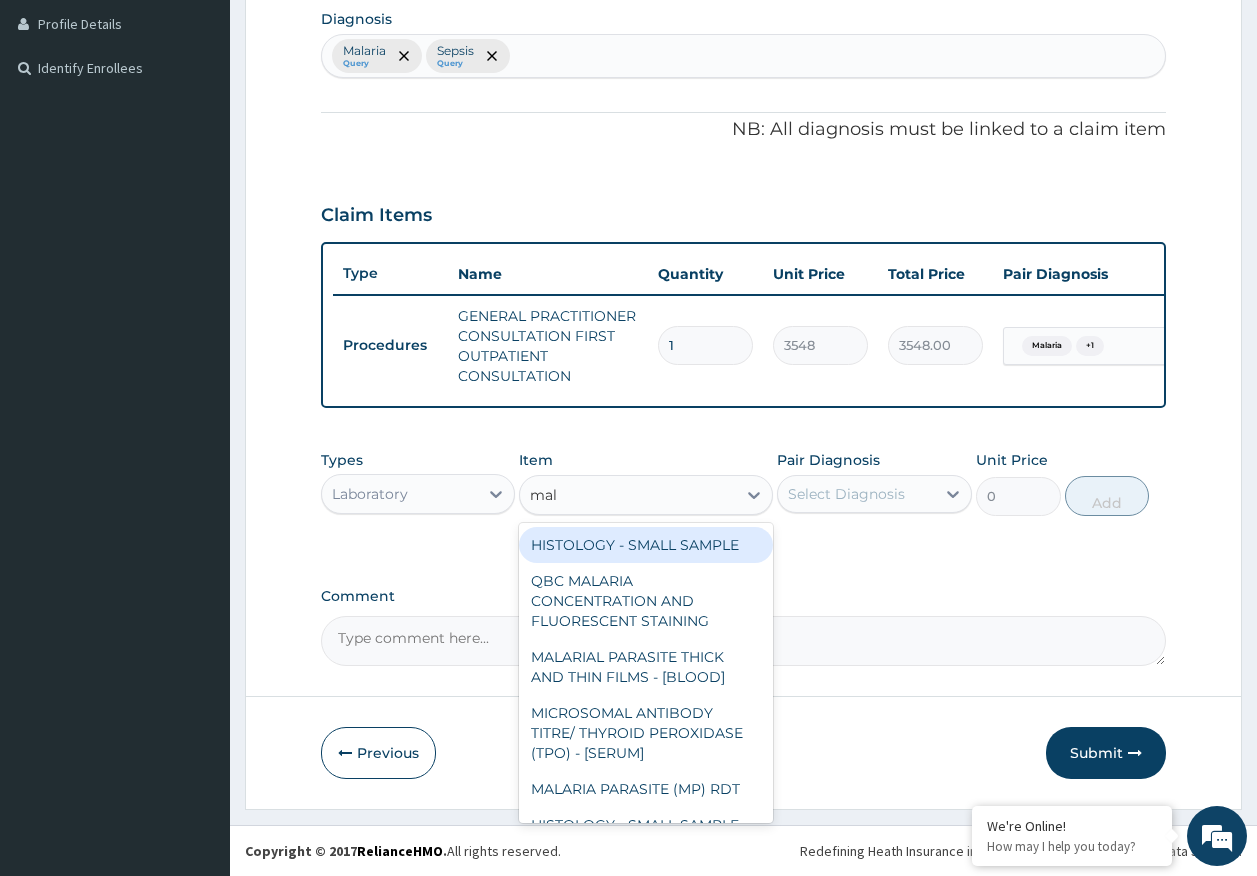 type on "mala" 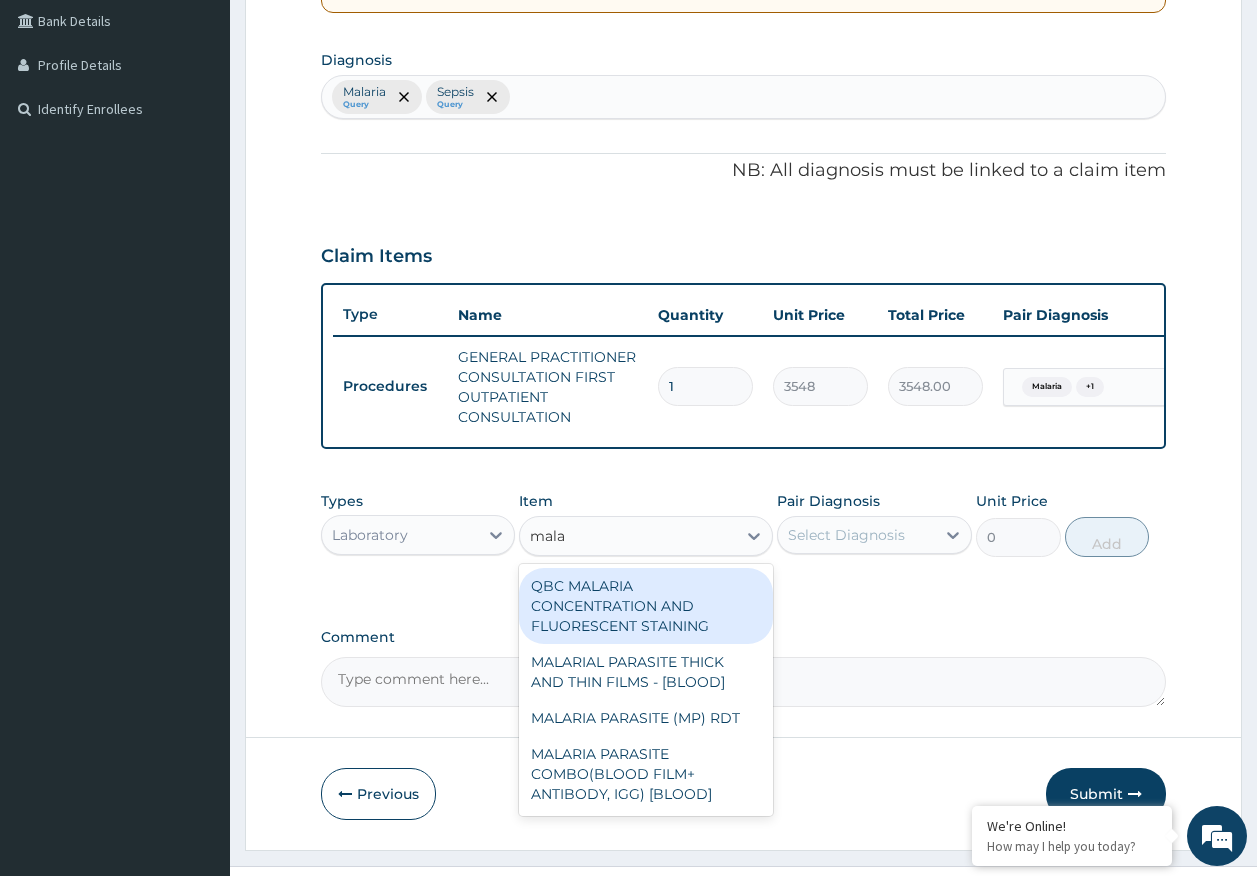 scroll, scrollTop: 417, scrollLeft: 0, axis: vertical 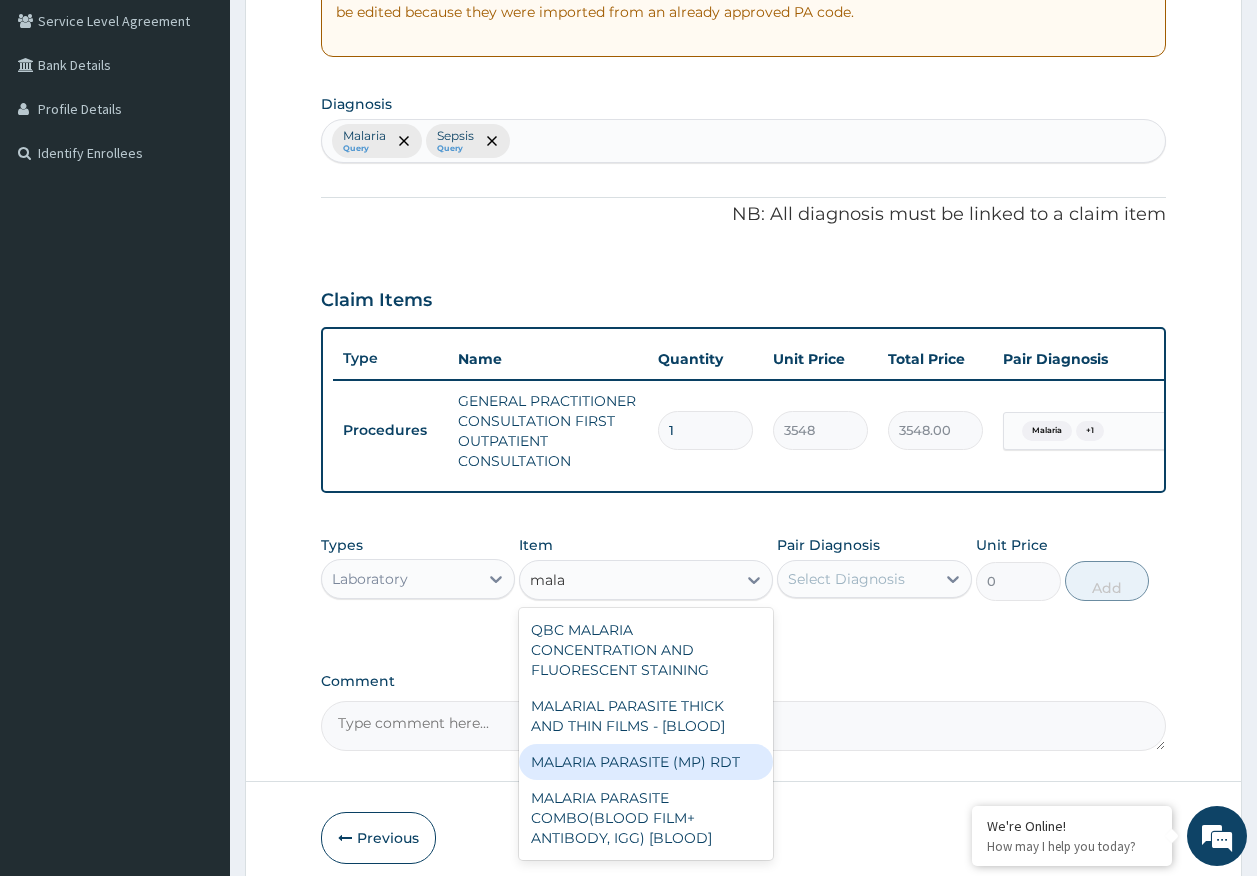 click on "MALARIA PARASITE (MP) RDT" at bounding box center [646, 762] 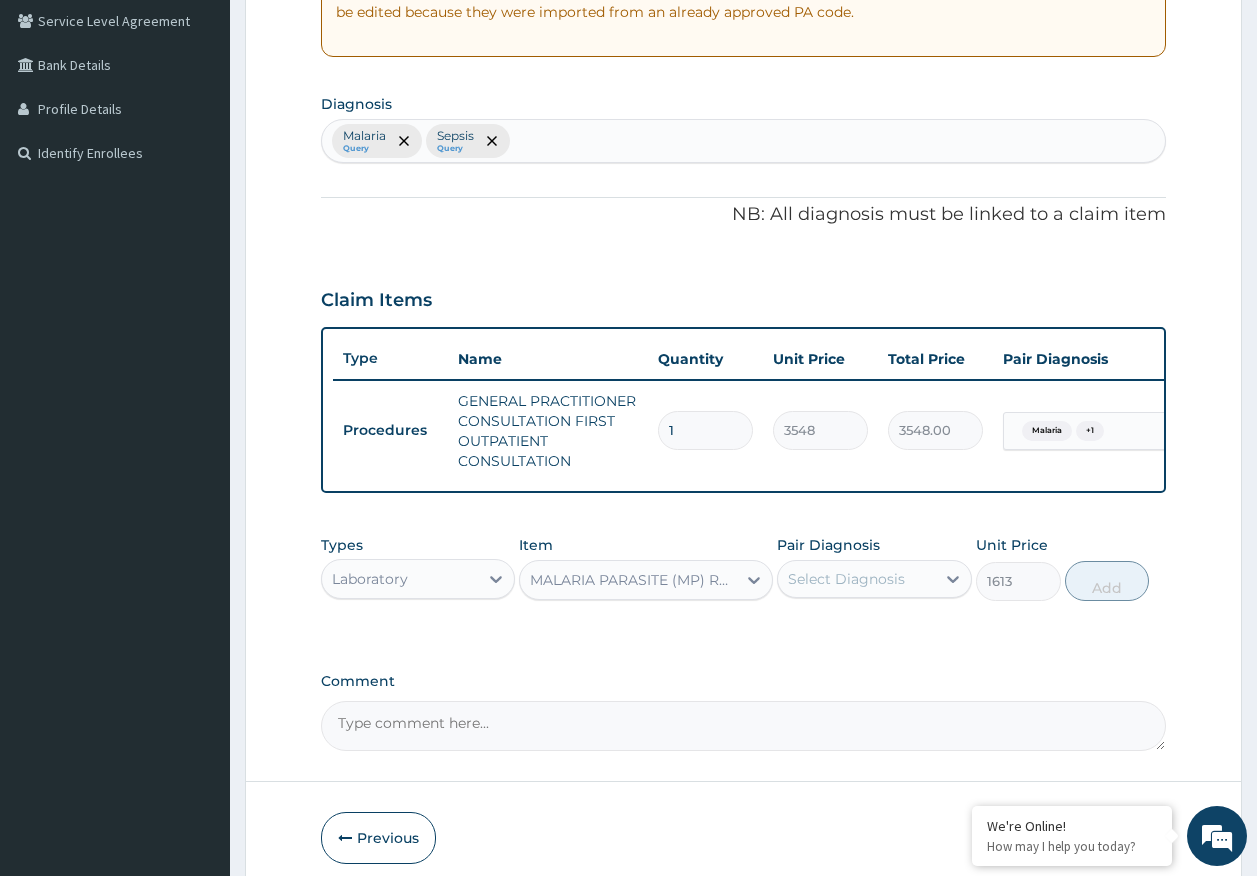 click on "Select Diagnosis" at bounding box center [846, 579] 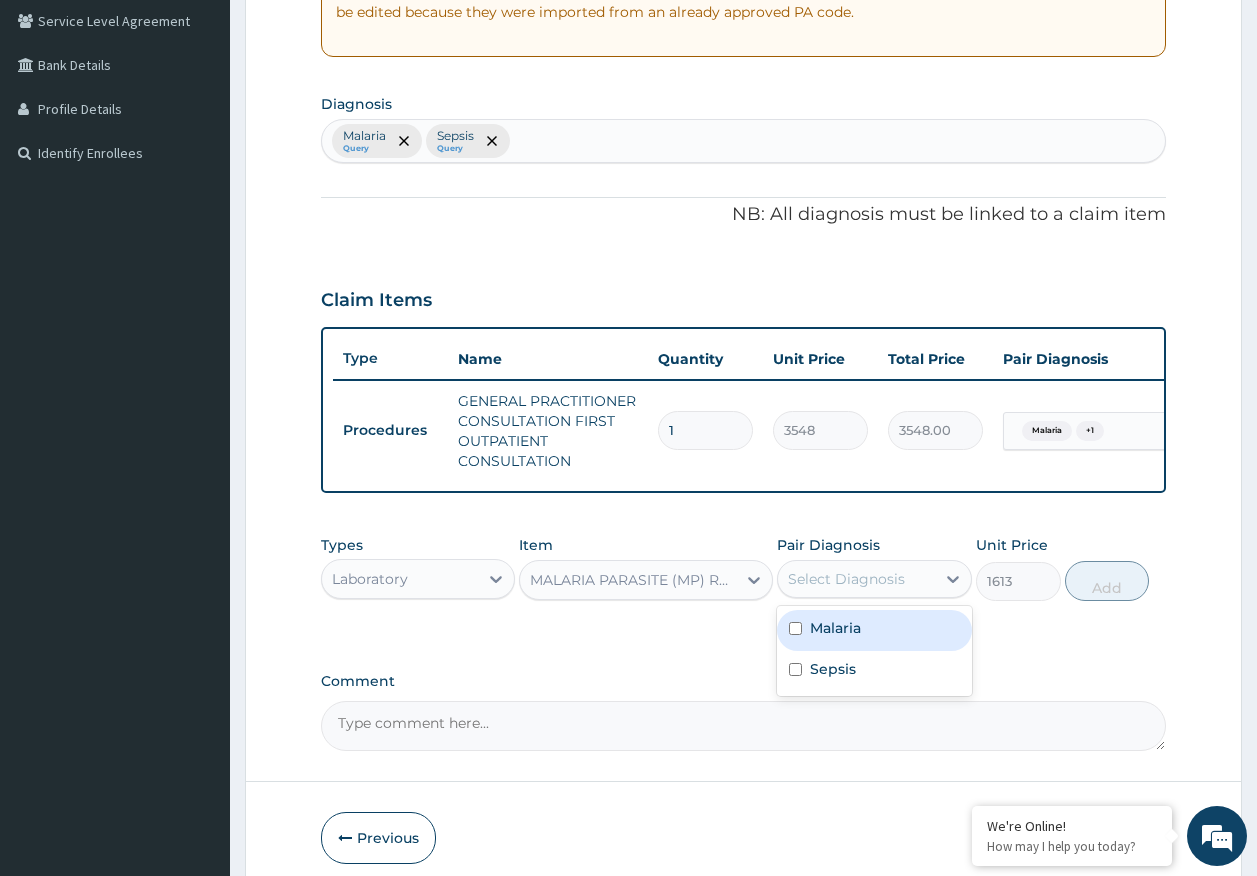 click on "Malaria" at bounding box center [835, 628] 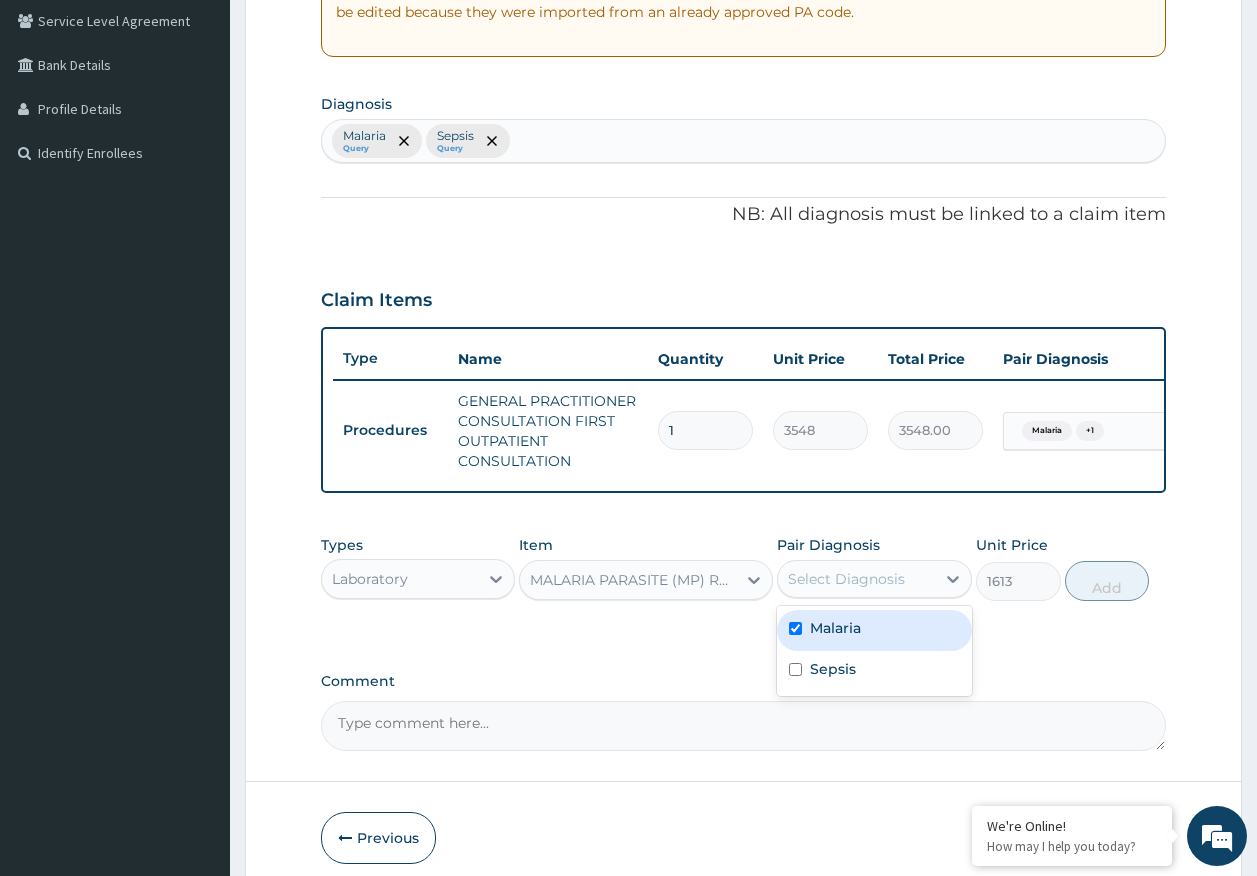 checkbox on "true" 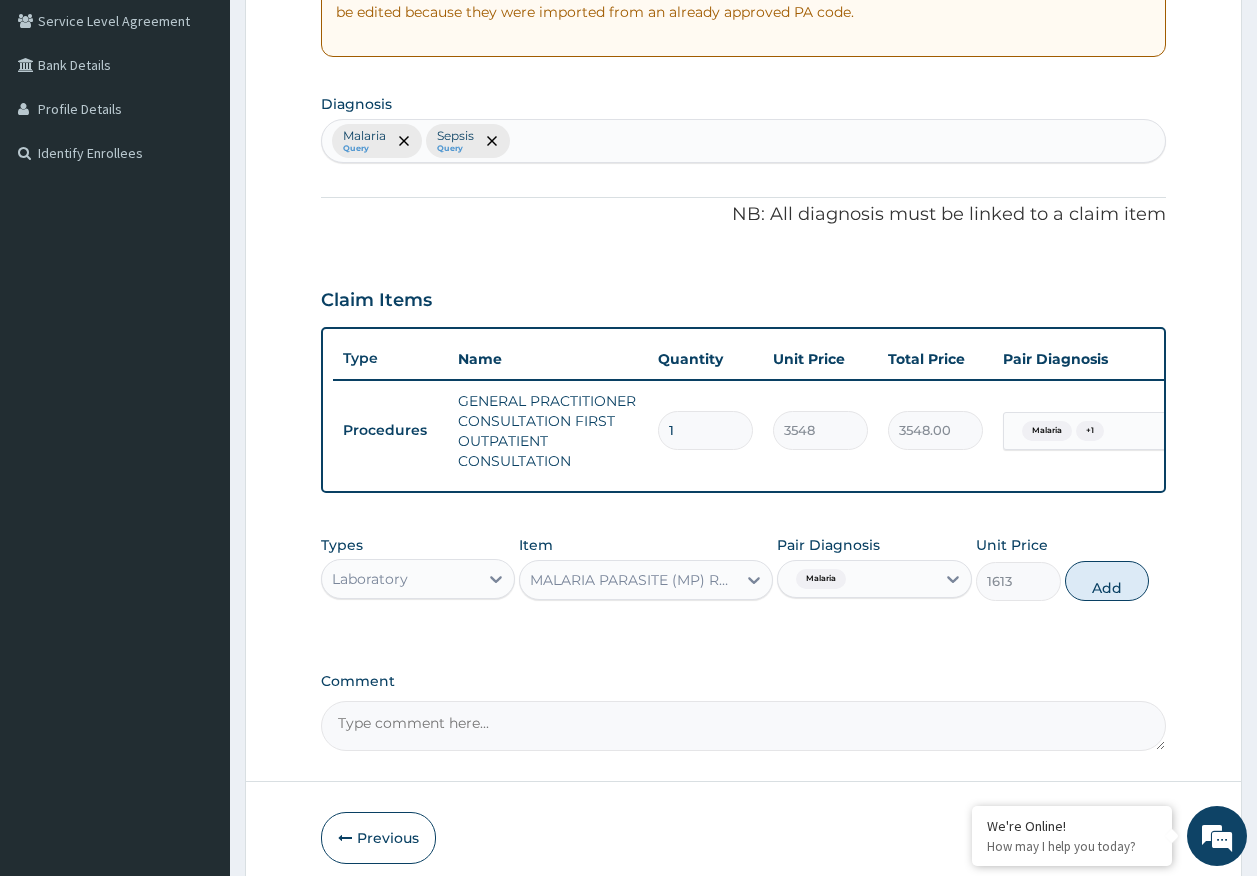 click on "Add" at bounding box center [1107, 581] 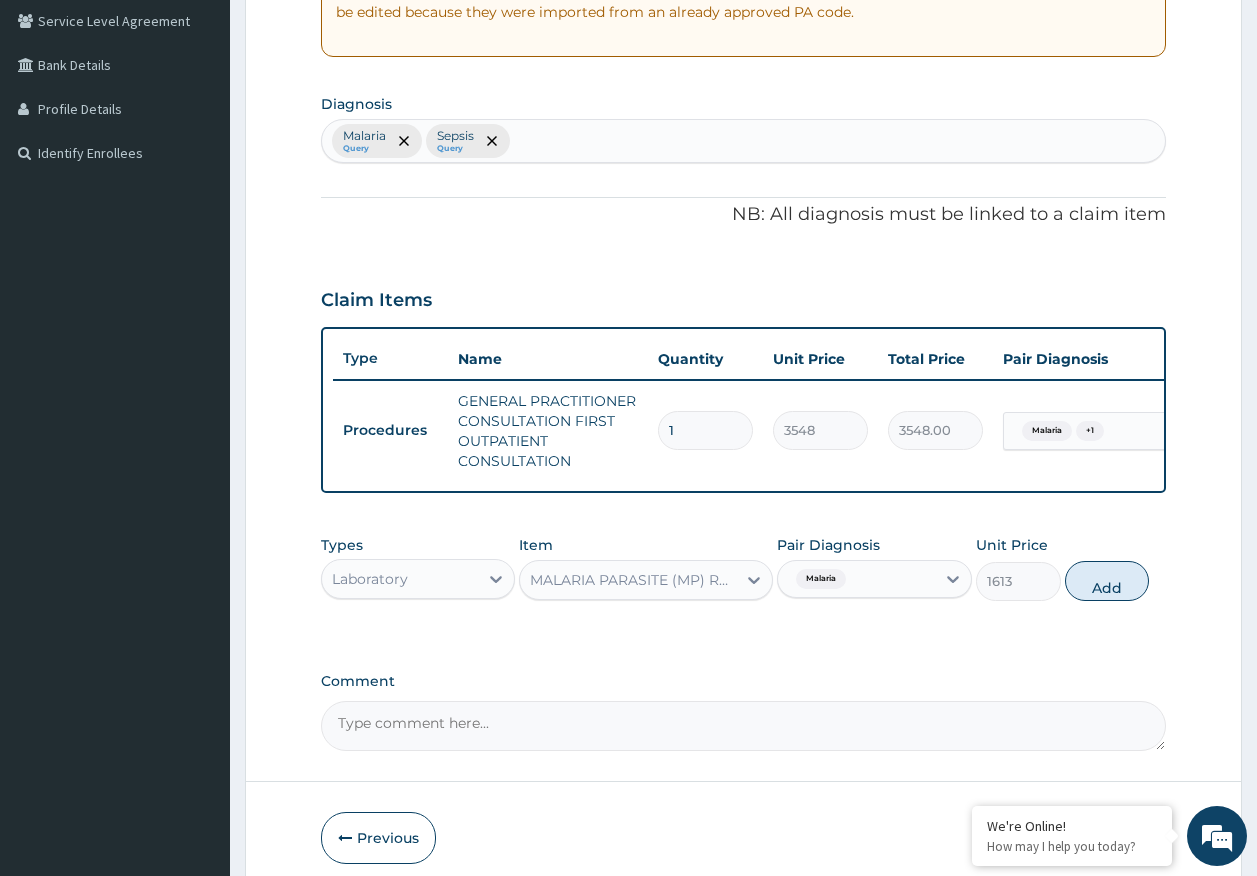 type on "0" 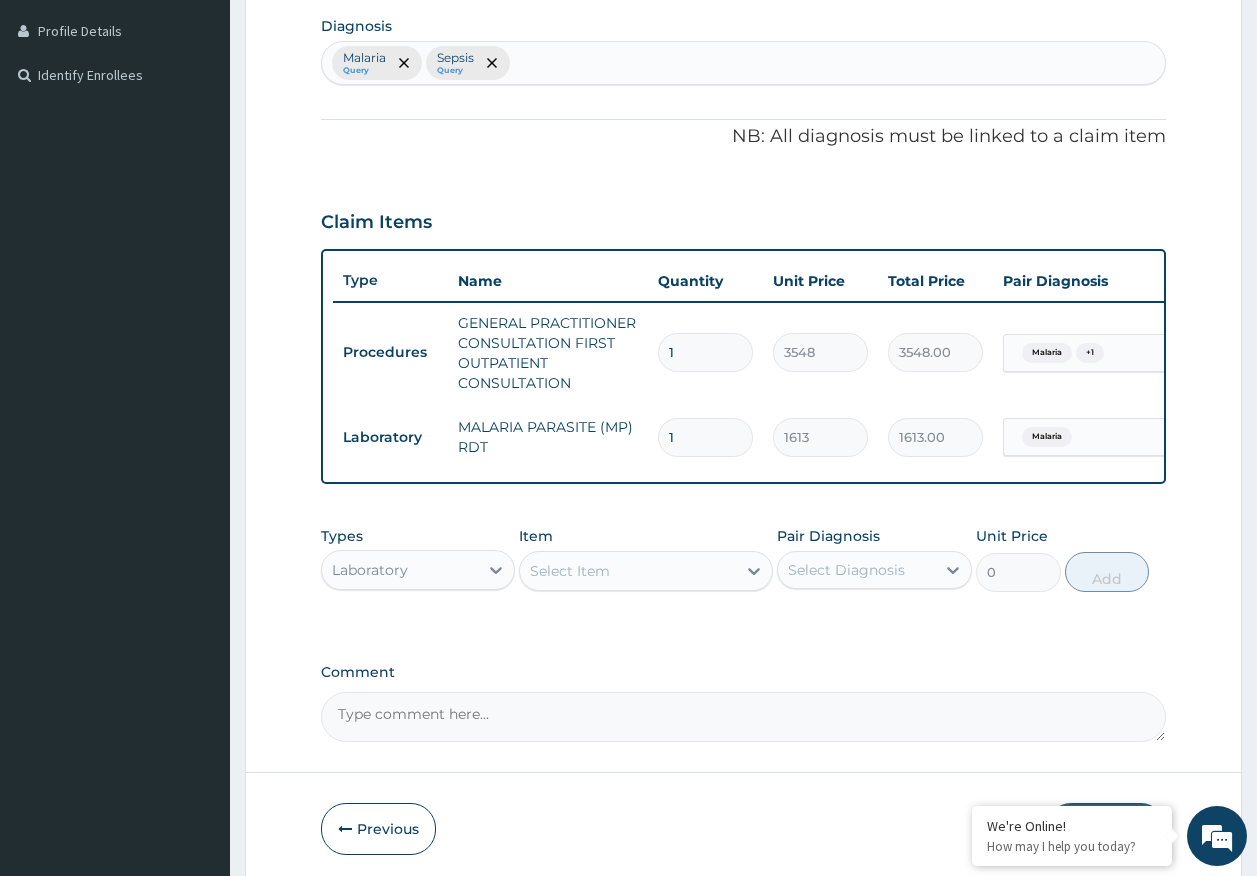 scroll, scrollTop: 586, scrollLeft: 0, axis: vertical 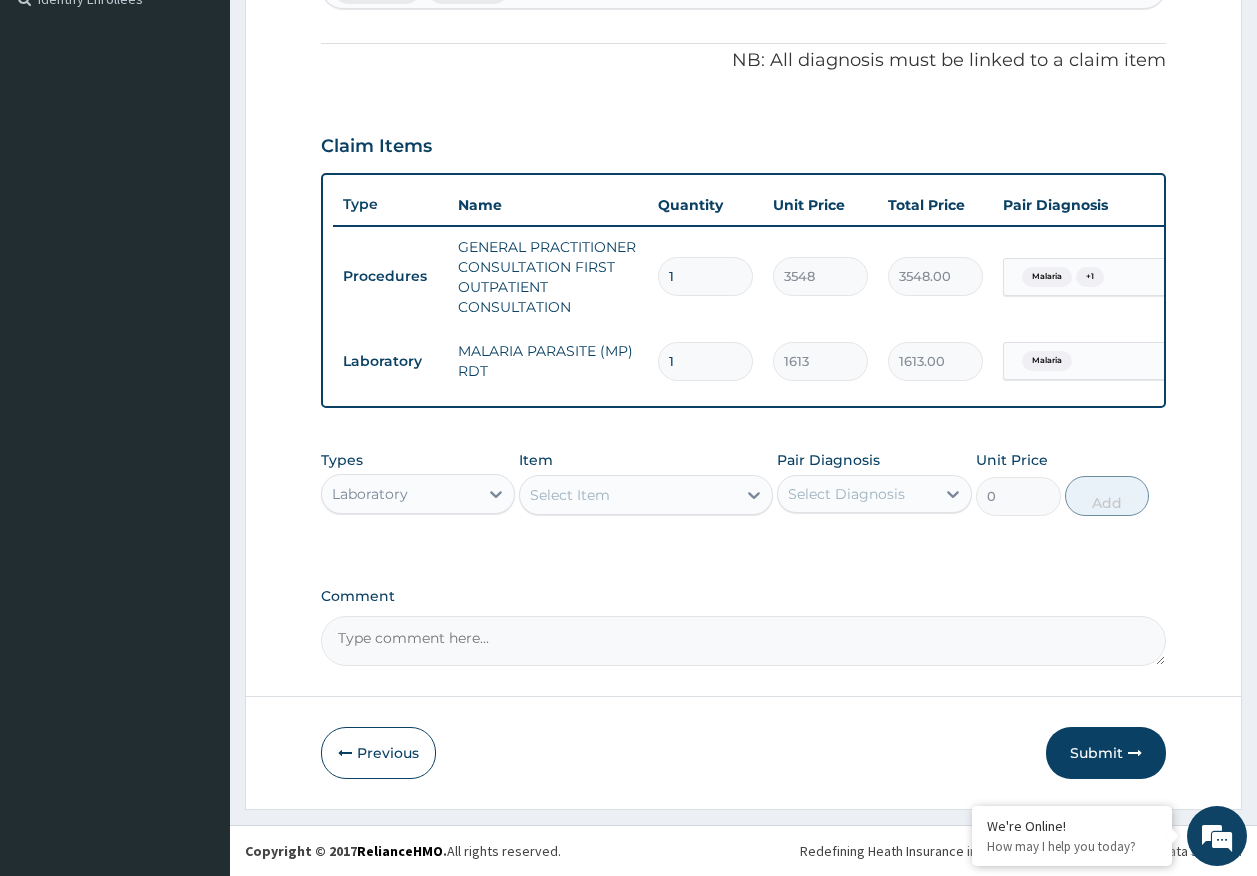 click on "Select Item" at bounding box center [570, 495] 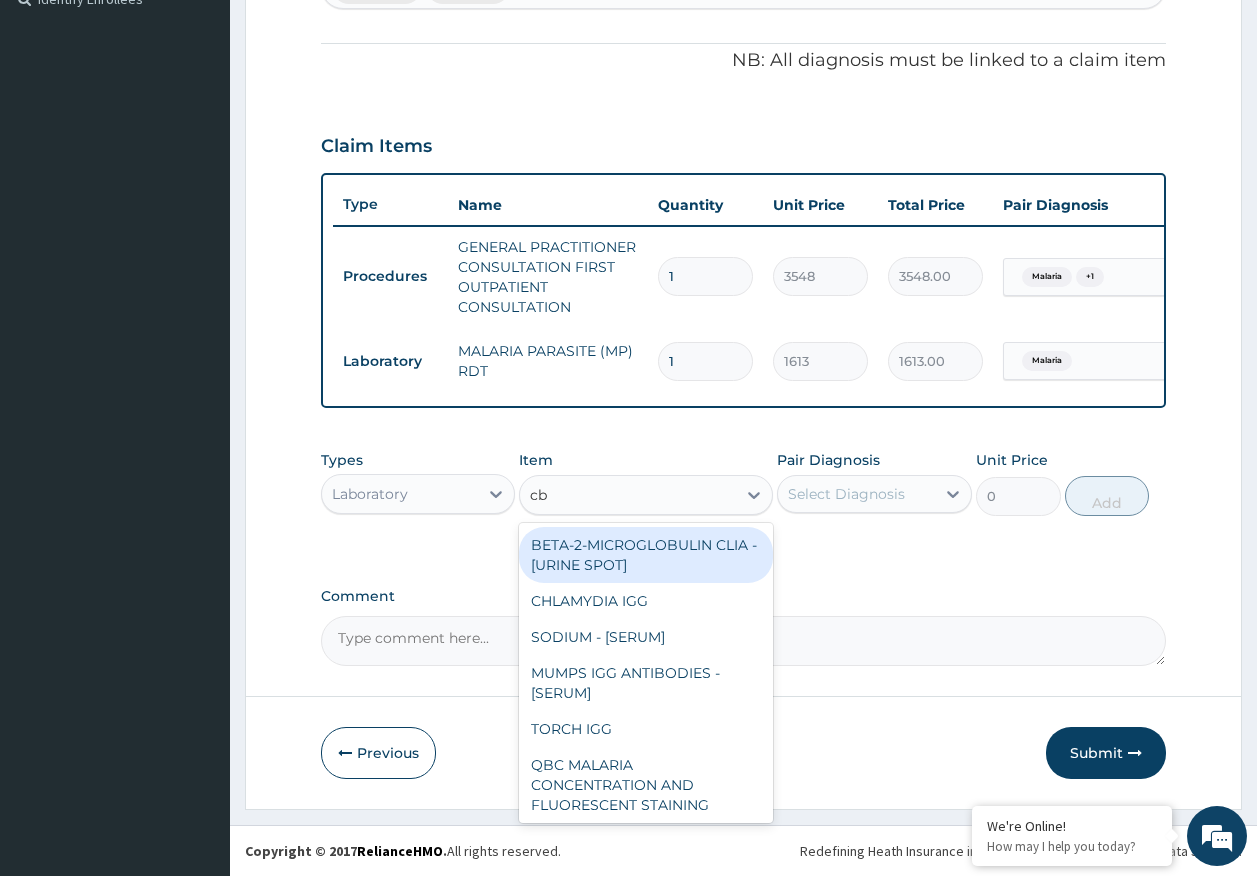 type on "cbc" 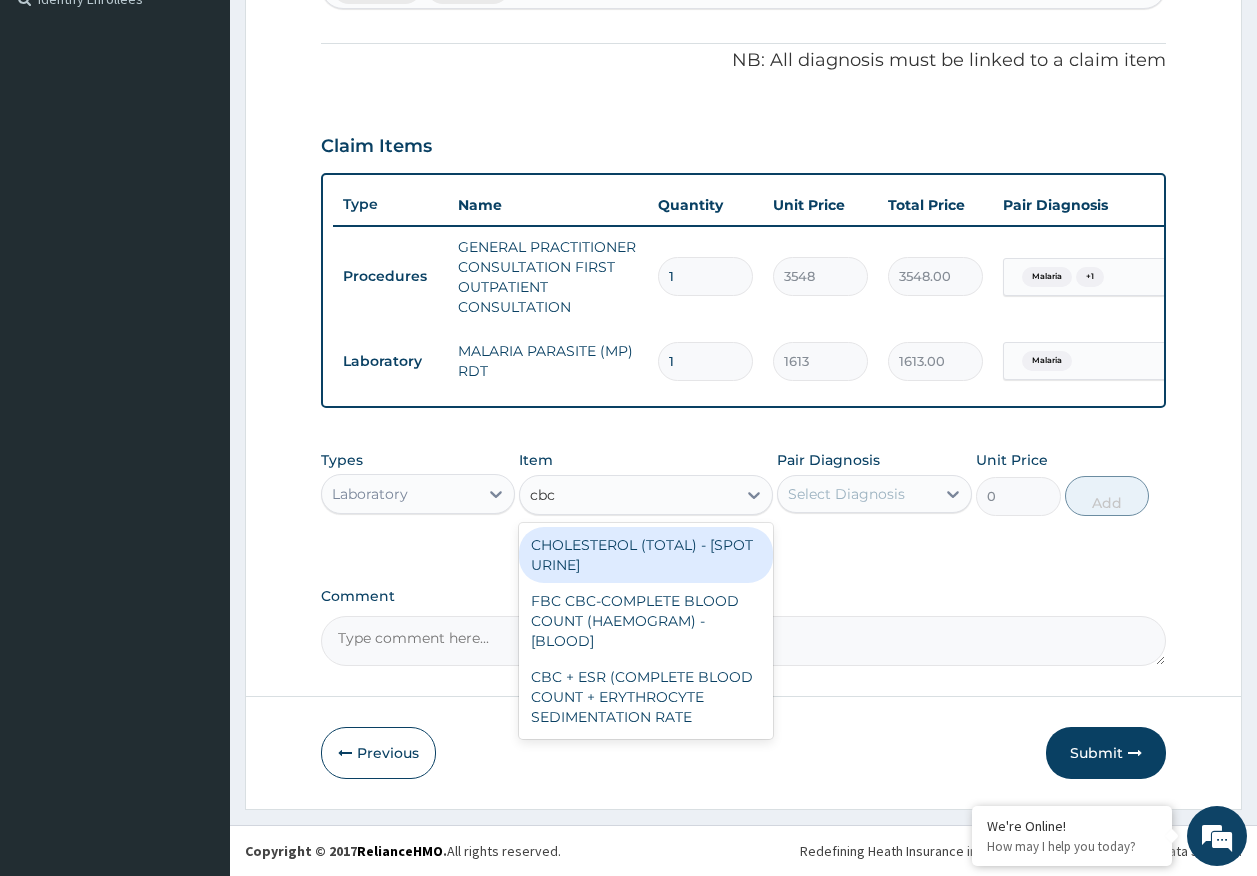 scroll, scrollTop: 386, scrollLeft: 0, axis: vertical 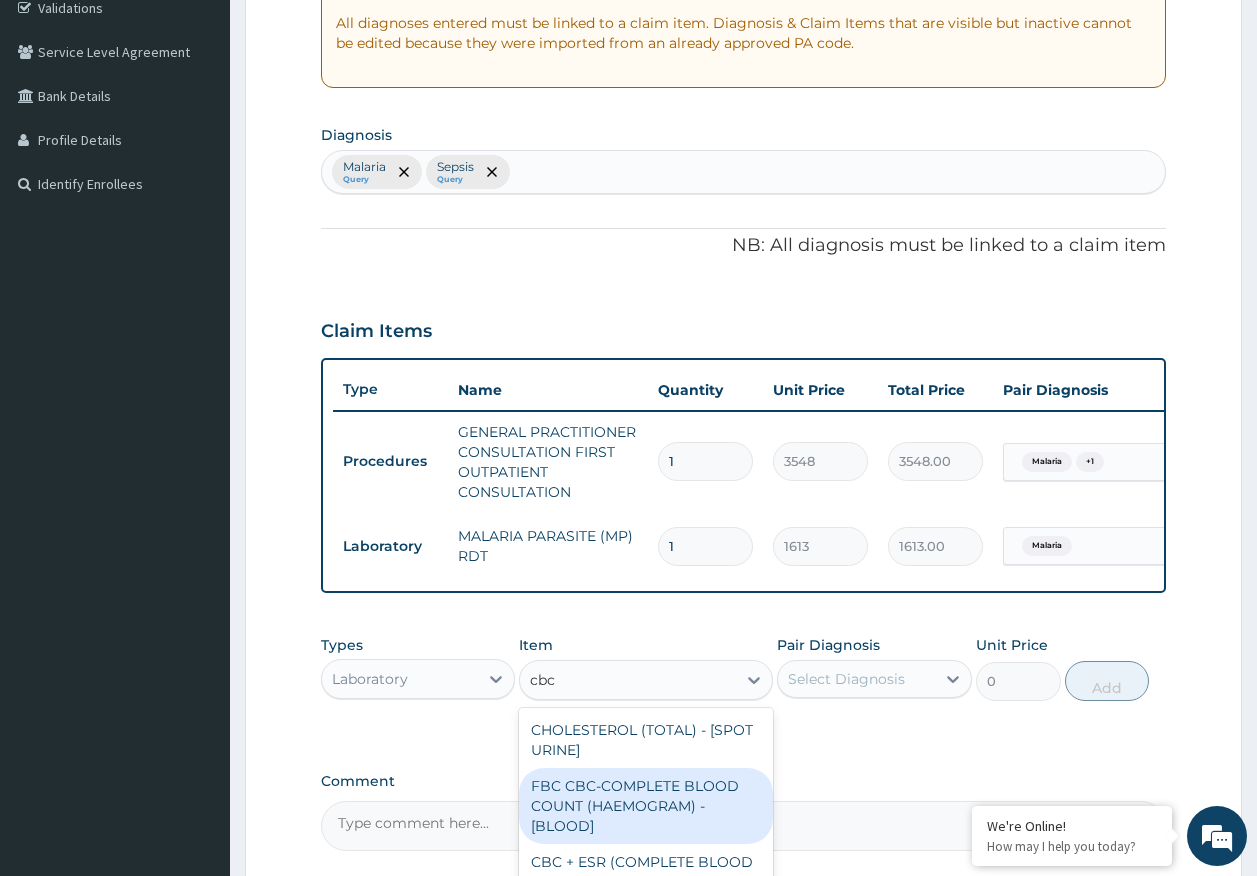 click on "FBC CBC-COMPLETE BLOOD COUNT (HAEMOGRAM) - [BLOOD]" at bounding box center [646, 806] 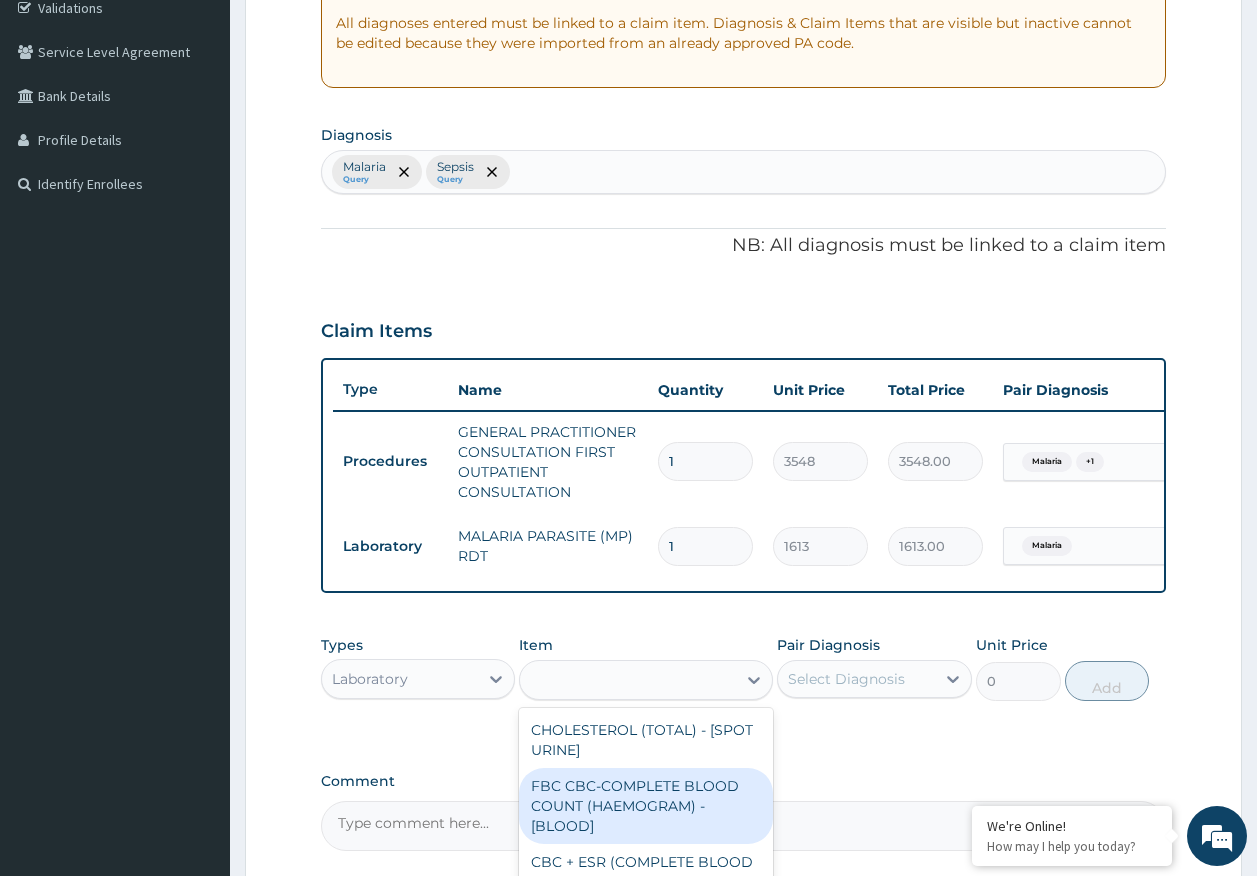 type on "4300" 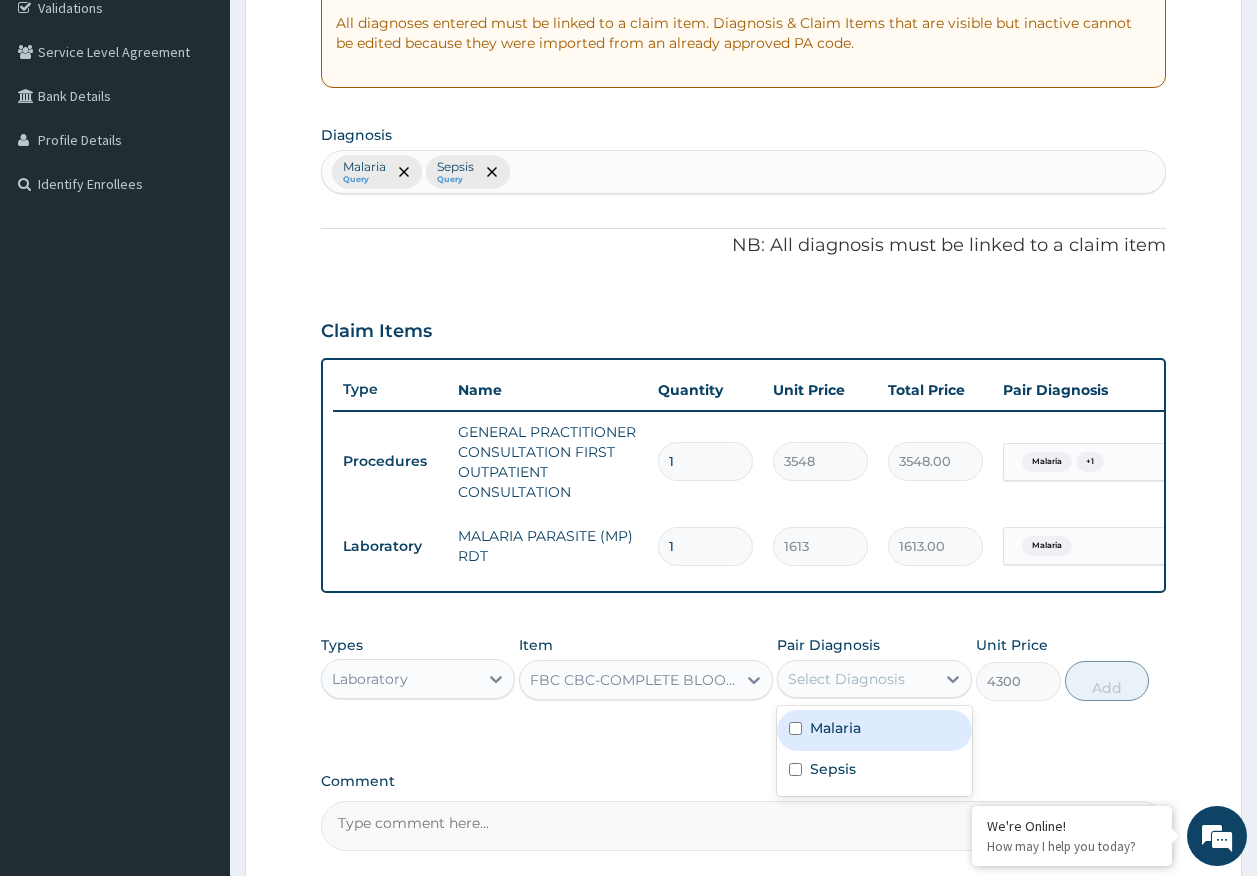 click on "Select Diagnosis" at bounding box center (874, 679) 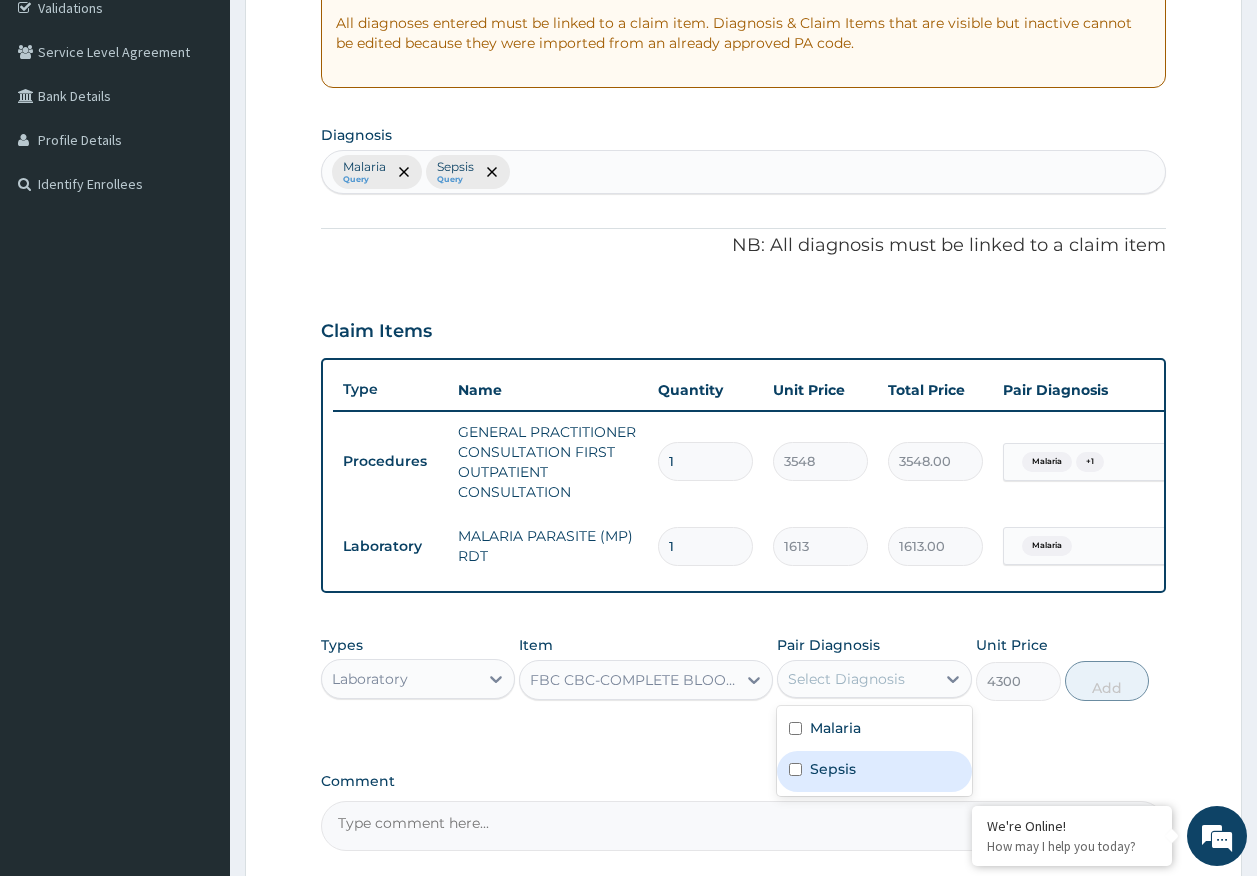 drag, startPoint x: 834, startPoint y: 788, endPoint x: 883, endPoint y: 772, distance: 51.546097 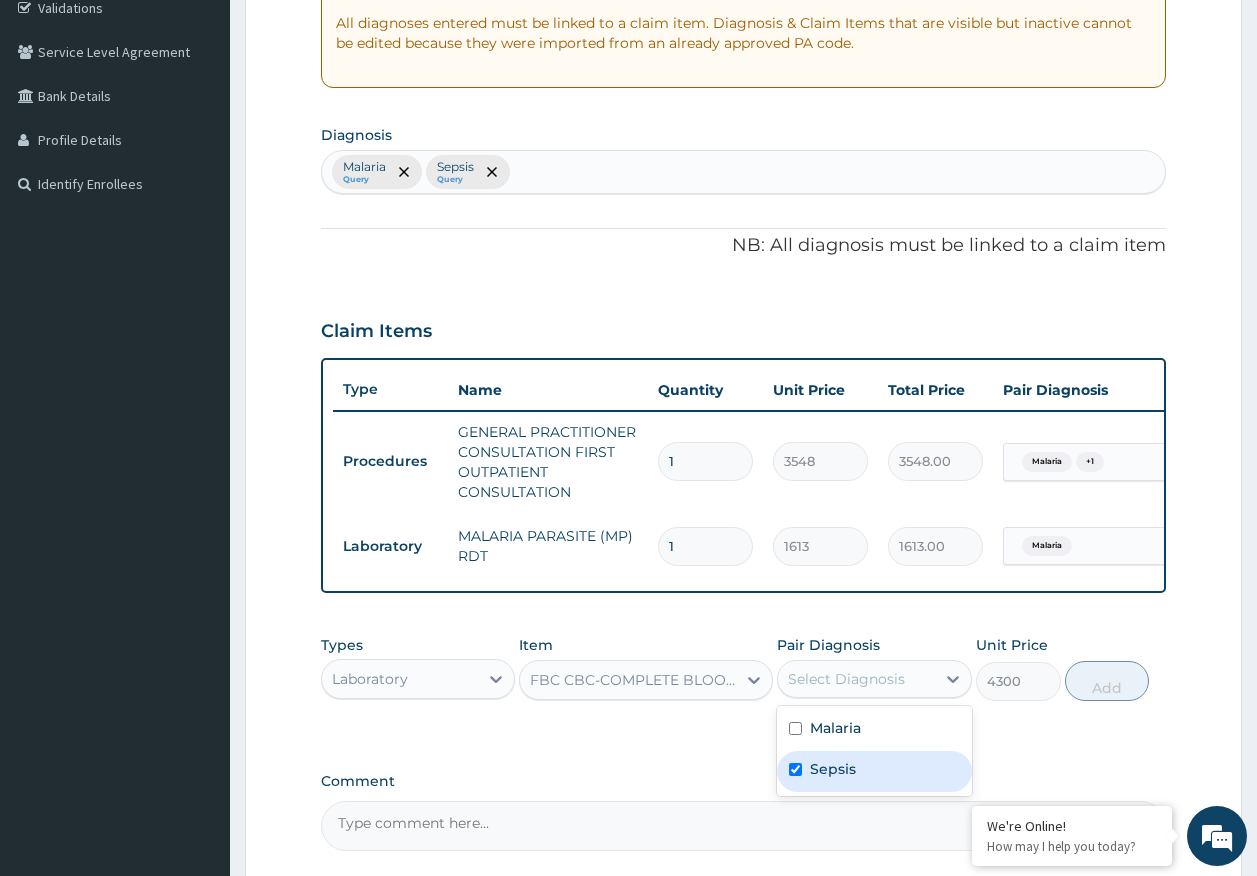 checkbox on "true" 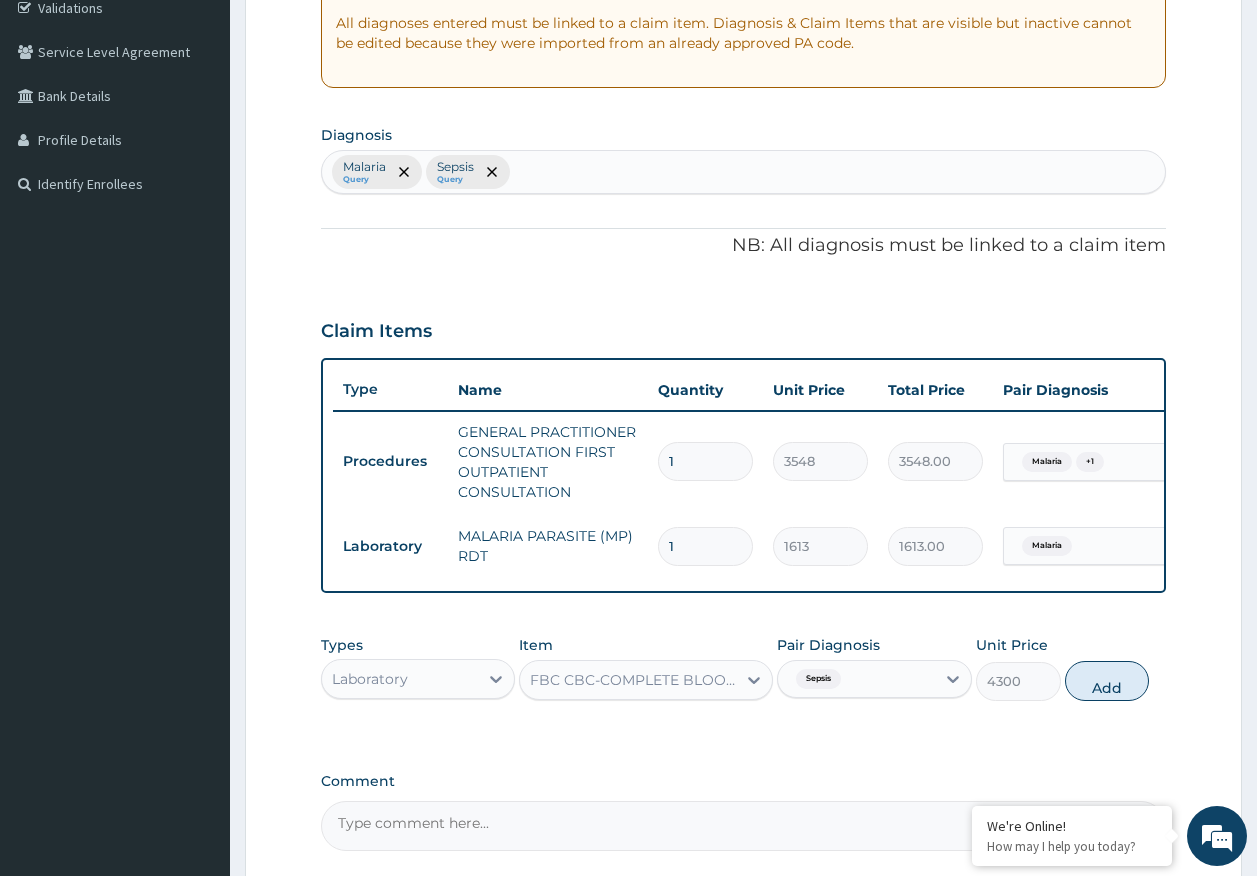 click on "Add" at bounding box center (1107, 681) 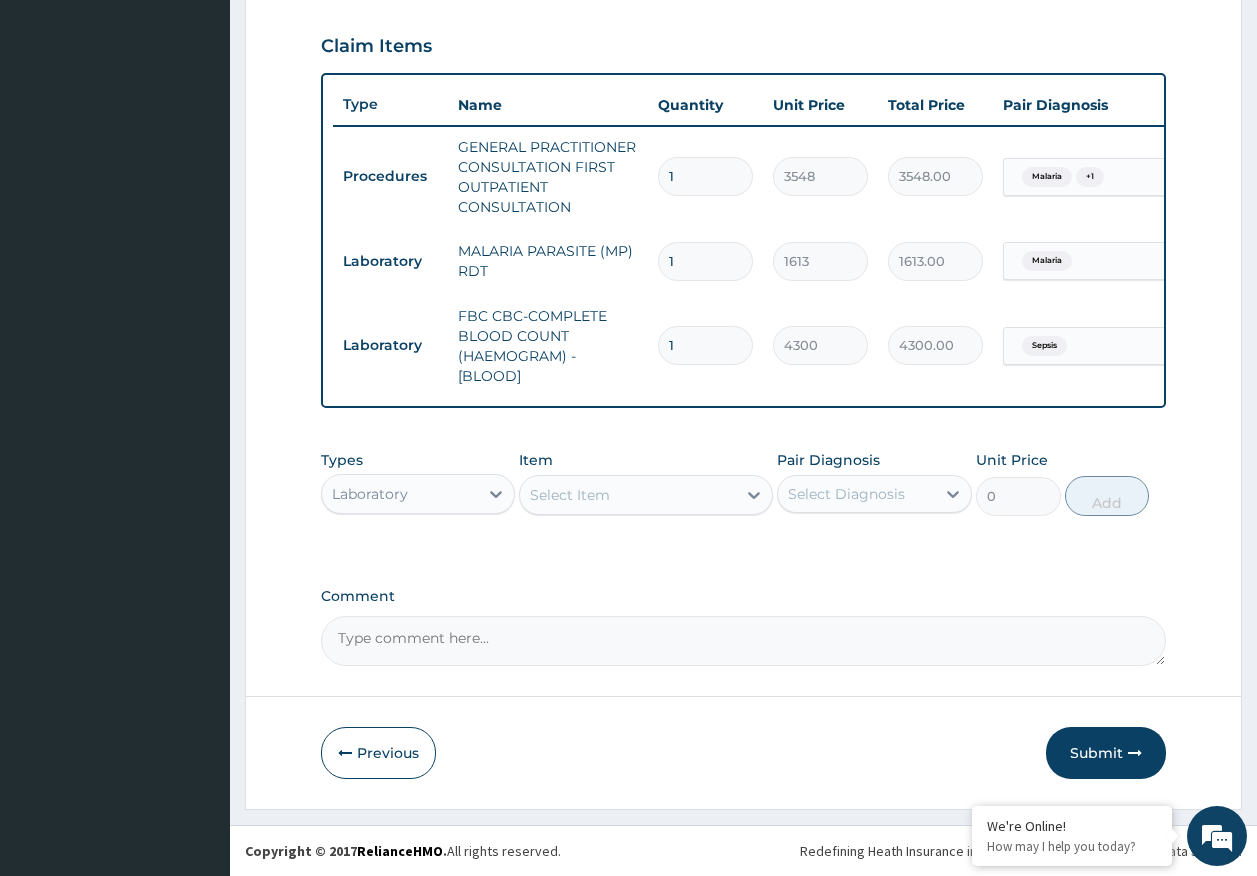 scroll, scrollTop: 686, scrollLeft: 0, axis: vertical 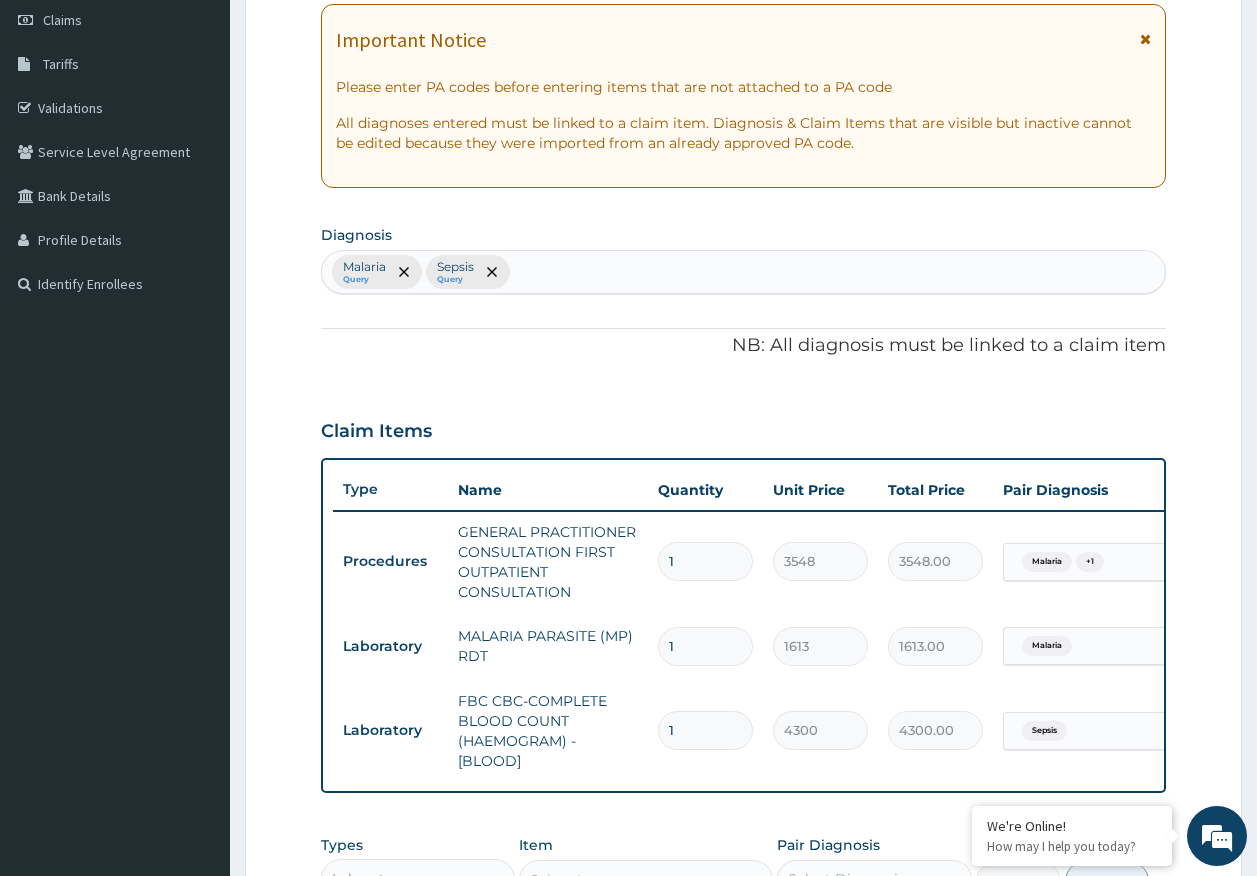 click on "Malaria Query Sepsis Query" at bounding box center [744, 272] 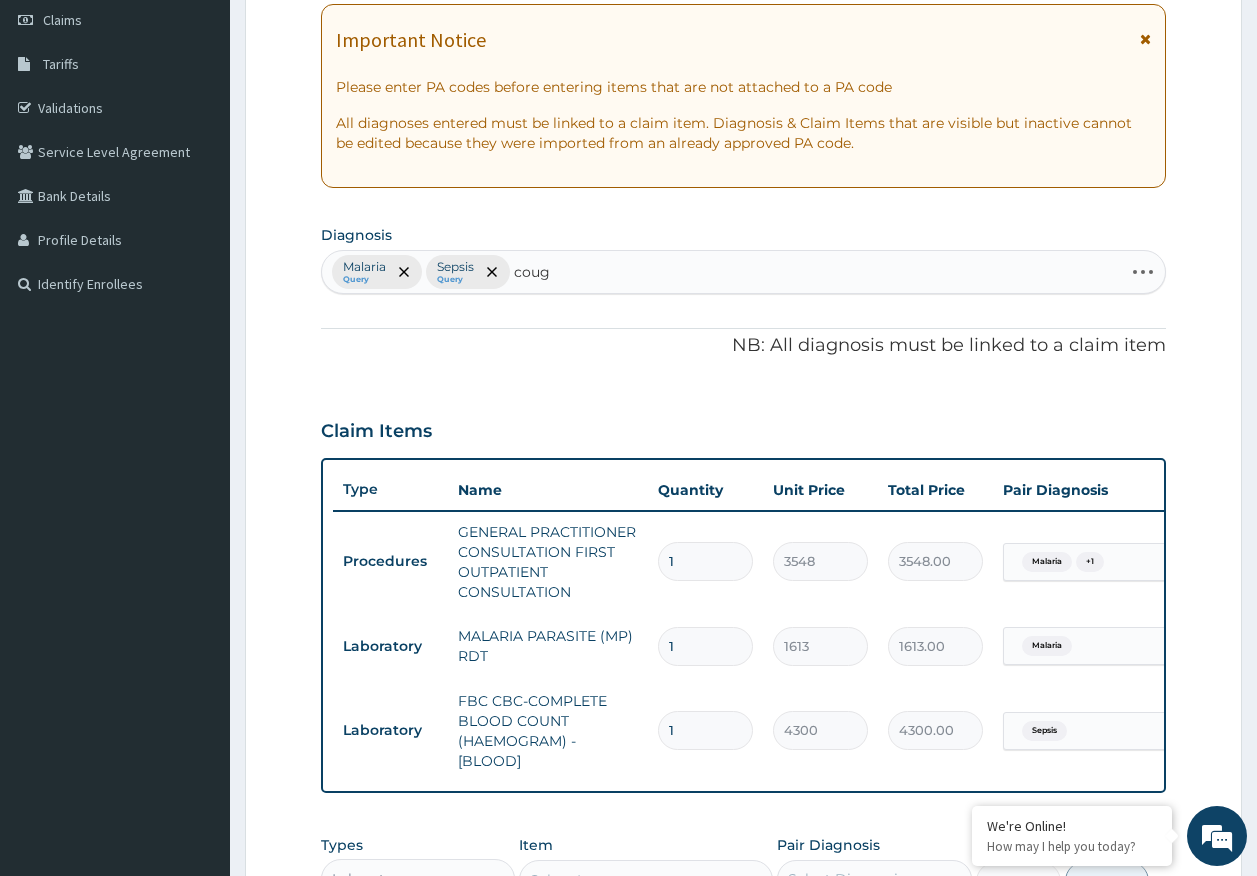 type on "cough" 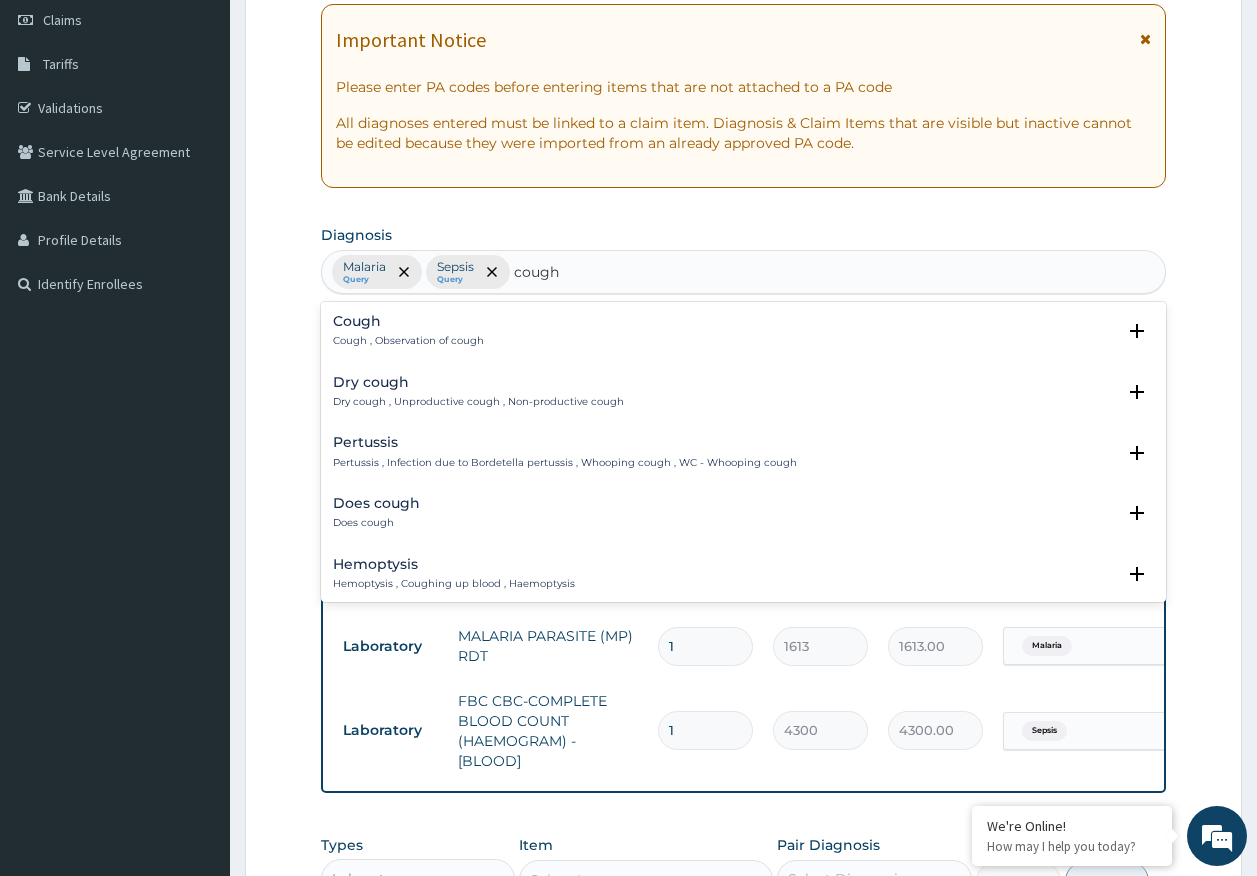 click on "Cough , Observation of cough" at bounding box center (408, 341) 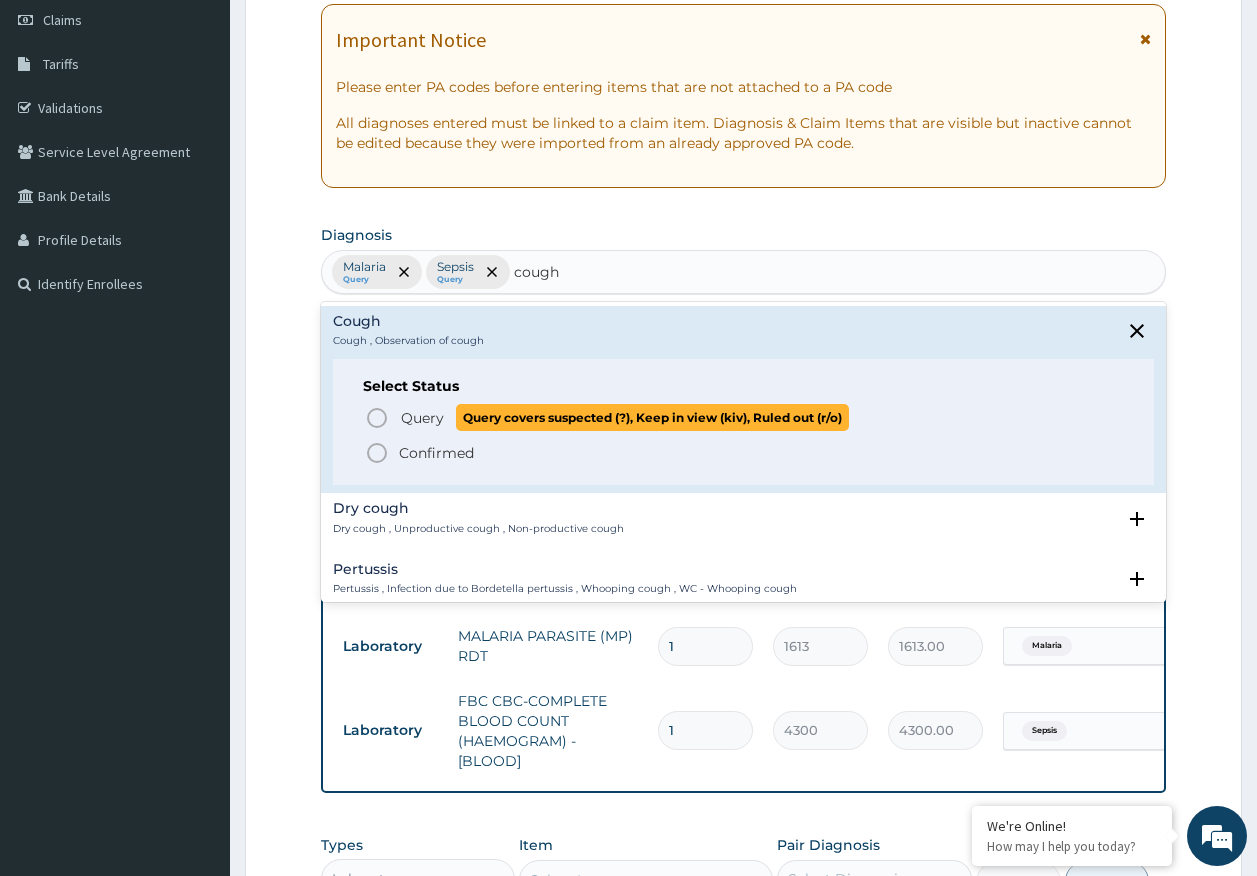 click on "Query" at bounding box center [422, 418] 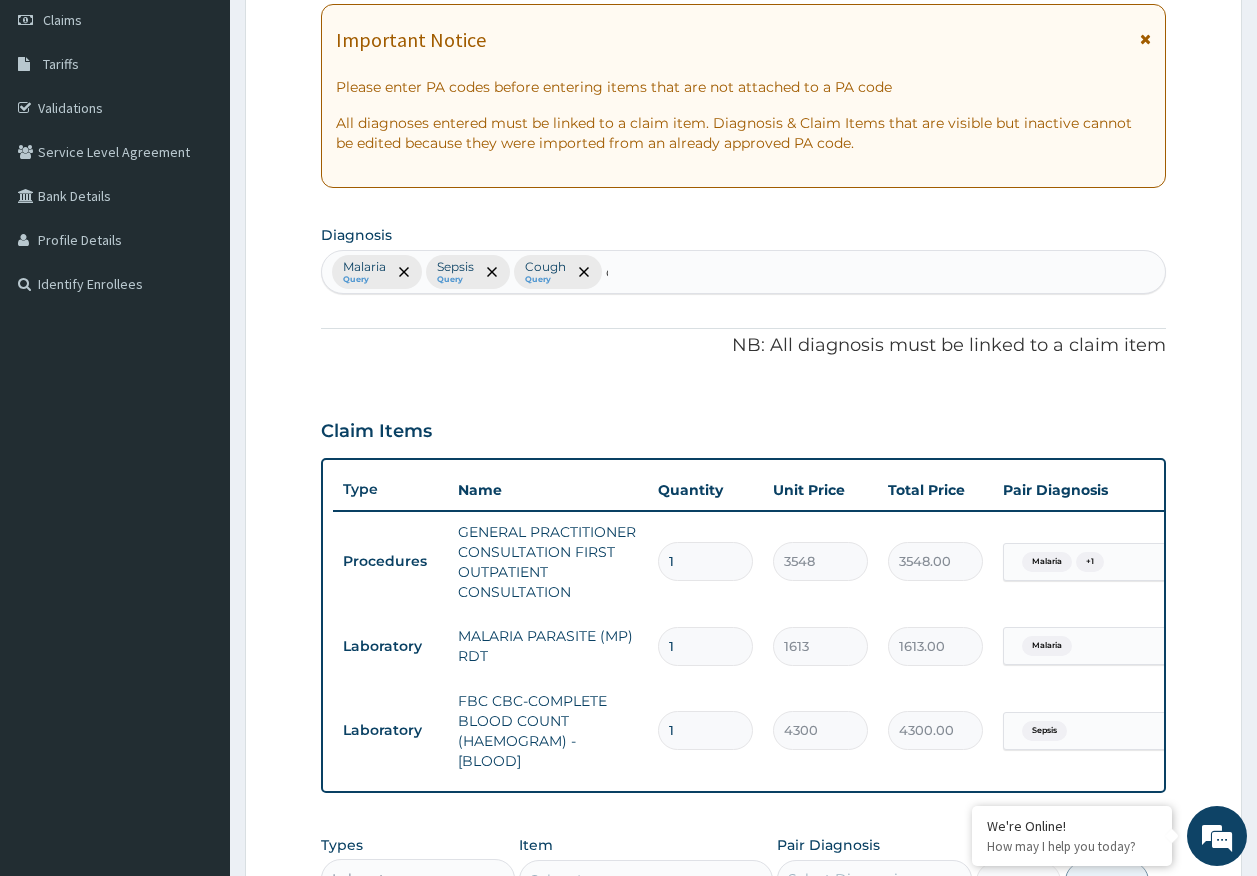 type 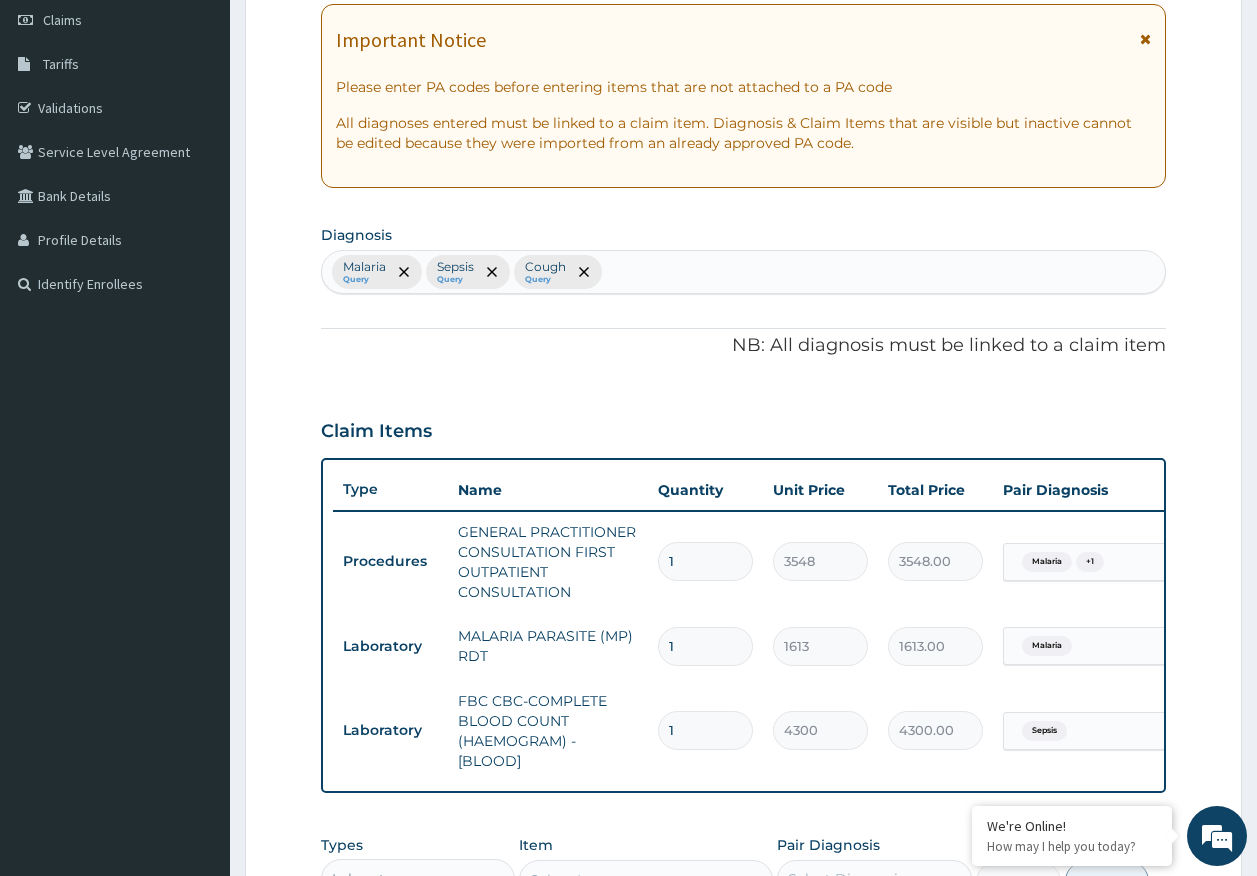 scroll, scrollTop: 686, scrollLeft: 0, axis: vertical 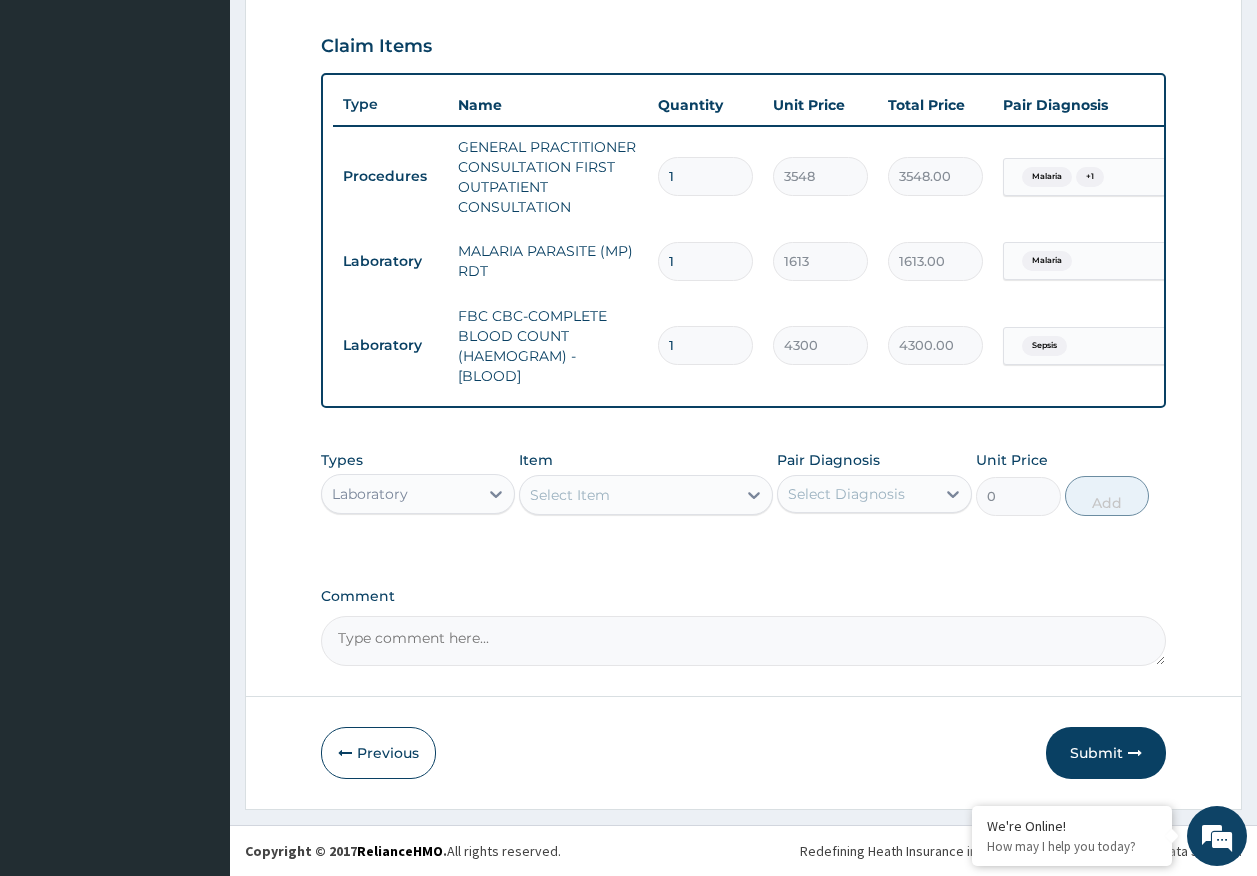 click on "Types Laboratory" at bounding box center (418, 483) 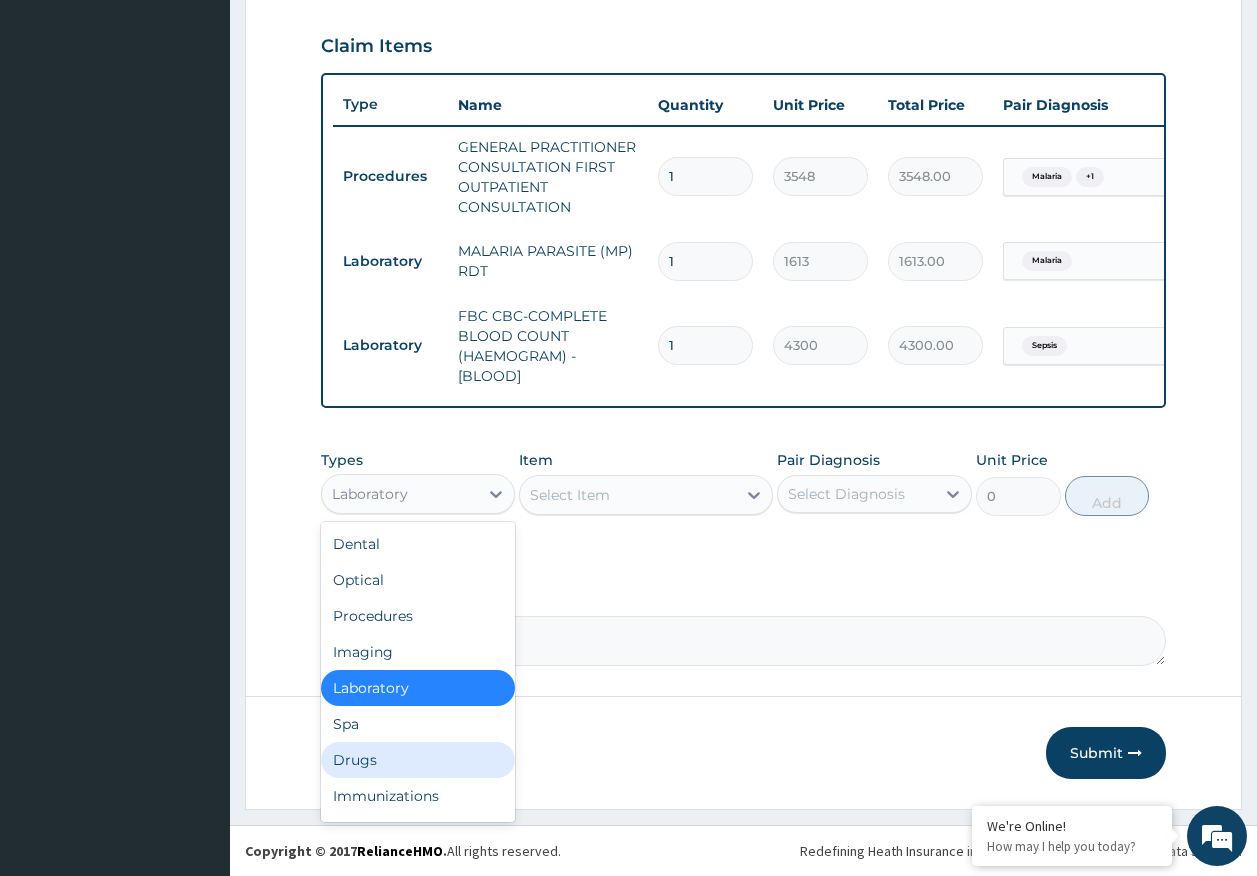 click on "Drugs" at bounding box center [418, 760] 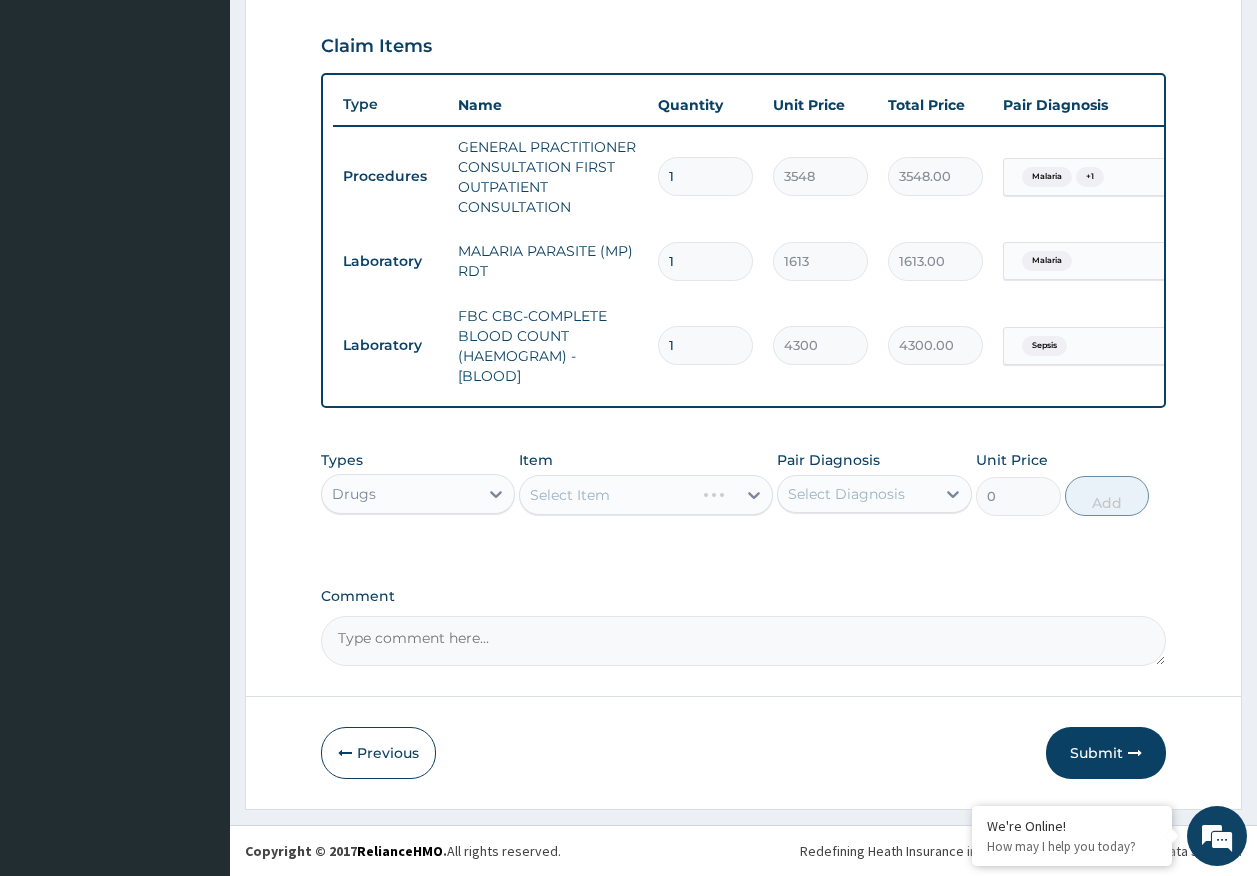 click on "Select Diagnosis" at bounding box center [846, 494] 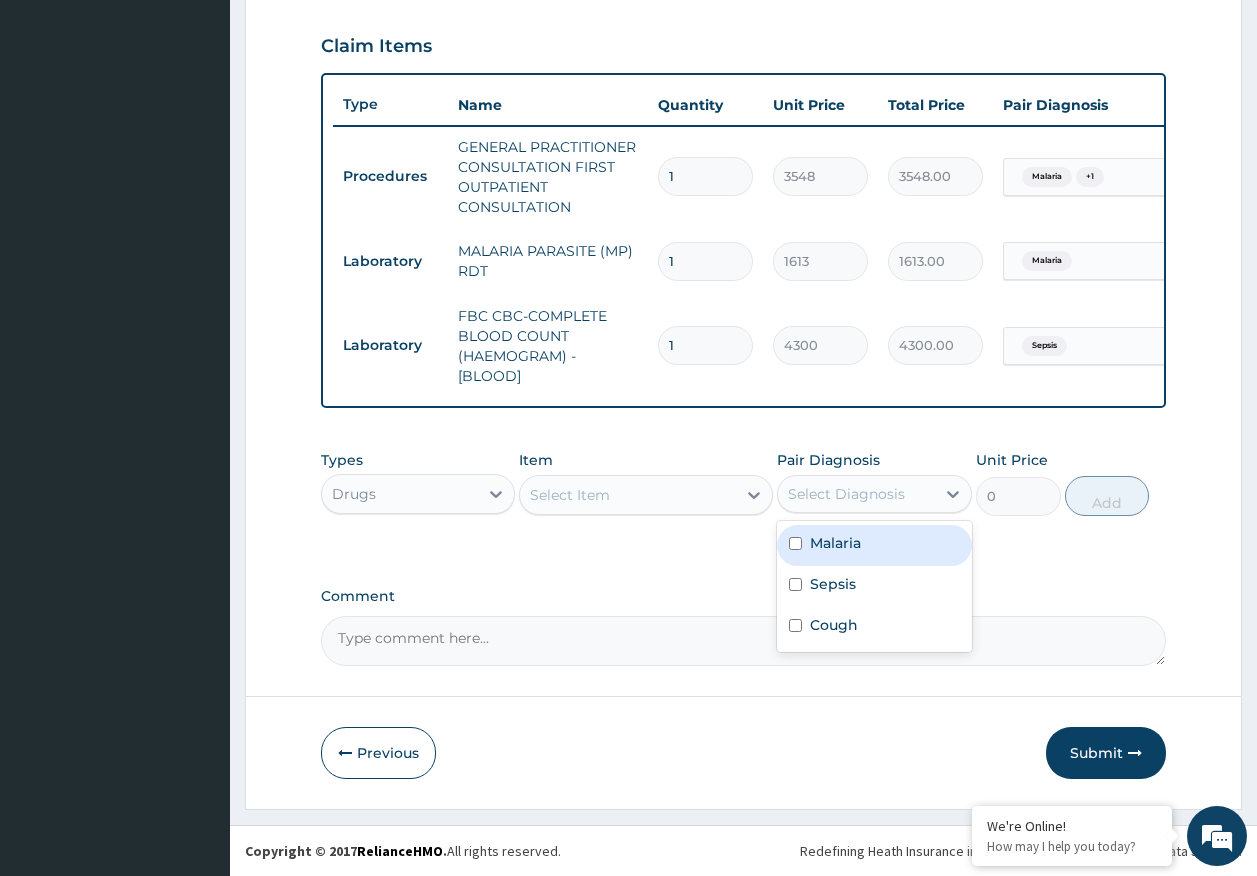 click on "Malaria" at bounding box center [835, 543] 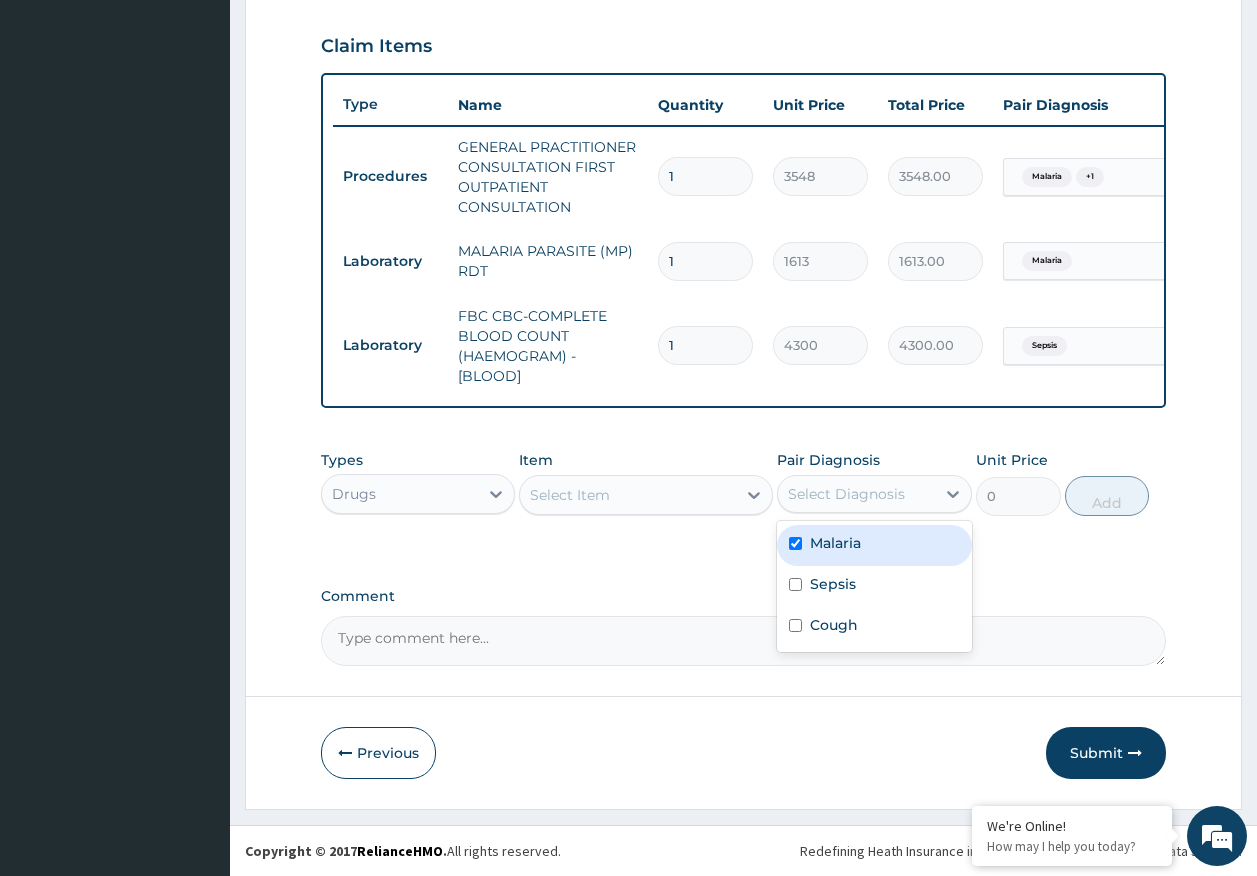 checkbox on "true" 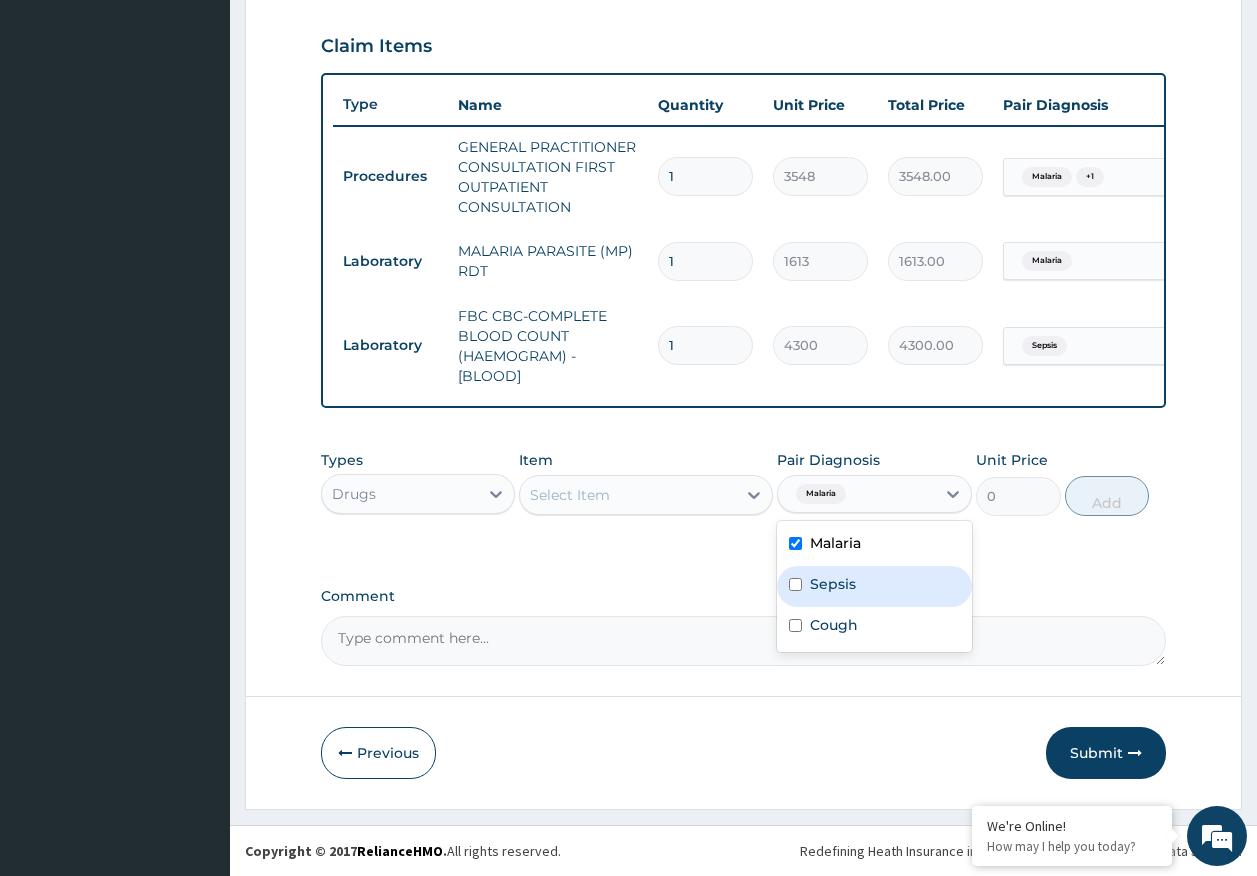 click on "Sepsis" at bounding box center [833, 584] 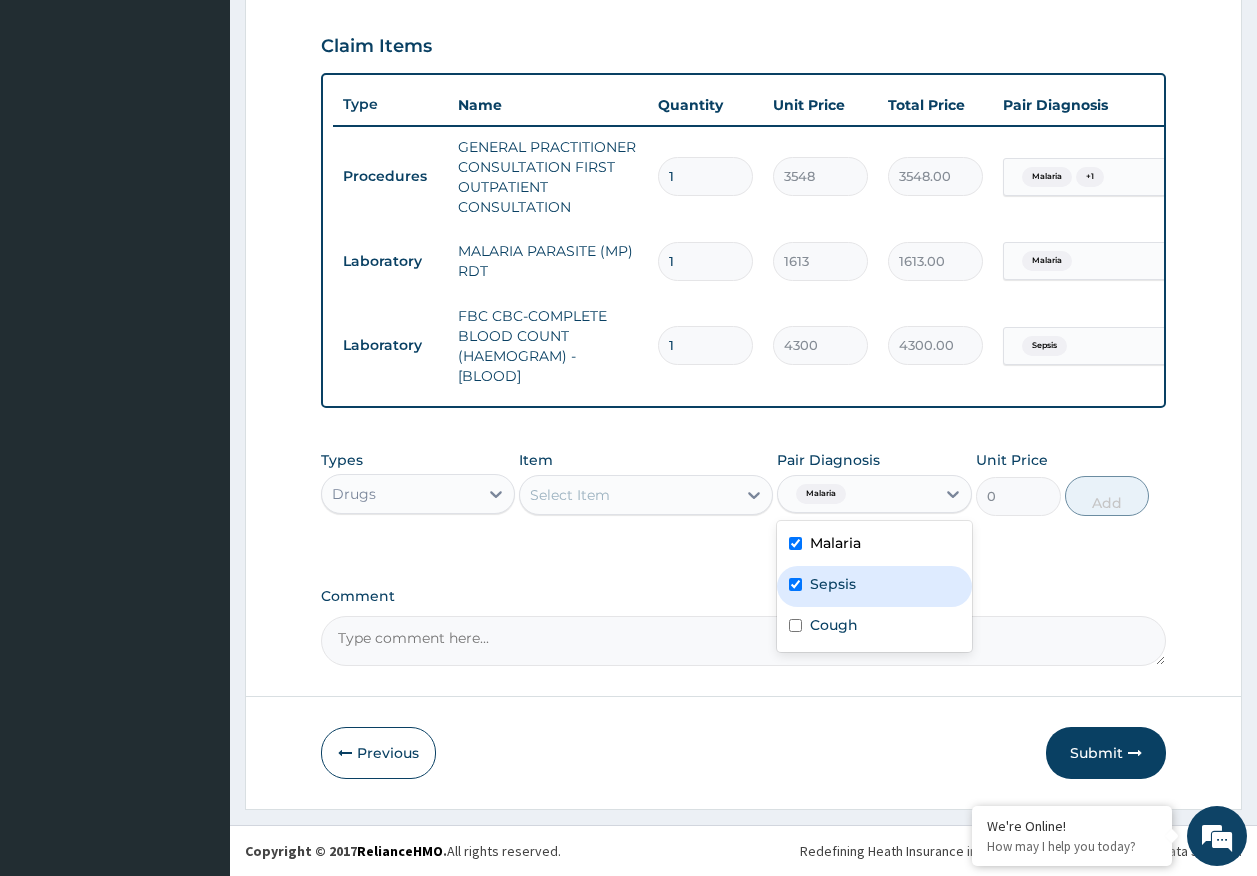 checkbox on "true" 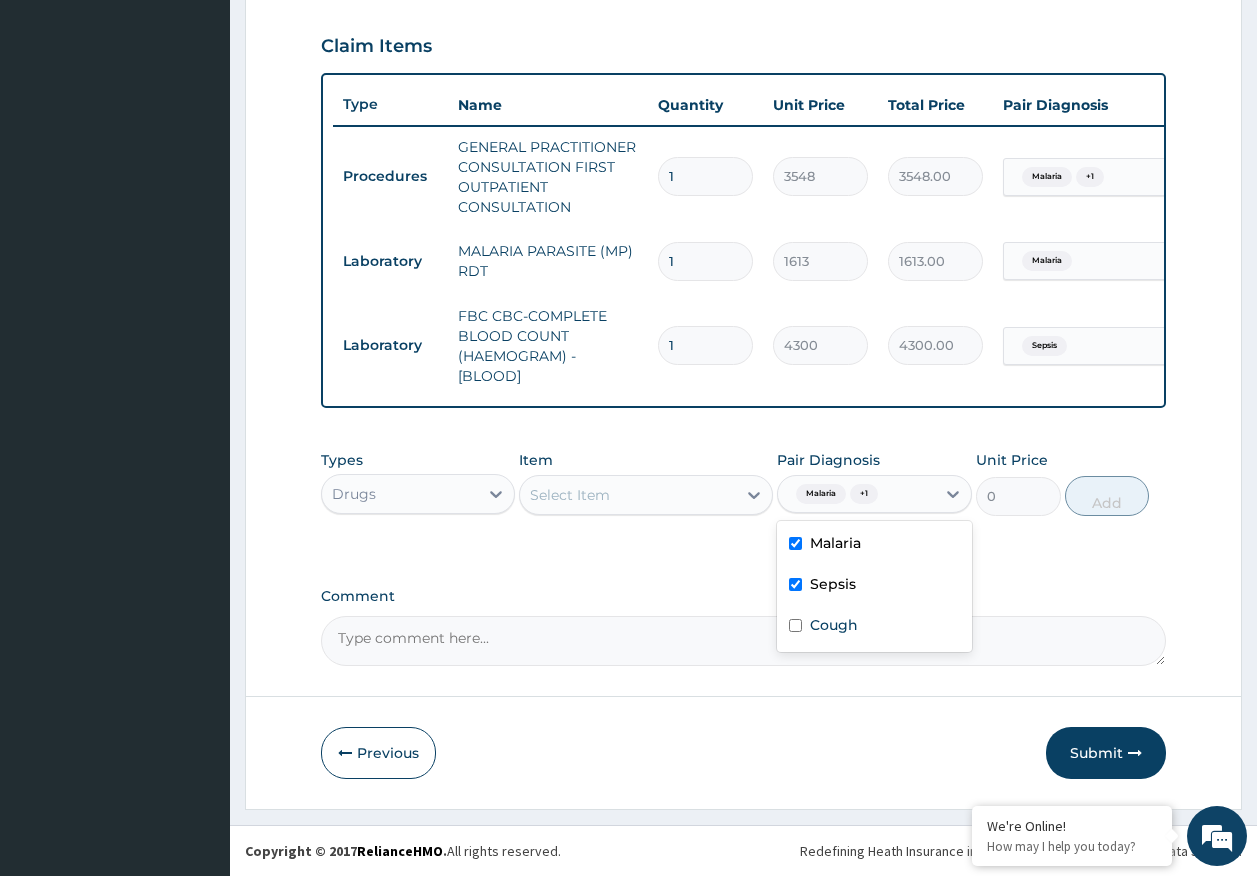 click on "Select Item" at bounding box center [628, 495] 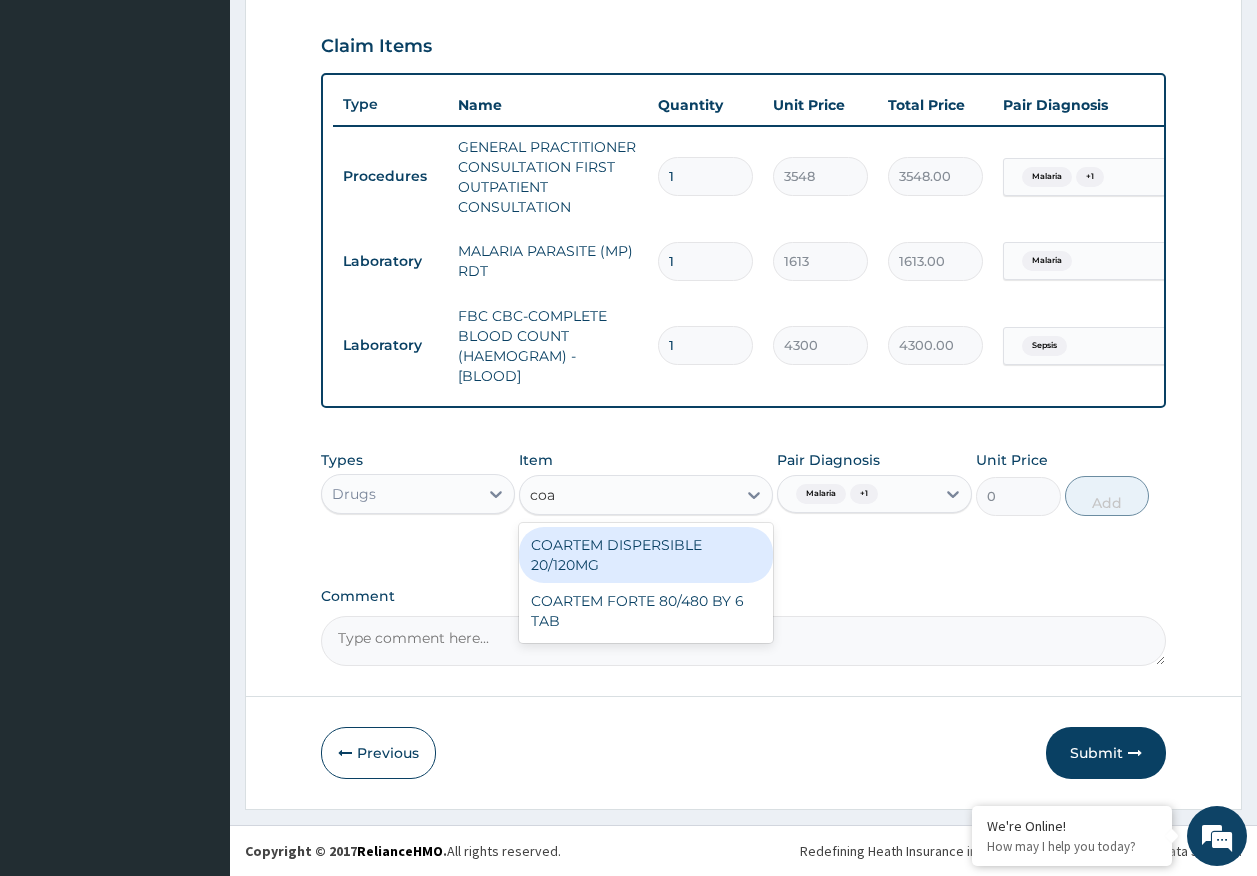 type on "coar" 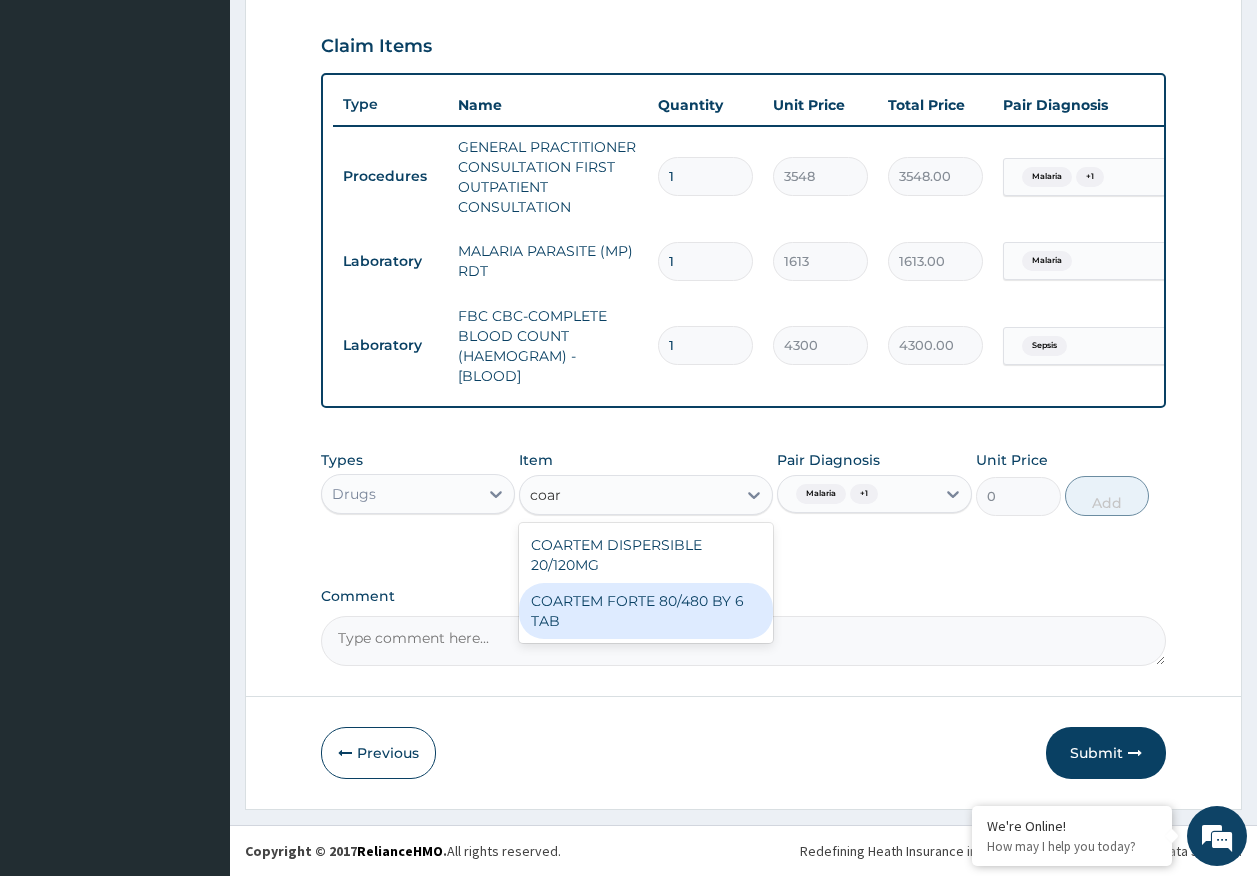 click on "COARTEM FORTE 80/480 BY 6 TAB" at bounding box center [646, 611] 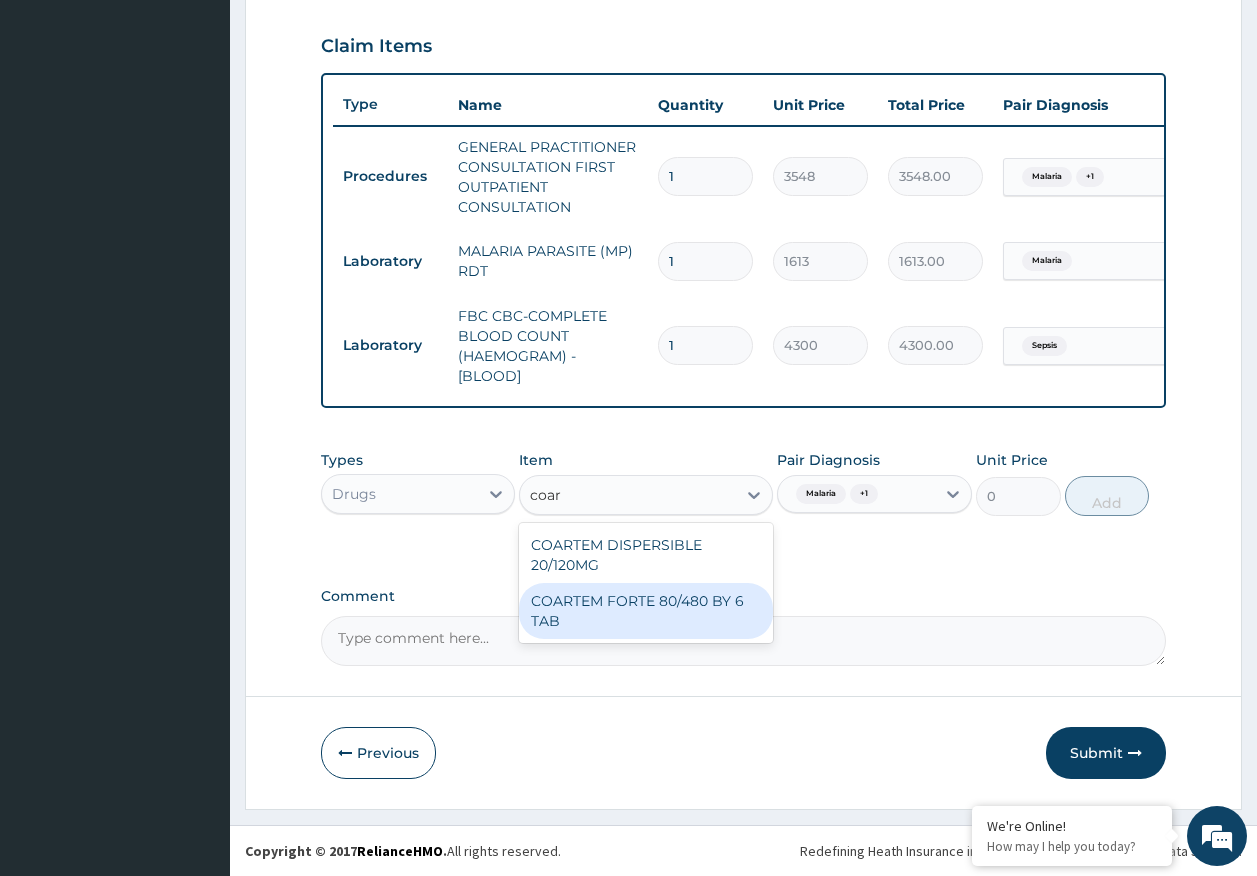 type 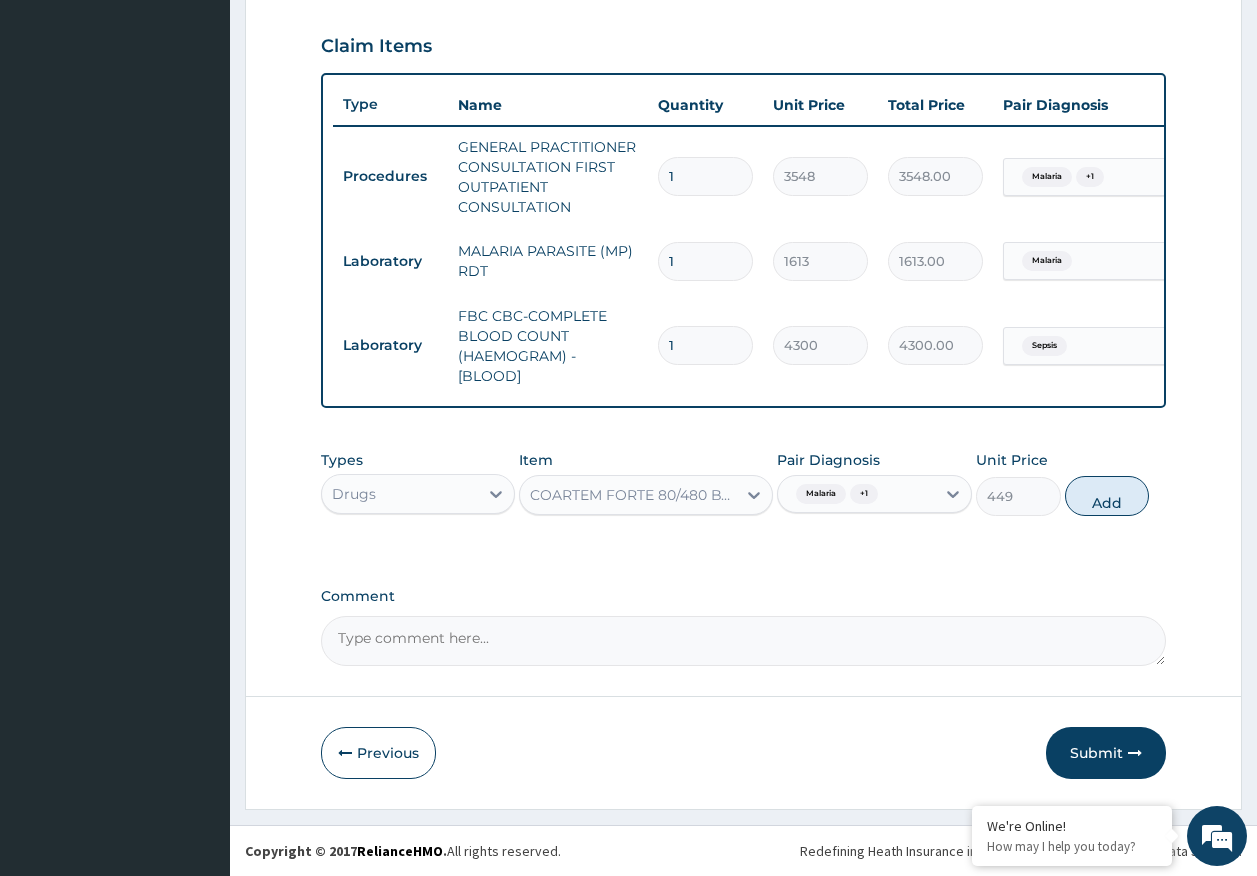 click on "Add" at bounding box center [1107, 496] 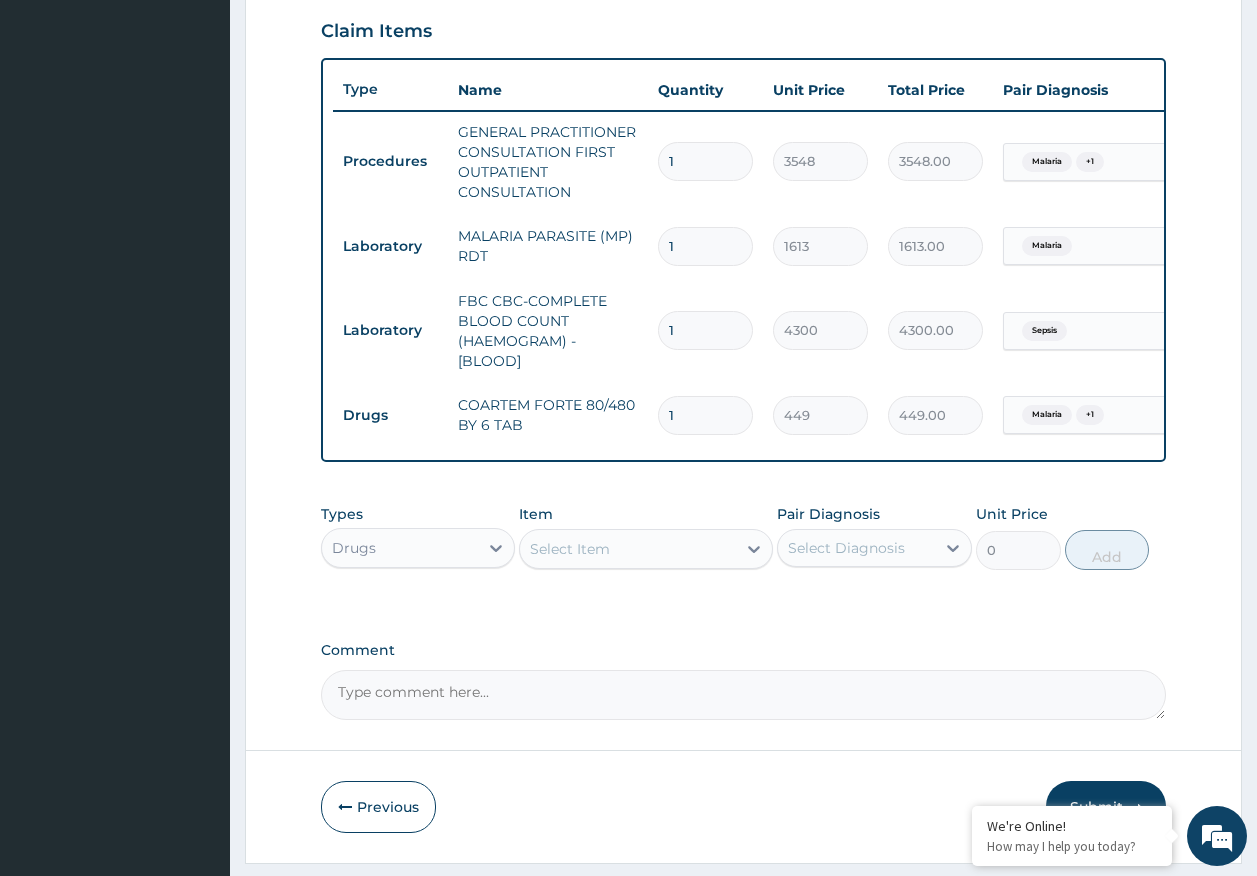 click on "Select Item" at bounding box center [628, 549] 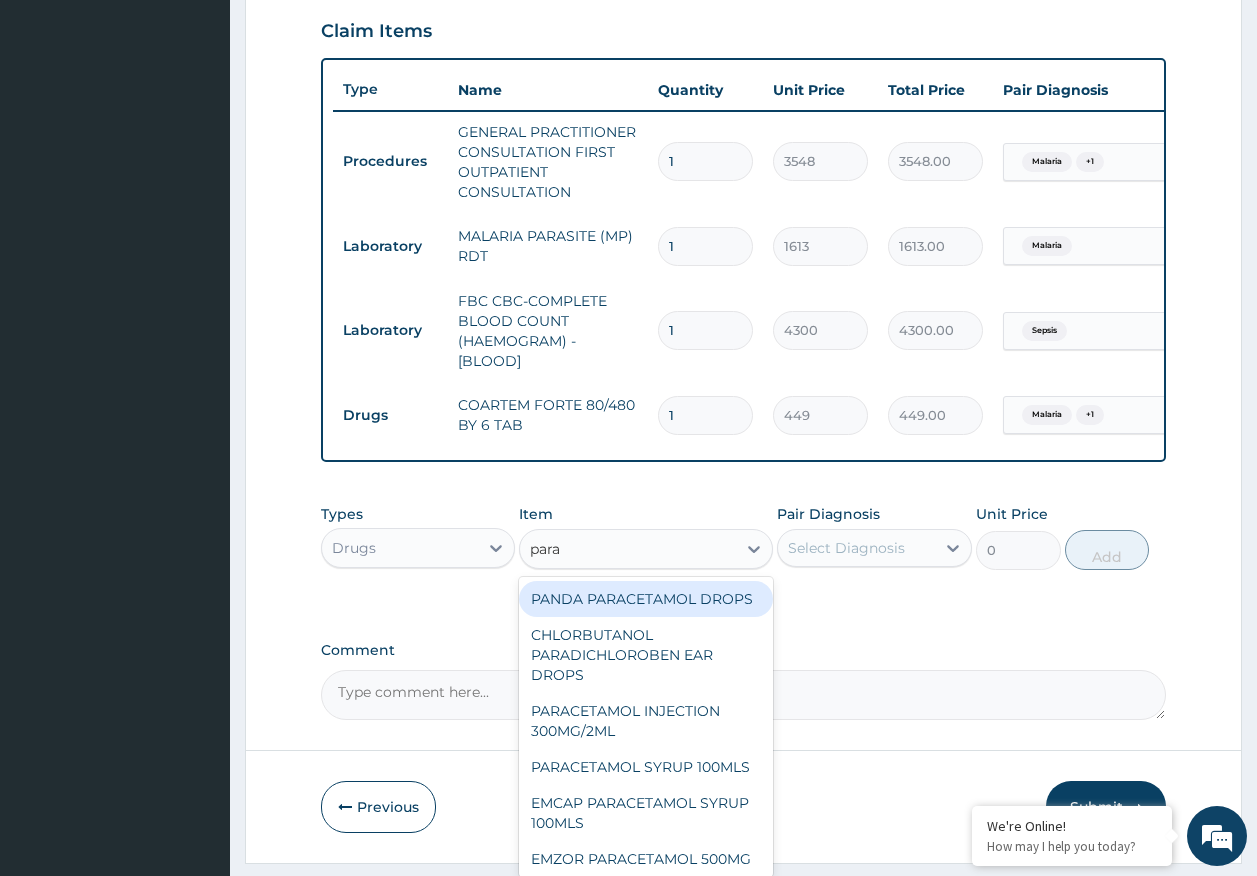 type on "parac" 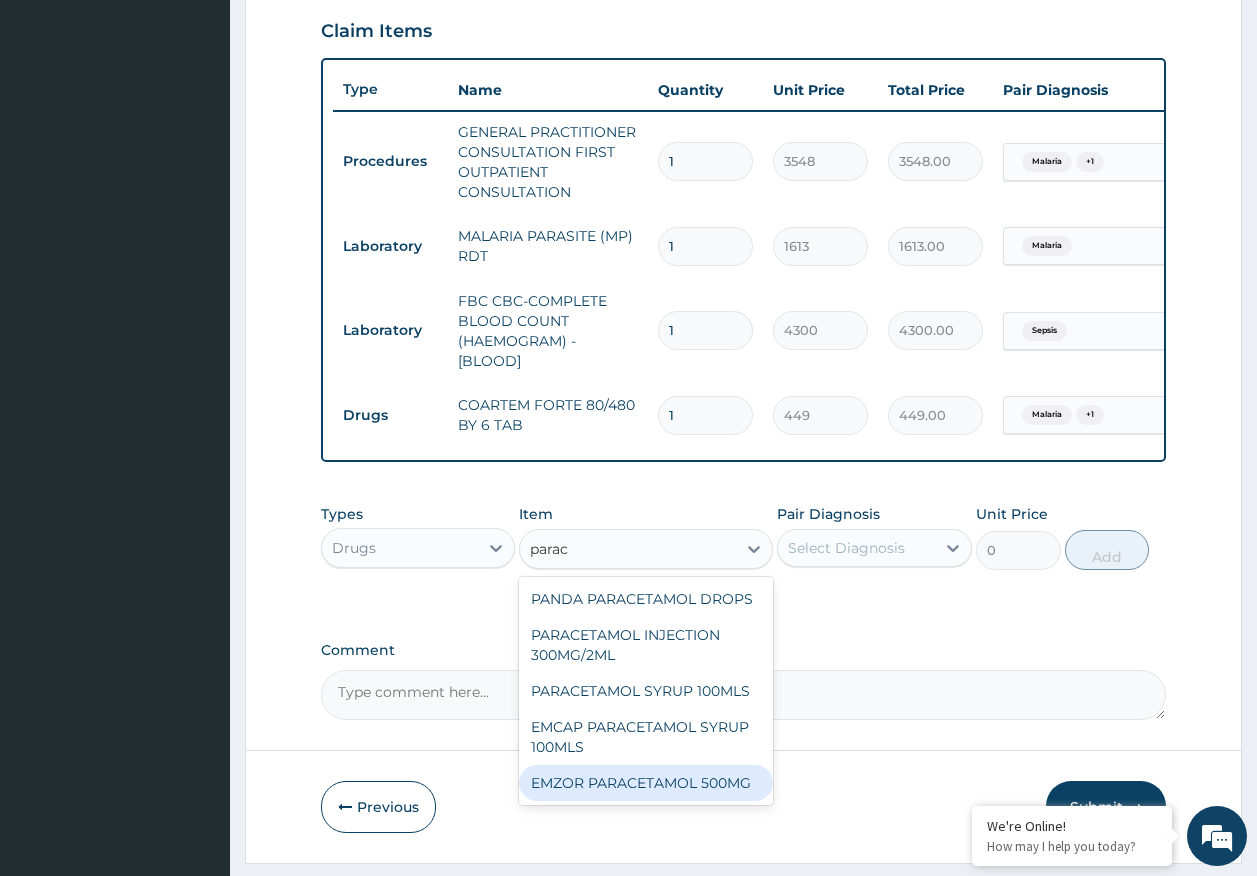 click on "EMZOR PARACETAMOL 500MG" at bounding box center (646, 783) 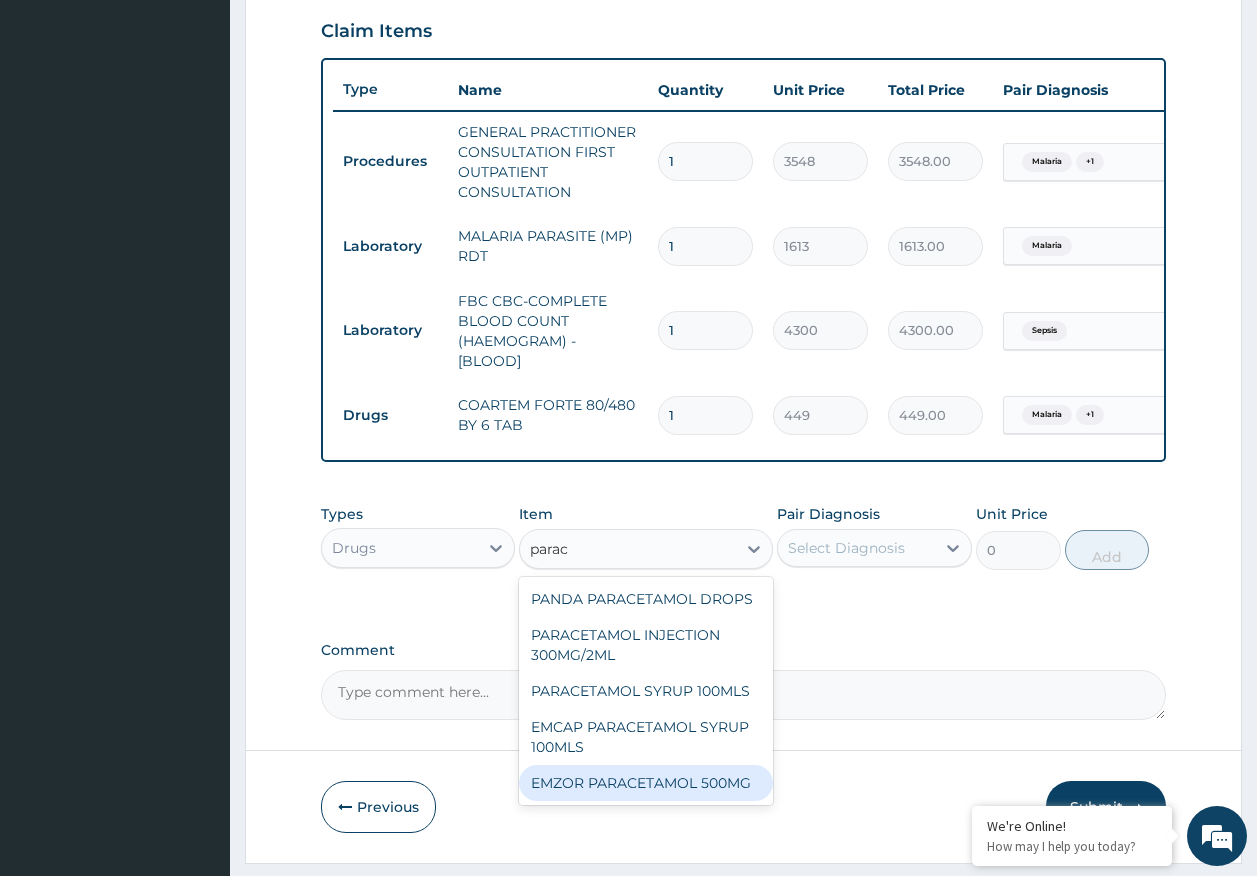 type 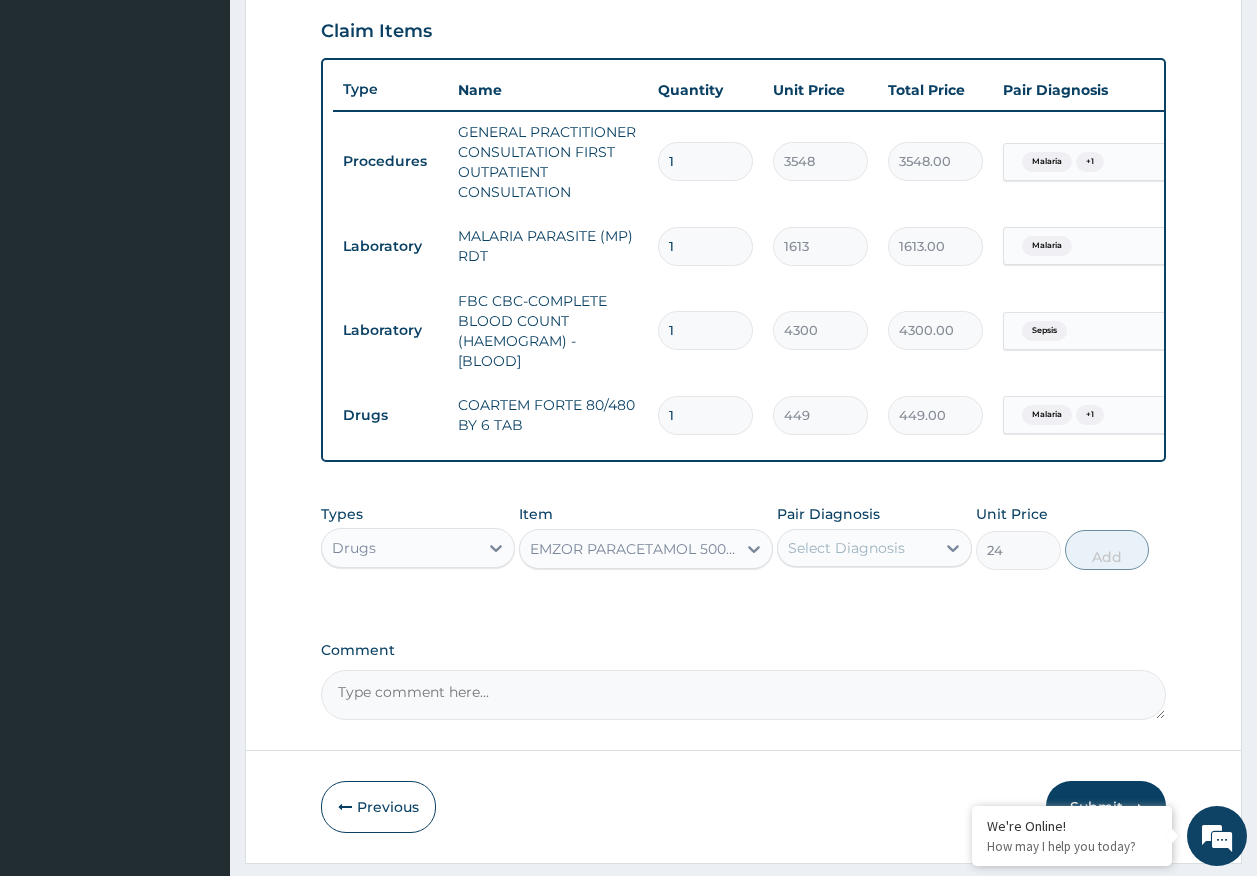 click on "Select Diagnosis" at bounding box center (846, 548) 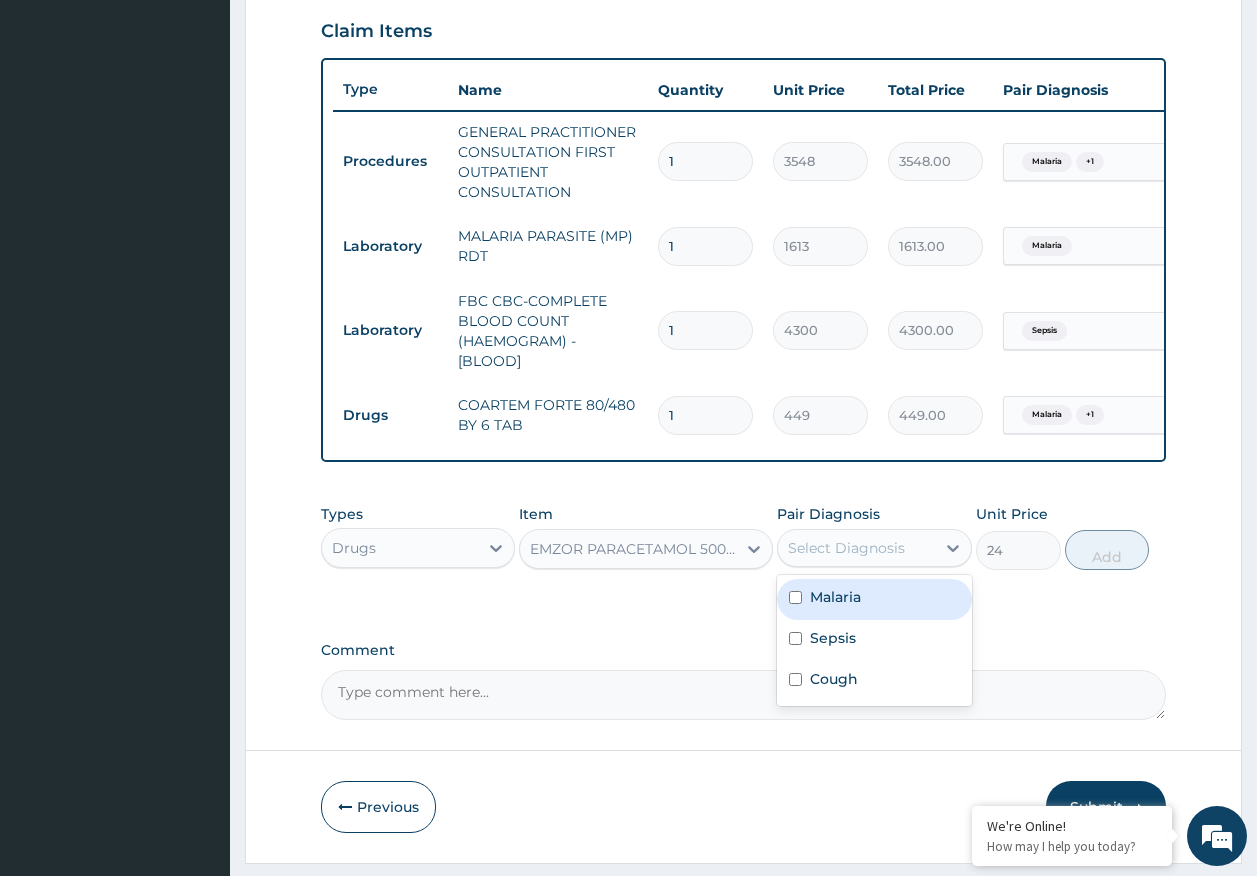 click on "Malaria" at bounding box center (835, 597) 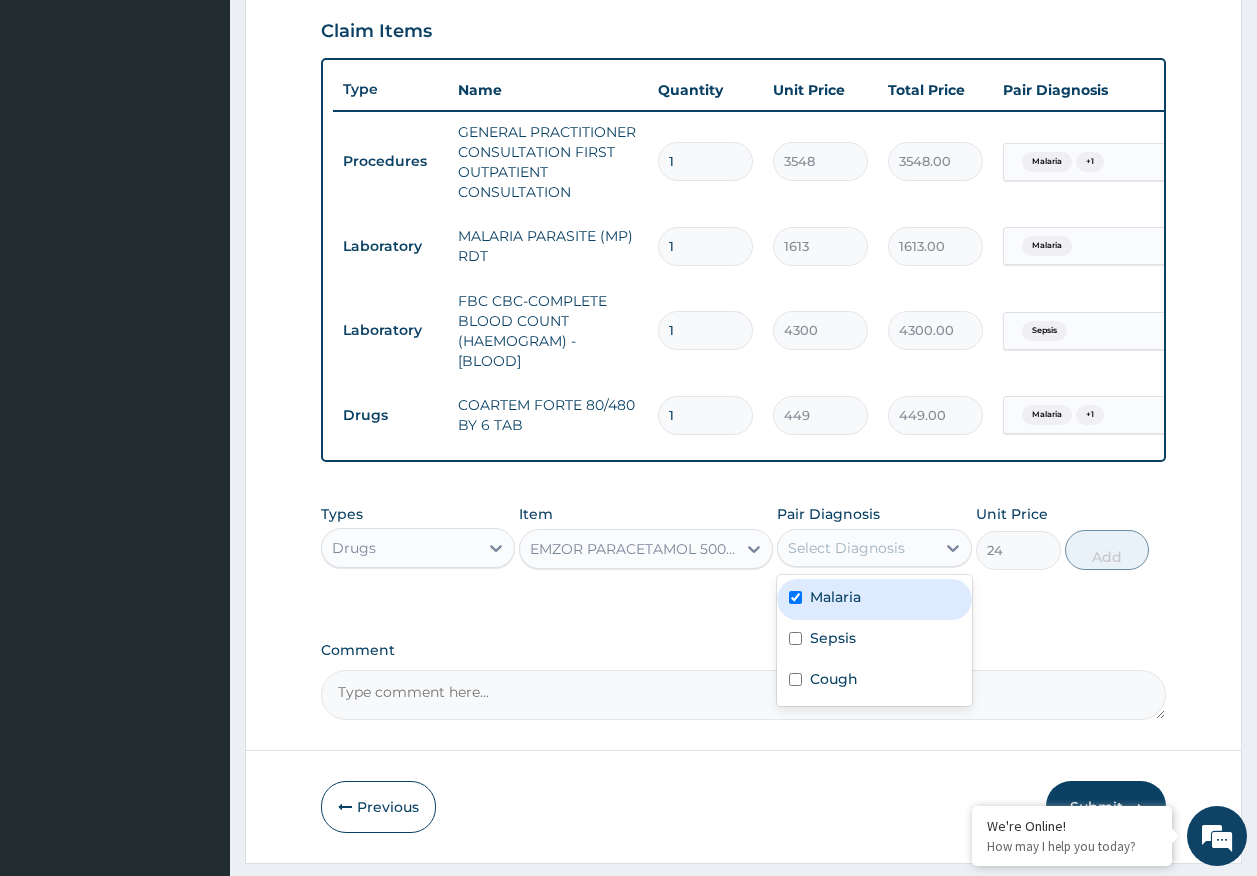 checkbox on "true" 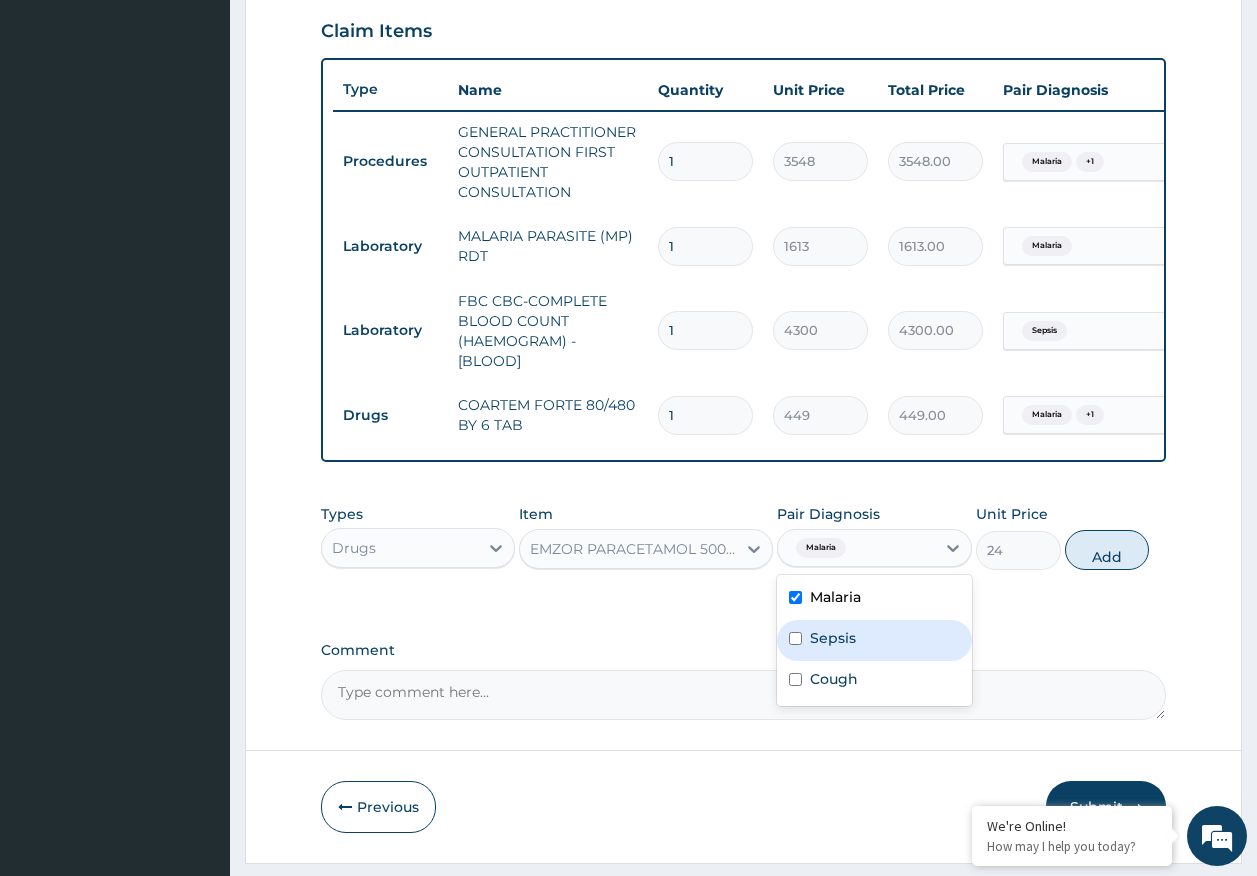 click on "Sepsis" at bounding box center [833, 638] 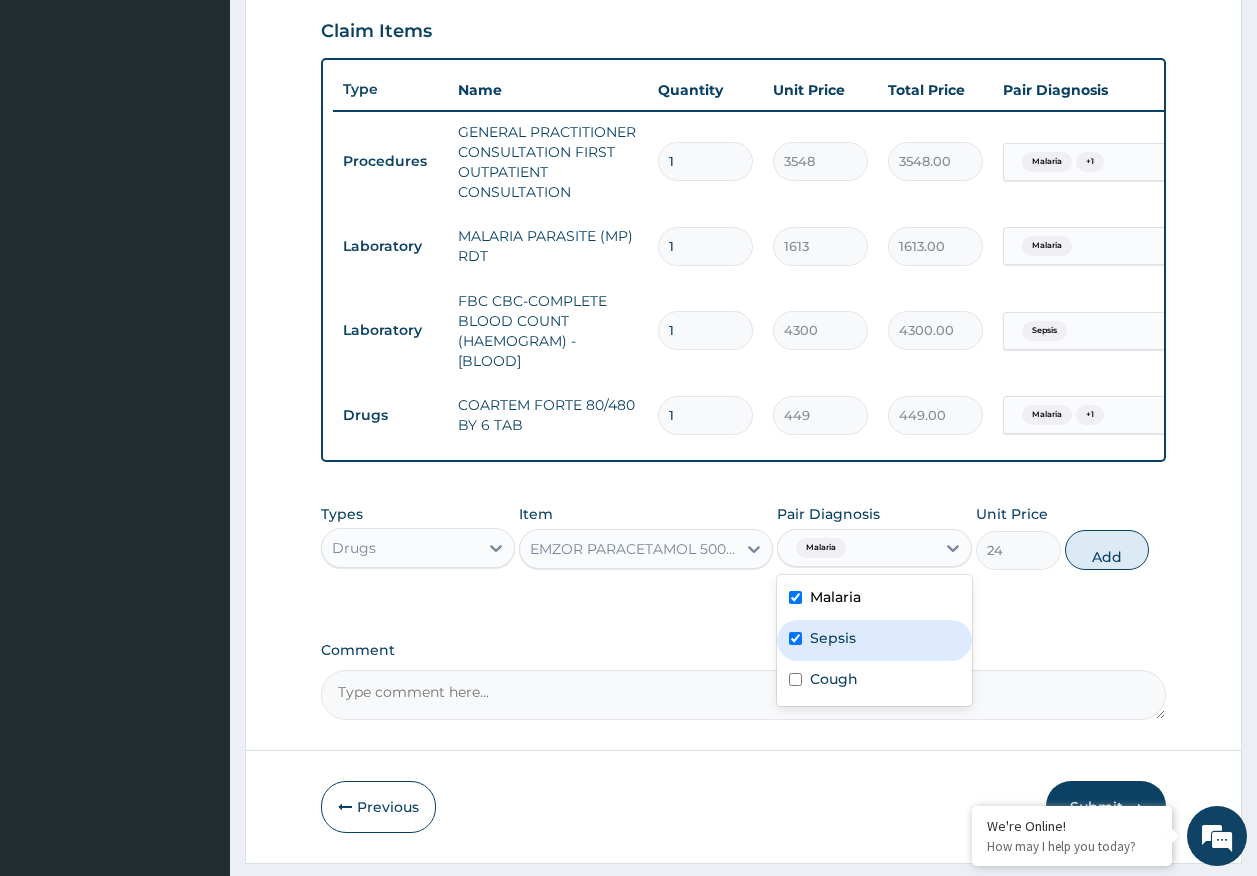 checkbox on "true" 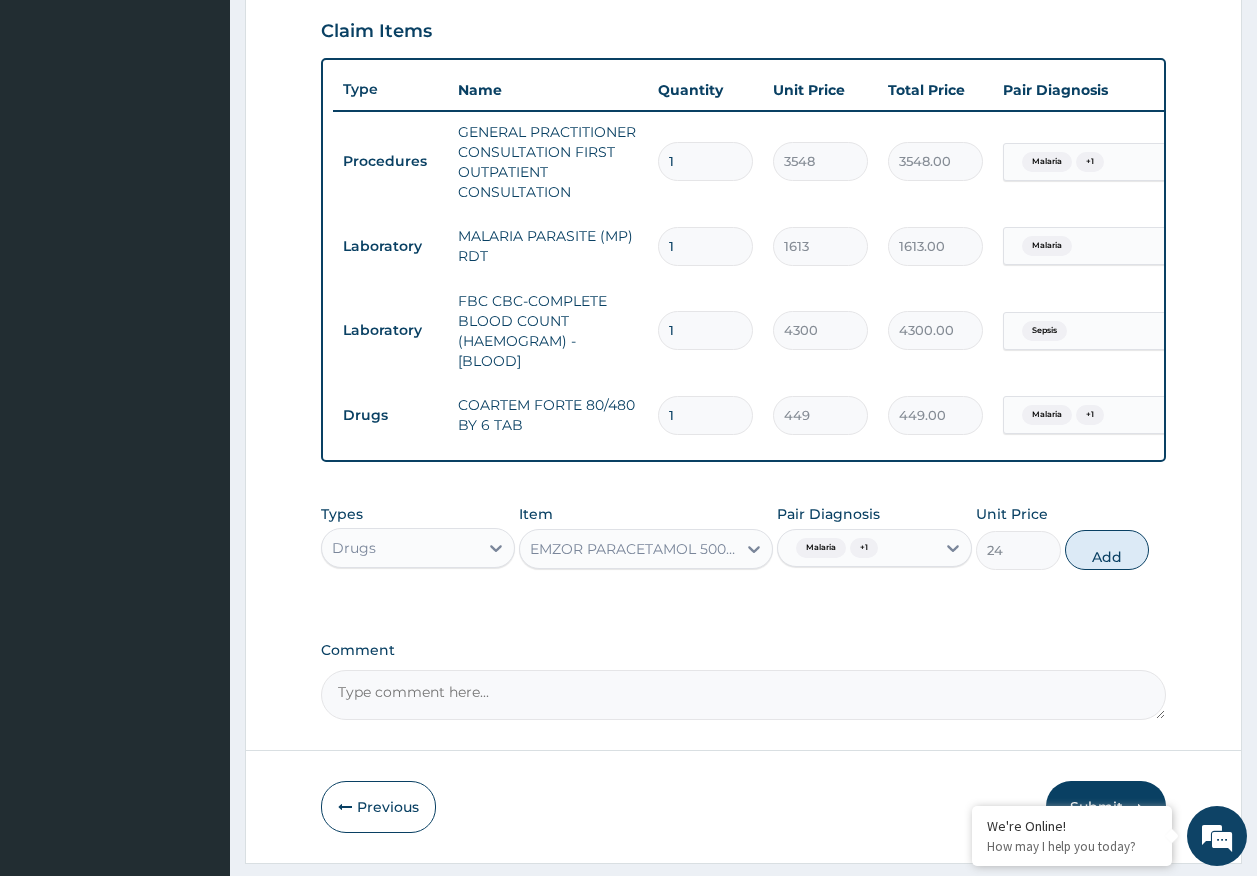 click on "Add" at bounding box center (1107, 550) 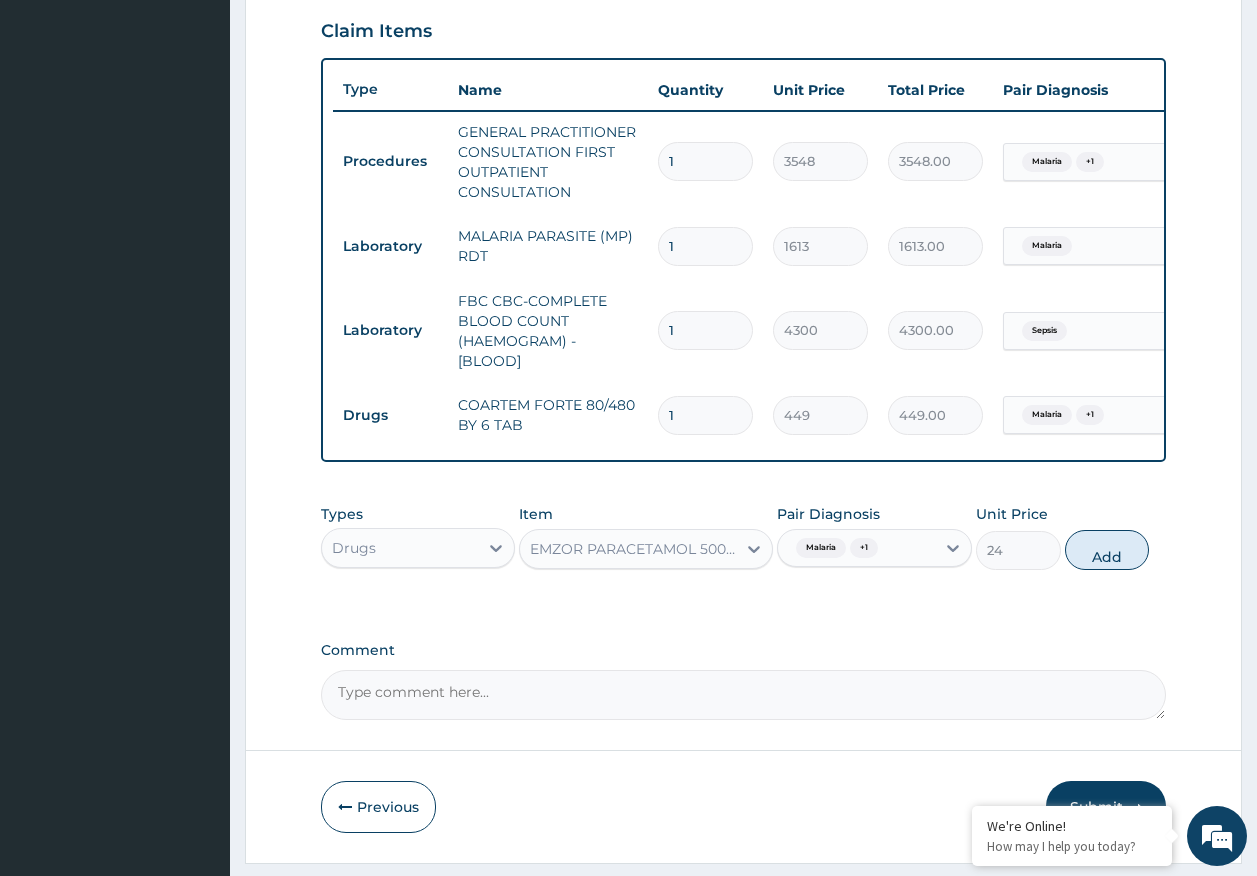 type on "0" 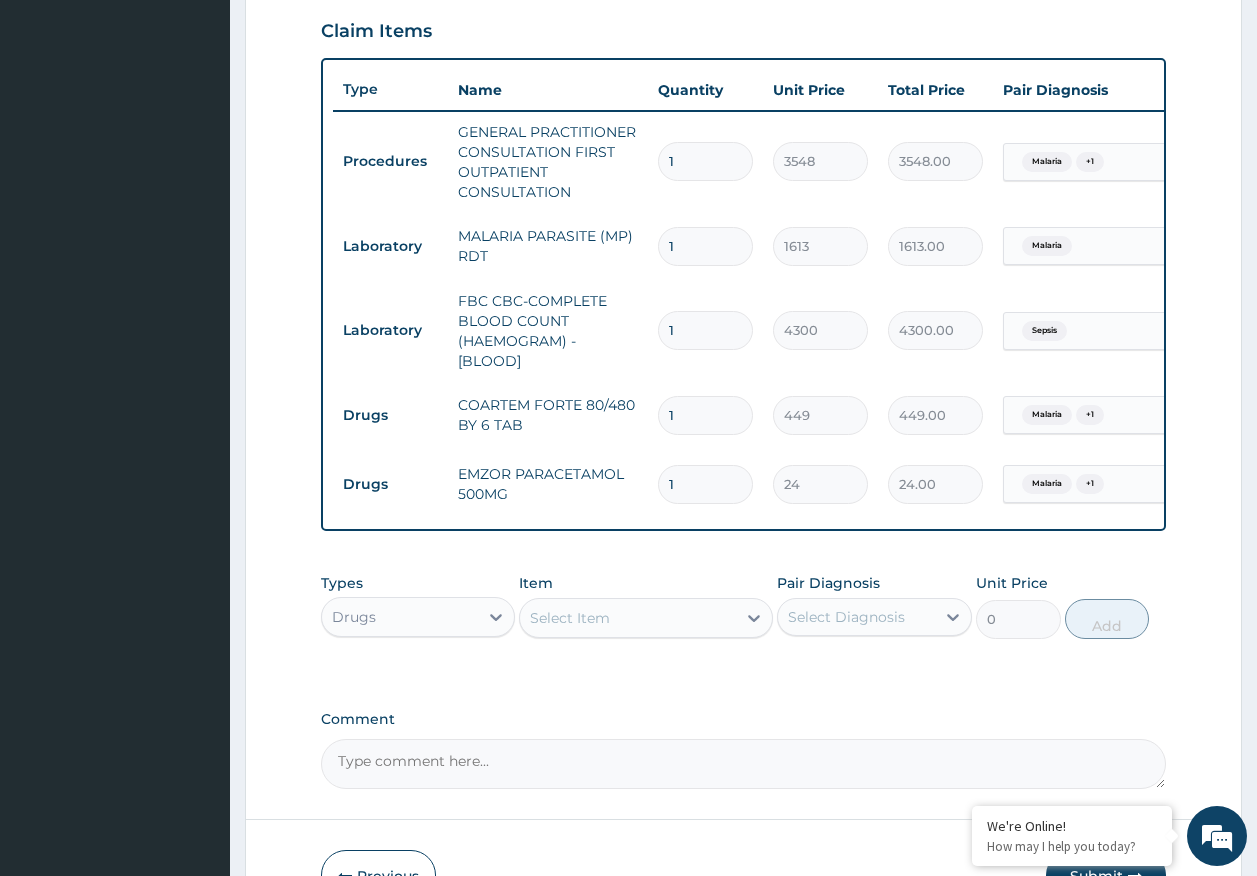 click on "Select Item" at bounding box center (628, 618) 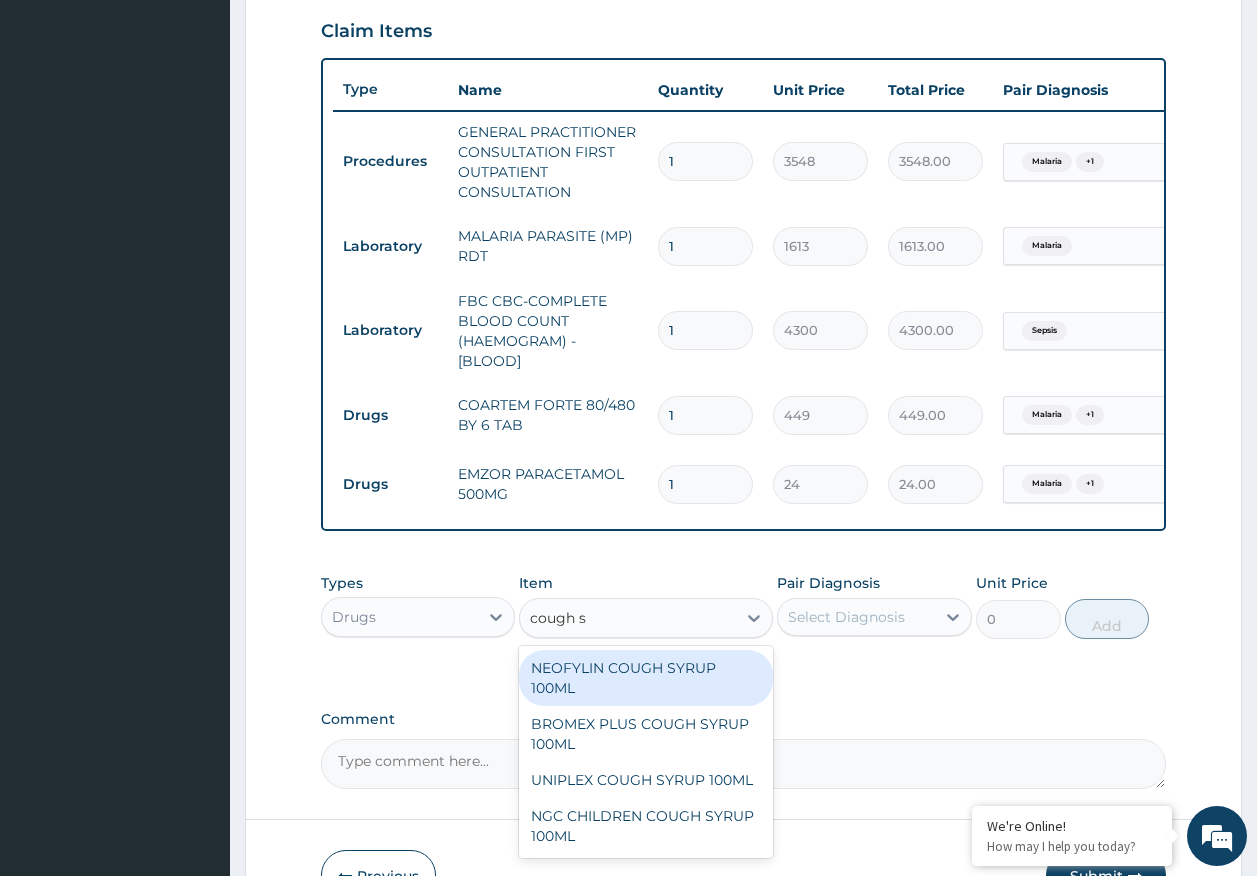 type on "cough sy" 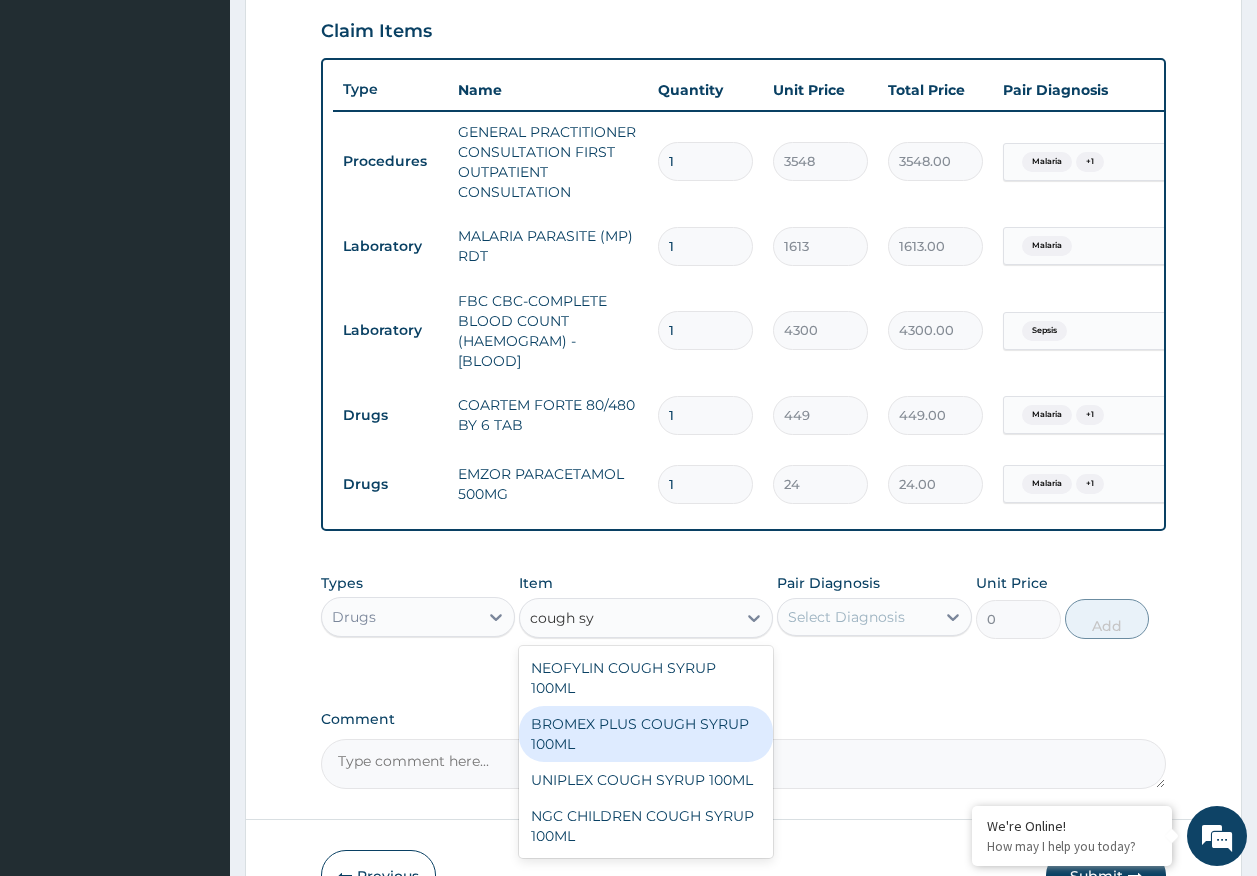click on "BROMEX PLUS COUGH SYRUP 100ML" at bounding box center (646, 734) 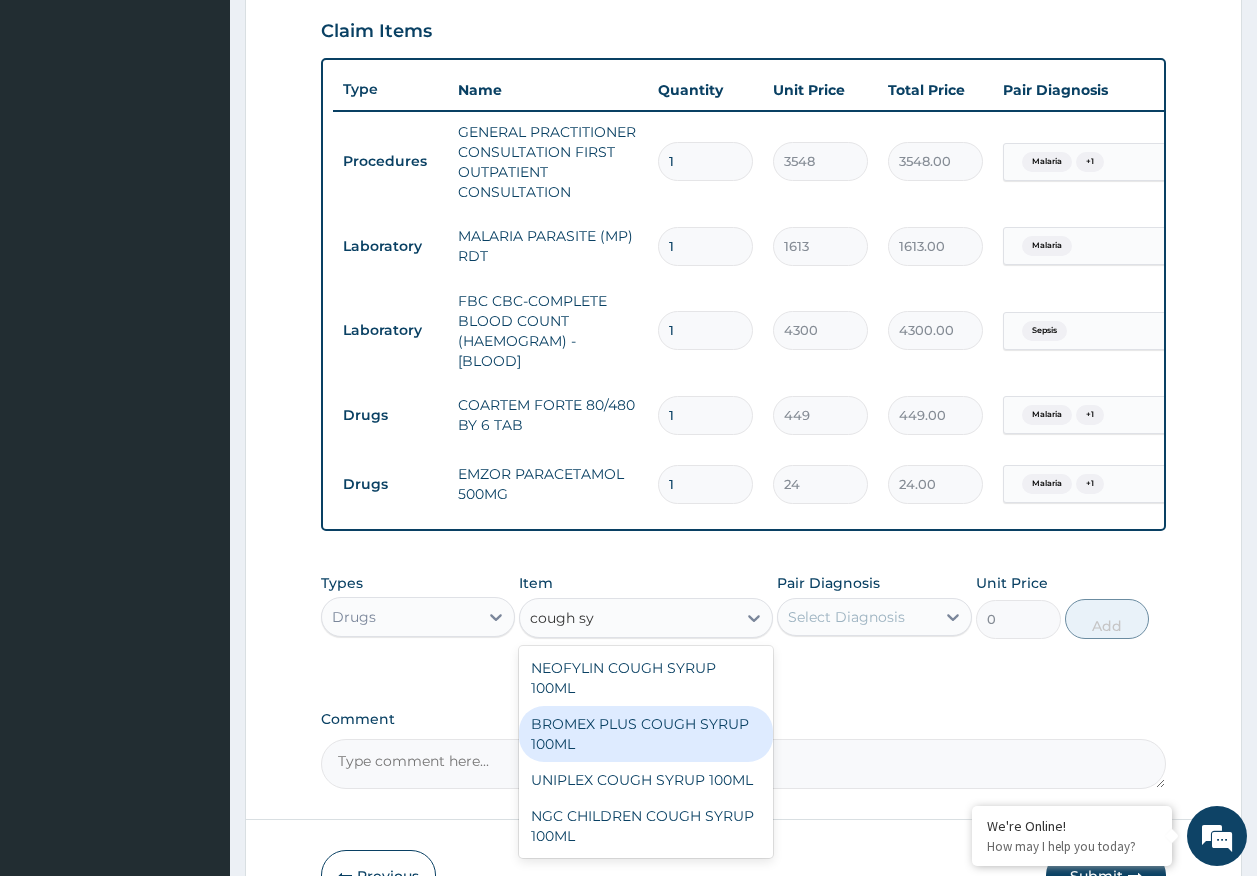 type 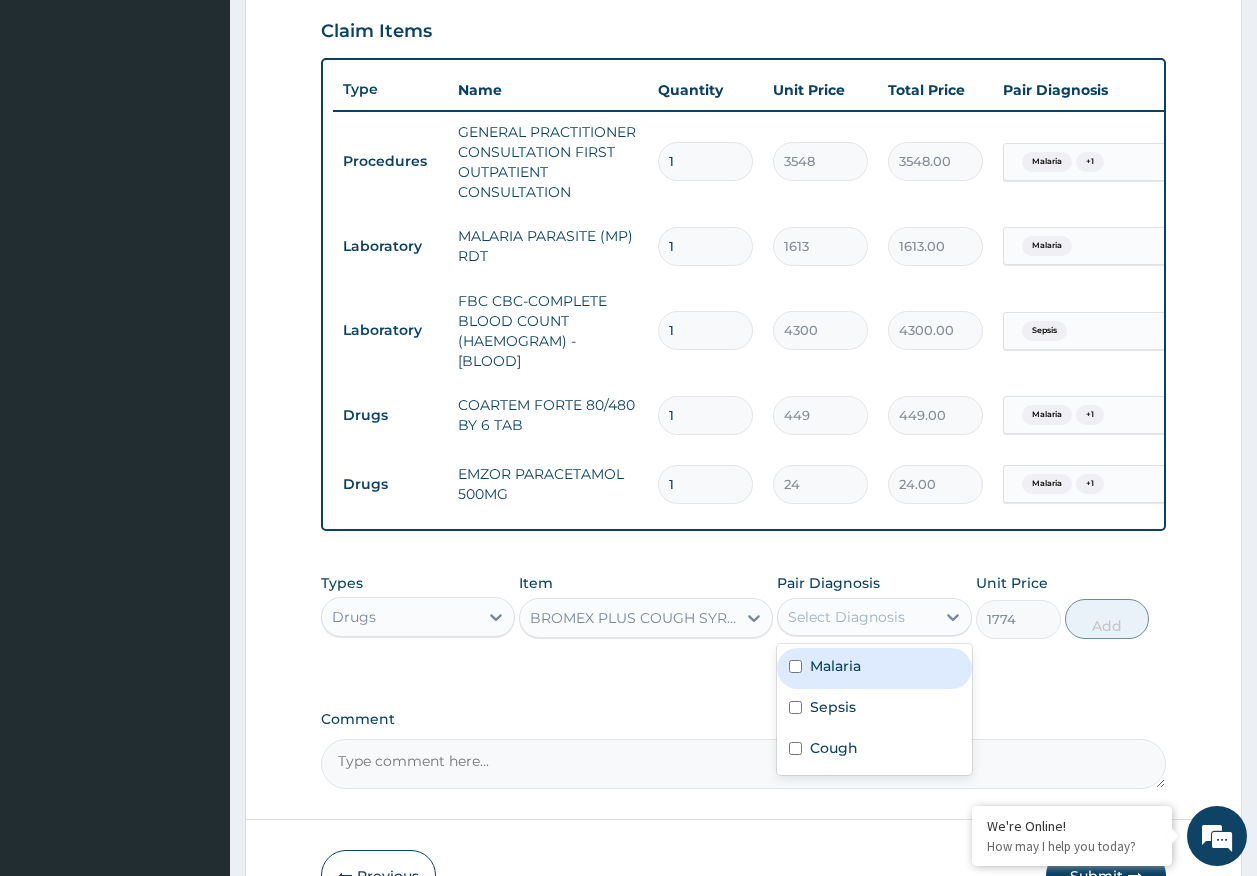 click on "Select Diagnosis" at bounding box center [846, 617] 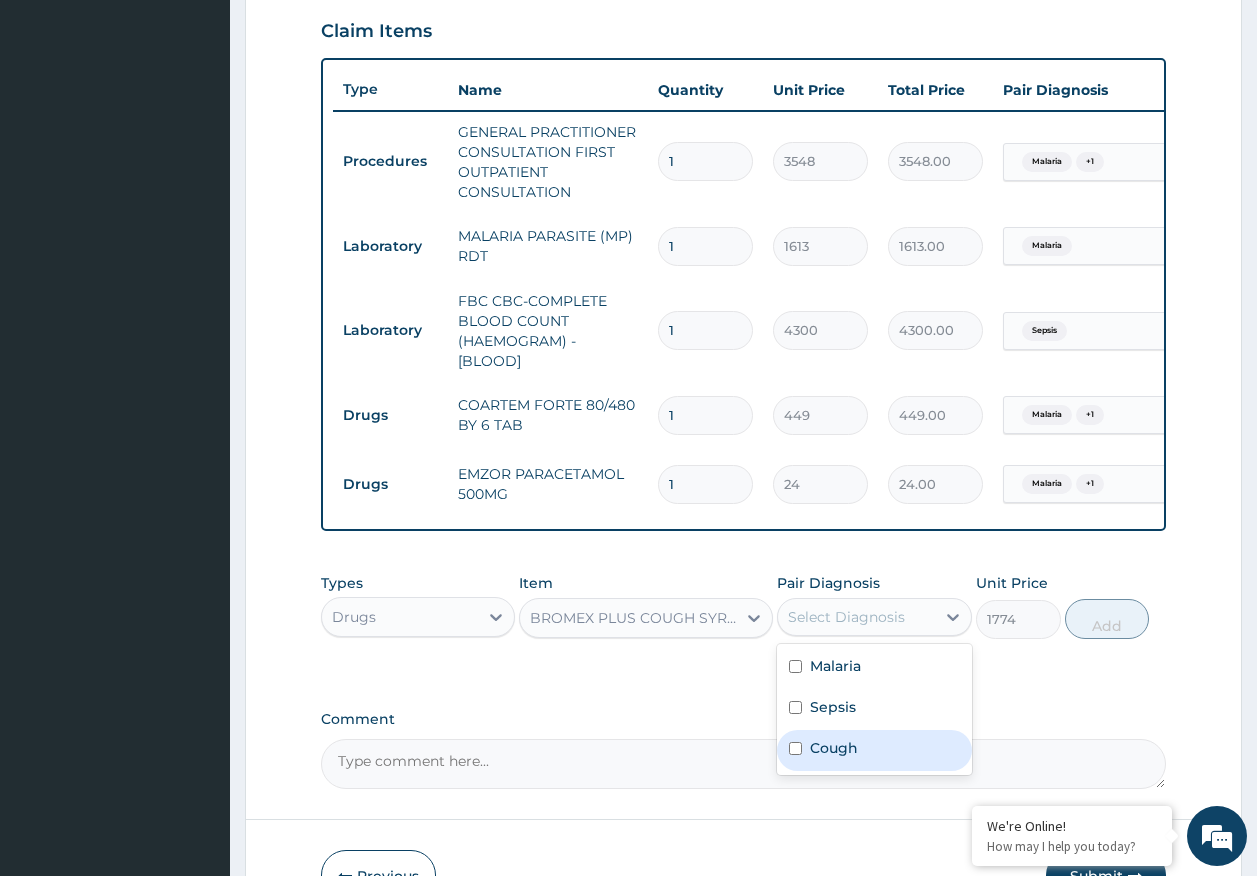 click on "Cough" at bounding box center [834, 748] 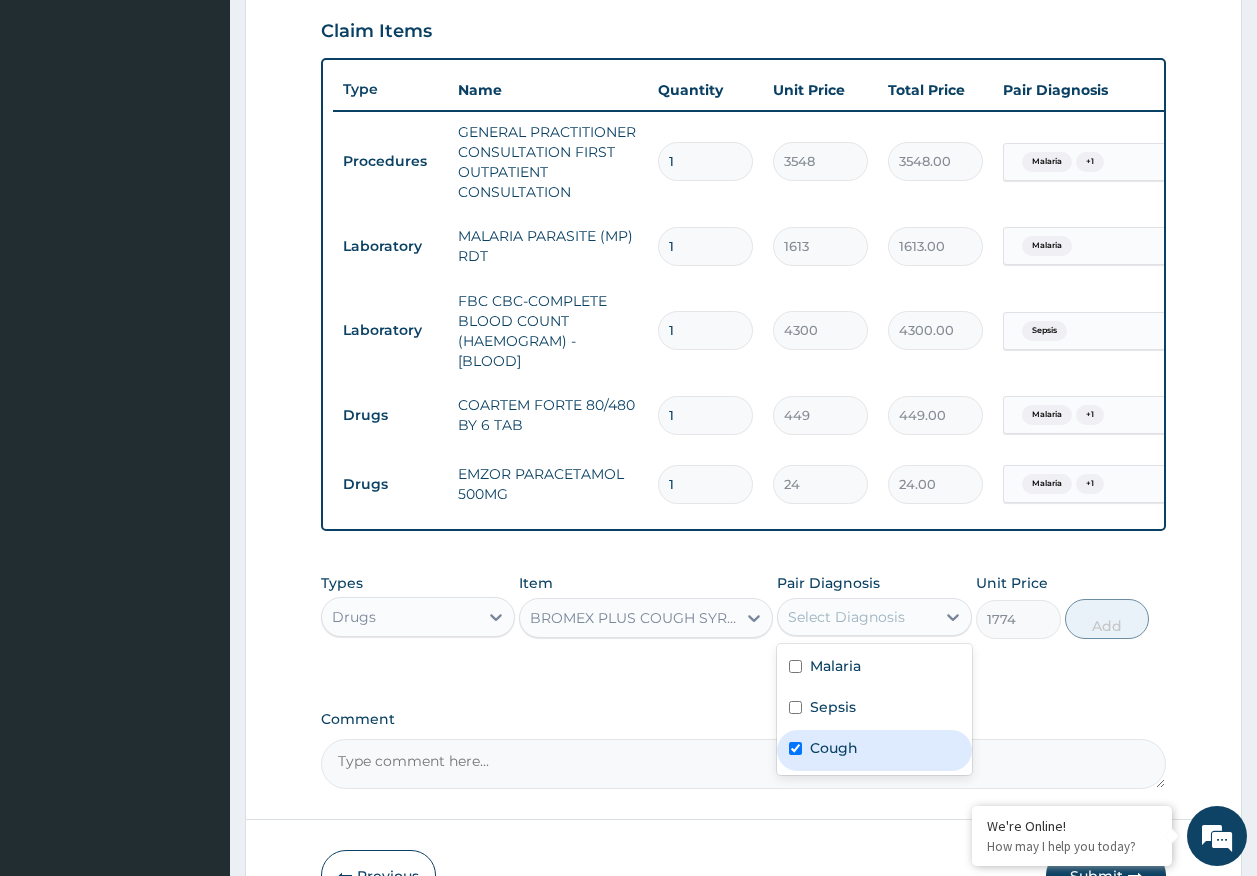 checkbox on "true" 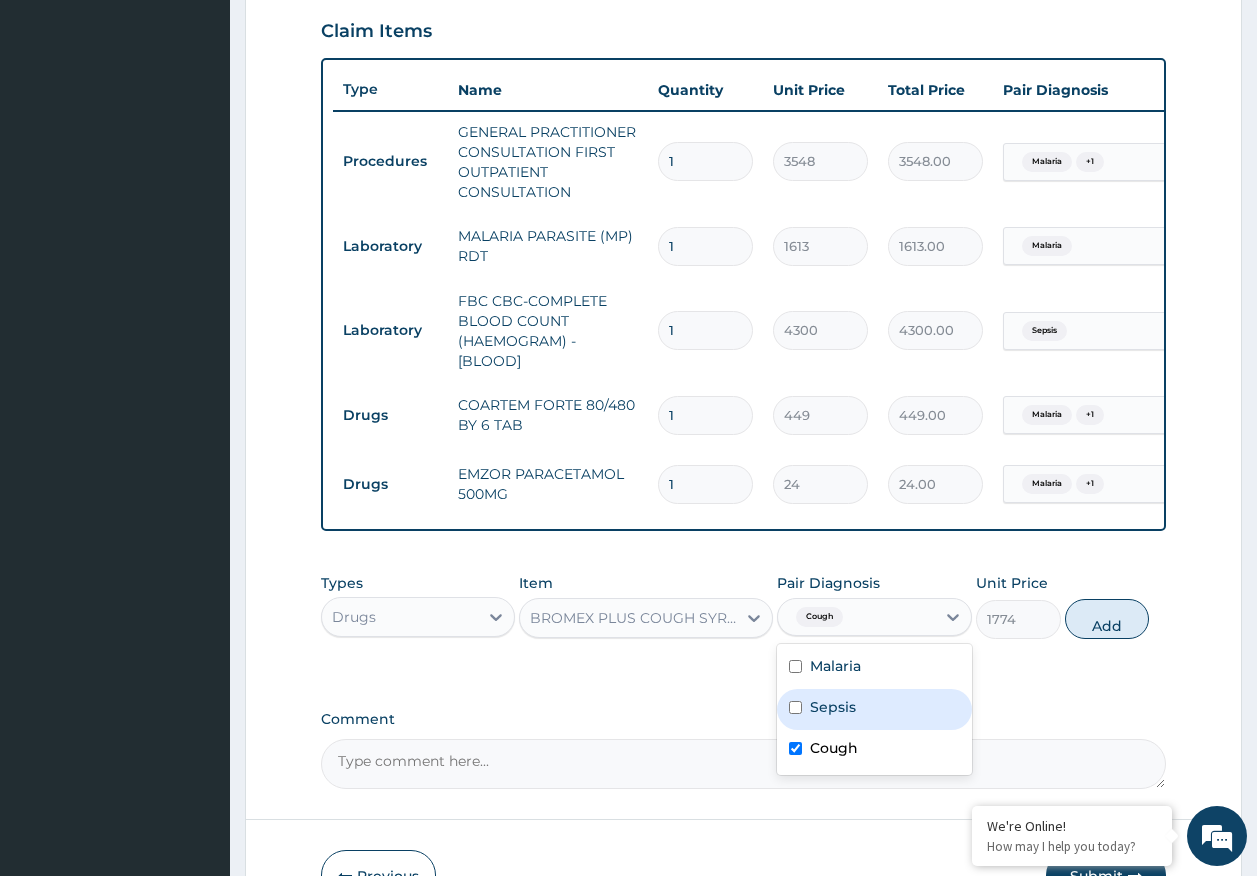 click on "Add" at bounding box center (1107, 619) 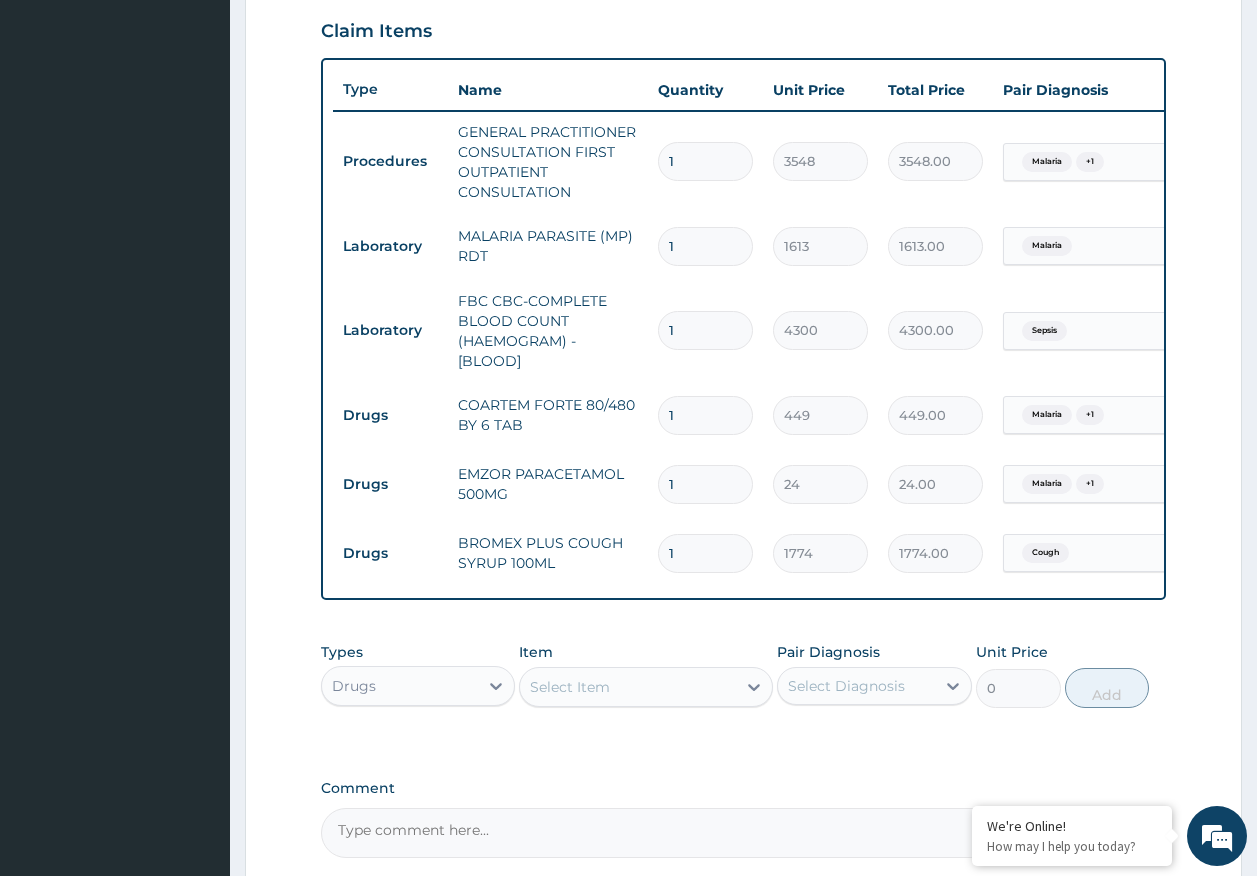 click on "1" at bounding box center [705, 484] 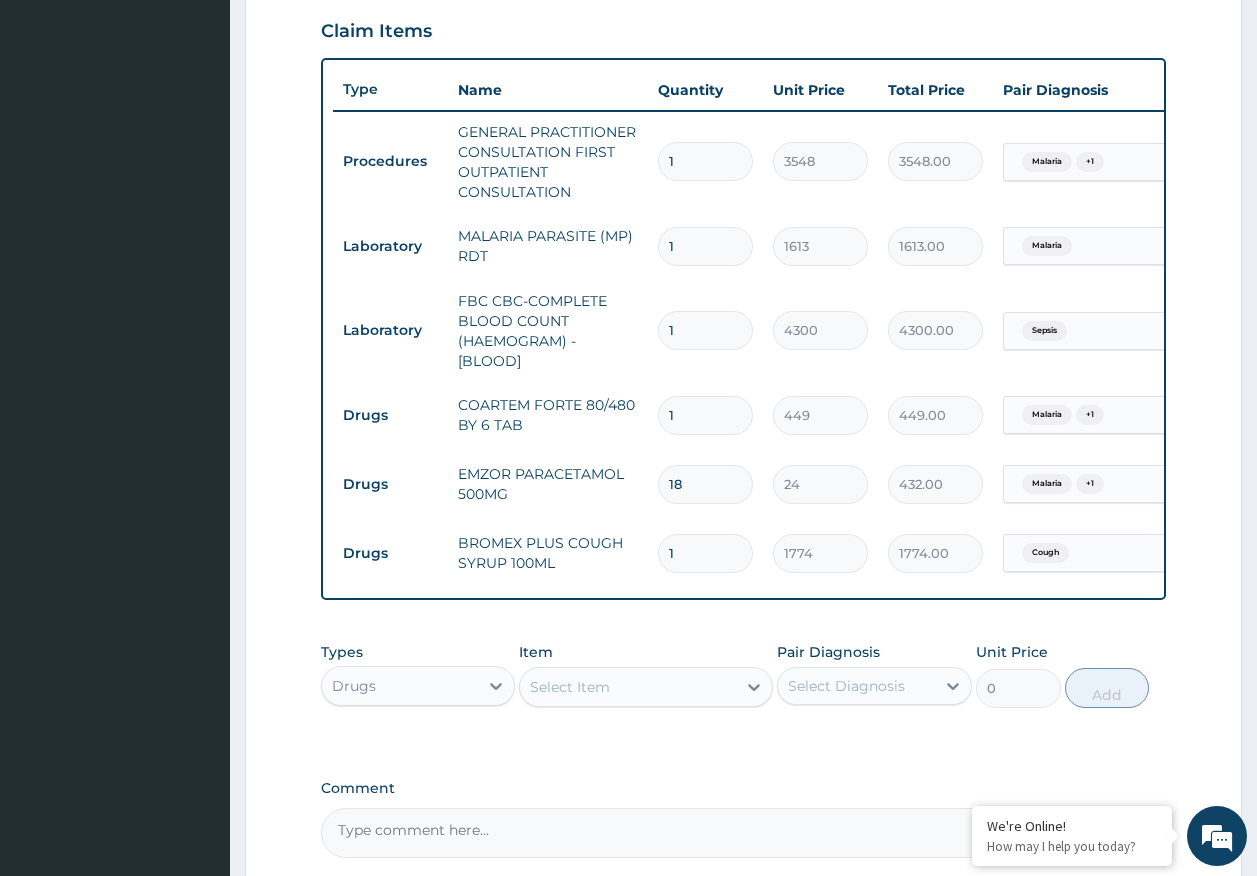 type on "18" 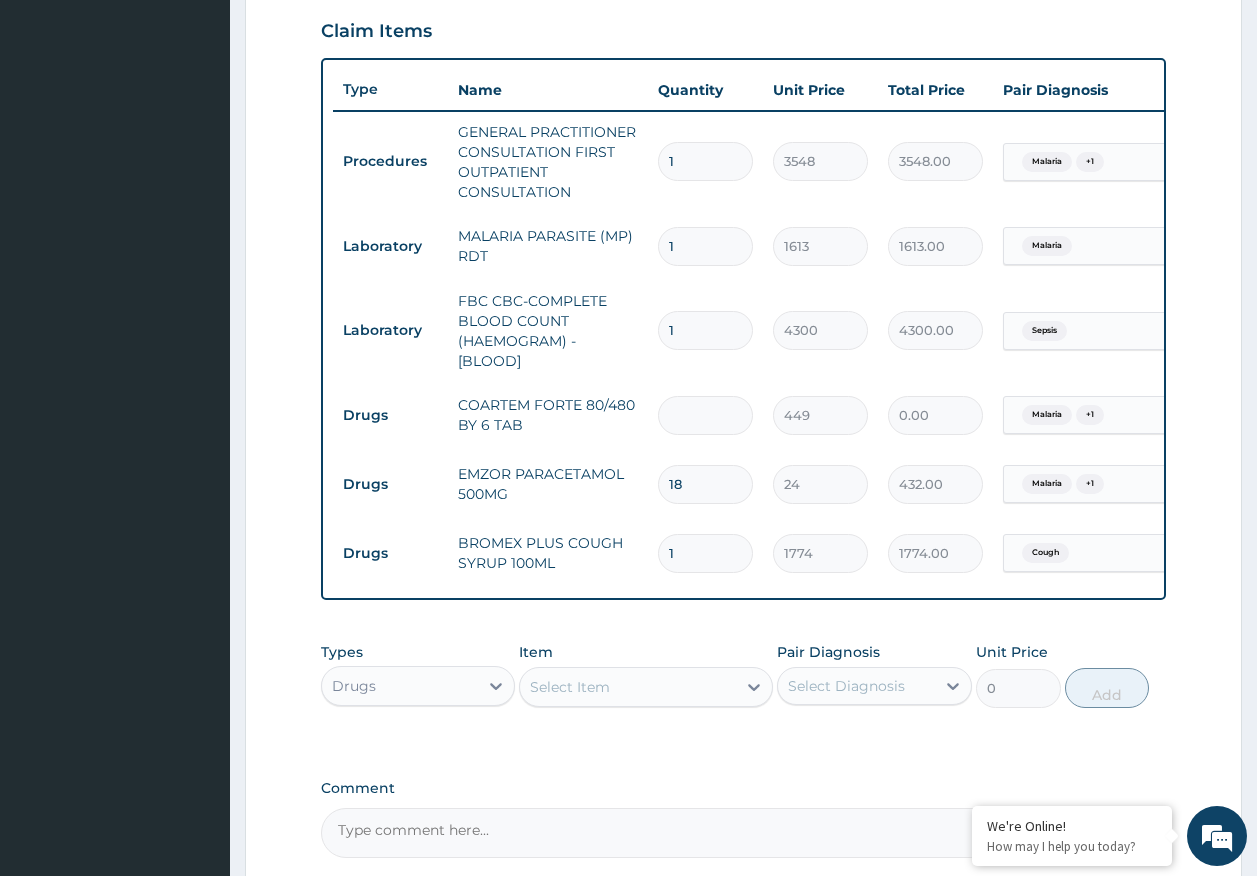 type on "6" 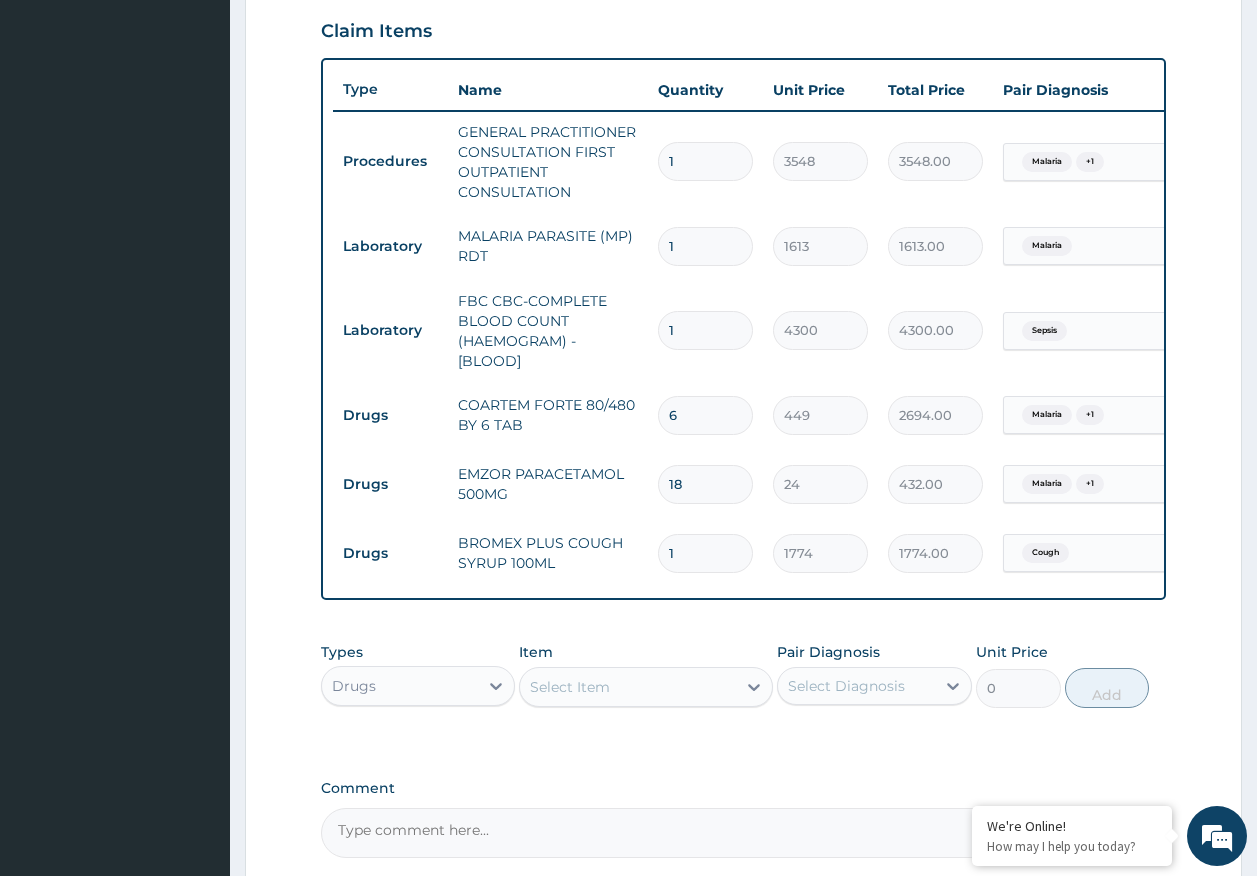 type on "6" 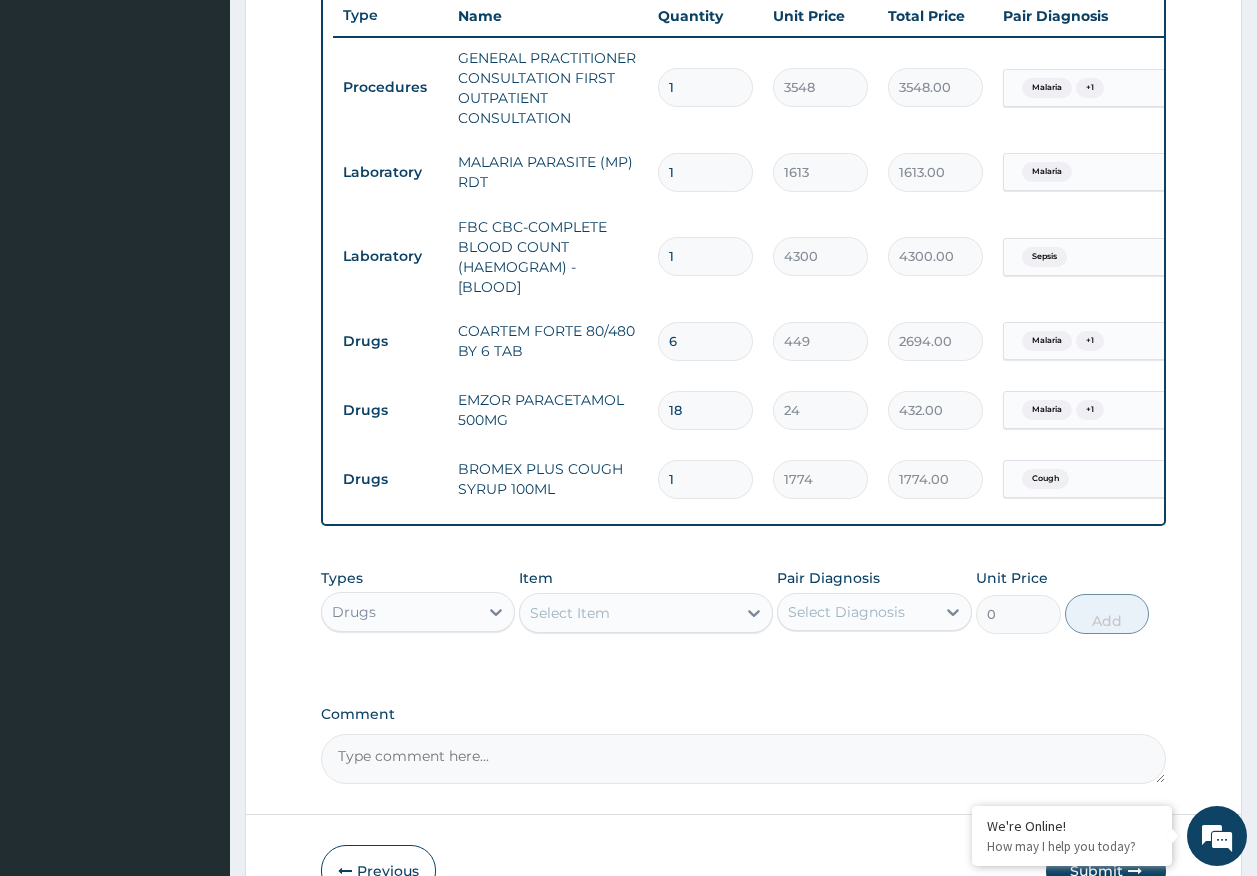 scroll, scrollTop: 893, scrollLeft: 0, axis: vertical 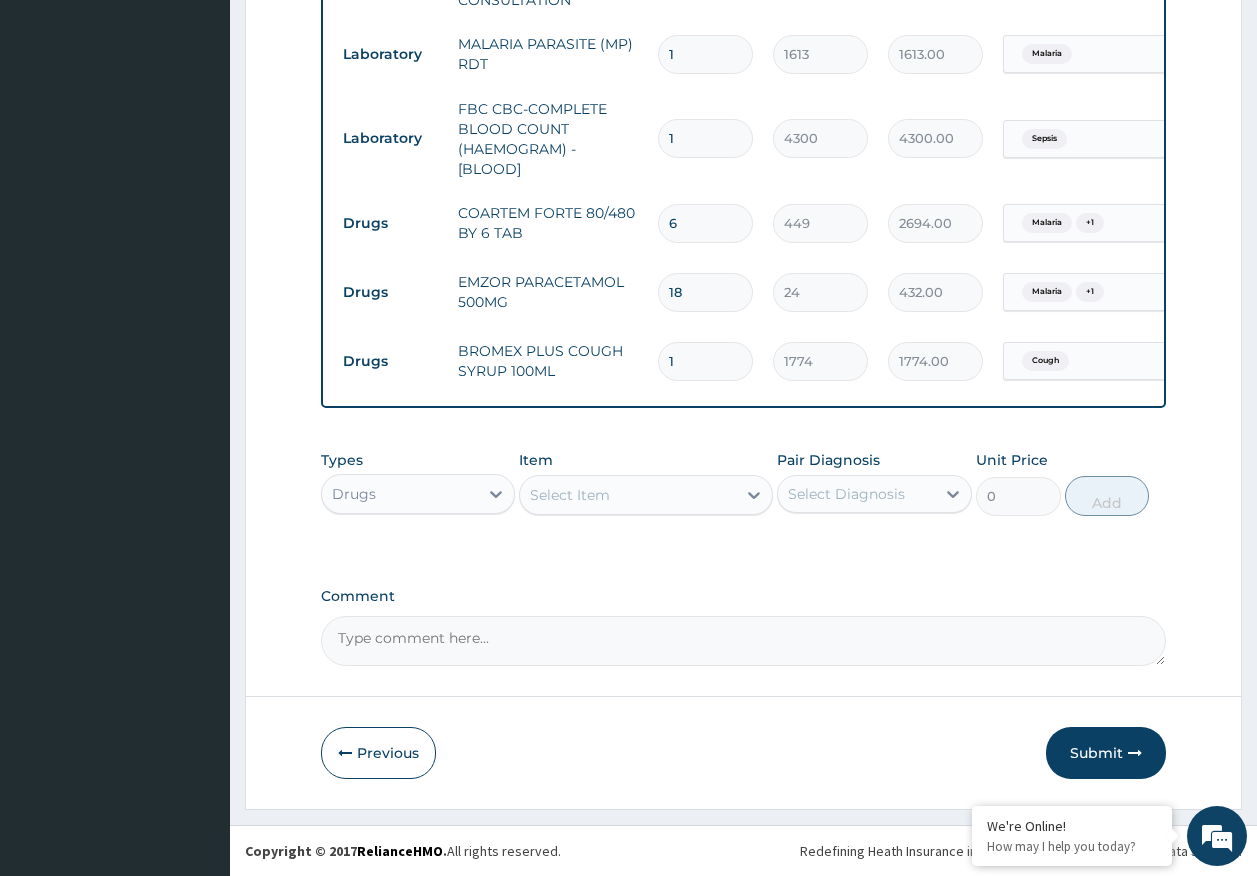 click on "Submit" at bounding box center (1106, 753) 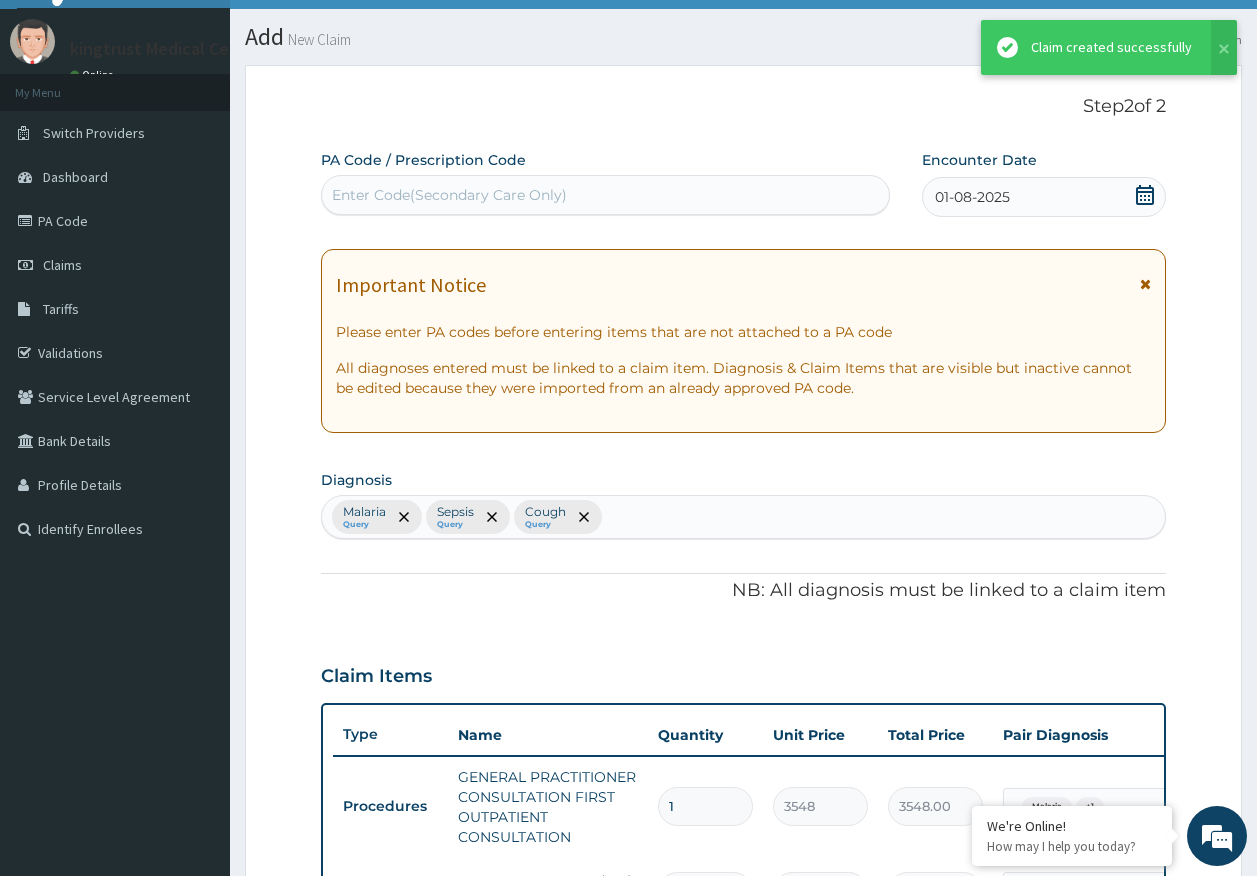 scroll, scrollTop: 893, scrollLeft: 0, axis: vertical 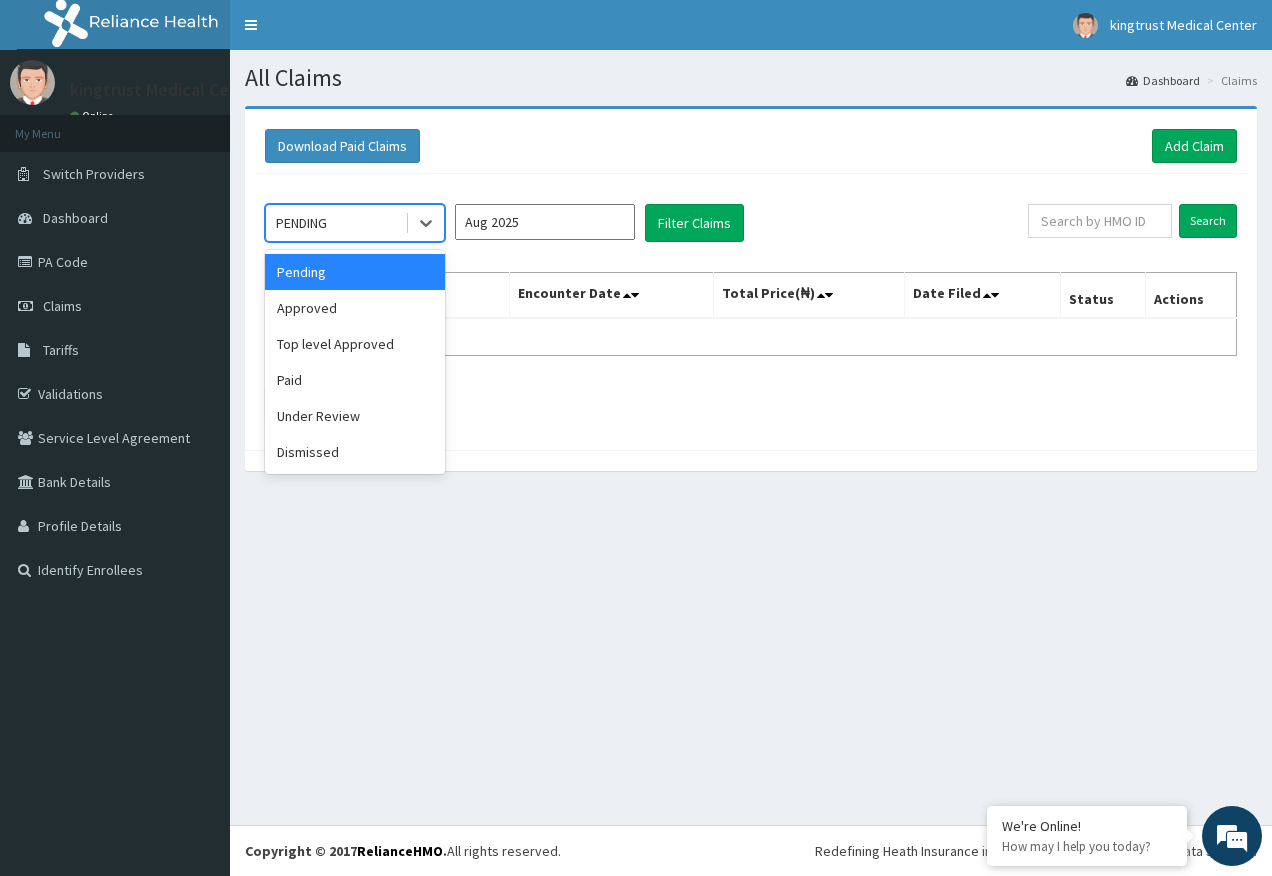 click on "PENDING" at bounding box center [335, 223] 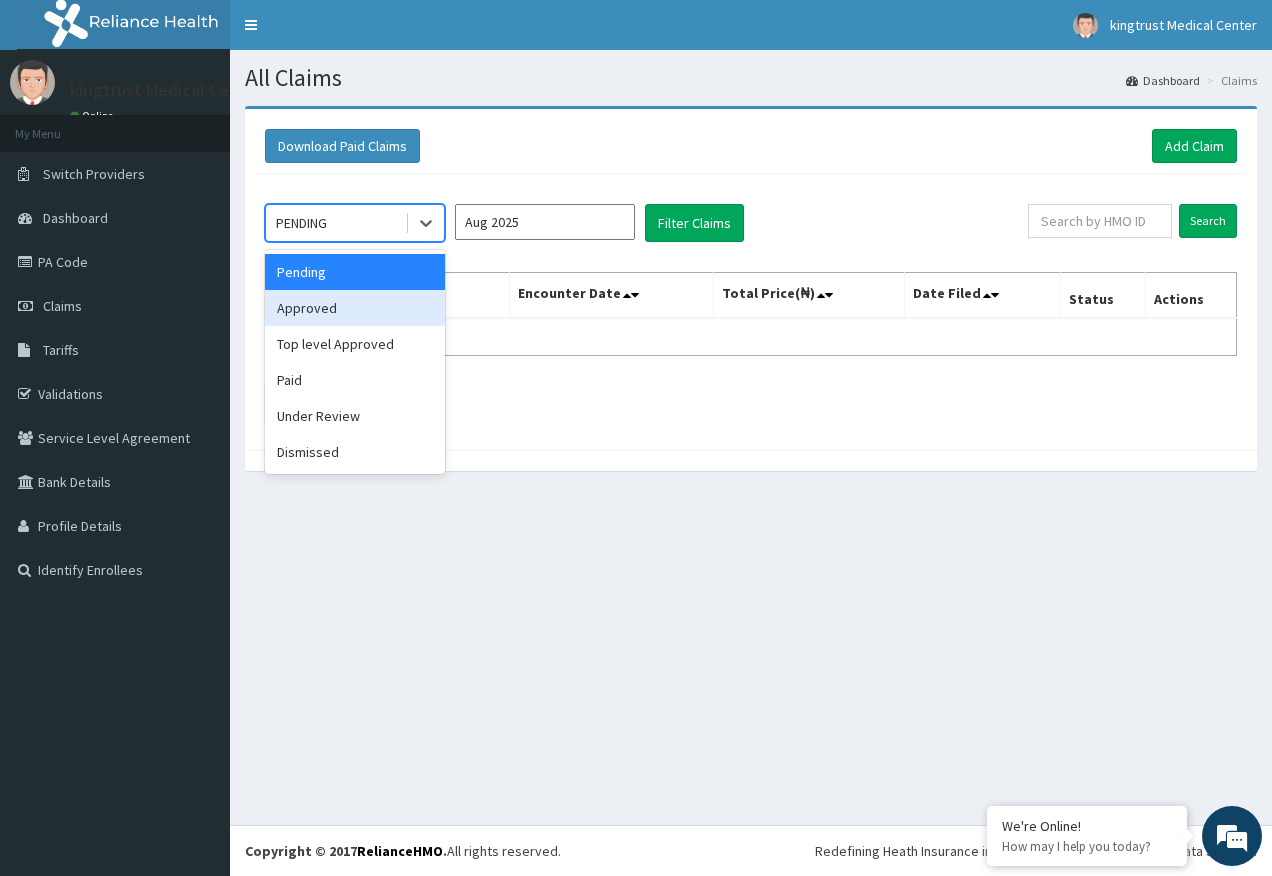 click on "Approved" at bounding box center (355, 308) 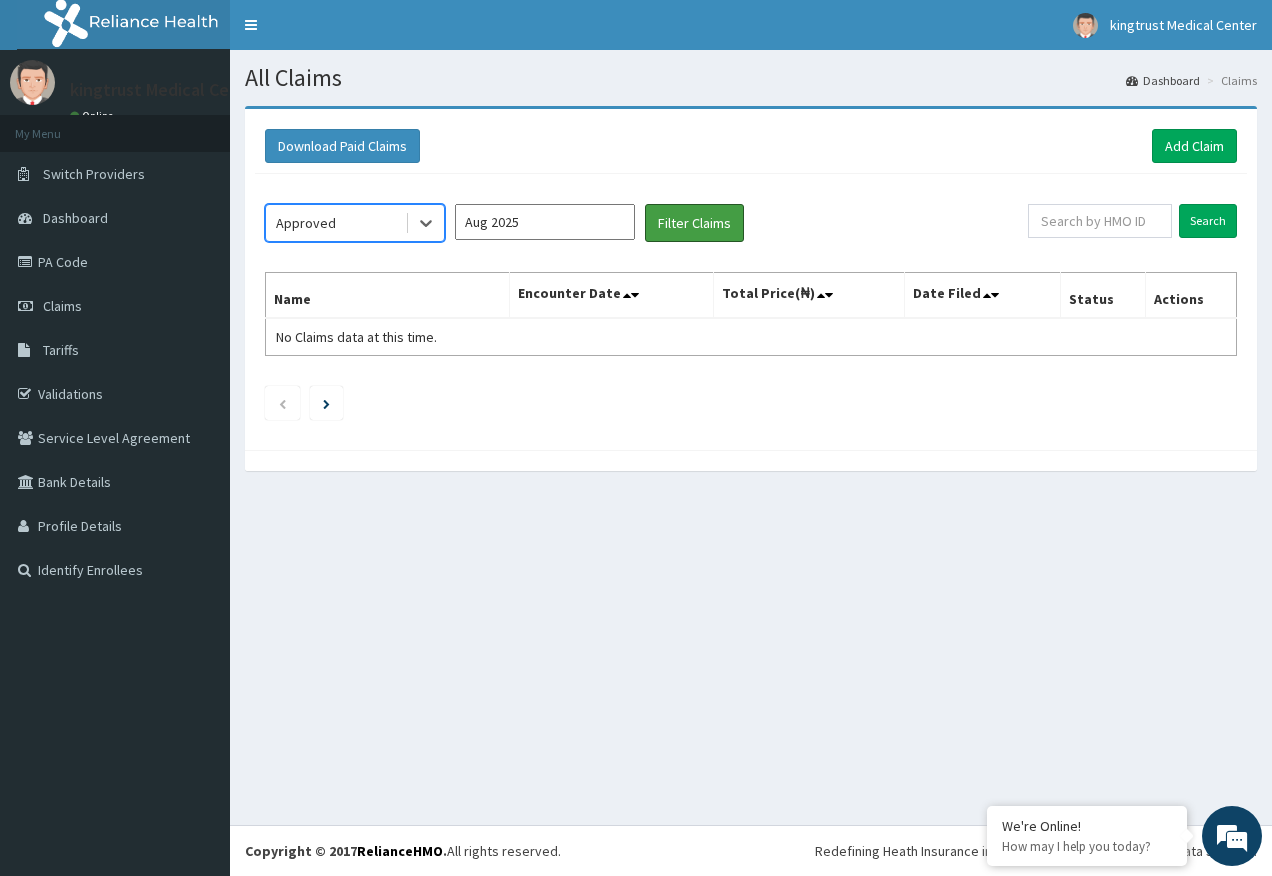 click on "Filter Claims" at bounding box center (694, 223) 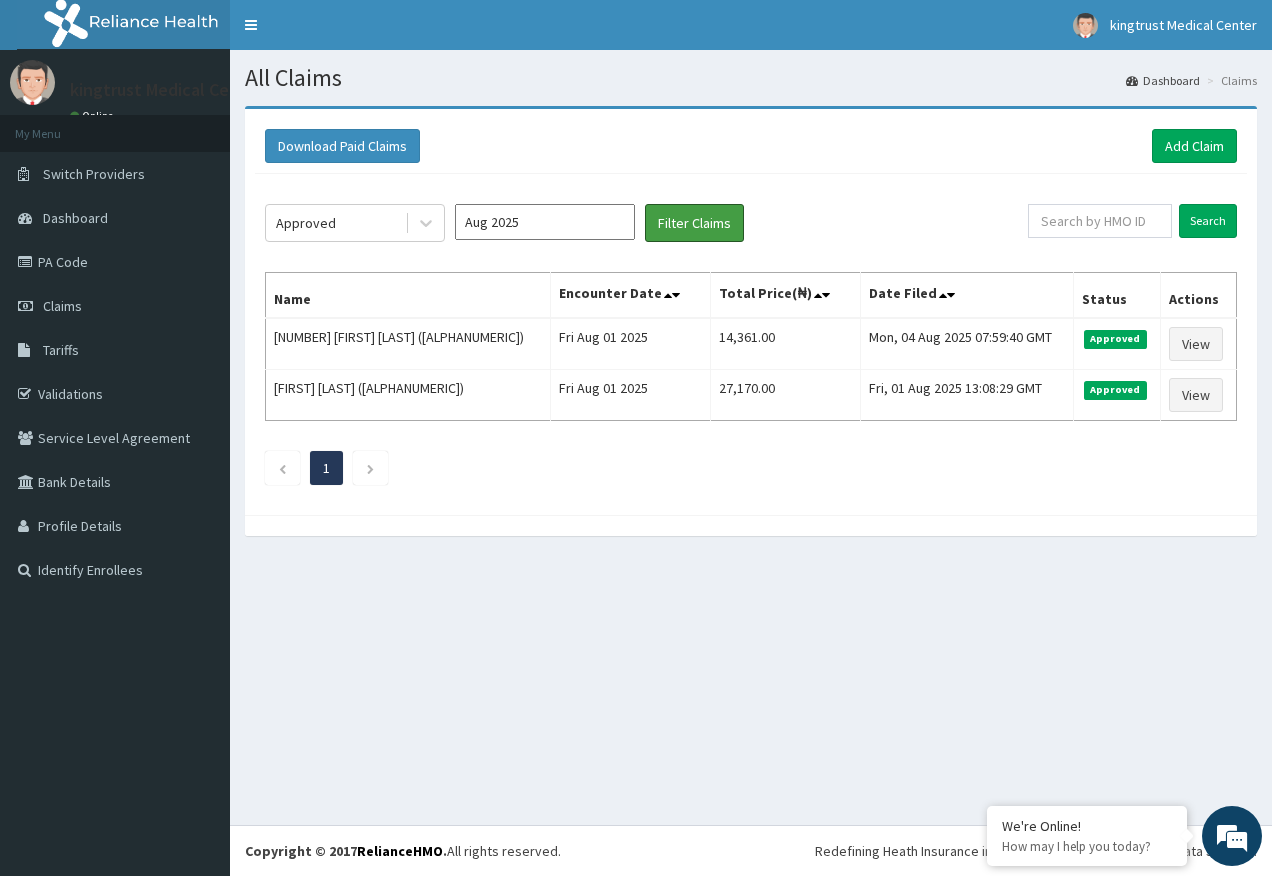 scroll, scrollTop: 0, scrollLeft: 0, axis: both 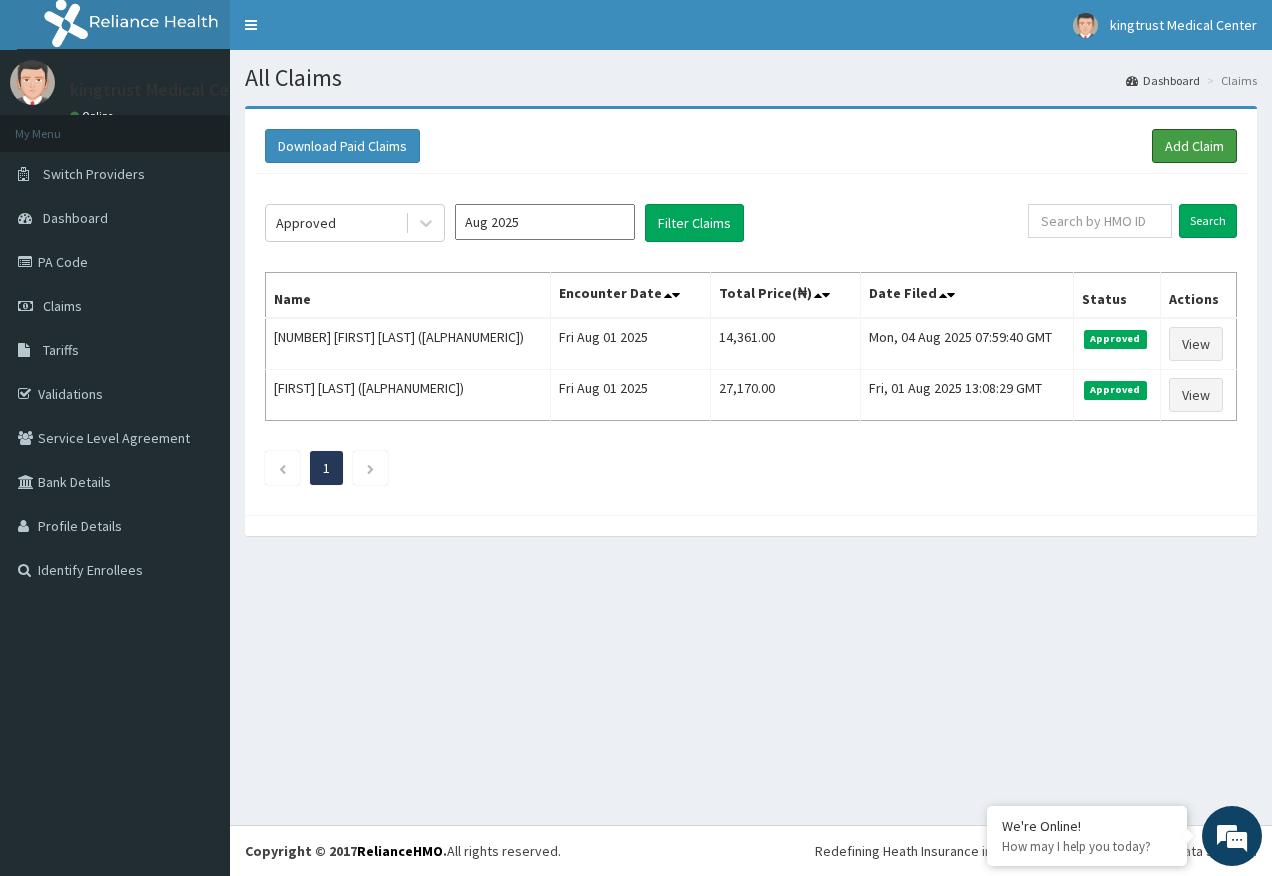 click on "Add Claim" at bounding box center [1194, 146] 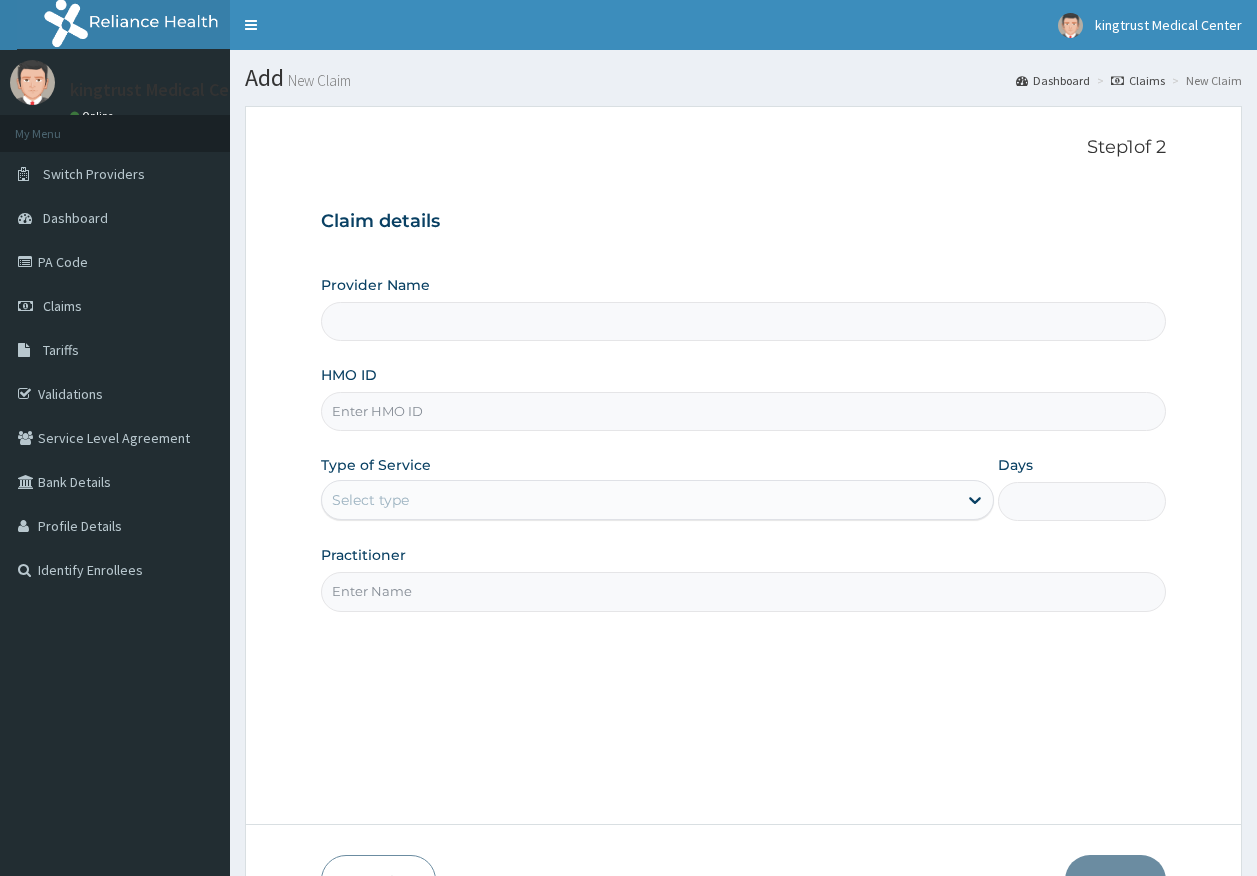 scroll, scrollTop: 0, scrollLeft: 0, axis: both 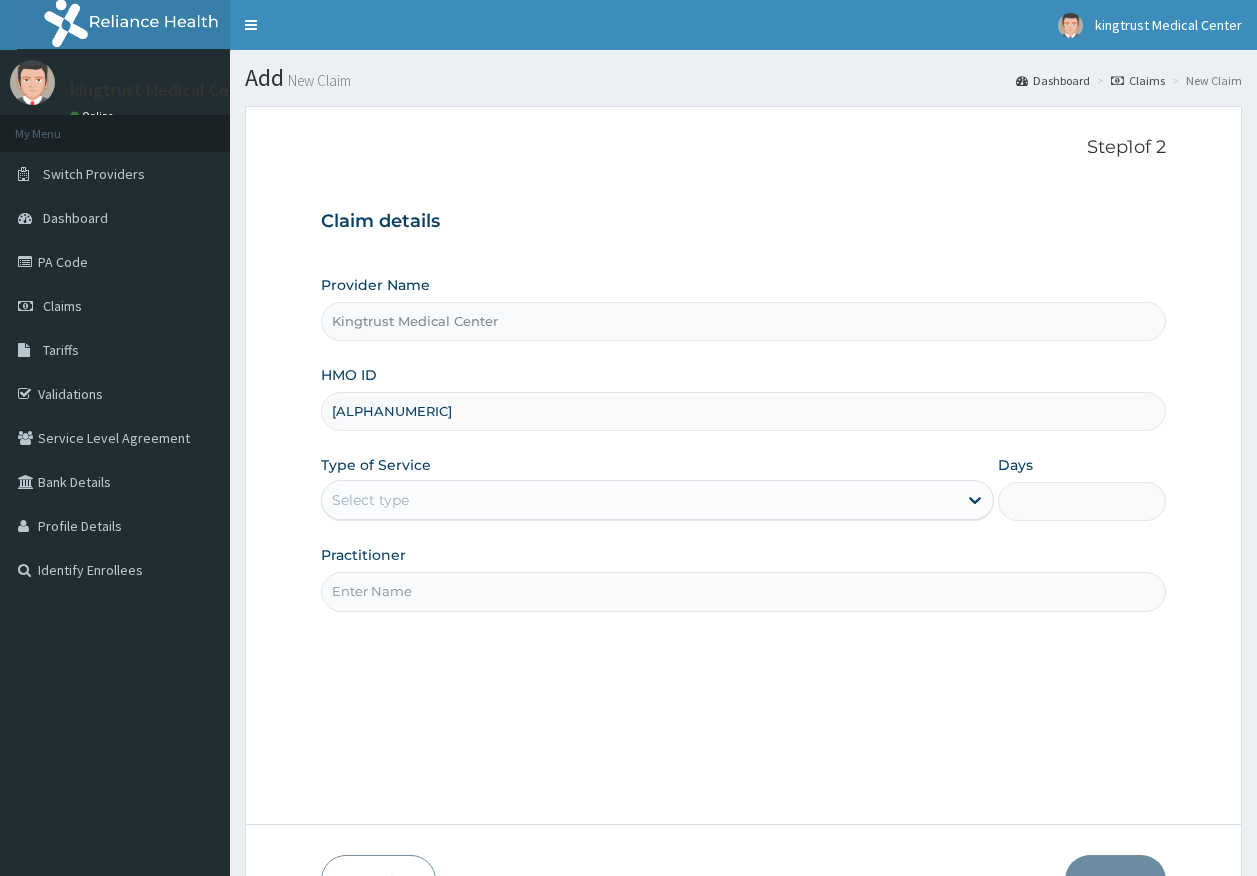 type on "RET/38922/A" 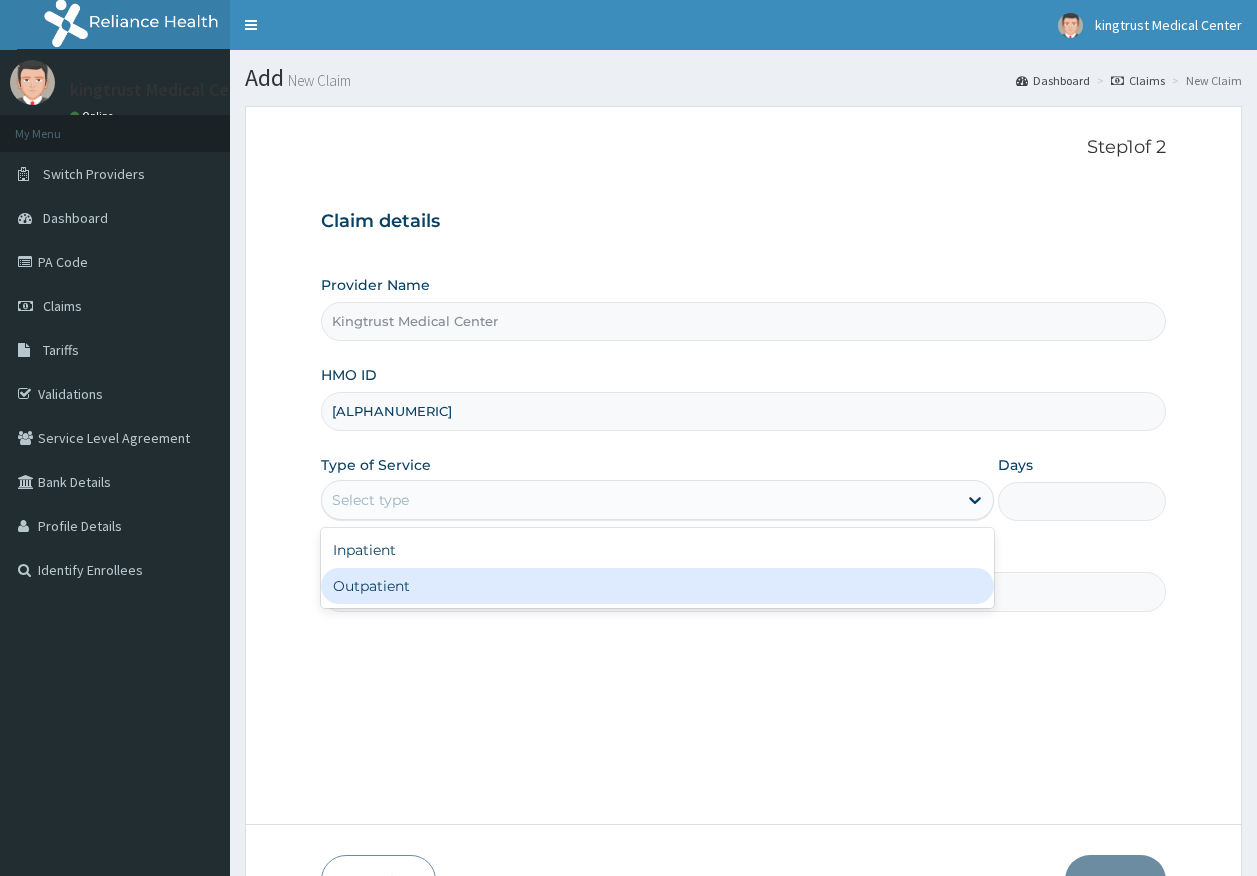 click on "Outpatient" at bounding box center (657, 586) 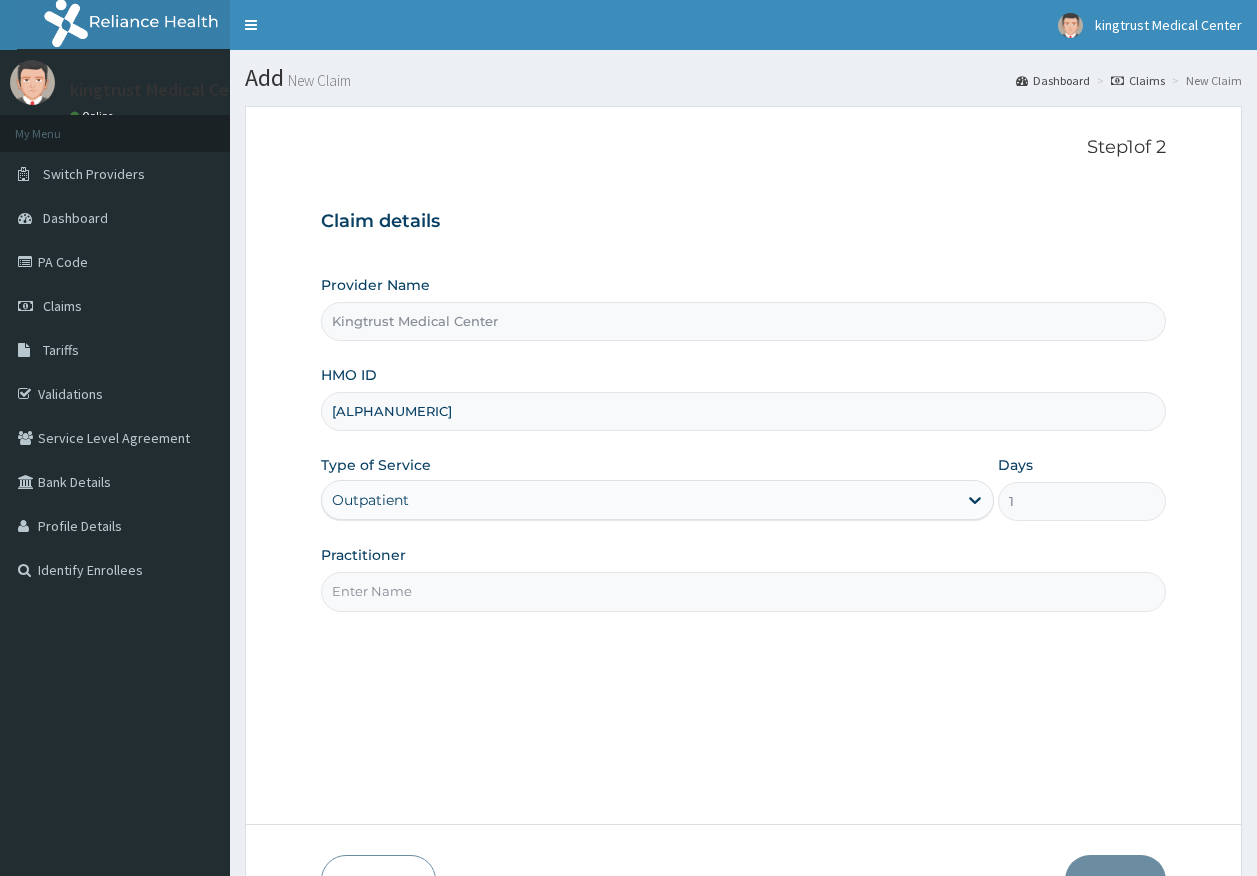 click on "Practitioner" at bounding box center [744, 591] 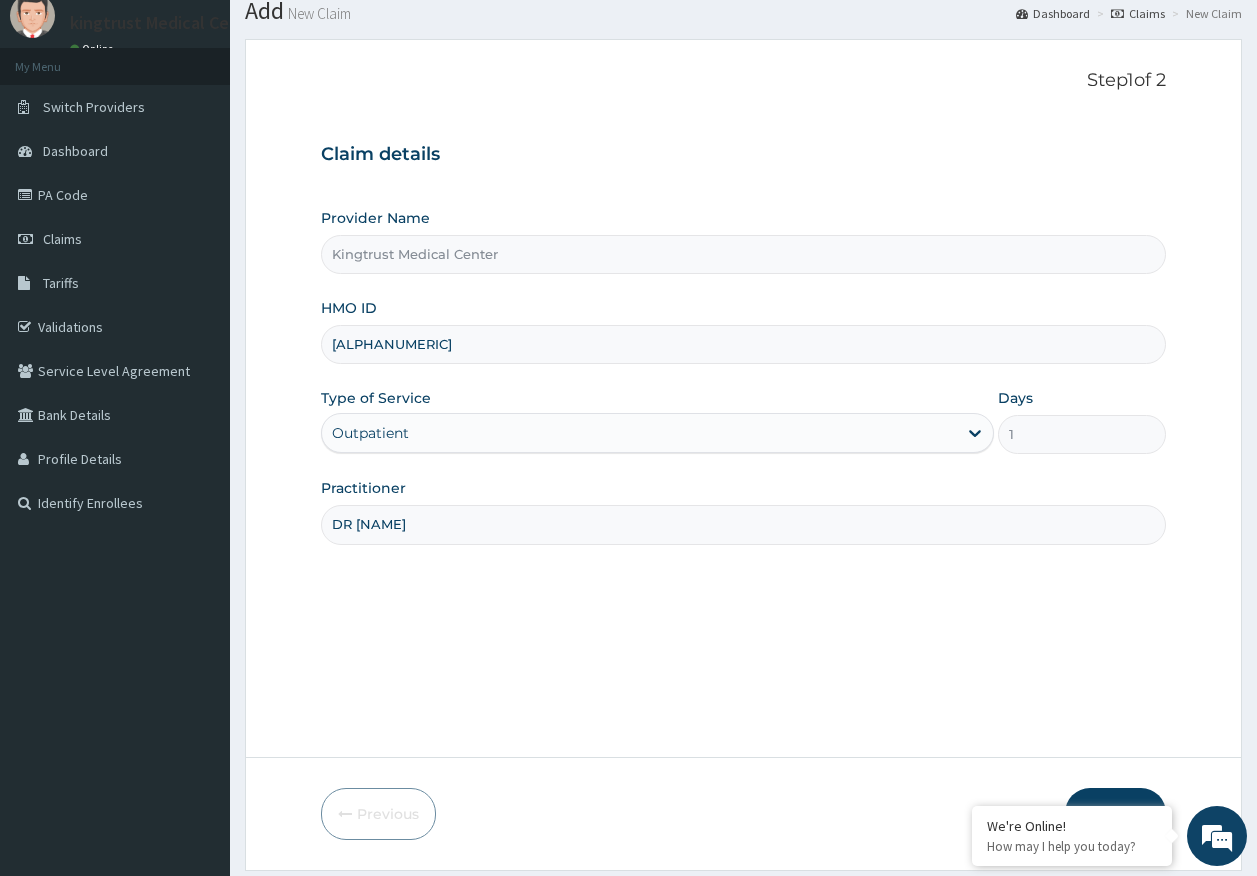 scroll, scrollTop: 128, scrollLeft: 0, axis: vertical 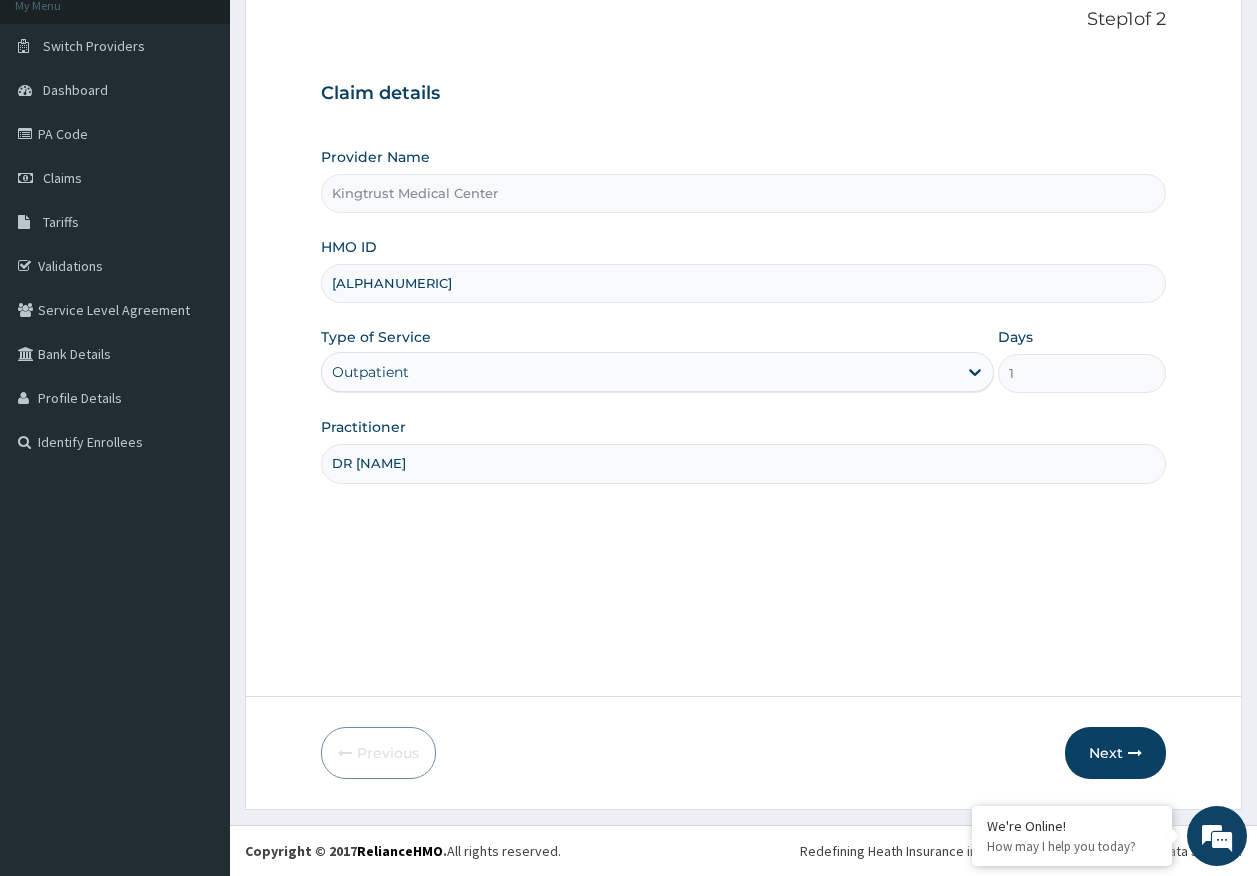 click on "Next" at bounding box center [1115, 753] 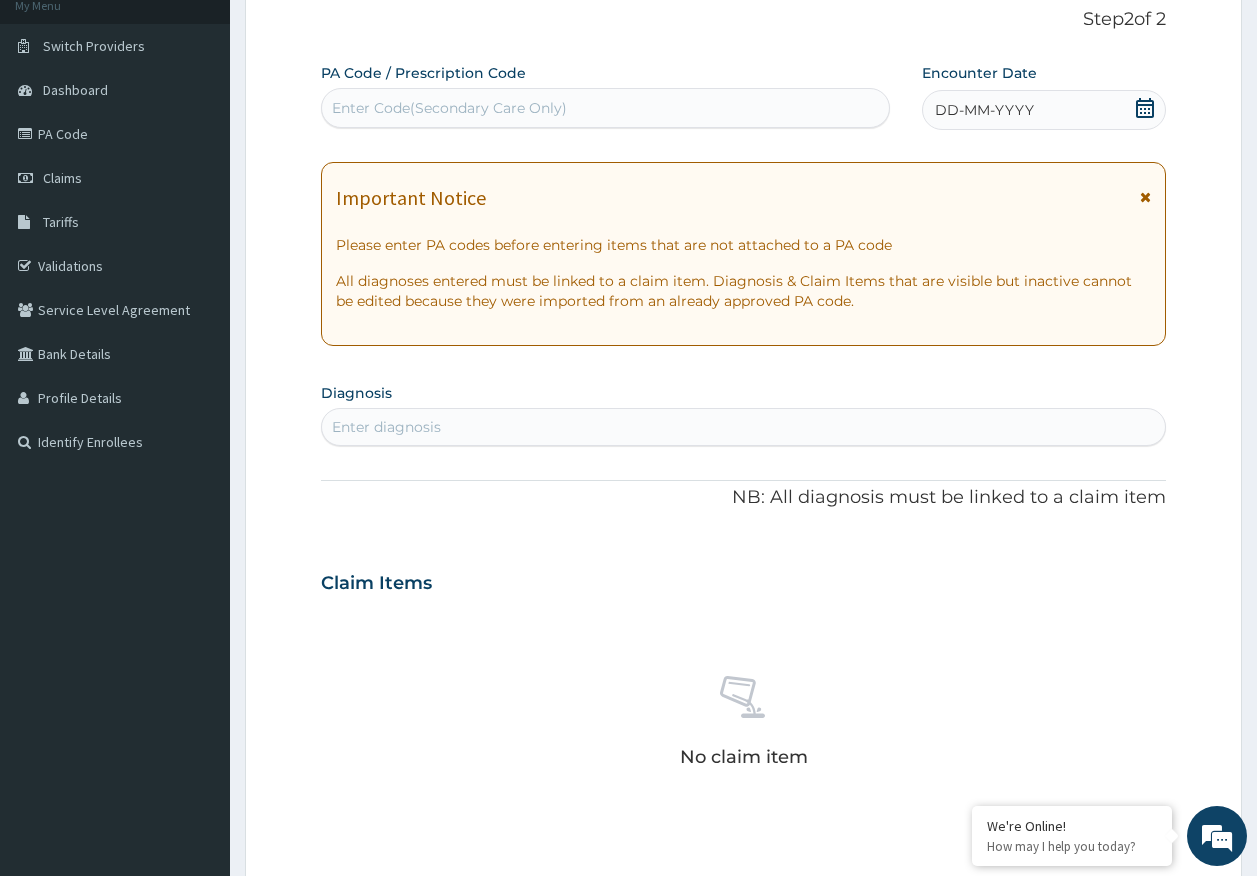 click on "Encounter Date DD-MM-YYYY" at bounding box center [1044, 96] 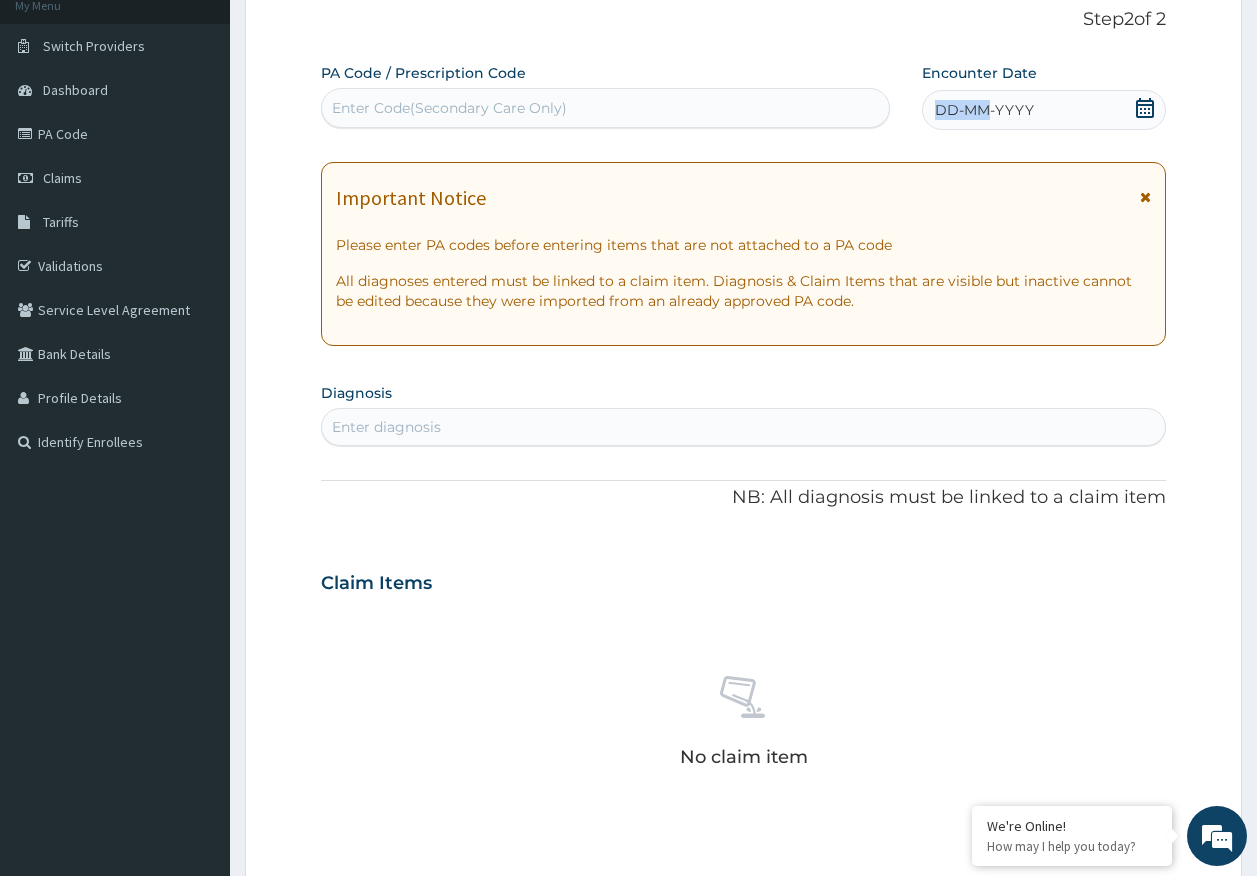 click on "DD-MM-YYYY" at bounding box center (984, 110) 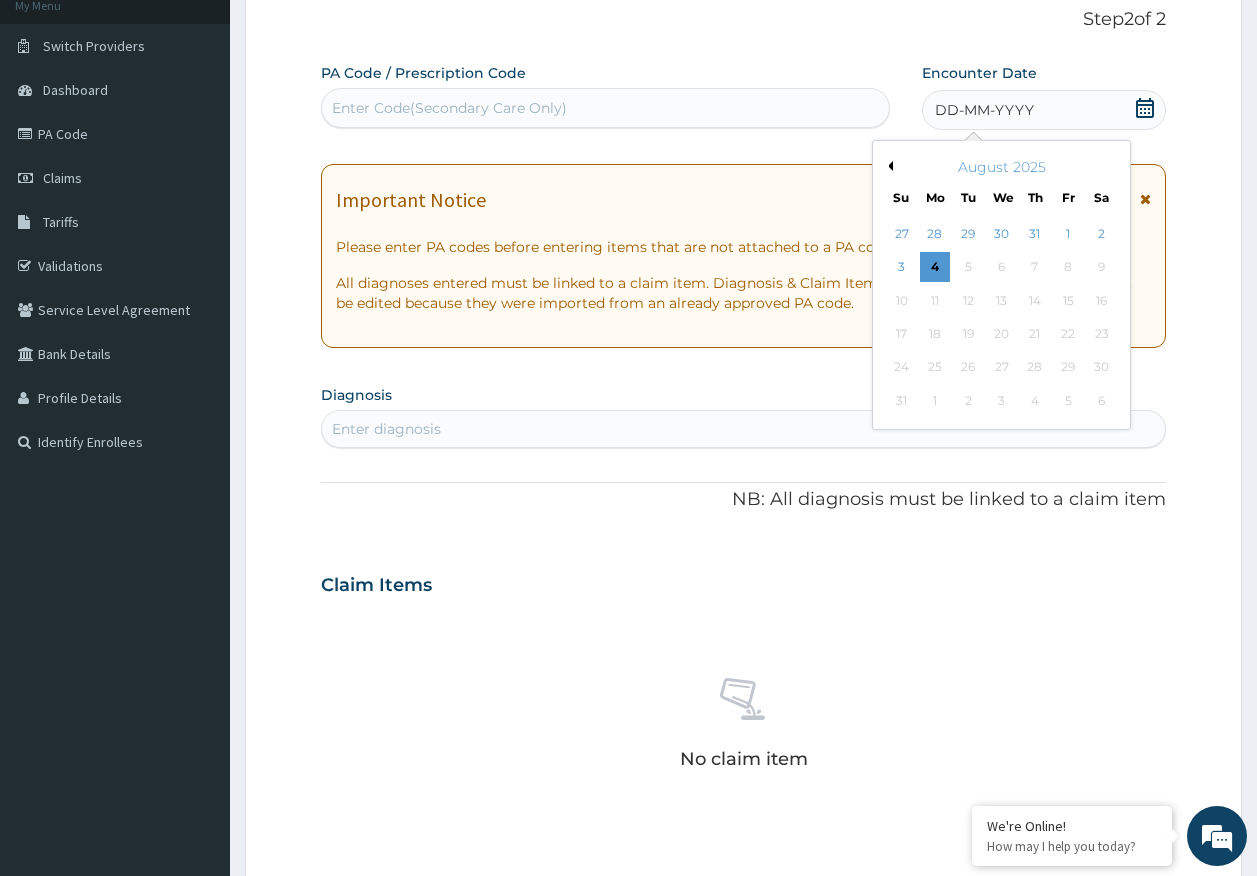 click on "1" at bounding box center (1068, 234) 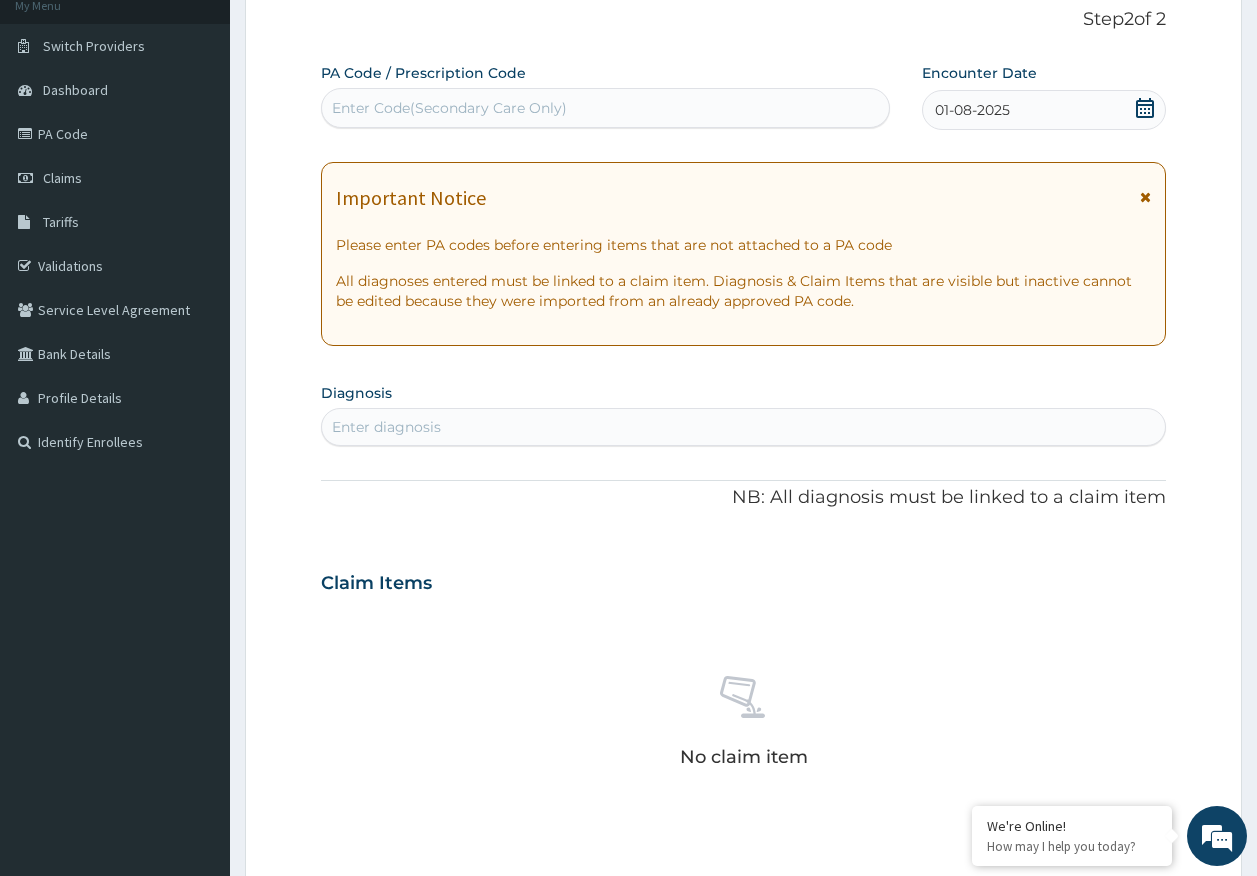 drag, startPoint x: 530, startPoint y: 422, endPoint x: 556, endPoint y: 429, distance: 26.925823 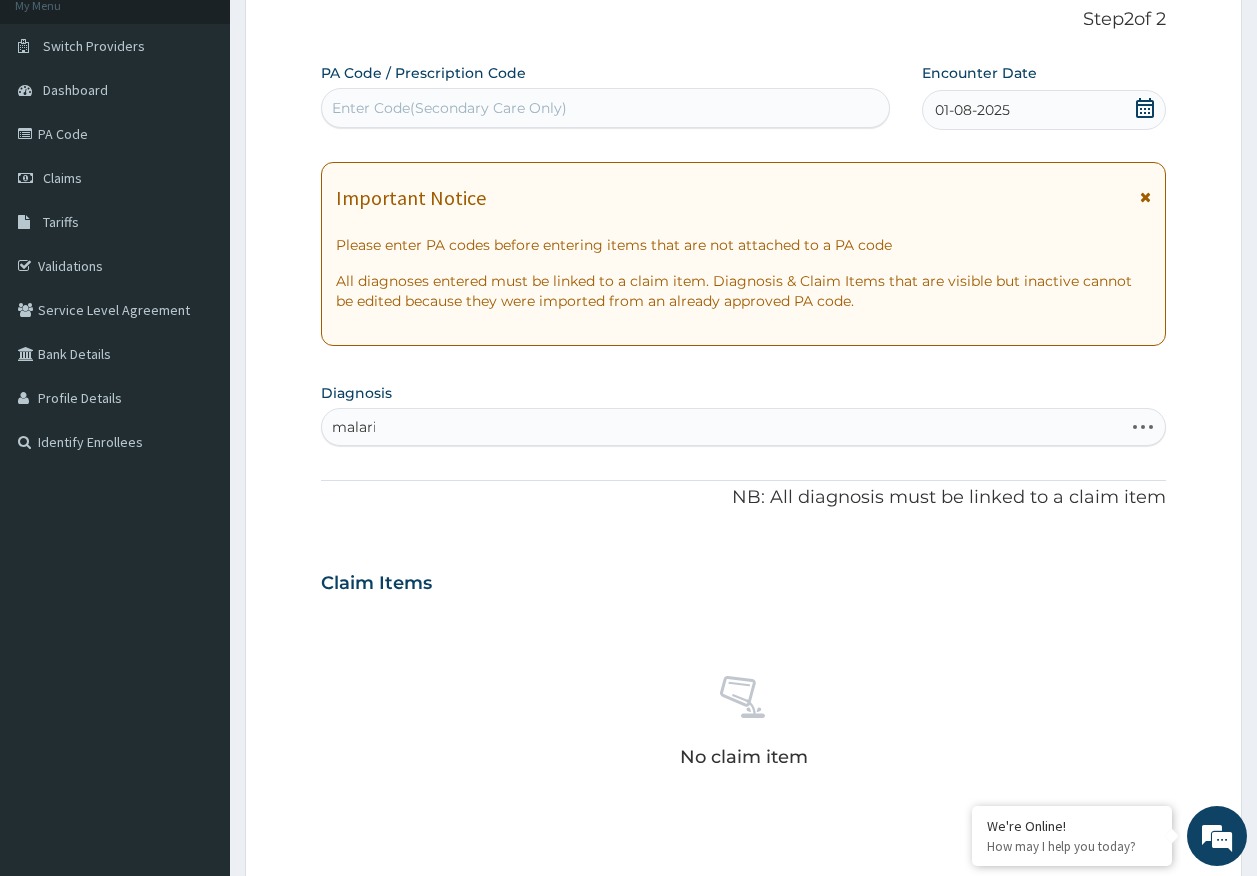 type on "malaria" 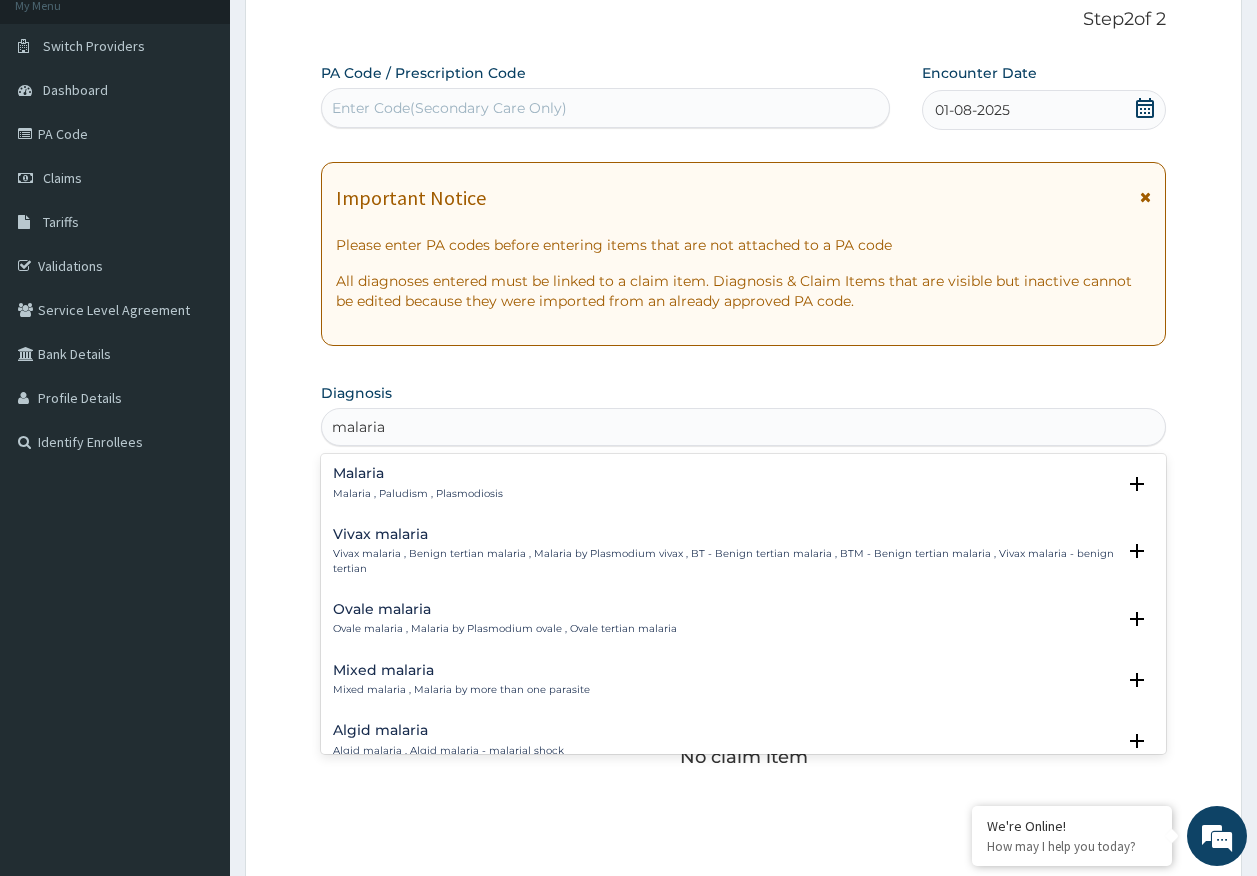 click on "Malaria" at bounding box center [418, 473] 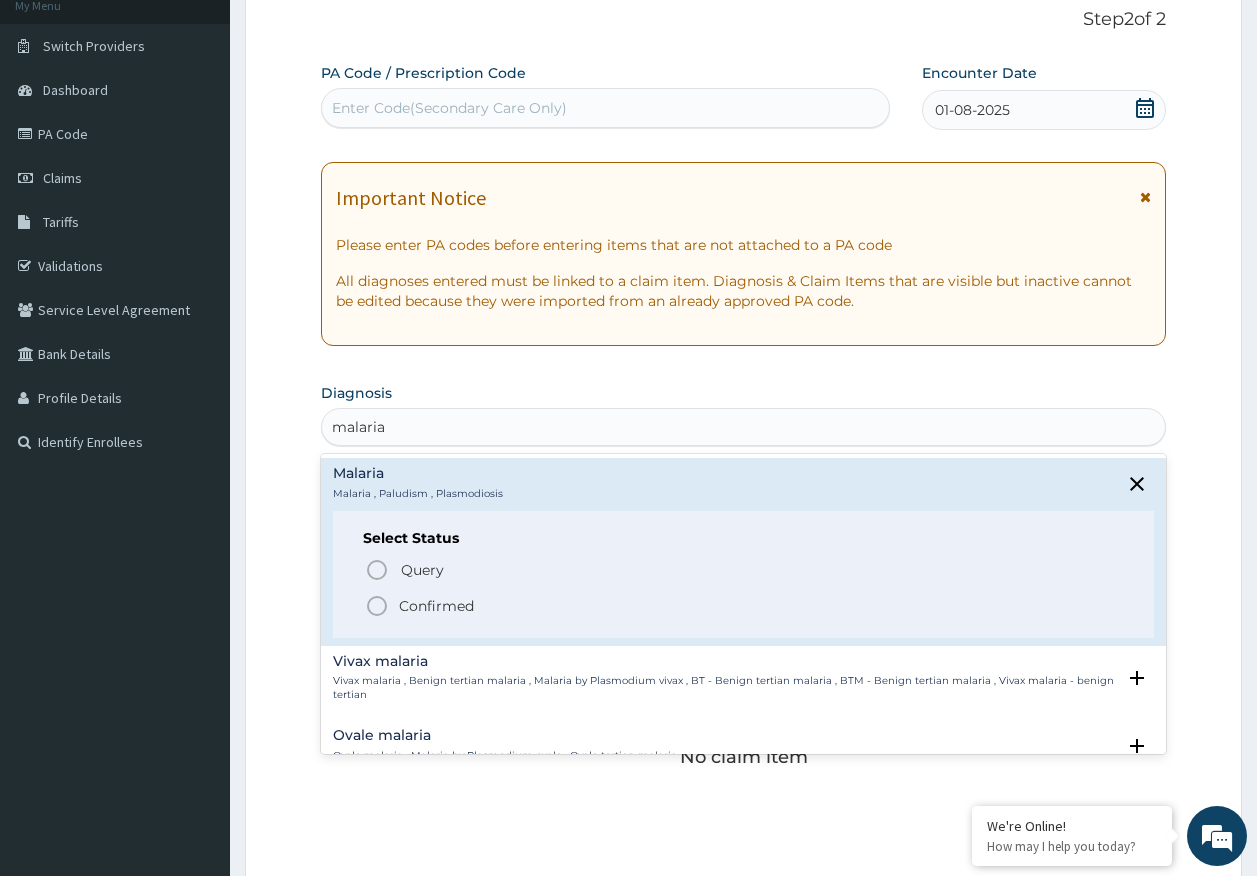scroll, scrollTop: 0, scrollLeft: 0, axis: both 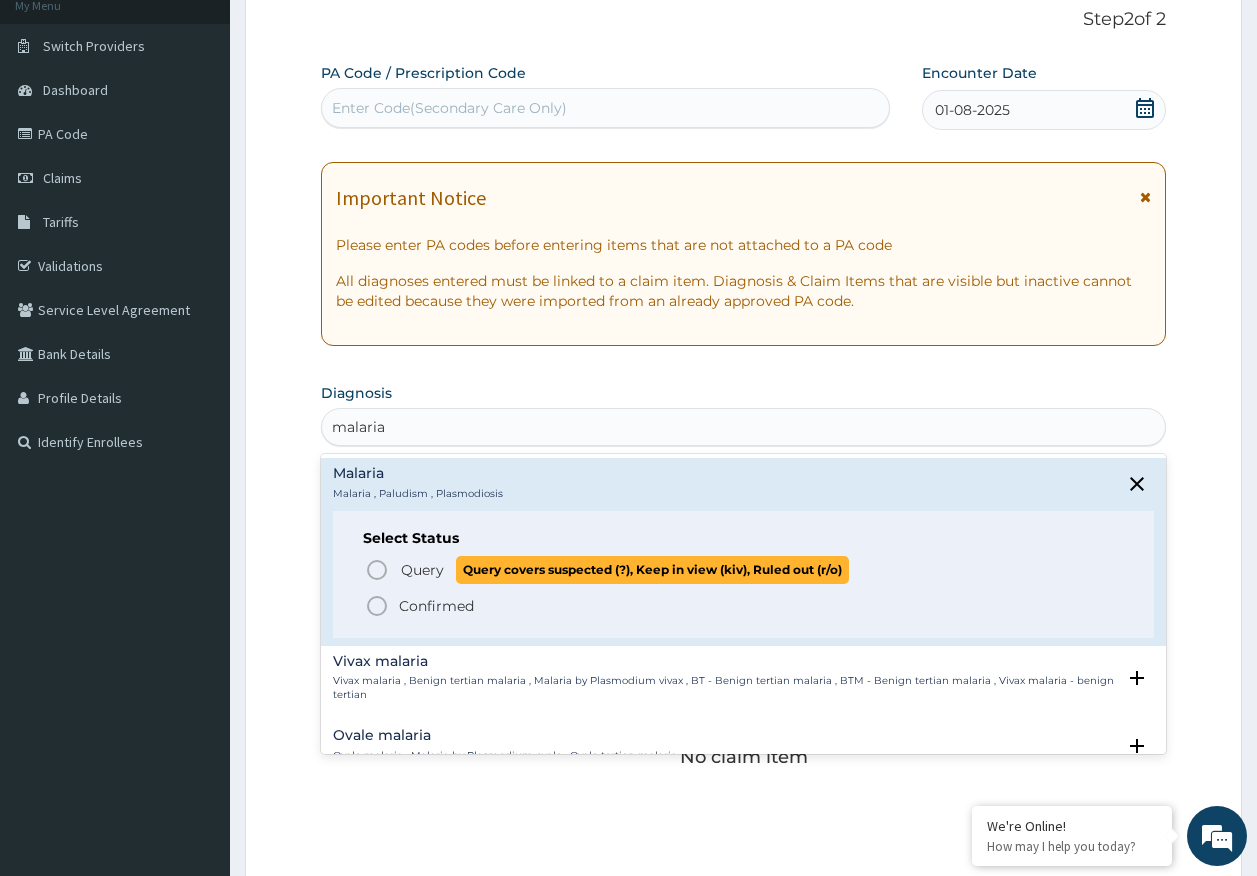 click on "Query" at bounding box center (422, 570) 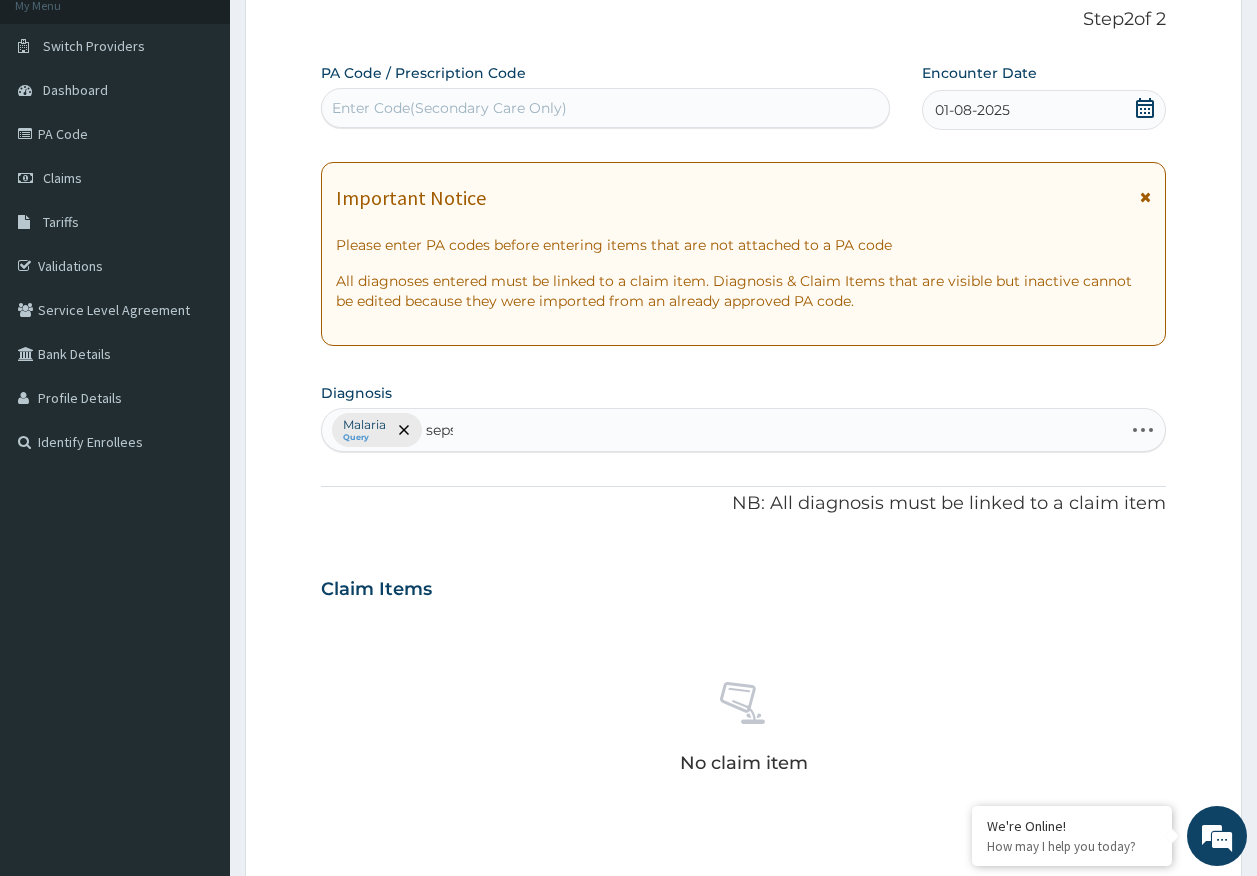 type on "sepsi" 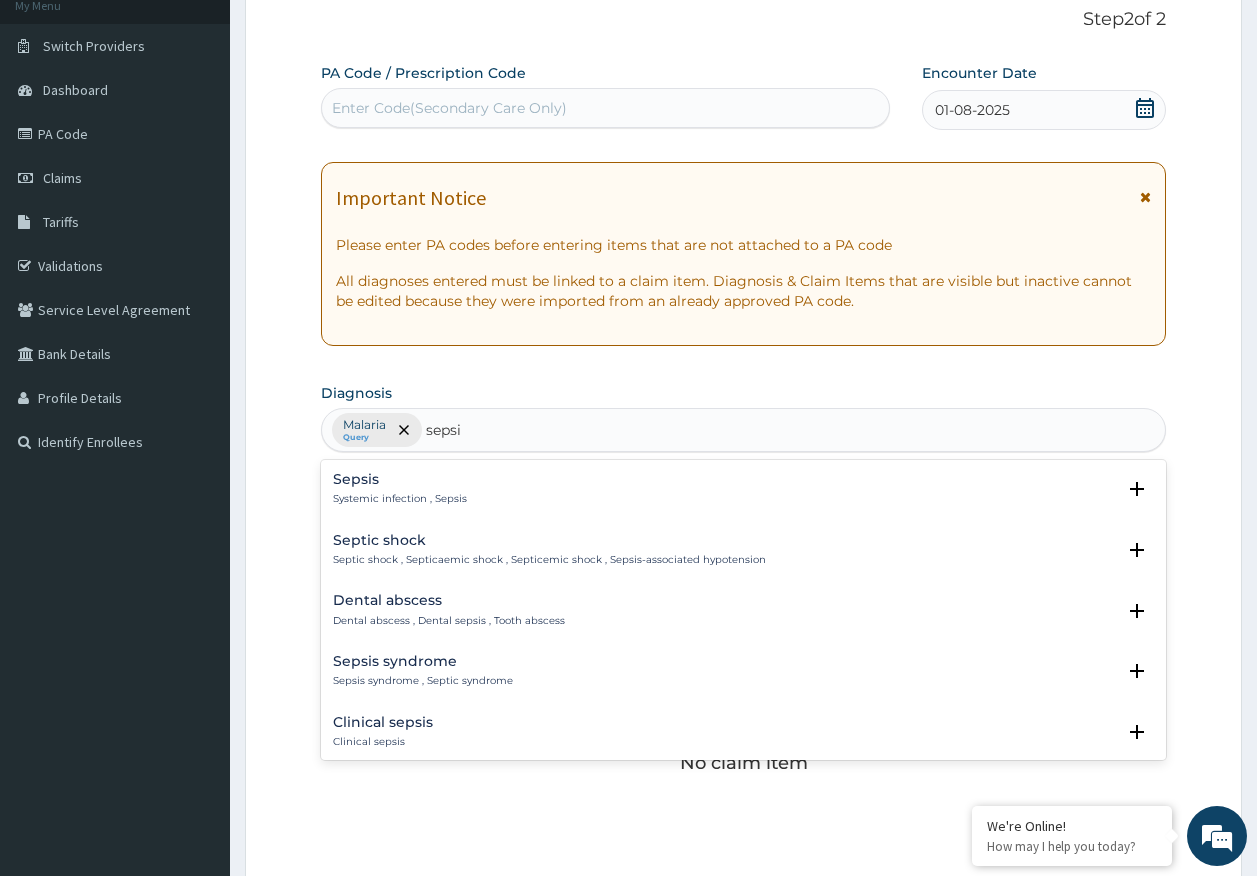click on "Sepsis Systemic infection , Sepsis" at bounding box center [400, 489] 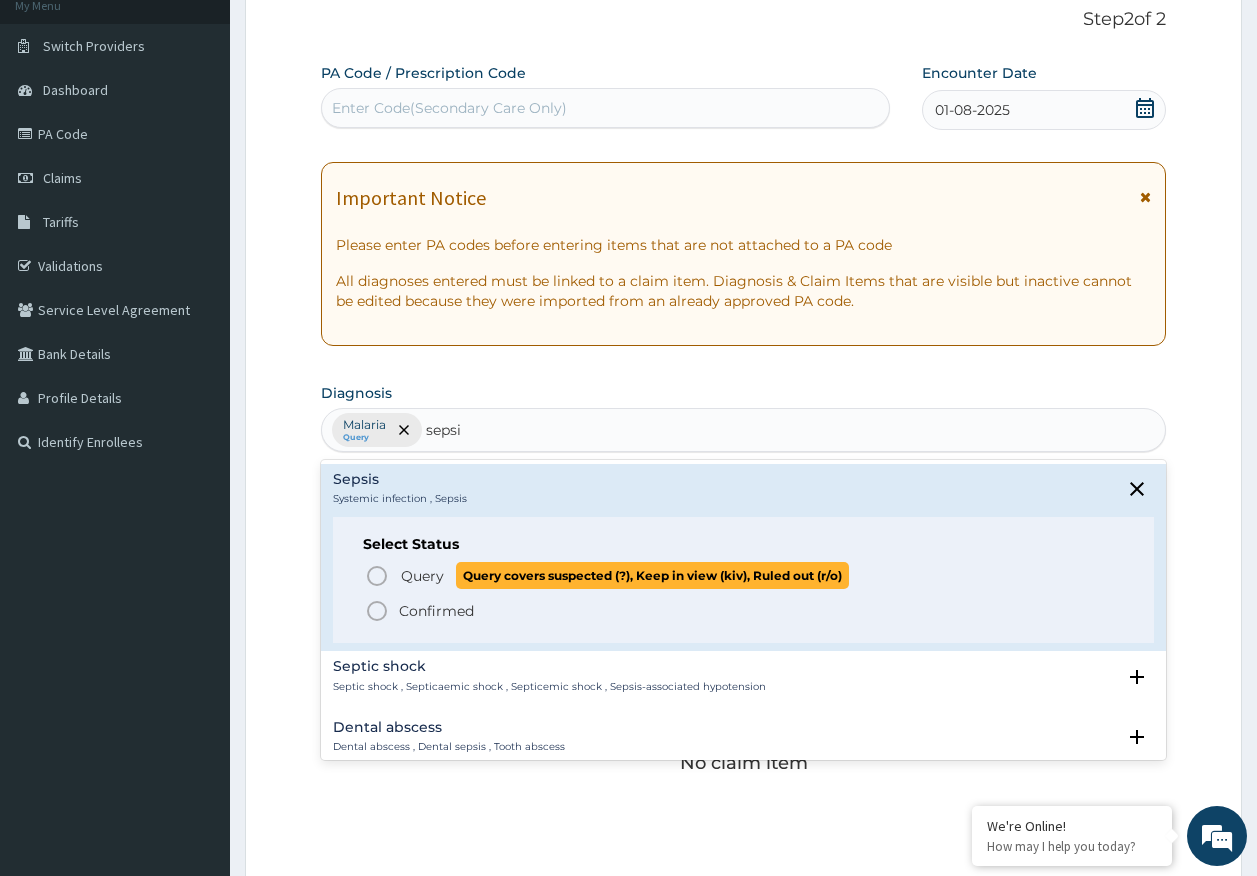 click on "Query" at bounding box center [422, 576] 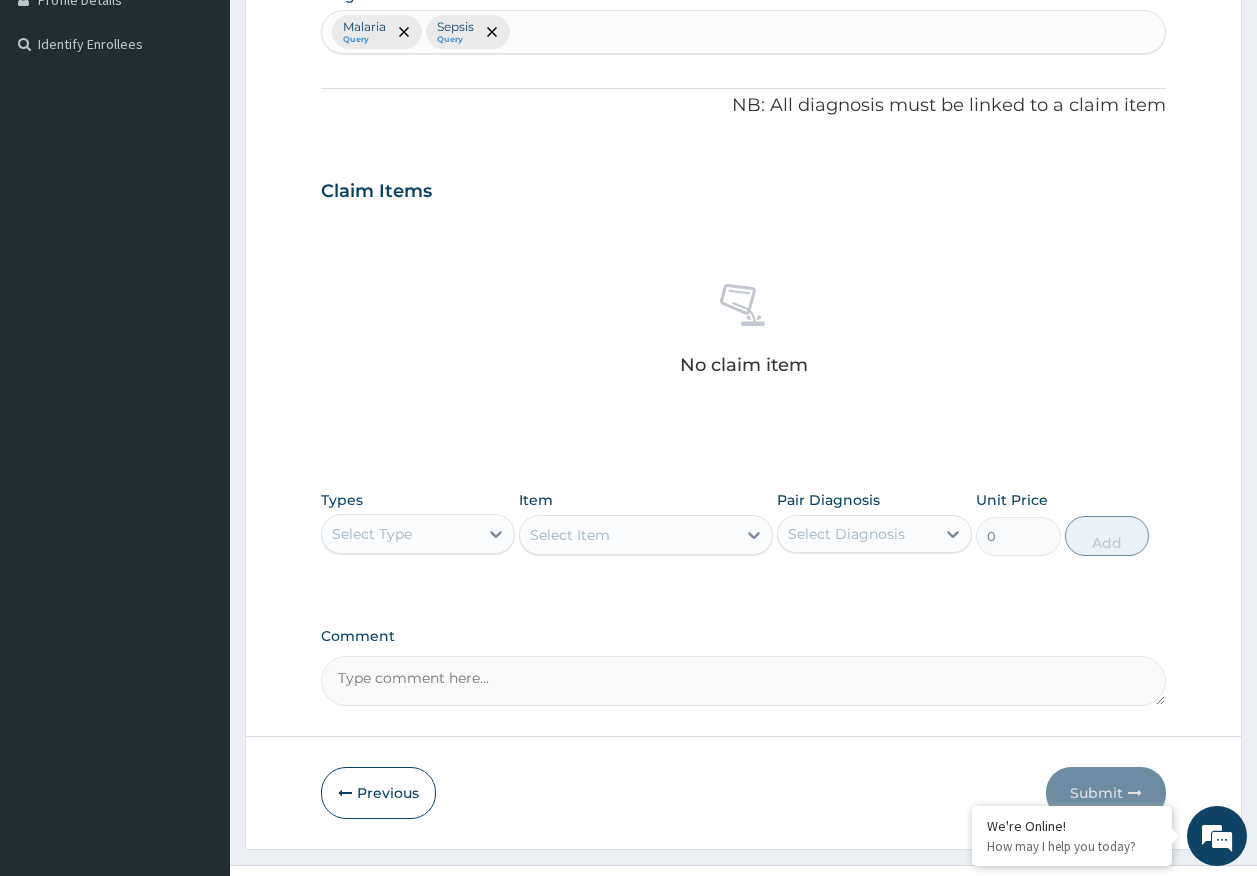 scroll, scrollTop: 528, scrollLeft: 0, axis: vertical 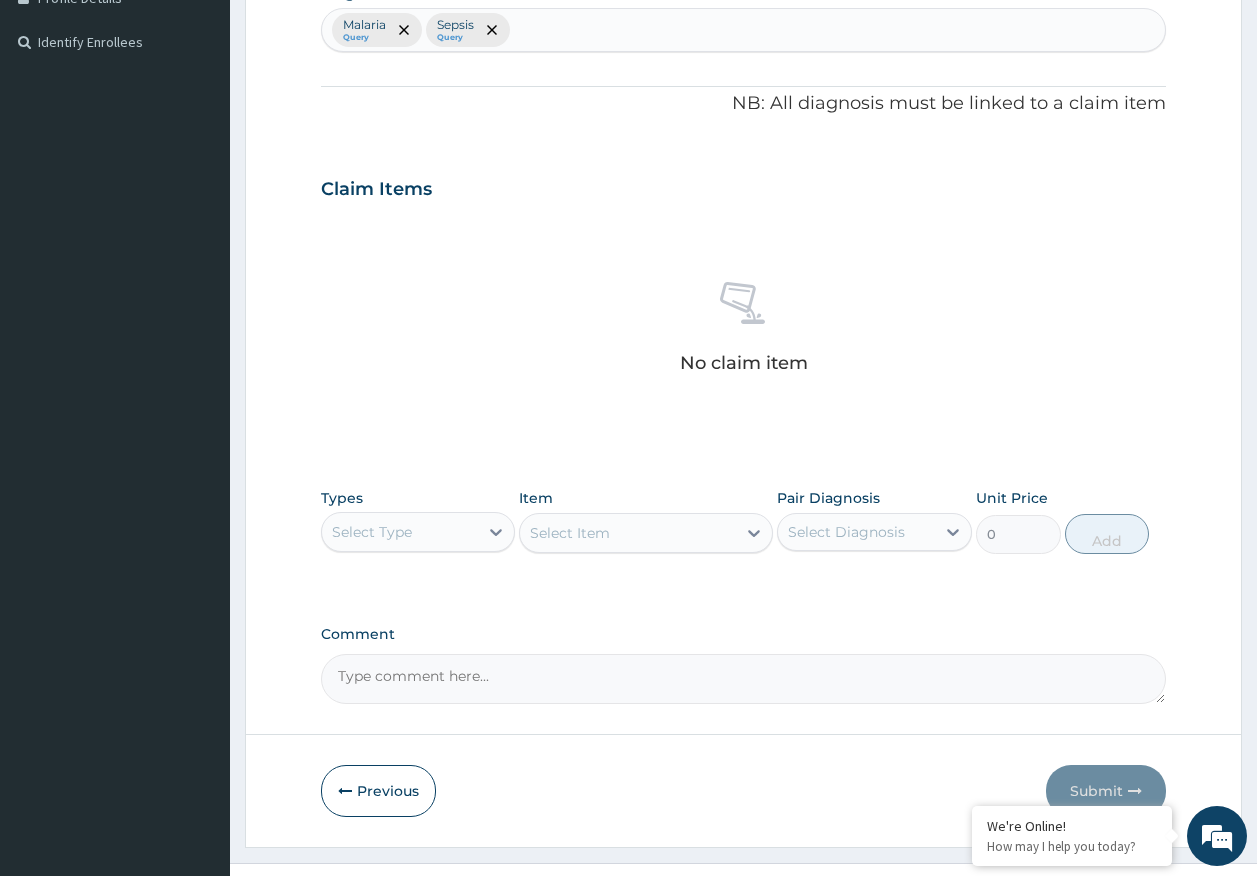 click on "Select Type" at bounding box center [400, 532] 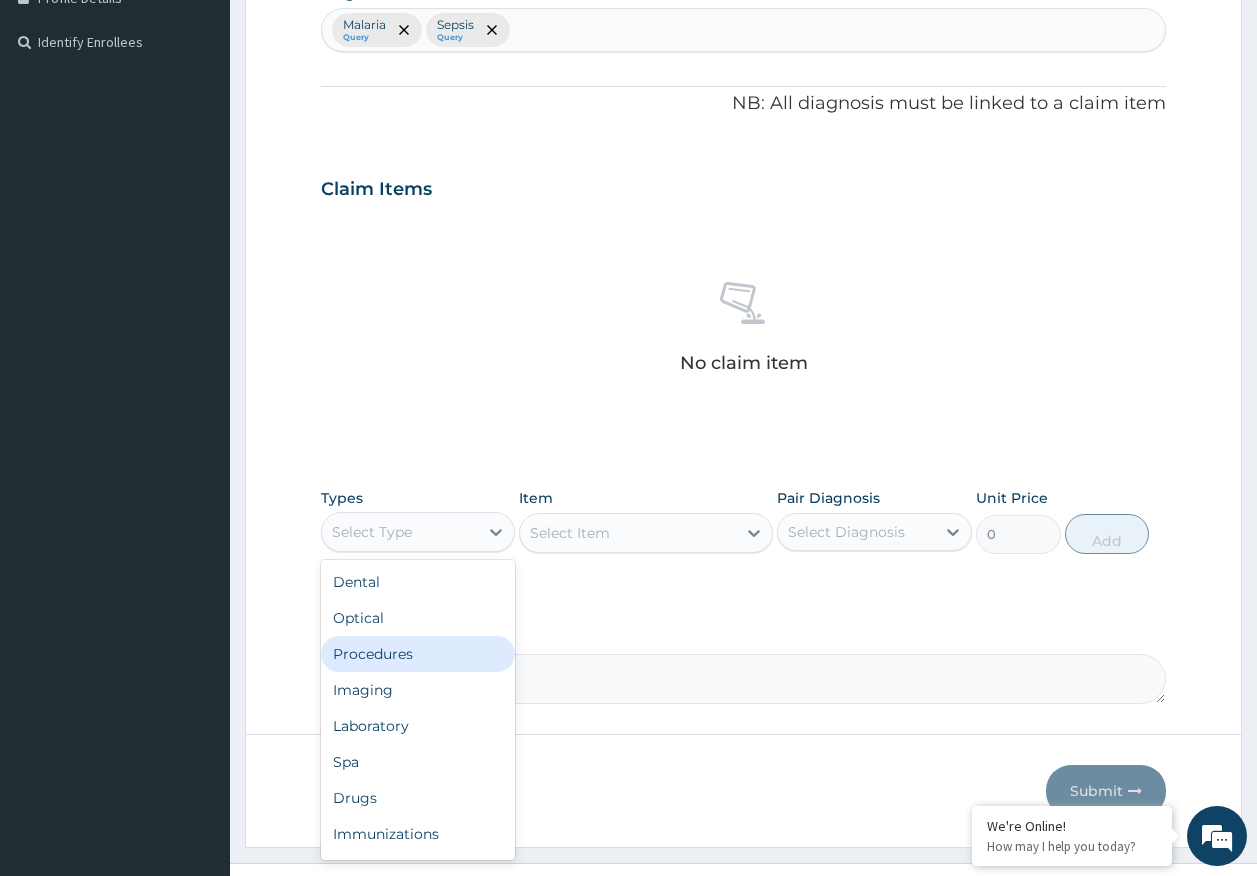 click on "Procedures" at bounding box center (418, 654) 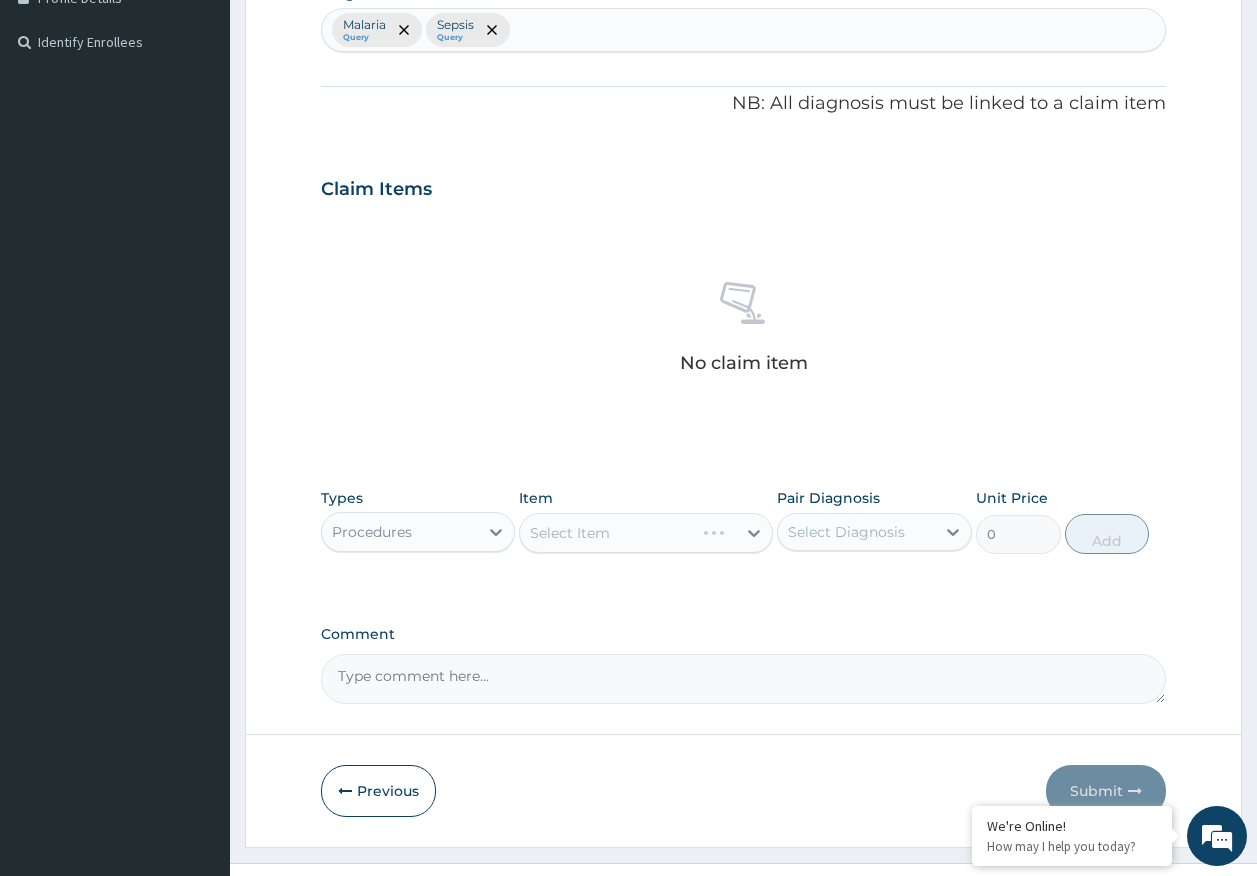 click on "Select Item" at bounding box center [646, 533] 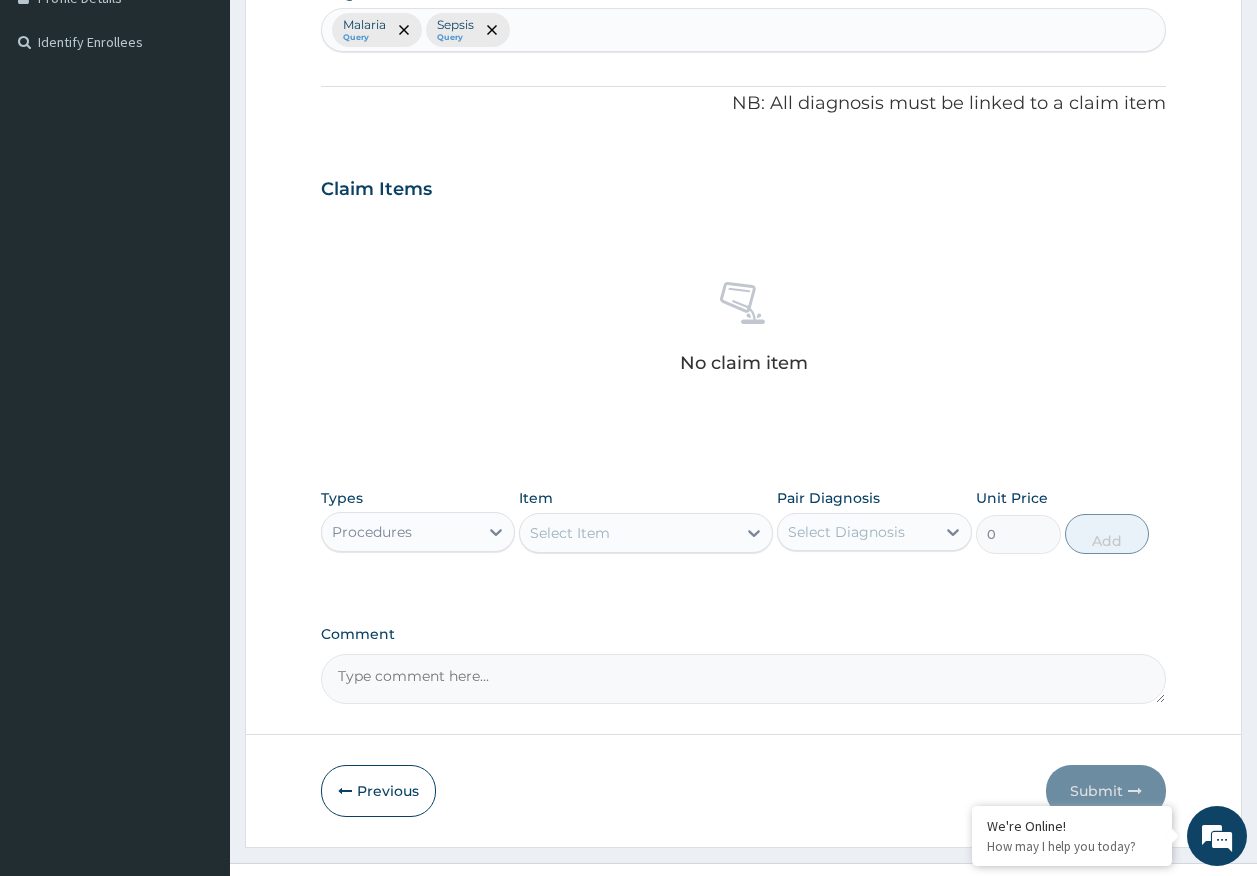 click on "Select Item" at bounding box center [570, 533] 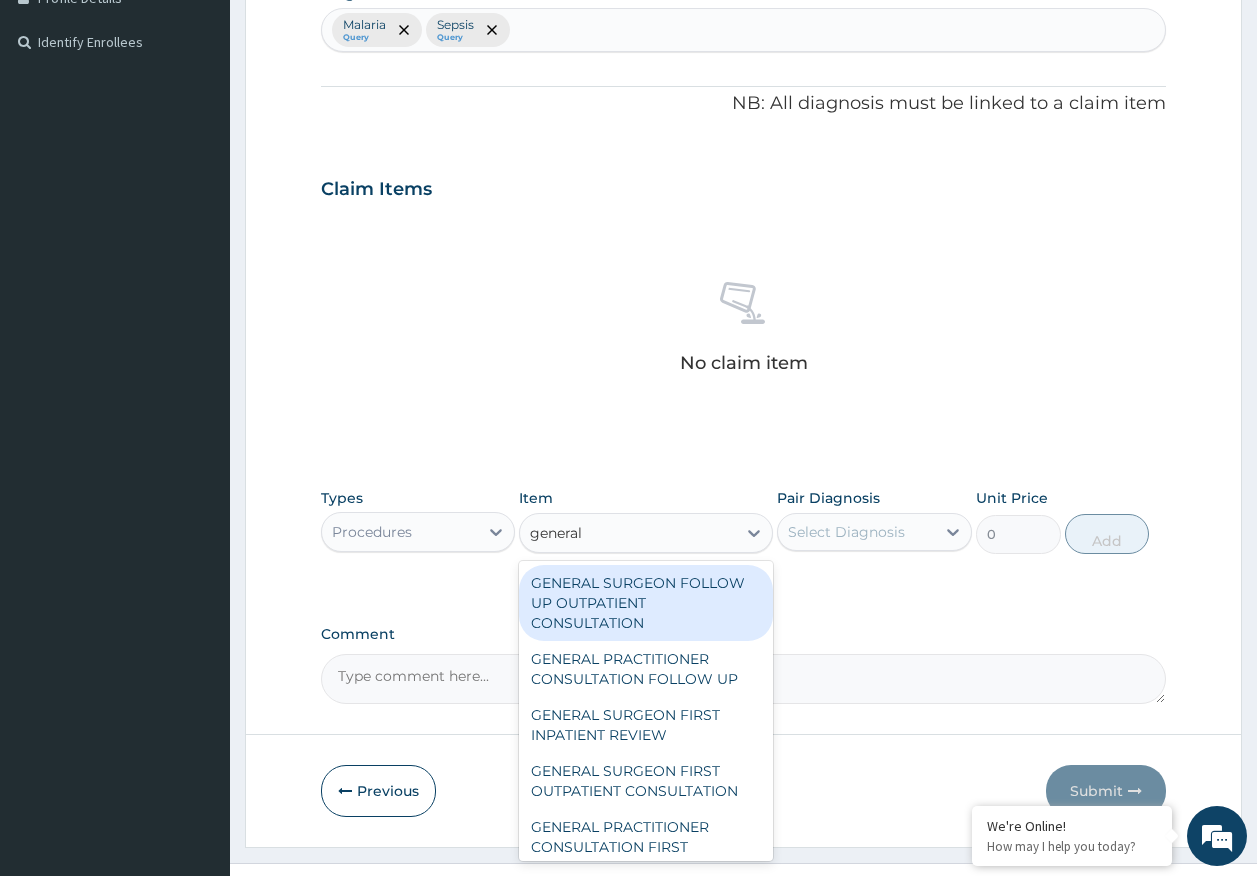 type on "general p" 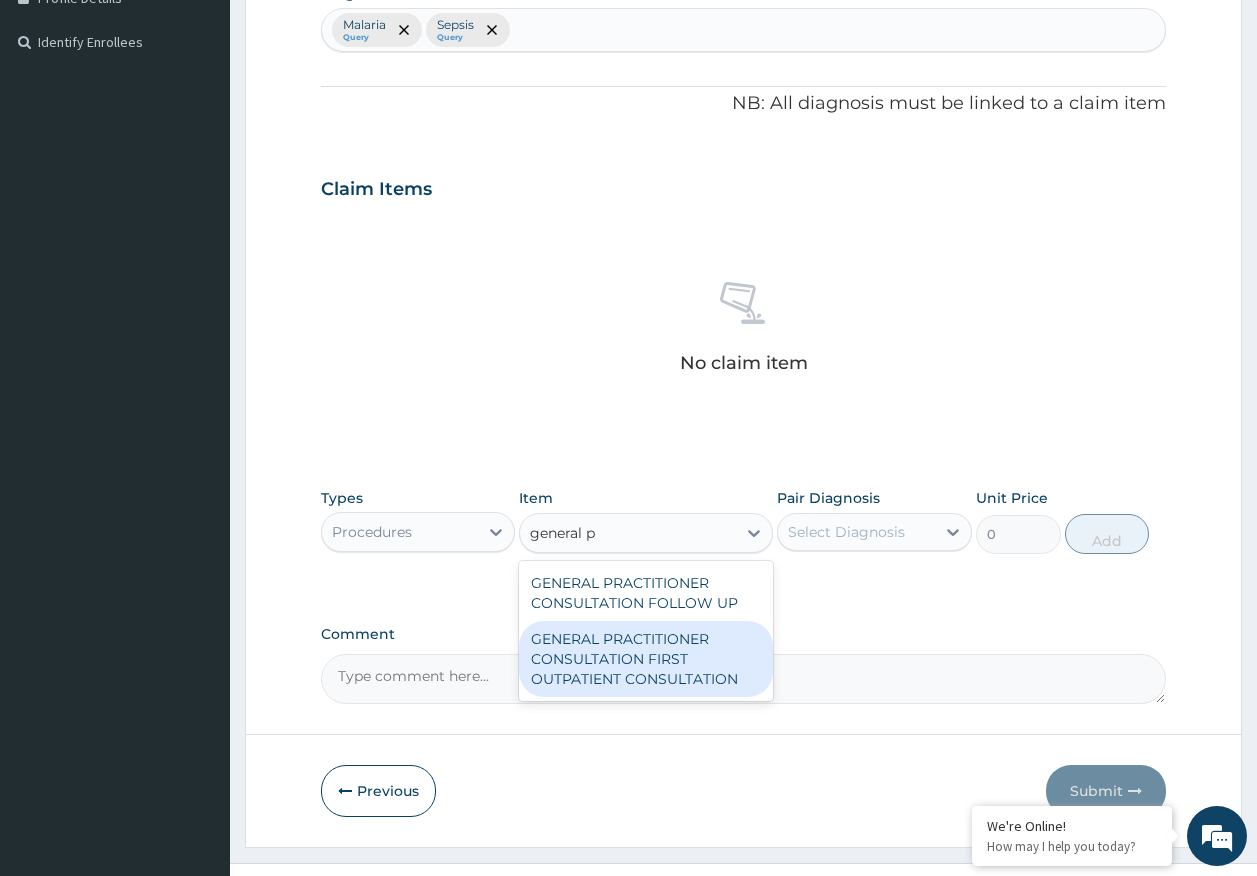 click on "GENERAL PRACTITIONER CONSULTATION FIRST OUTPATIENT CONSULTATION" at bounding box center [646, 659] 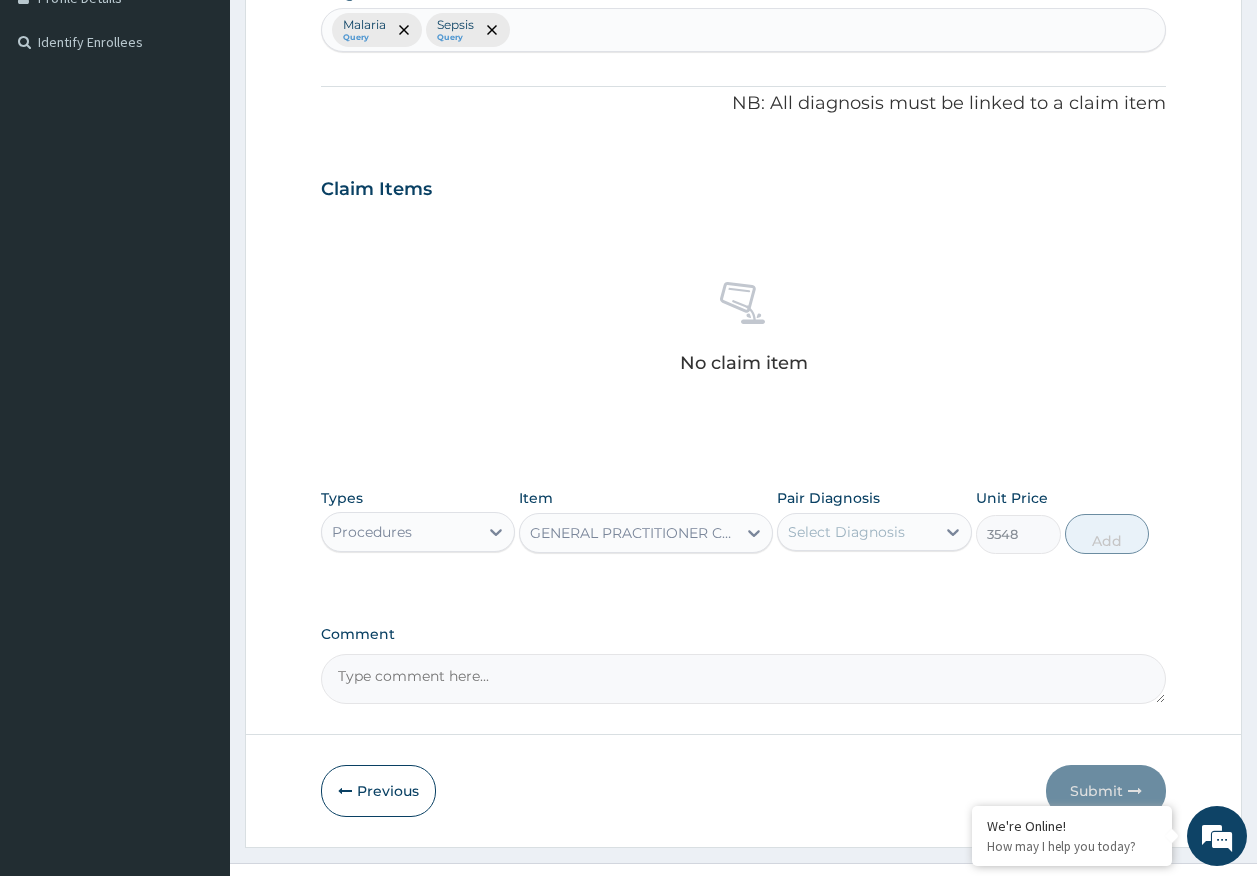click on "Select Diagnosis" at bounding box center (874, 532) 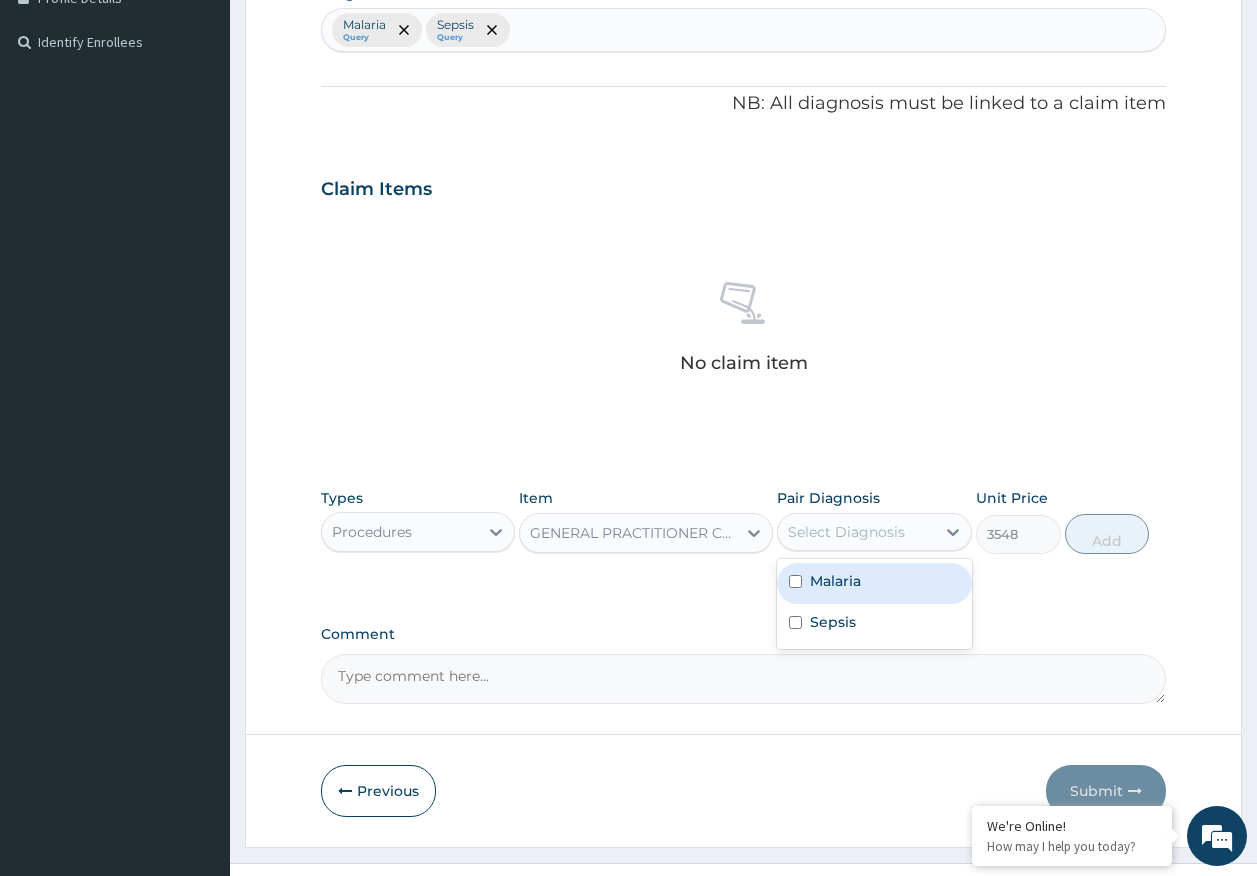 drag, startPoint x: 852, startPoint y: 575, endPoint x: 851, endPoint y: 592, distance: 17.029387 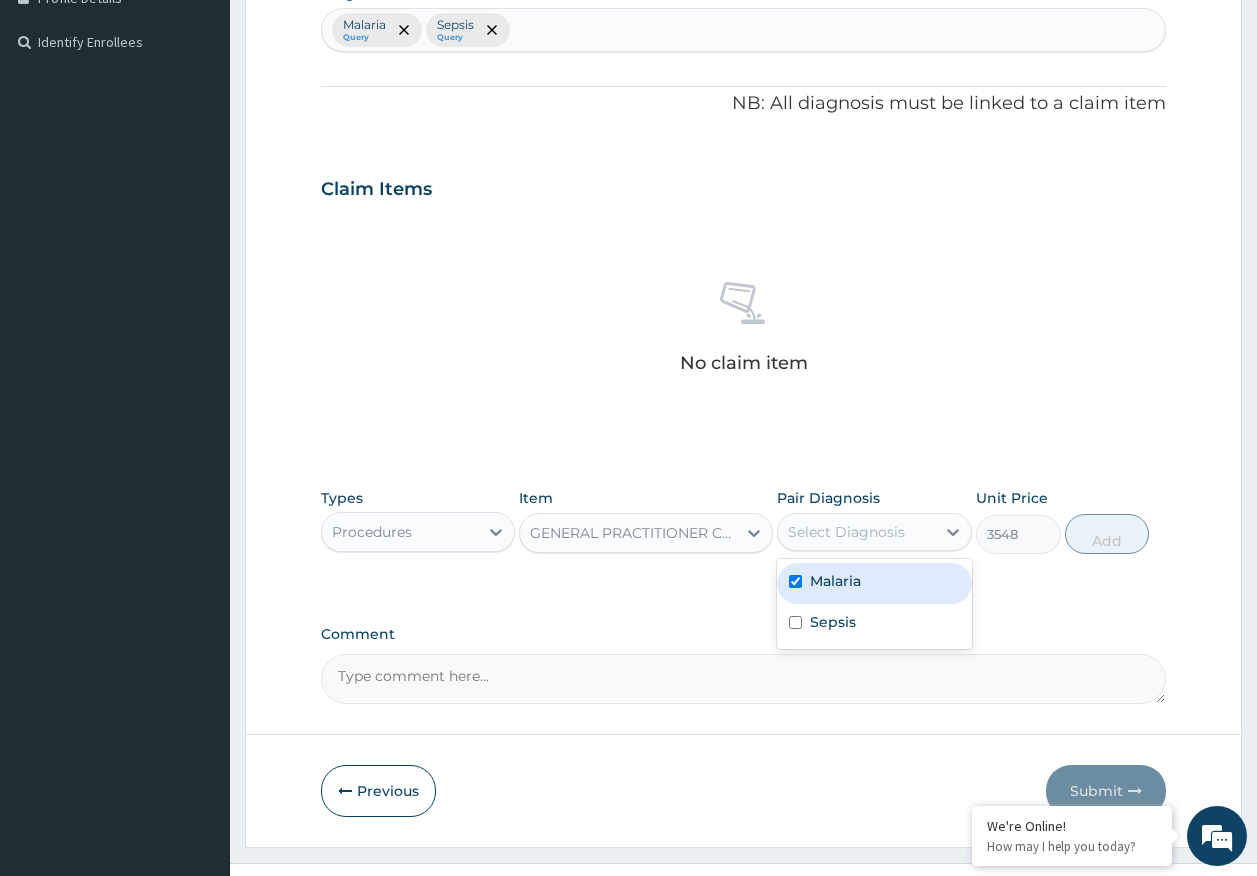checkbox on "true" 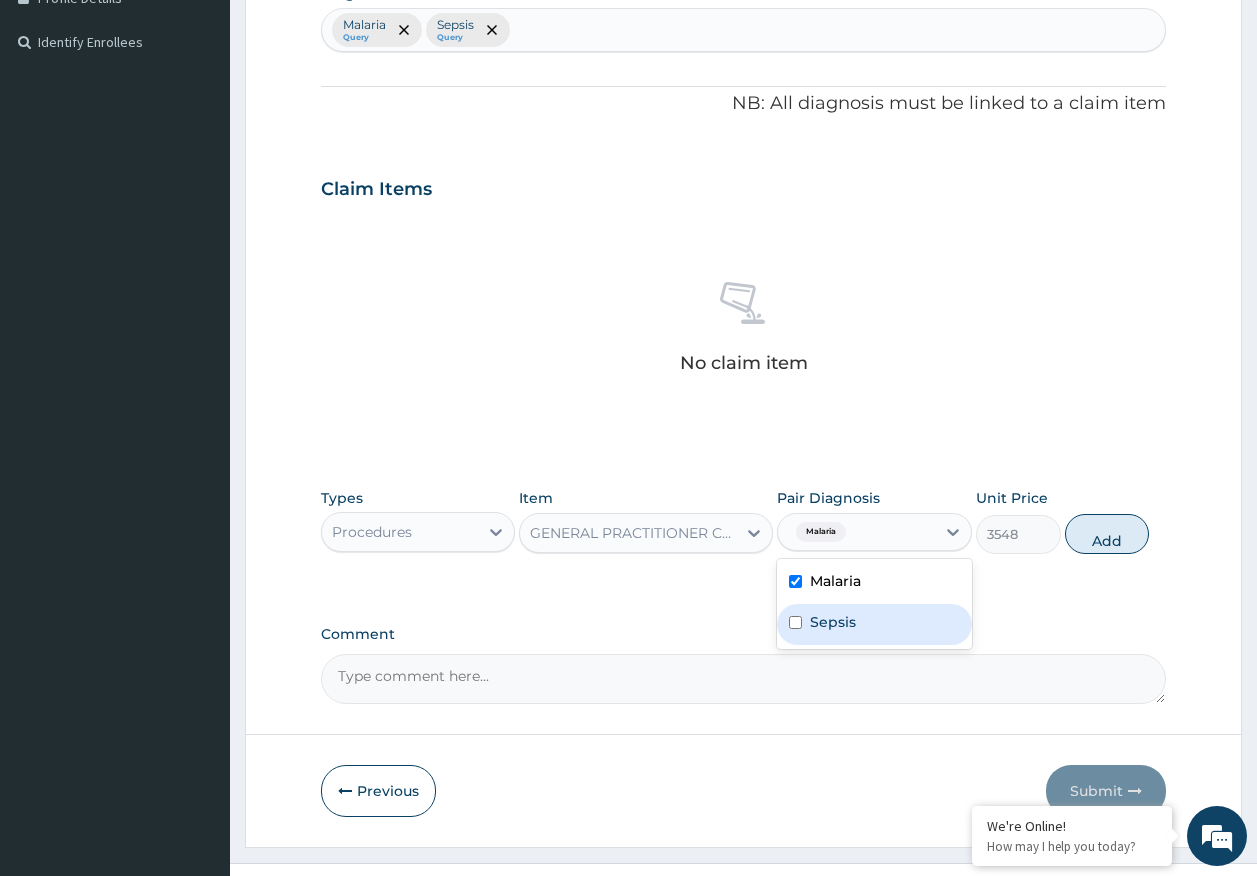 click on "Sepsis" at bounding box center [874, 624] 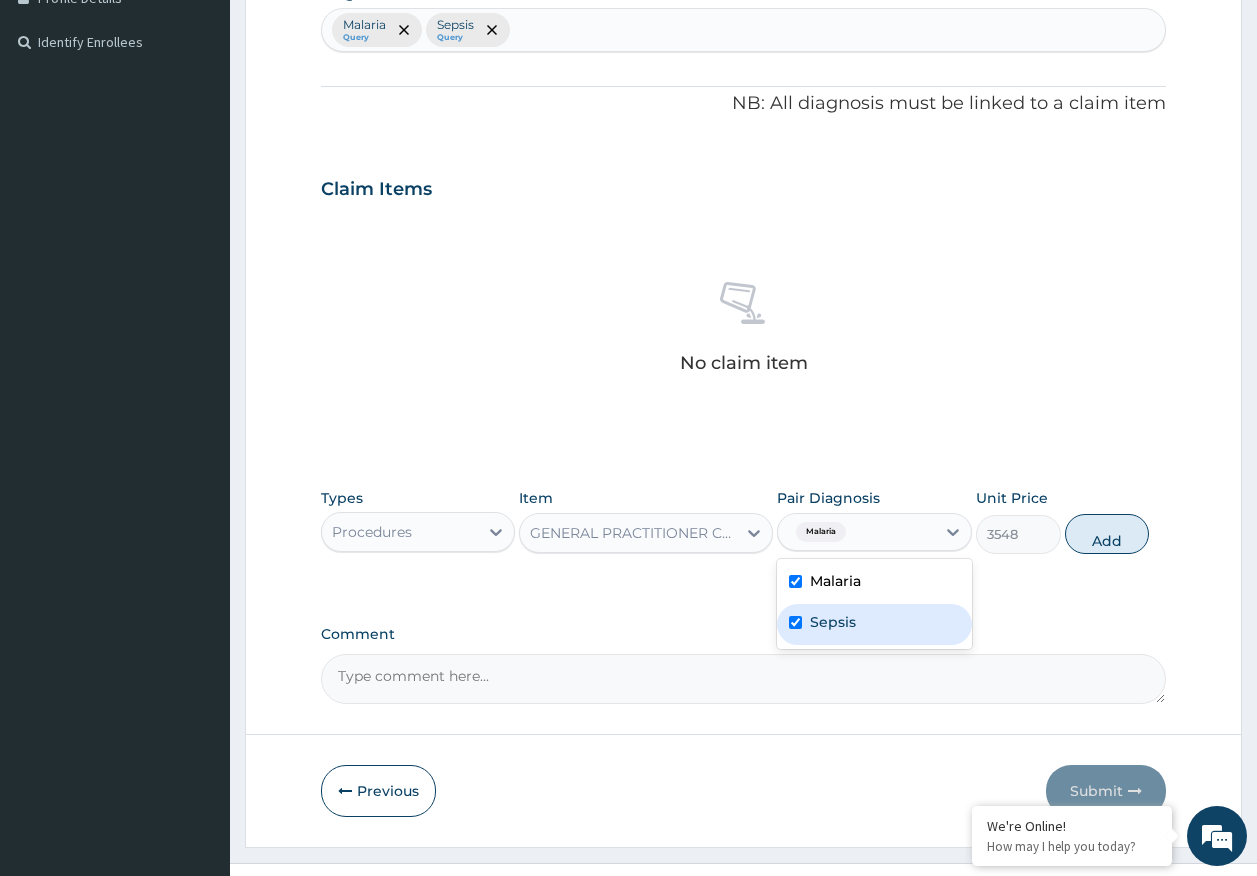 checkbox on "true" 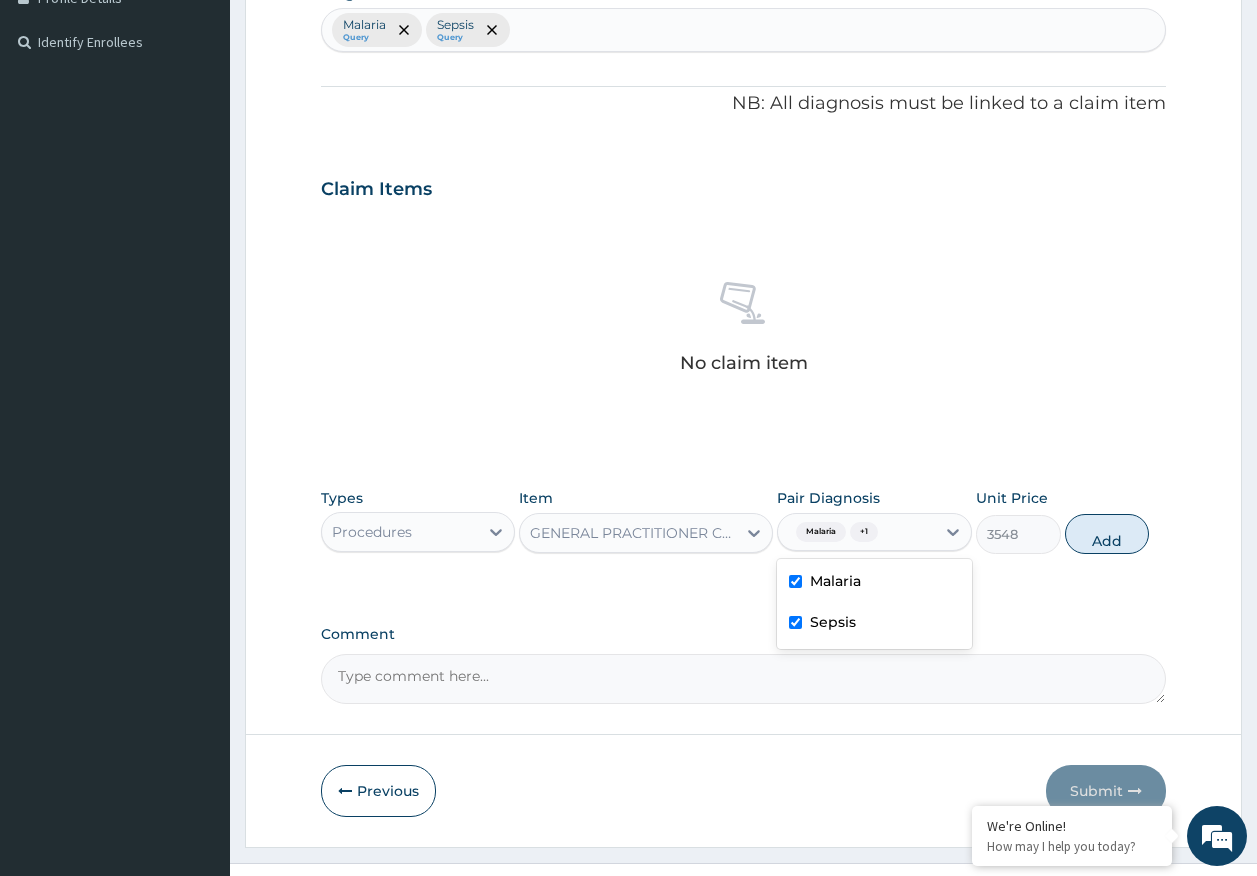 click on "Add" at bounding box center (1107, 534) 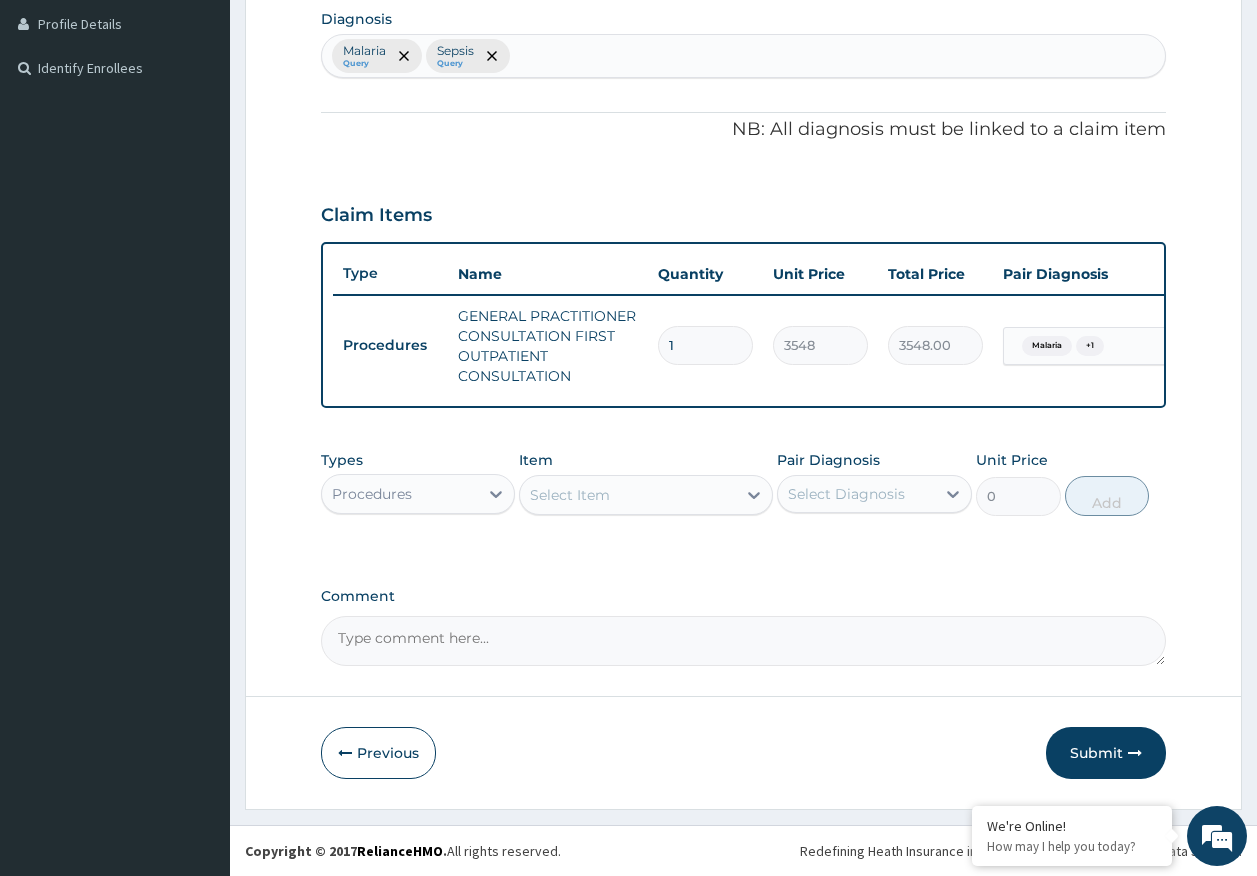 scroll, scrollTop: 517, scrollLeft: 0, axis: vertical 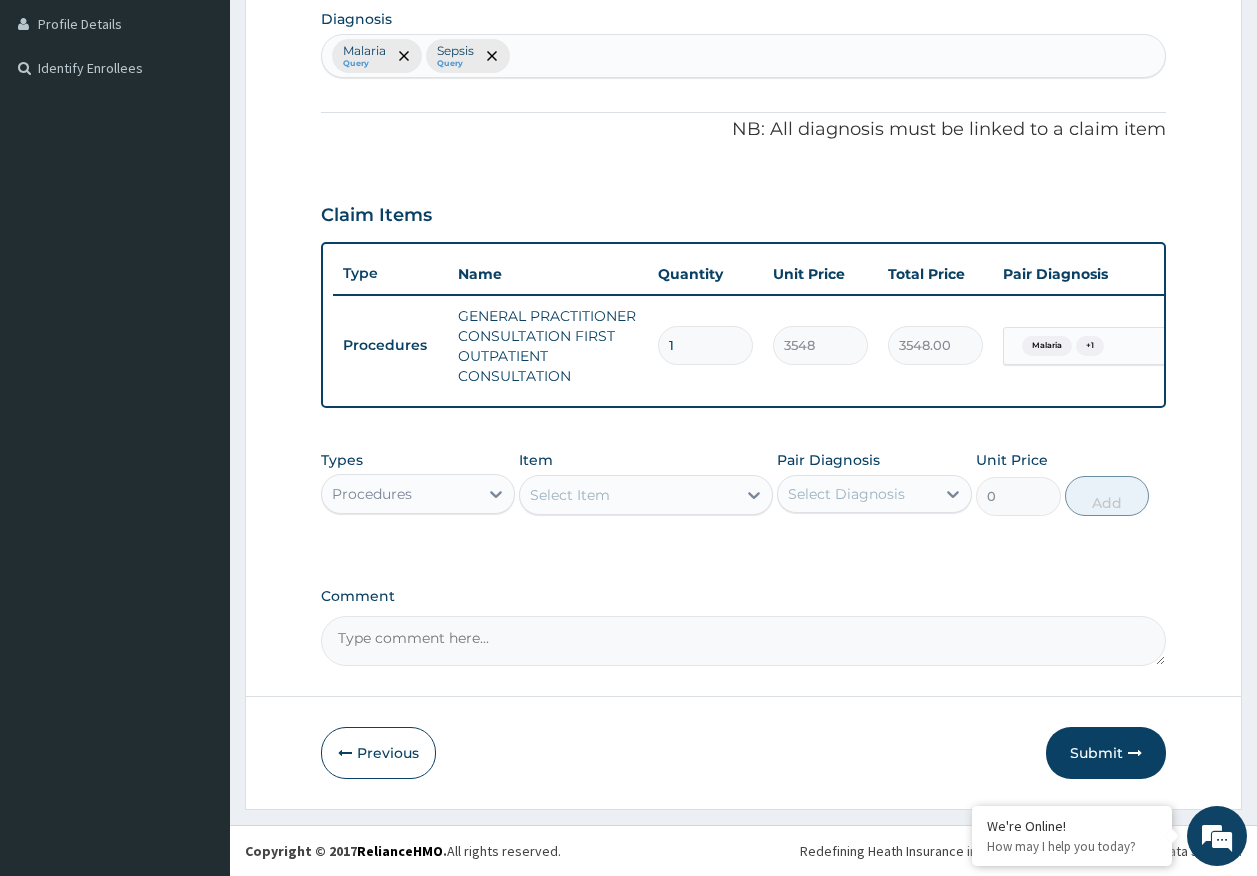 click on "Procedures" at bounding box center (372, 494) 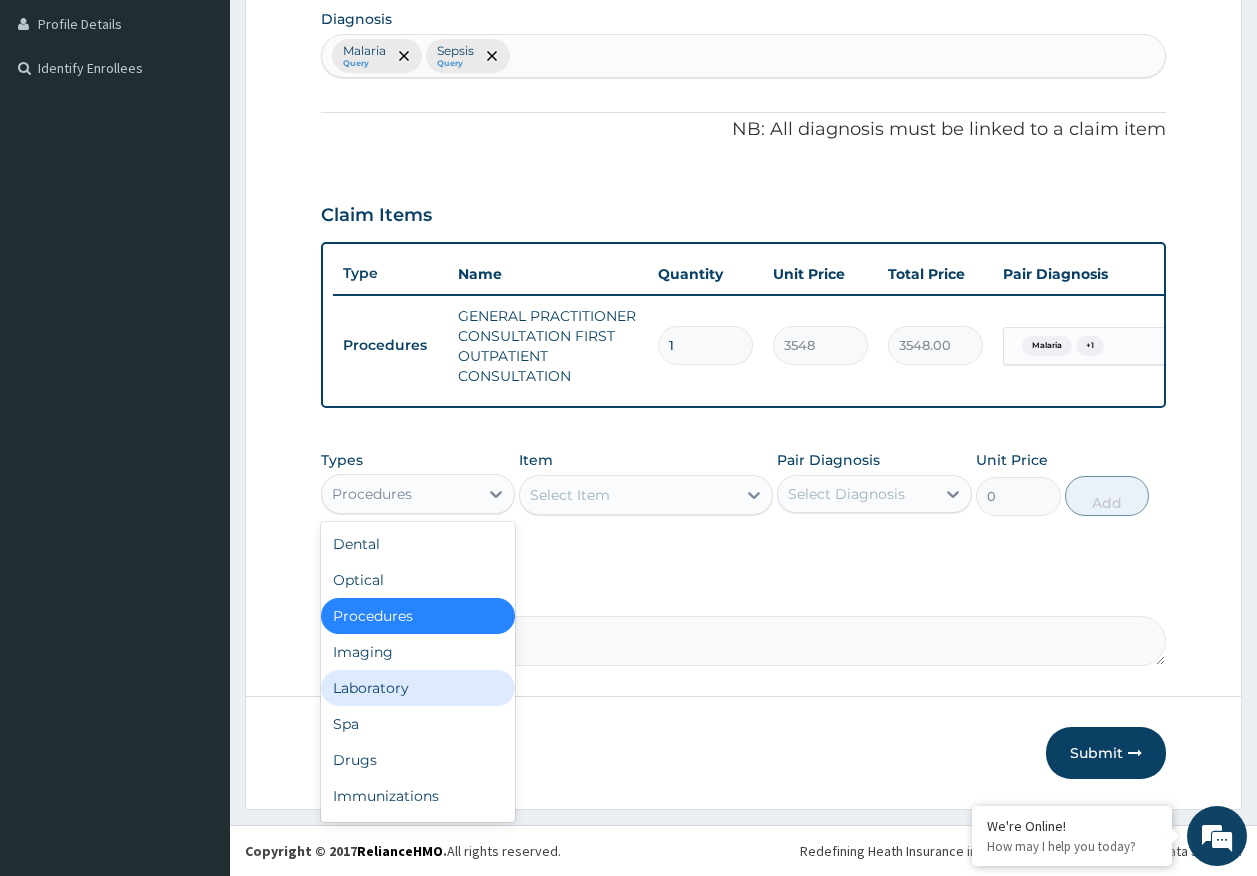 click on "Laboratory" at bounding box center (418, 688) 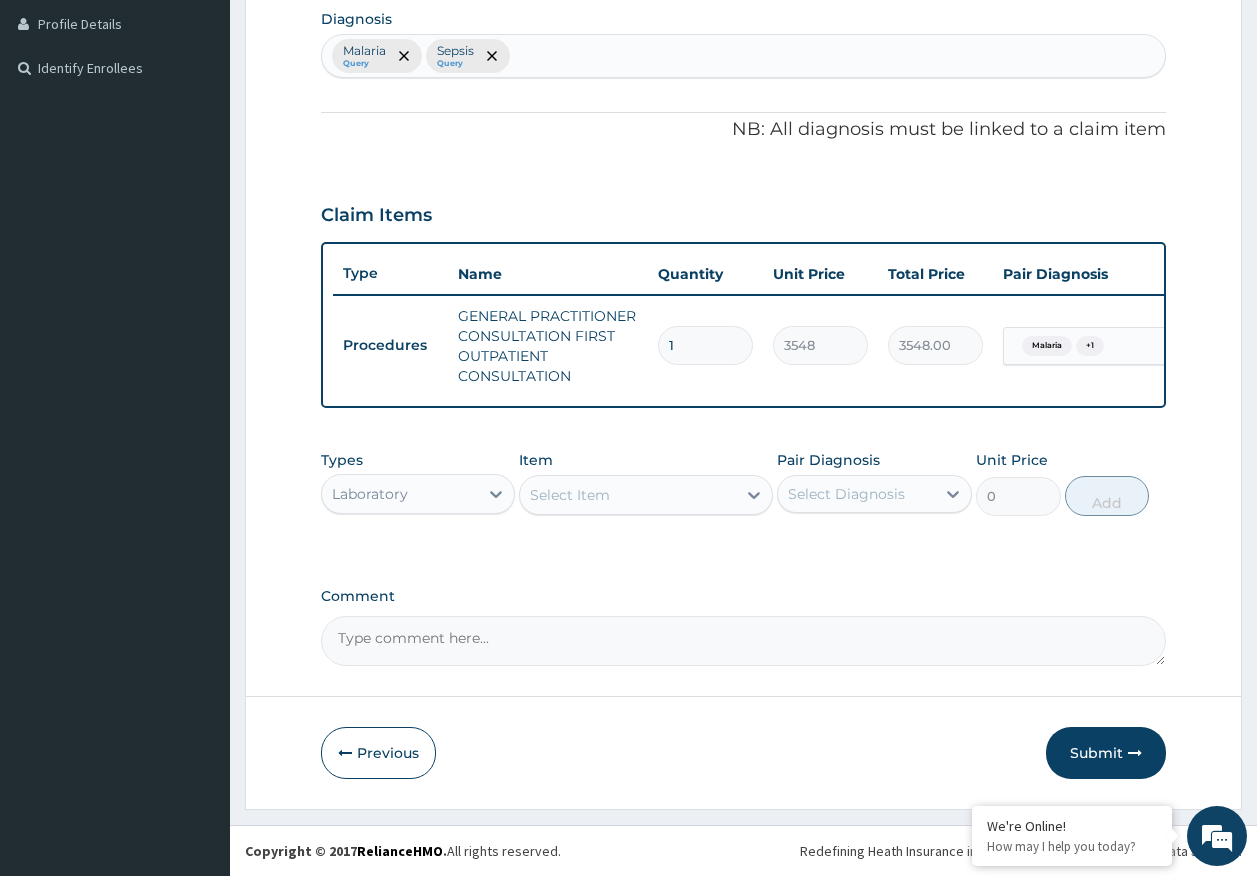 click on "Types option Laboratory, selected.   Select is focused ,type to refine list, press Down to open the menu,  Laboratory Item Select Item Pair Diagnosis Select Diagnosis Unit Price 0 Add" at bounding box center [744, 483] 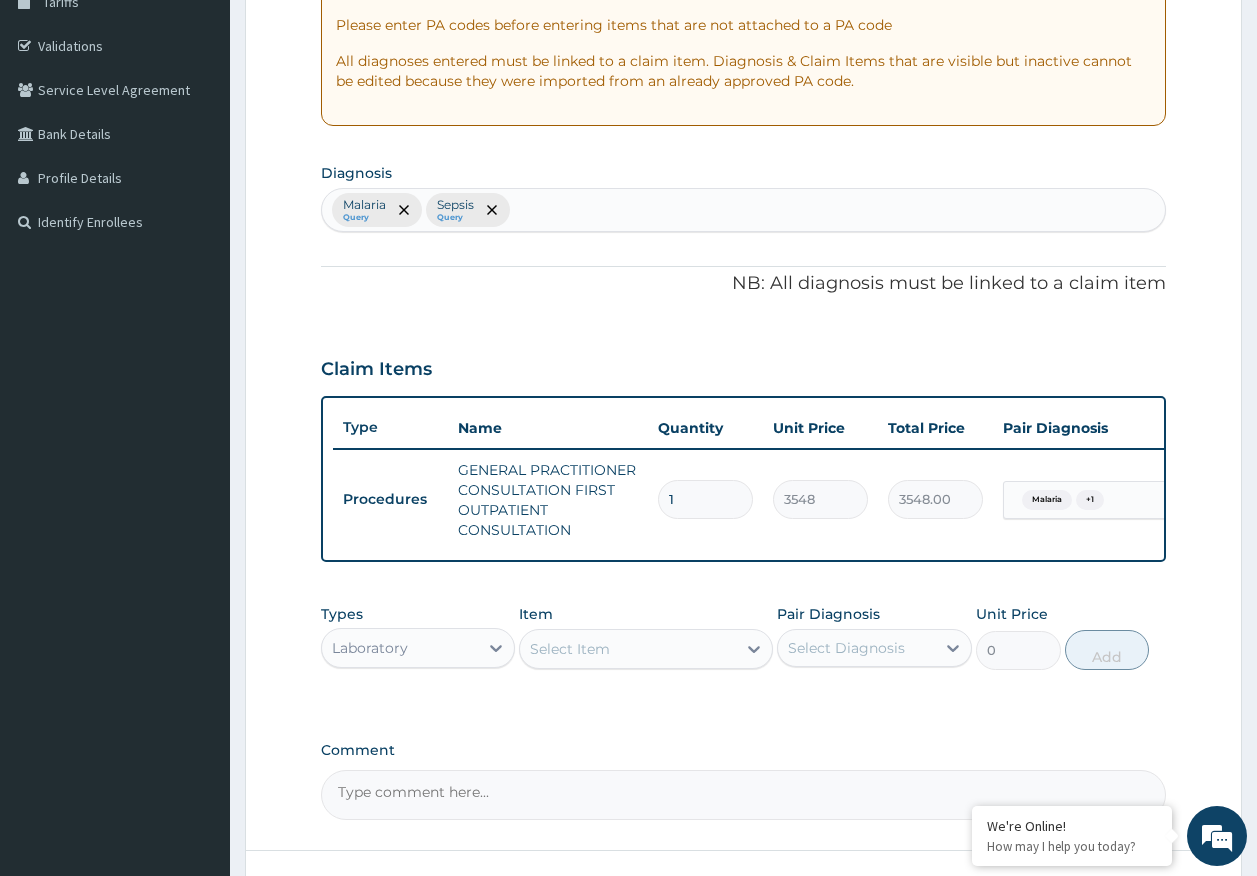 scroll, scrollTop: 317, scrollLeft: 0, axis: vertical 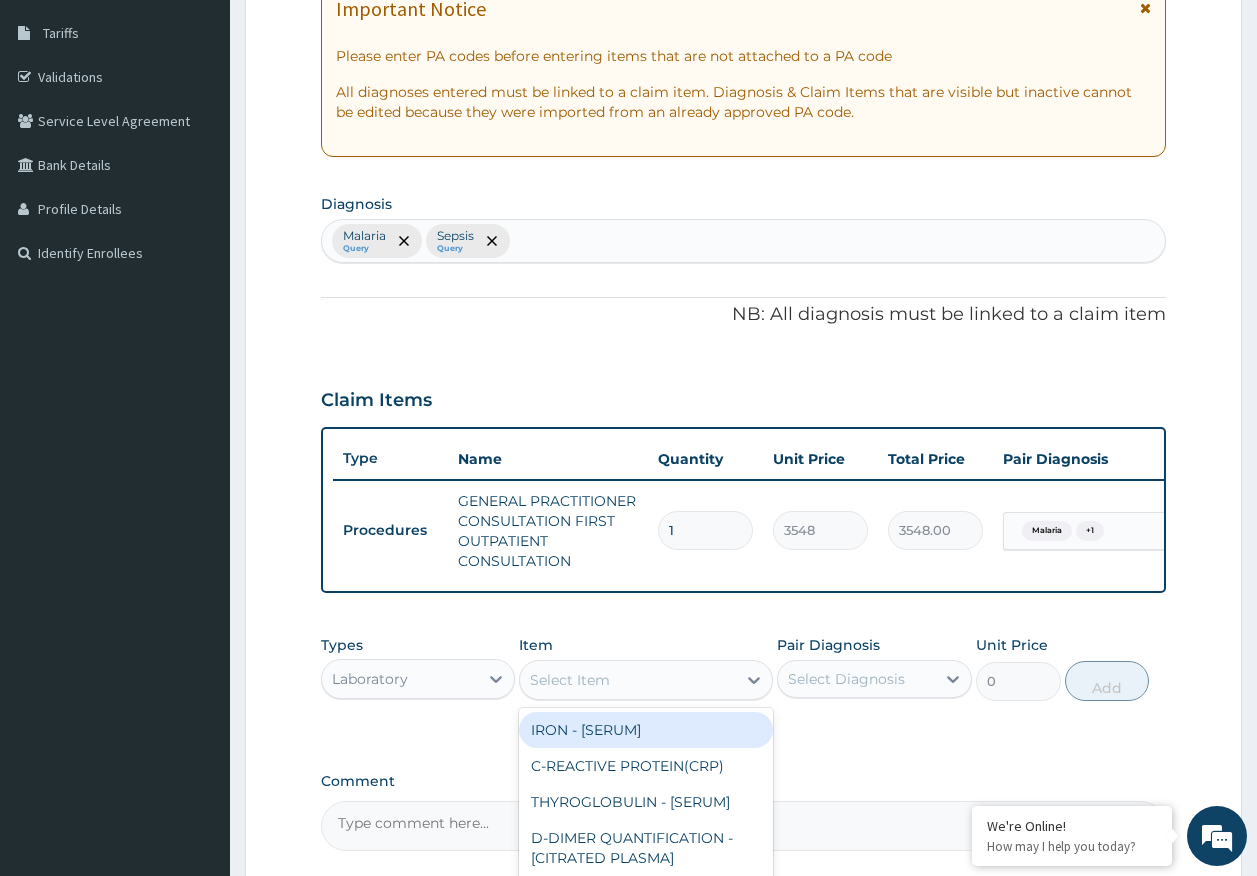 click on "Select Item" at bounding box center (570, 680) 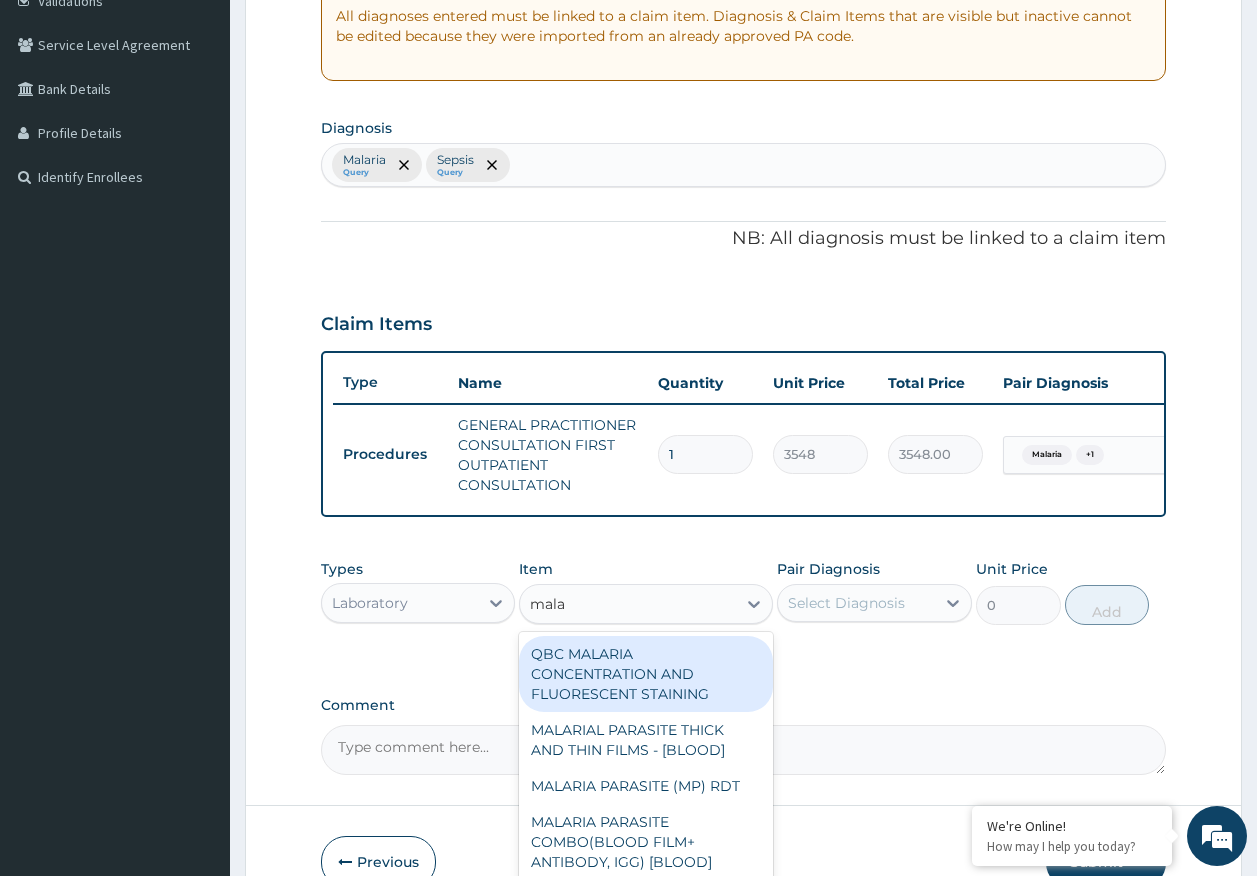 scroll, scrollTop: 517, scrollLeft: 0, axis: vertical 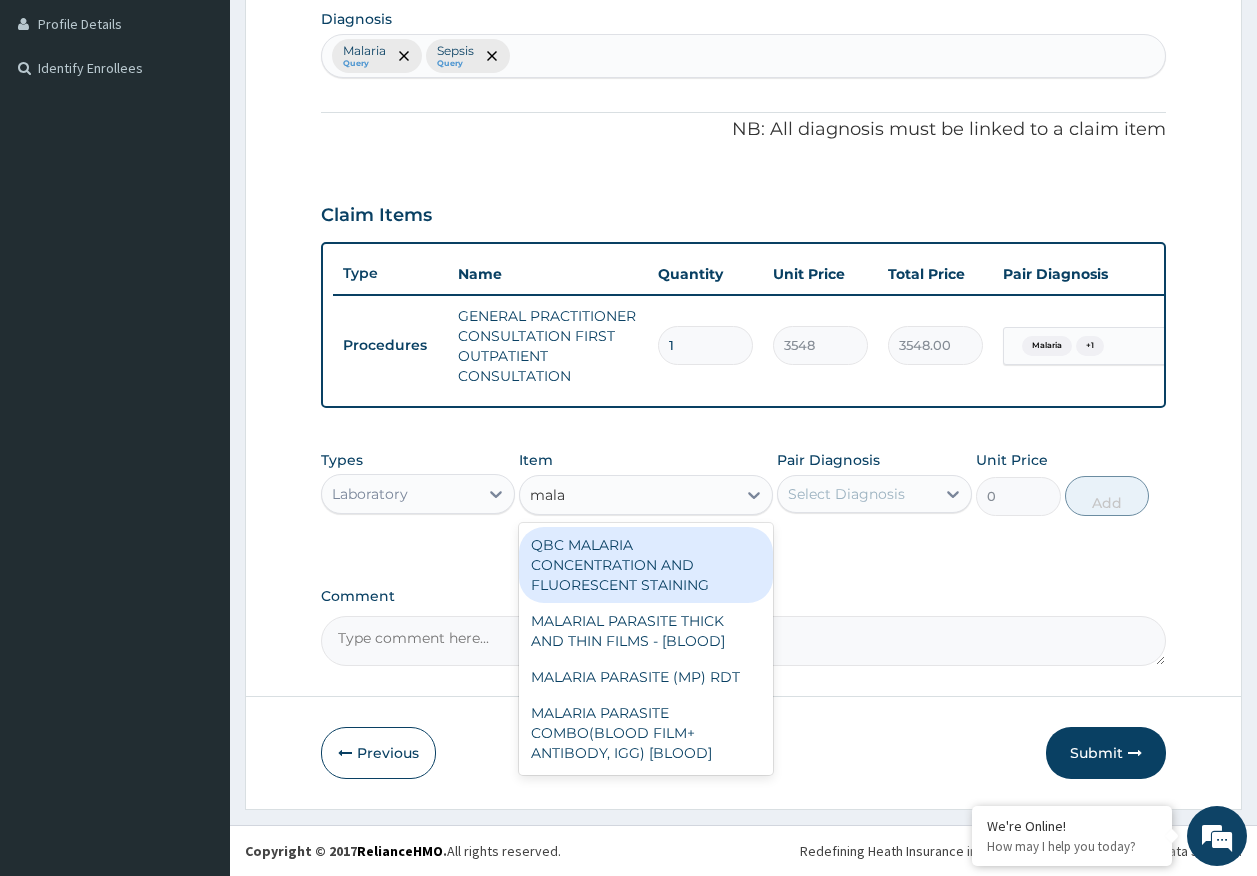 type on "malar" 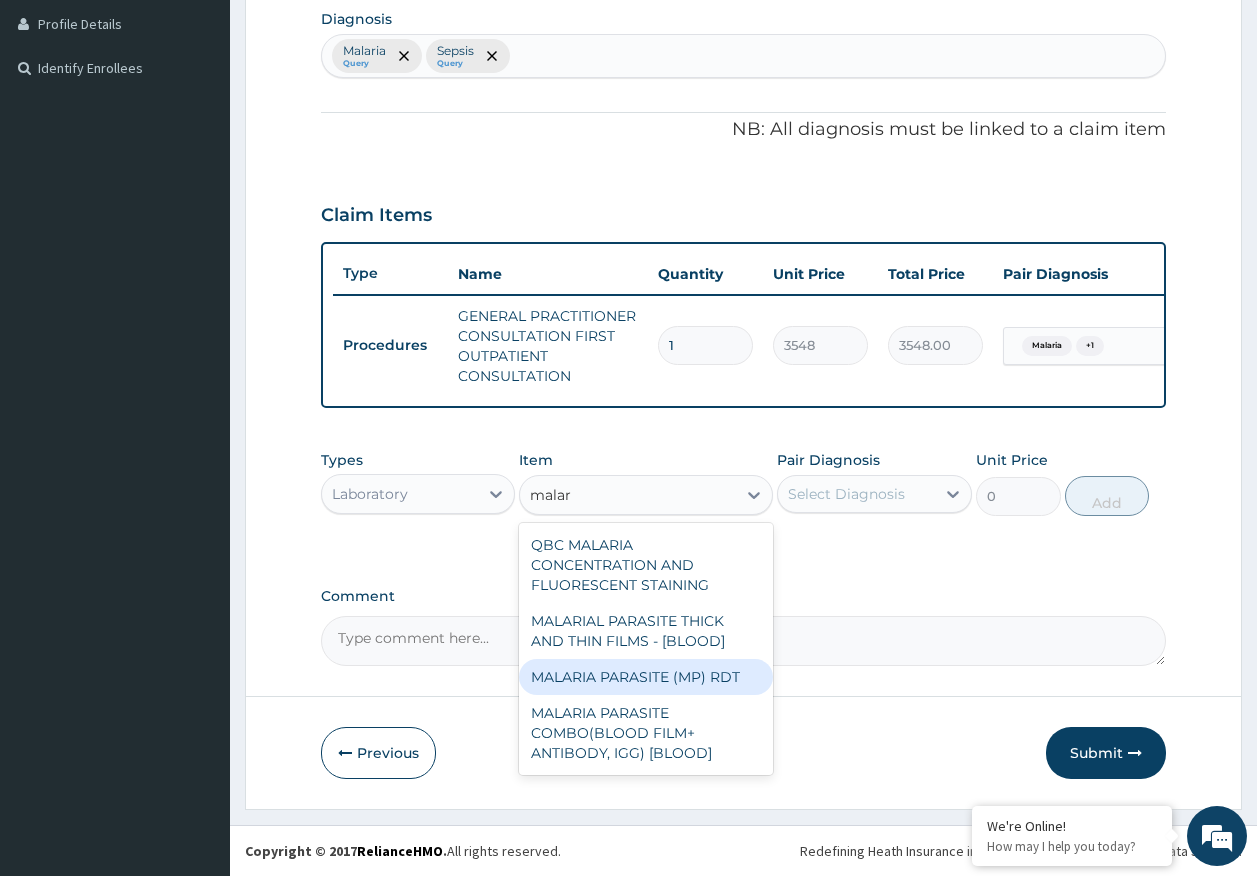 click on "MALARIA PARASITE (MP) RDT" at bounding box center (646, 677) 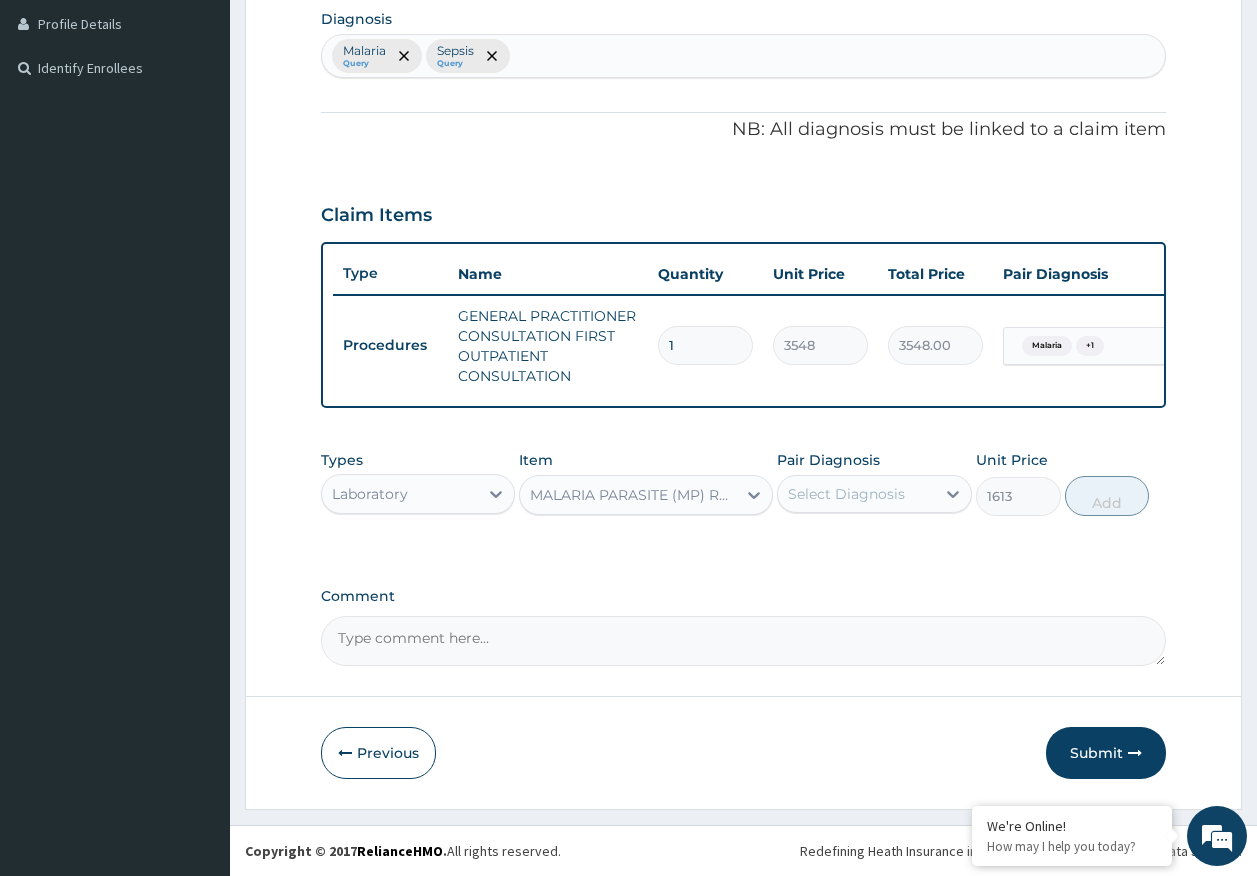 click on "Select Diagnosis" at bounding box center (846, 494) 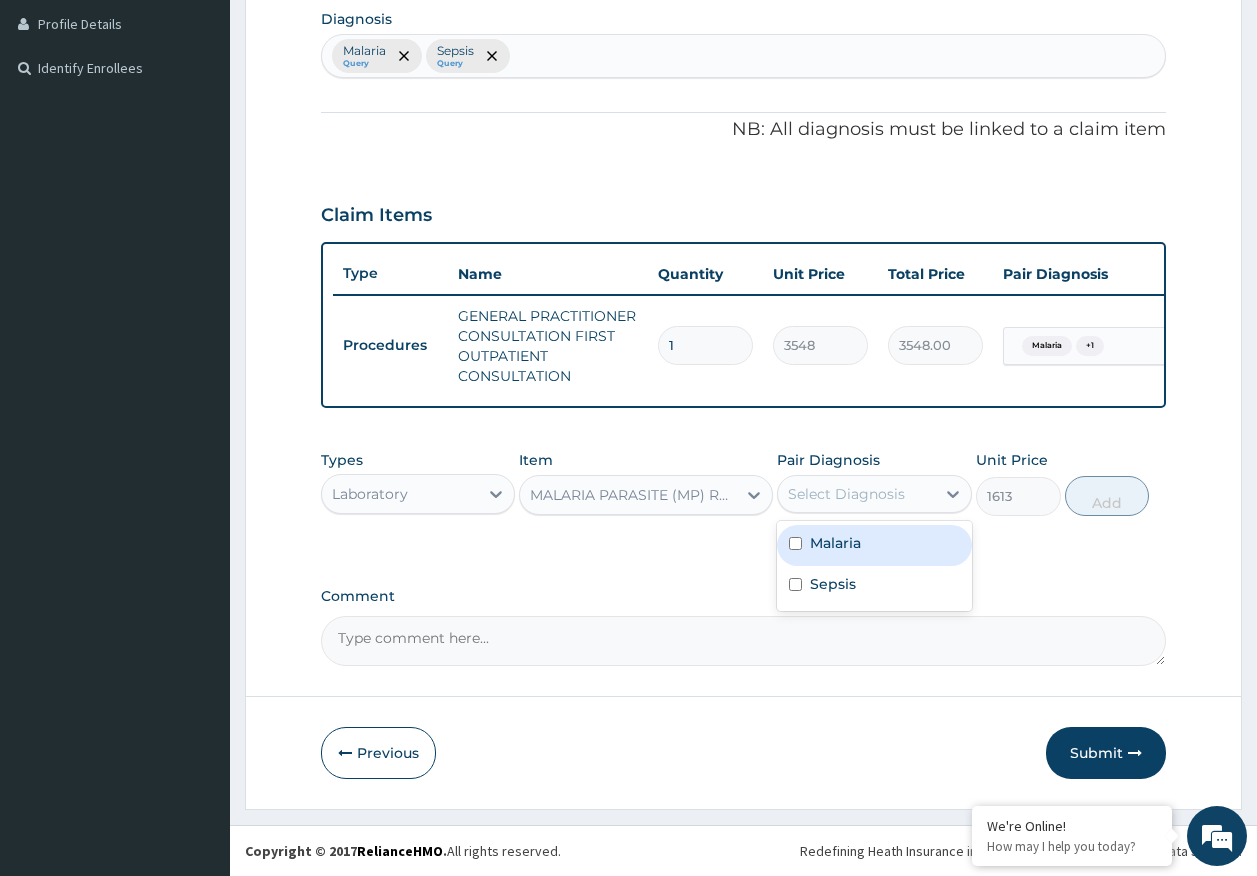 click on "Malaria" at bounding box center [874, 545] 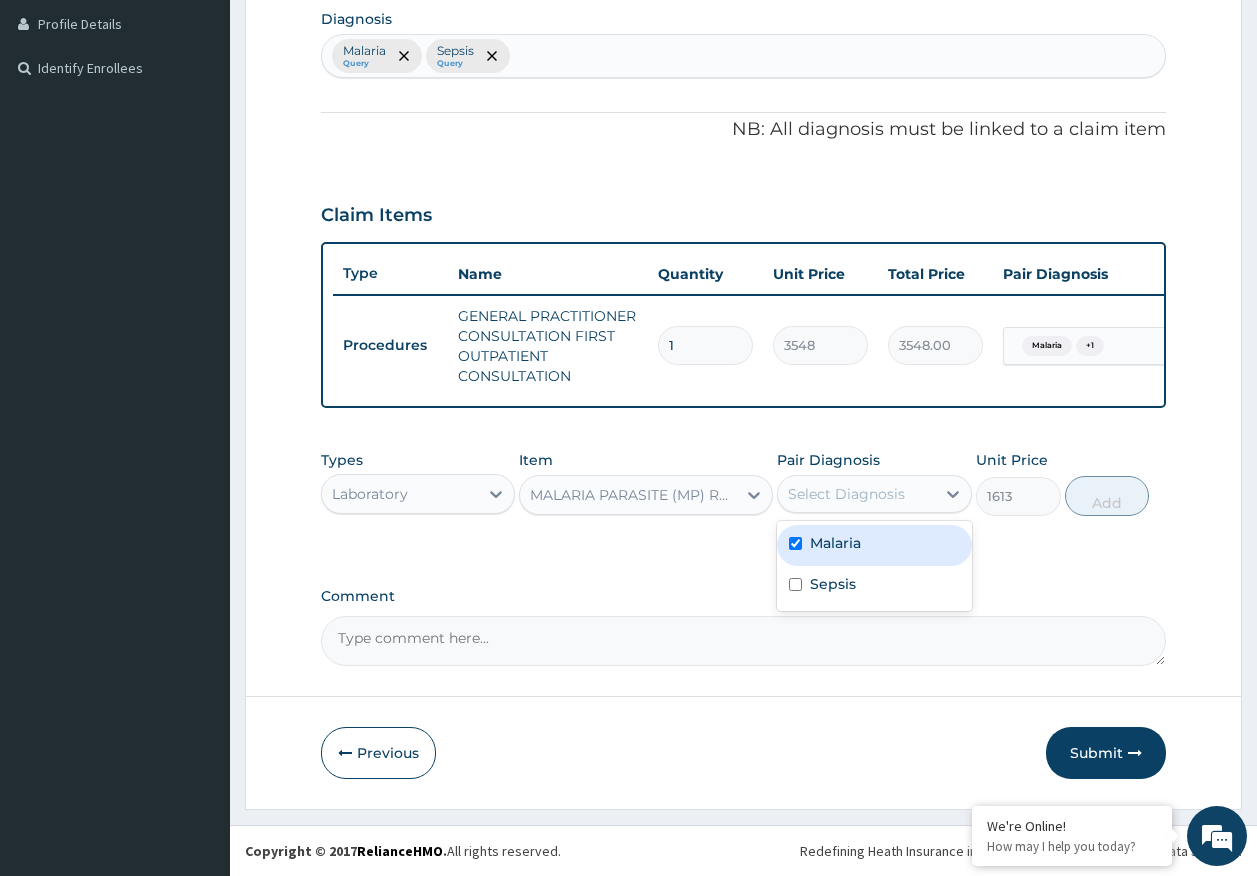 checkbox on "true" 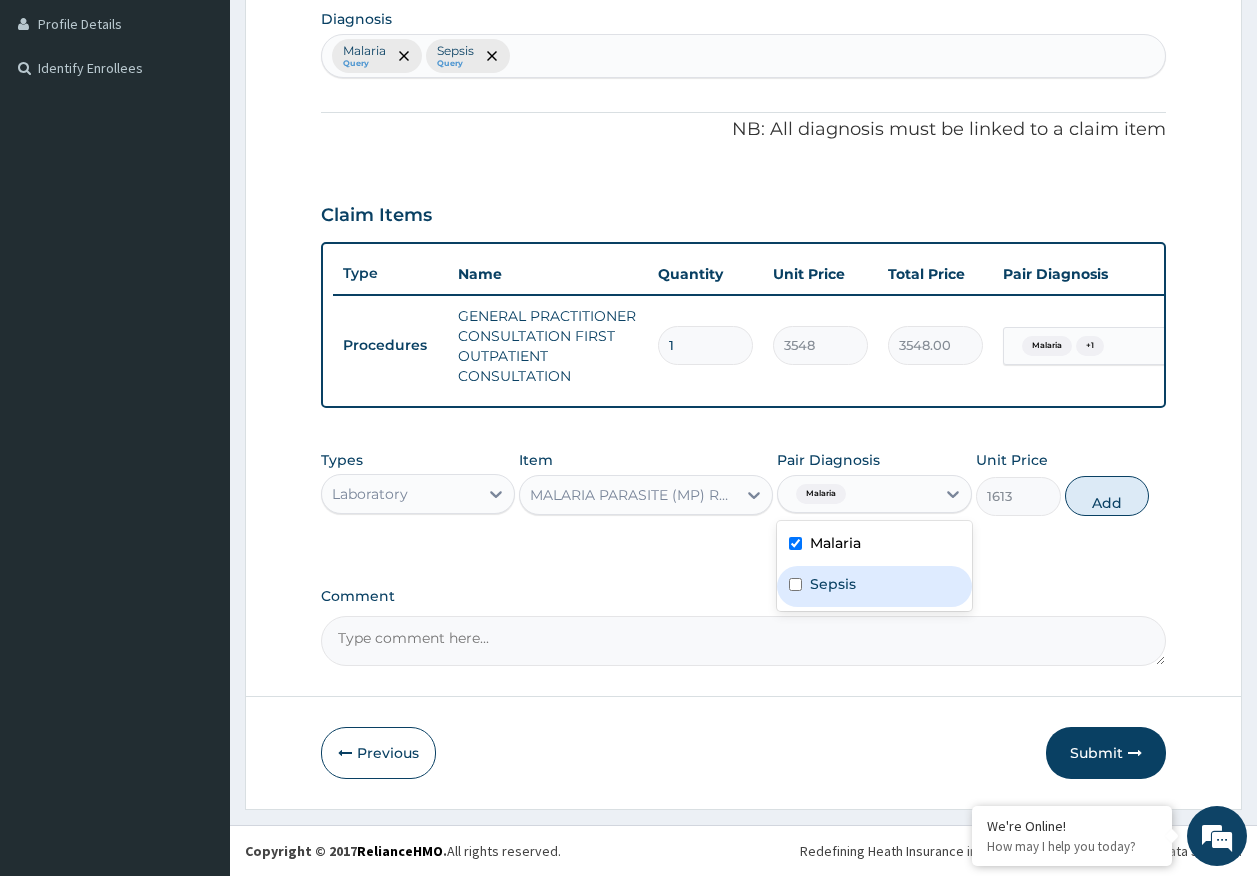 click on "Sepsis" at bounding box center [874, 586] 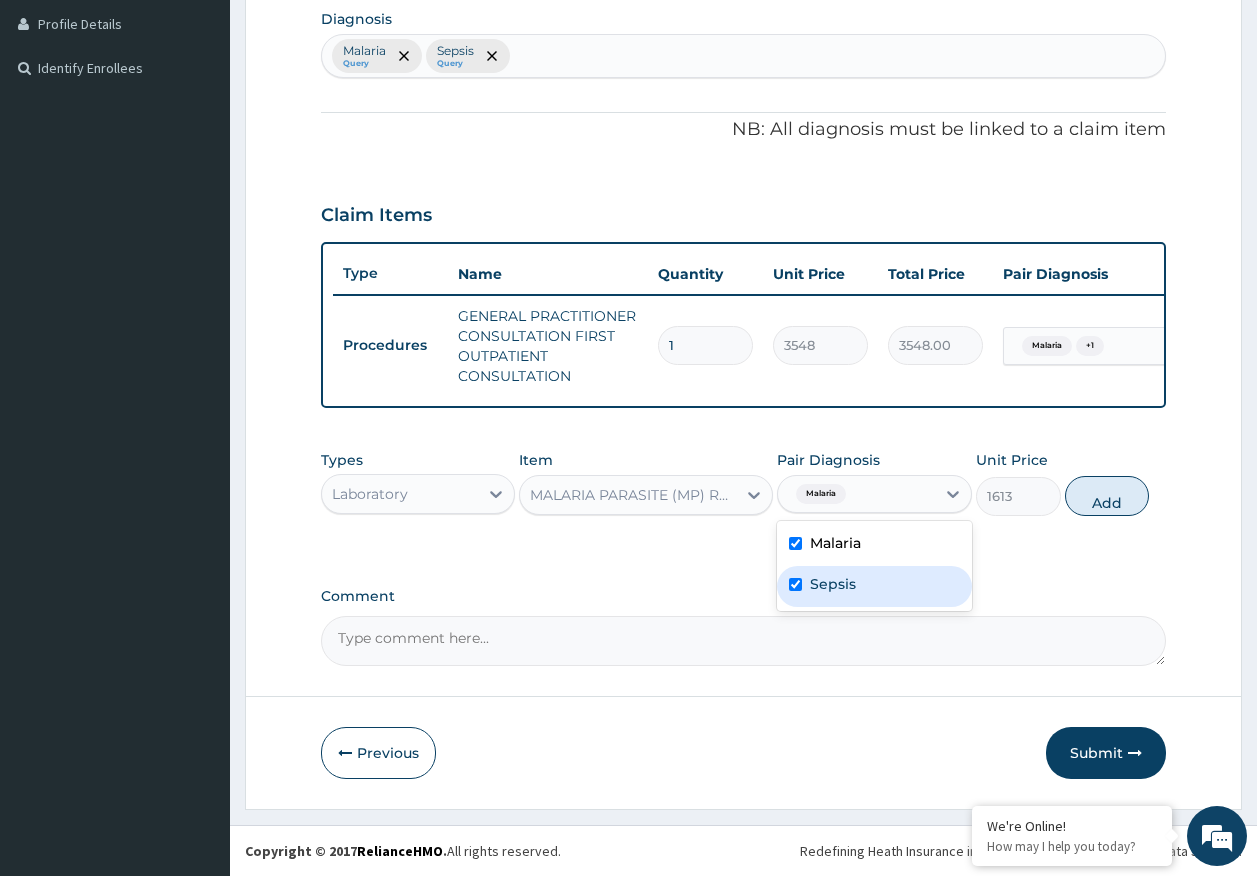 checkbox on "true" 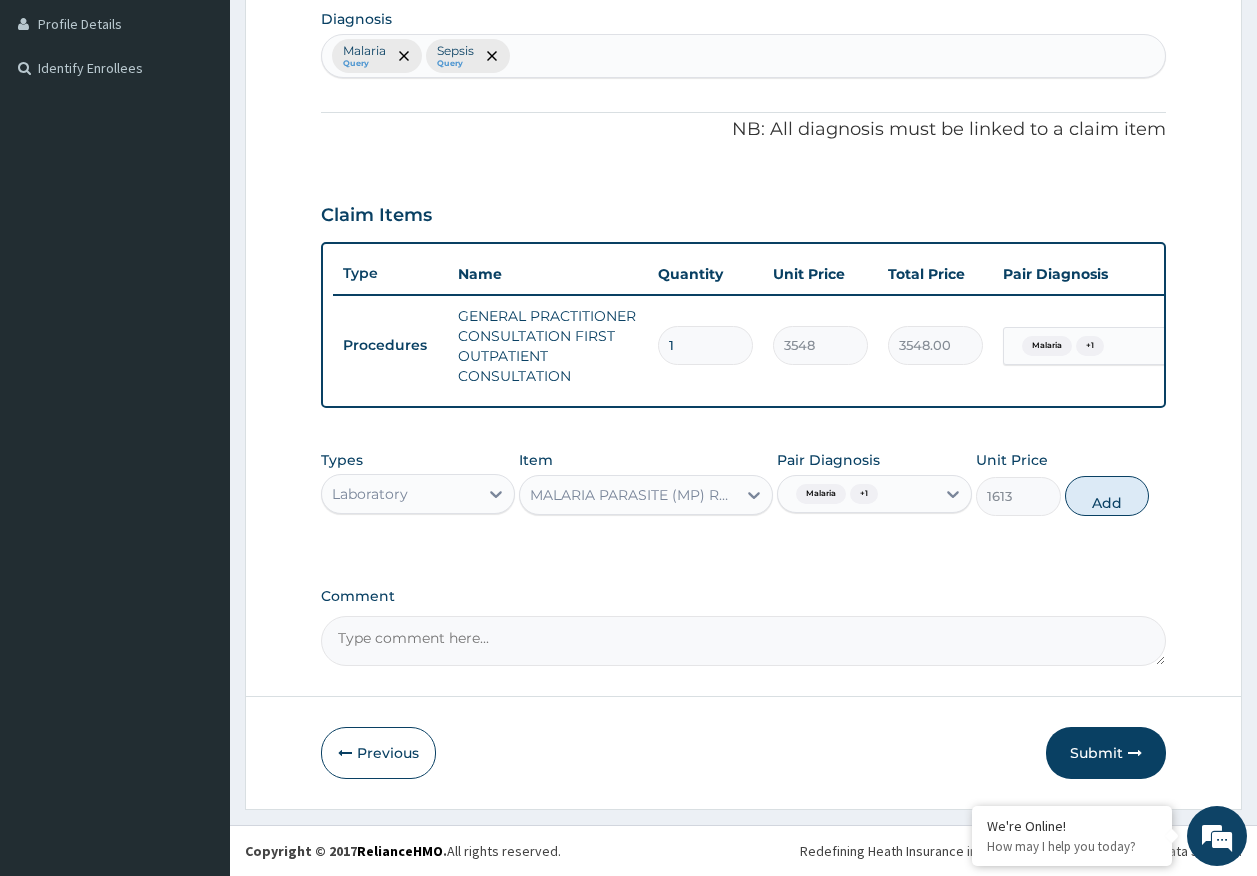 click on "Add" at bounding box center (1107, 496) 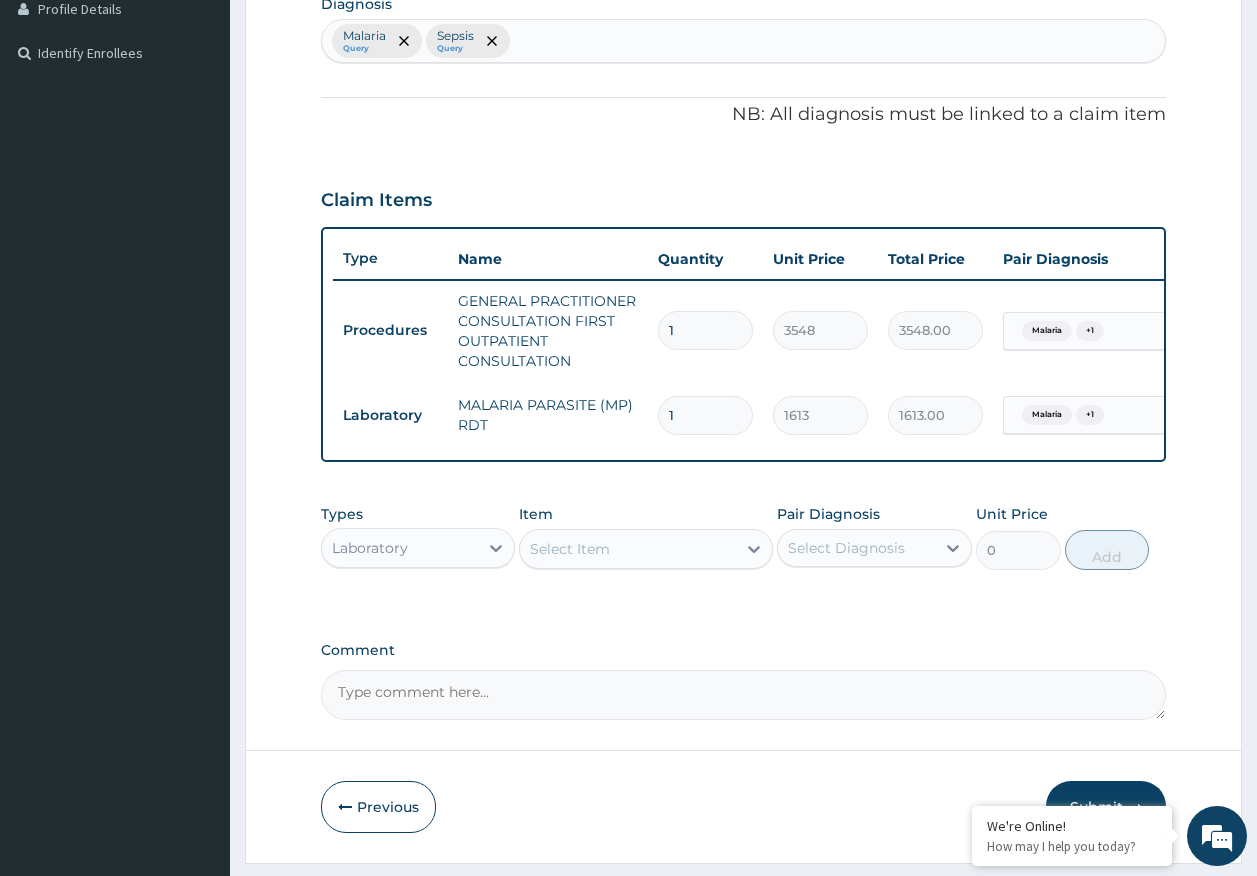 click on "Select Item" at bounding box center [628, 549] 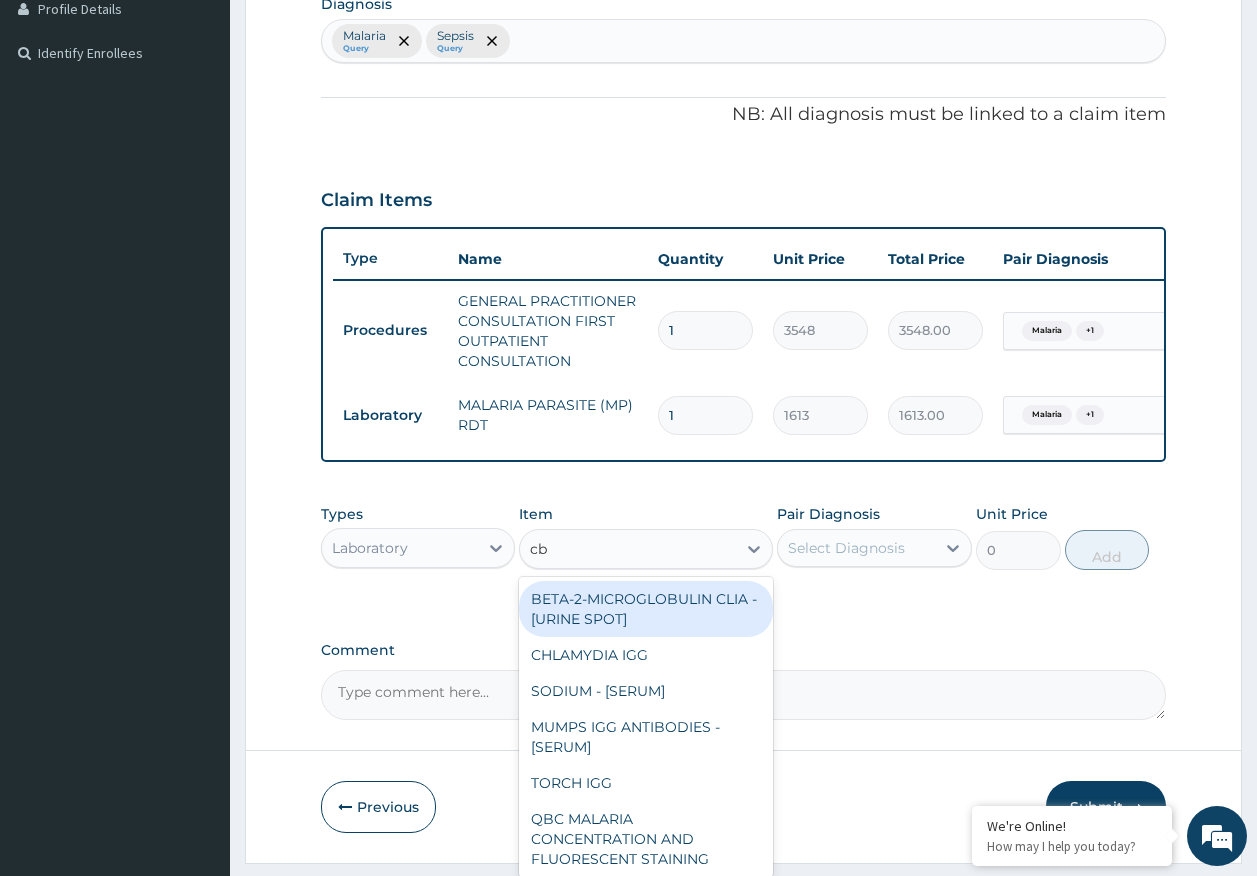 type on "cbc" 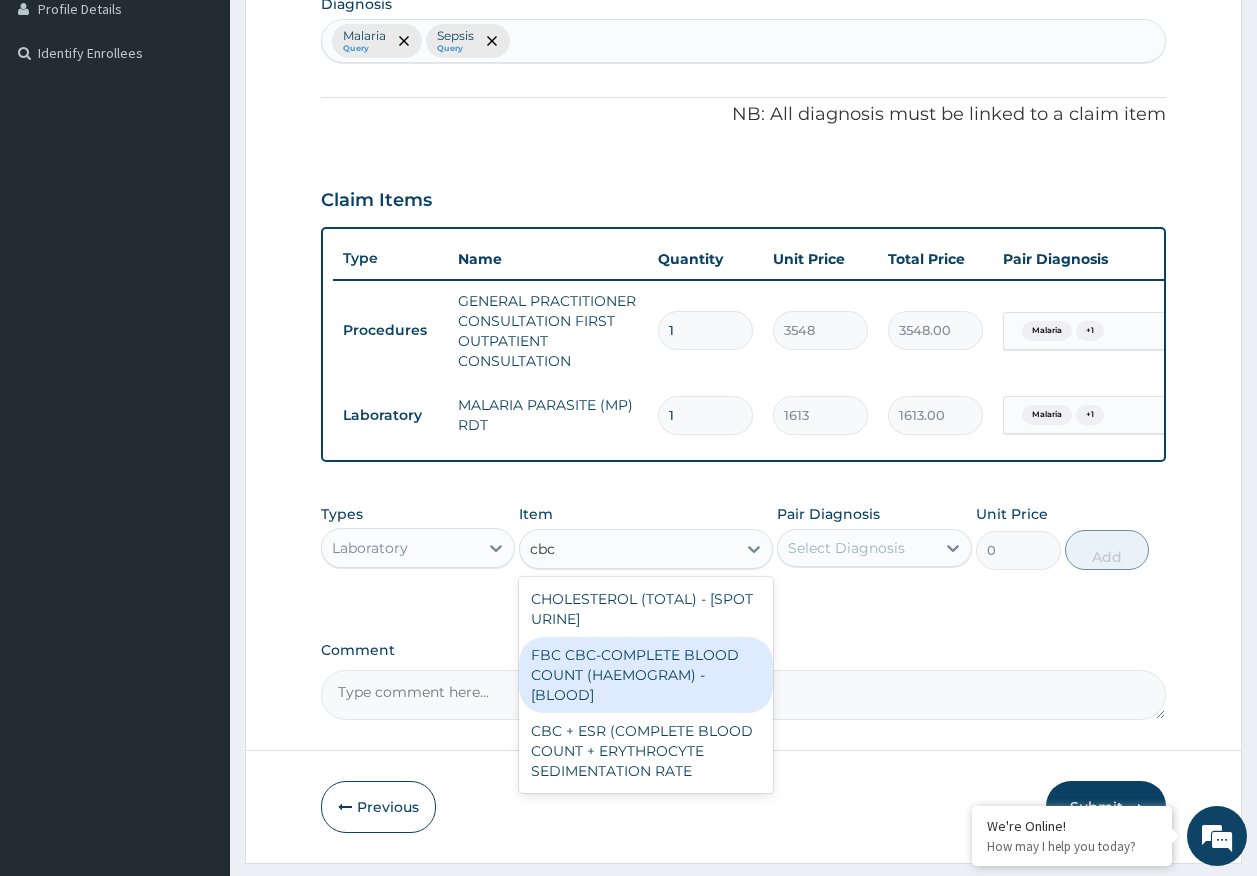 click on "FBC CBC-COMPLETE BLOOD COUNT (HAEMOGRAM) - [BLOOD]" at bounding box center (646, 675) 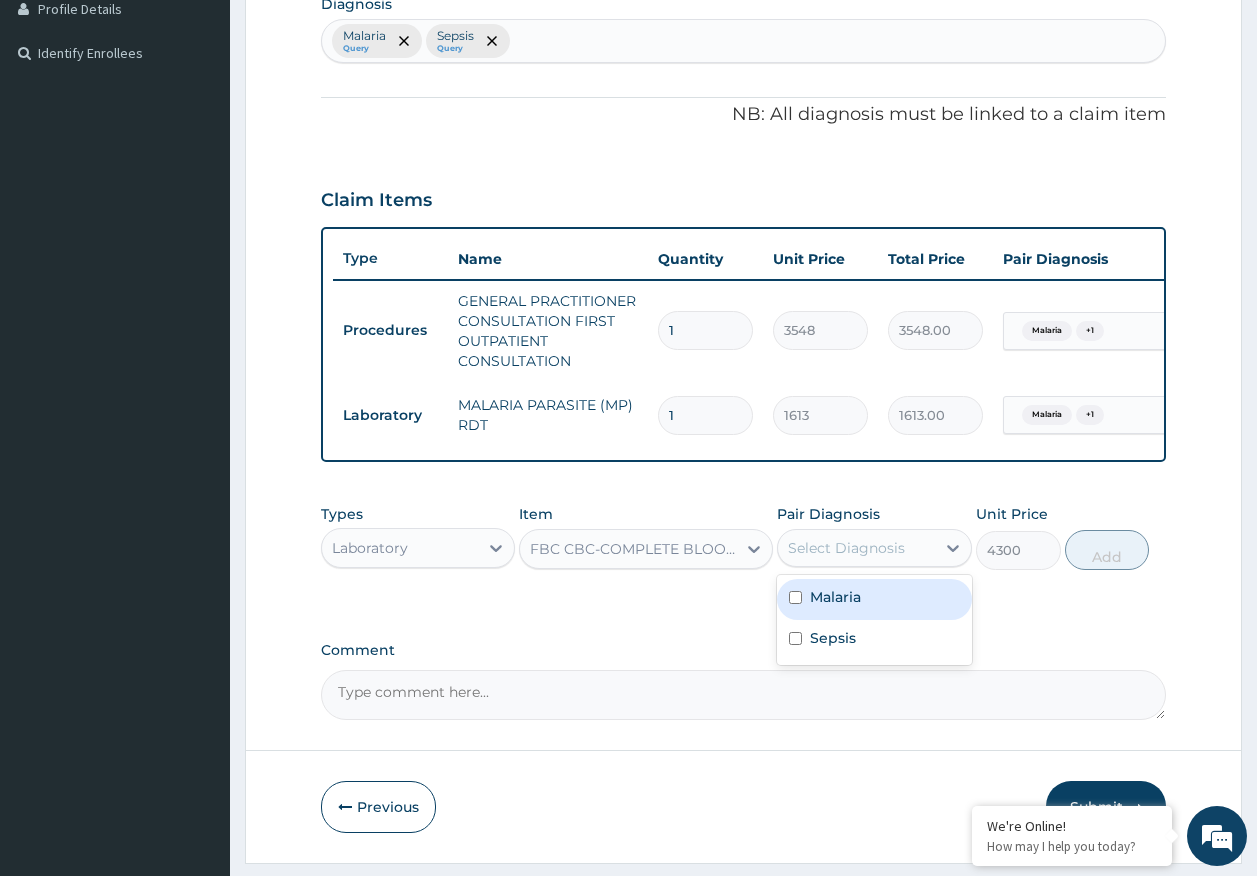 click on "Select Diagnosis" at bounding box center (846, 548) 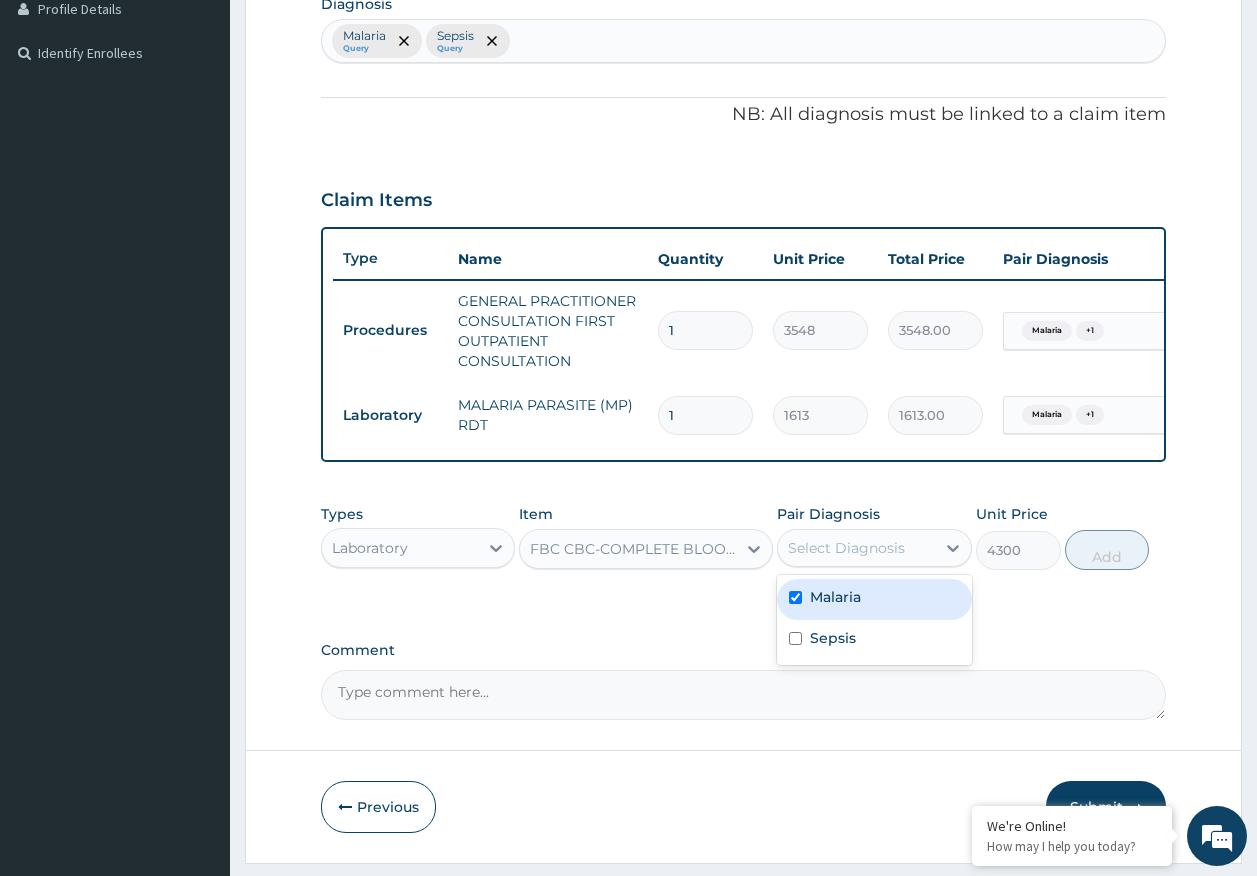 checkbox on "true" 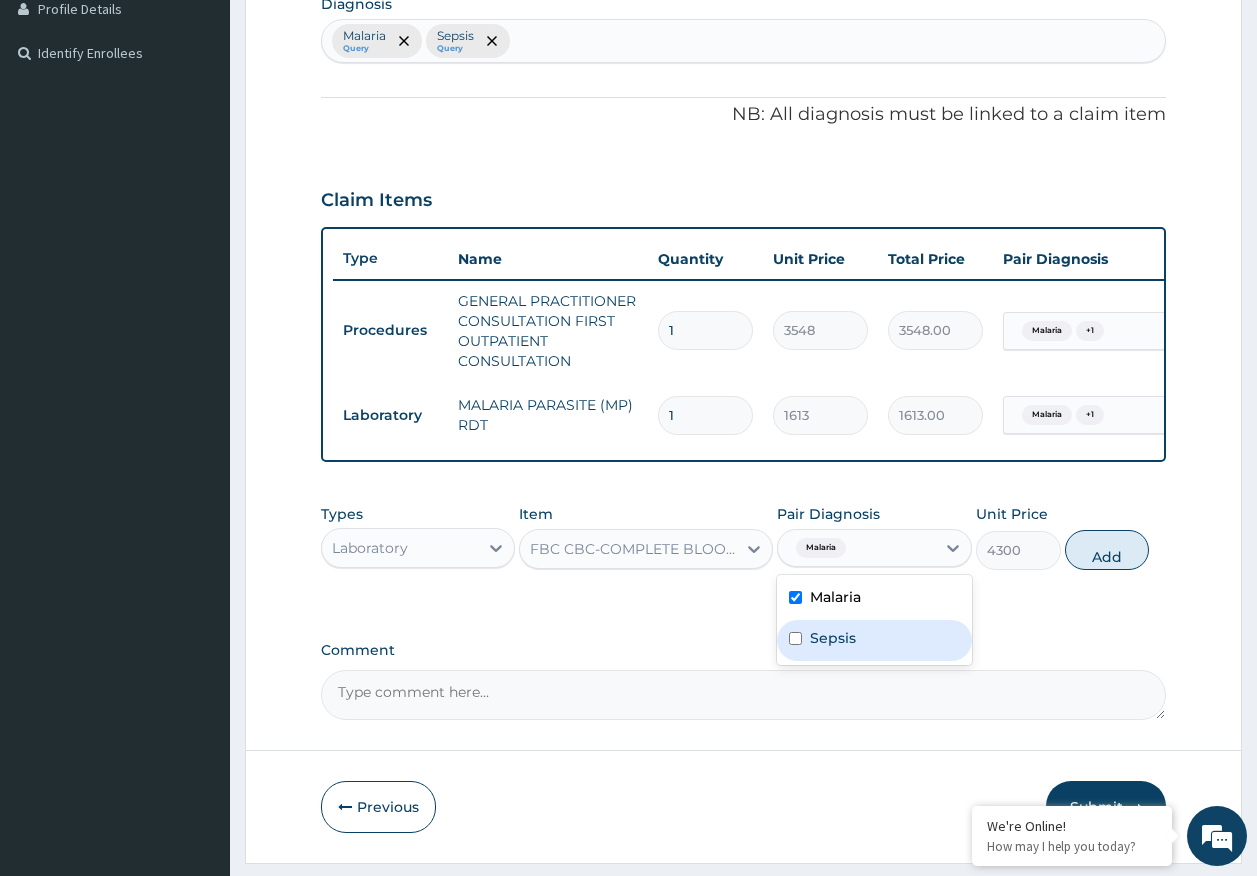 click on "Sepsis" at bounding box center (833, 638) 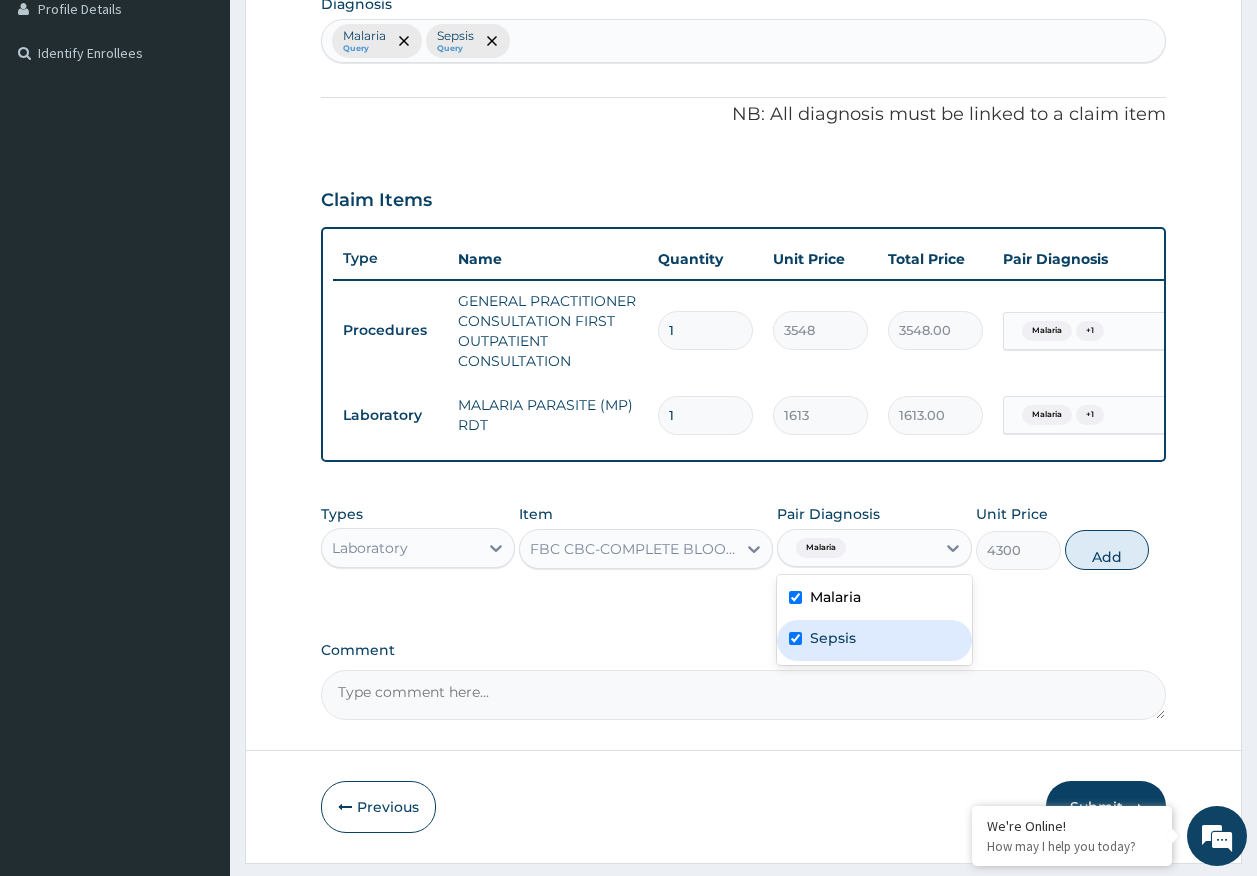 checkbox on "true" 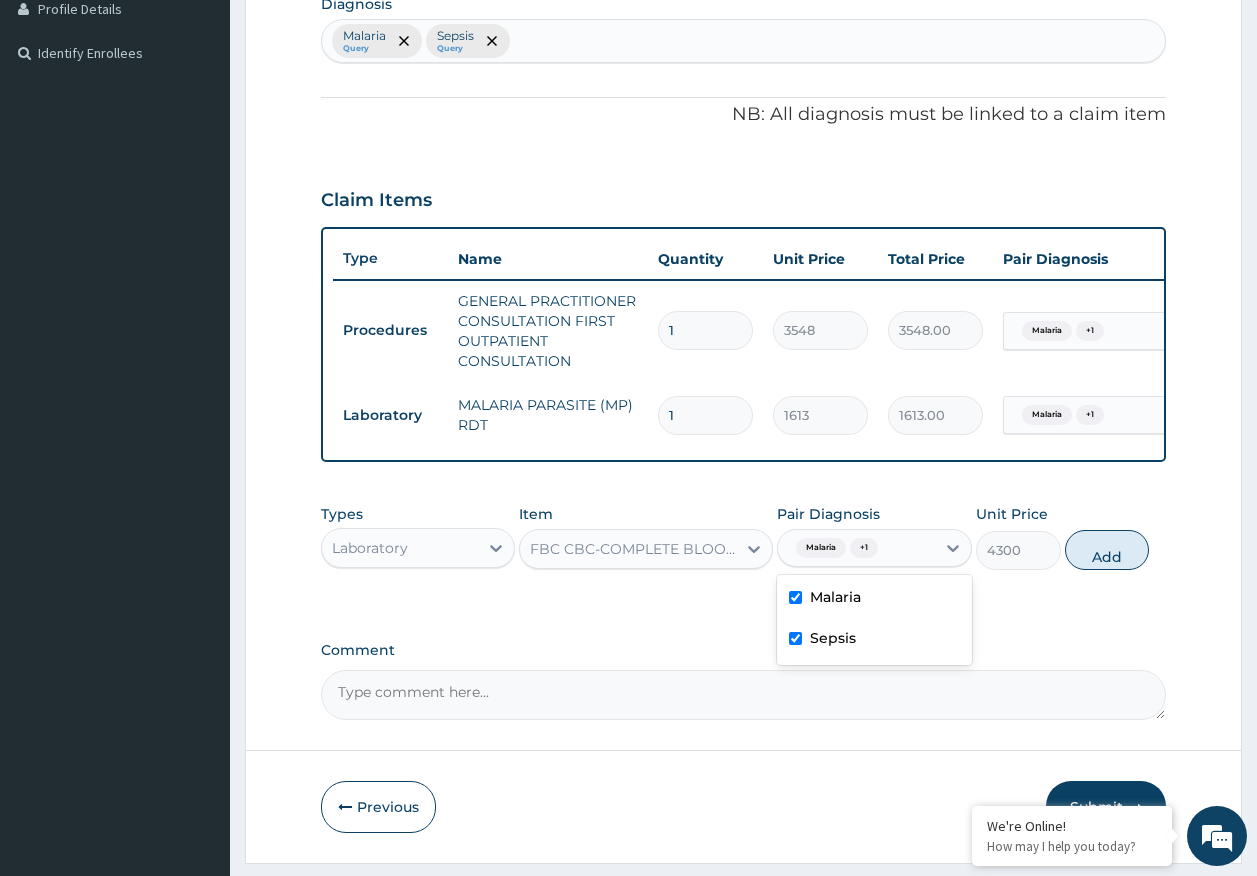 click on "Add" at bounding box center [1107, 550] 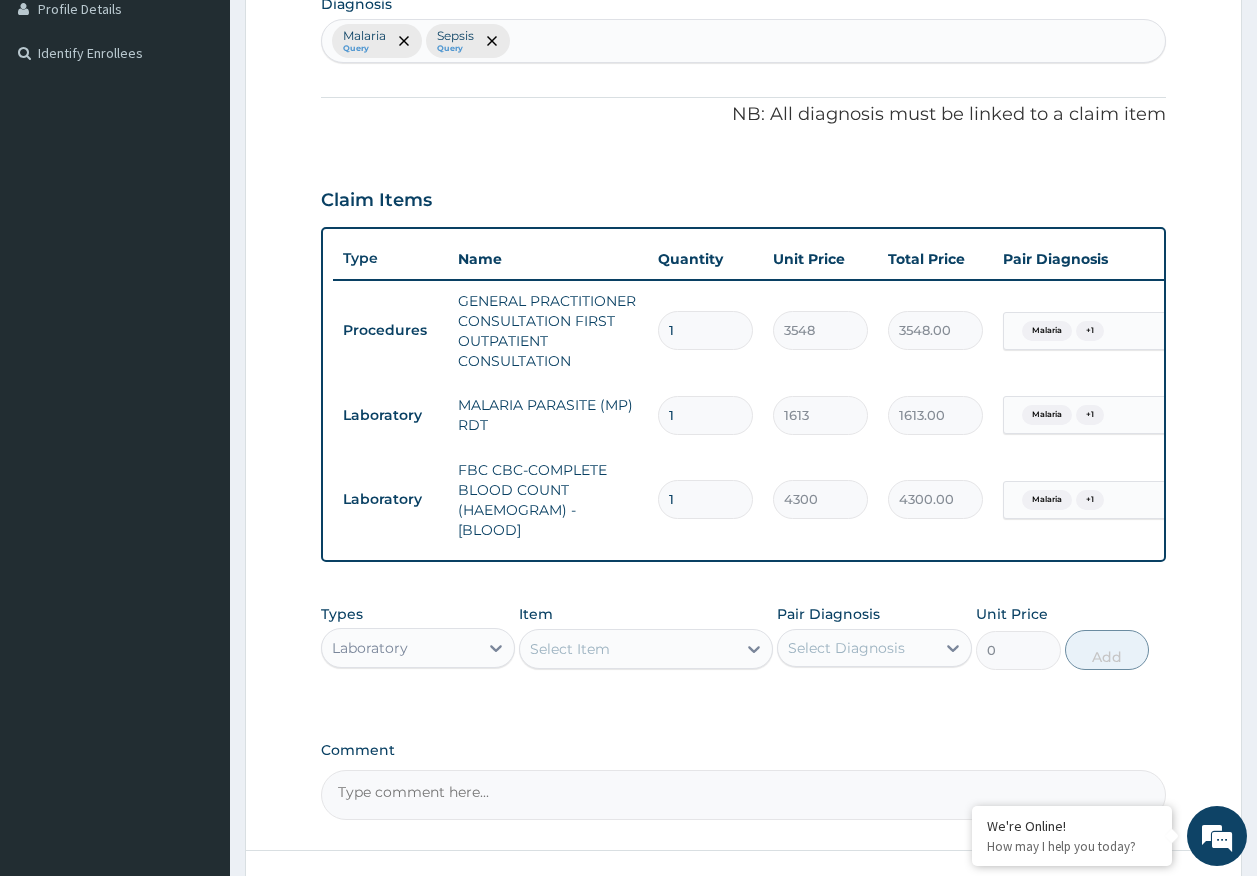 click on "Laboratory" at bounding box center [400, 648] 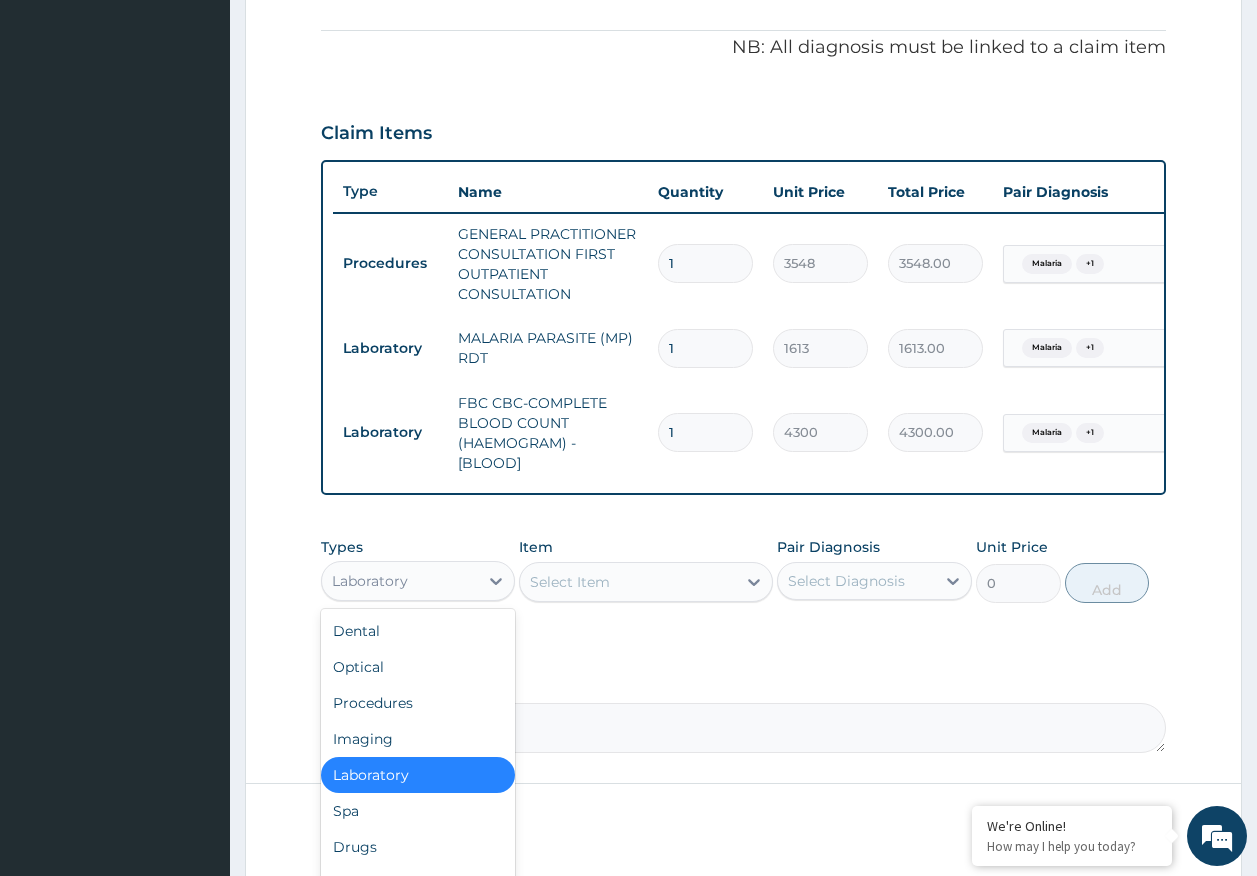 scroll, scrollTop: 686, scrollLeft: 0, axis: vertical 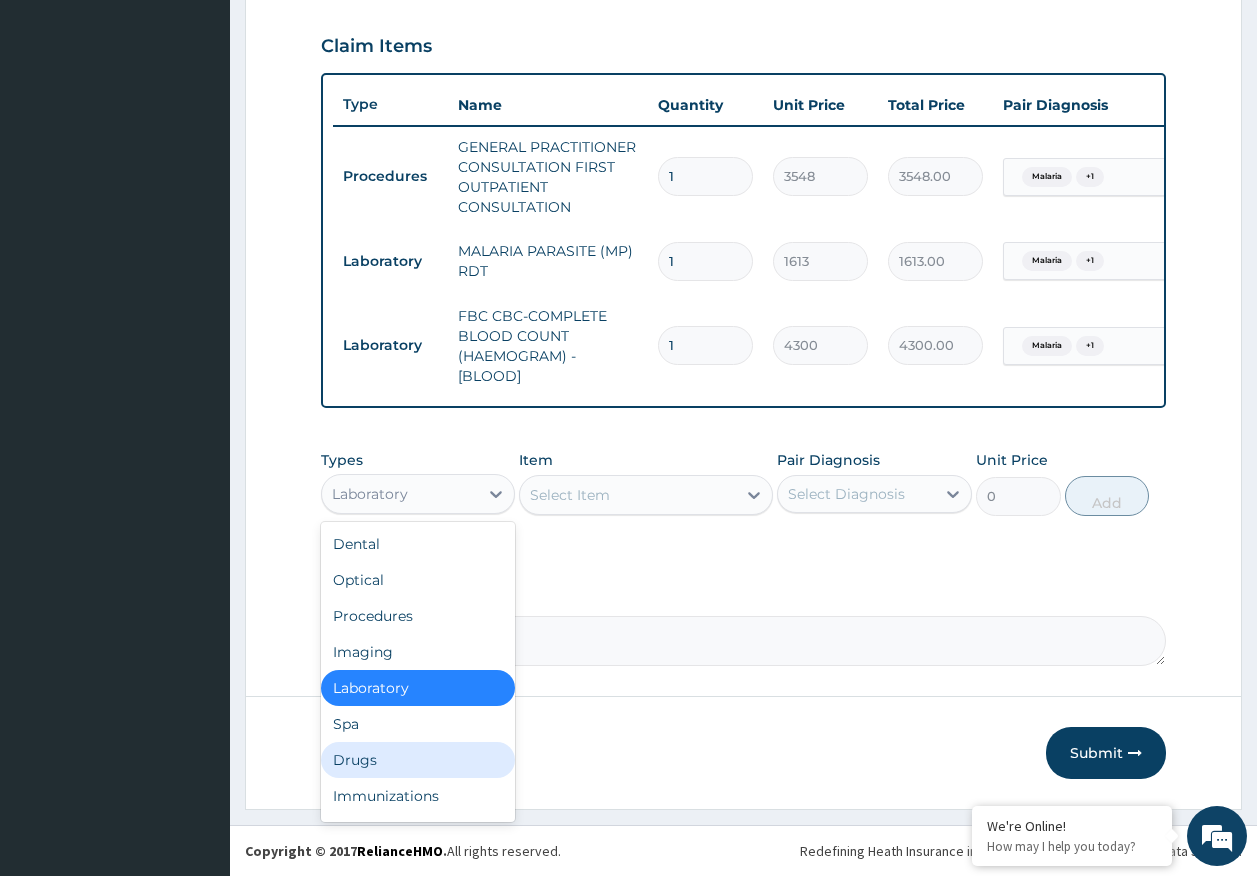click on "Drugs" at bounding box center (418, 760) 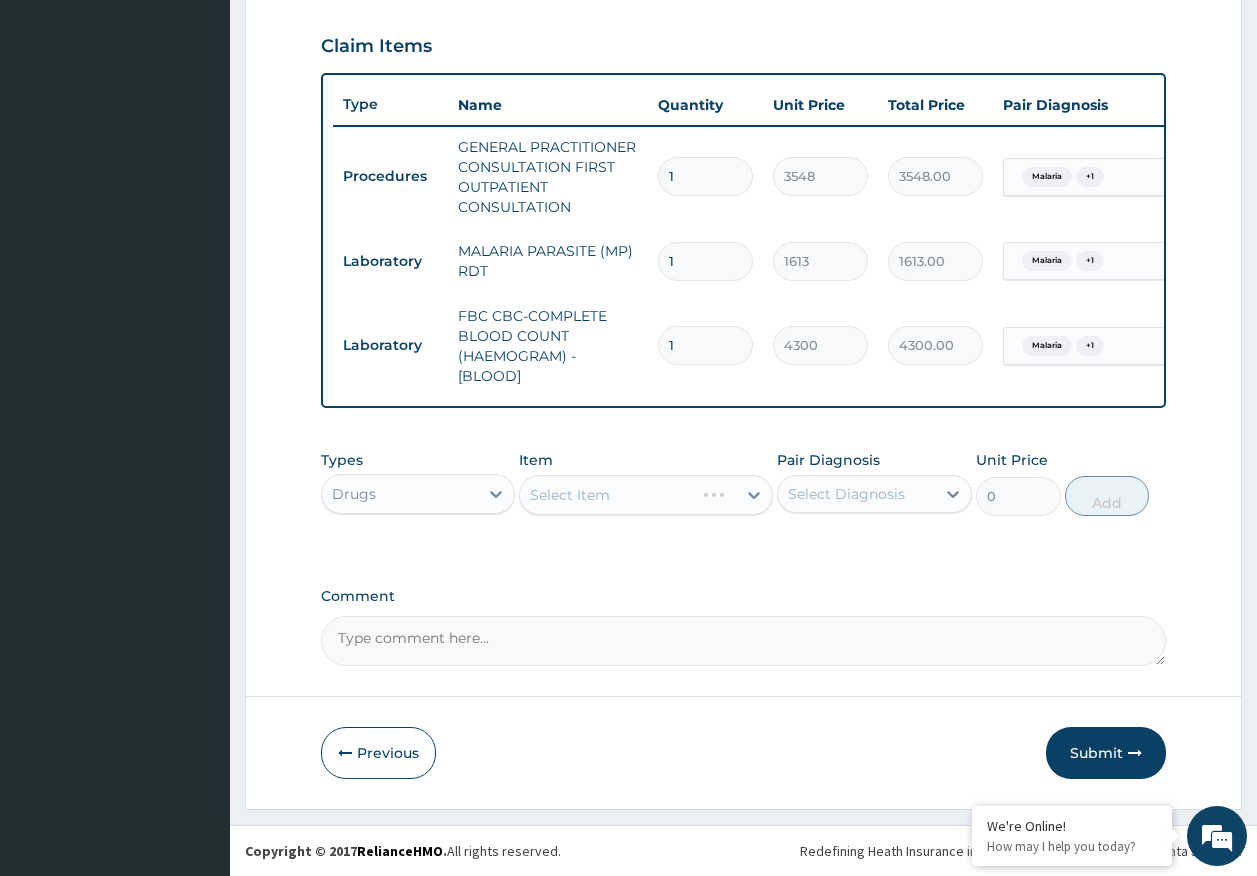 click on "Pair Diagnosis Select Diagnosis" at bounding box center [874, 483] 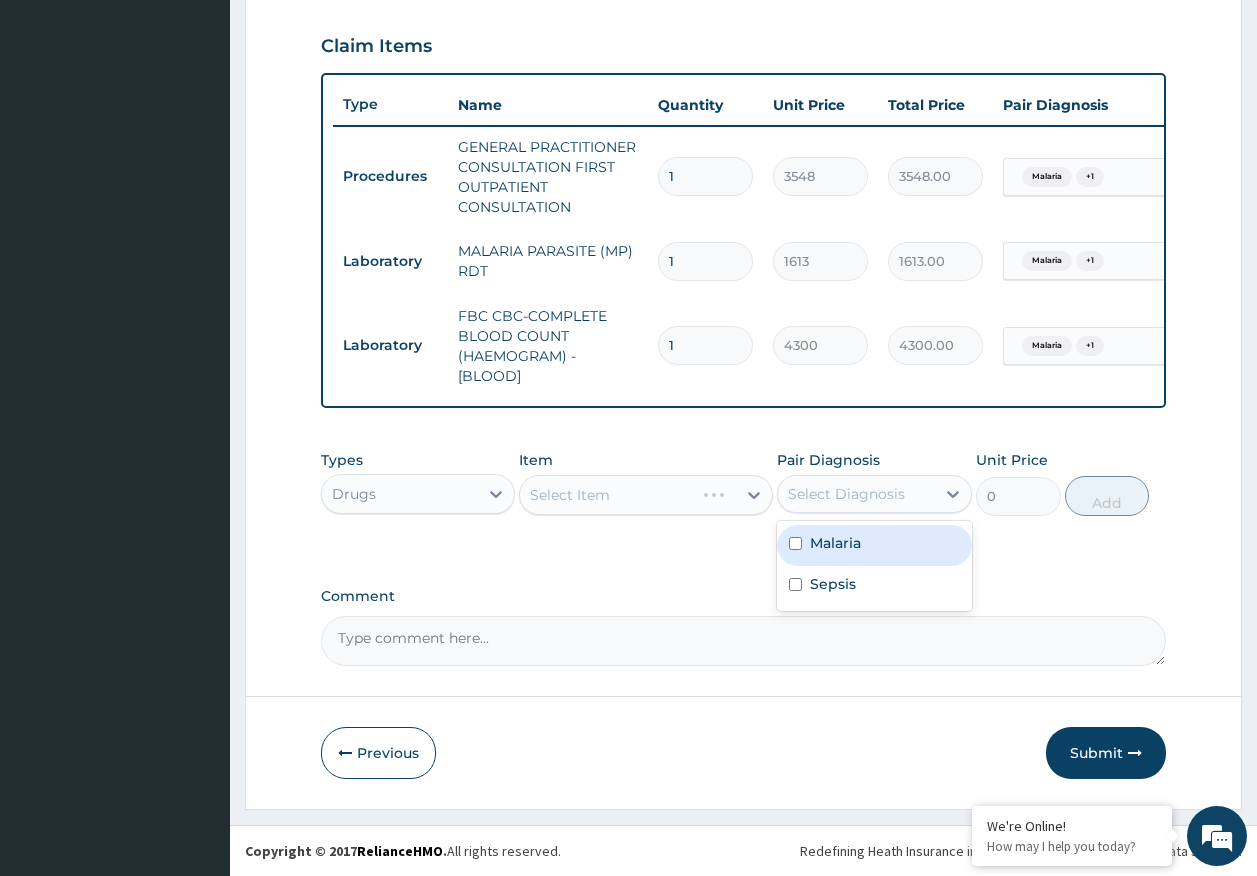click on "Malaria" at bounding box center [835, 543] 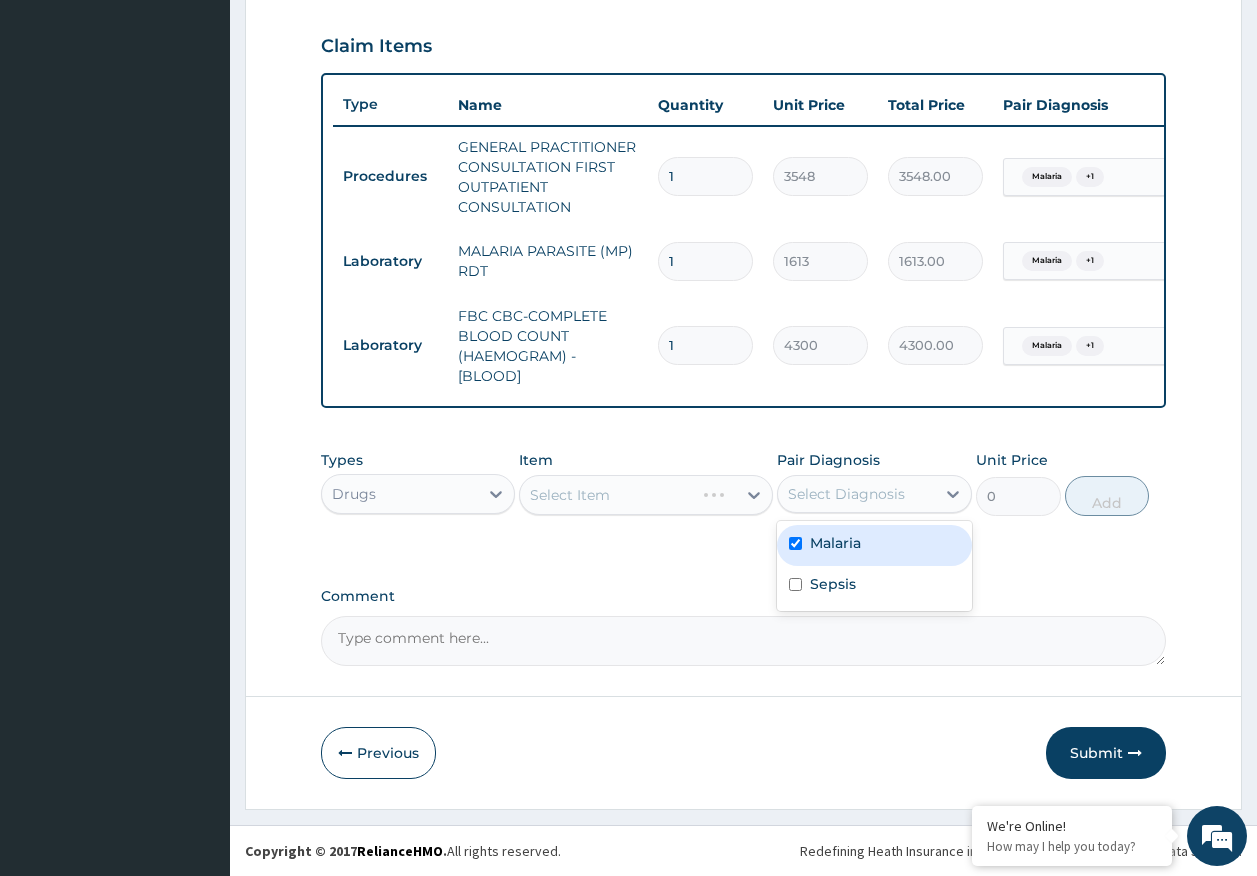 checkbox on "true" 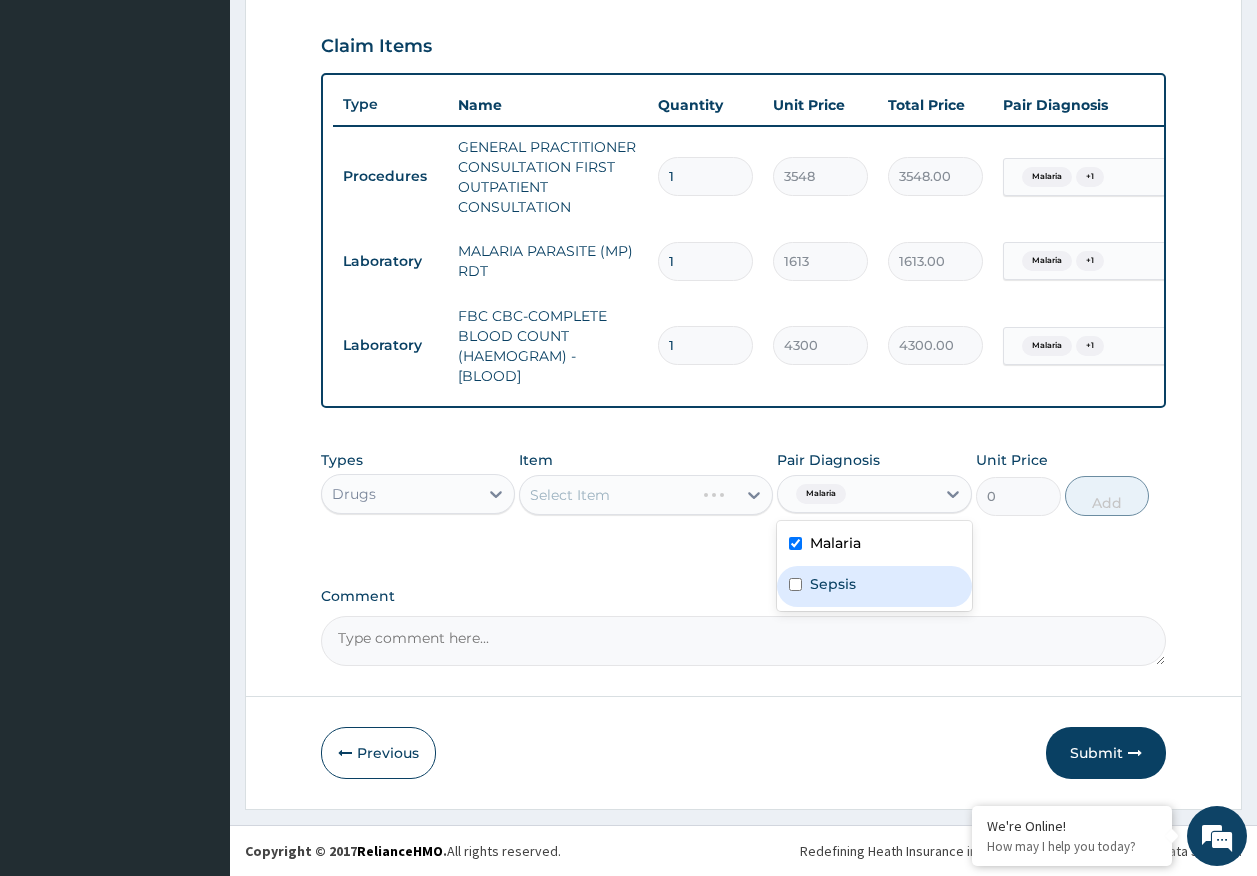click on "Sepsis" at bounding box center [833, 584] 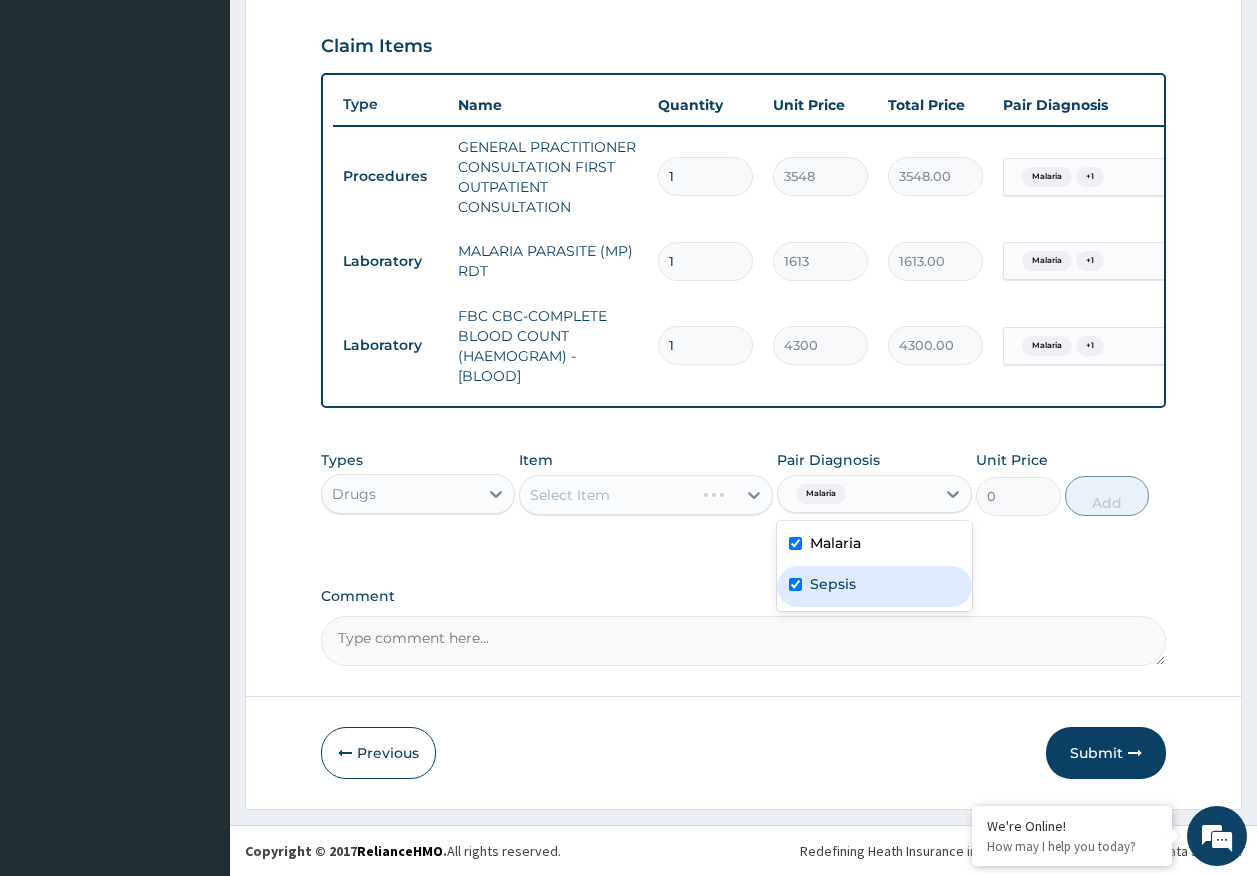 checkbox on "true" 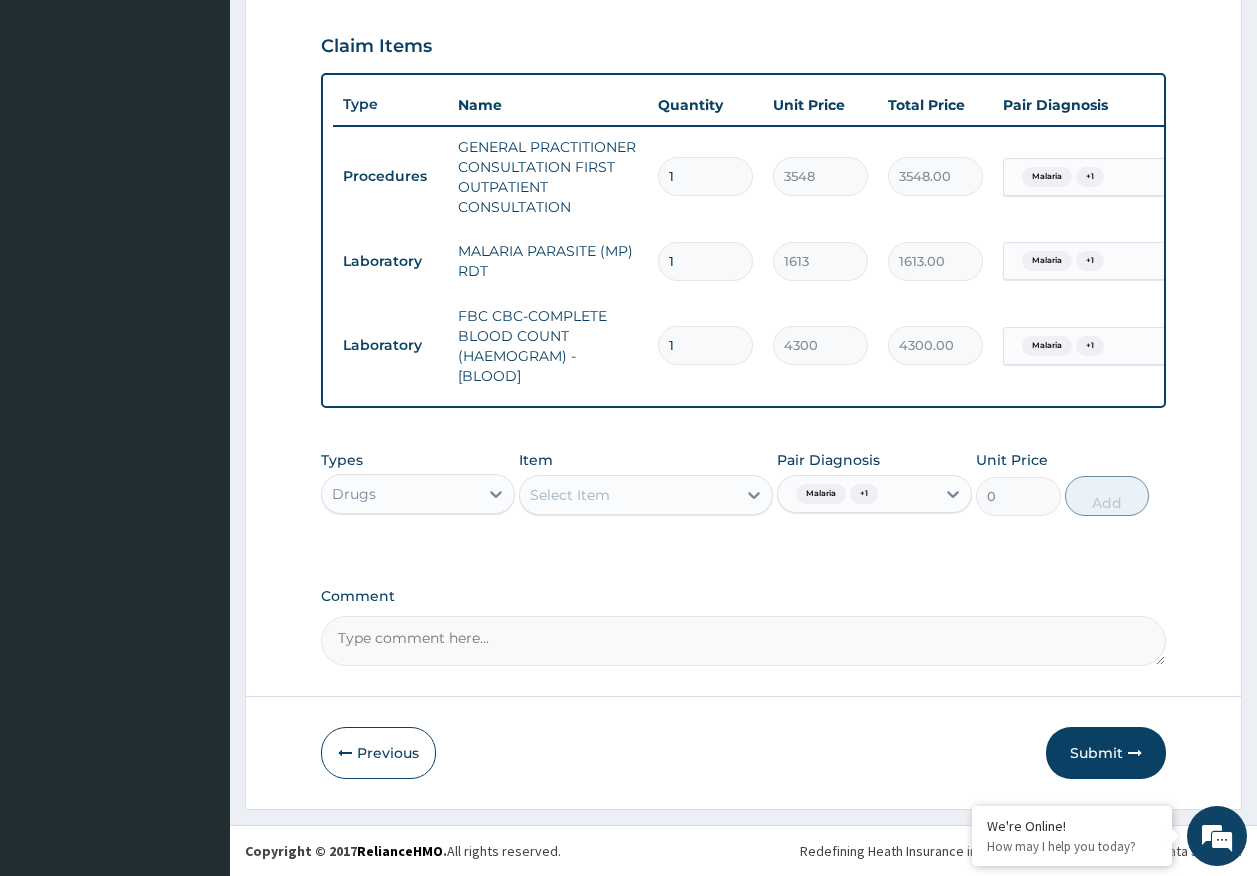 click on "Select Item" at bounding box center (628, 495) 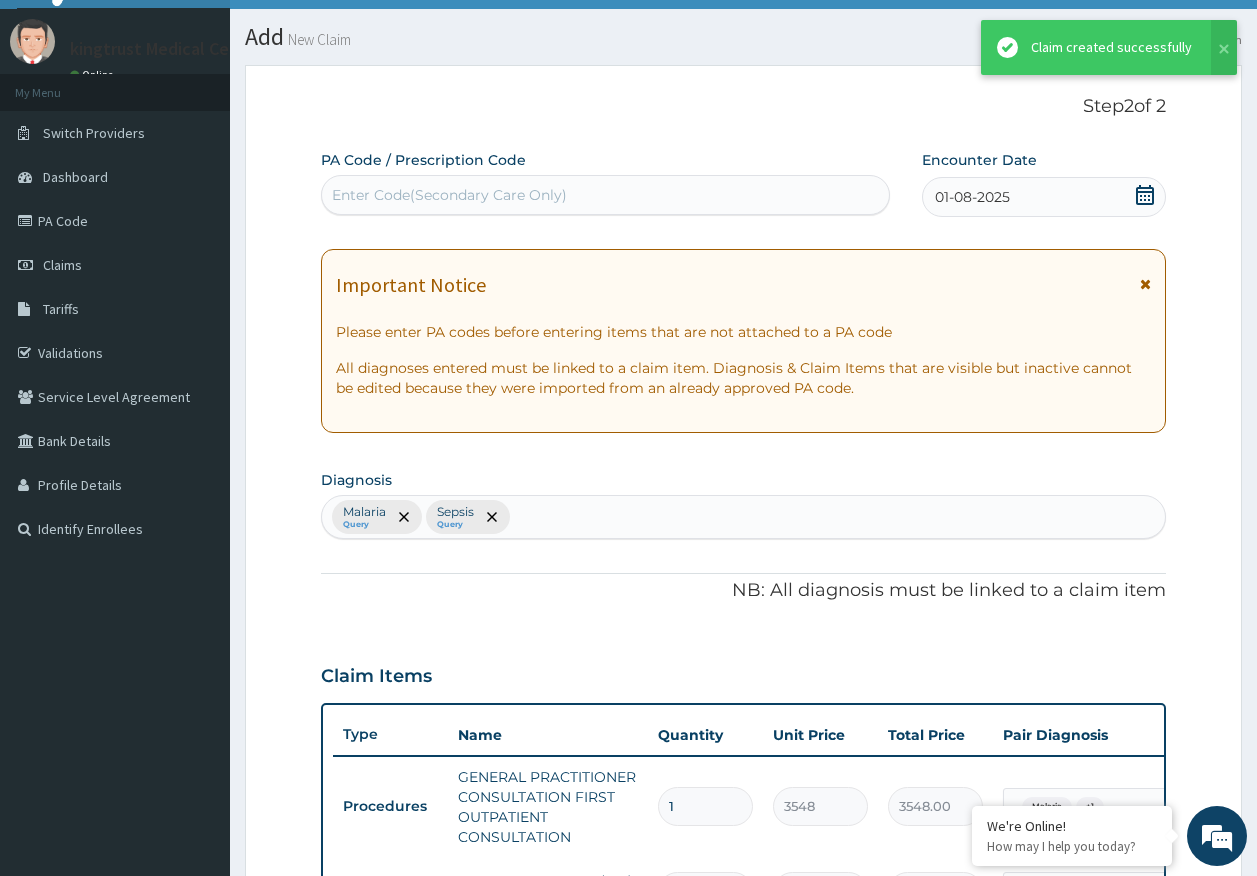 scroll, scrollTop: 686, scrollLeft: 0, axis: vertical 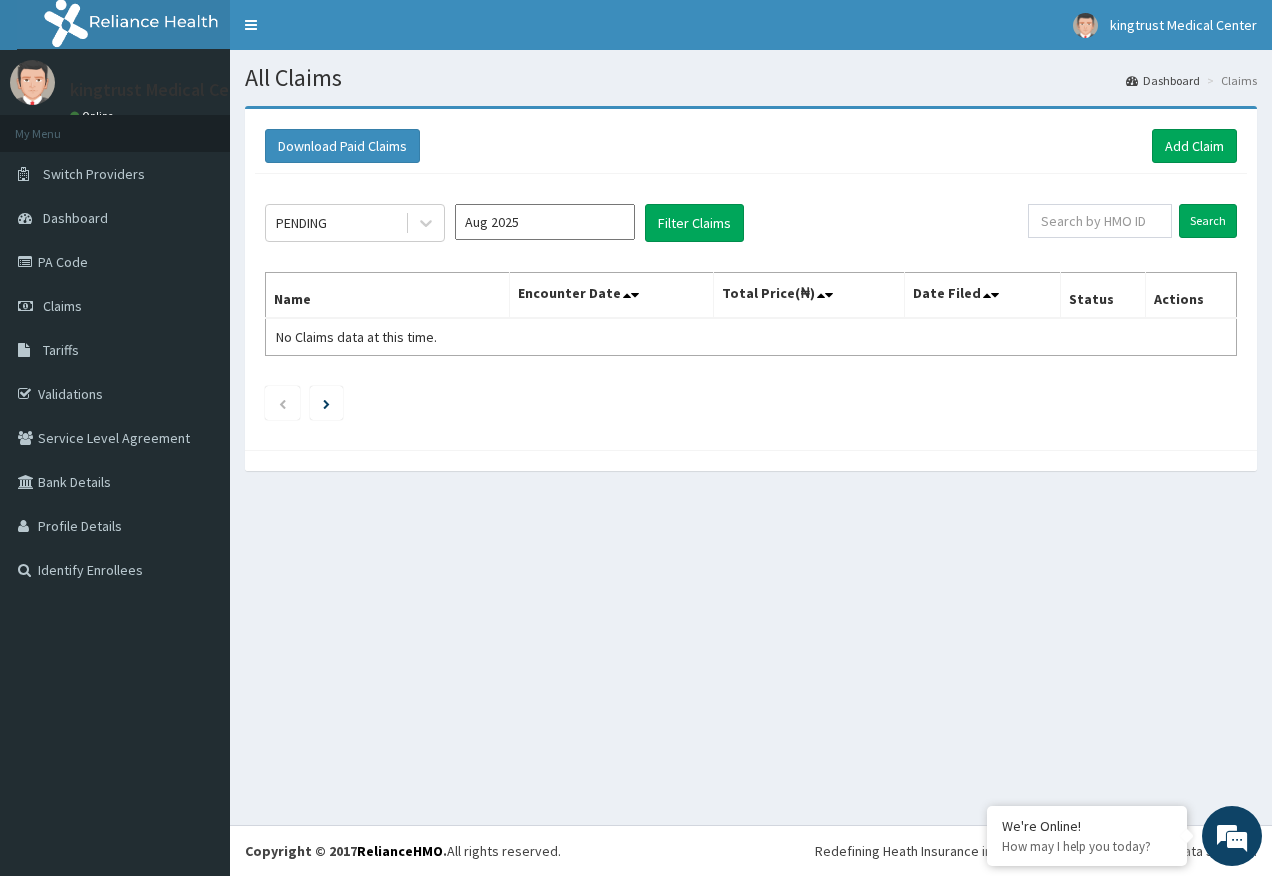 click on "PENDING" at bounding box center [335, 223] 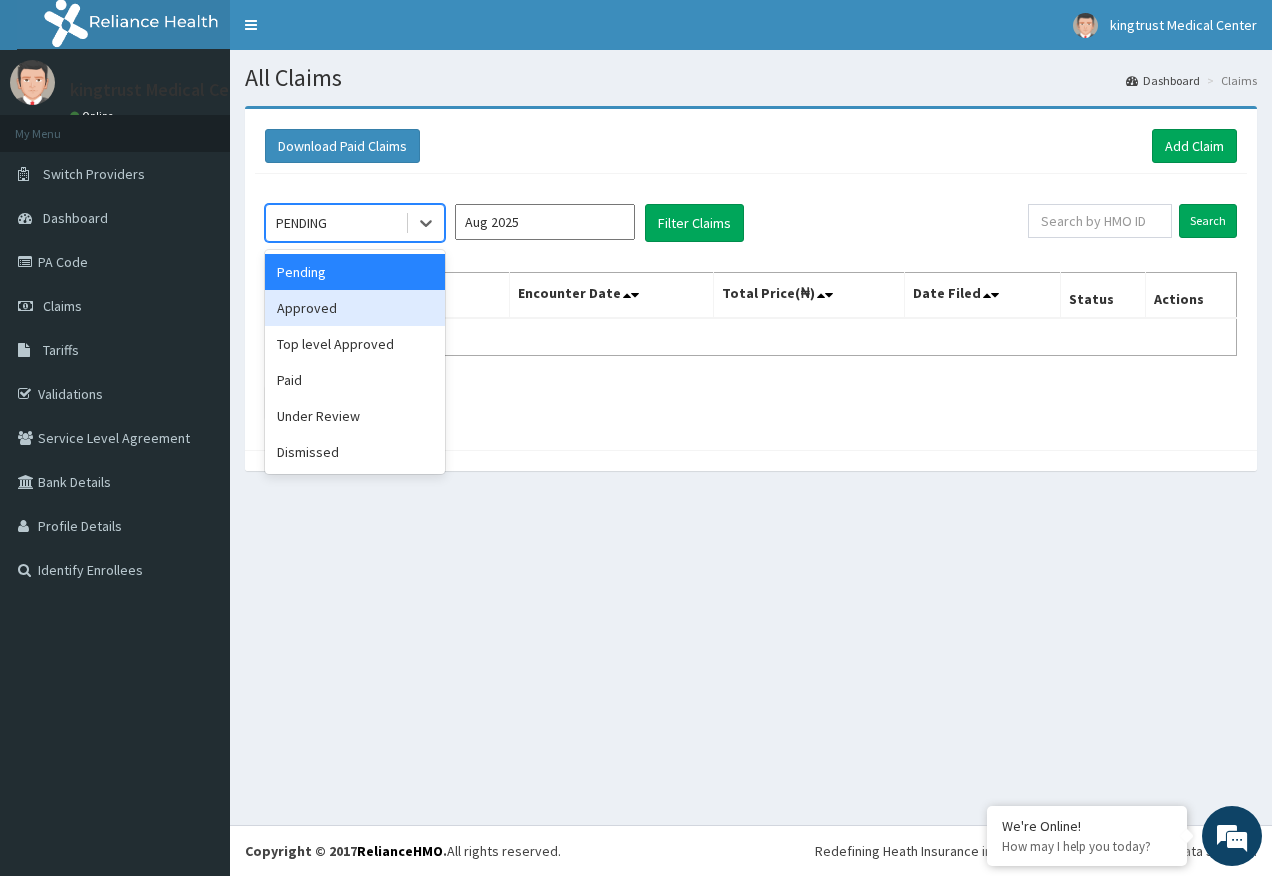 click on "Approved" at bounding box center [355, 308] 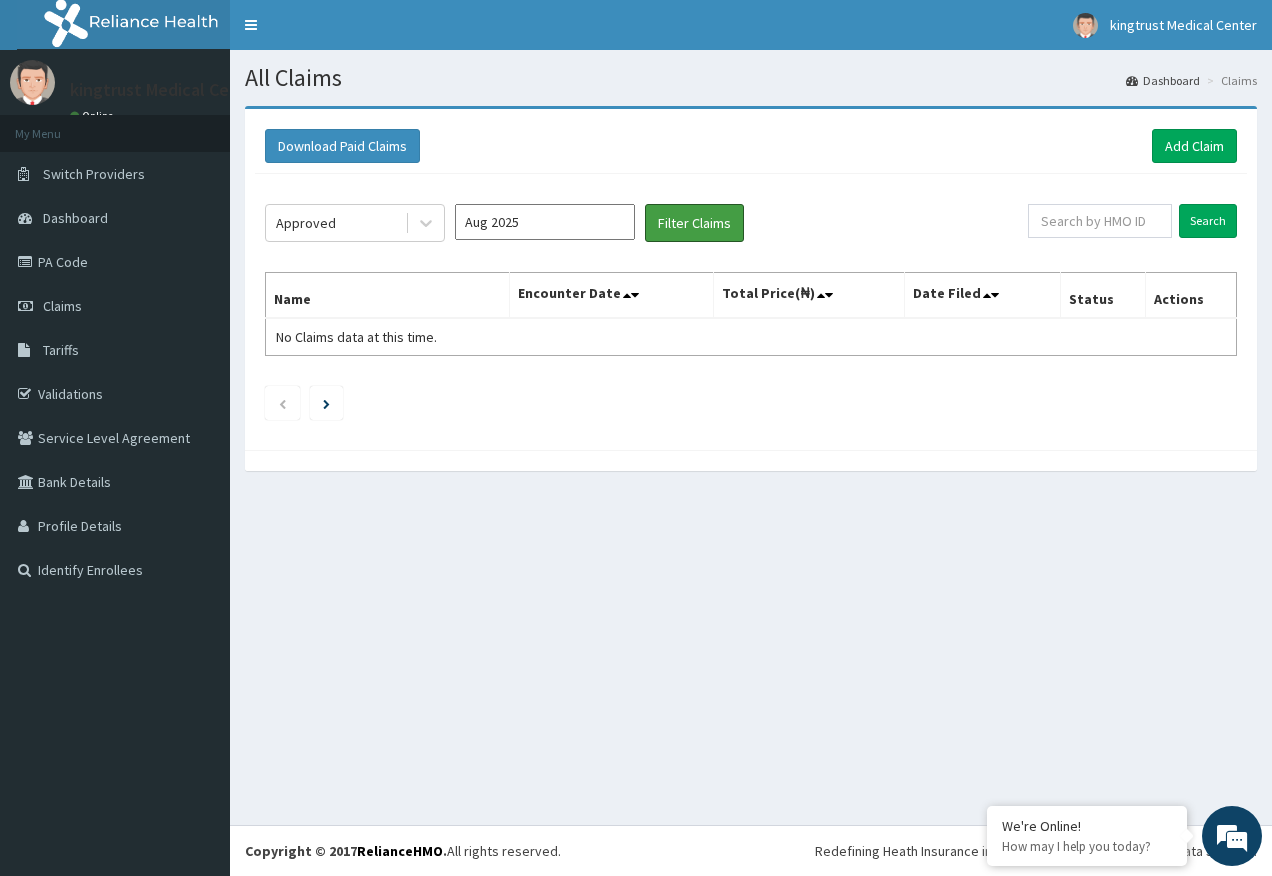 click on "Filter Claims" at bounding box center (694, 223) 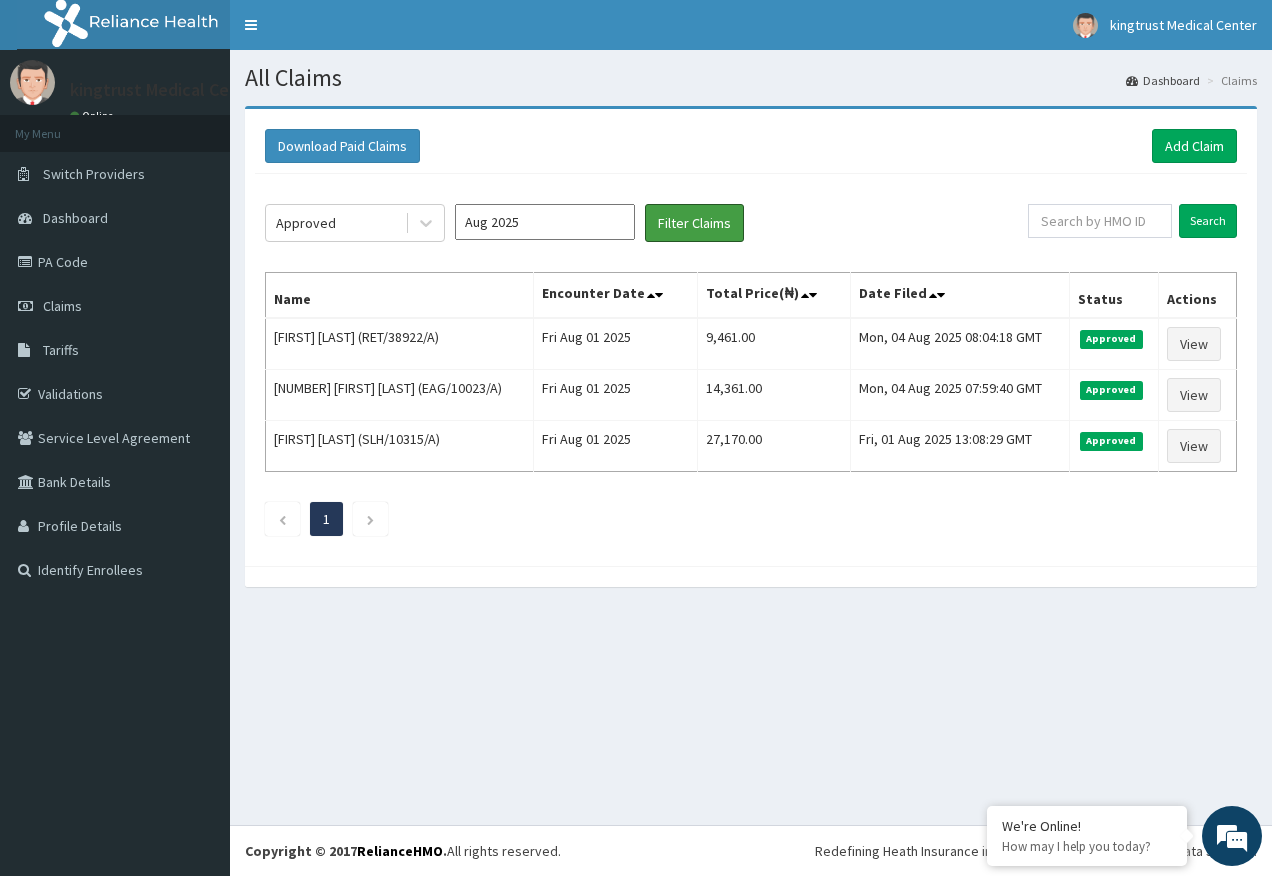 scroll, scrollTop: 0, scrollLeft: 0, axis: both 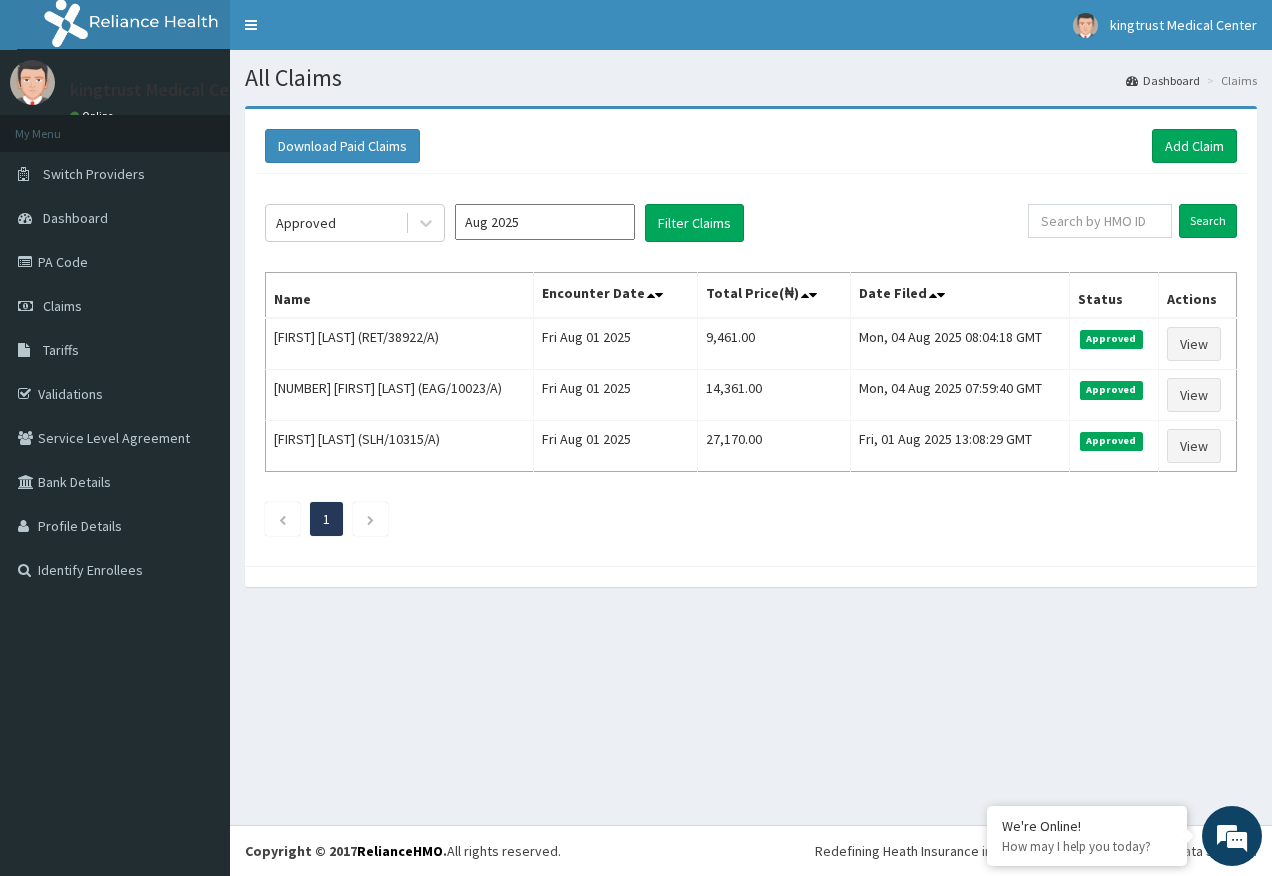 click on "PA Code" at bounding box center (115, 262) 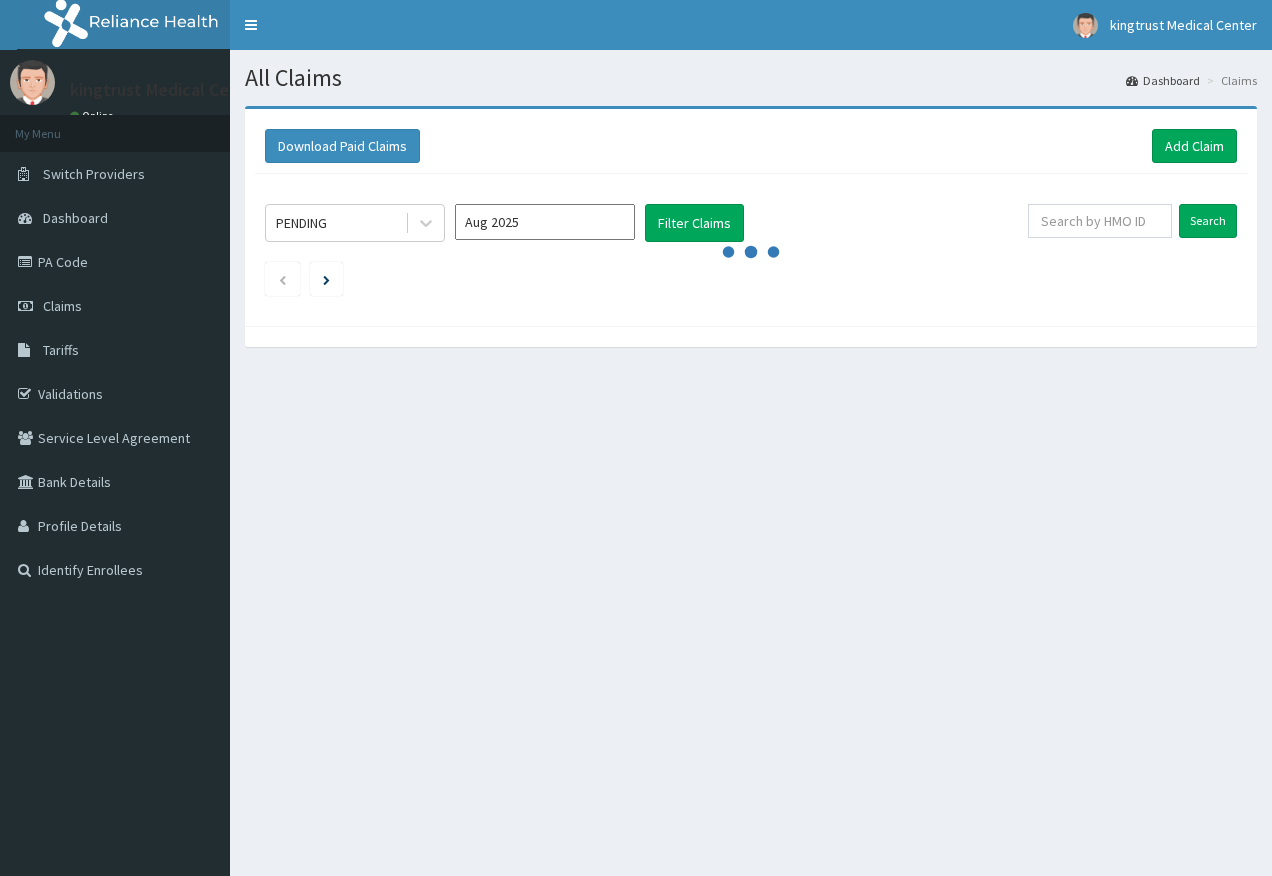 scroll, scrollTop: 0, scrollLeft: 0, axis: both 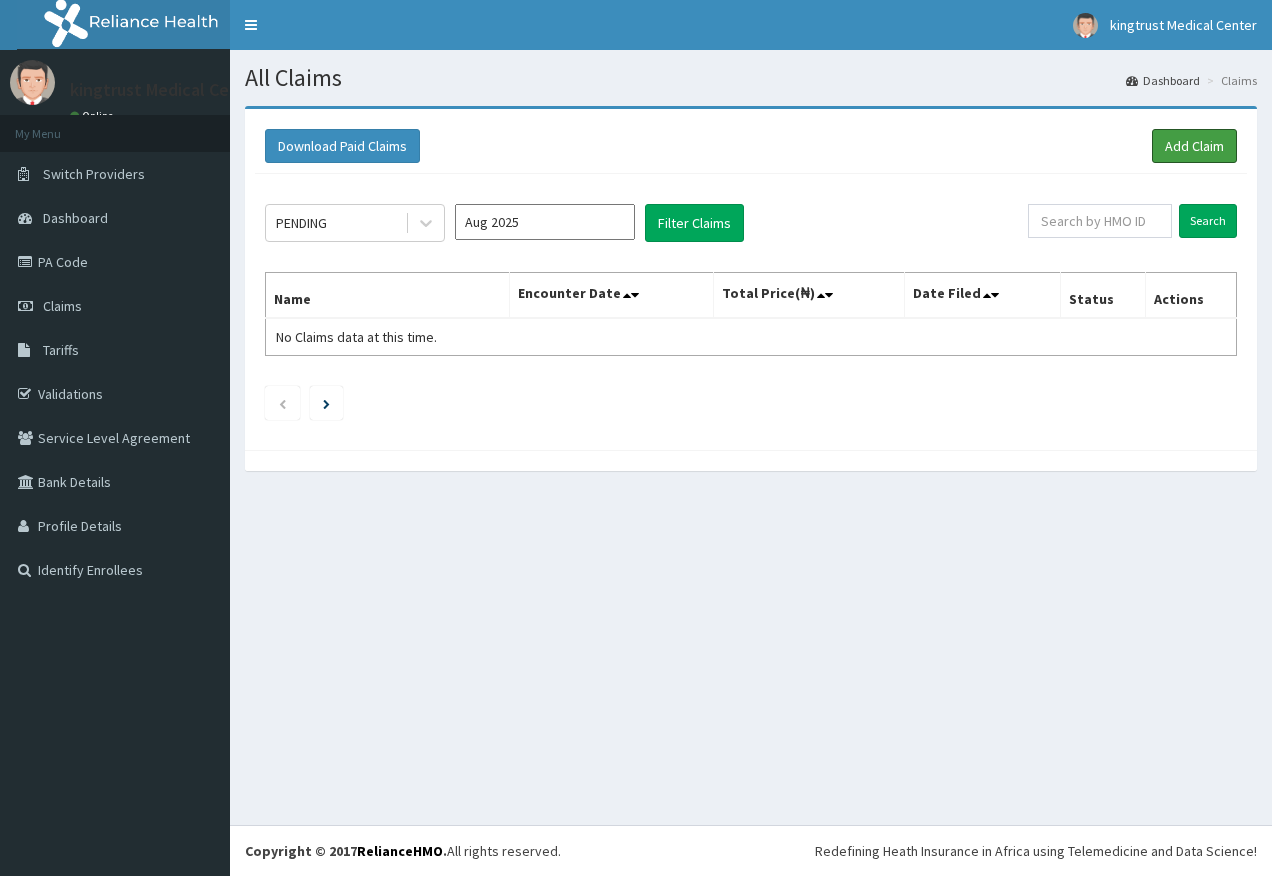 click on "Add Claim" at bounding box center (1194, 146) 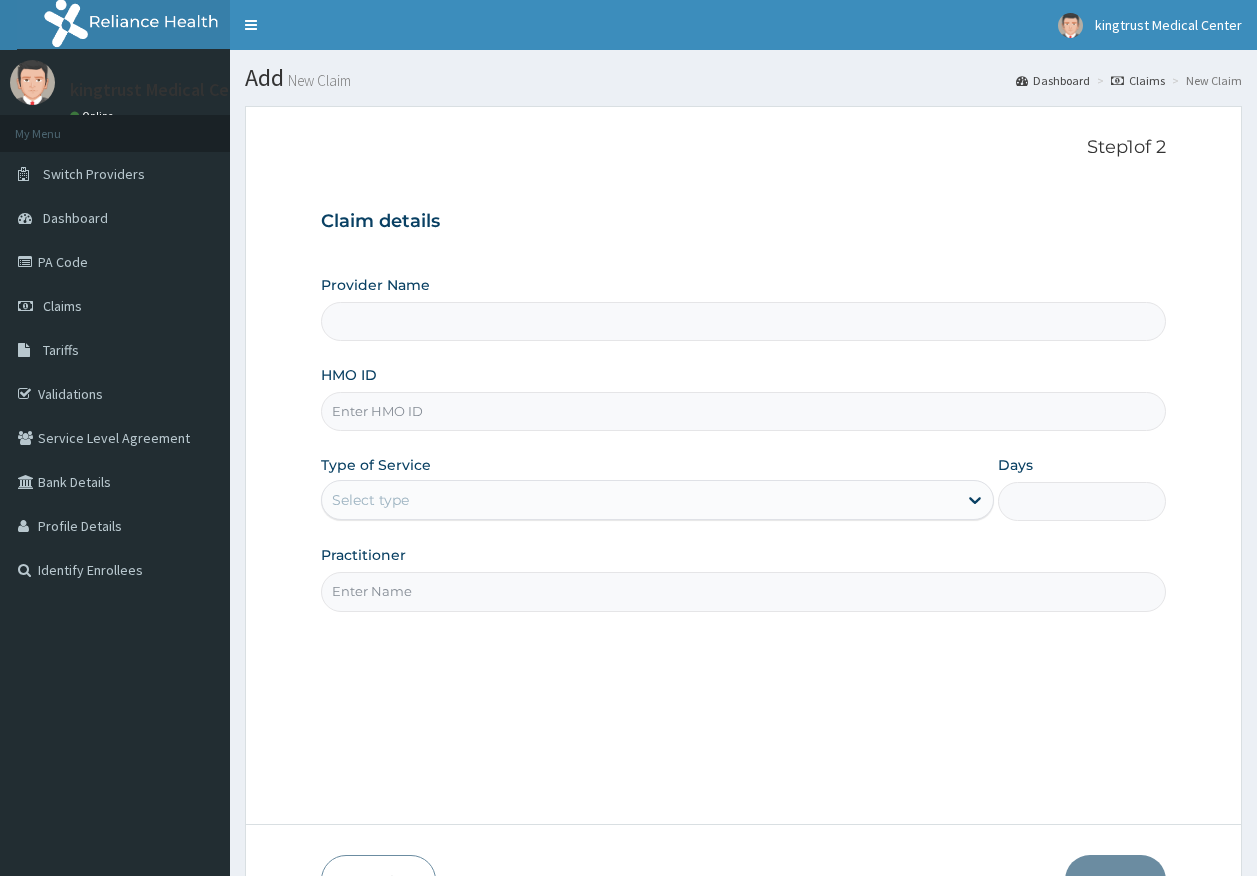 scroll, scrollTop: 0, scrollLeft: 0, axis: both 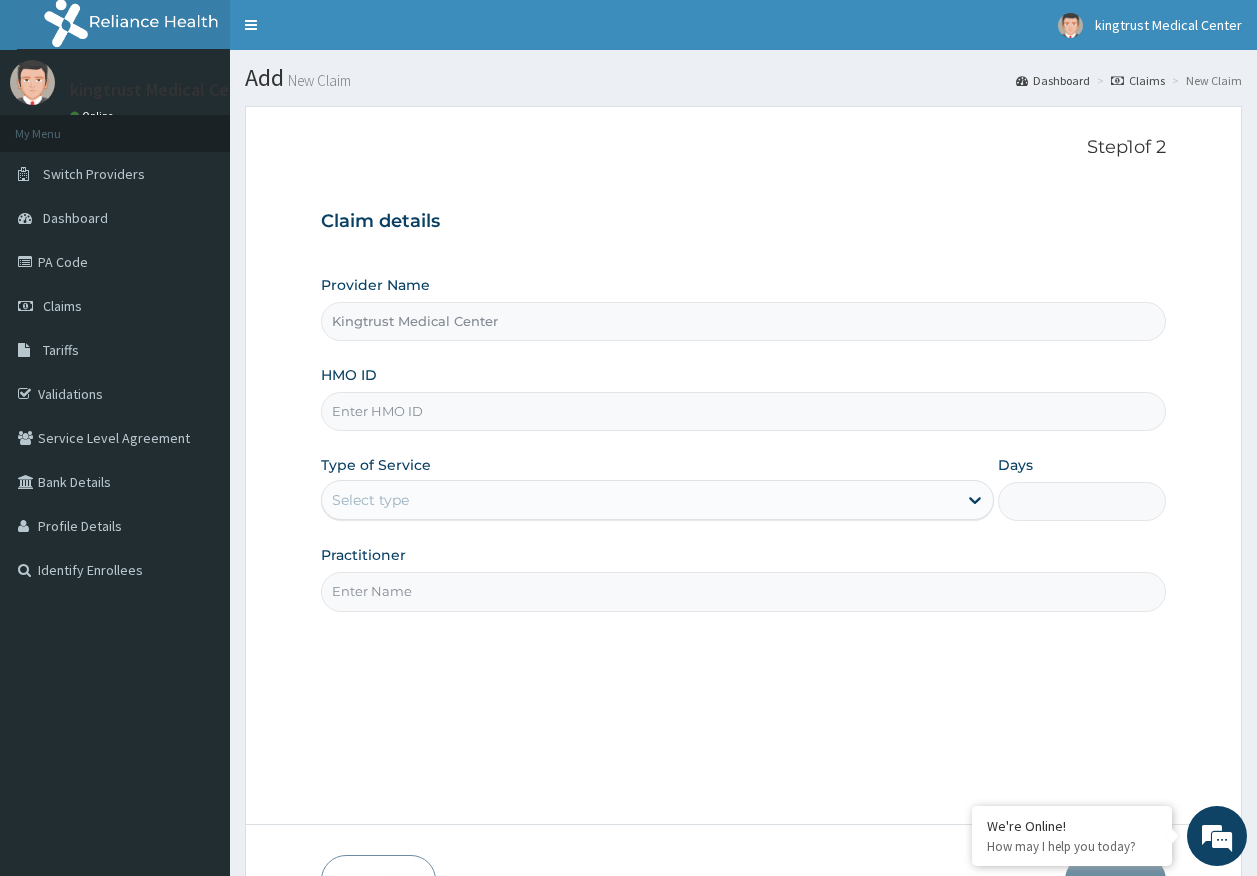 paste on "TZA/10014/A" 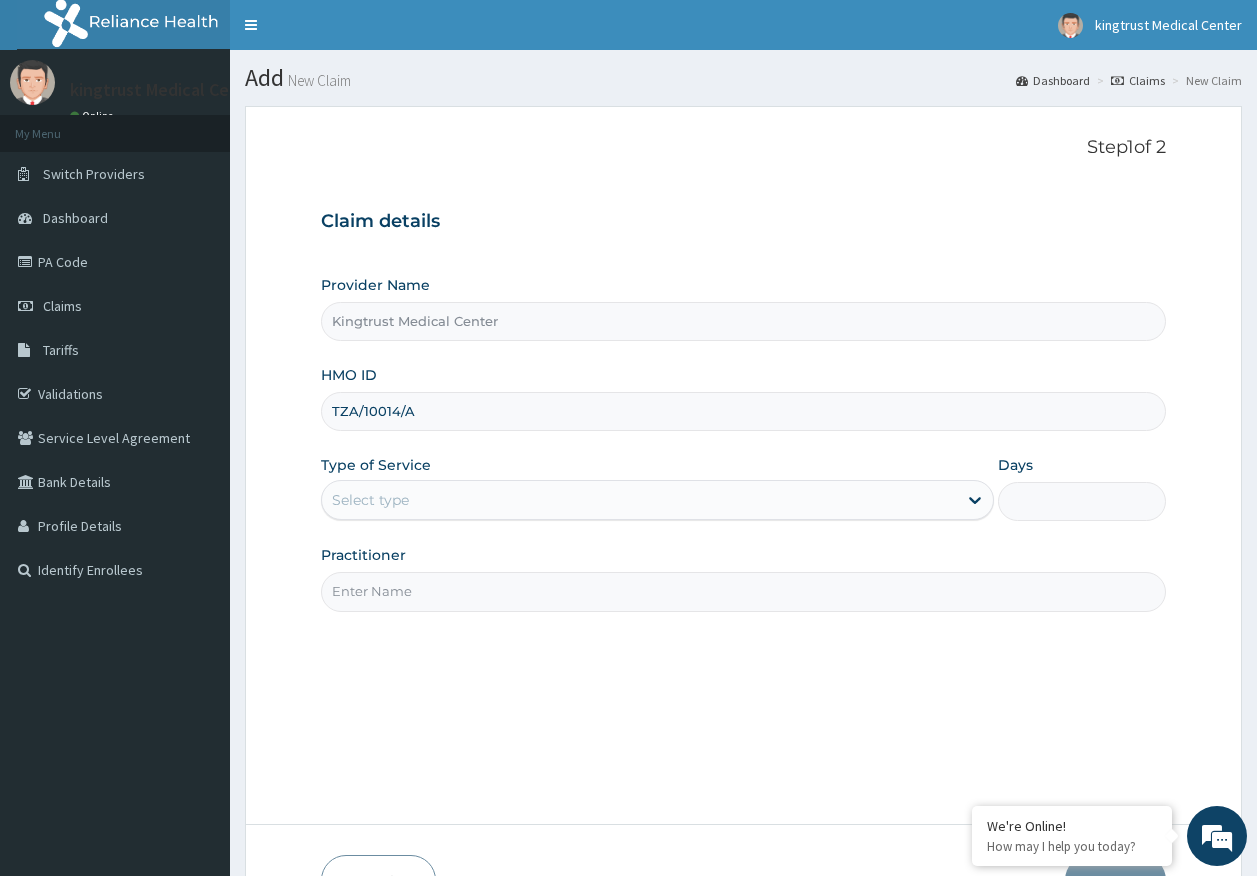 type on "TZA/10014/A" 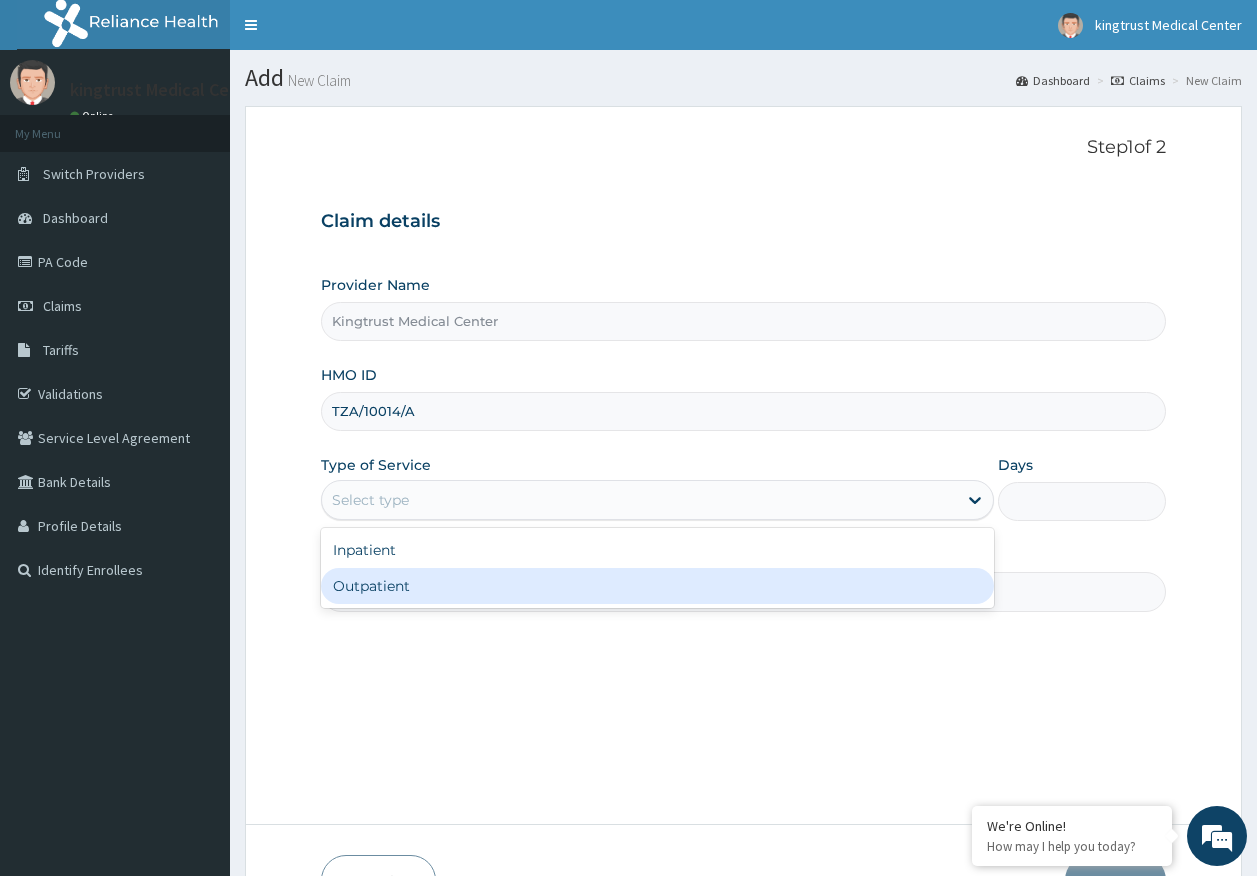 click on "Outpatient" at bounding box center [657, 586] 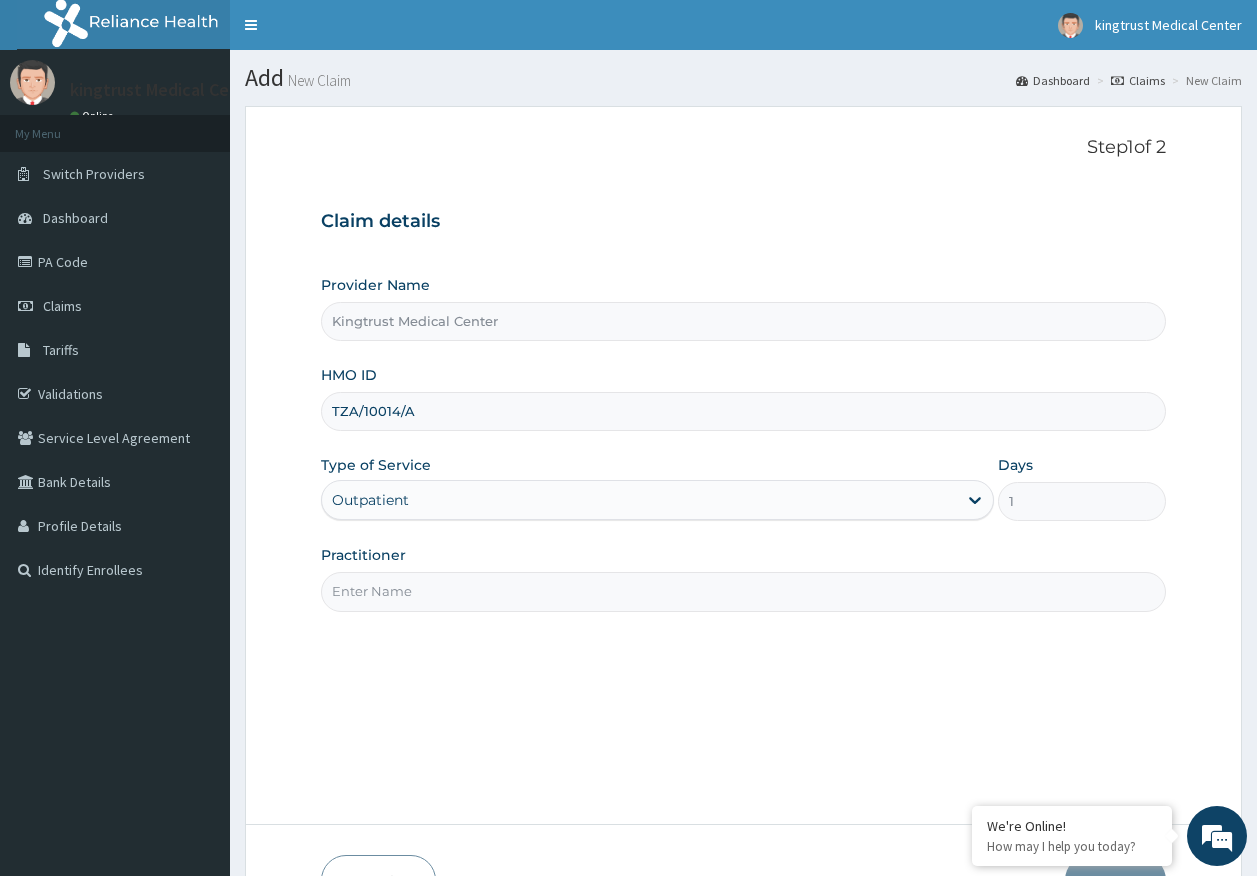 click on "Practitioner" at bounding box center [744, 591] 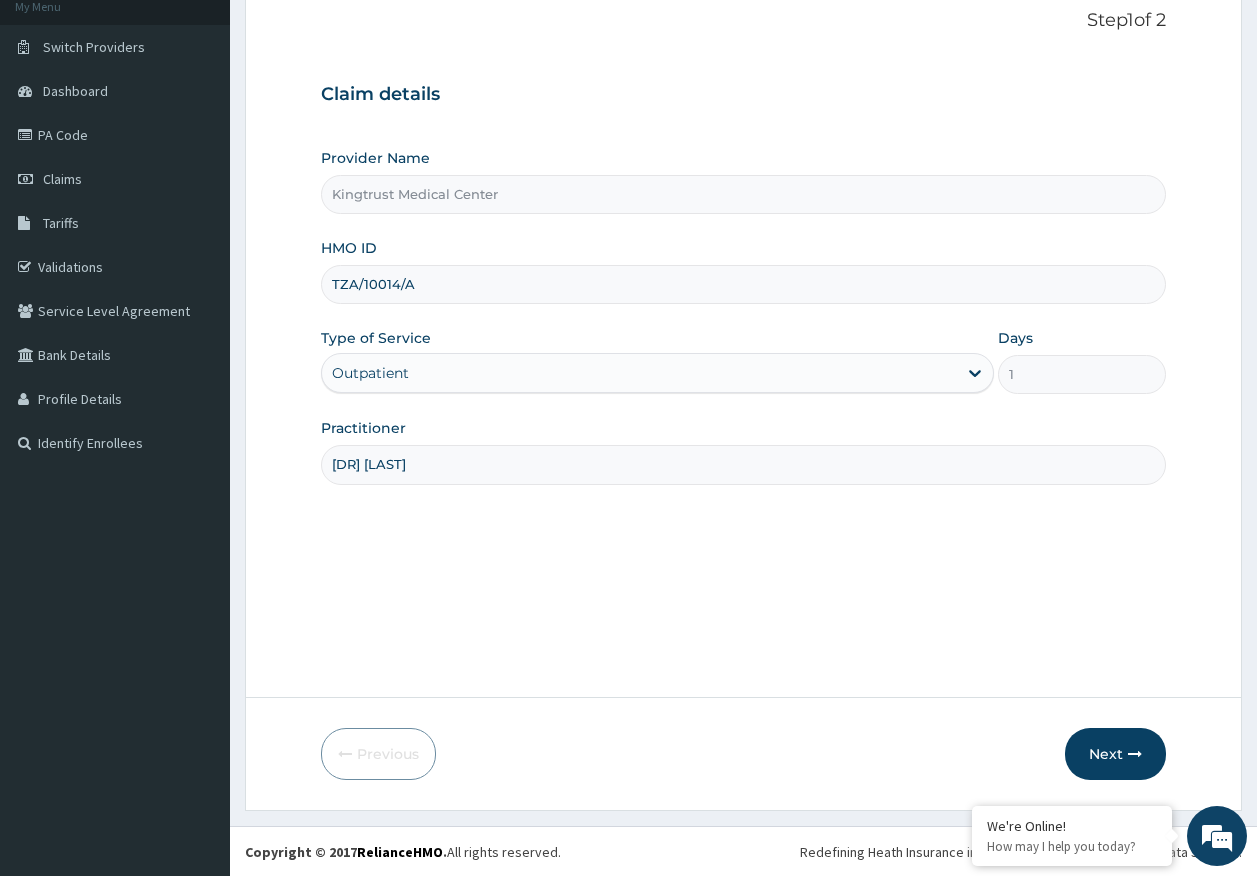scroll, scrollTop: 128, scrollLeft: 0, axis: vertical 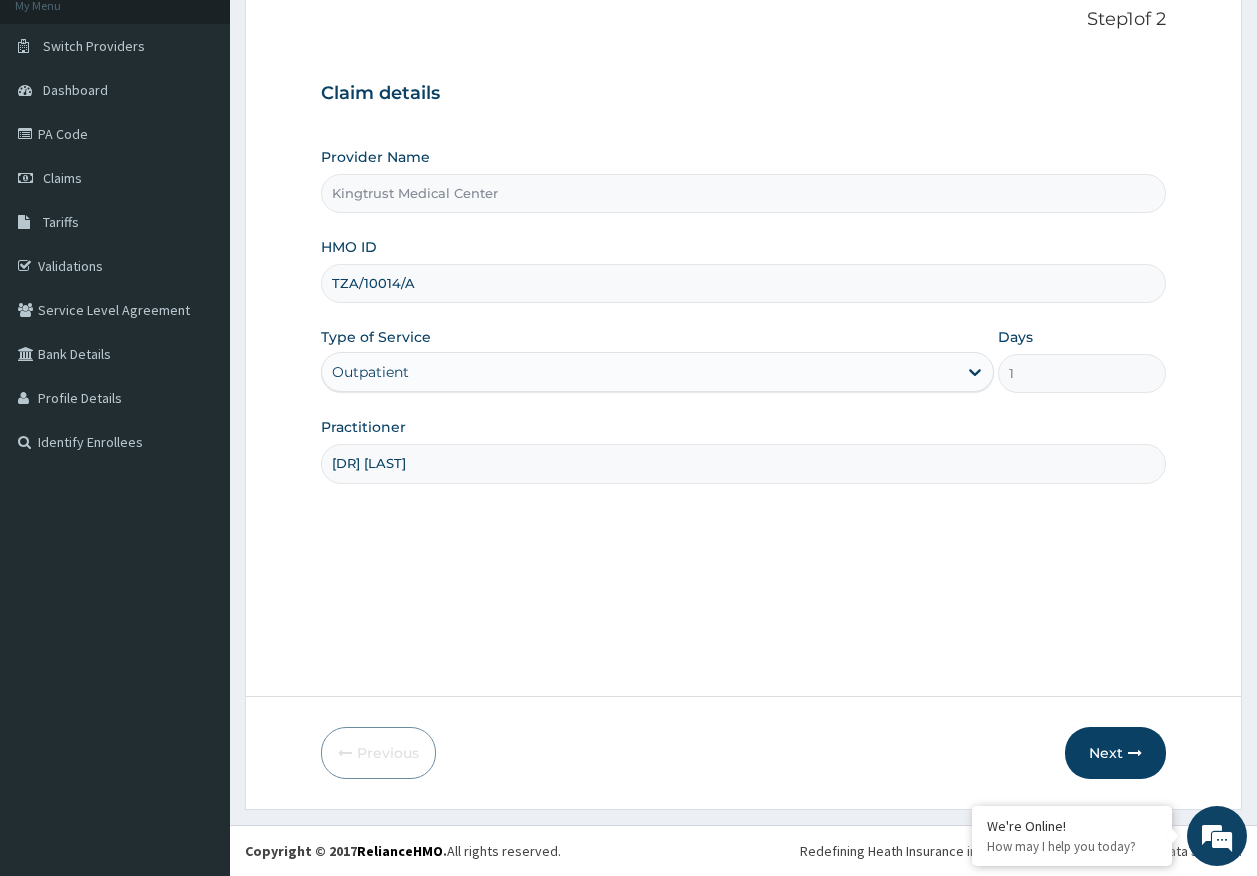 click on "Next" at bounding box center (1115, 753) 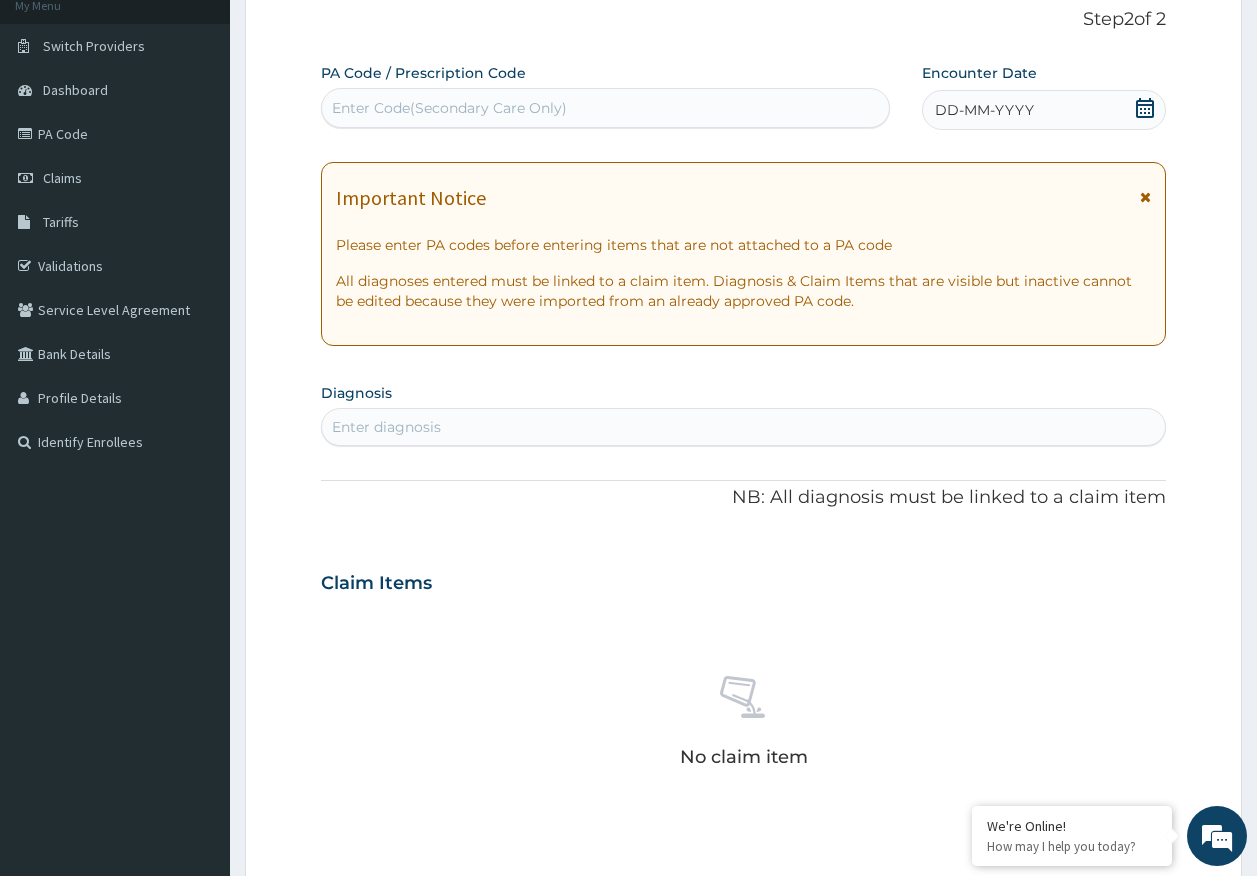 click on "DD-MM-YYYY" at bounding box center [984, 110] 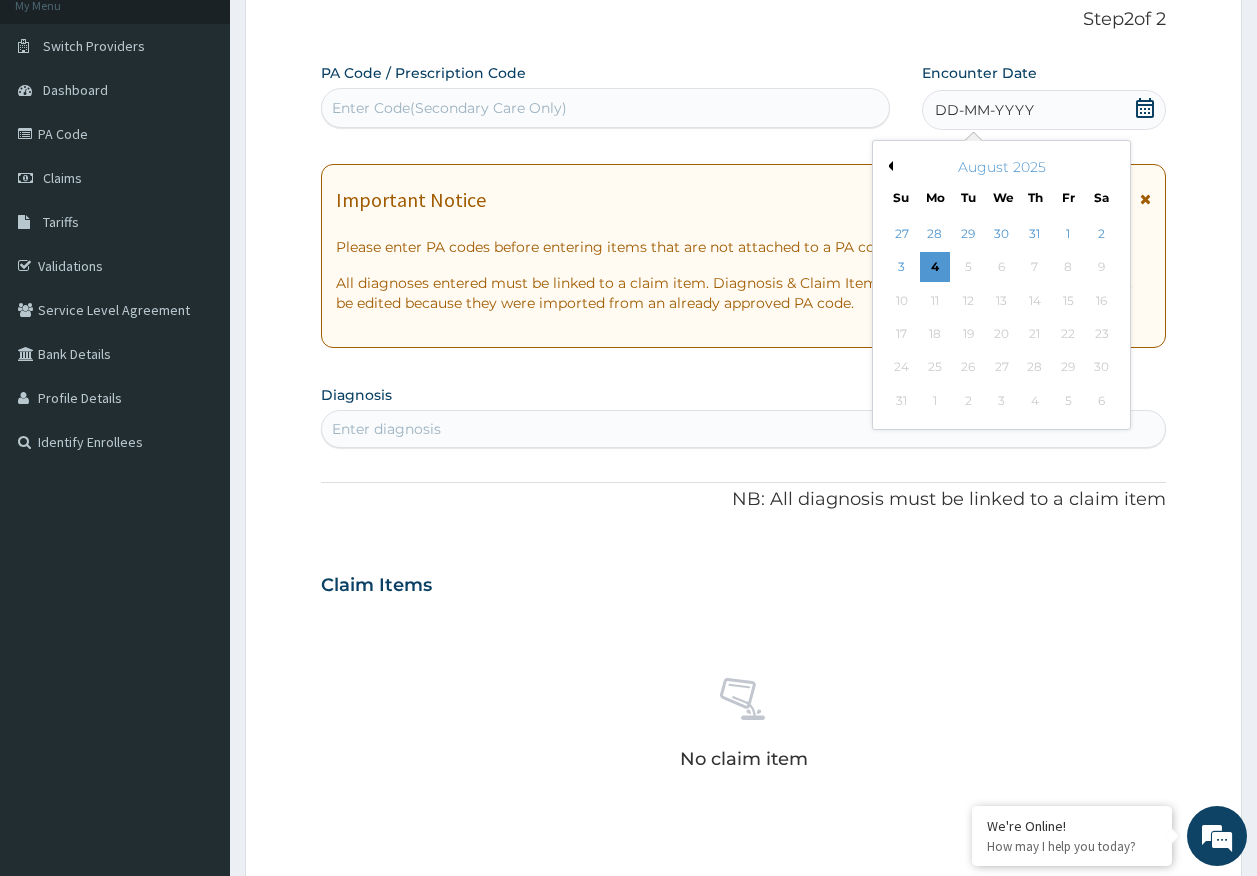 click on "1" at bounding box center [1068, 234] 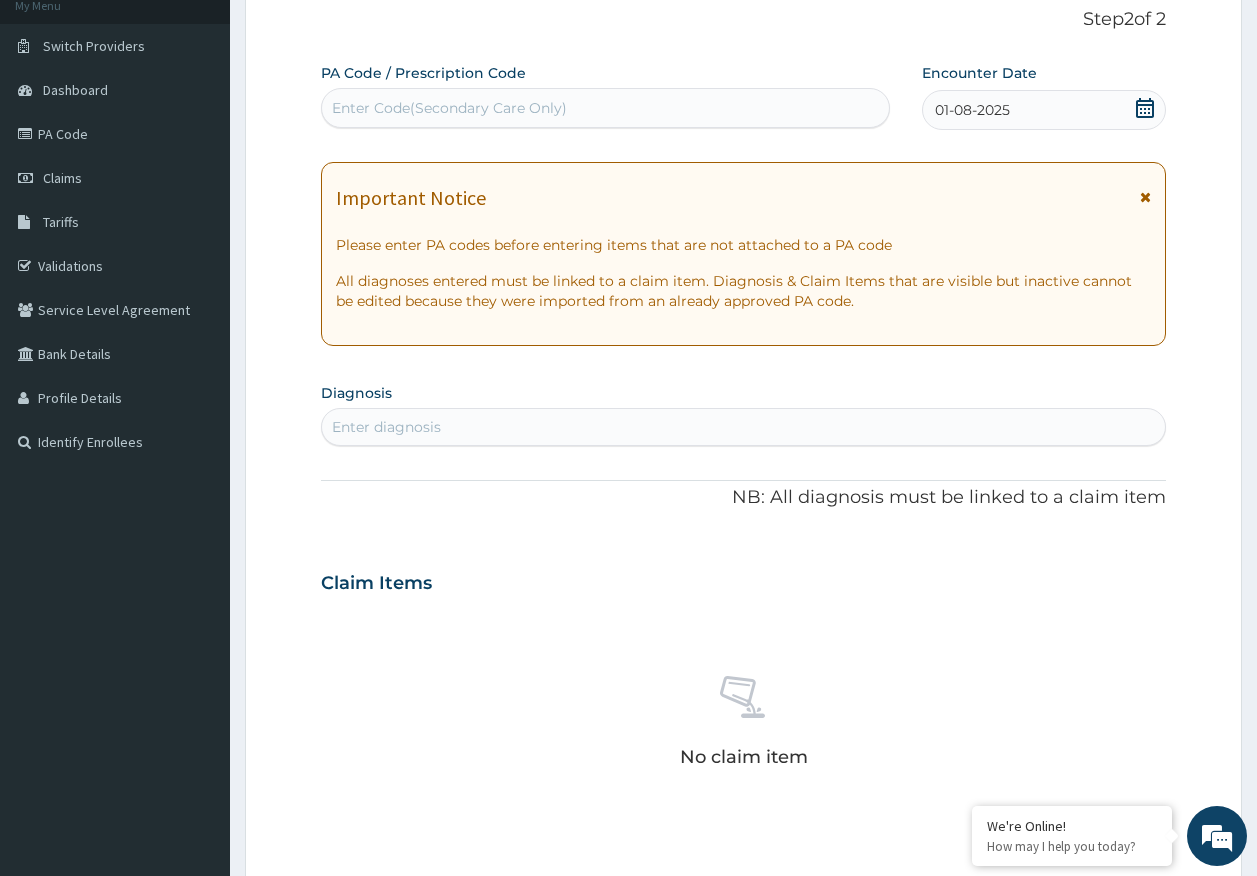 click on "Enter diagnosis" at bounding box center [744, 427] 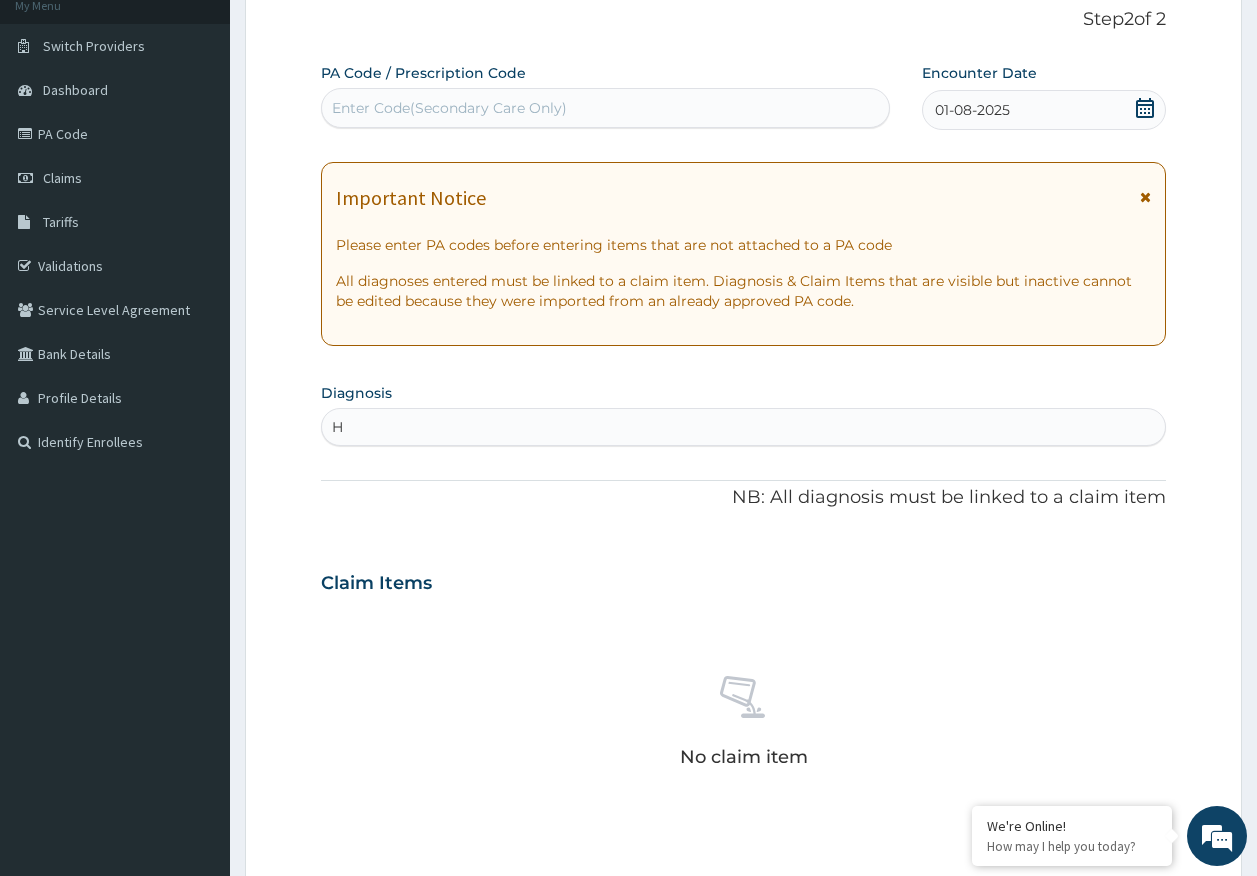 type on "H" 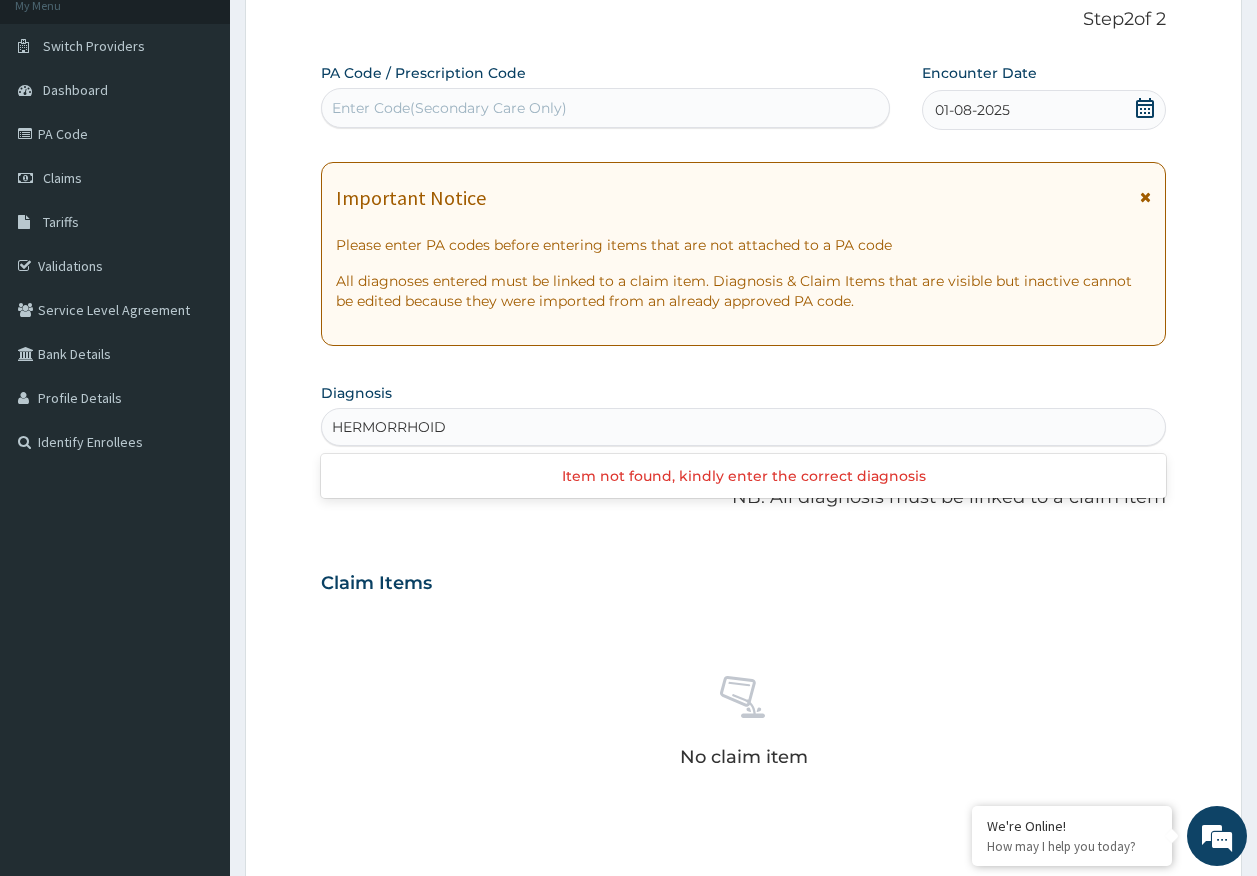 click on "HERMORRHOID" at bounding box center (390, 427) 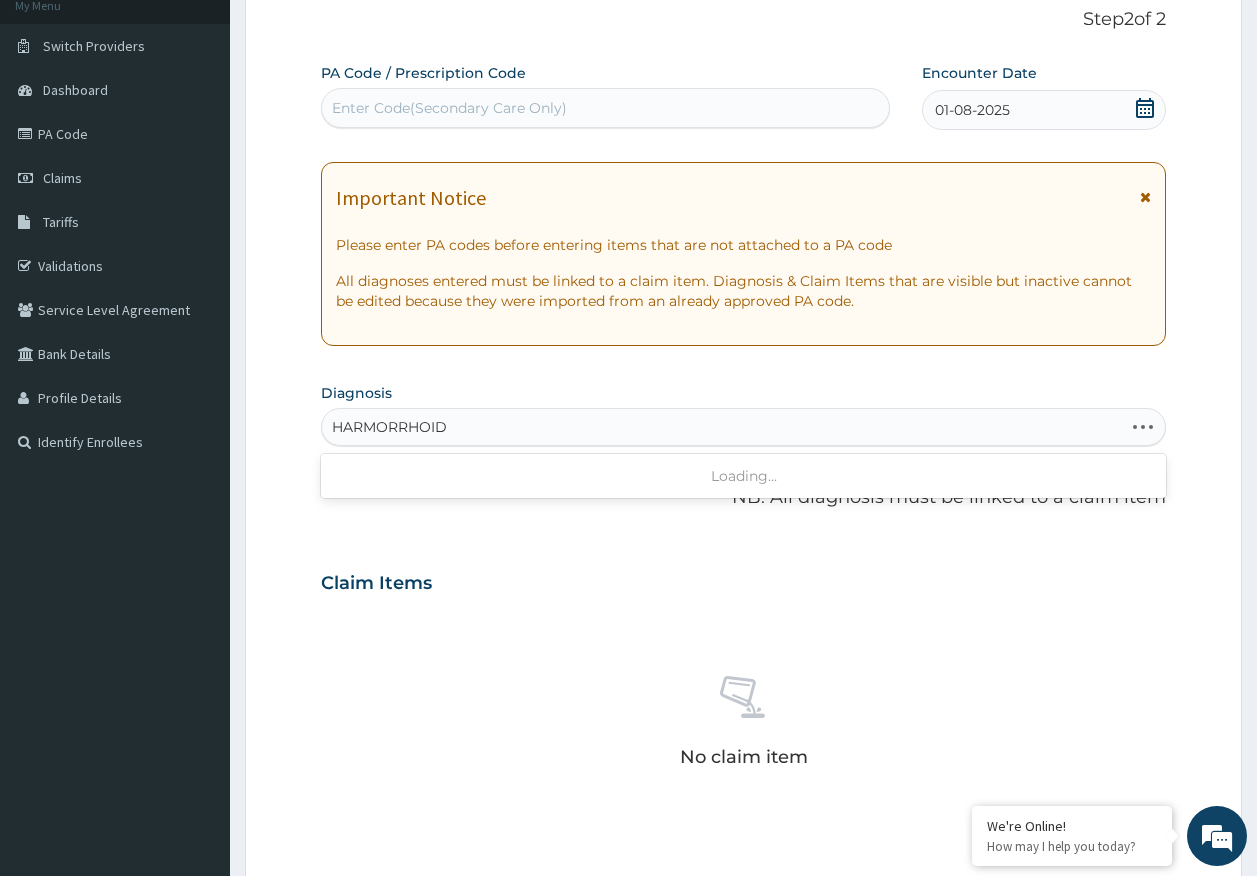 type on "HAERMORRHOID" 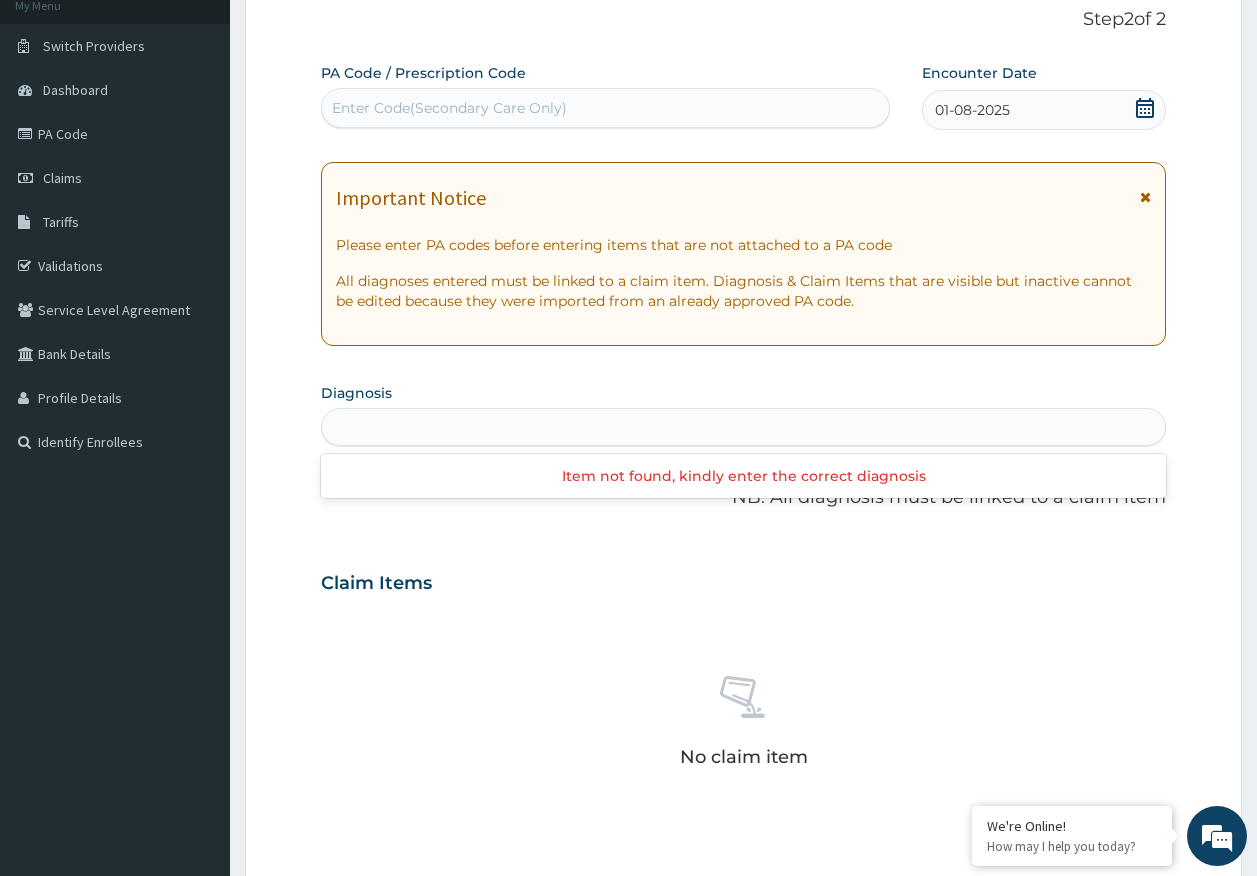 click on "HAERMORRHOID" at bounding box center (744, 427) 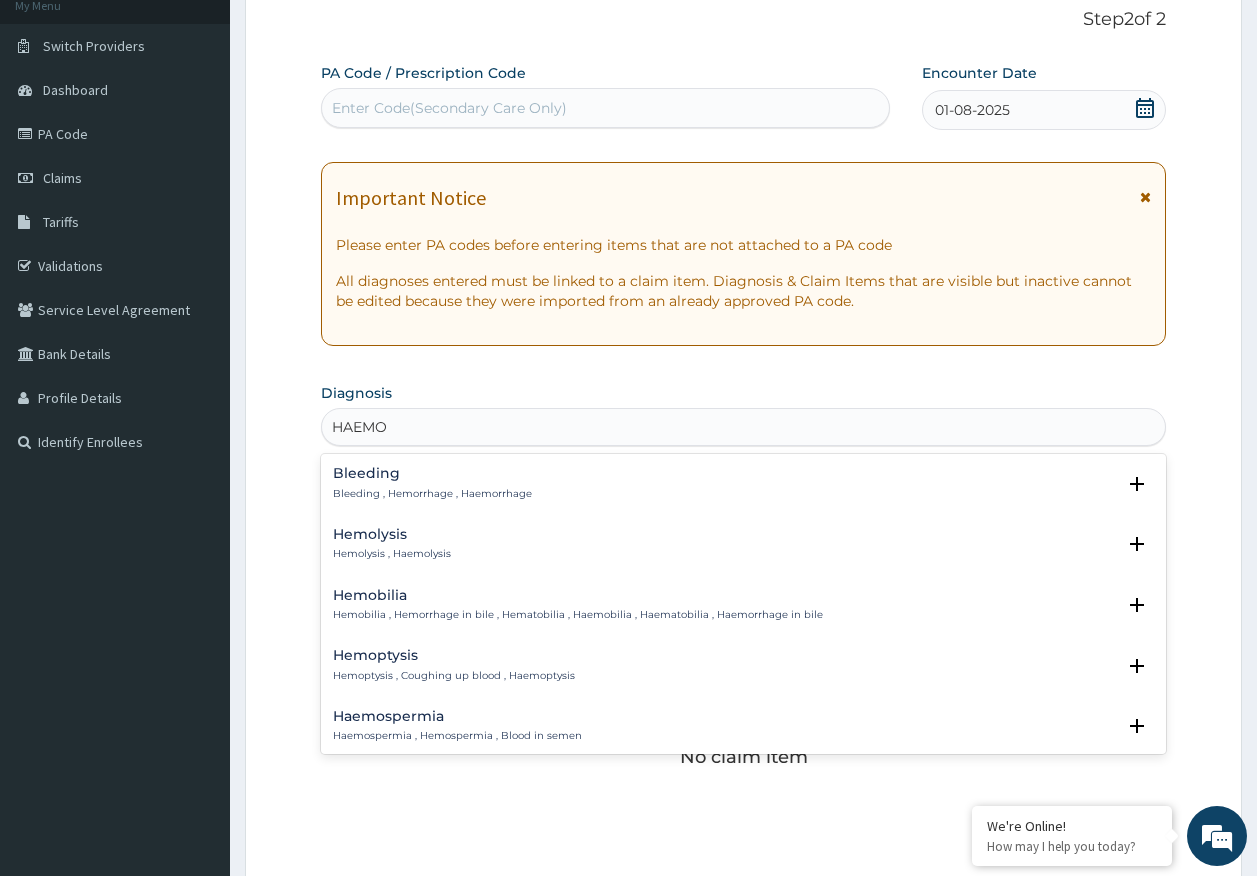 type on "HAEMOR" 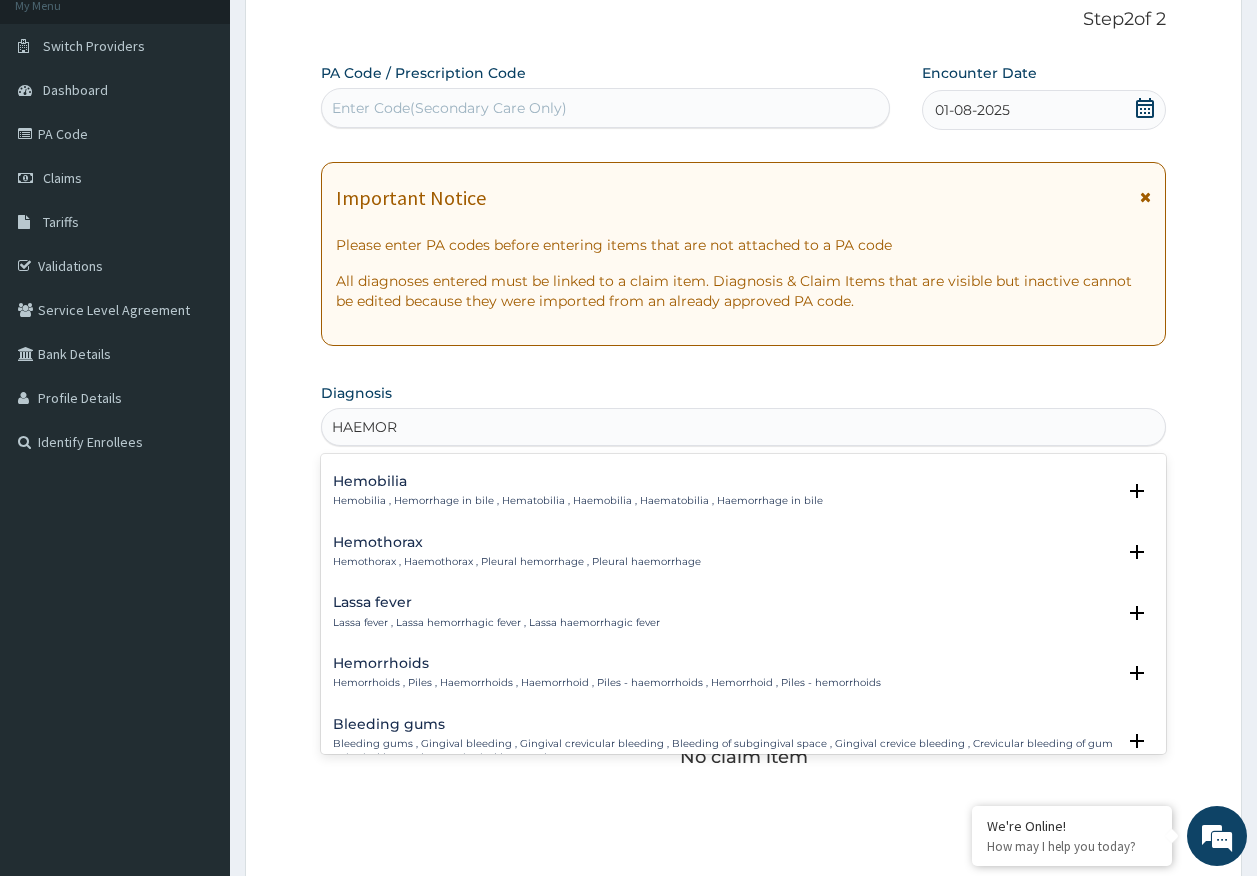 scroll, scrollTop: 100, scrollLeft: 0, axis: vertical 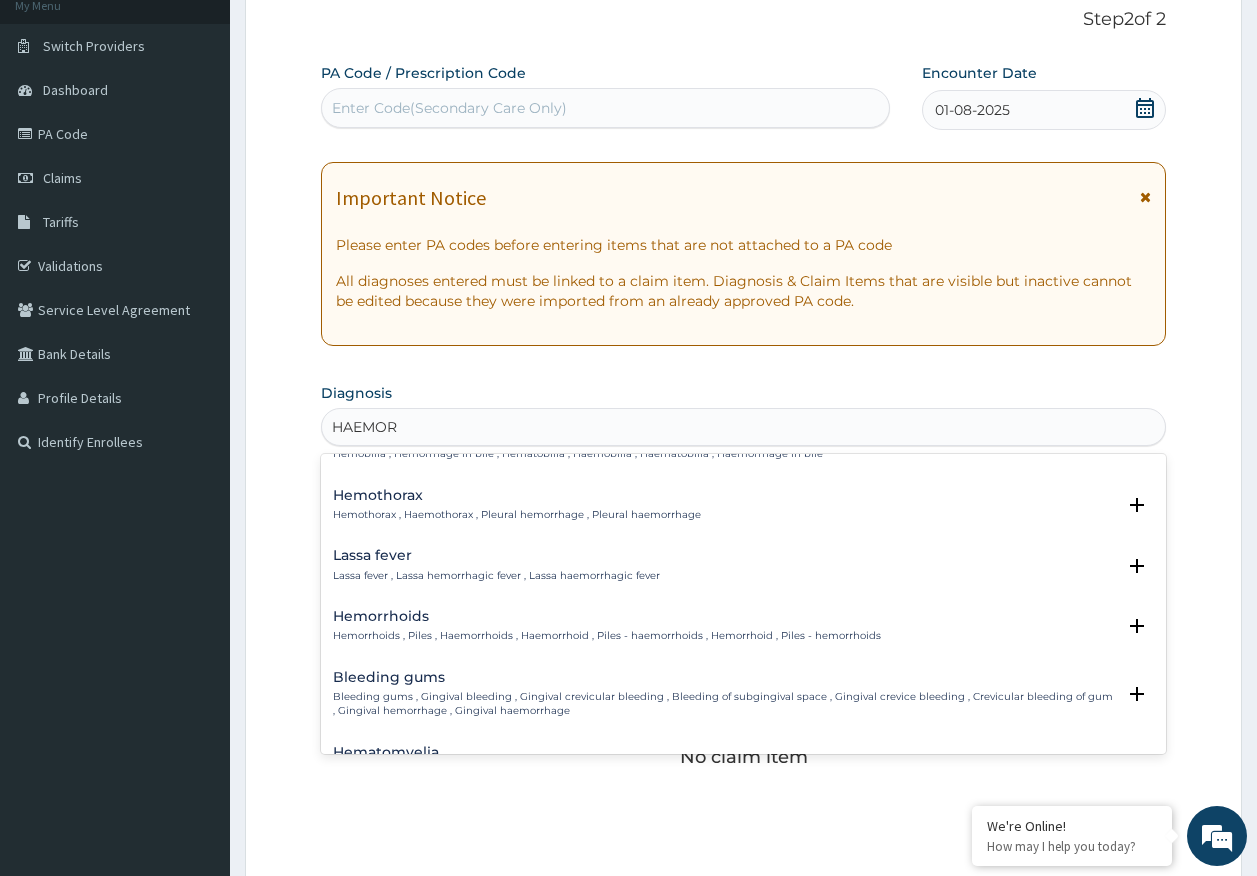 click on "Hemorrhoids" at bounding box center [607, 616] 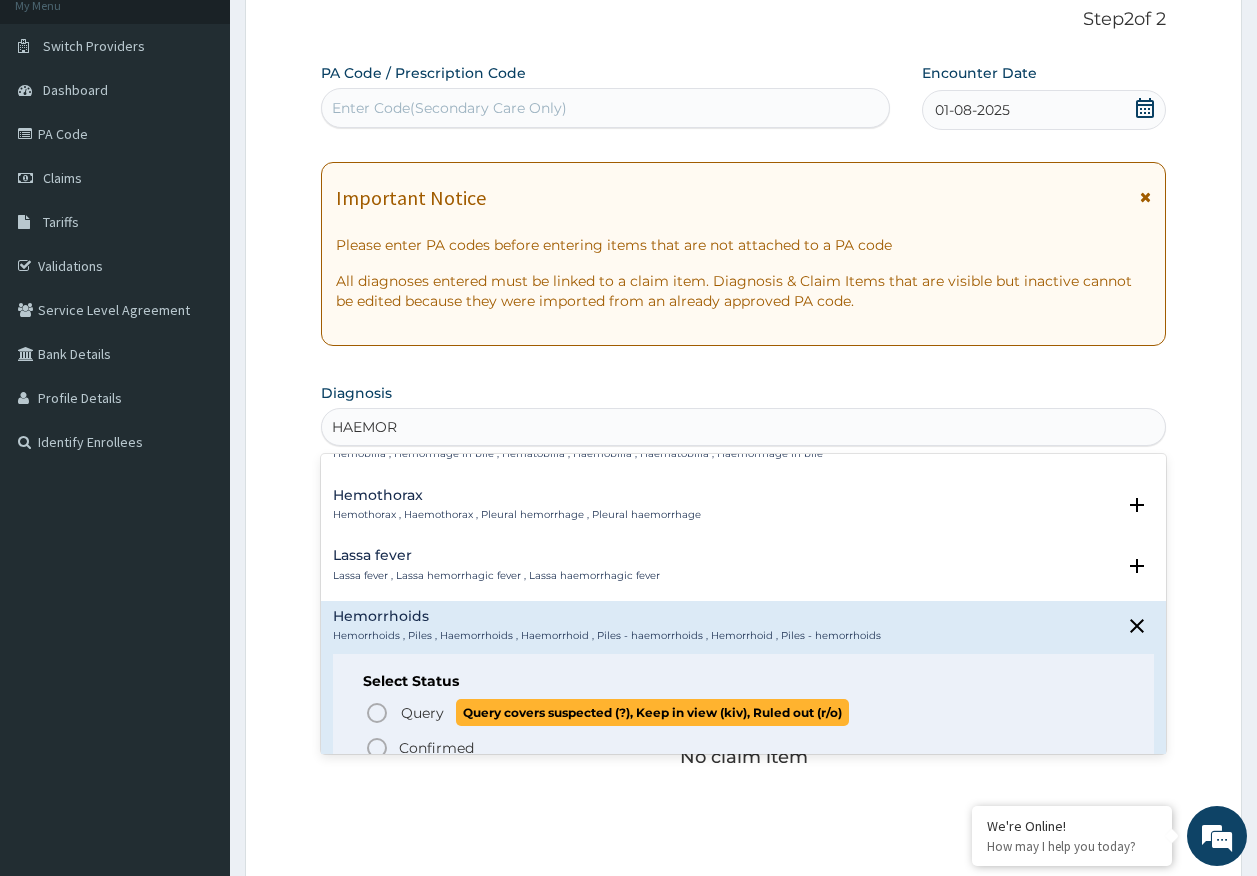 click on "Query" at bounding box center [422, 713] 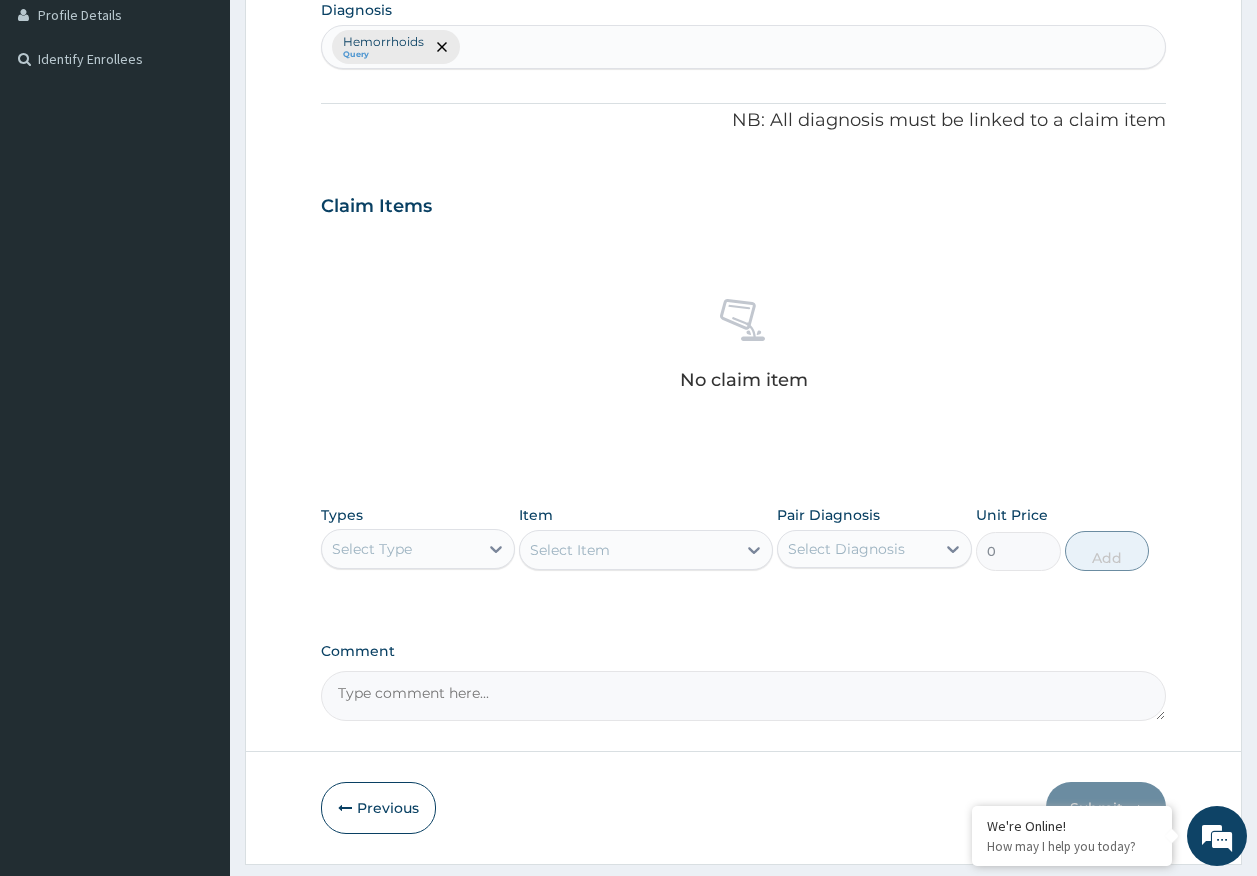 scroll, scrollTop: 566, scrollLeft: 0, axis: vertical 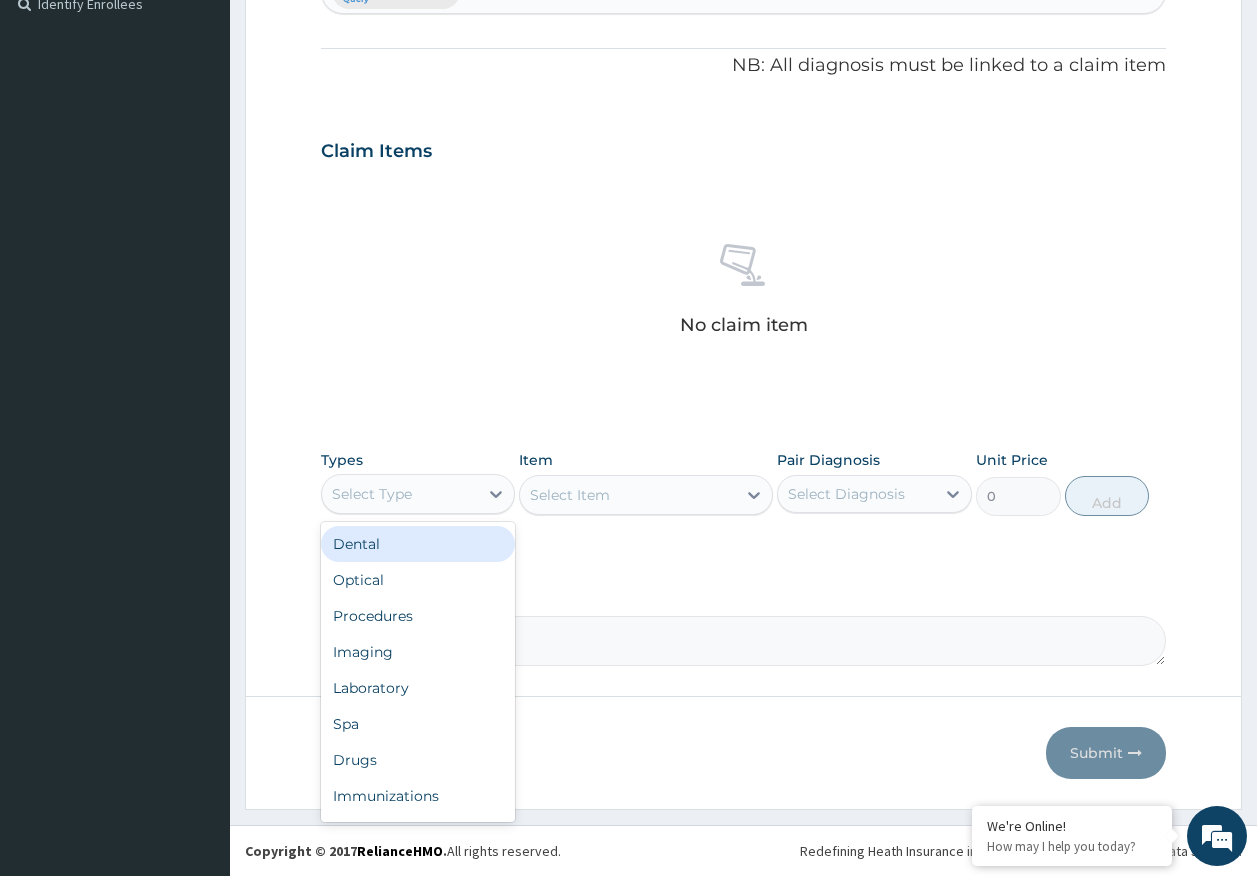 click on "Select Type" at bounding box center (400, 494) 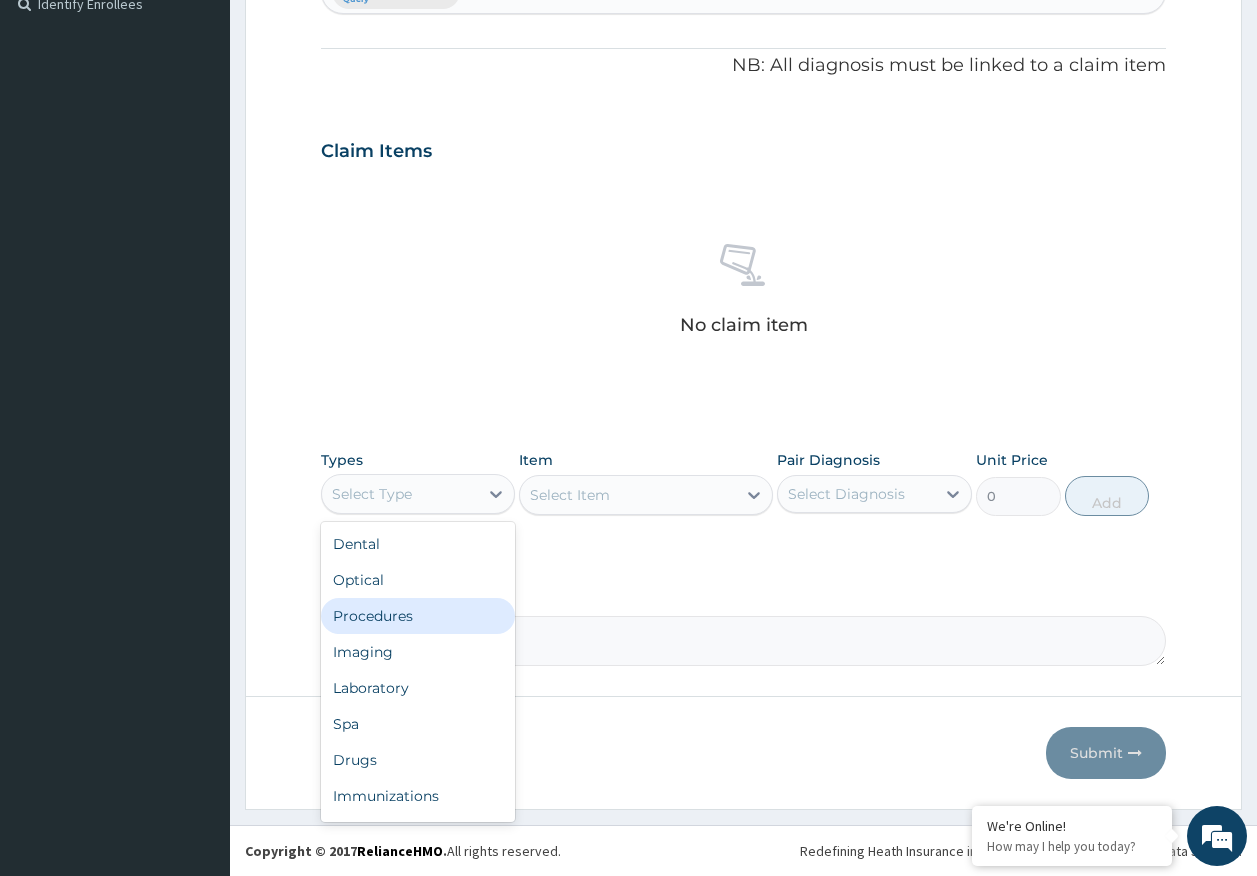 click on "Procedures" at bounding box center (418, 616) 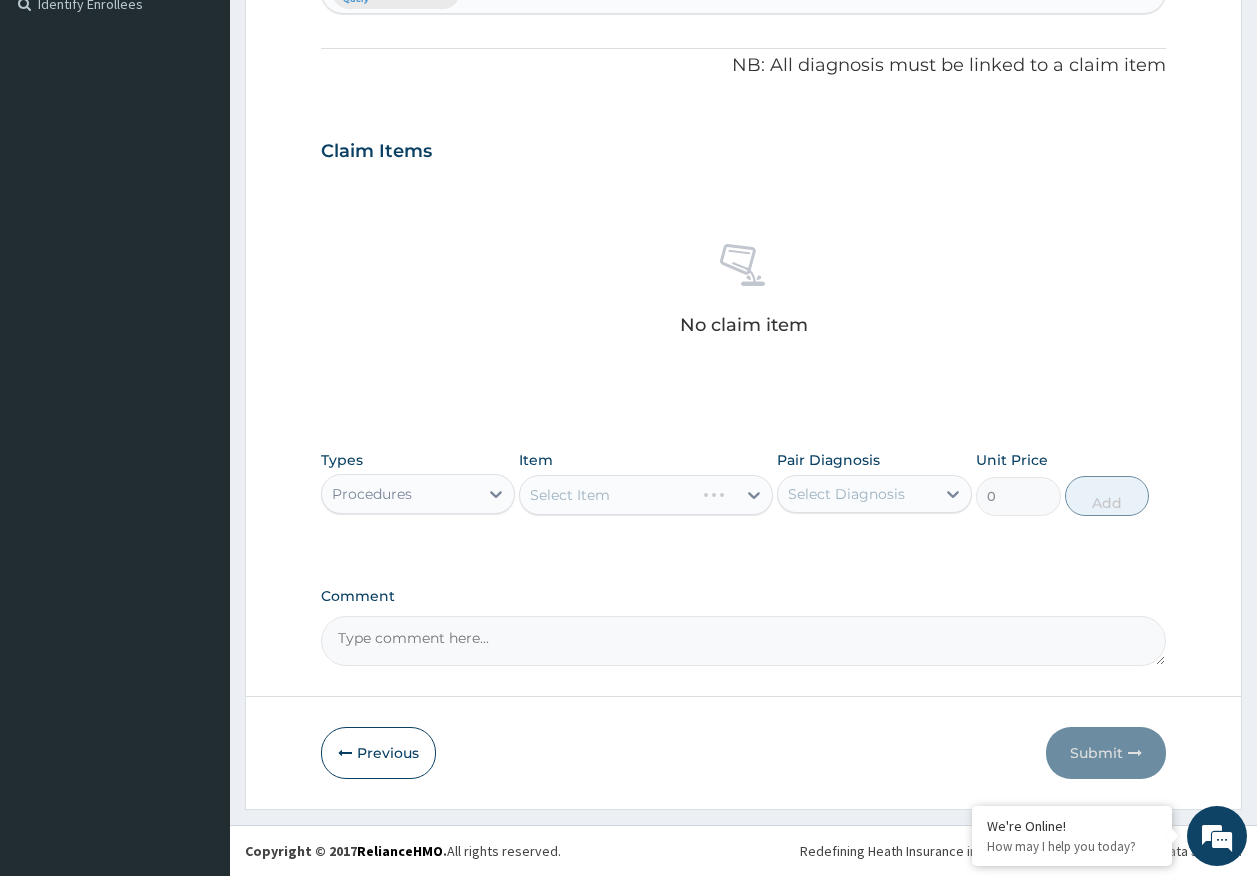 click on "Select Diagnosis" at bounding box center (846, 494) 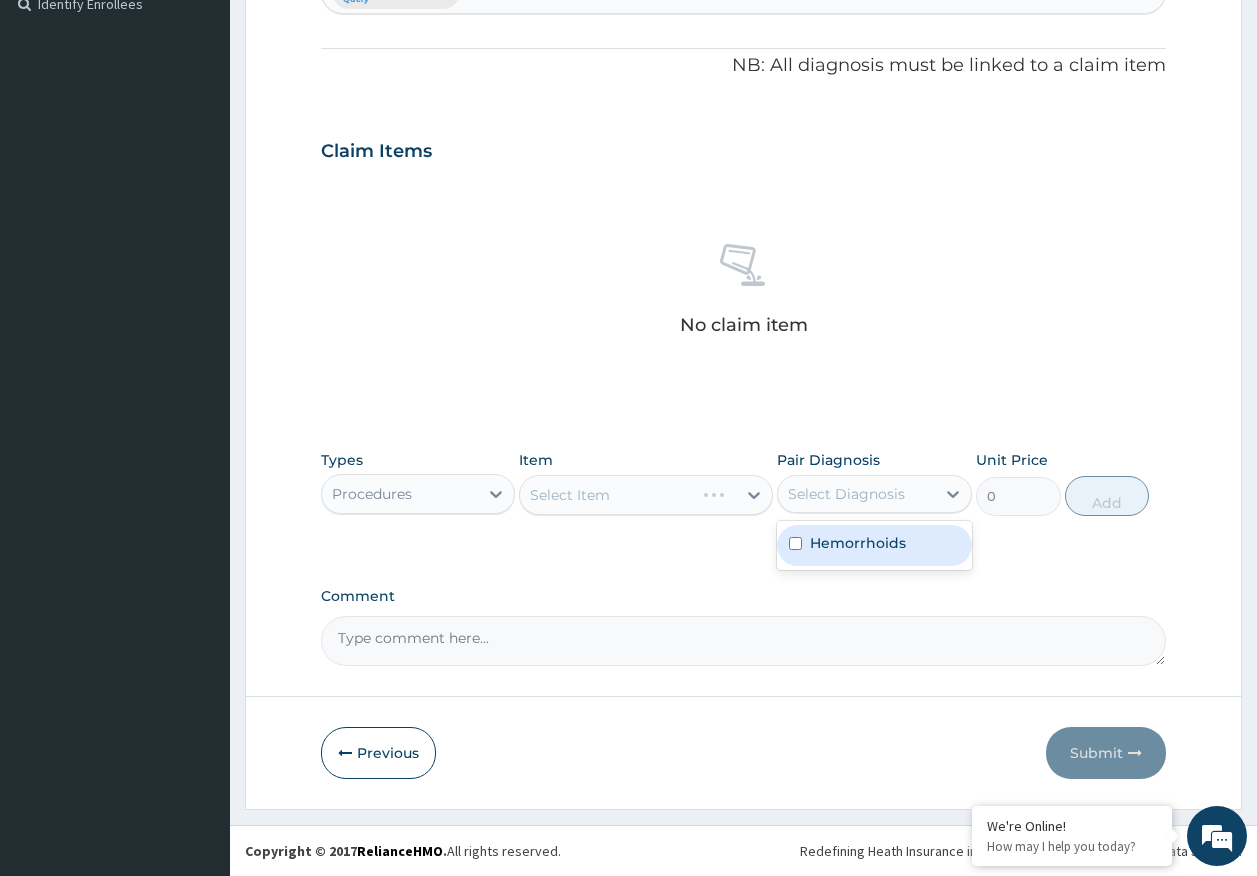 click on "Hemorrhoids" at bounding box center (858, 543) 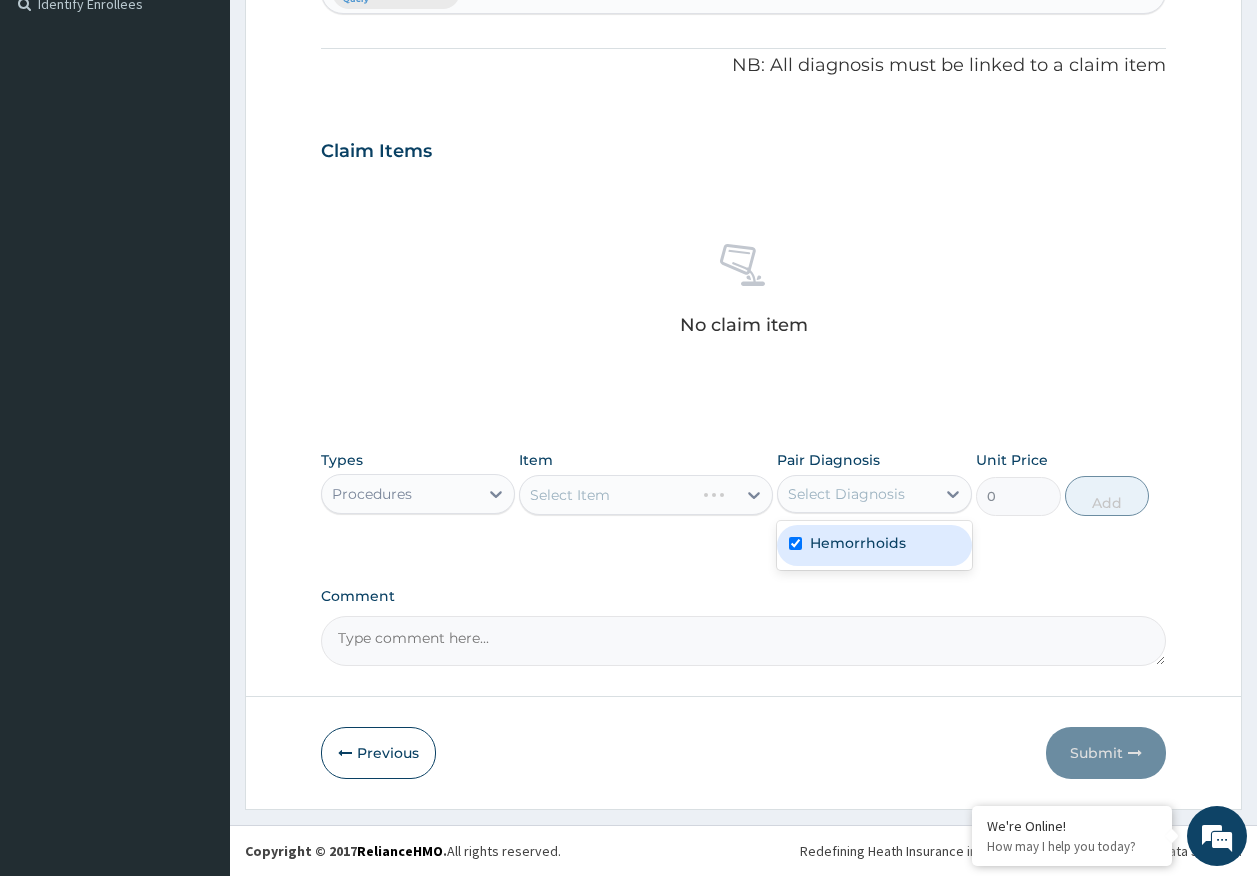 checkbox on "true" 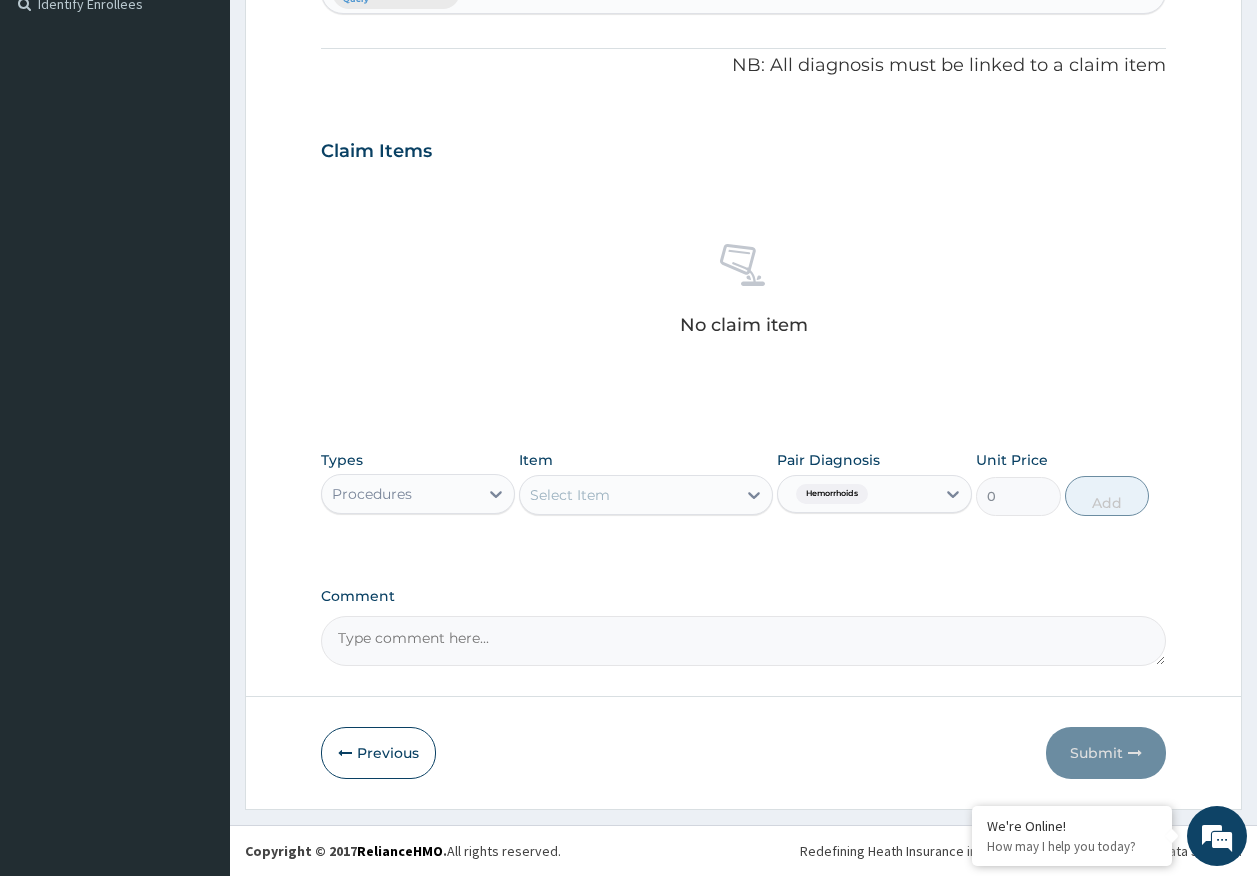 click on "Select Item" at bounding box center (628, 495) 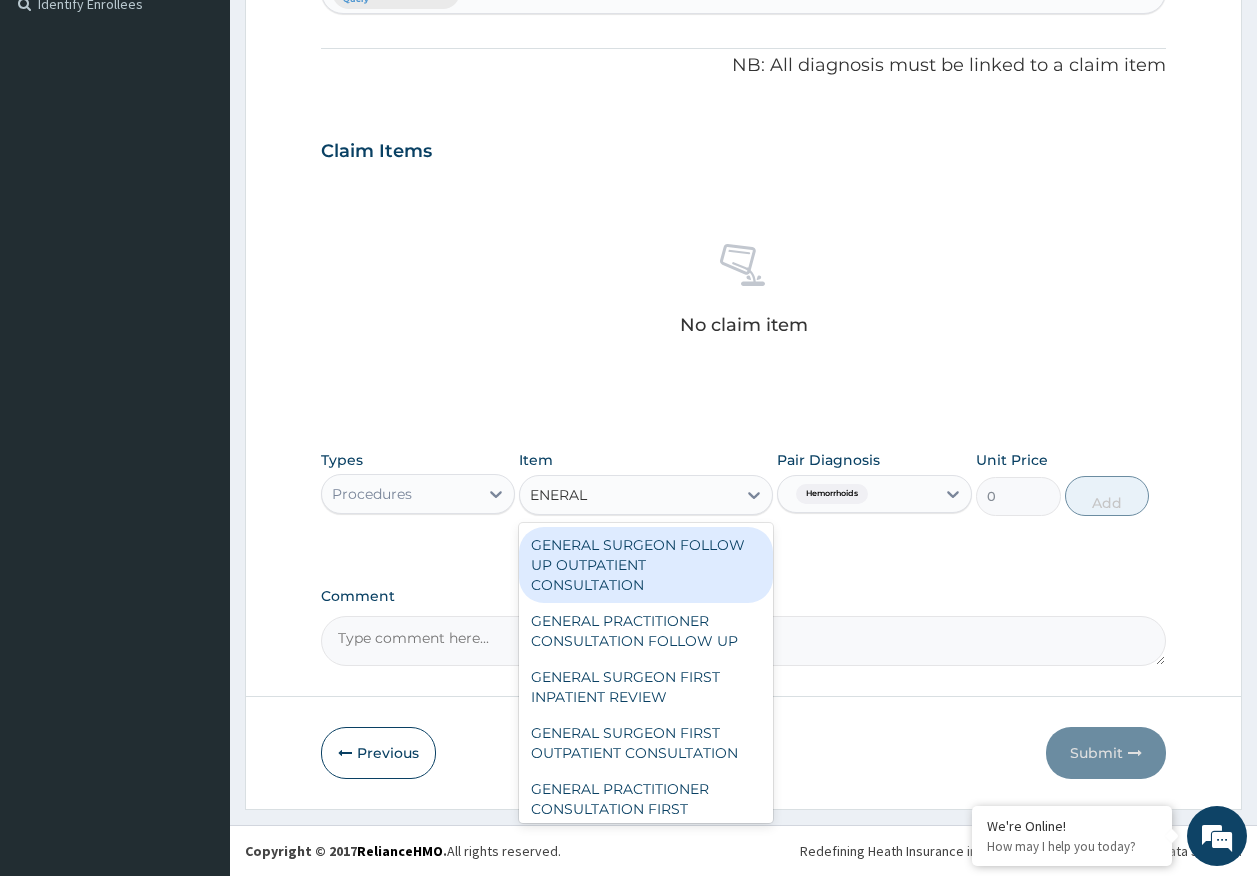 type on "ENERAL P" 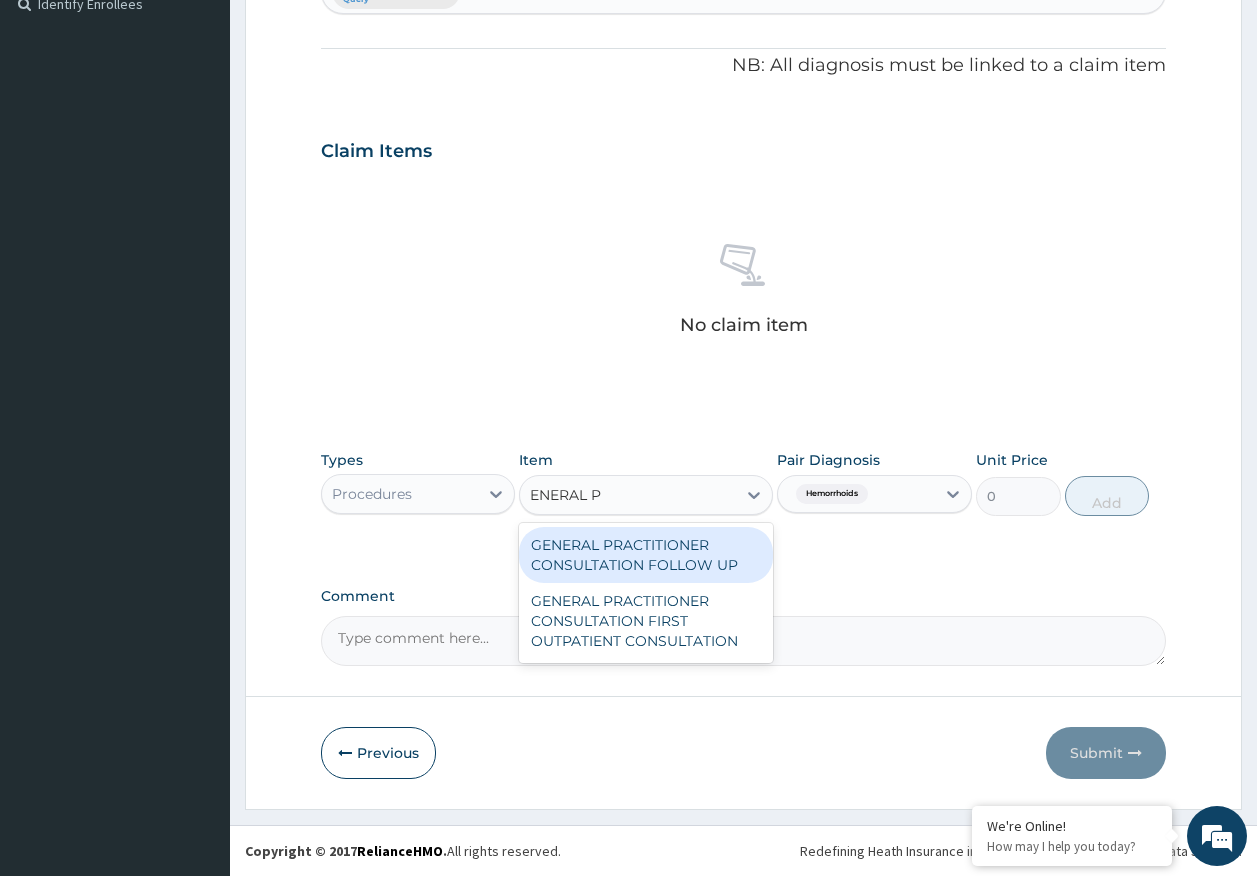 scroll, scrollTop: 466, scrollLeft: 0, axis: vertical 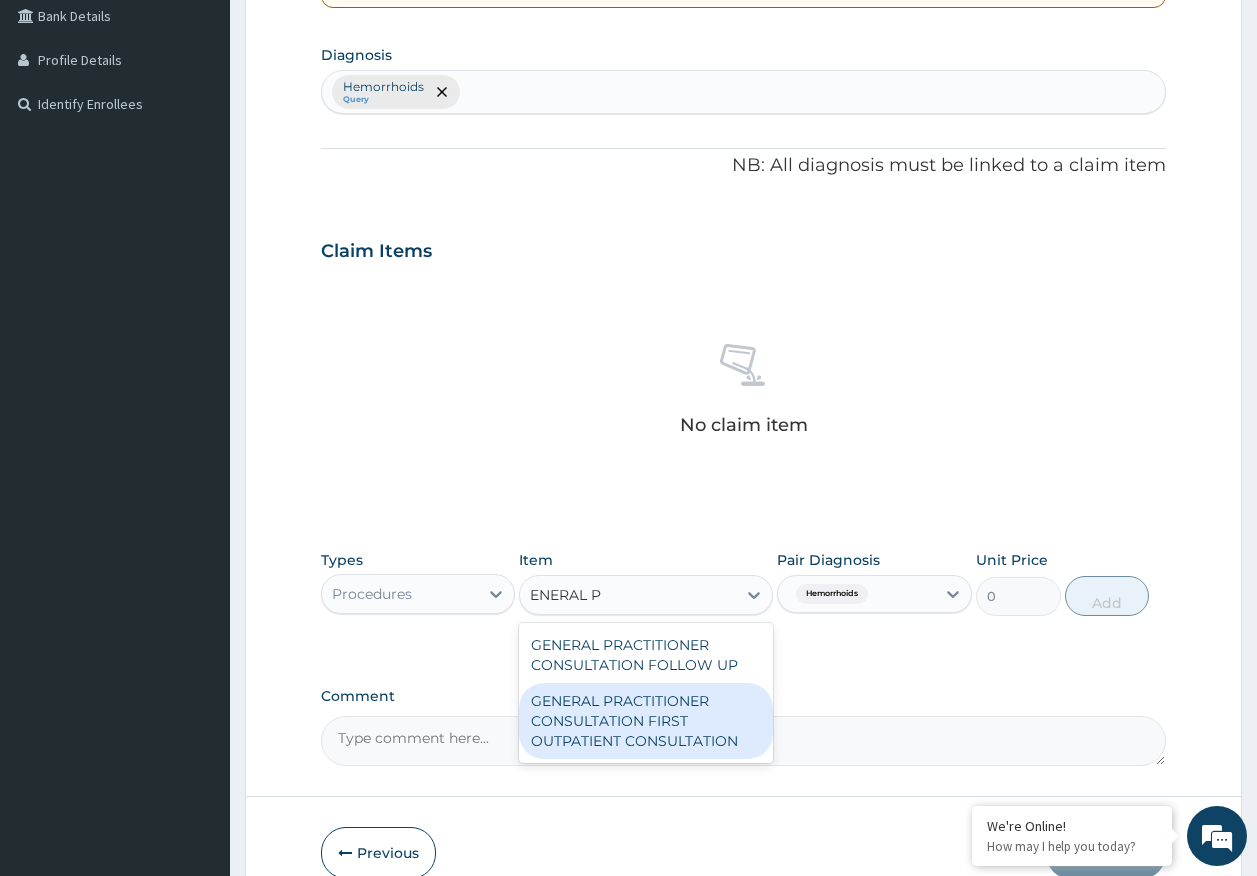 click on "GENERAL PRACTITIONER CONSULTATION FIRST OUTPATIENT CONSULTATION" at bounding box center (646, 721) 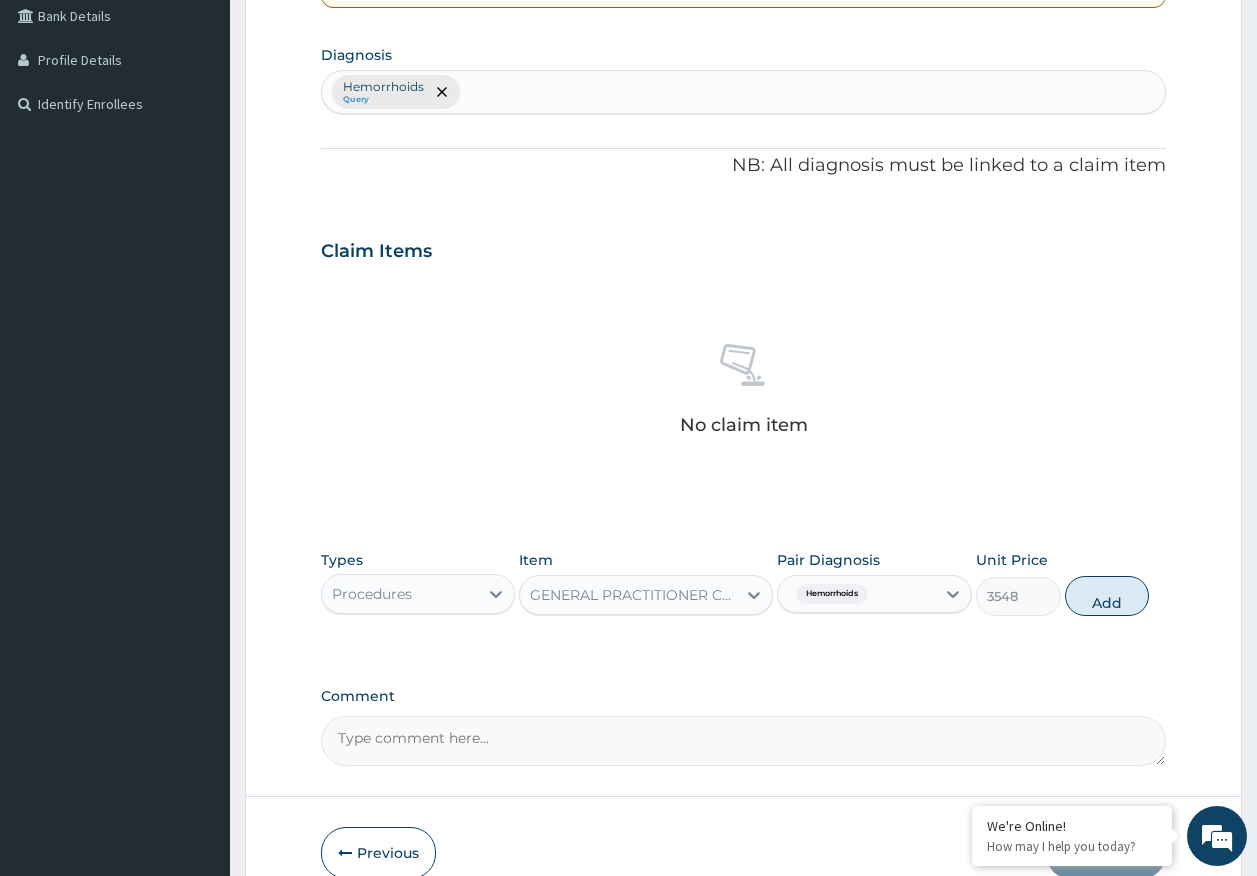 click on "Add" at bounding box center [1107, 596] 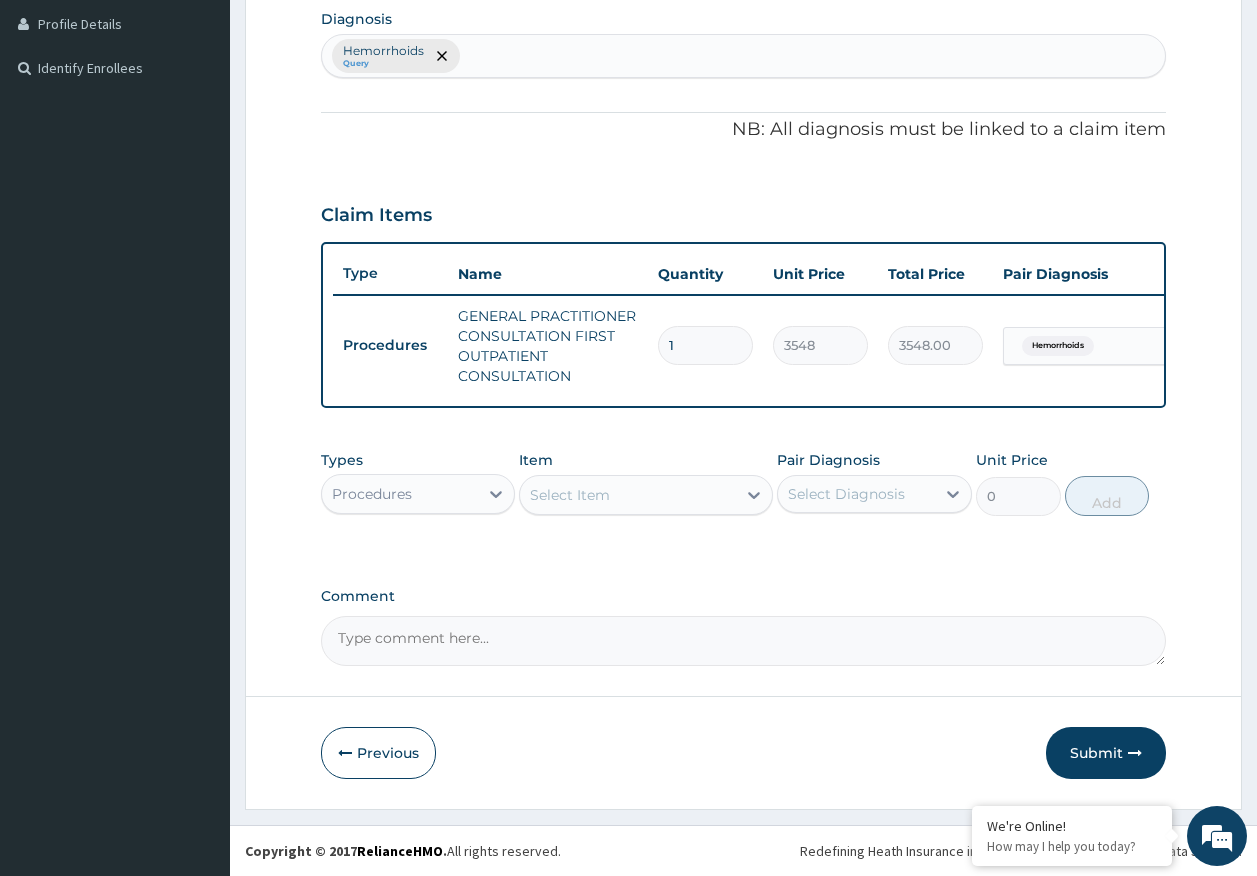click on "Submit" at bounding box center (1106, 753) 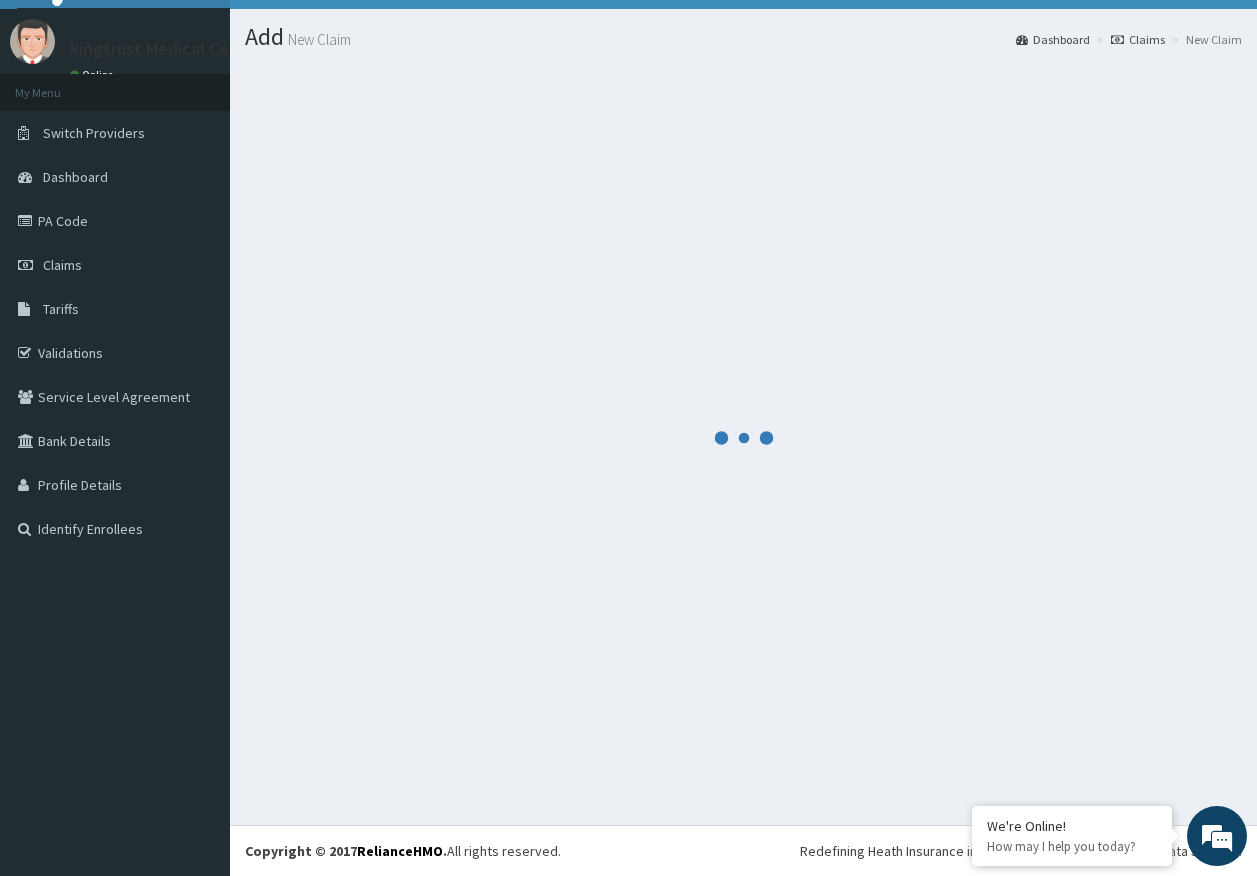 scroll, scrollTop: 41, scrollLeft: 0, axis: vertical 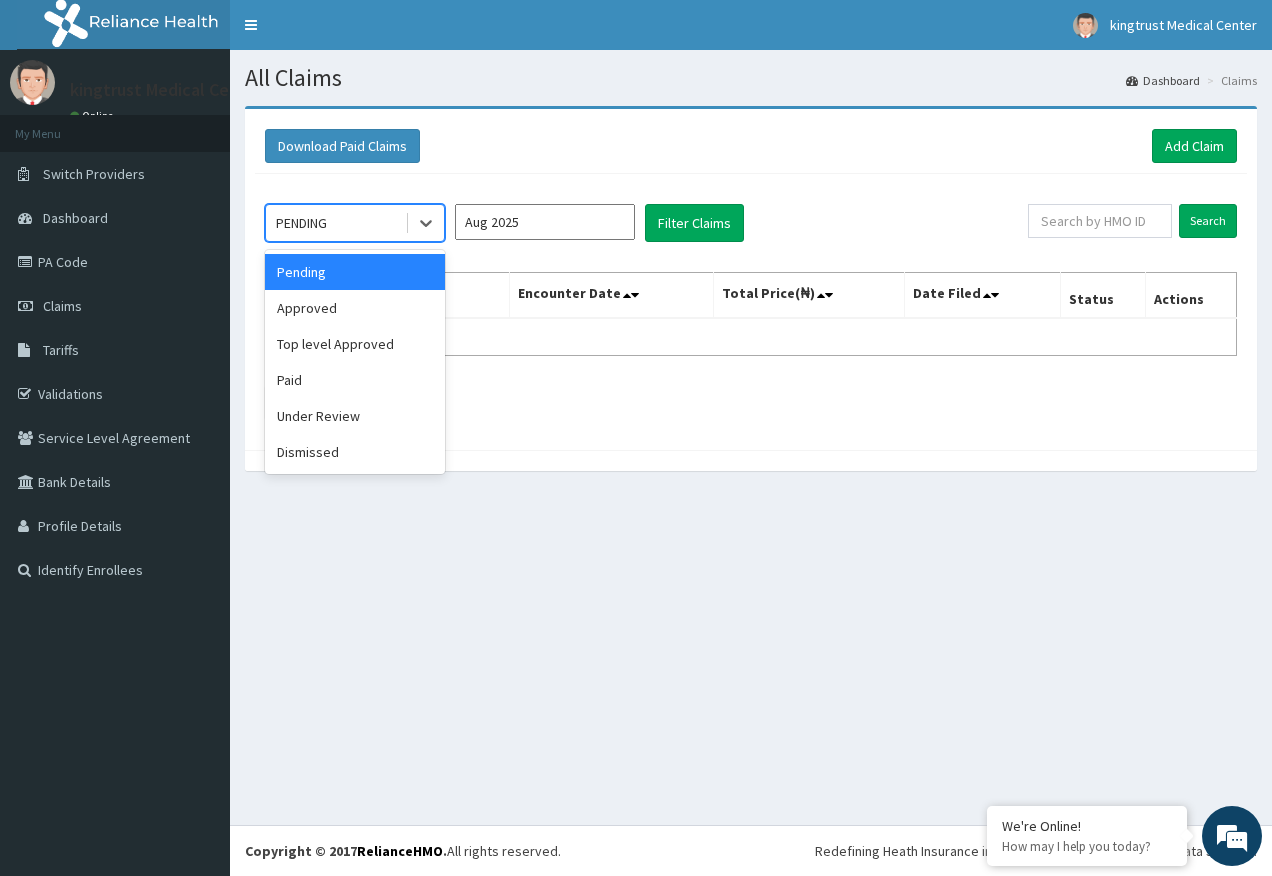click on "PENDING" at bounding box center (301, 223) 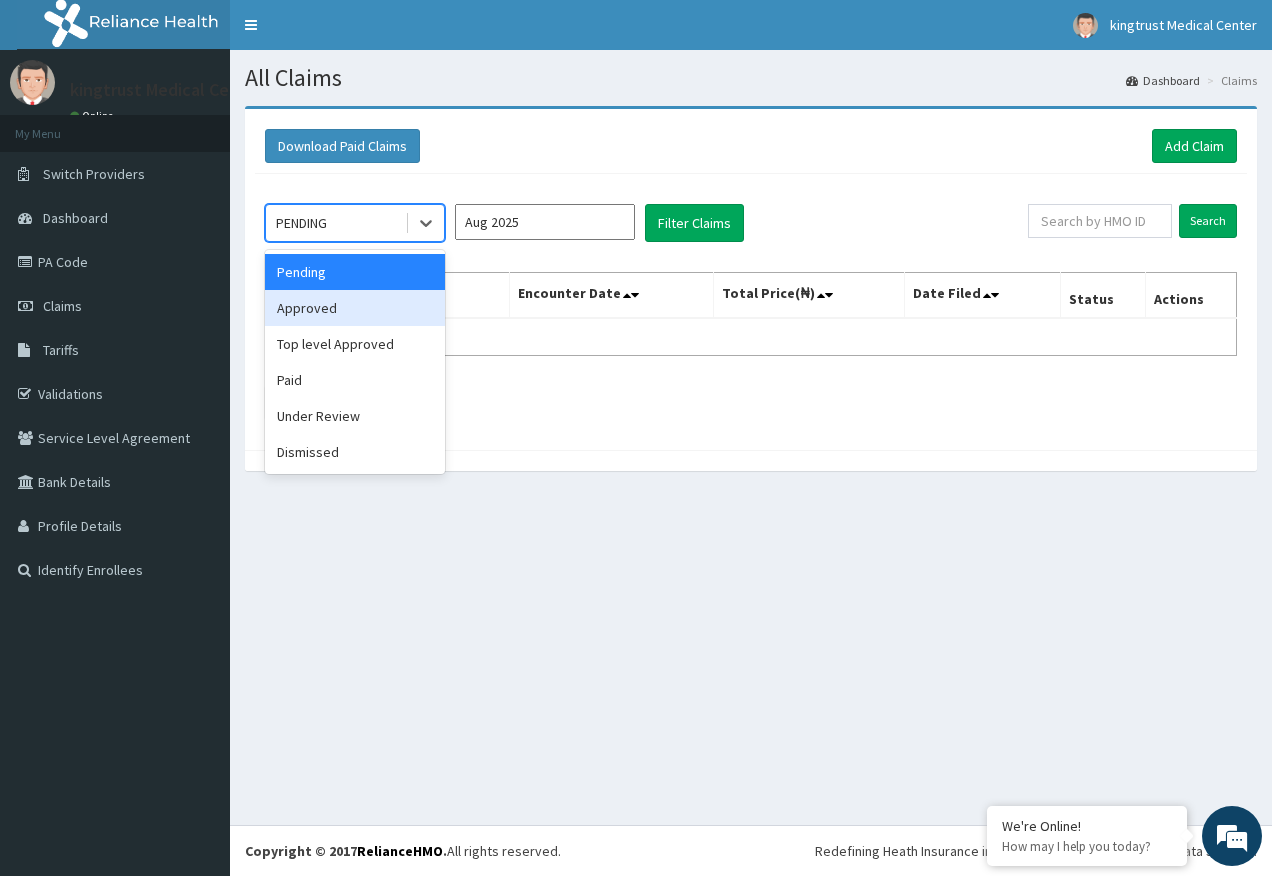 click on "Approved" at bounding box center [355, 308] 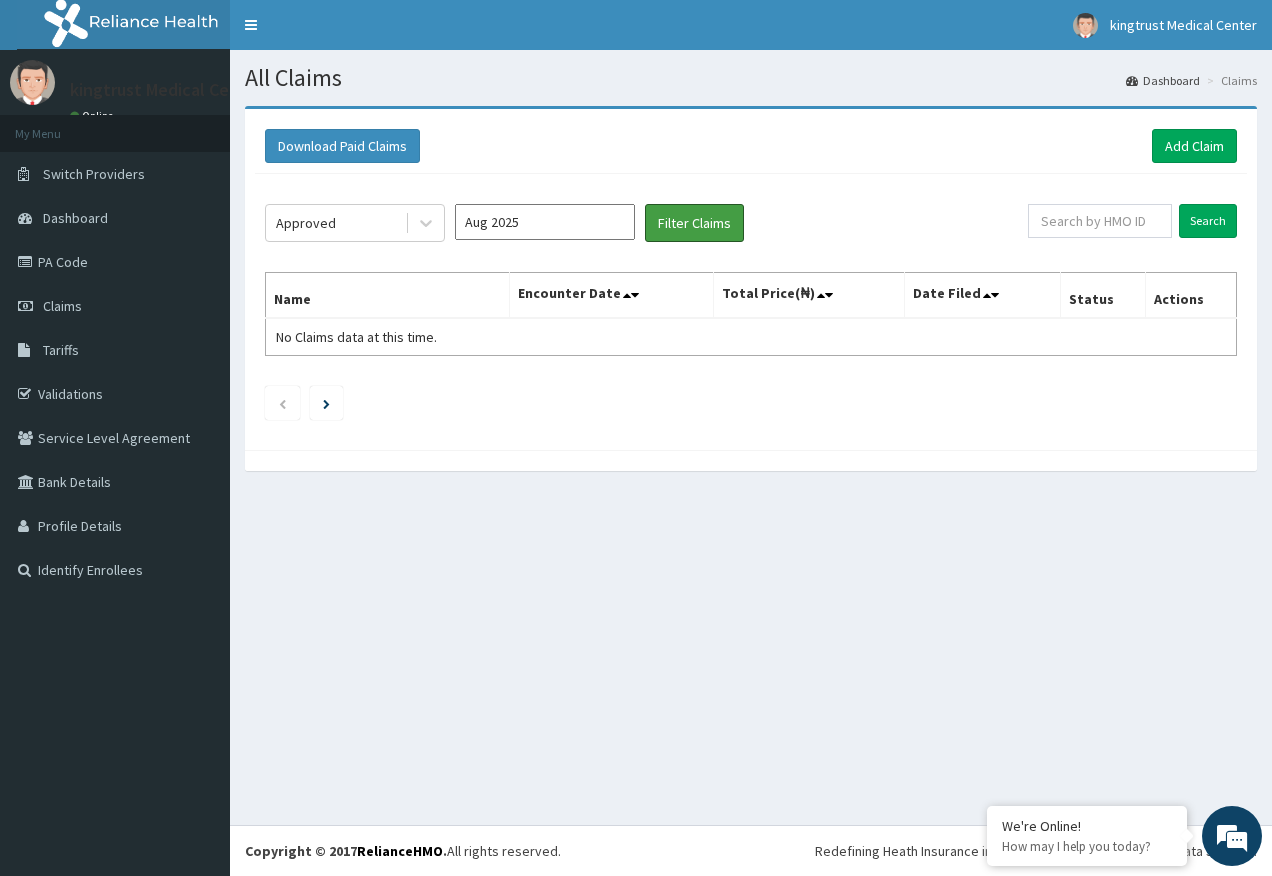 click on "Filter Claims" at bounding box center (694, 223) 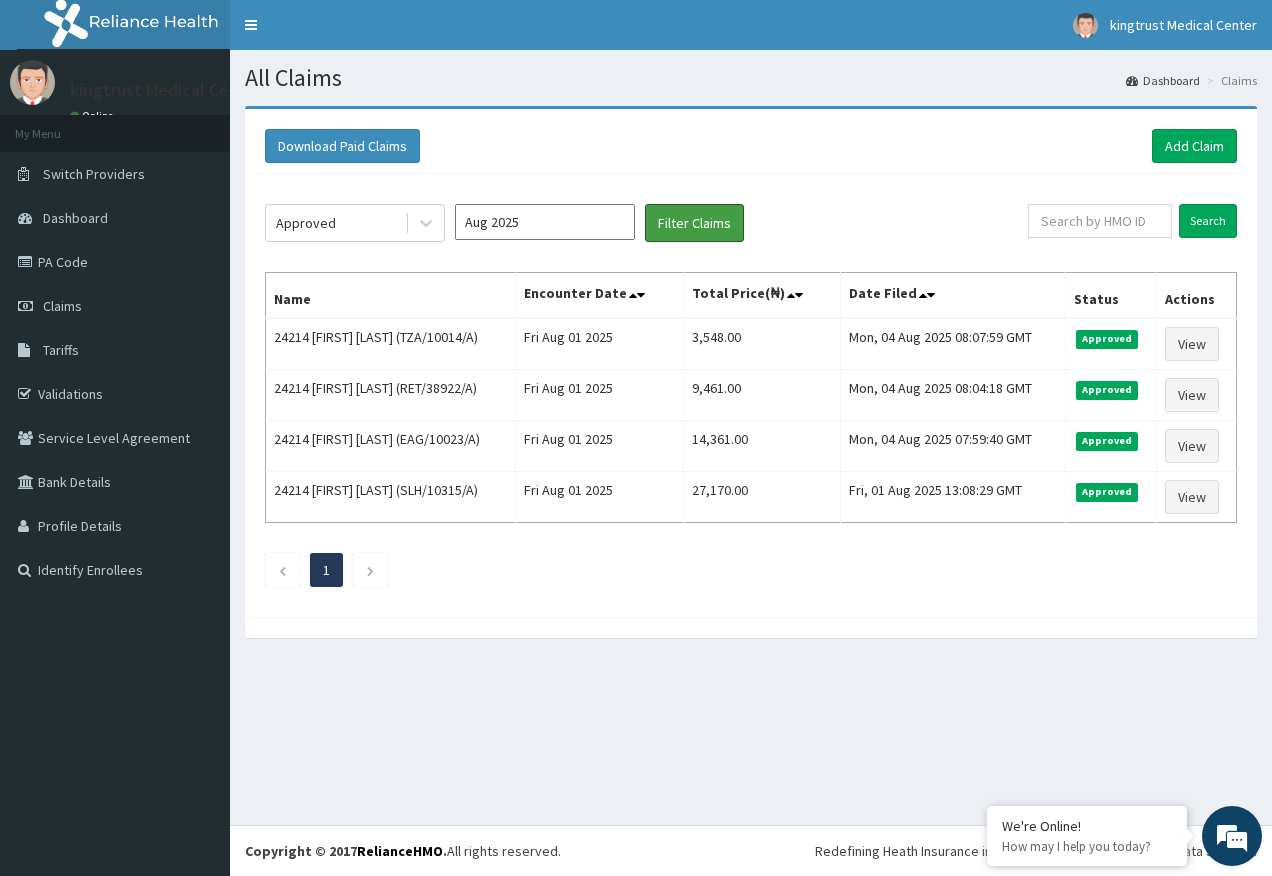 scroll, scrollTop: 0, scrollLeft: 0, axis: both 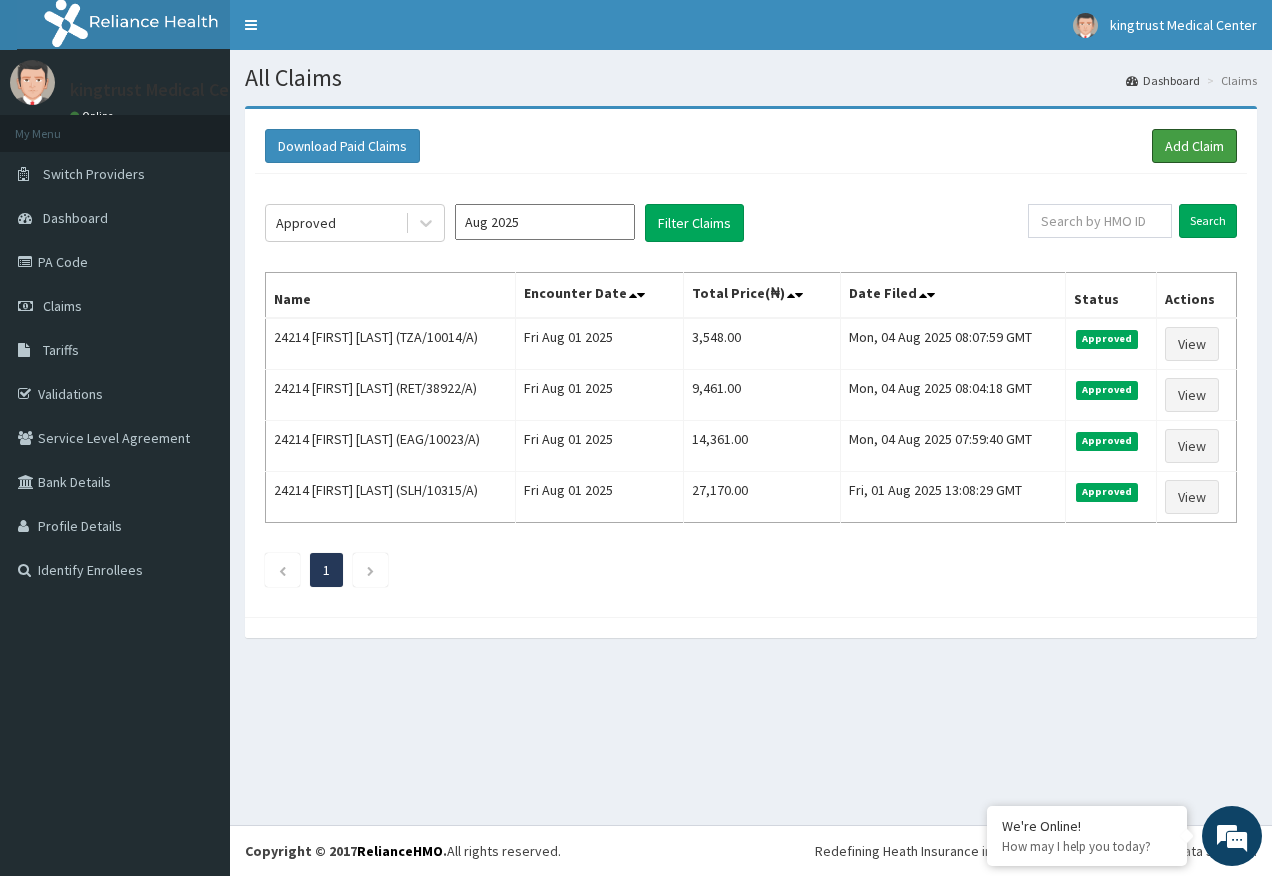 click on "Add Claim" at bounding box center [1194, 146] 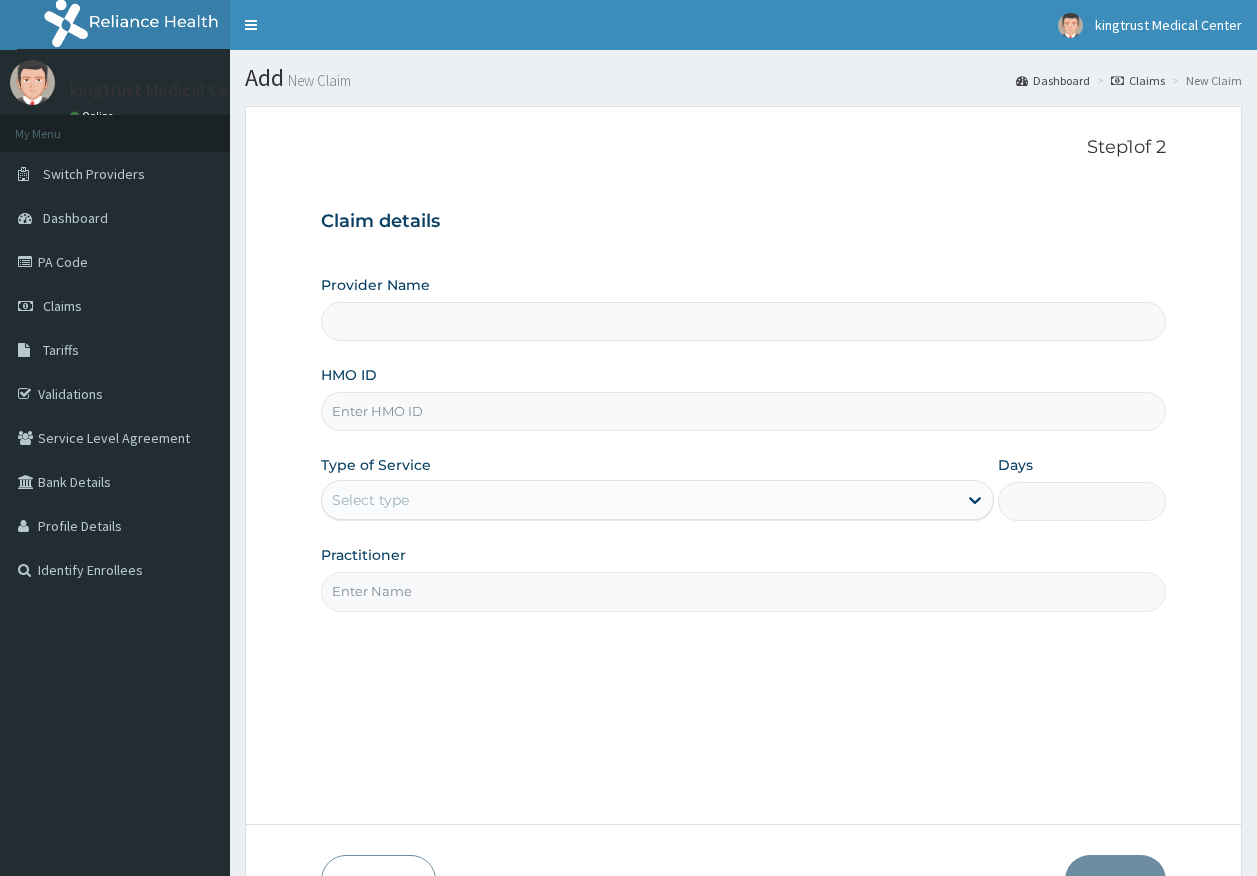 scroll, scrollTop: 0, scrollLeft: 0, axis: both 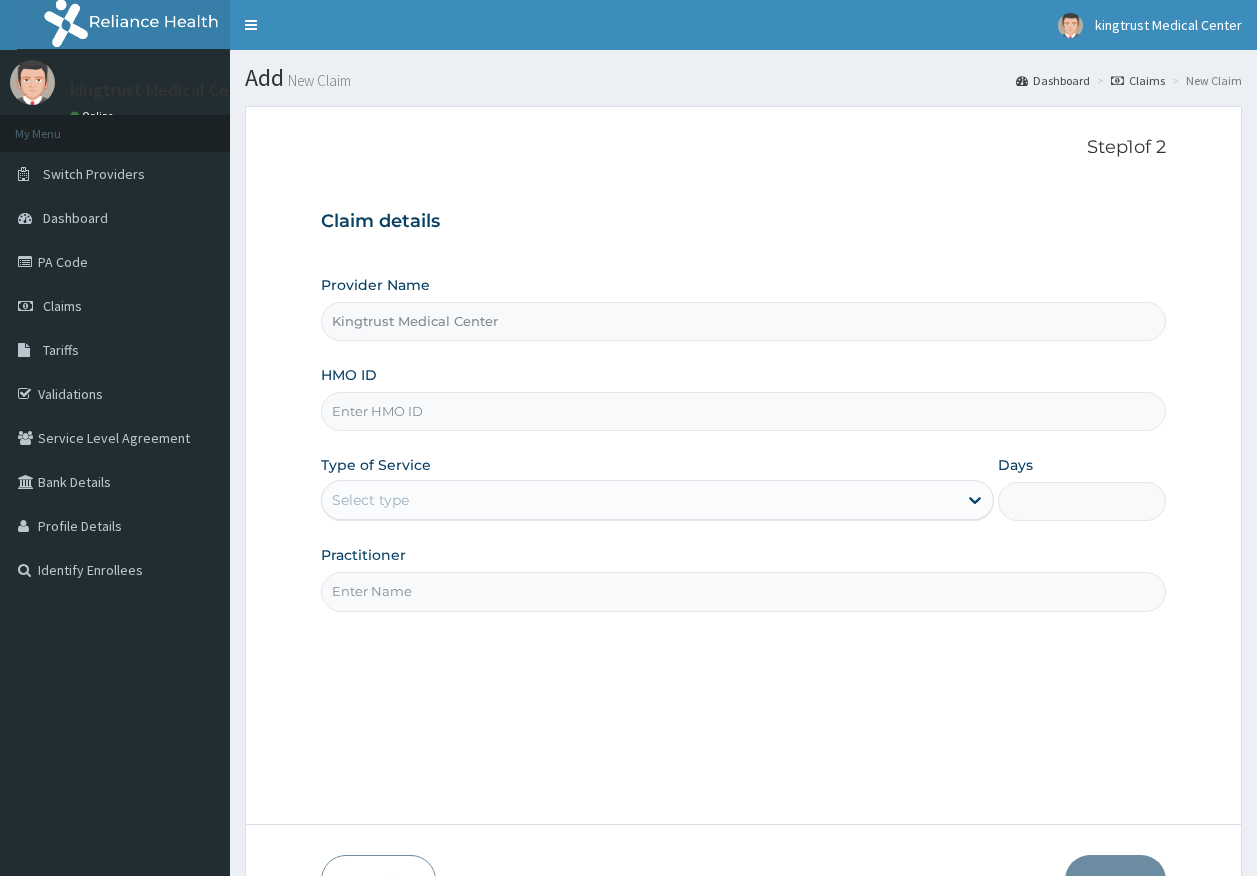 paste on "RGY/[ZIP]/A" 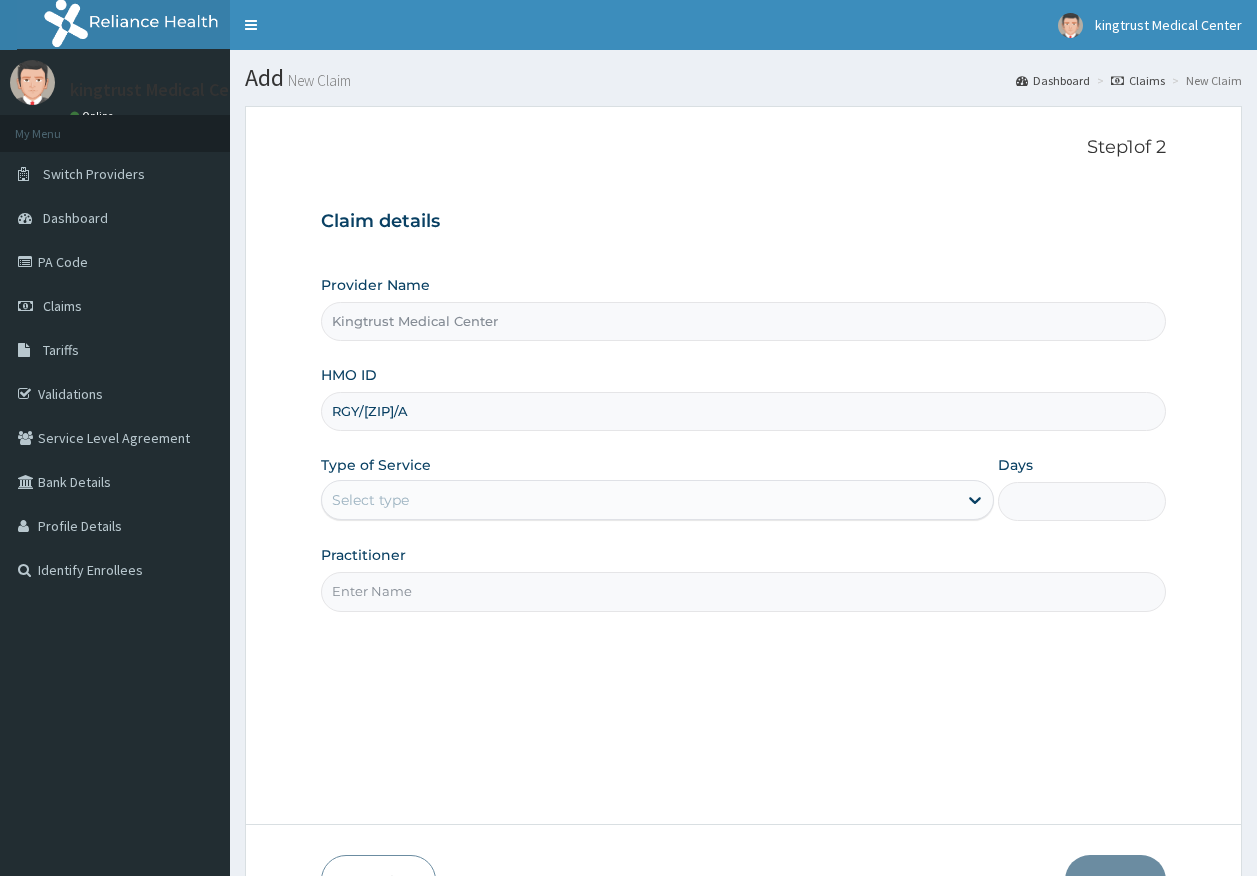 type on "RGY/[ZIP]/A" 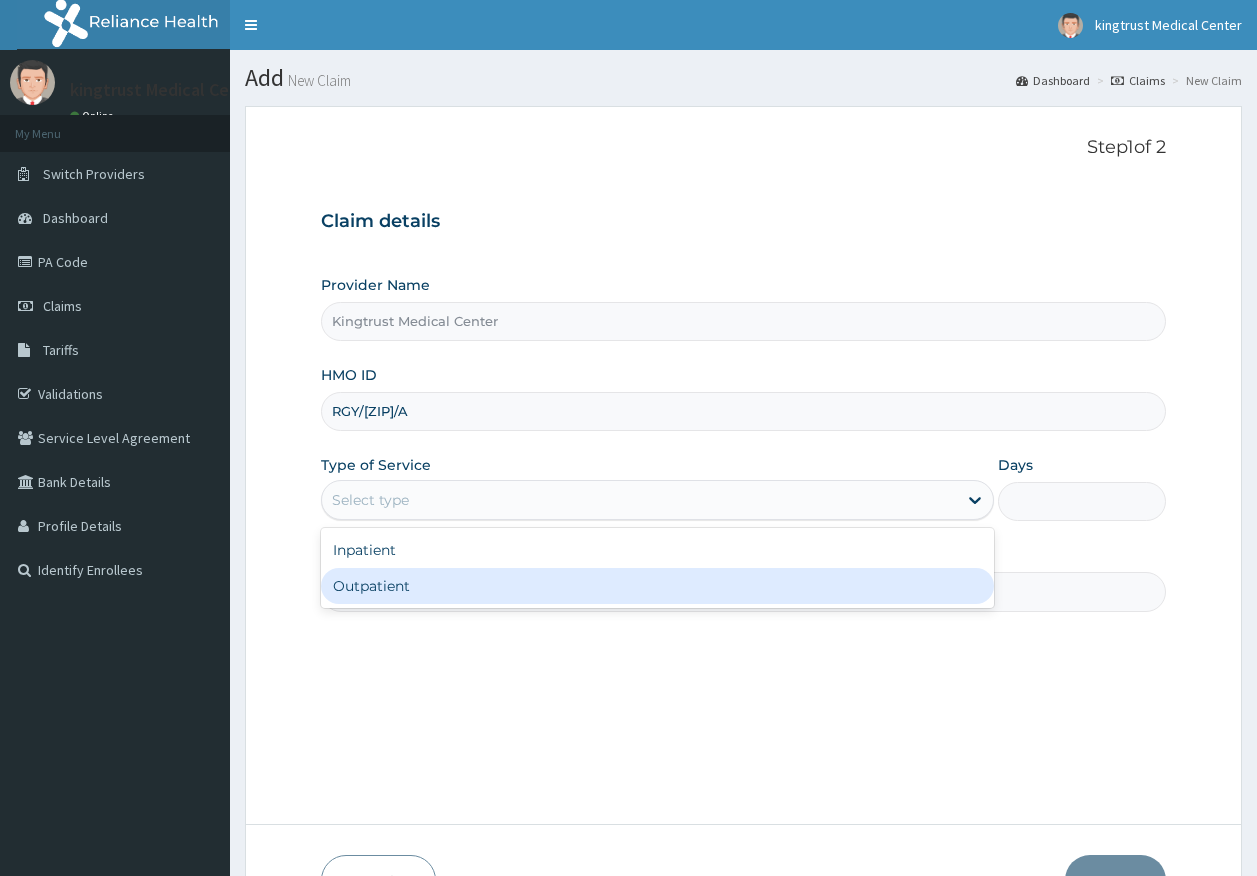 click on "Outpatient" at bounding box center [657, 586] 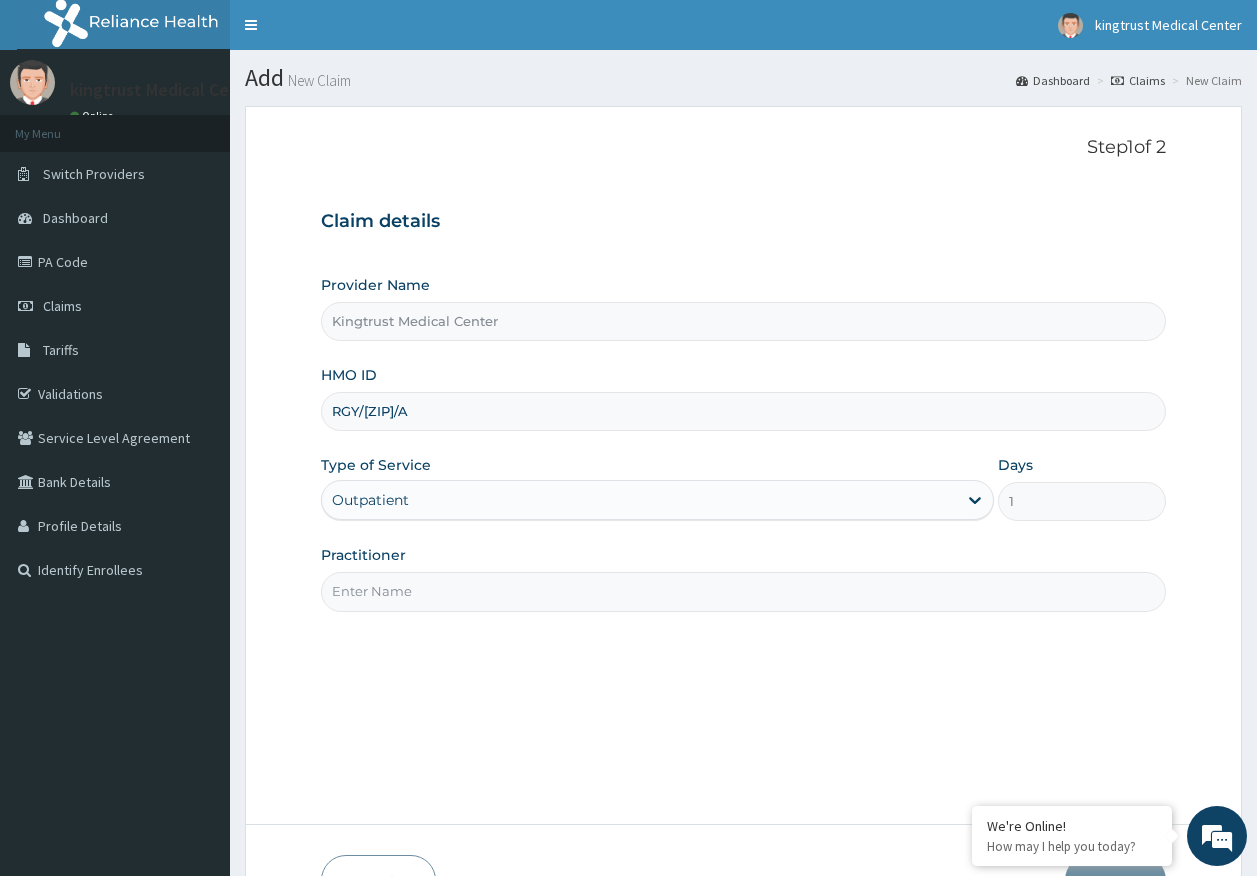 click on "Practitioner" at bounding box center [744, 591] 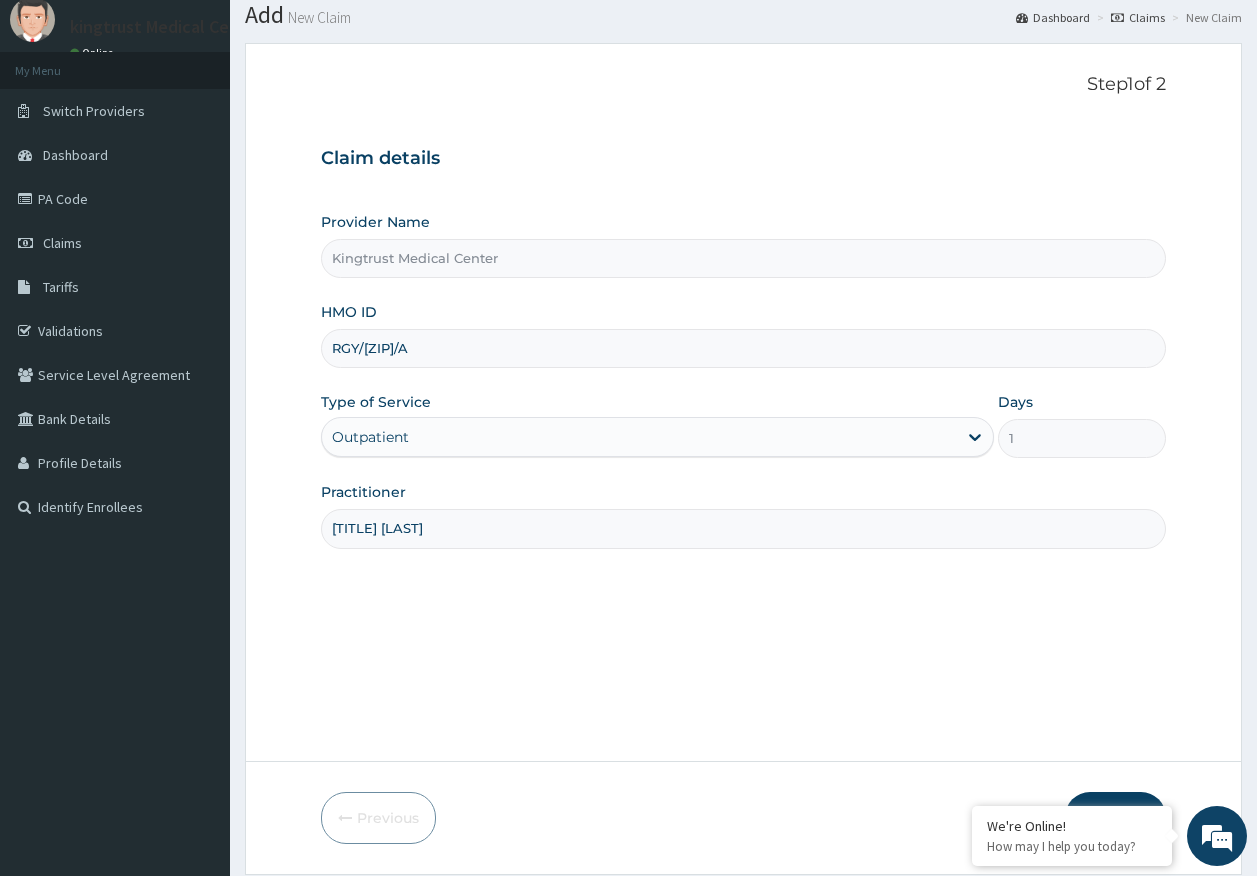 scroll, scrollTop: 128, scrollLeft: 0, axis: vertical 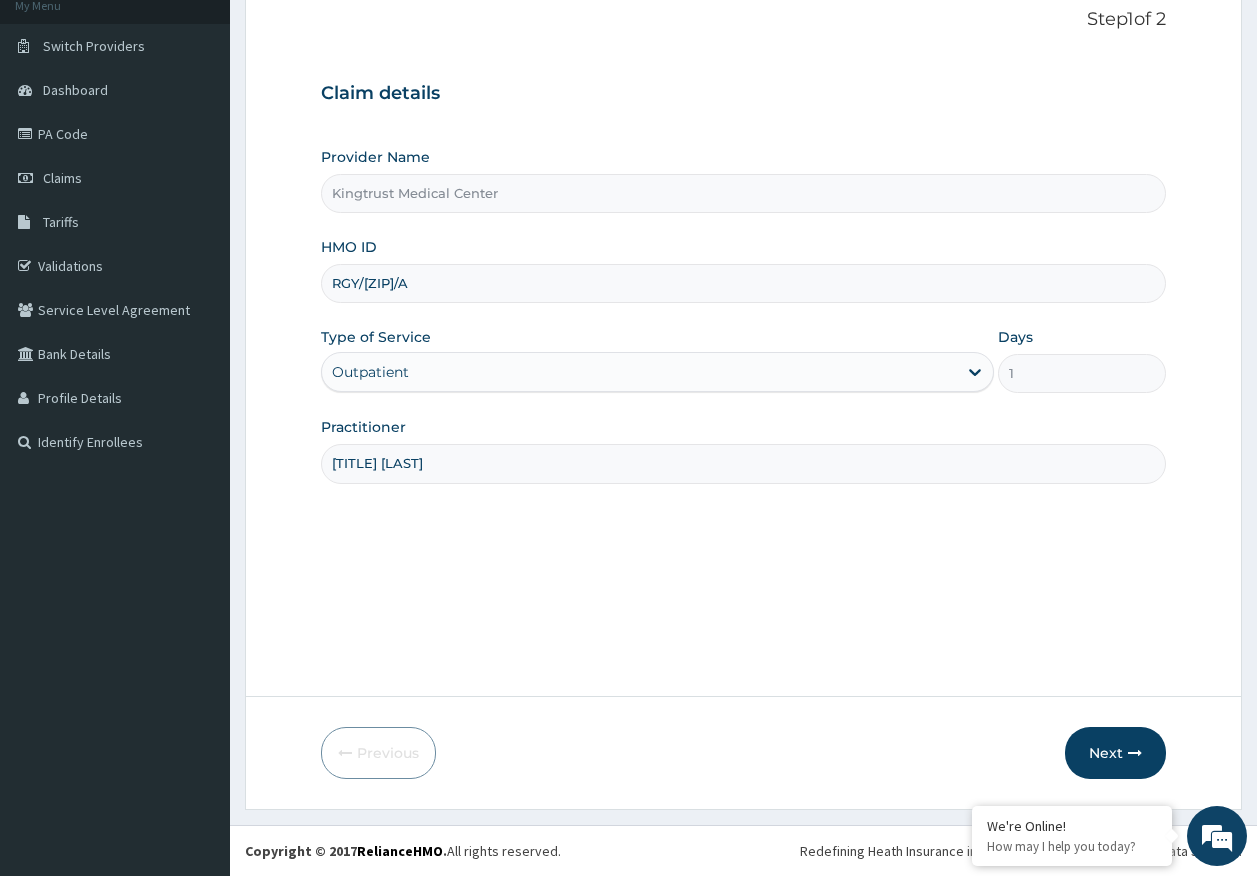 click on "Next" at bounding box center (1115, 753) 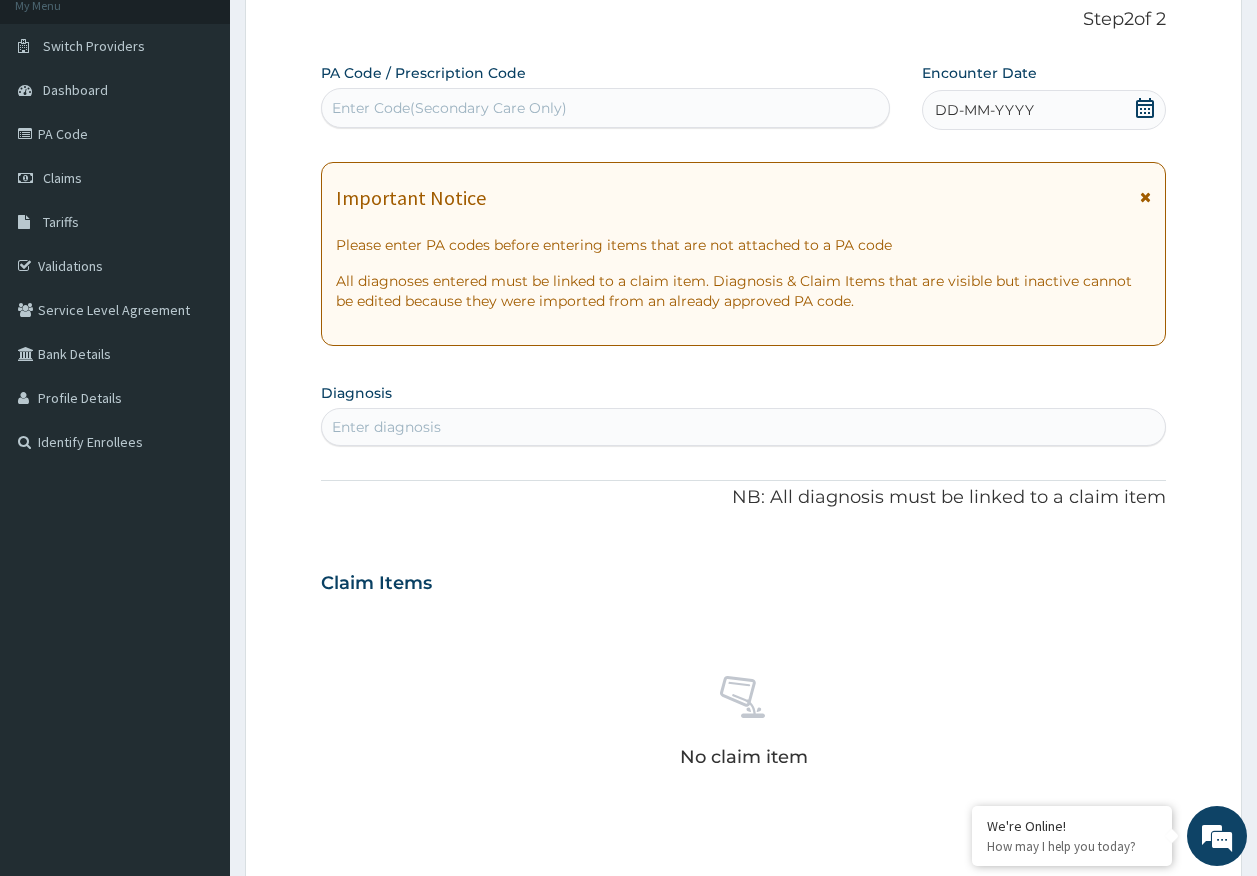 click on "Enter Code(Secondary Care Only)" at bounding box center (606, 108) 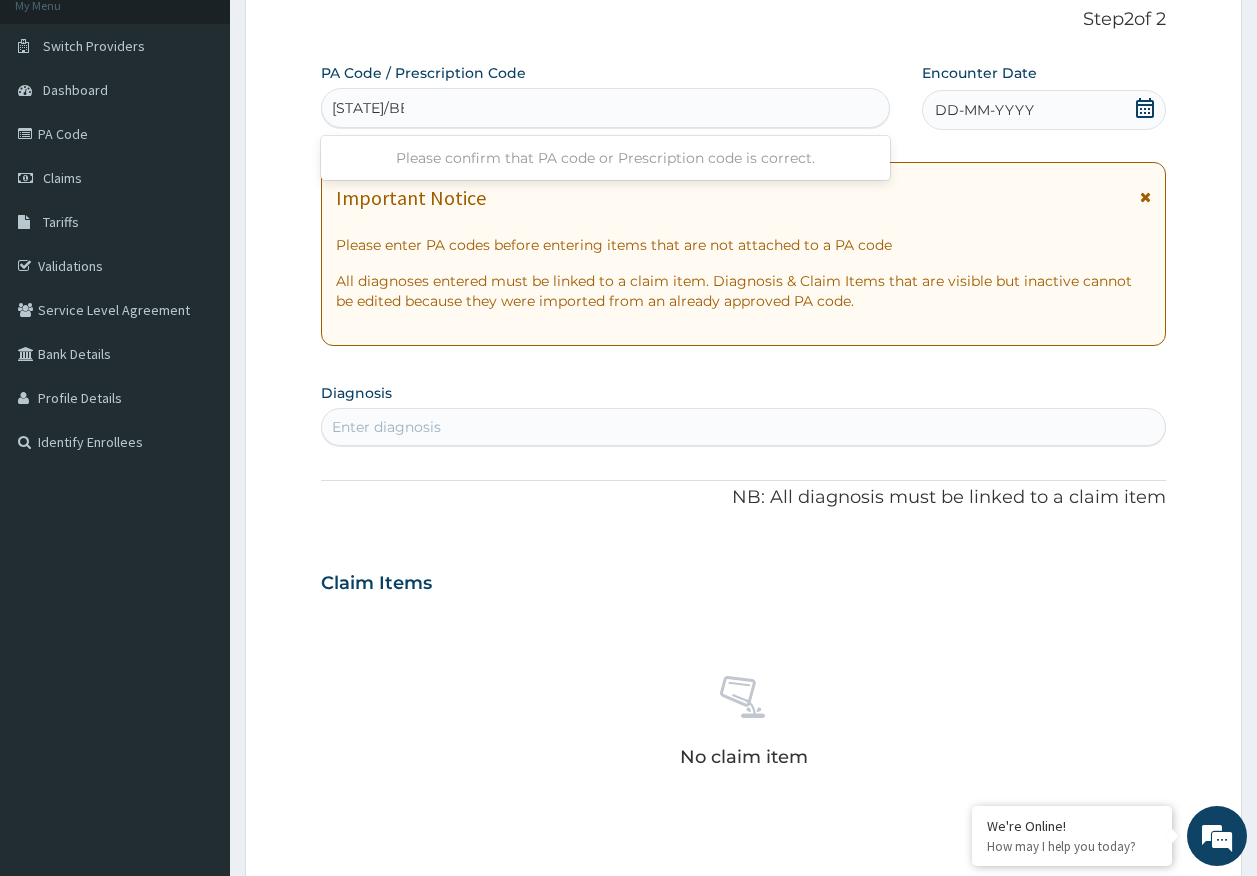 type on "[STATE]/BB10C5" 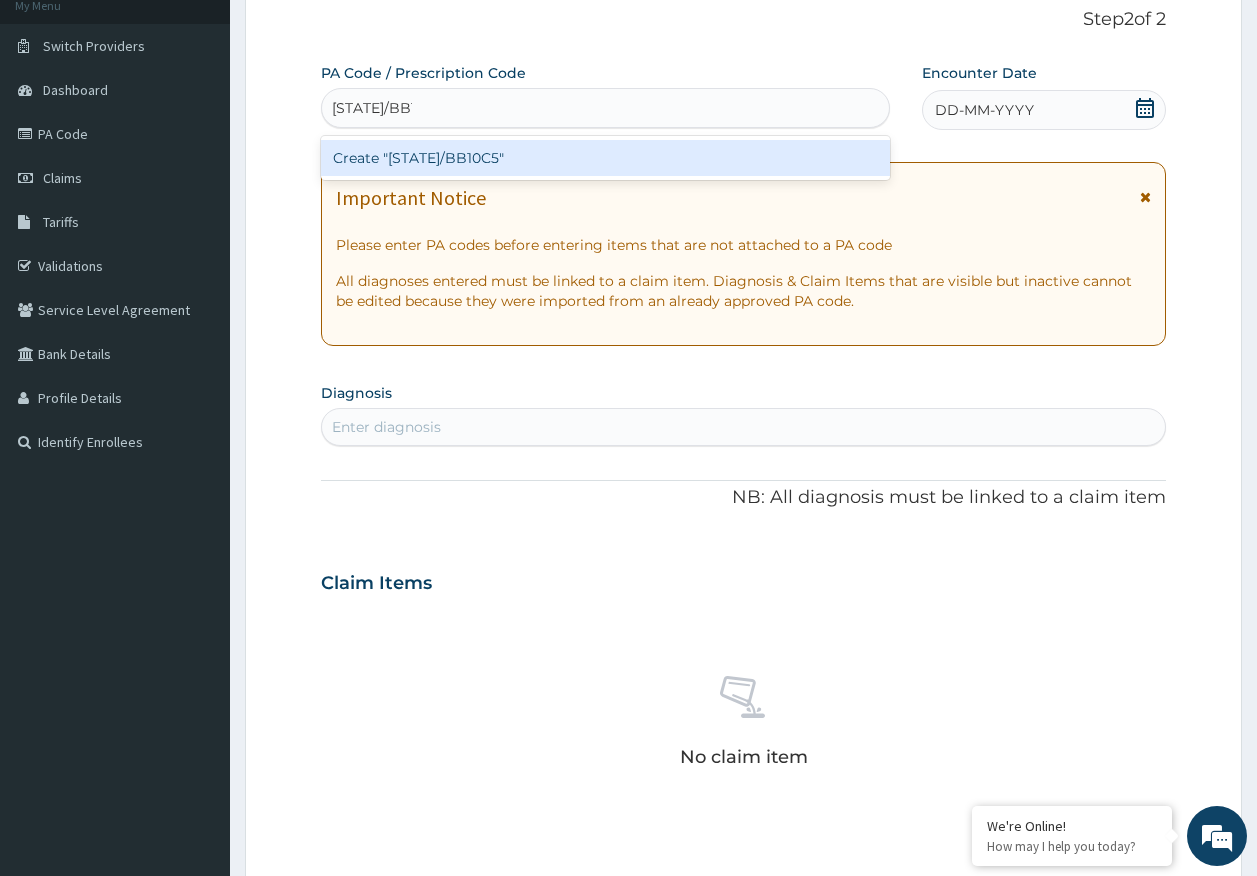 click on "Create "[STATE]/BB10C5"" at bounding box center [606, 158] 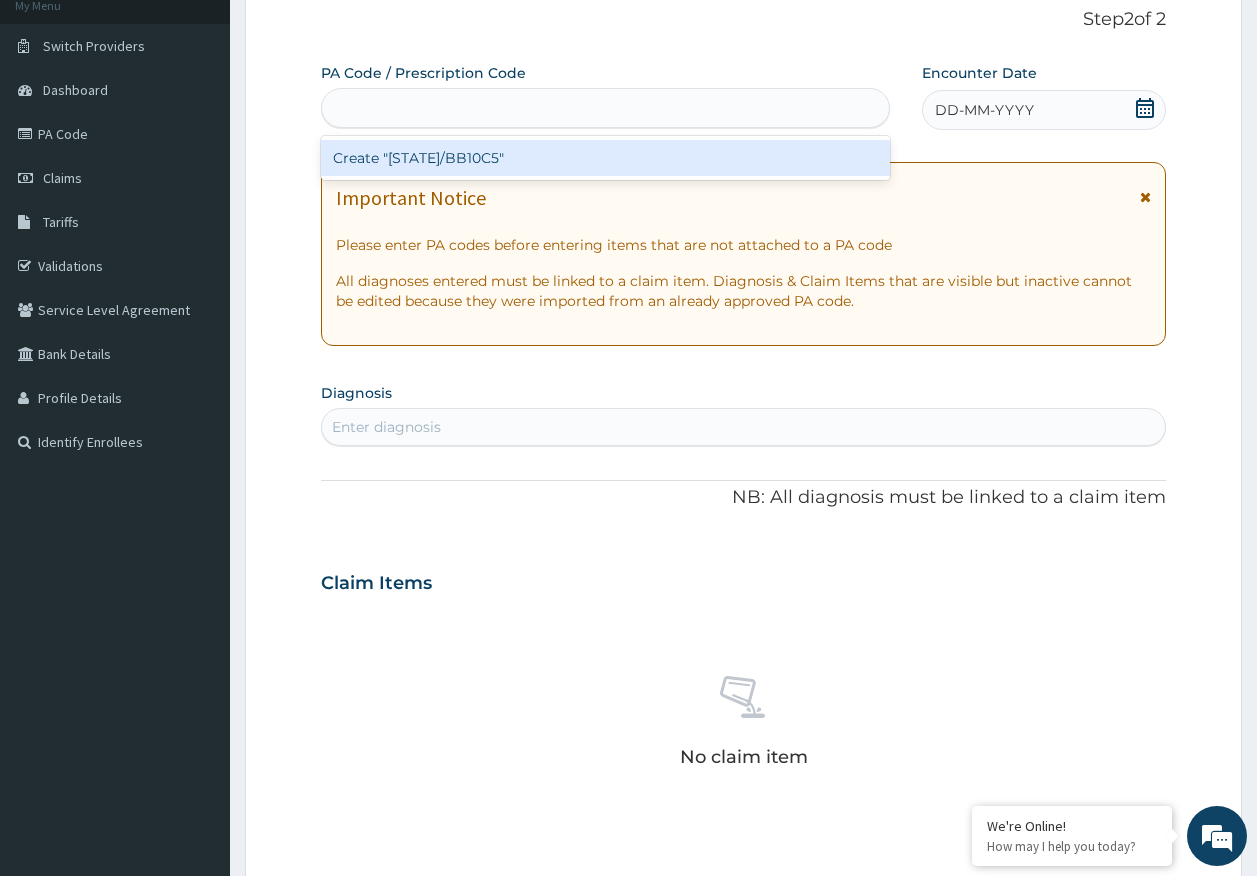 scroll, scrollTop: 0, scrollLeft: 0, axis: both 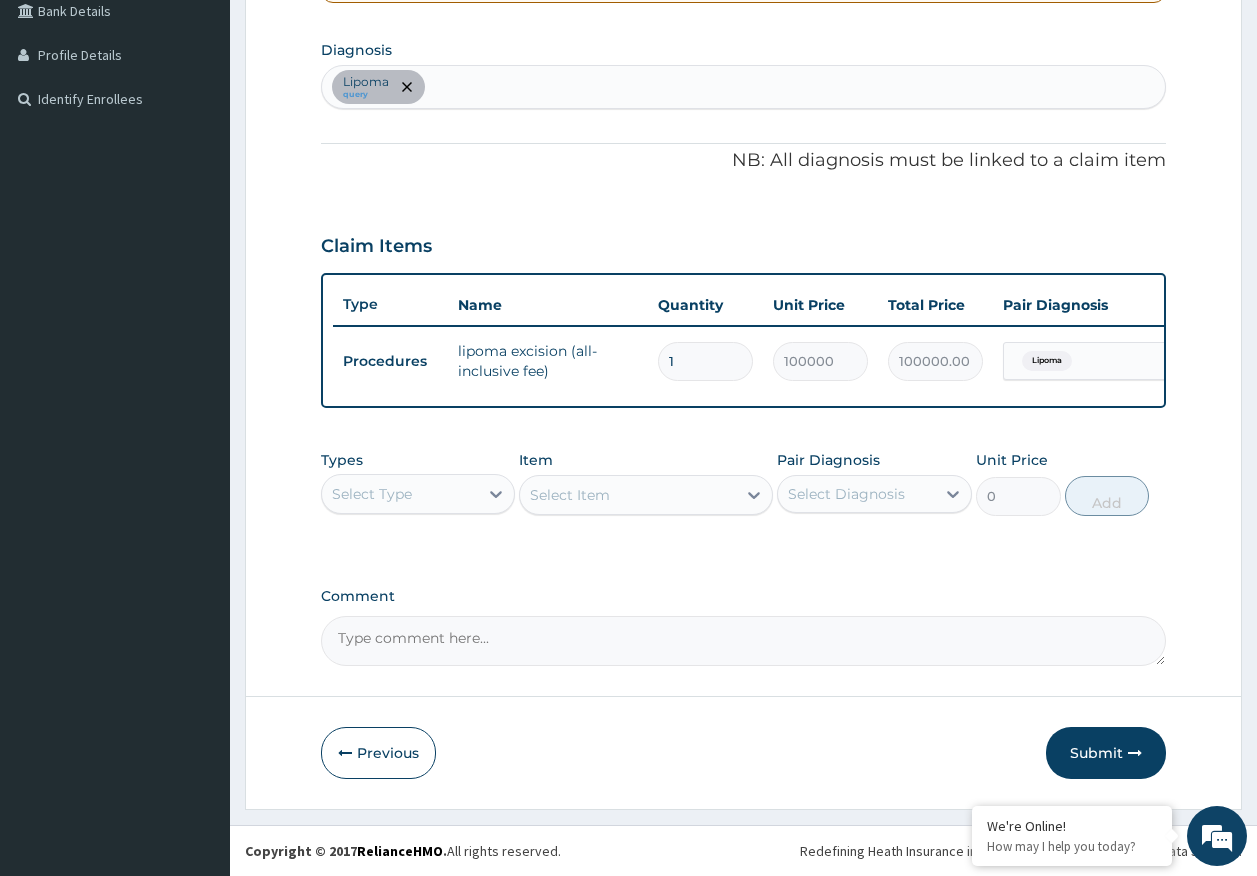 click on "Submit" at bounding box center [1106, 753] 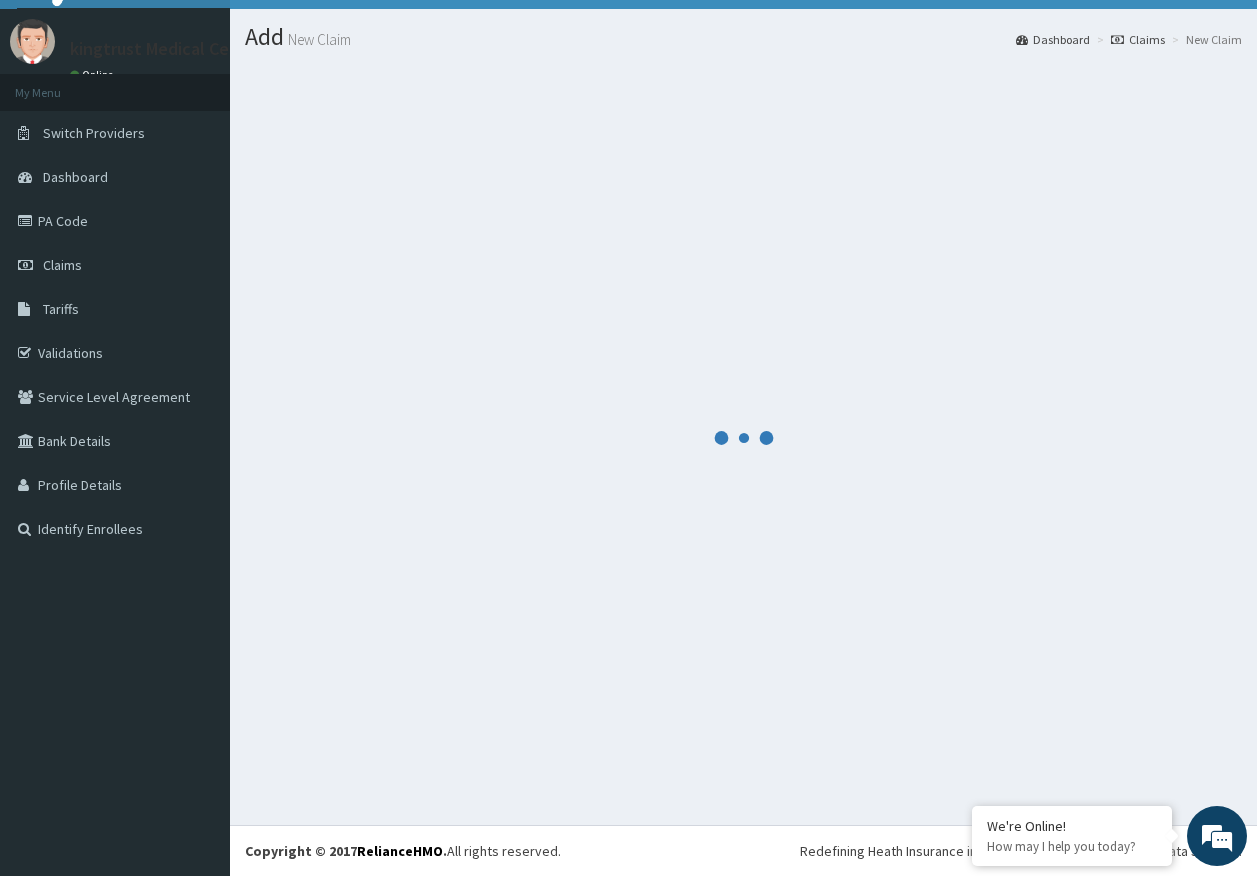 scroll, scrollTop: 486, scrollLeft: 0, axis: vertical 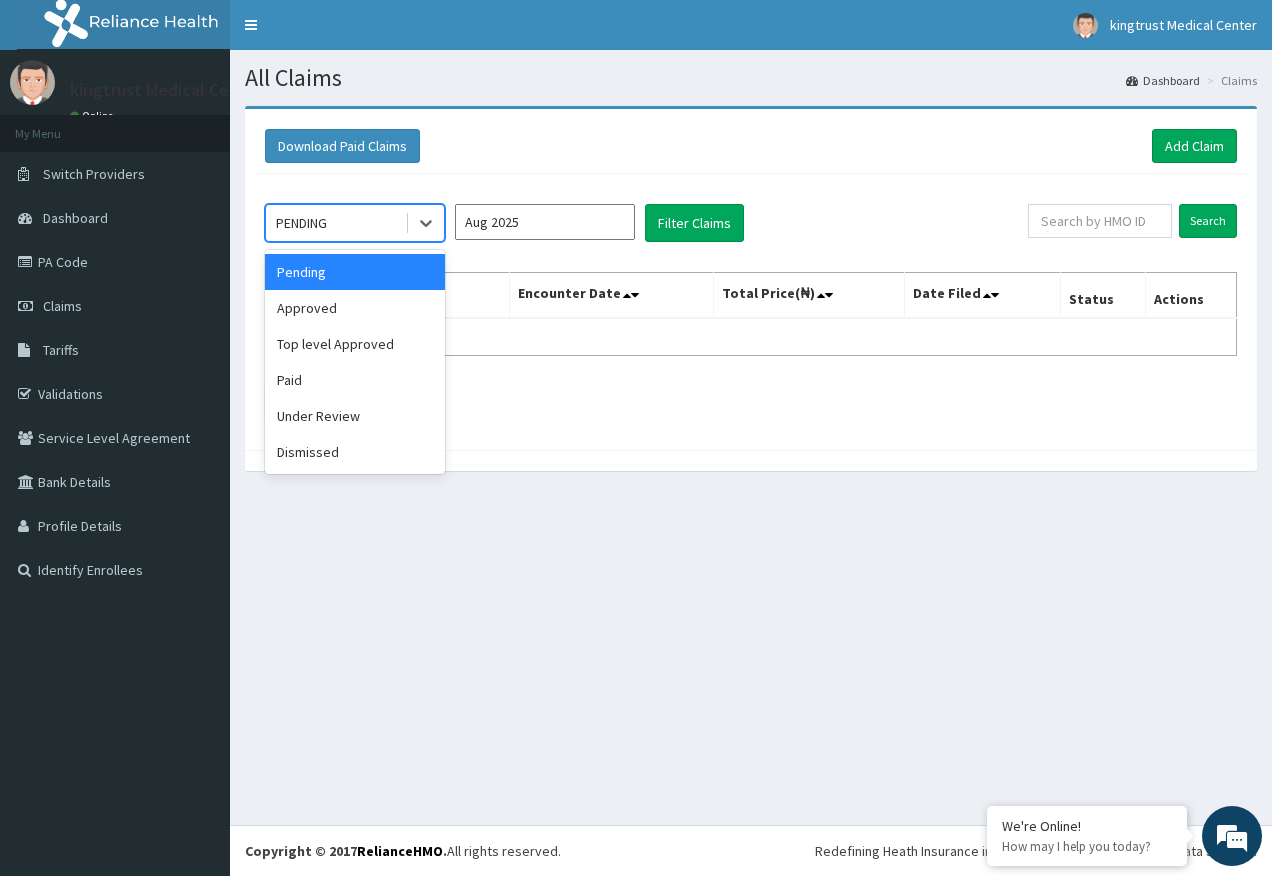 click on "PENDING" at bounding box center [335, 223] 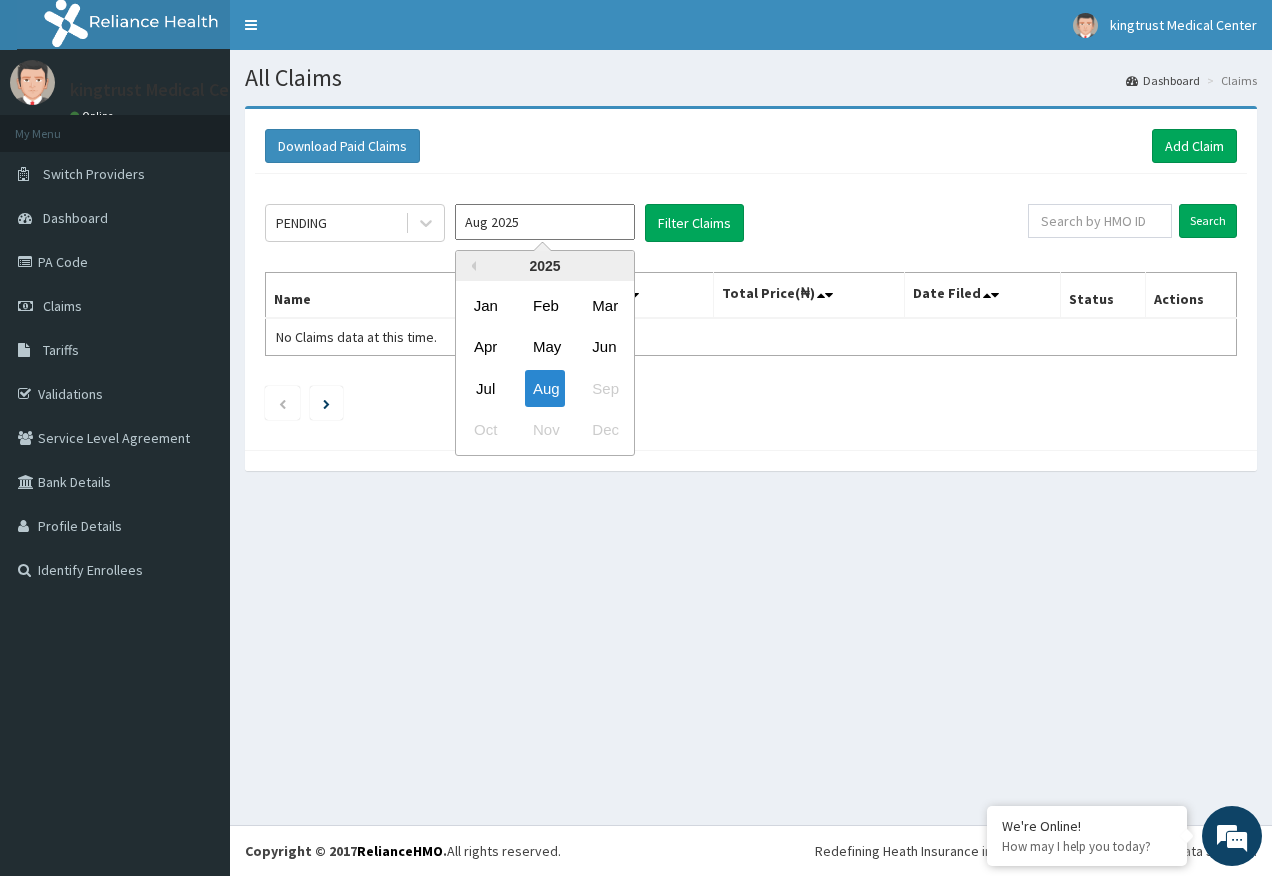drag, startPoint x: 592, startPoint y: 317, endPoint x: 636, endPoint y: 261, distance: 71.21797 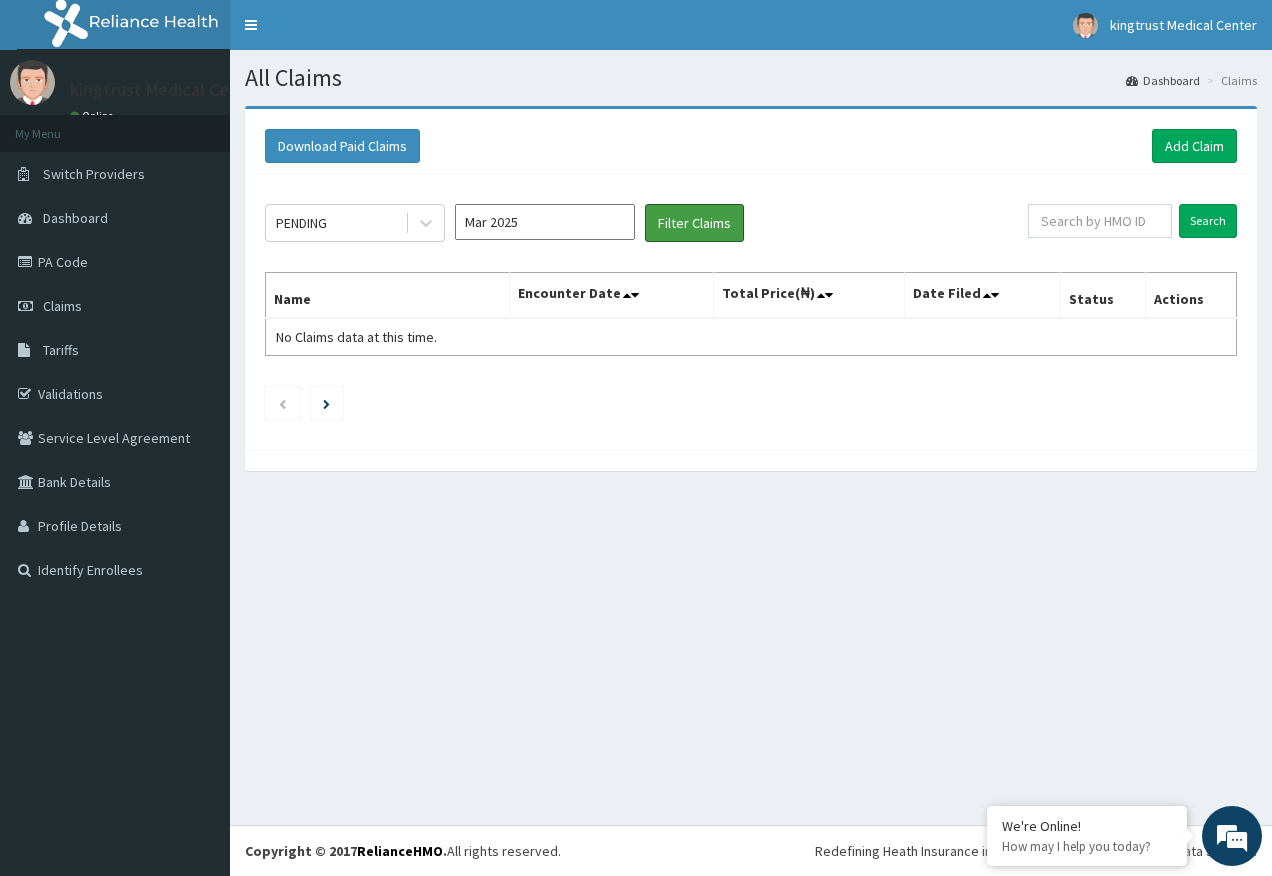 click on "Filter Claims" at bounding box center (694, 223) 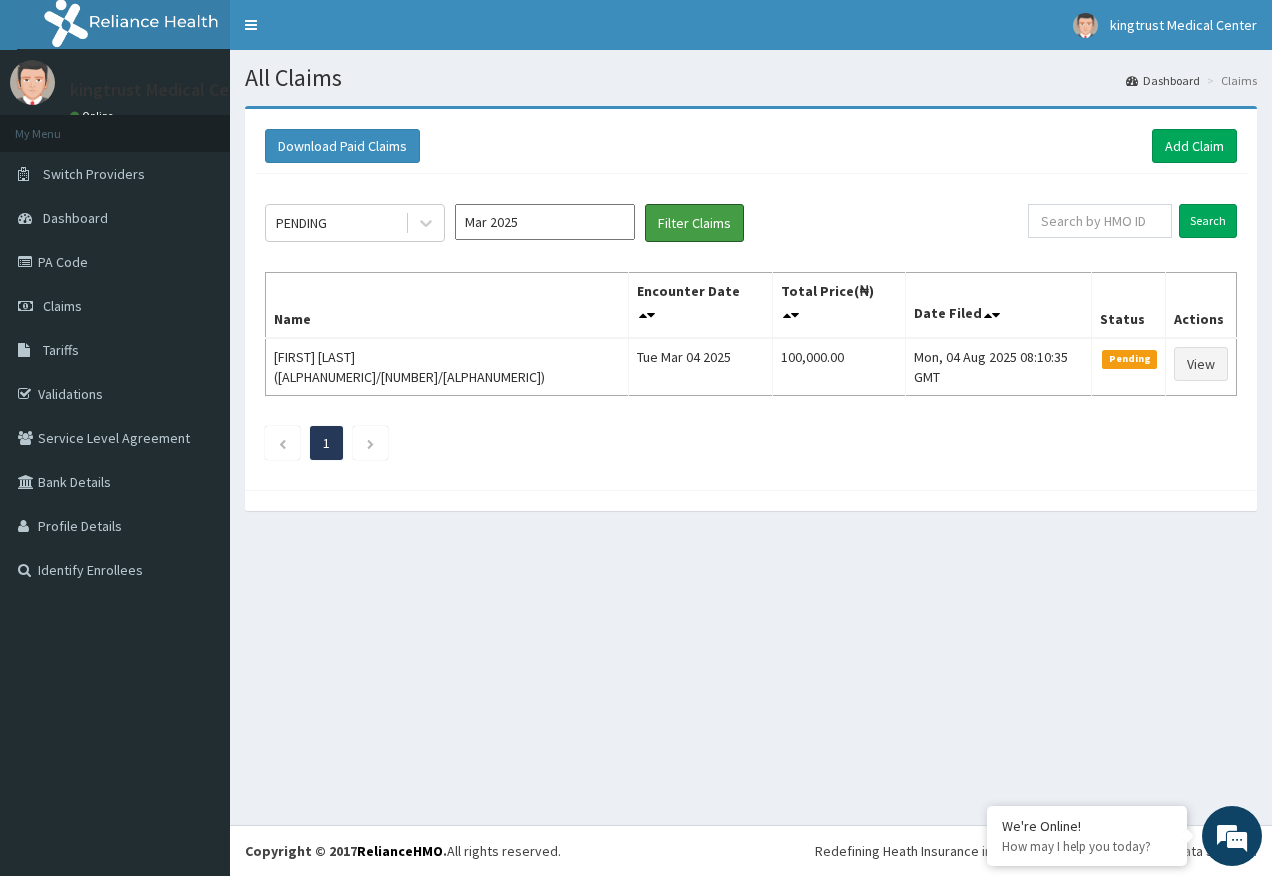scroll, scrollTop: 0, scrollLeft: 0, axis: both 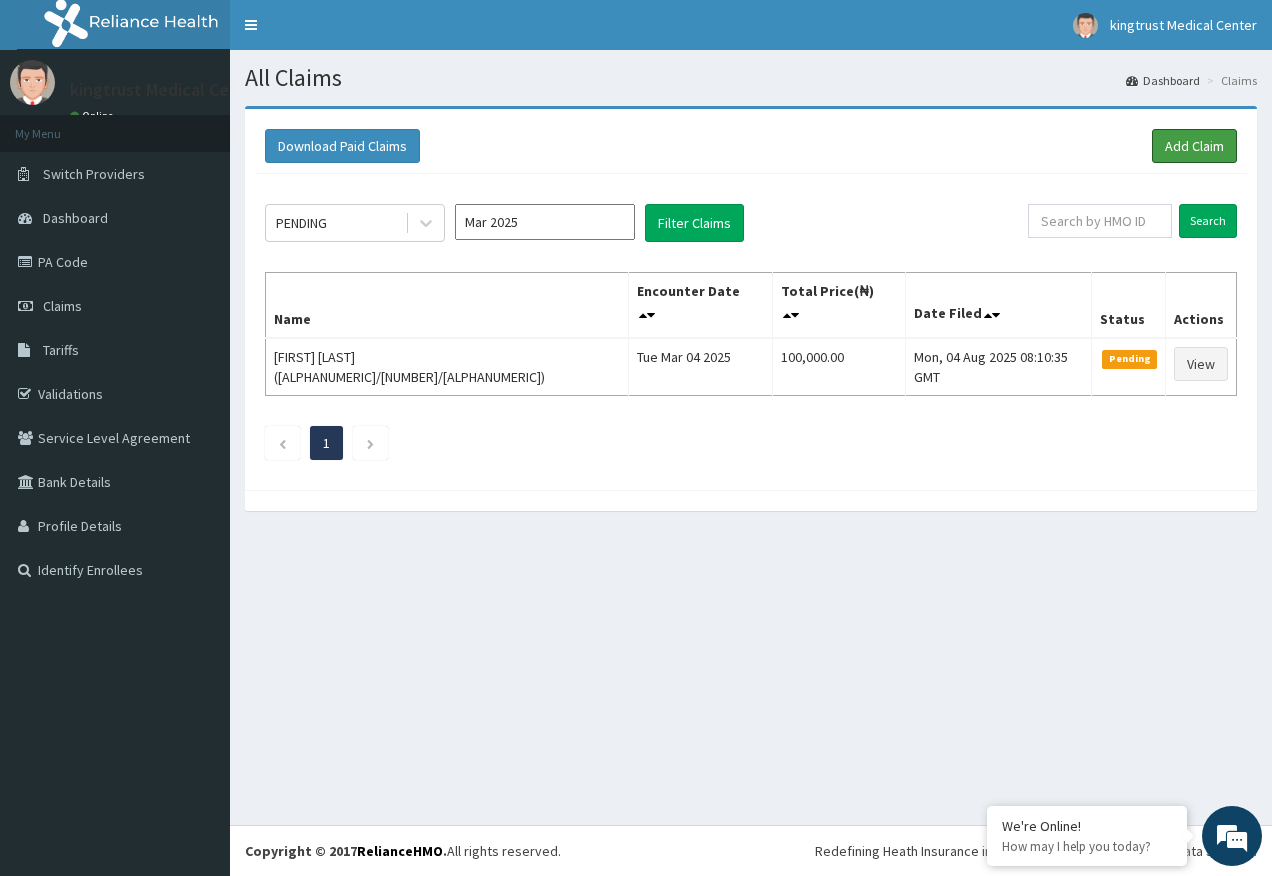 click on "Add Claim" at bounding box center (1194, 146) 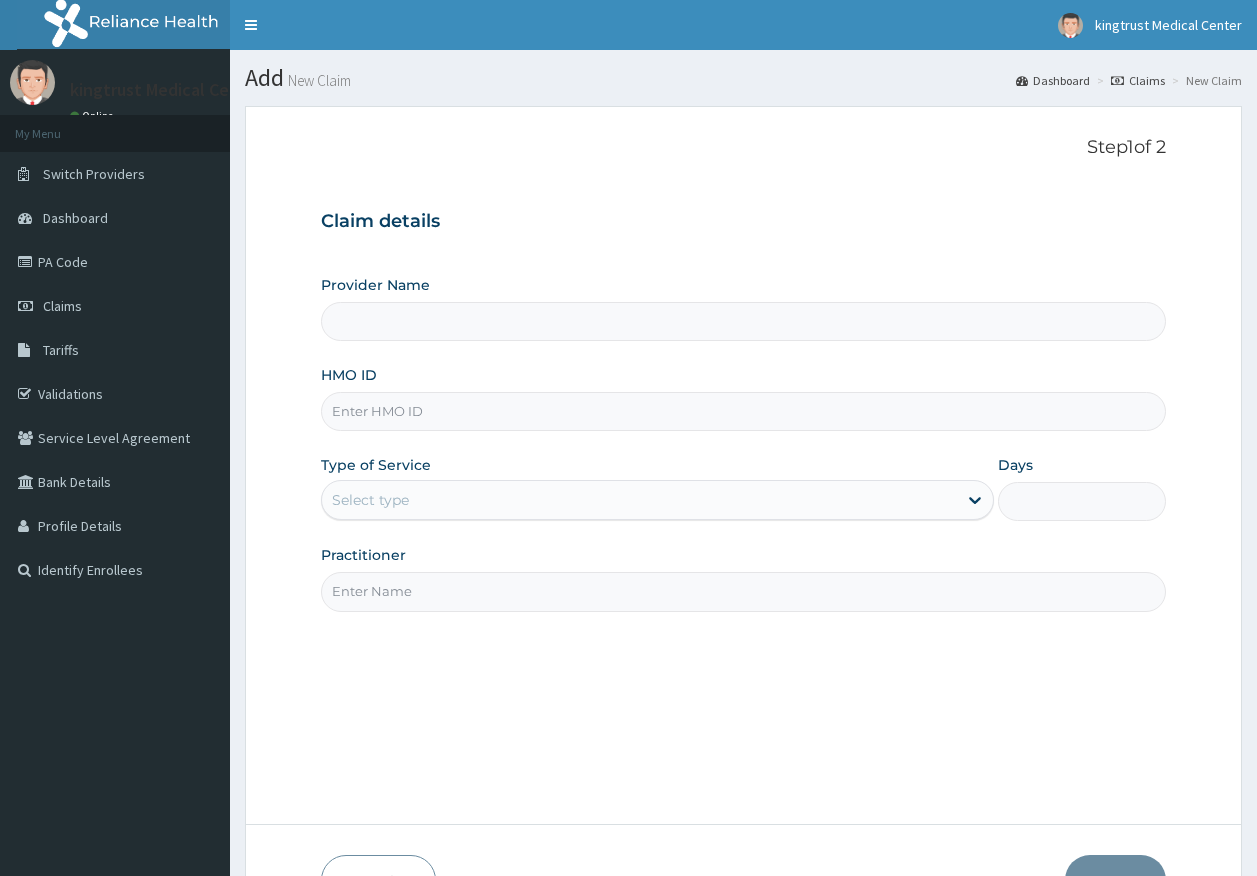 scroll, scrollTop: 0, scrollLeft: 0, axis: both 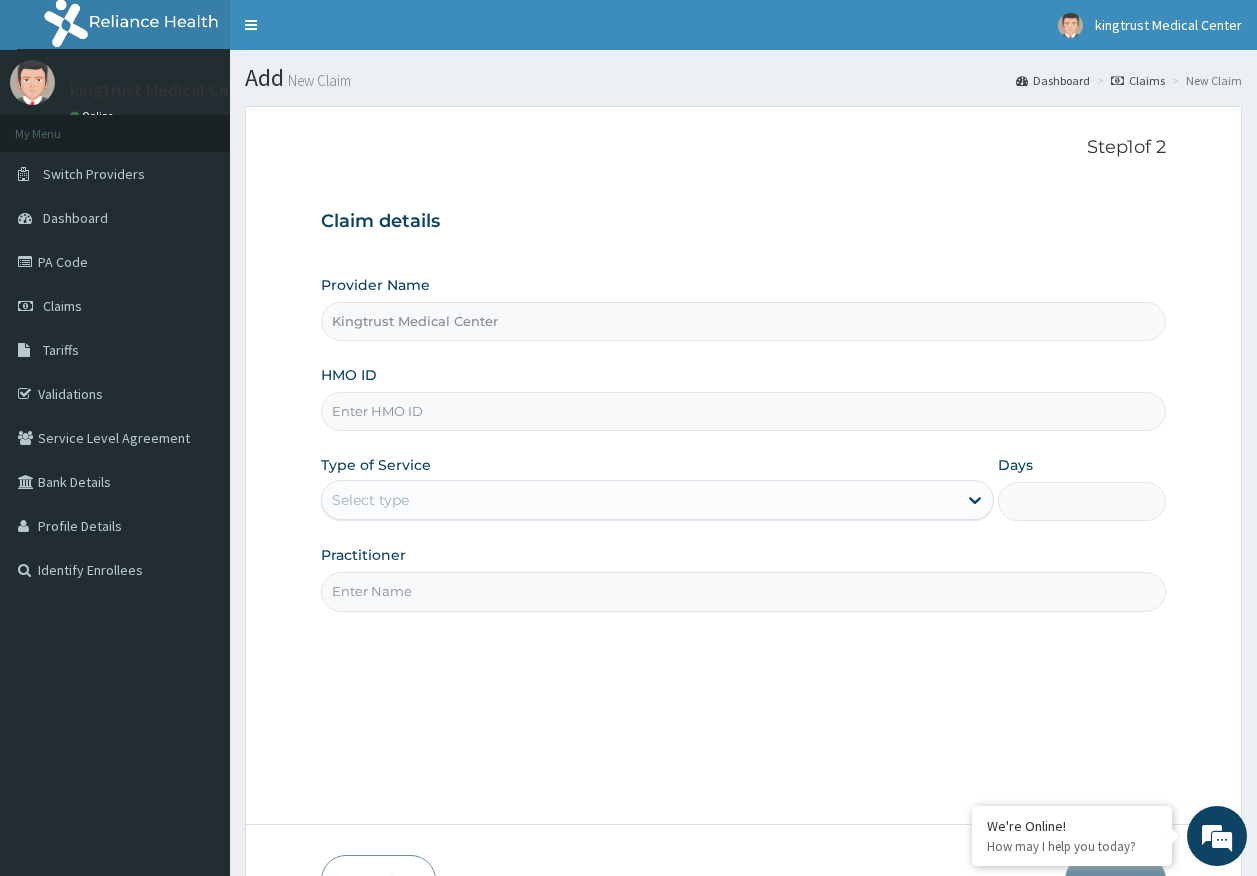 click on "HMO ID" at bounding box center (744, 411) 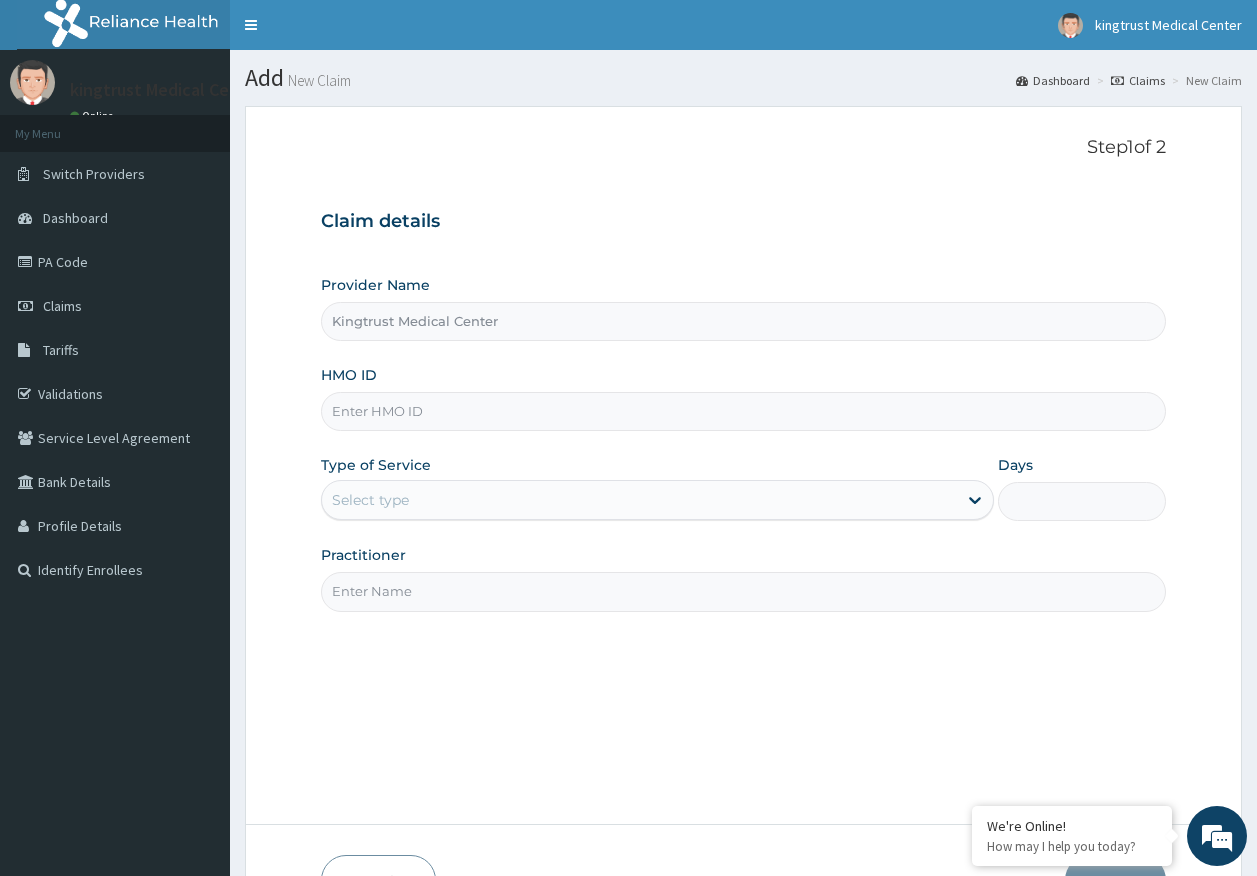 paste on "SBG/10583/C" 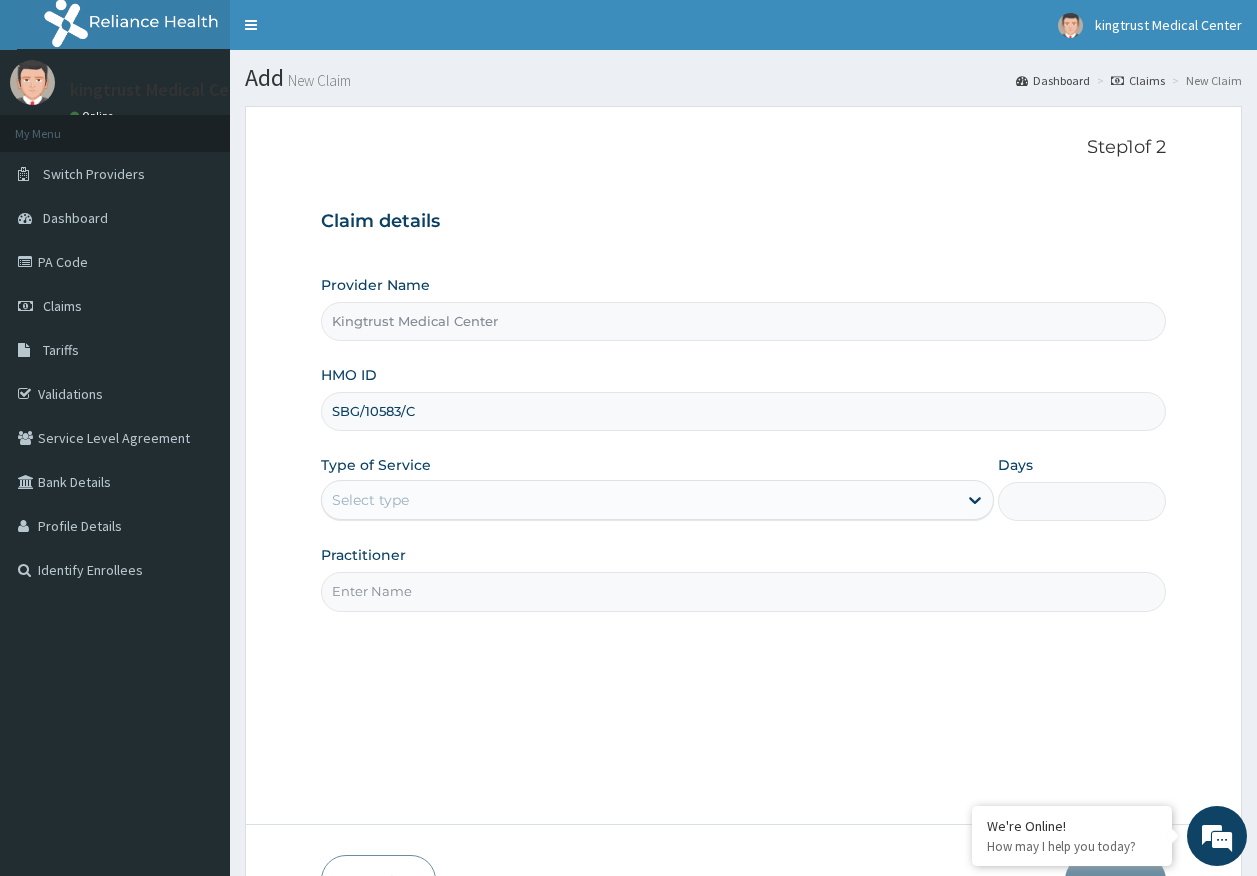 type on "SBG/10583/C" 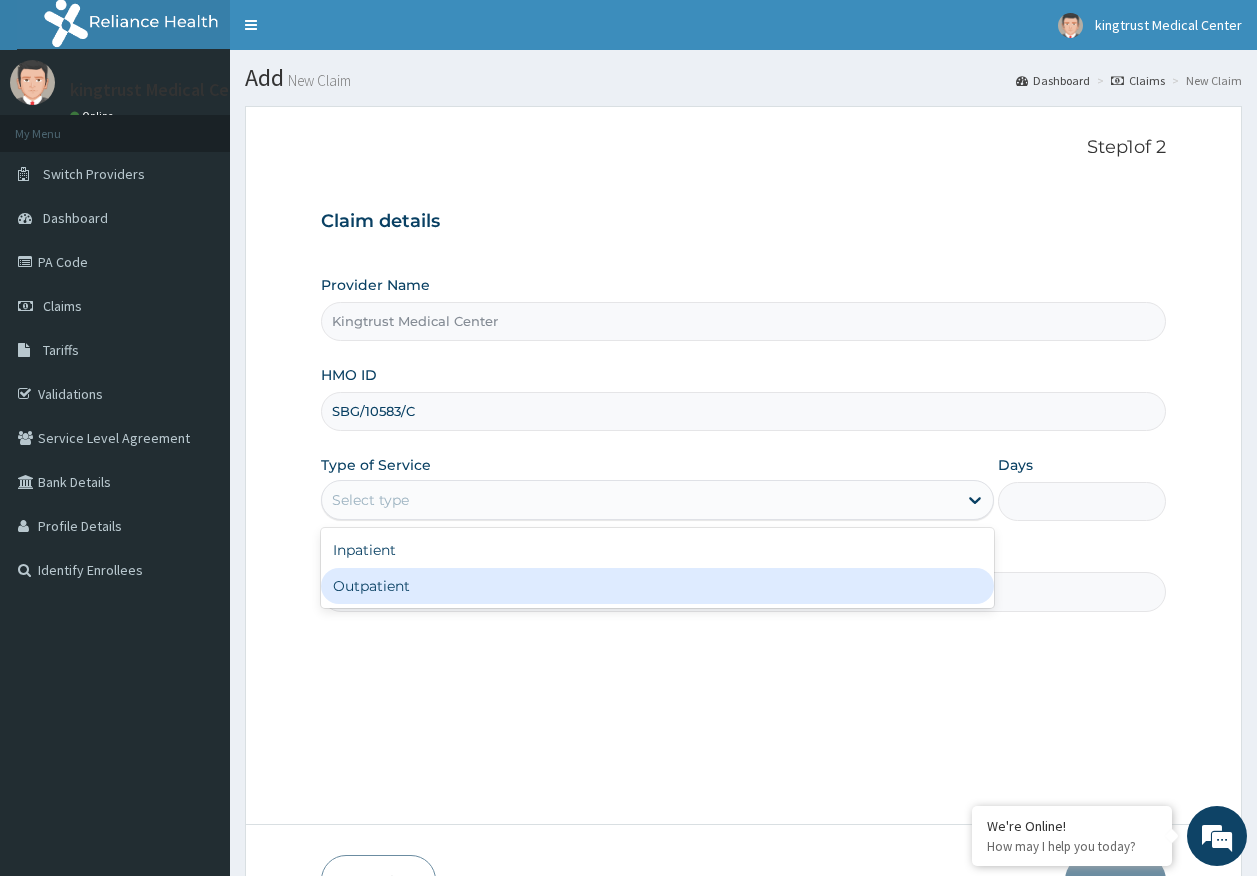 click on "Inpatient Outpatient" at bounding box center (657, 568) 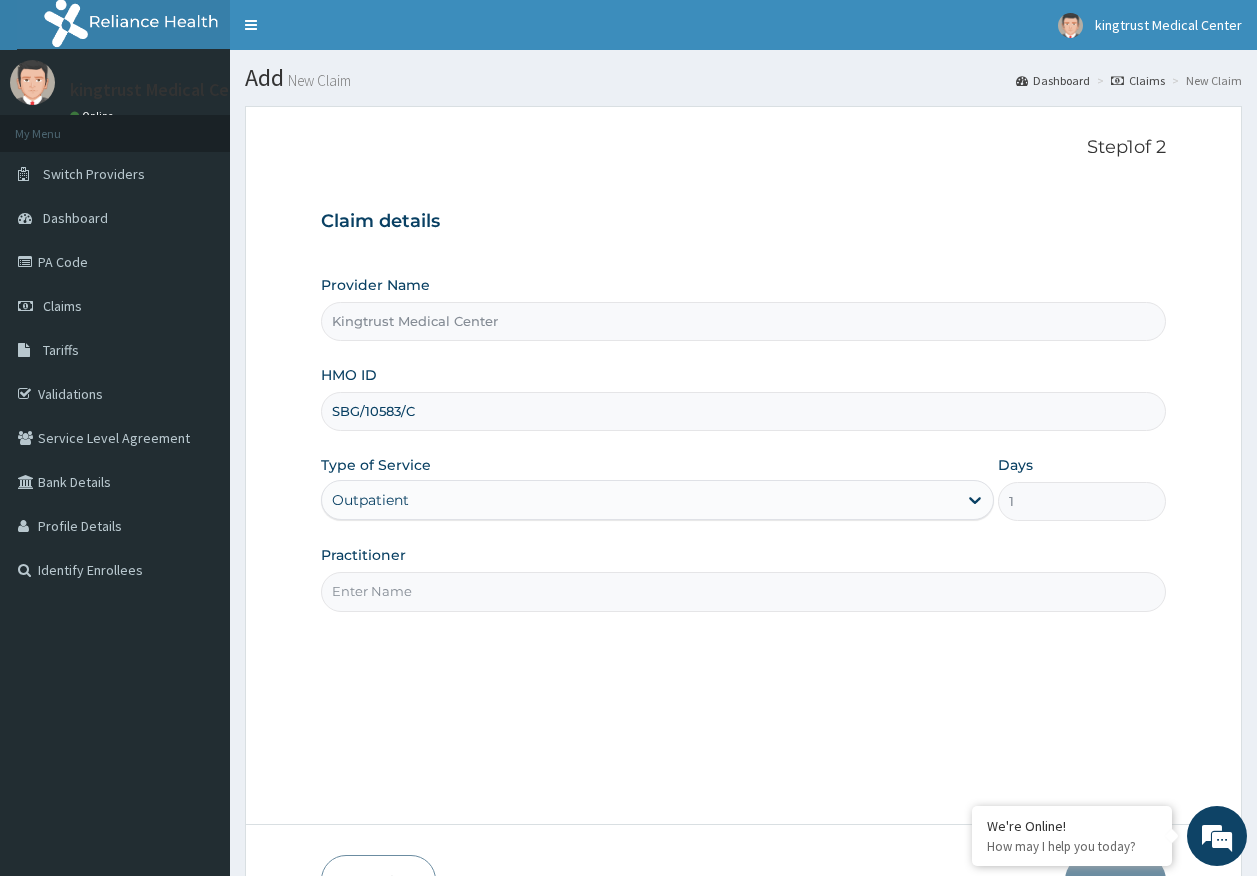 drag, startPoint x: 402, startPoint y: 589, endPoint x: 427, endPoint y: 604, distance: 29.15476 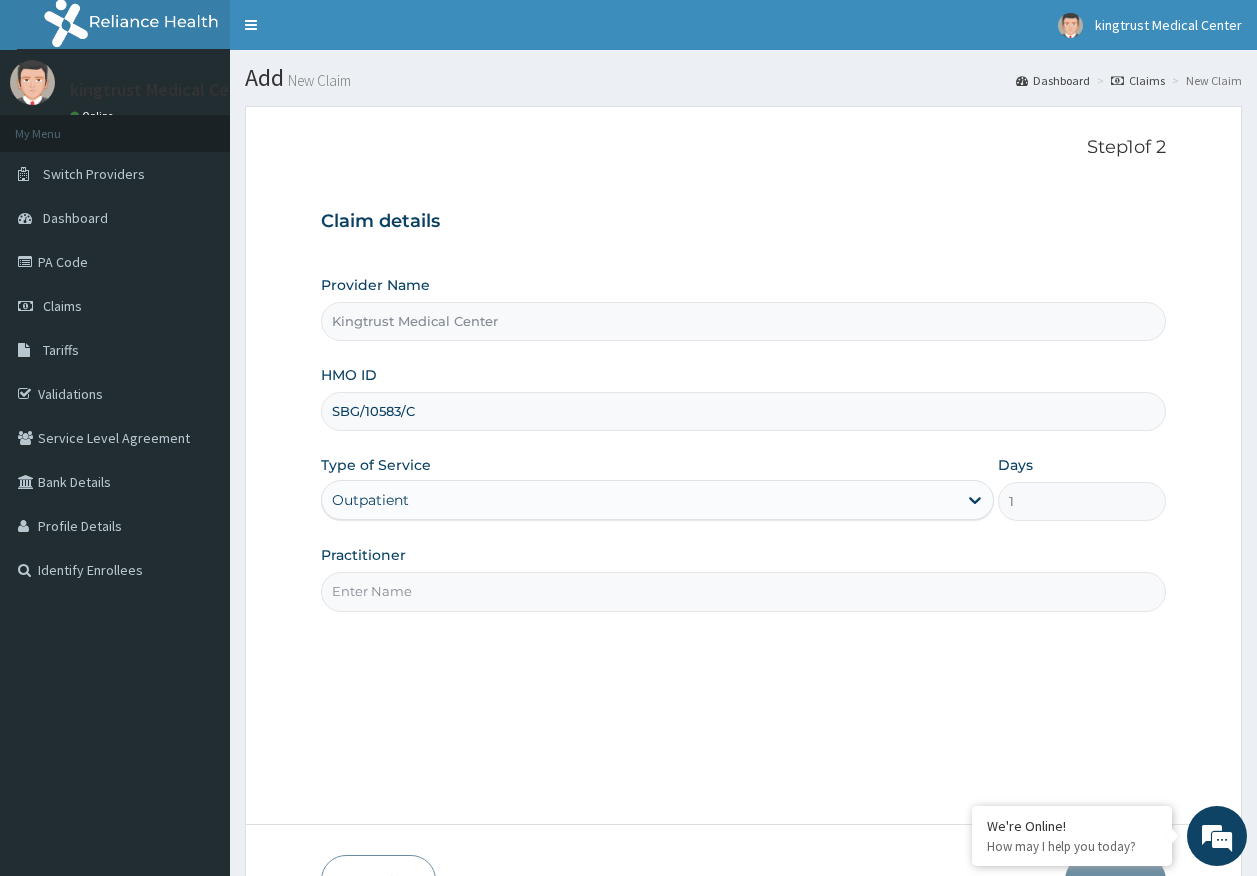 type on "DR AJAYI" 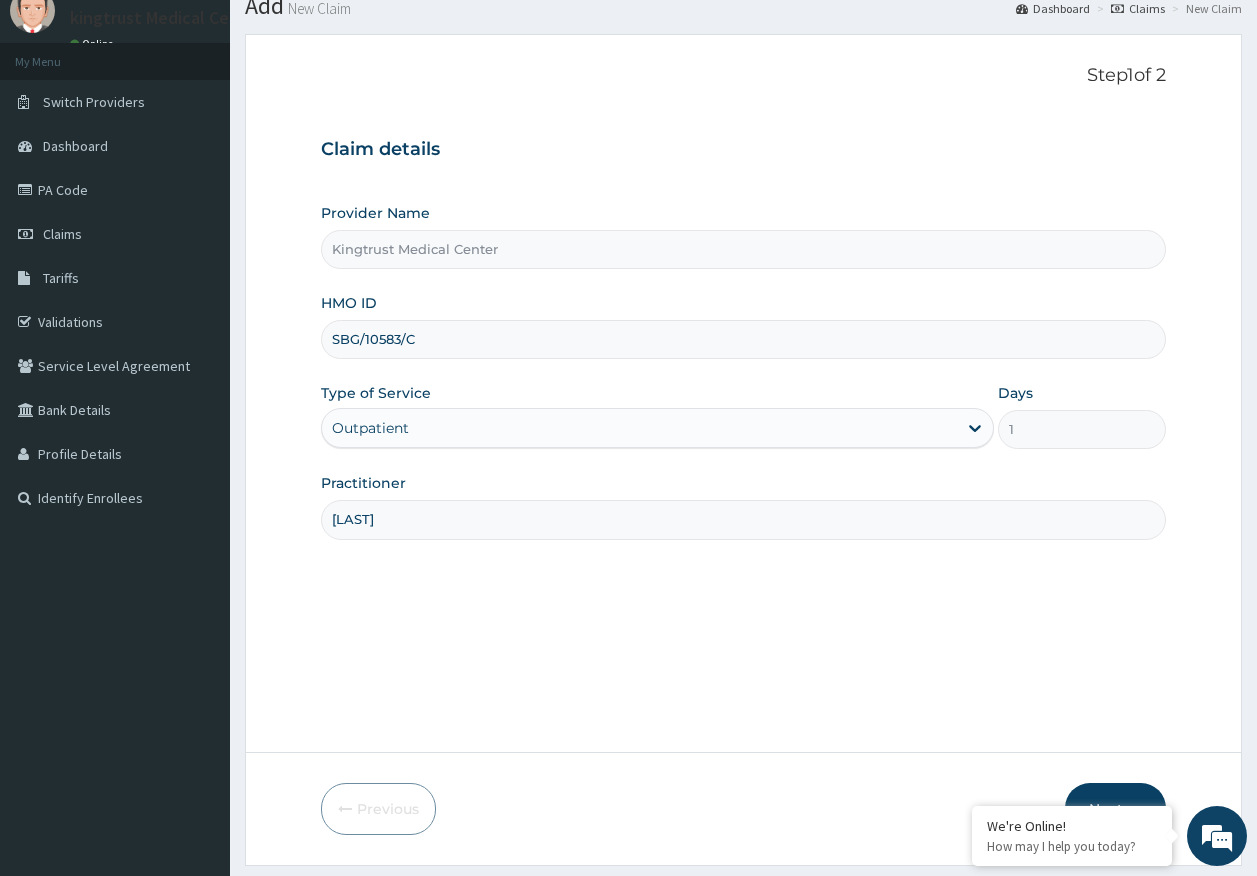 scroll, scrollTop: 128, scrollLeft: 0, axis: vertical 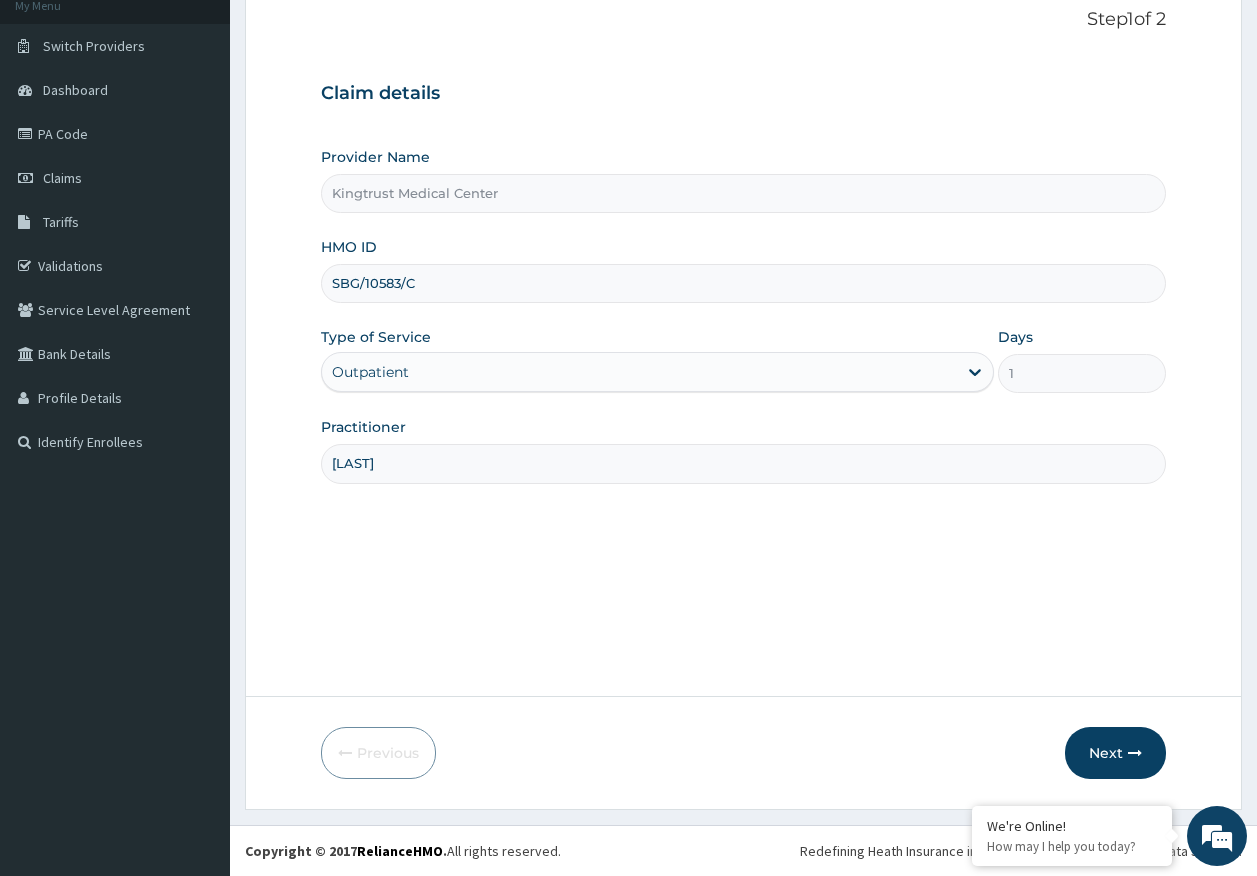 click on "Next" at bounding box center [1115, 753] 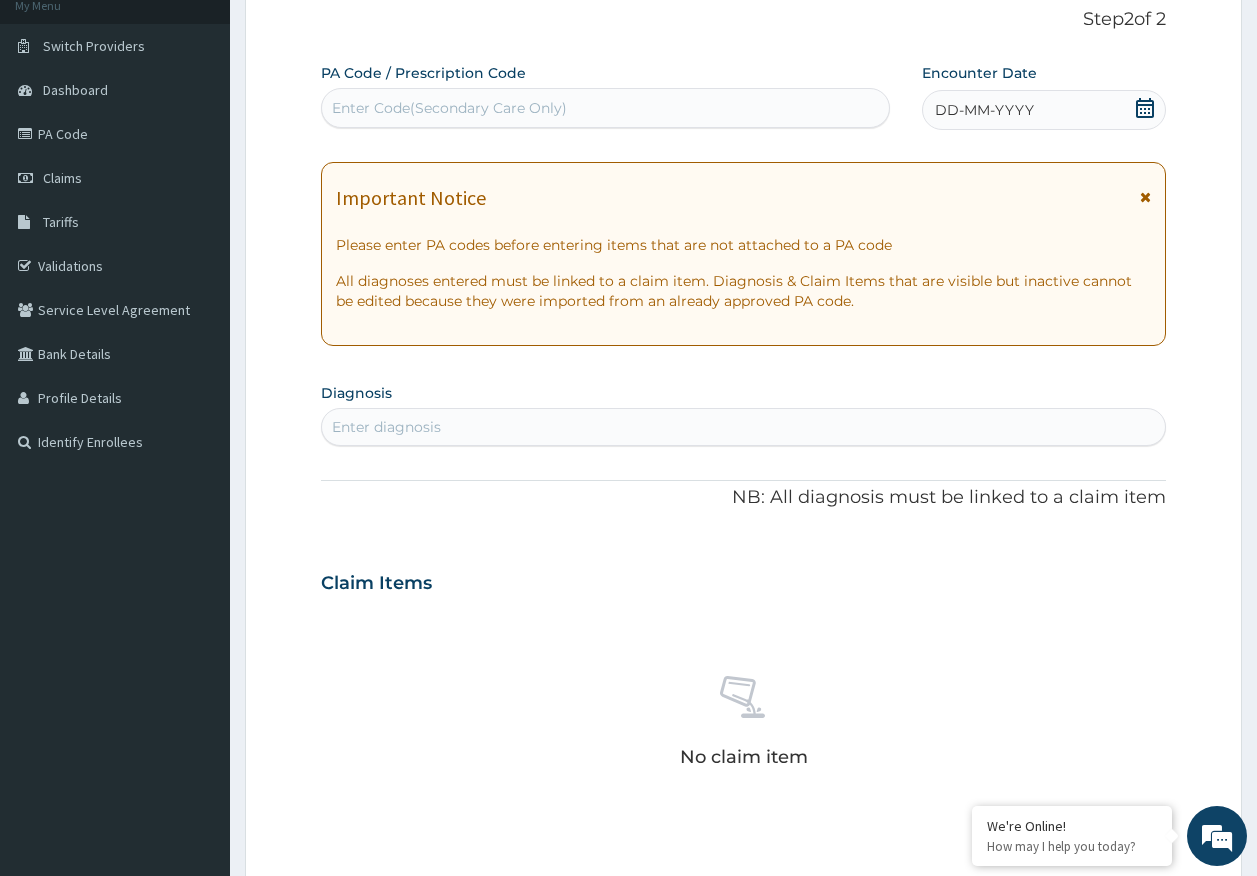 click on "DD-MM-YYYY" at bounding box center [984, 110] 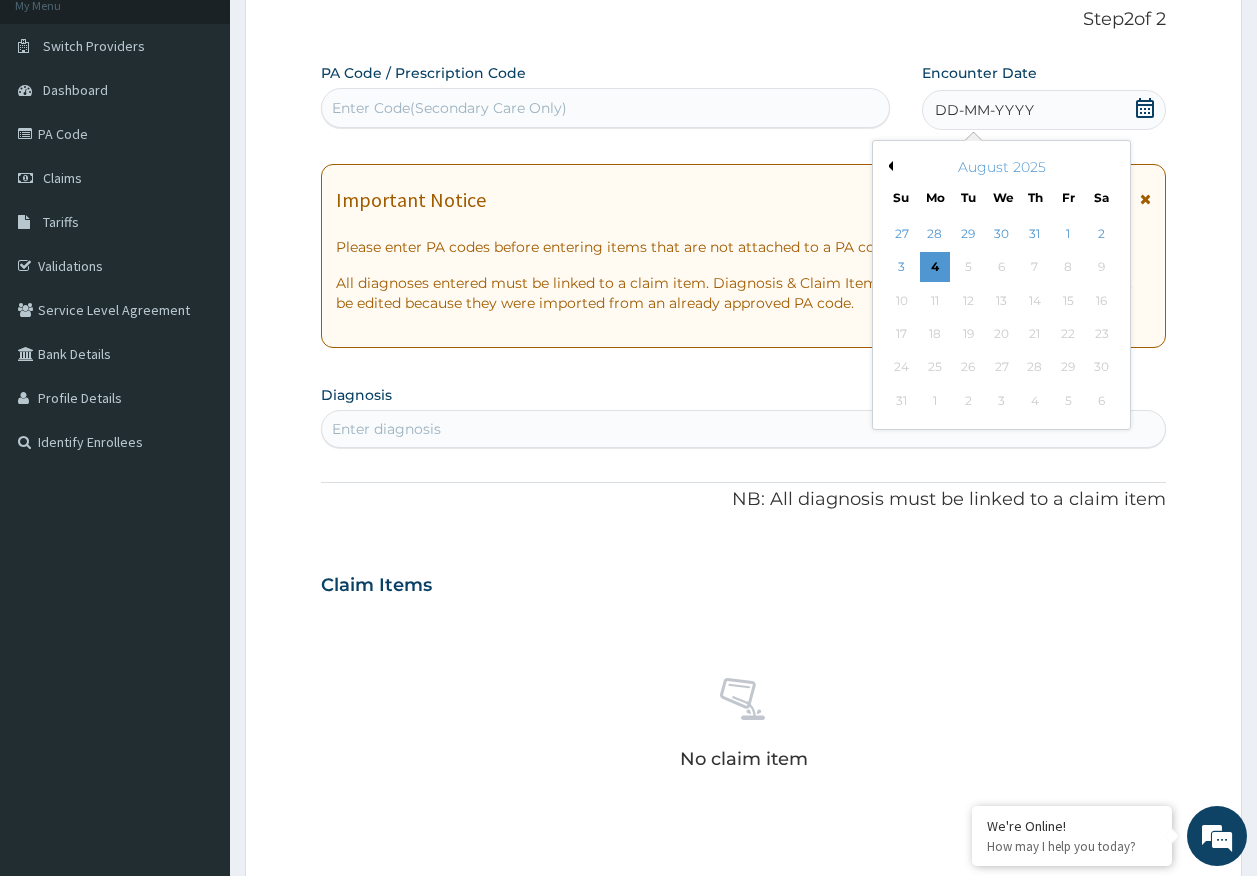 scroll, scrollTop: 0, scrollLeft: 0, axis: both 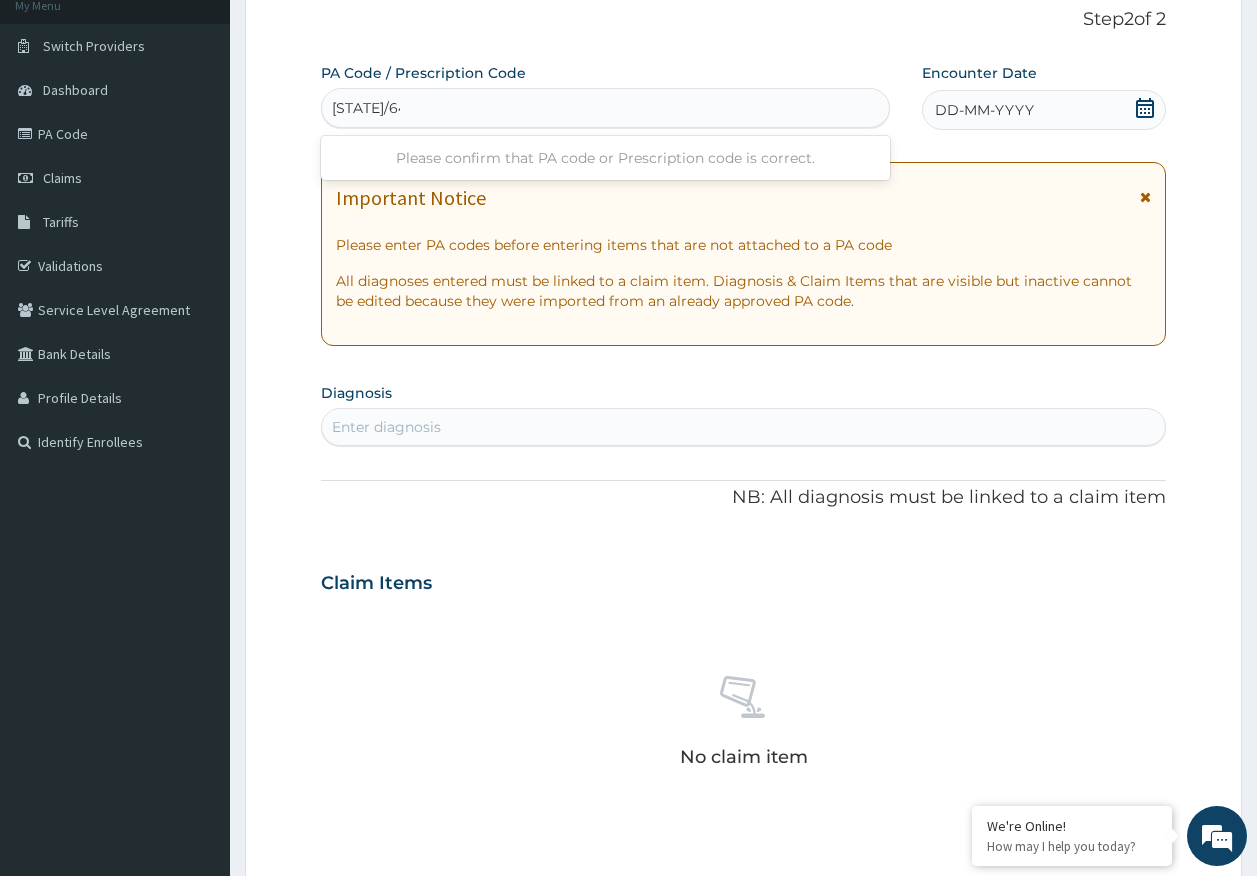 type on "PA/64523C" 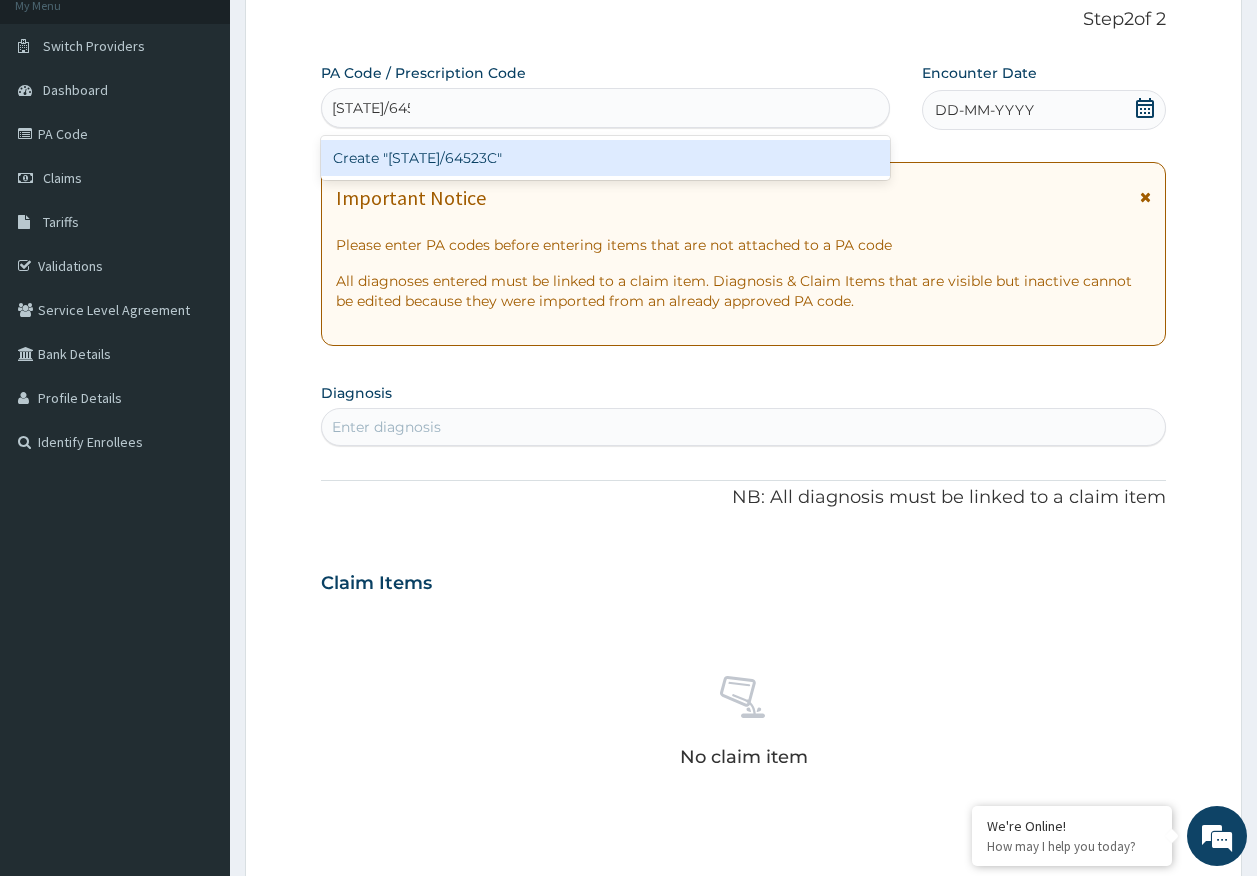 click on "Create "PA/64523C"" at bounding box center (606, 158) 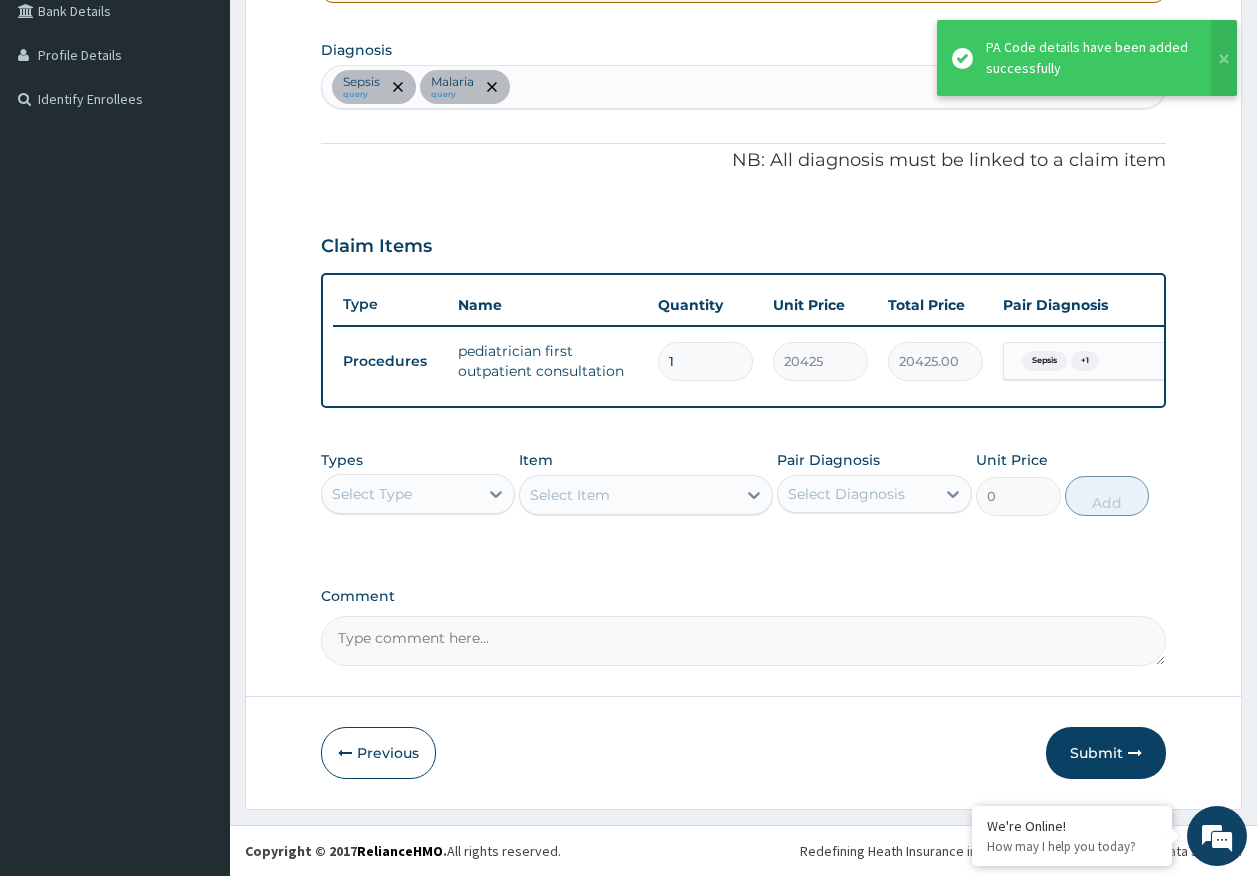 scroll, scrollTop: 486, scrollLeft: 0, axis: vertical 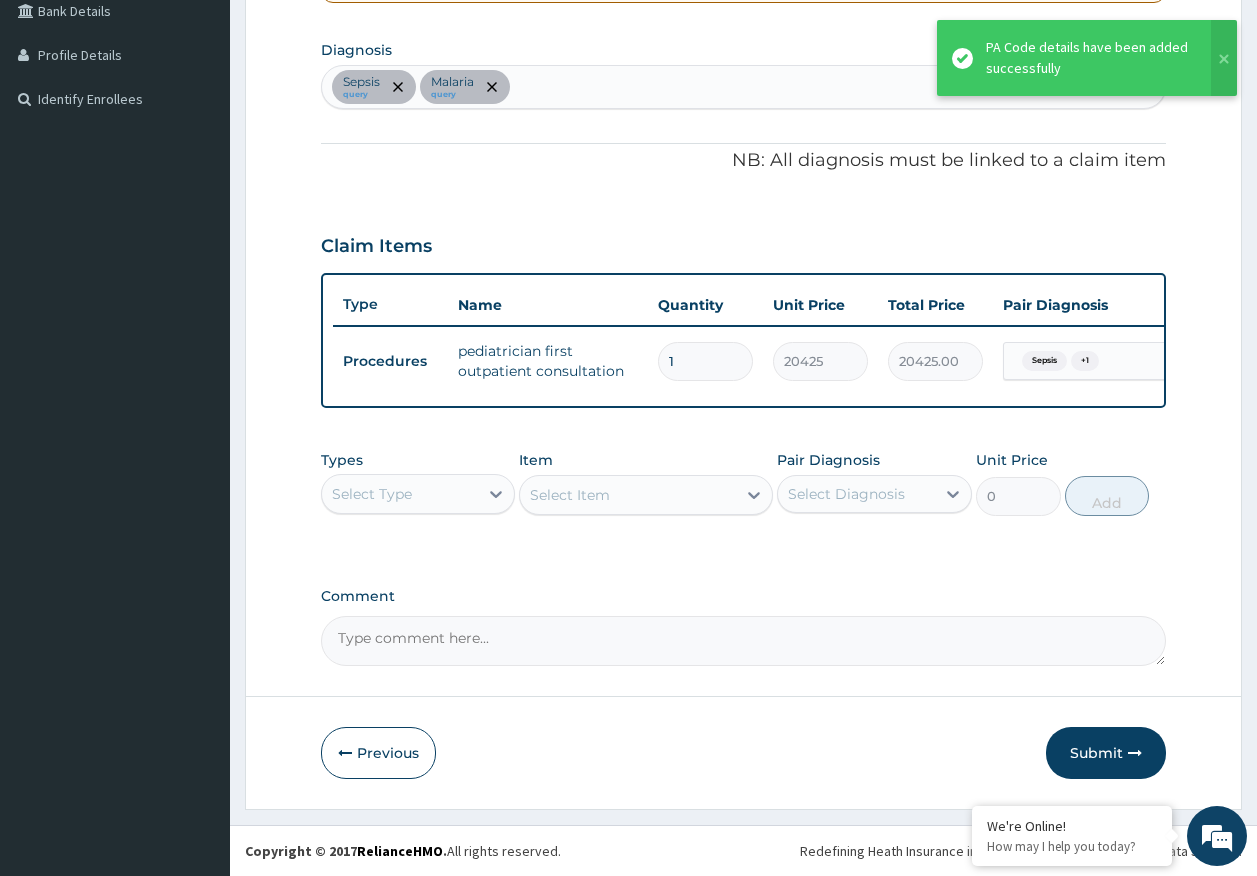 click on "Select Type" at bounding box center [372, 494] 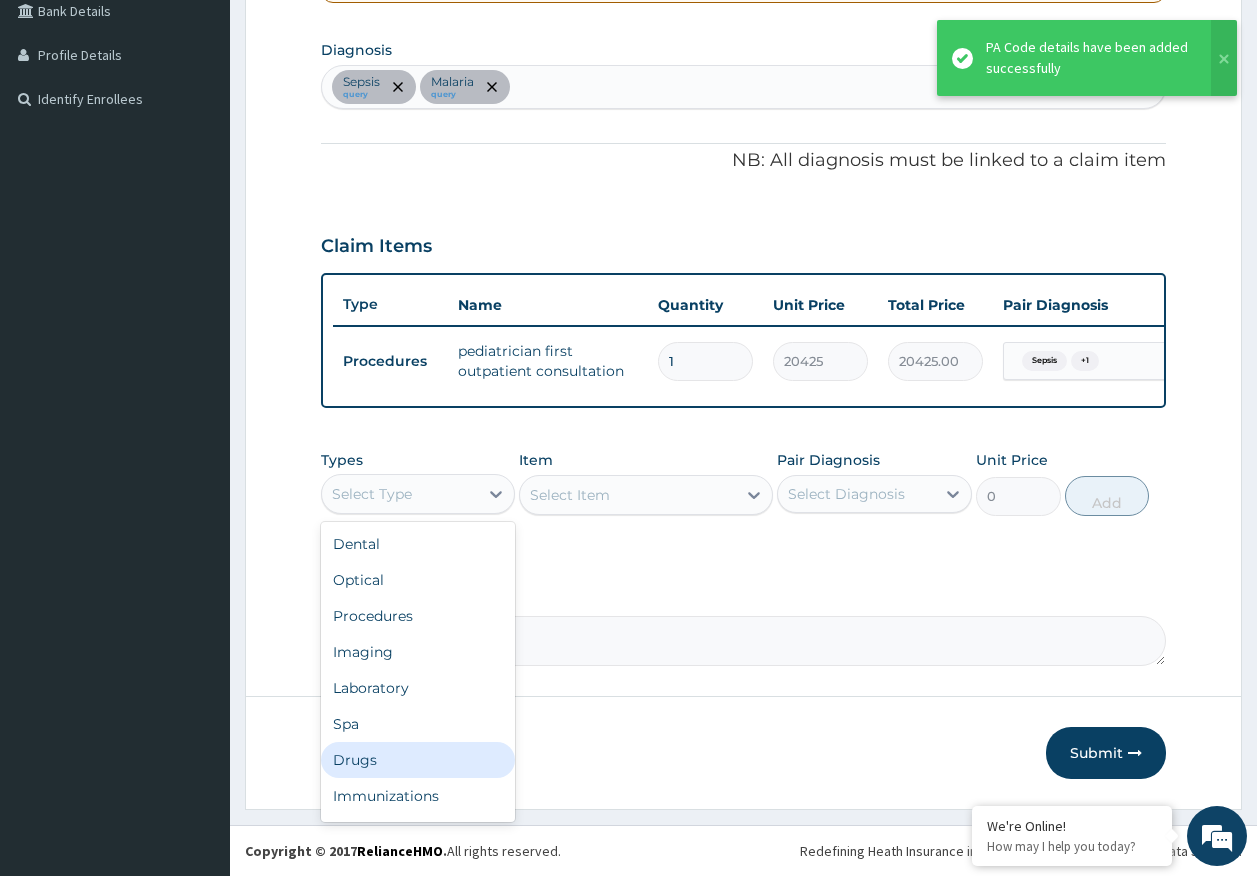click on "Drugs" at bounding box center (418, 760) 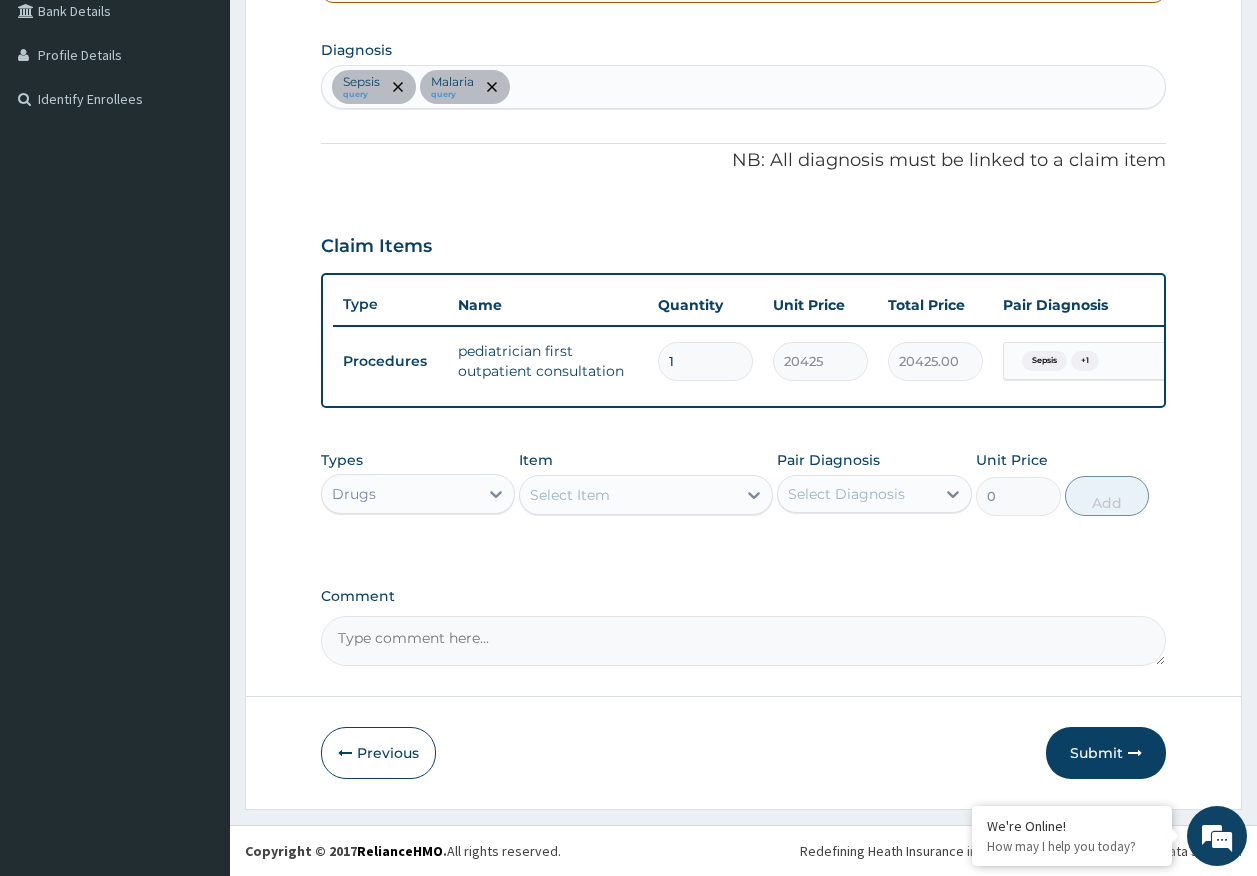 click on "Select Item" at bounding box center [570, 495] 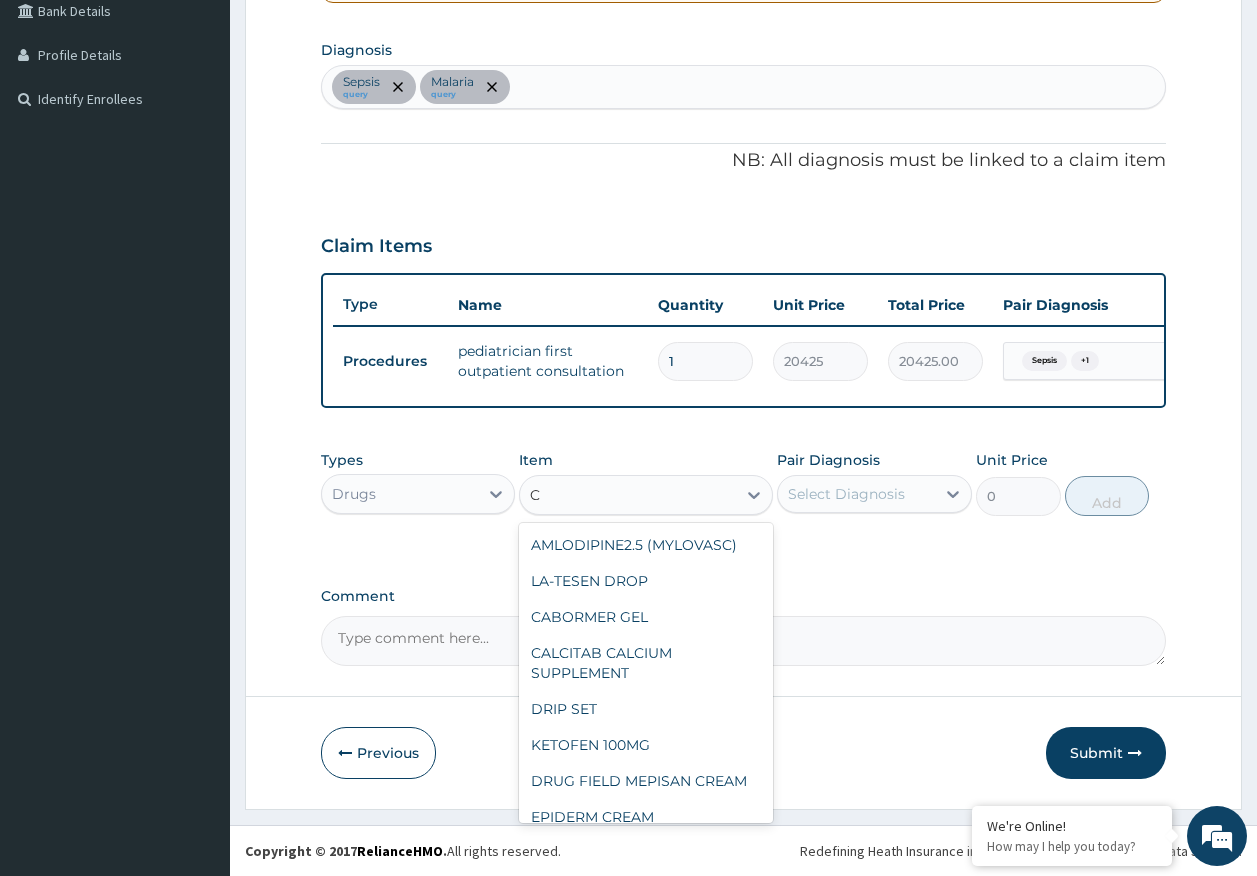 type on "C" 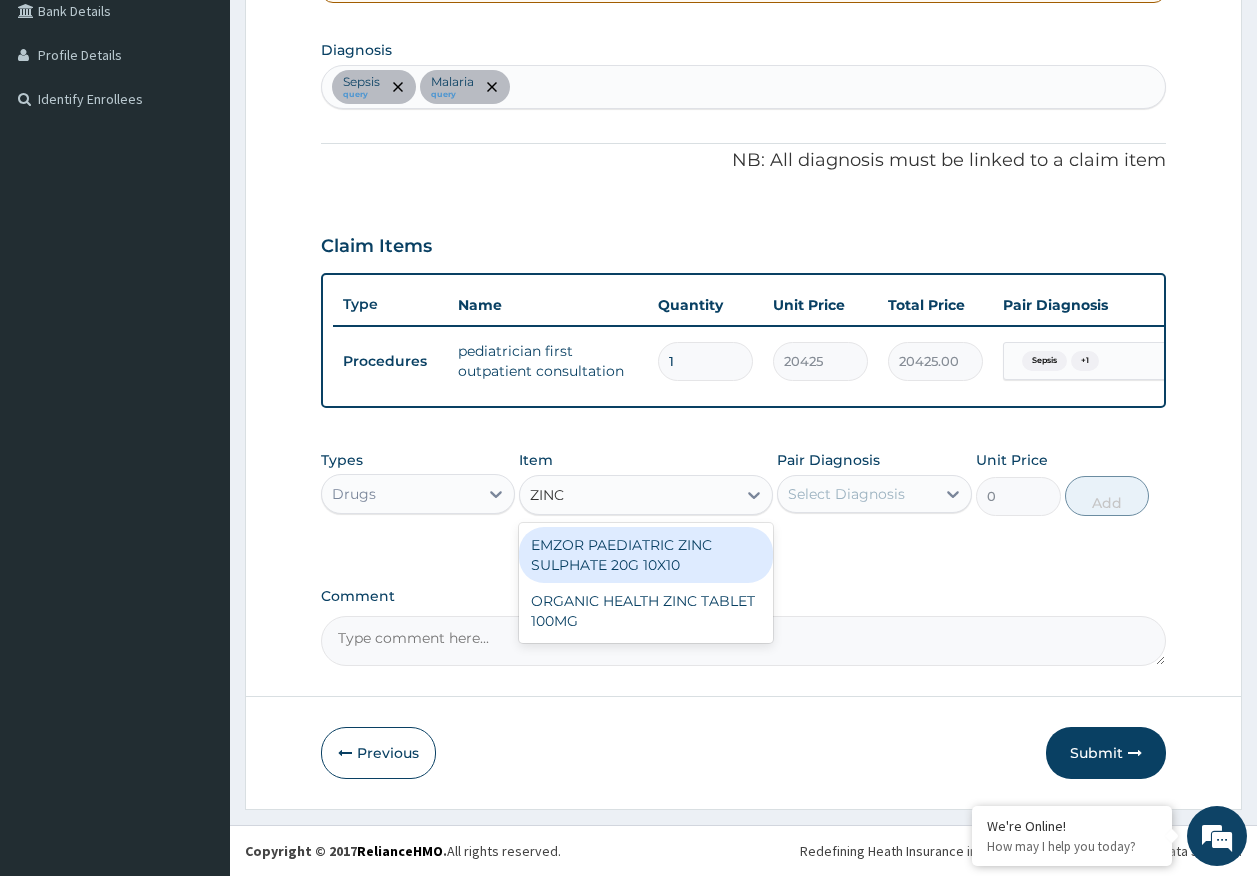 type on "ZINC" 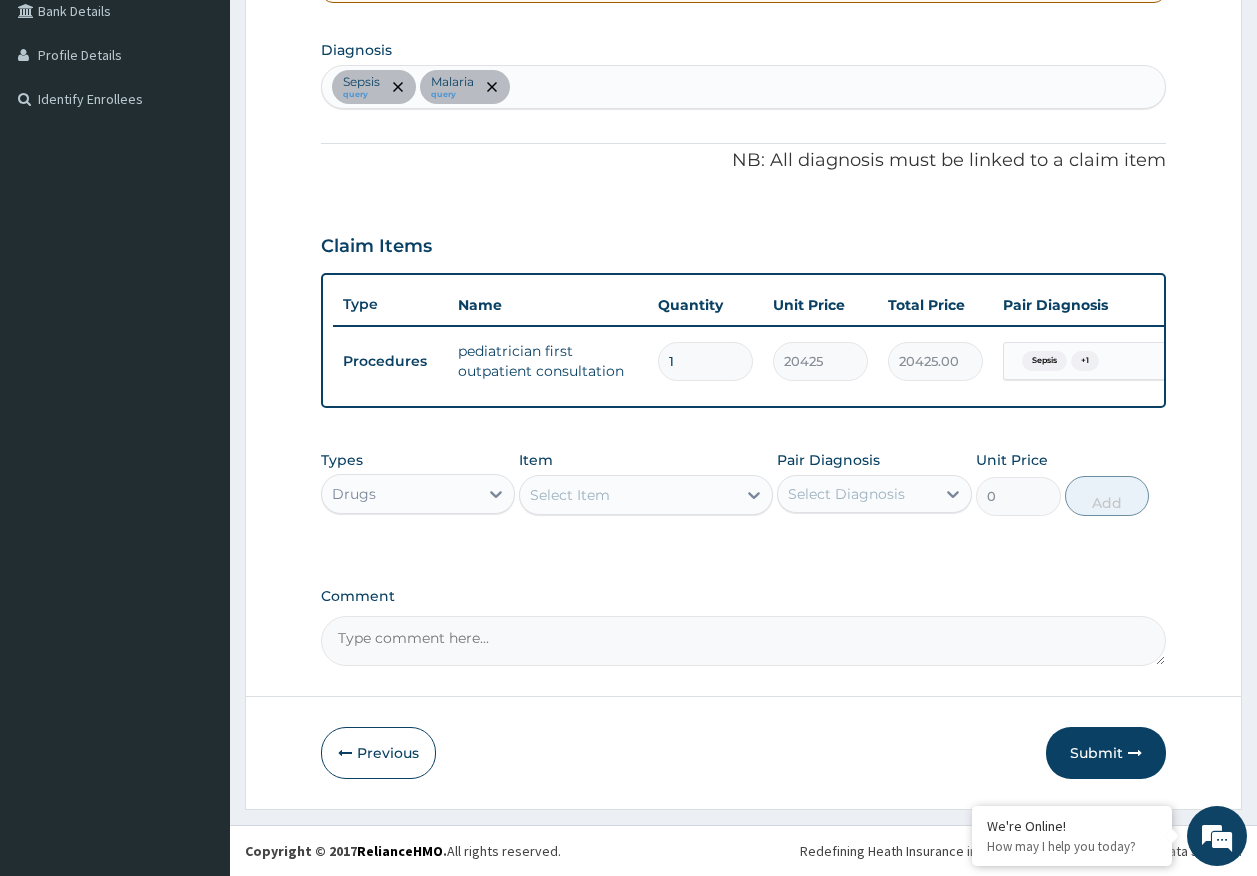 click on "Select Item" at bounding box center (570, 495) 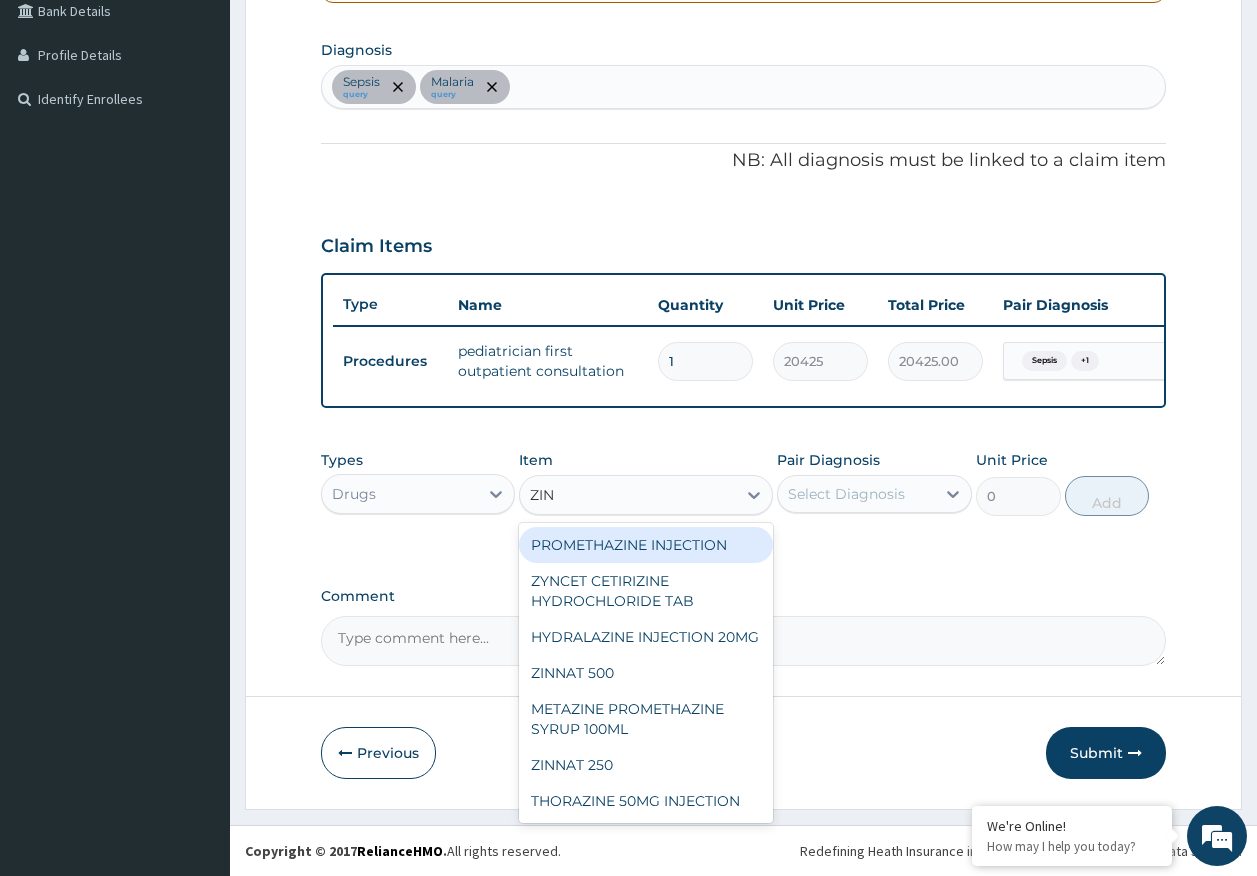 type on "ZINC" 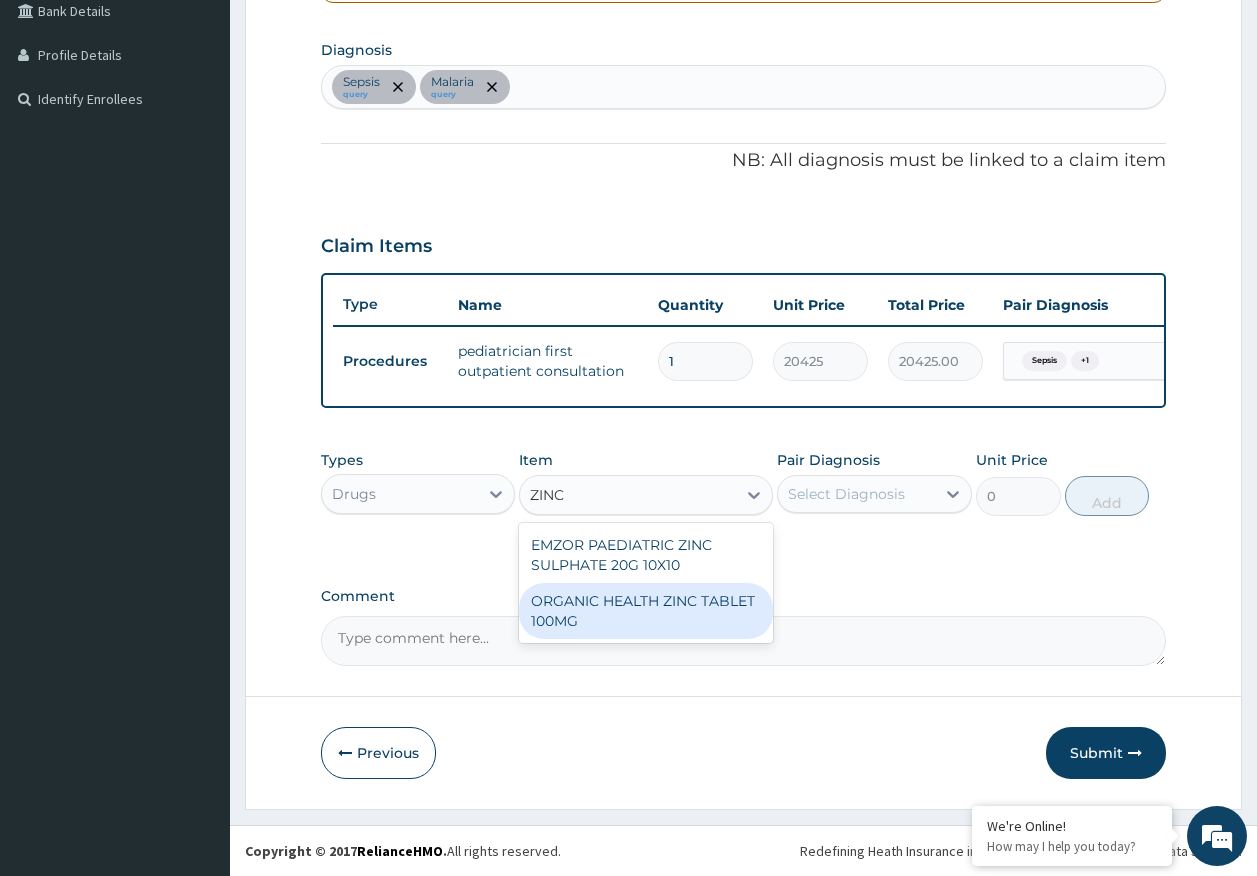 click on "ORGANIC HEALTH ZINC TABLET 100MG" at bounding box center (646, 611) 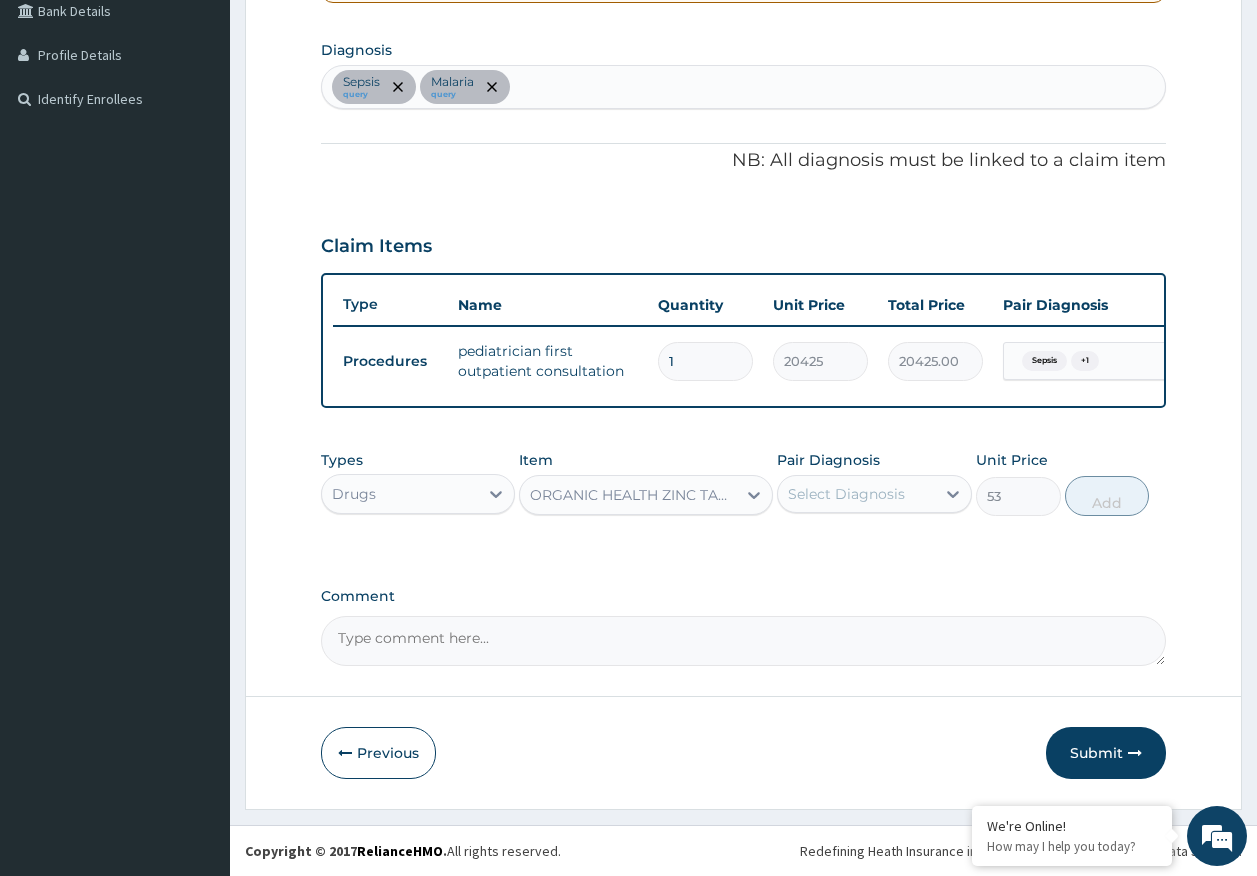 click on "Select Diagnosis" at bounding box center [846, 494] 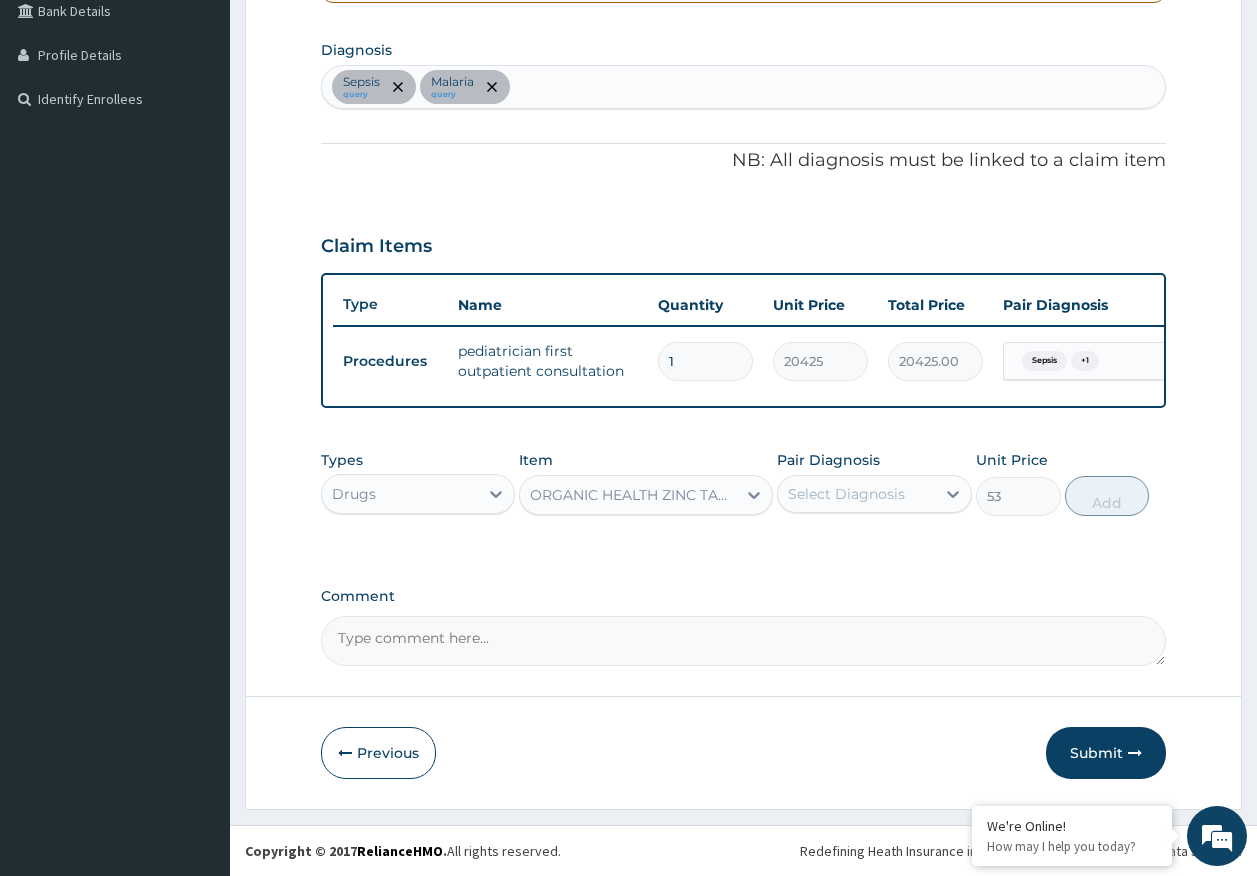 click on "Sepsis query Malaria query" at bounding box center [744, 87] 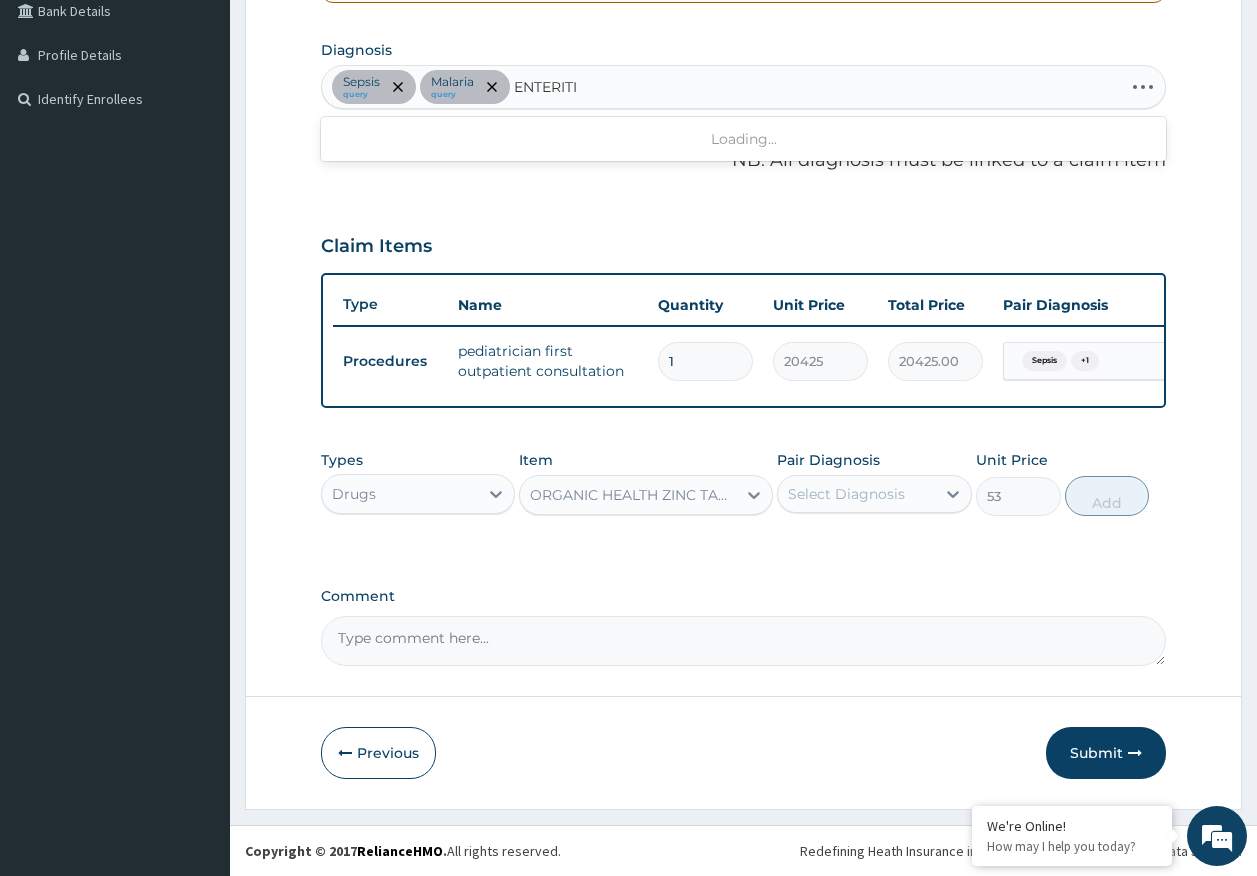 type on "ENTERITIS" 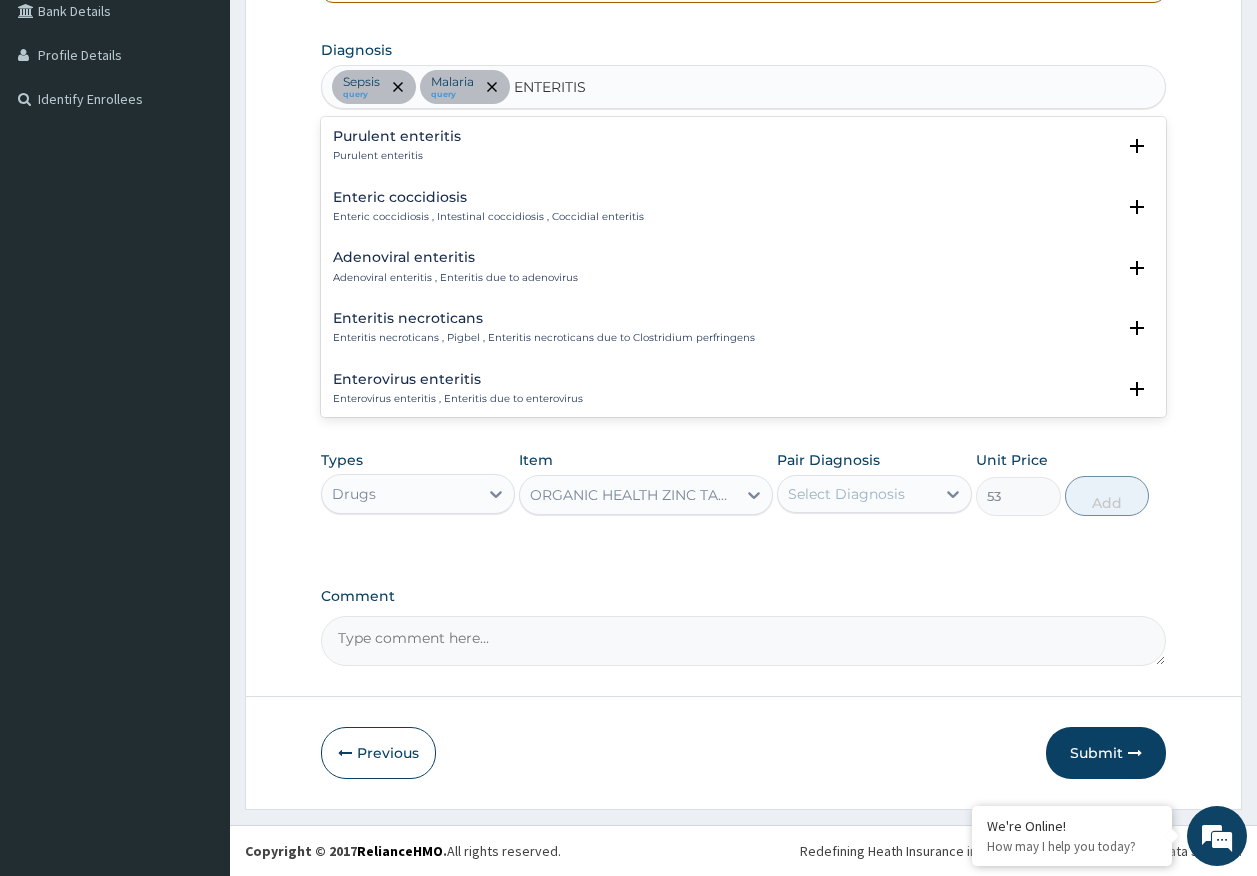 click on "Adenoviral enteritis" at bounding box center [455, 257] 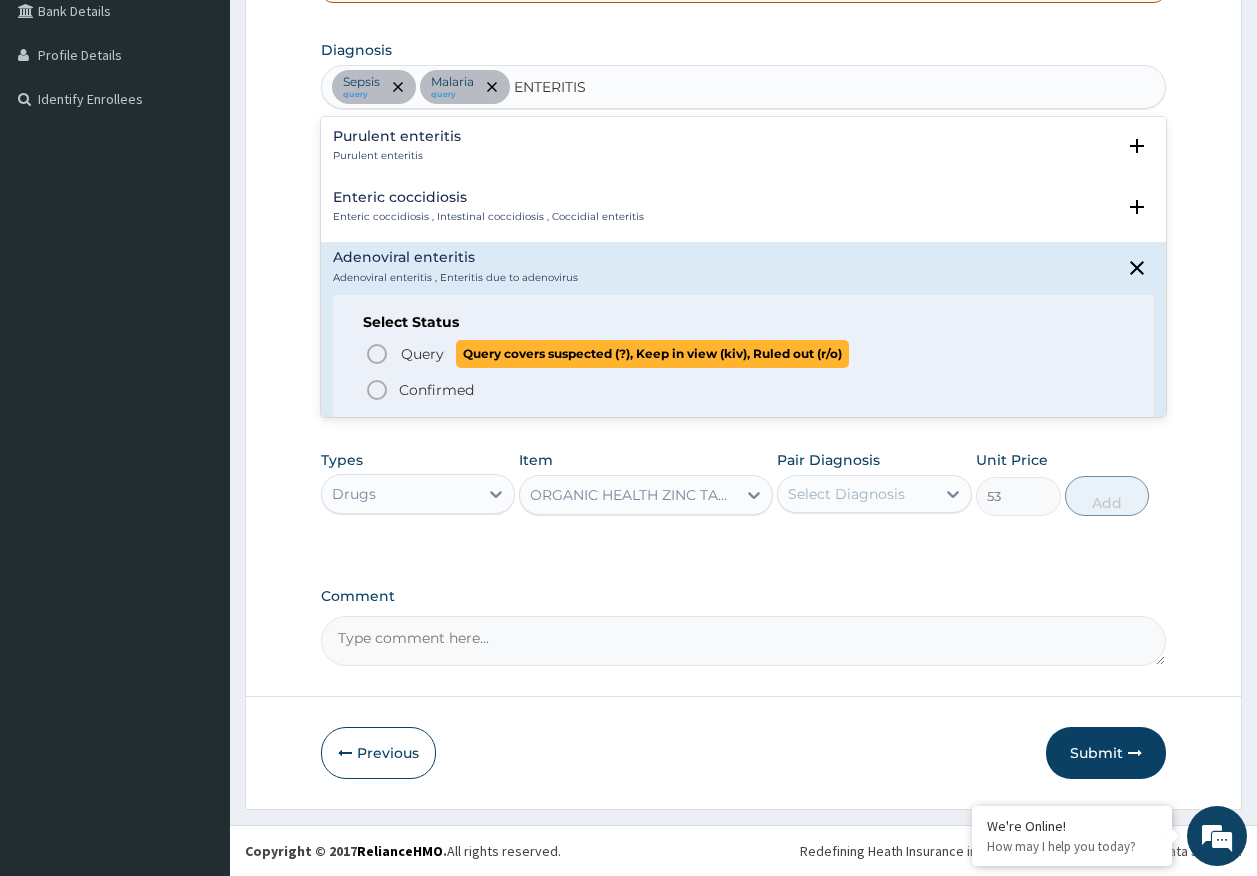 click on "Query" at bounding box center [422, 354] 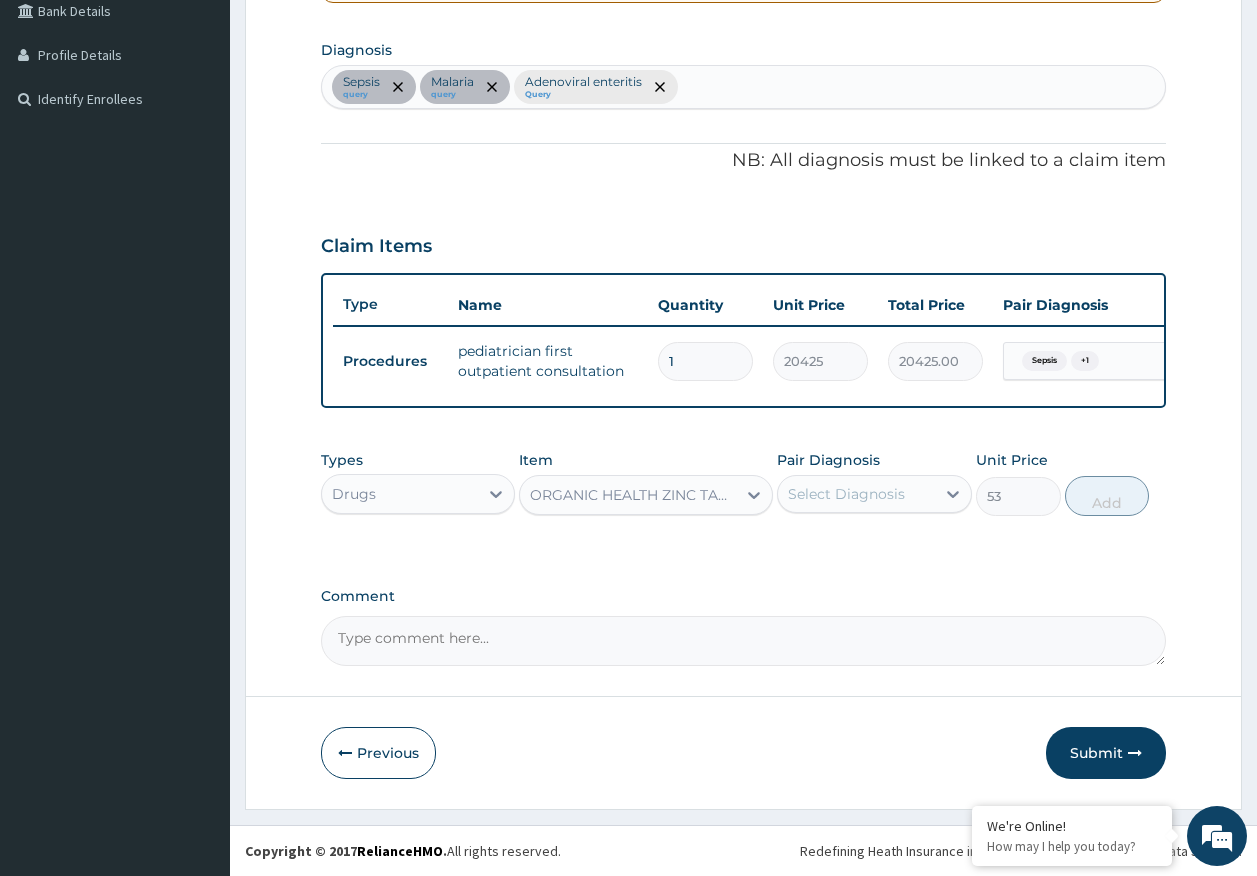 click on "Select Diagnosis" at bounding box center (846, 494) 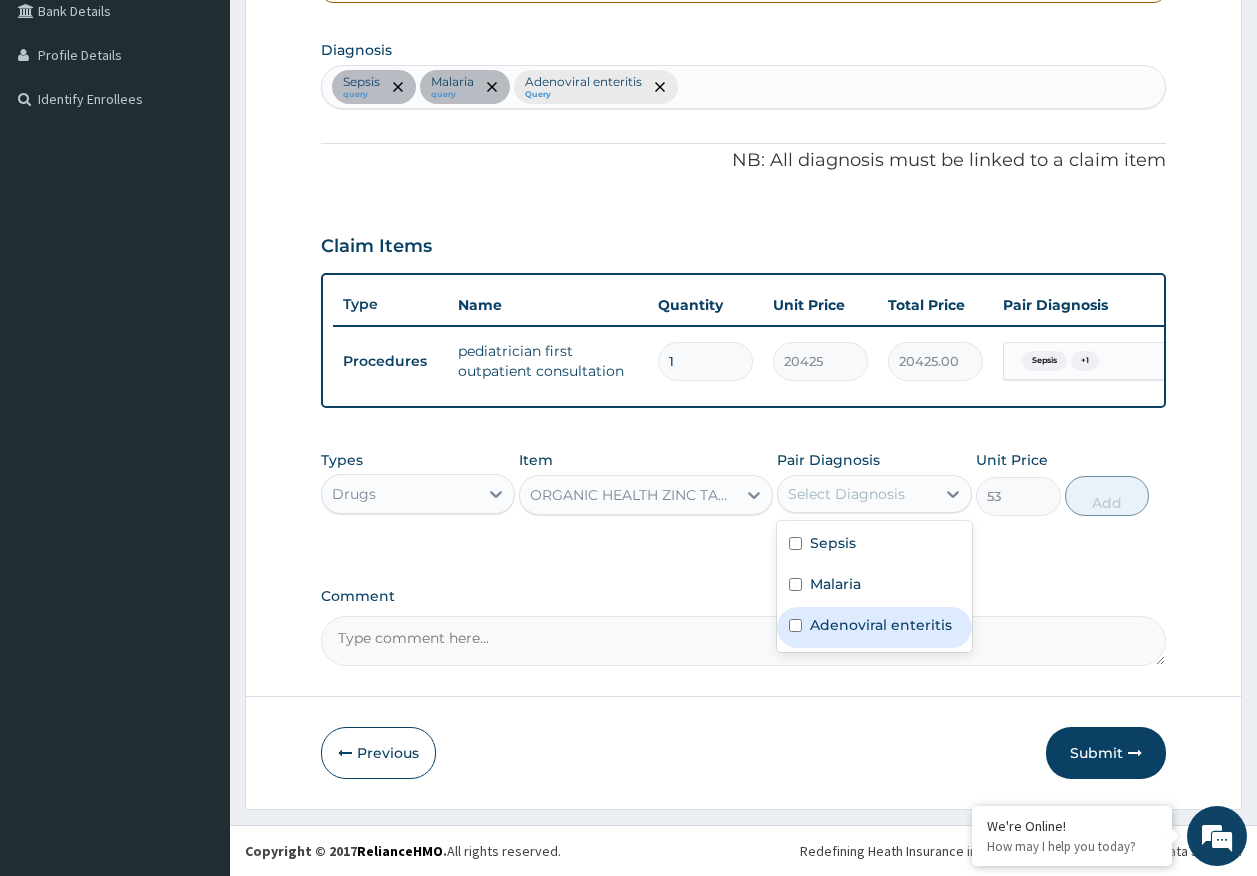 click on "Adenoviral enteritis" at bounding box center (881, 625) 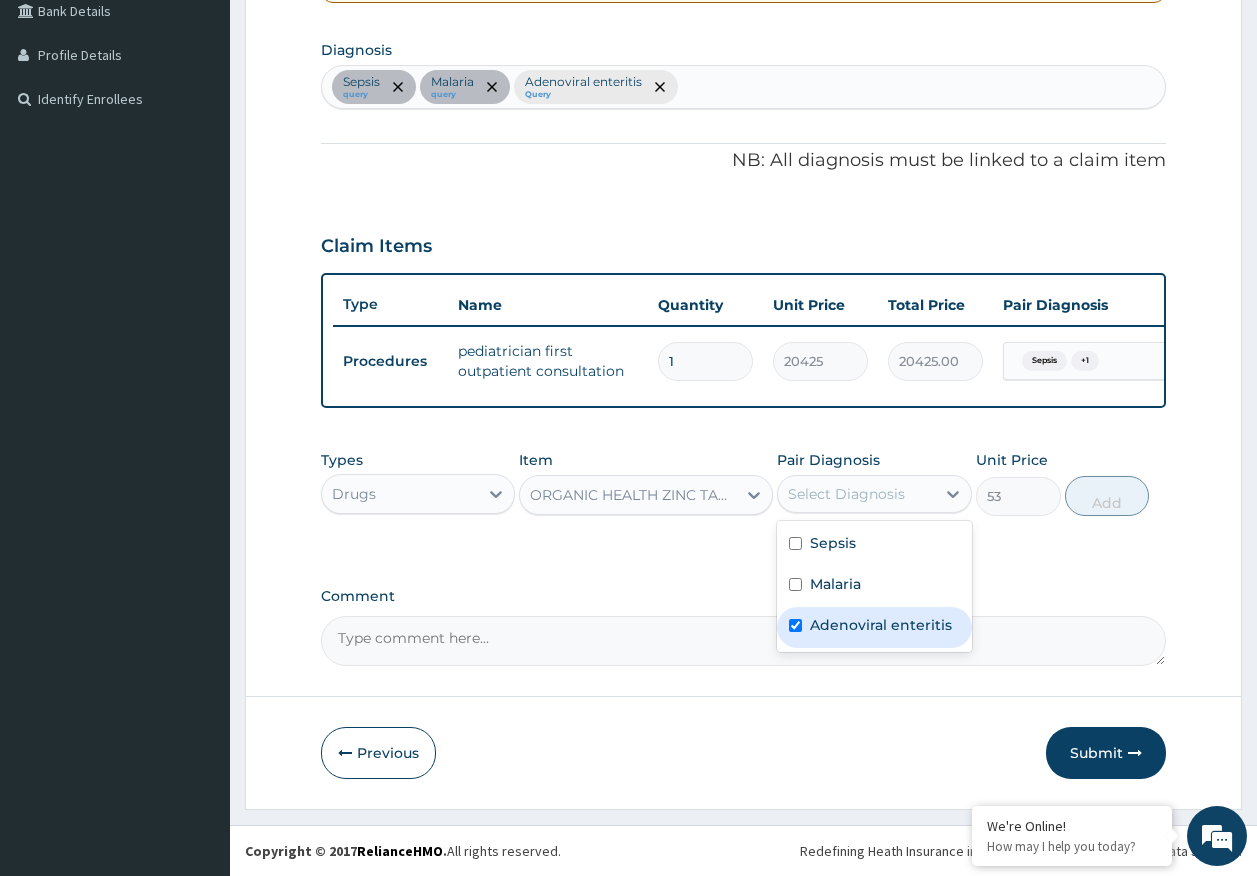 checkbox on "true" 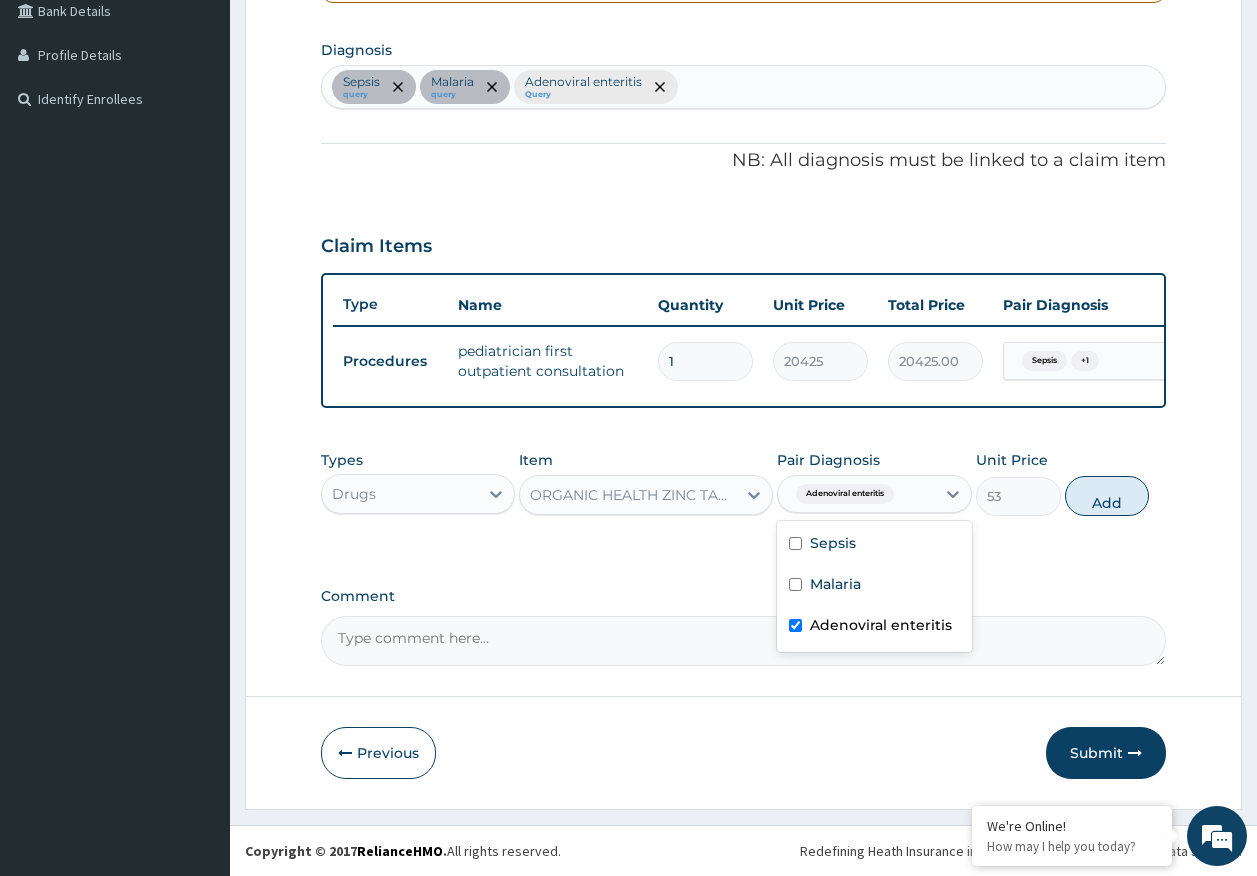 click on "Add" at bounding box center (1107, 496) 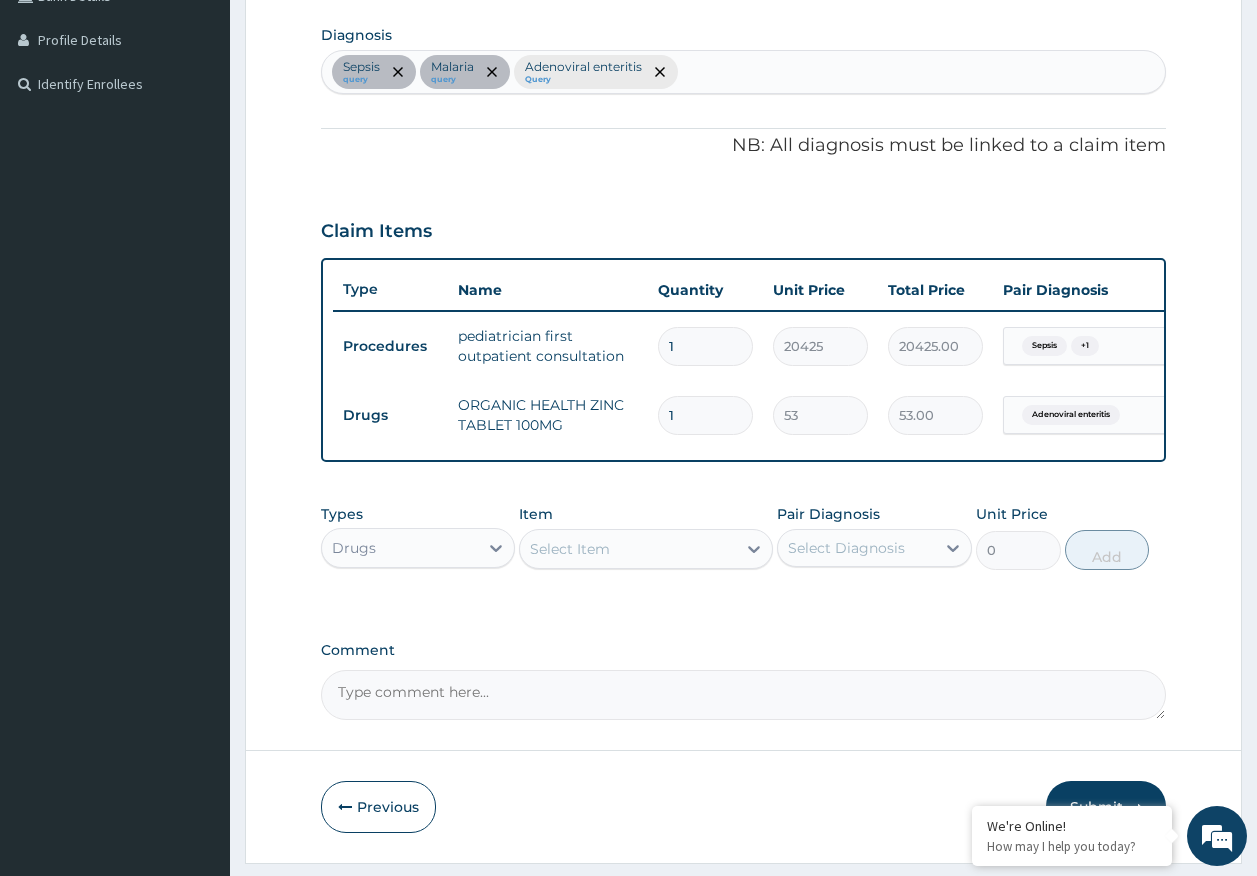 type on "10" 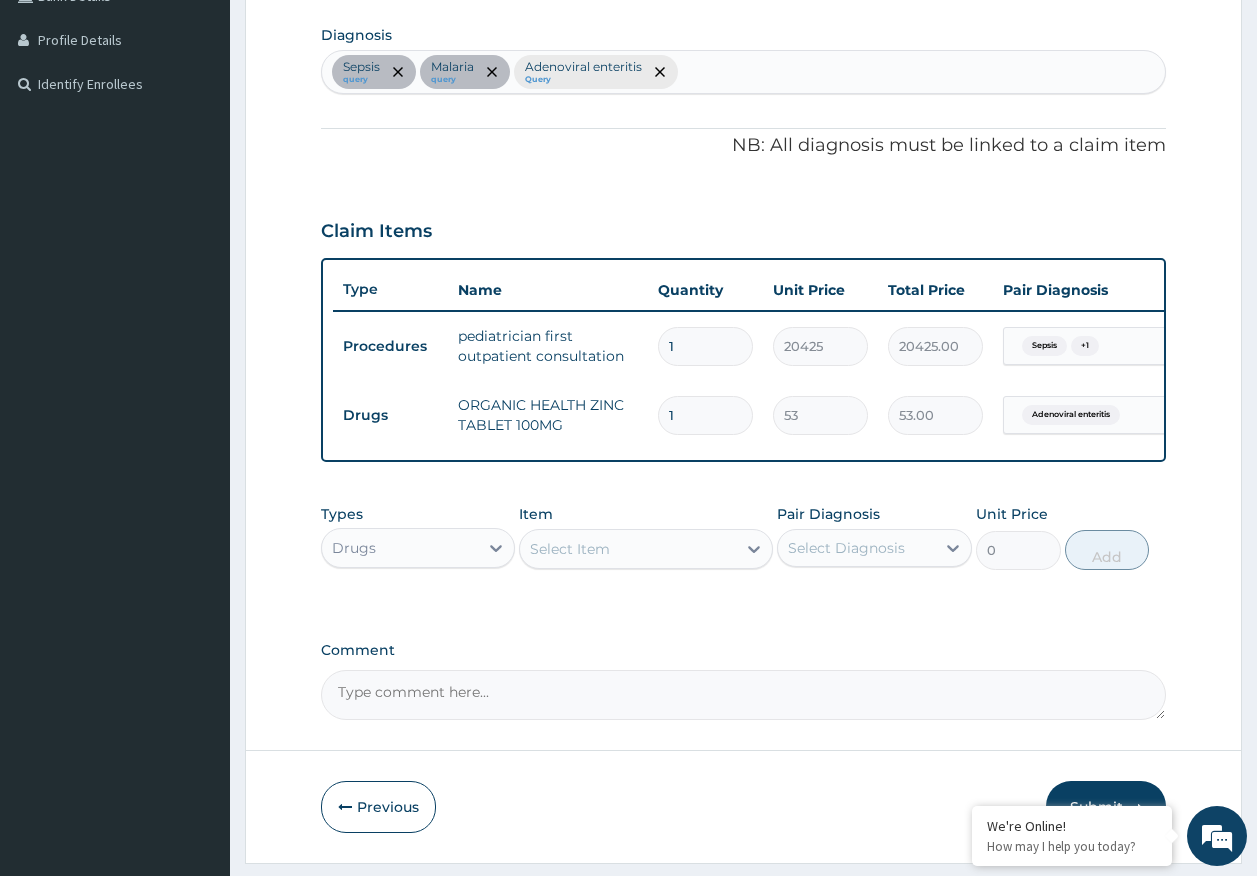 type on "530.00" 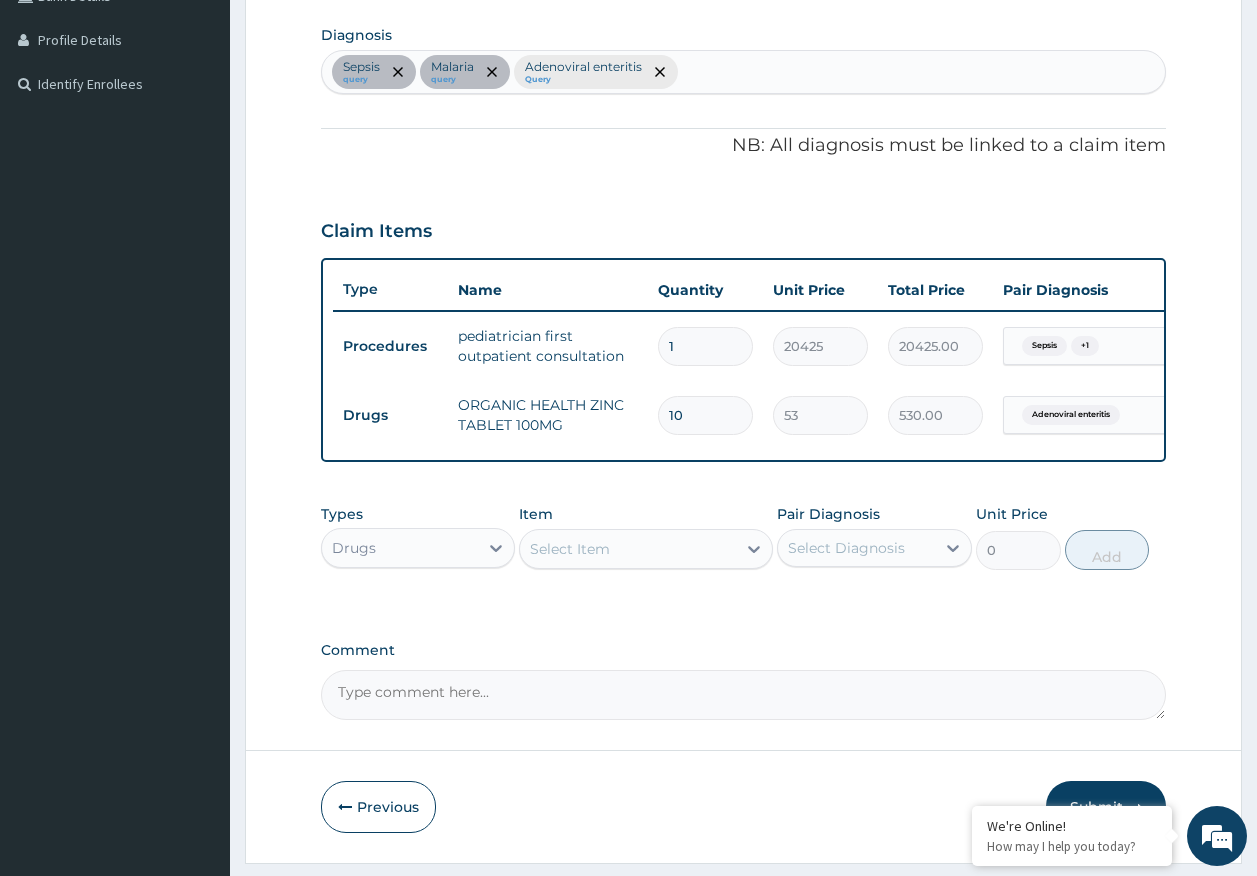 type on "10" 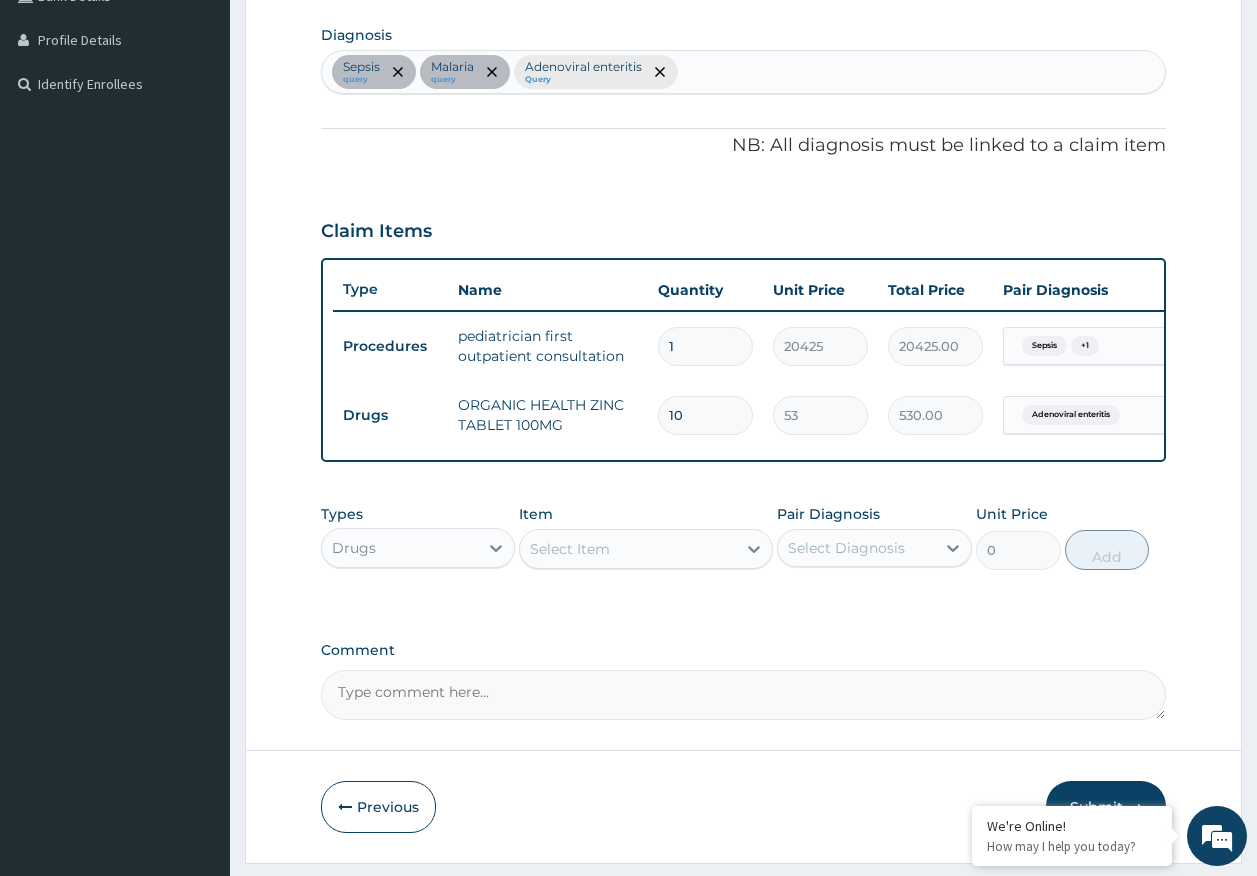 click on "Select Item" at bounding box center (628, 549) 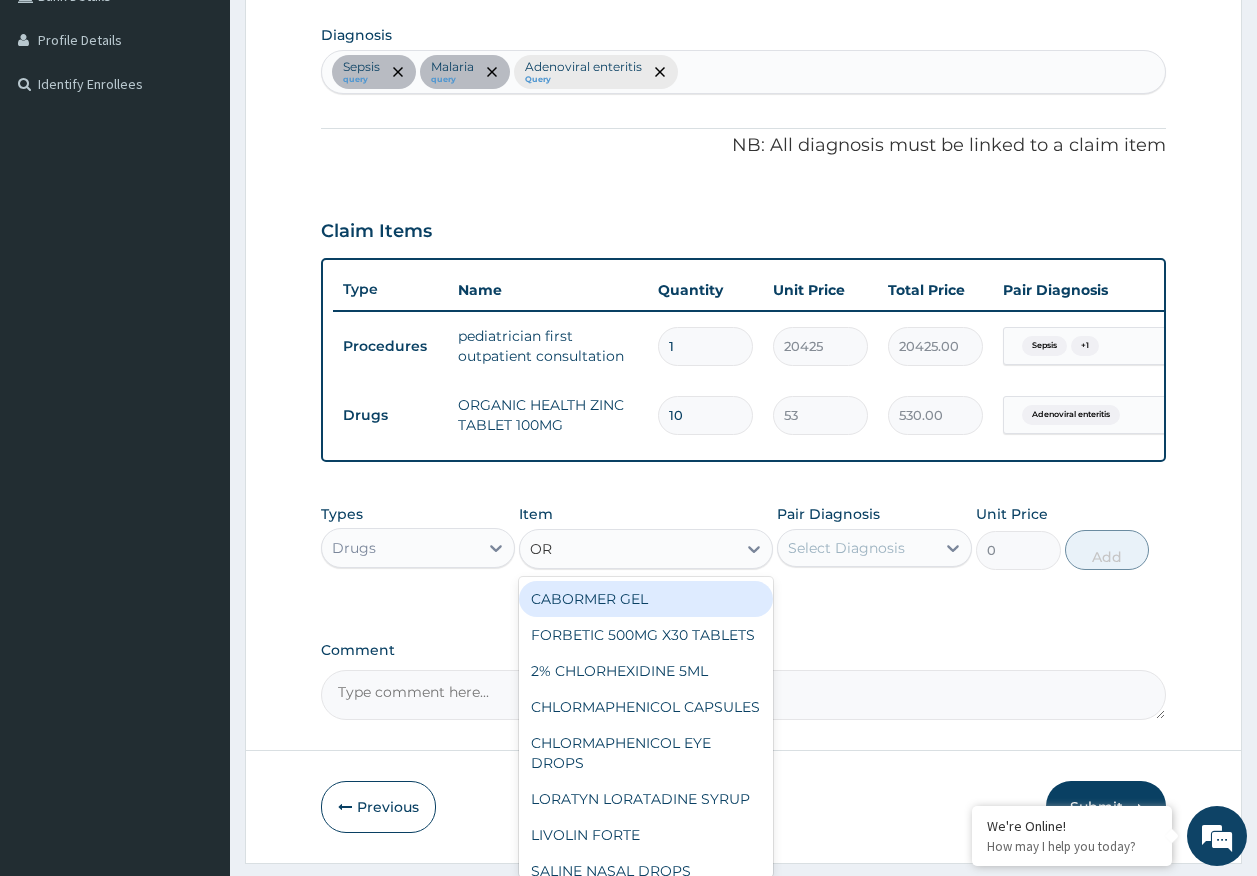 type on "ORS" 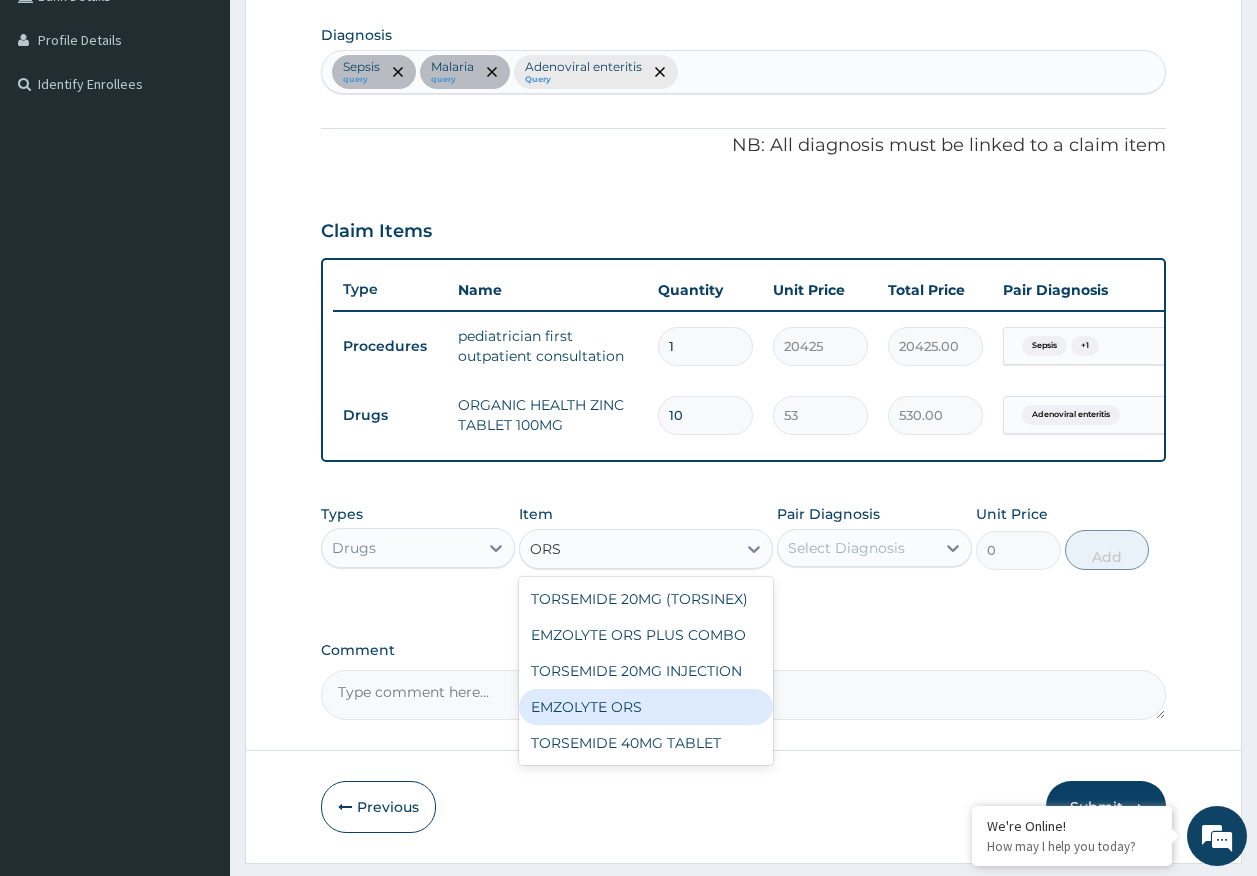 click on "EMZOLYTE ORS" at bounding box center [646, 707] 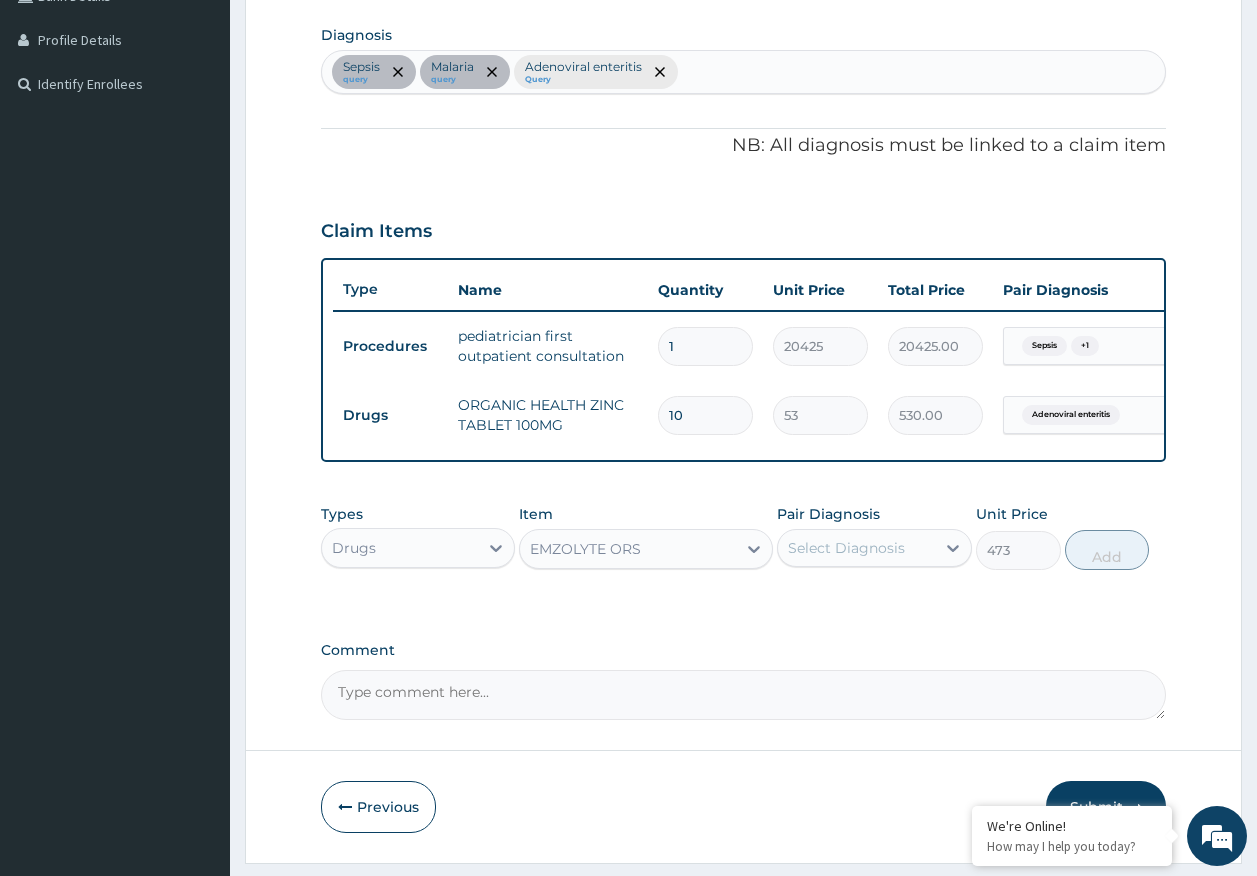 click on "Select Diagnosis" at bounding box center [846, 548] 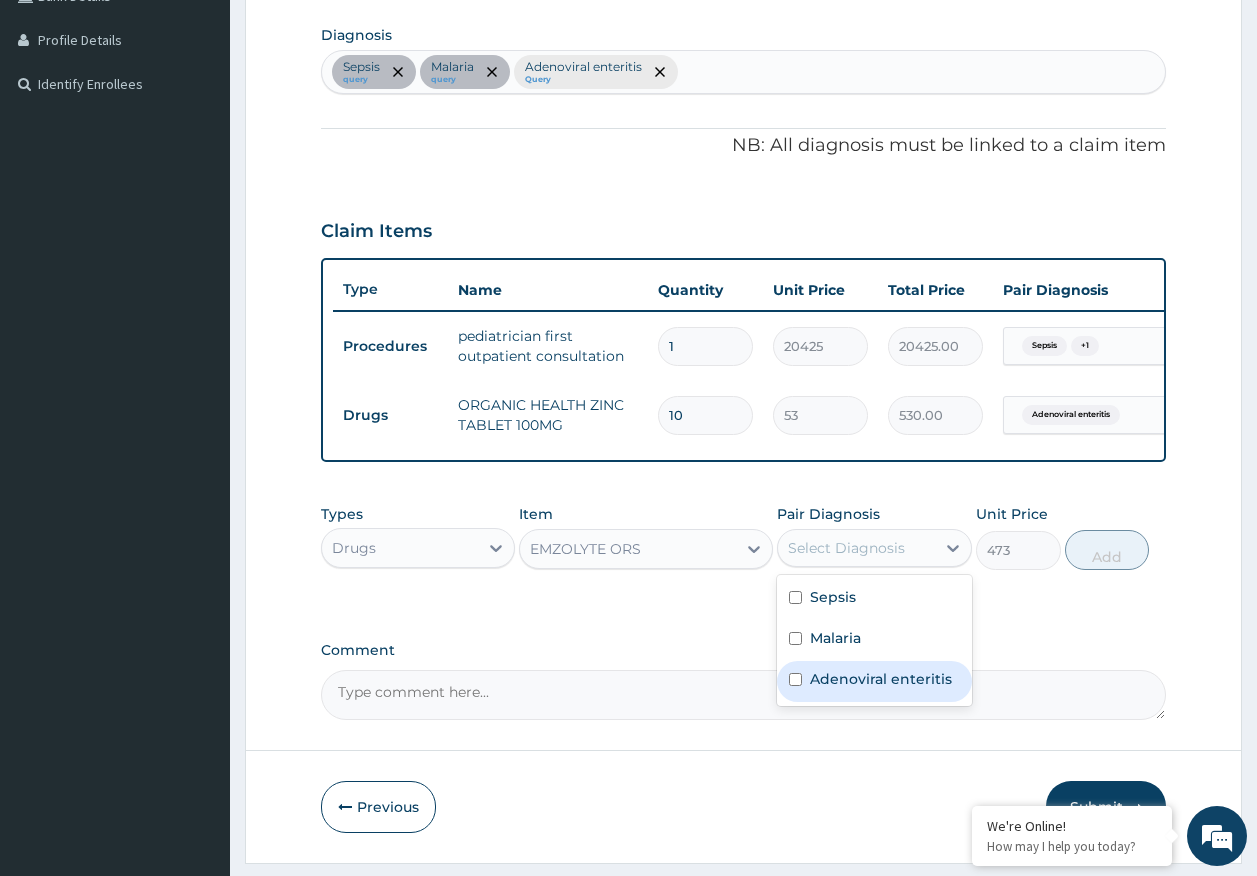 click on "Adenoviral enteritis" at bounding box center (874, 681) 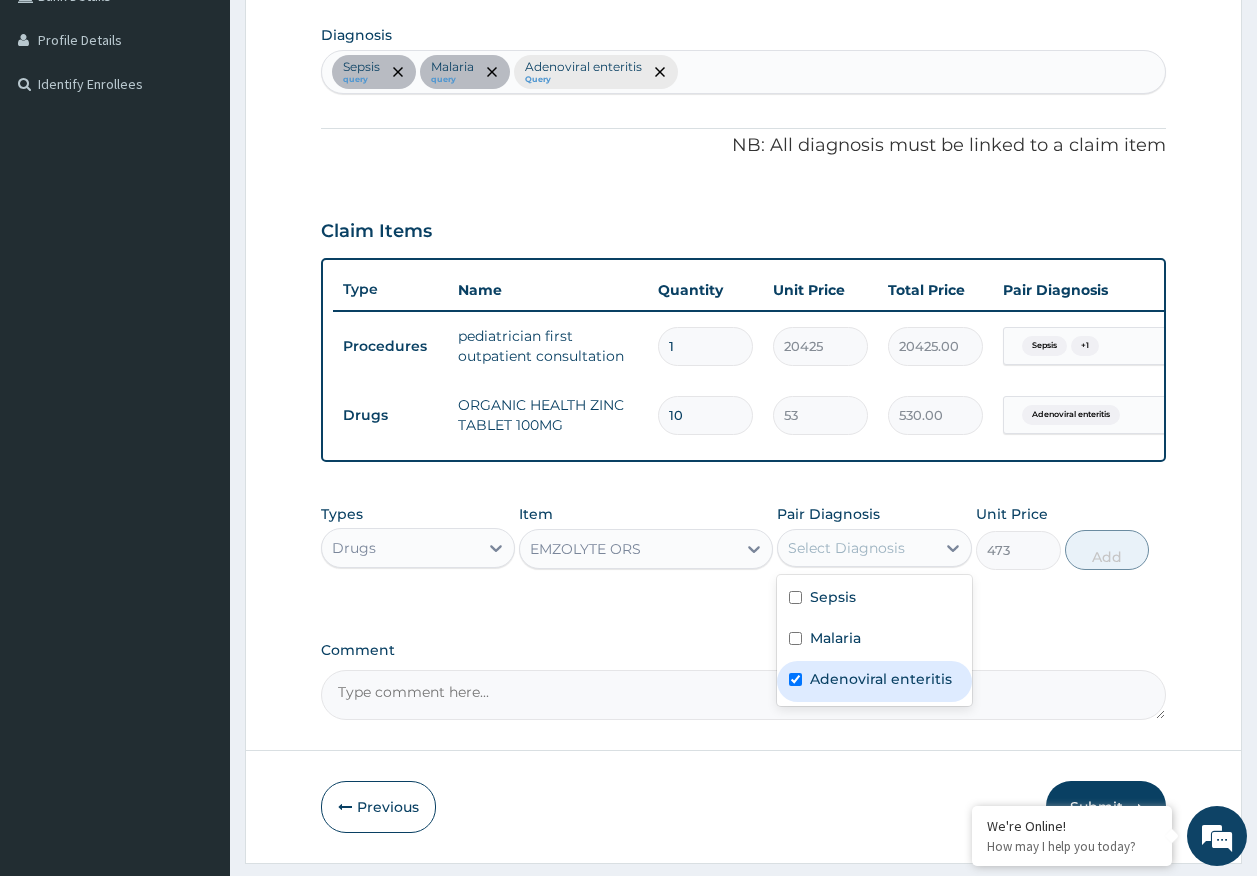 checkbox on "true" 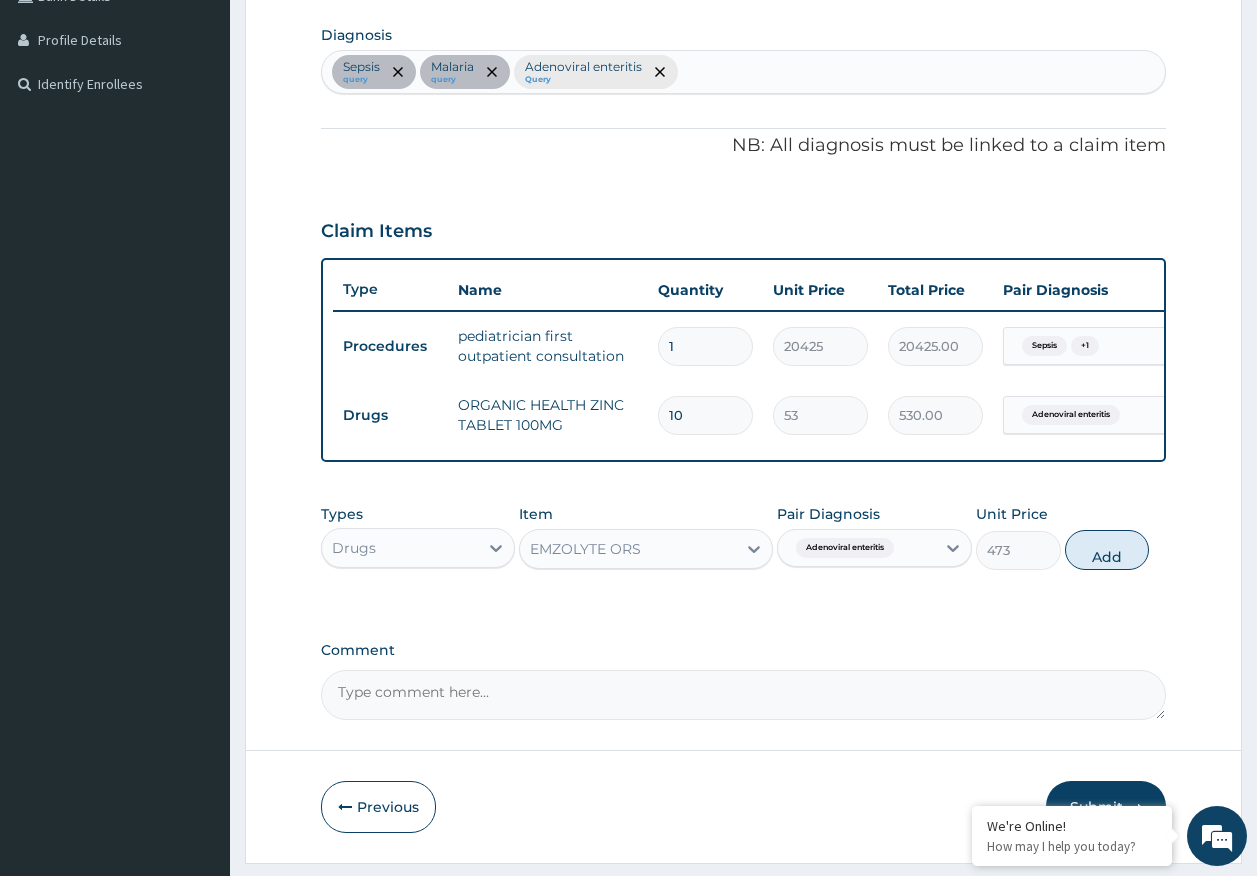 click on "Add" at bounding box center (1107, 550) 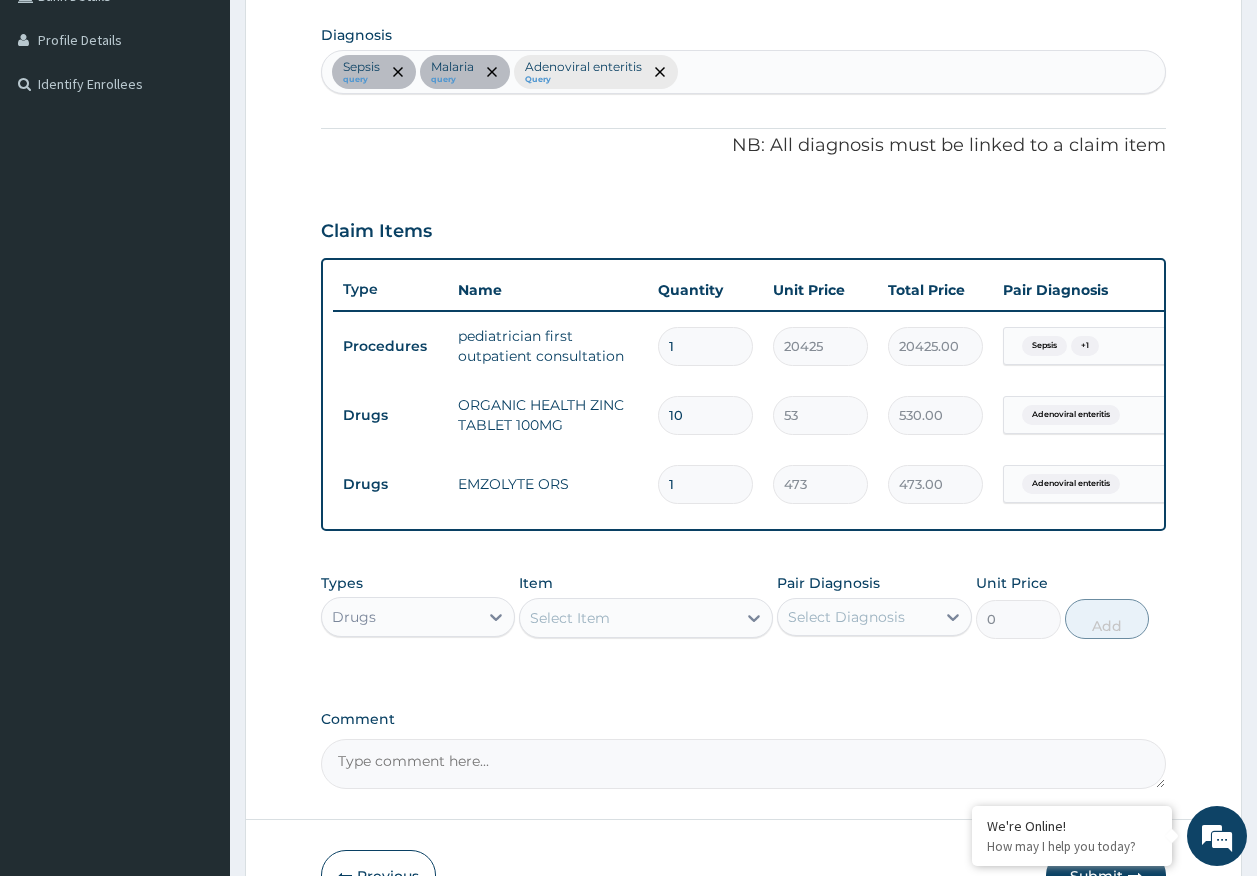 click on "Select Item" at bounding box center (570, 618) 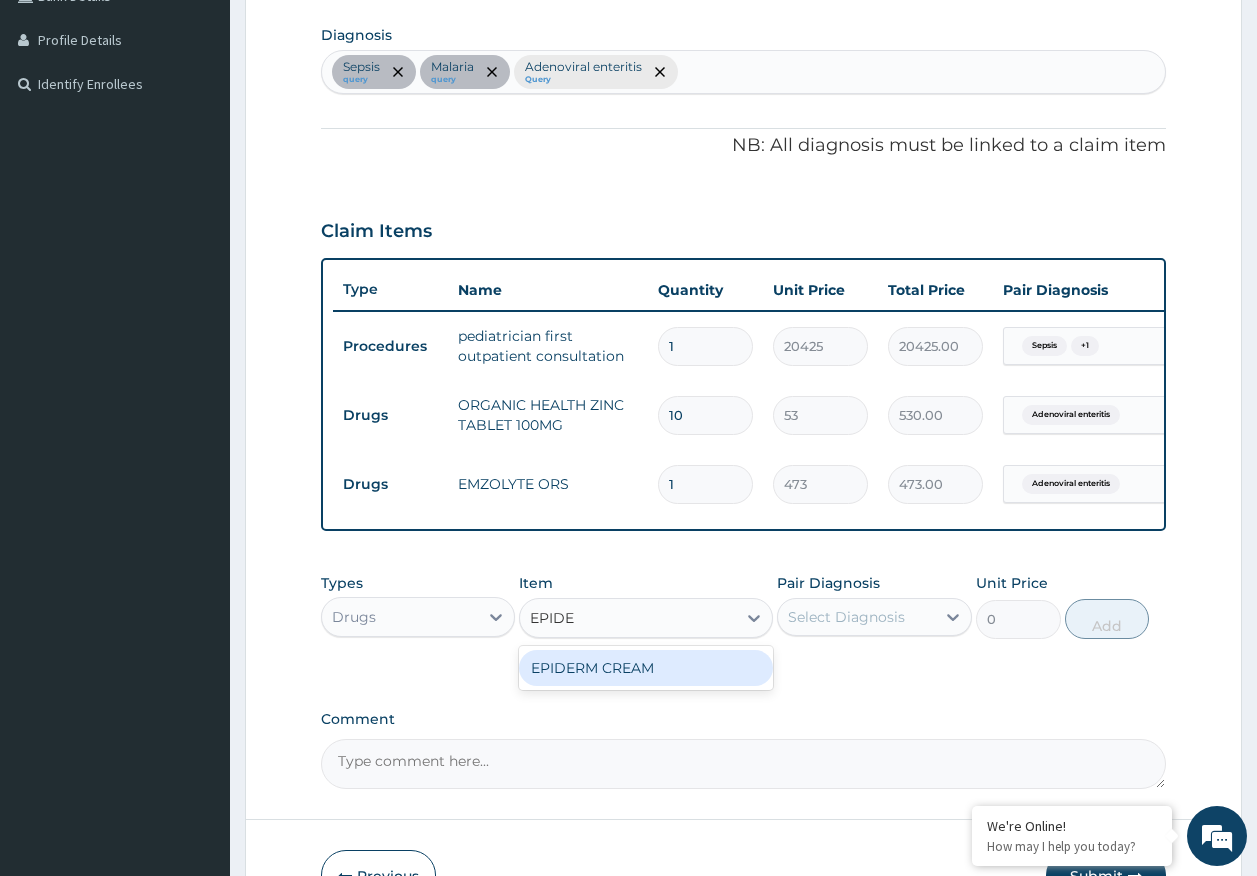 type on "EPIDER" 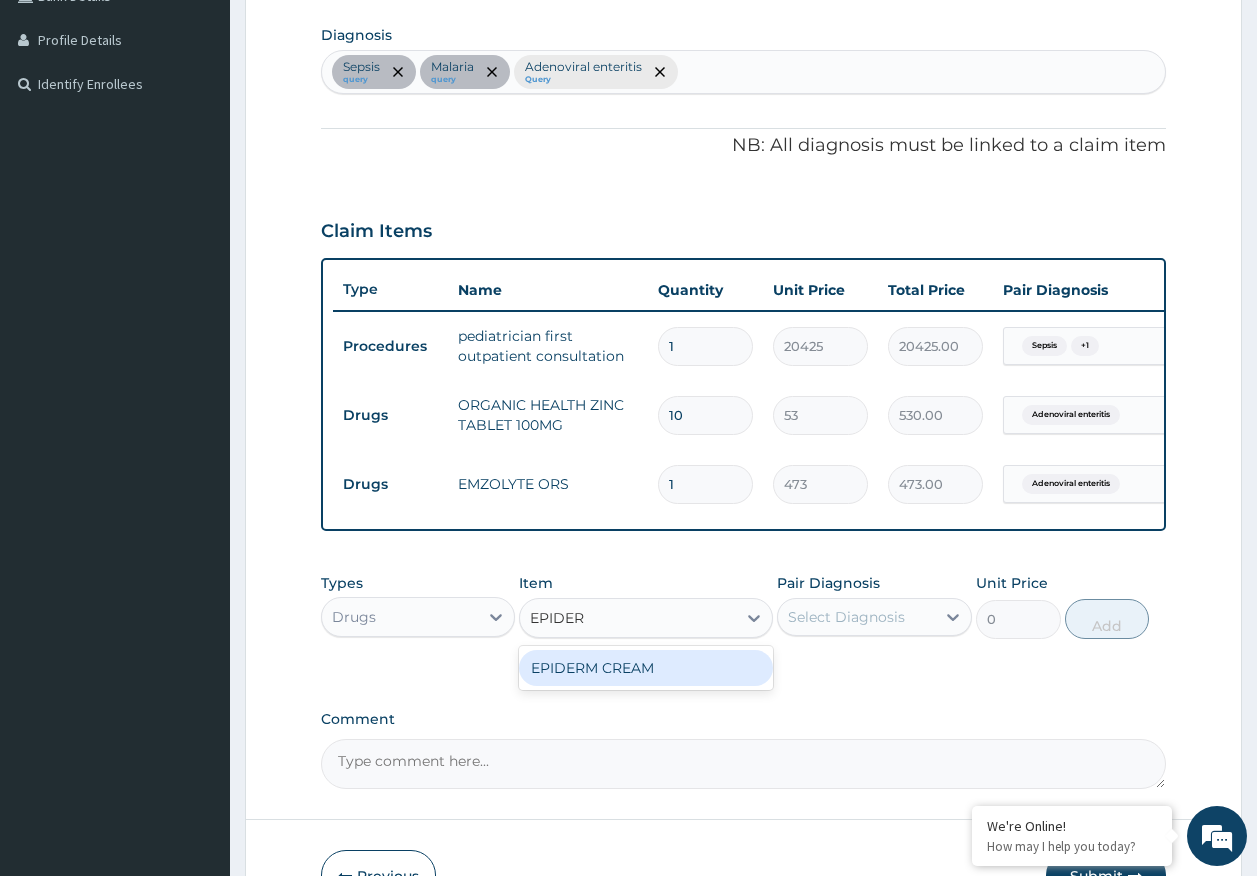 click on "EPIDERM CREAM" at bounding box center [646, 668] 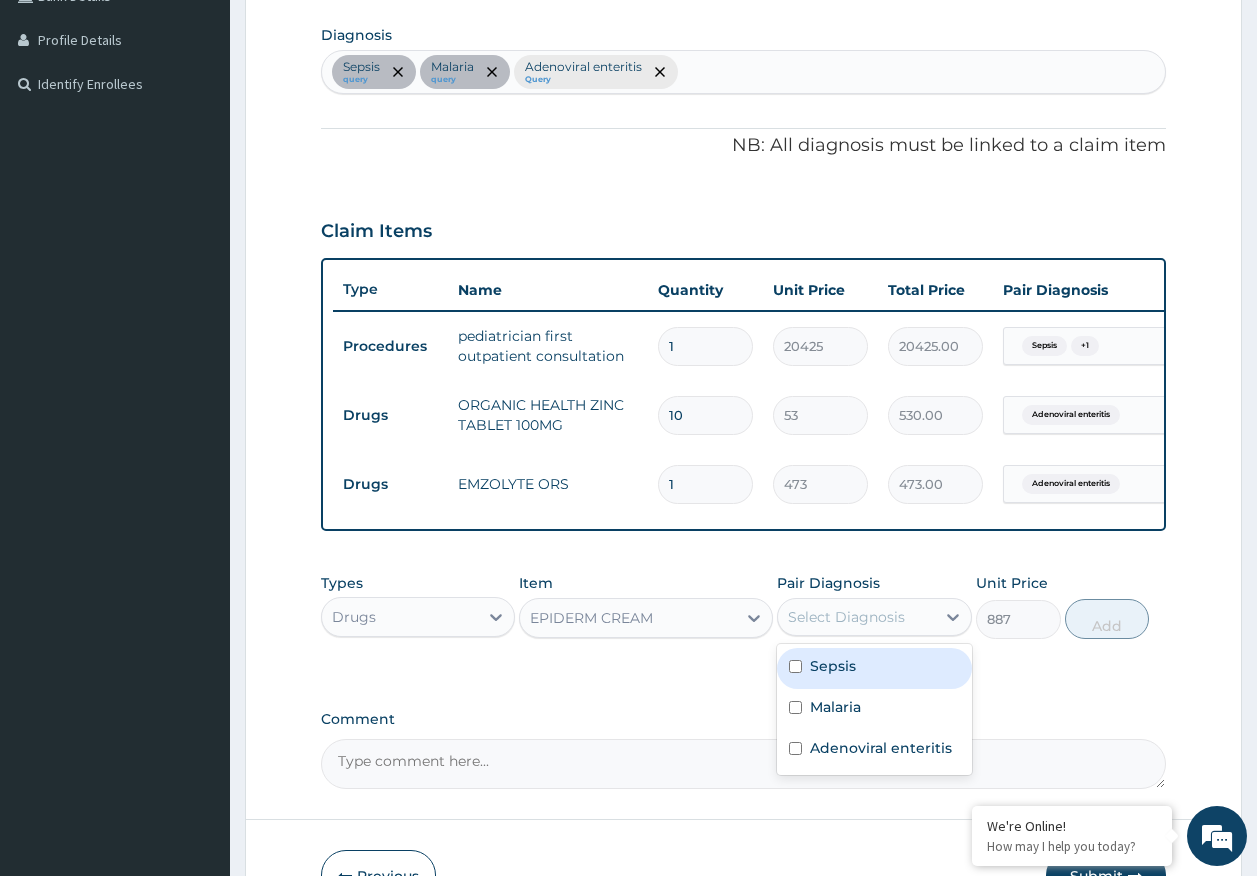 click on "Select Diagnosis" at bounding box center (846, 617) 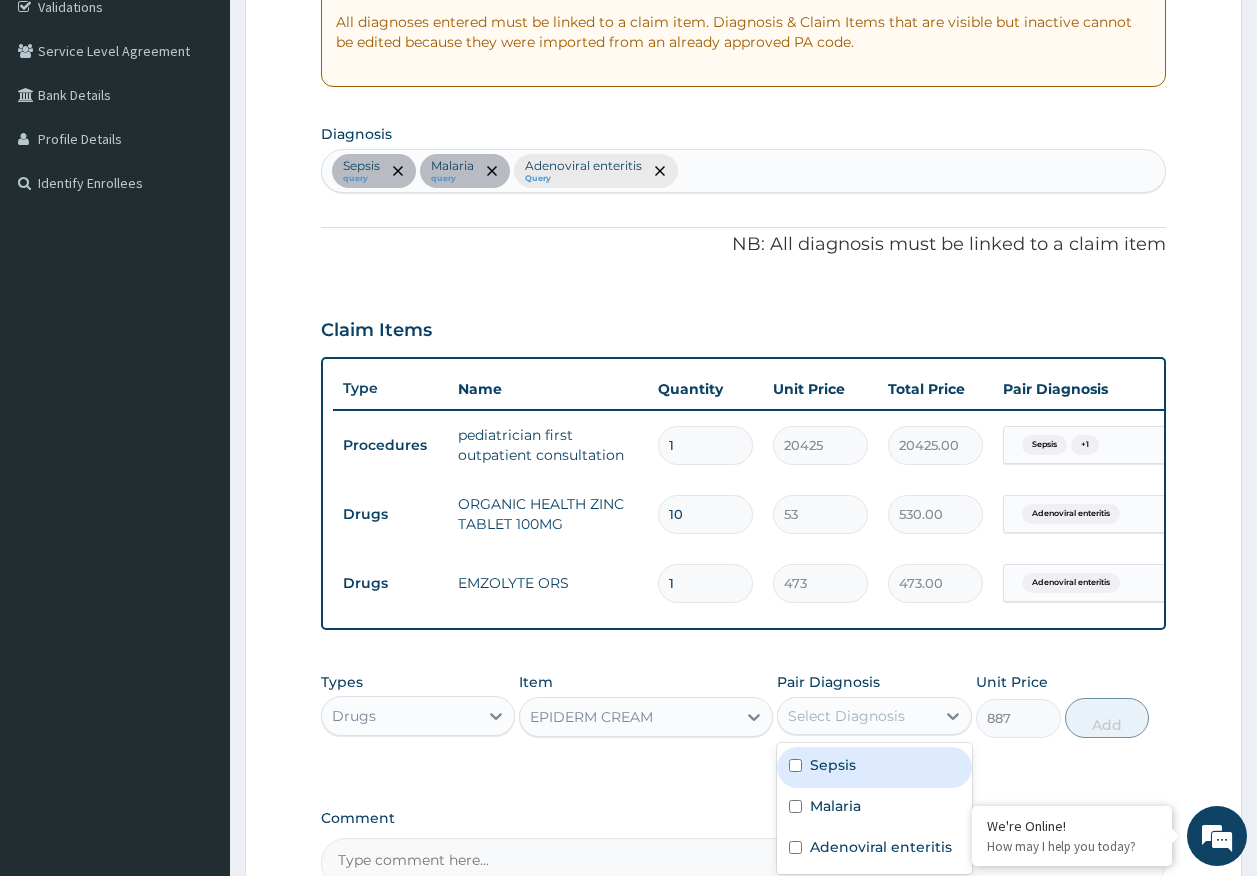 scroll, scrollTop: 386, scrollLeft: 0, axis: vertical 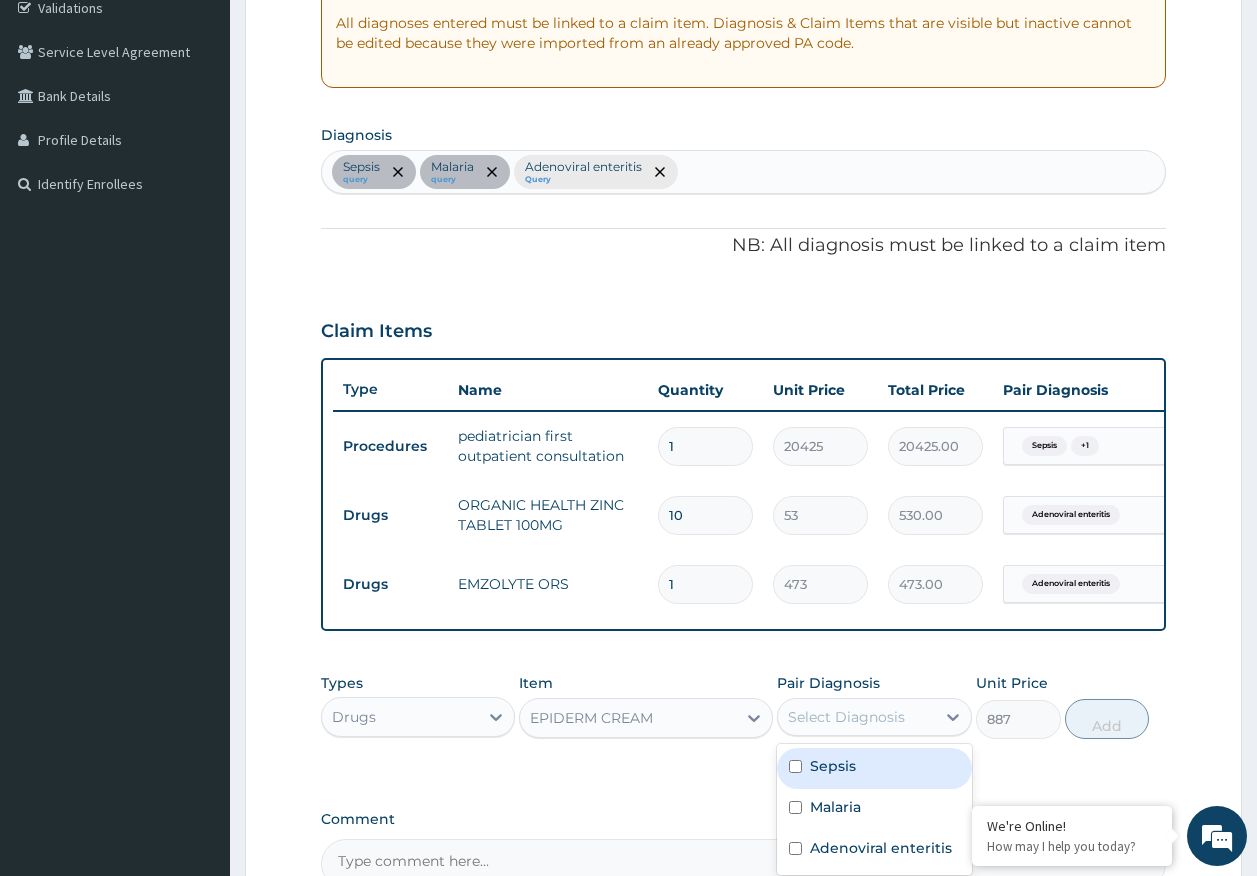 click on "Sepsis query Malaria query Adenoviral enteritis Query" at bounding box center (744, 172) 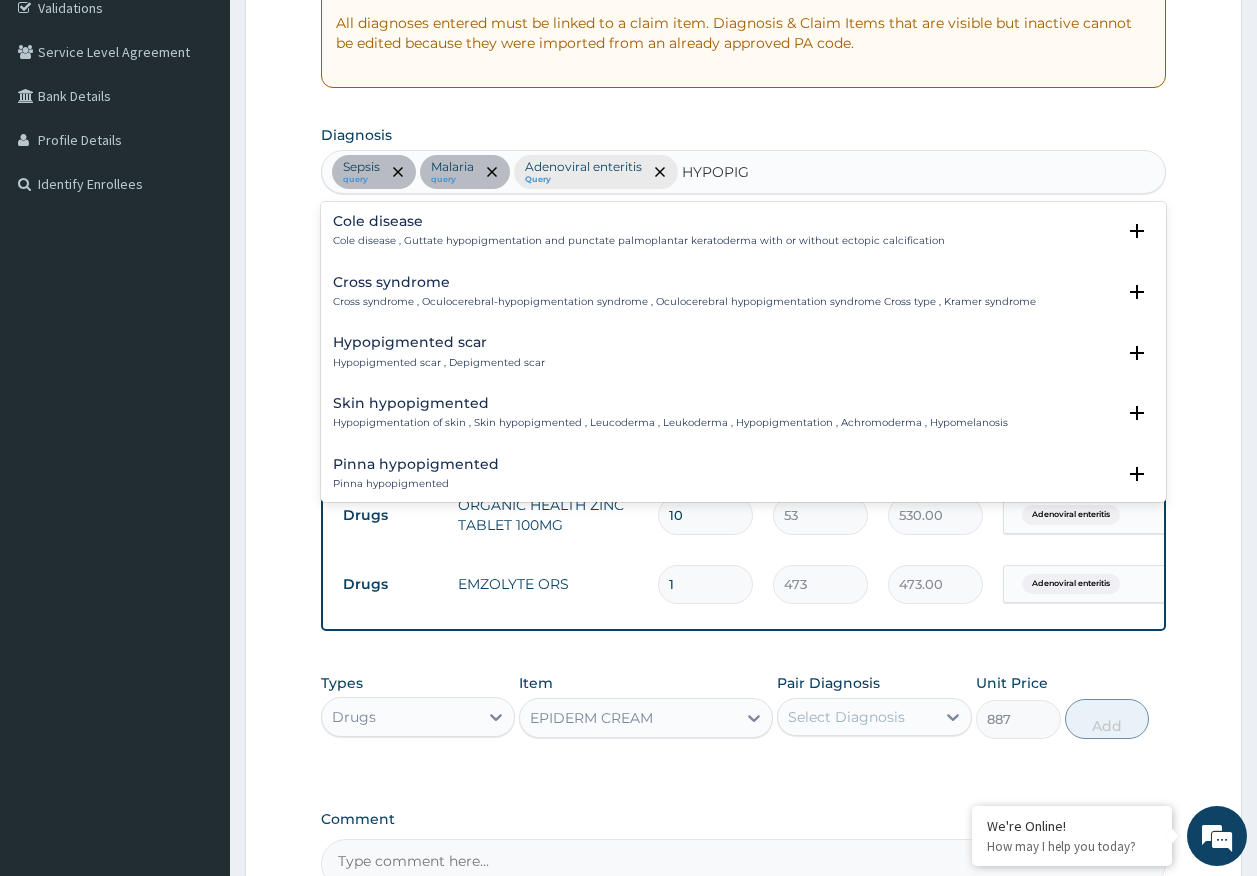 type on "HYPOPIG" 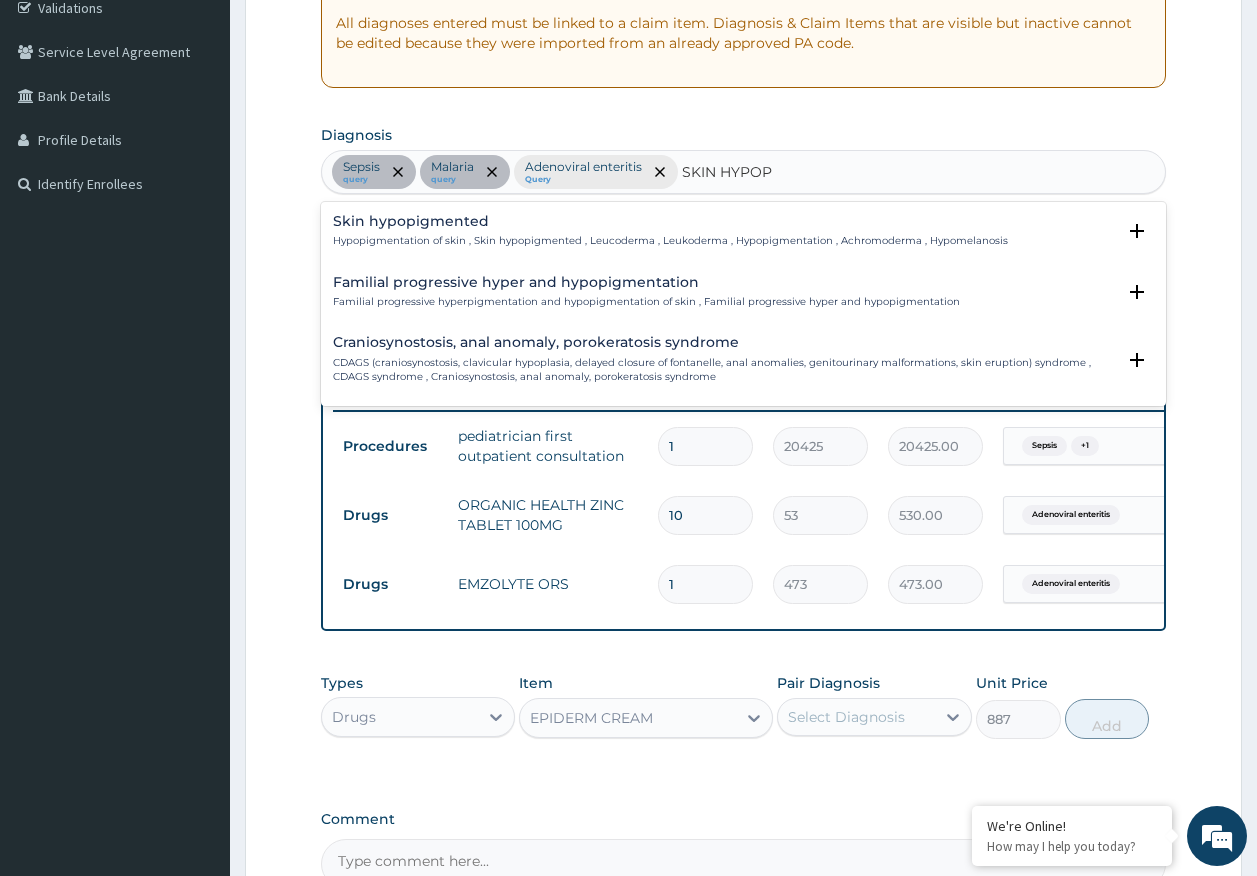 type on "SKIN HYPOPI" 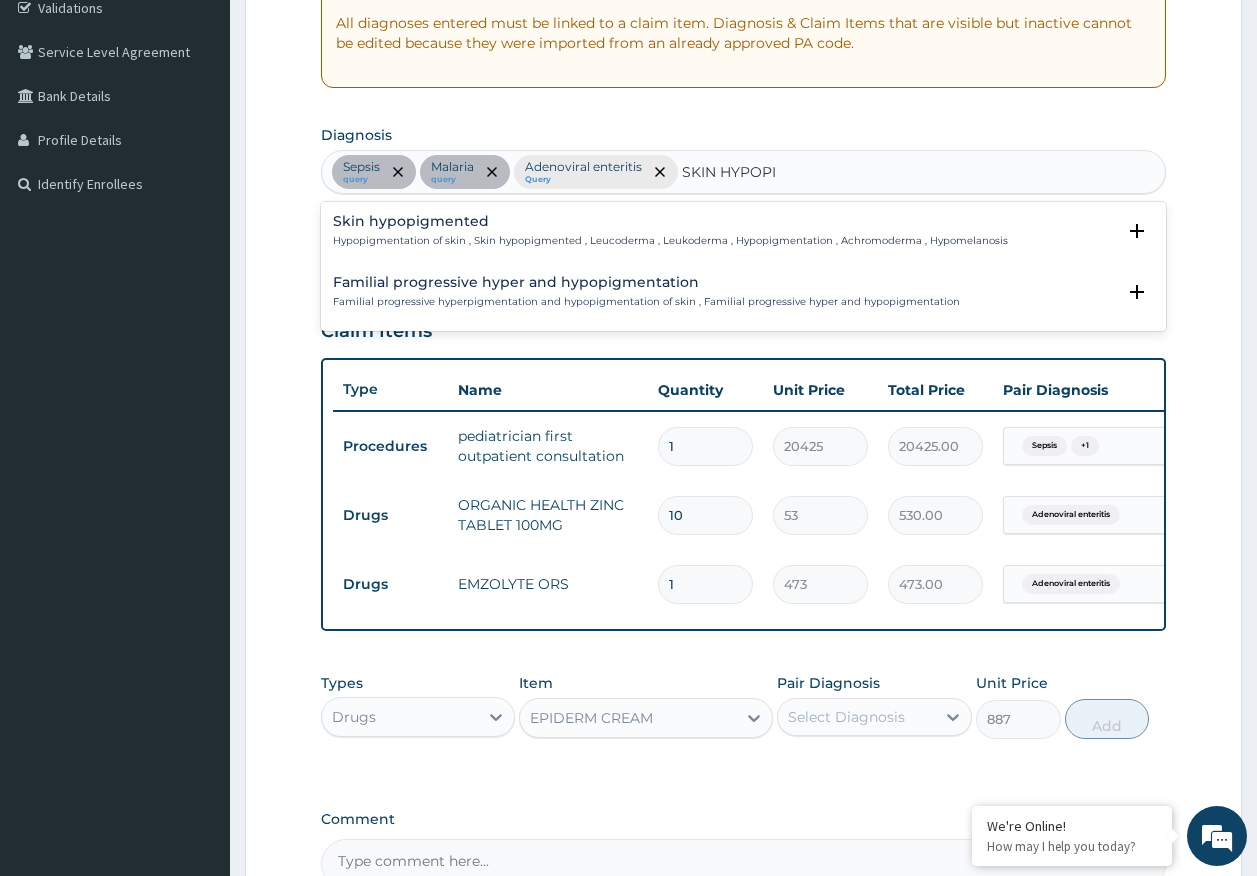 click on "Skin hypopigmented" at bounding box center [670, 221] 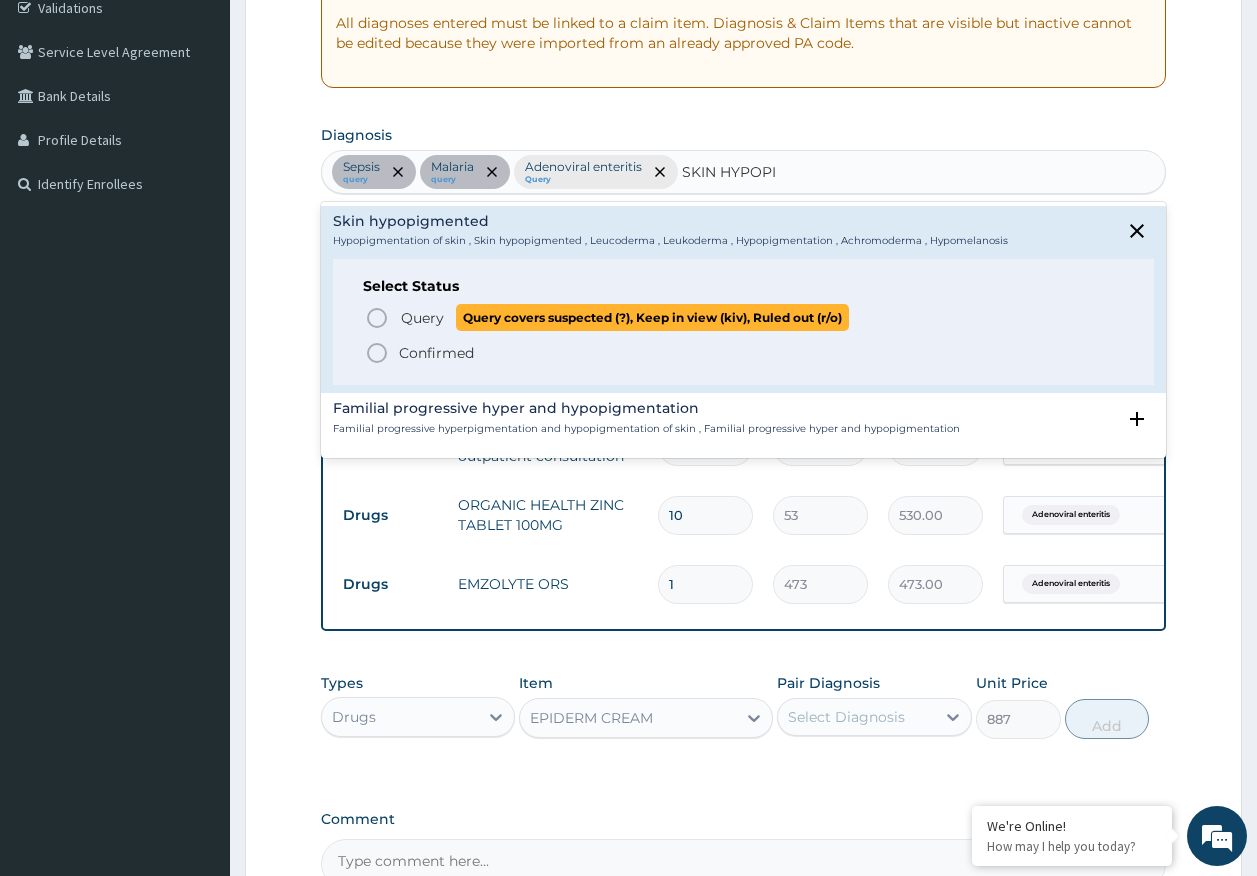 click on "Query Query covers suspected (?), Keep in view (kiv), Ruled out (r/o)" at bounding box center [624, 317] 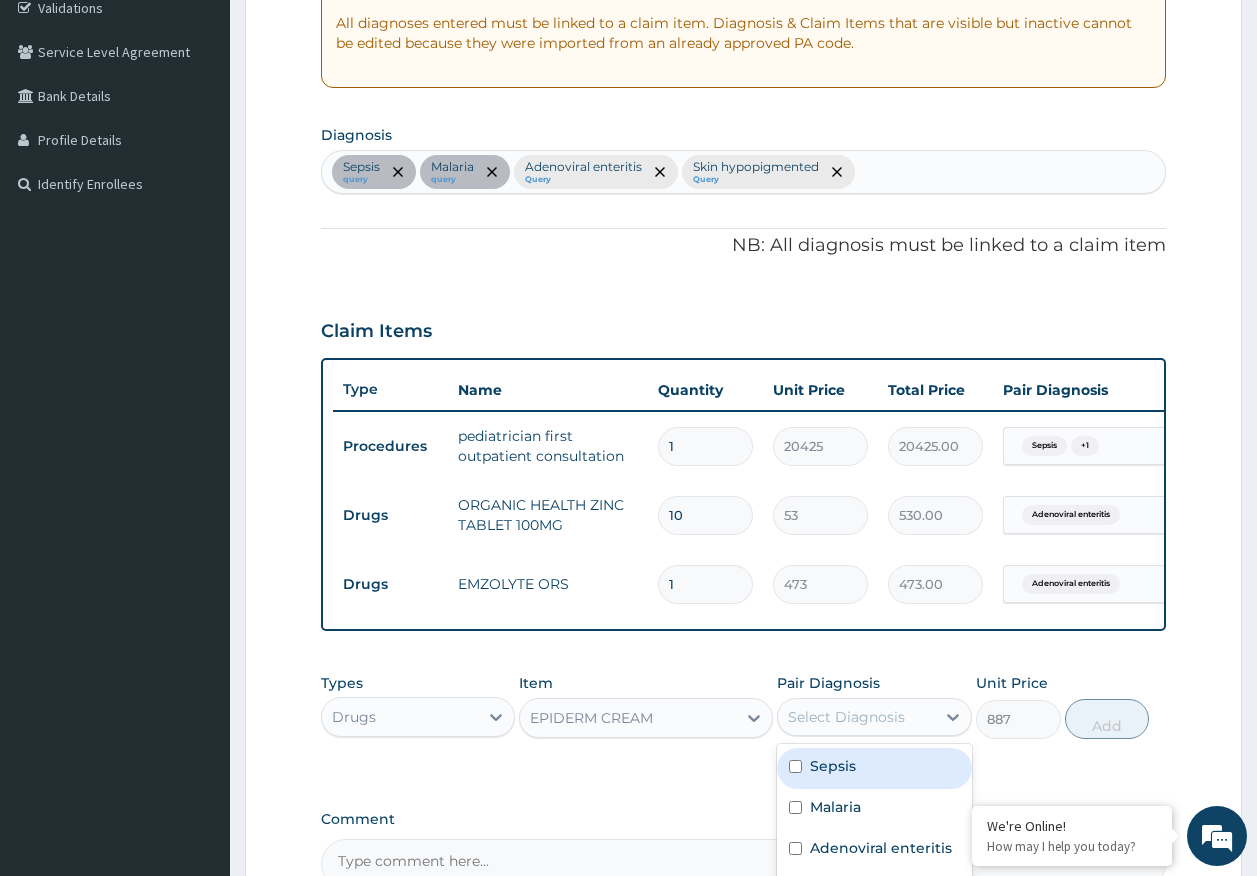 click on "Select Diagnosis" at bounding box center (846, 717) 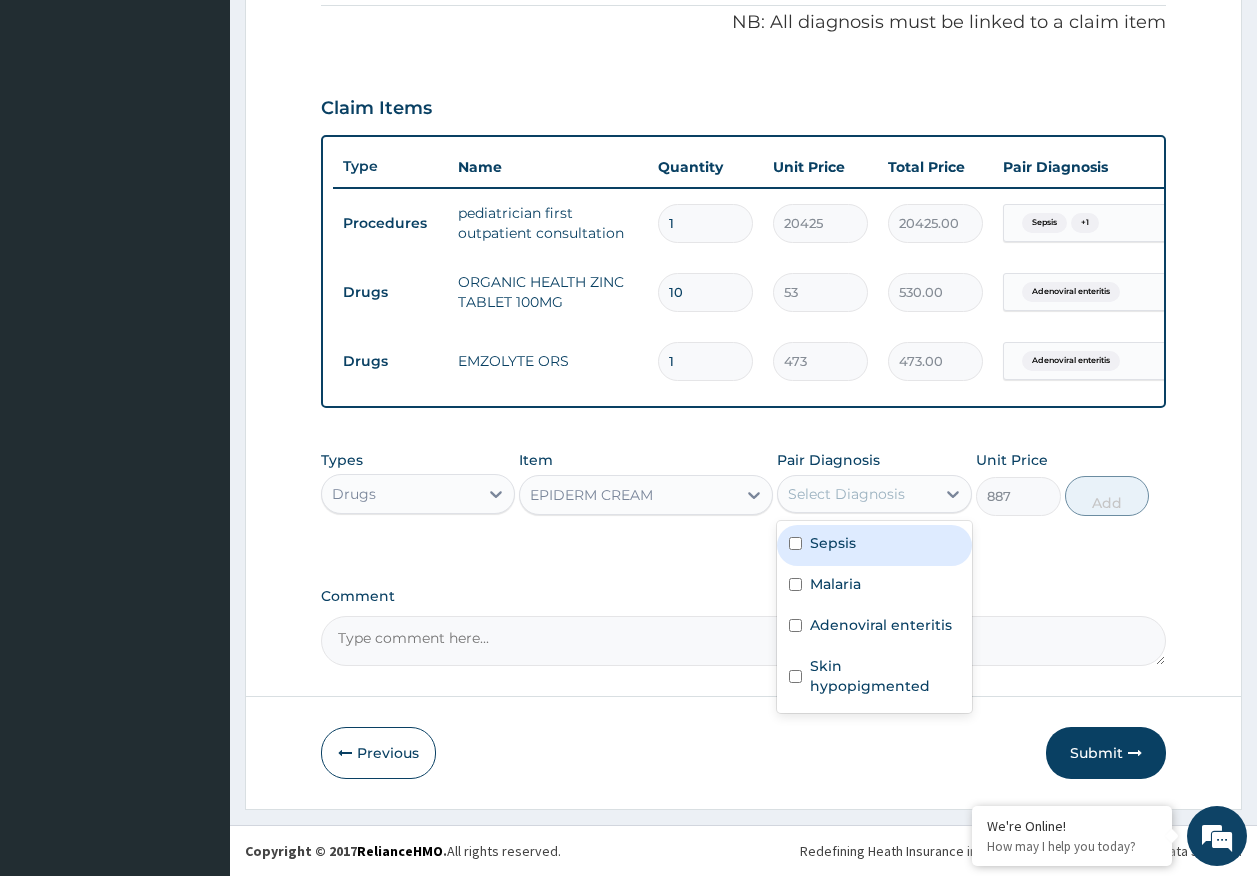 scroll, scrollTop: 624, scrollLeft: 0, axis: vertical 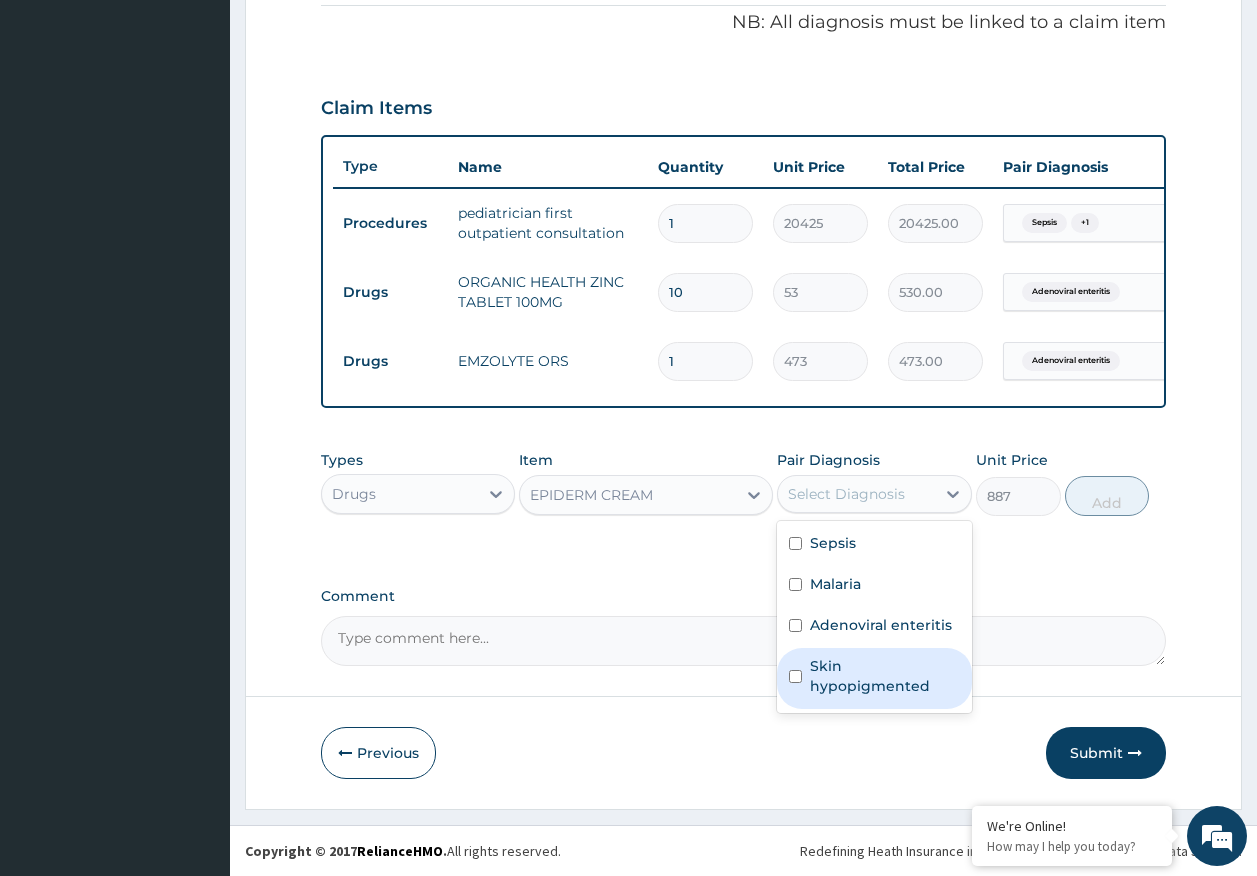 click on "Skin hypopigmented" at bounding box center (885, 676) 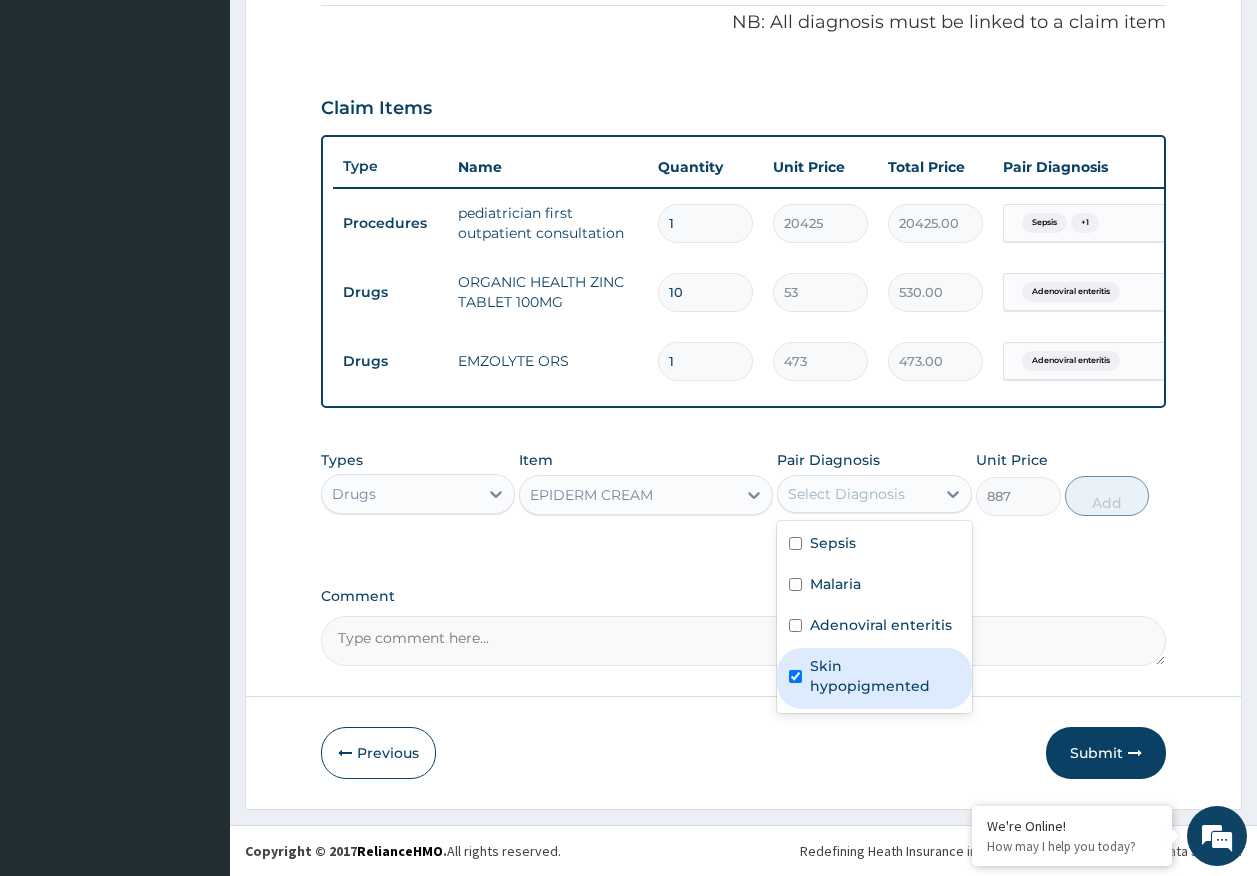 checkbox on "true" 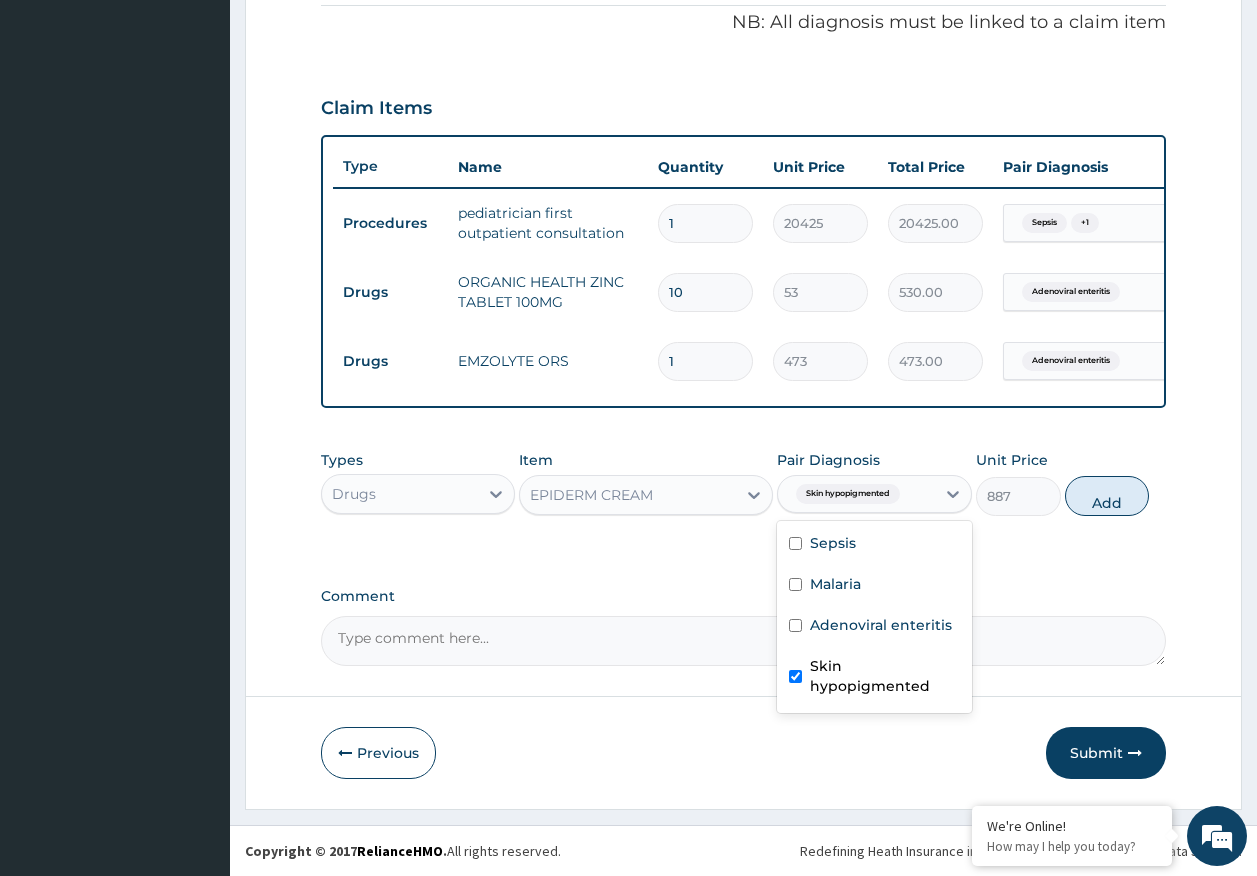 click on "Add" at bounding box center (1107, 496) 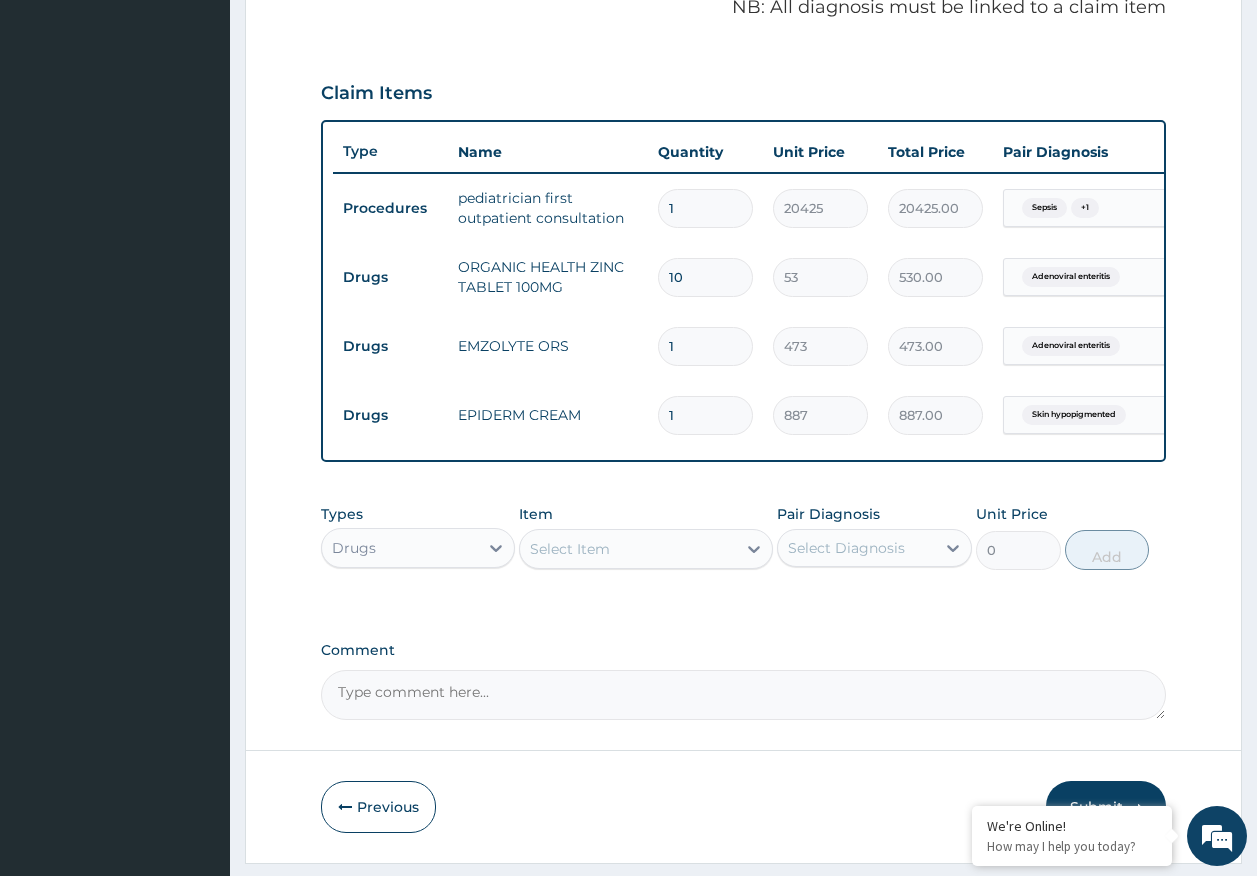 click on "1" at bounding box center [705, 346] 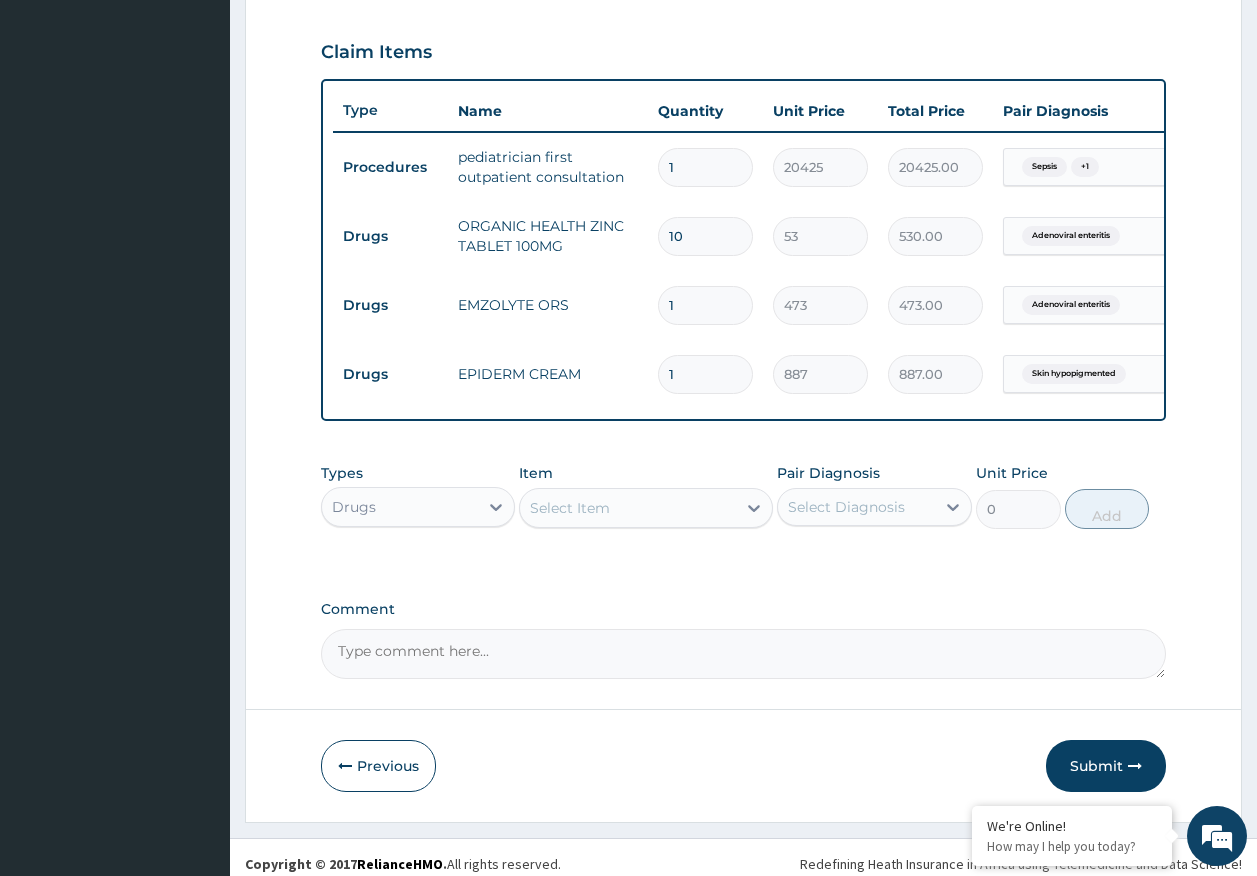 scroll, scrollTop: 693, scrollLeft: 0, axis: vertical 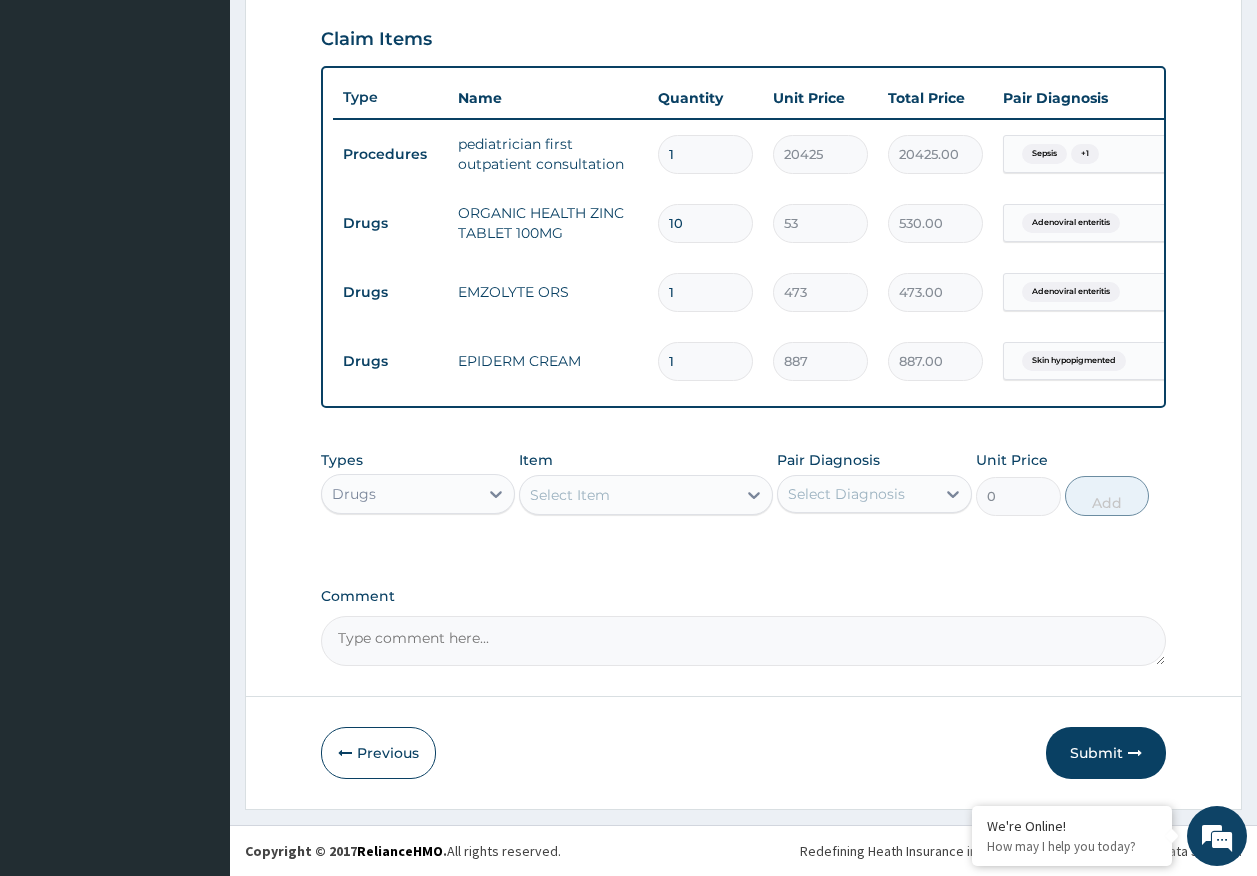 click on "PA Code / Prescription Code PA/64523C Encounter Date 30-07-2025 Important Notice Please enter PA codes before entering items that are not attached to a PA code   All diagnoses entered must be linked to a claim item. Diagnosis & Claim Items that are visible but inactive cannot be edited because they were imported from an already approved PA code. Diagnosis Sepsis query Malaria query Adenoviral enteritis Query Skin hypopigmented Query NB: All diagnosis must be linked to a claim item Claim Items Type Name Quantity Unit Price Total Price Pair Diagnosis Actions Procedures pediatrician first outpatient consultation 1 20425 20425.00 Sepsis  + 1 Delete Drugs ORGANIC HEALTH ZINC TABLET 100MG 10 53 530.00 Adenoviral enteritis Delete Drugs EMZOLYTE ORS 1 473 473.00 Adenoviral enteritis Delete Drugs EPIDERM CREAM 1 887 887.00 Skin hypopigmented Delete Types Drugs Item Select Item Pair Diagnosis Select Diagnosis Unit Price 0 Add Comment" at bounding box center [744, 89] 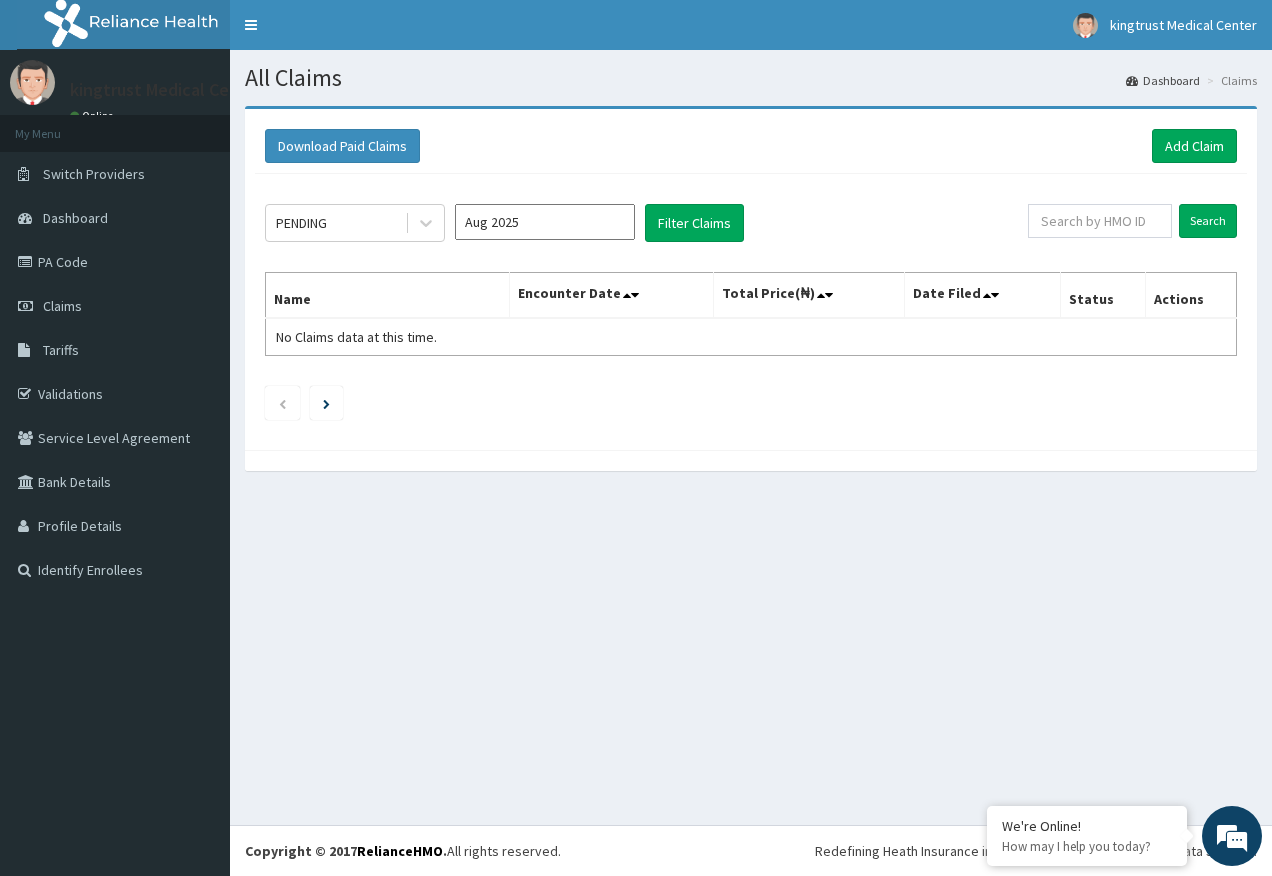 scroll, scrollTop: 0, scrollLeft: 0, axis: both 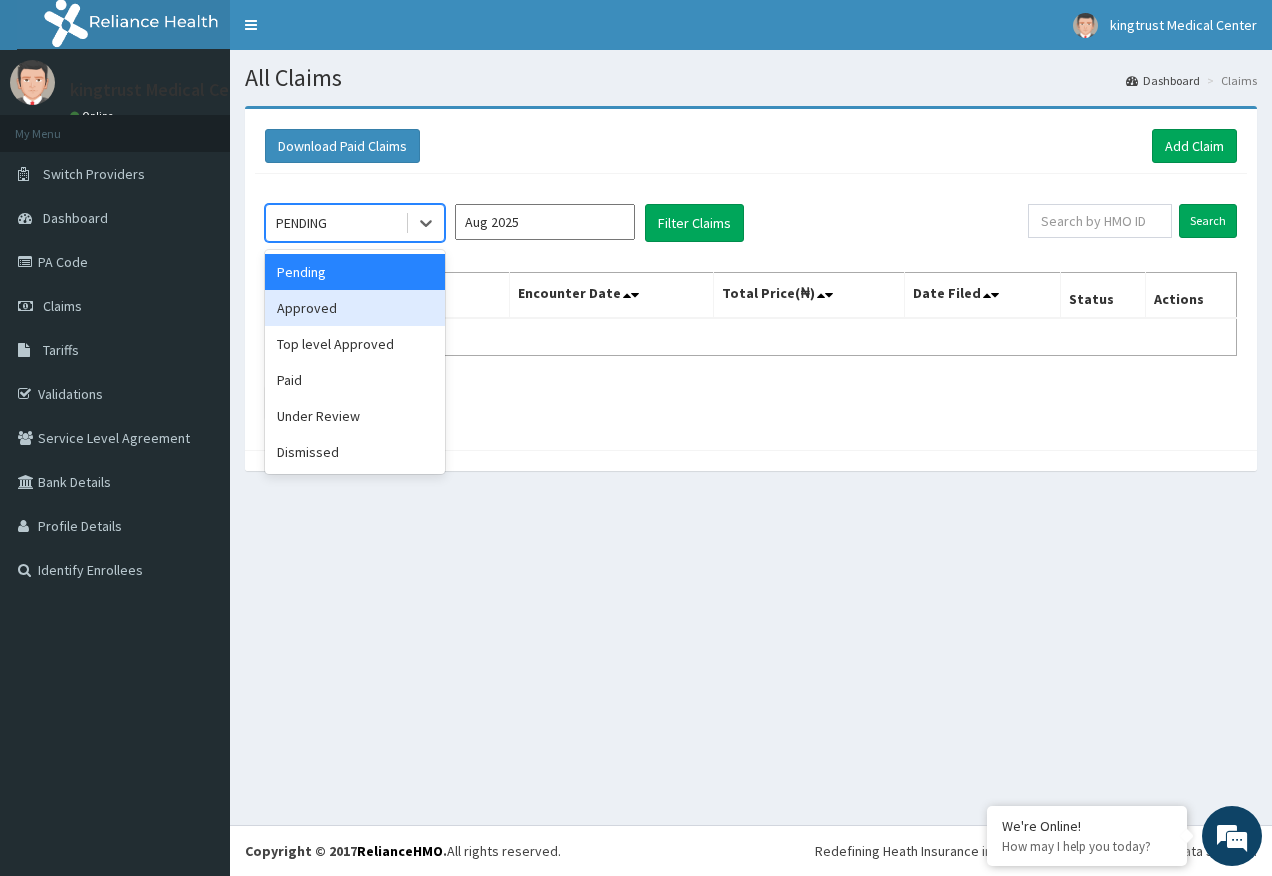 click on "Approved" at bounding box center [355, 308] 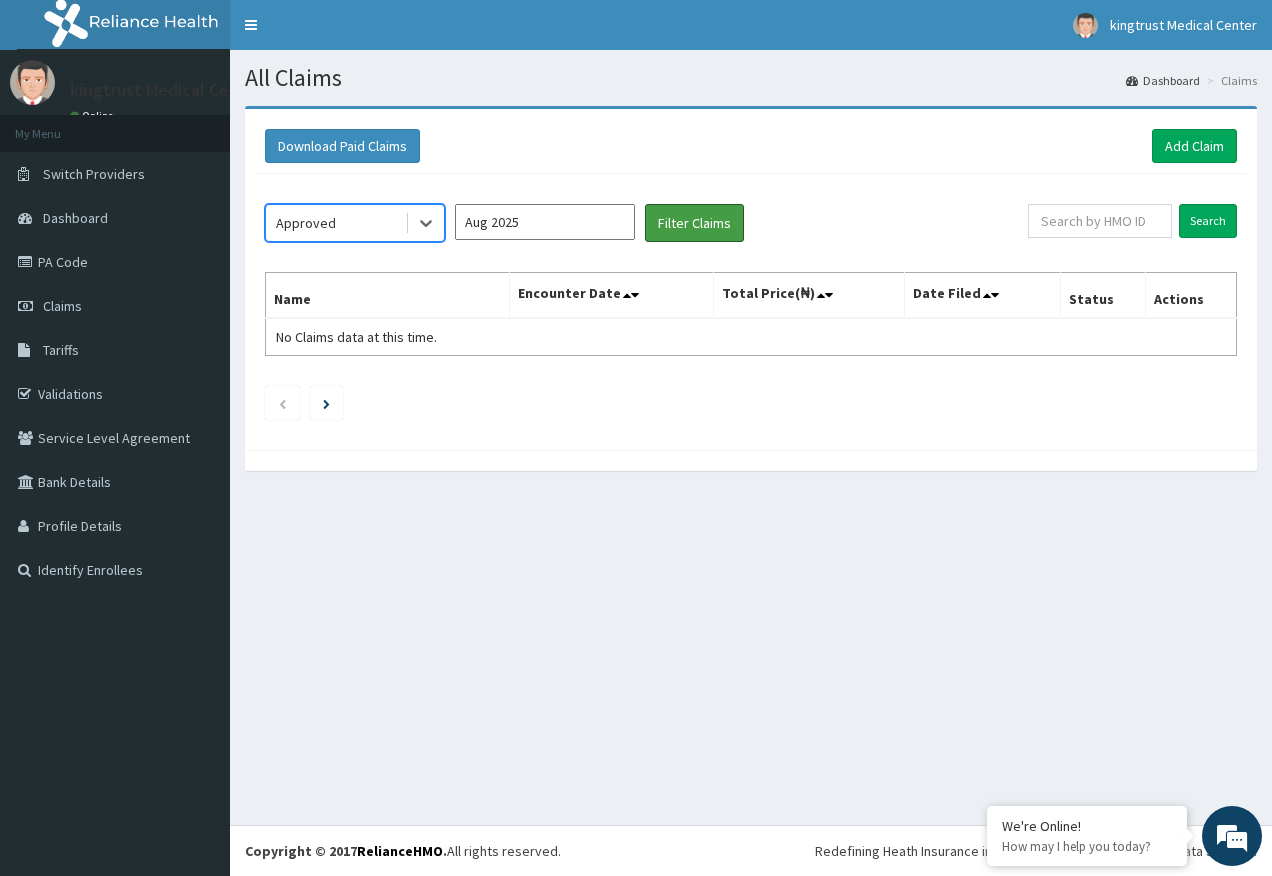click on "Filter Claims" at bounding box center (694, 223) 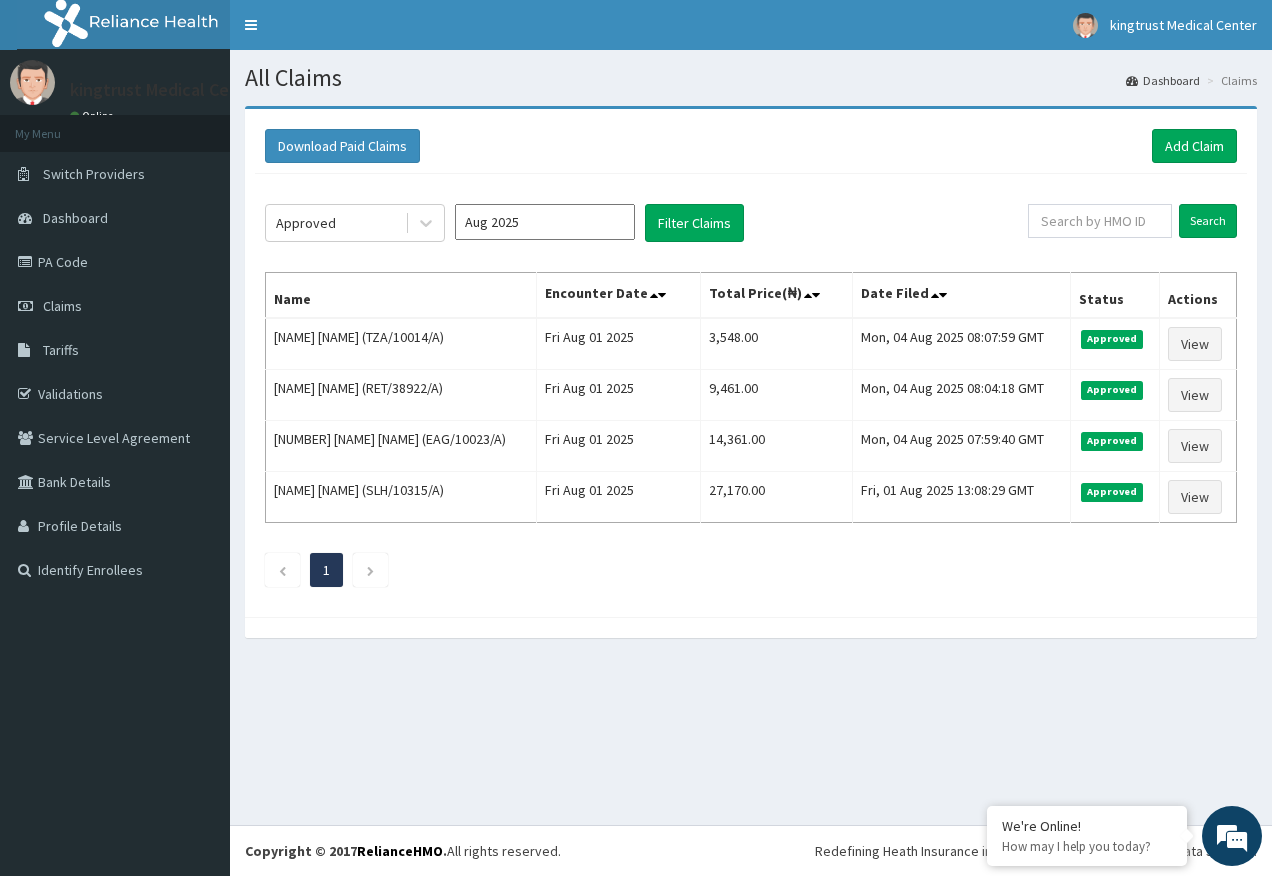 click on "Approved" at bounding box center (335, 223) 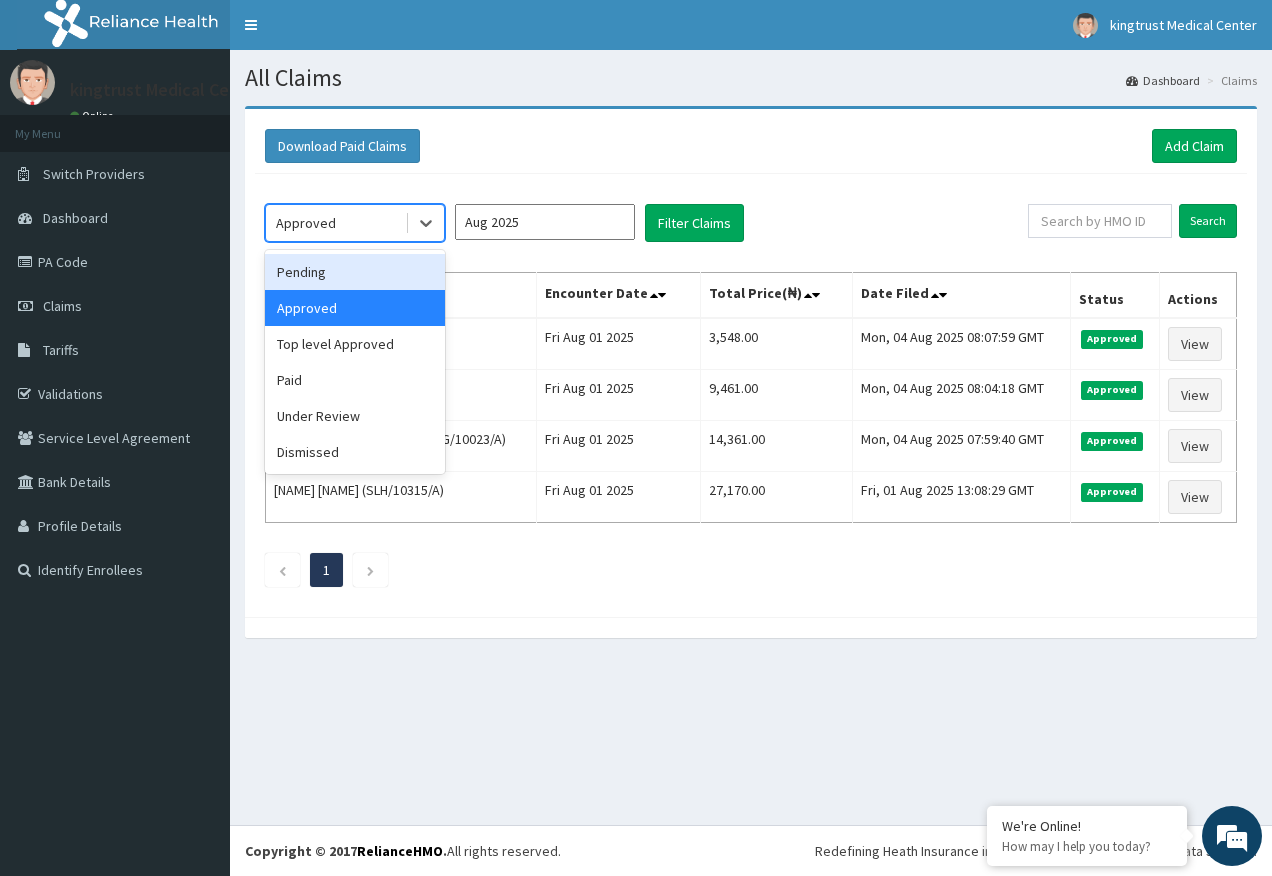click on "Pending" at bounding box center (355, 272) 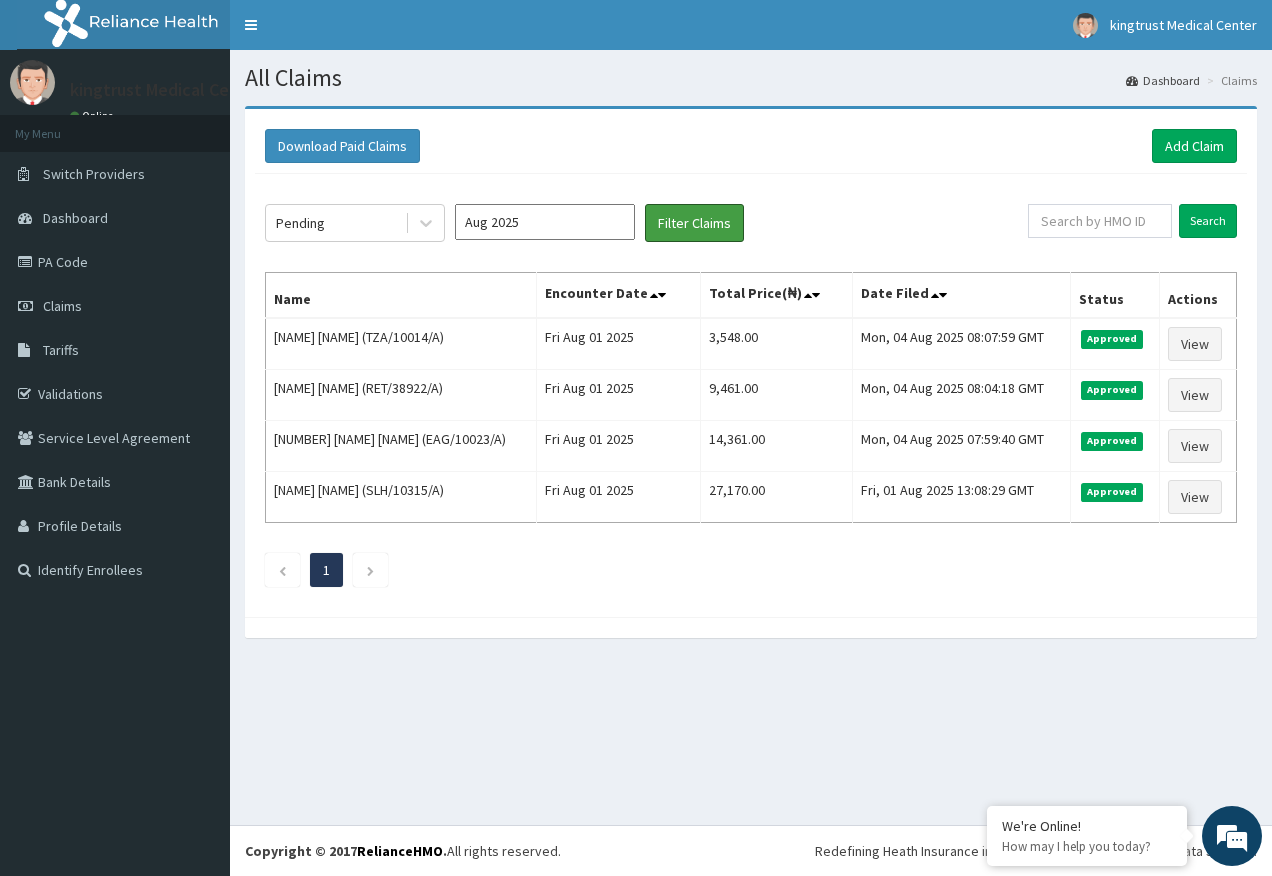 click on "Filter Claims" at bounding box center [694, 223] 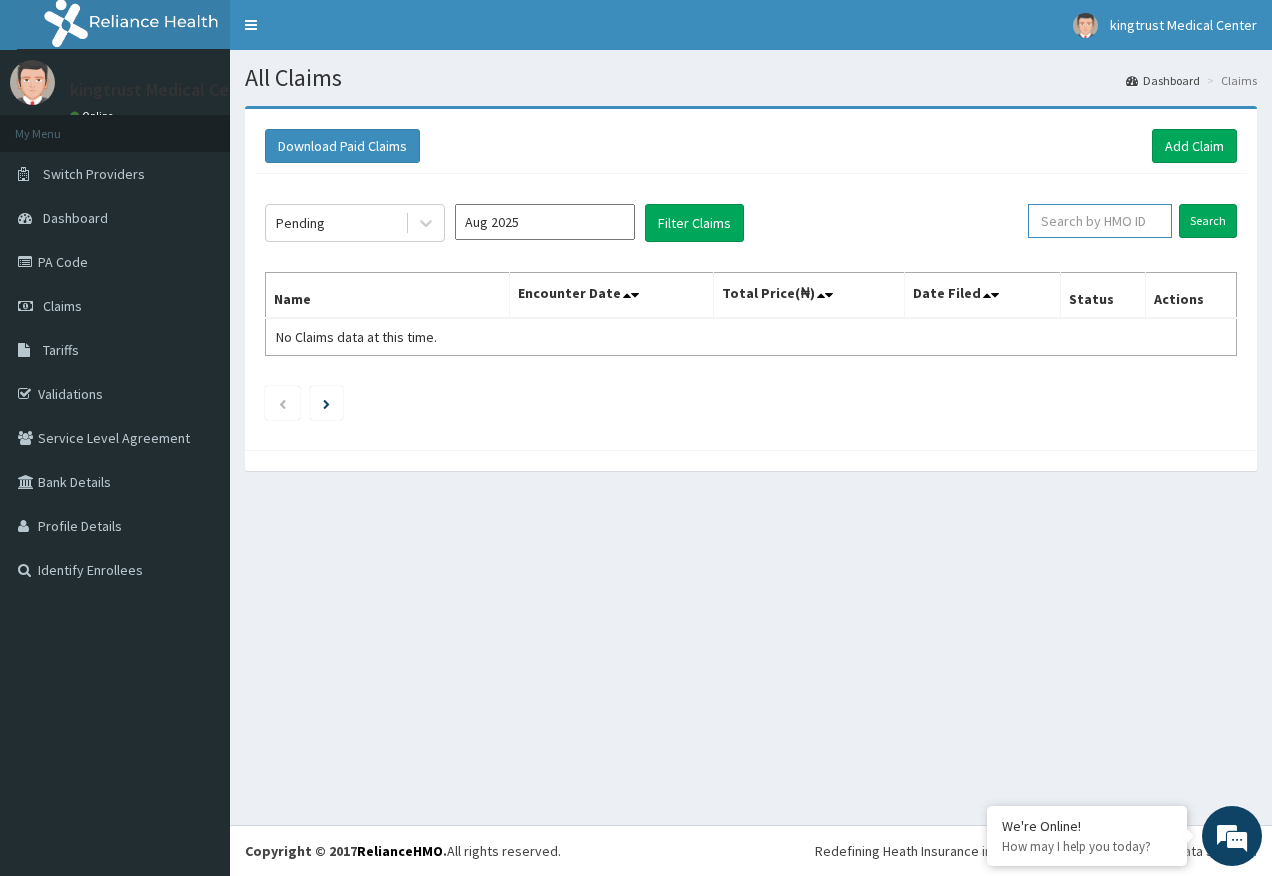 click at bounding box center [1100, 221] 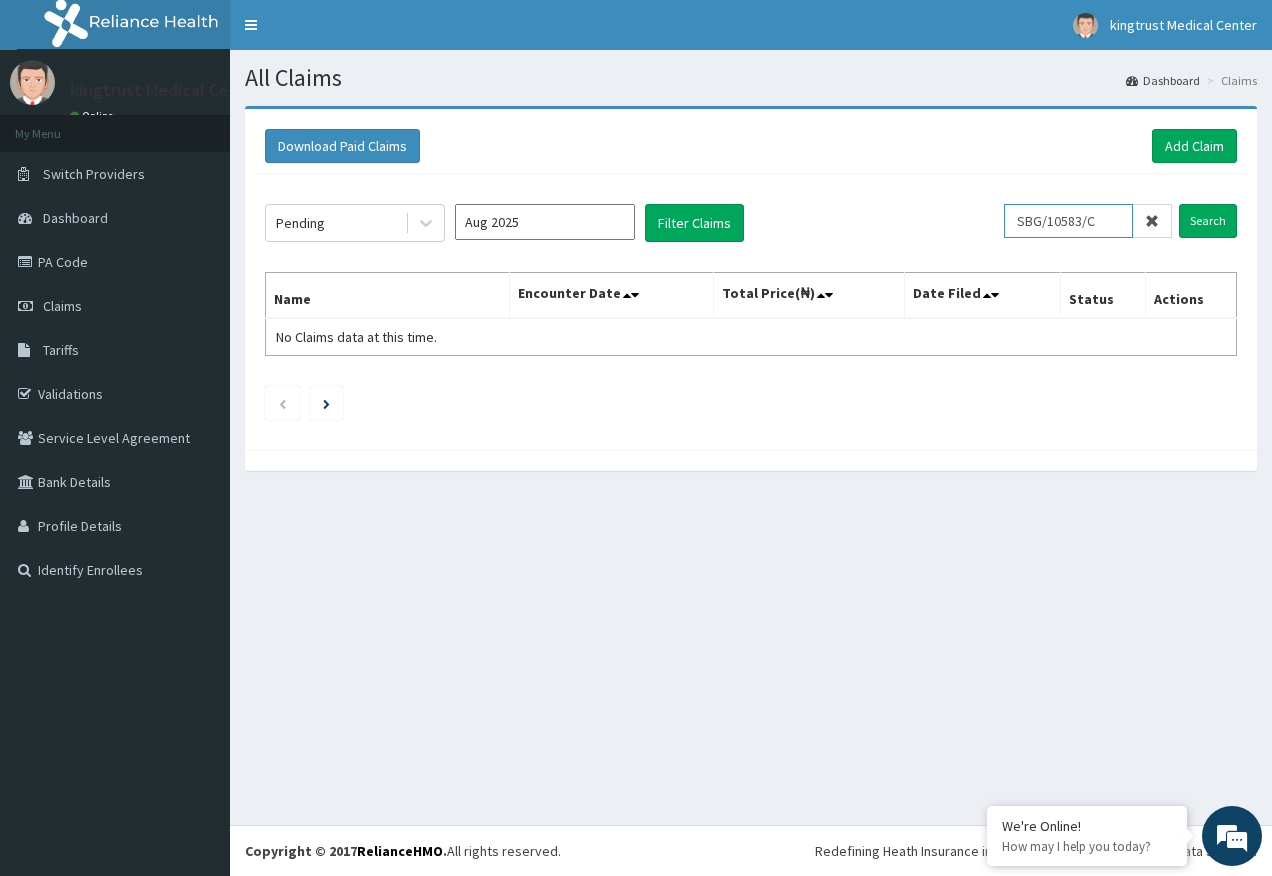 type on "SBG/10583/C" 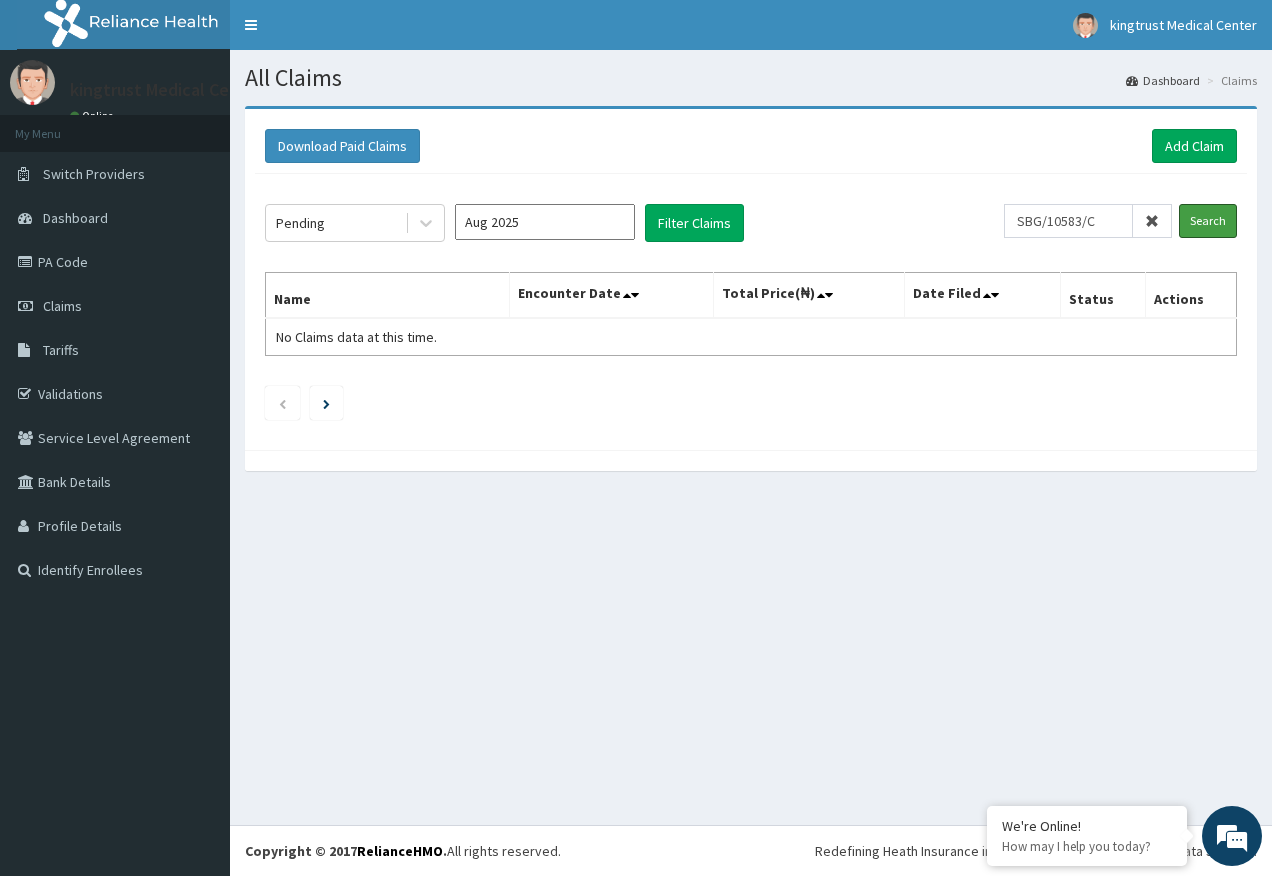 click on "Search" at bounding box center (1208, 221) 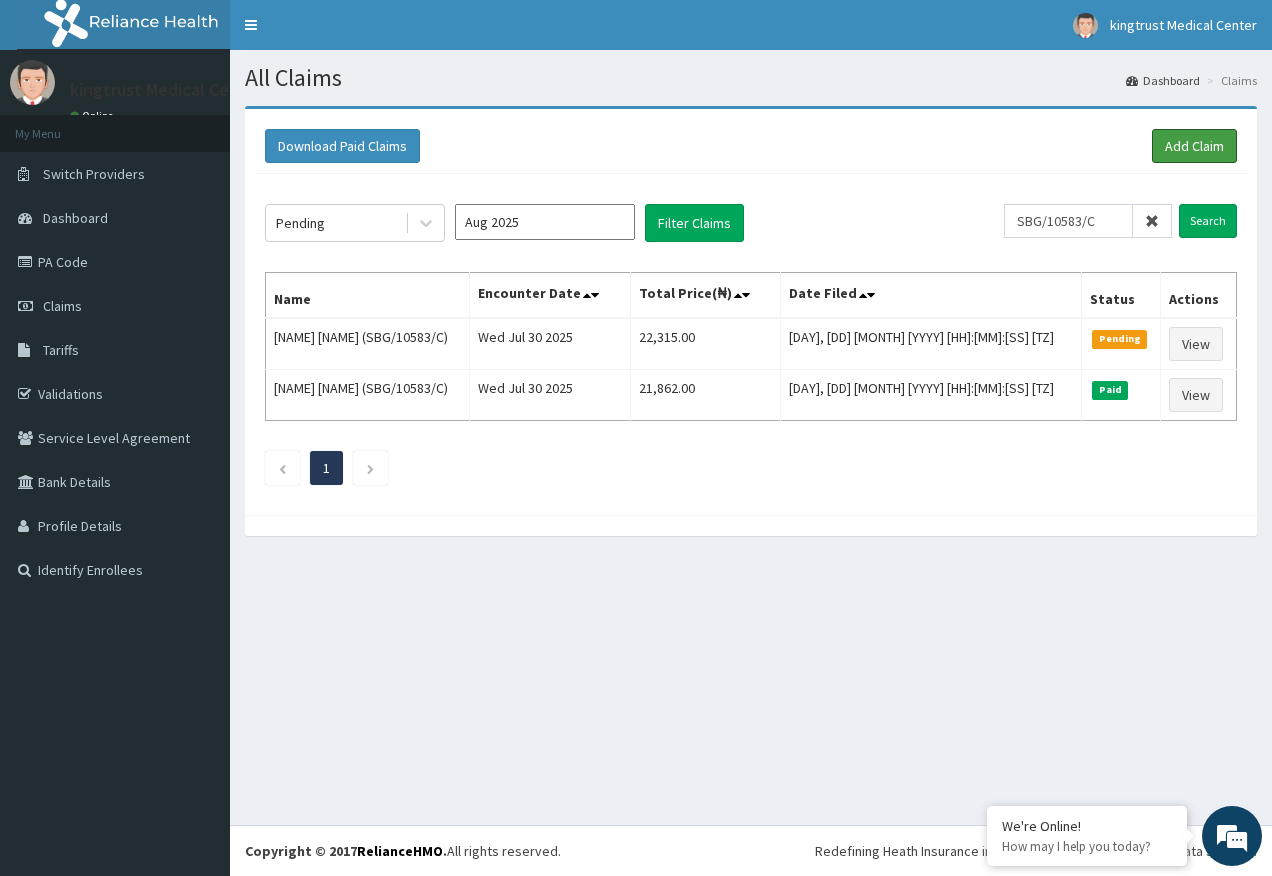 click on "Add Claim" at bounding box center (1194, 146) 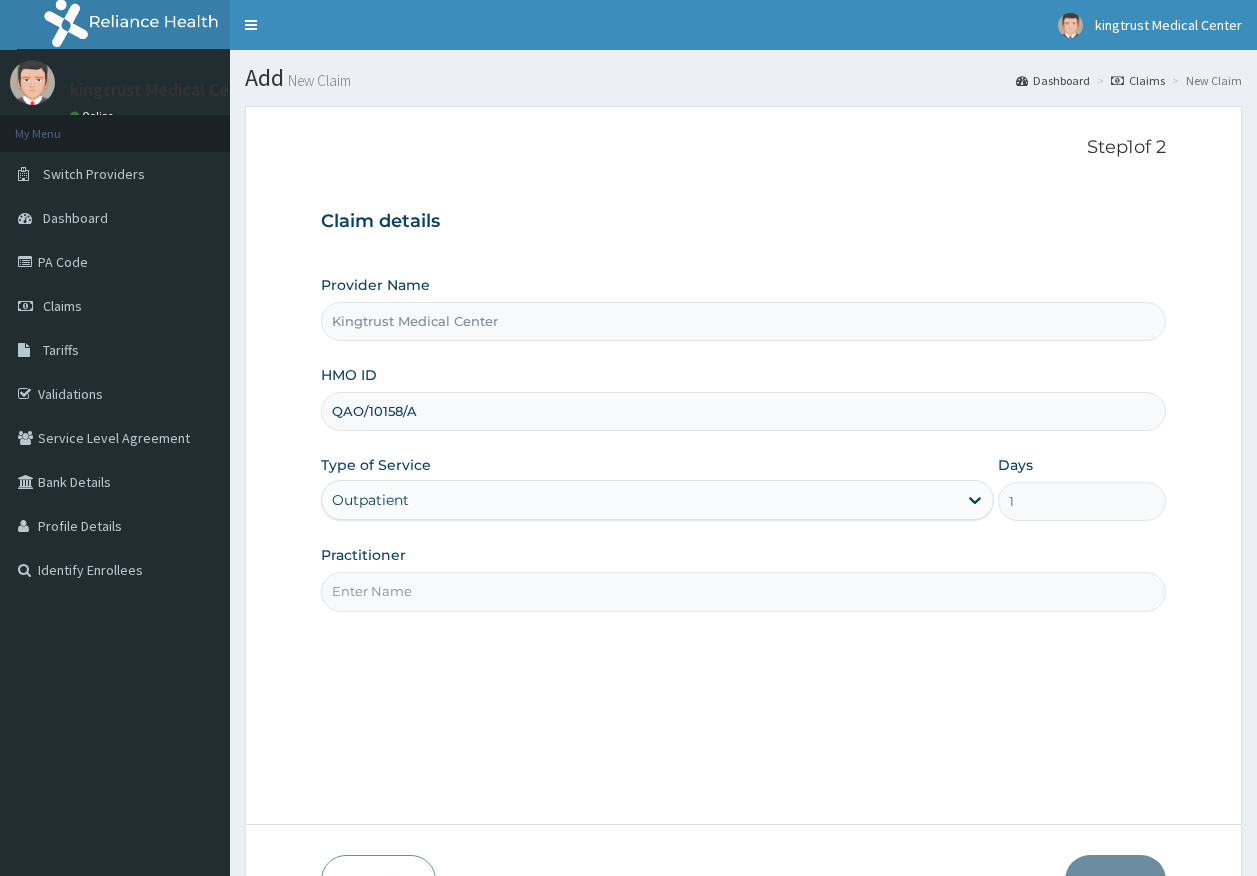 scroll, scrollTop: 0, scrollLeft: 0, axis: both 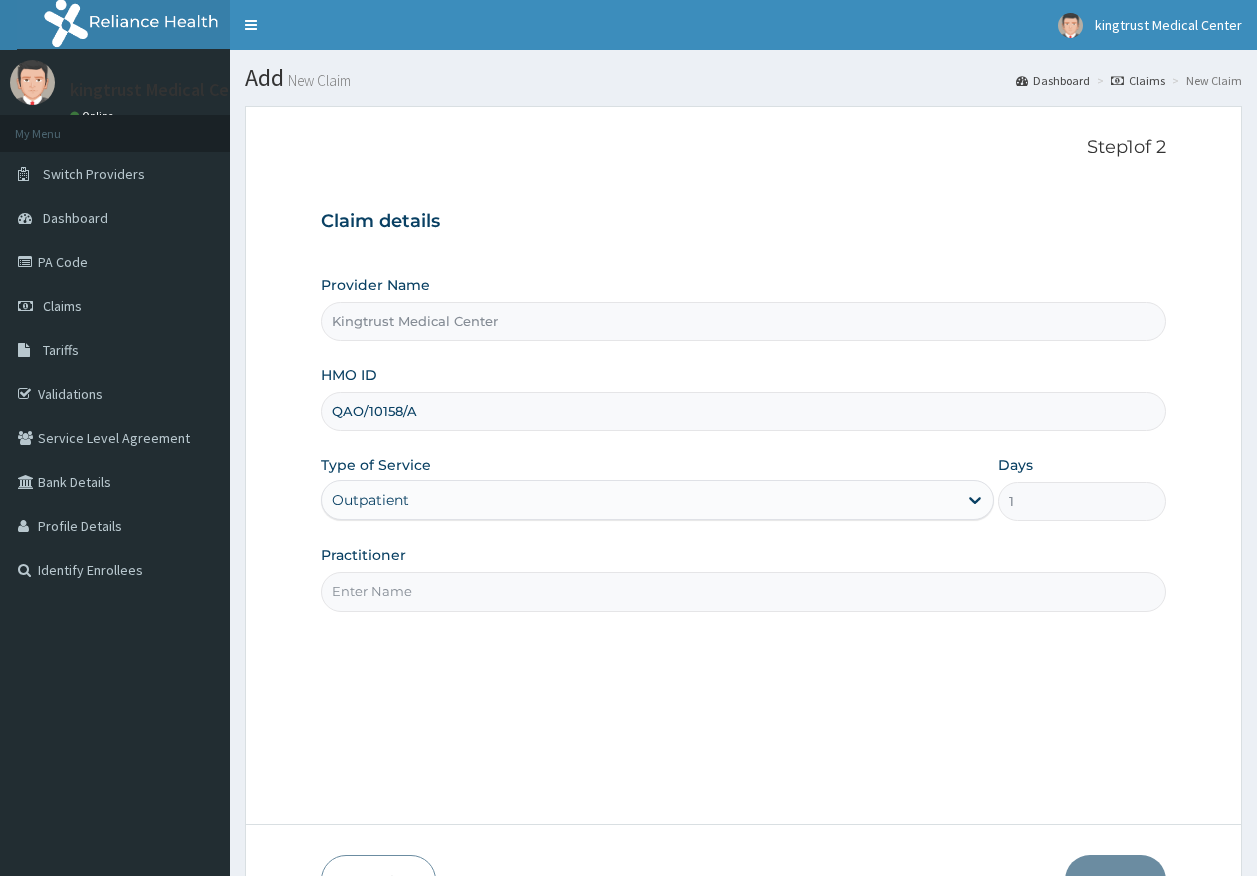 type on "DR AJAYI" 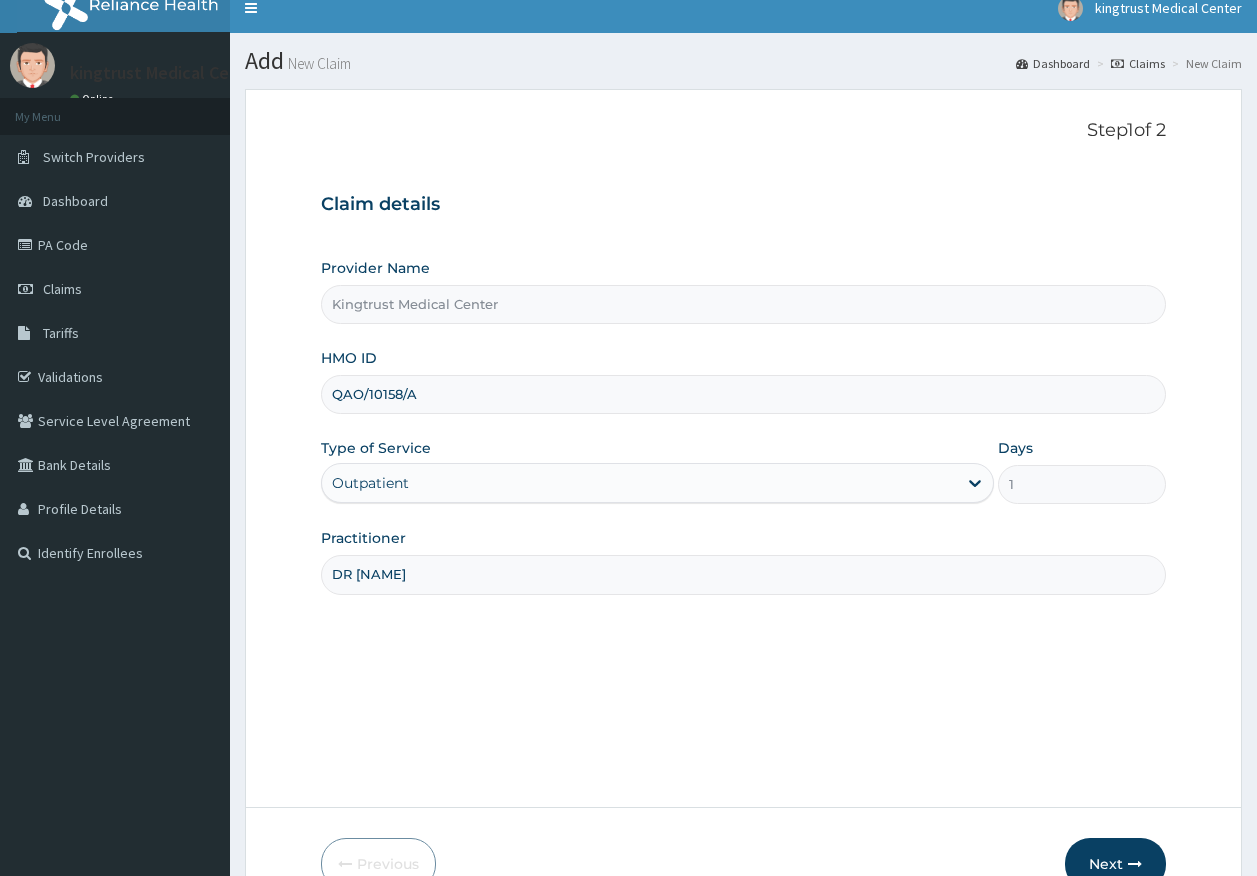 scroll, scrollTop: 128, scrollLeft: 0, axis: vertical 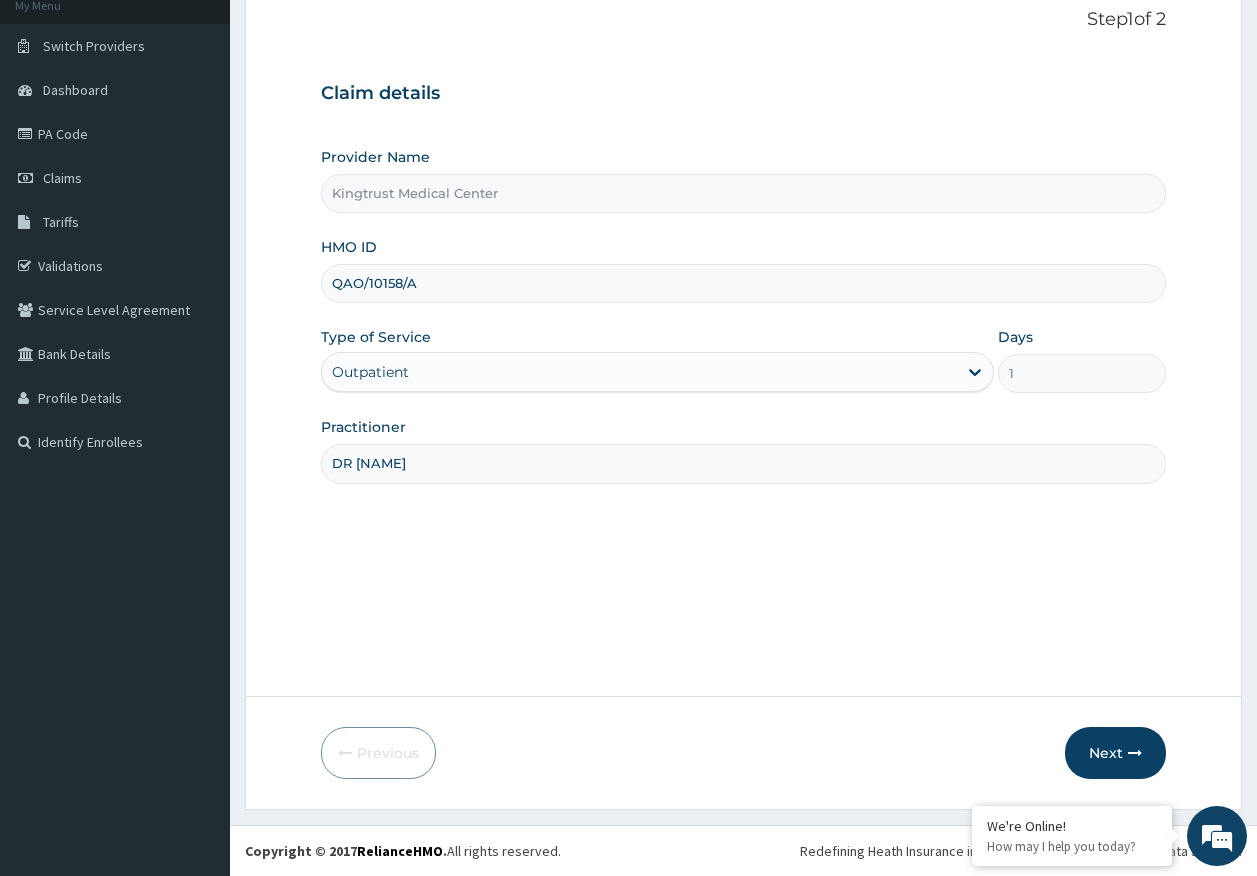 click on "Next" at bounding box center [1115, 753] 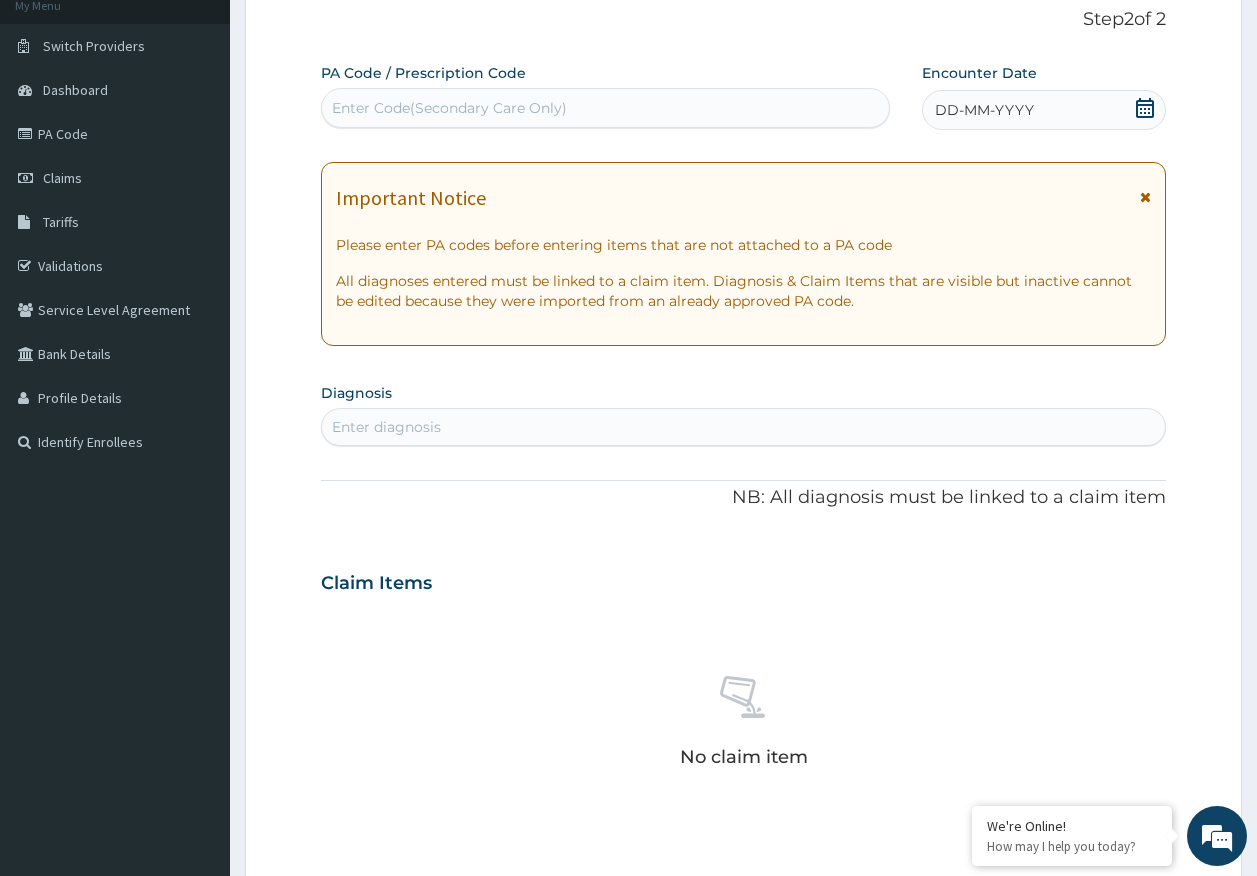 click on "DD-MM-YYYY" at bounding box center [984, 110] 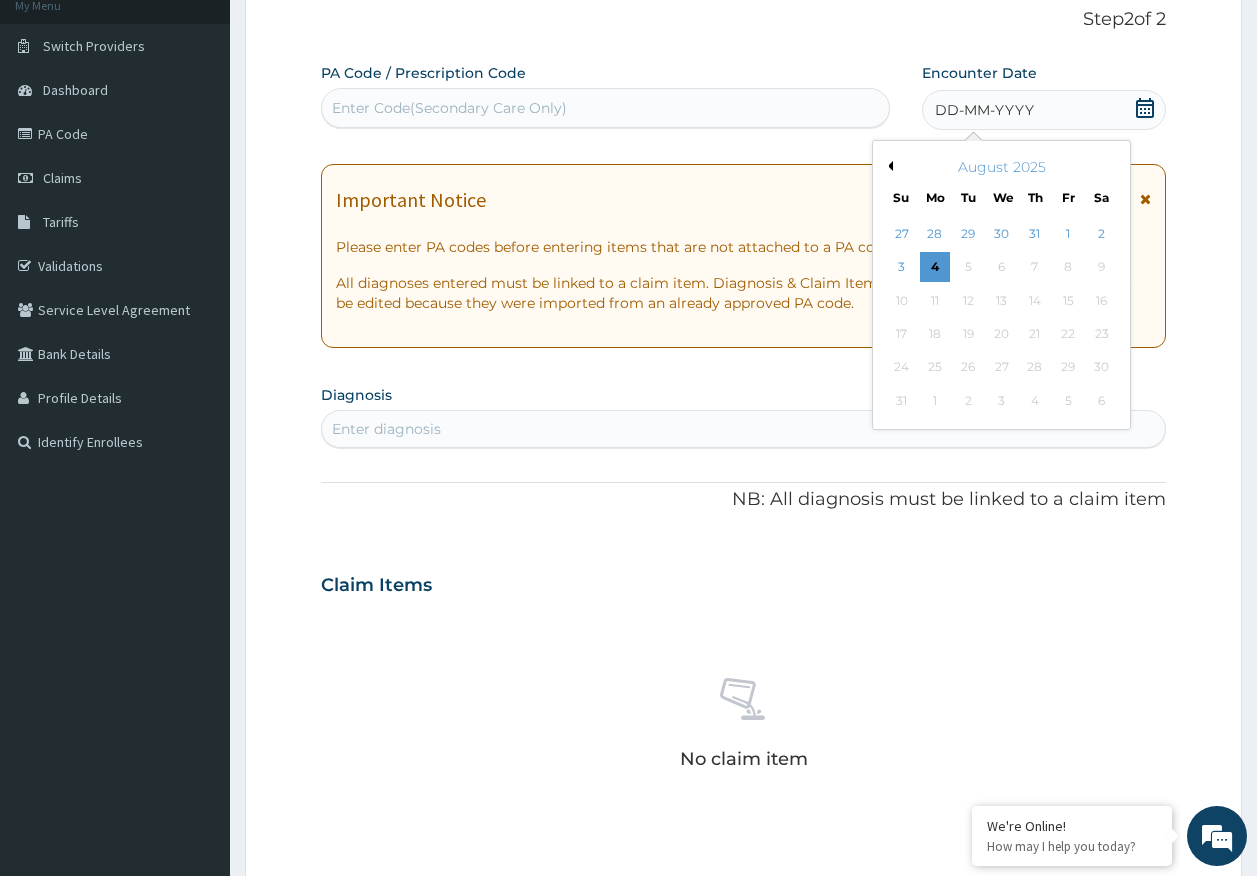 scroll, scrollTop: 0, scrollLeft: 0, axis: both 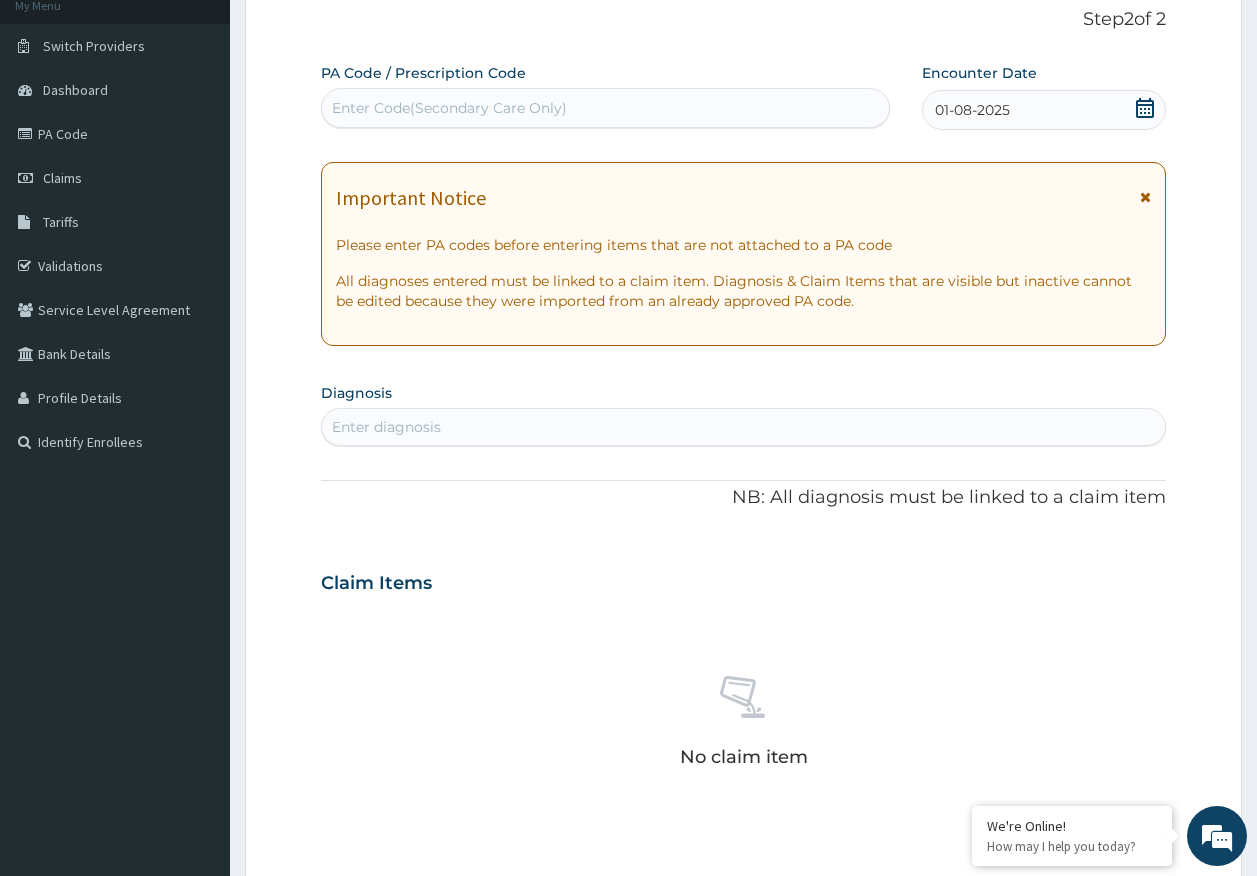 click on "Enter diagnosis" at bounding box center (744, 427) 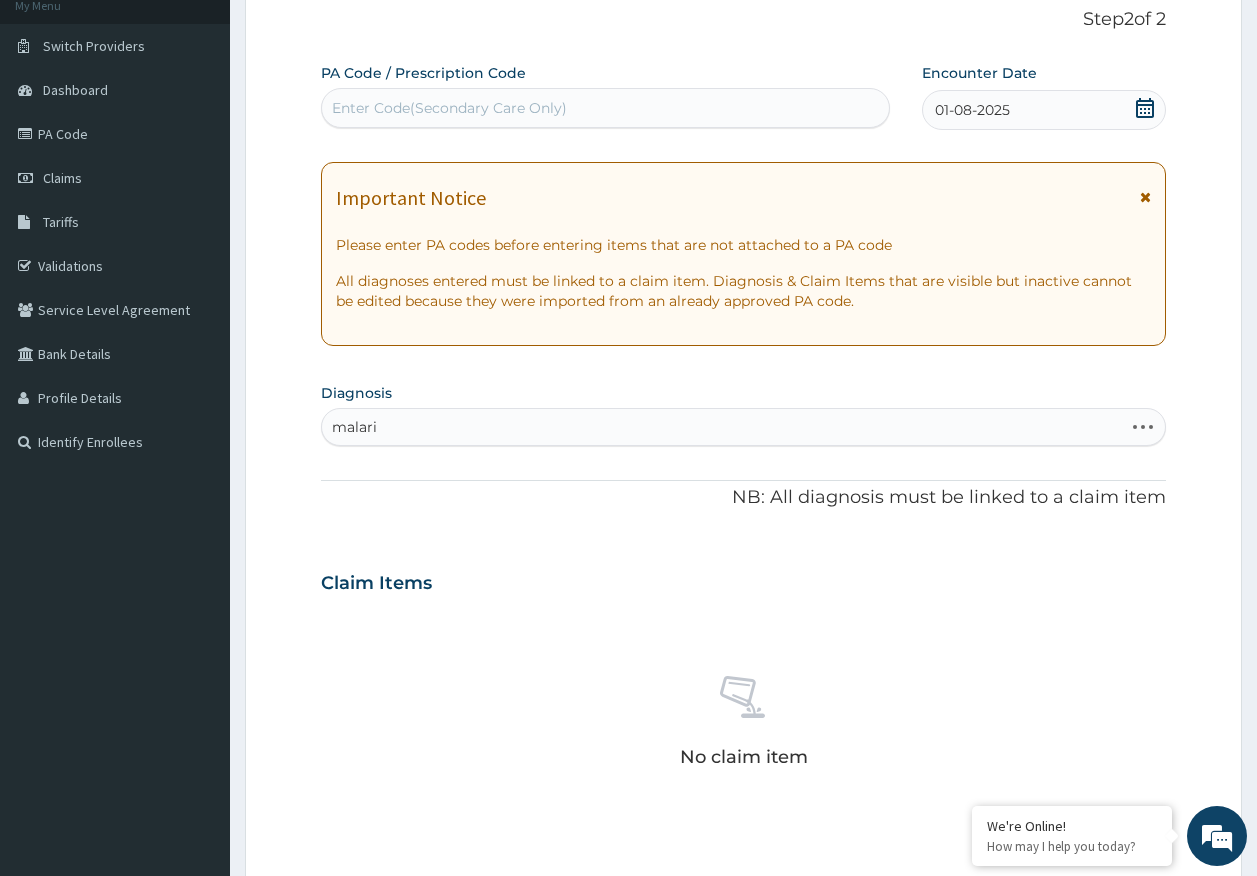 type on "malaria" 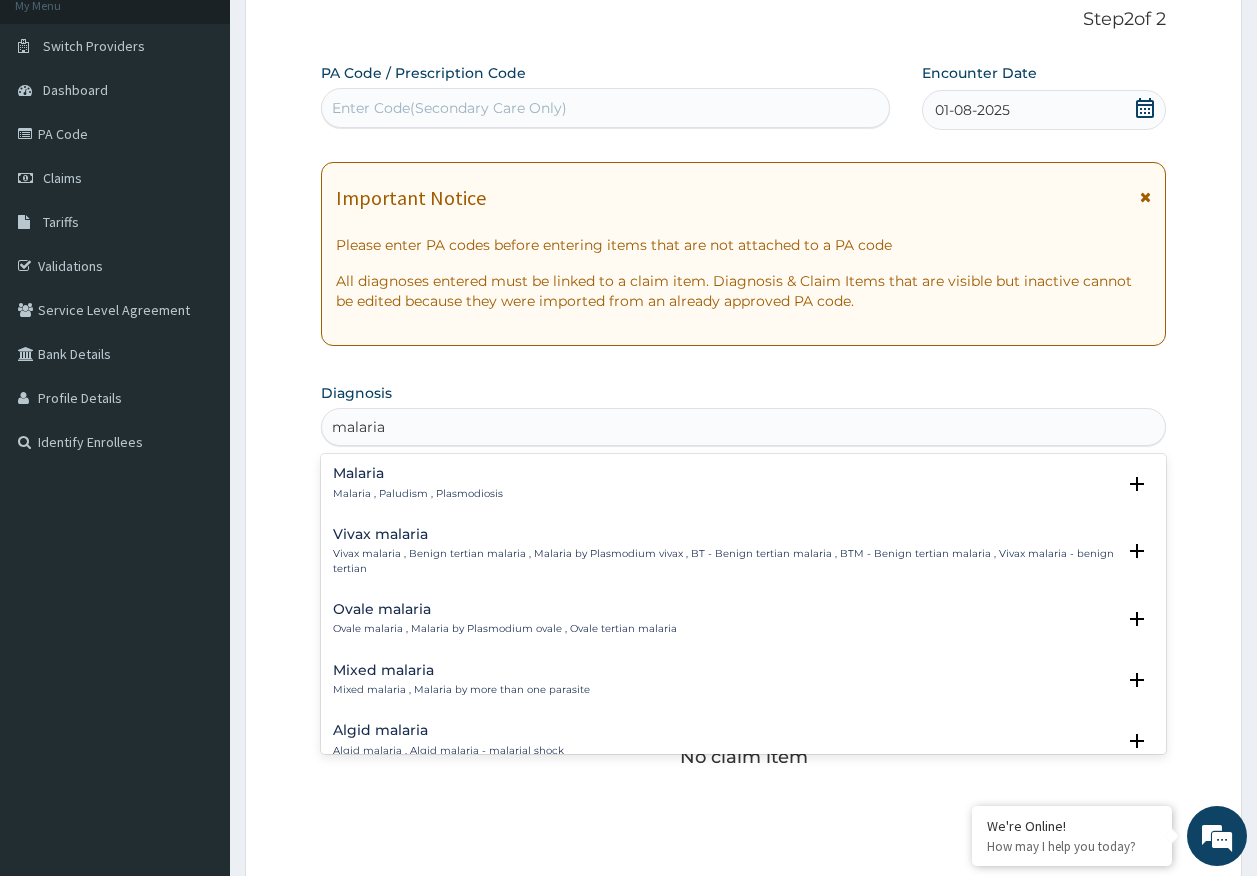 click on "Malaria , Paludism , Plasmodiosis" at bounding box center (418, 494) 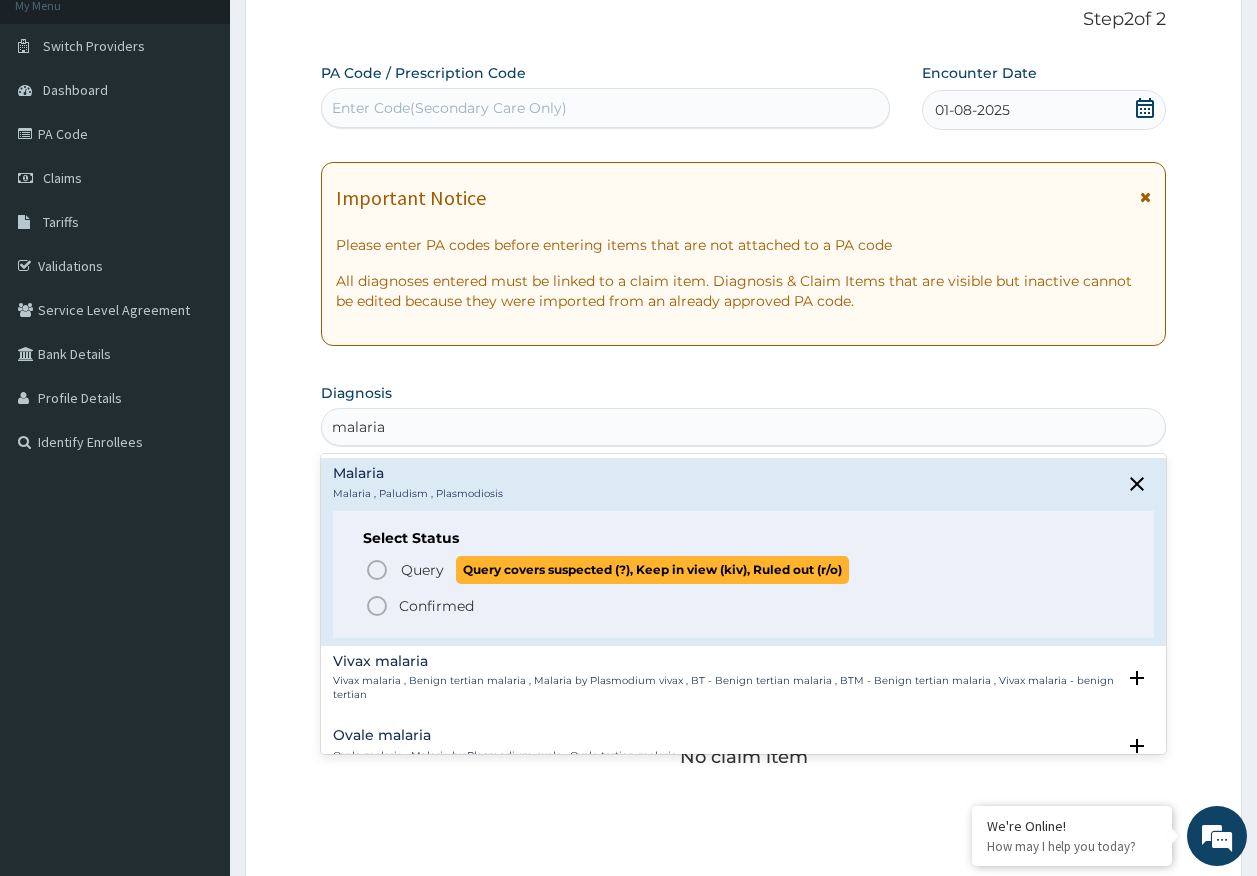 click on "Query" at bounding box center [422, 570] 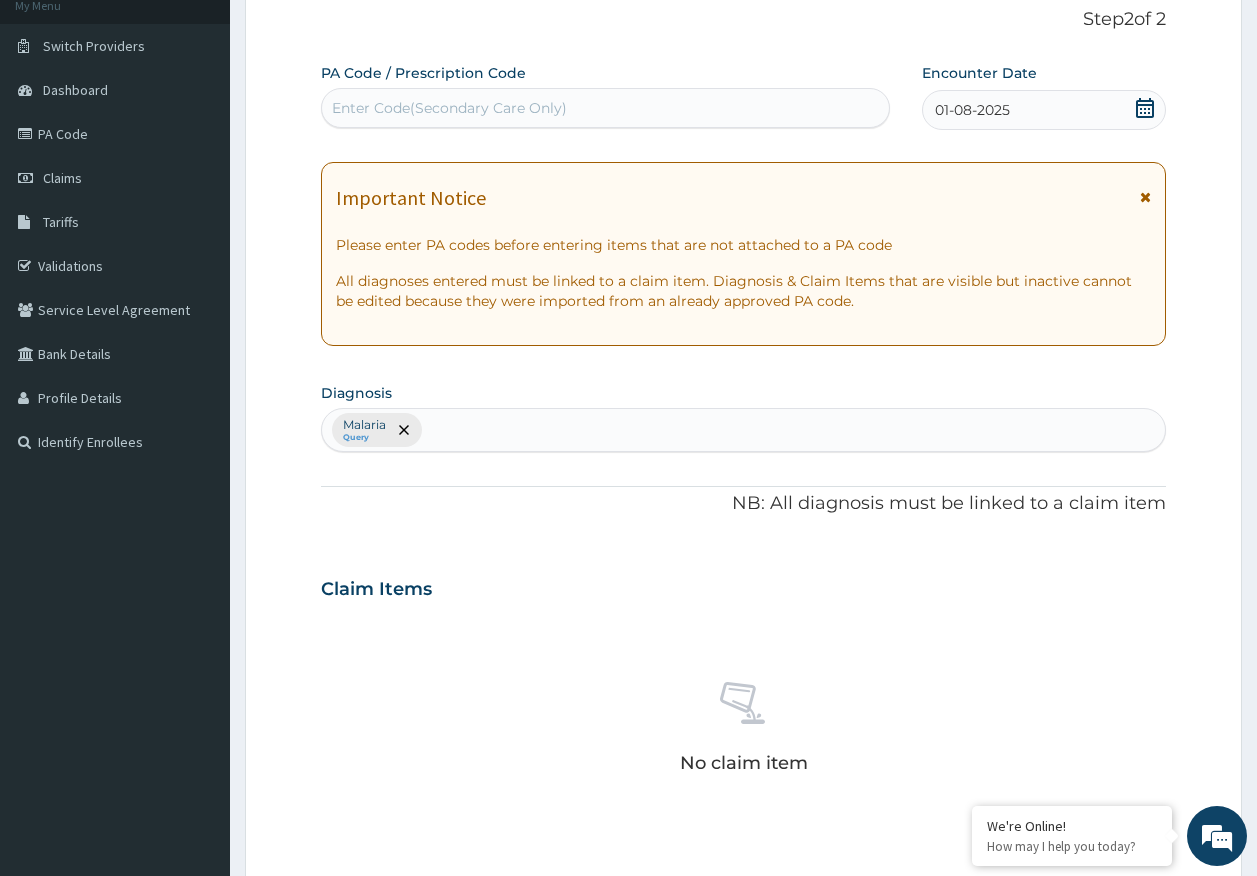 click on "Malaria Query" at bounding box center (744, 430) 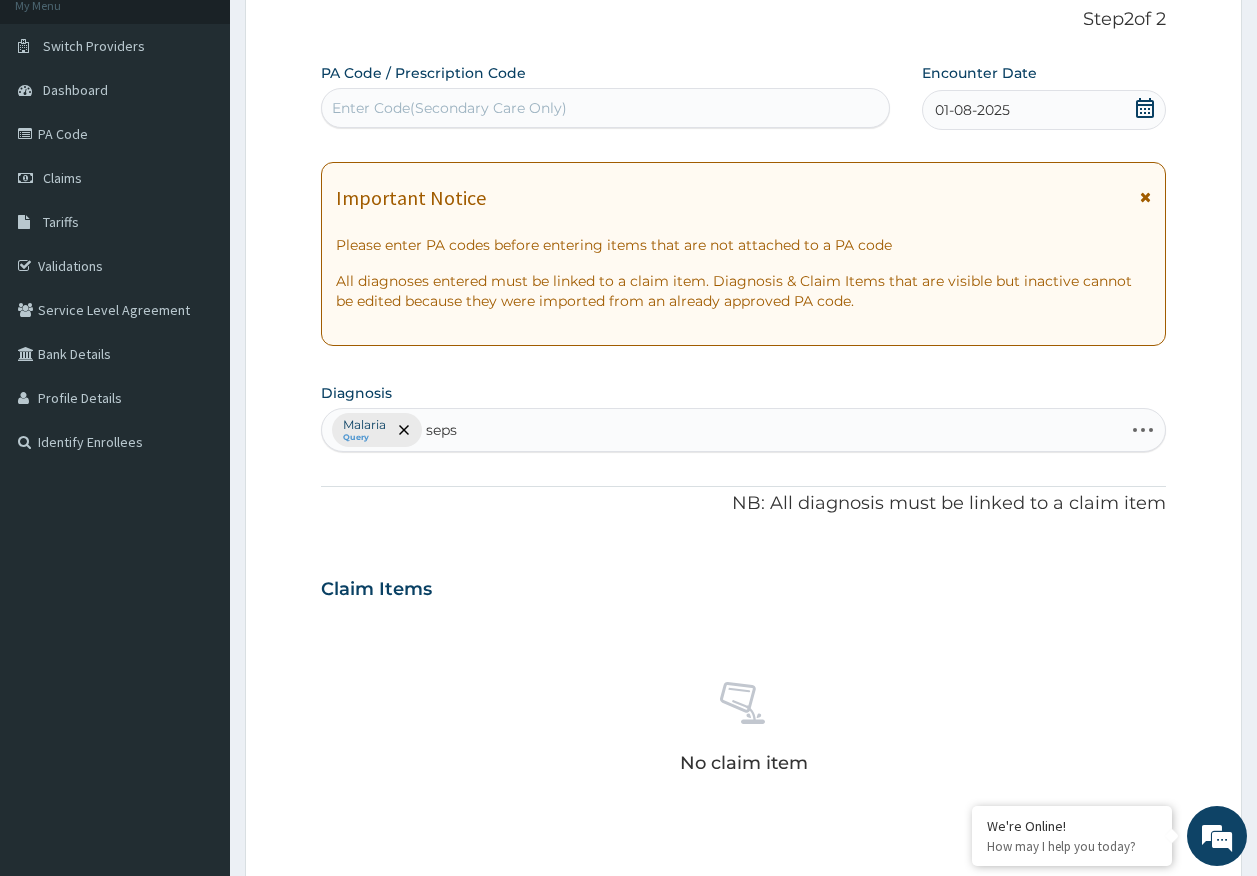 type on "sepsi" 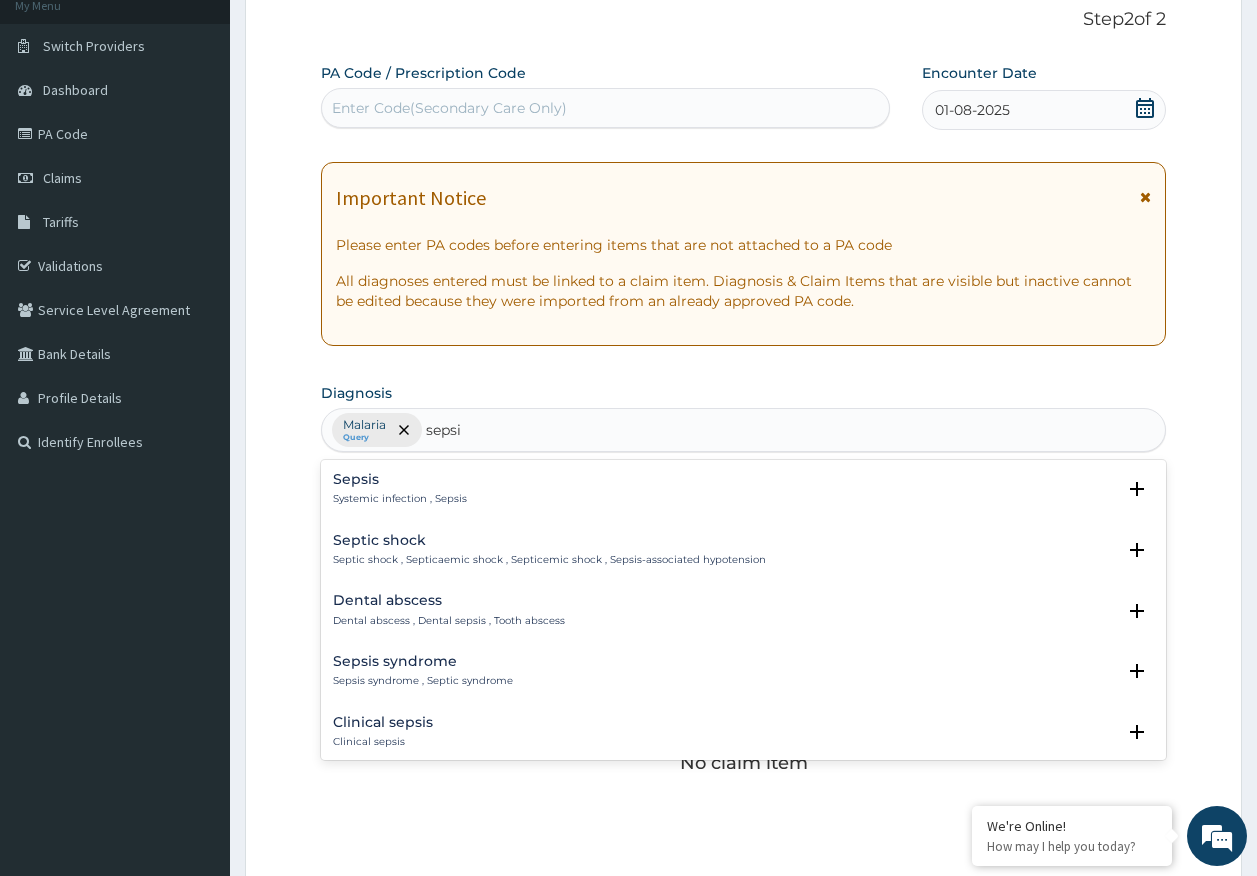 click on "Systemic infection , Sepsis" at bounding box center [400, 499] 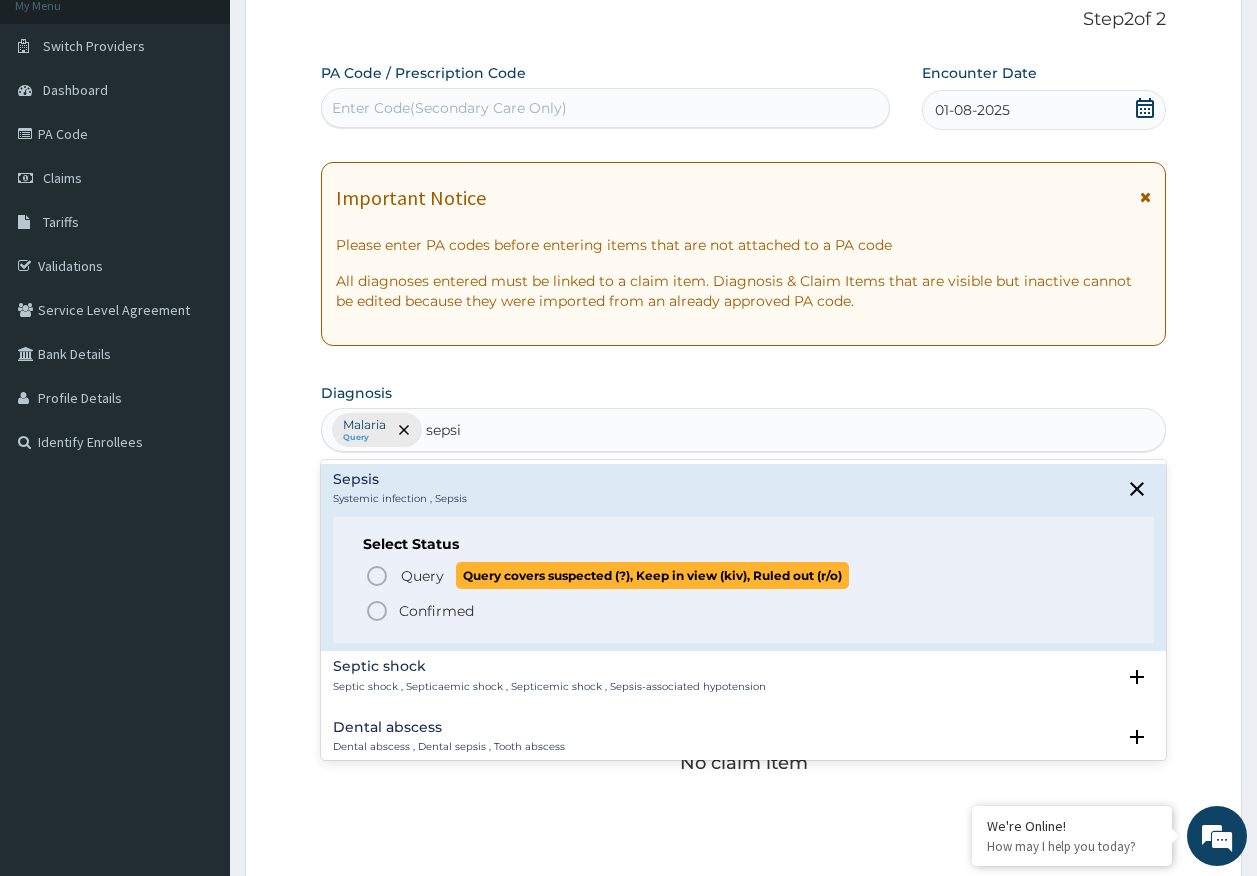 click on "Query" at bounding box center (422, 576) 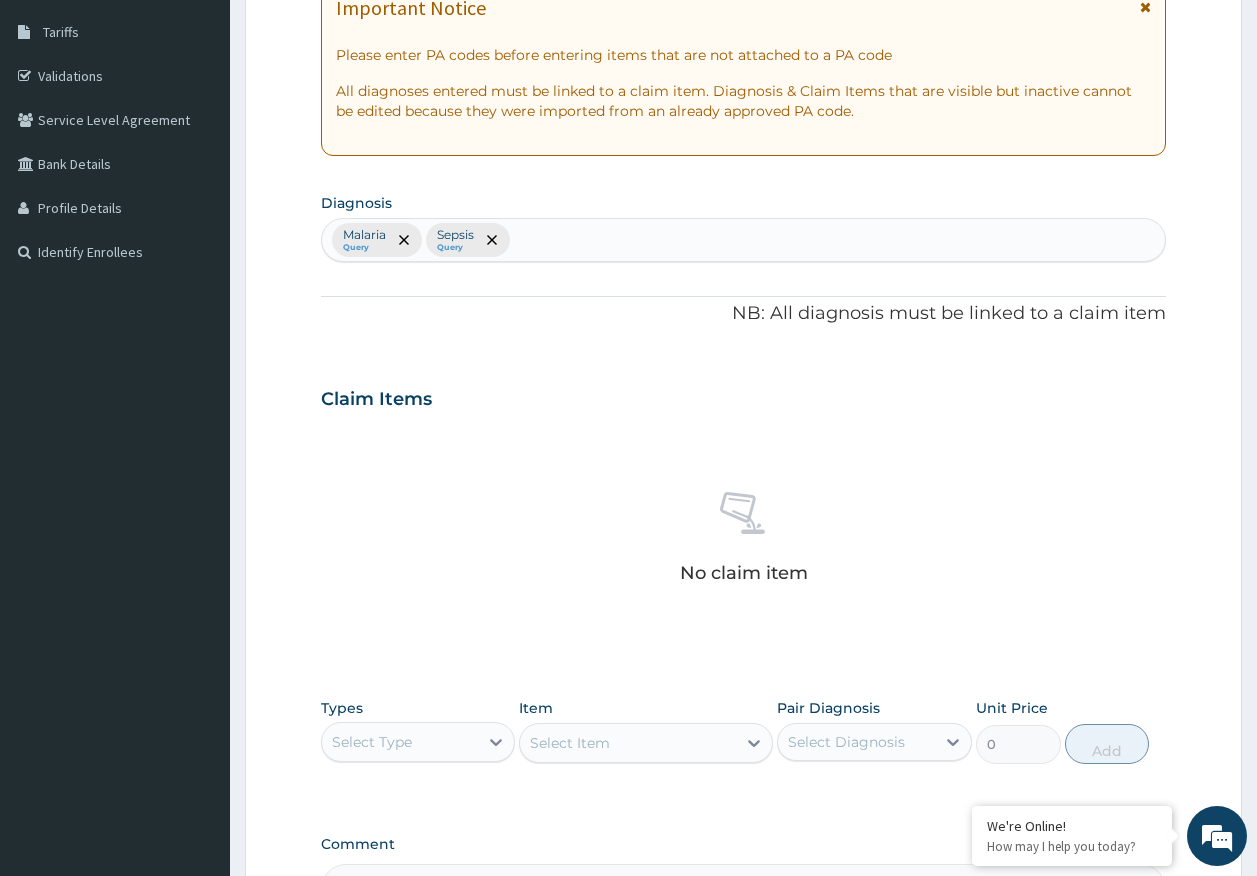 scroll, scrollTop: 328, scrollLeft: 0, axis: vertical 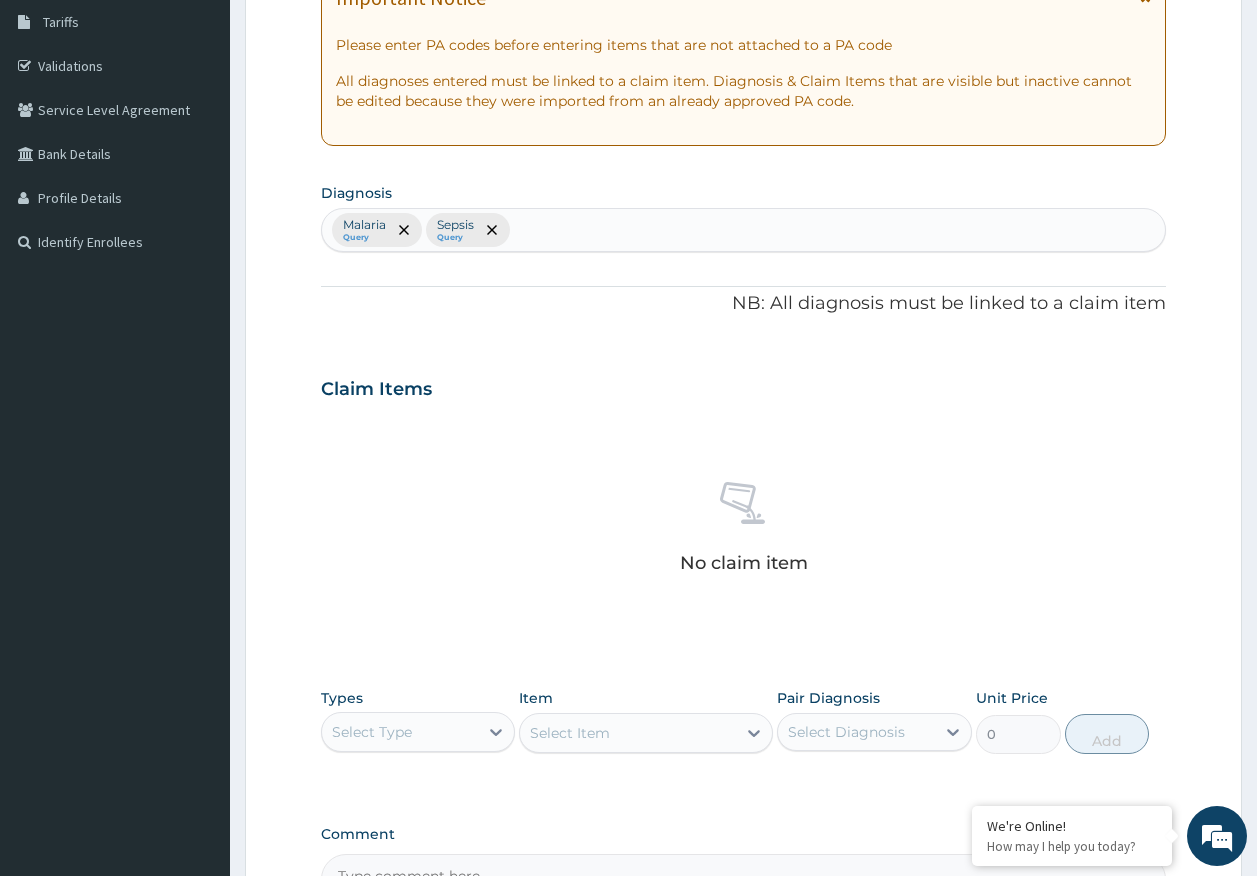 click on "Select Type" at bounding box center [400, 732] 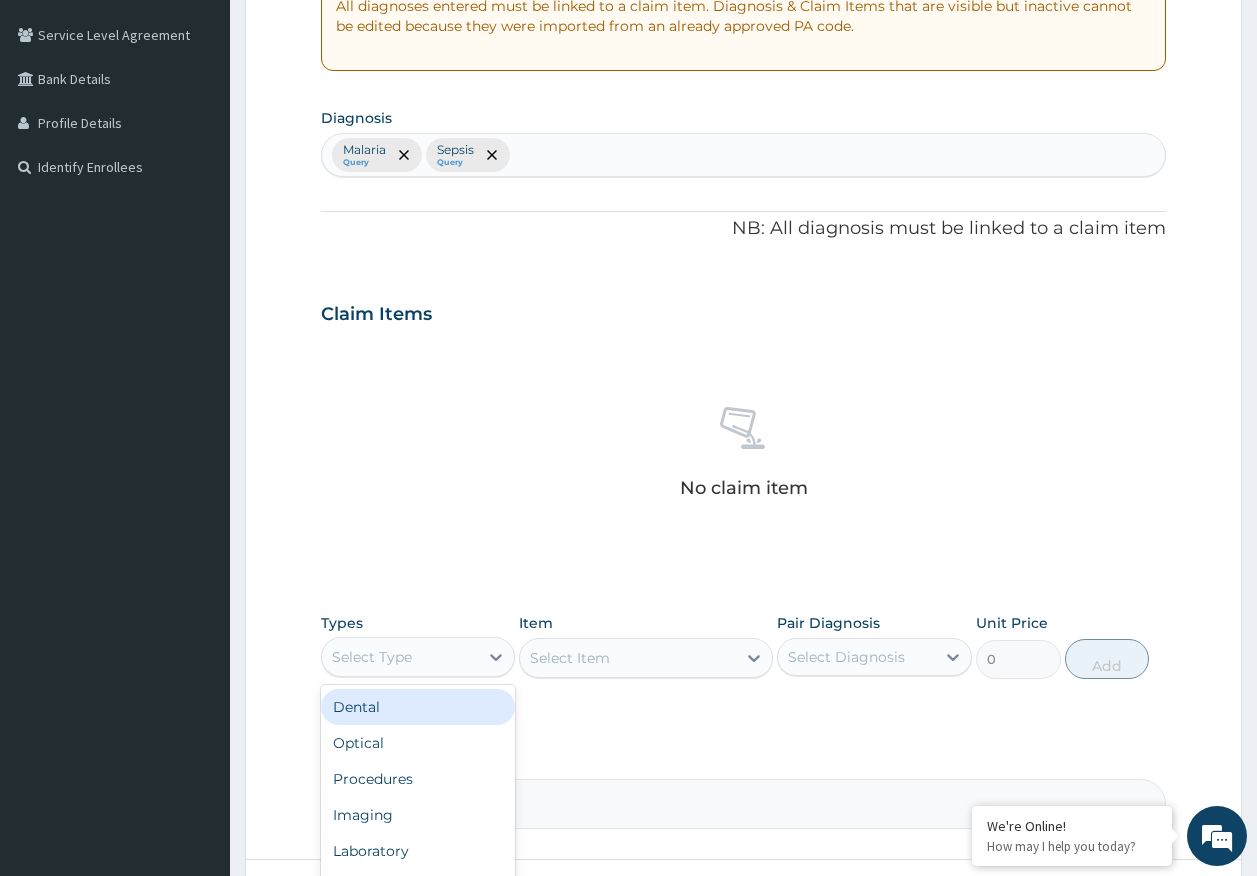 scroll, scrollTop: 528, scrollLeft: 0, axis: vertical 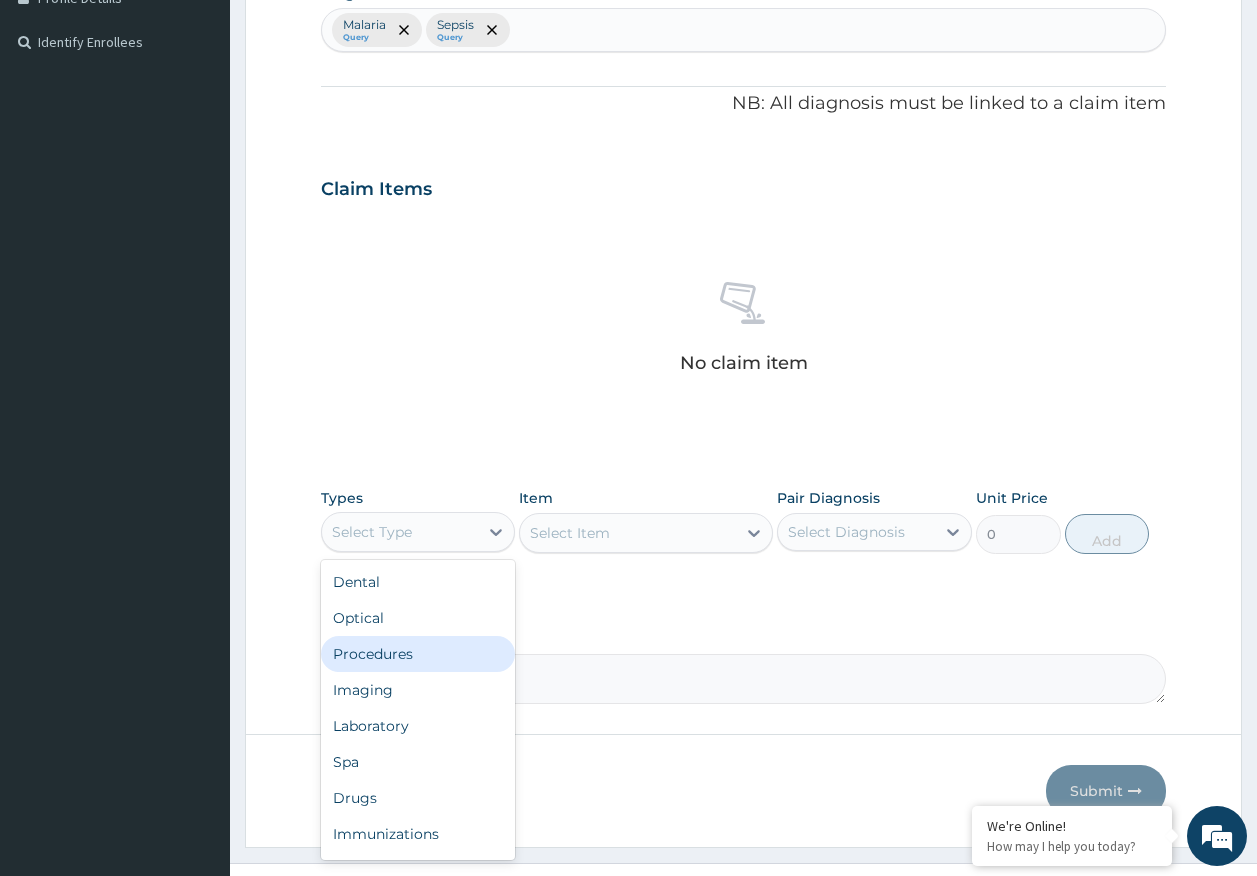 drag, startPoint x: 377, startPoint y: 659, endPoint x: 521, endPoint y: 608, distance: 152.76453 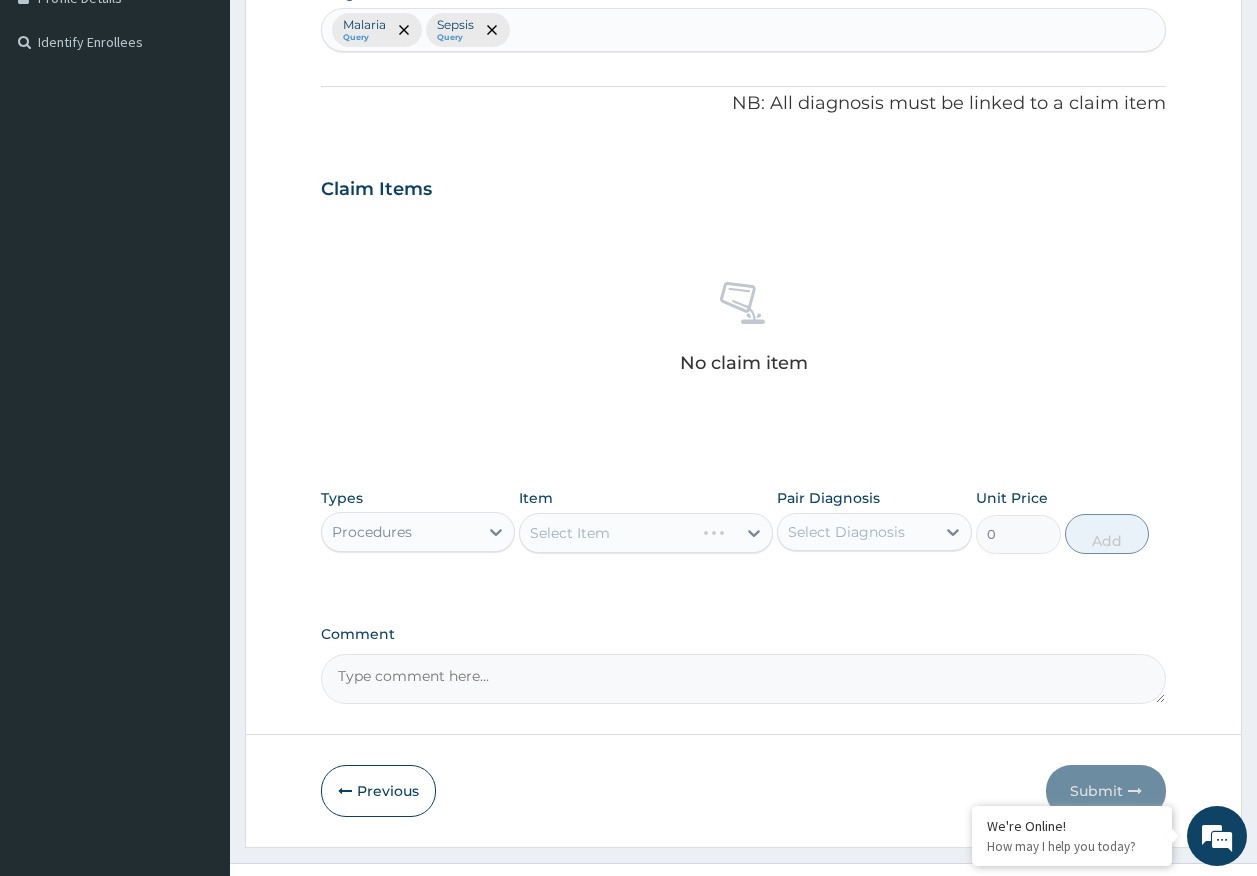 click on "Select Diagnosis" at bounding box center (846, 532) 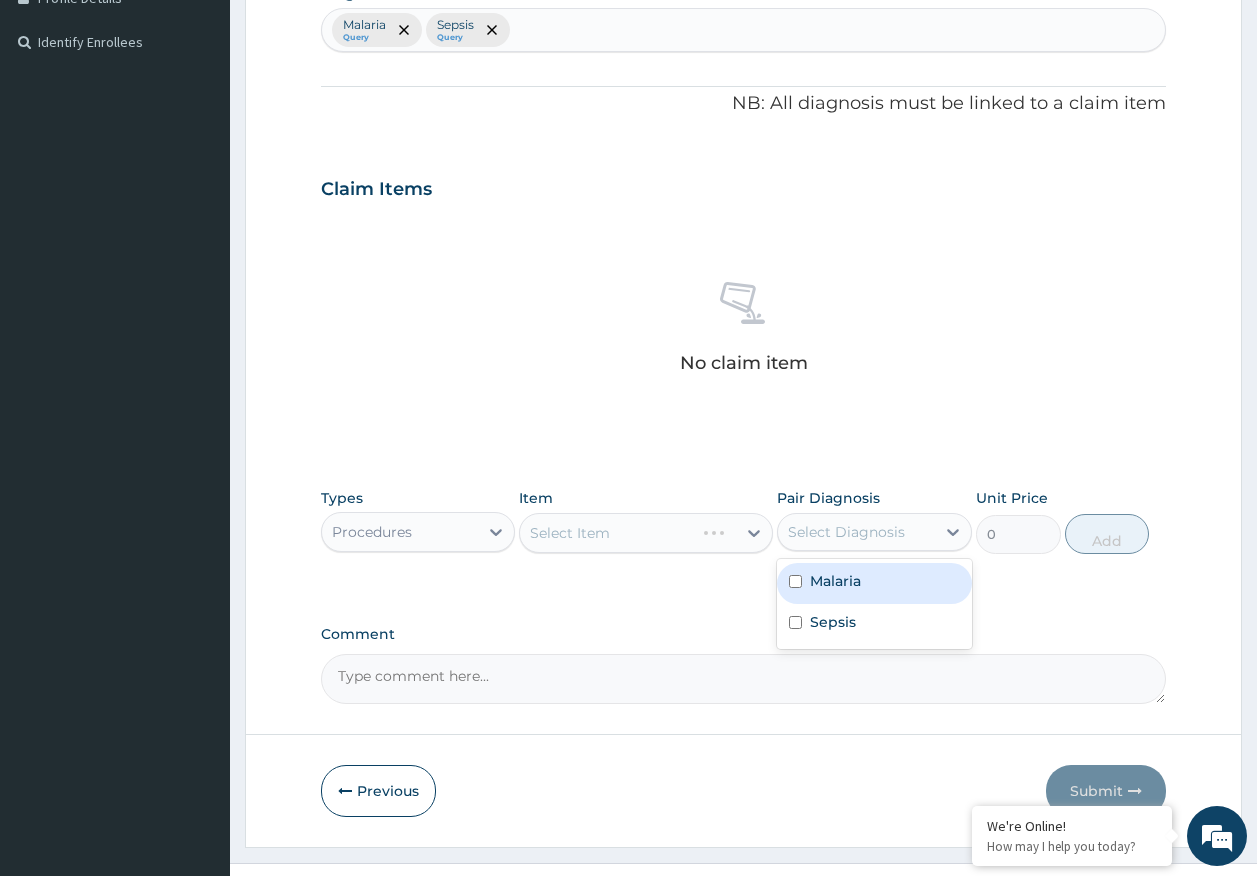 drag, startPoint x: 828, startPoint y: 571, endPoint x: 828, endPoint y: 613, distance: 42 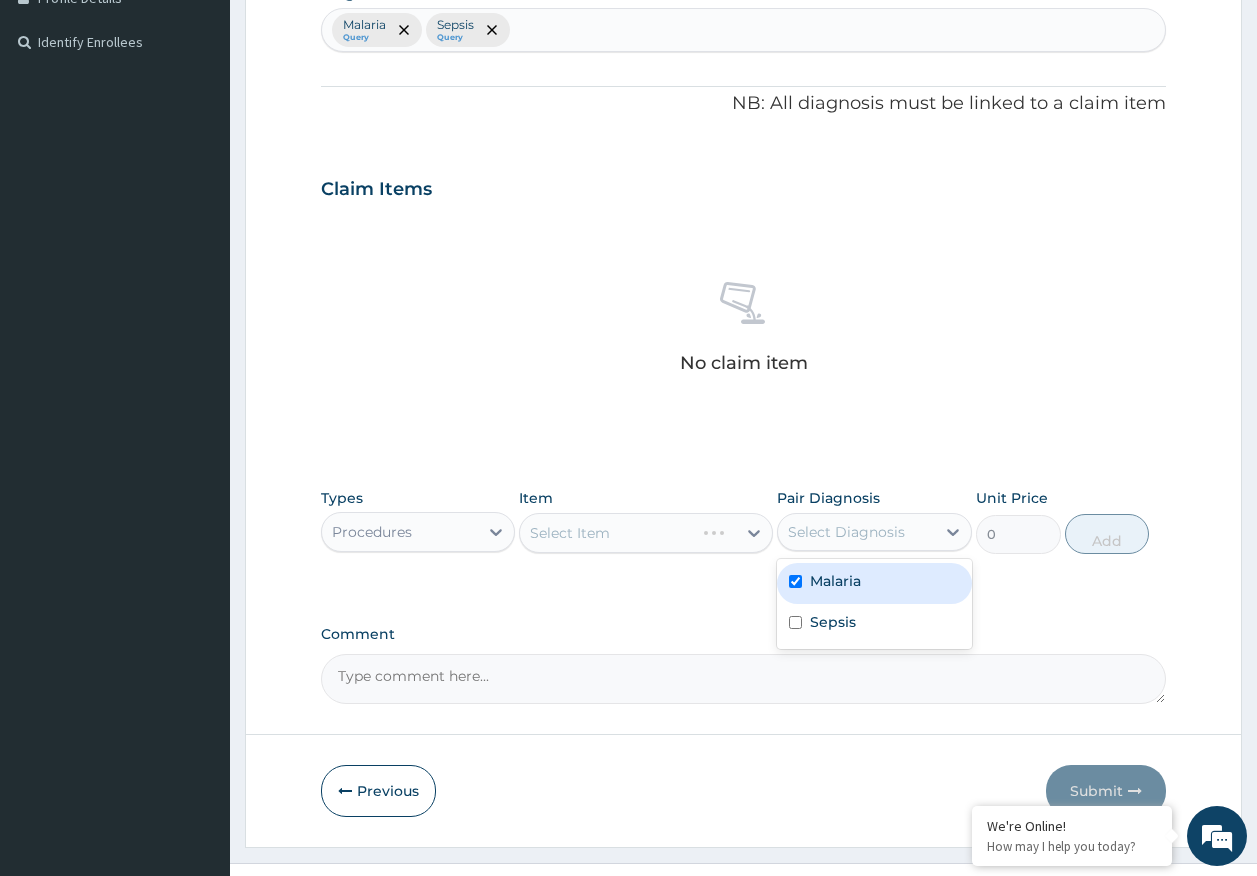 checkbox on "true" 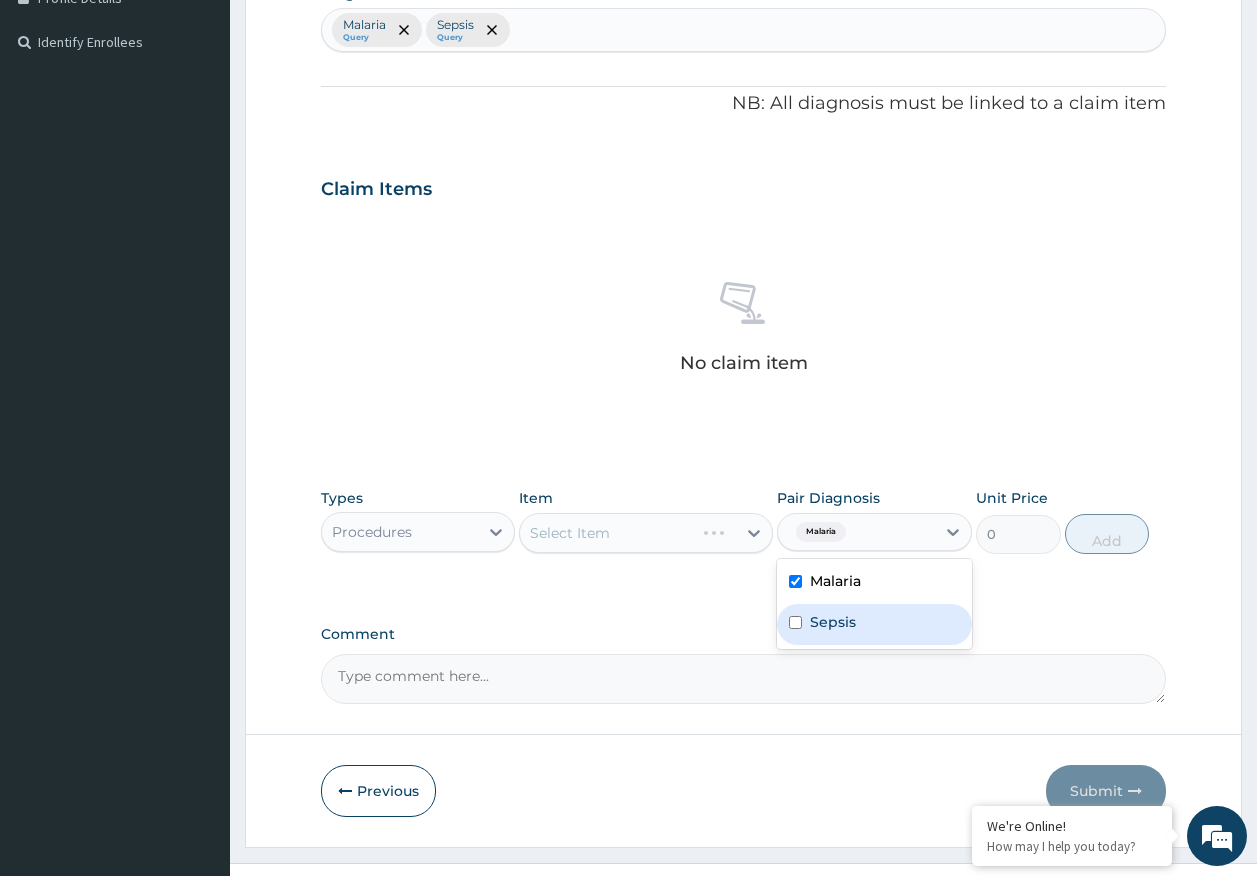click on "Sepsis" at bounding box center (833, 622) 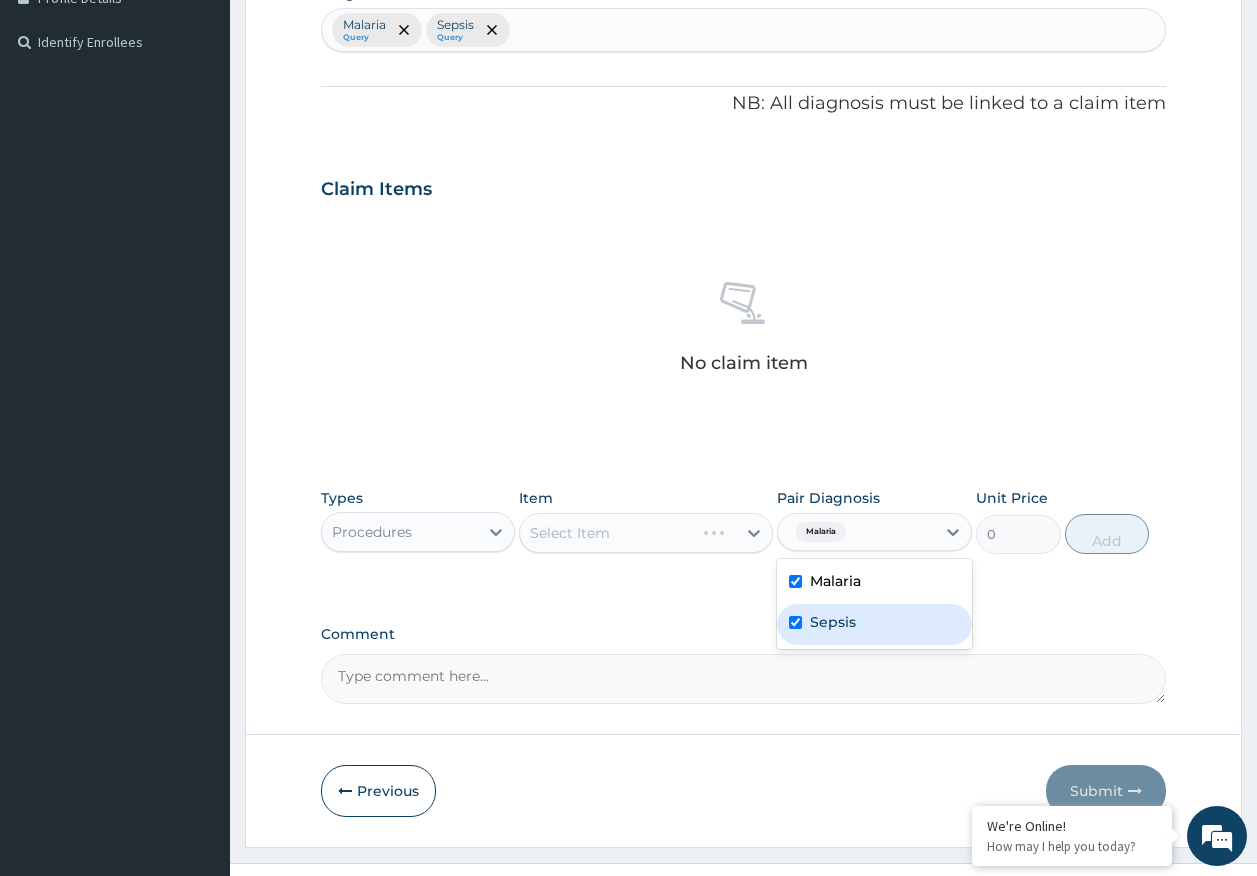 checkbox on "true" 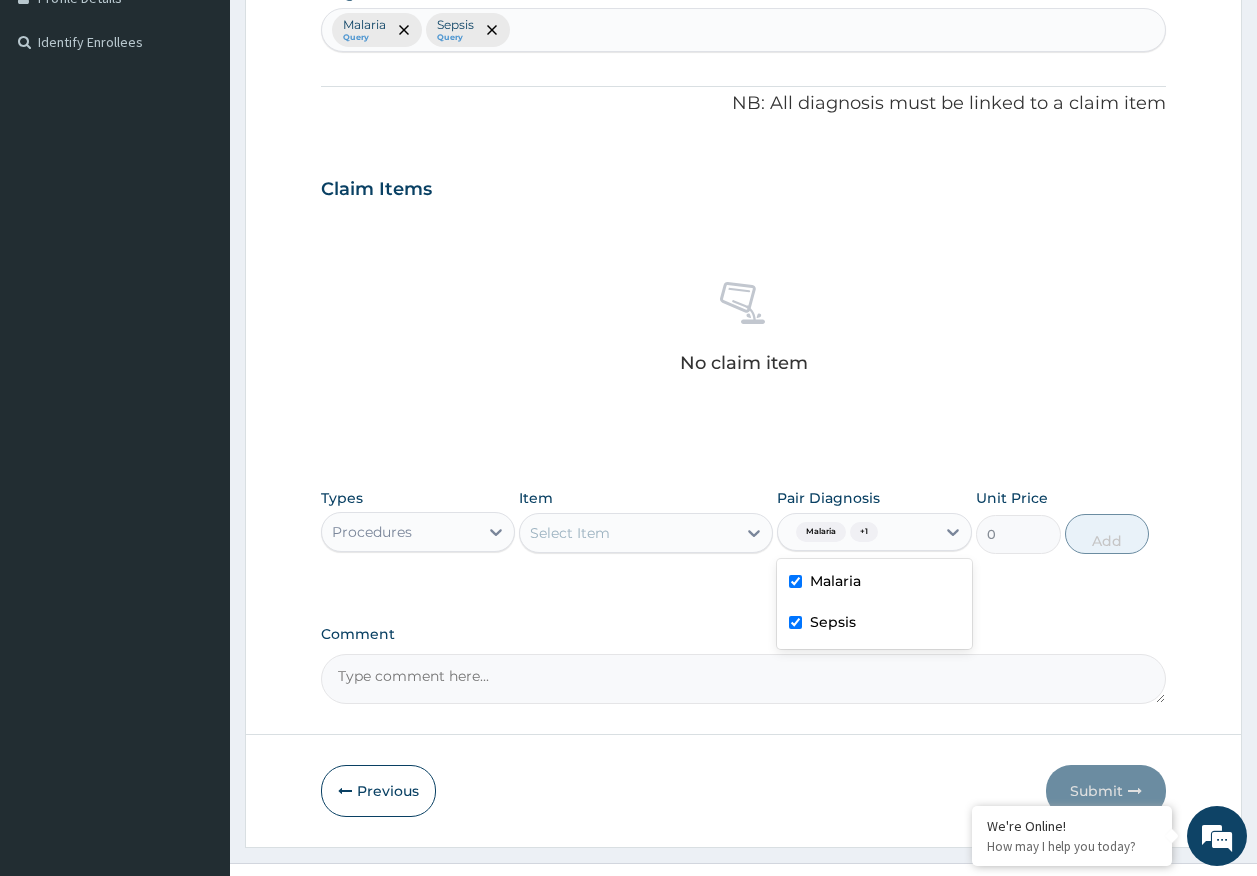 click on "Select Item" at bounding box center [628, 533] 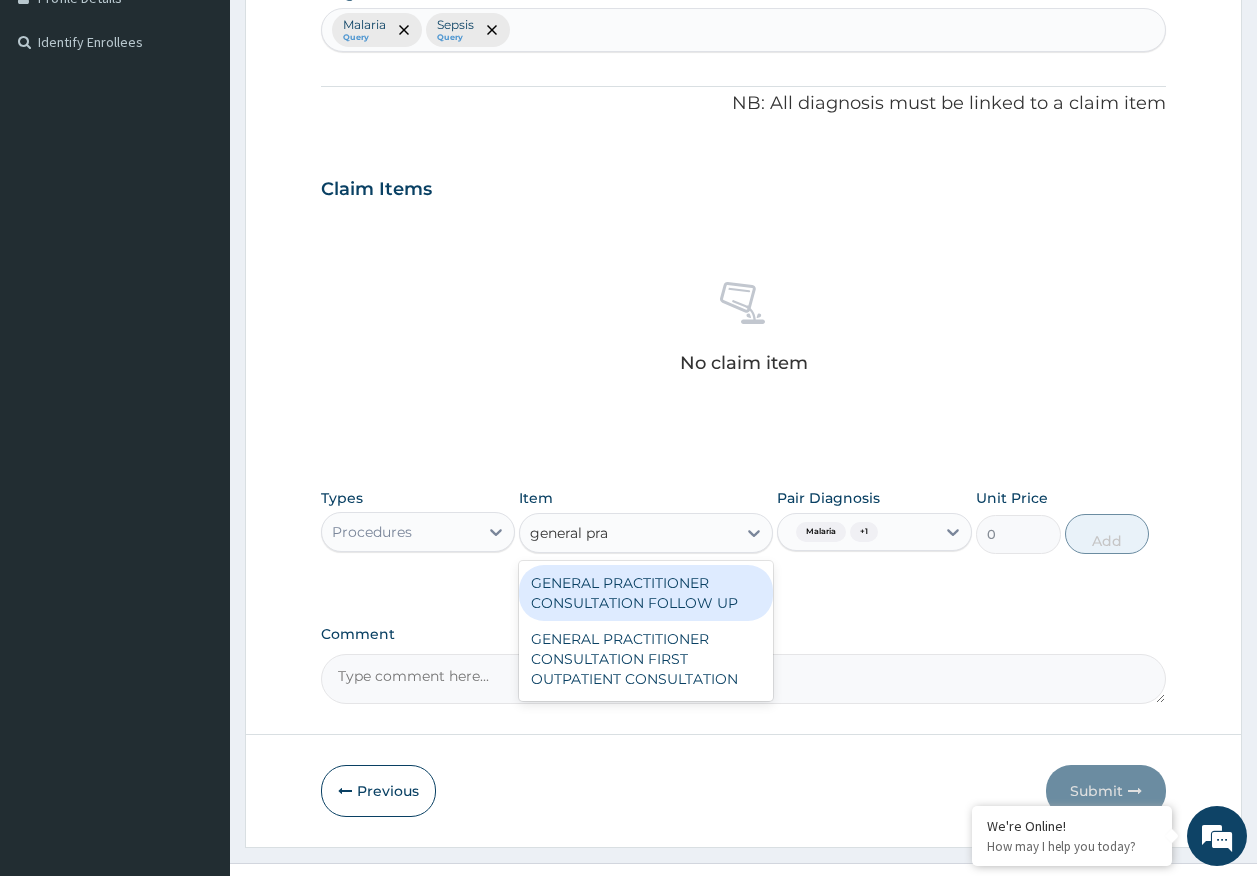 type on "general prac" 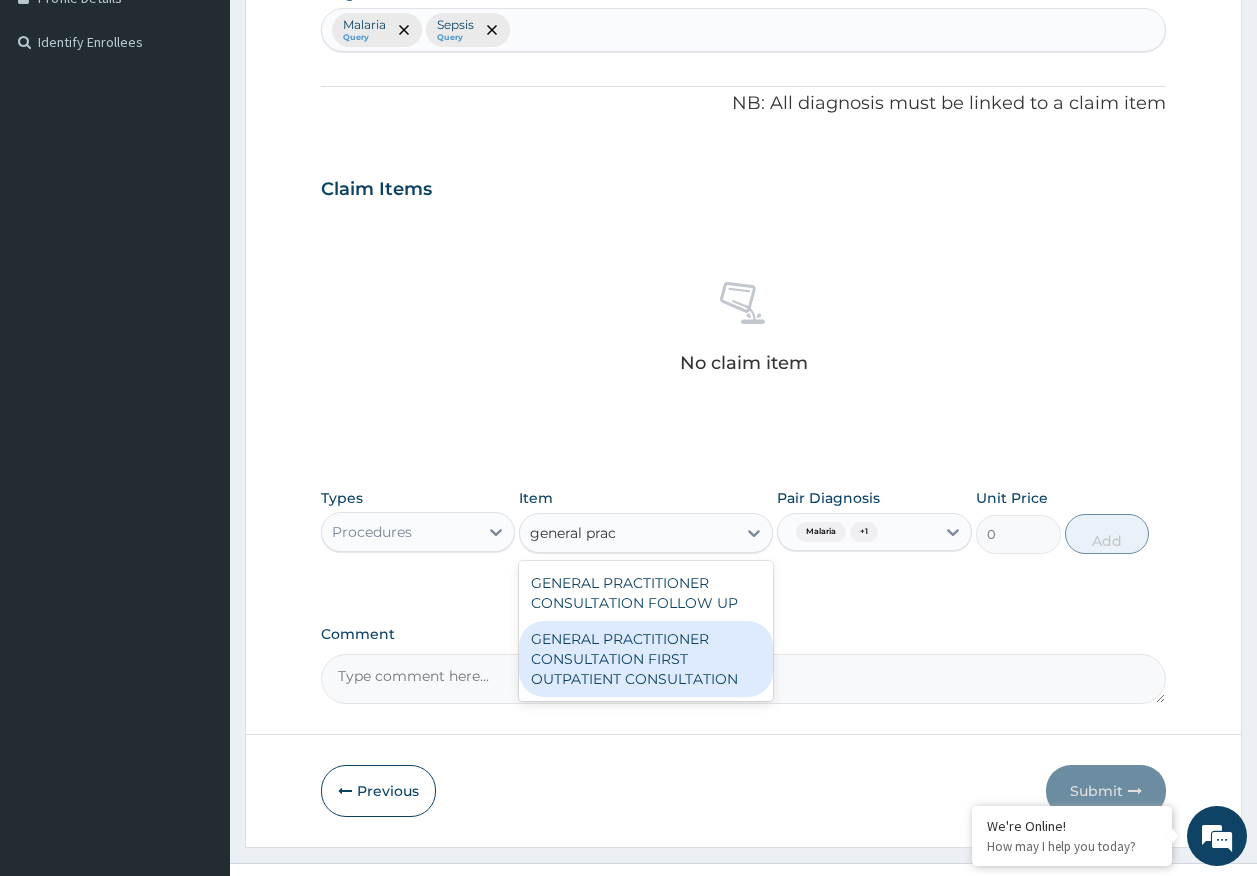 click on "GENERAL PRACTITIONER CONSULTATION FIRST OUTPATIENT CONSULTATION" at bounding box center (646, 659) 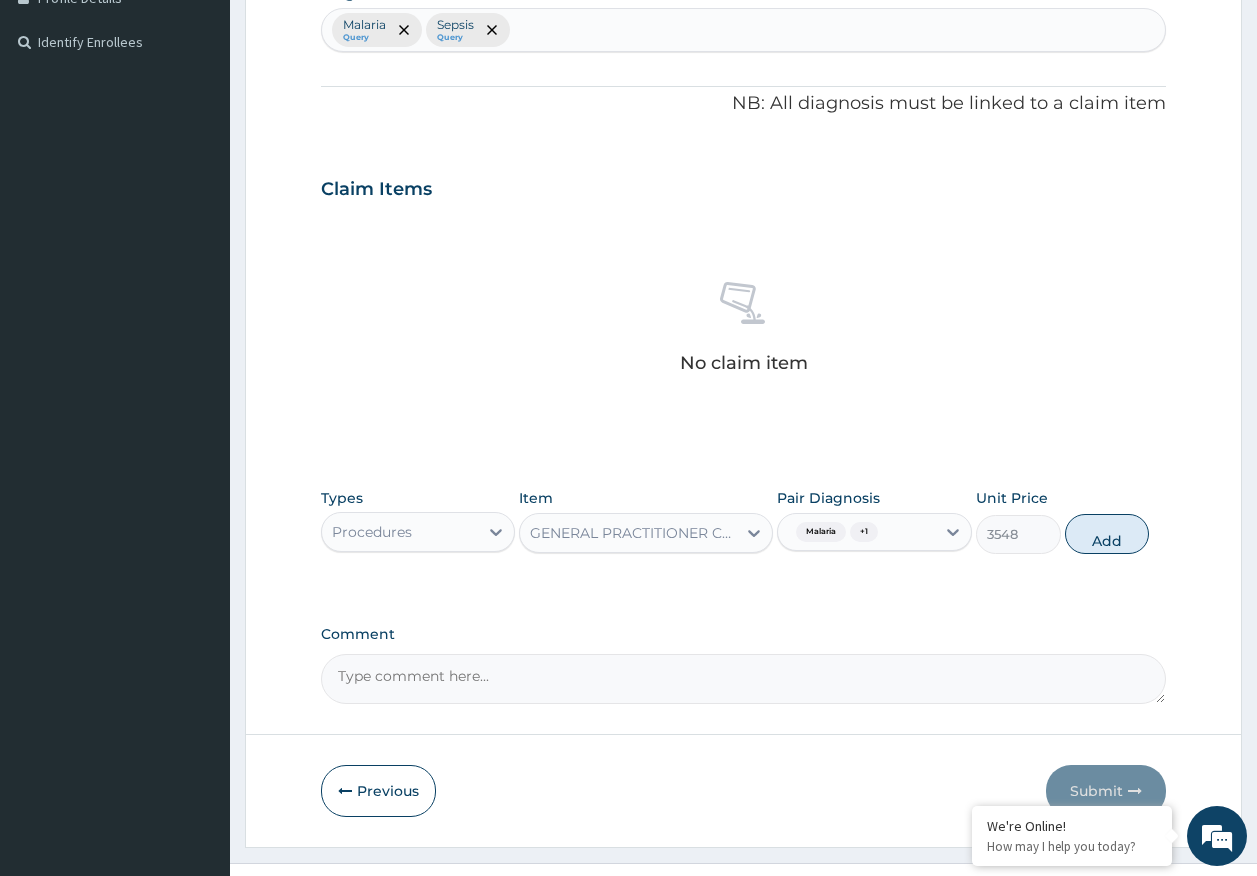 click on "Add" at bounding box center [1107, 534] 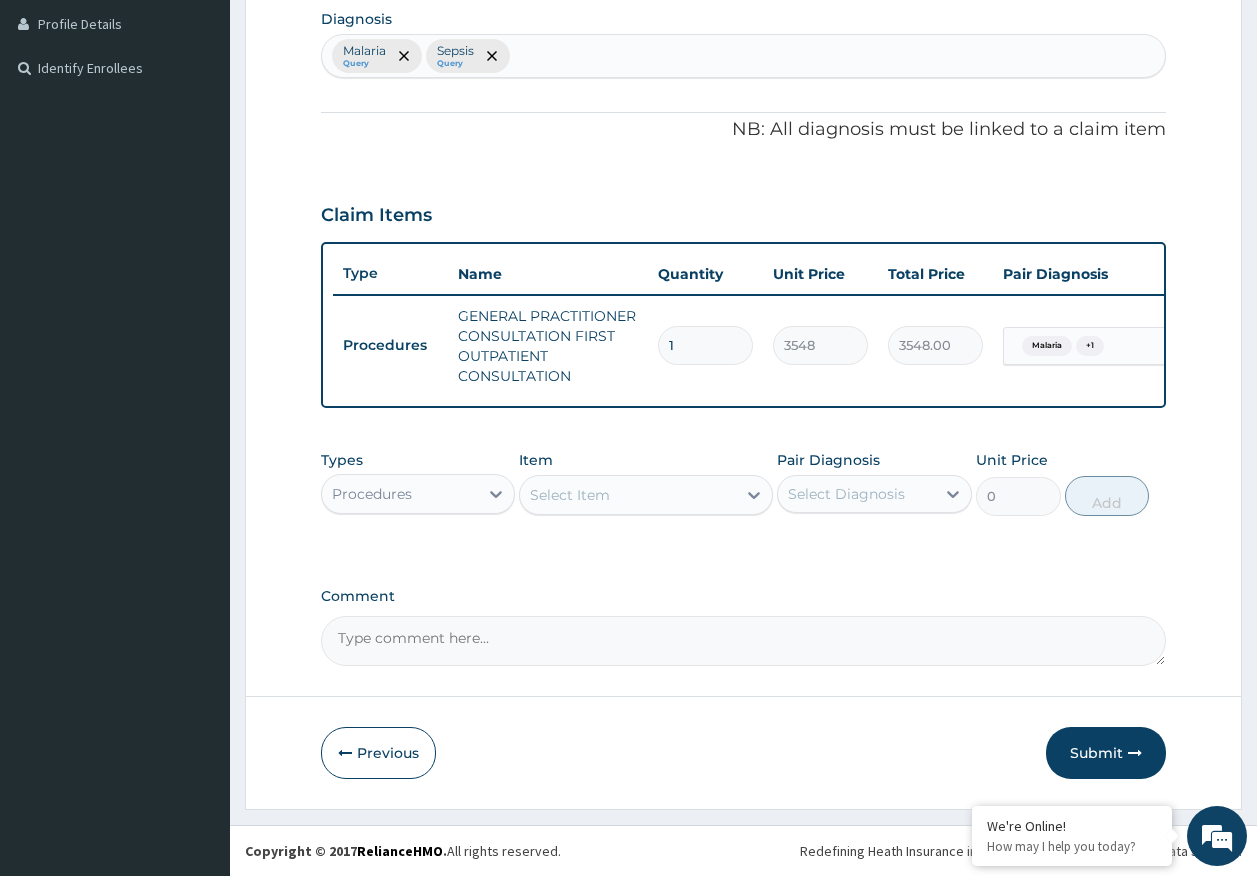 scroll, scrollTop: 517, scrollLeft: 0, axis: vertical 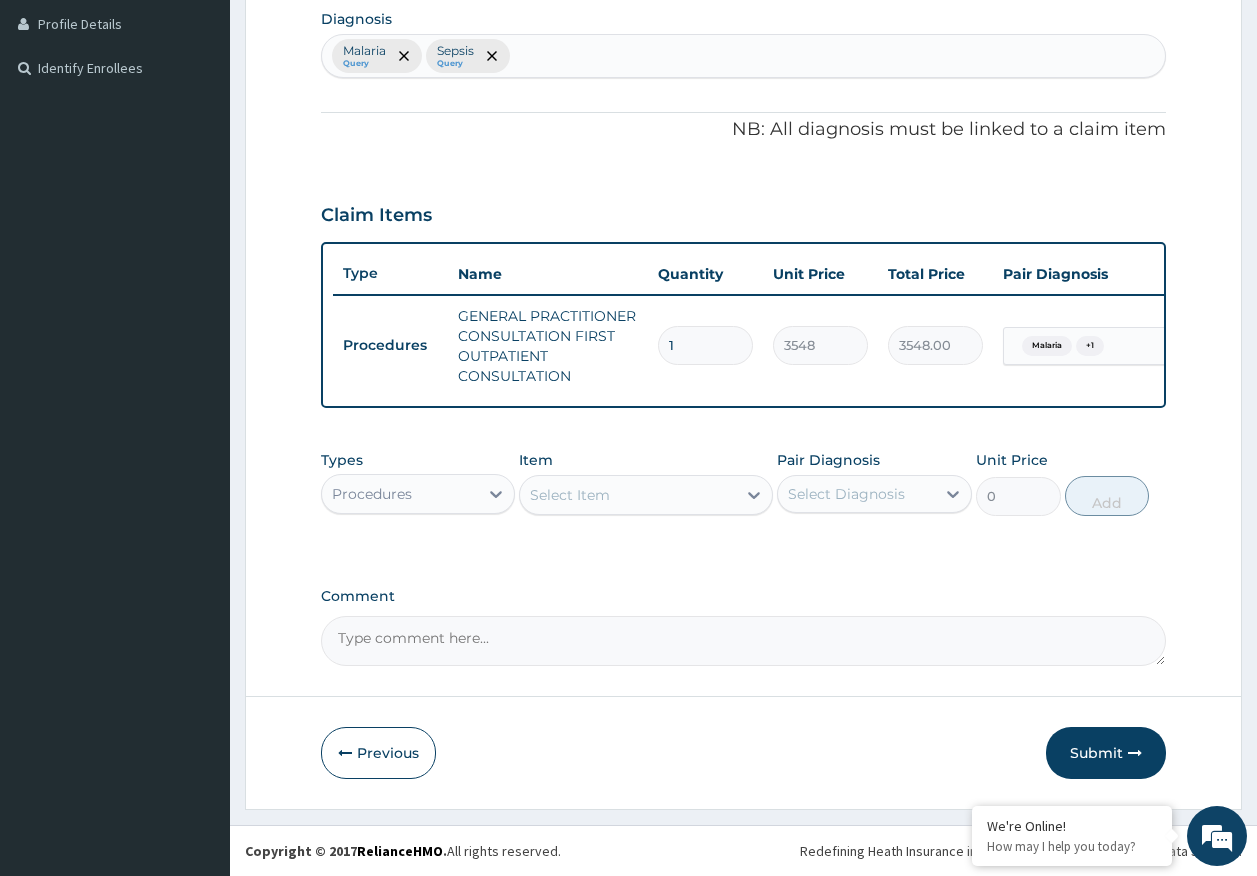 click on "Select Item" at bounding box center [570, 495] 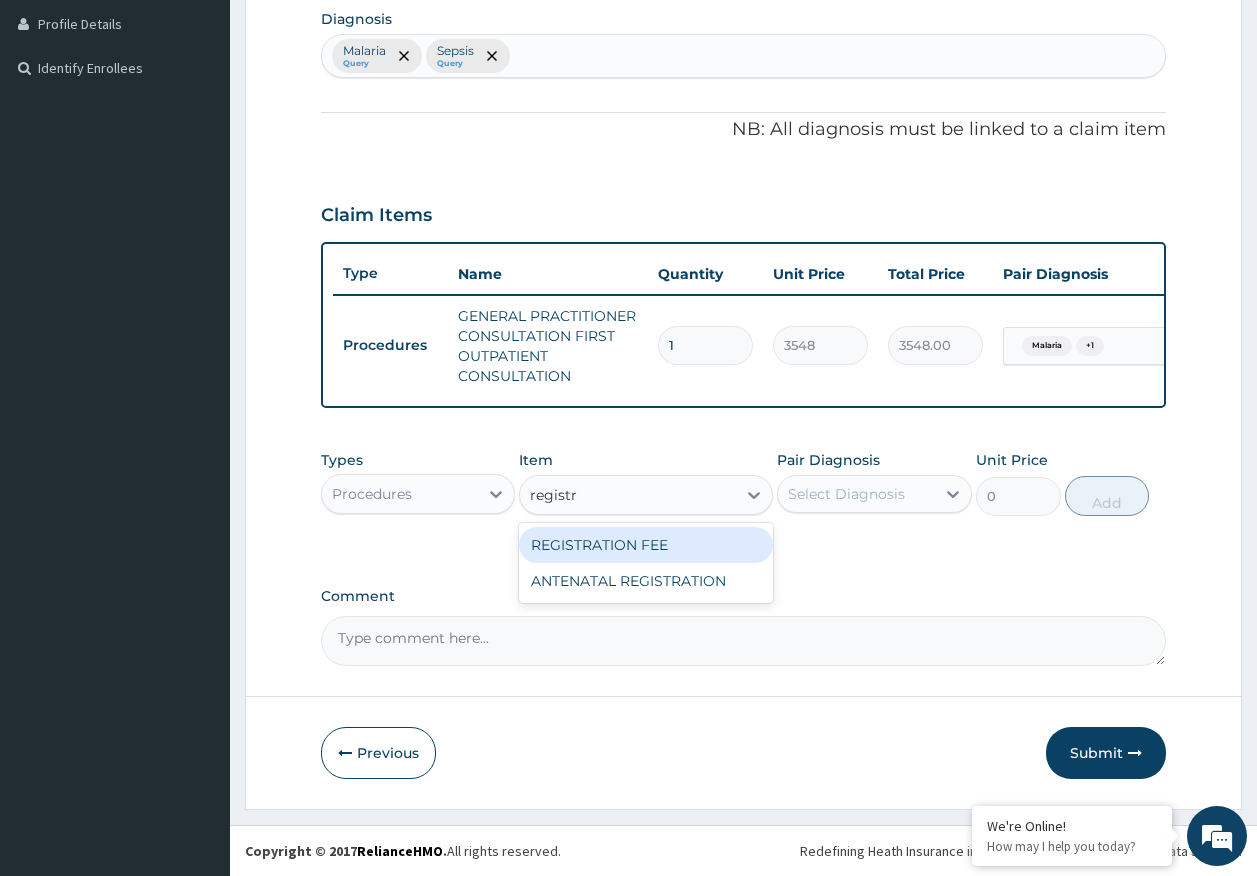 type on "registra" 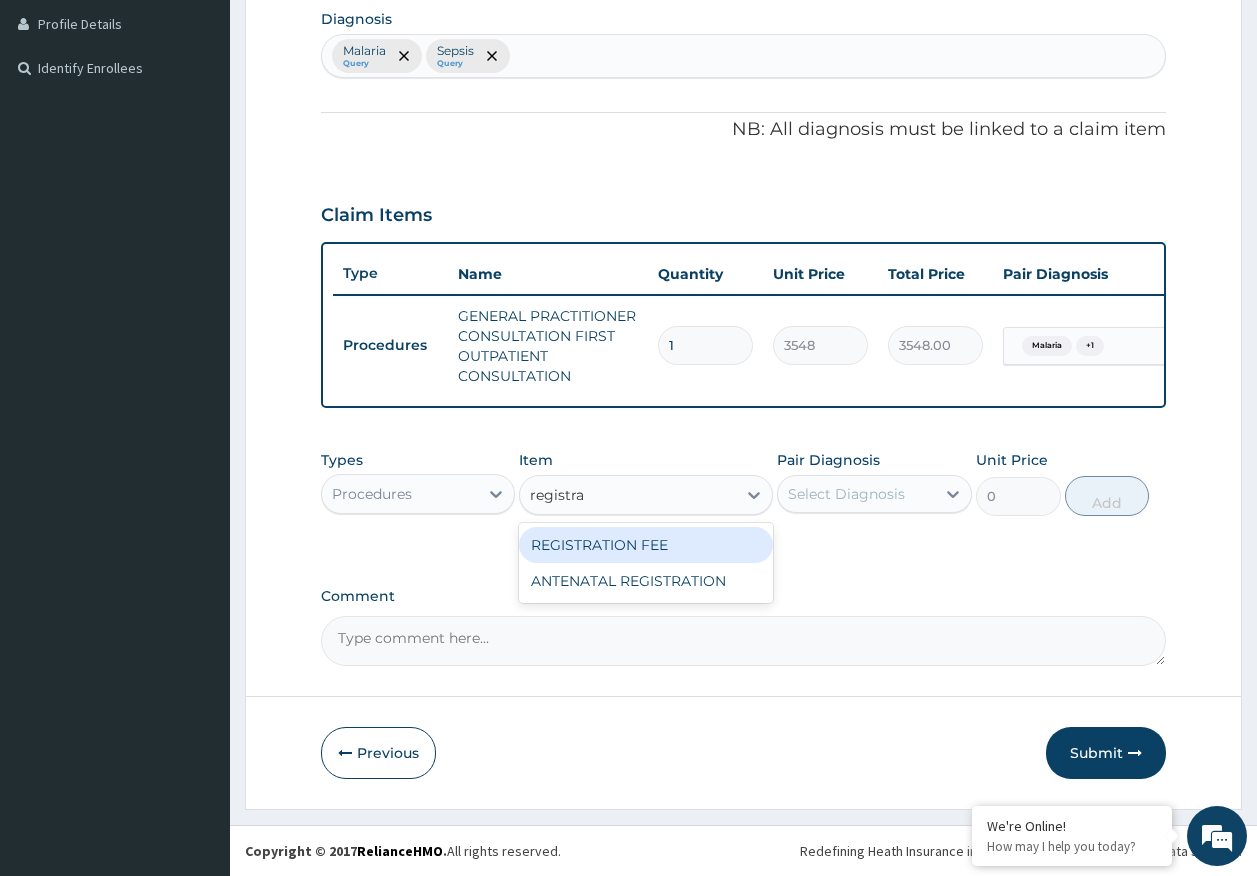 click on "REGISTRATION FEE" at bounding box center (646, 545) 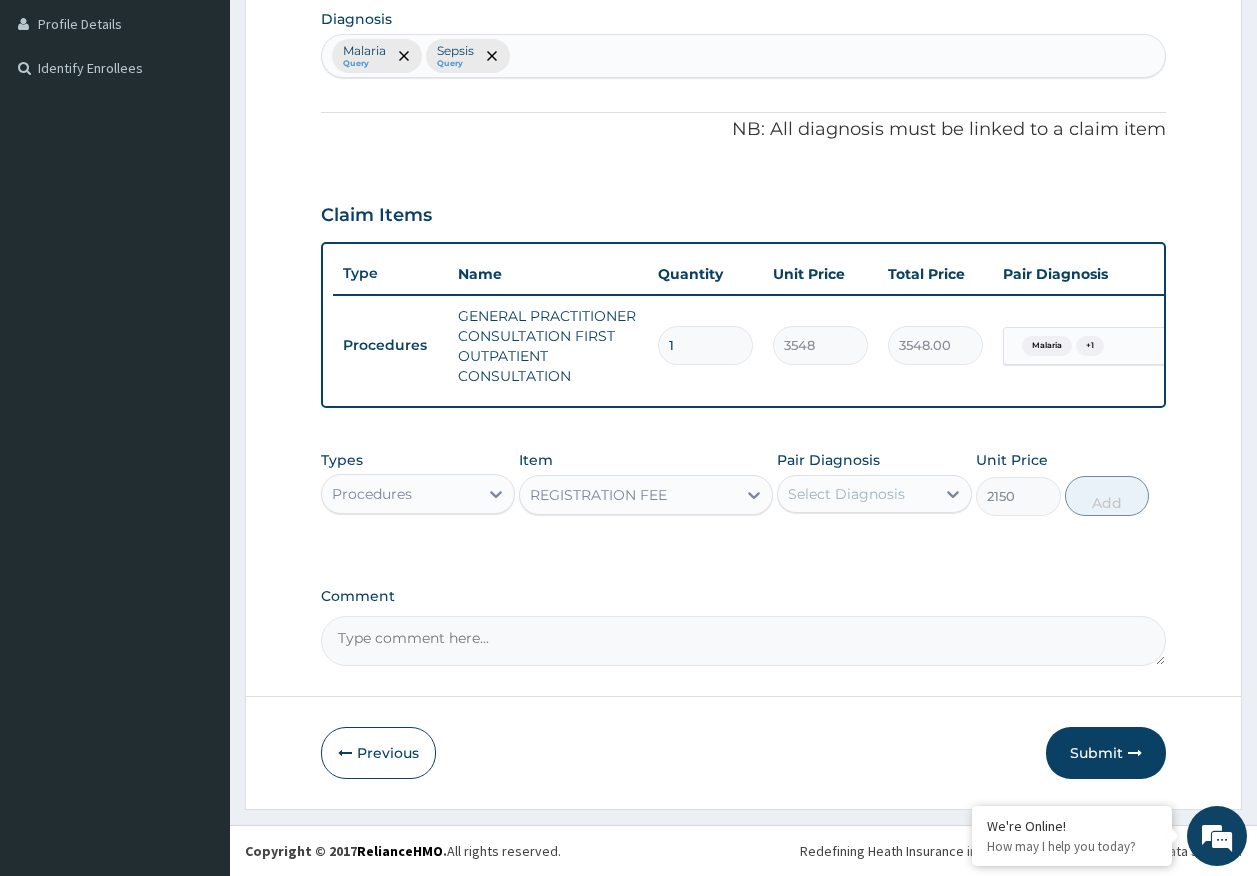 click on "Select Diagnosis" at bounding box center [846, 494] 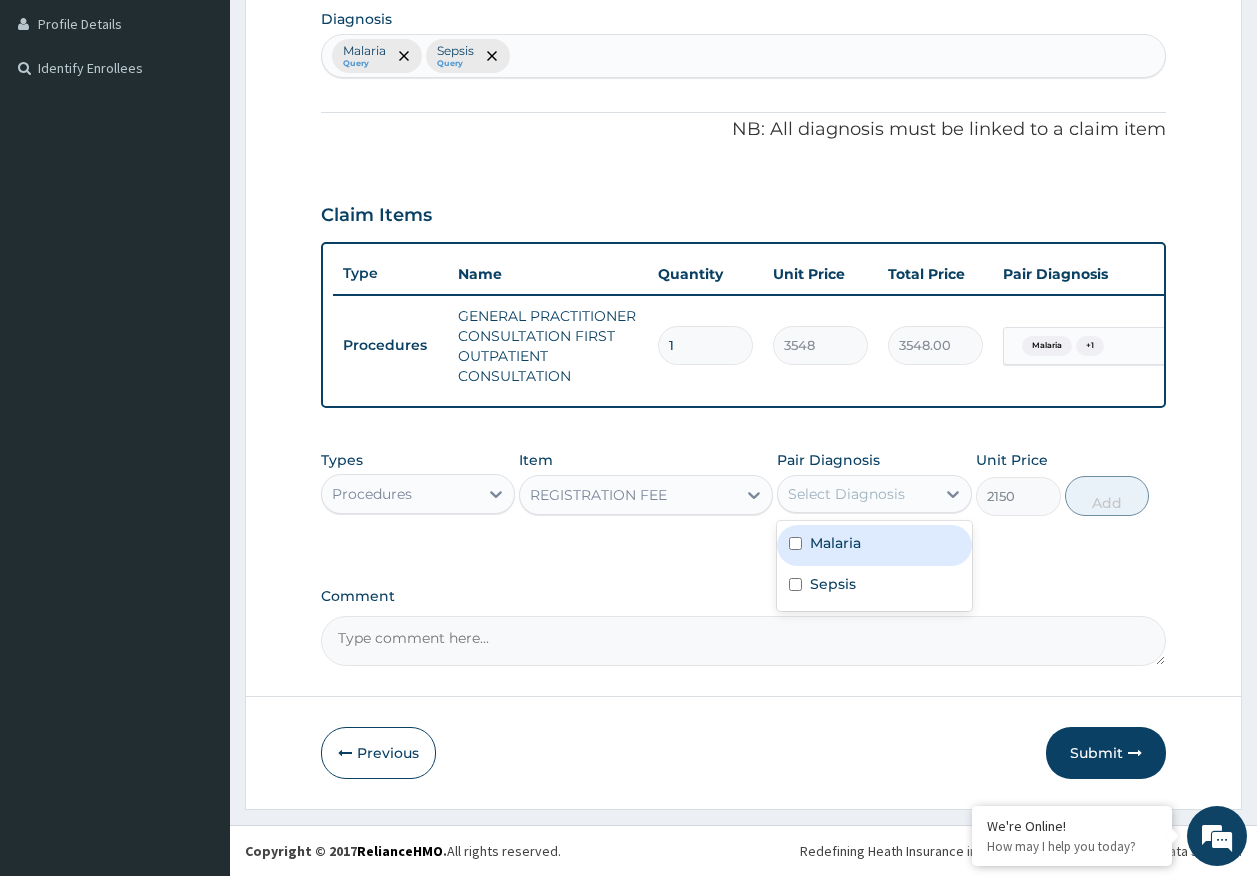 click on "Malaria" at bounding box center [835, 543] 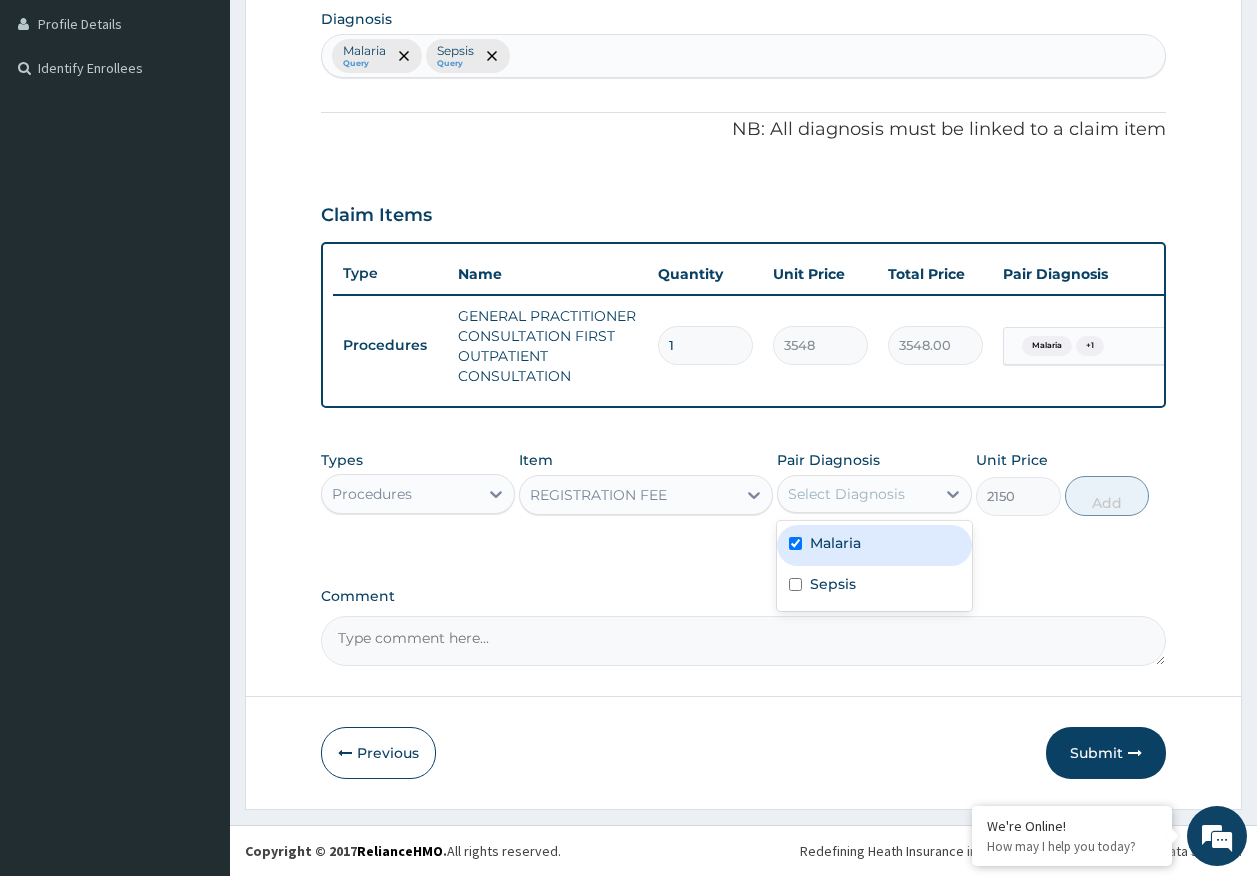 checkbox on "true" 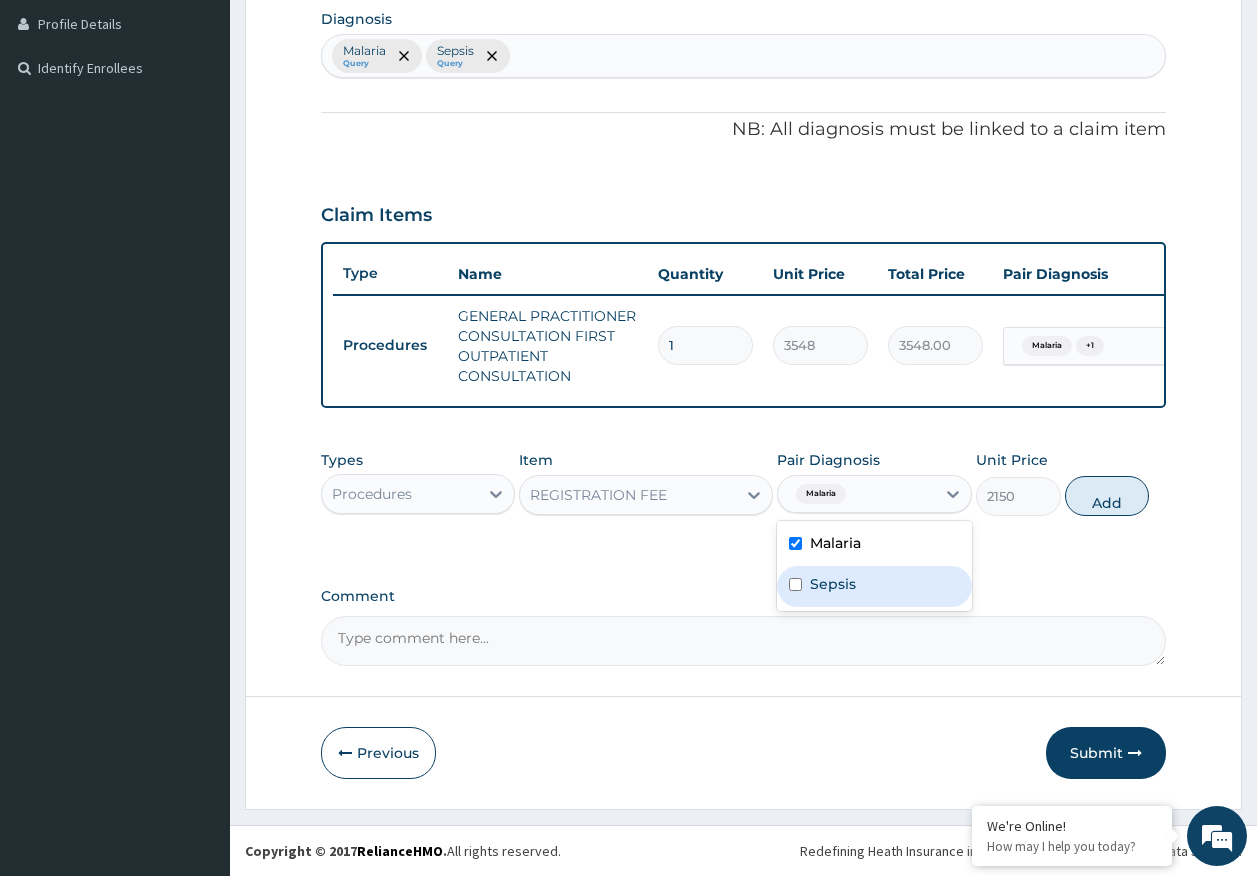 click on "Sepsis" at bounding box center (874, 586) 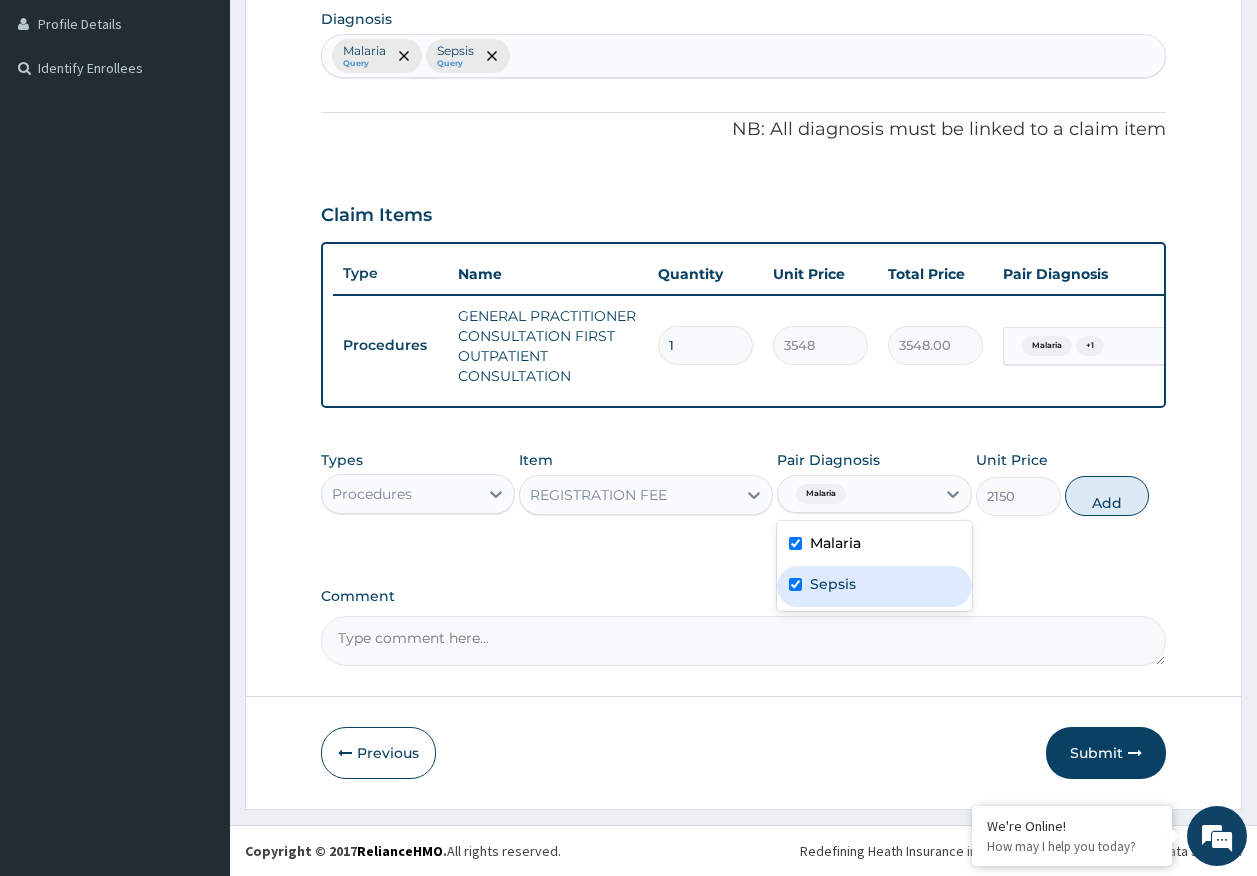checkbox on "true" 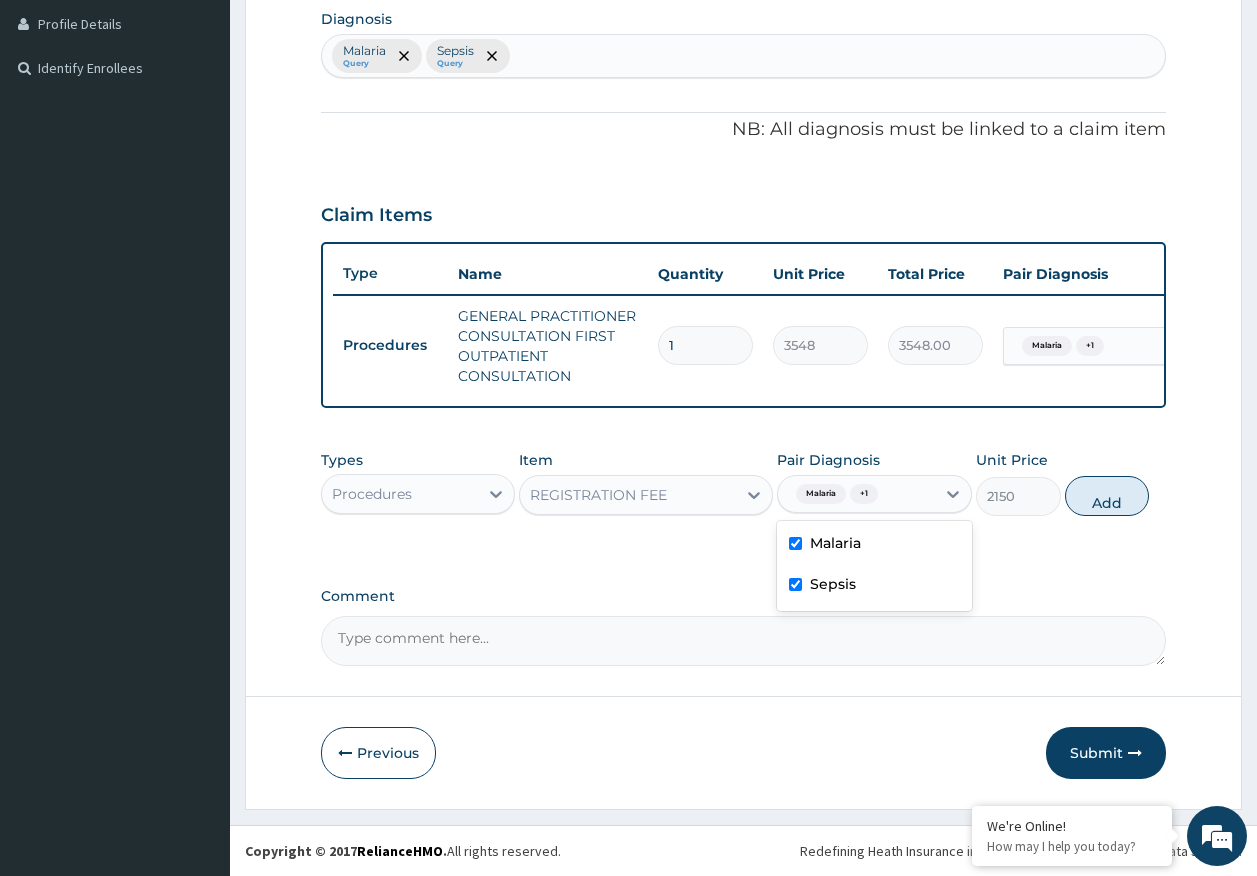 click on "Add" at bounding box center (1107, 496) 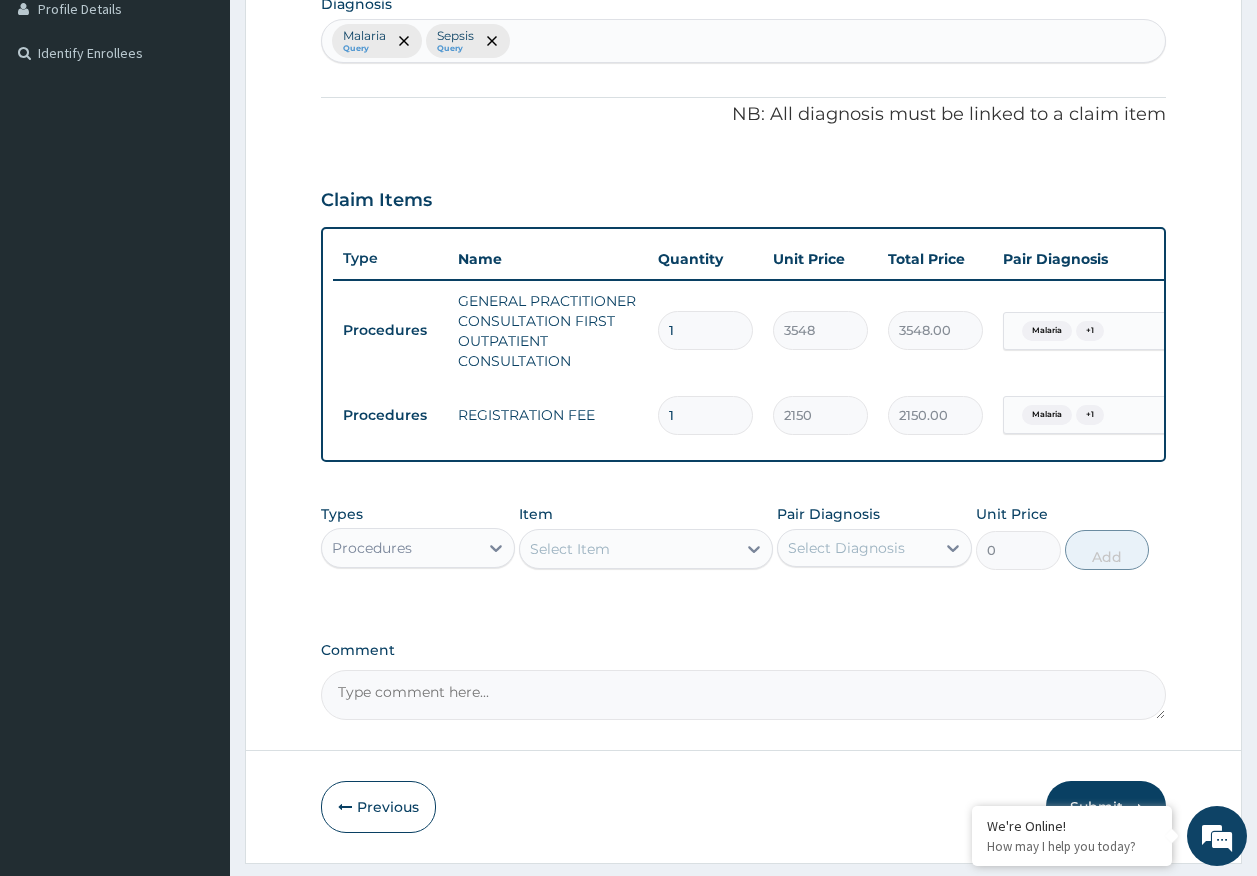 click on "Procedures" at bounding box center [400, 548] 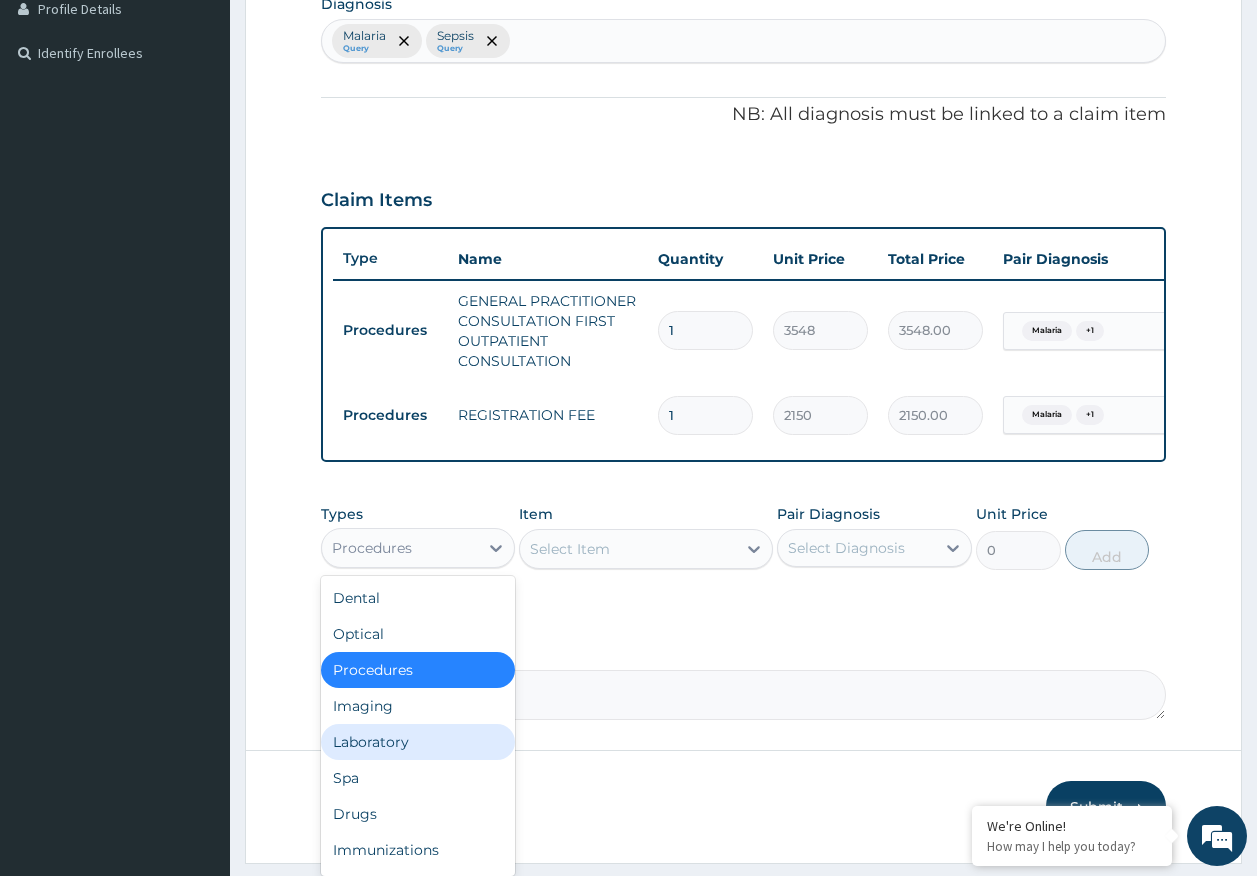 click on "Laboratory" at bounding box center [418, 742] 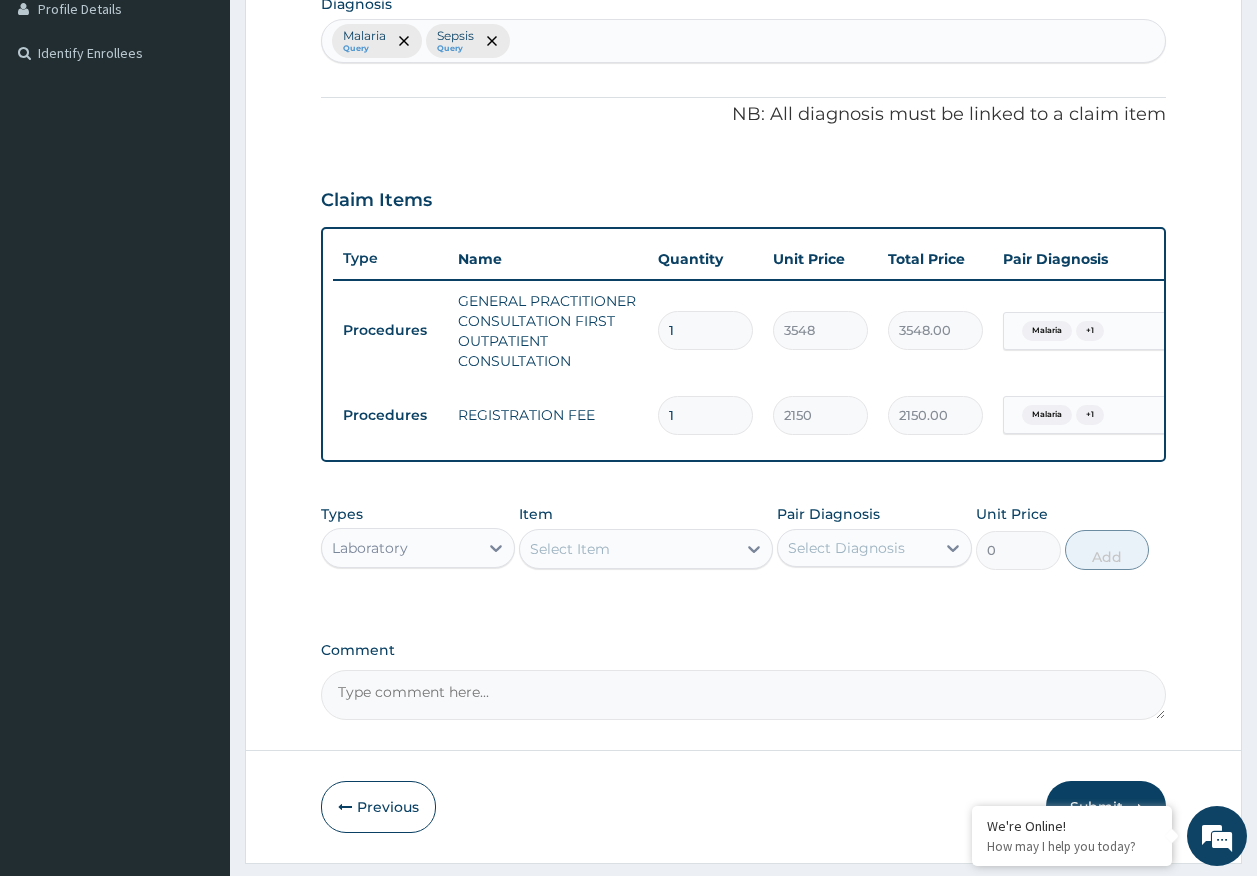click on "Select Item" at bounding box center [628, 549] 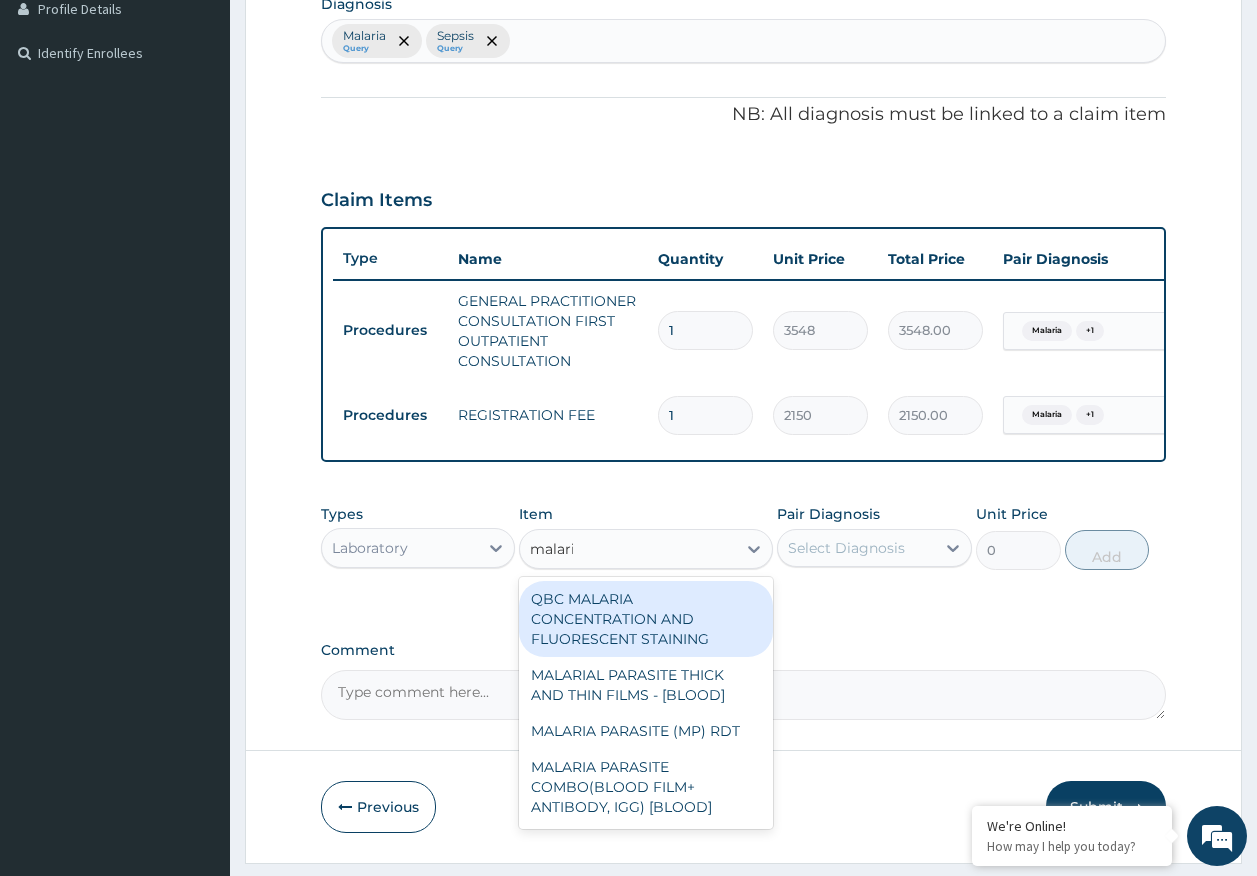 type on "malaria" 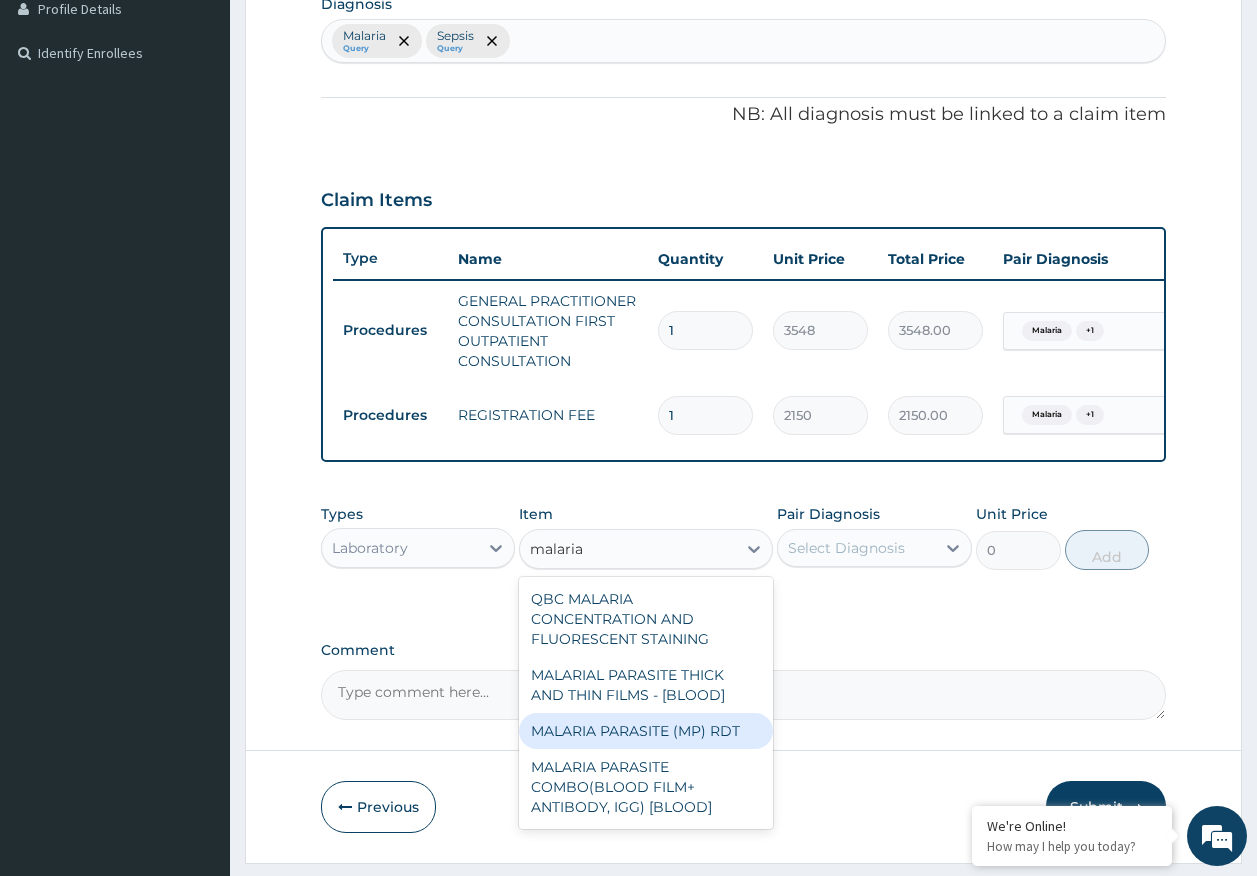 click on "MALARIA PARASITE (MP) RDT" at bounding box center (646, 731) 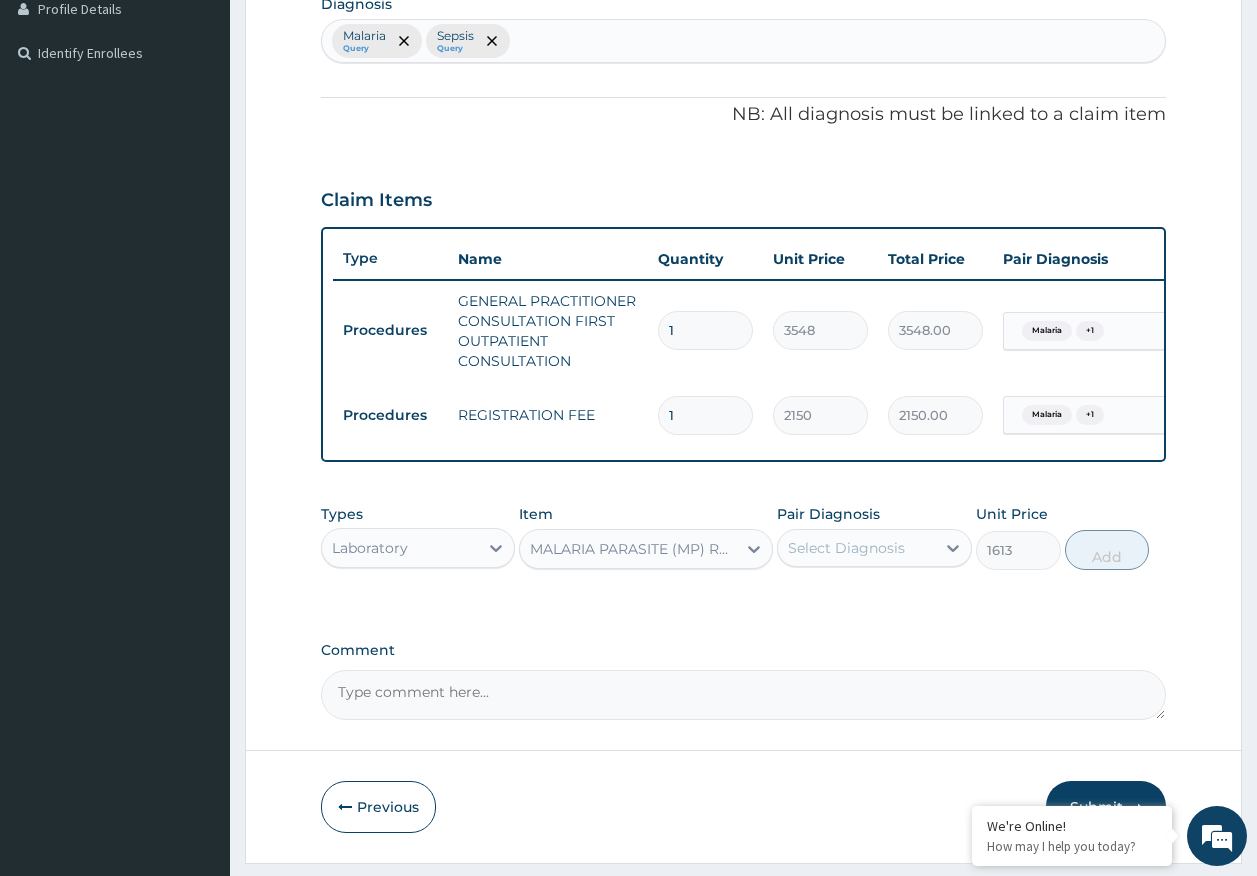 click on "Select Diagnosis" at bounding box center [846, 548] 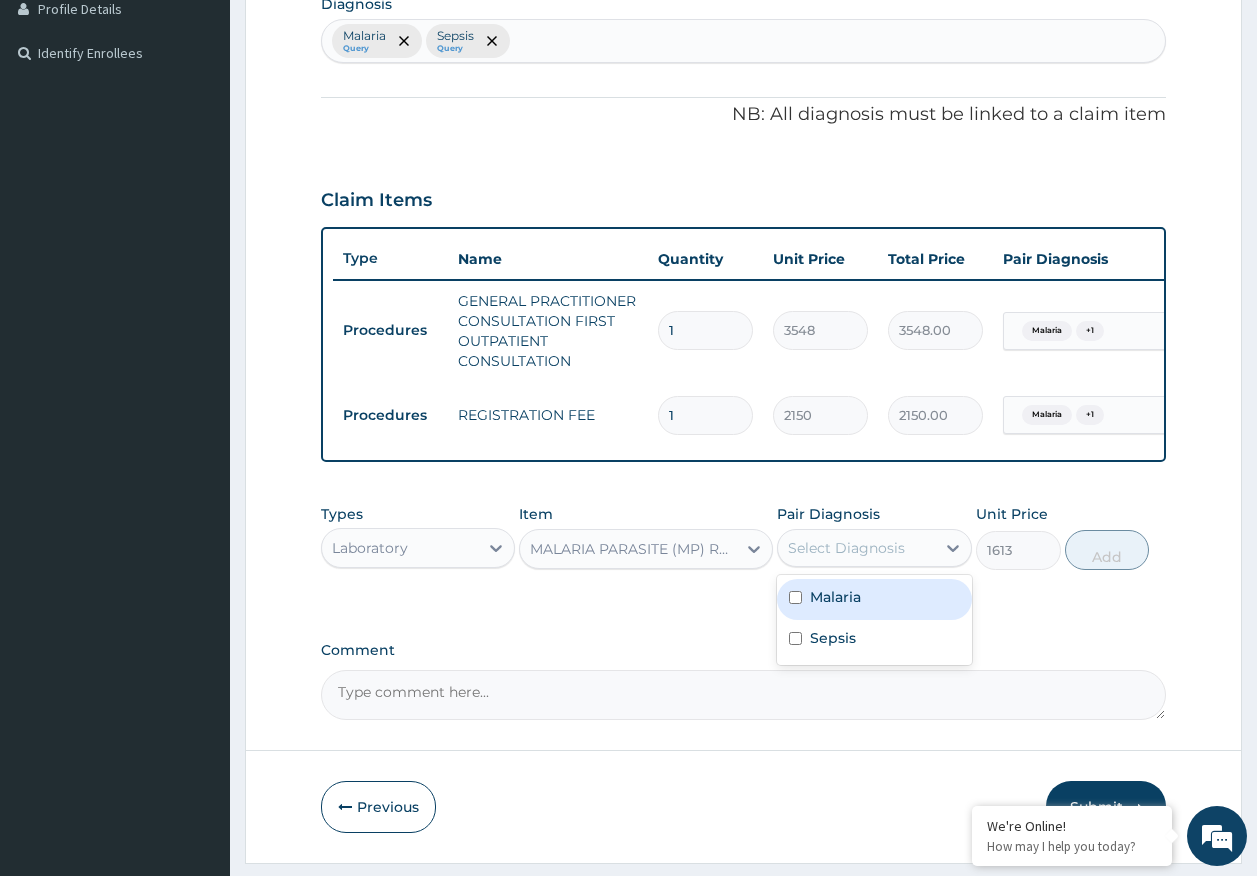 click on "Malaria" at bounding box center [835, 597] 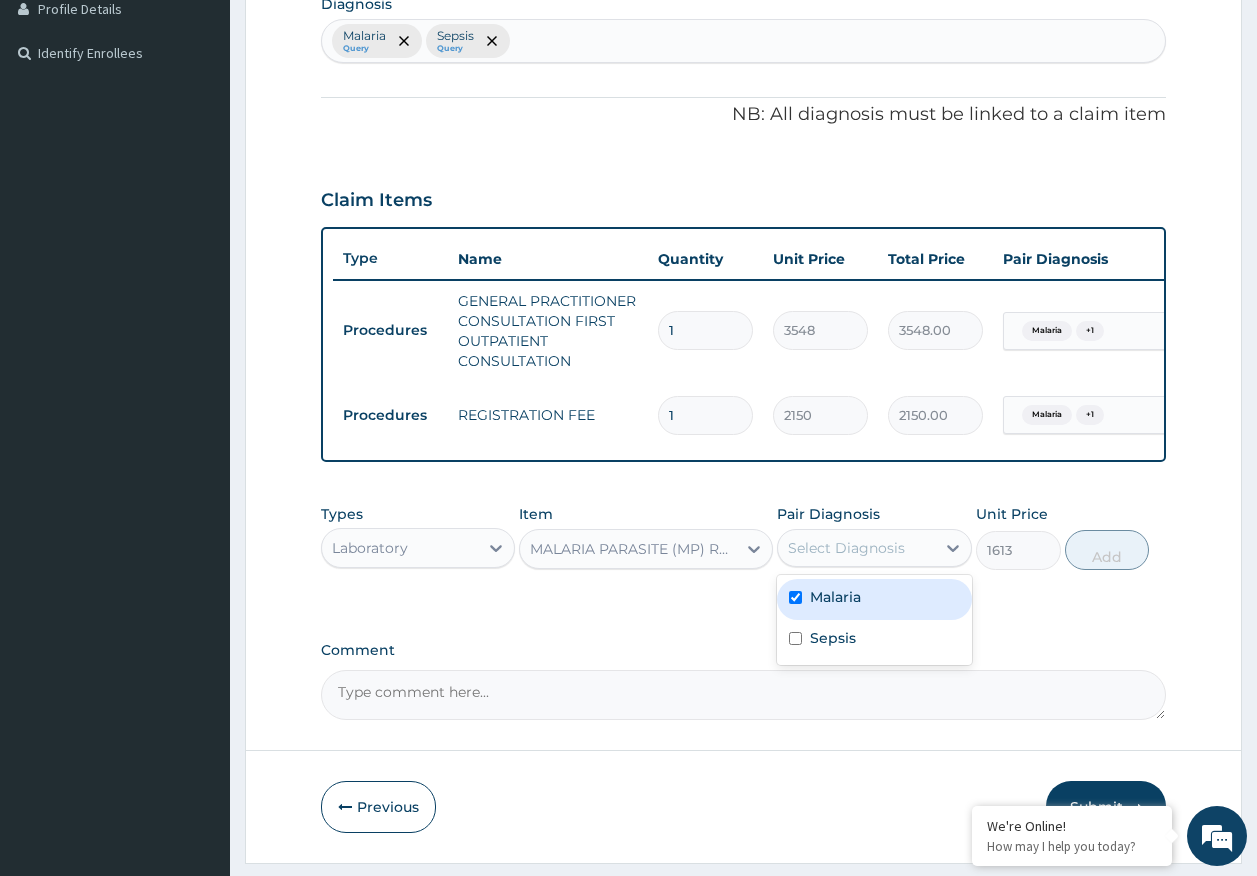 checkbox on "true" 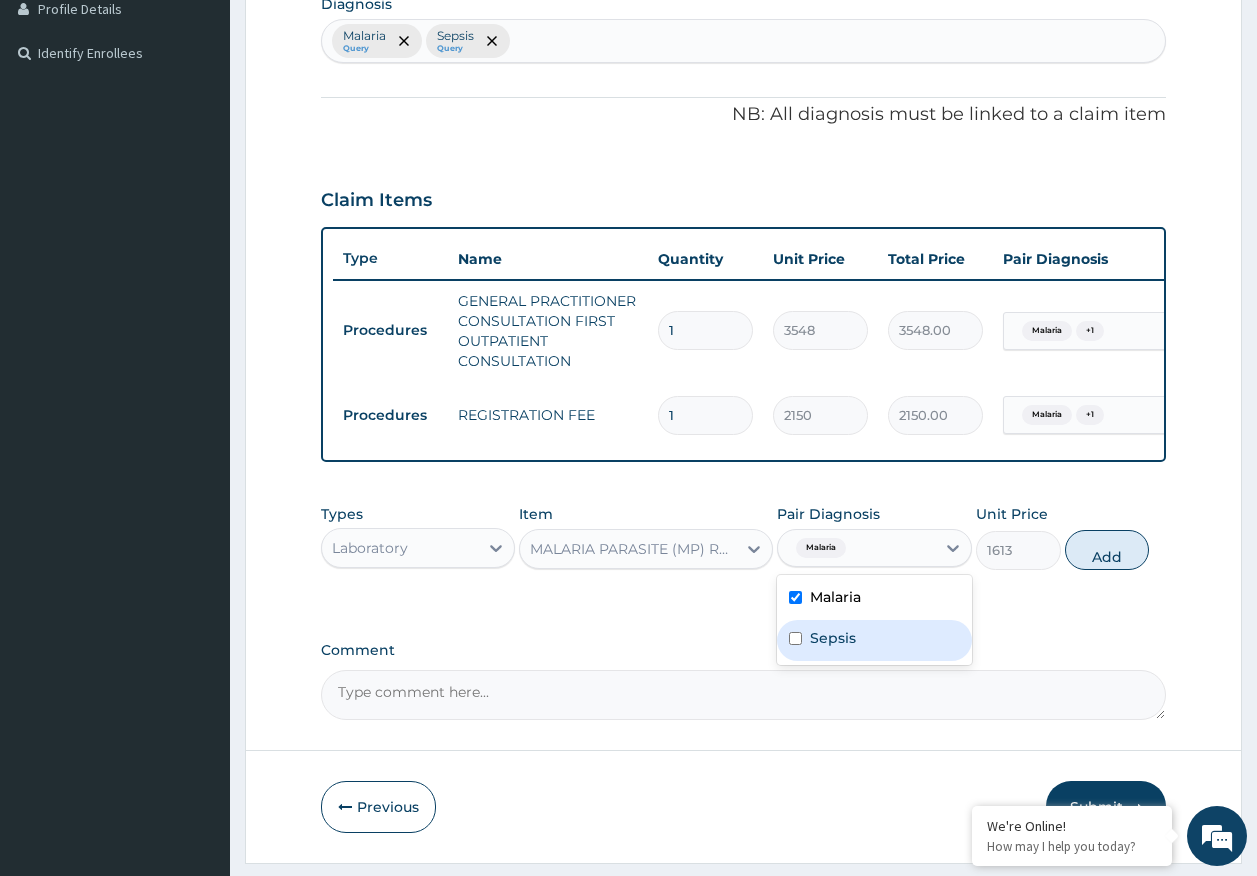 click on "Sepsis" at bounding box center [833, 638] 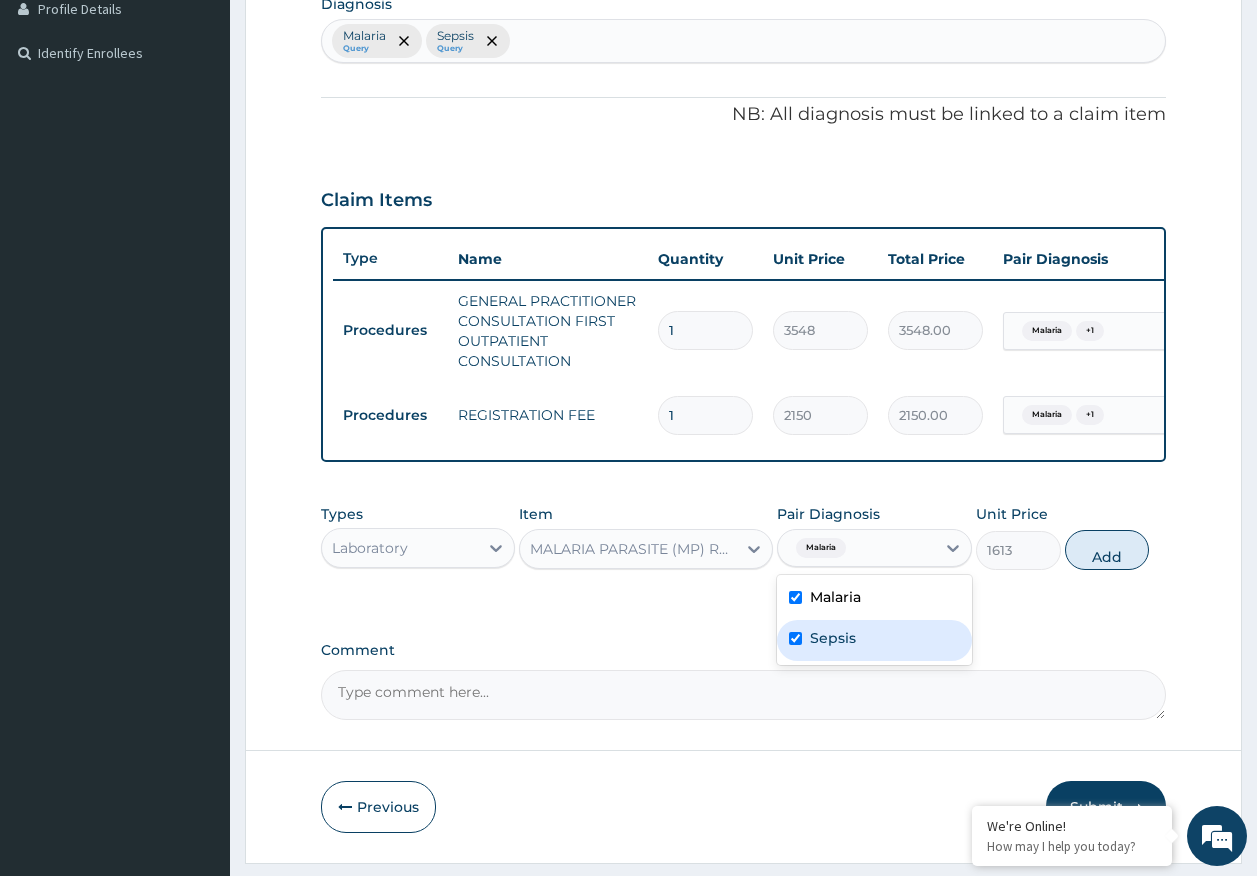 checkbox on "true" 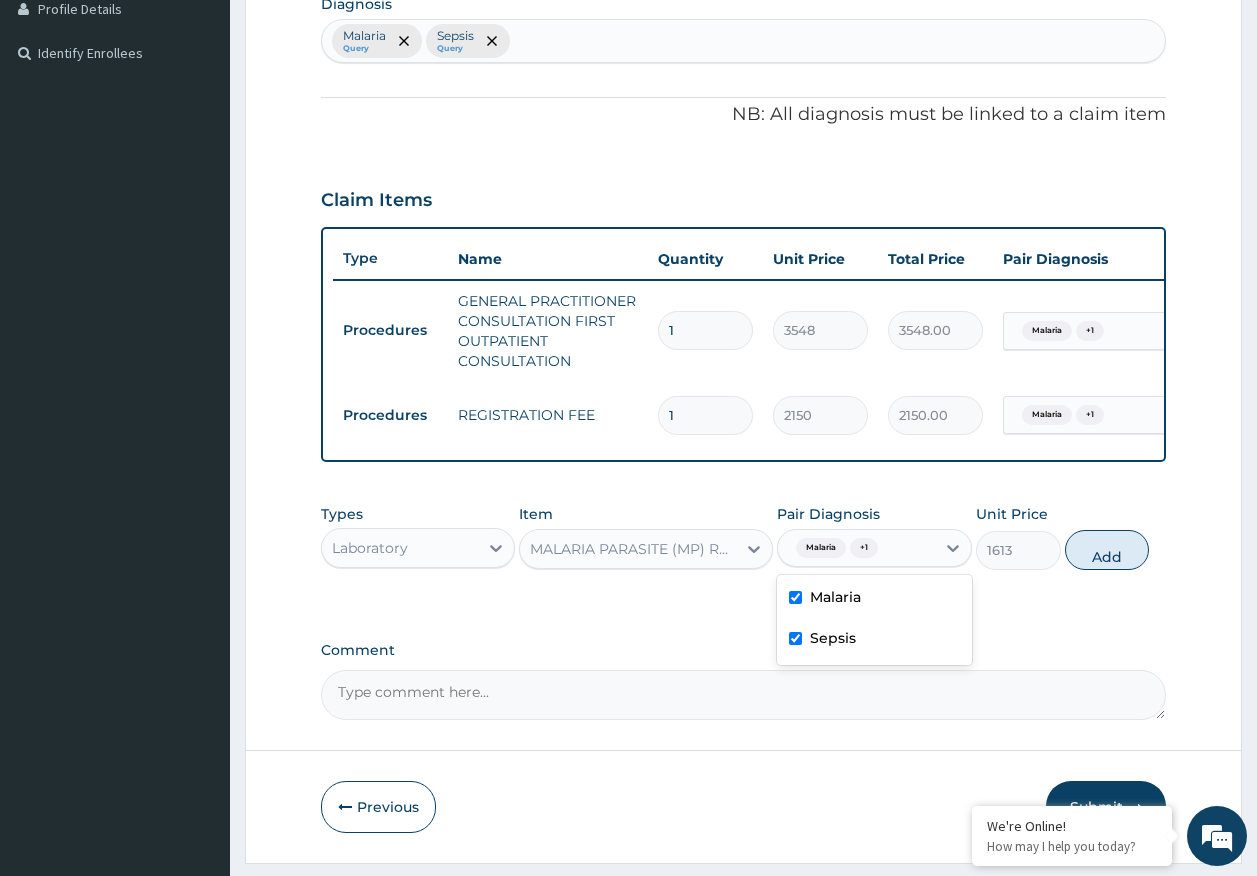 click on "Add" at bounding box center [1107, 550] 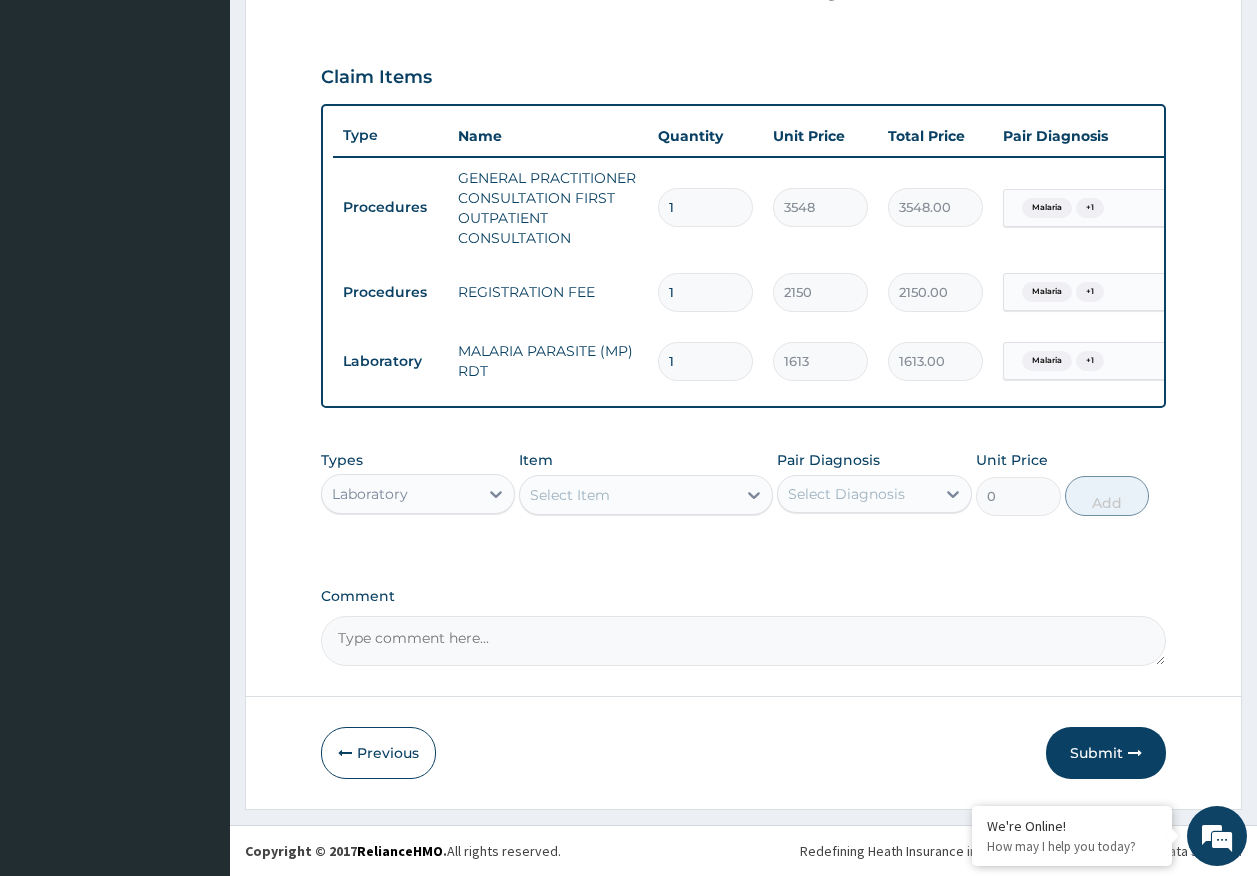 scroll, scrollTop: 655, scrollLeft: 0, axis: vertical 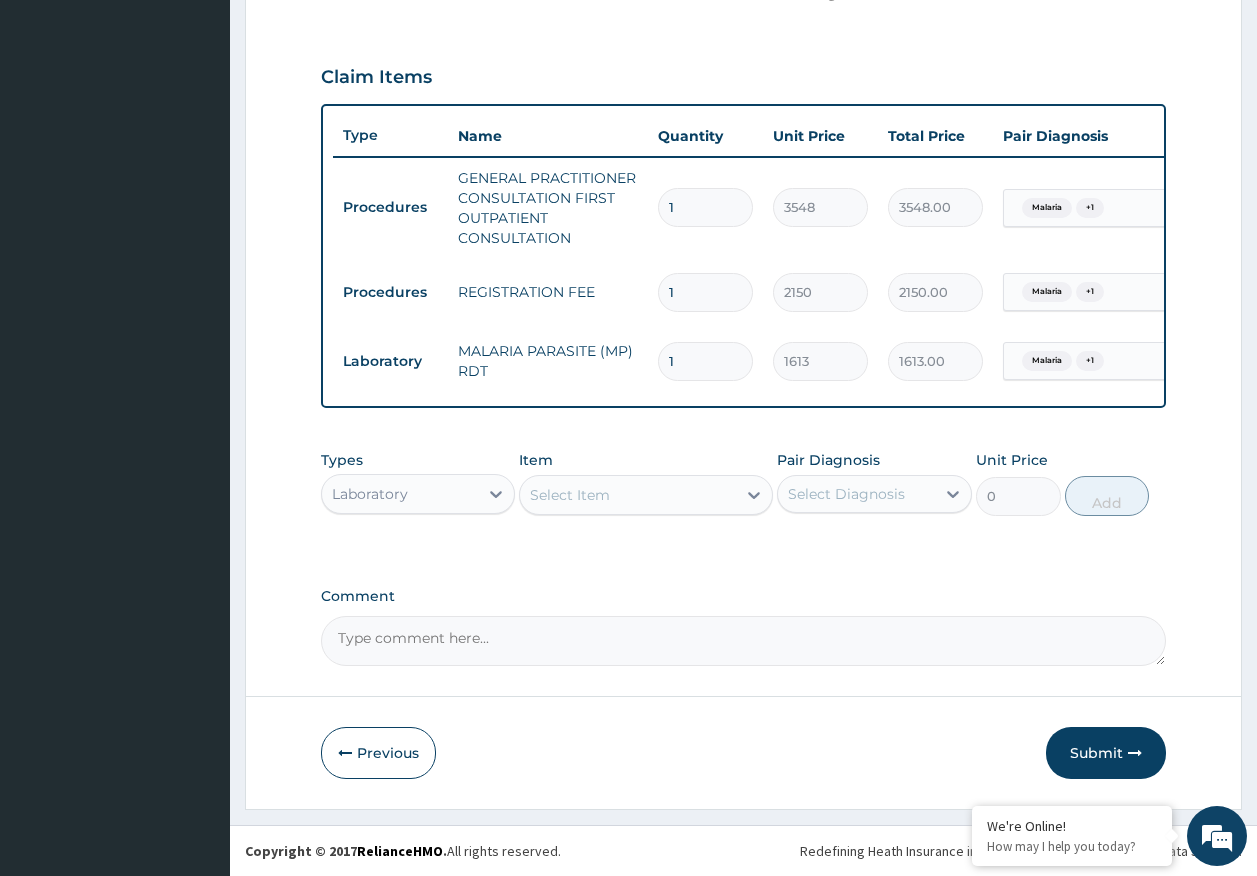 click on "Select Item" at bounding box center [628, 495] 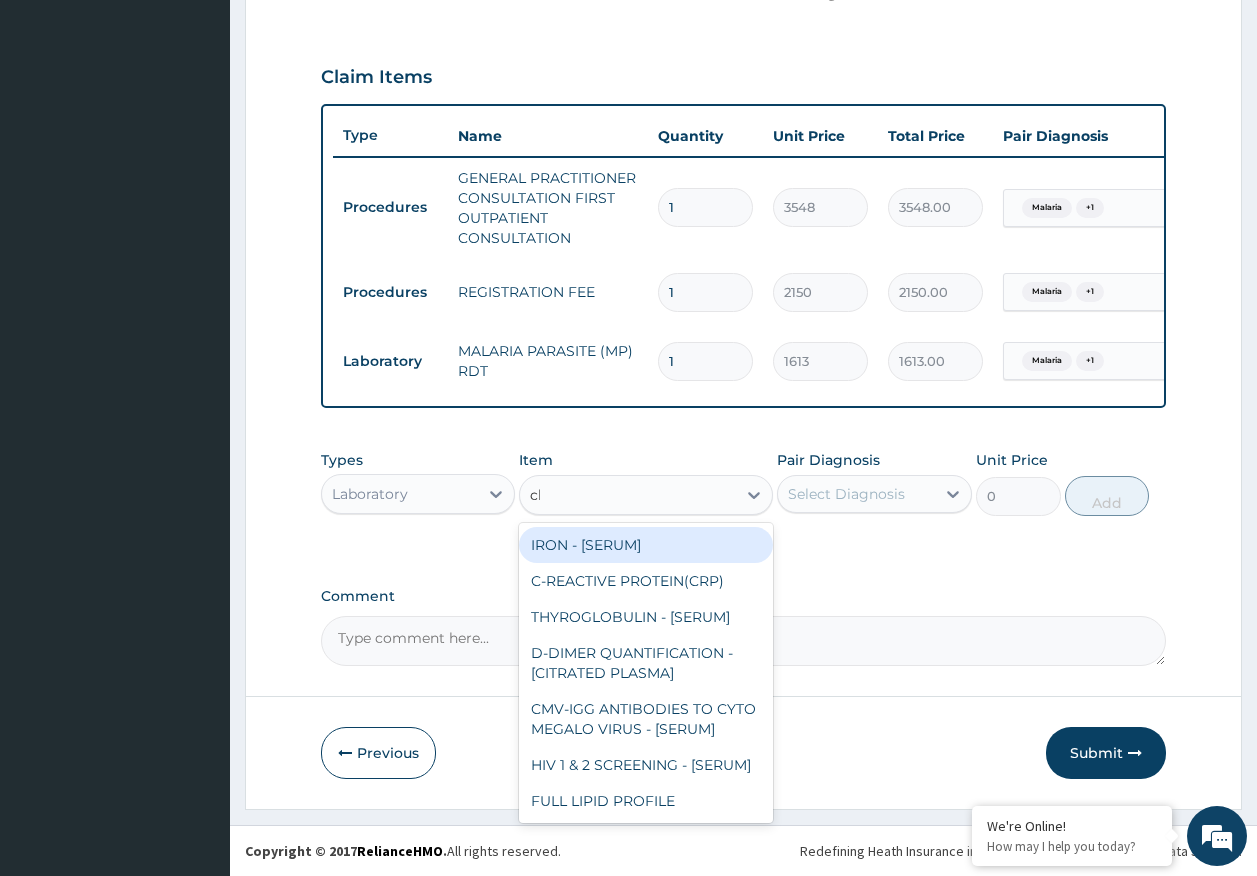 type on "cbc" 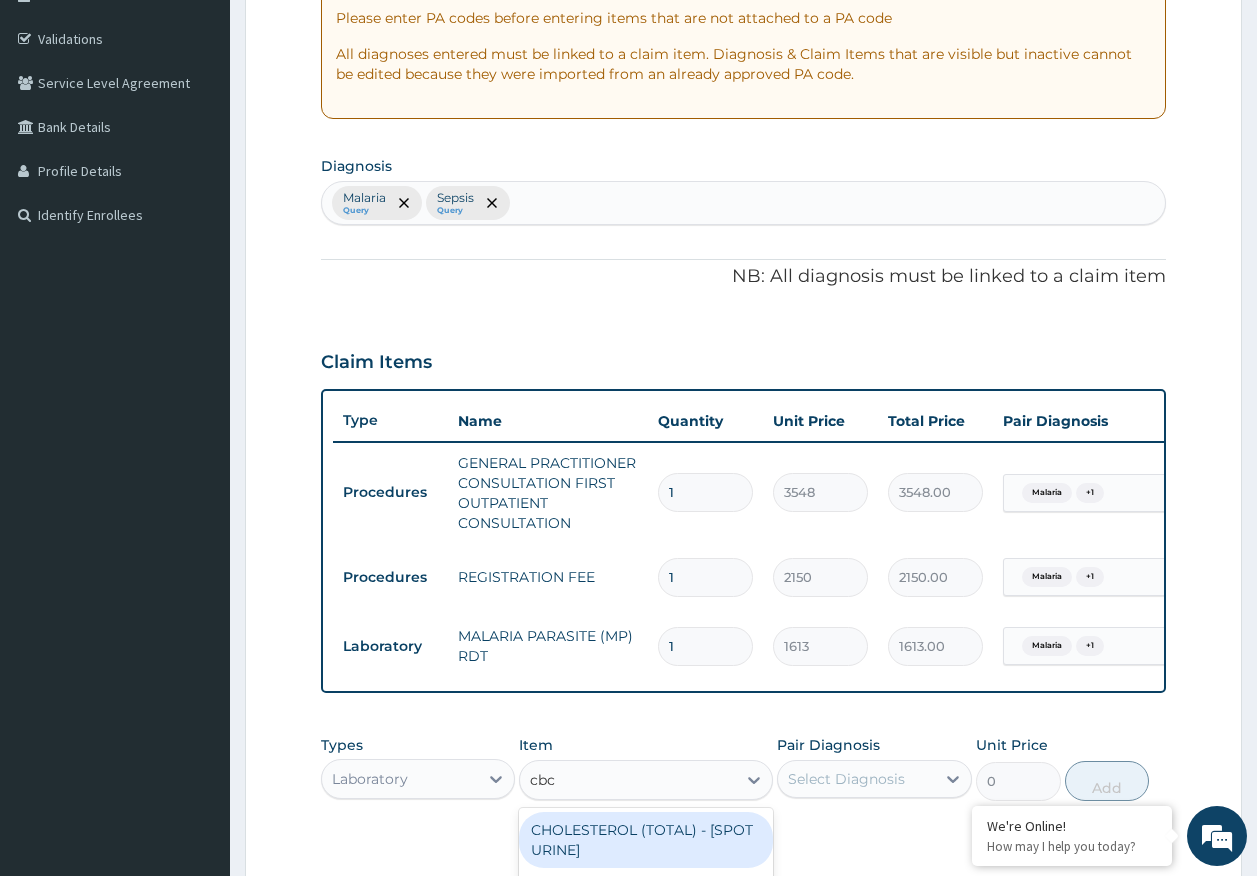 scroll, scrollTop: 655, scrollLeft: 0, axis: vertical 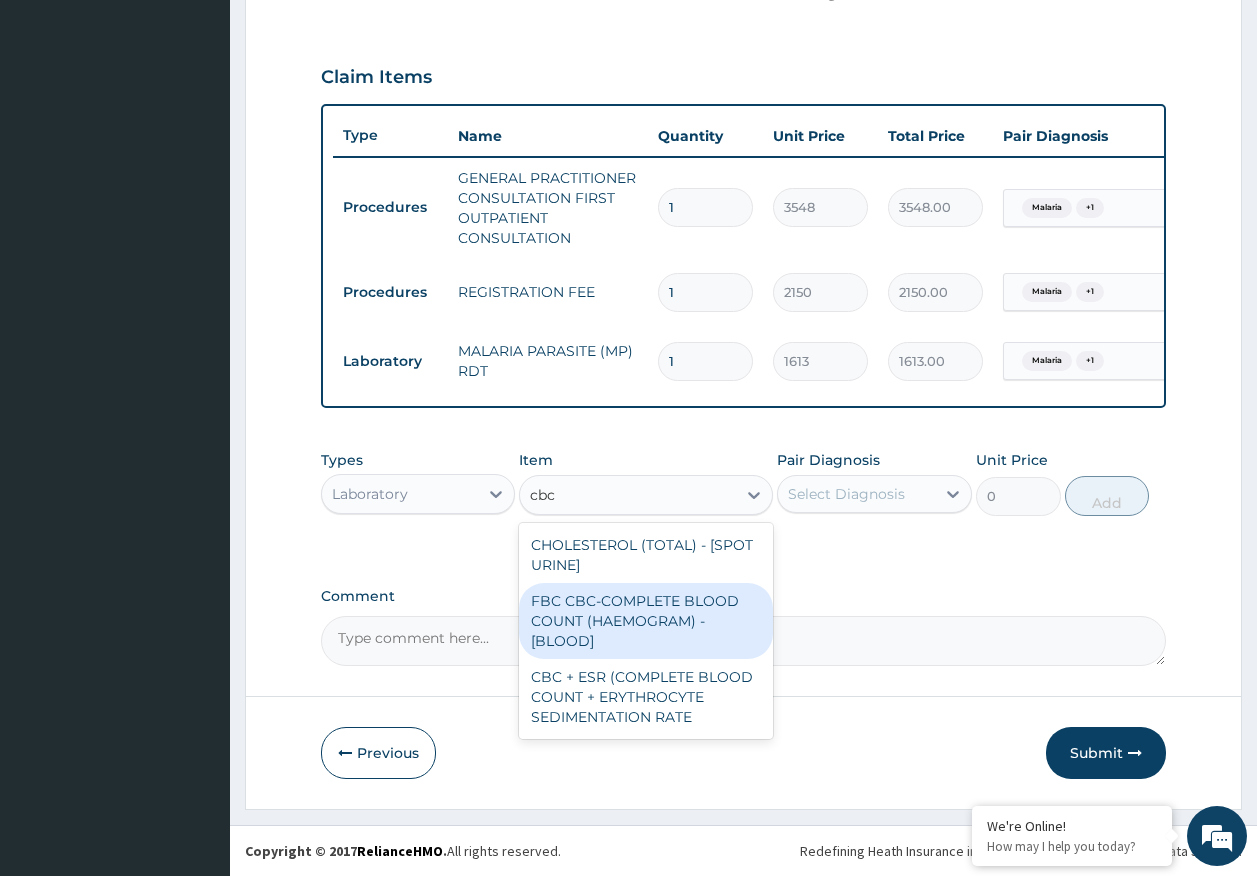 click on "FBC CBC-COMPLETE BLOOD COUNT (HAEMOGRAM) - [BLOOD]" at bounding box center (646, 621) 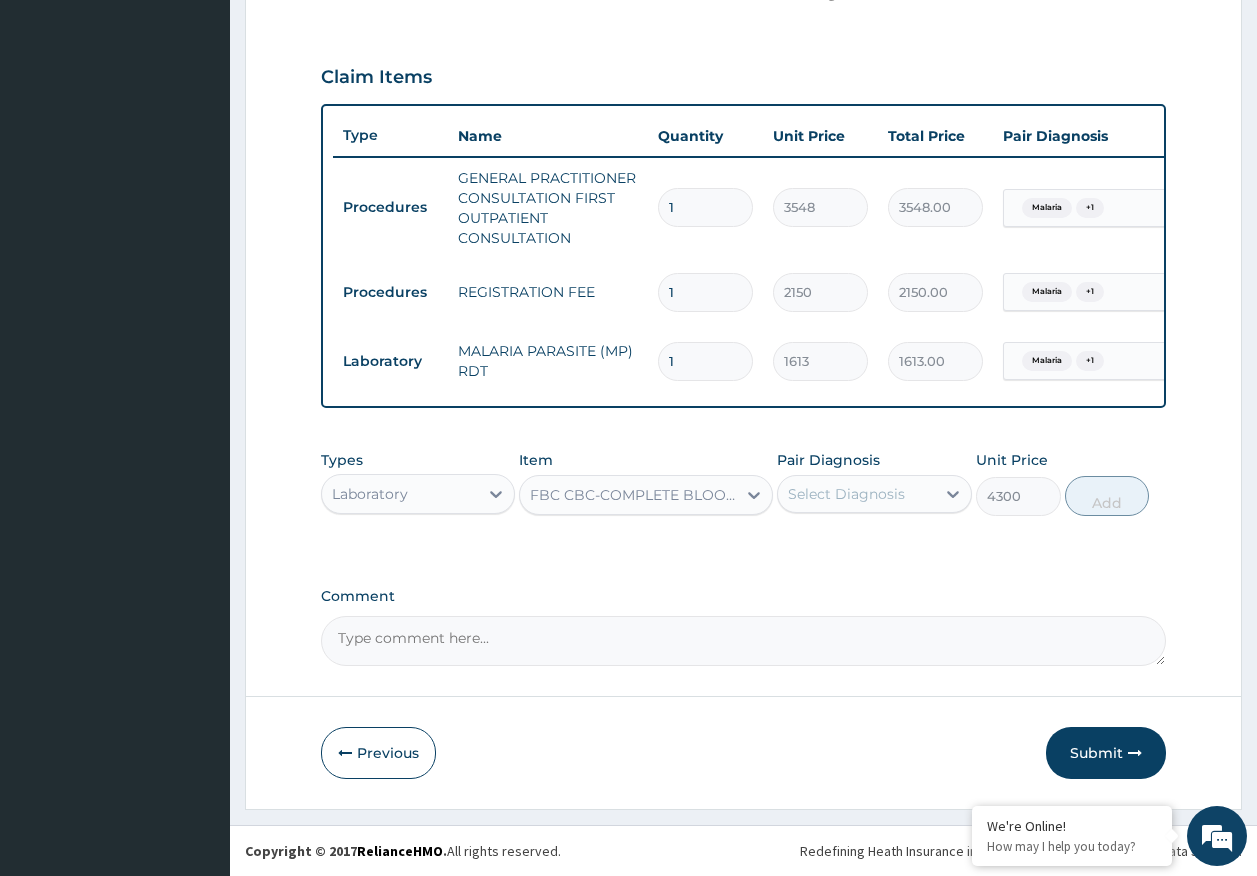 click on "Select Diagnosis" at bounding box center (846, 494) 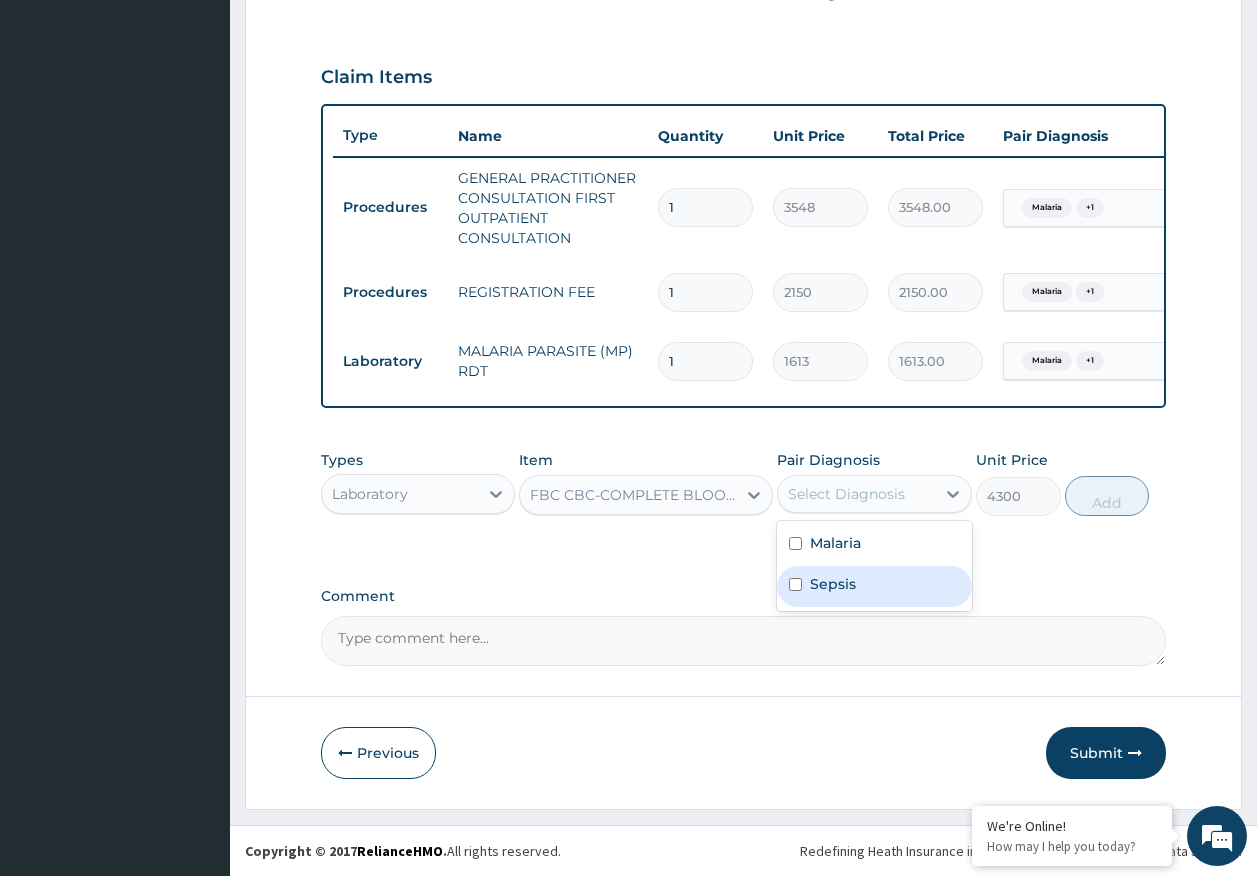 click on "Sepsis" at bounding box center (833, 584) 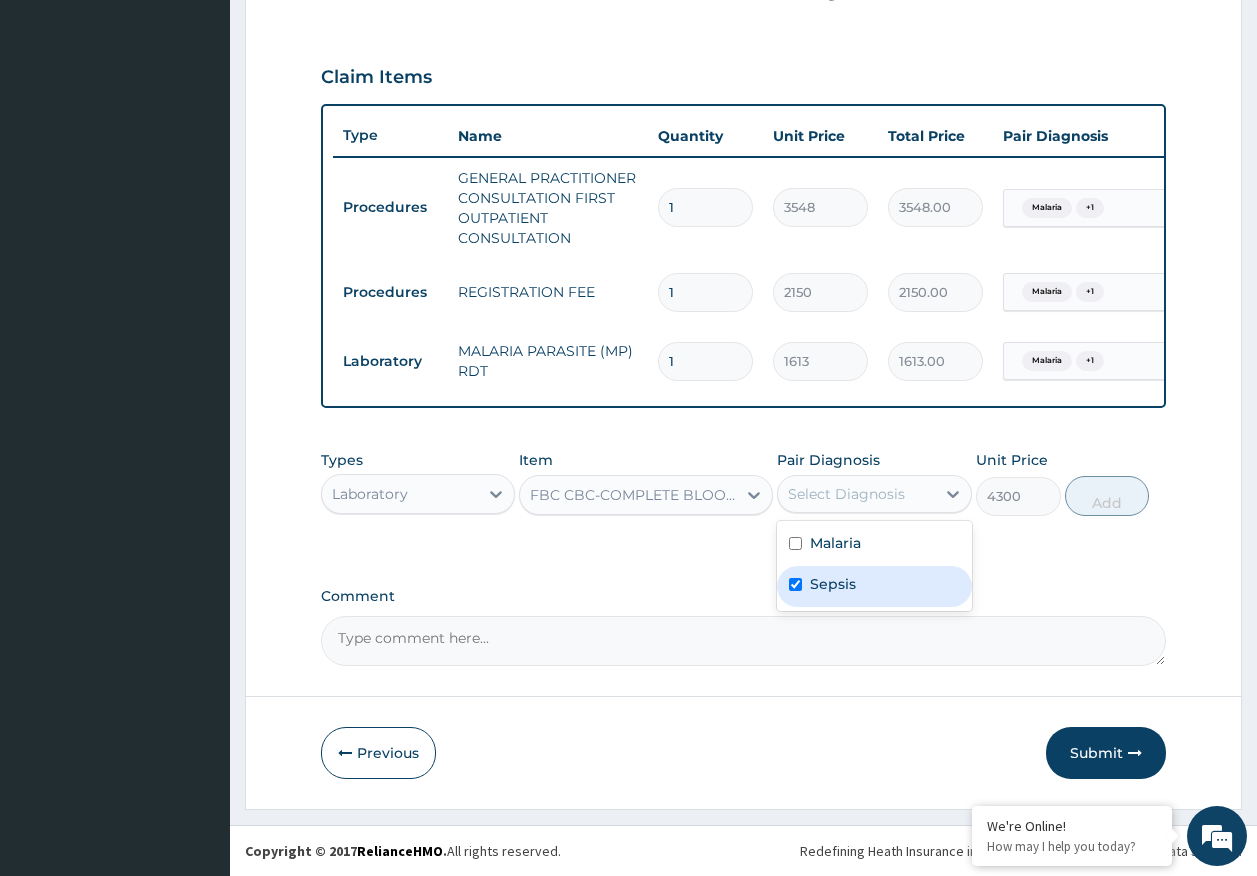 checkbox on "true" 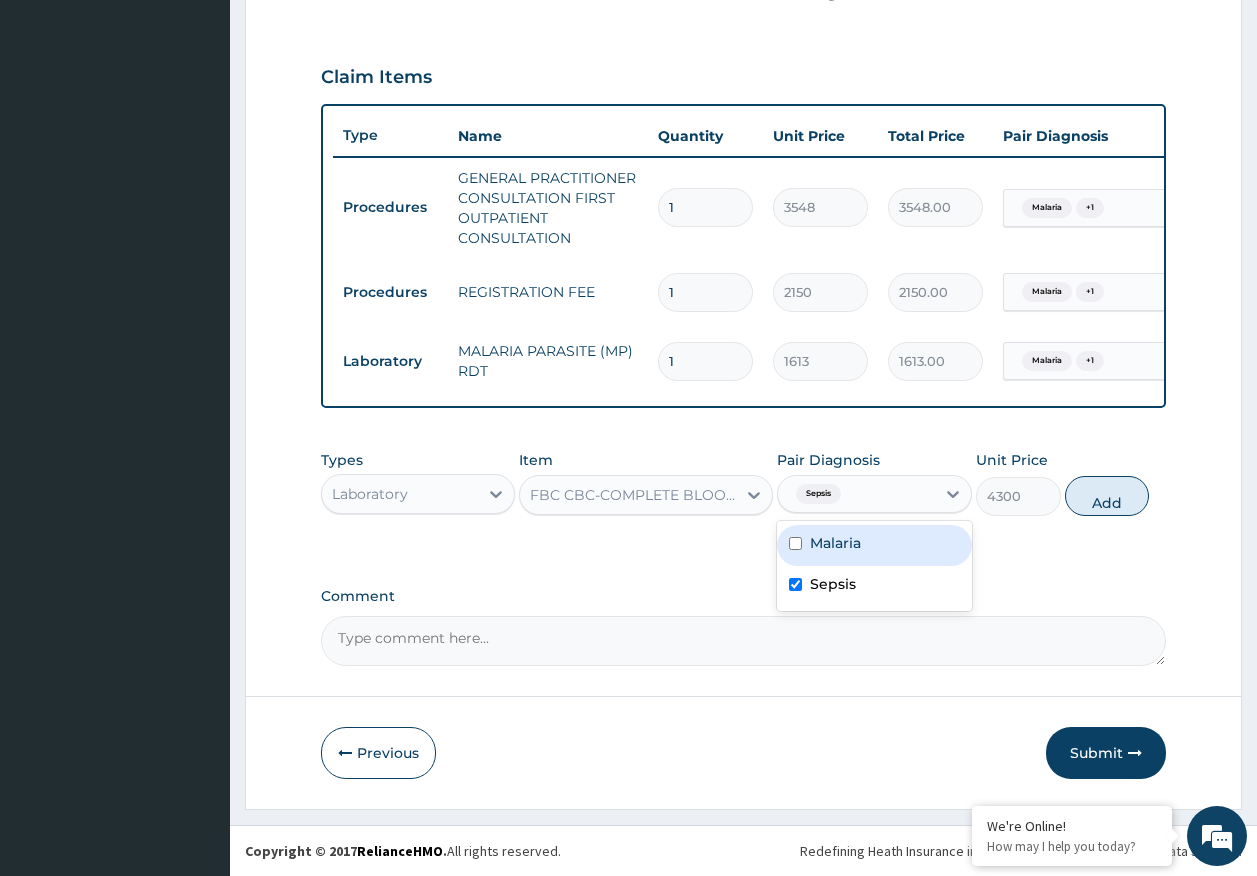 click on "Add" at bounding box center (1107, 496) 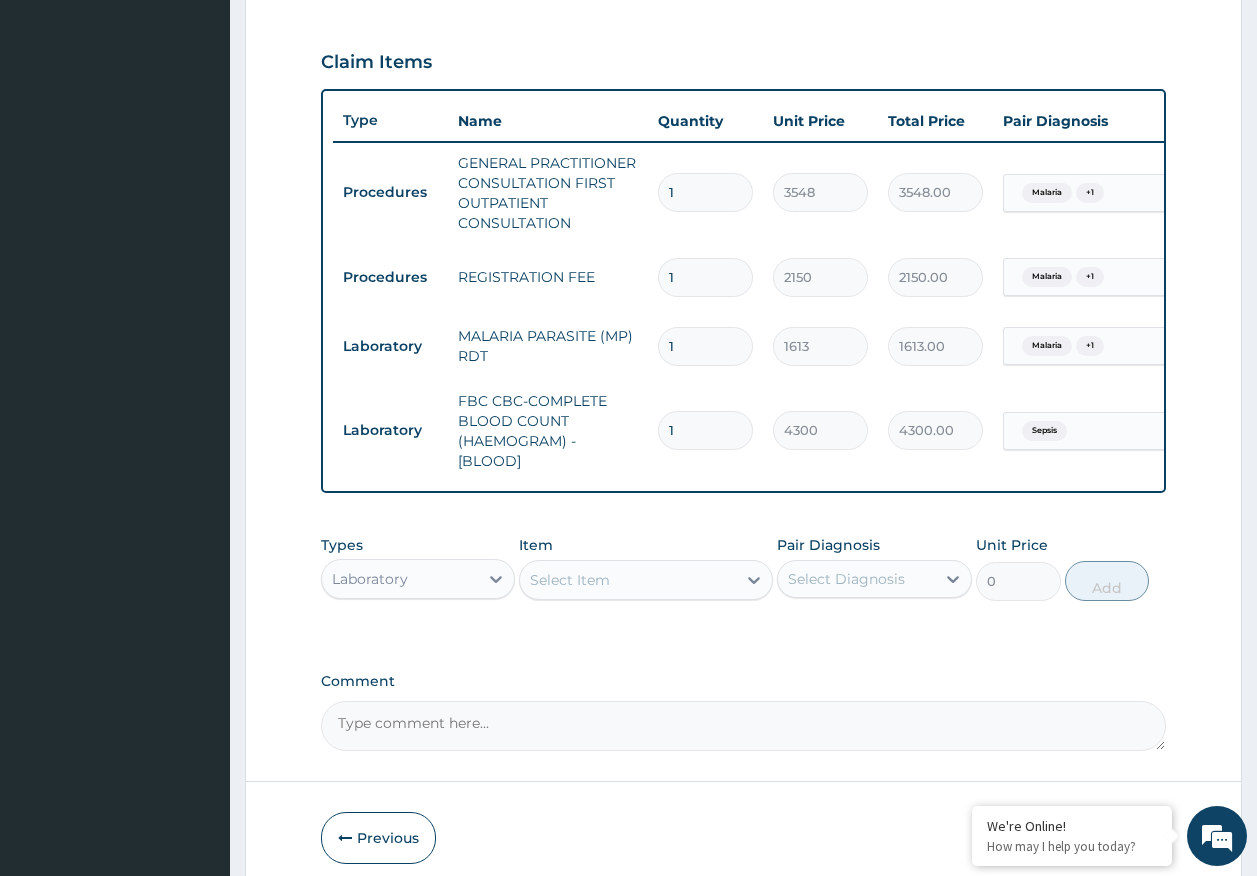 type on "1" 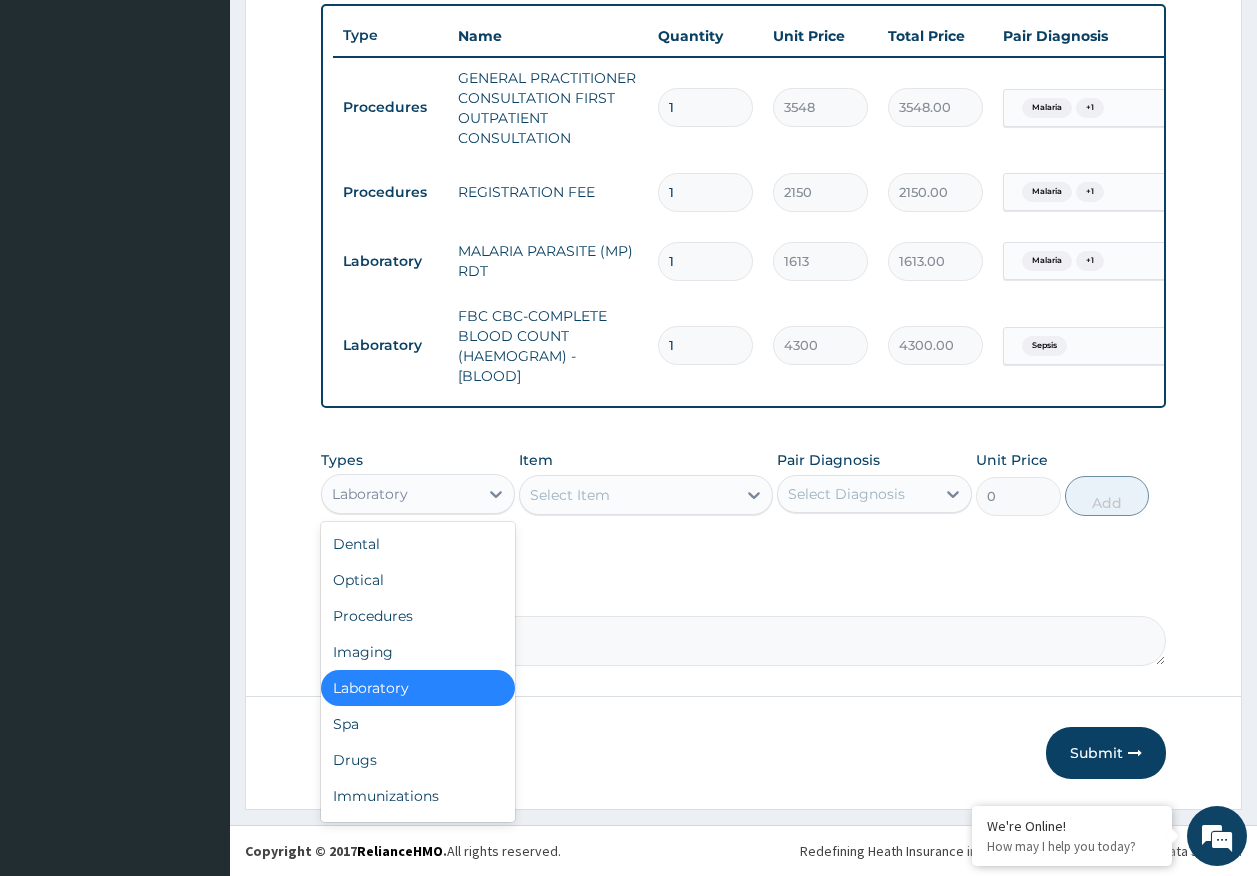 click on "Laboratory" at bounding box center (400, 494) 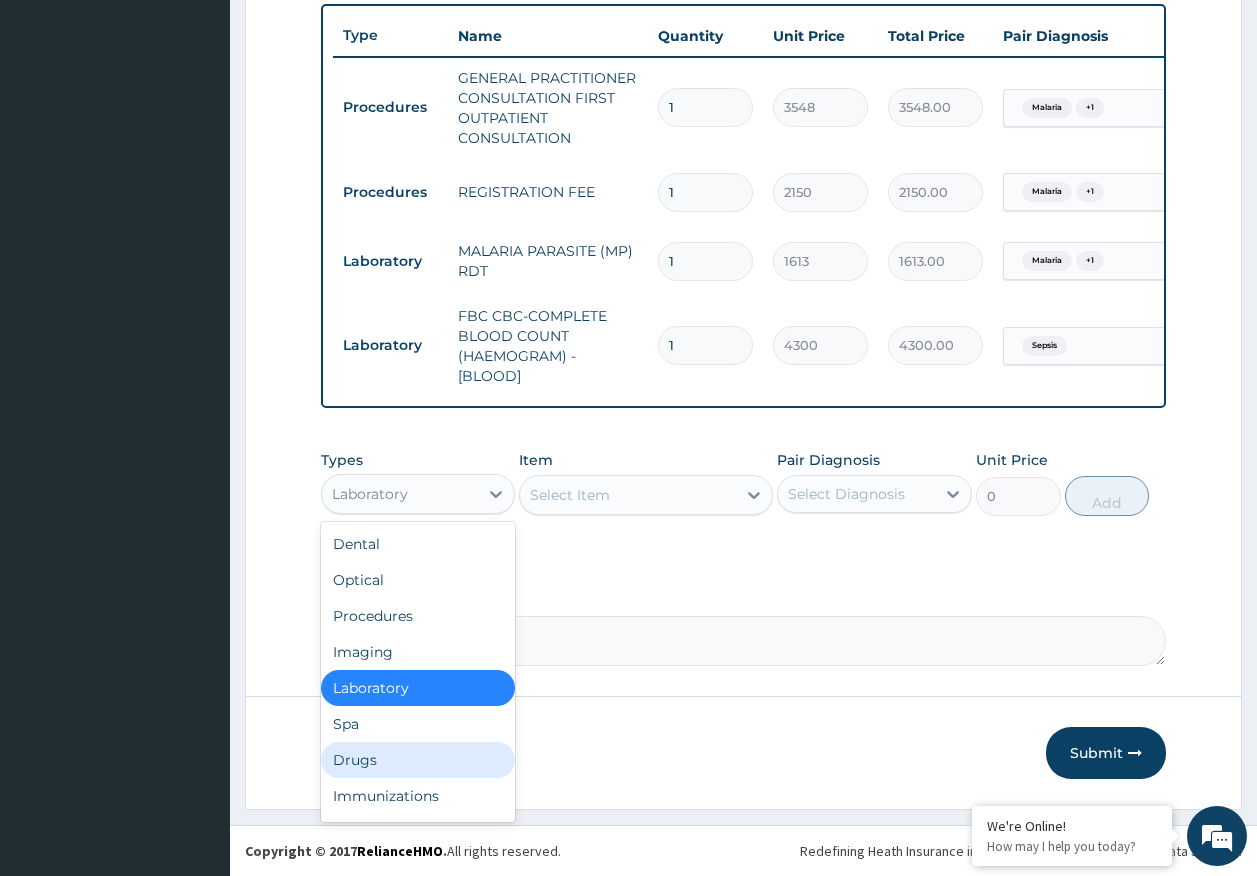 click on "Drugs" at bounding box center [418, 760] 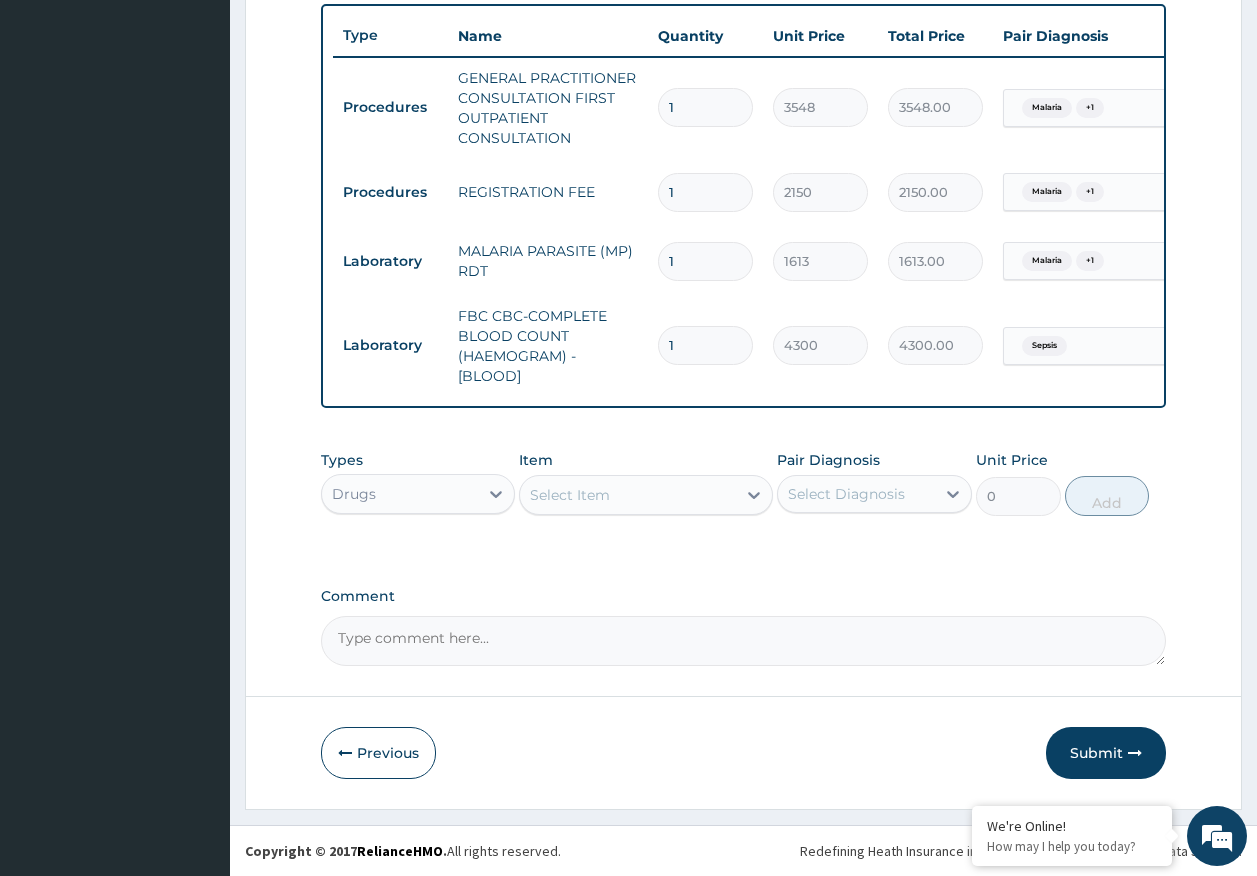 click on "Select Item" at bounding box center (570, 495) 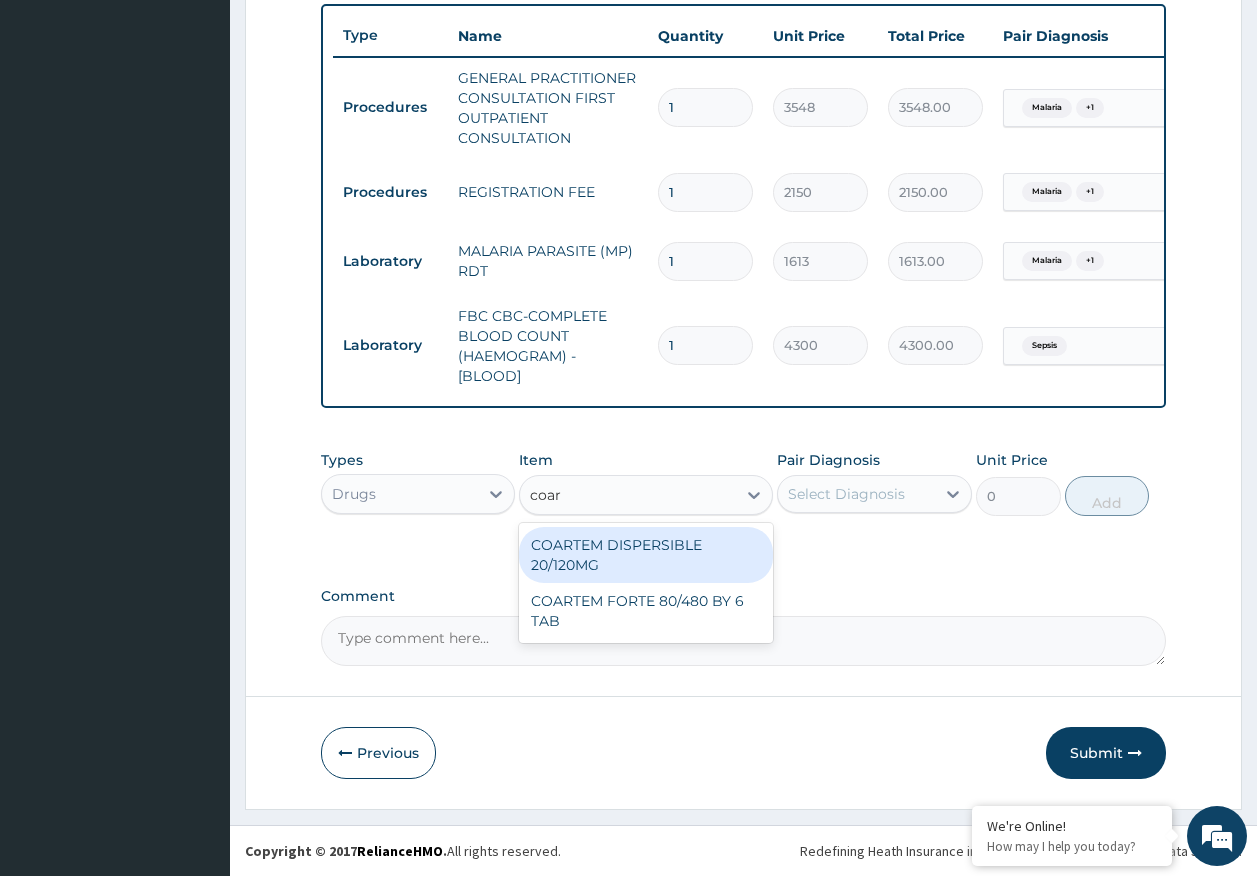 type on "coart" 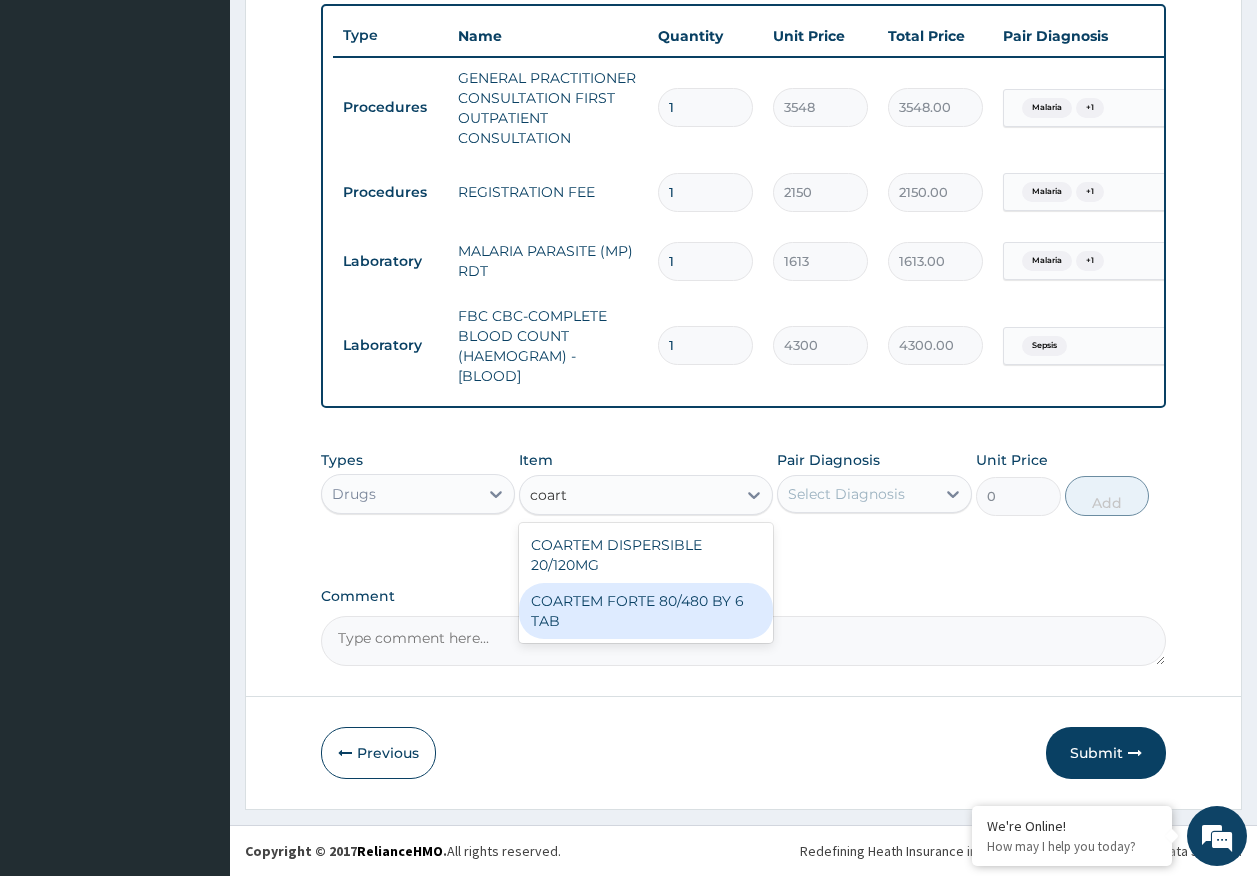 drag, startPoint x: 750, startPoint y: 633, endPoint x: 772, endPoint y: 581, distance: 56.462376 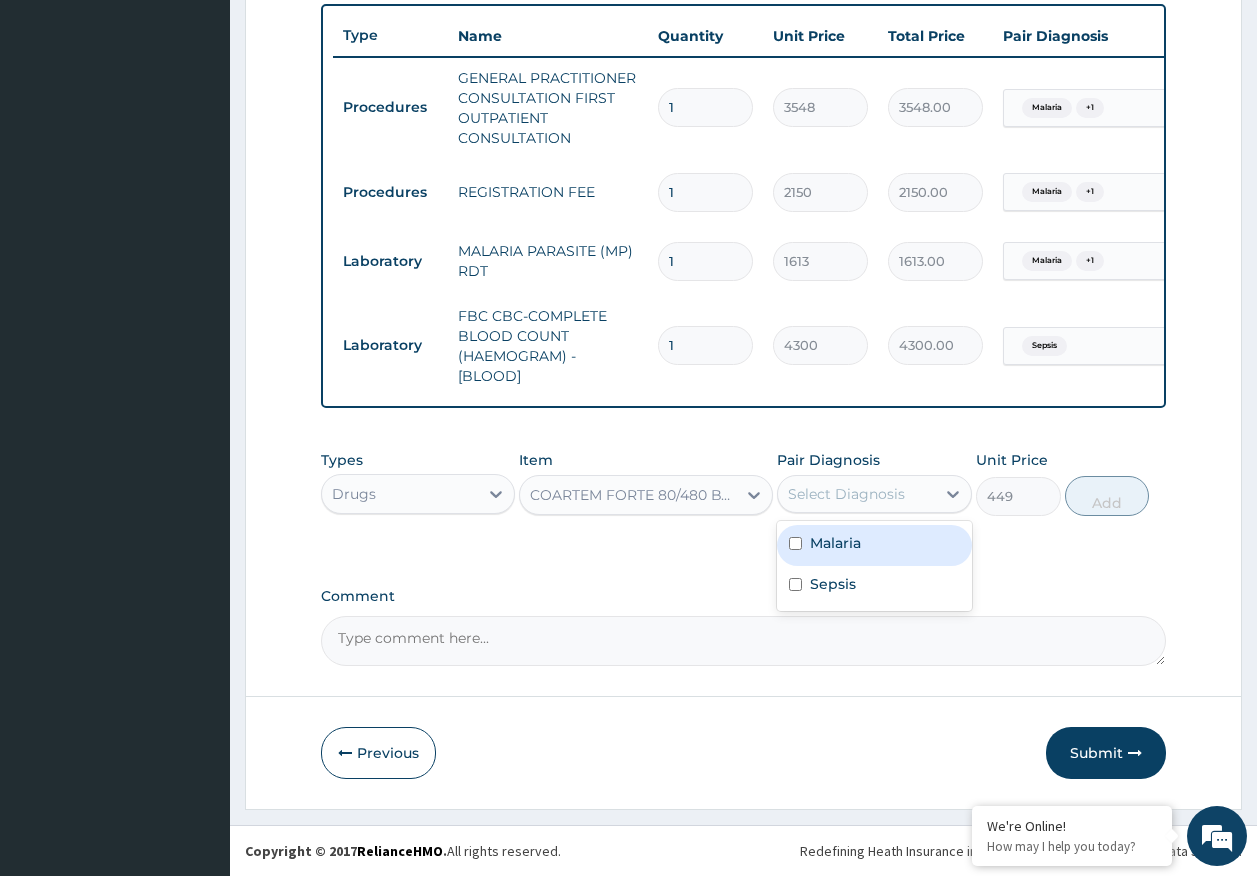 click on "Select Diagnosis" at bounding box center (846, 494) 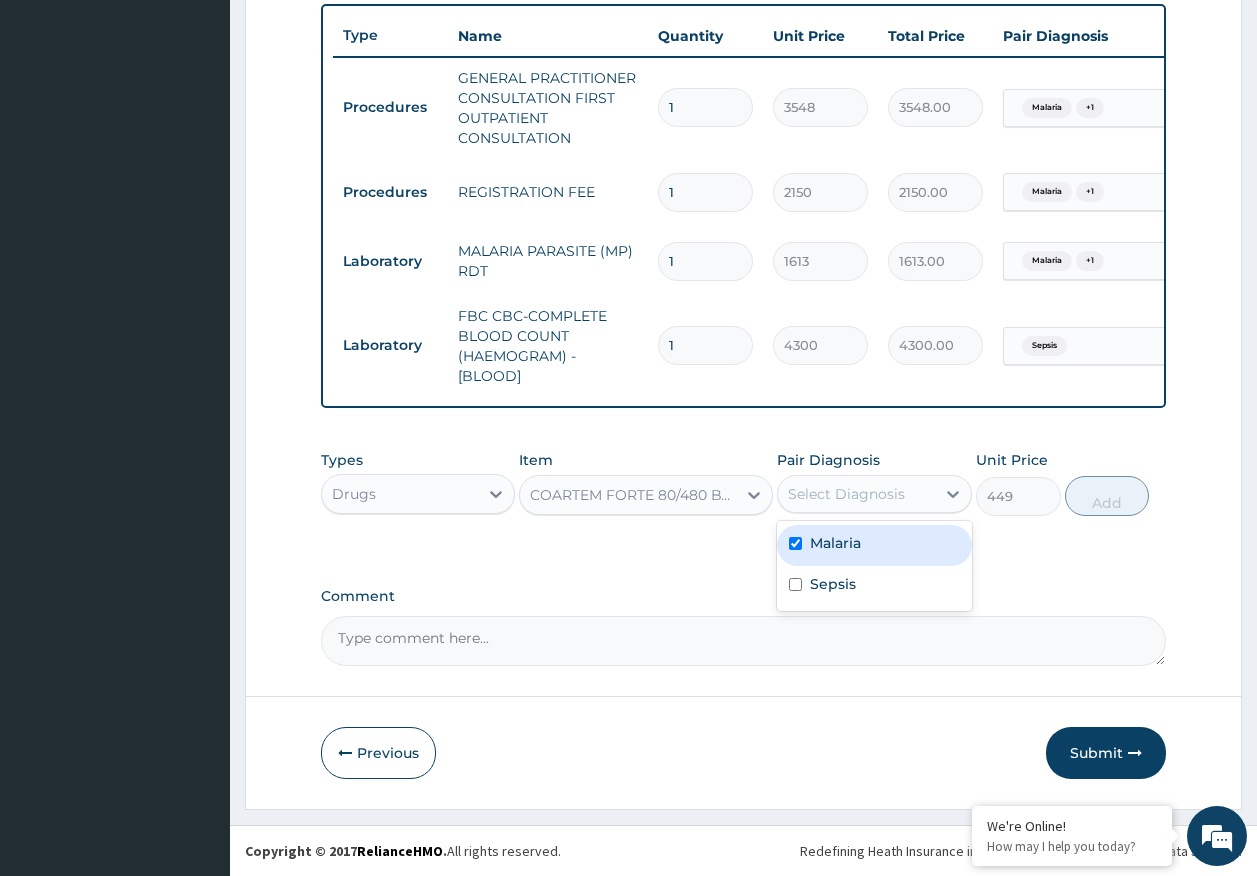 checkbox on "true" 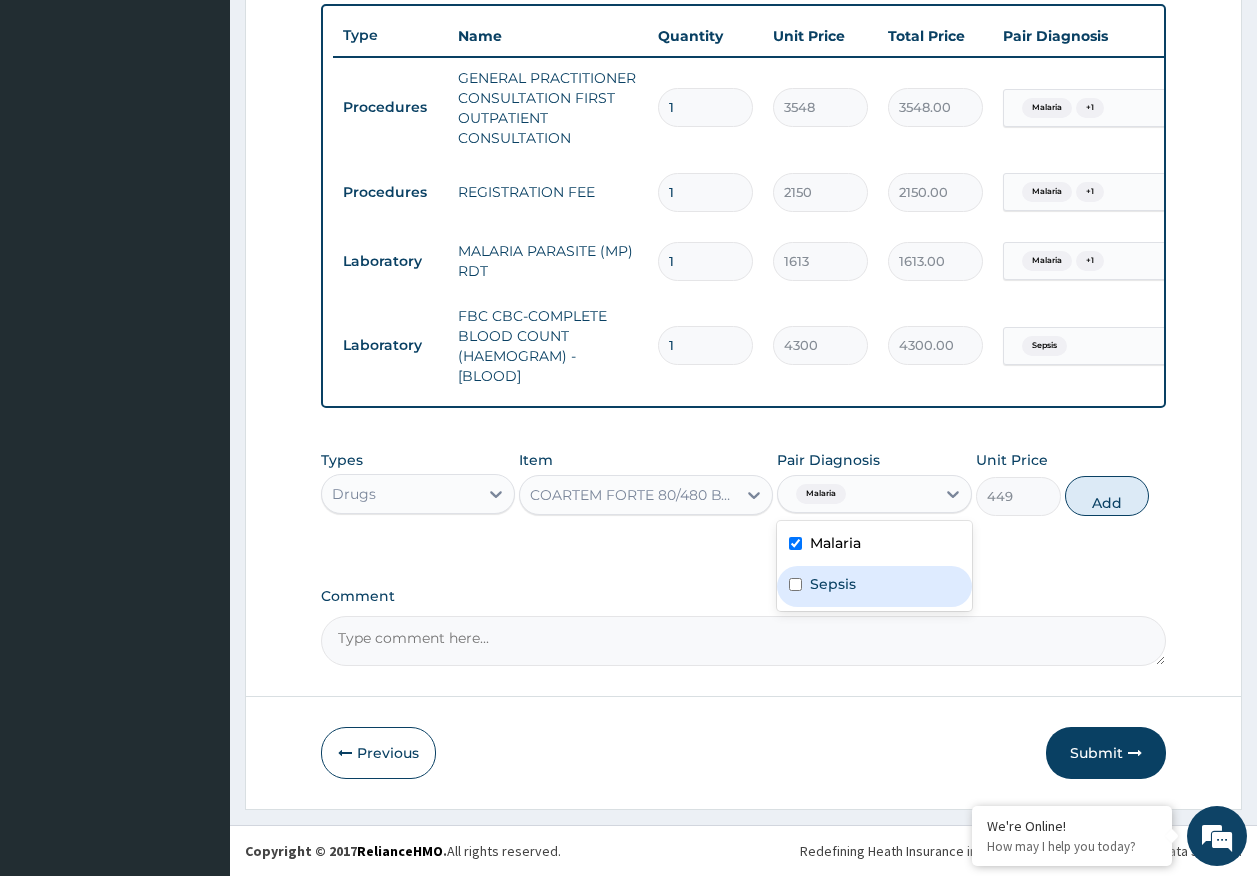click on "Sepsis" at bounding box center (833, 584) 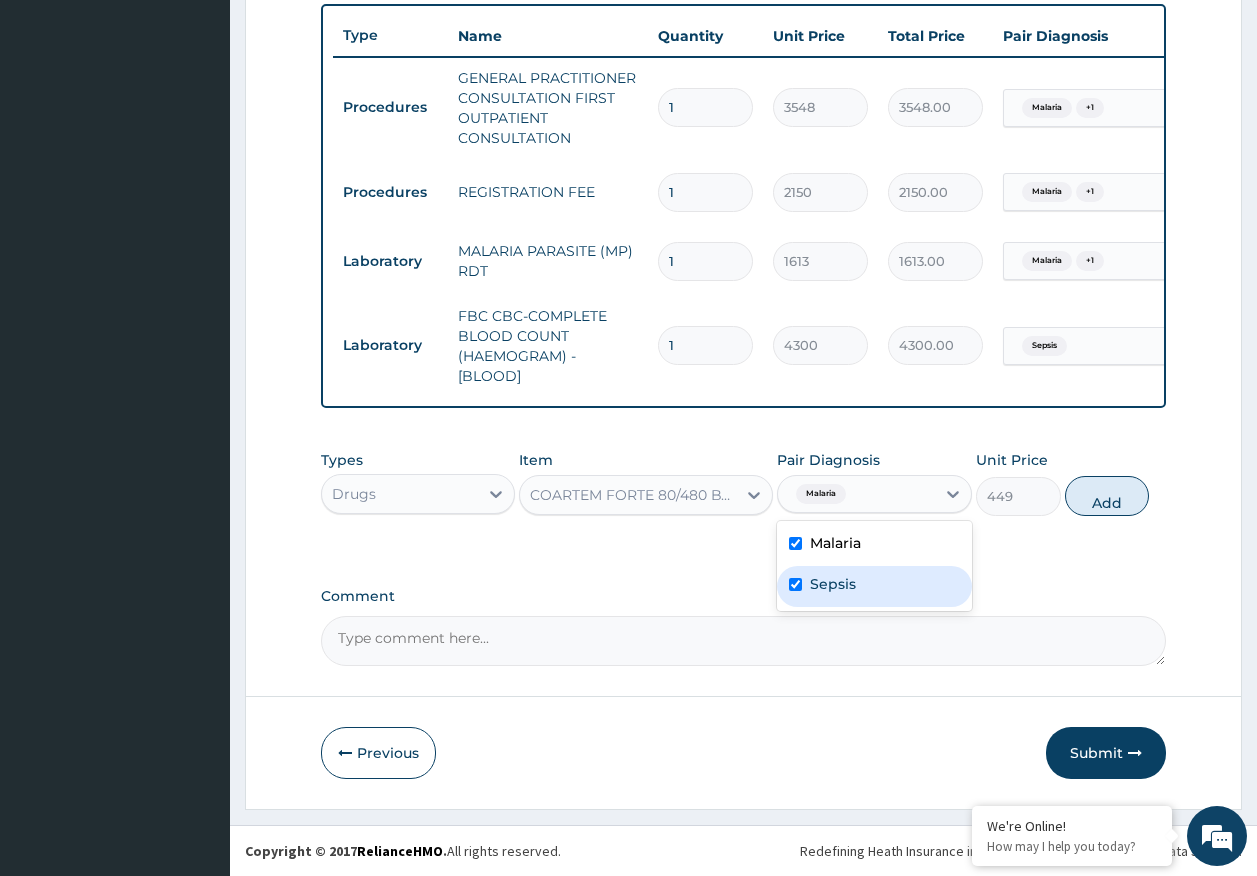 checkbox on "true" 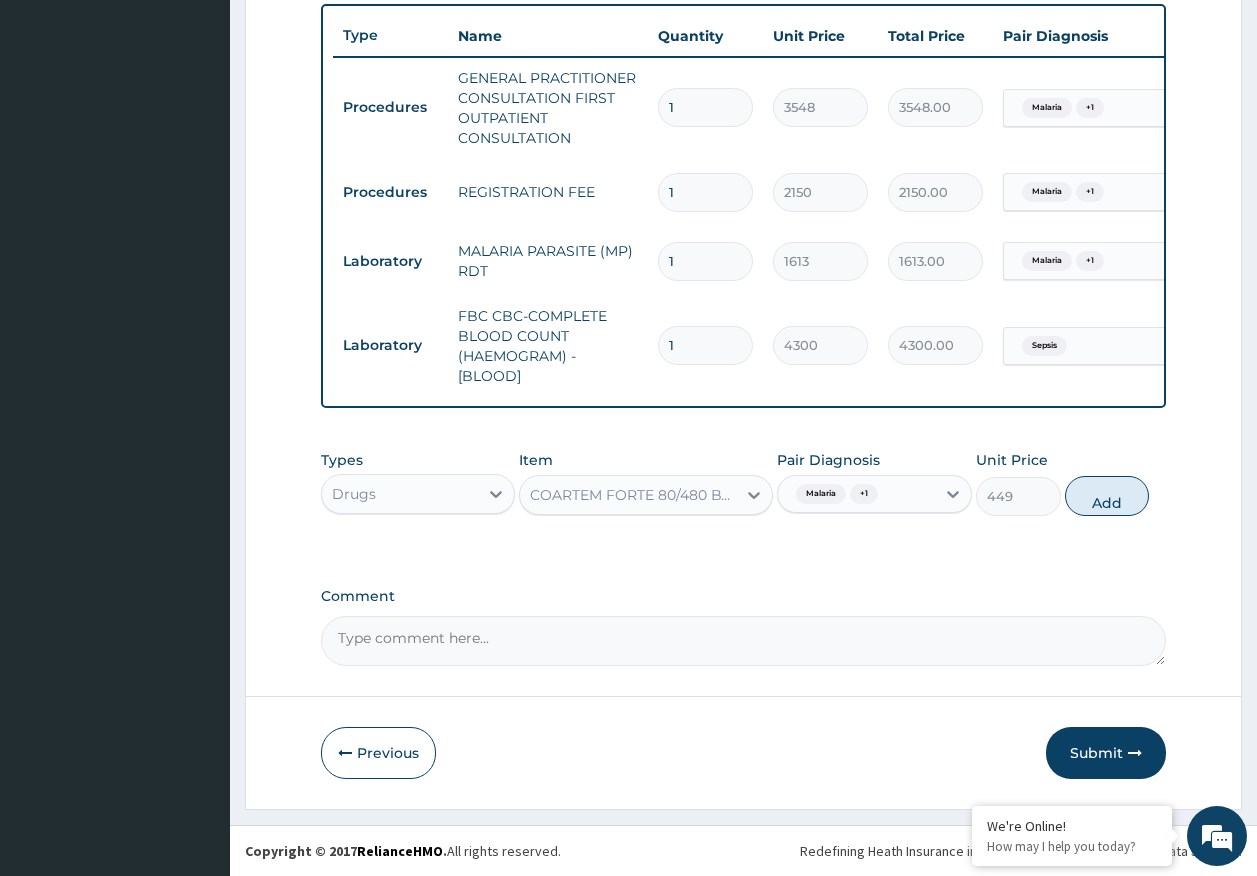 click on "Add" at bounding box center (1107, 496) 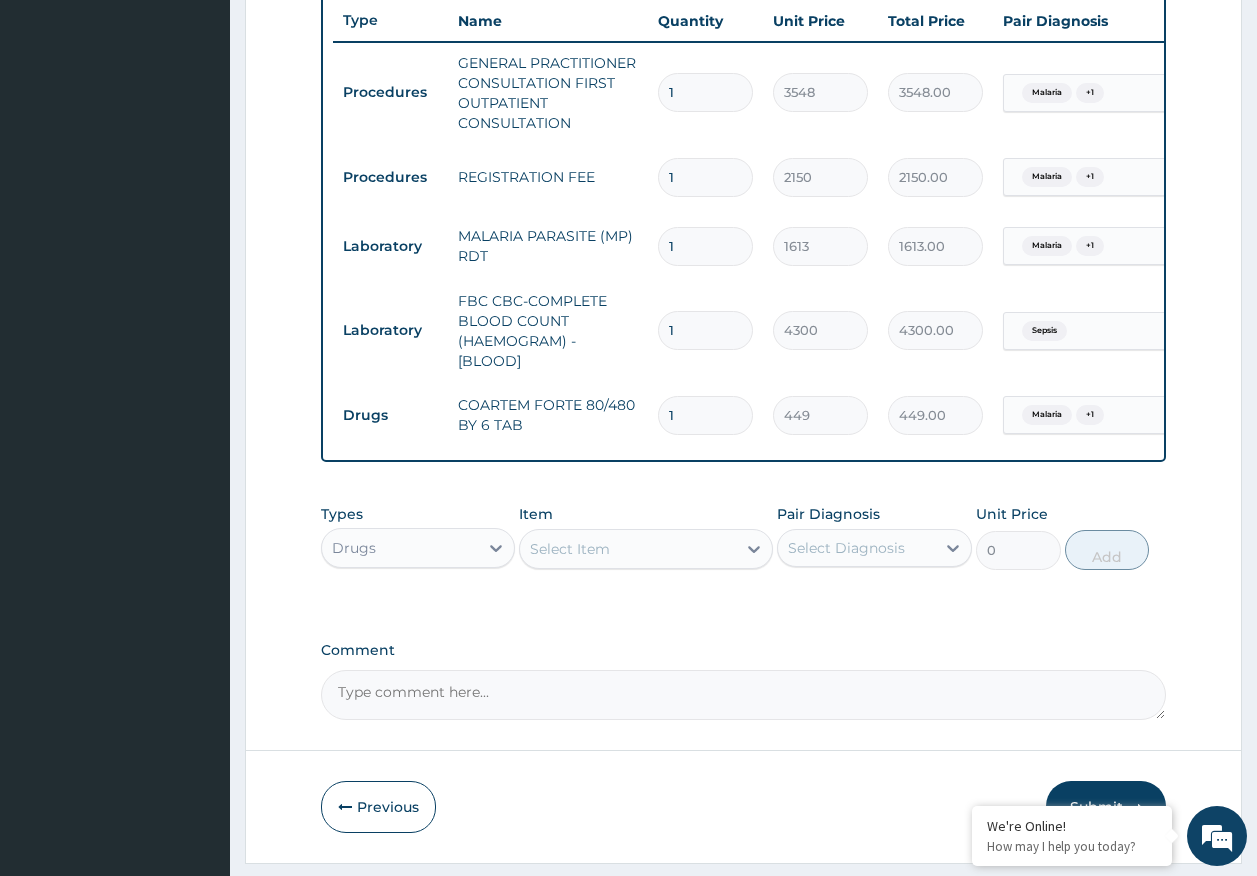 click on "Select Item" at bounding box center [628, 549] 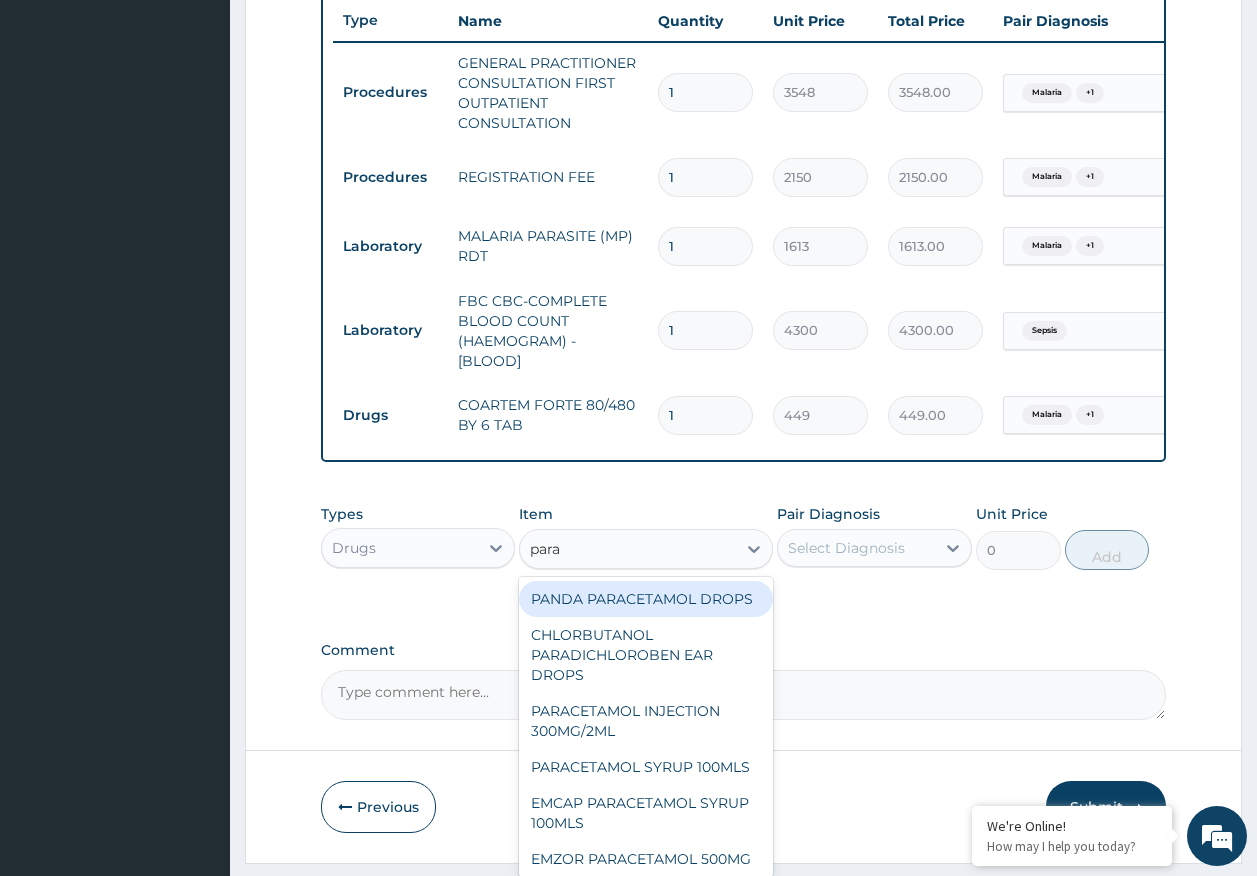 type on "parac" 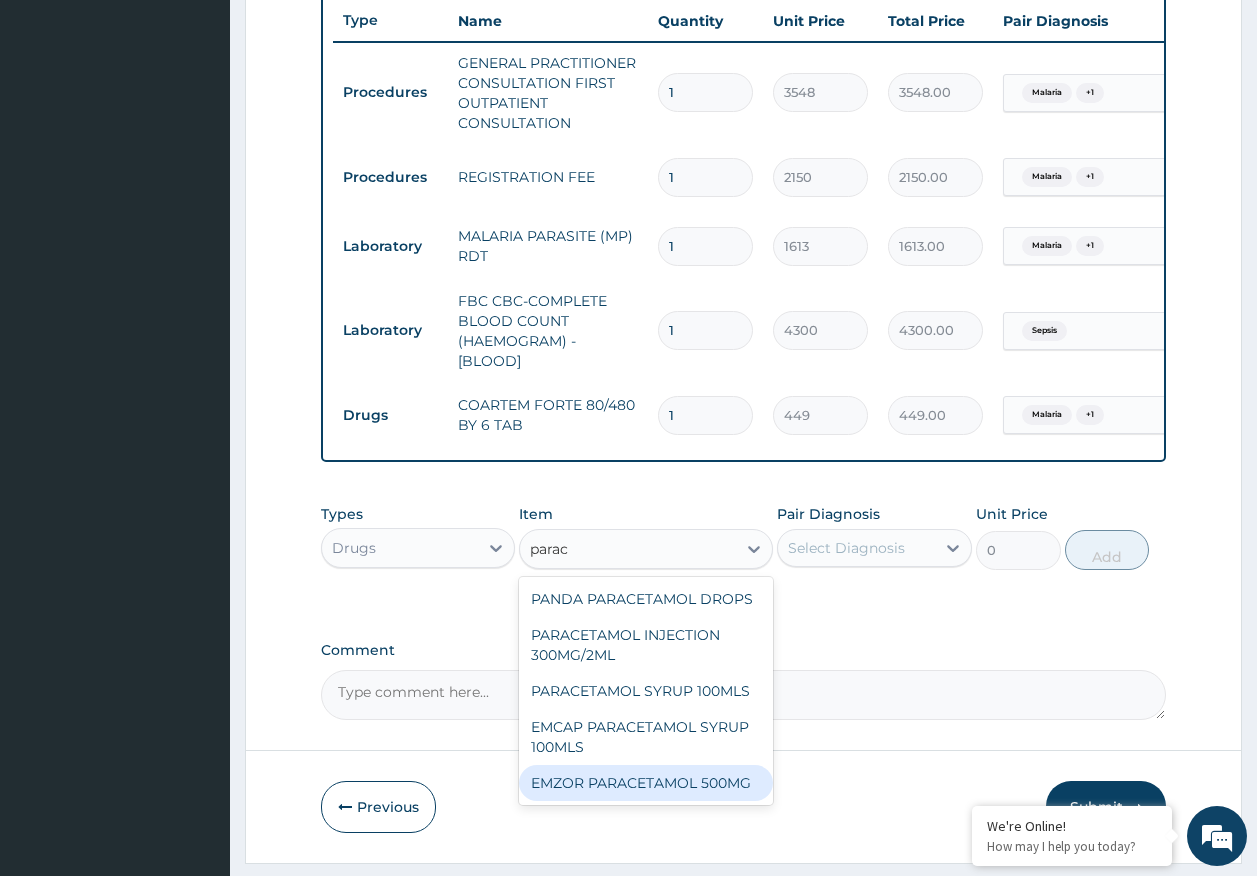 click on "EMZOR PARACETAMOL 500MG" at bounding box center (646, 783) 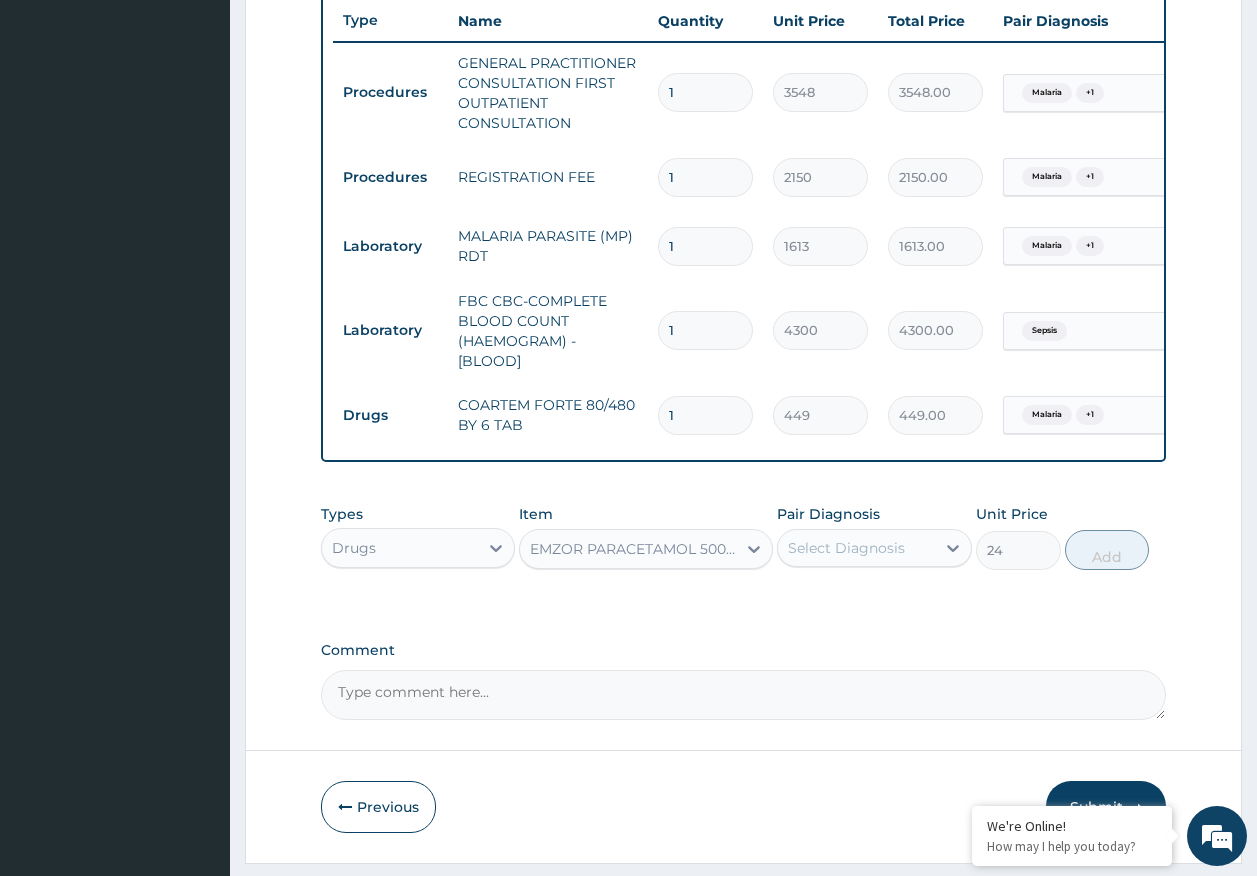 click on "Select Diagnosis" at bounding box center [846, 548] 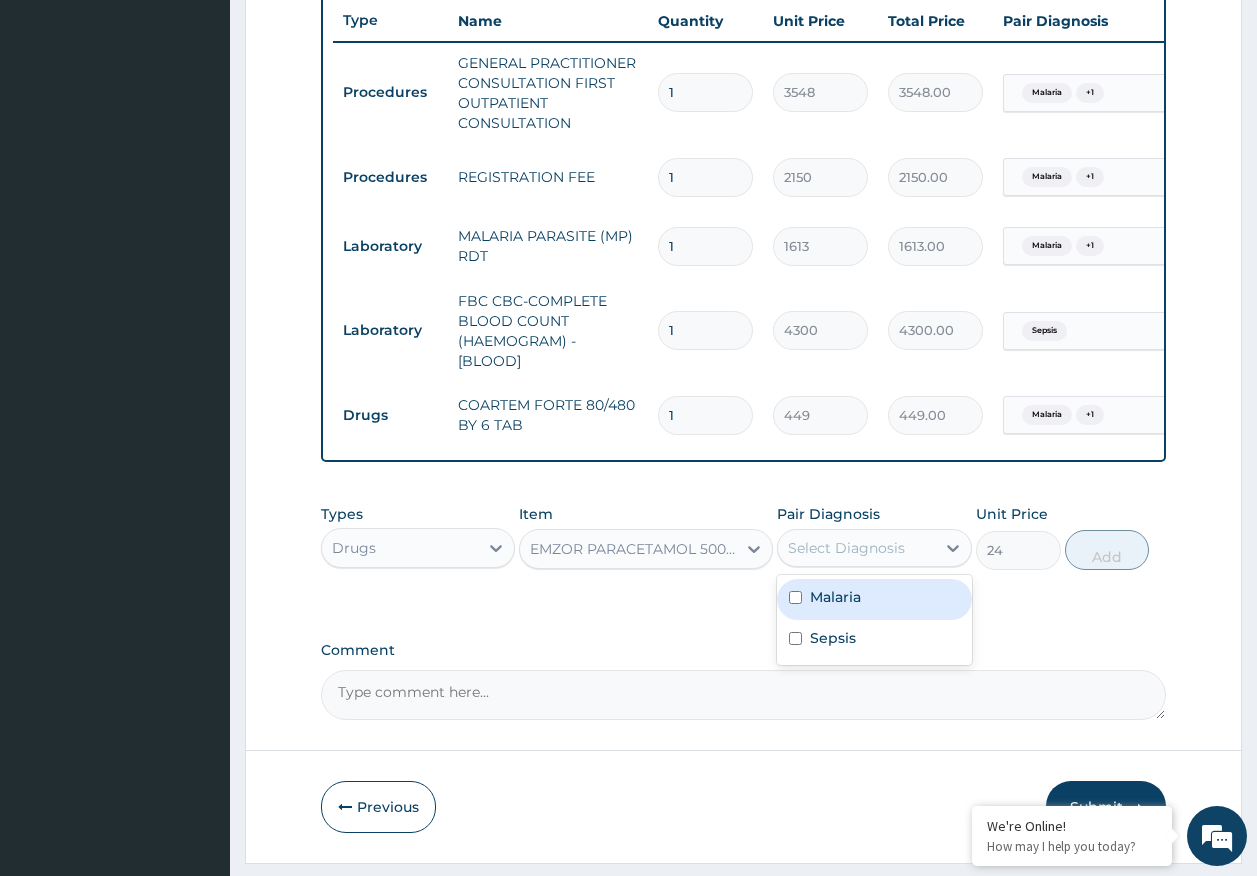 click on "Malaria" at bounding box center [835, 597] 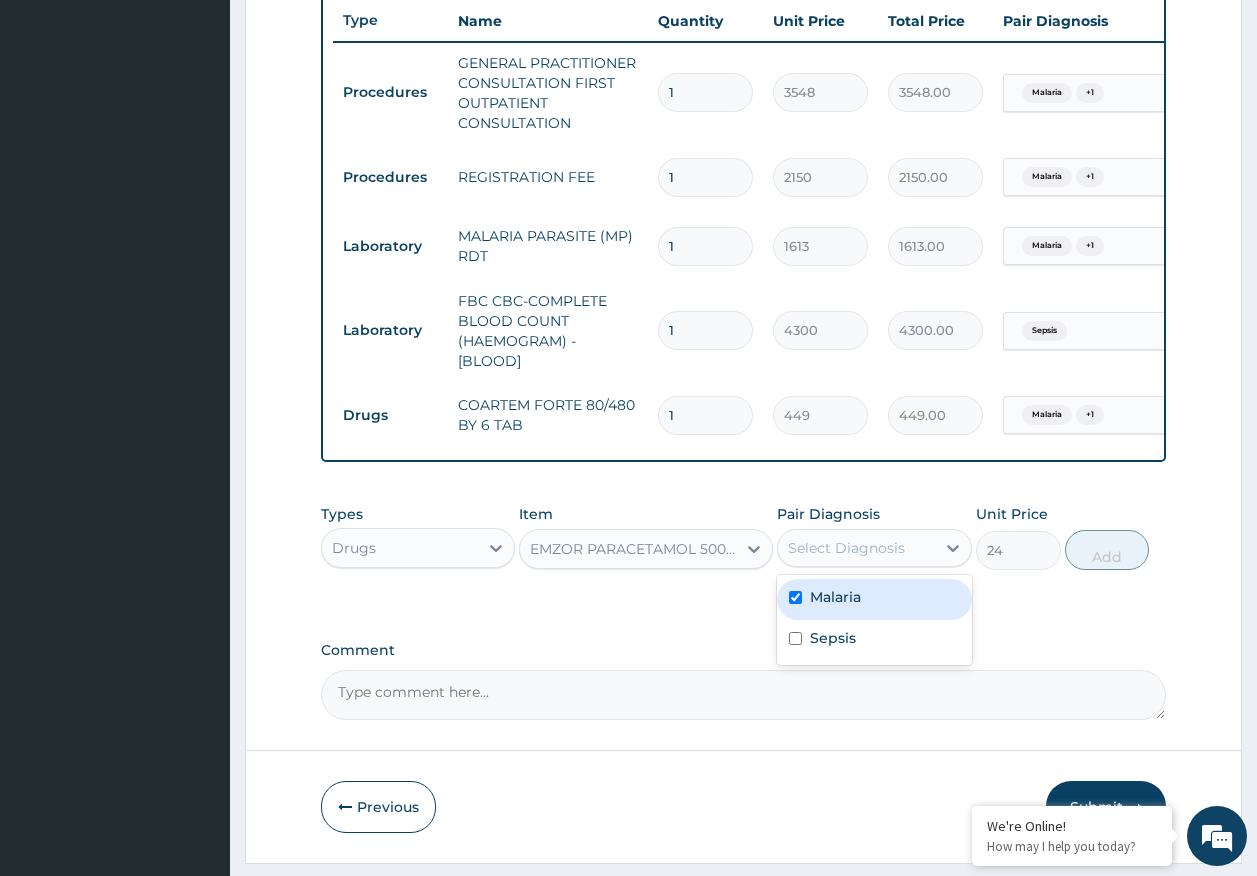 checkbox on "true" 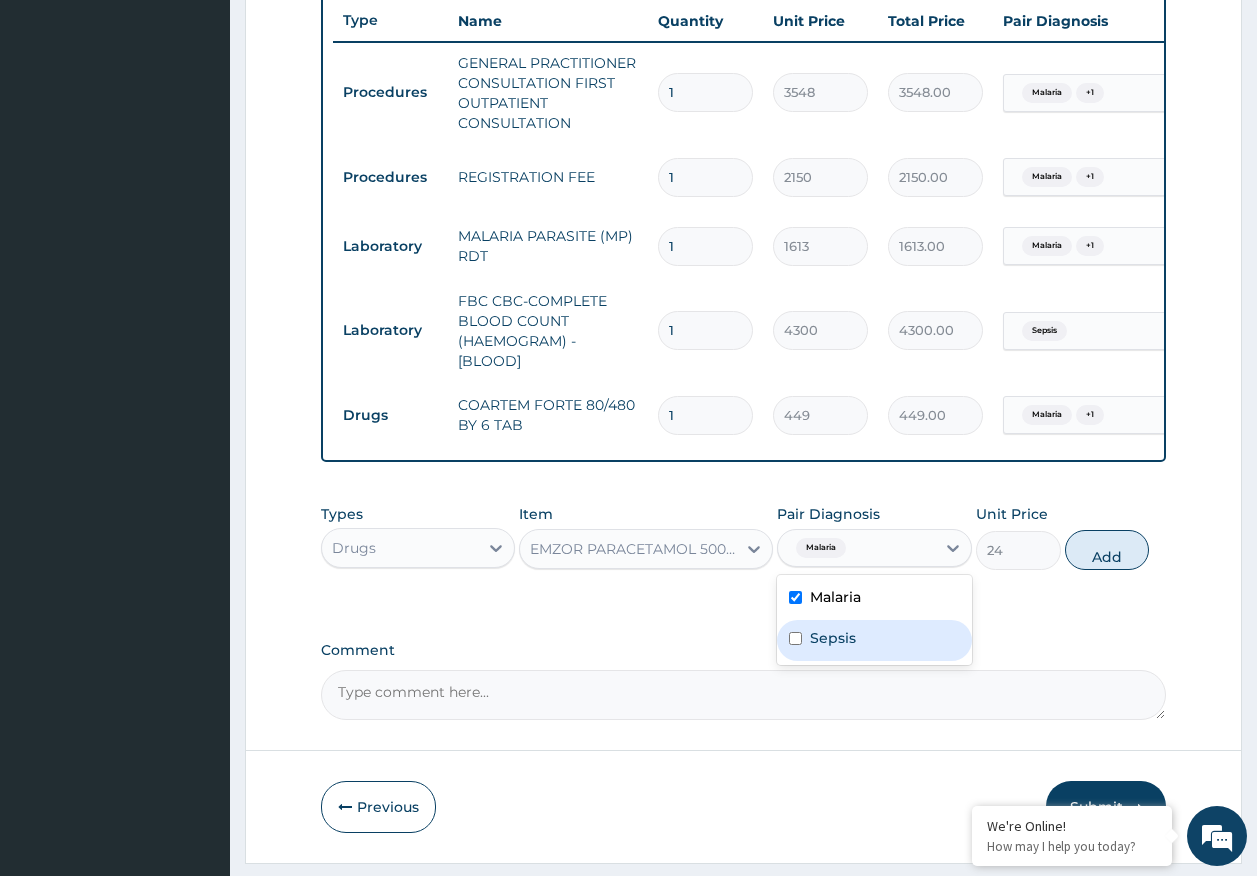 click on "Sepsis" at bounding box center [833, 638] 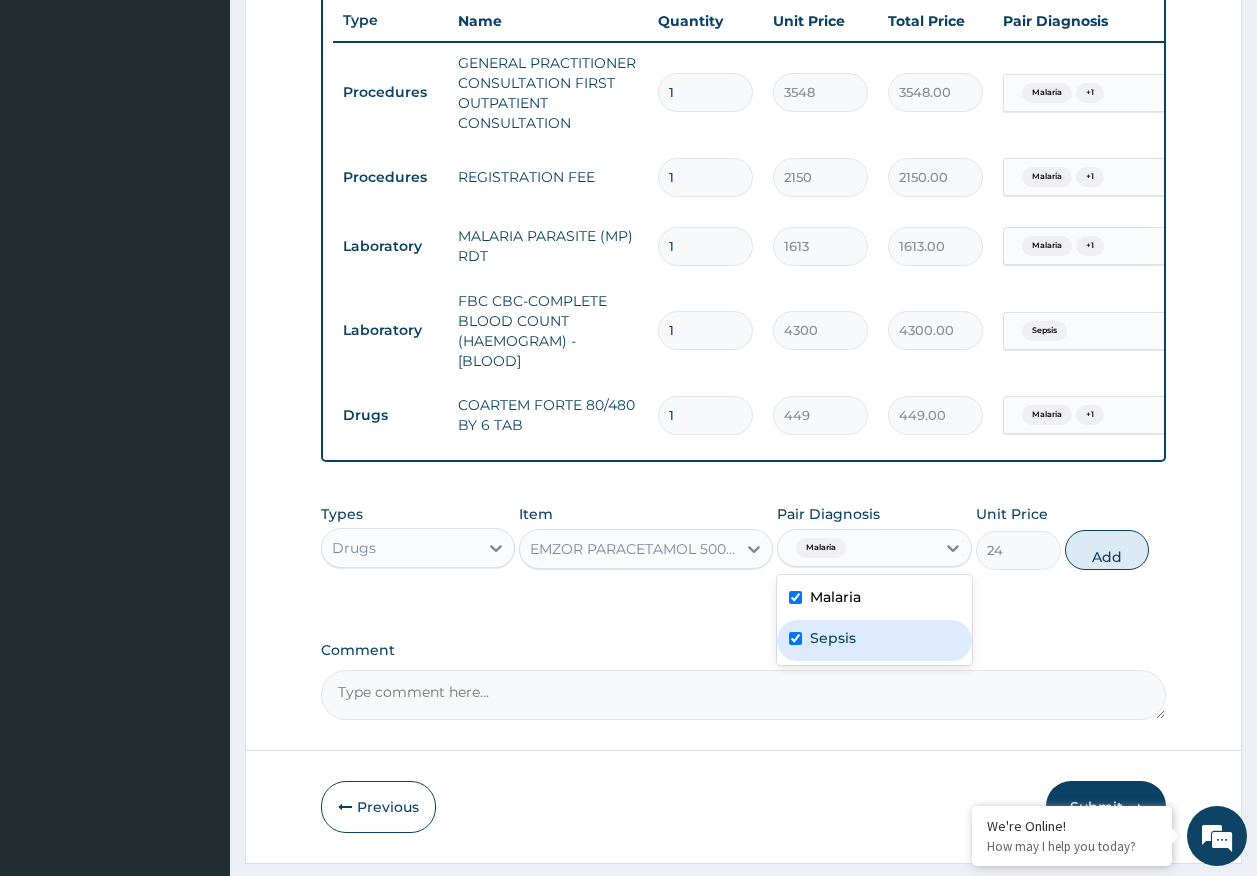 checkbox on "true" 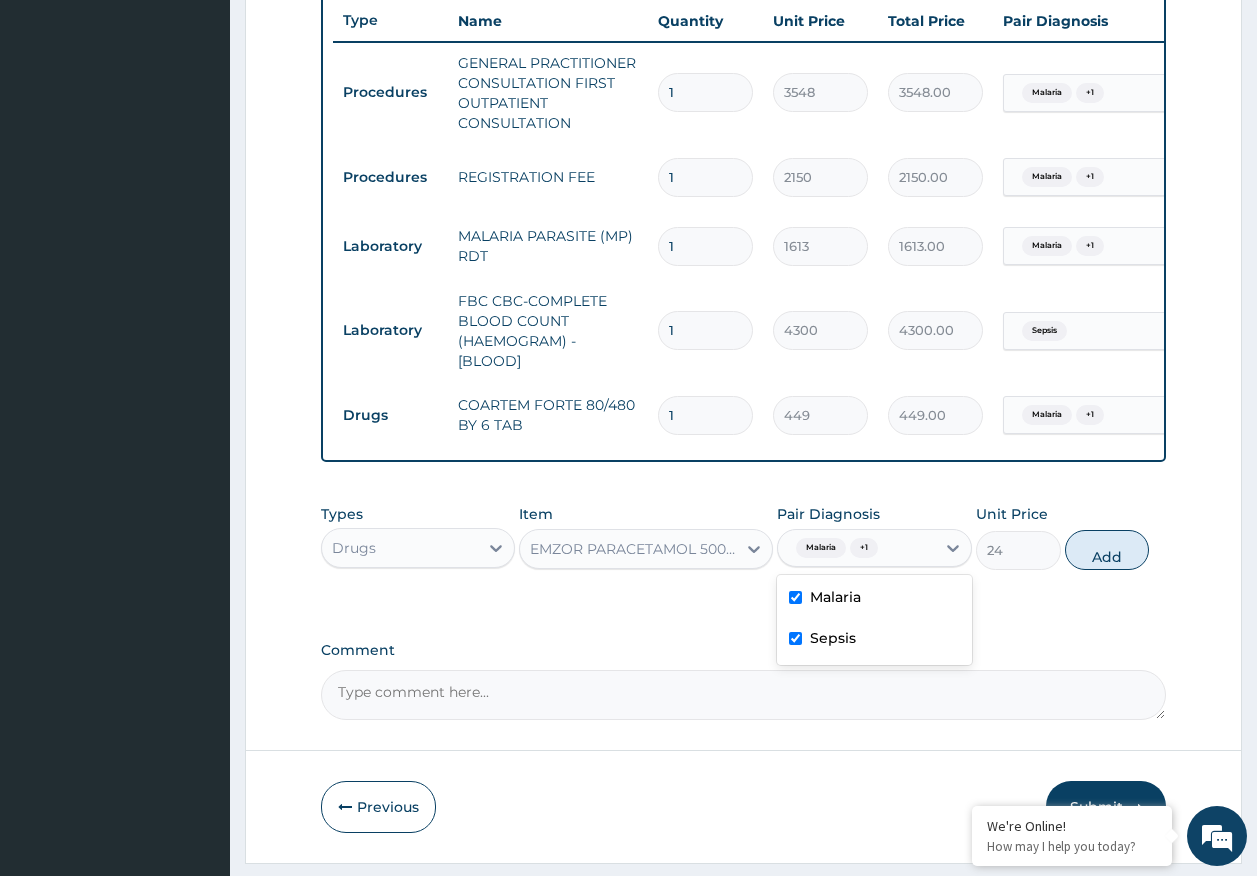 click on "Add" at bounding box center (1107, 550) 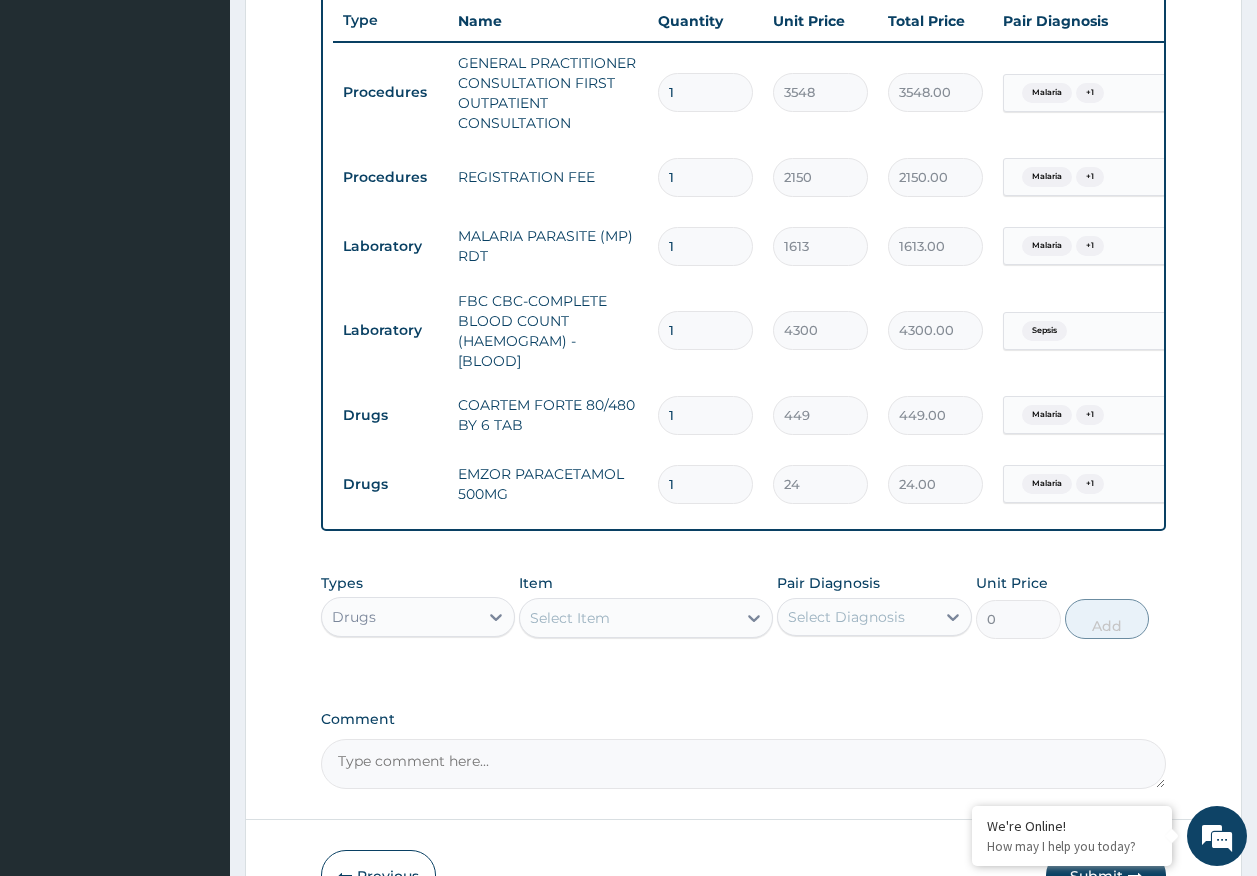 type on "18" 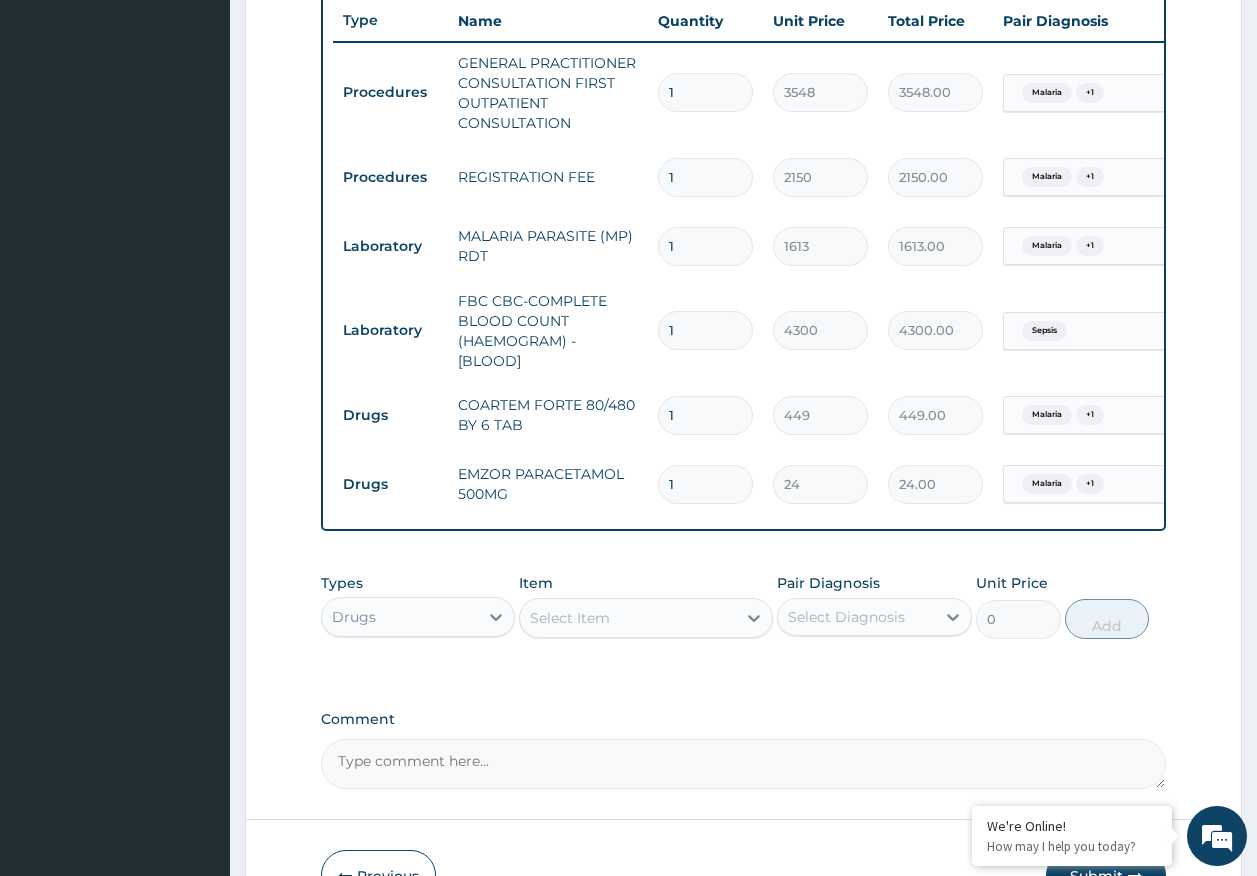type on "432.00" 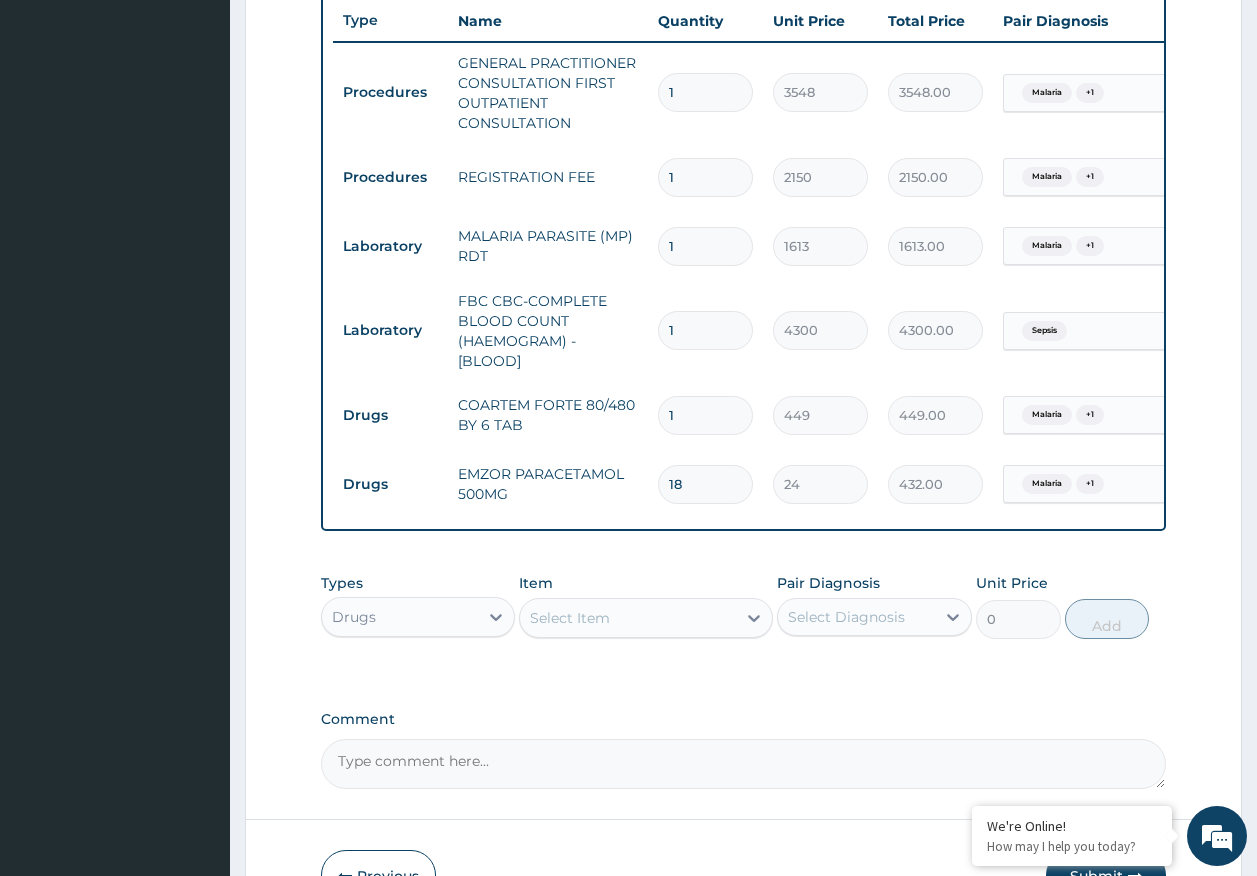 type on "18" 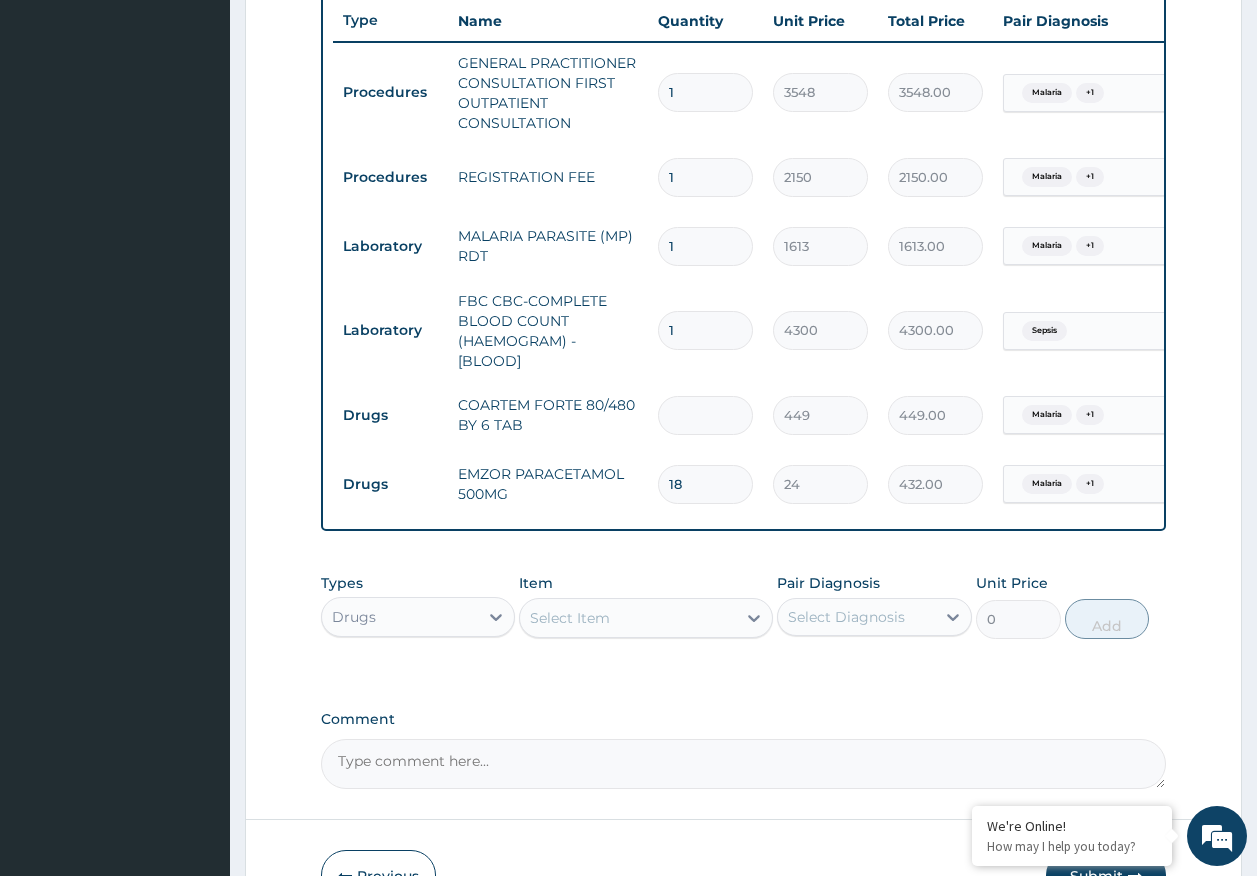 type on "0.00" 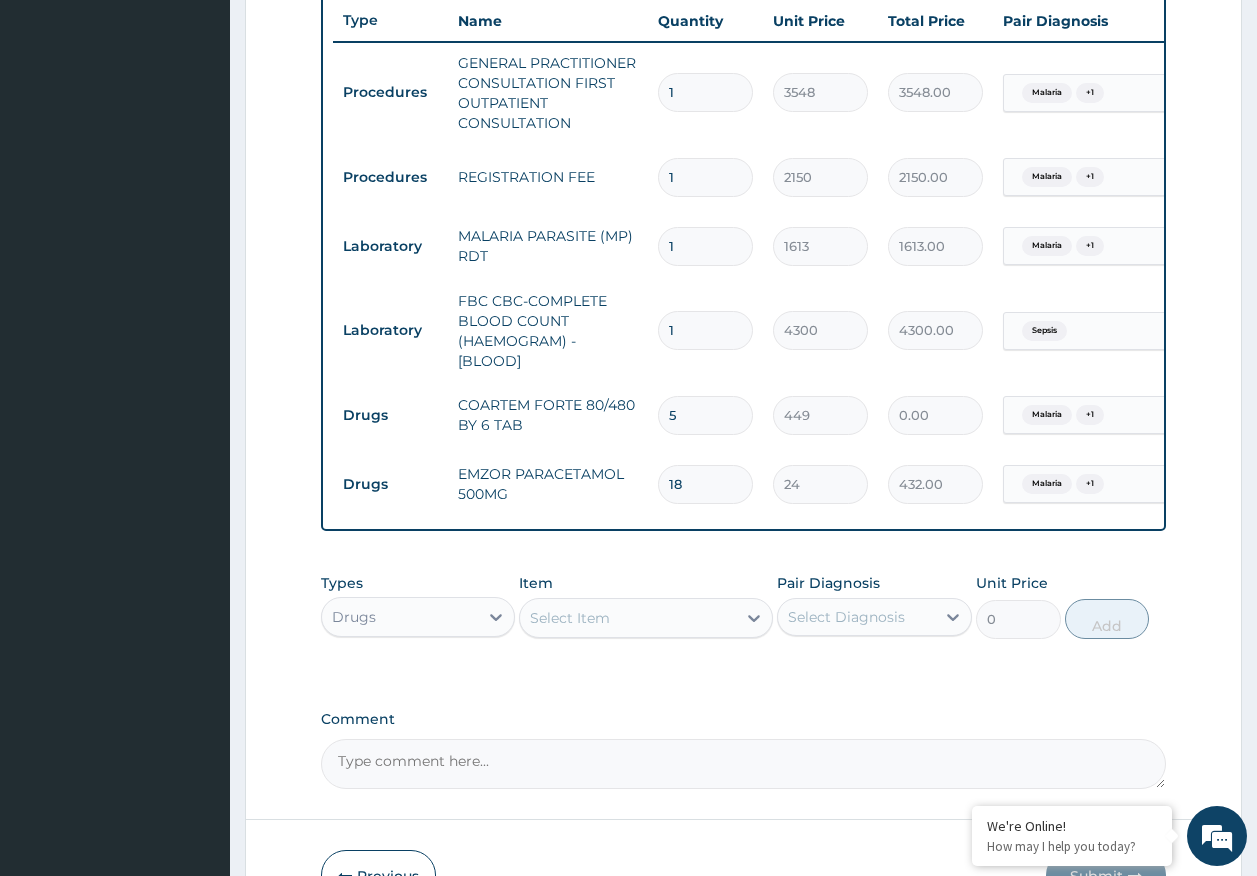 type on "56" 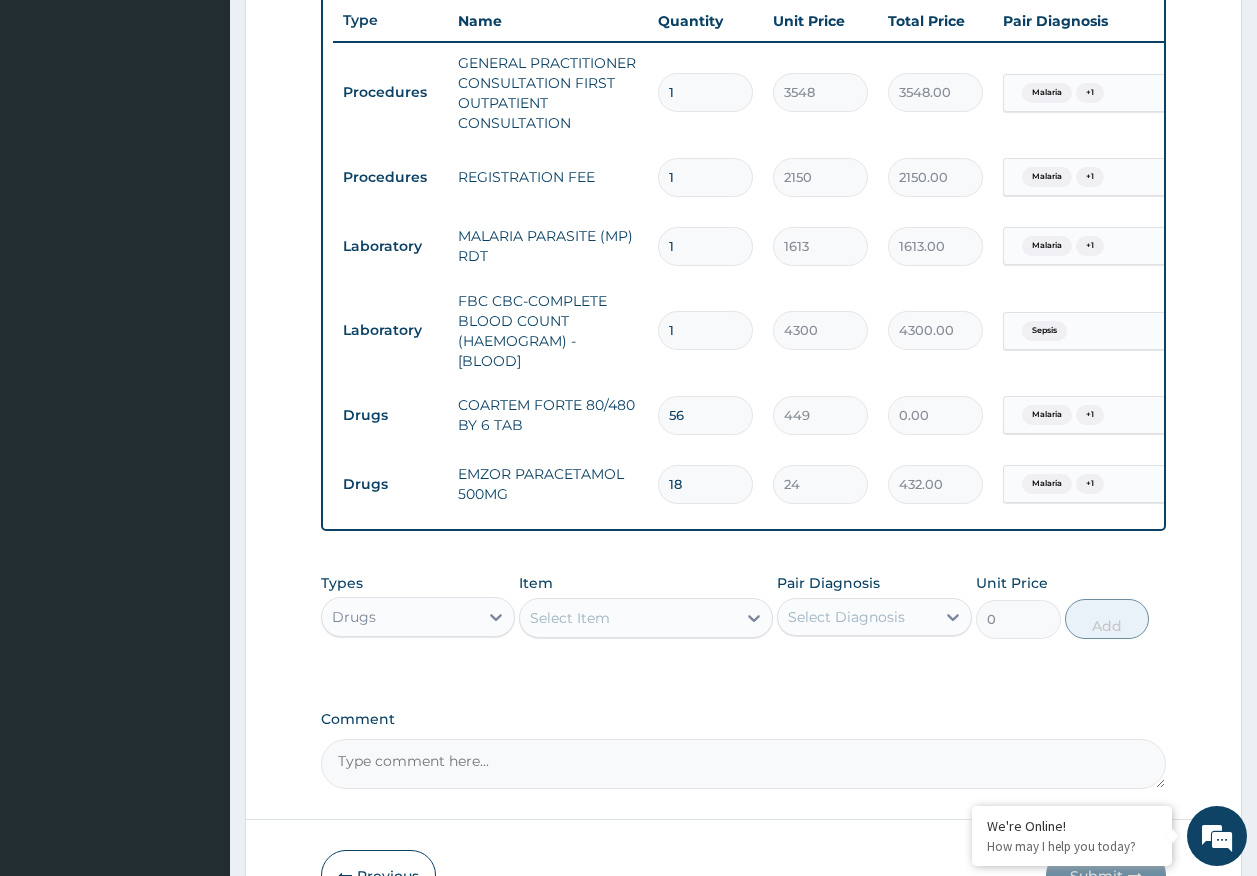 type on "25144.00" 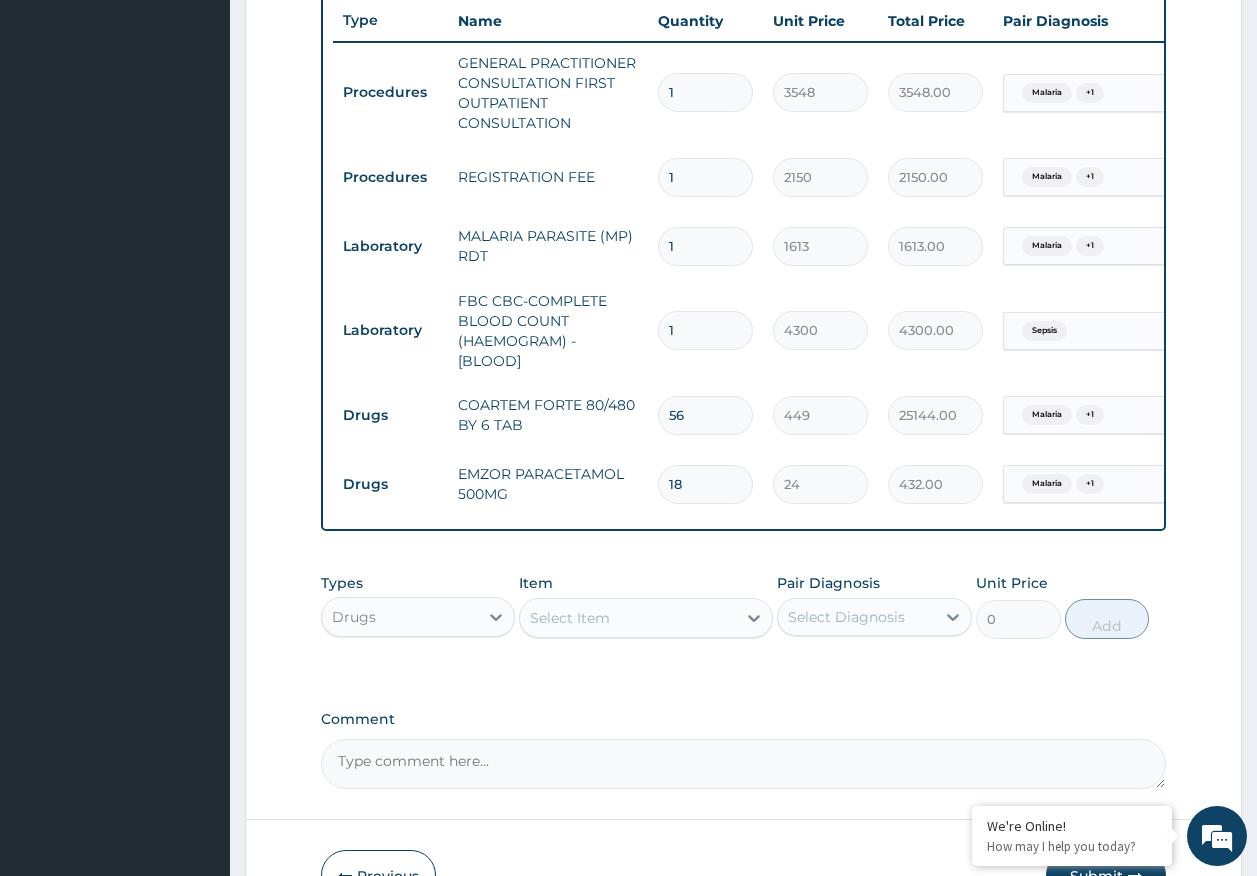 type on "5" 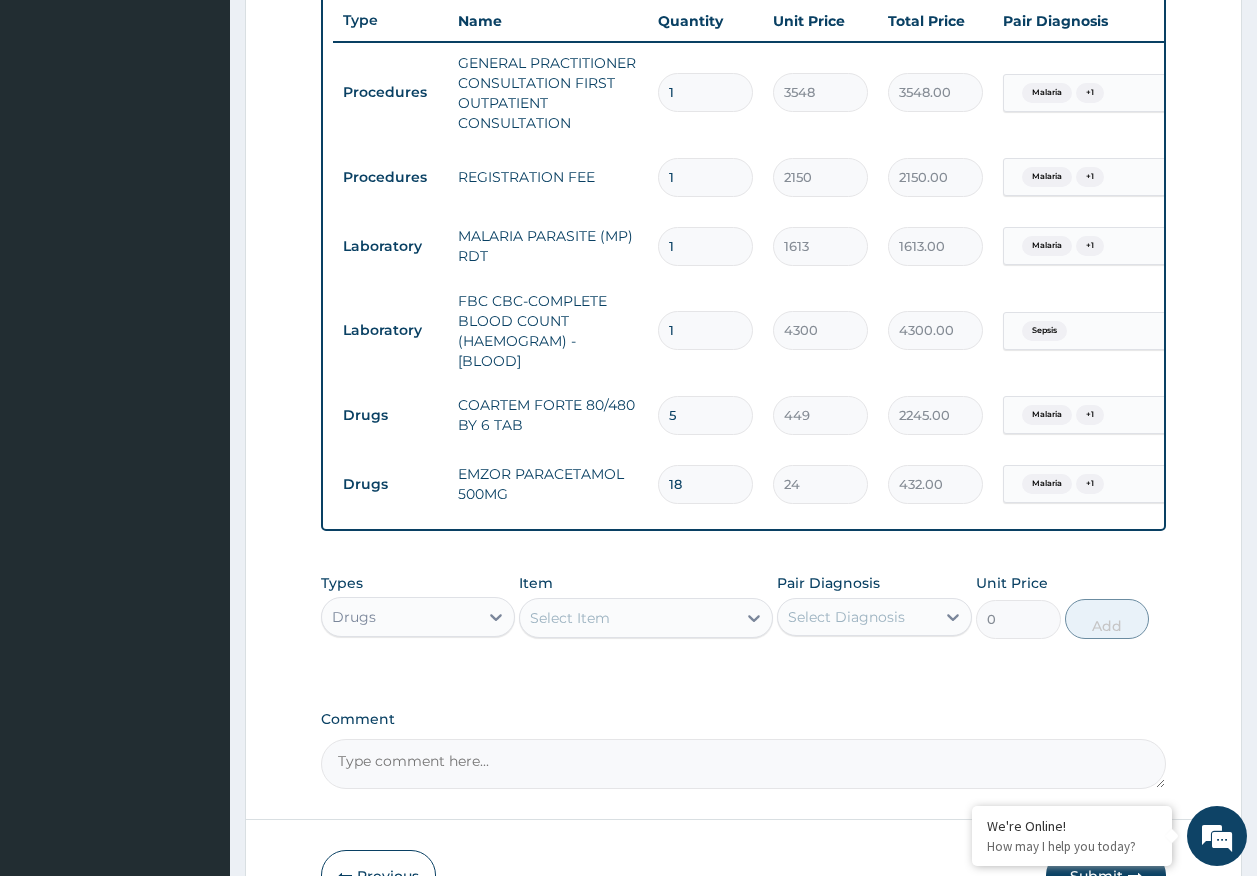 type 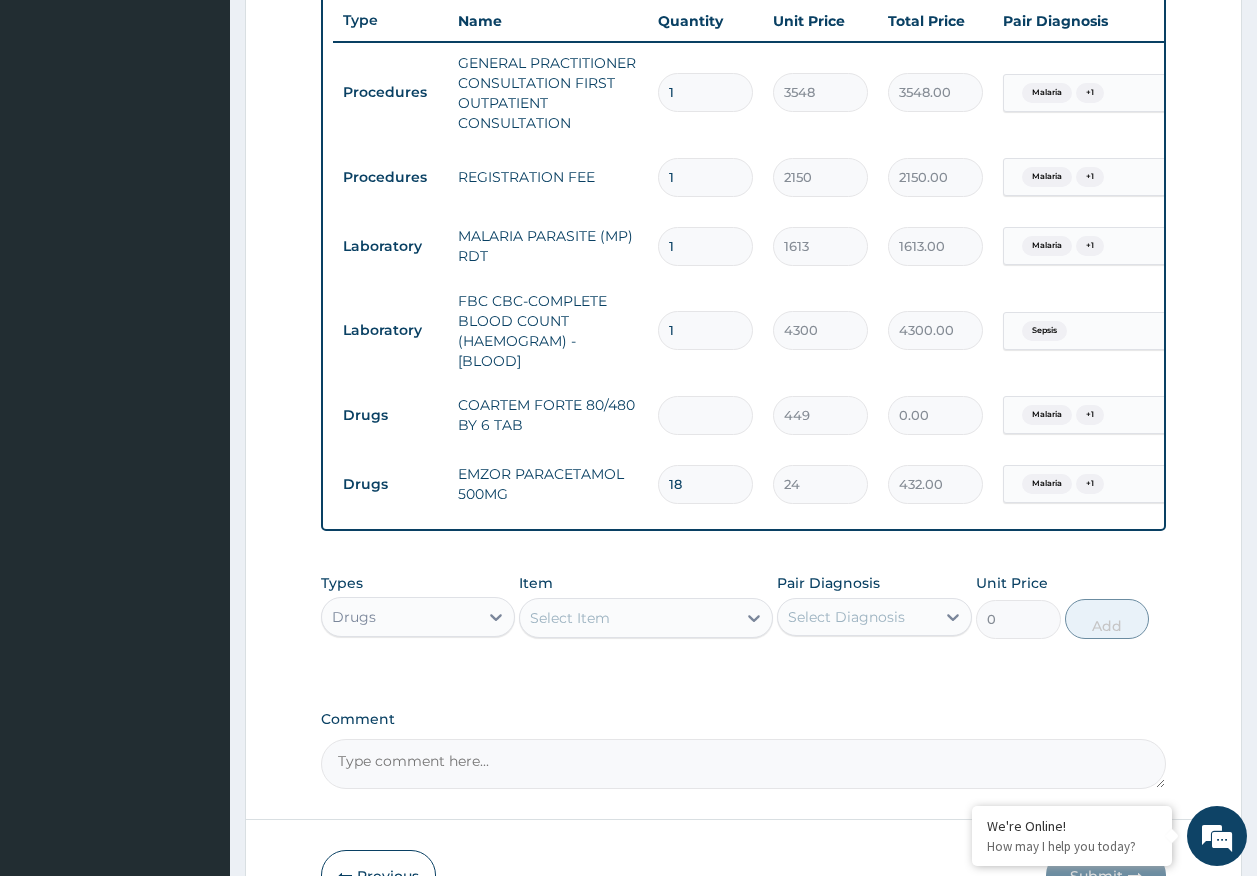 type on "6" 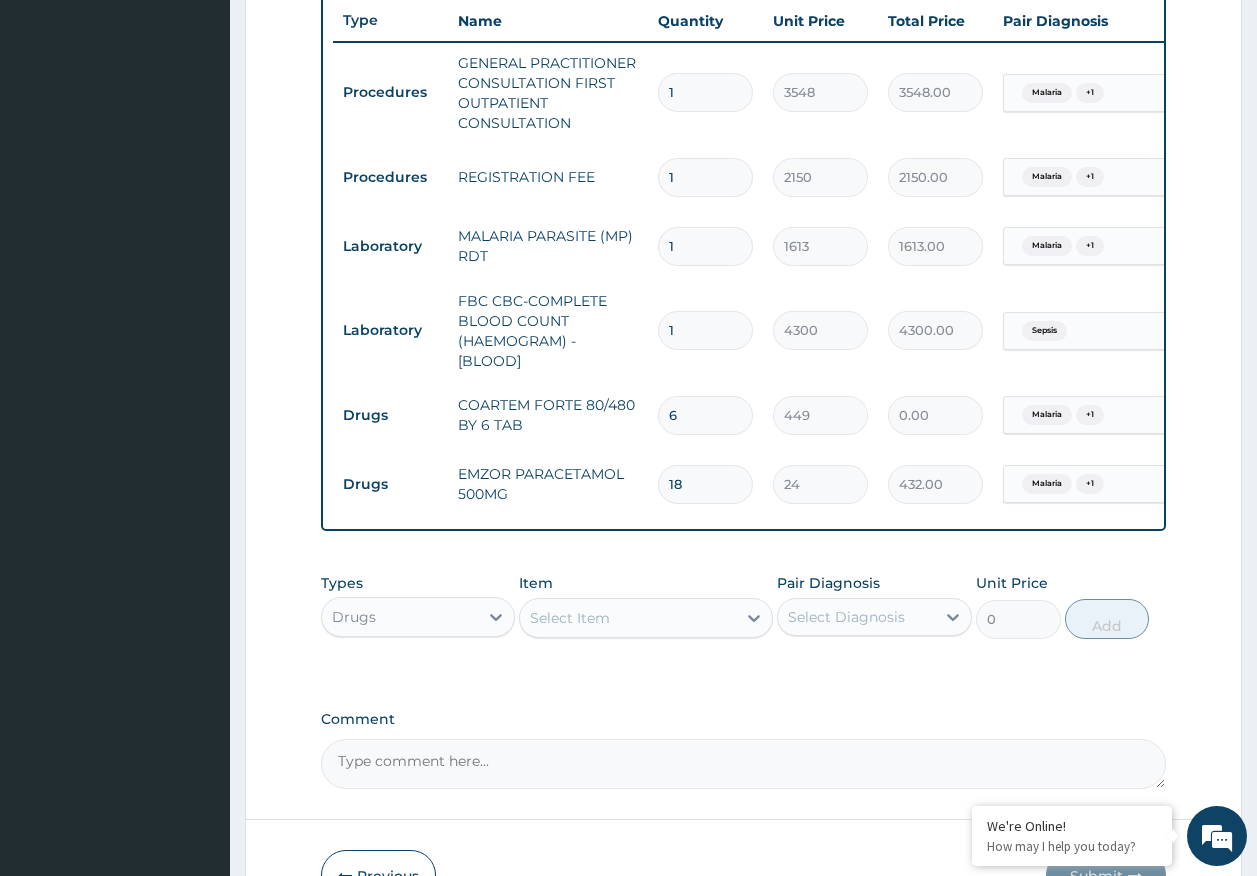 type on "2694.00" 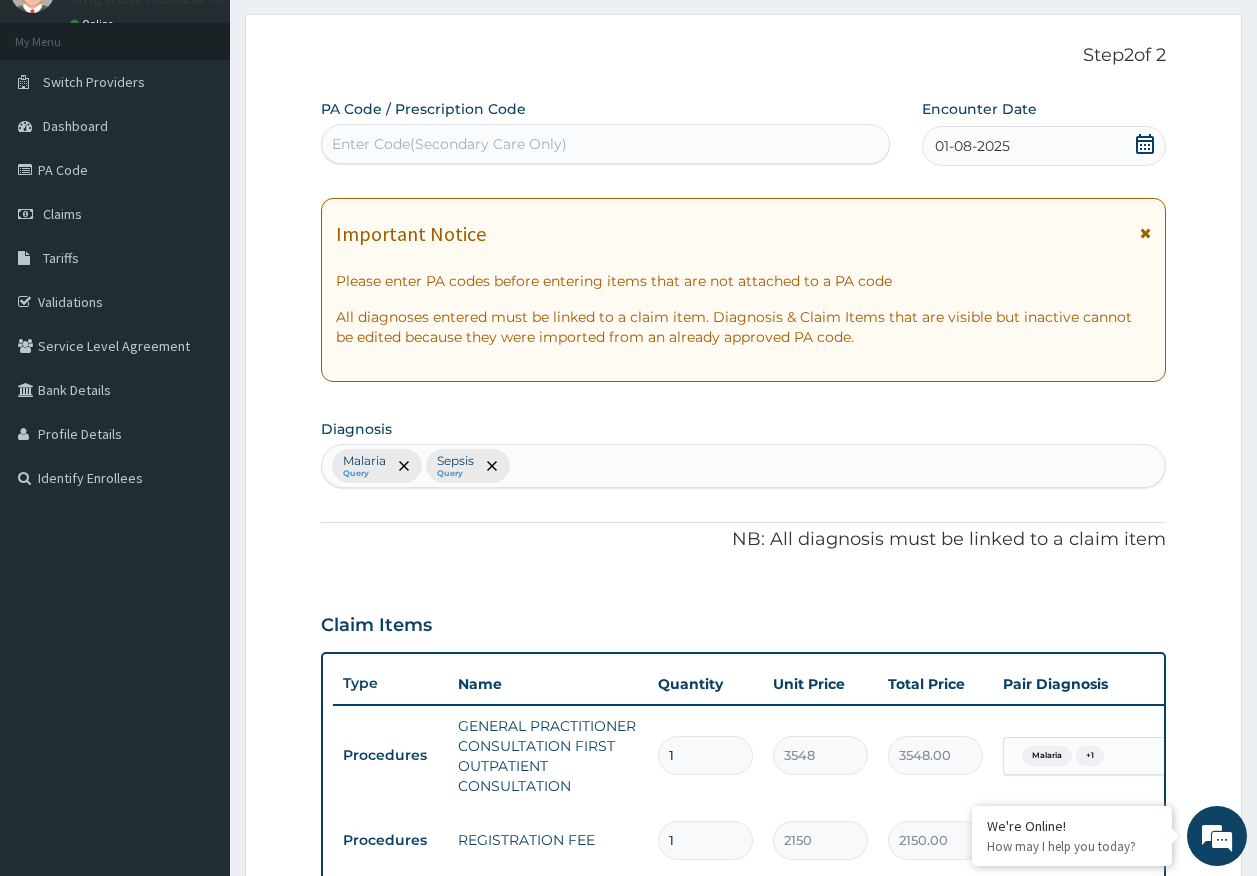 scroll, scrollTop: 55, scrollLeft: 0, axis: vertical 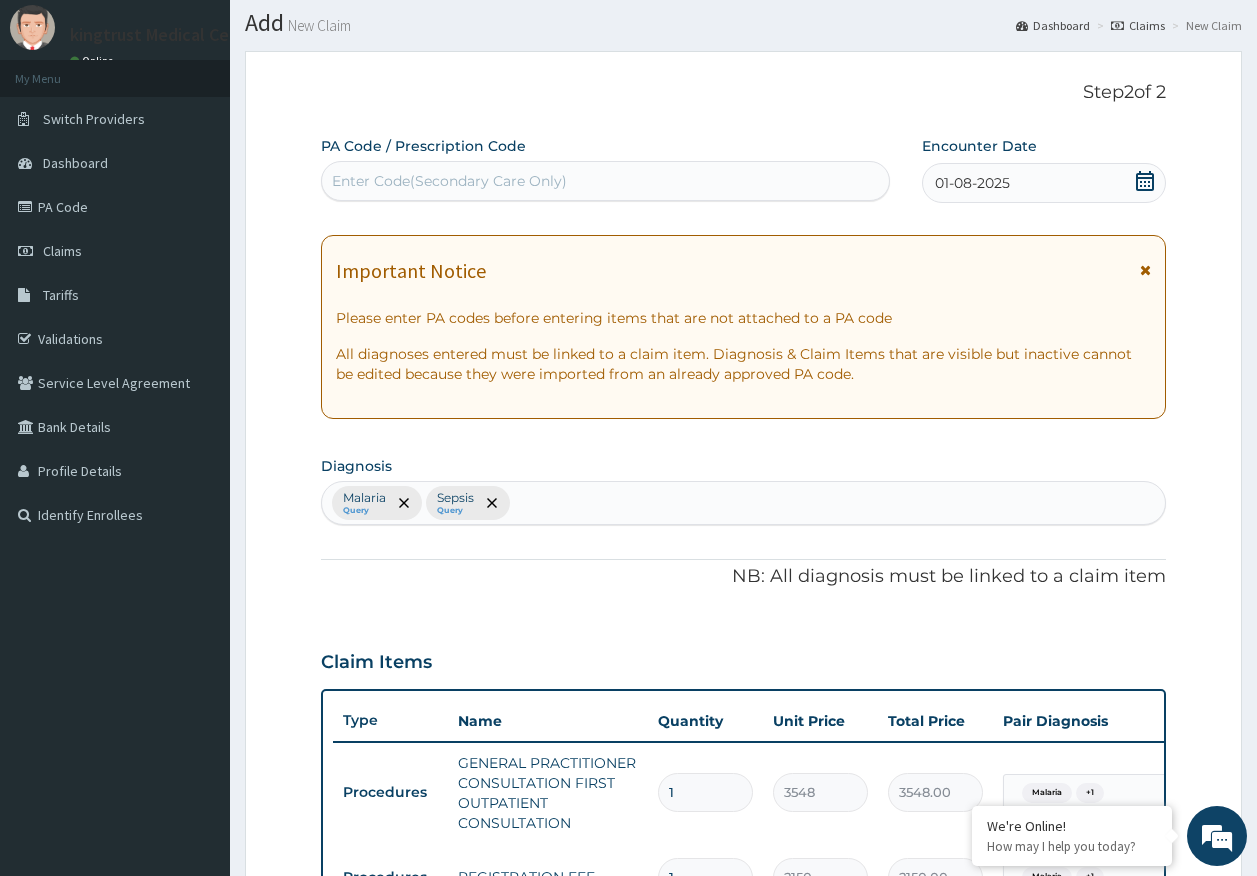 type on "6" 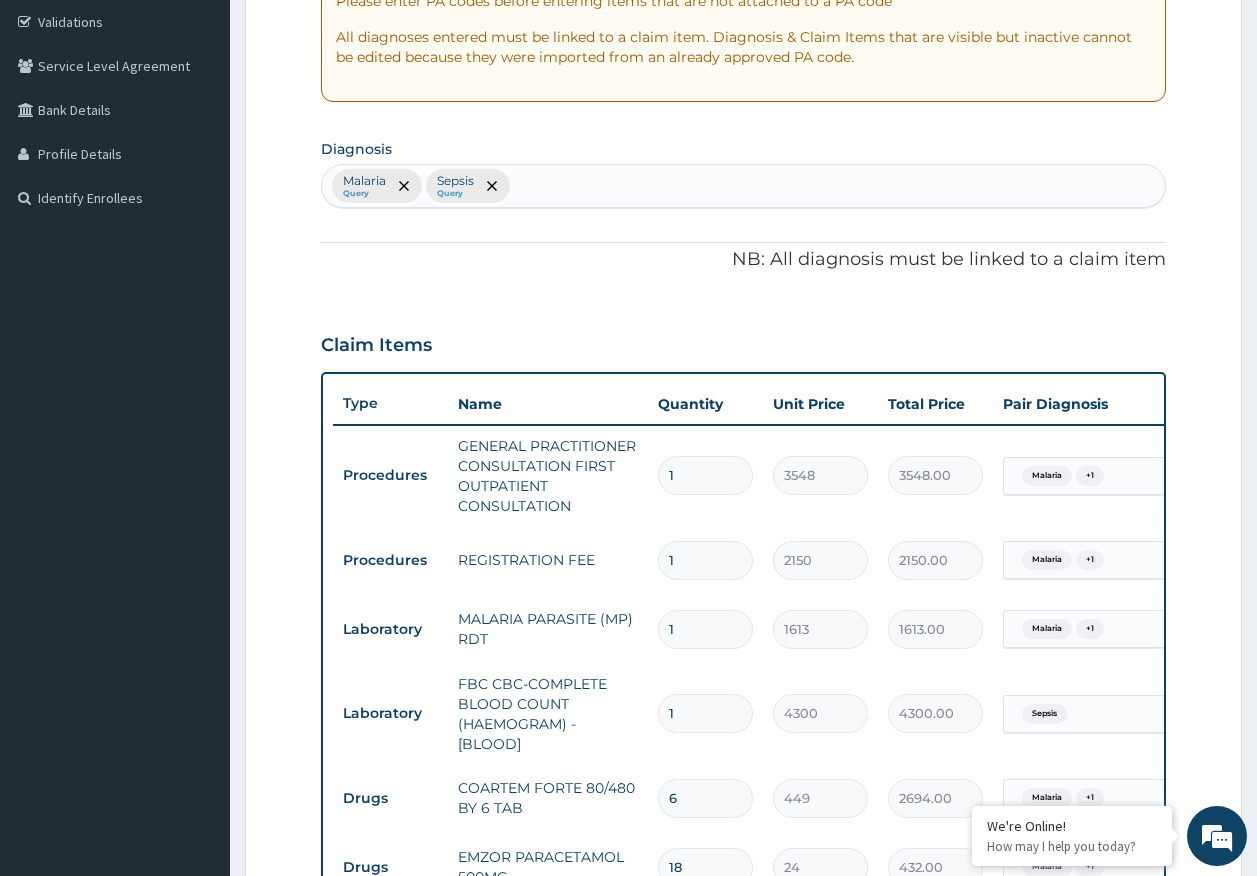 scroll, scrollTop: 655, scrollLeft: 0, axis: vertical 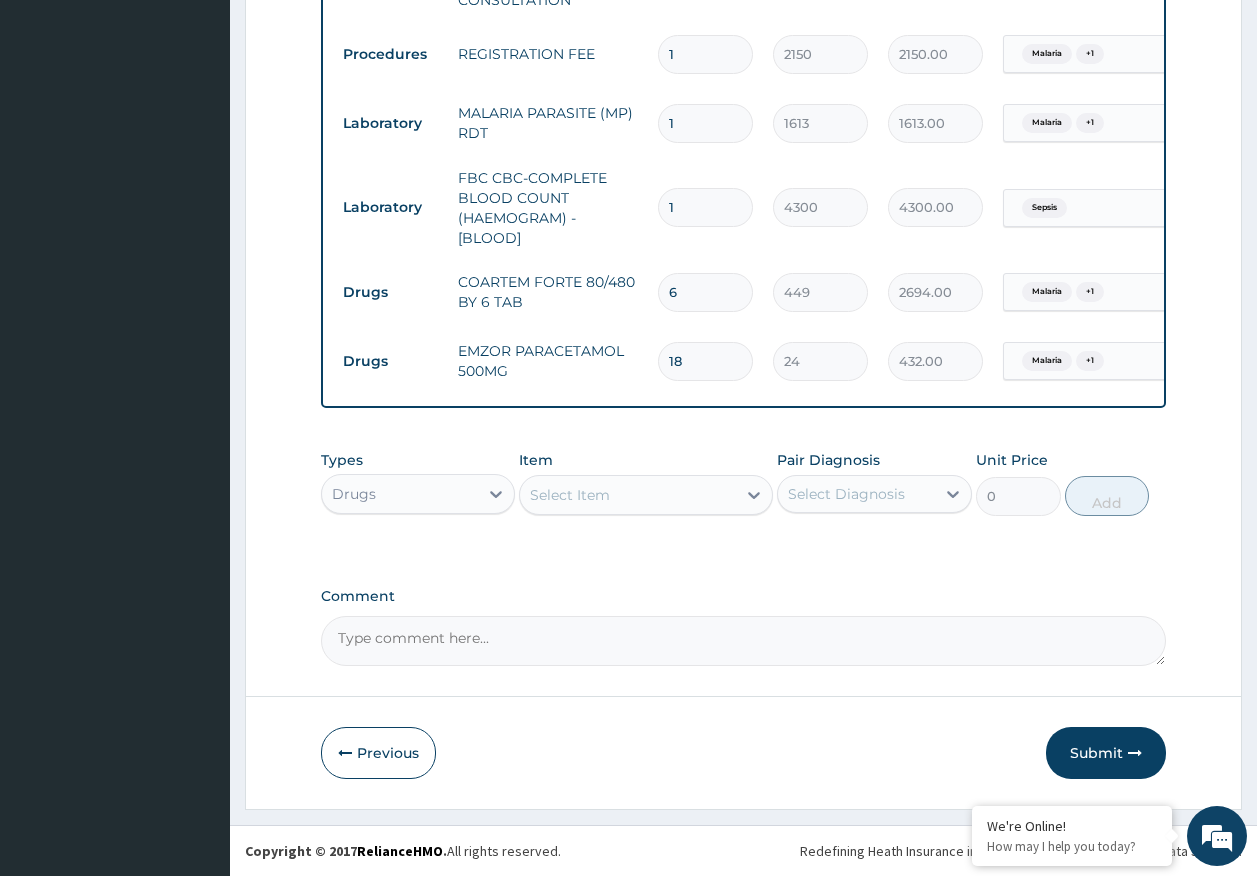 click on "Submit" at bounding box center (1106, 753) 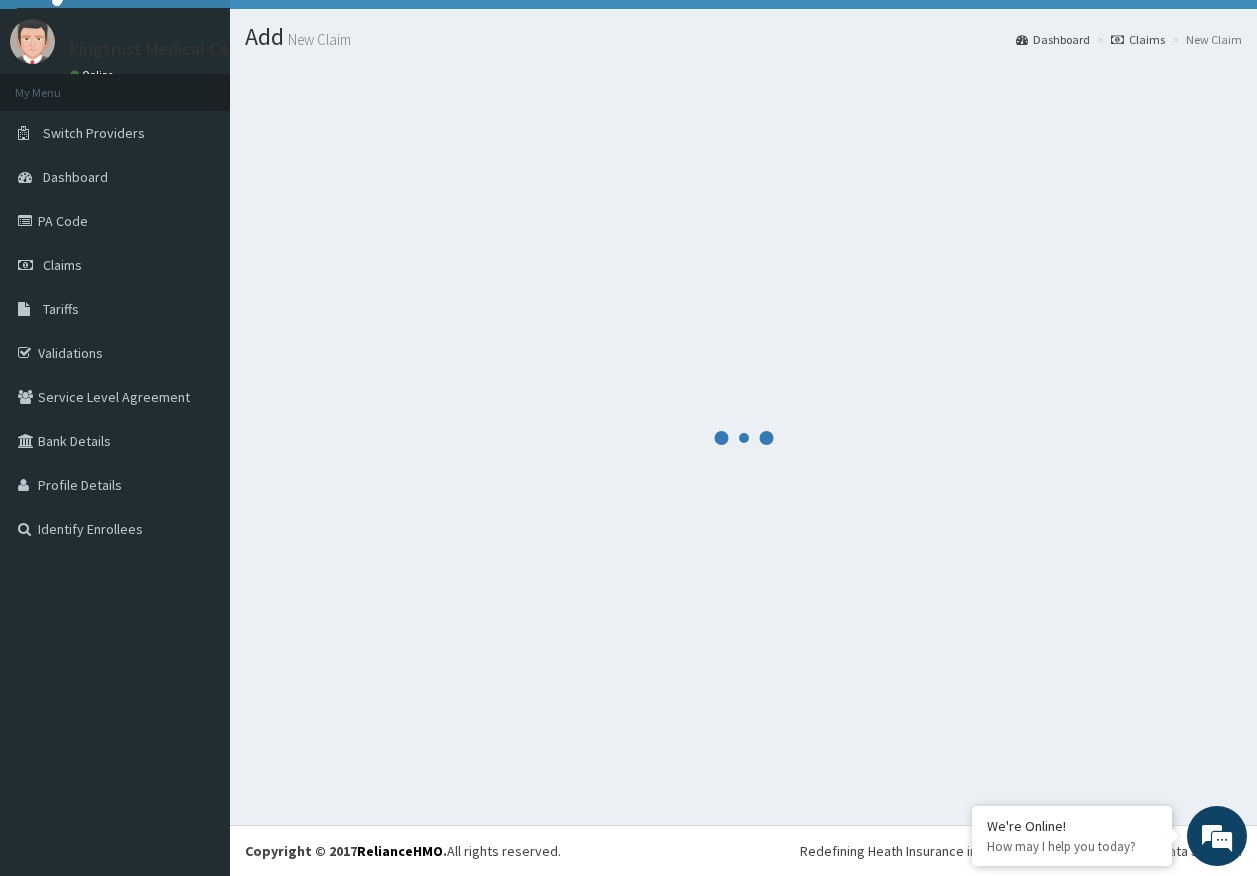 scroll, scrollTop: 41, scrollLeft: 0, axis: vertical 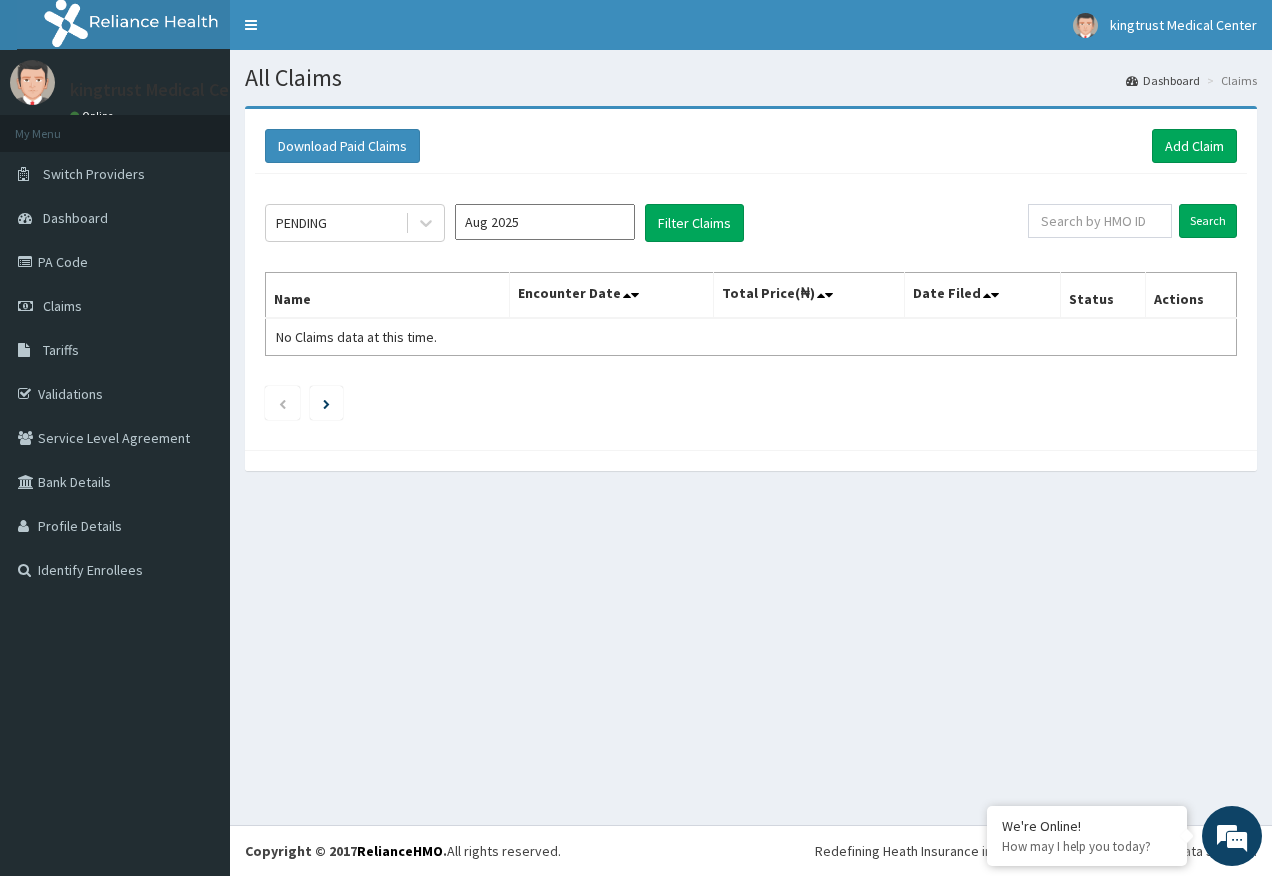 click on "PENDING" at bounding box center [335, 223] 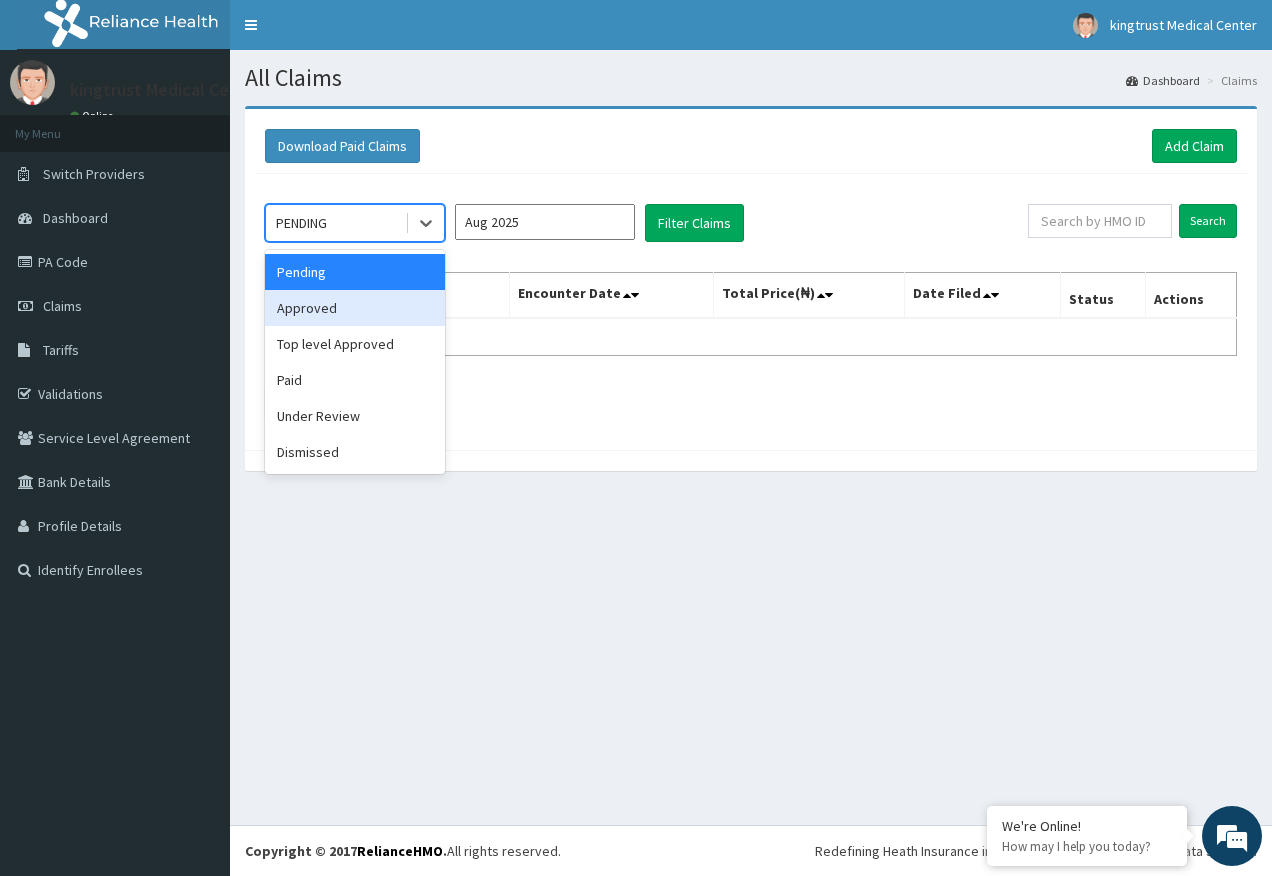 click on "Approved" at bounding box center [355, 308] 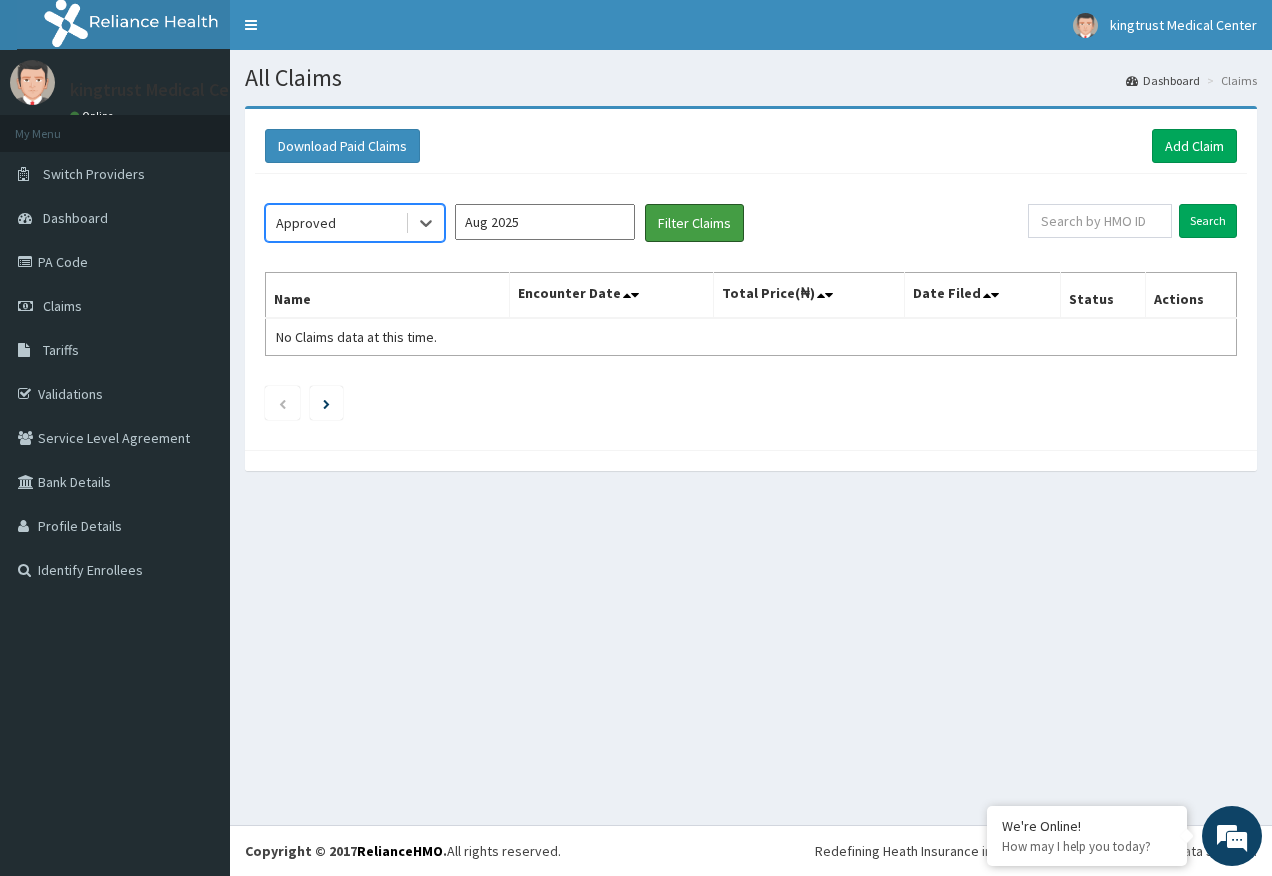 click on "Filter Claims" at bounding box center (694, 223) 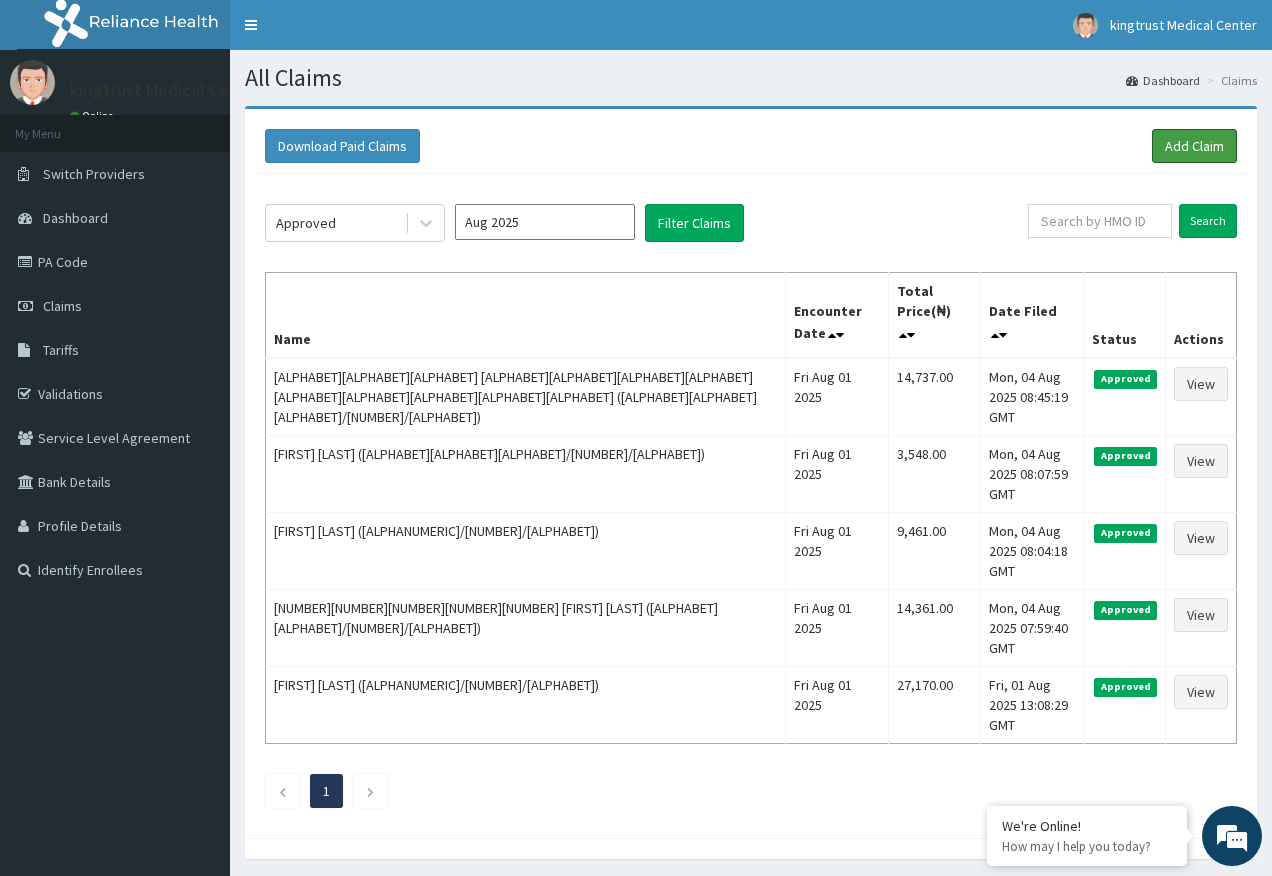 click on "Add Claim" at bounding box center (1194, 146) 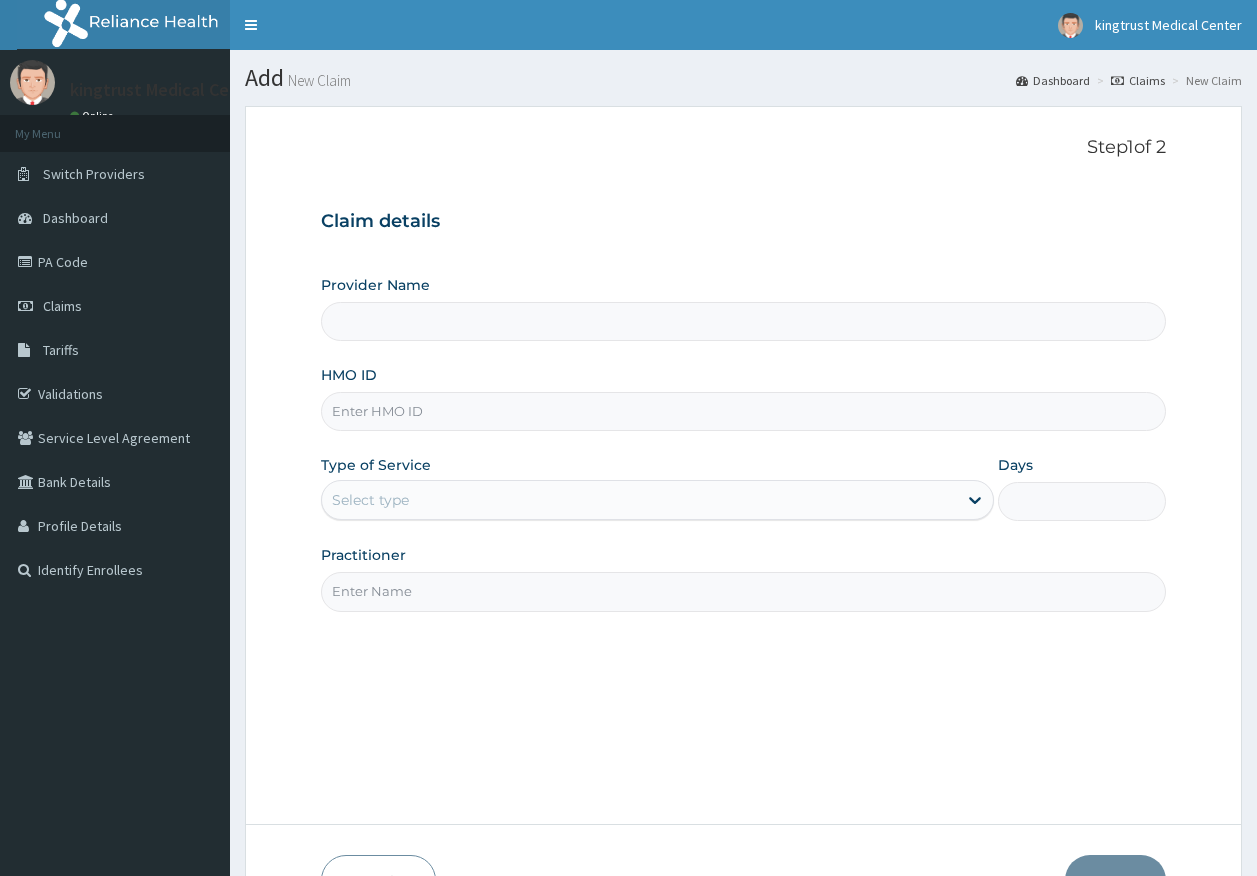 scroll, scrollTop: 0, scrollLeft: 0, axis: both 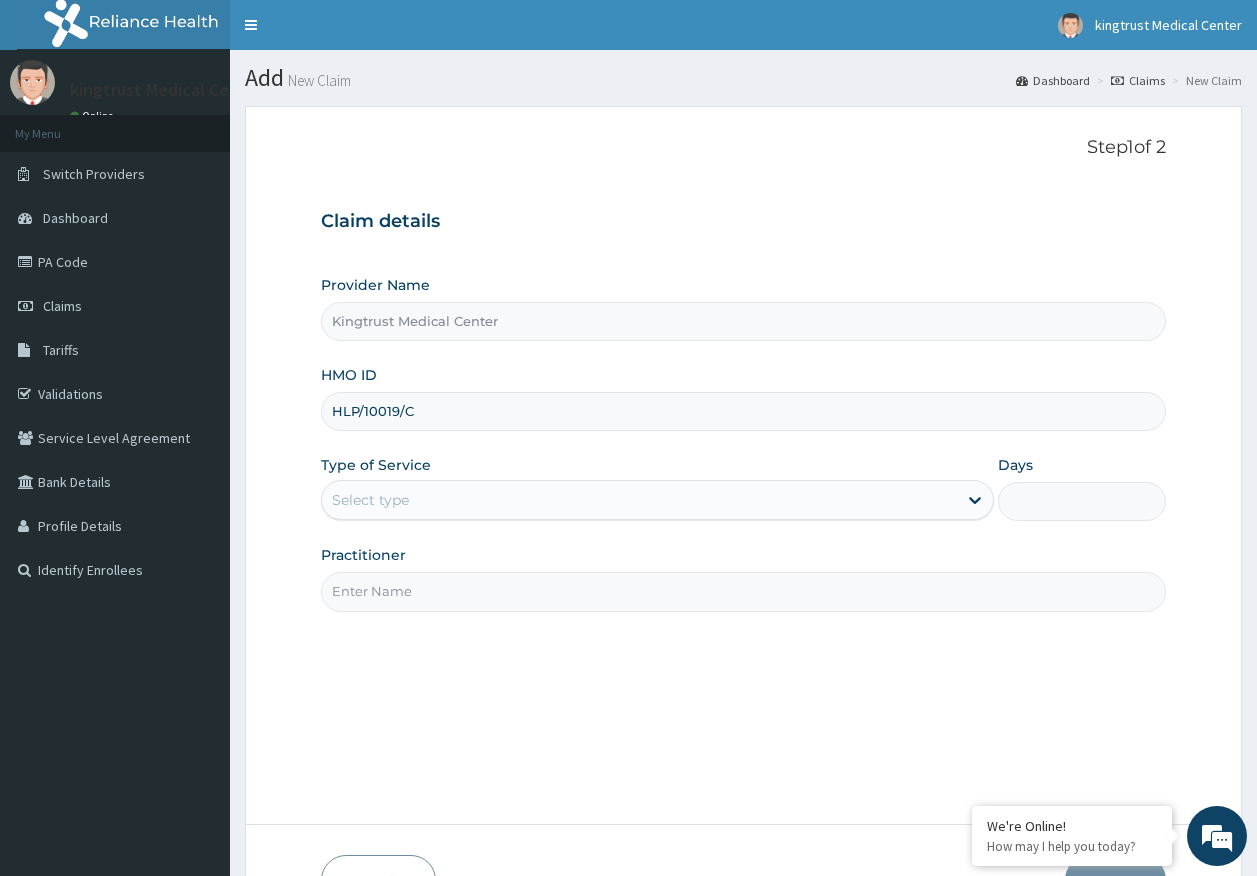type on "HLP/10019/C" 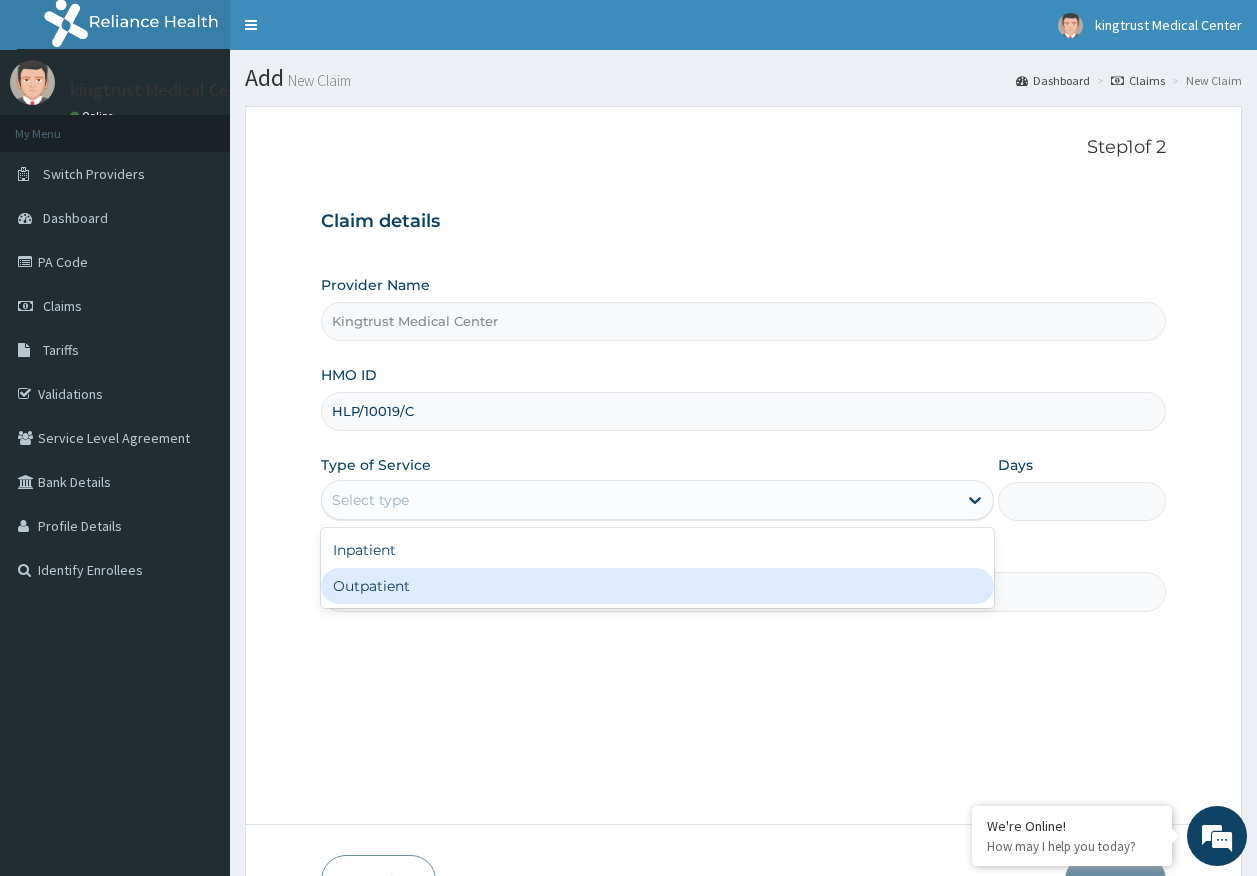 click on "Outpatient" at bounding box center (657, 586) 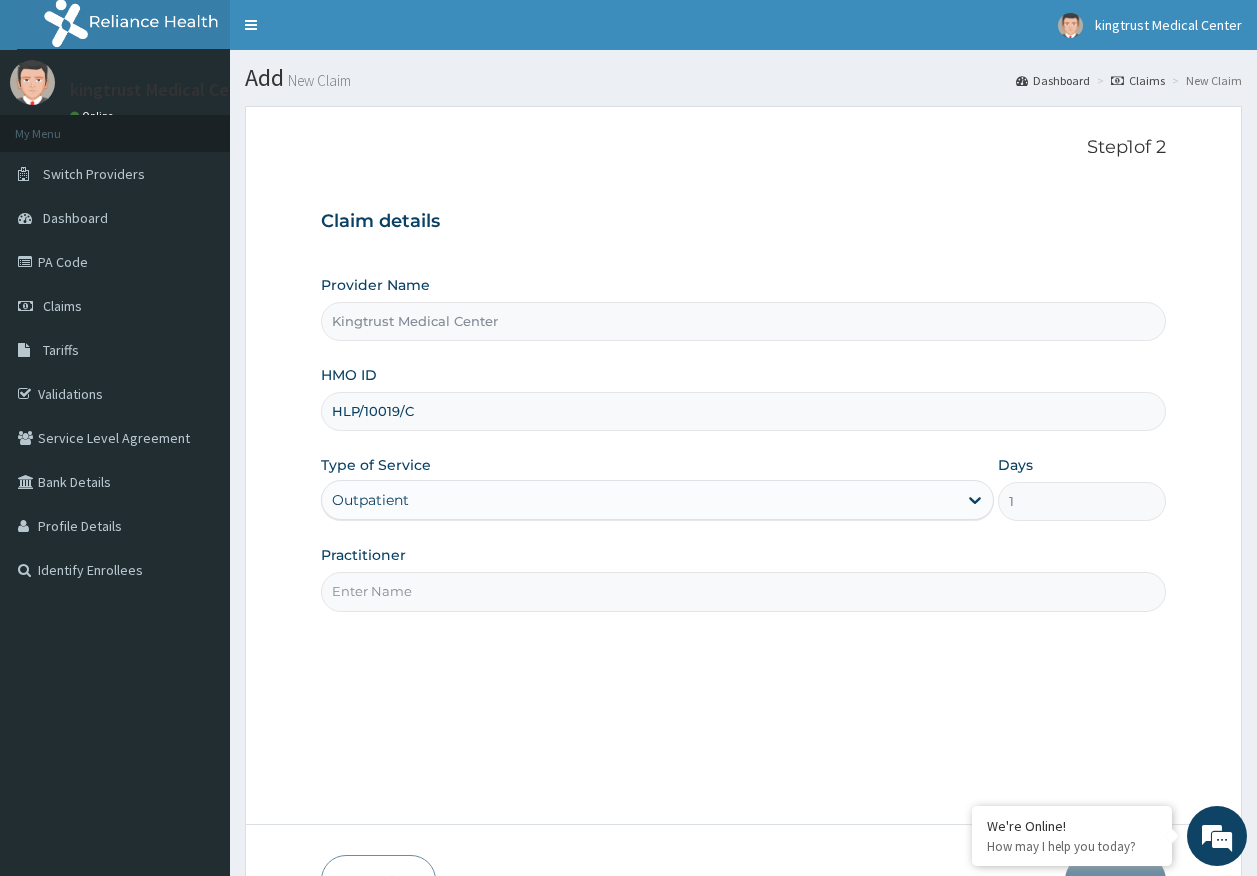 click on "Practitioner" at bounding box center [744, 591] 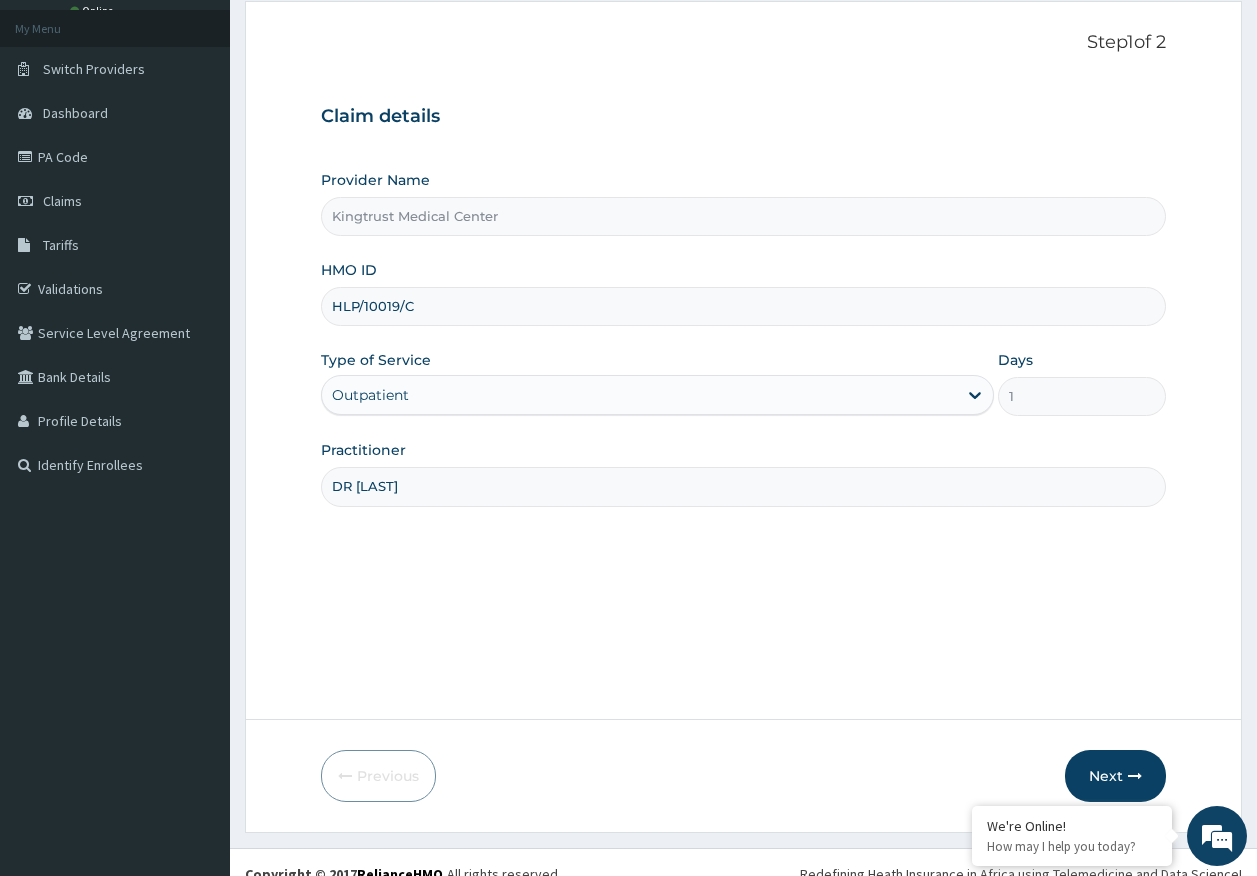 scroll, scrollTop: 128, scrollLeft: 0, axis: vertical 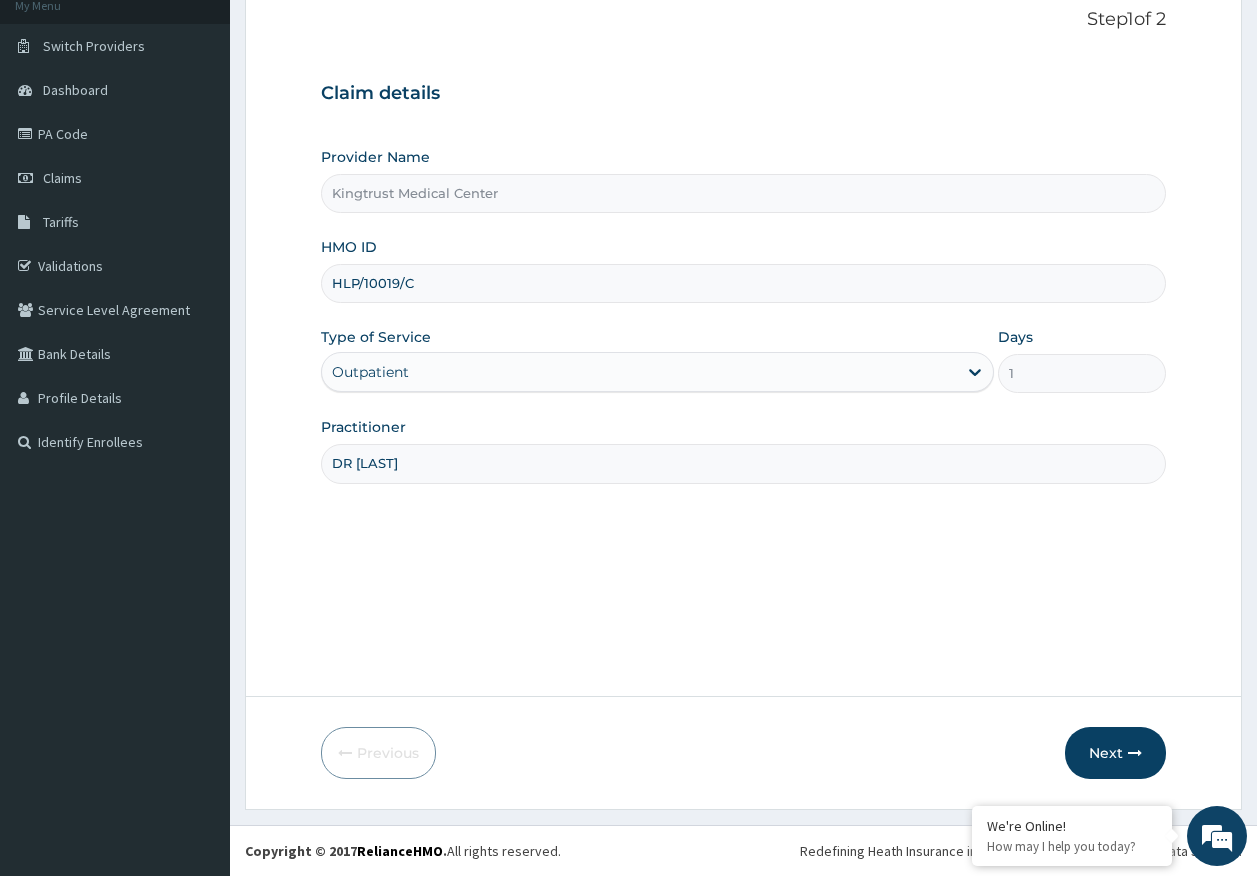 click at bounding box center [1135, 753] 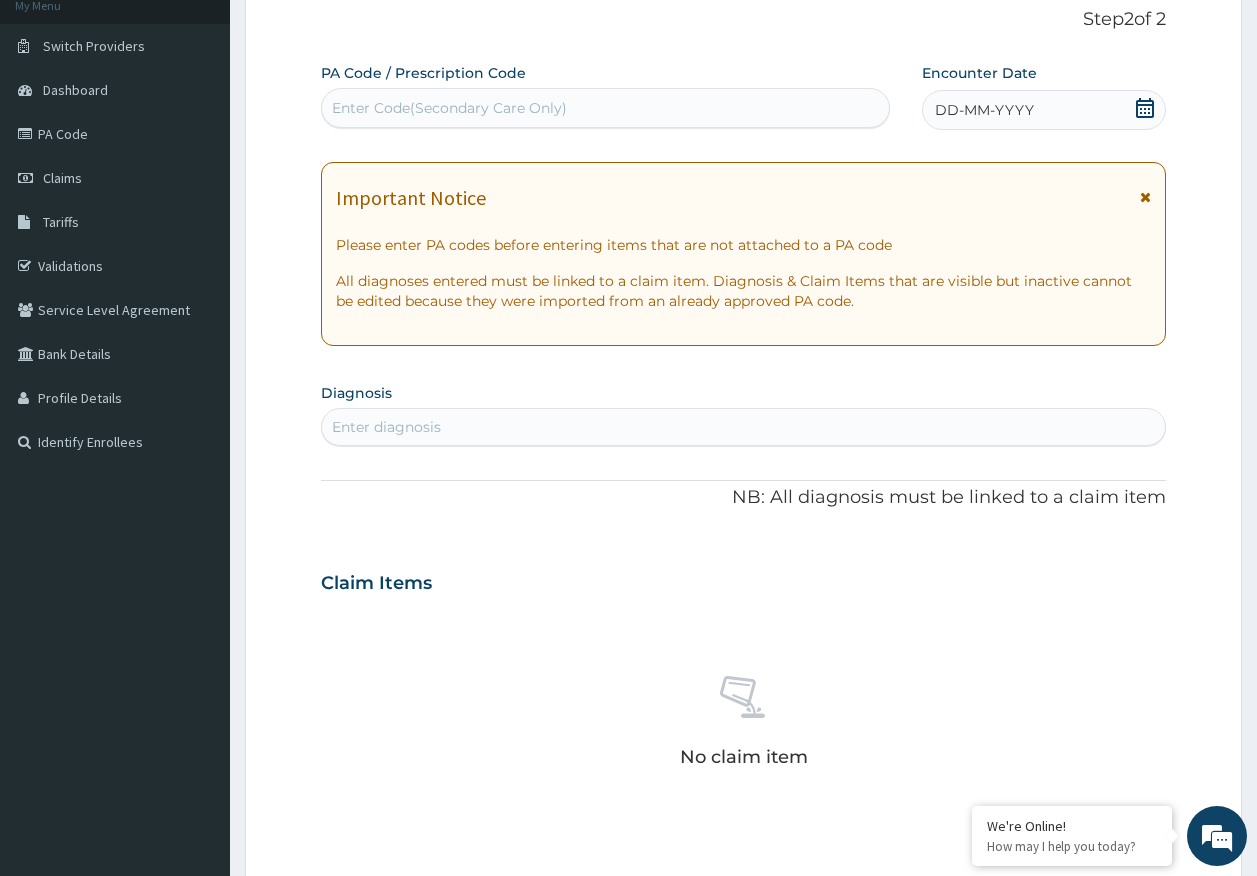scroll, scrollTop: 0, scrollLeft: 0, axis: both 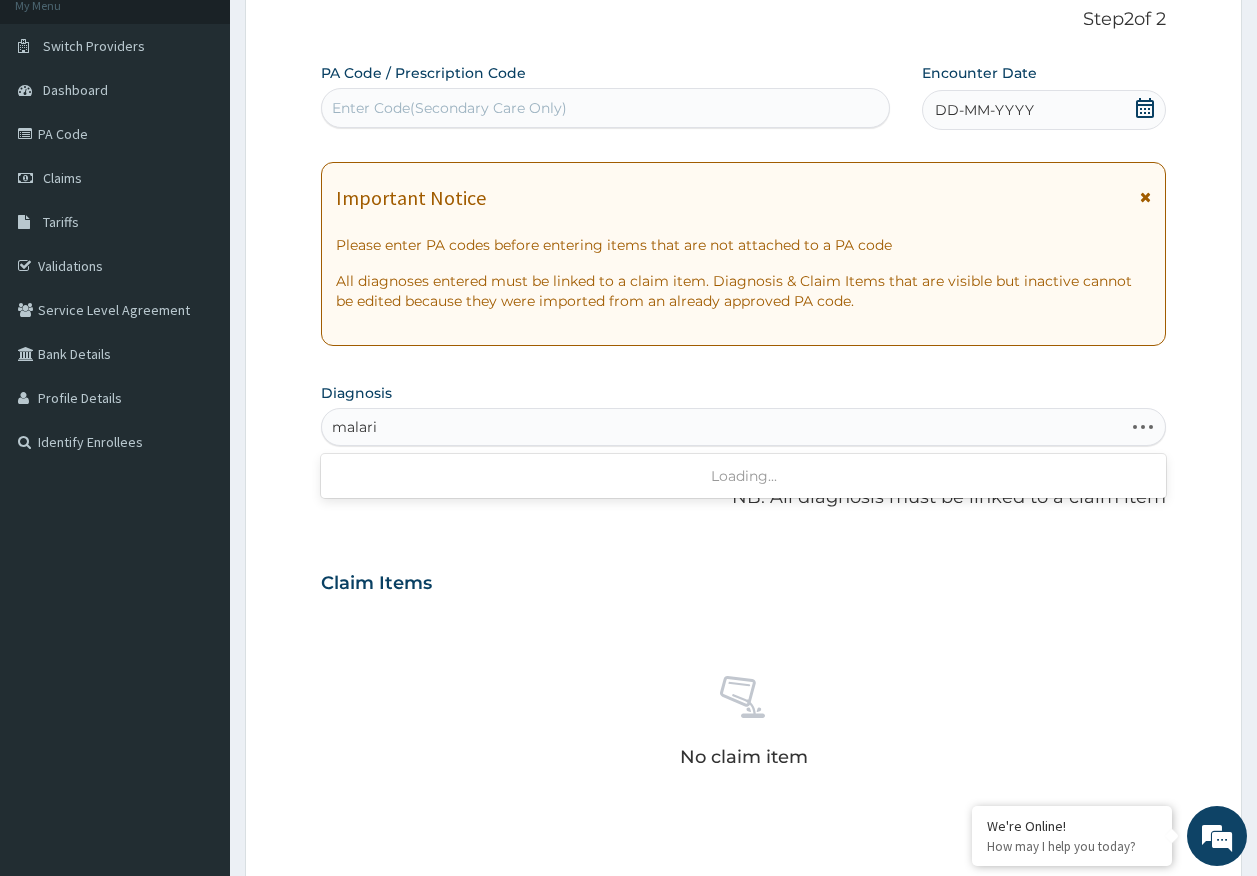 type on "malaria" 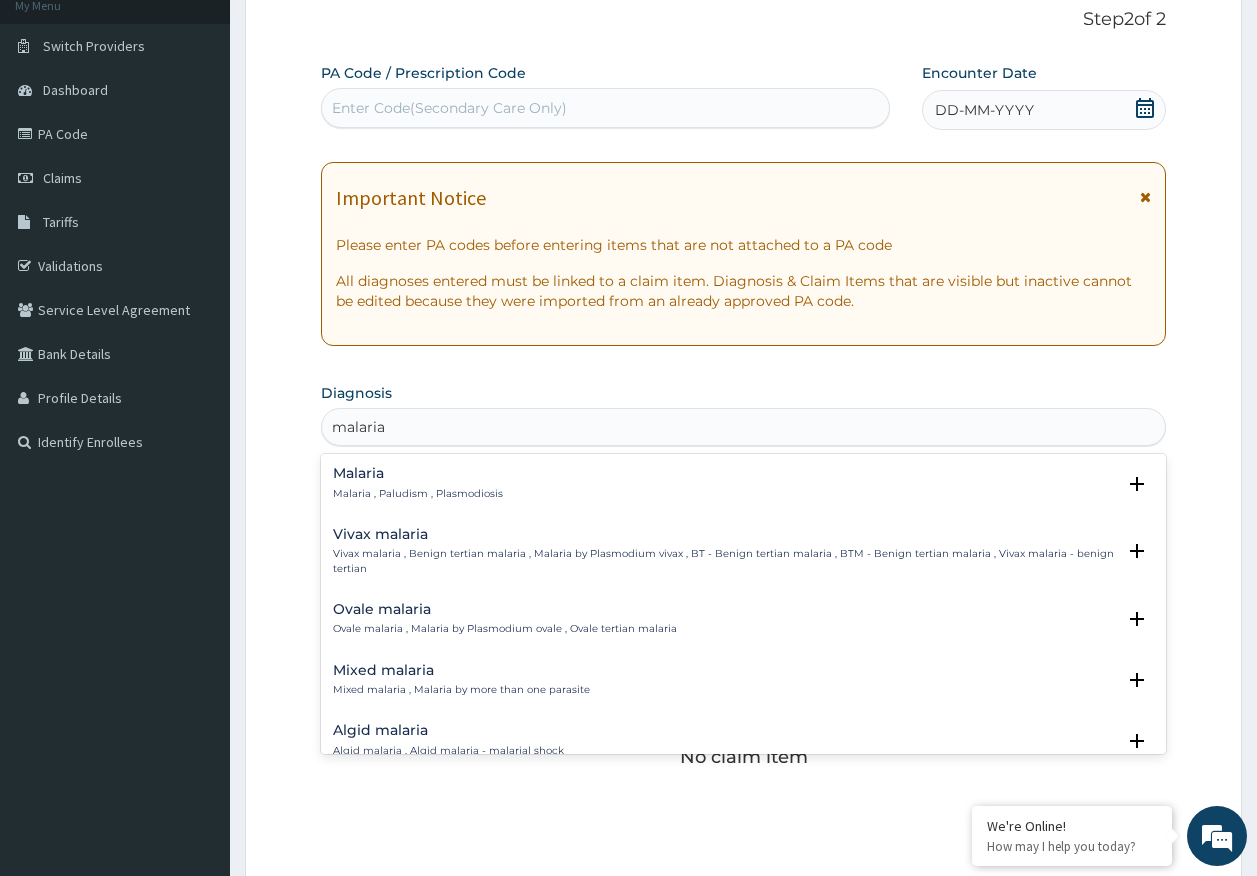 click on "Malaria" at bounding box center (418, 473) 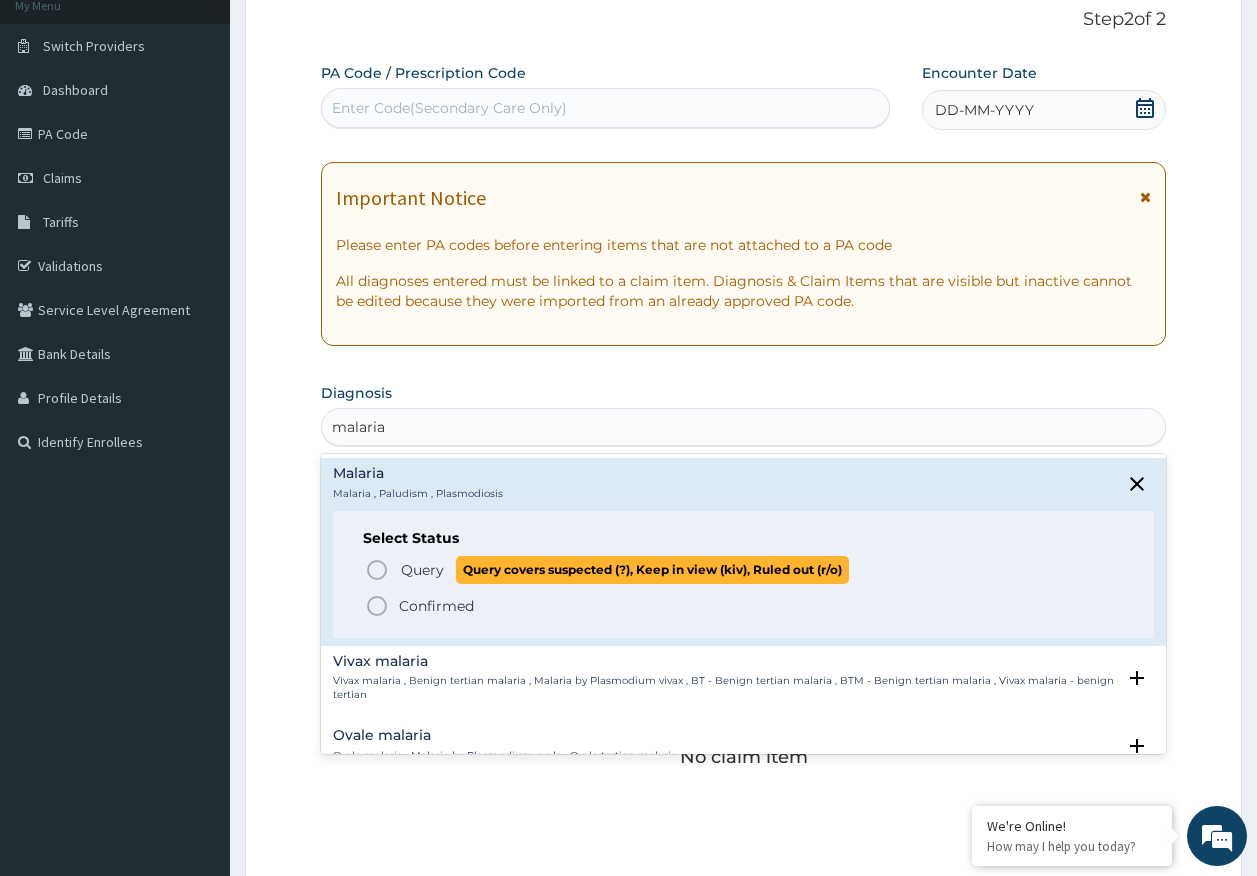 click on "Query" at bounding box center [422, 570] 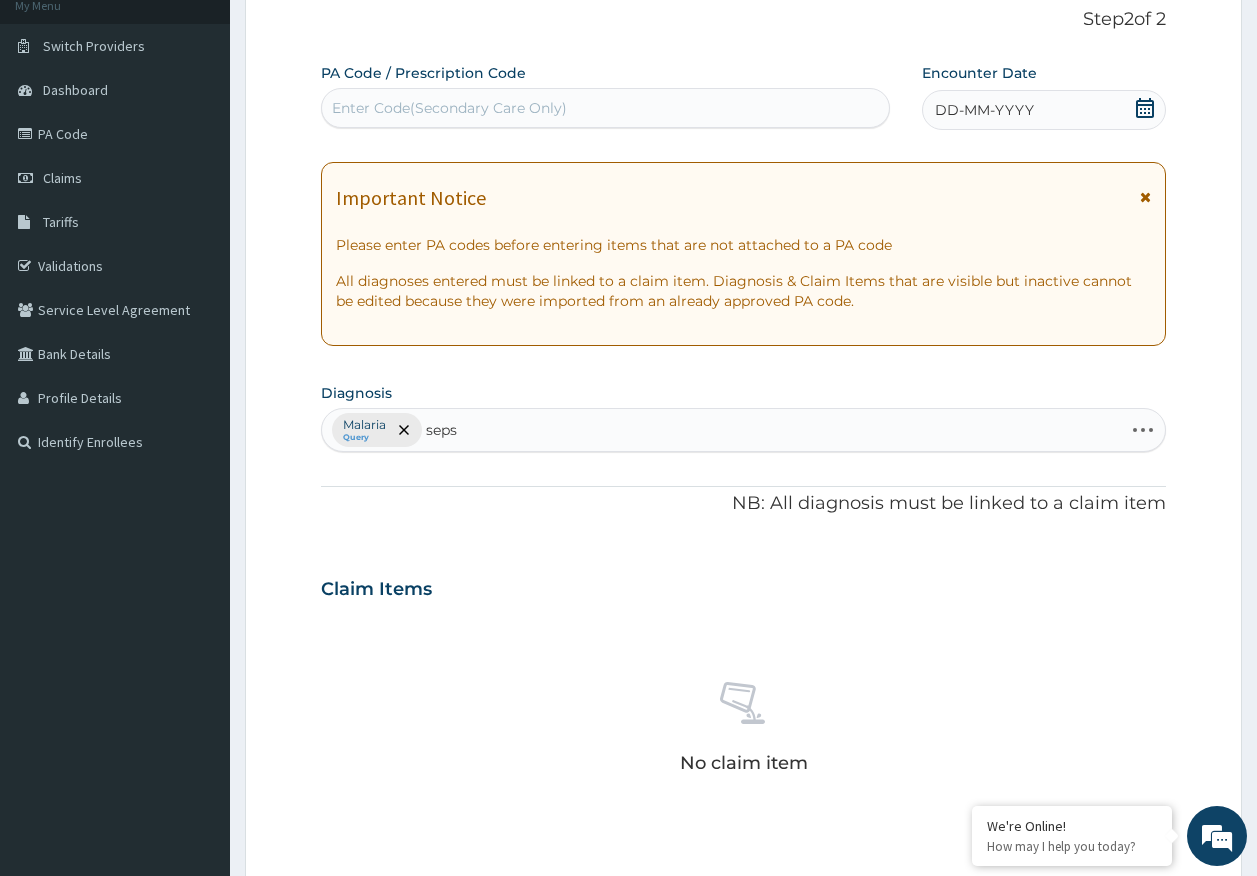 type on "sepsi" 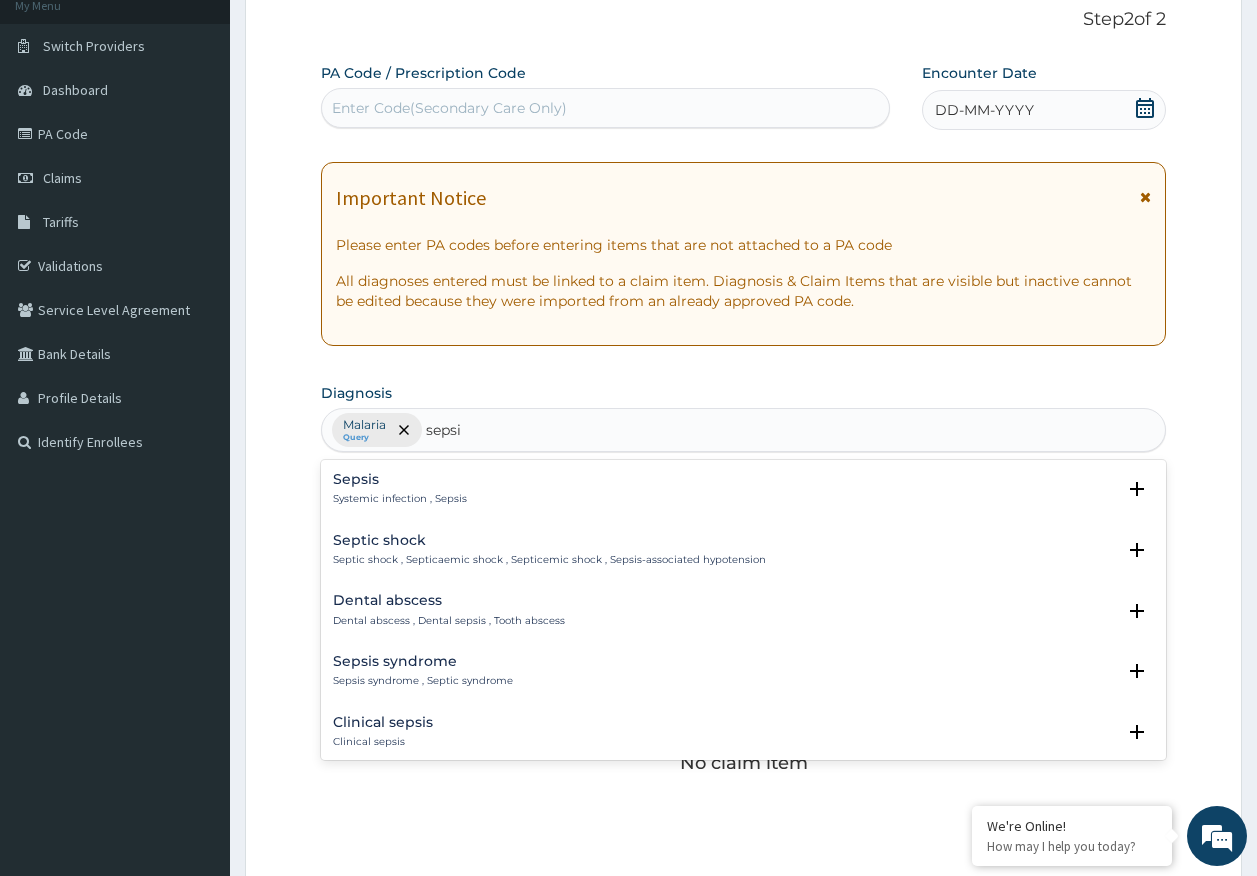 click on "Systemic infection , Sepsis" at bounding box center (400, 499) 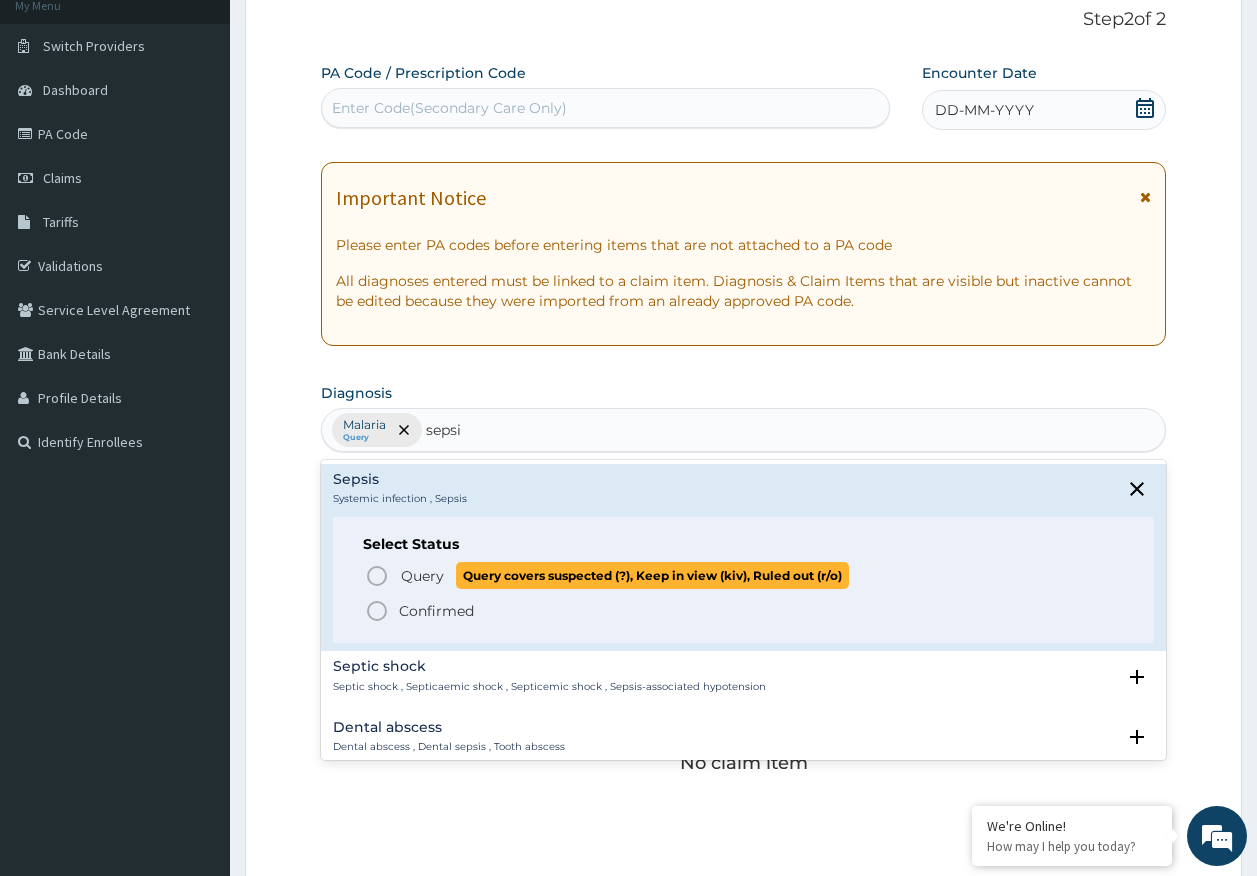 click on "Query" at bounding box center (422, 576) 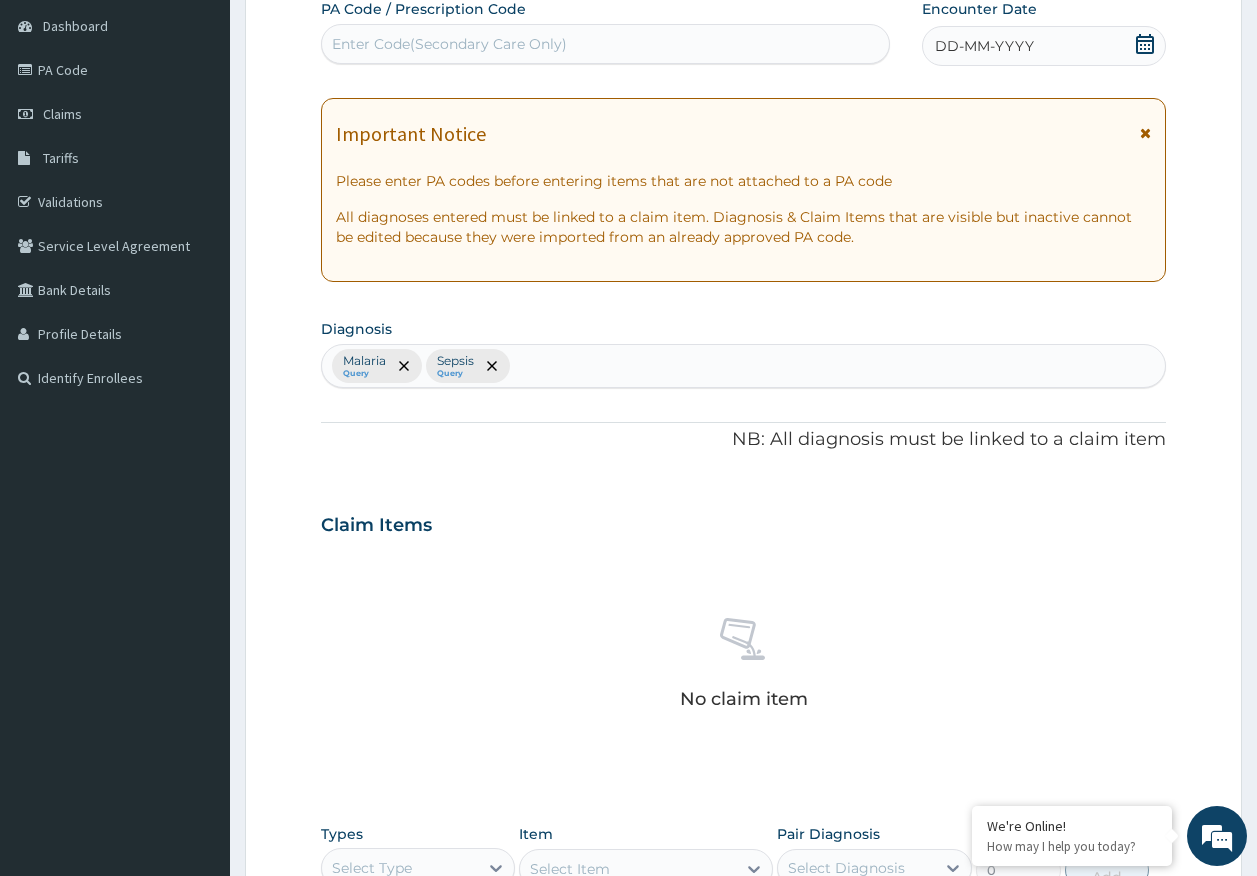 scroll, scrollTop: 428, scrollLeft: 0, axis: vertical 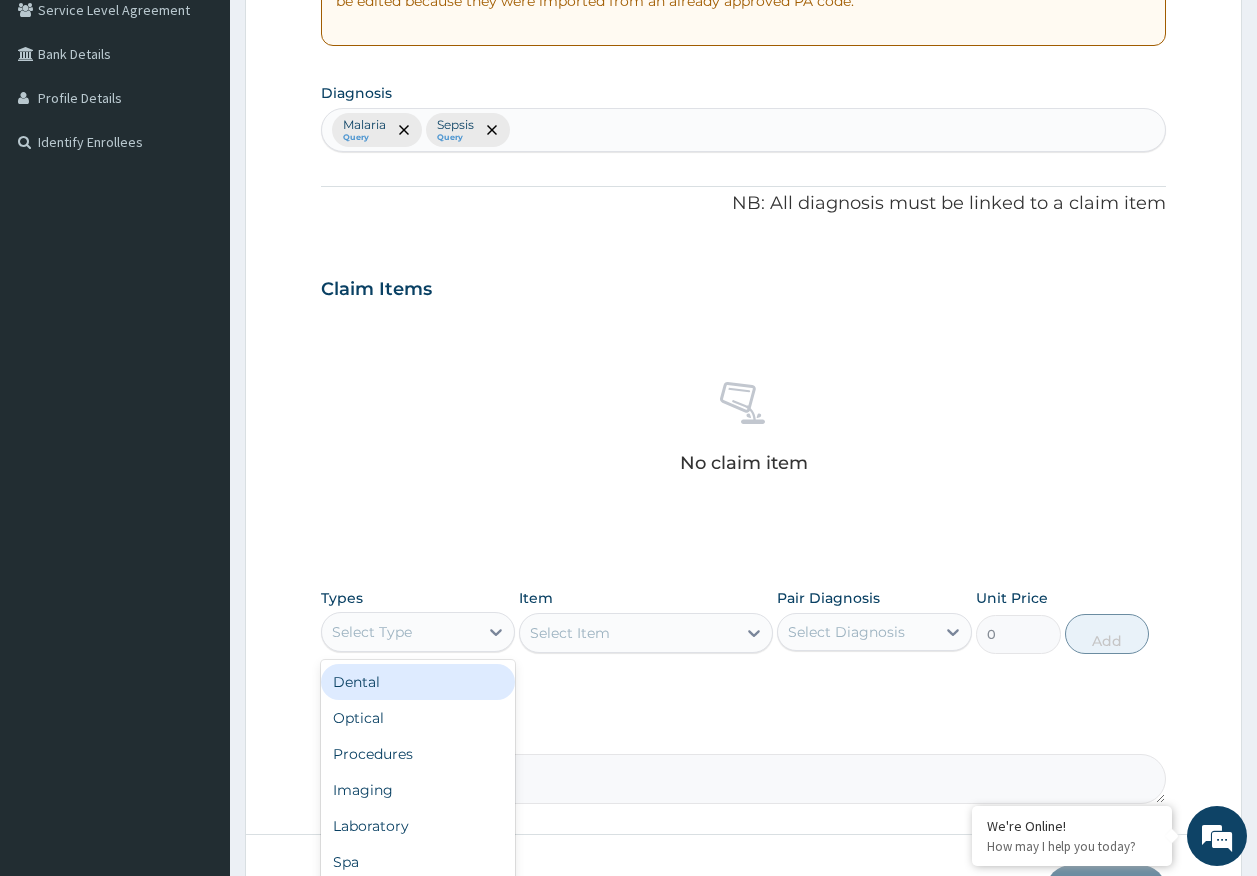 click on "Select Type" at bounding box center (372, 632) 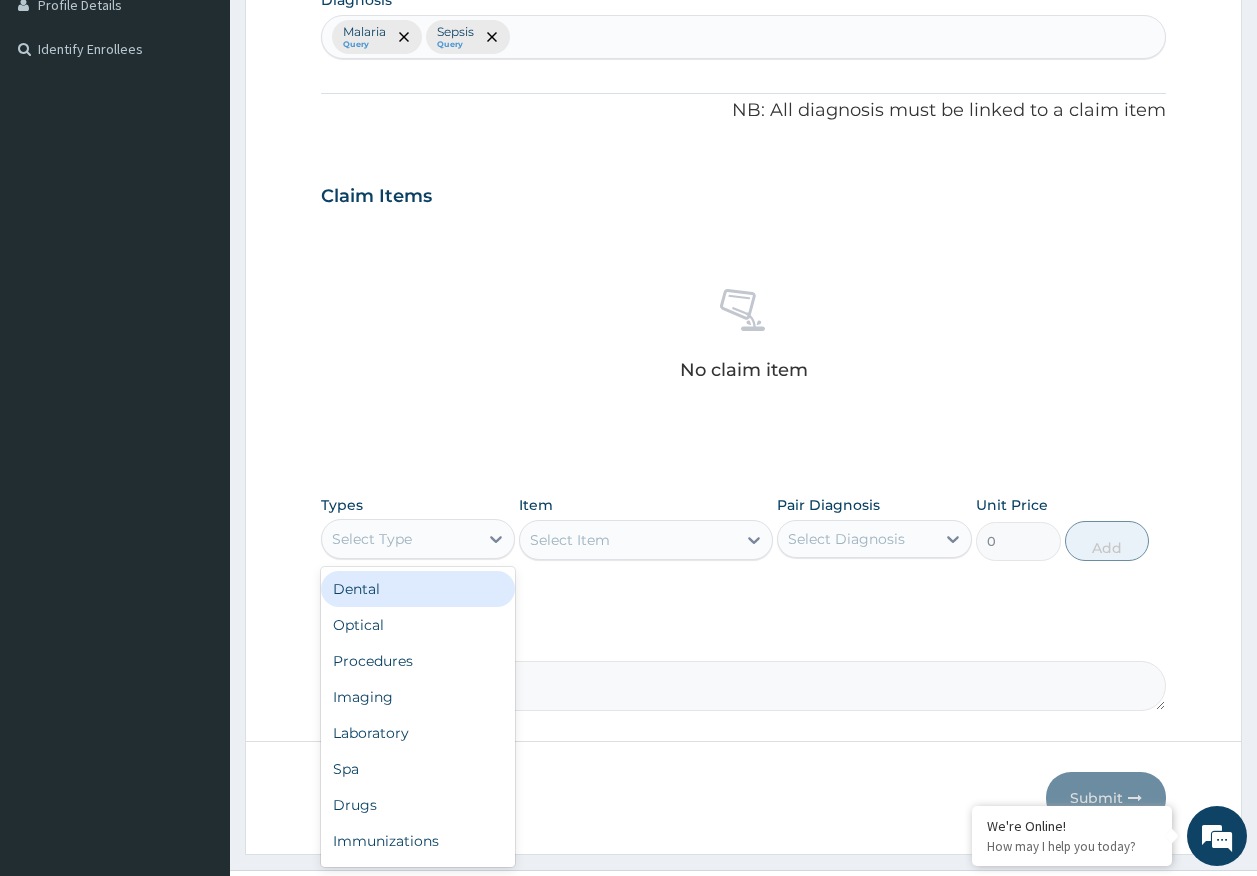 scroll, scrollTop: 566, scrollLeft: 0, axis: vertical 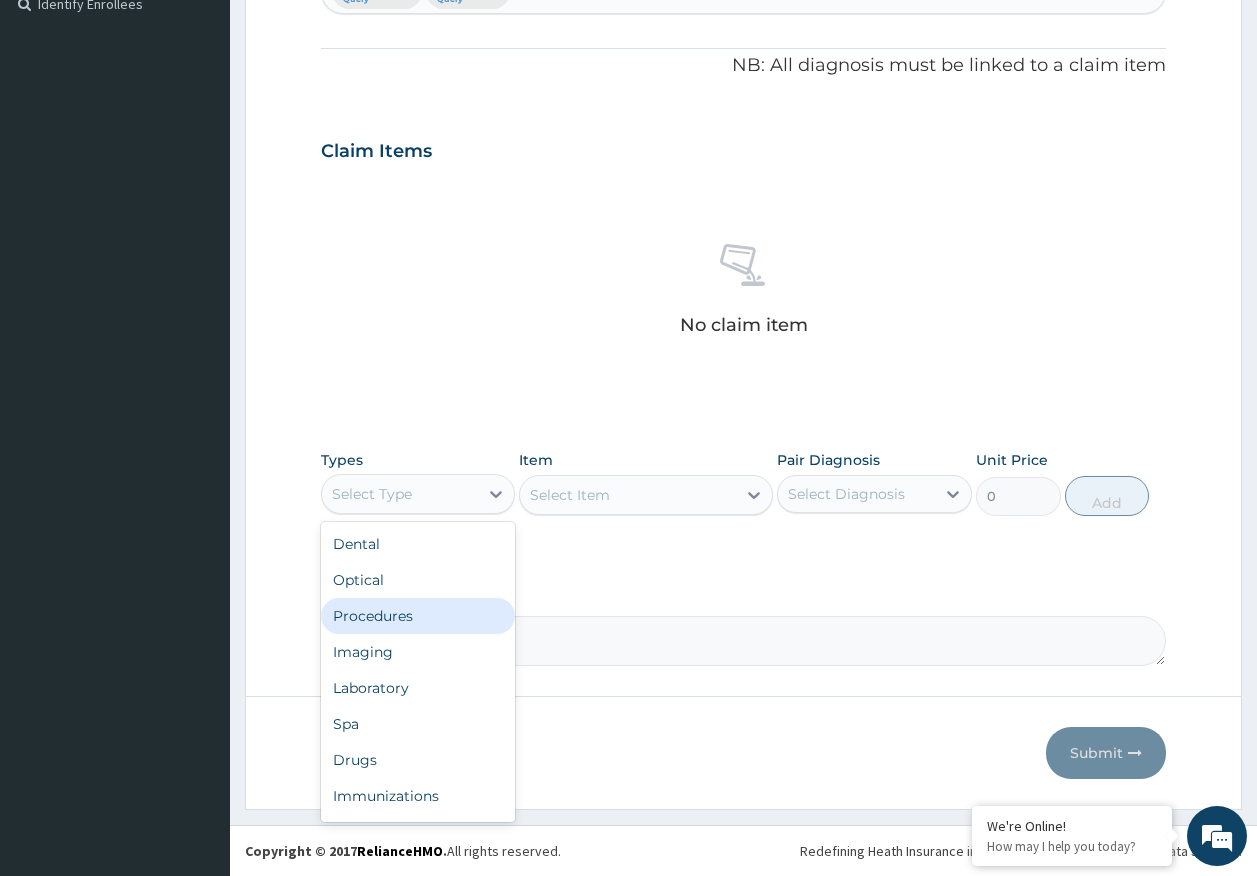click on "Procedures" at bounding box center [418, 616] 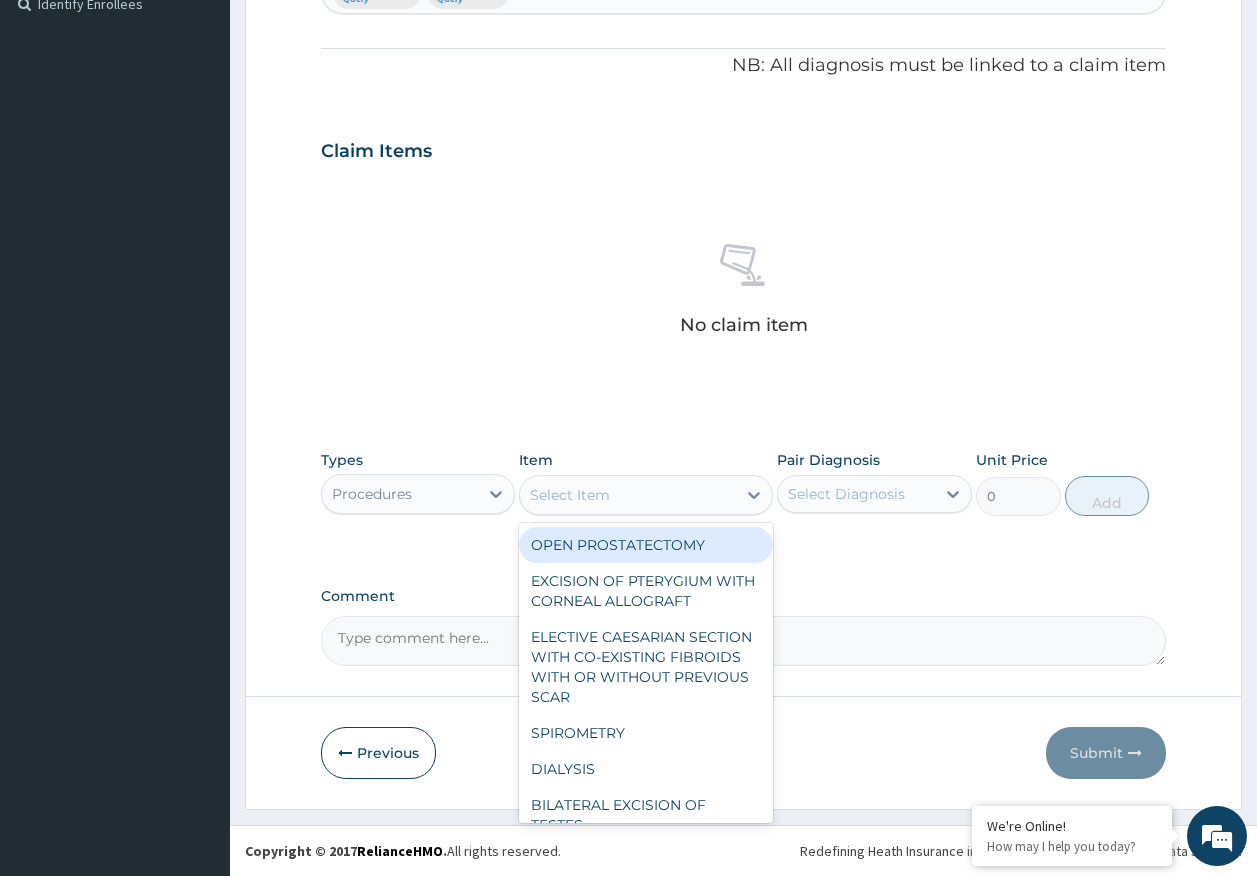 click on "Select Item" at bounding box center [628, 495] 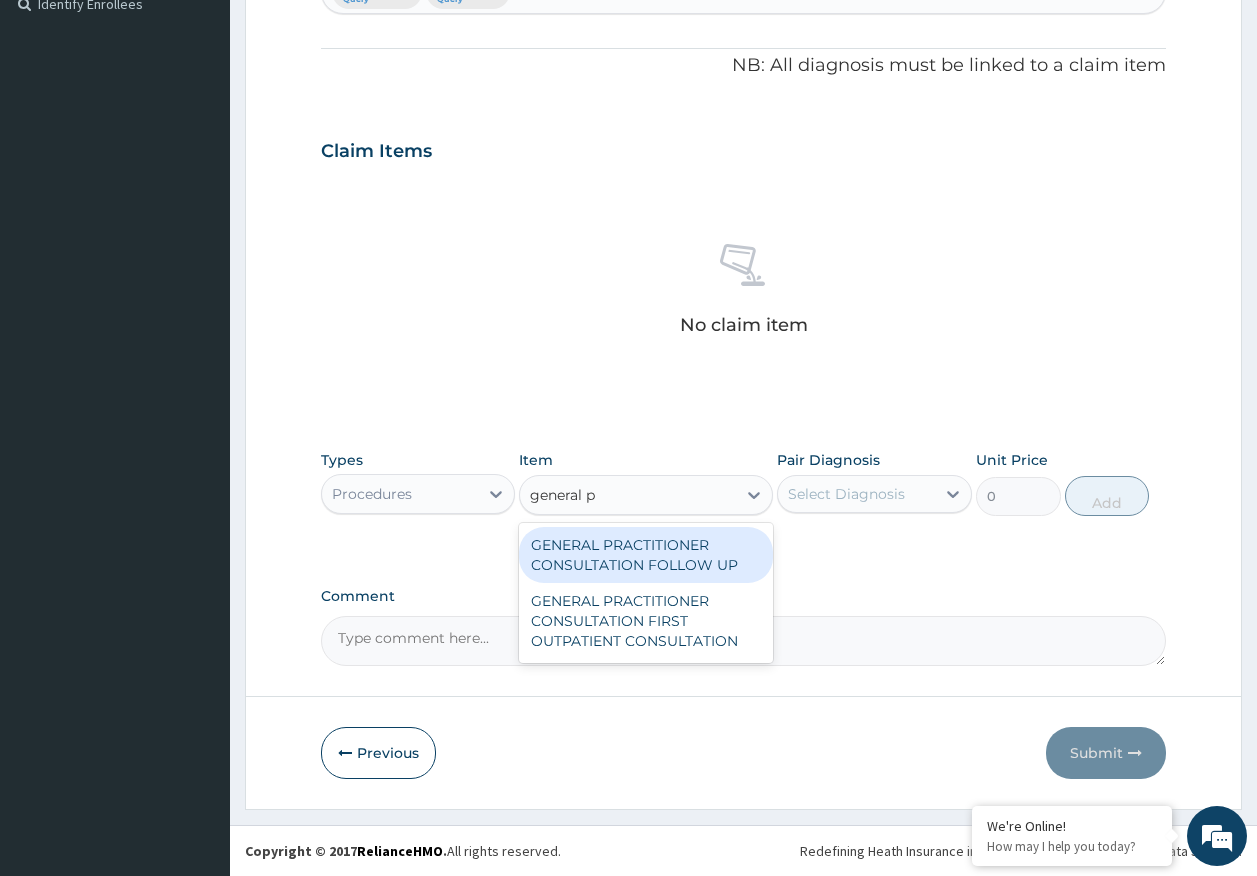 type on "general pr" 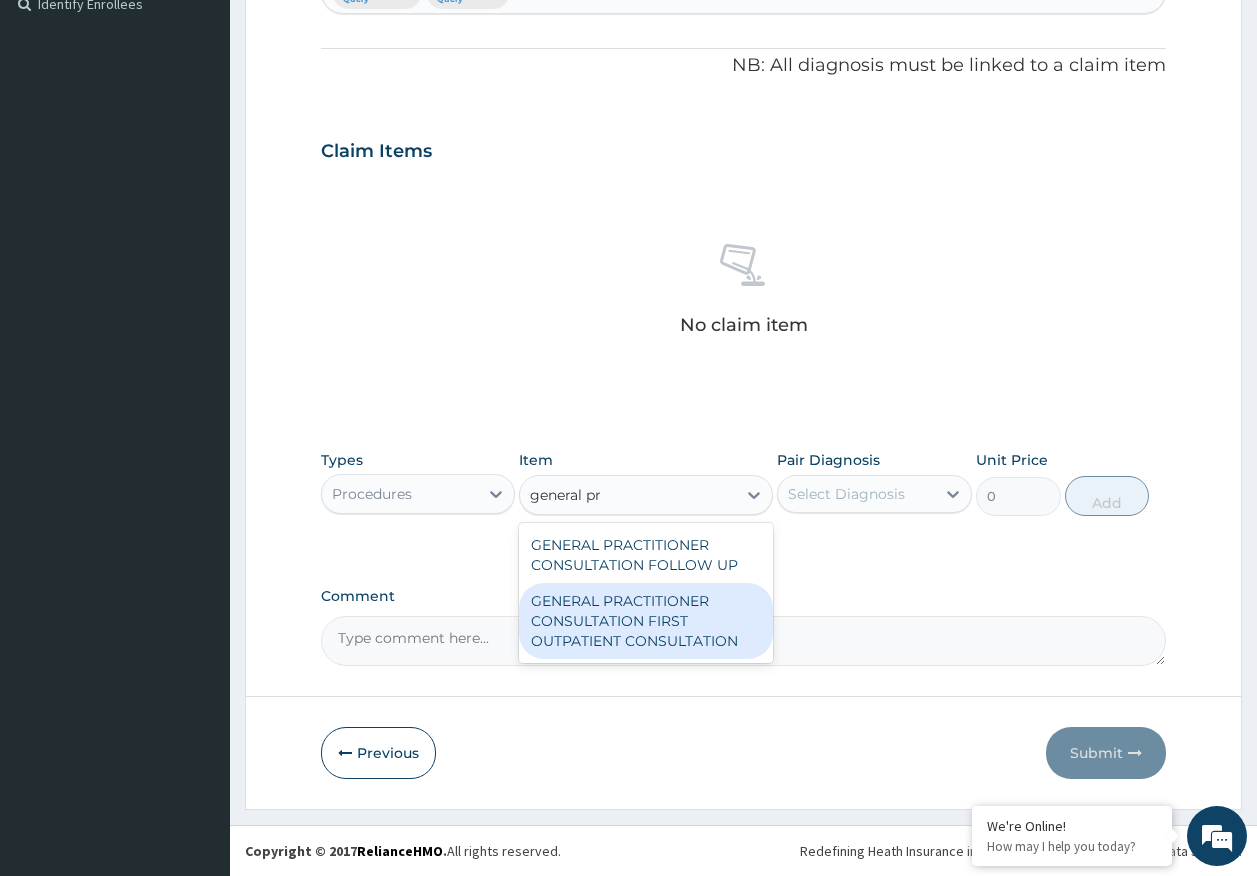 click on "GENERAL PRACTITIONER CONSULTATION FIRST OUTPATIENT CONSULTATION" at bounding box center [646, 621] 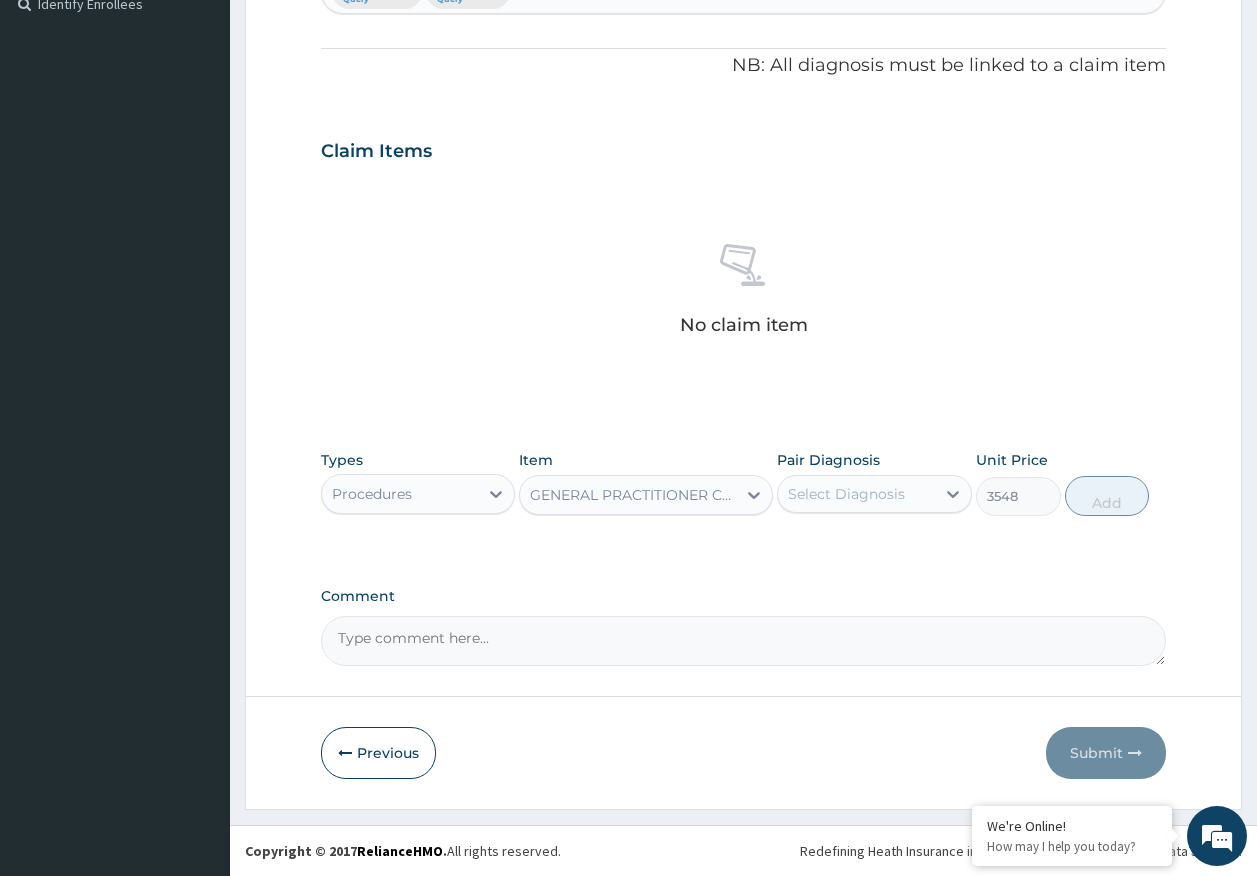 click on "Select Diagnosis" at bounding box center [846, 494] 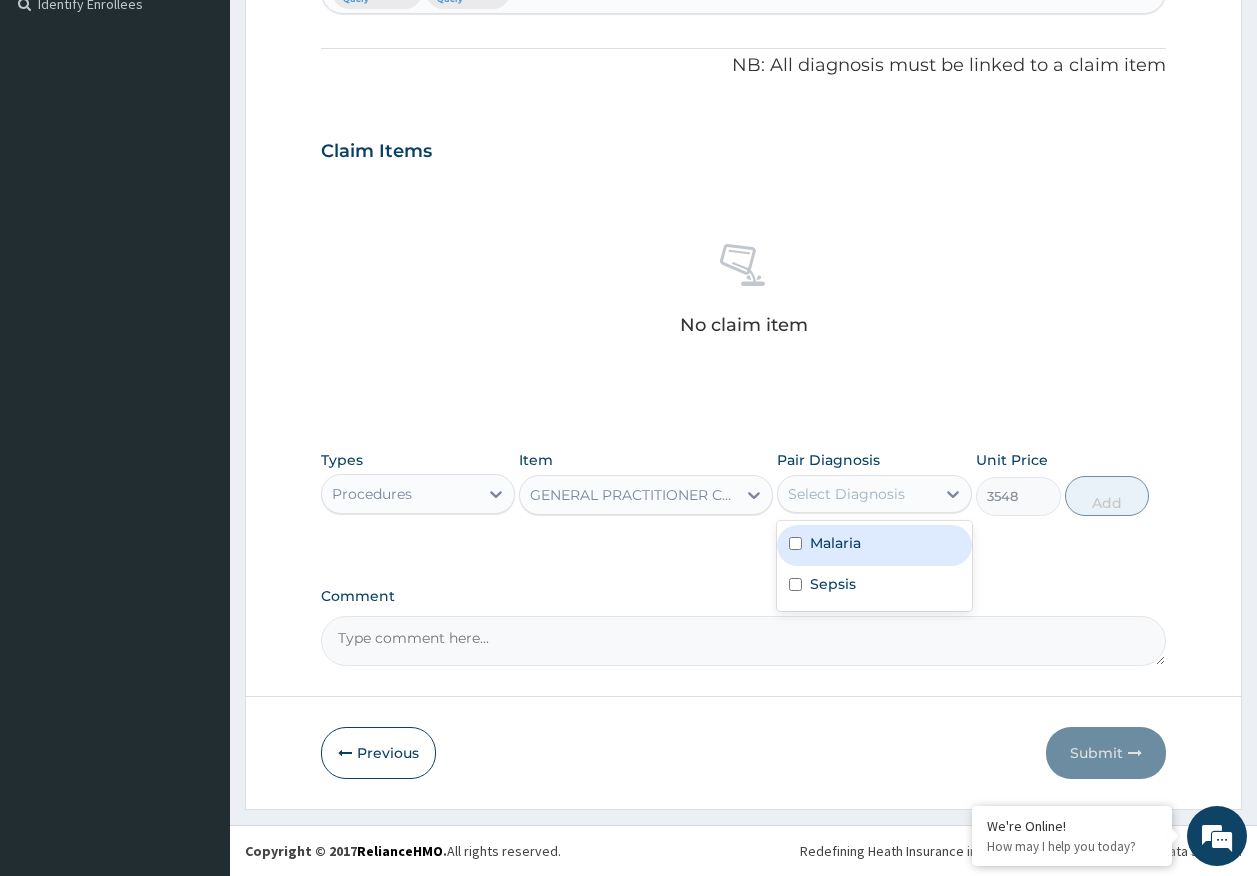 click on "Malaria" at bounding box center [874, 545] 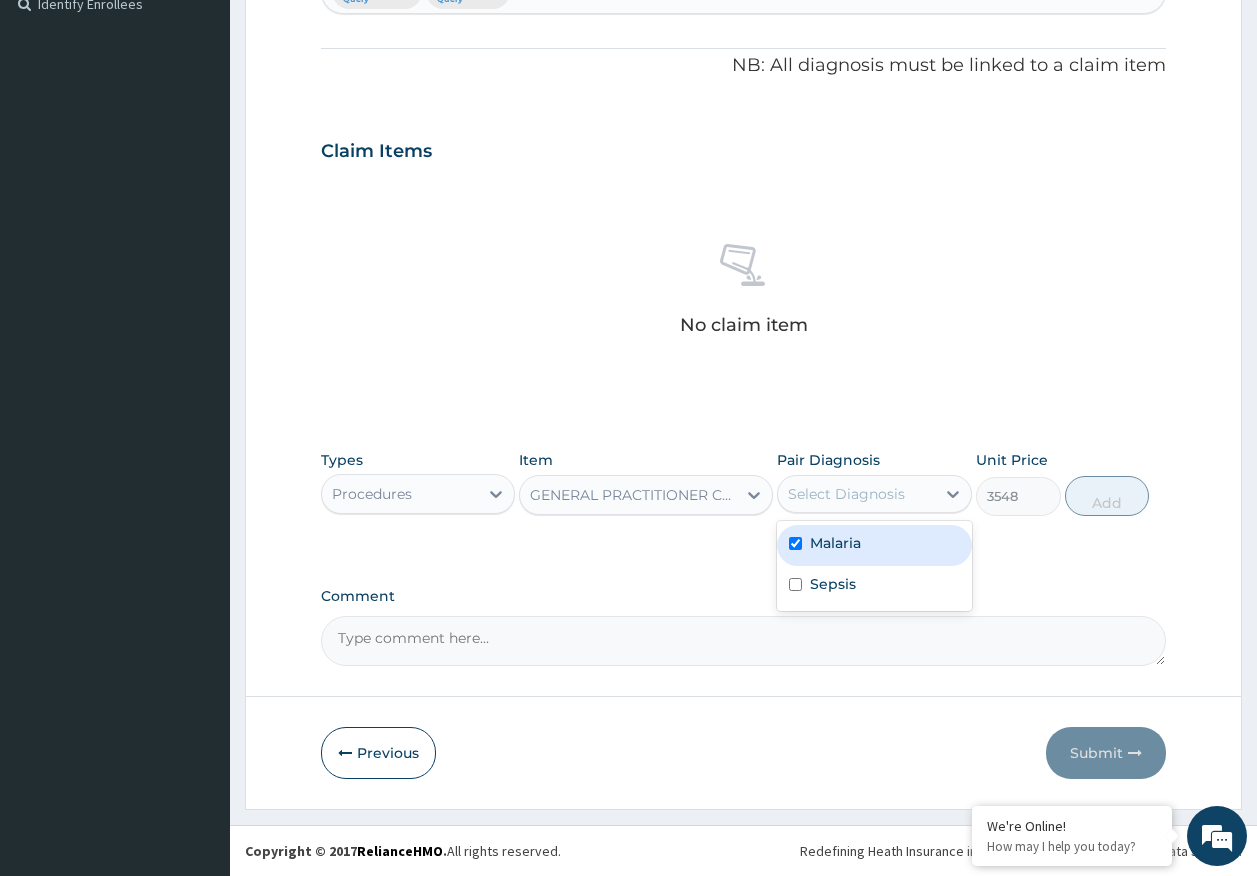 checkbox on "true" 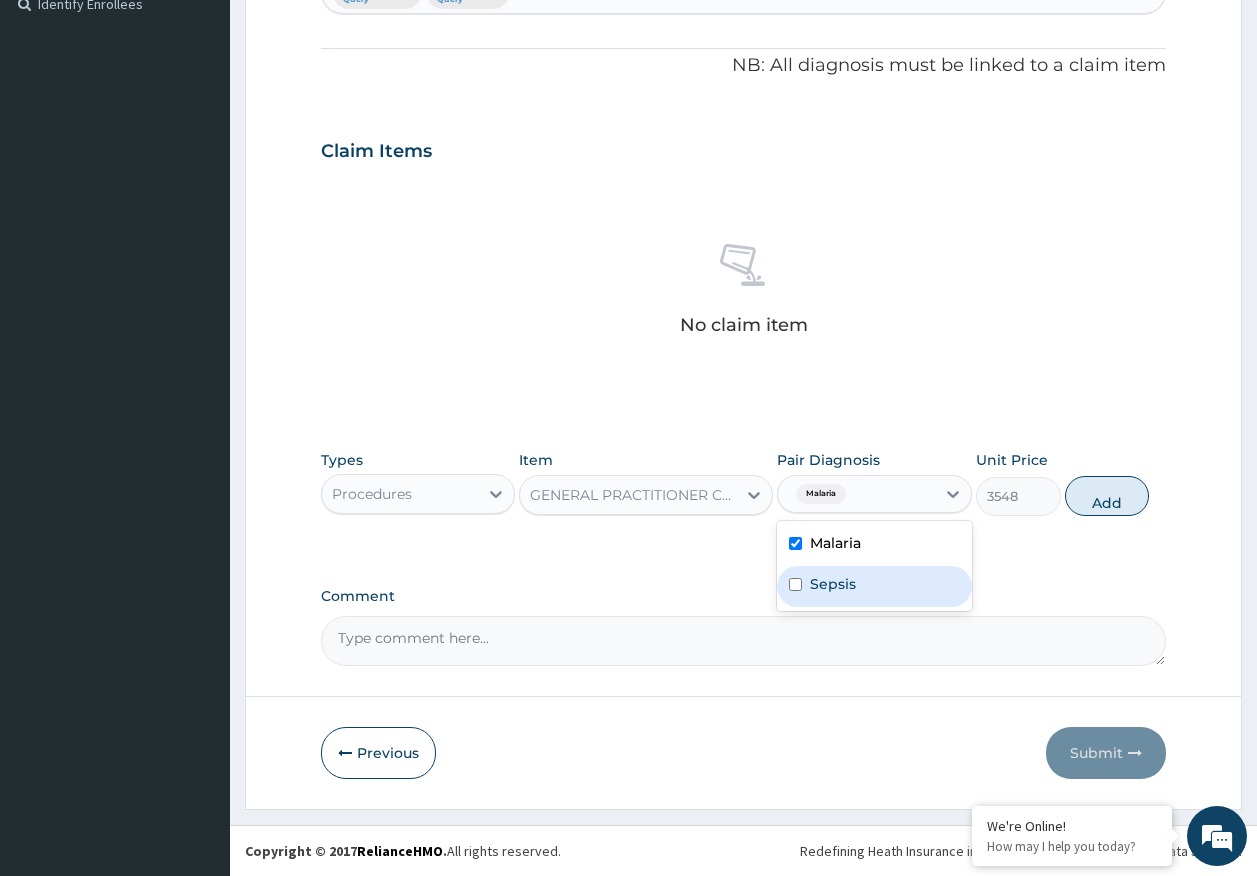 click on "Sepsis" at bounding box center (874, 586) 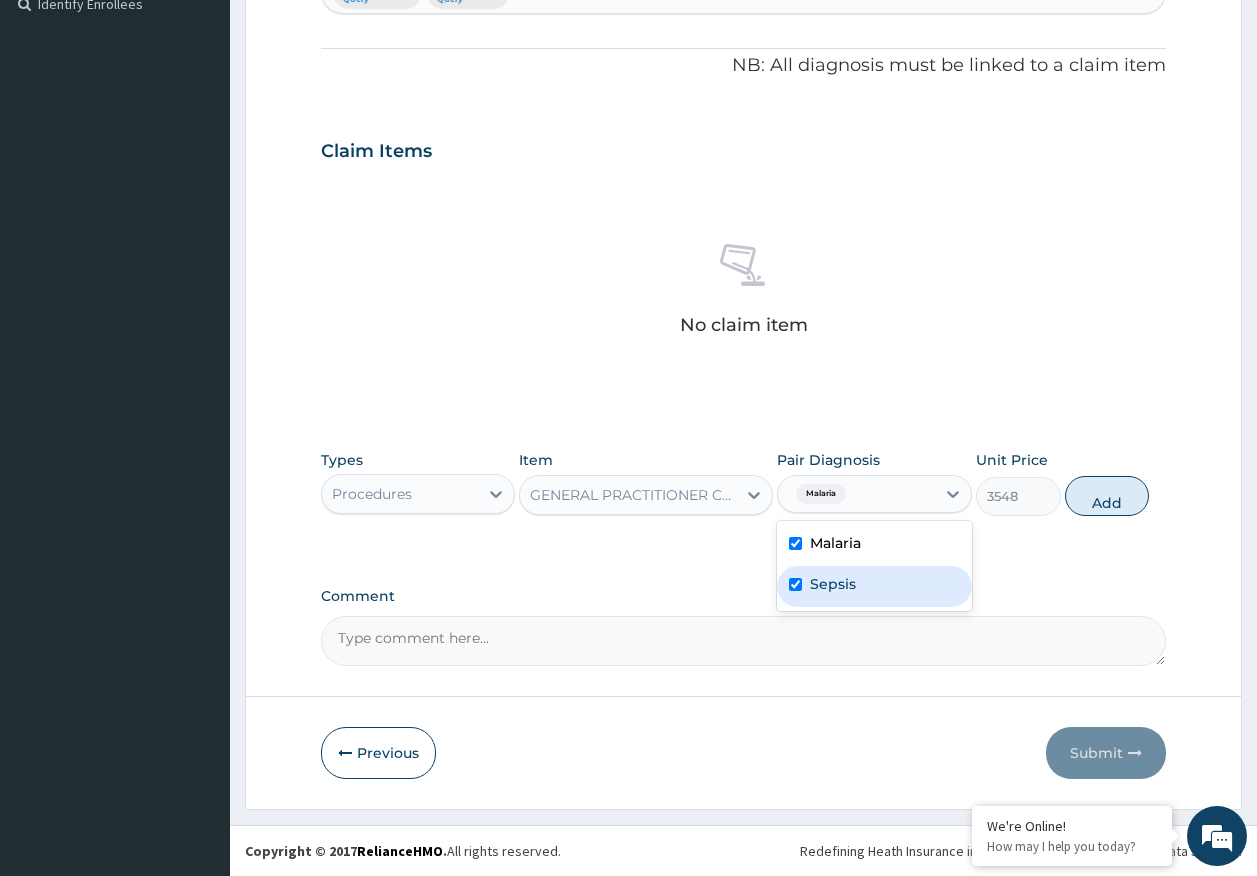 checkbox on "true" 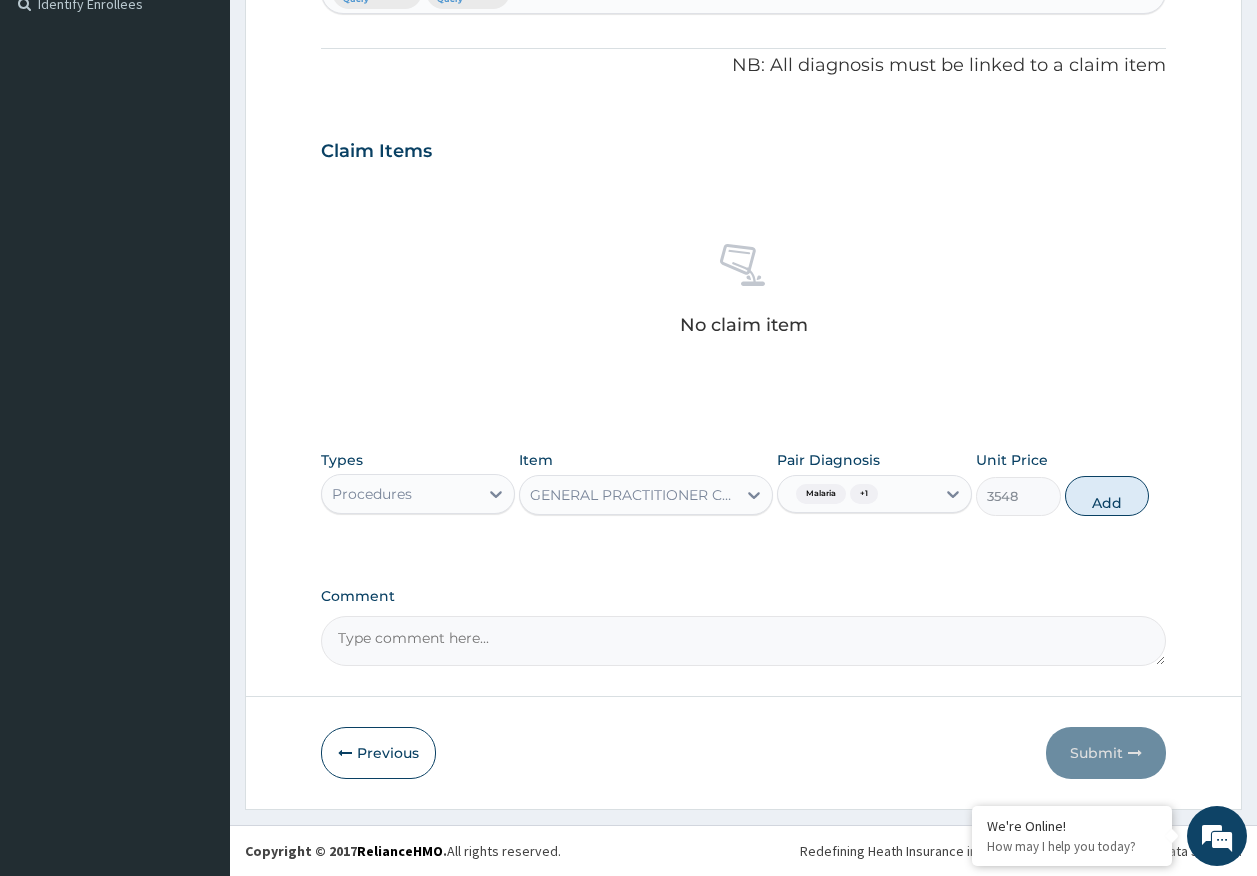 click on "Add" at bounding box center (1107, 496) 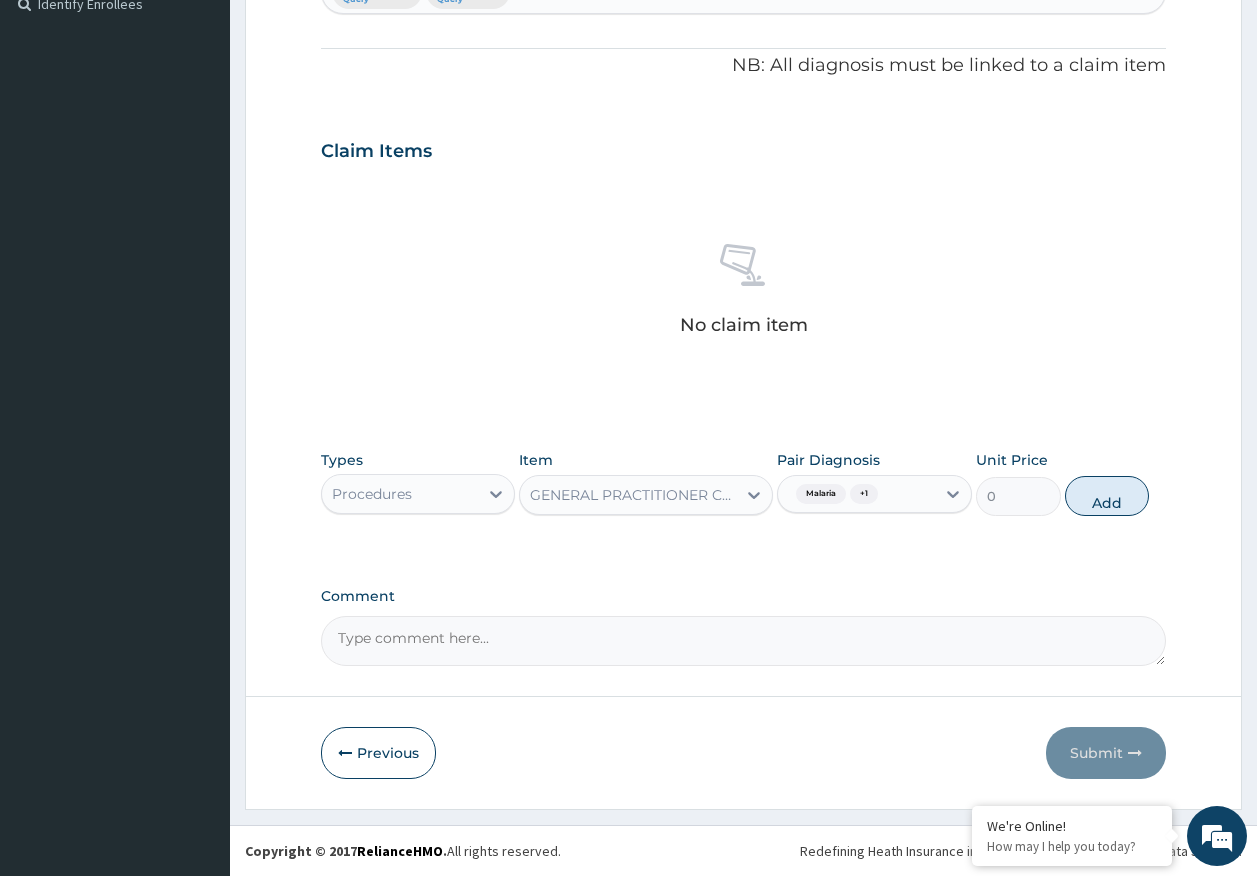 scroll, scrollTop: 517, scrollLeft: 0, axis: vertical 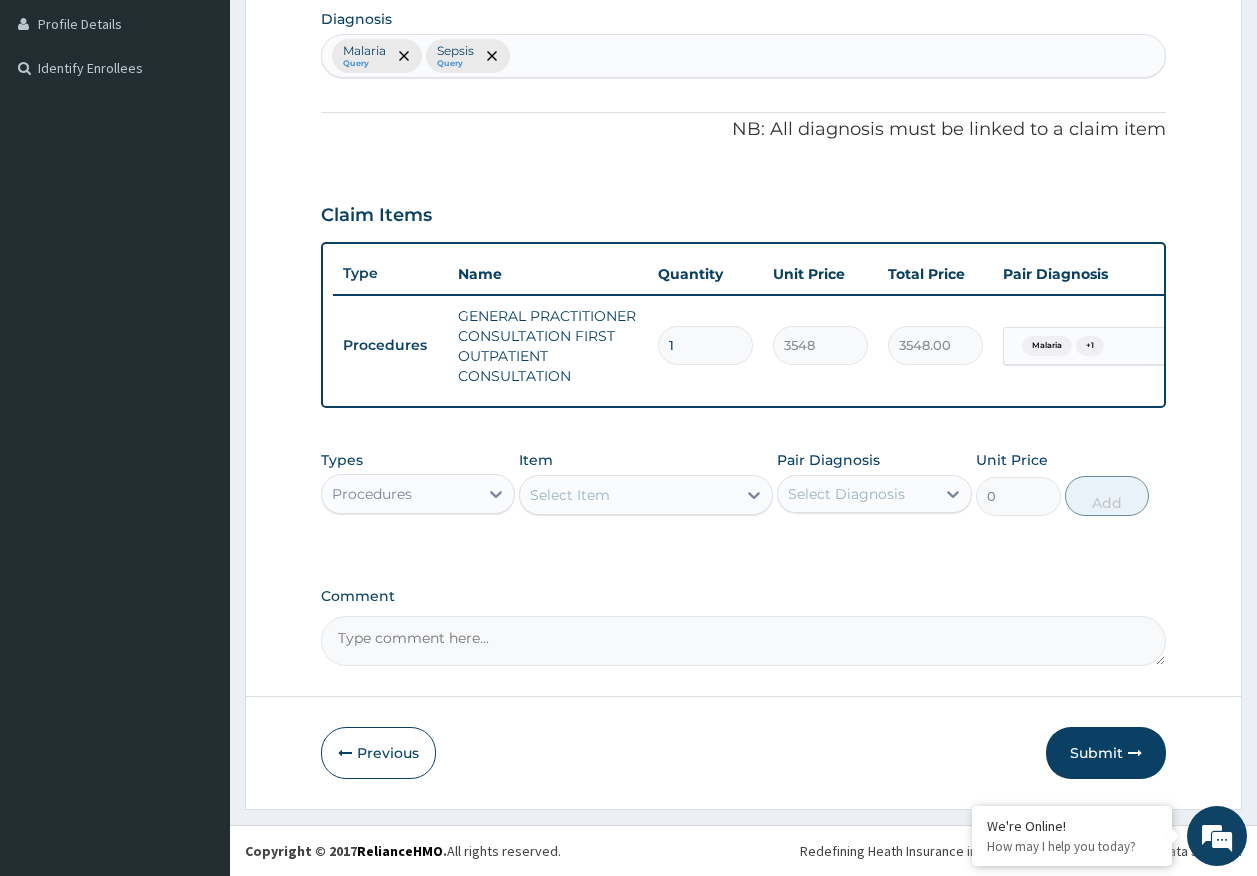 click on "Procedures" at bounding box center (400, 494) 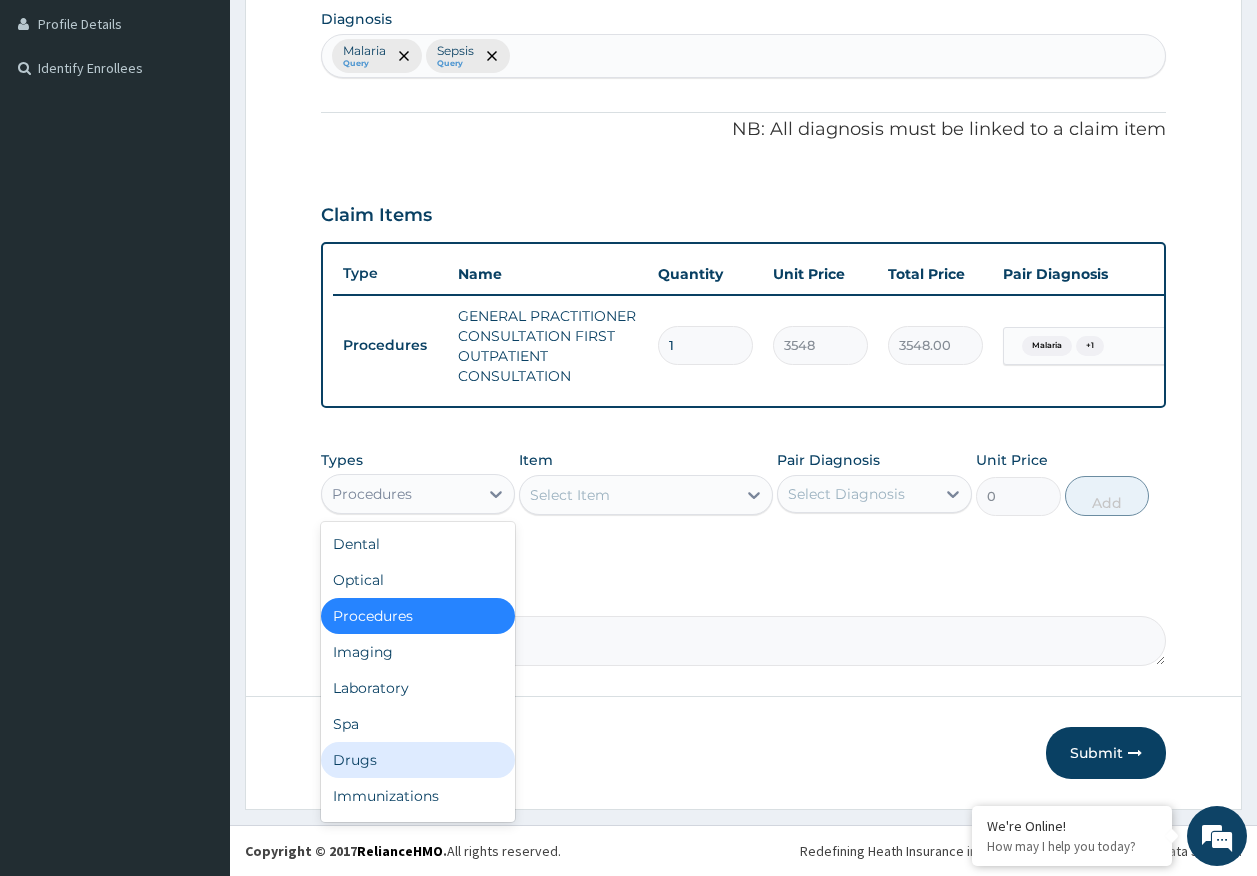 click on "Drugs" at bounding box center (418, 760) 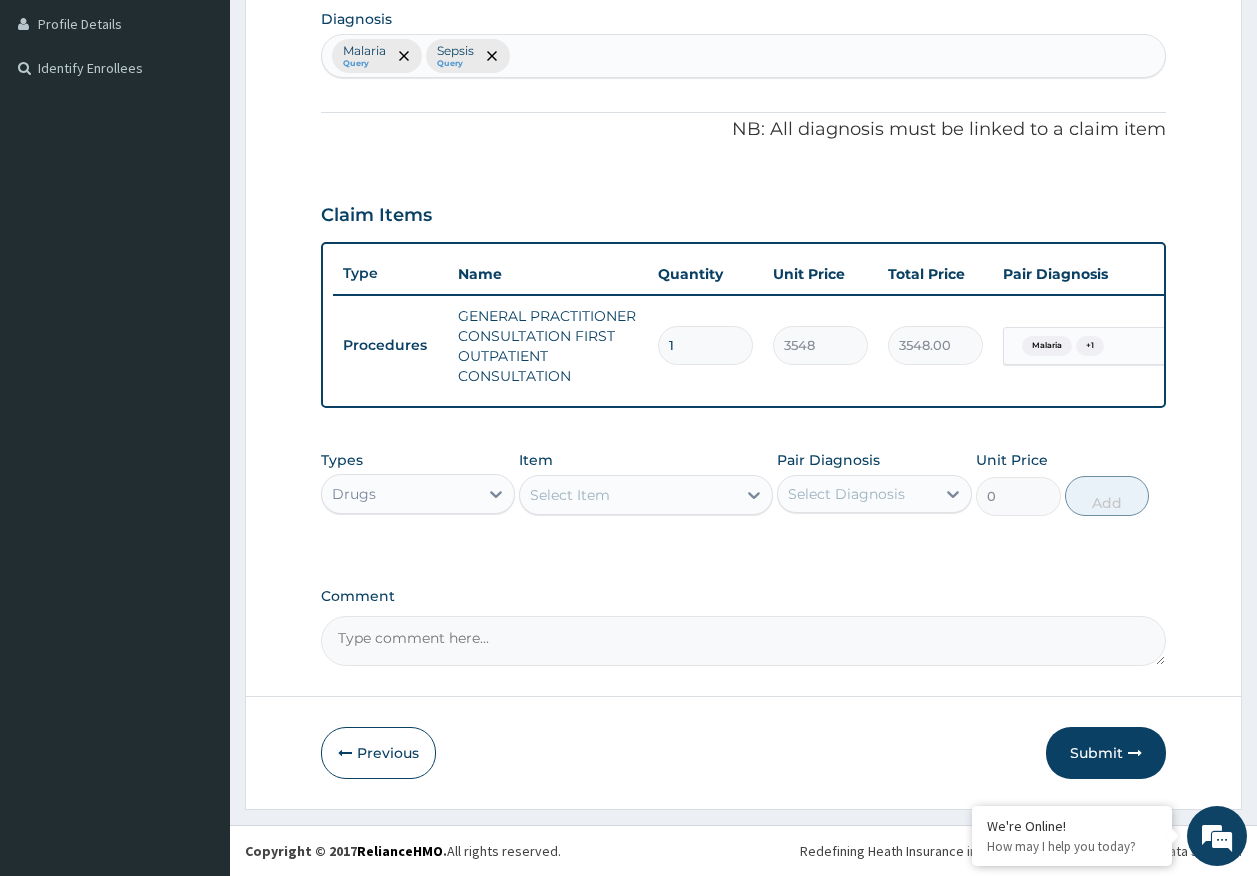 click on "Select Item" at bounding box center (570, 495) 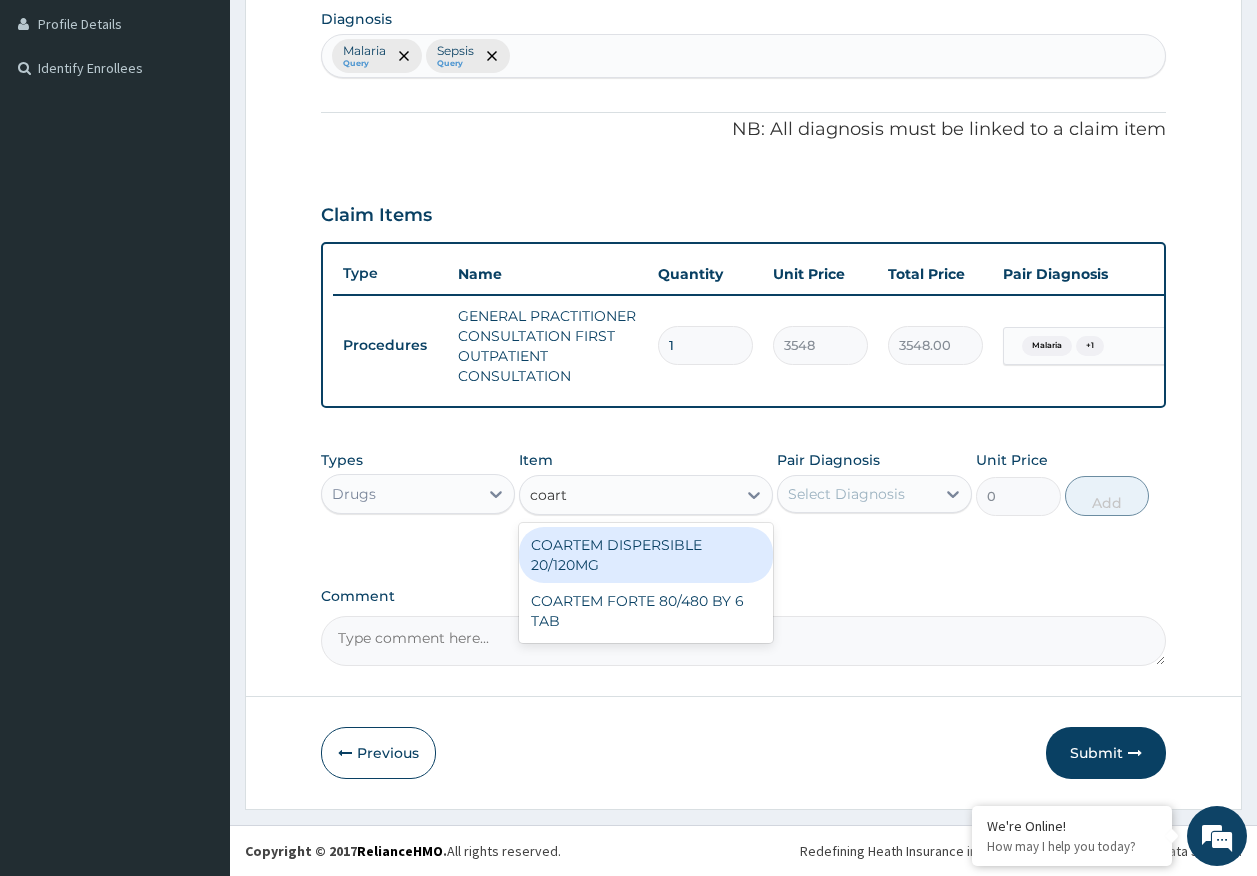 type on "coarte" 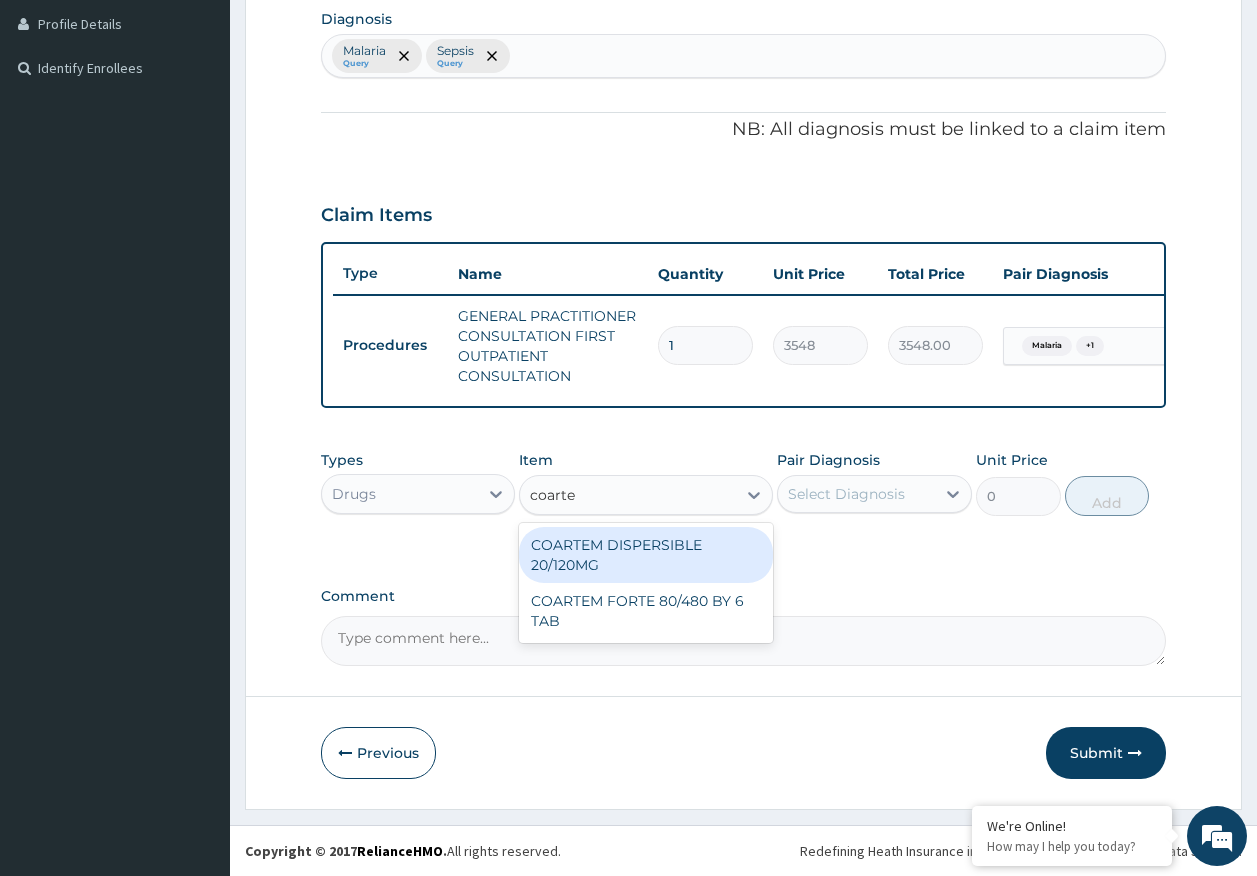 drag, startPoint x: 646, startPoint y: 552, endPoint x: 921, endPoint y: 527, distance: 276.13403 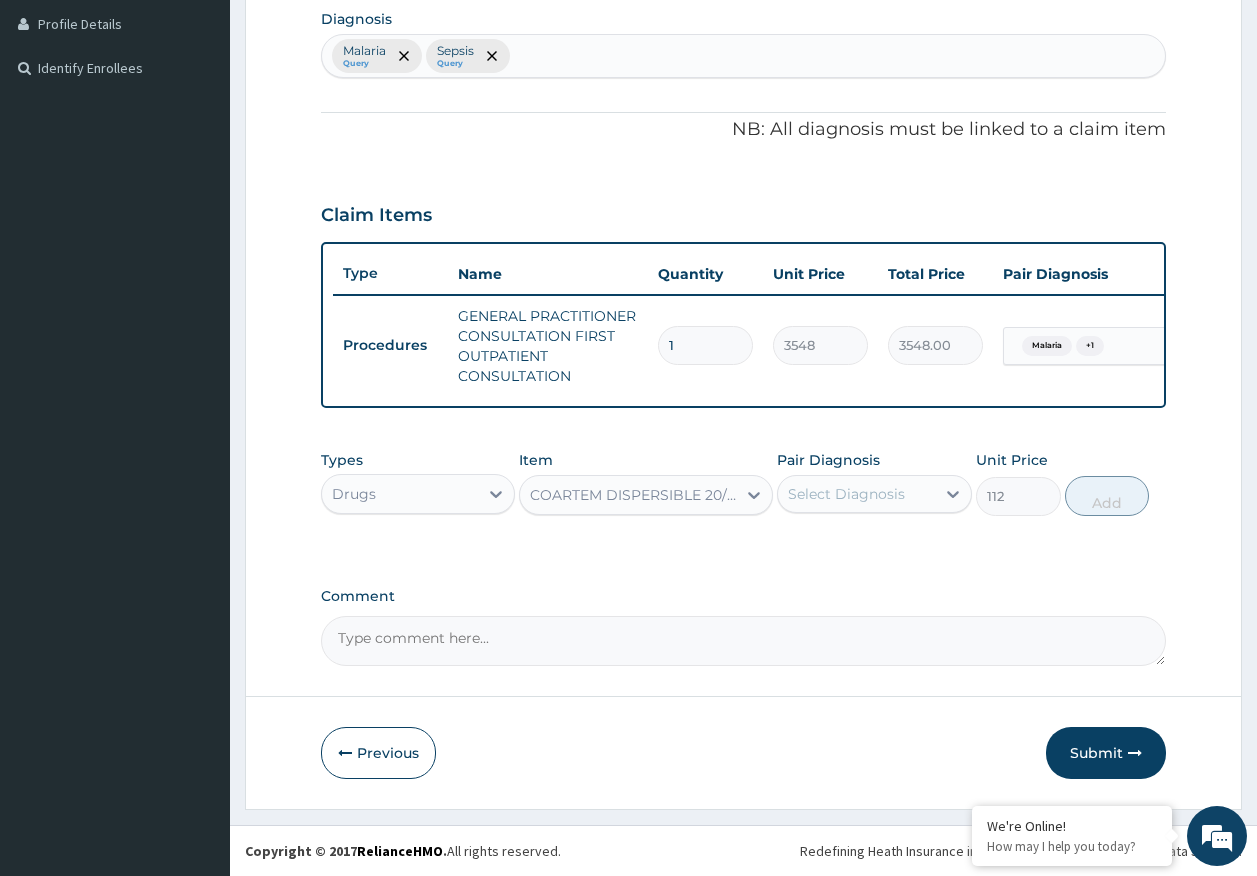 click on "Select Diagnosis" at bounding box center (846, 494) 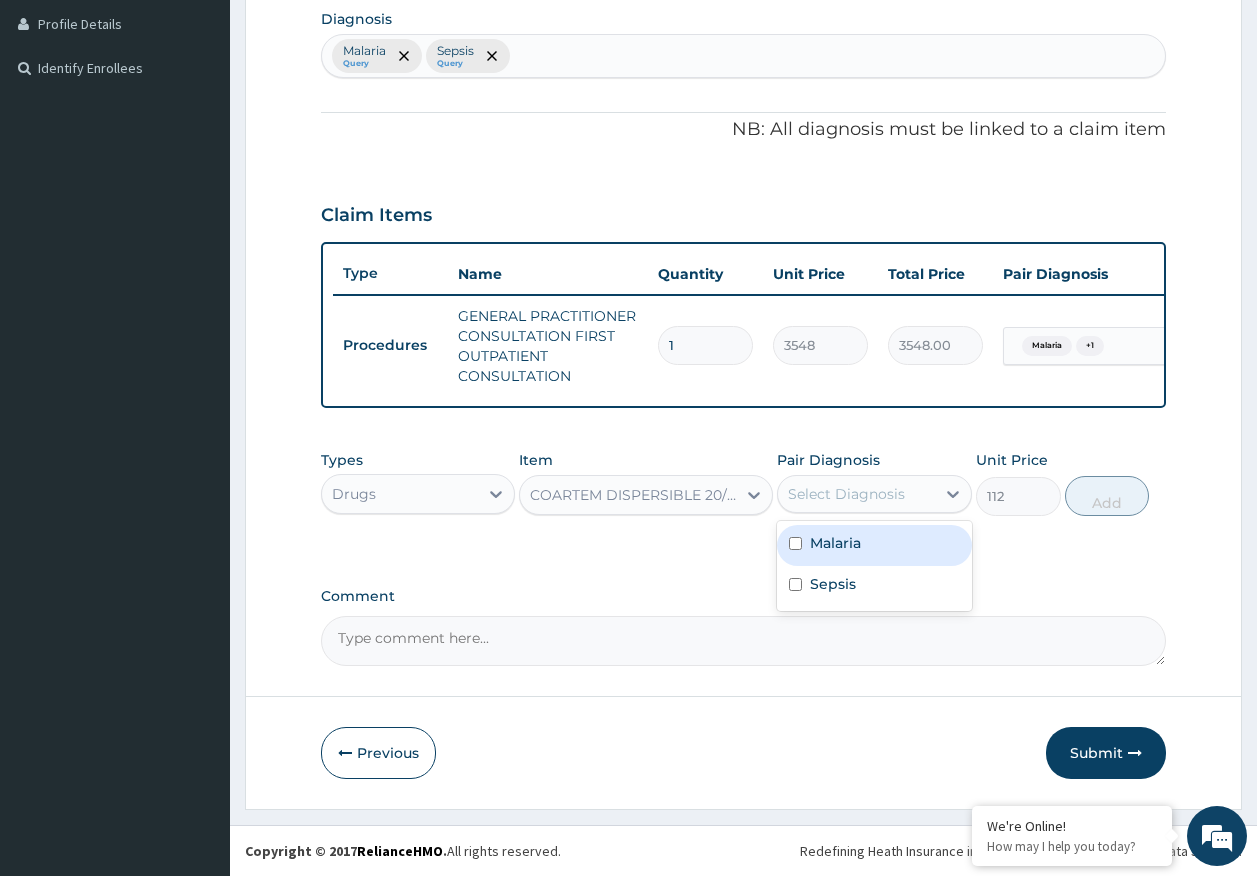 drag, startPoint x: 848, startPoint y: 542, endPoint x: 849, endPoint y: 586, distance: 44.011364 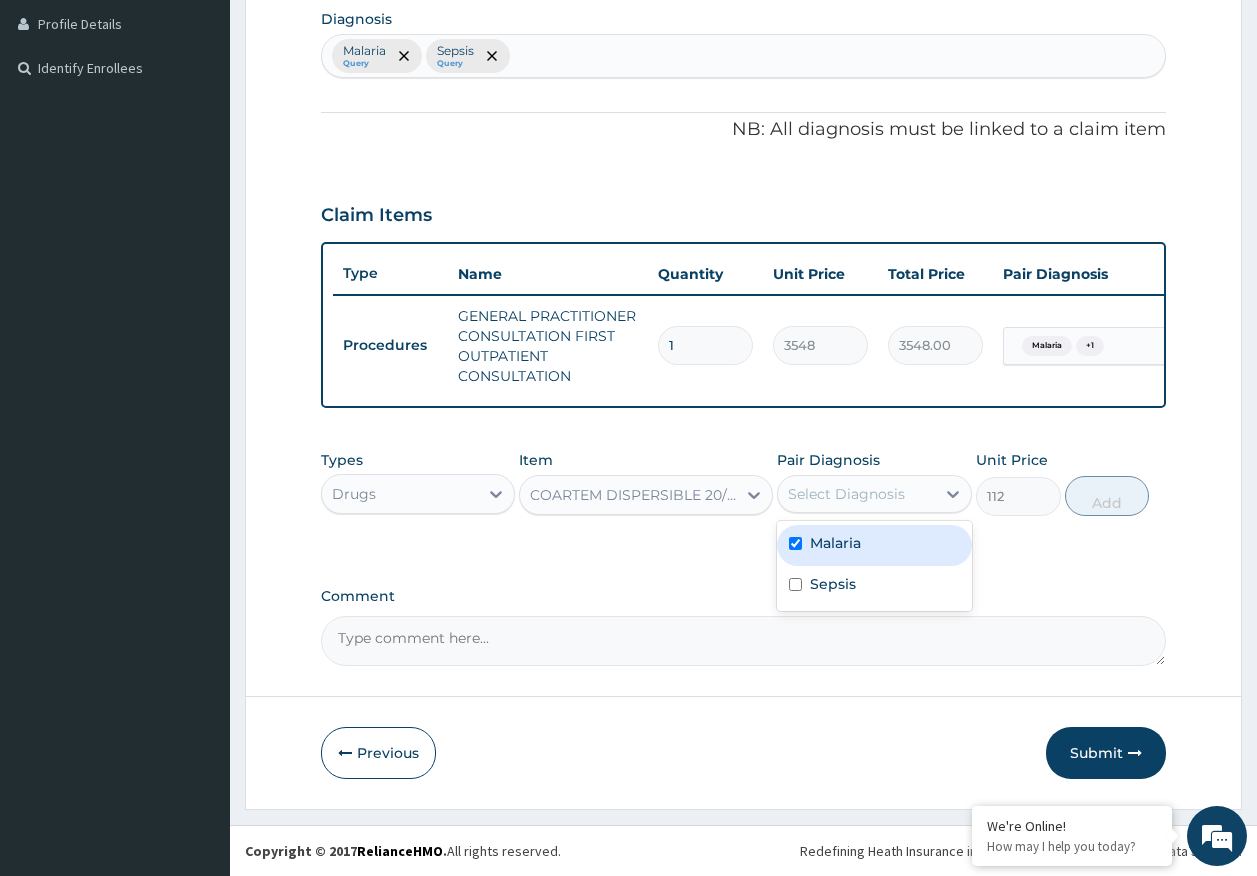 checkbox on "true" 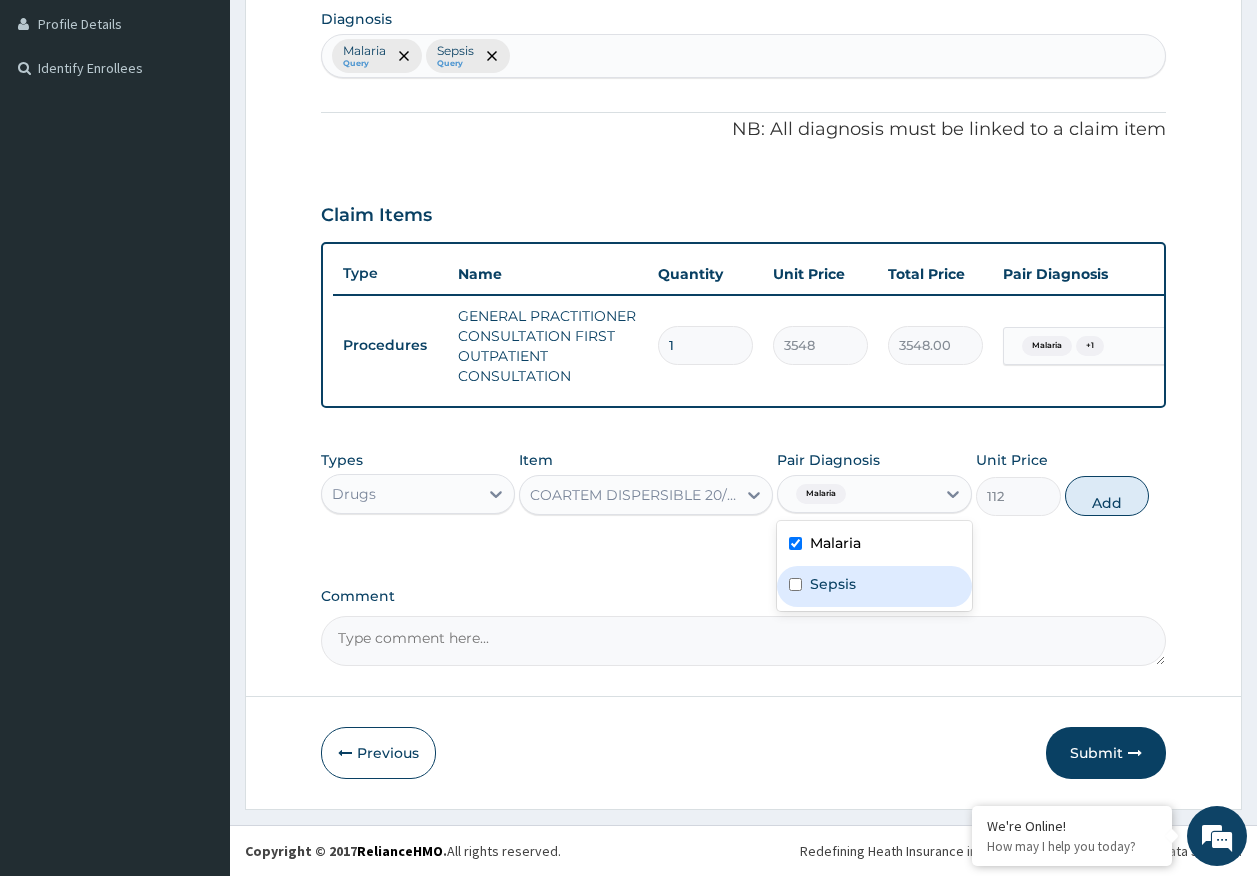 click on "Sepsis" at bounding box center [833, 584] 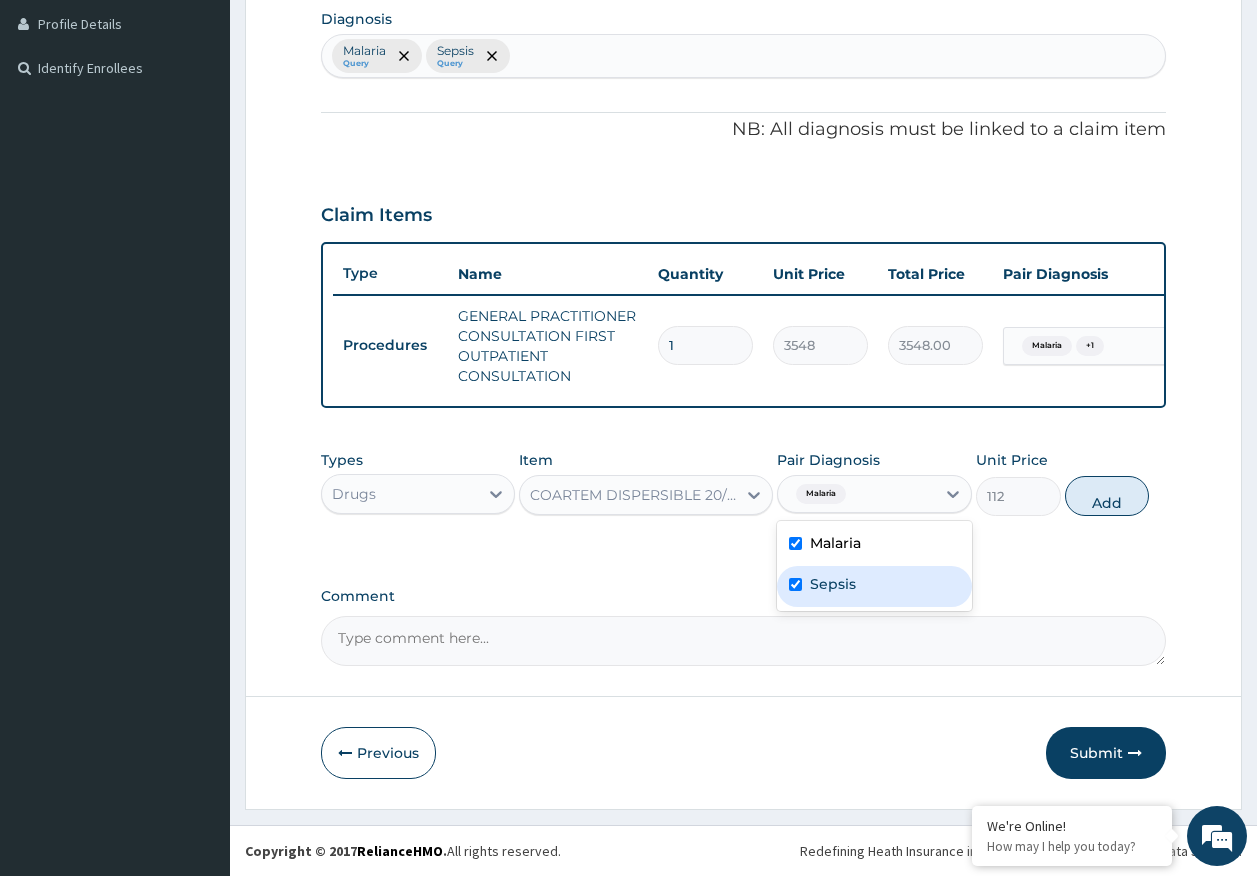 checkbox on "true" 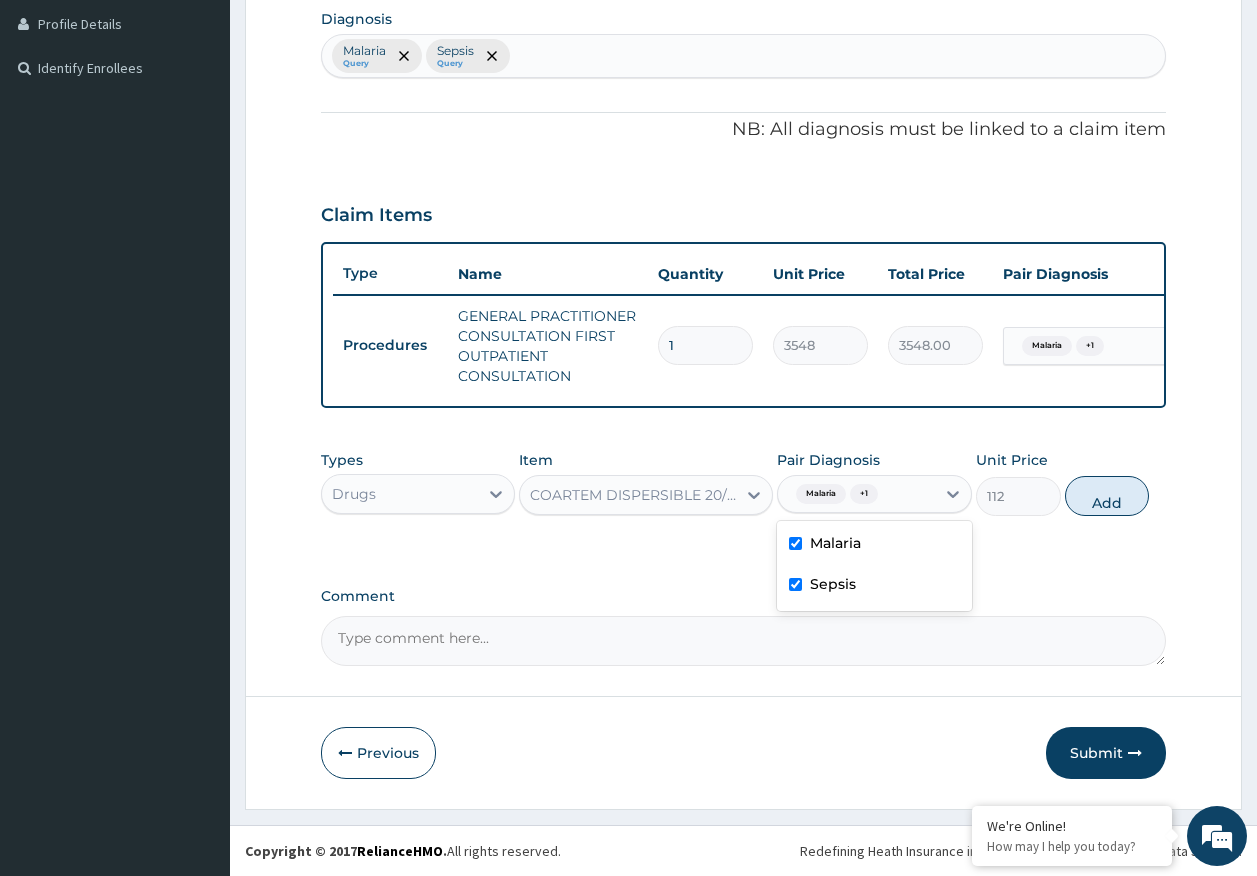 click on "Add" at bounding box center [1107, 496] 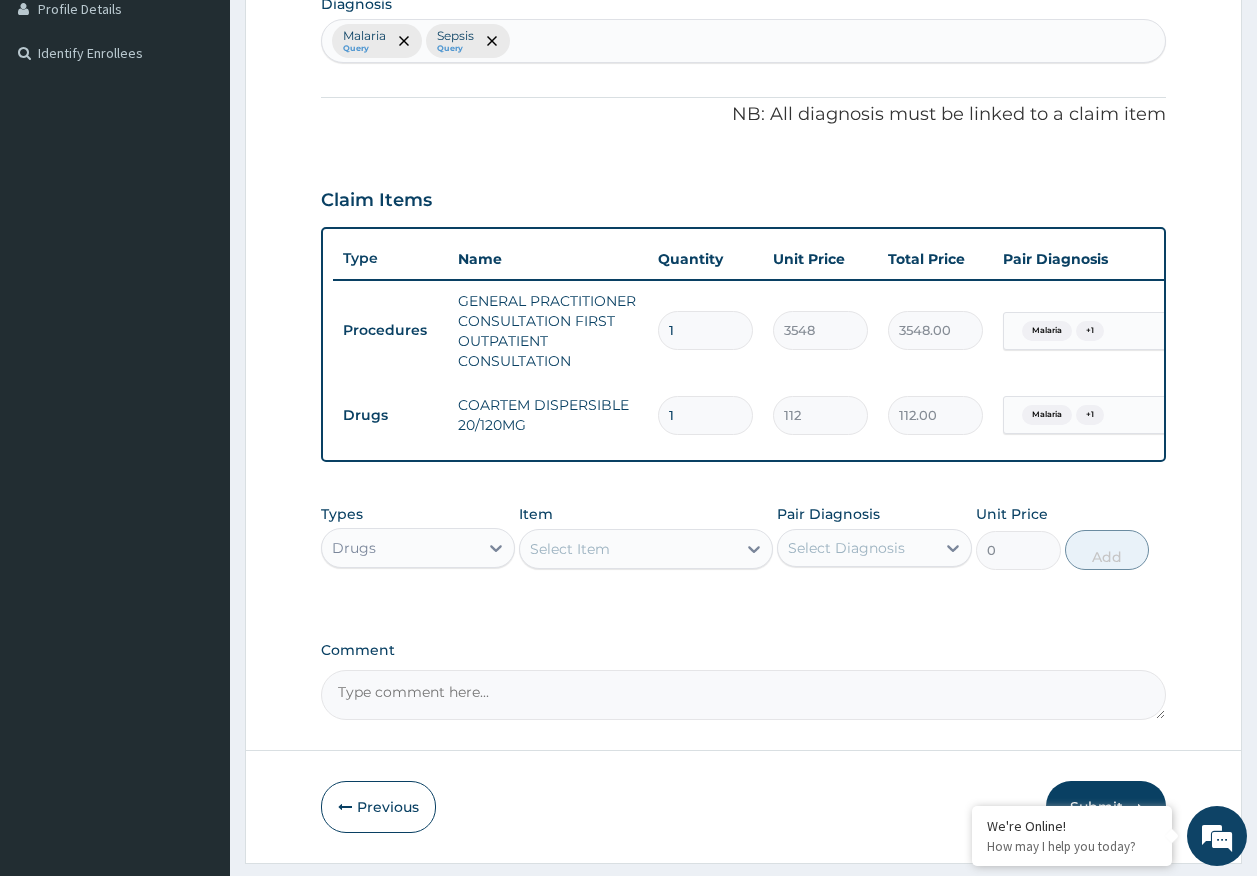 type 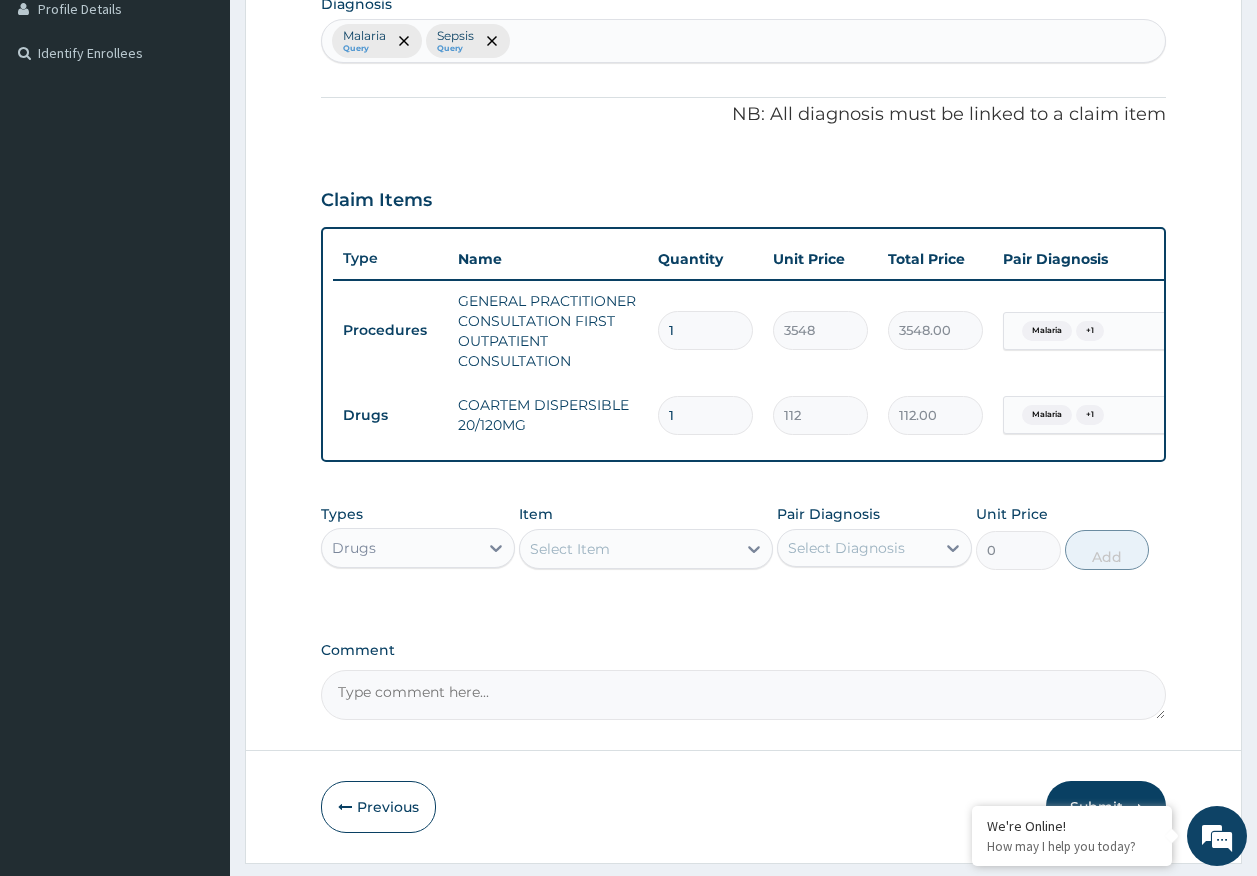 type on "0.00" 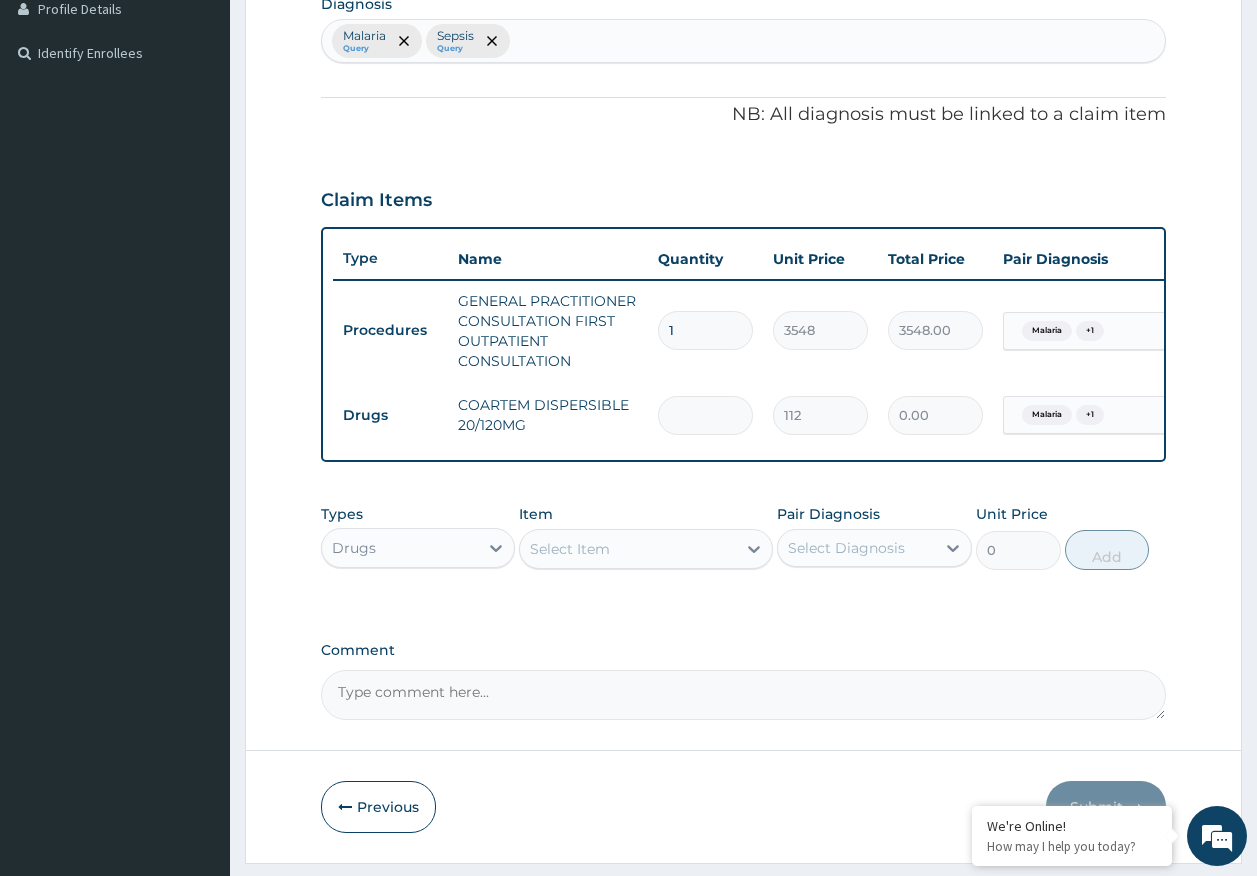 type on "6" 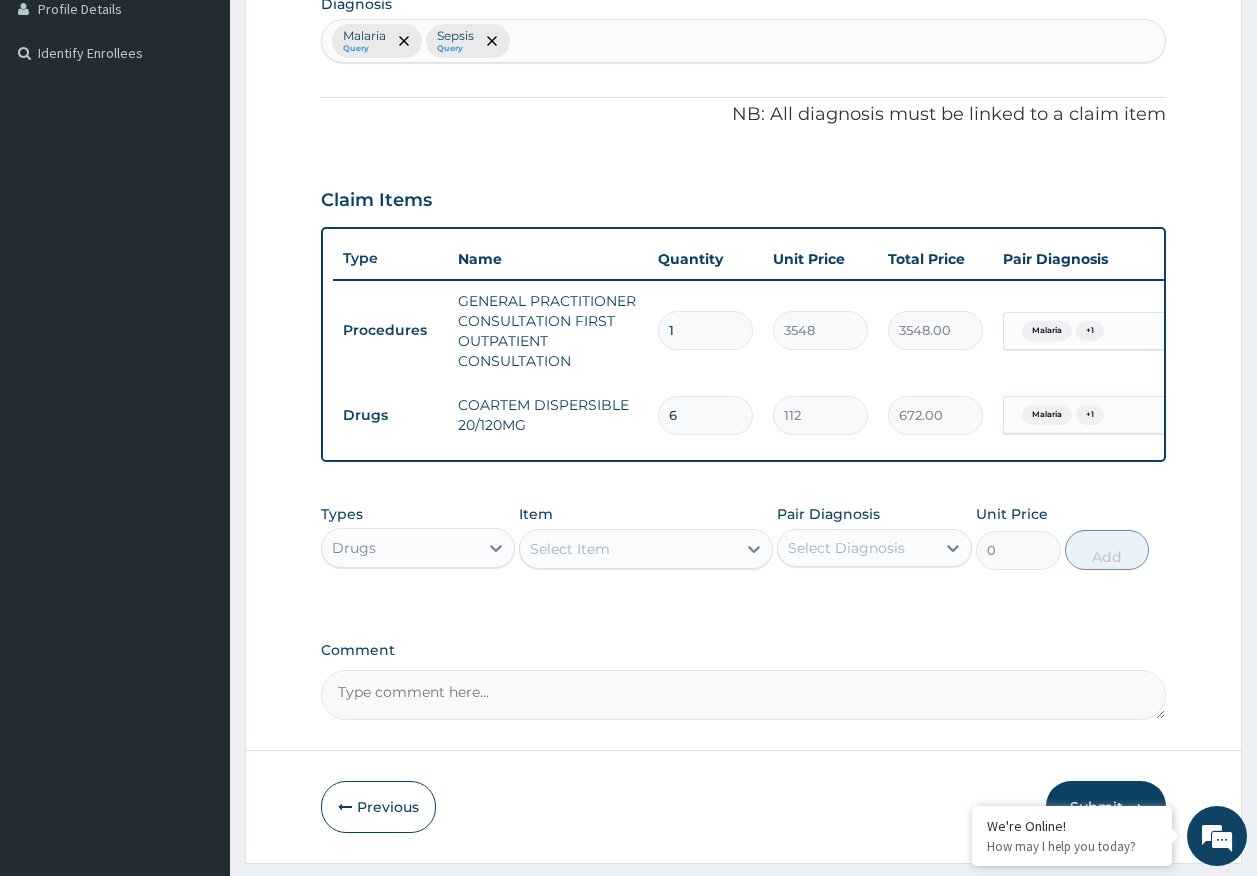 type on "6" 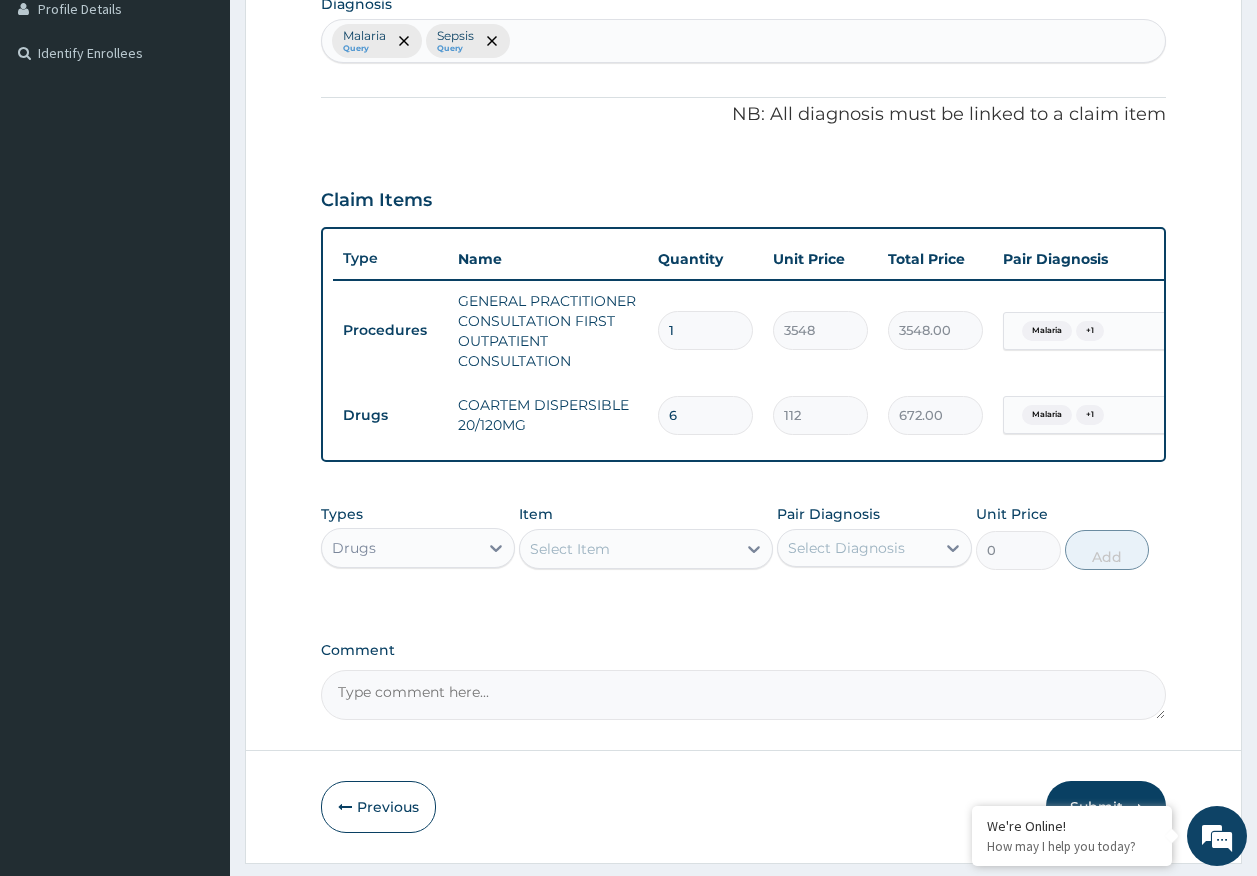 click on "Select Item" at bounding box center (570, 549) 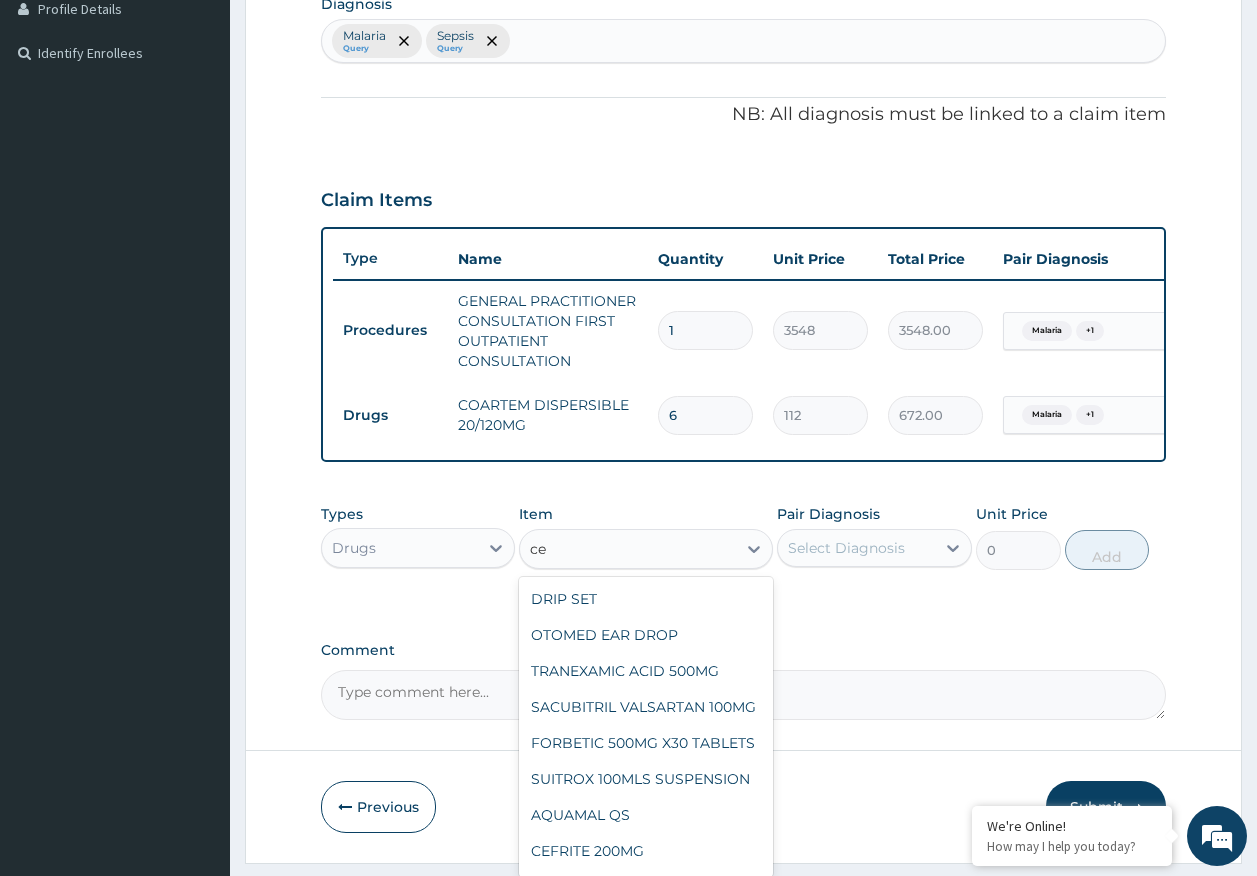 type on "c" 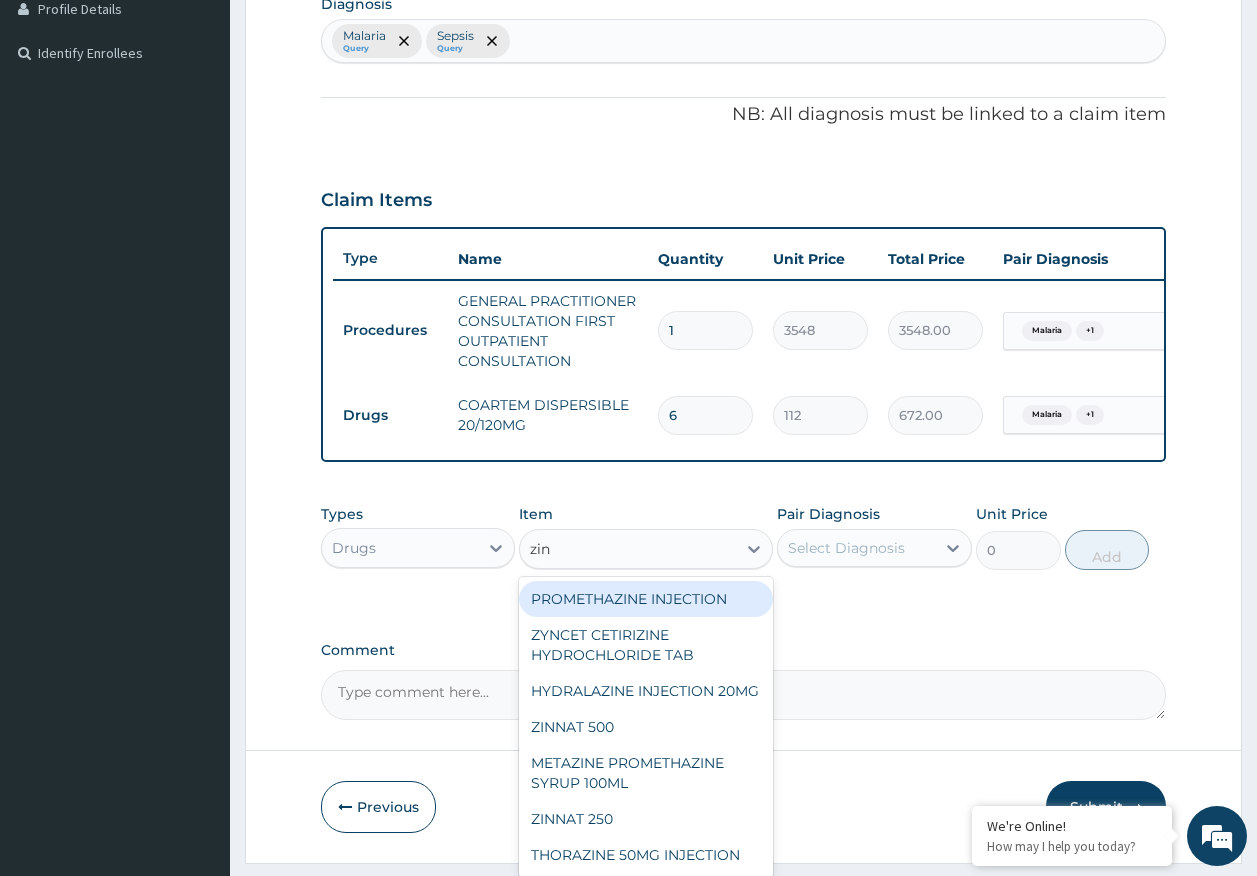 type on "zinn" 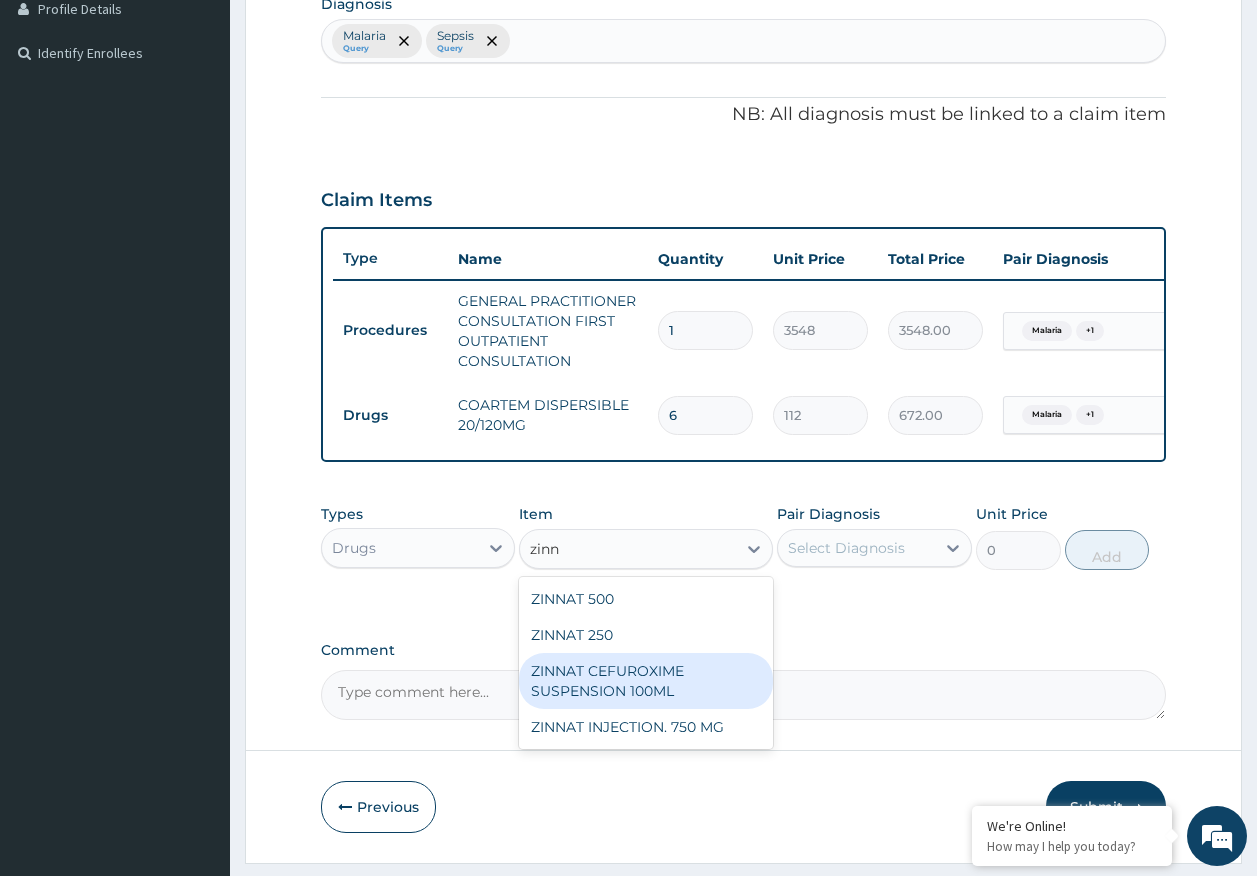 click on "ZINNAT CEFUROXIME SUSPENSION 100ML" at bounding box center [646, 681] 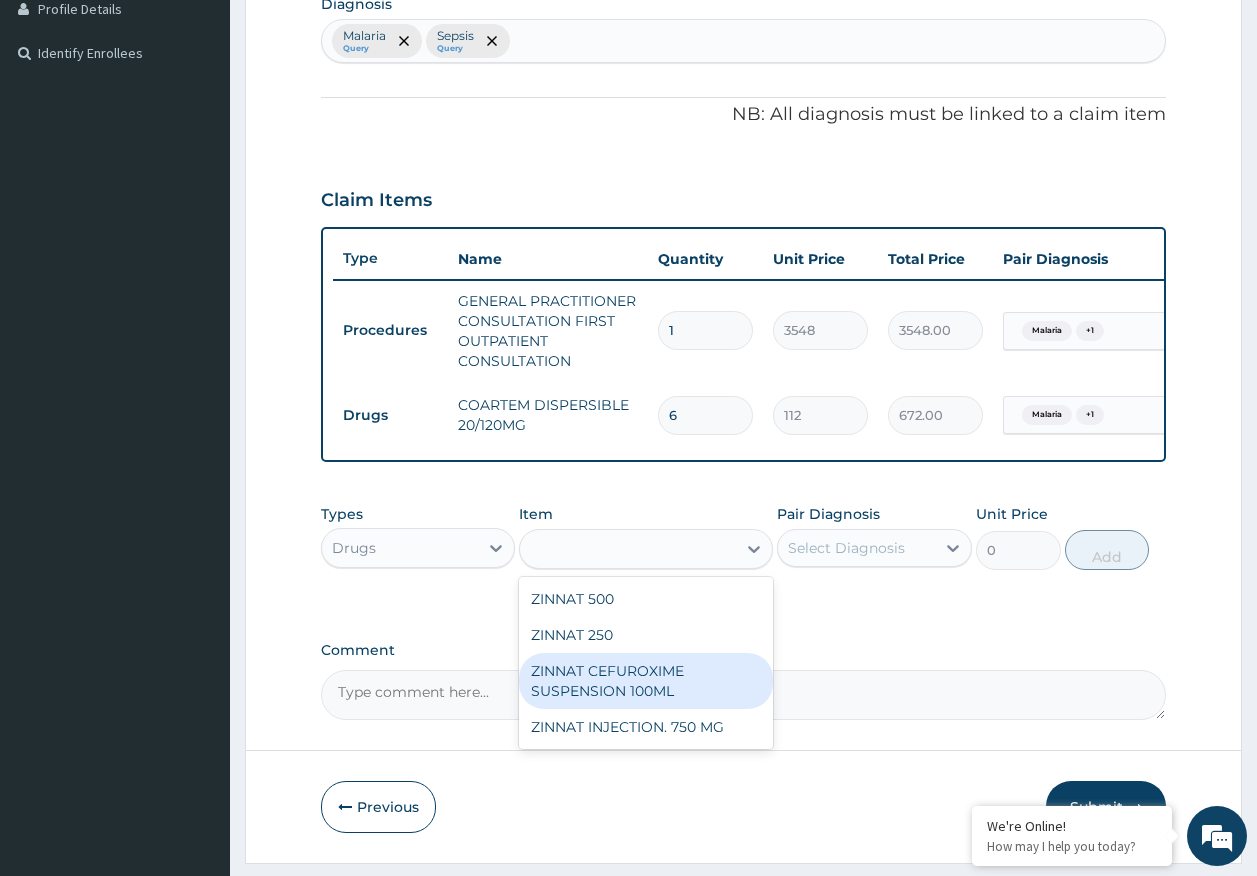 type on "8869" 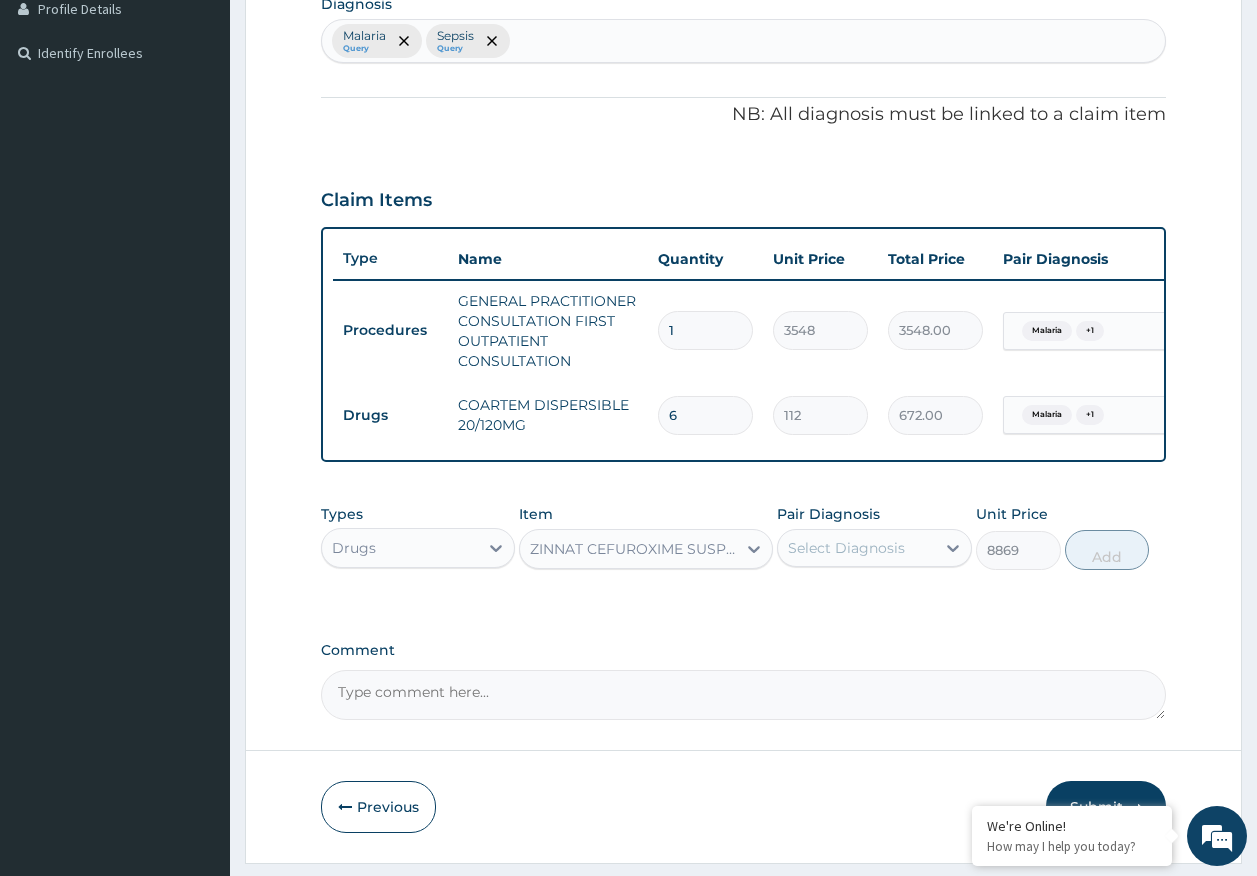 click on "Select Diagnosis" at bounding box center (846, 548) 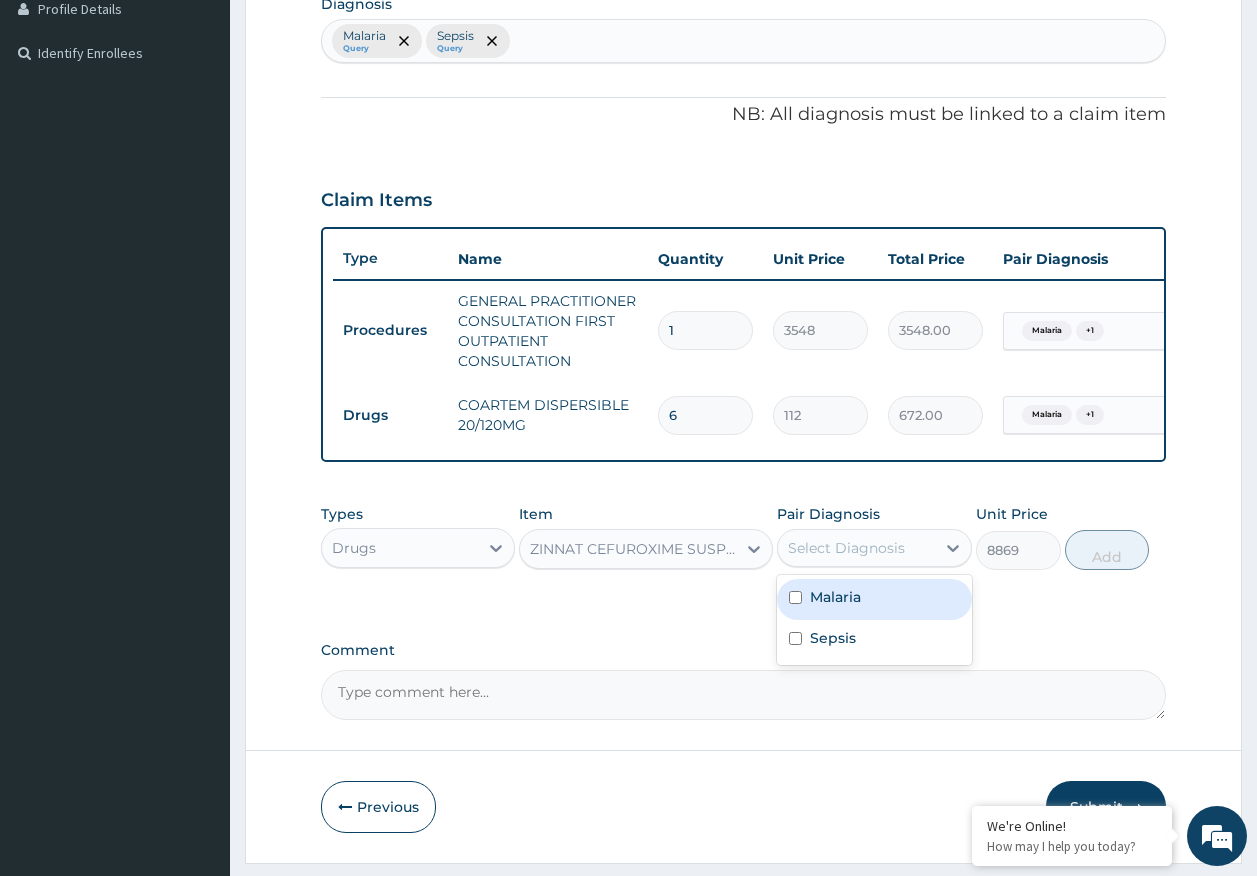 click on "Malaria" at bounding box center [835, 597] 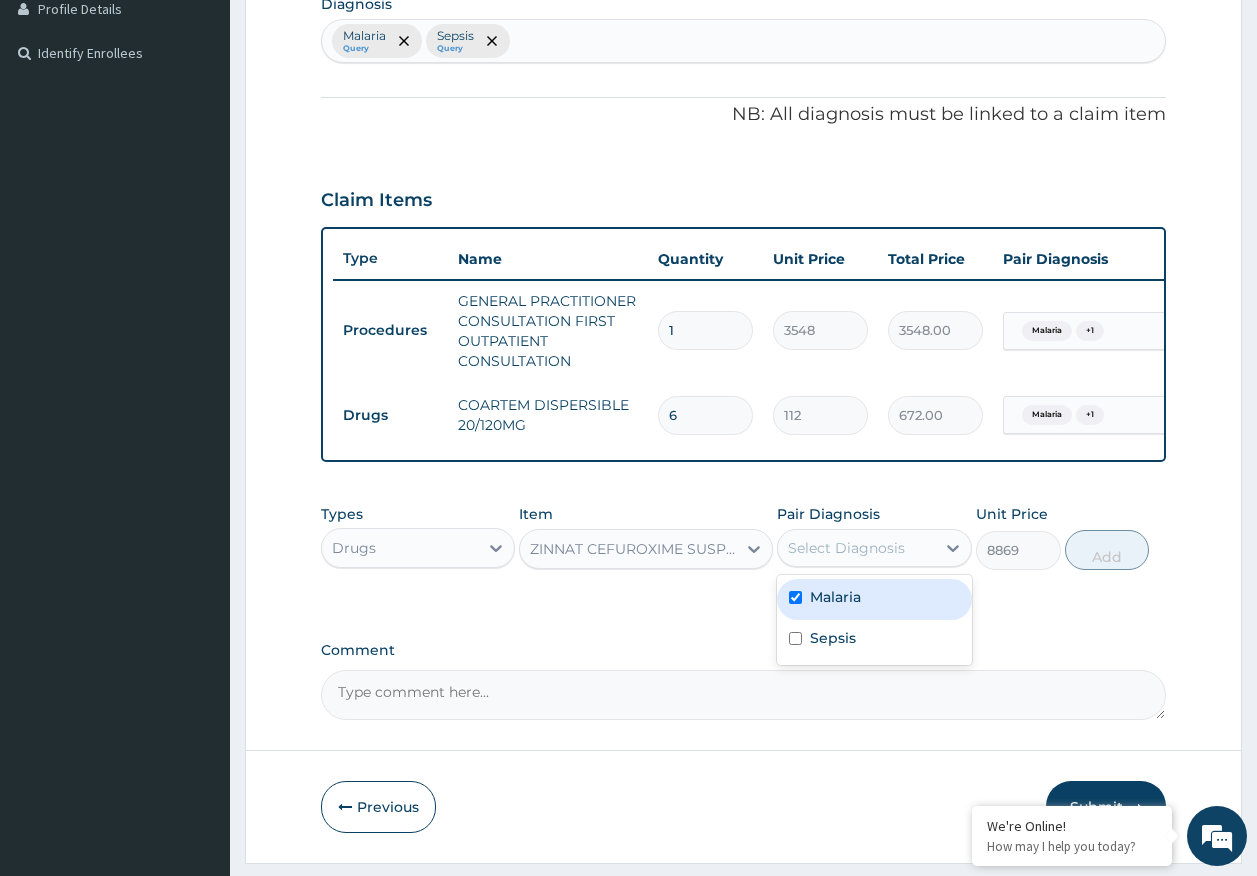 checkbox on "true" 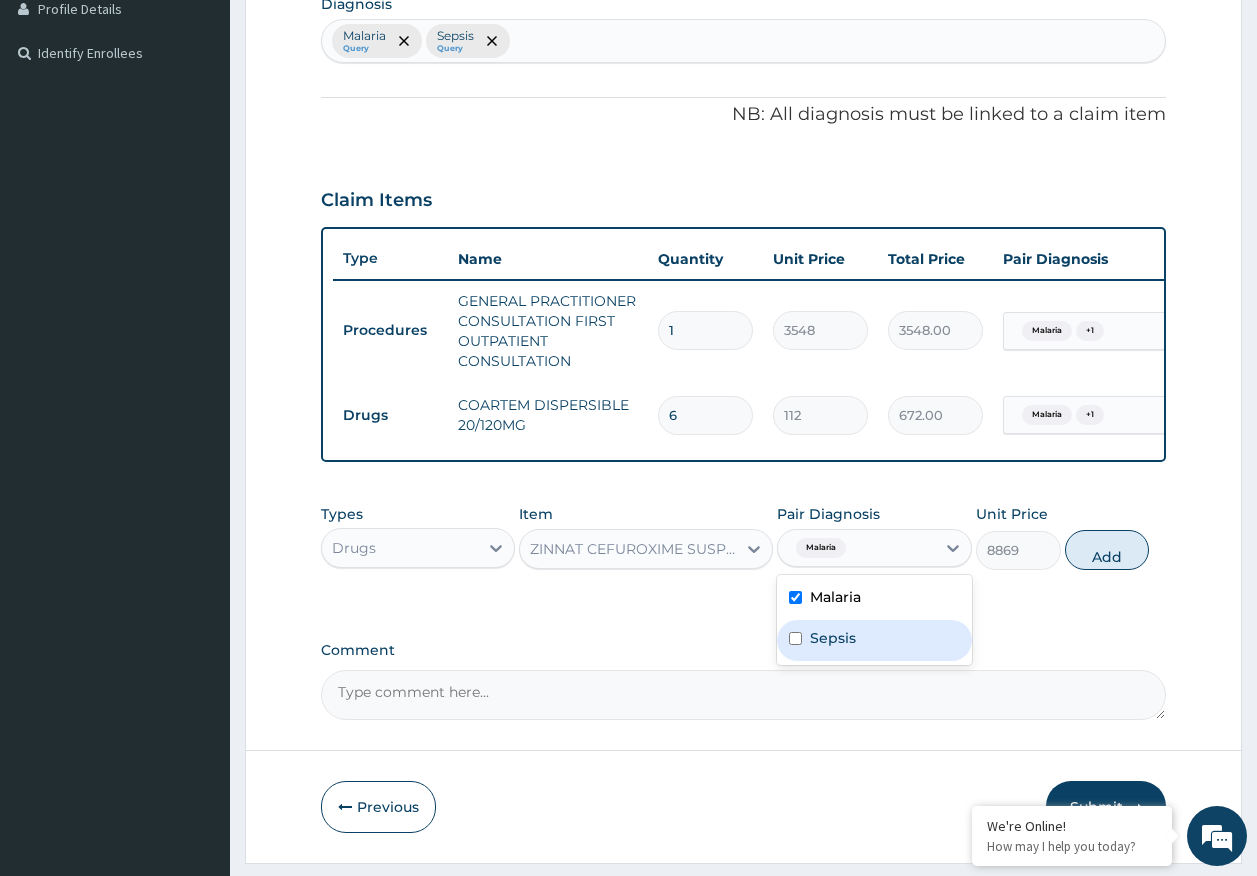 click on "Sepsis" at bounding box center (833, 638) 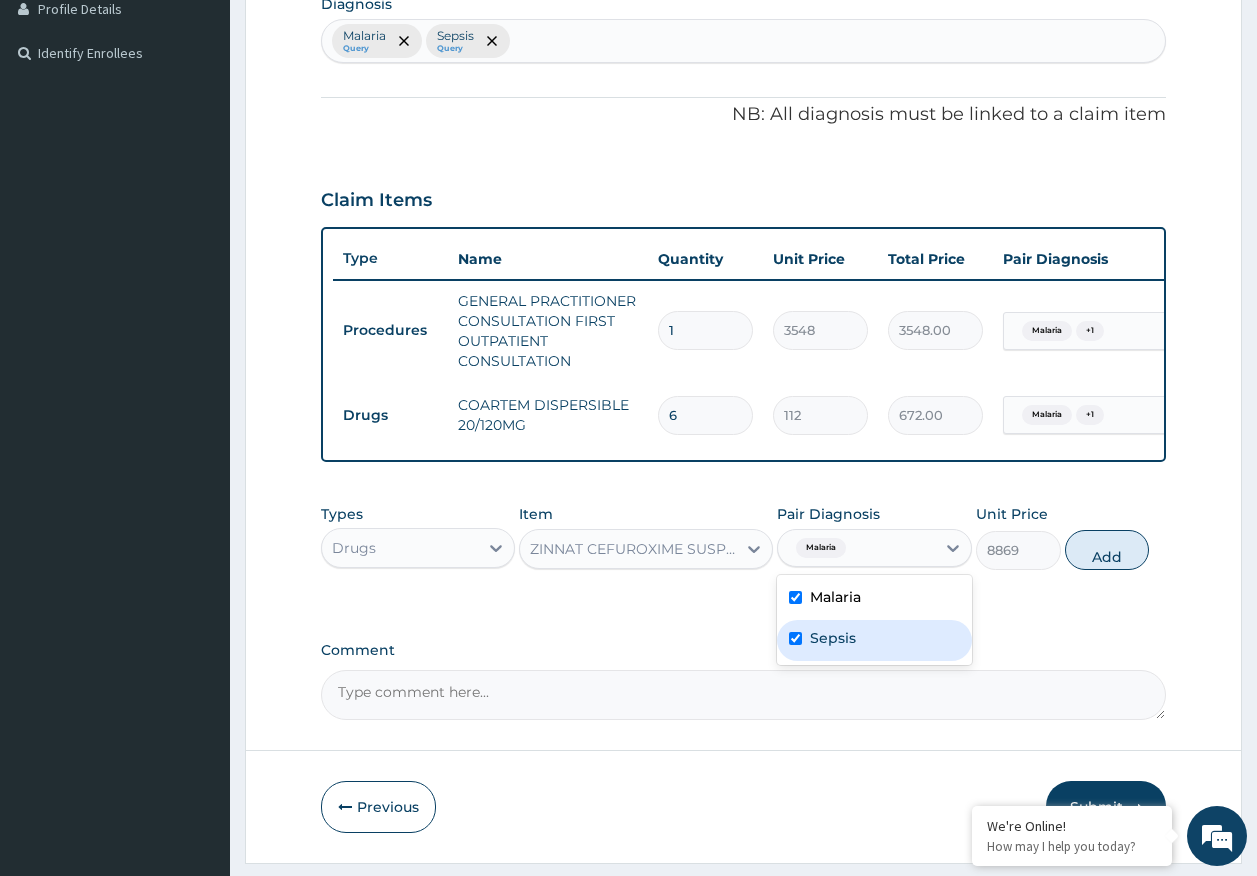 checkbox on "true" 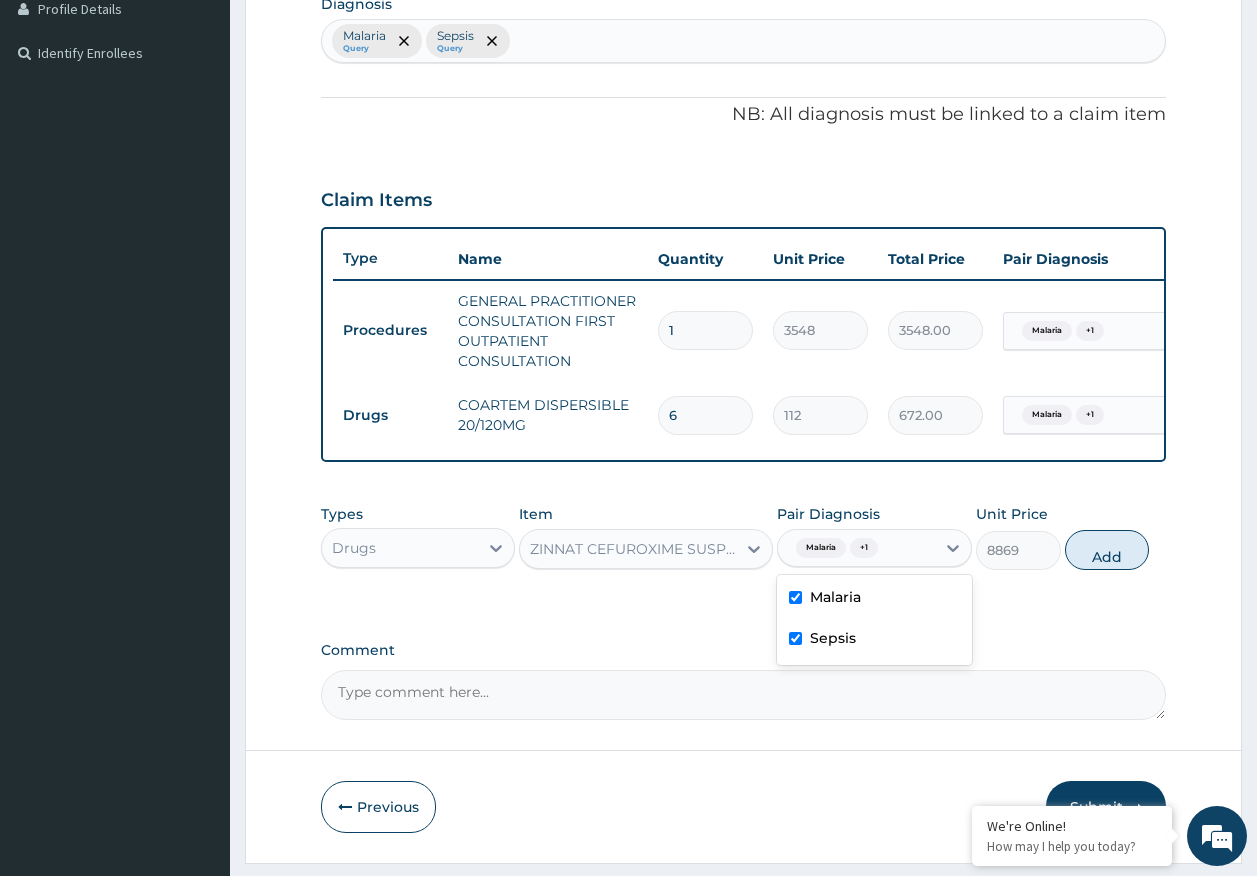 click on "Add" at bounding box center (1107, 550) 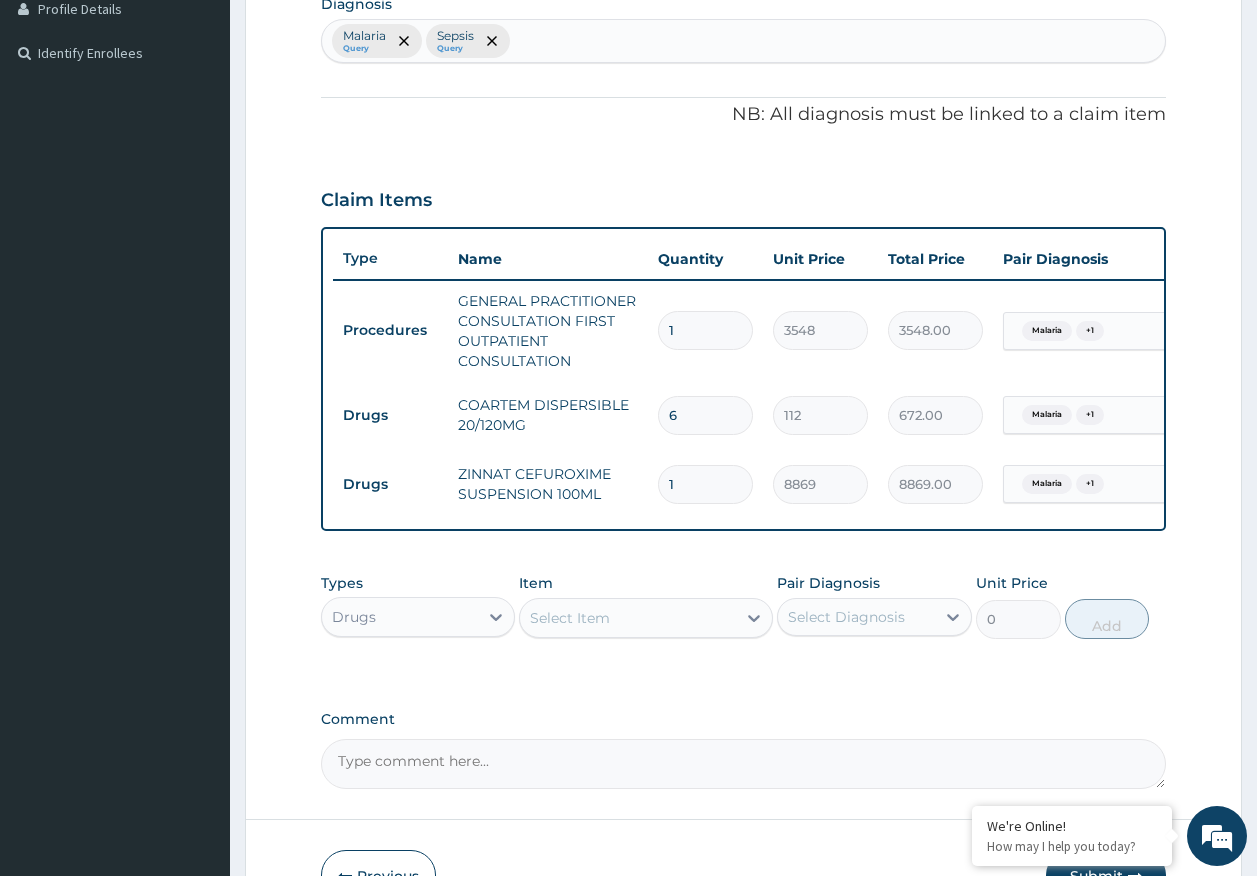 click on "Select Item" at bounding box center [570, 618] 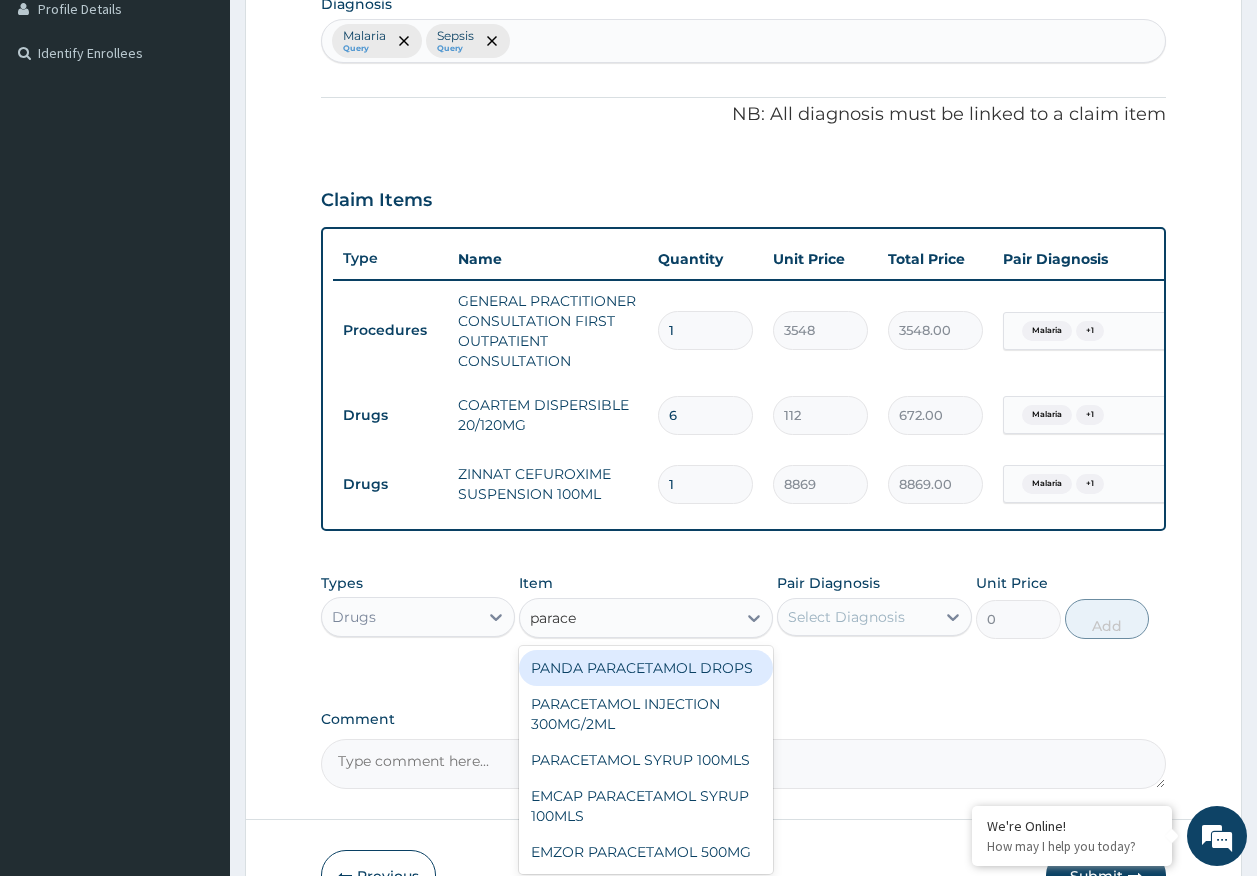 type on "paracet" 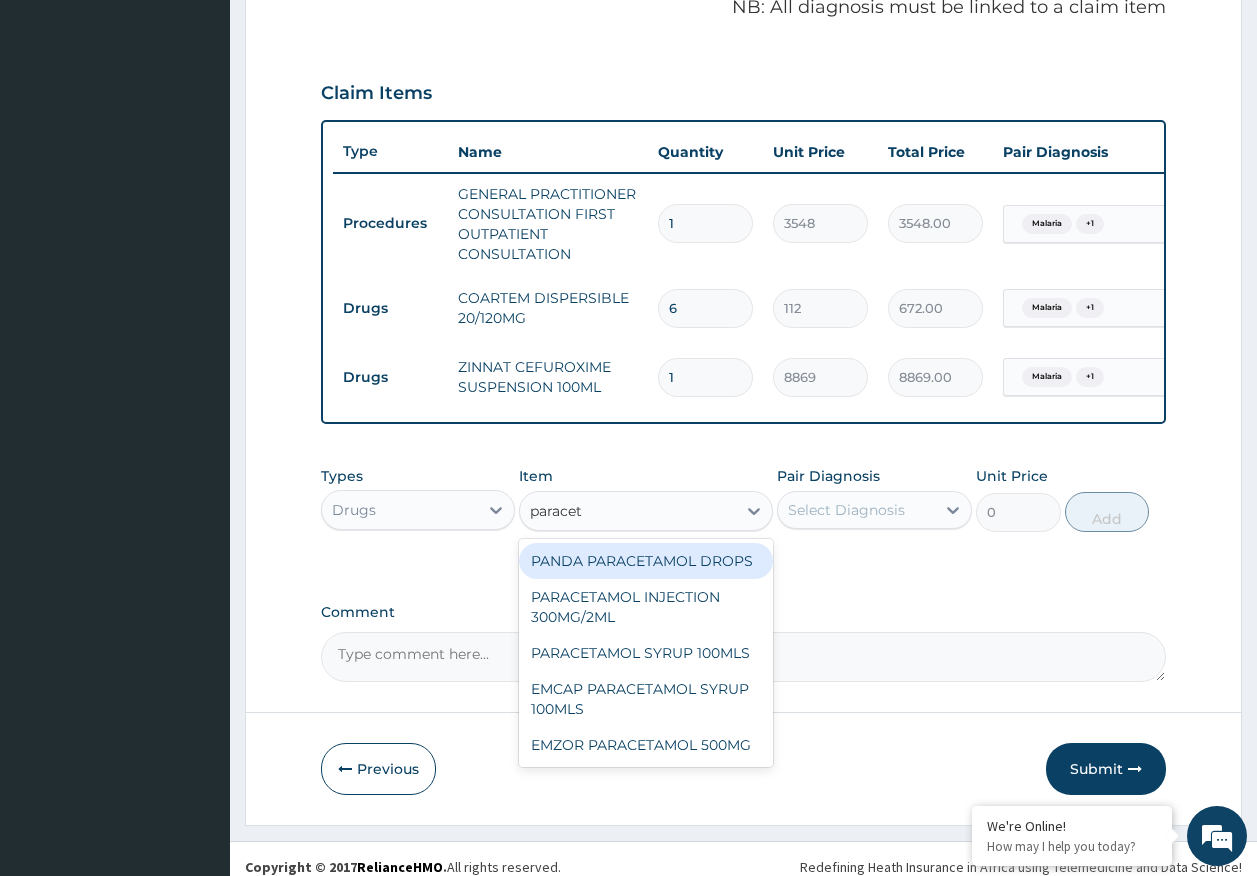 scroll, scrollTop: 655, scrollLeft: 0, axis: vertical 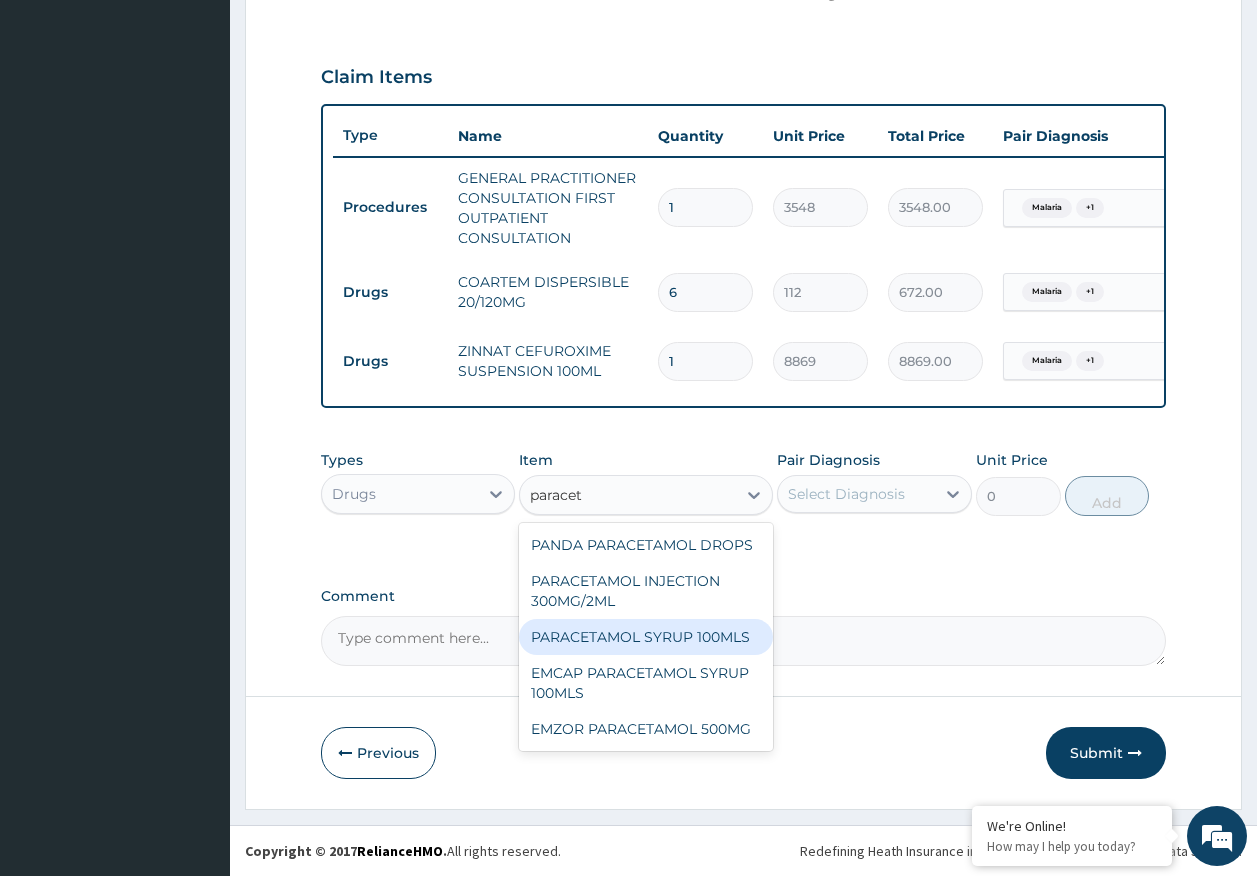 click on "PARACETAMOL SYRUP 100MLS" at bounding box center (646, 637) 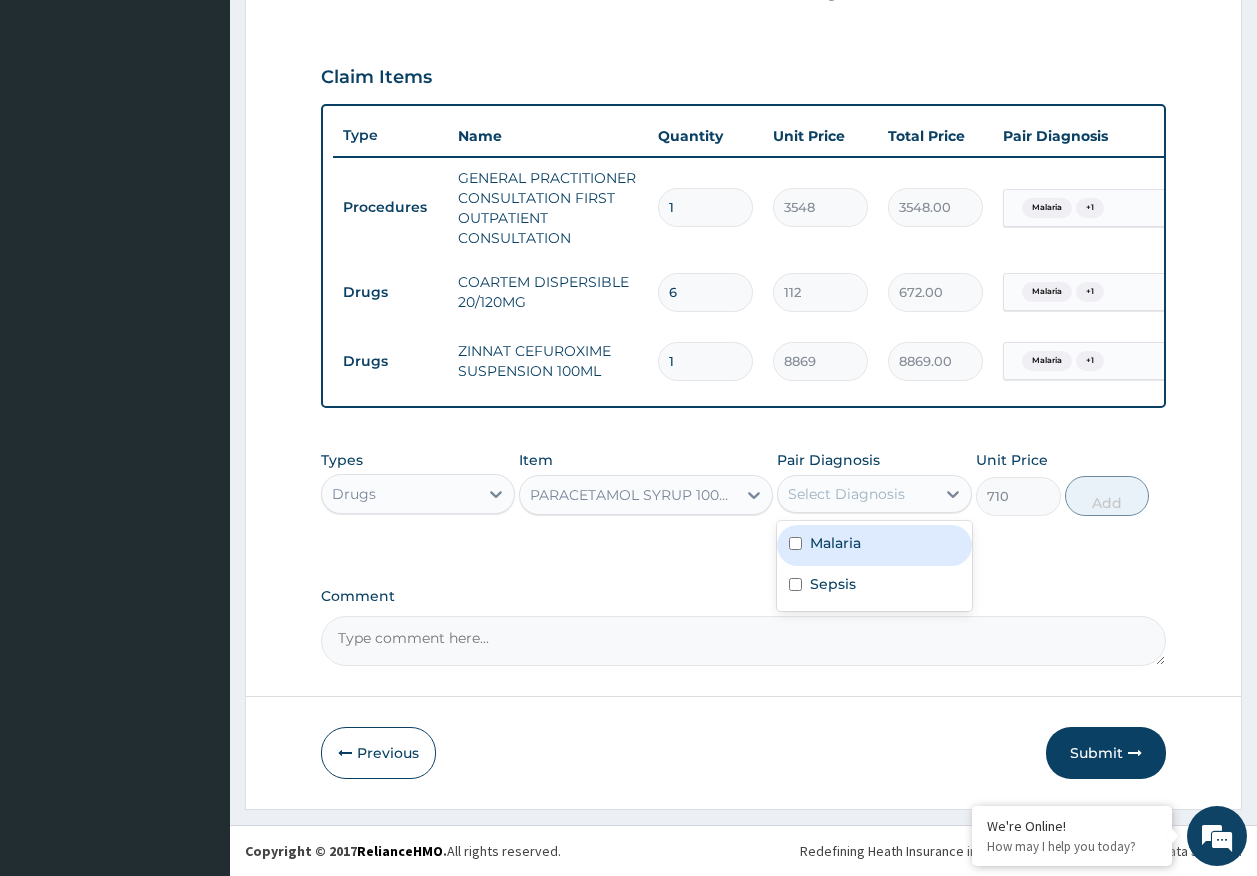 click on "Select Diagnosis" at bounding box center [846, 494] 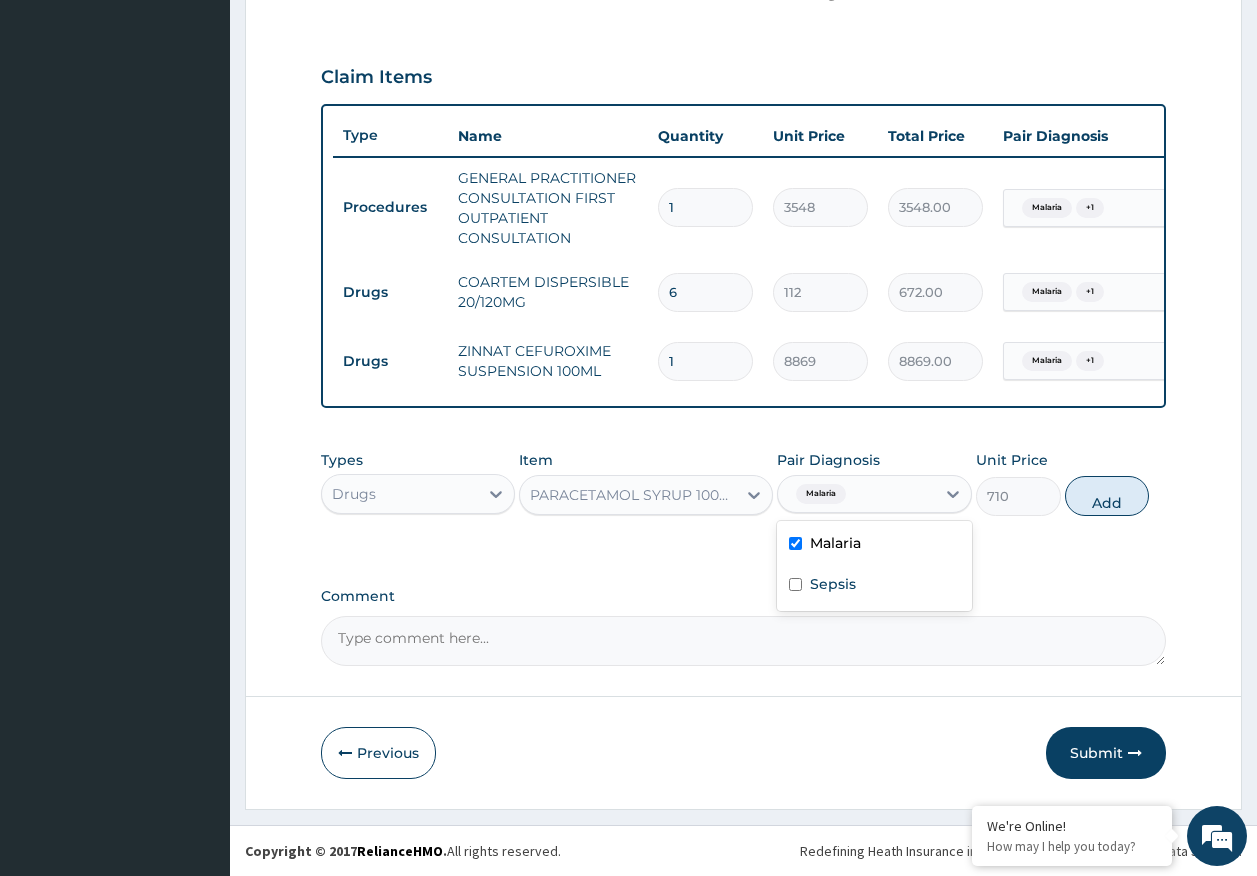 checkbox on "true" 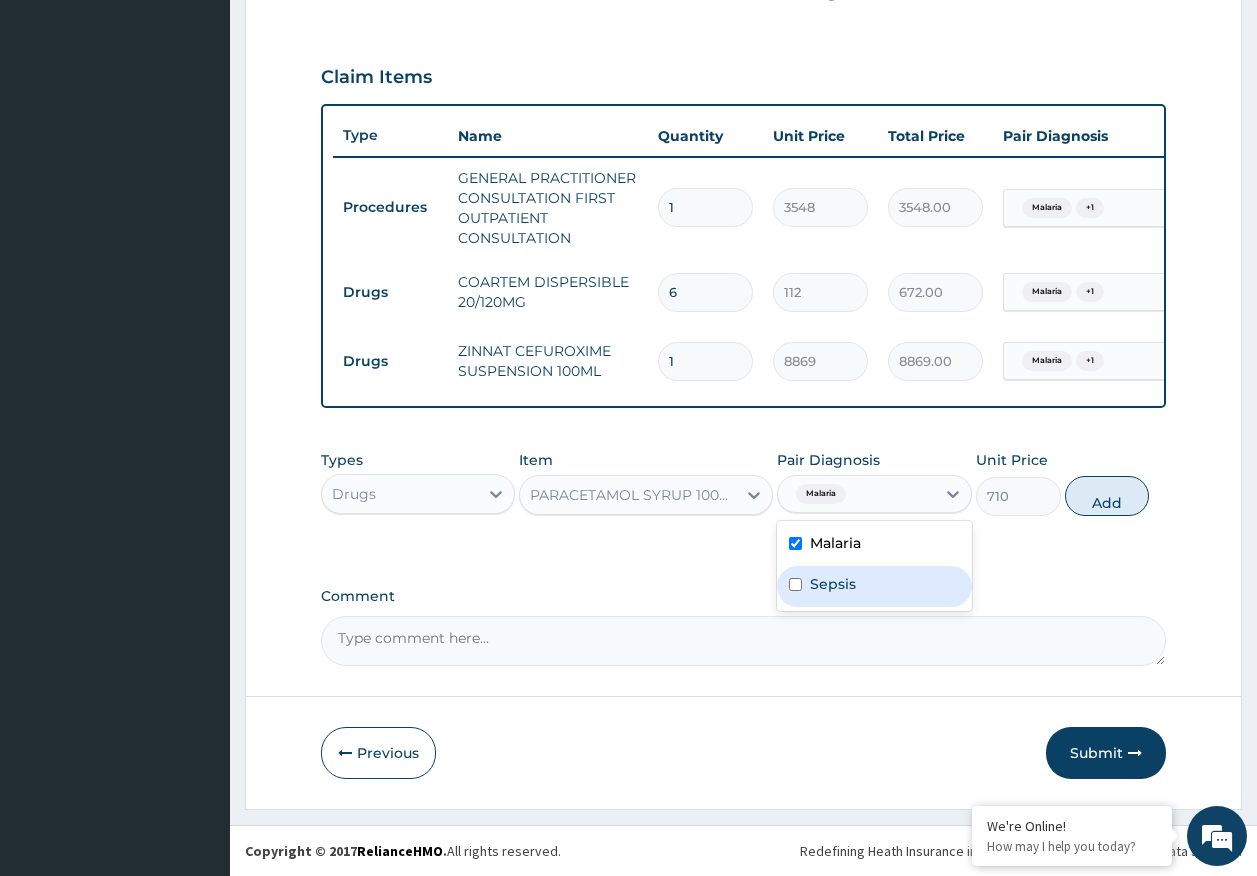 drag, startPoint x: 860, startPoint y: 584, endPoint x: 1059, endPoint y: 491, distance: 219.65883 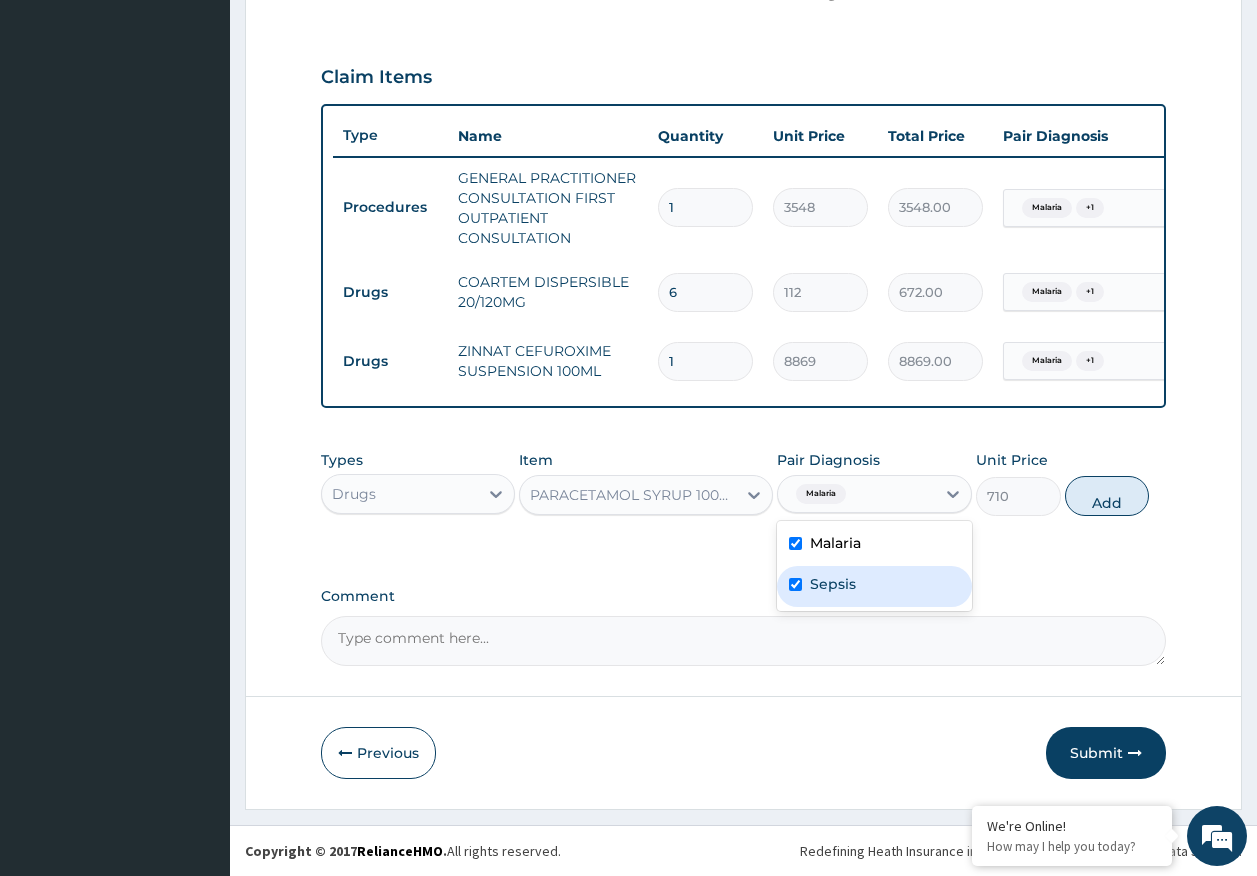 checkbox on "true" 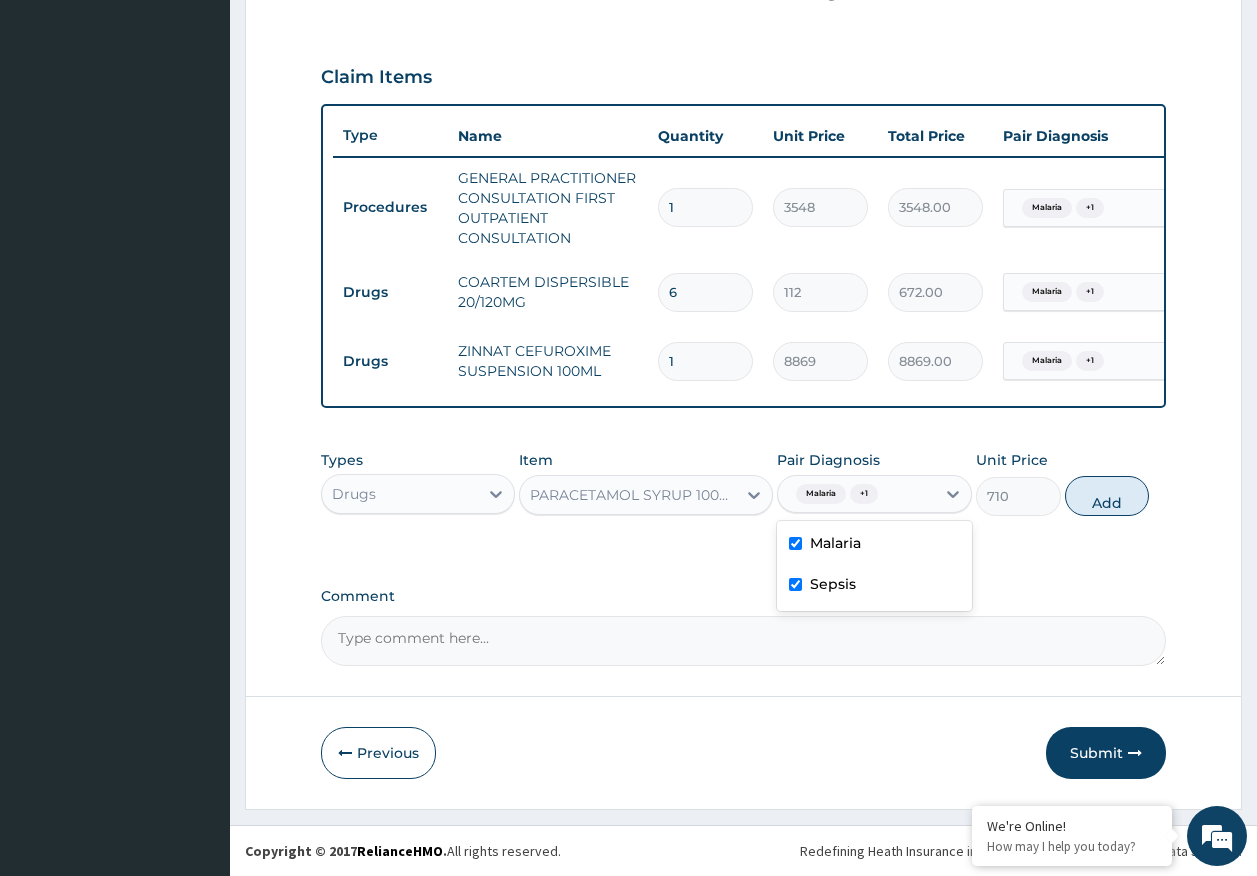 click on "Add" at bounding box center [1107, 496] 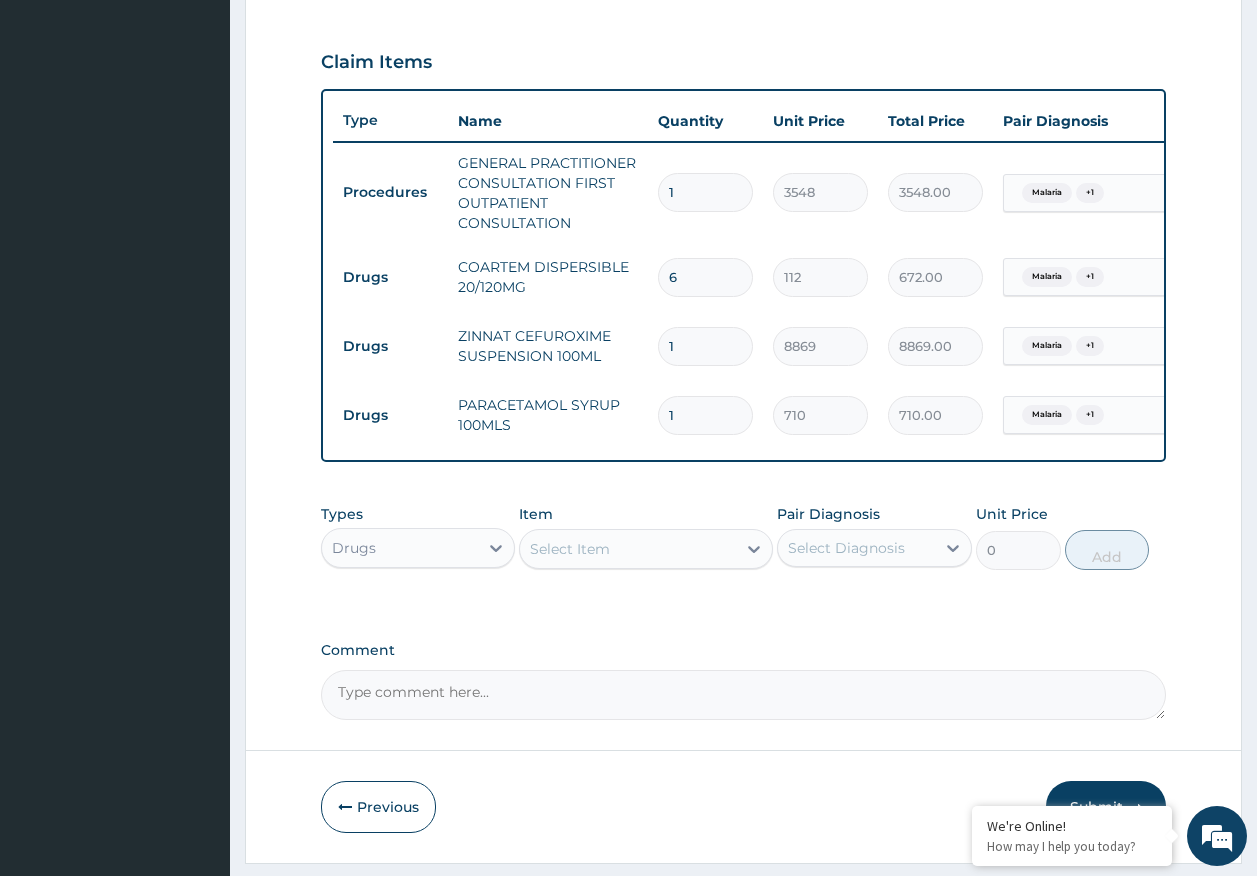 scroll, scrollTop: 724, scrollLeft: 0, axis: vertical 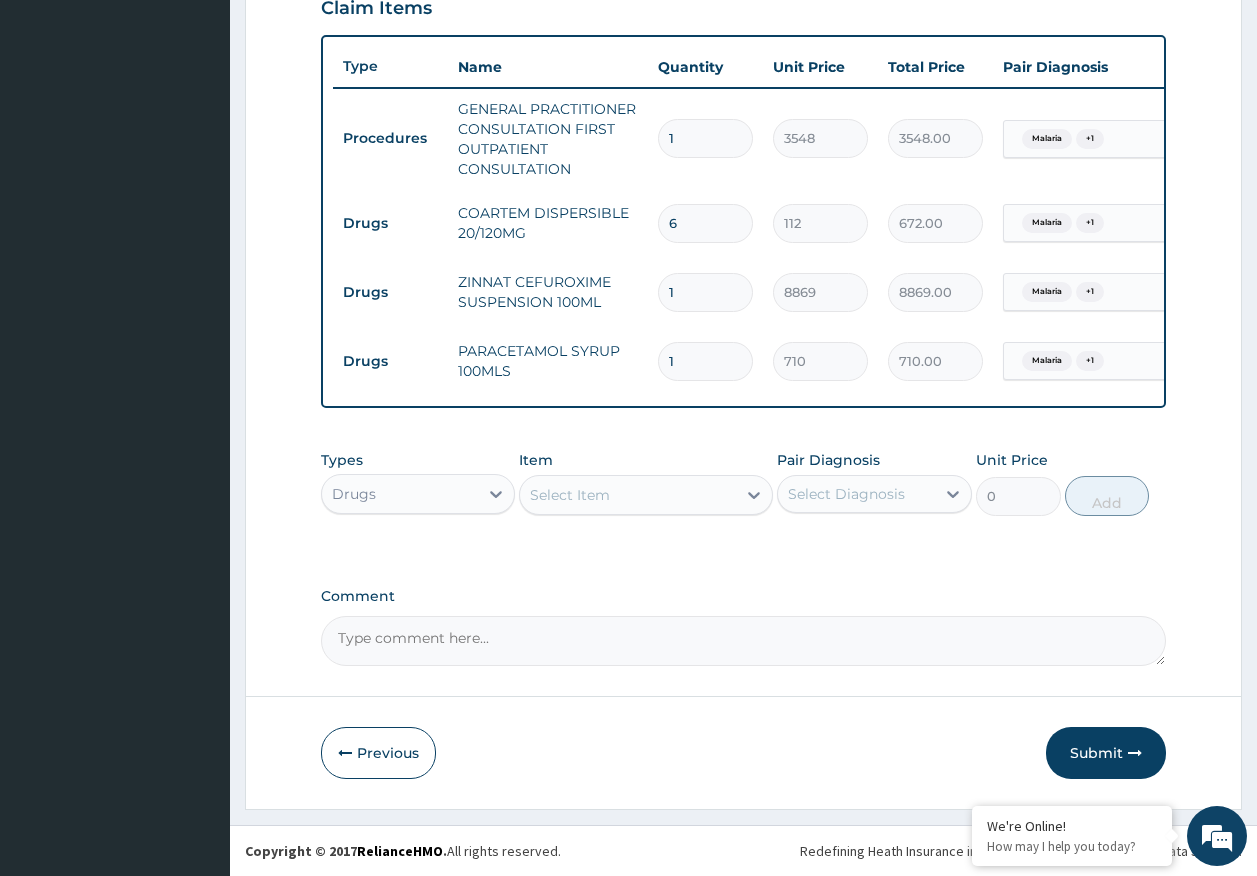 click on "Submit" at bounding box center [1106, 753] 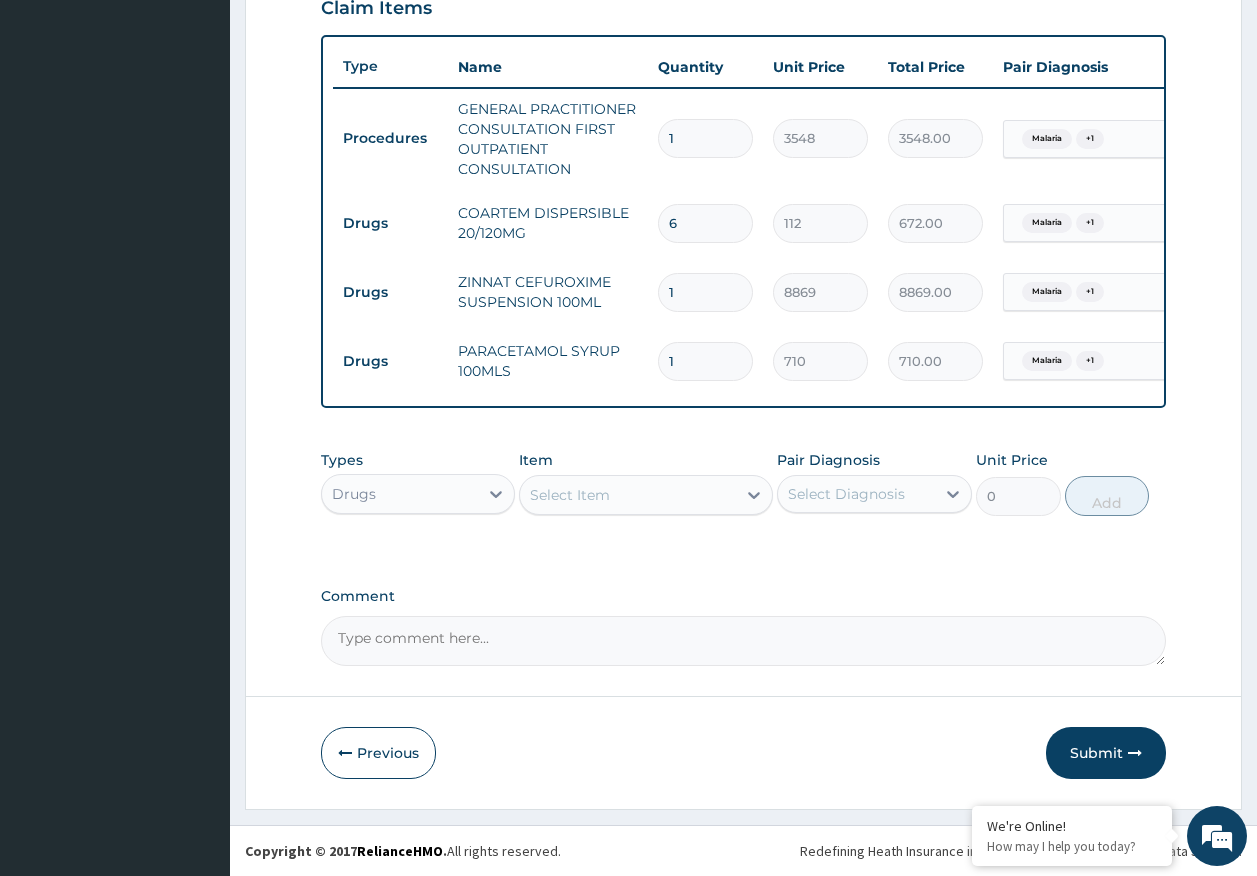 scroll, scrollTop: 124, scrollLeft: 0, axis: vertical 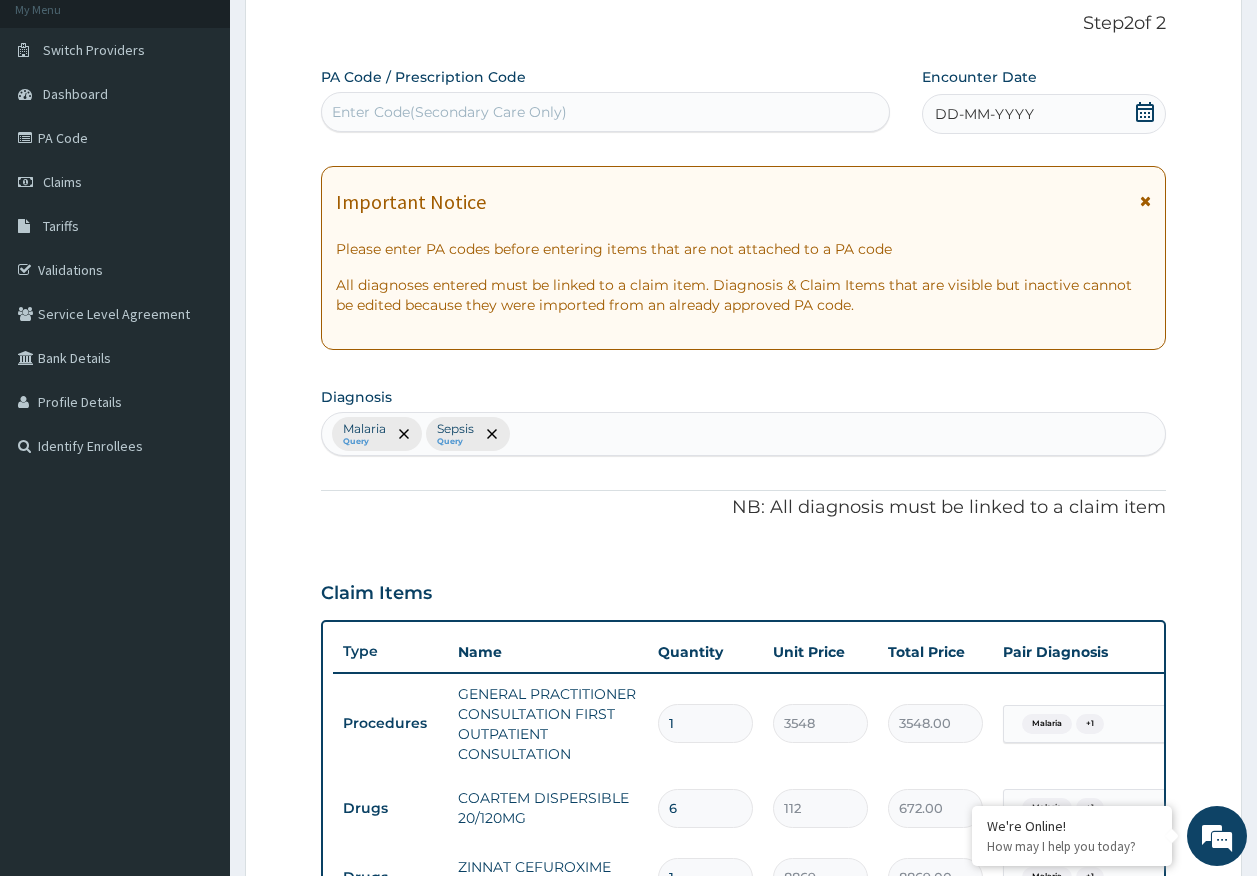 click on "DD-MM-YYYY" at bounding box center (984, 114) 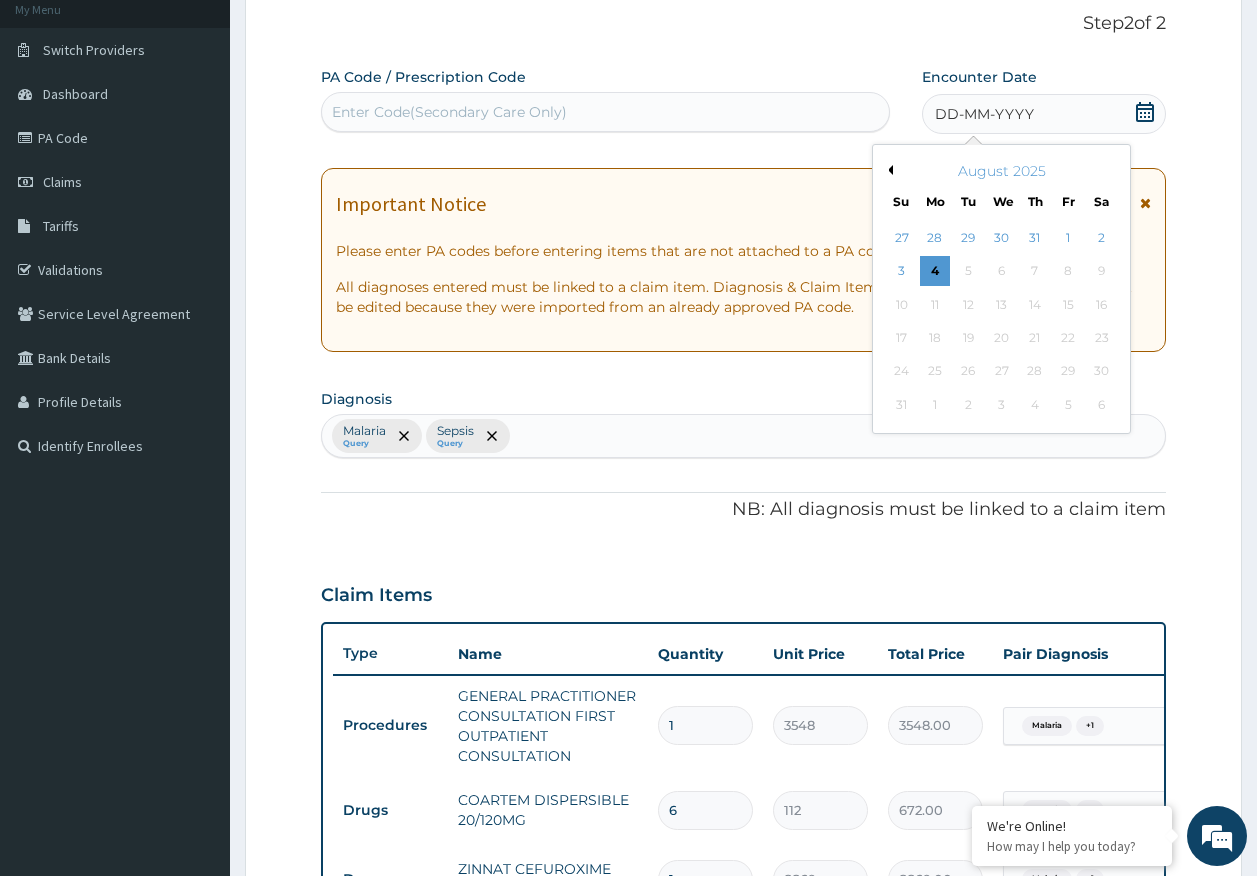 click on "1" at bounding box center (1068, 238) 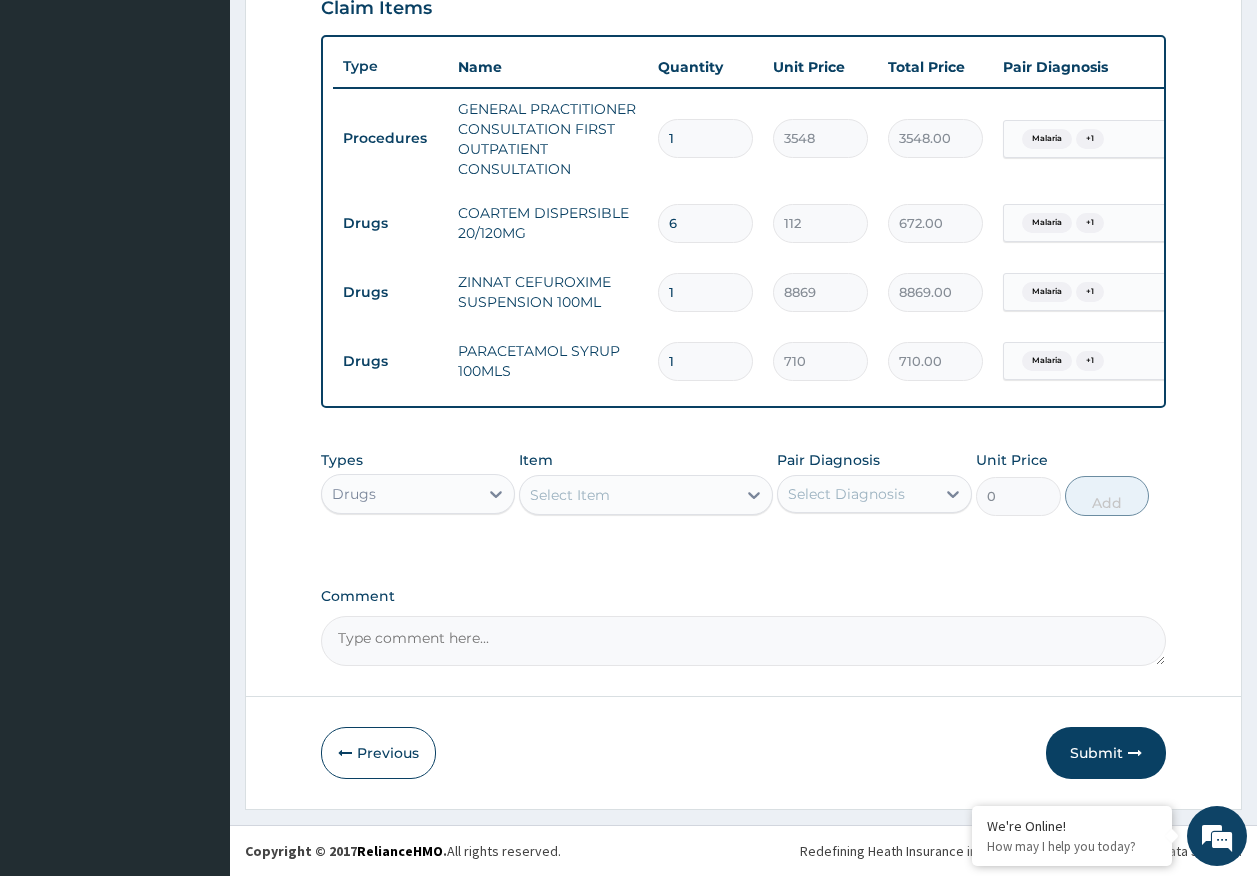 click on "Submit" at bounding box center (1106, 753) 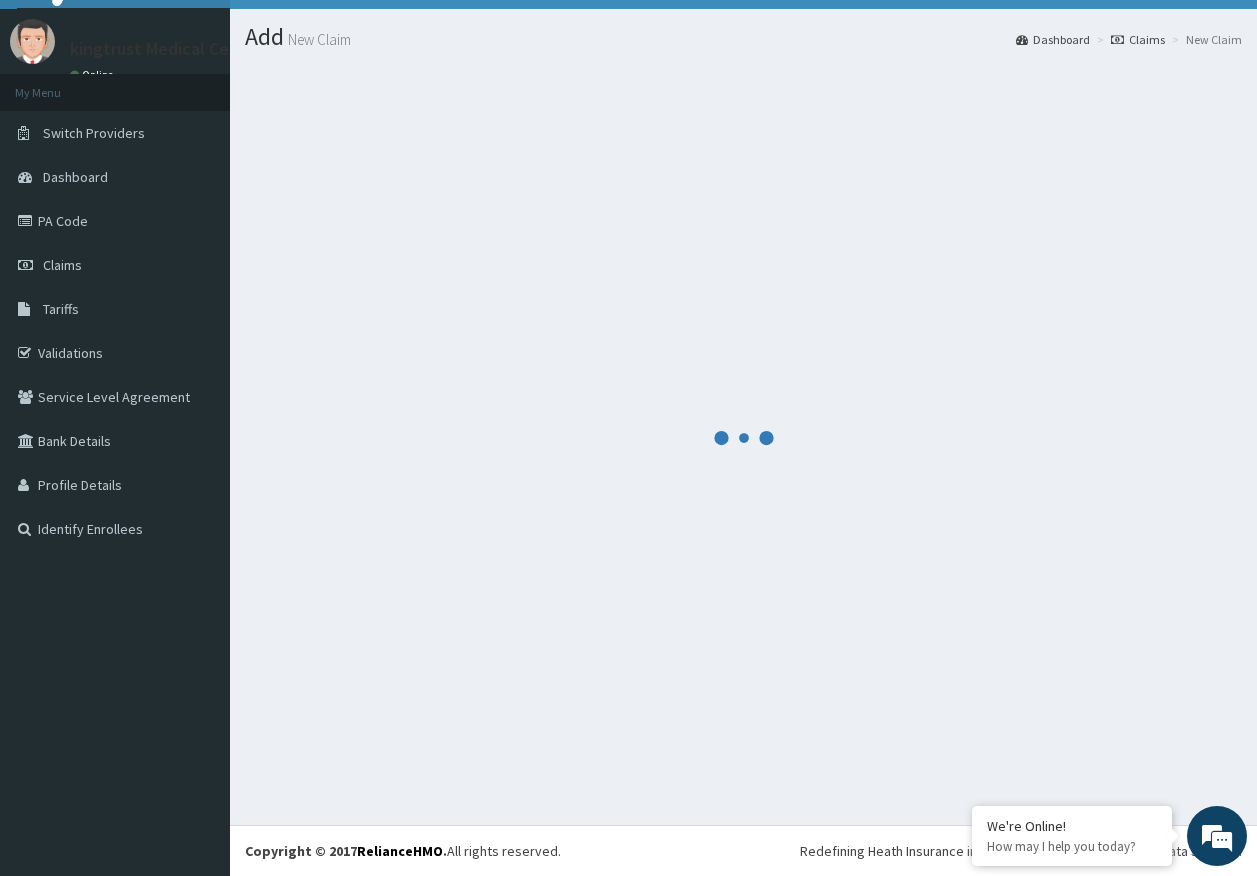 scroll, scrollTop: 41, scrollLeft: 0, axis: vertical 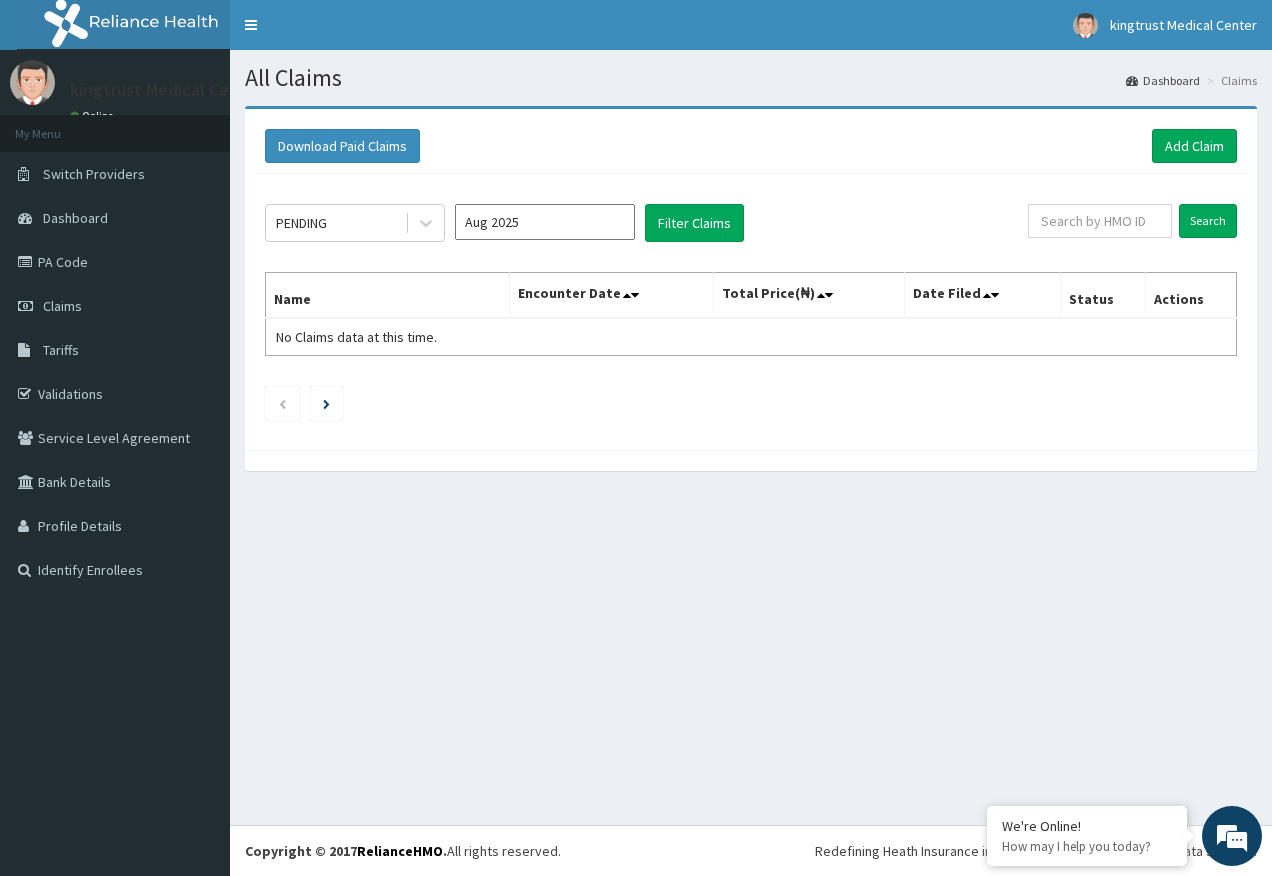 click on "Validations" at bounding box center (115, 394) 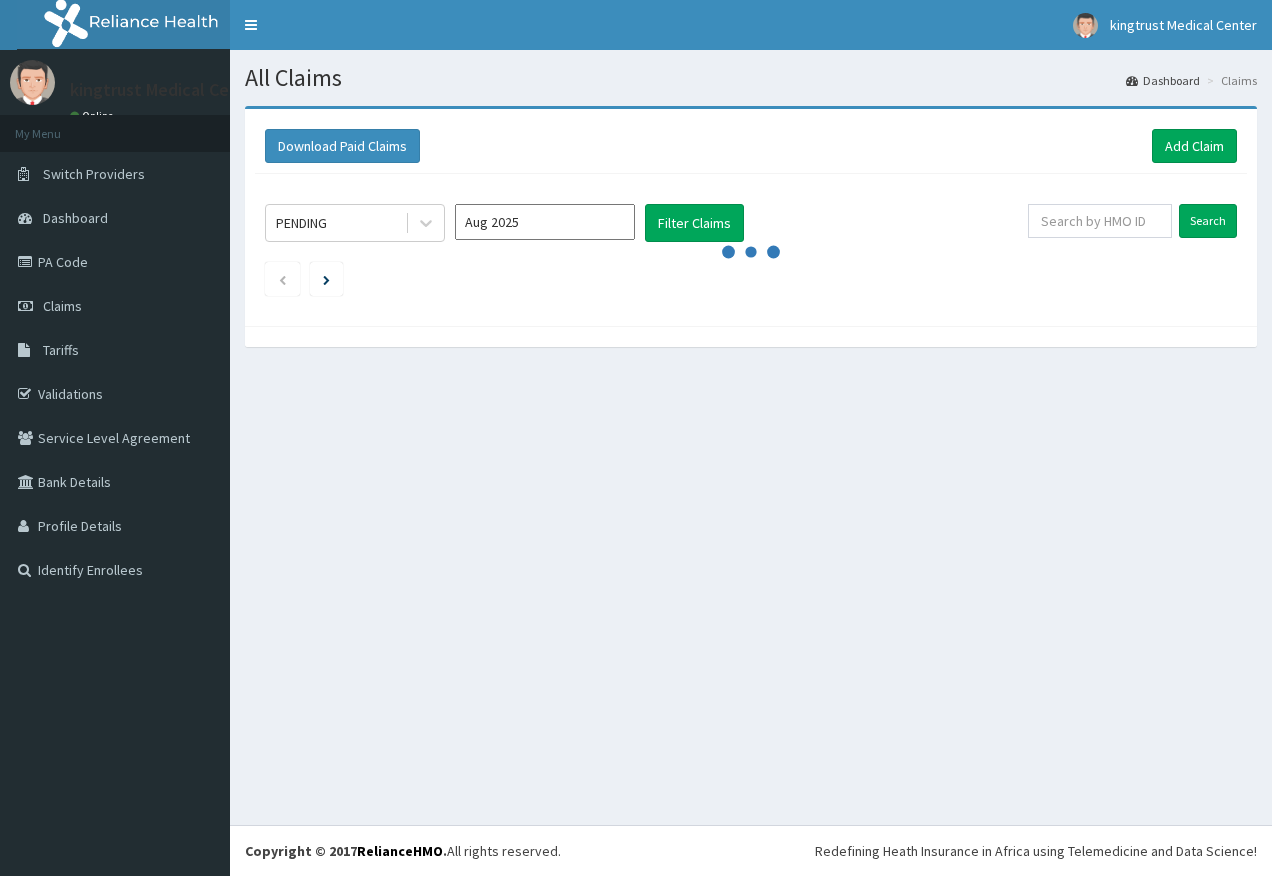 scroll, scrollTop: 0, scrollLeft: 0, axis: both 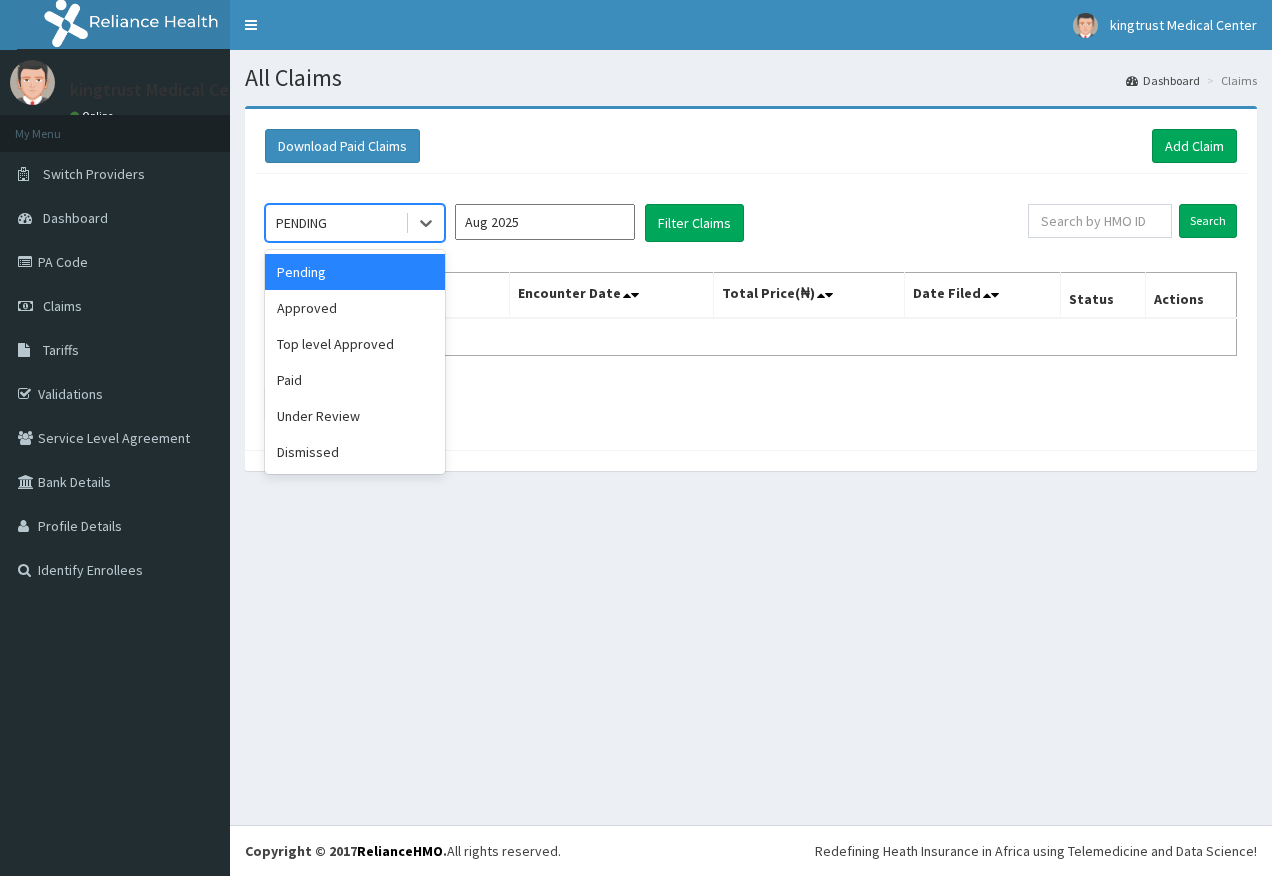 click on "PENDING" at bounding box center (301, 223) 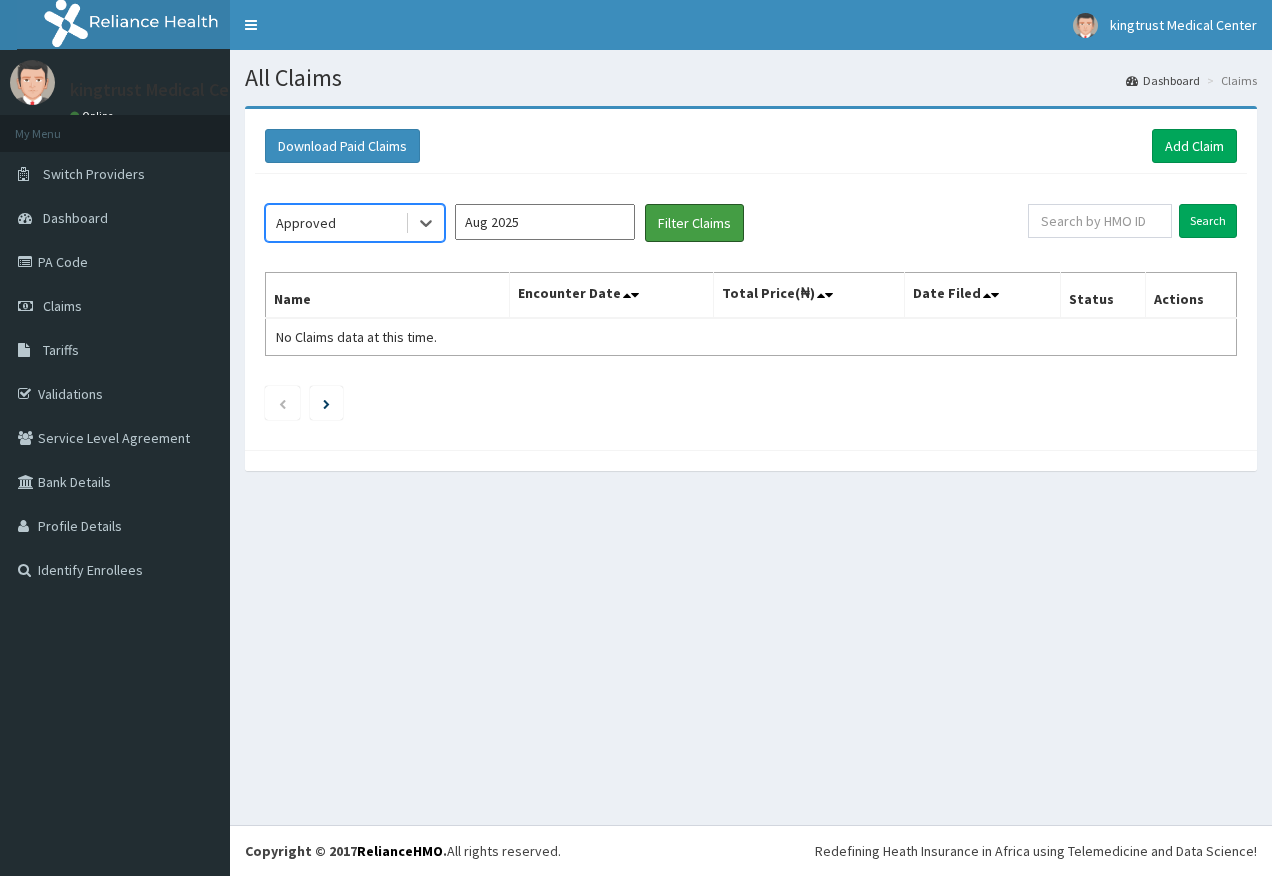 click on "Filter Claims" at bounding box center (694, 223) 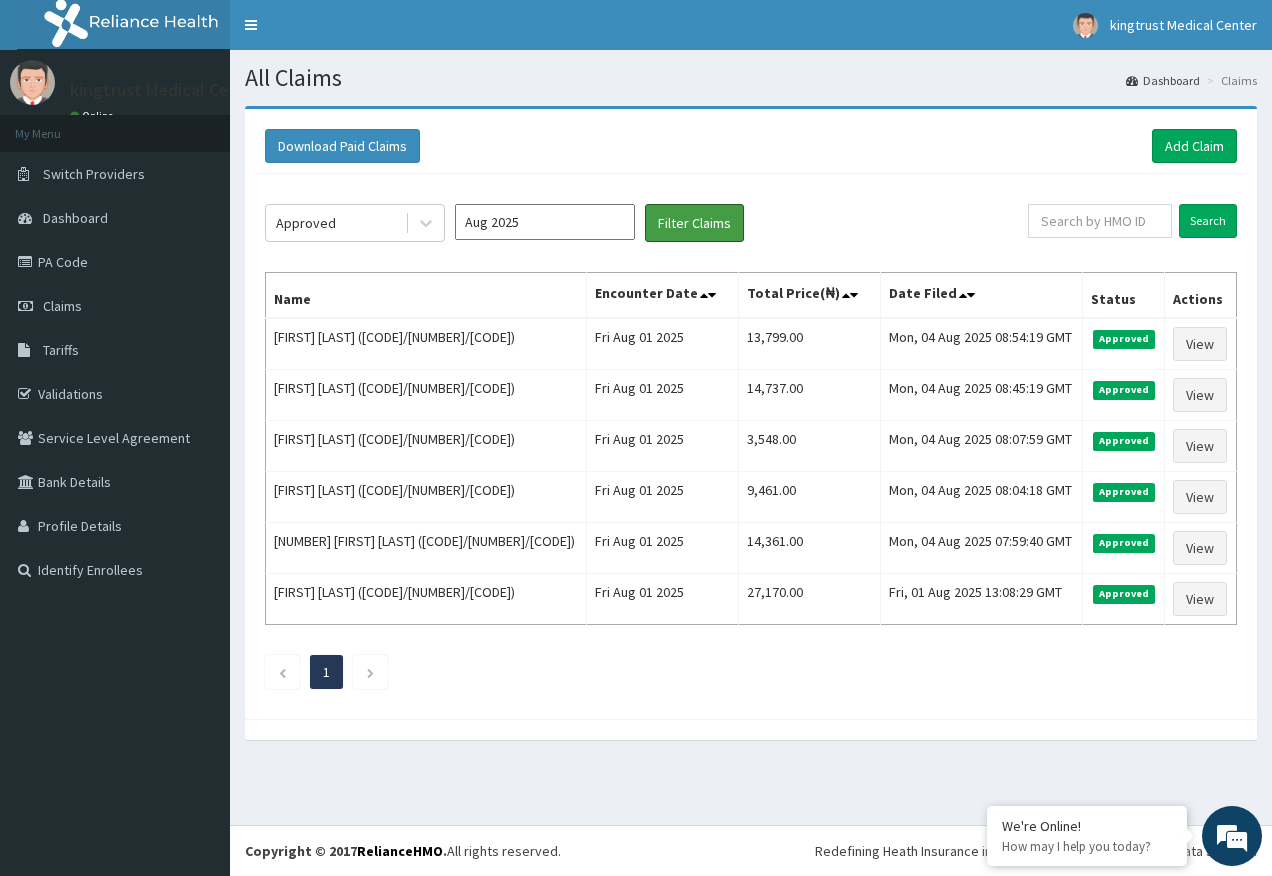 scroll, scrollTop: 0, scrollLeft: 0, axis: both 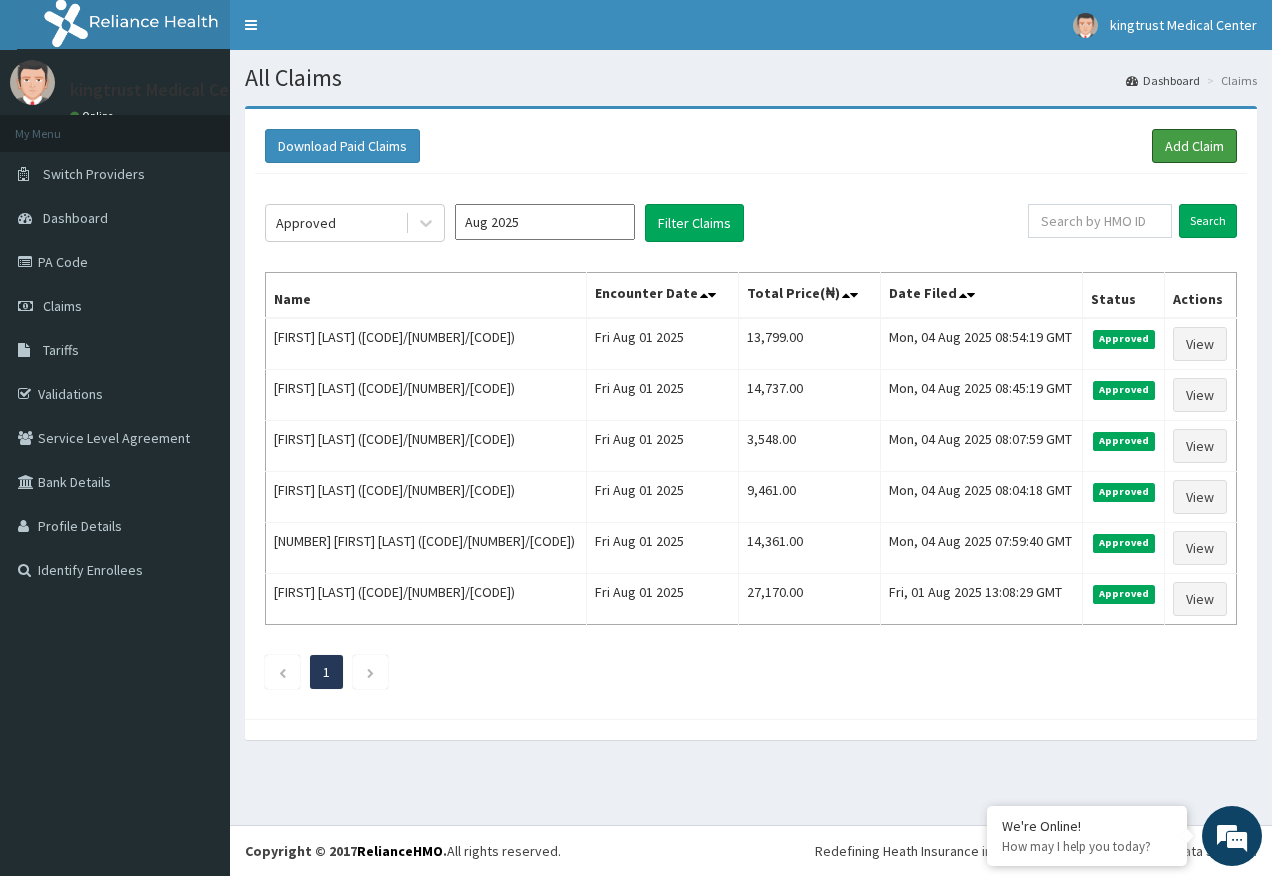 click on "Add Claim" at bounding box center (1194, 146) 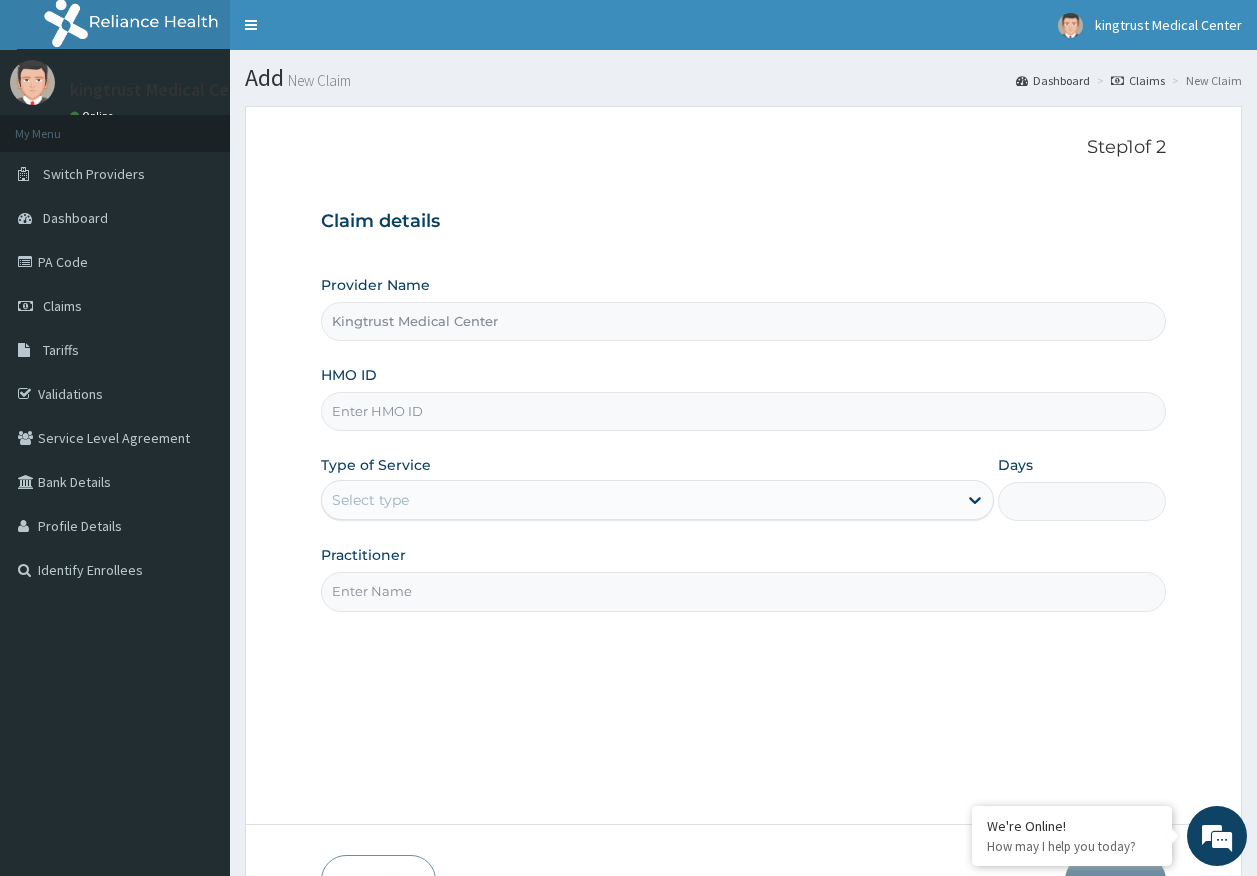 scroll, scrollTop: 0, scrollLeft: 0, axis: both 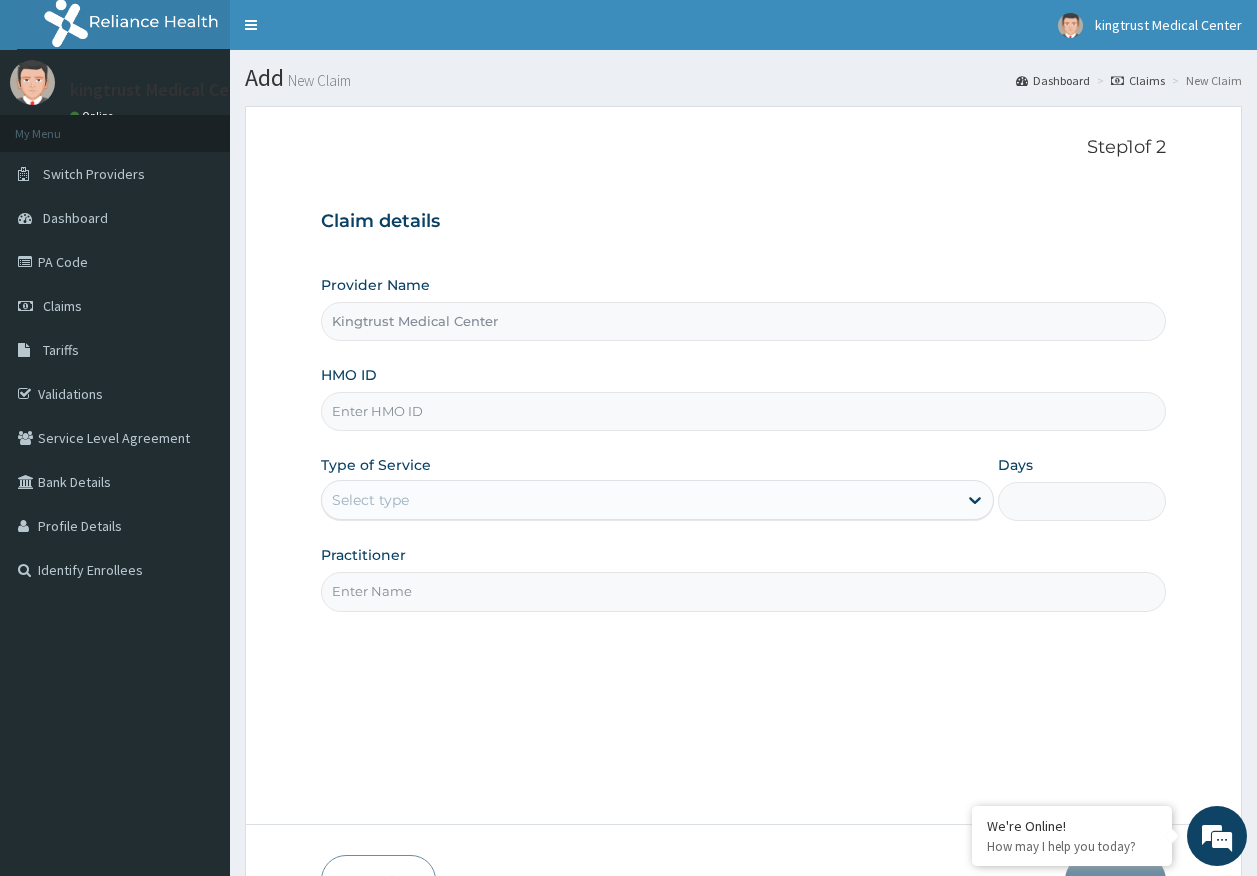 click on "HMO ID" at bounding box center [744, 411] 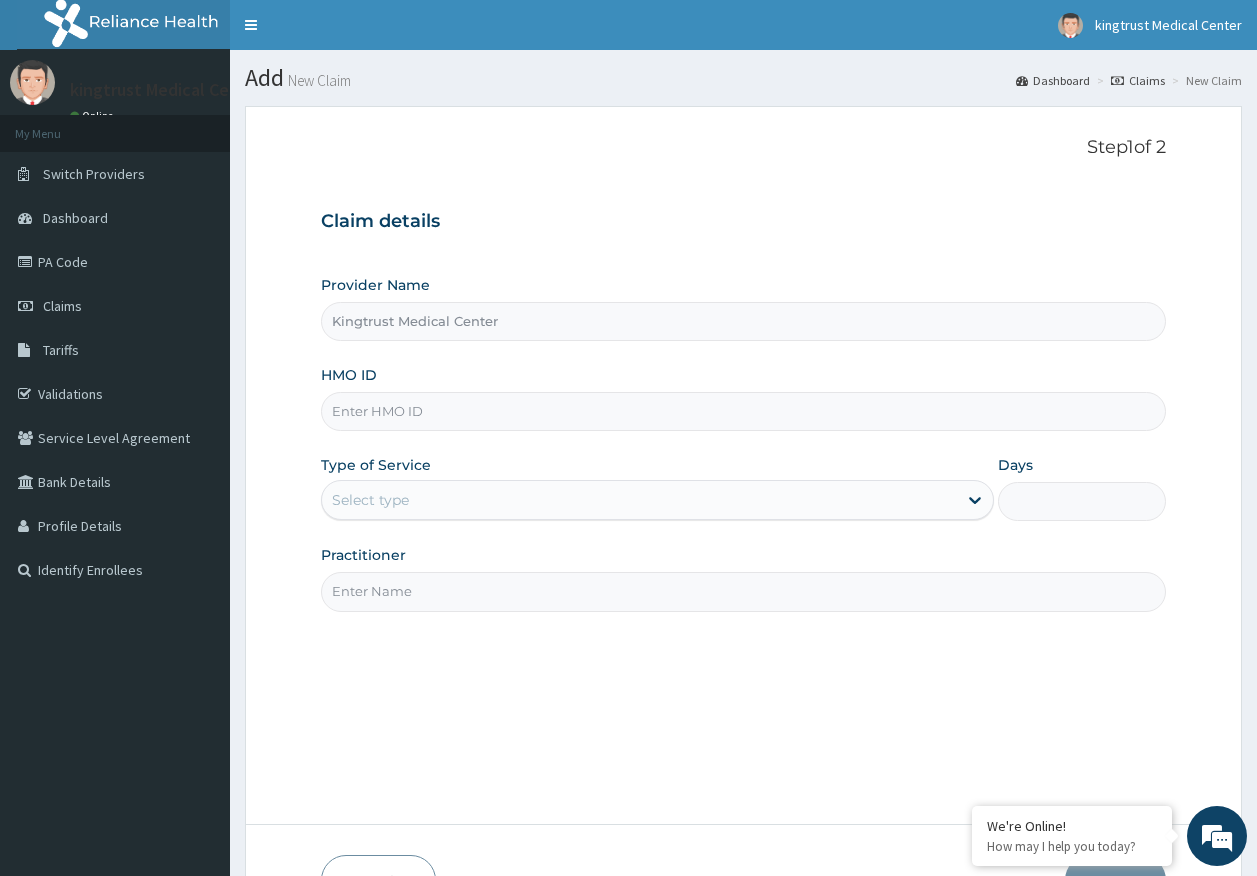 paste on "WAR/10011/A" 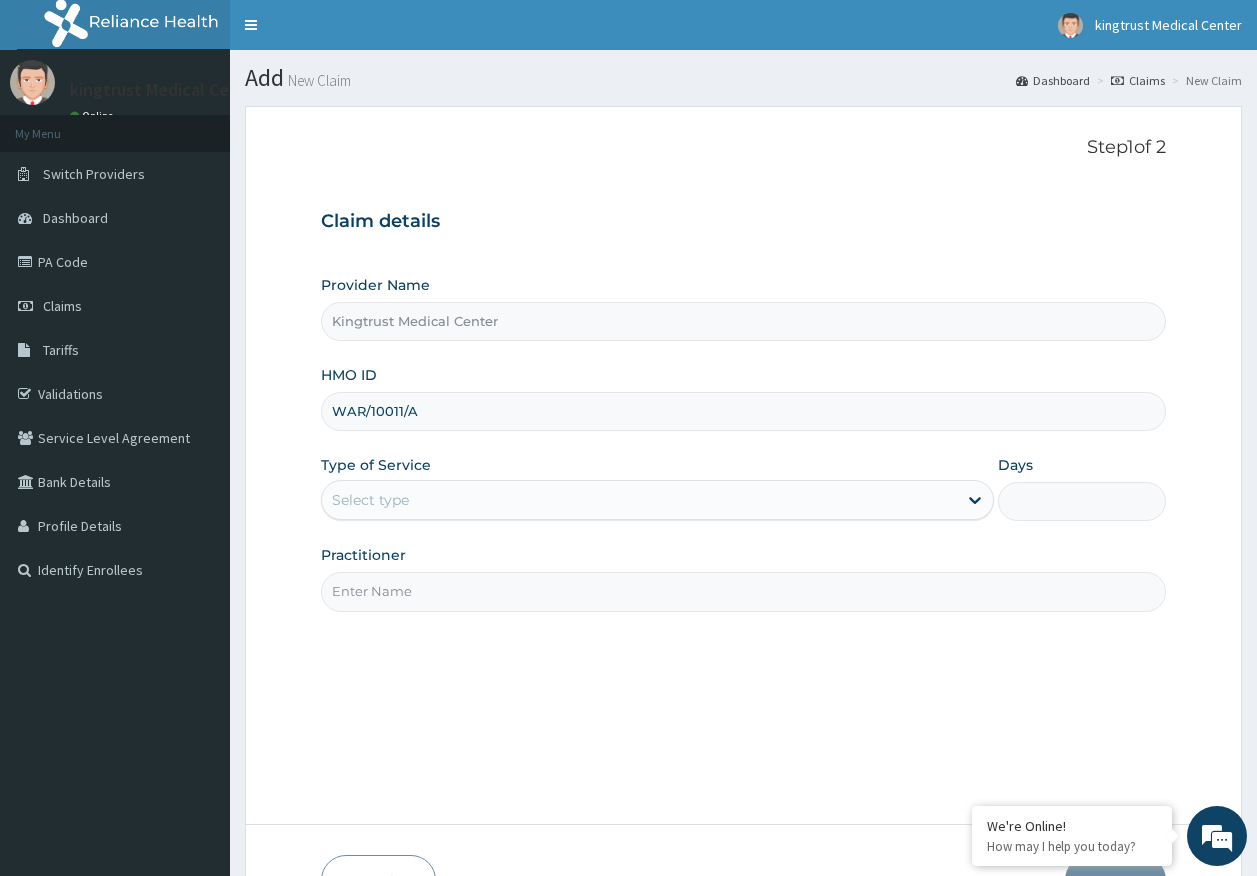 type on "WAR/10011/A" 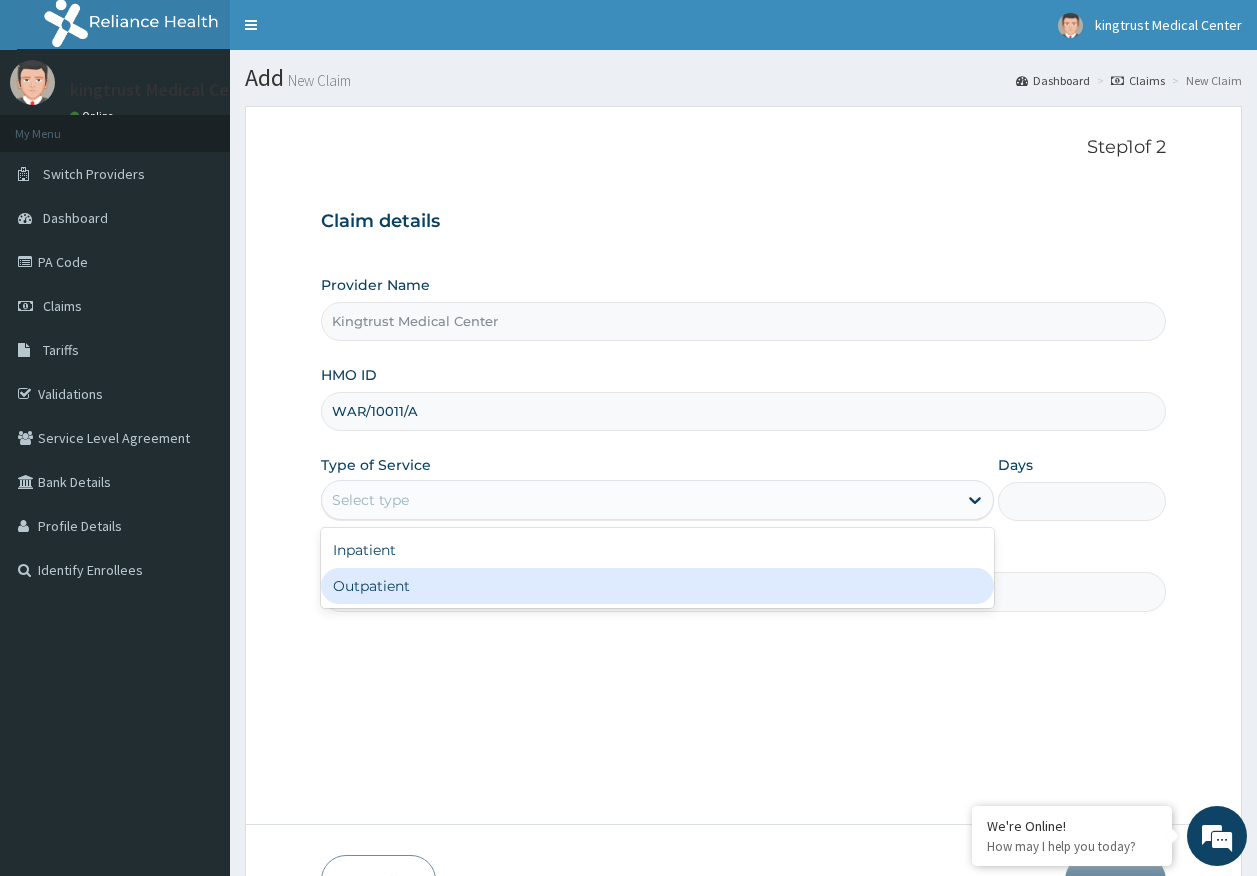 click on "Outpatient" at bounding box center [657, 586] 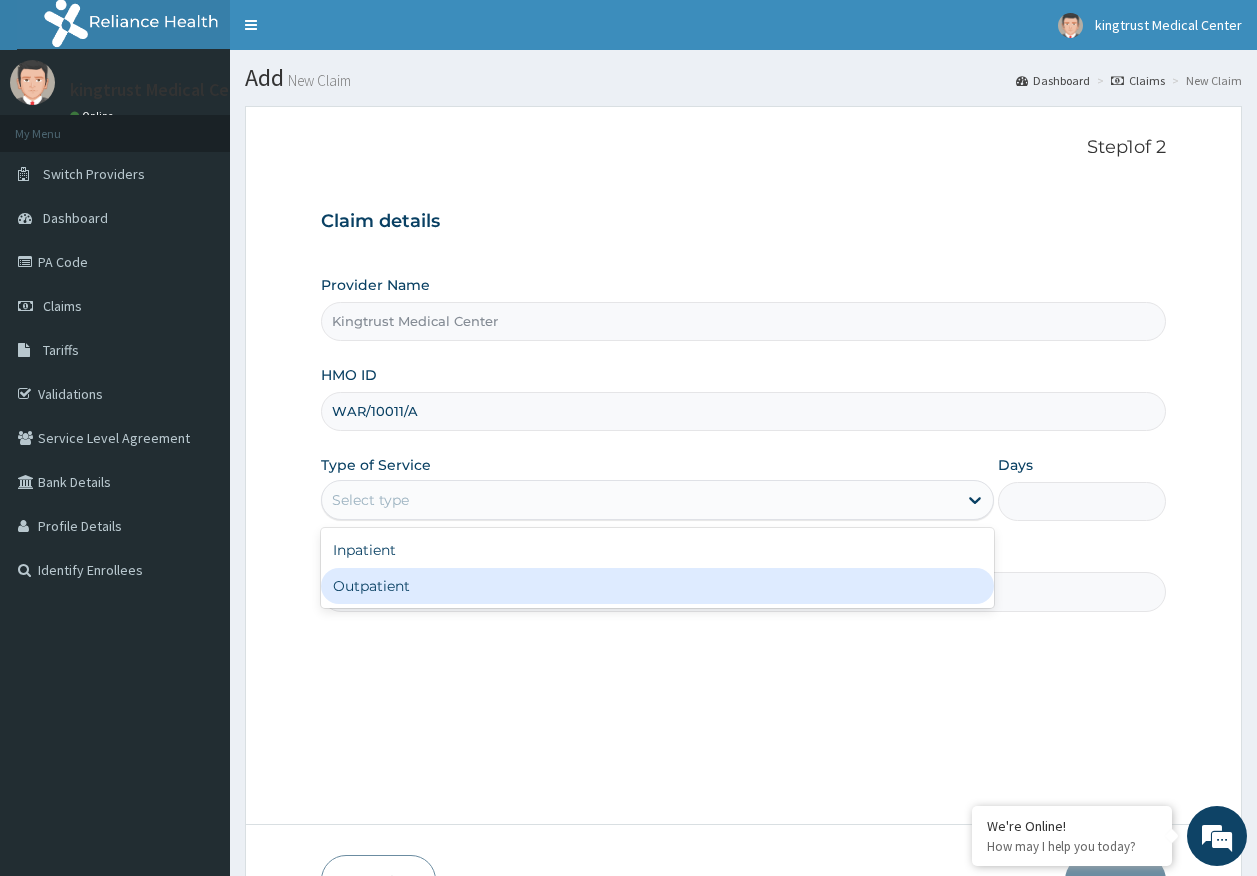 type on "1" 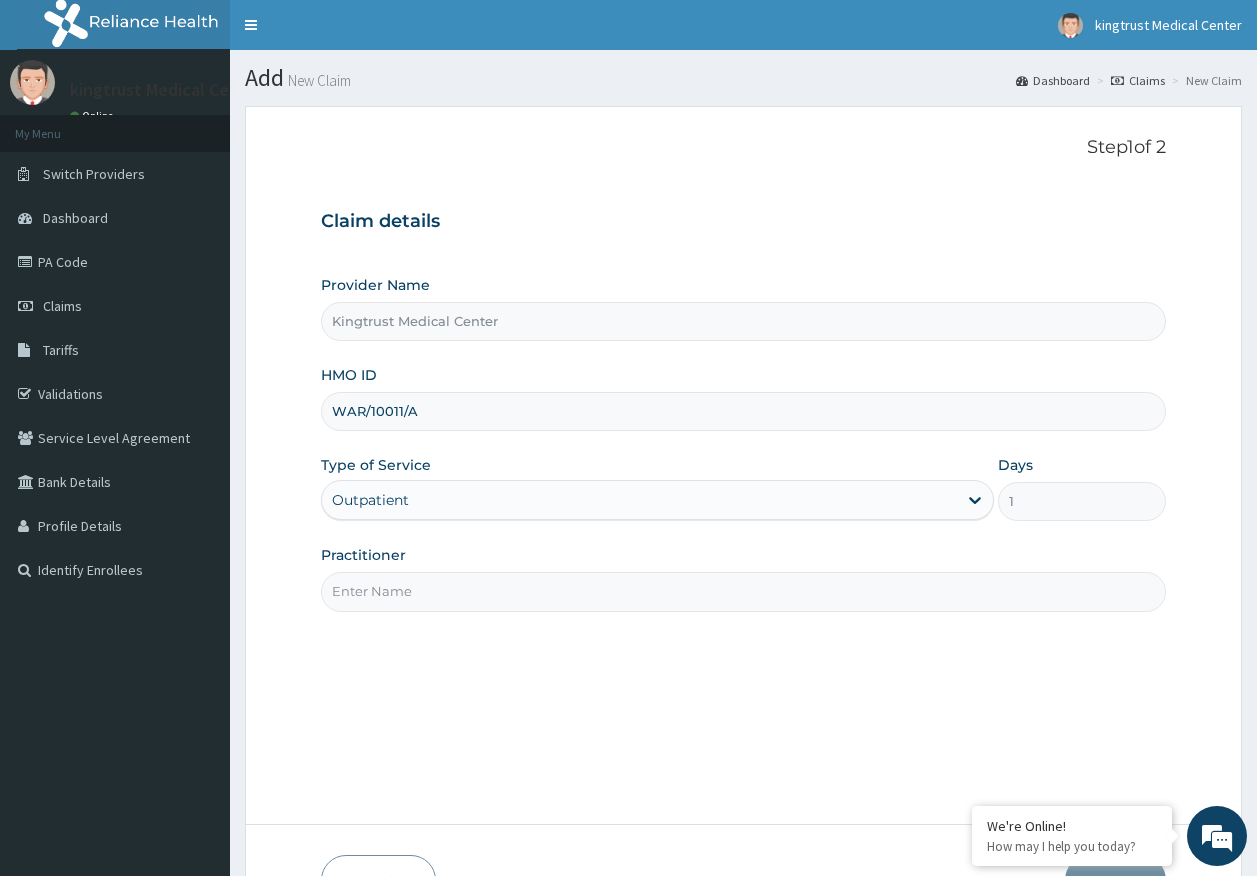 click on "Practitioner" at bounding box center (744, 591) 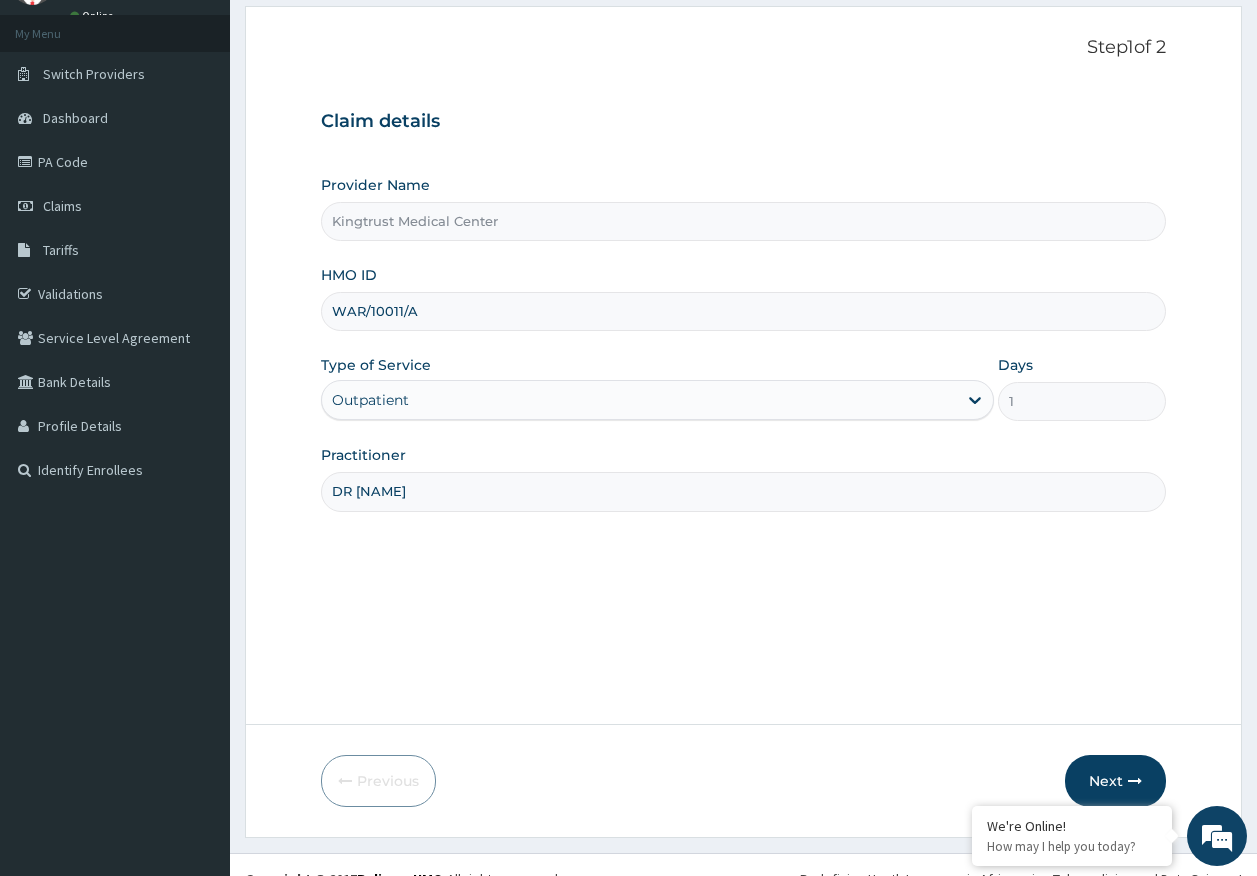 scroll, scrollTop: 128, scrollLeft: 0, axis: vertical 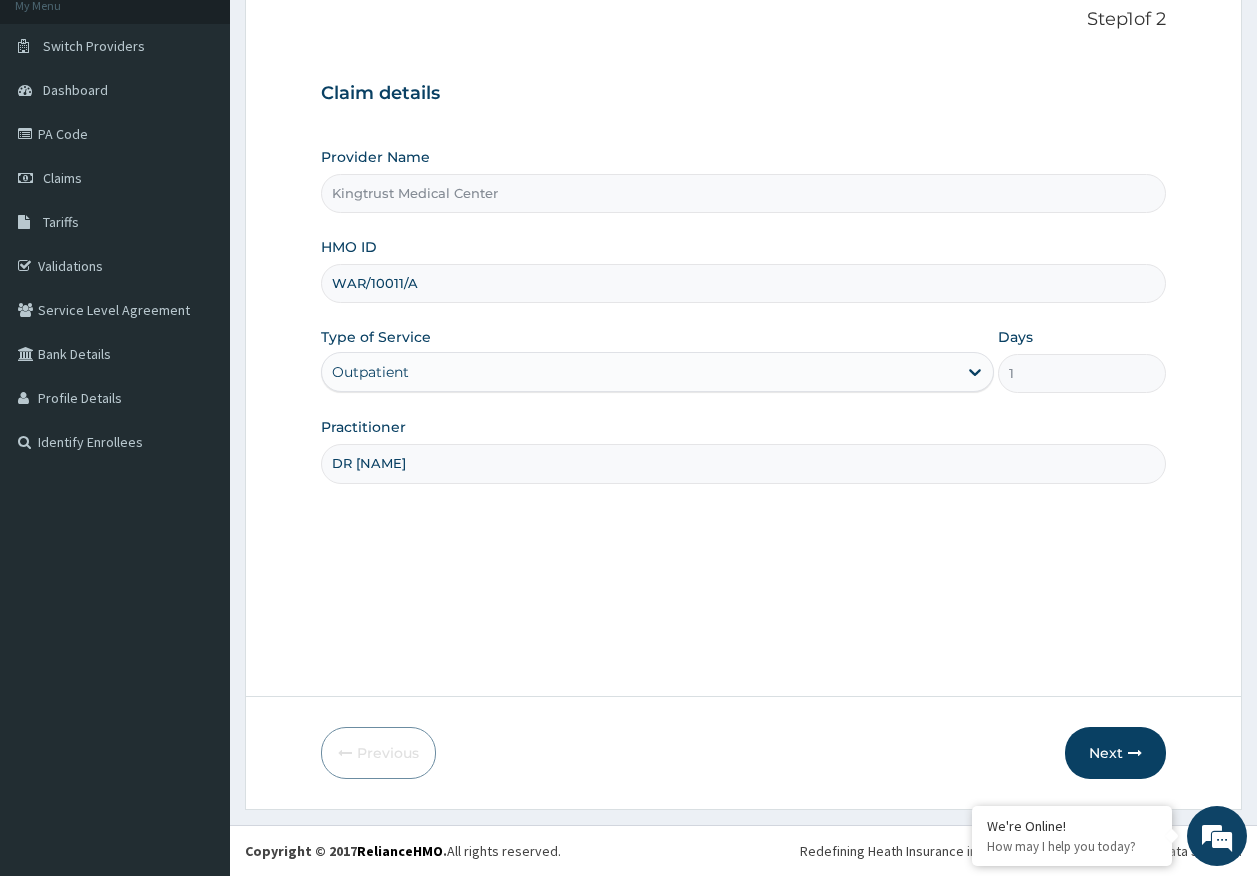 click on "Next" at bounding box center (1115, 753) 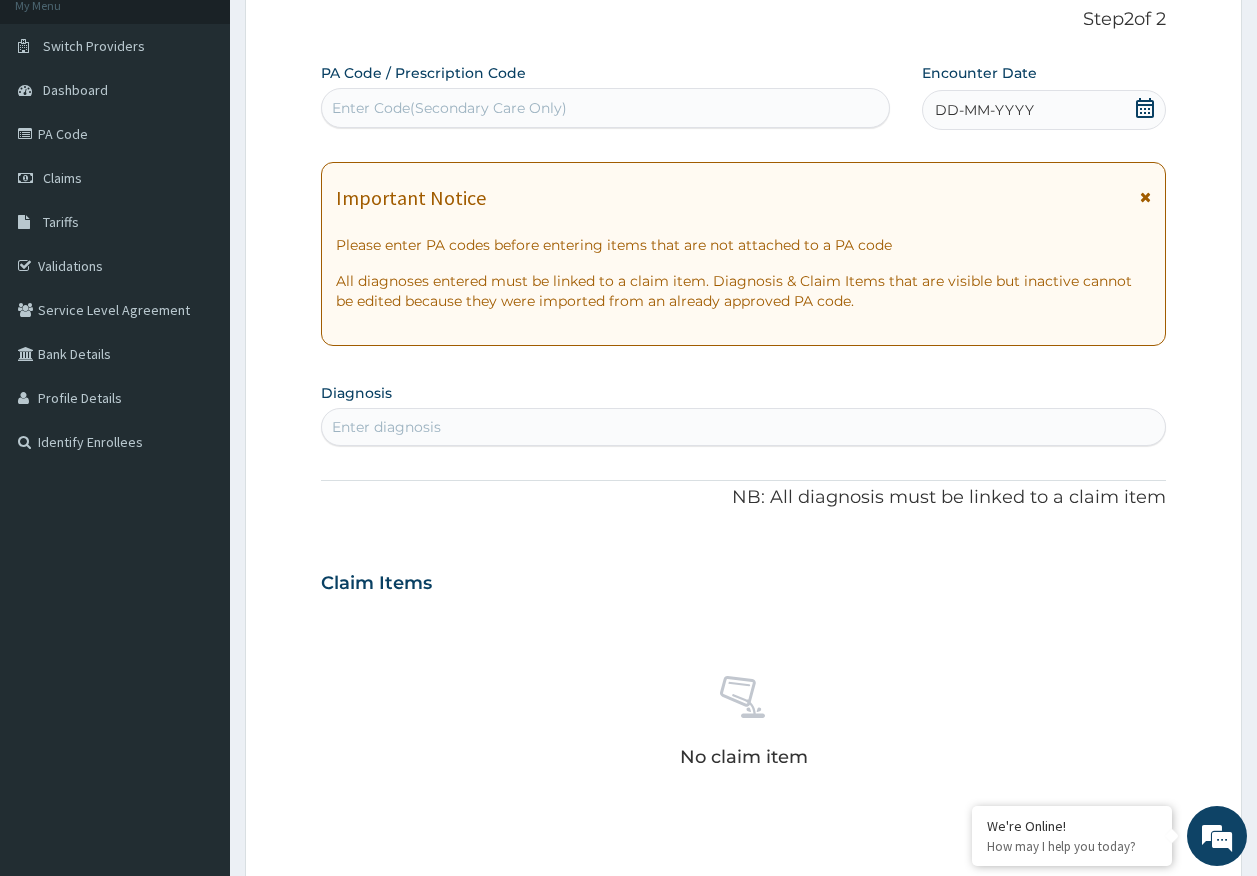 click on "Enter Code(Secondary Care Only)" at bounding box center (449, 108) 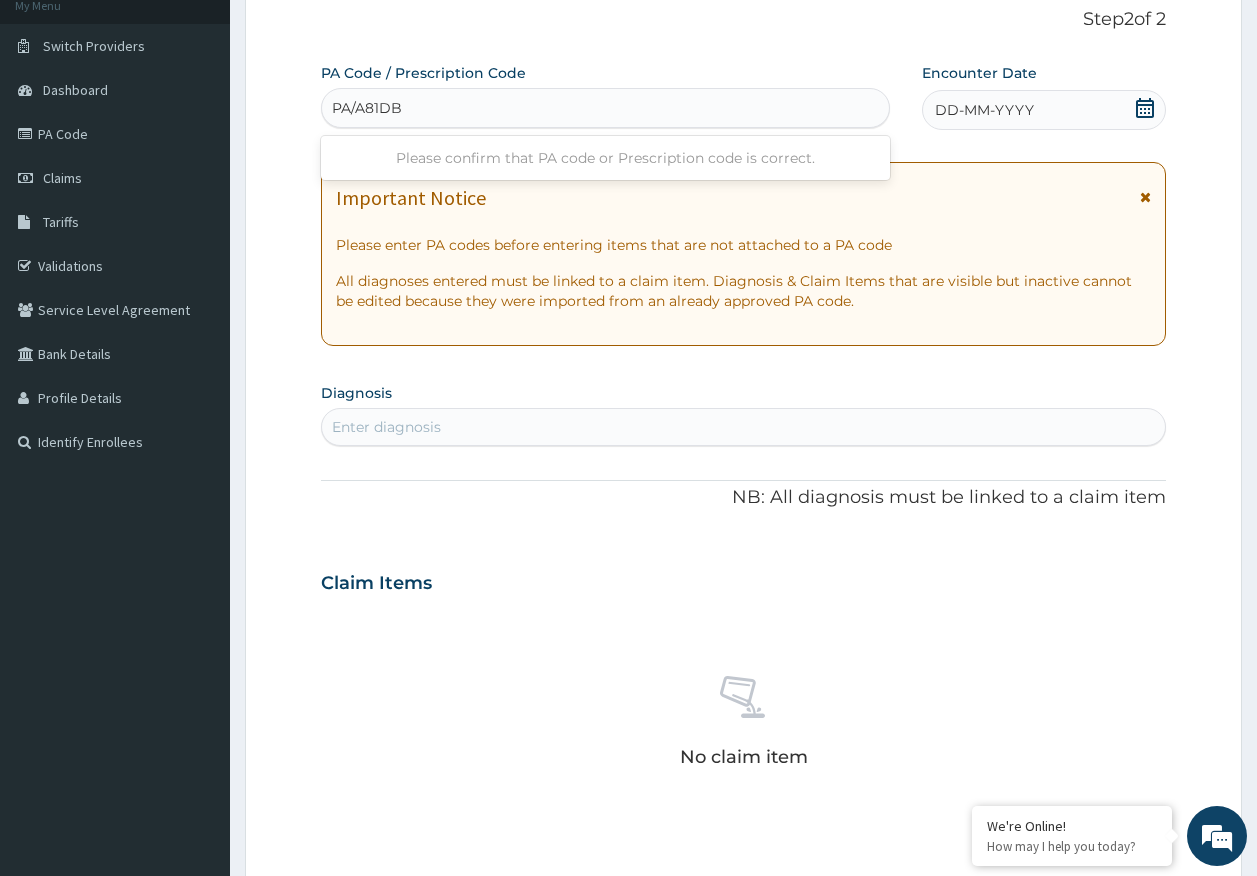 type on "PA/A81DBB" 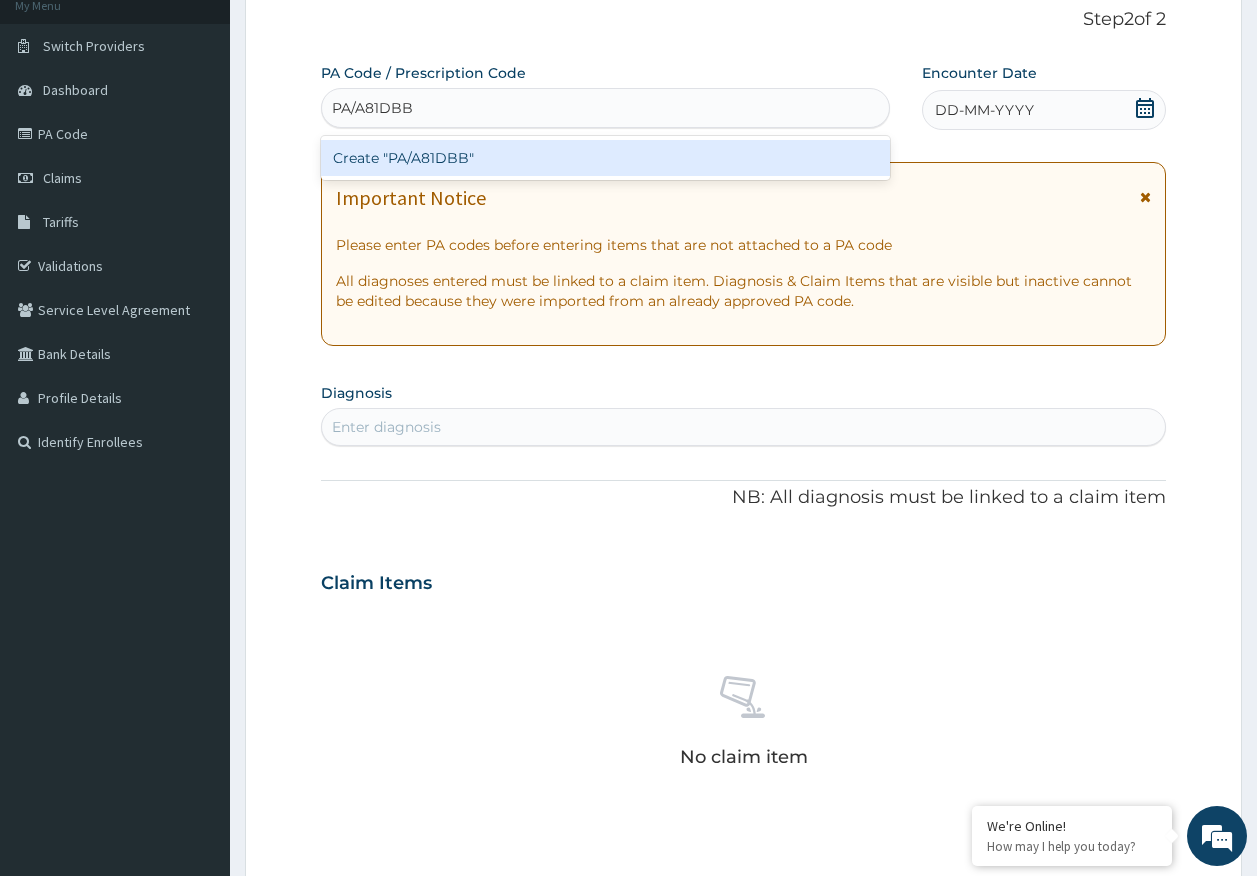 click on "Create "PA/A81DBB"" at bounding box center [606, 158] 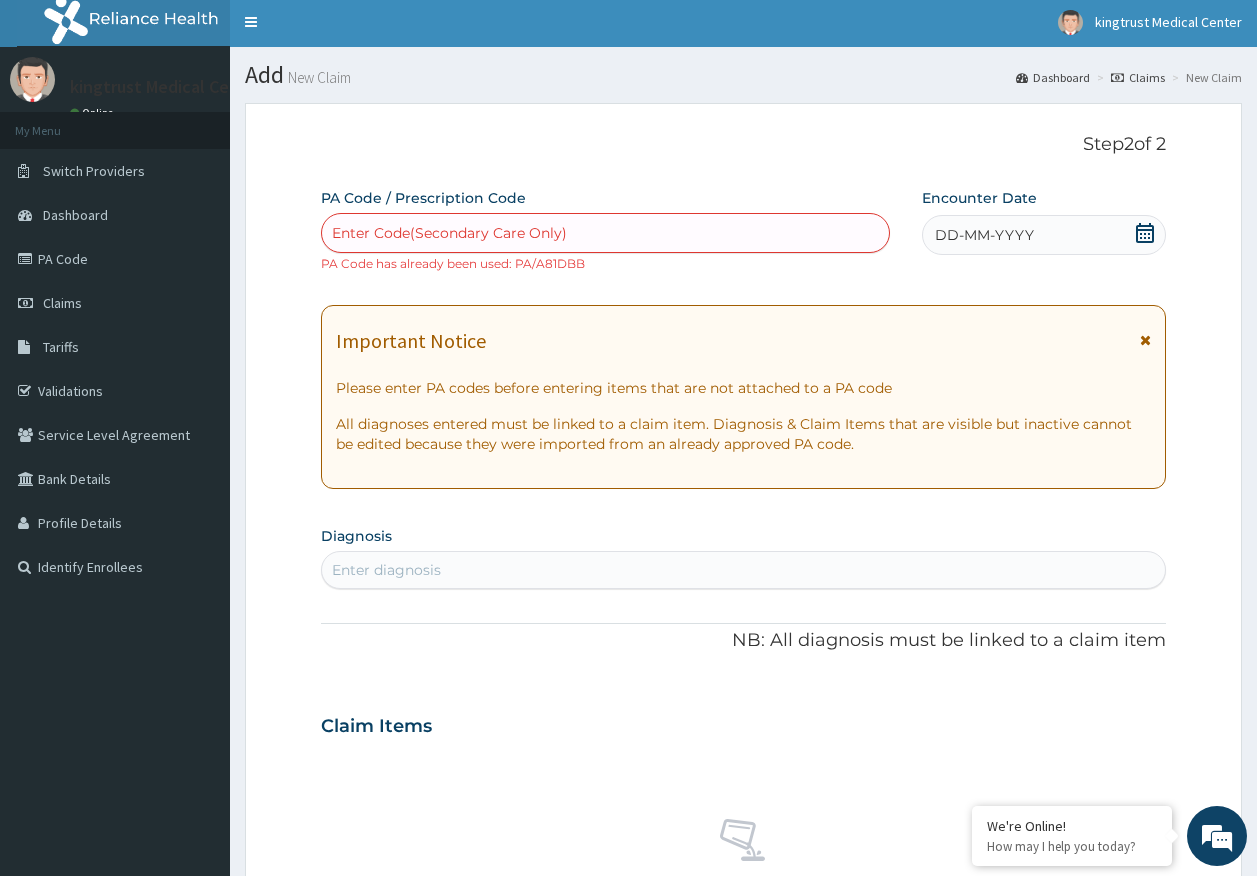 scroll, scrollTop: 0, scrollLeft: 0, axis: both 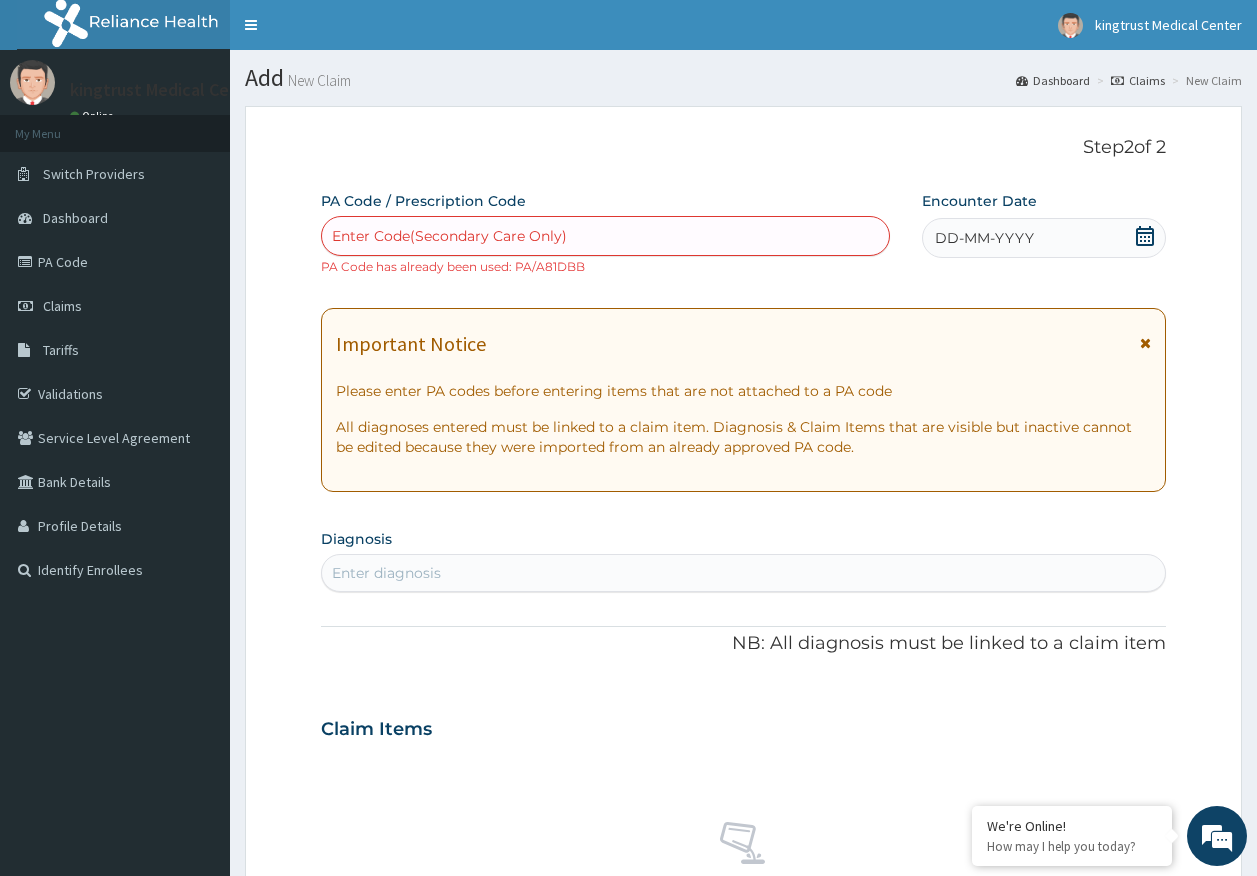 click on "Claims" at bounding box center [115, 306] 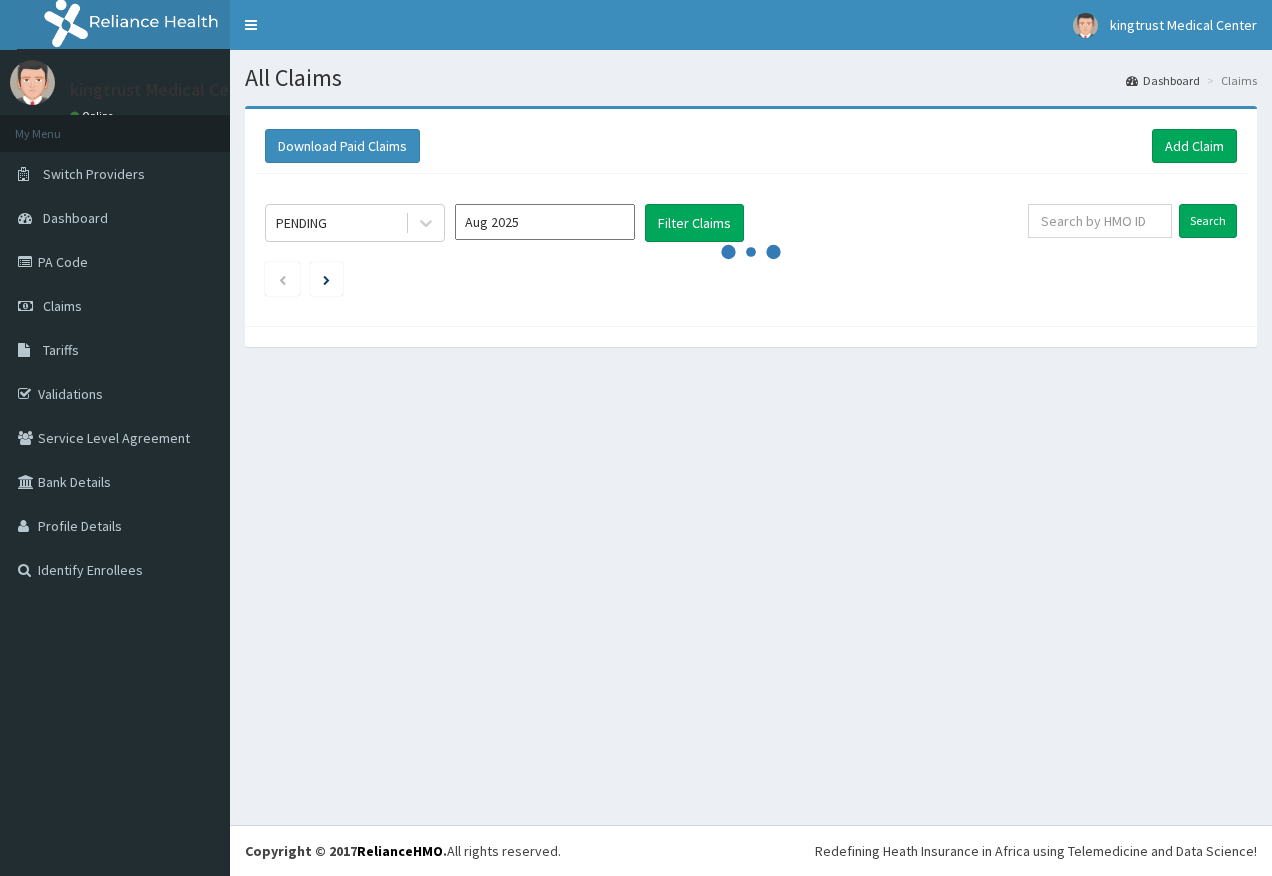scroll, scrollTop: 0, scrollLeft: 0, axis: both 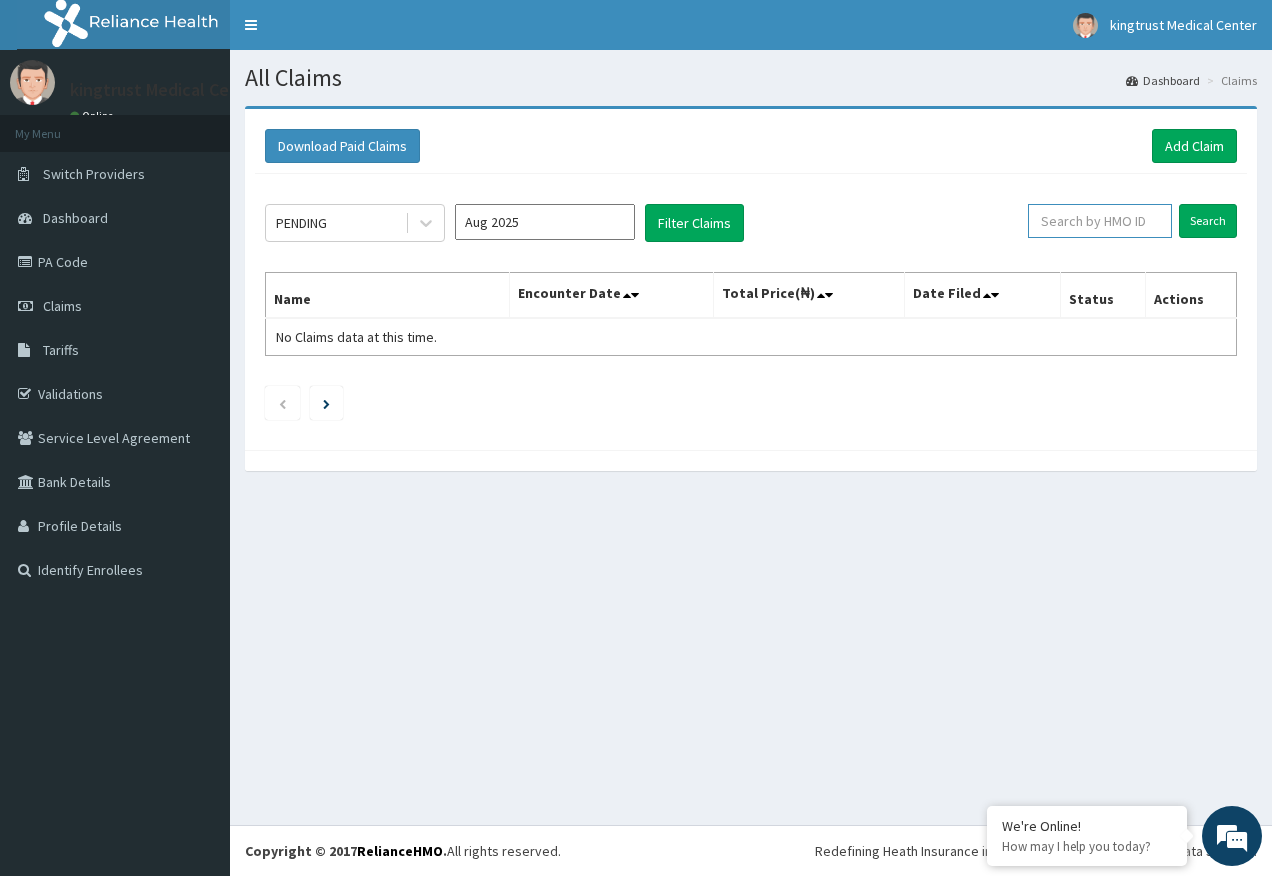 click at bounding box center [1100, 221] 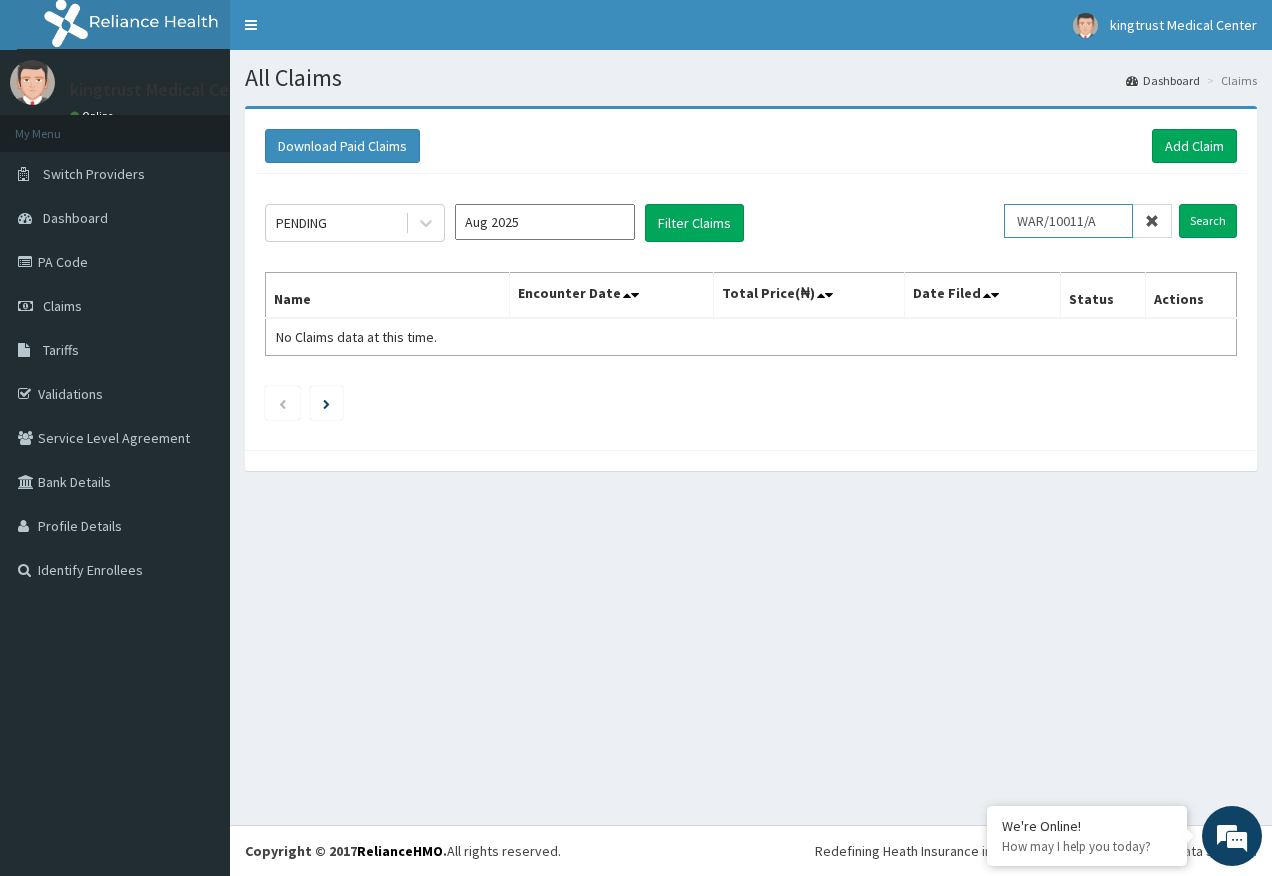 type on "WAR/10011/A" 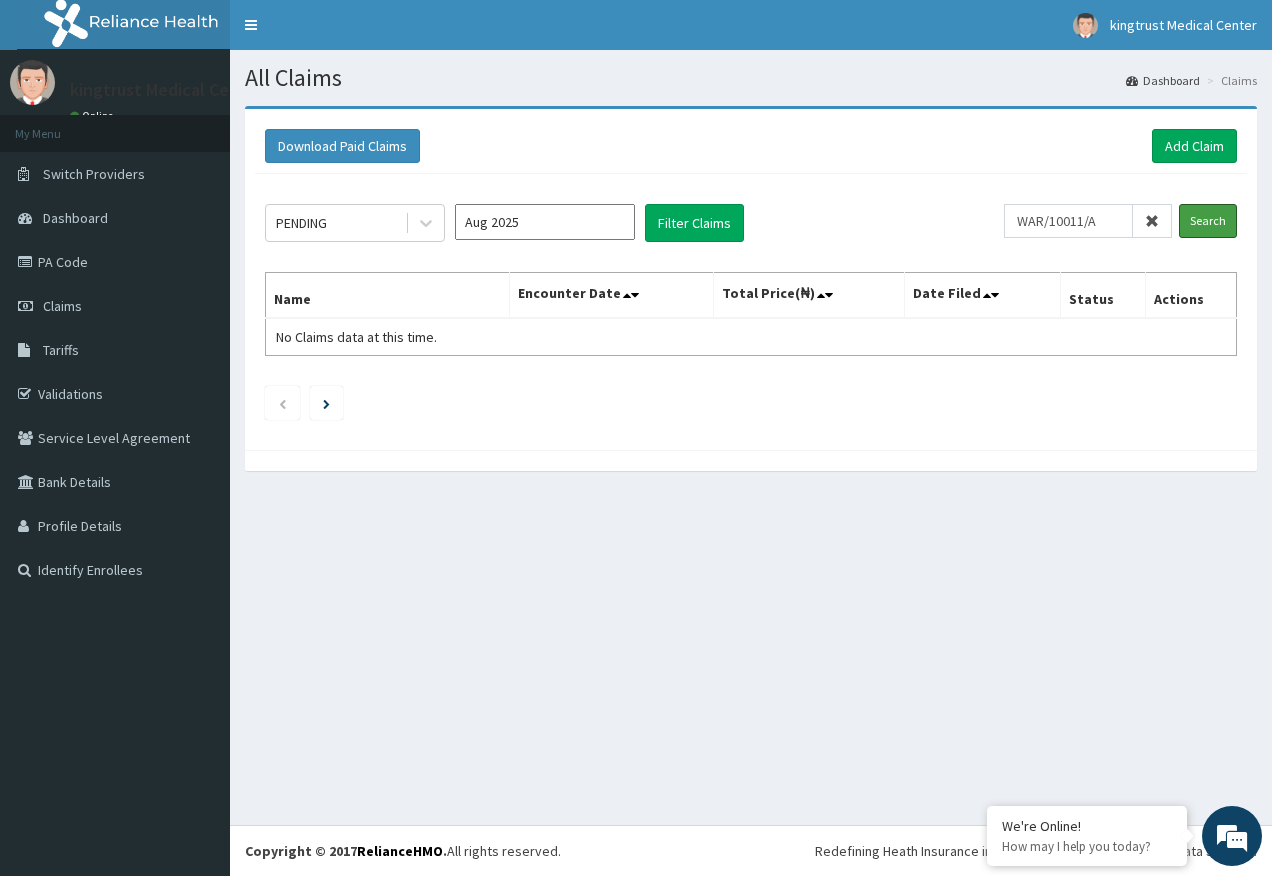 click on "Search" at bounding box center [1208, 221] 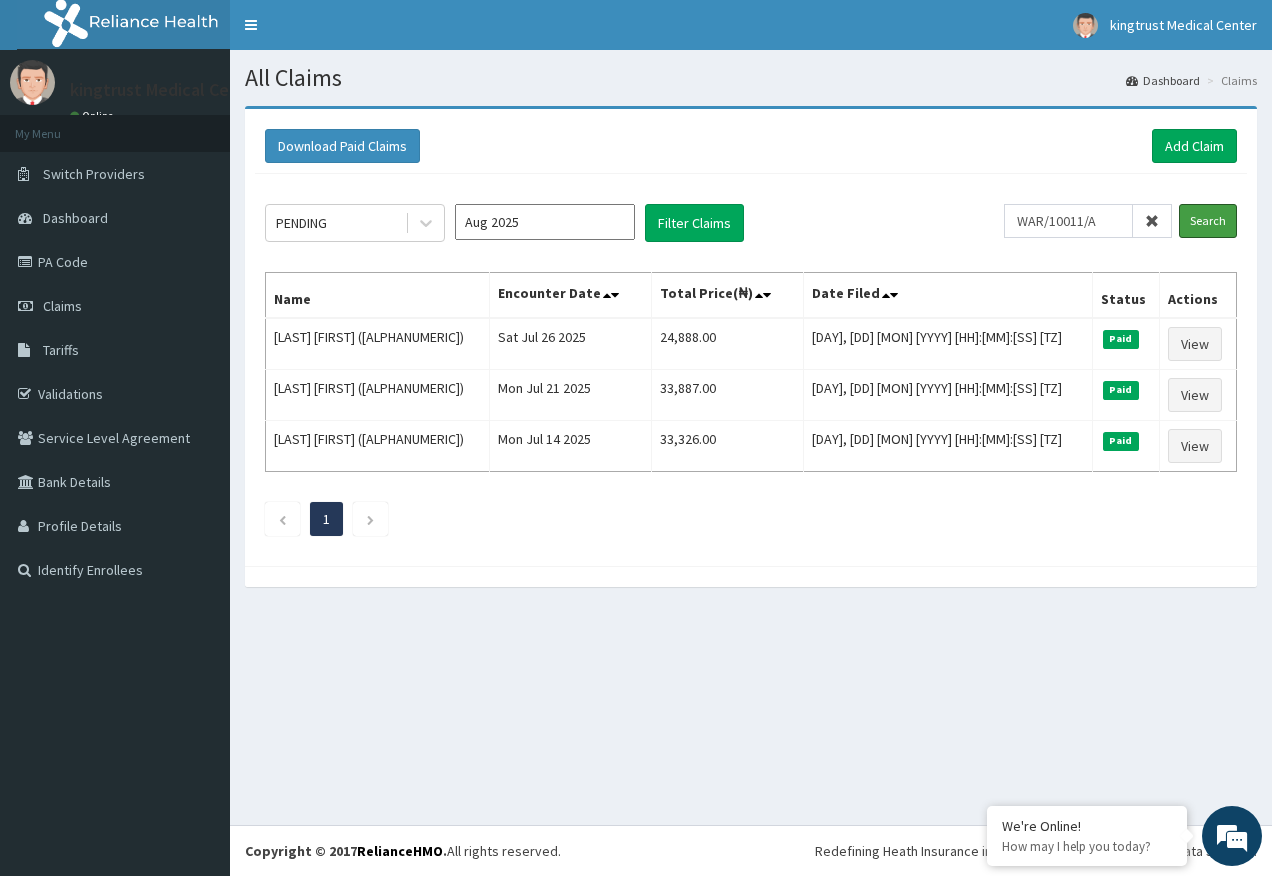 scroll, scrollTop: 0, scrollLeft: 0, axis: both 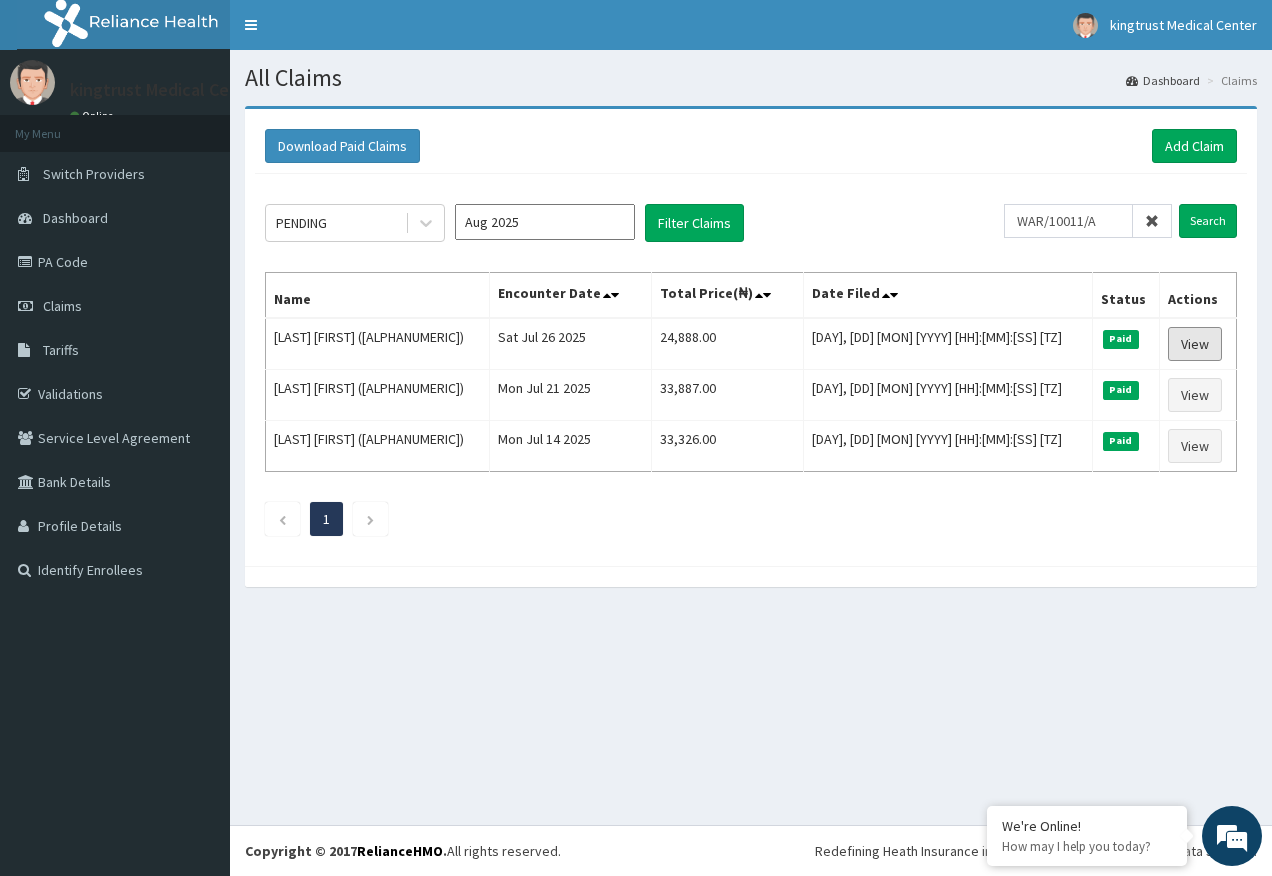 click on "View" at bounding box center (1195, 344) 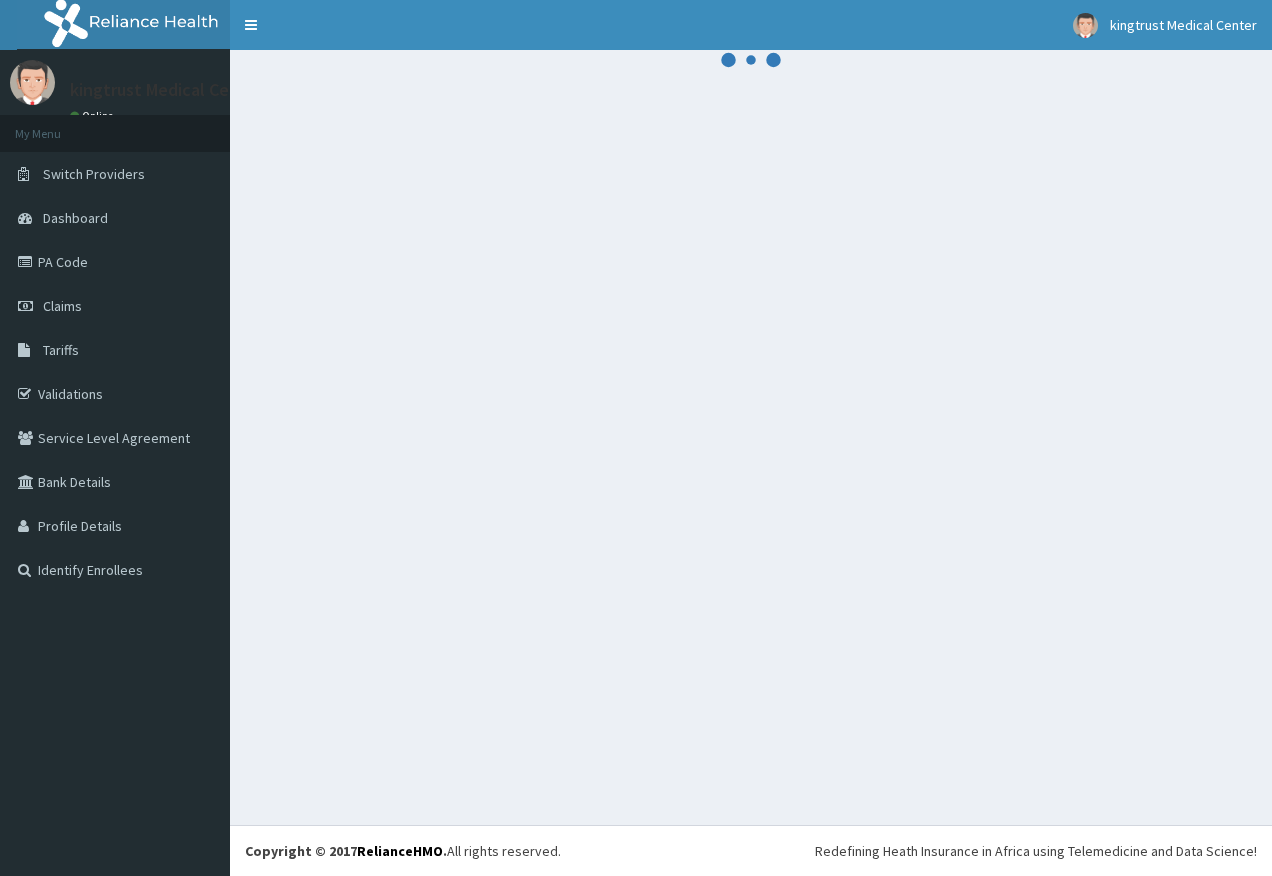 scroll, scrollTop: 0, scrollLeft: 0, axis: both 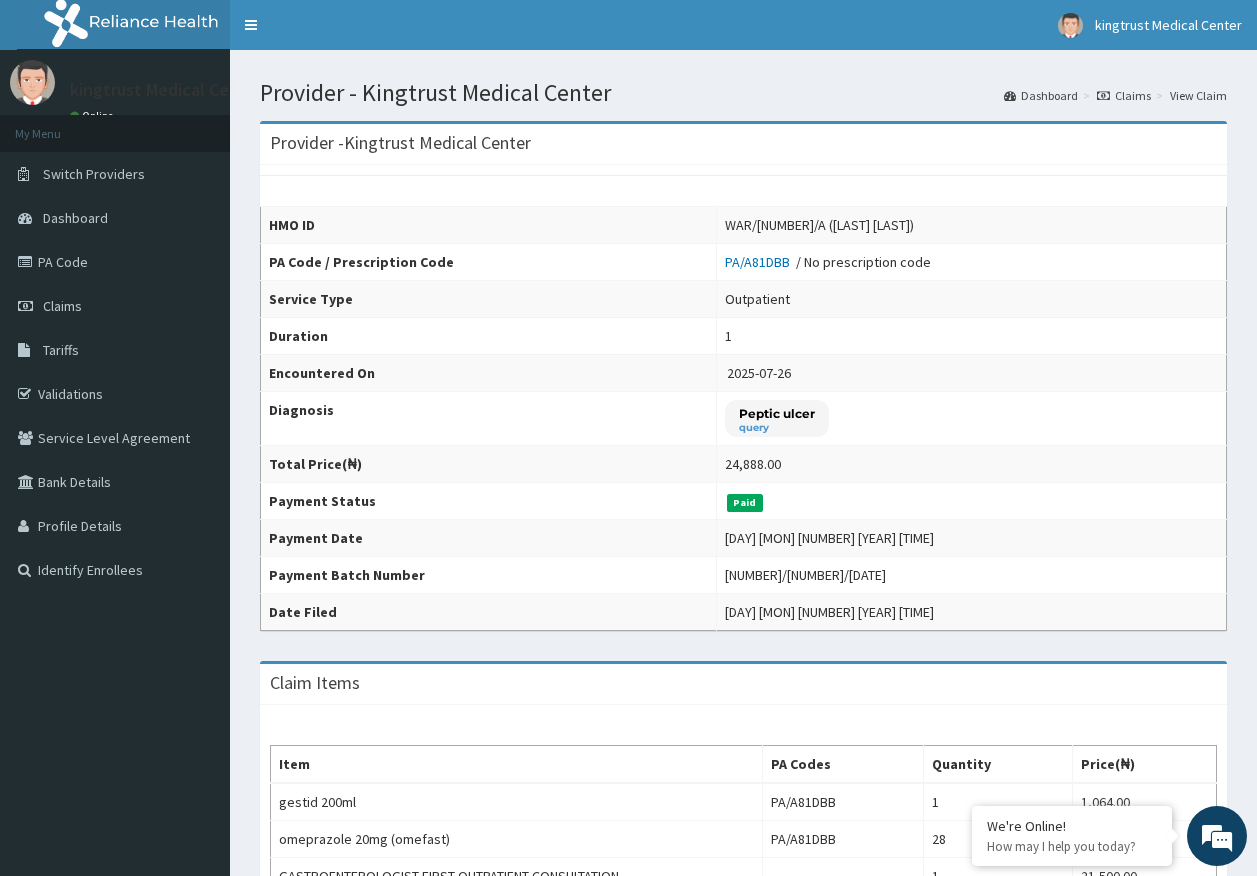 click on "Claims" at bounding box center (62, 306) 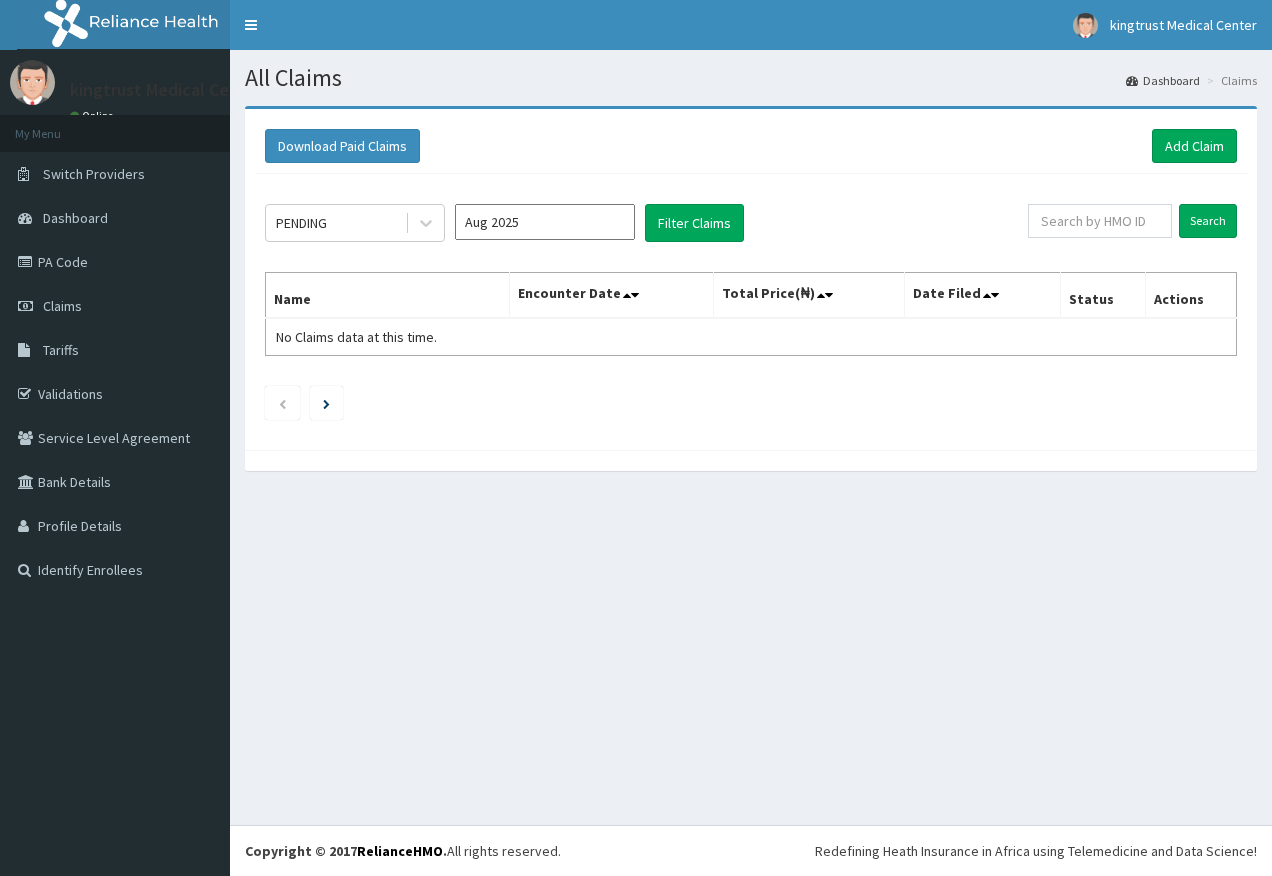 scroll, scrollTop: 0, scrollLeft: 0, axis: both 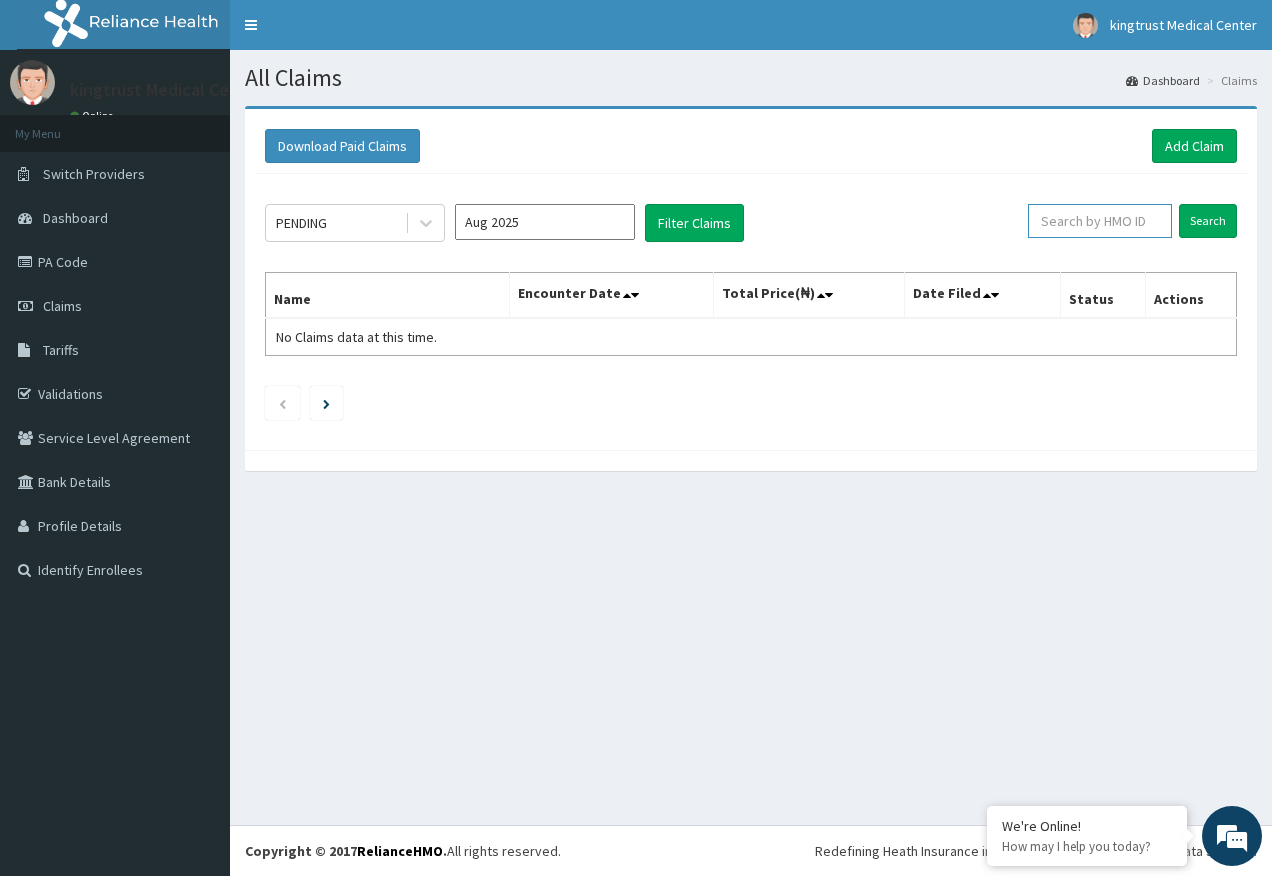 click at bounding box center (1100, 221) 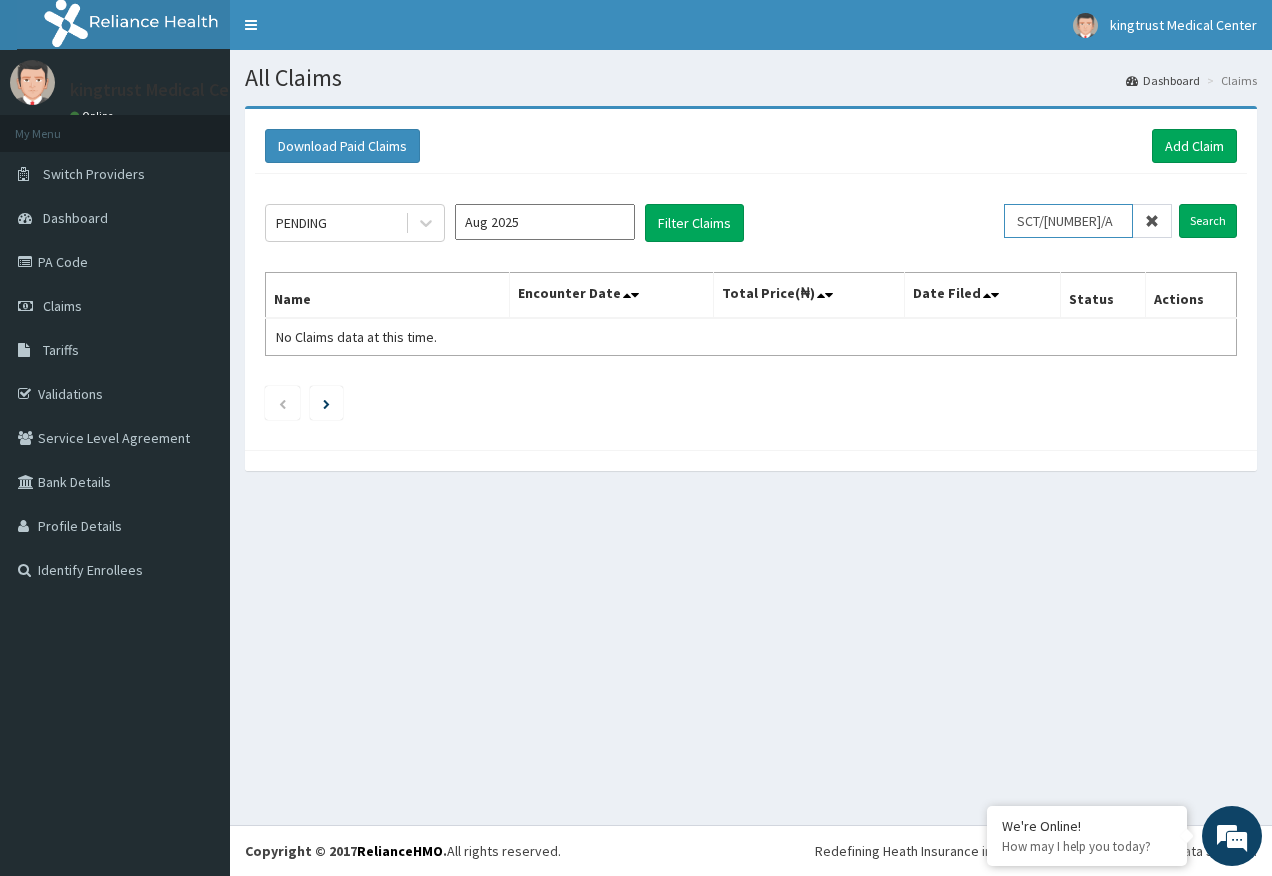 type on "SCT/10051/A" 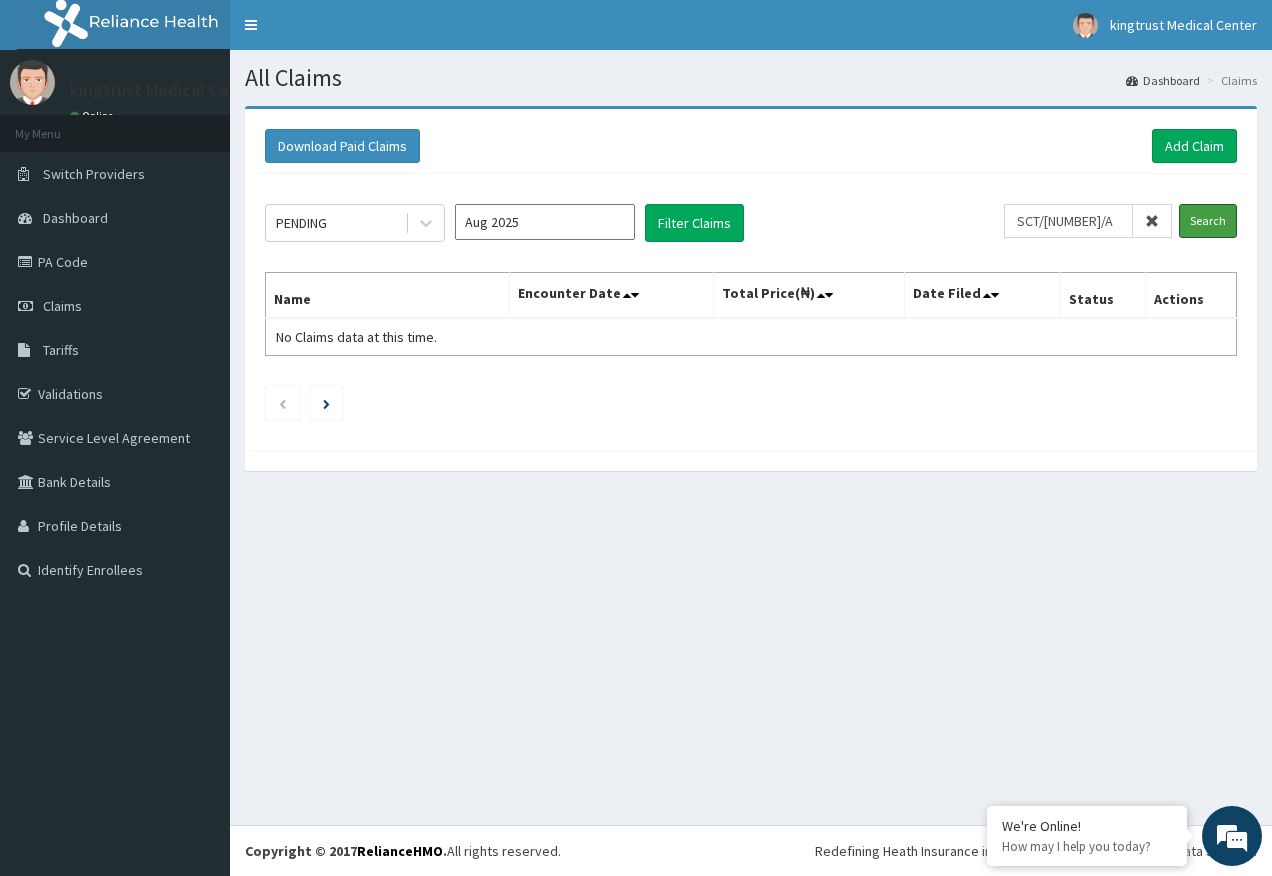 click on "Search" at bounding box center [1208, 221] 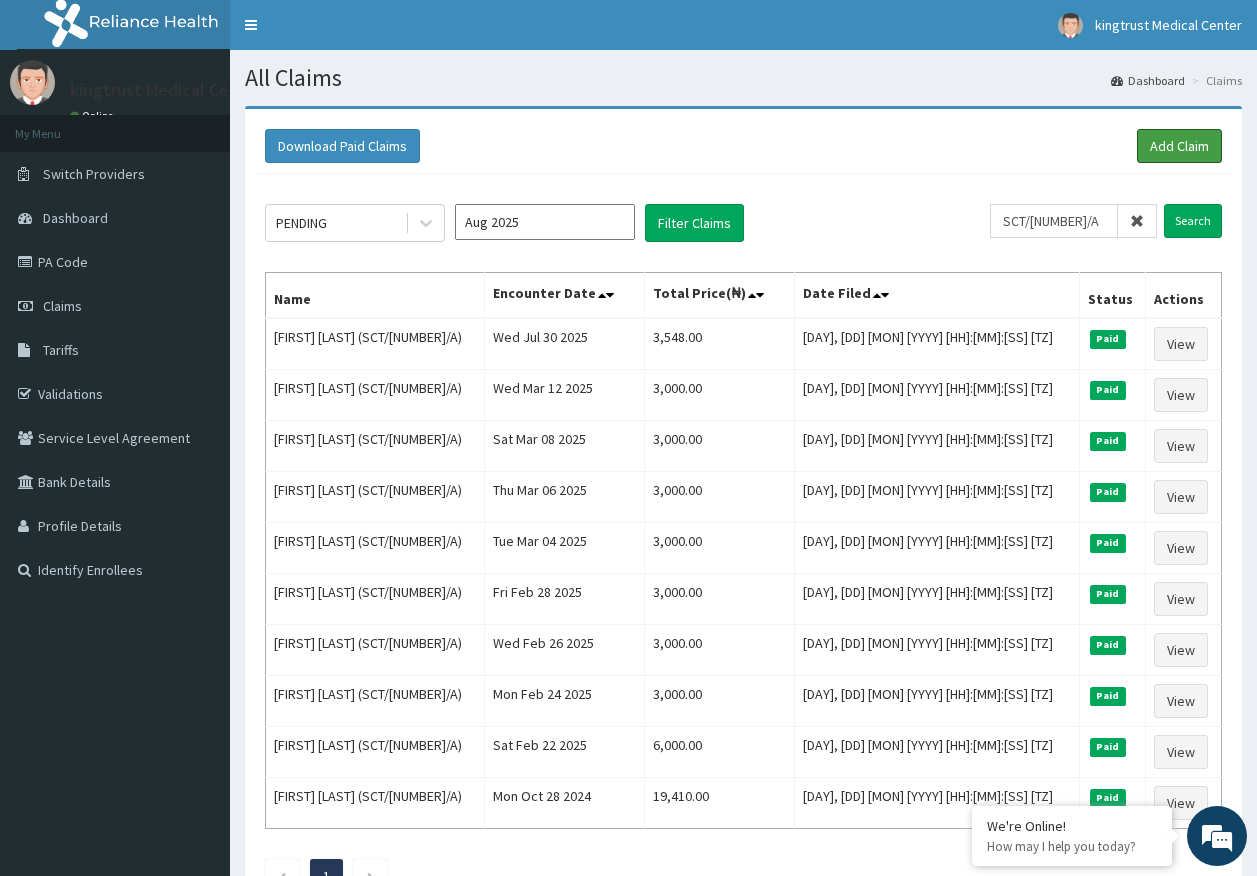 click on "Add Claim" at bounding box center (1179, 146) 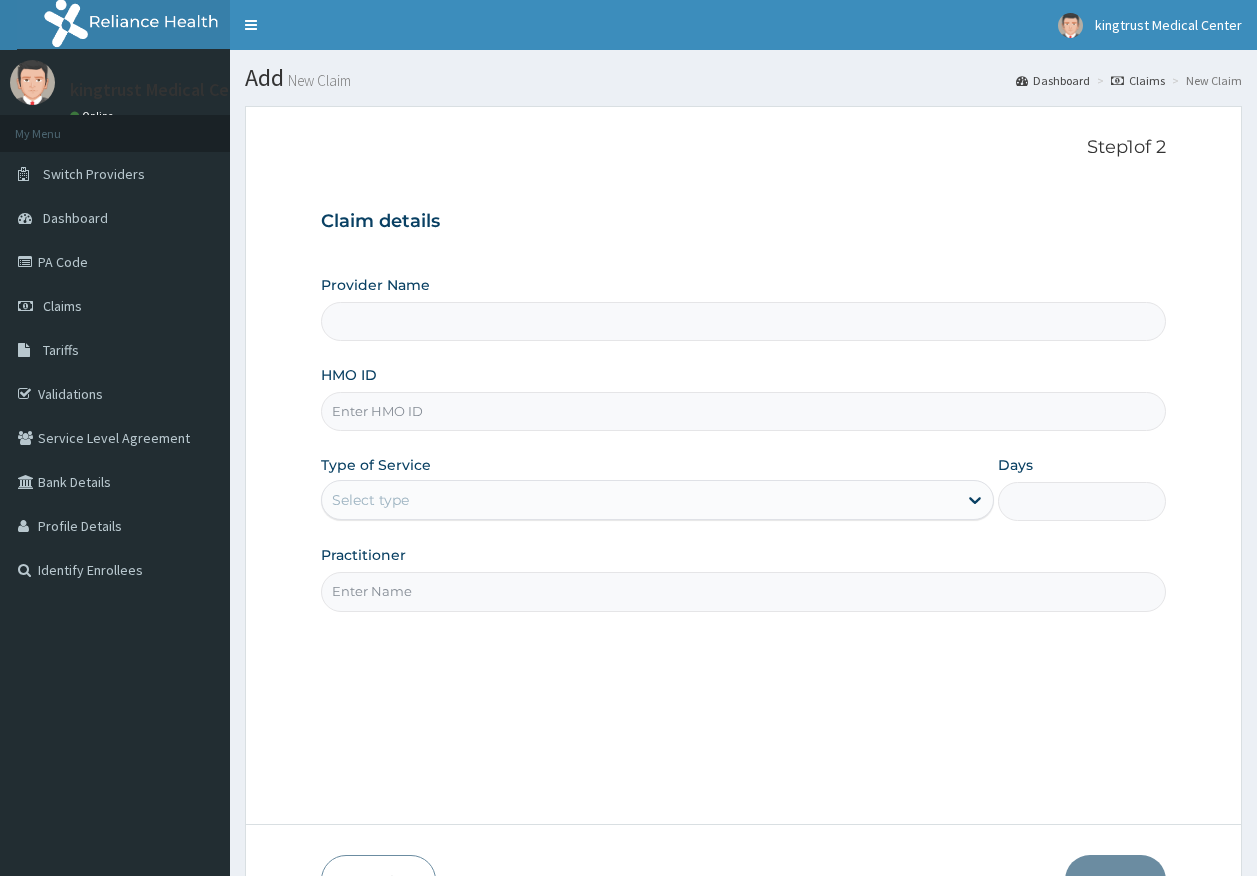 click on "HMO ID" at bounding box center [744, 411] 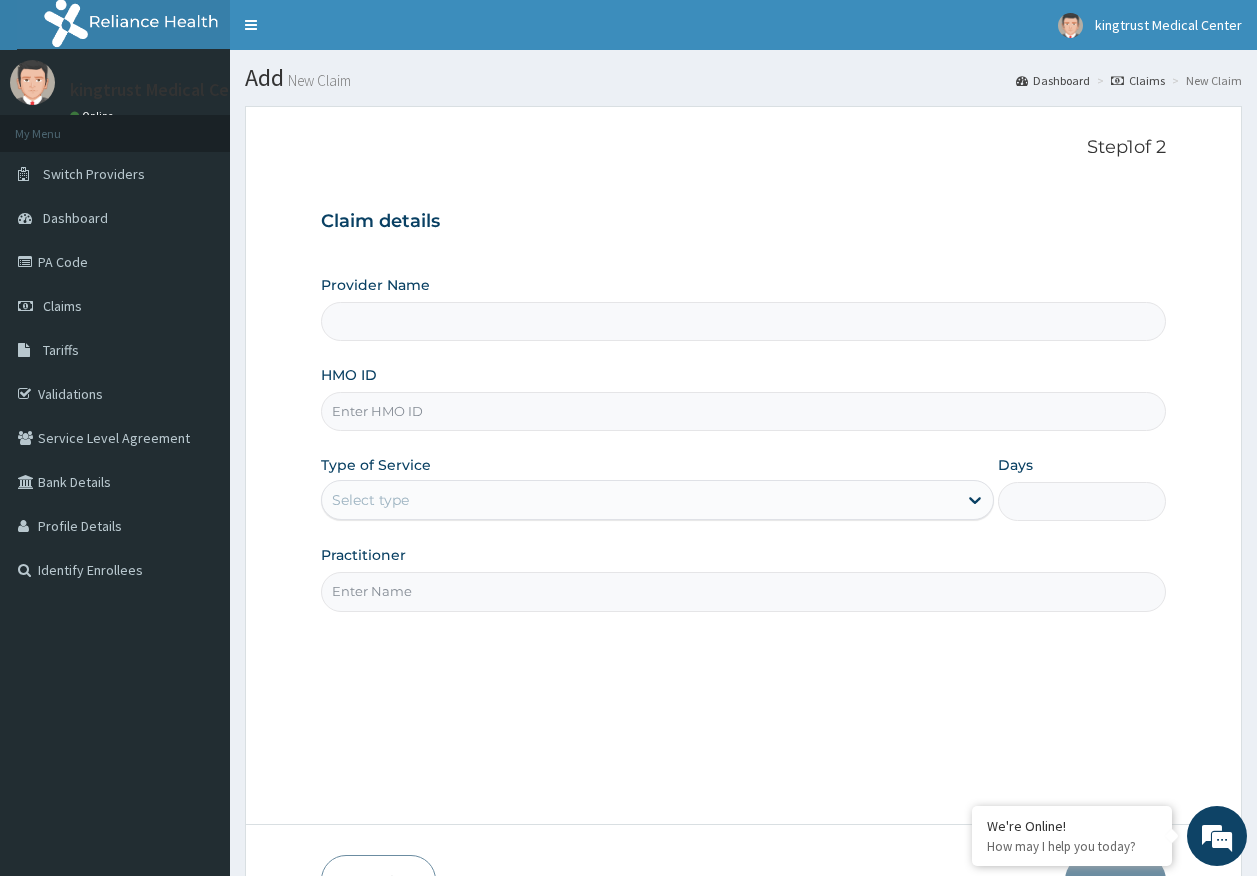 type on "Kingtrust Medical Center" 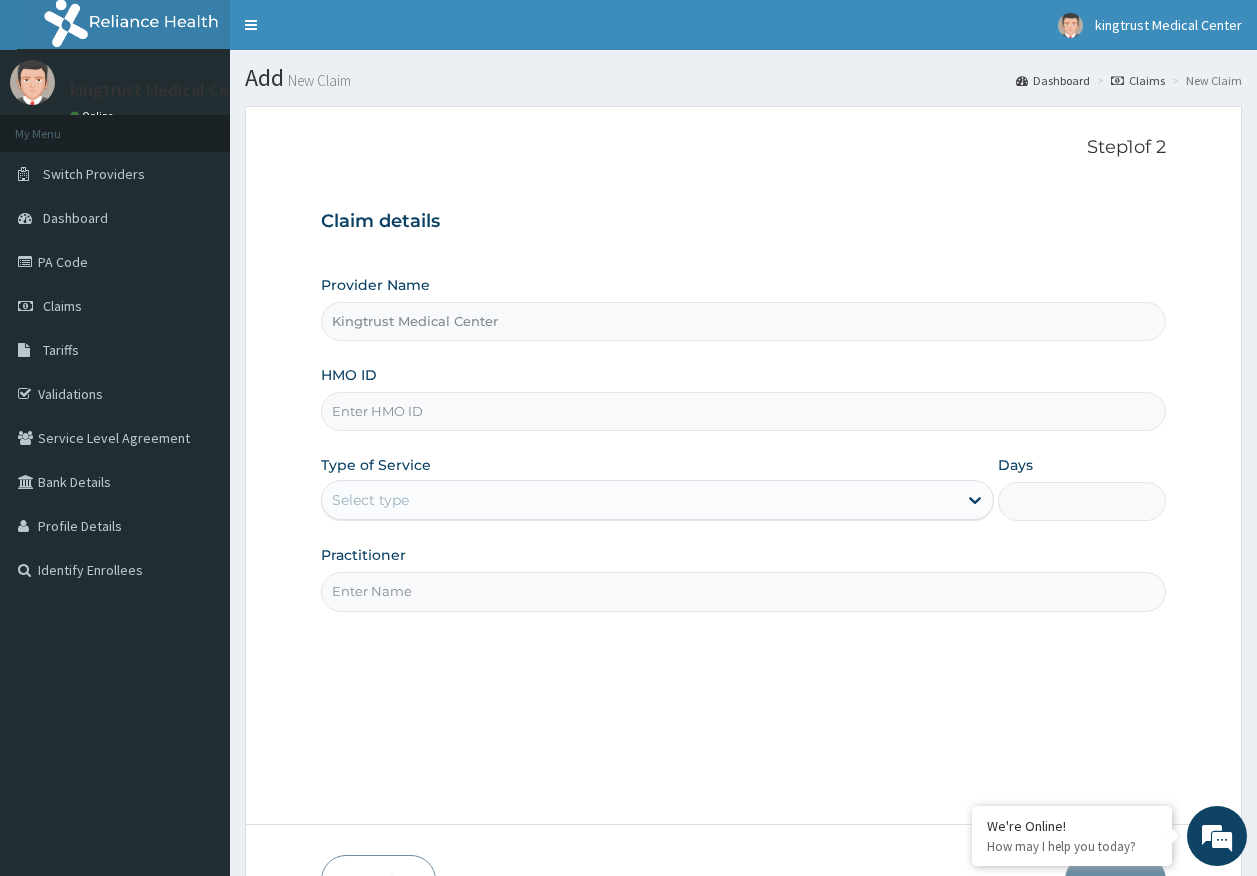 scroll, scrollTop: 0, scrollLeft: 0, axis: both 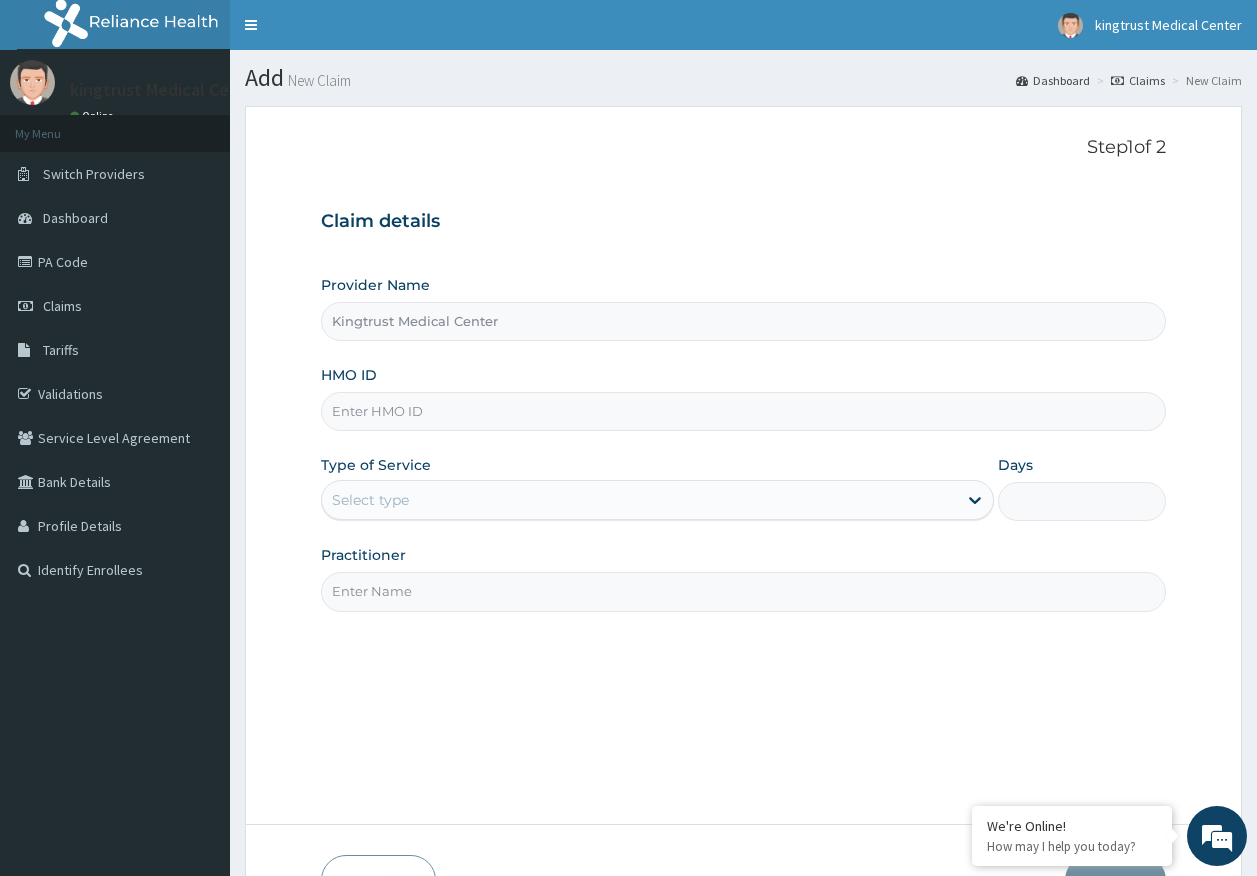 paste on "SCT/10051/A" 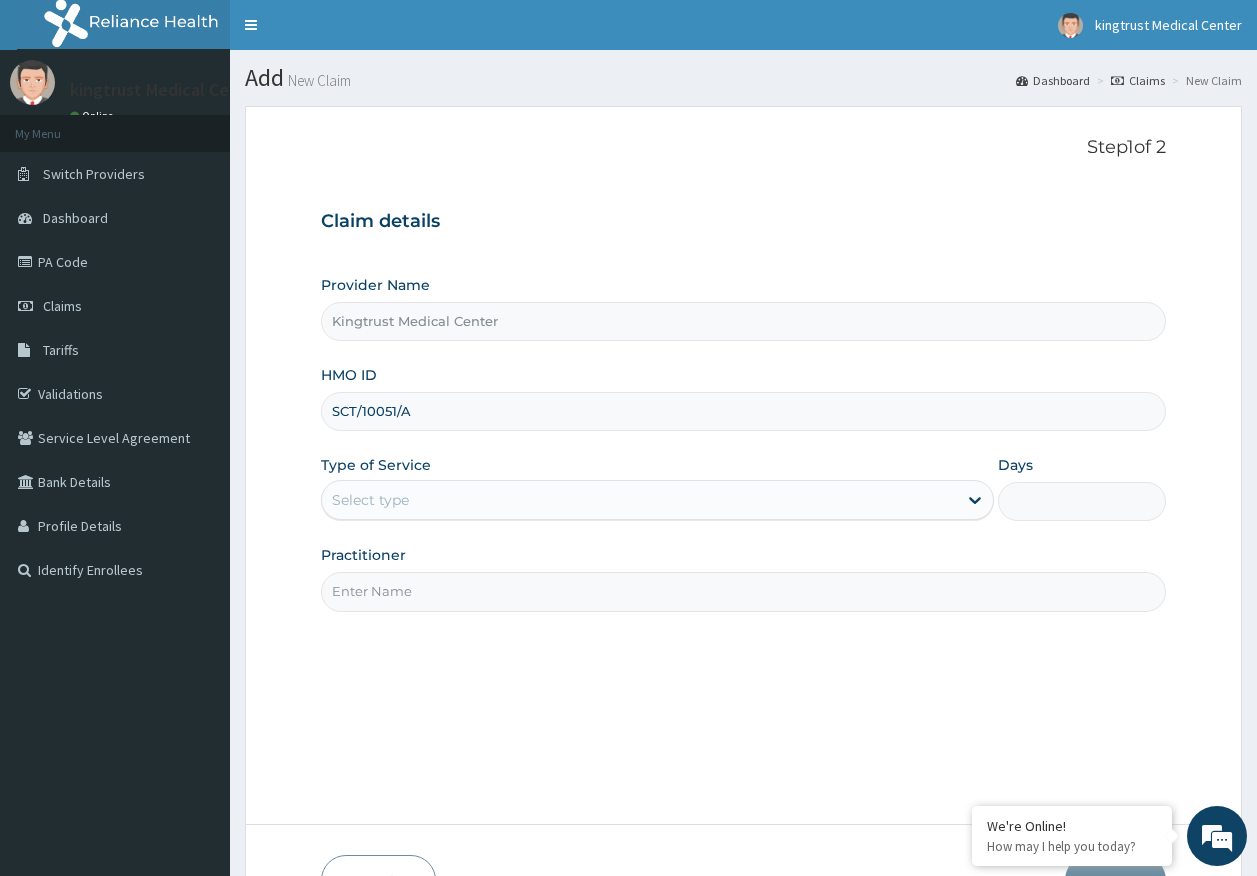 type on "SCT/10051/A" 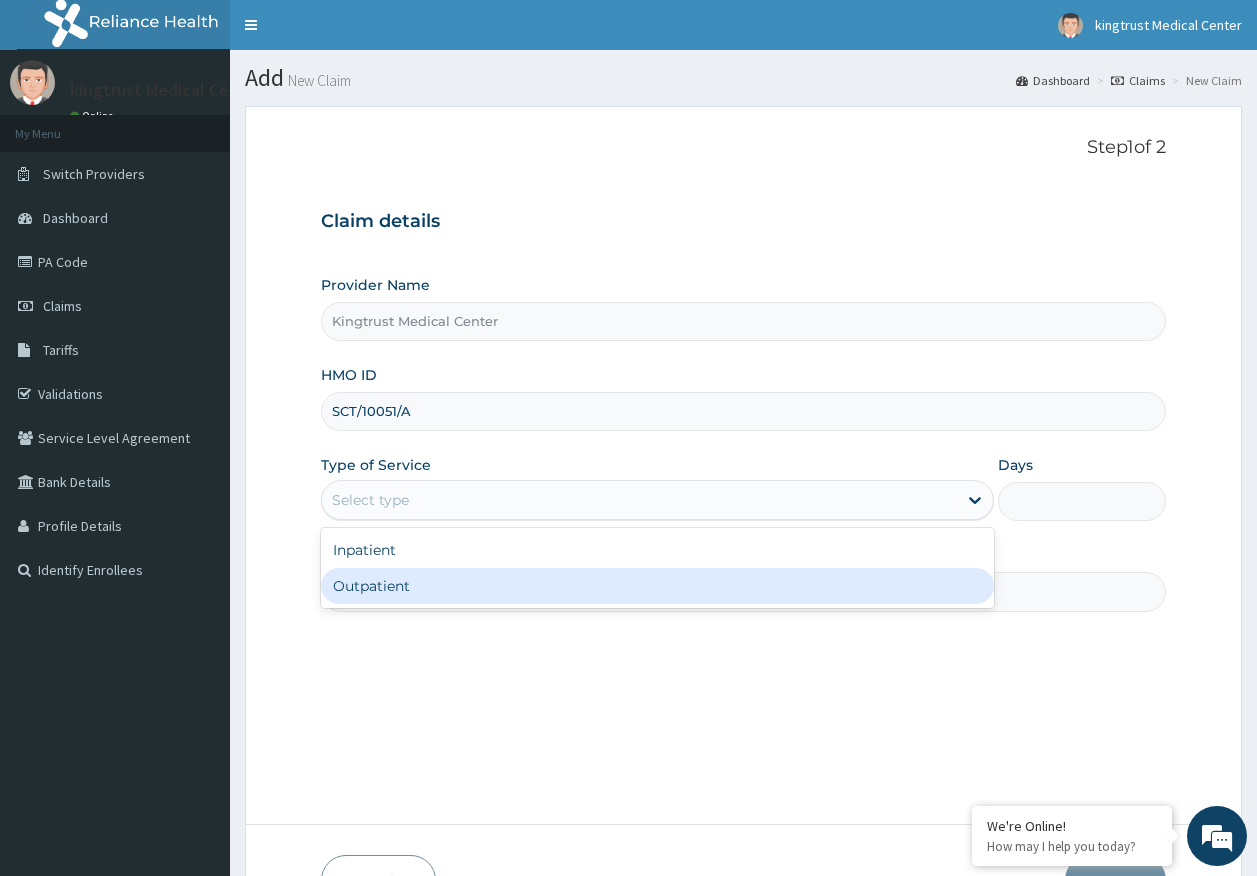 click on "Outpatient" at bounding box center (657, 586) 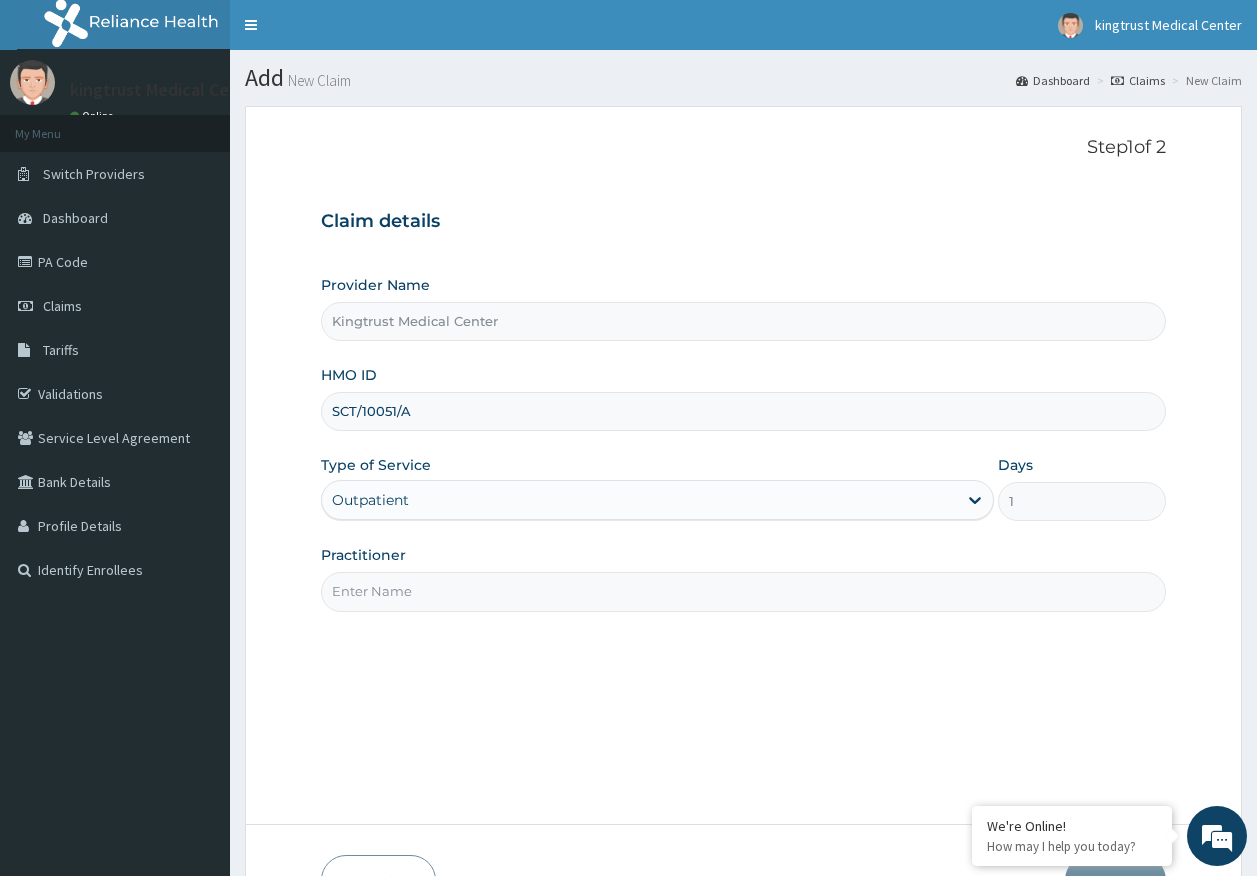 click on "Practitioner" at bounding box center (744, 591) 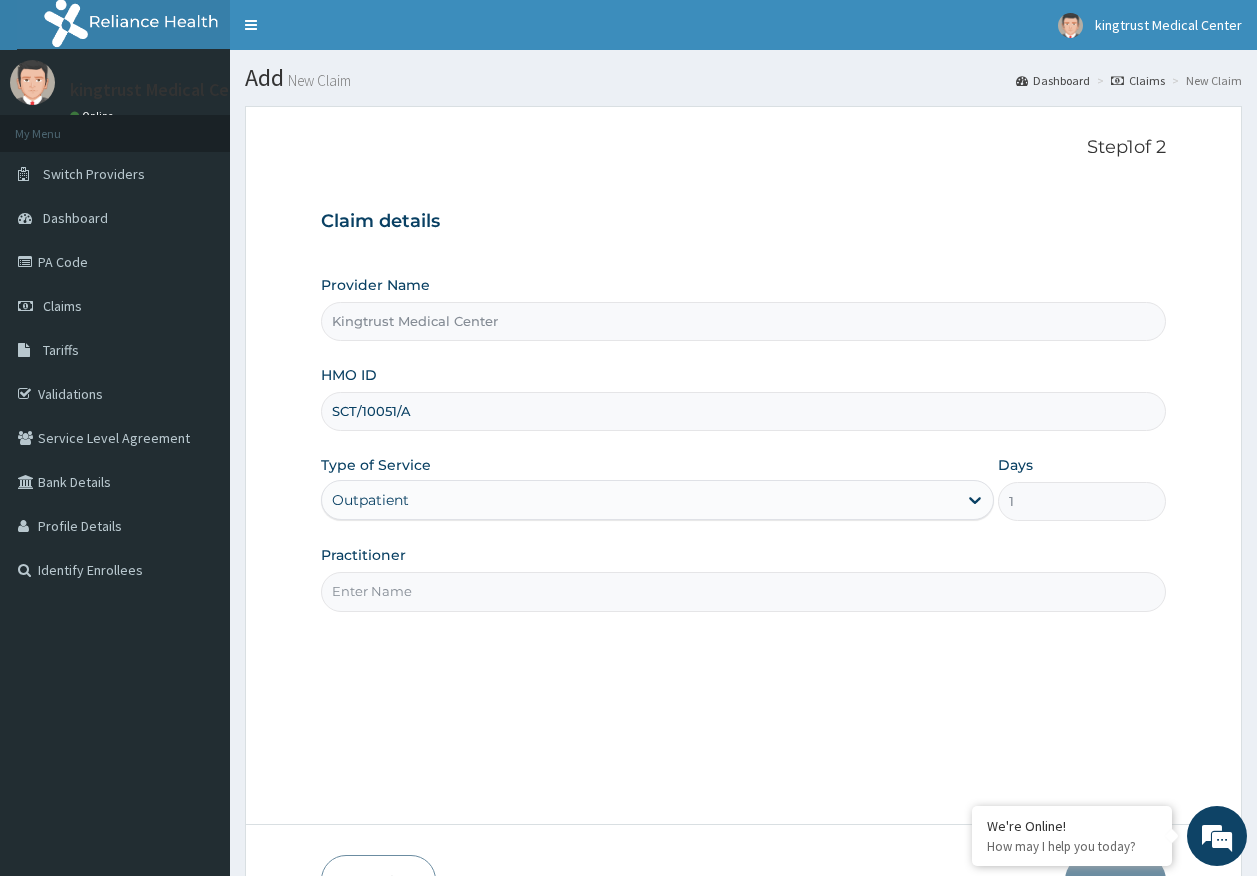 type on "DR [NAME]" 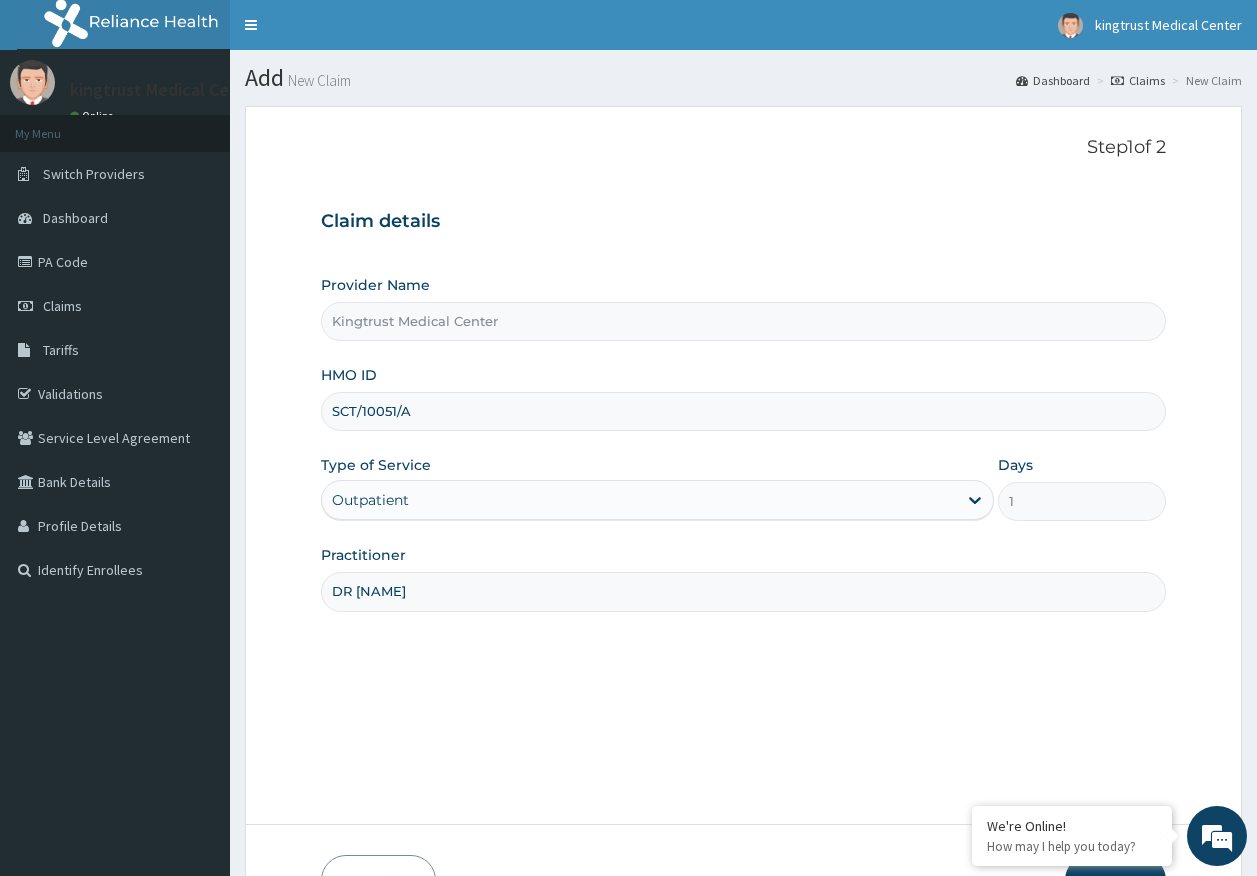 scroll, scrollTop: 0, scrollLeft: 0, axis: both 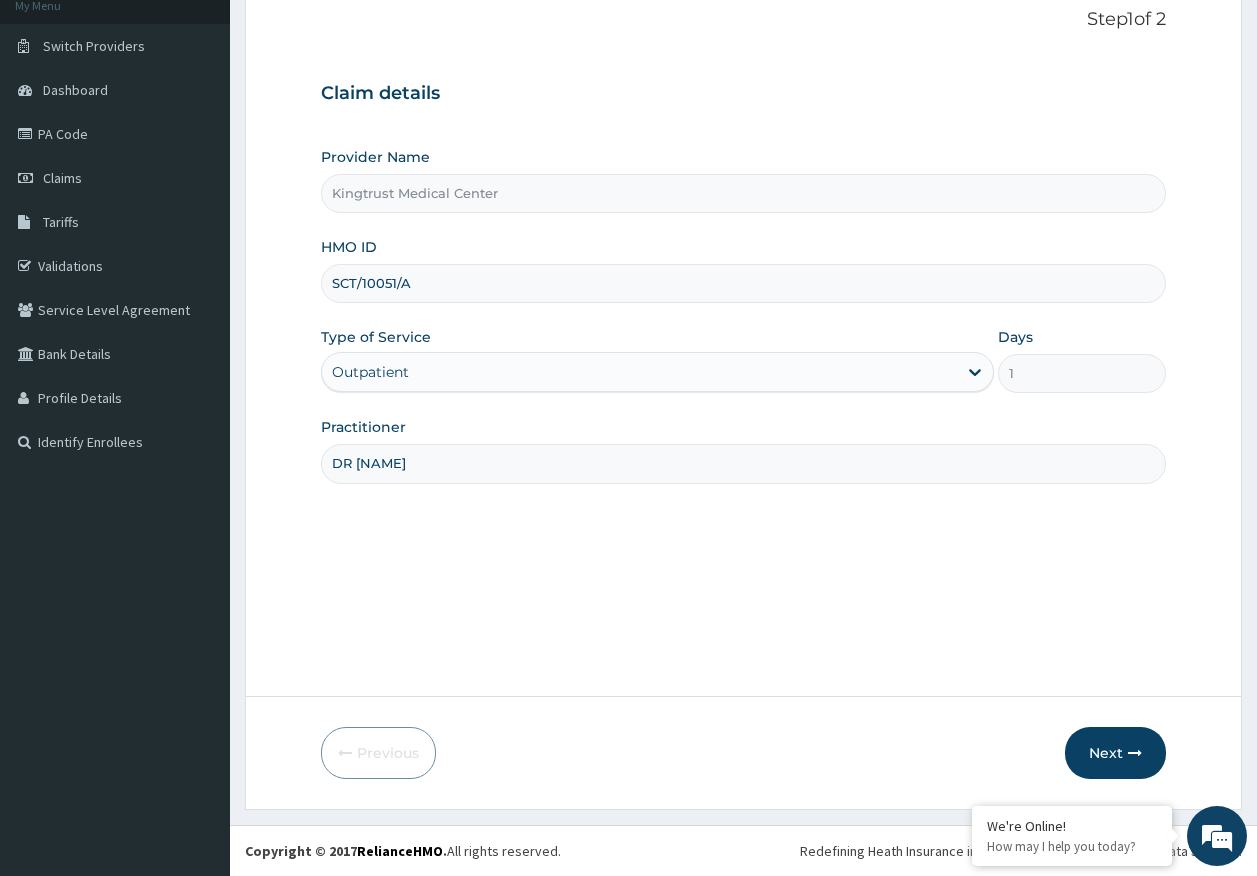 click on "Next" at bounding box center [1115, 753] 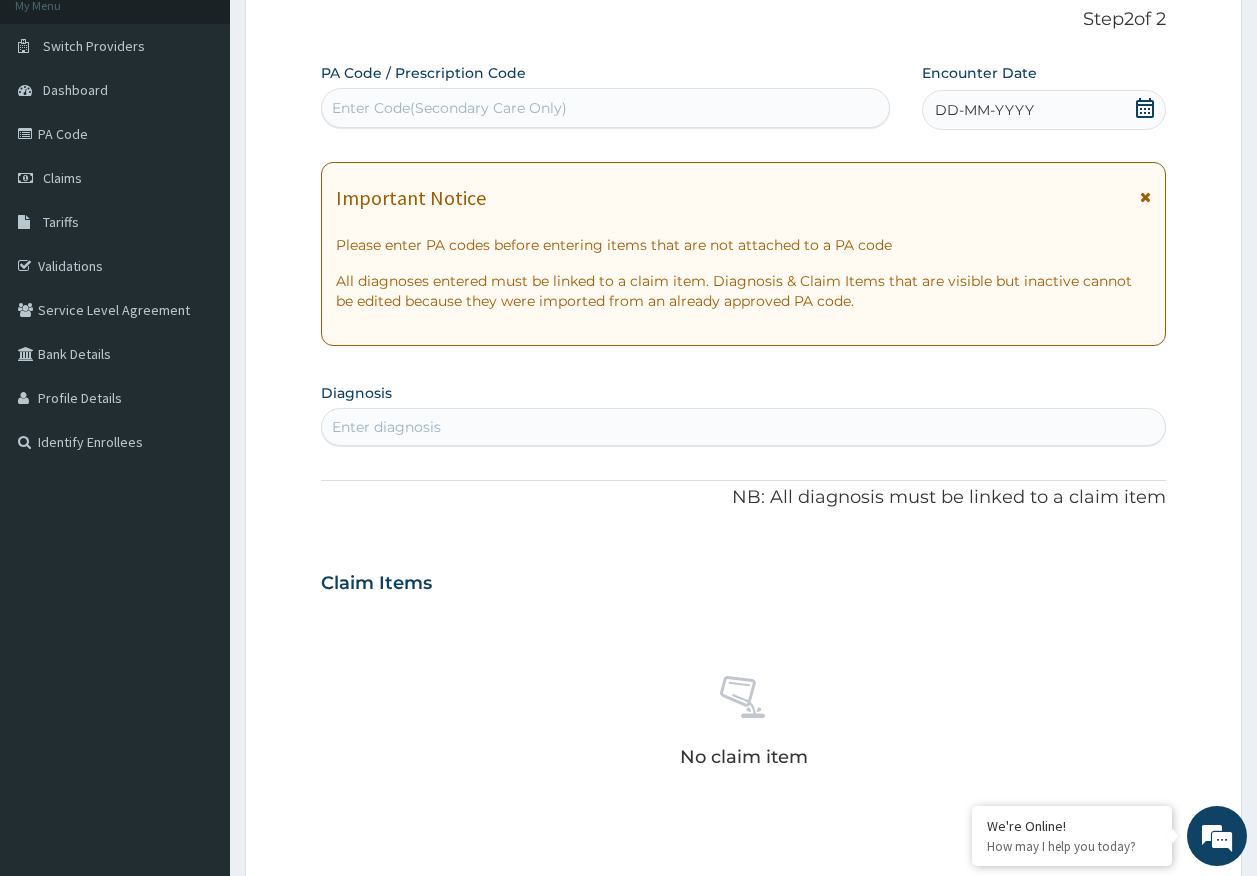 click on "Enter diagnosis" at bounding box center (386, 427) 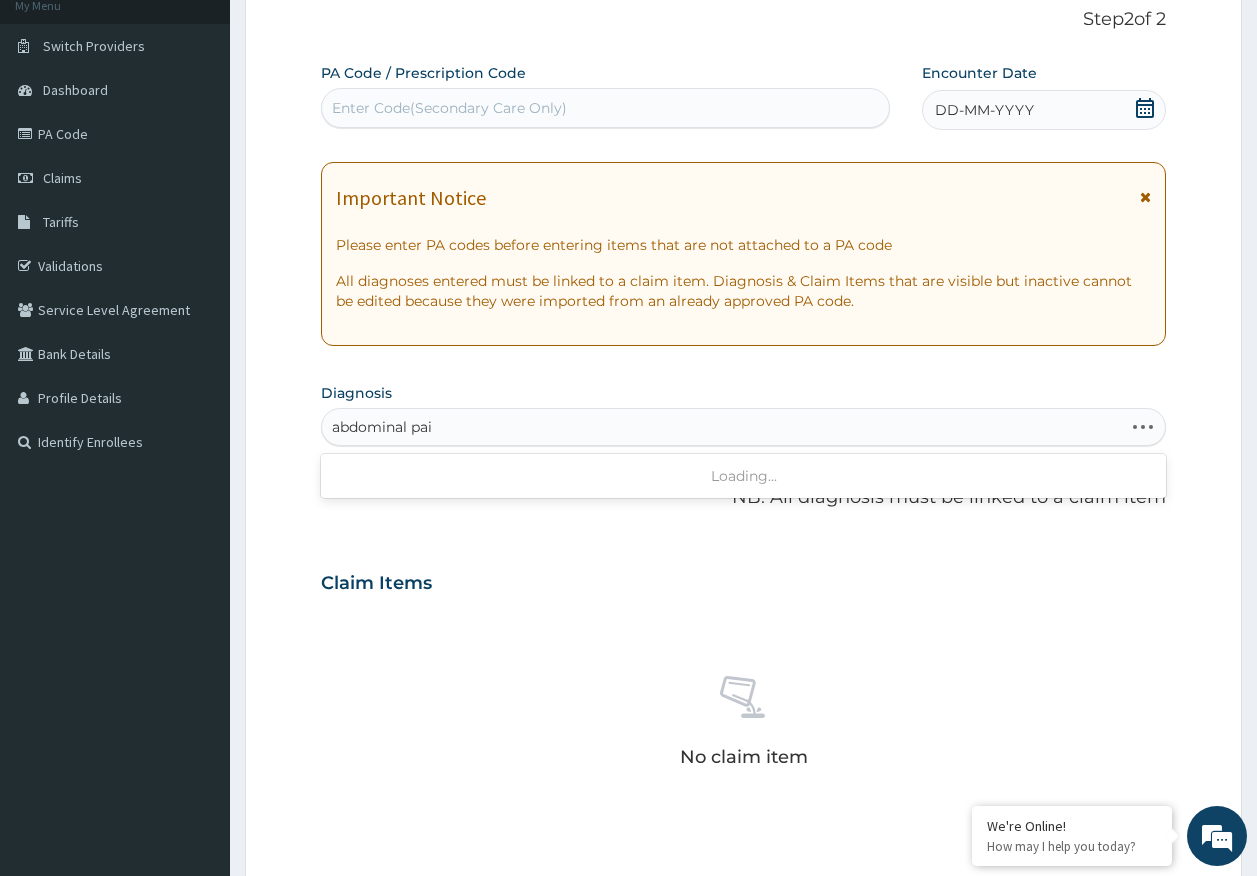 type on "abdominal pain" 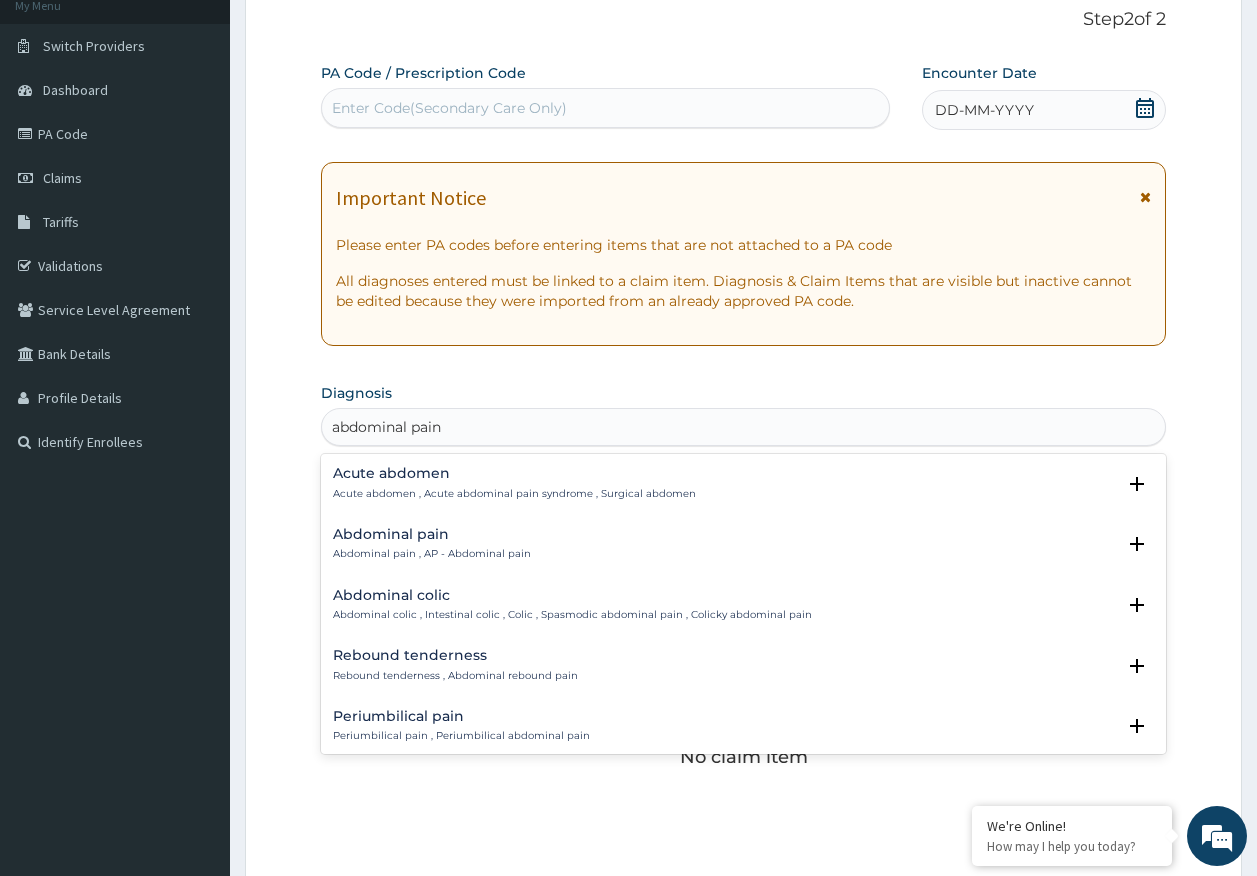 click on "Abdominal pain , AP - Abdominal pain" at bounding box center (432, 554) 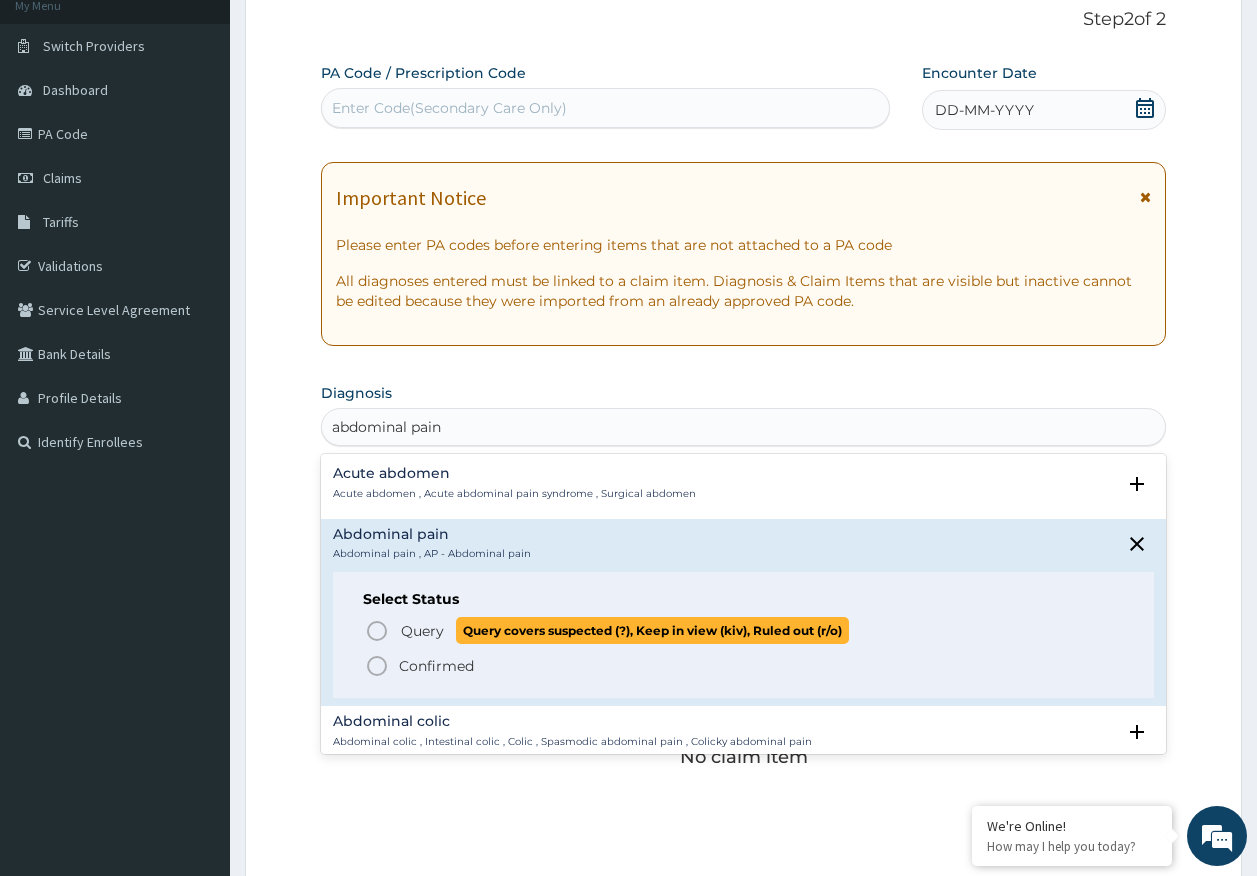 click on "Query" at bounding box center (422, 631) 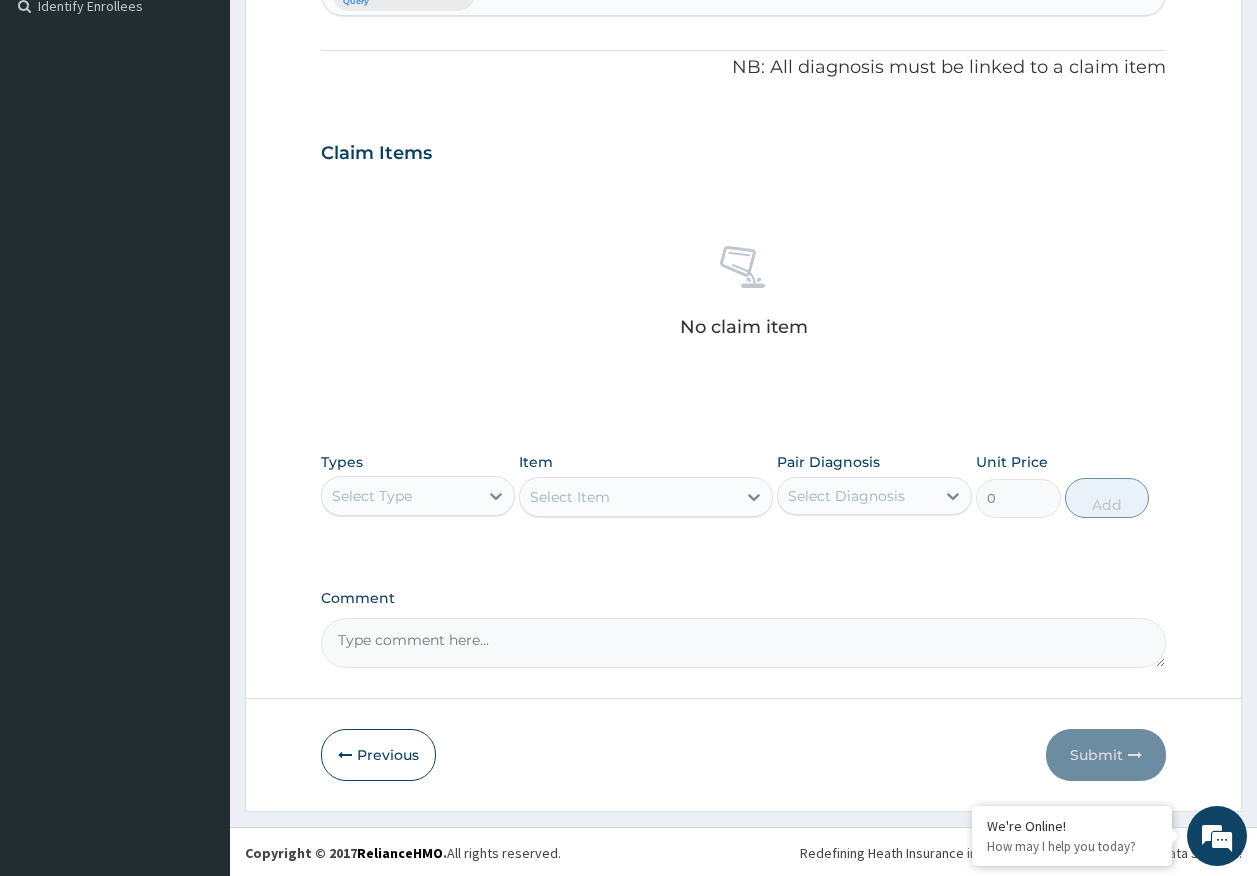 scroll, scrollTop: 566, scrollLeft: 0, axis: vertical 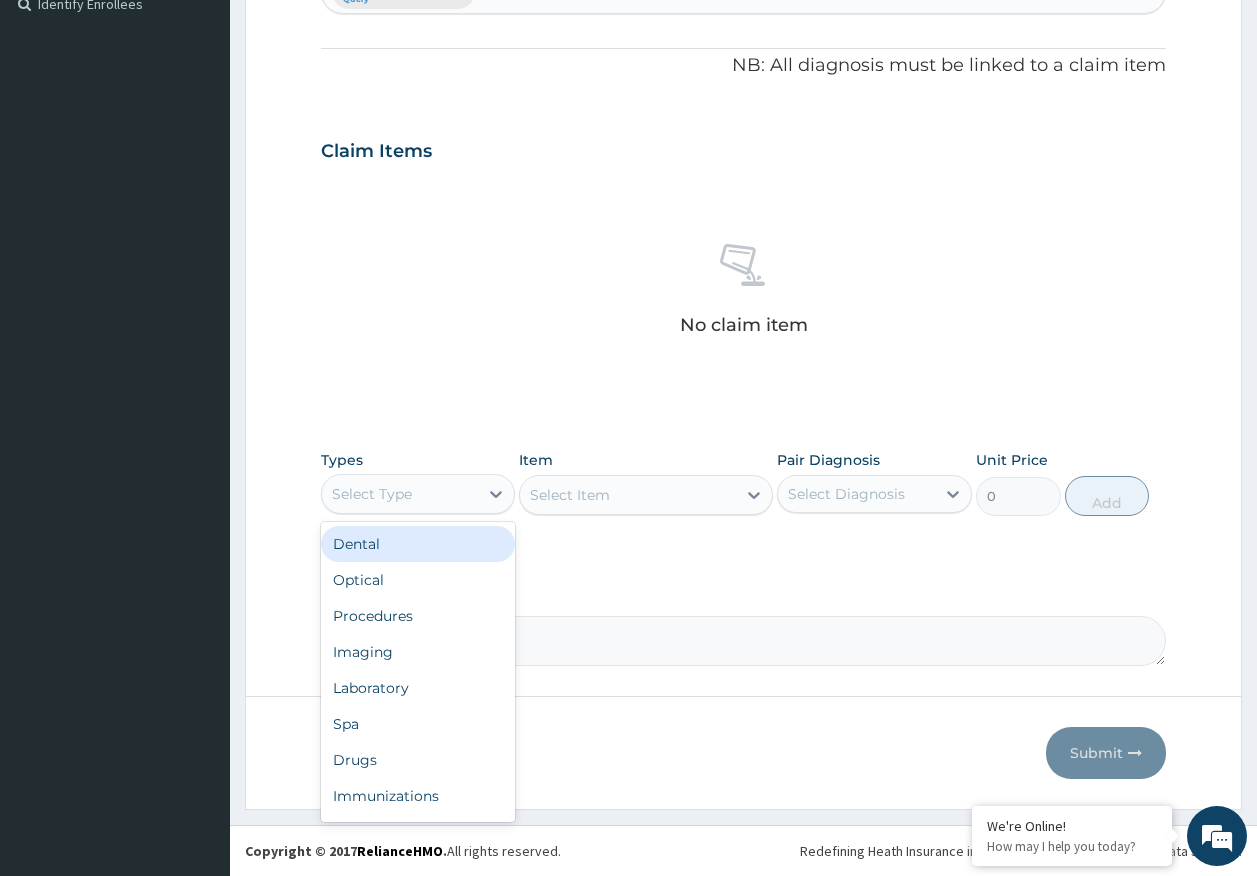 click on "Select Type" at bounding box center (400, 494) 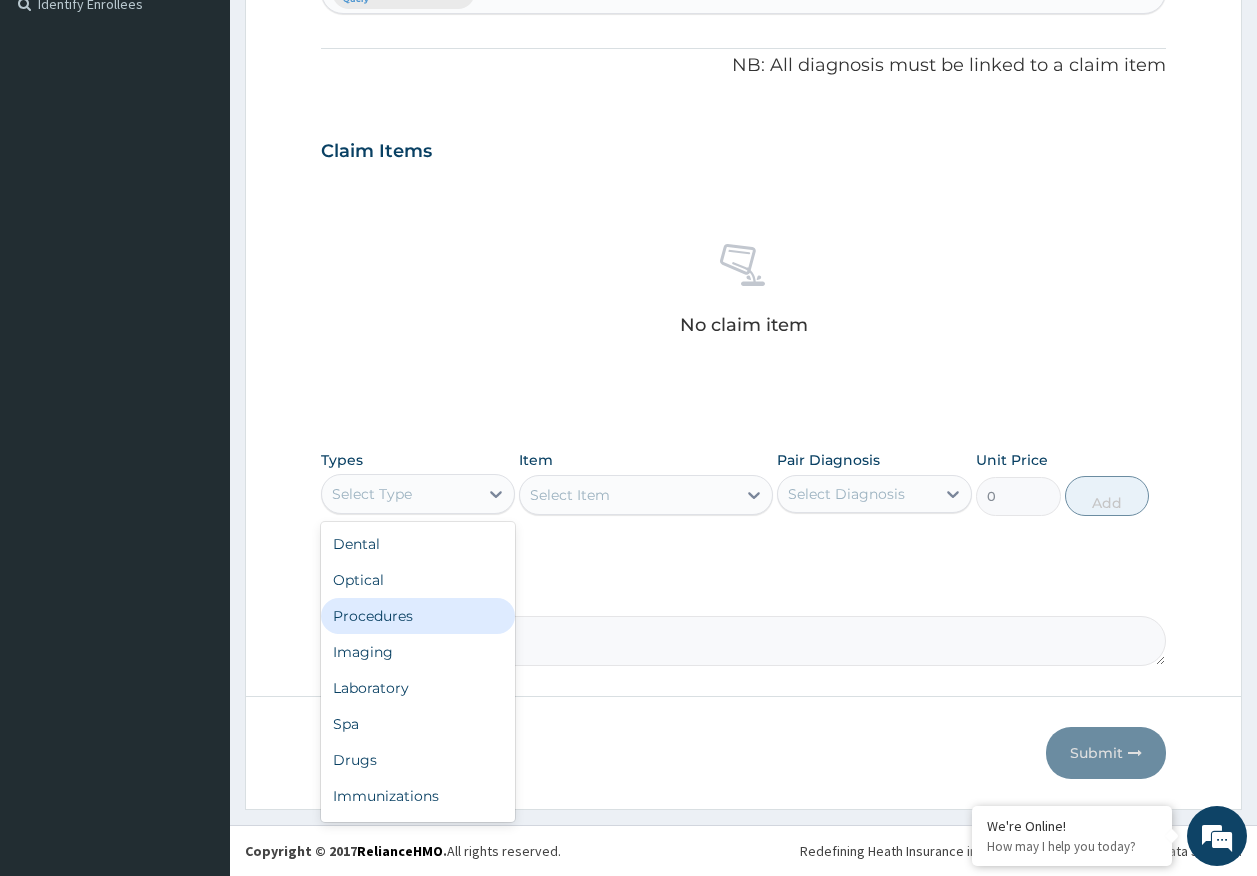 click on "Procedures" at bounding box center (418, 616) 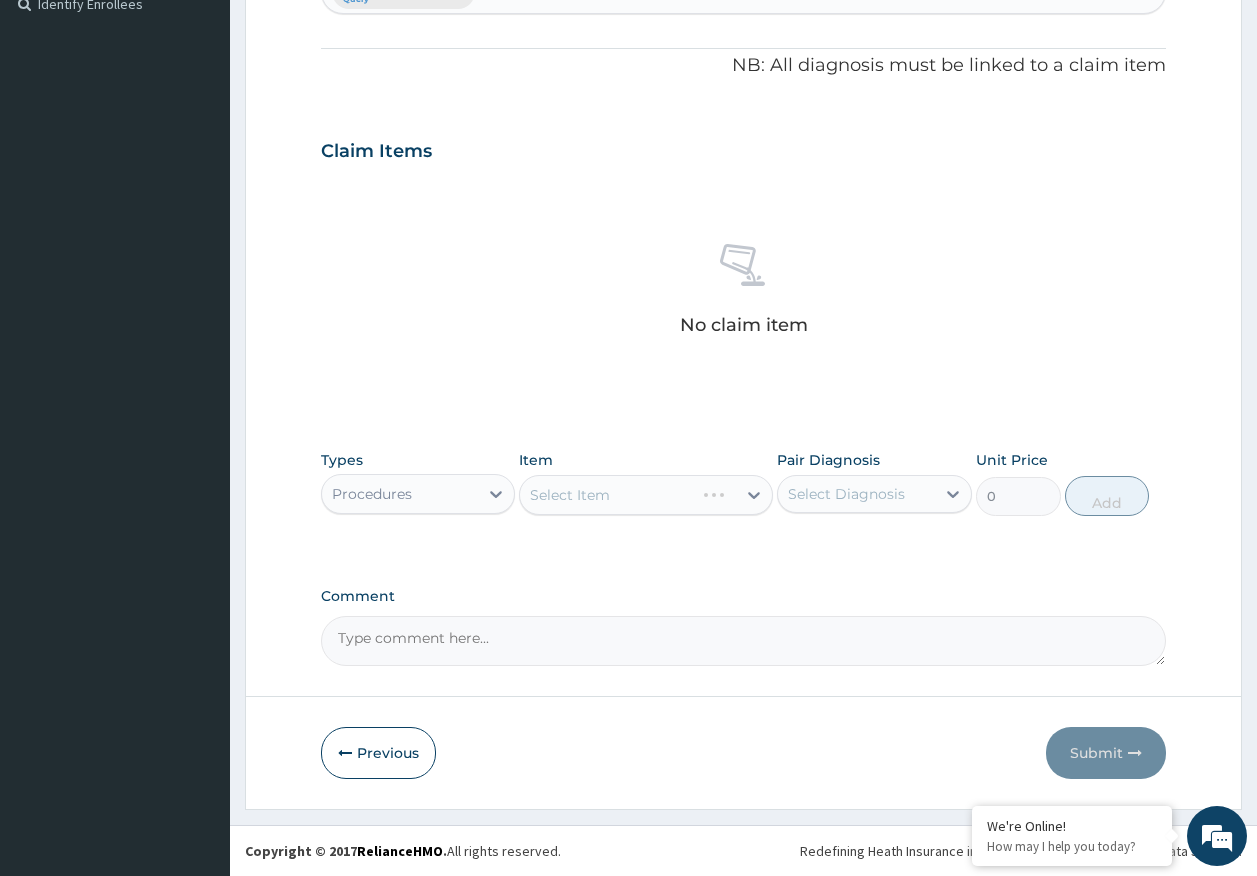 click on "Select Diagnosis" at bounding box center [846, 494] 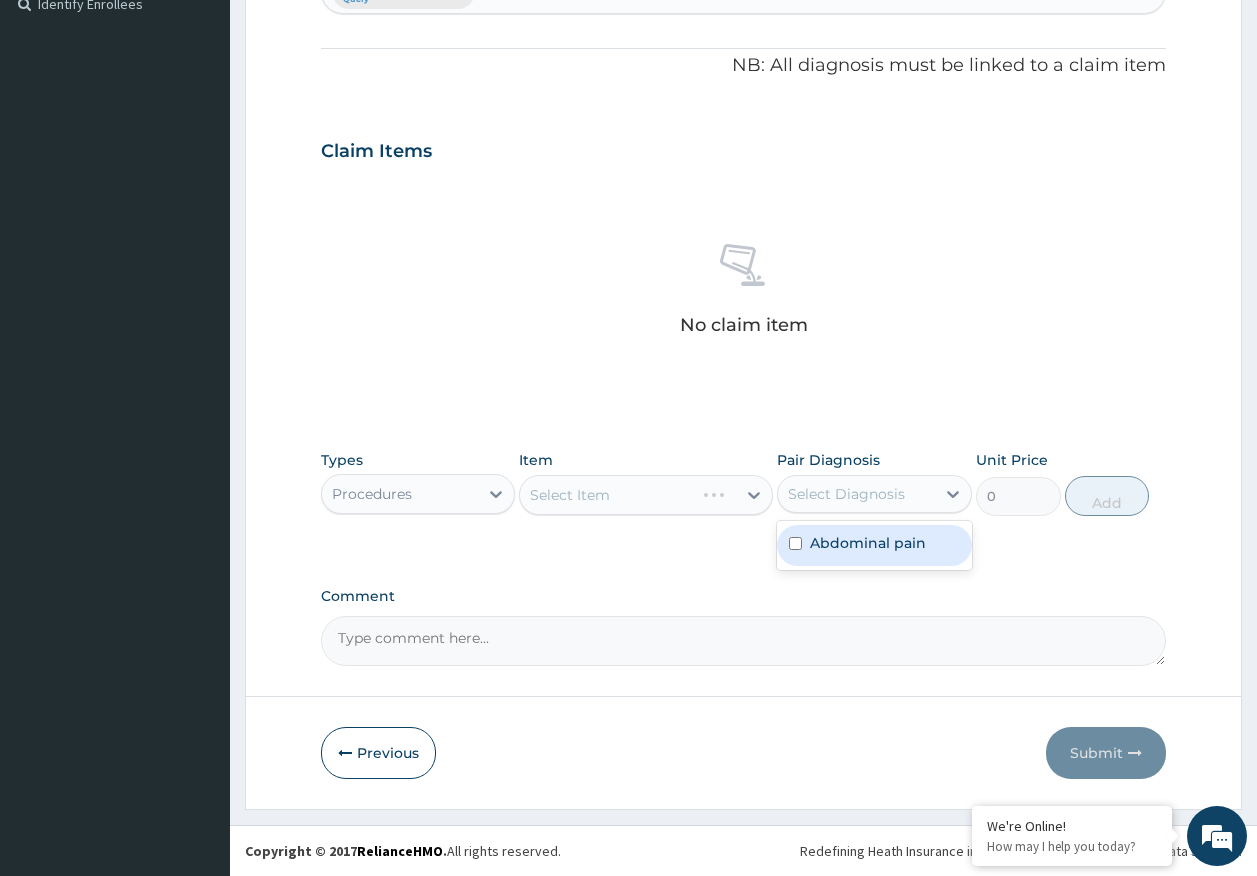 click on "Abdominal pain" at bounding box center (868, 543) 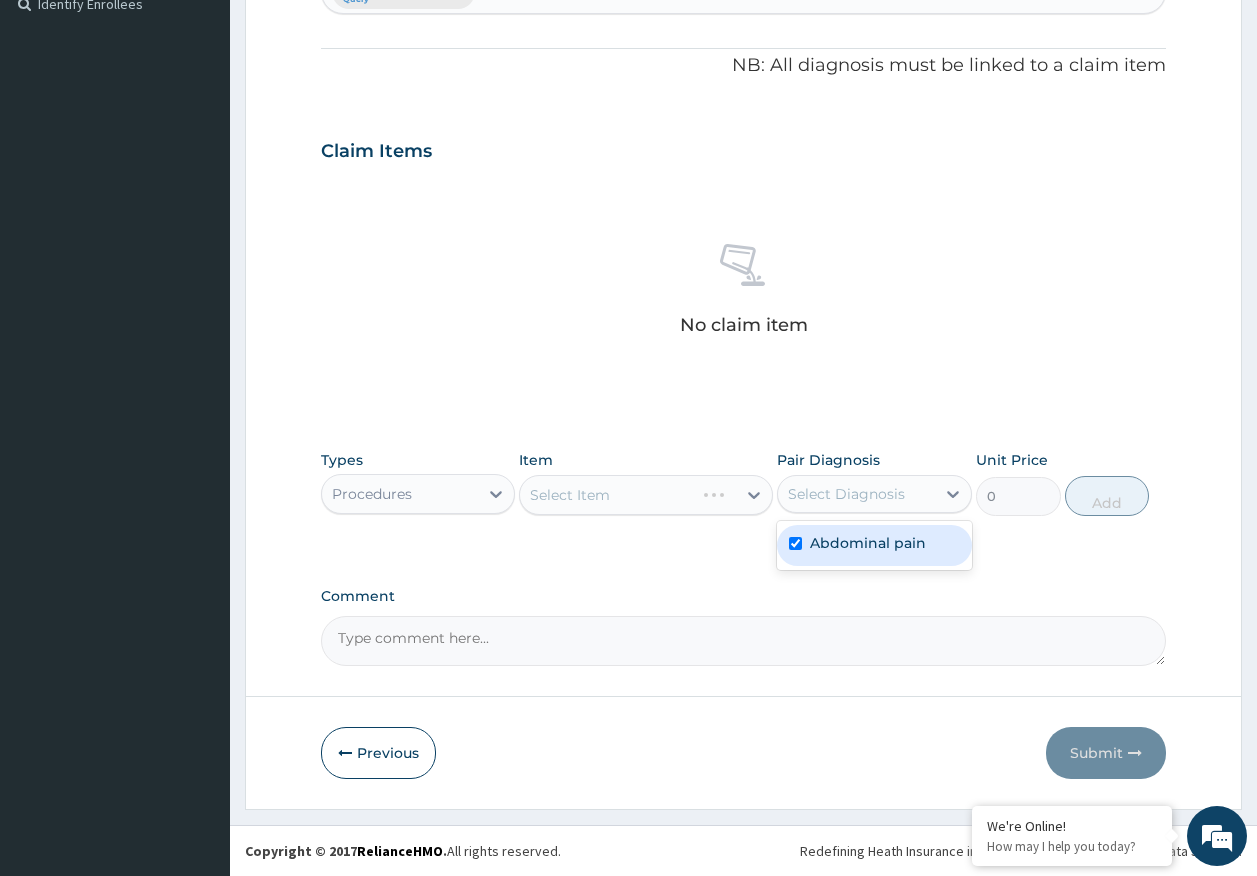 checkbox on "true" 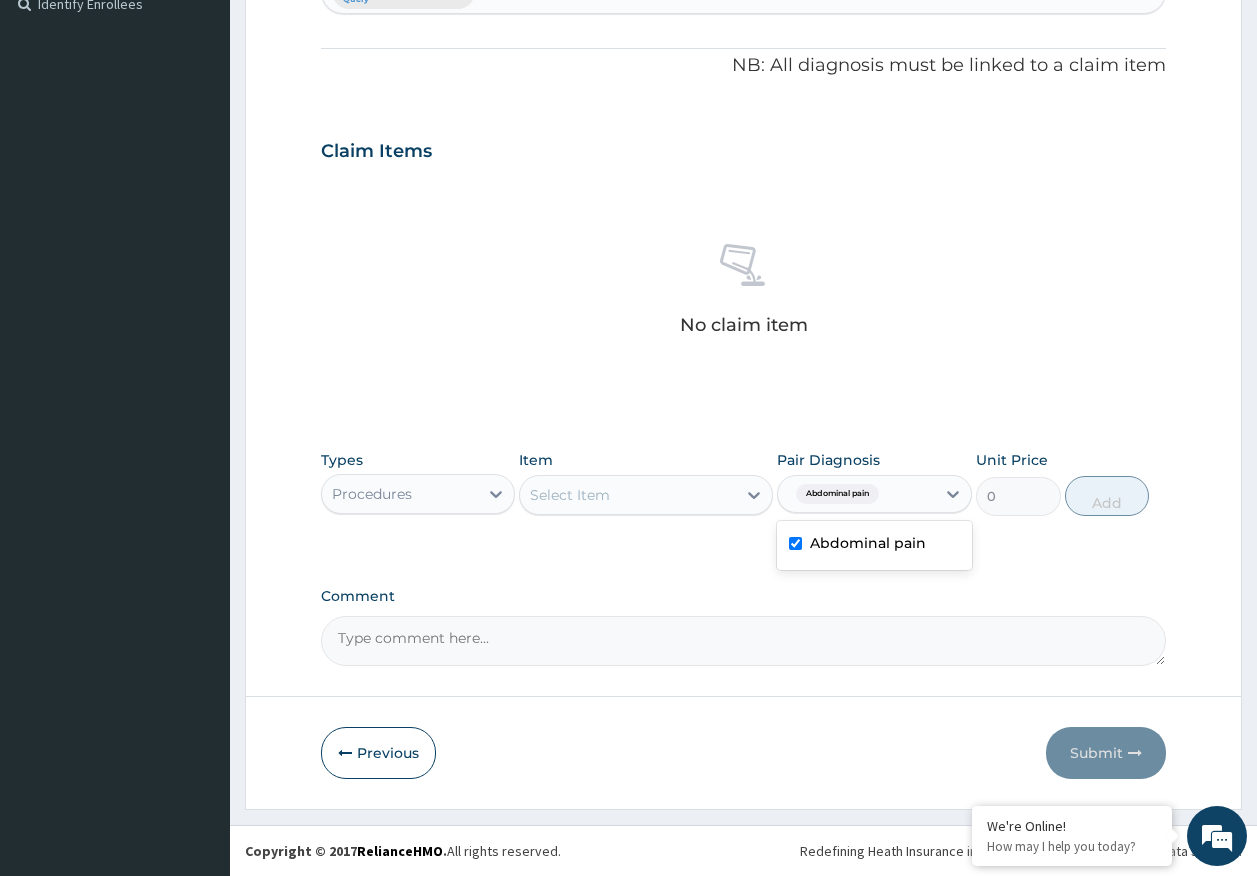 click on "Select Item" at bounding box center [628, 495] 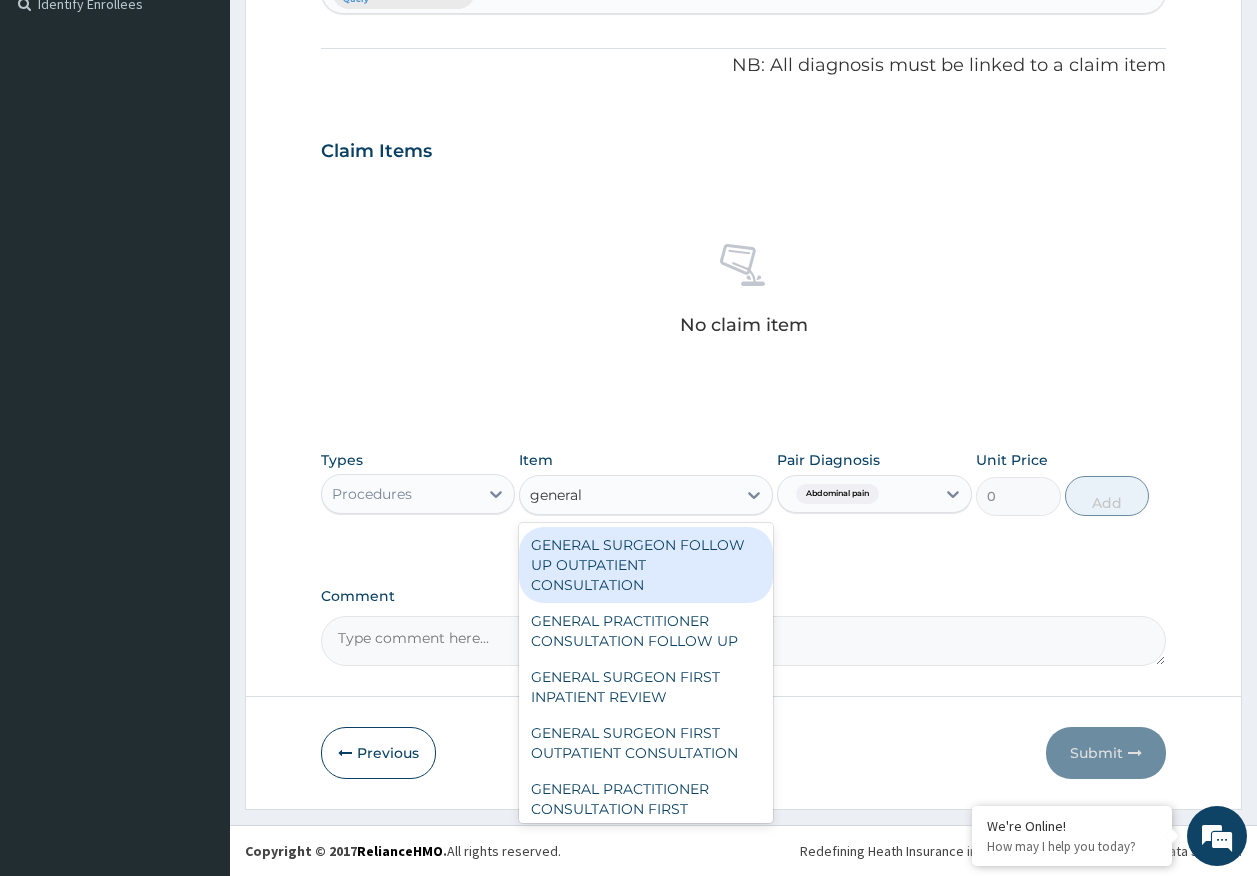 type on "general p" 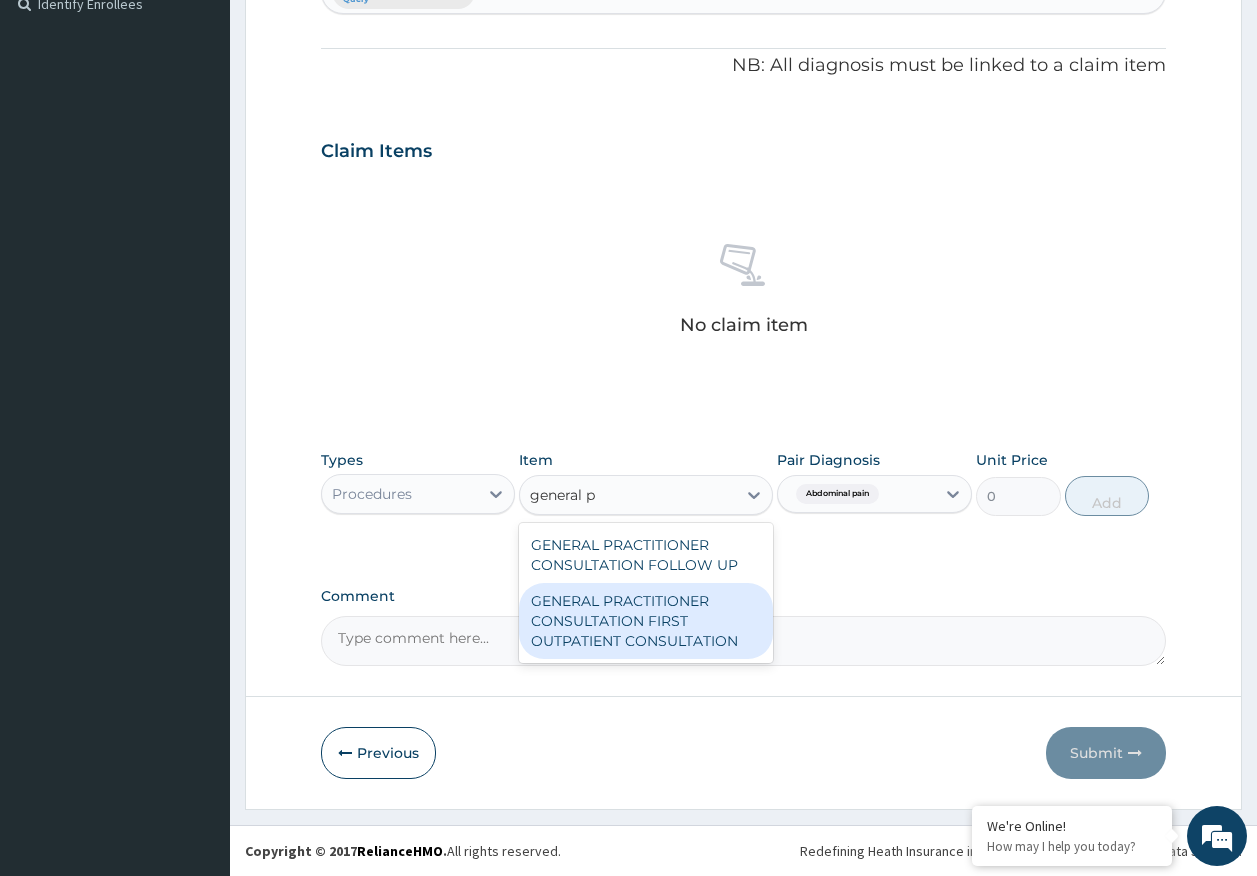 click on "GENERAL PRACTITIONER CONSULTATION FIRST OUTPATIENT CONSULTATION" at bounding box center (646, 621) 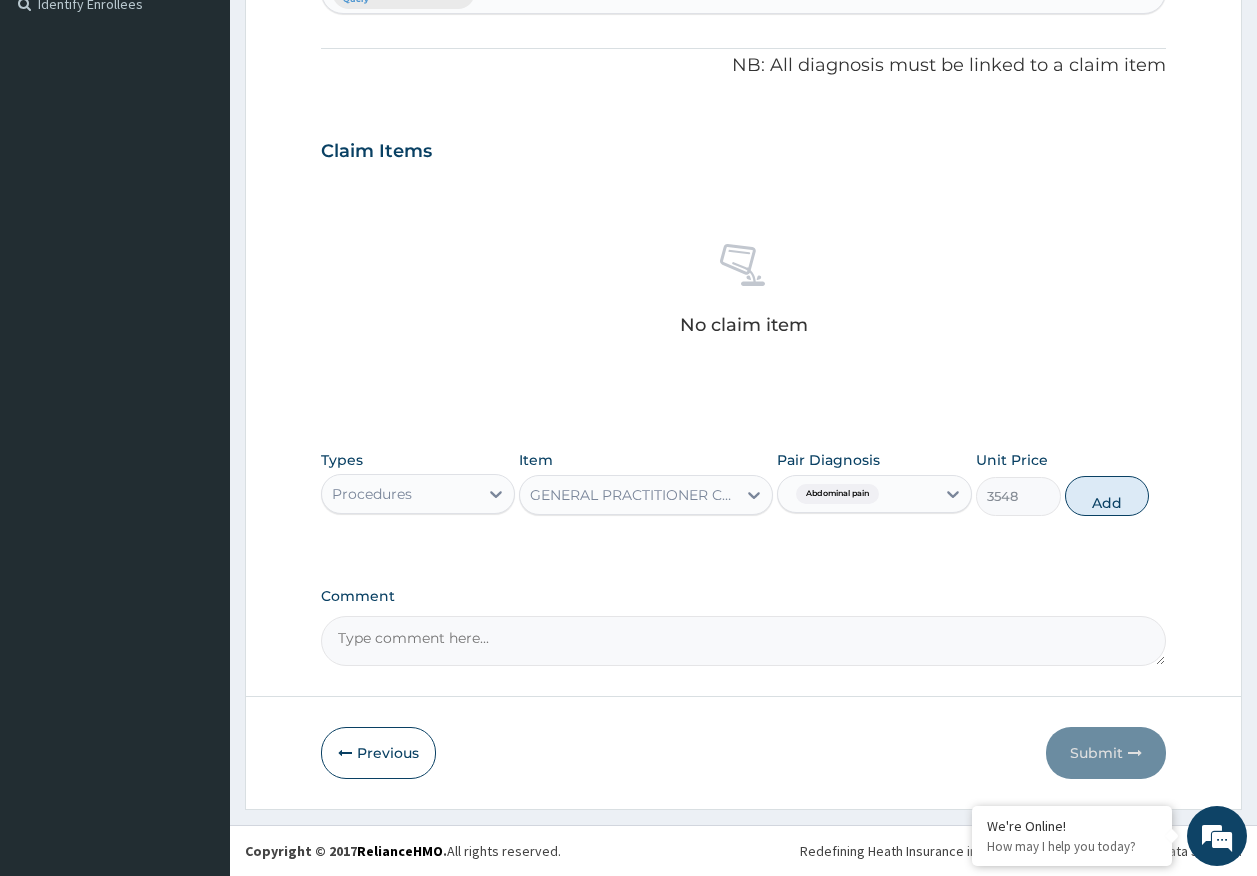 click on "Add" at bounding box center [1107, 496] 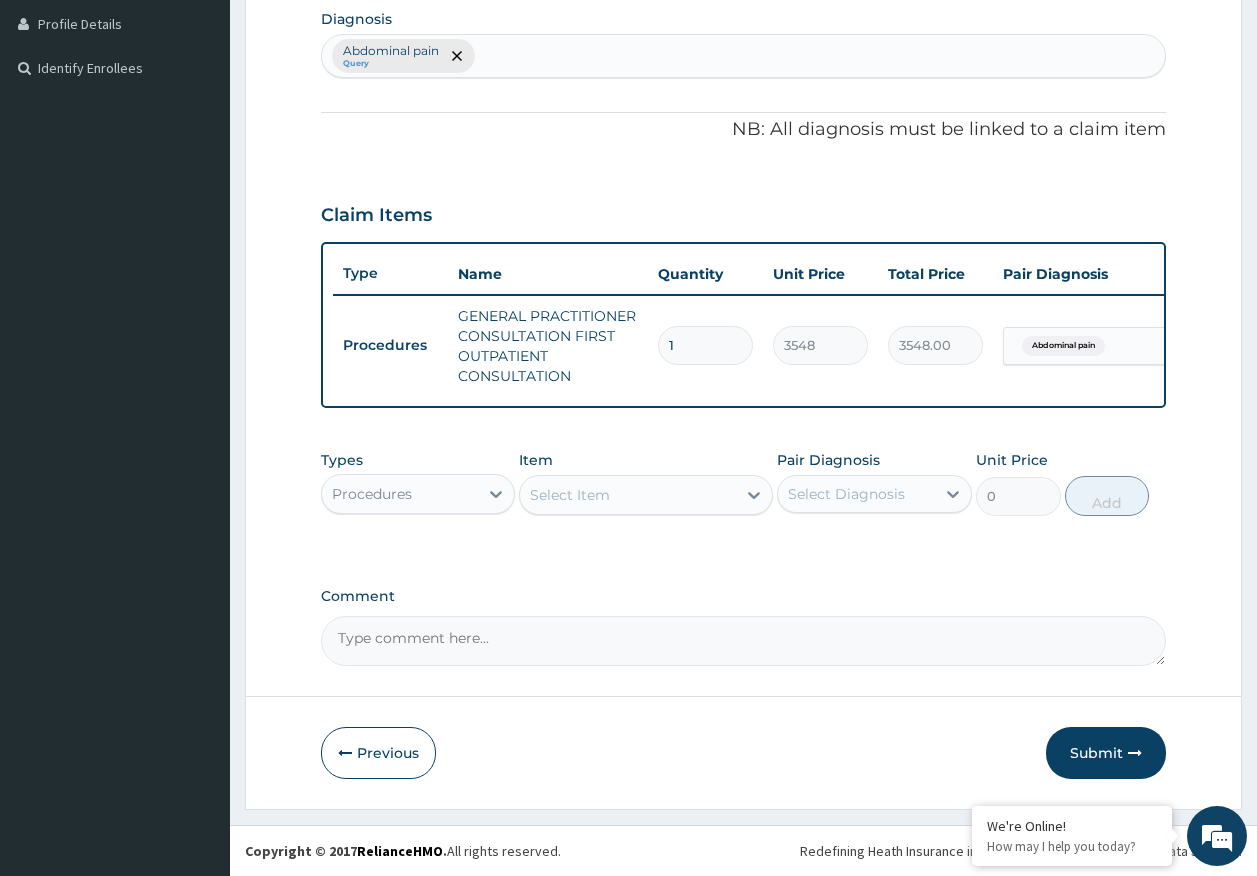 scroll, scrollTop: 517, scrollLeft: 0, axis: vertical 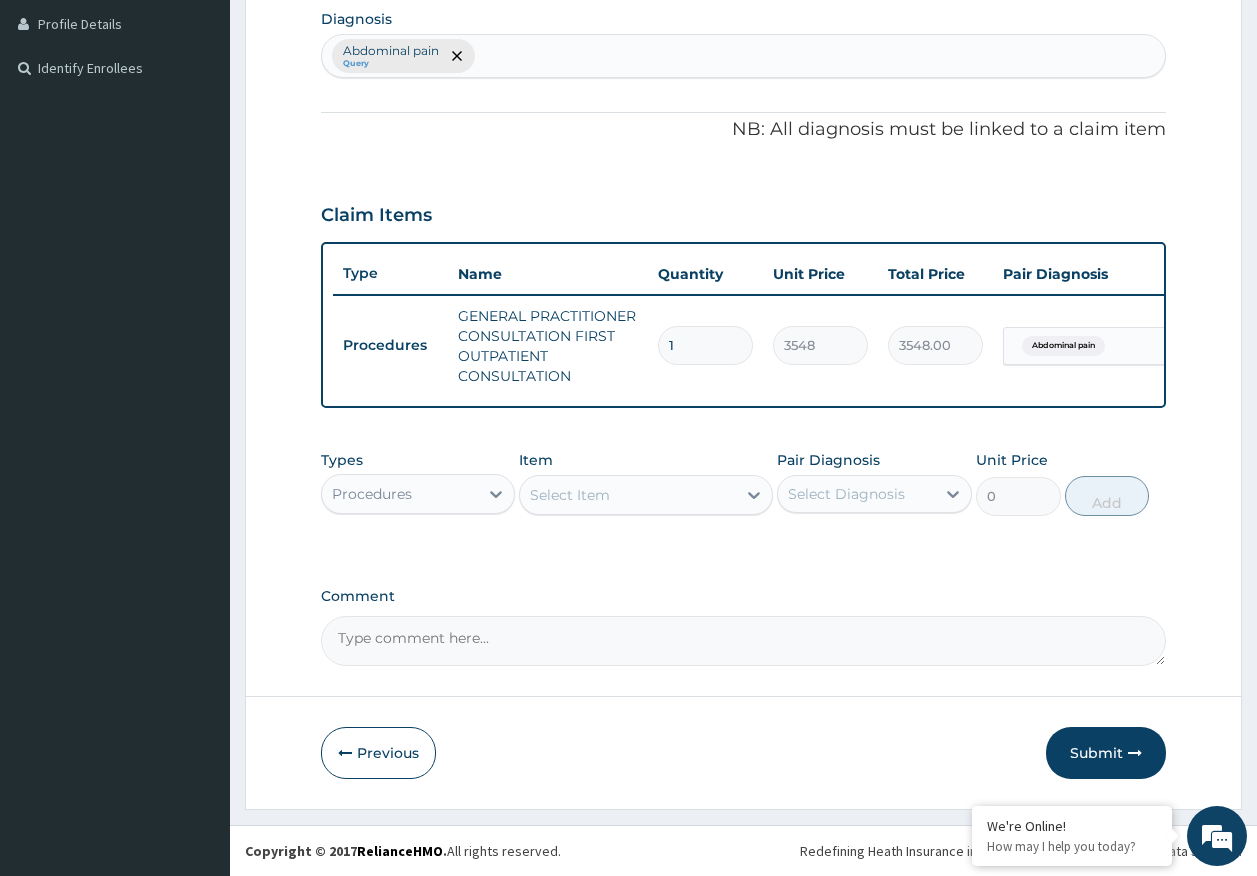 click on "Submit" at bounding box center (1106, 753) 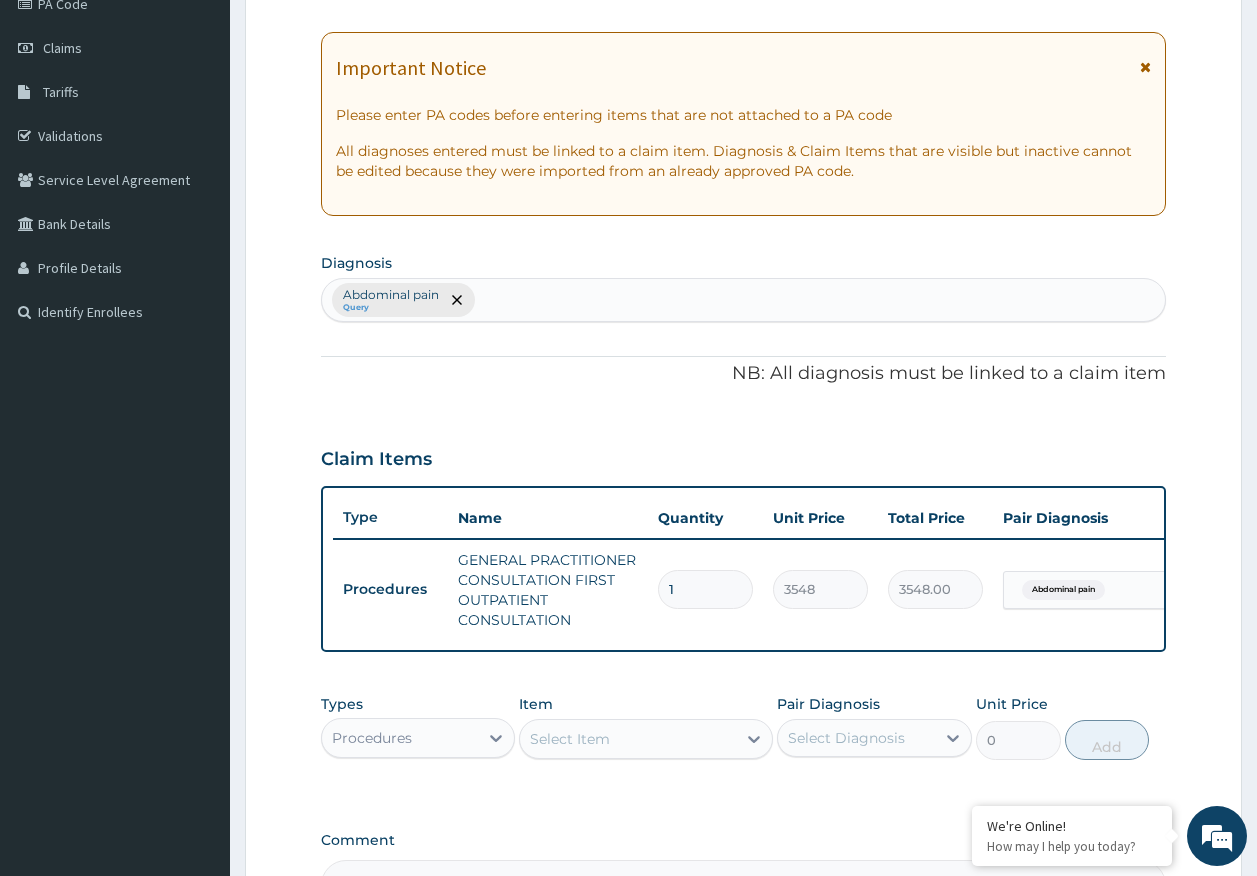 scroll, scrollTop: 0, scrollLeft: 0, axis: both 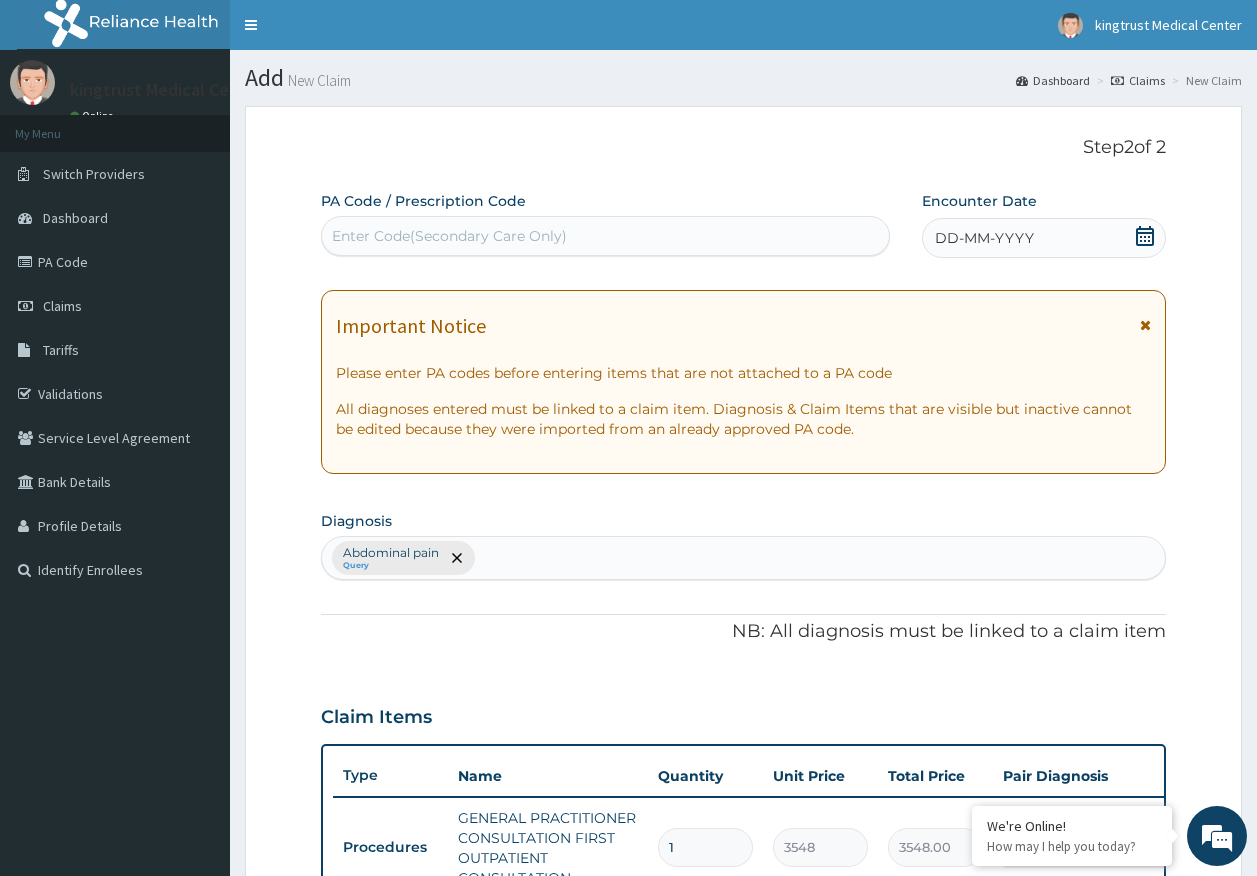 click on "DD-MM-YYYY" at bounding box center (984, 238) 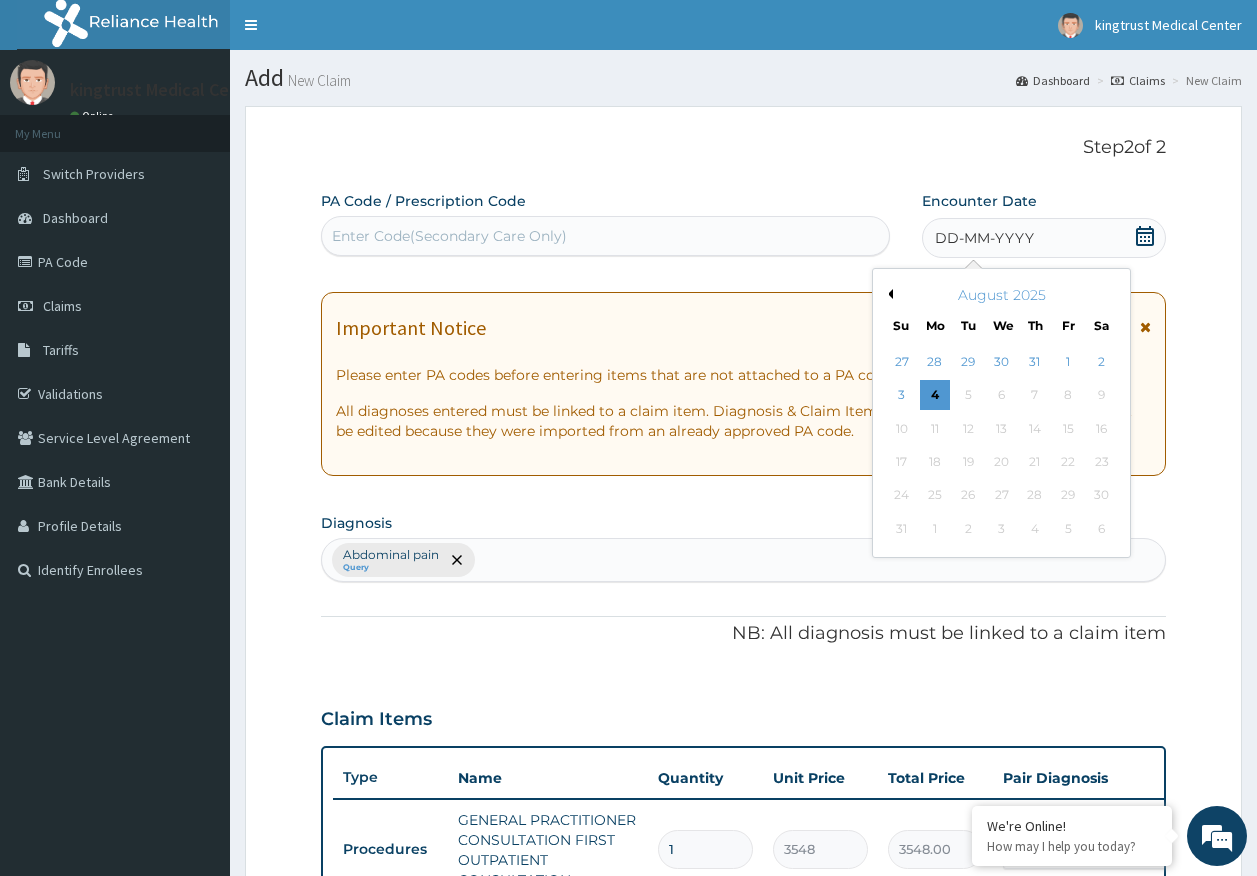 click on "1" at bounding box center (1068, 362) 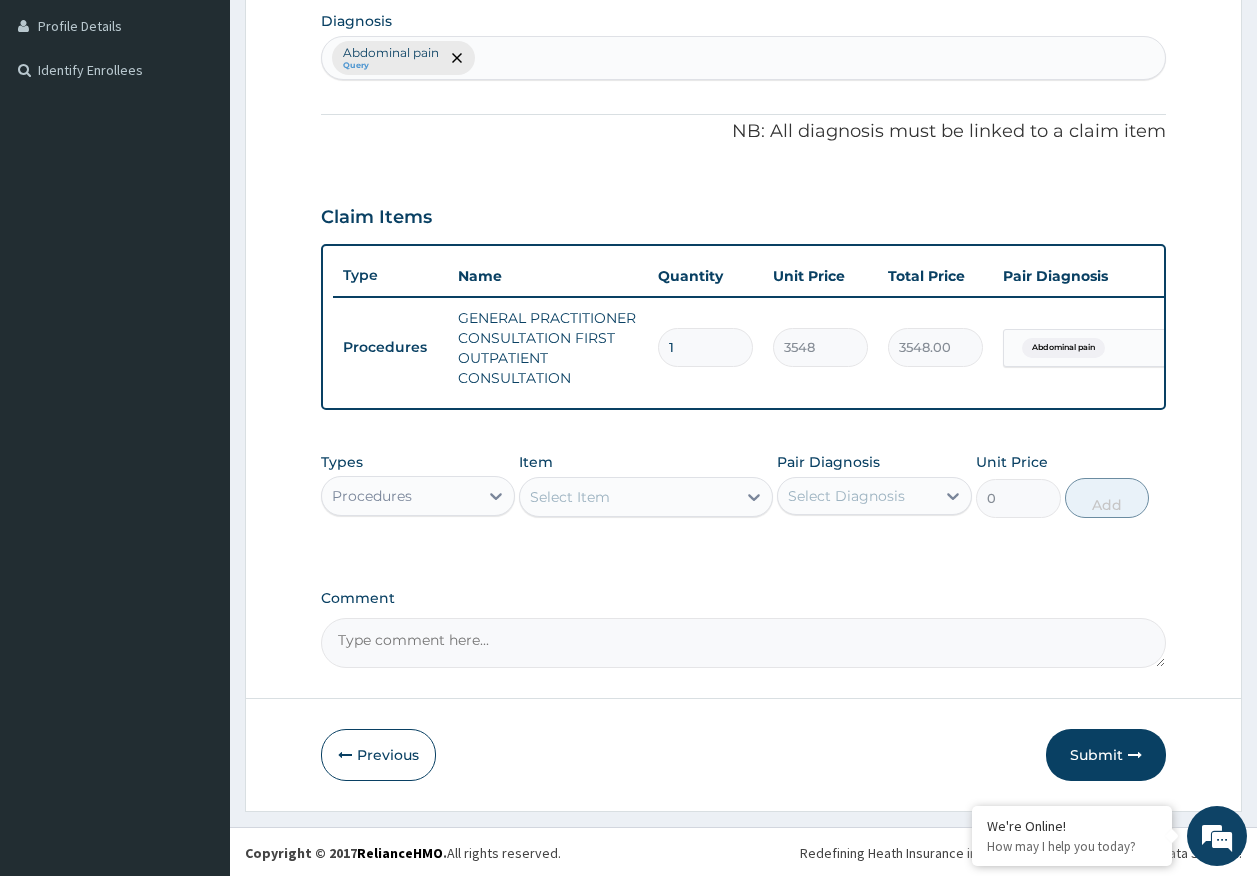 click on "Submit" at bounding box center [1106, 755] 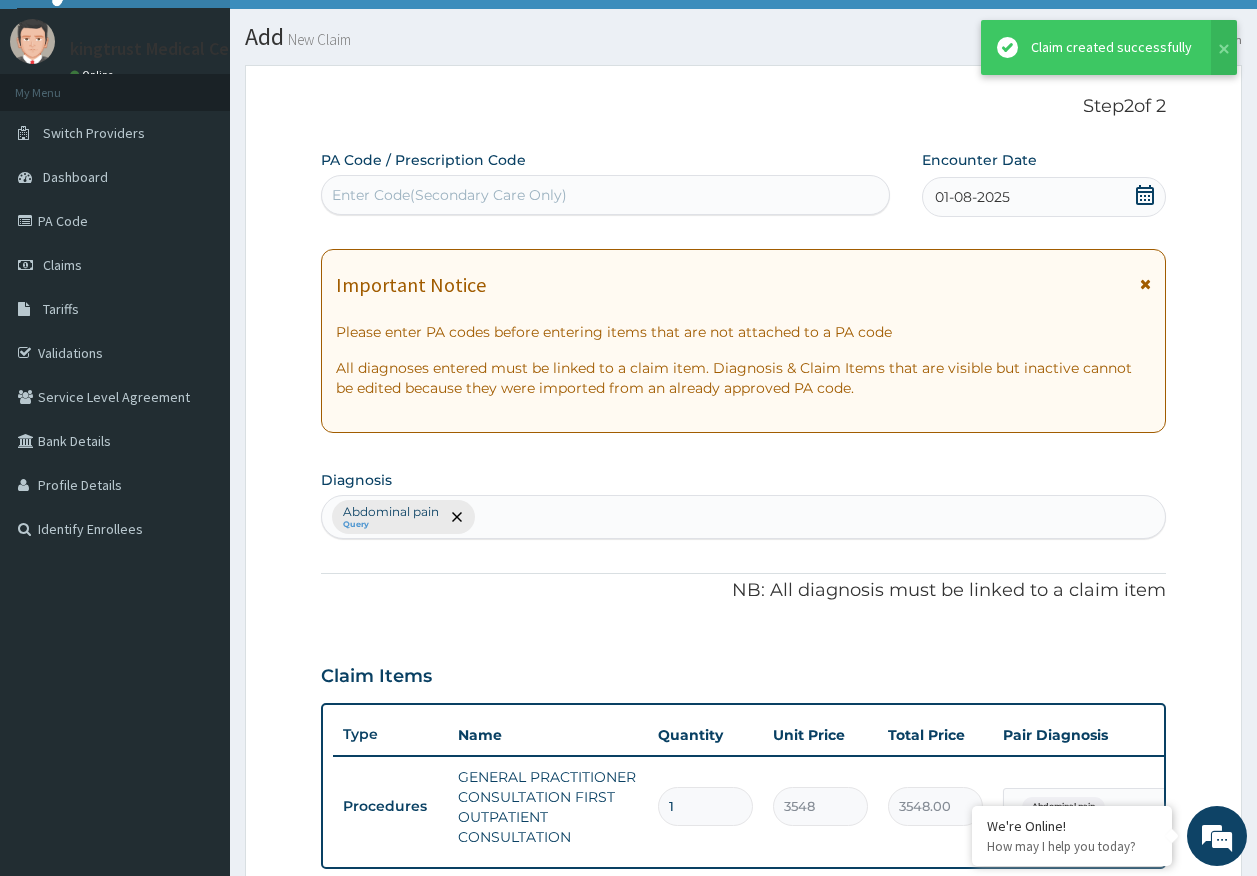 scroll, scrollTop: 500, scrollLeft: 0, axis: vertical 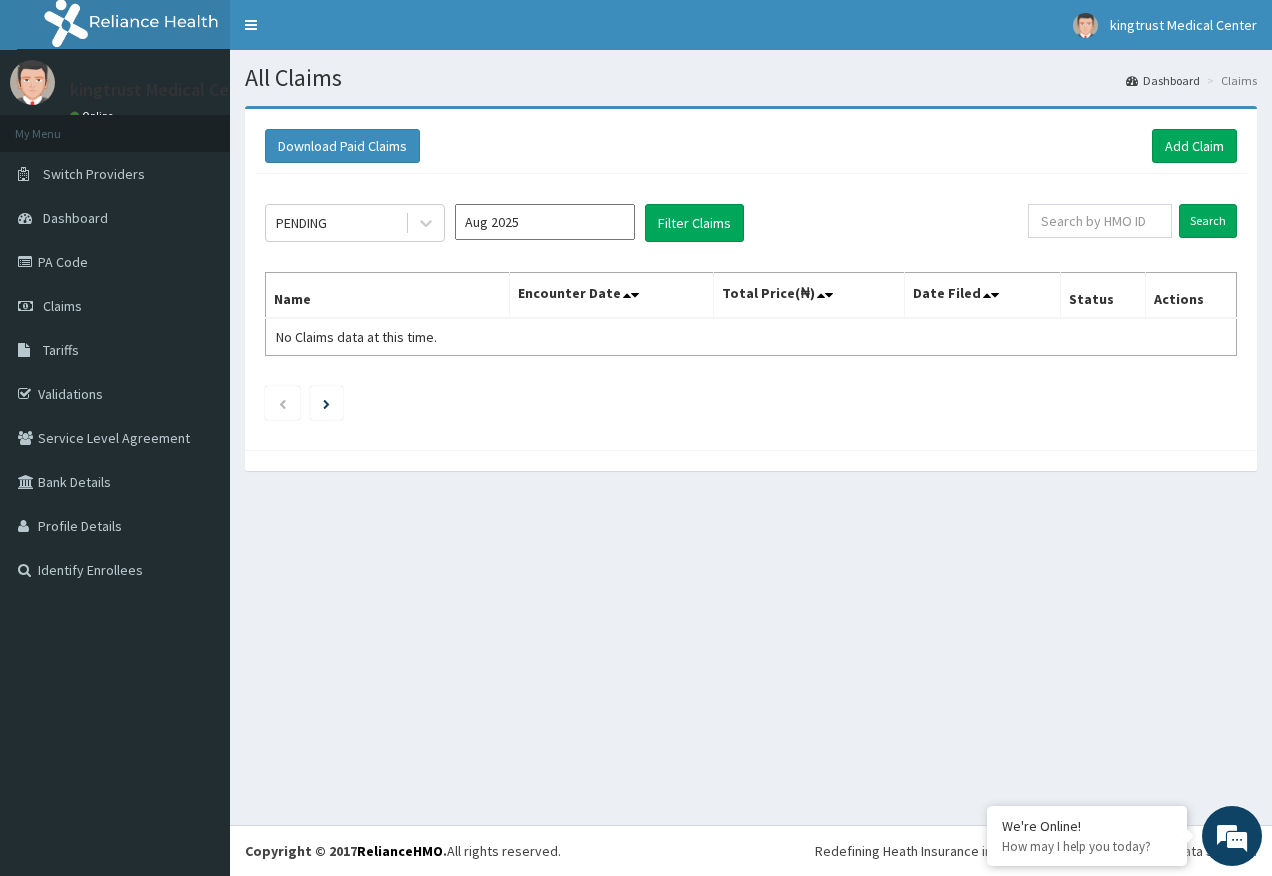 click on "PENDING" at bounding box center (301, 223) 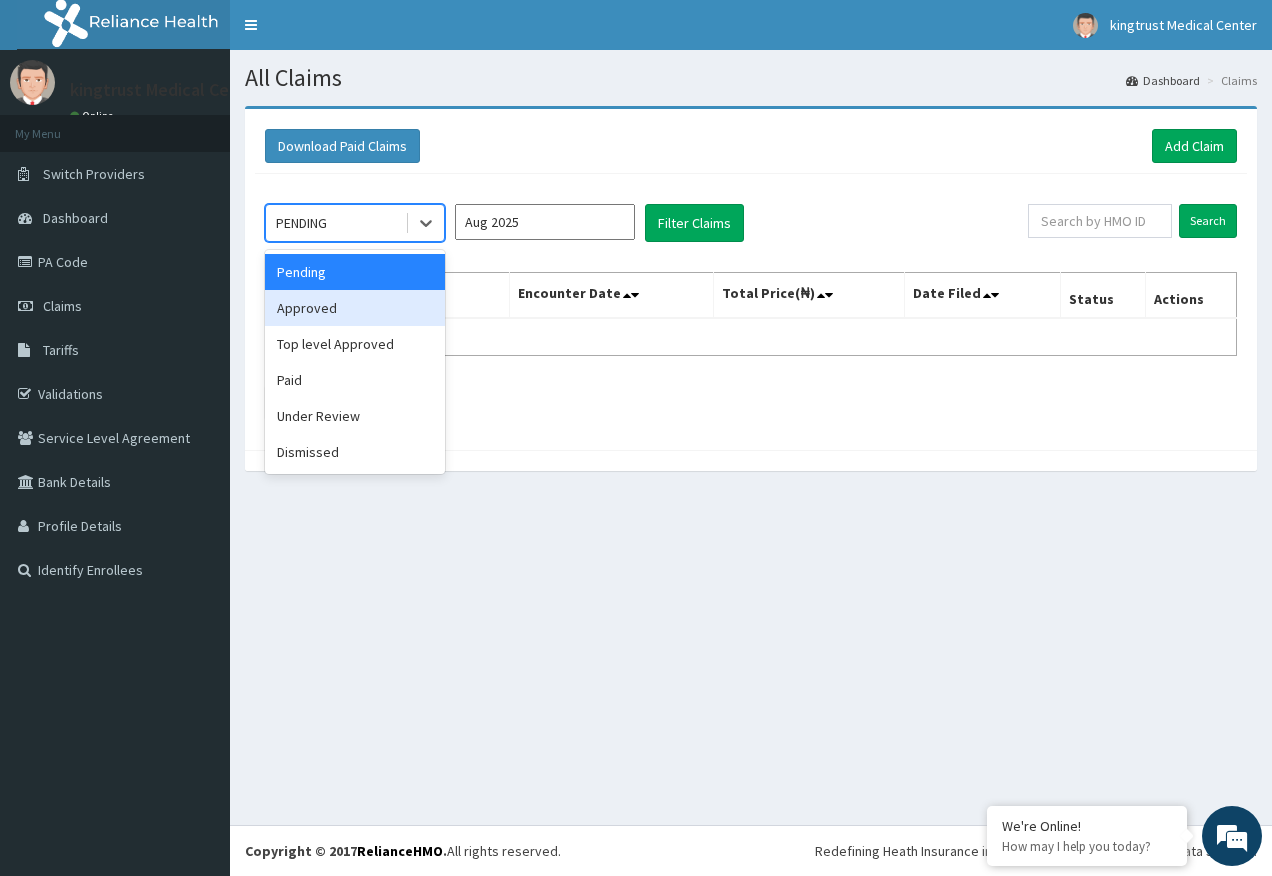 click on "Approved" at bounding box center (355, 308) 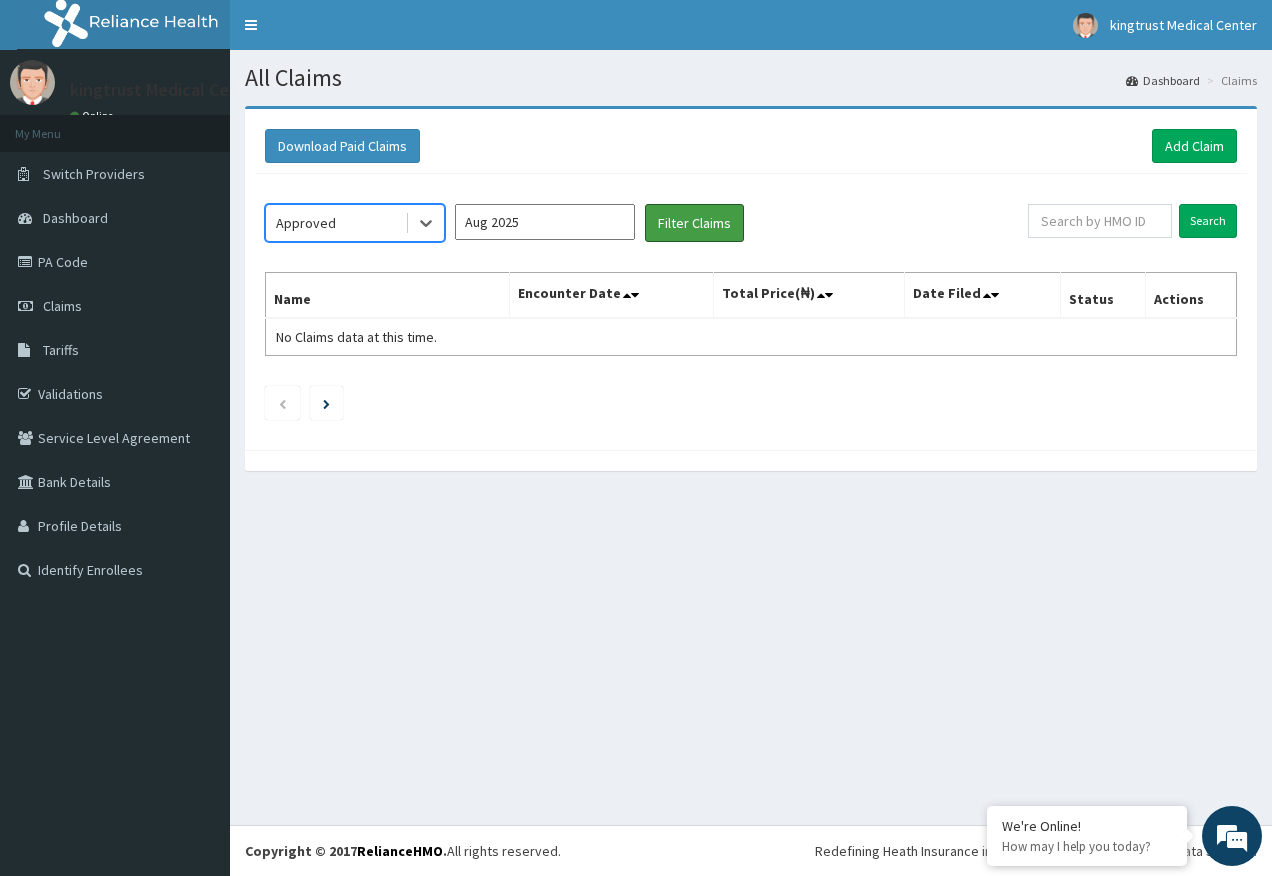 click on "Filter Claims" at bounding box center (694, 223) 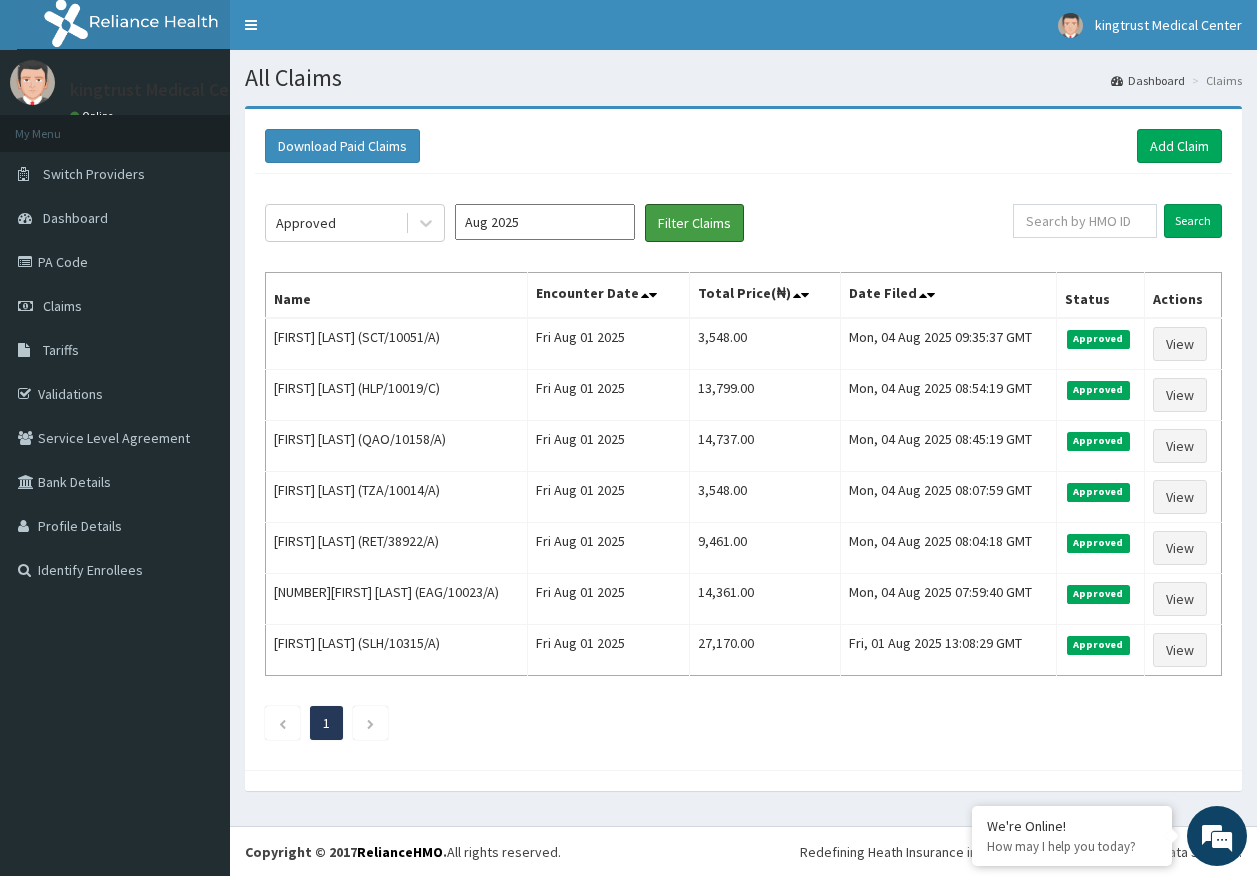 scroll, scrollTop: 0, scrollLeft: 0, axis: both 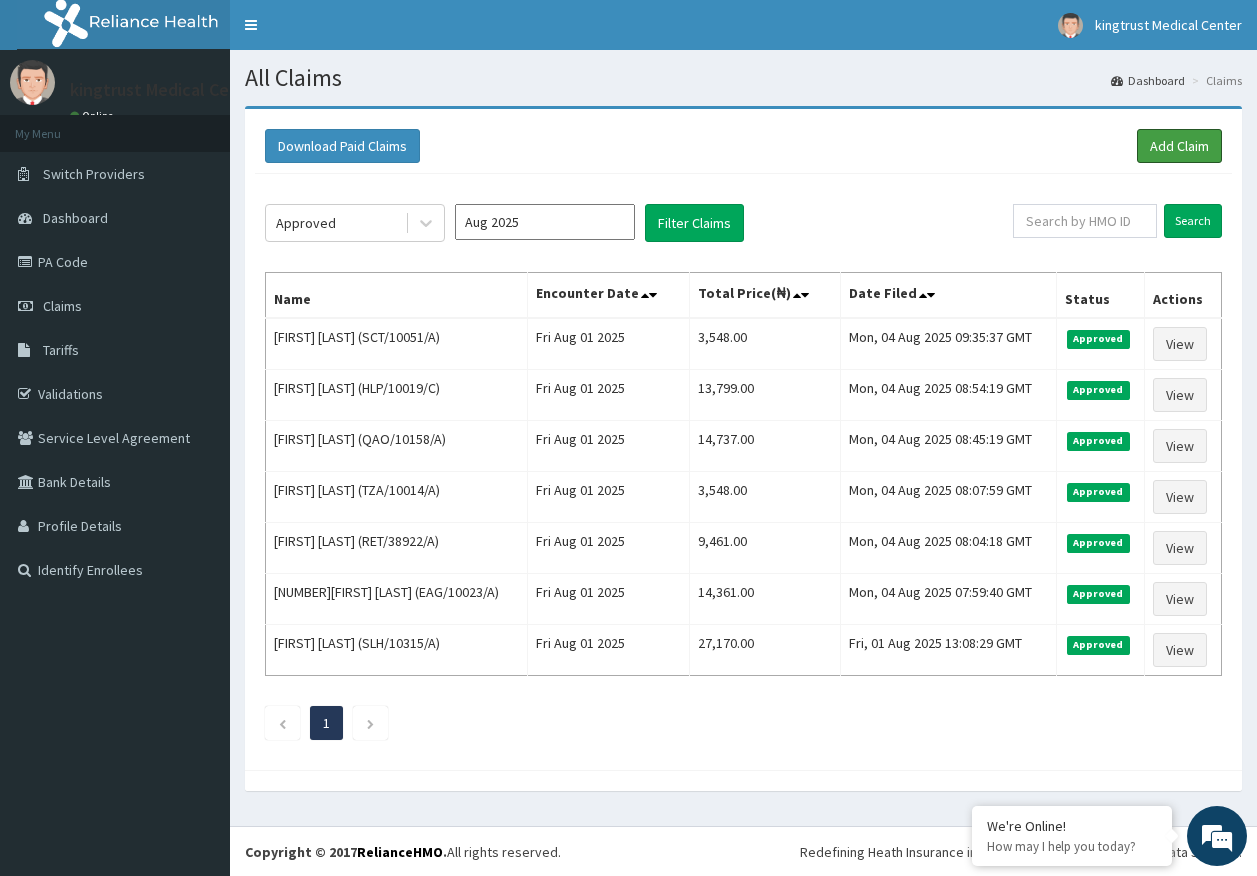 click on "Add Claim" at bounding box center (1179, 146) 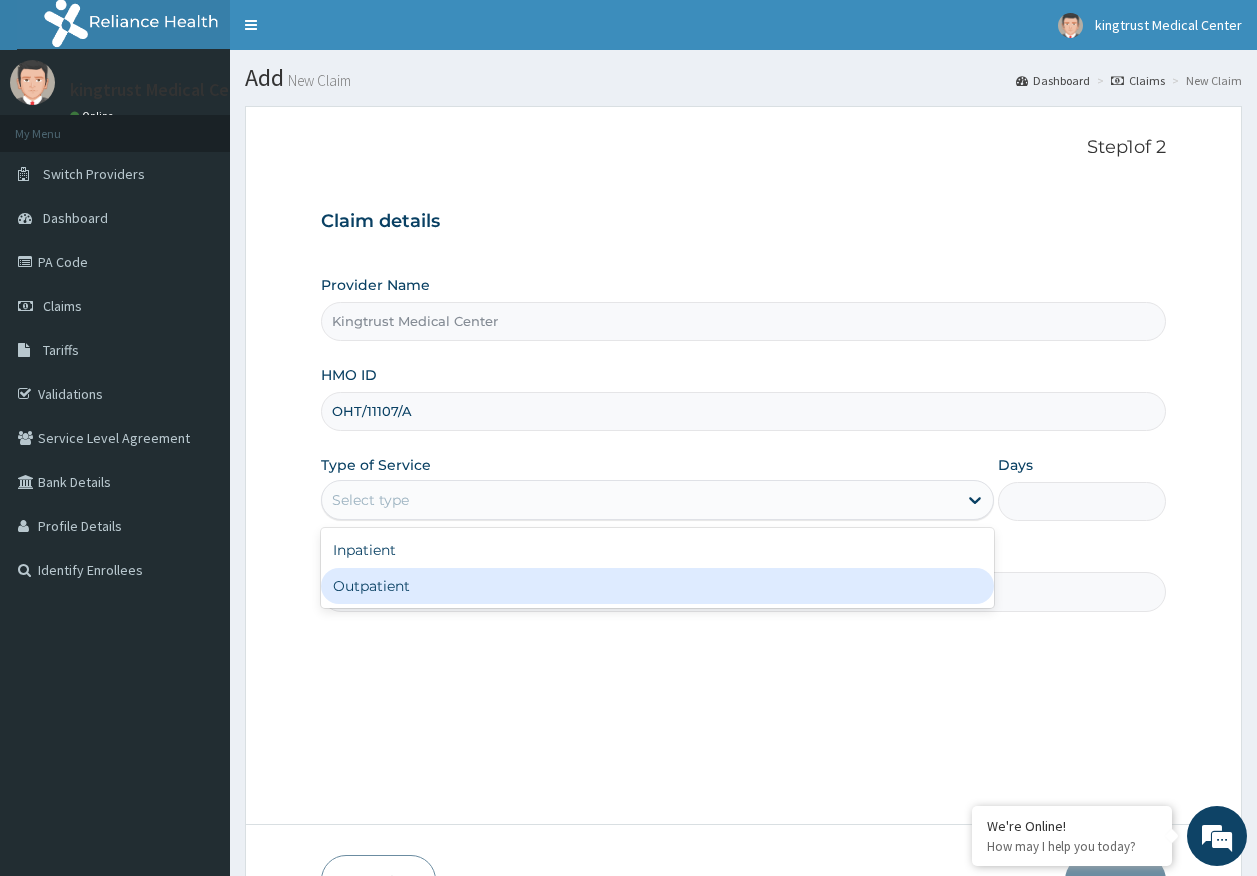 scroll, scrollTop: 0, scrollLeft: 0, axis: both 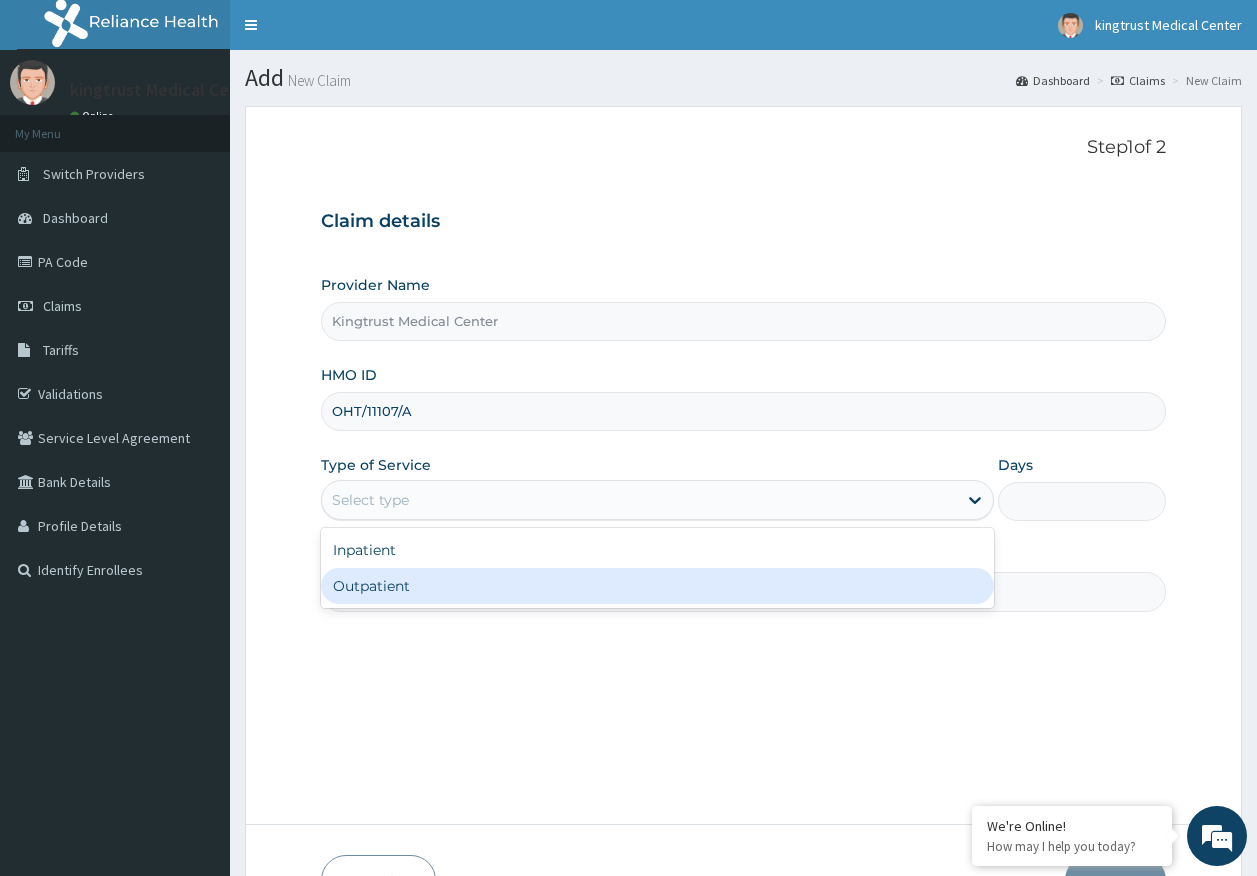 click on "Outpatient" at bounding box center [657, 586] 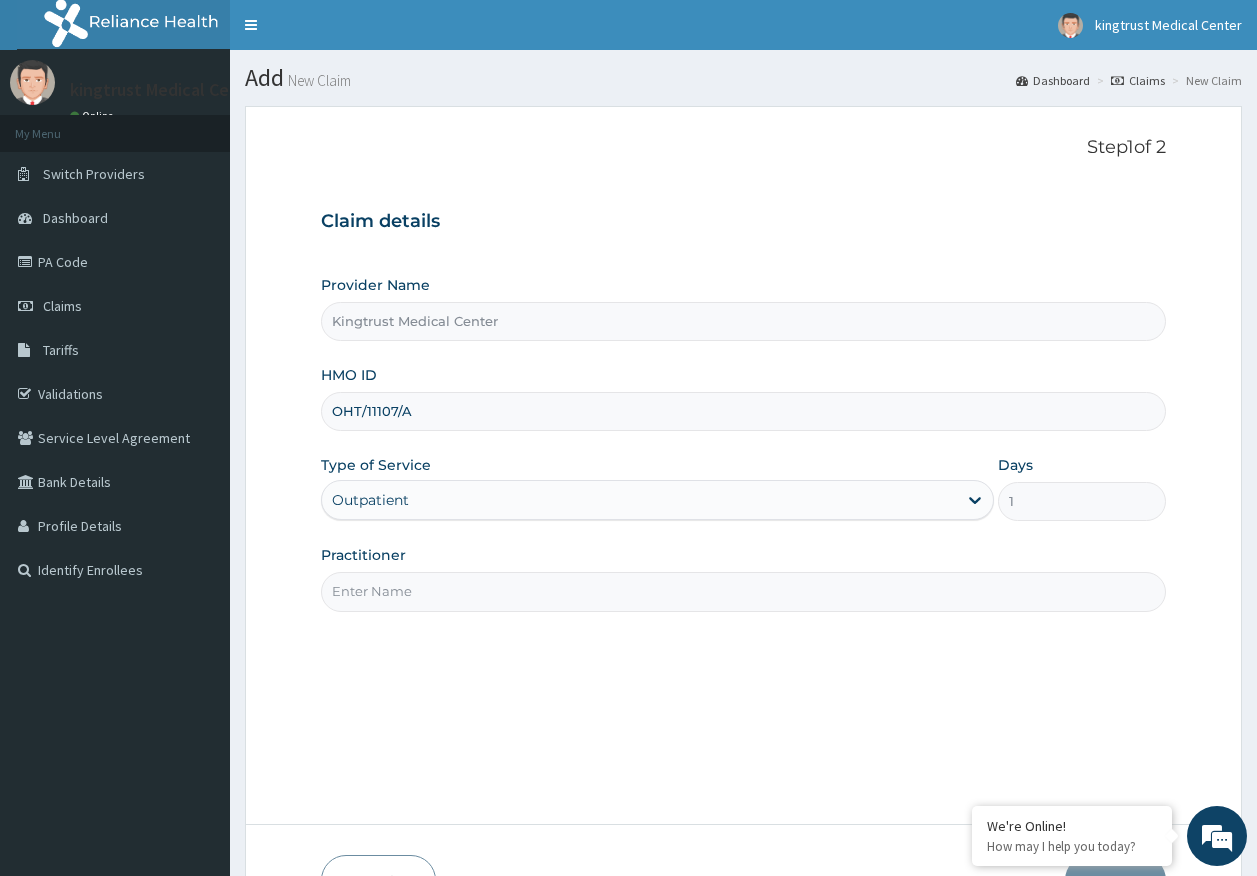 click on "Practitioner" at bounding box center [744, 591] 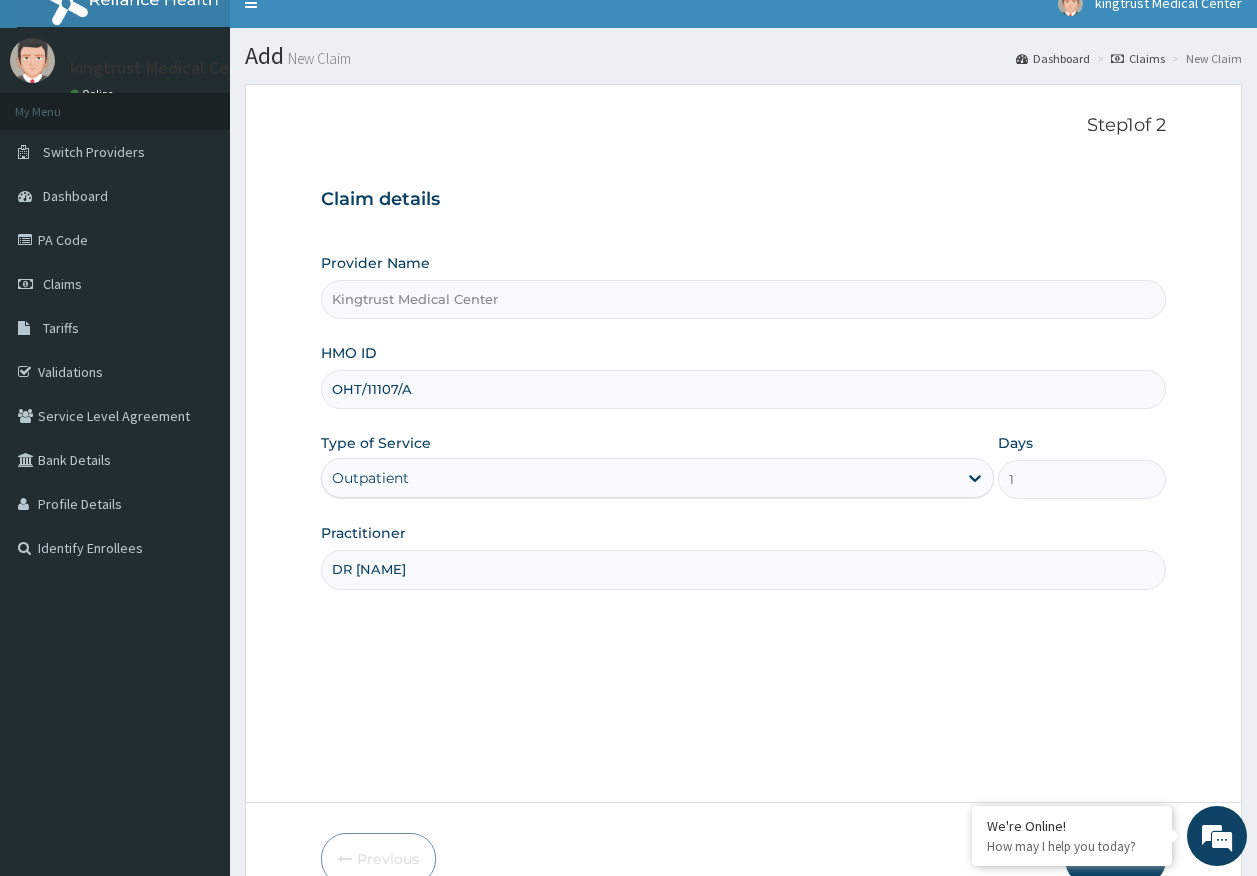 scroll, scrollTop: 128, scrollLeft: 0, axis: vertical 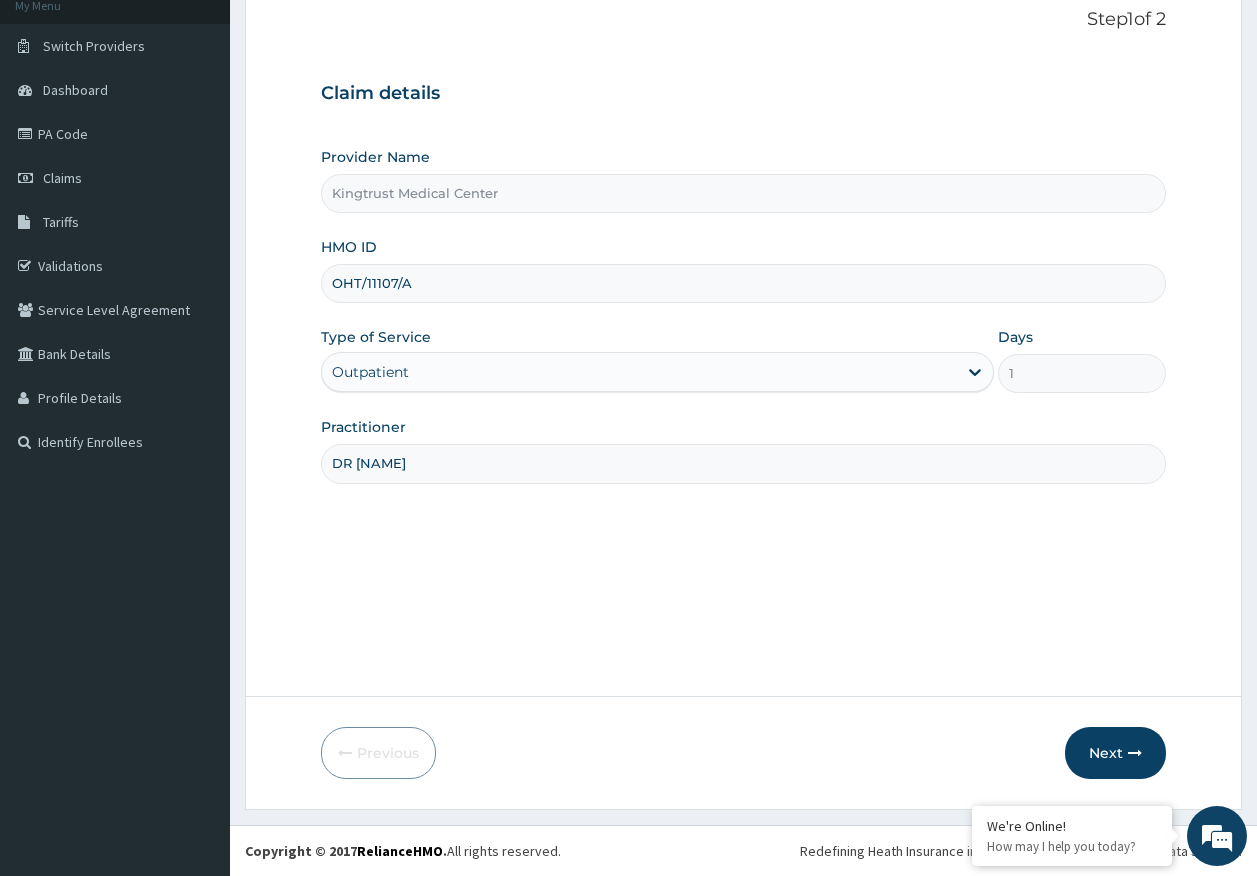 click on "Next" at bounding box center [1115, 753] 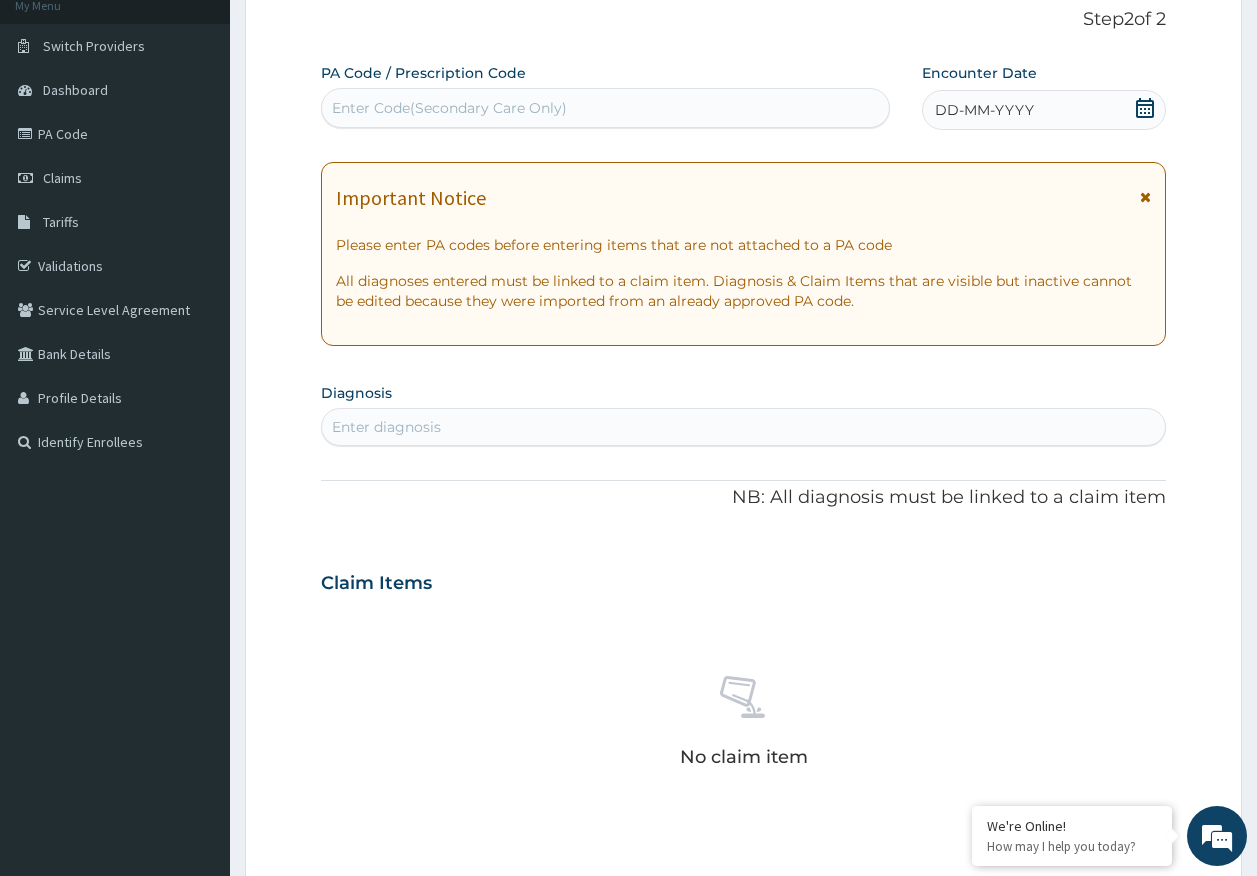 click on "Encounter Date DD-MM-YYYY" at bounding box center (1044, 96) 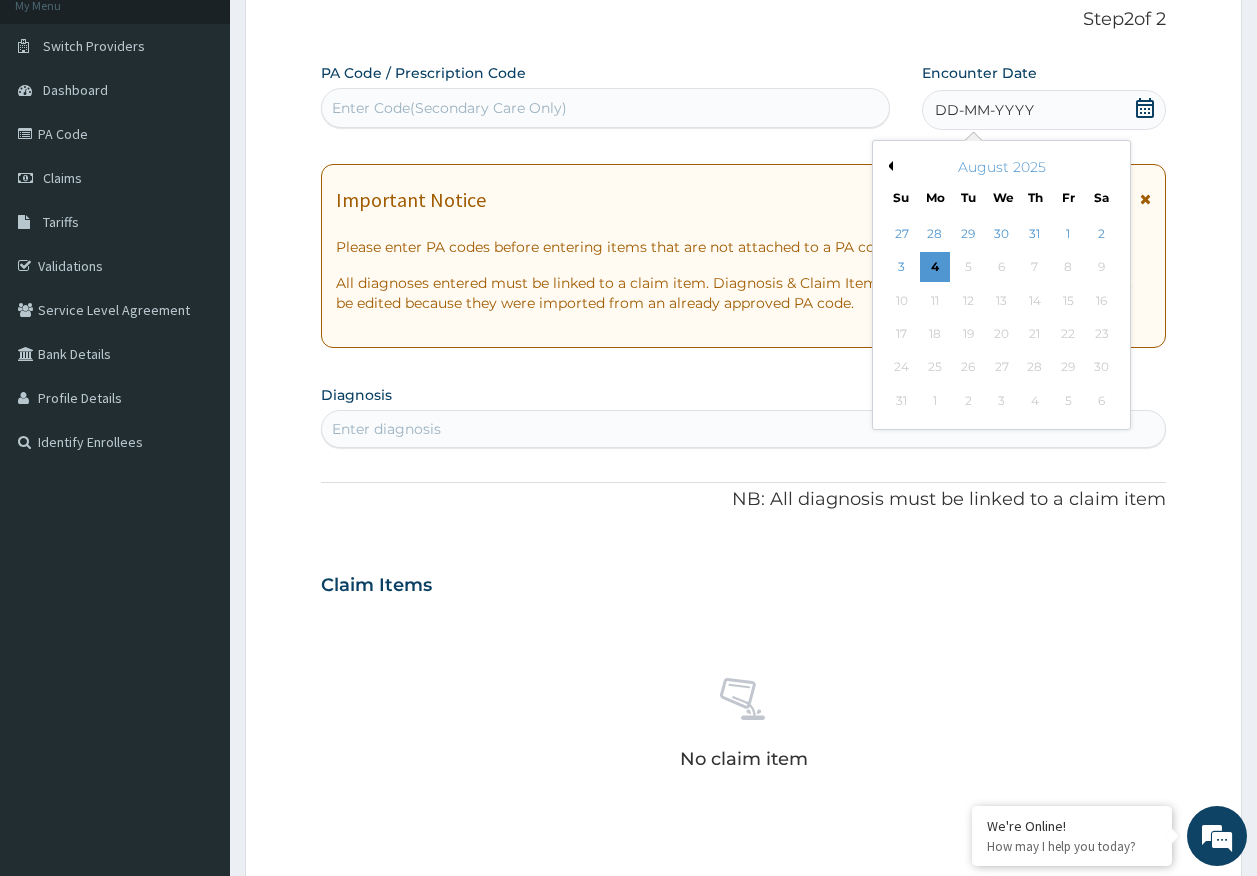 click on "1" at bounding box center (1068, 234) 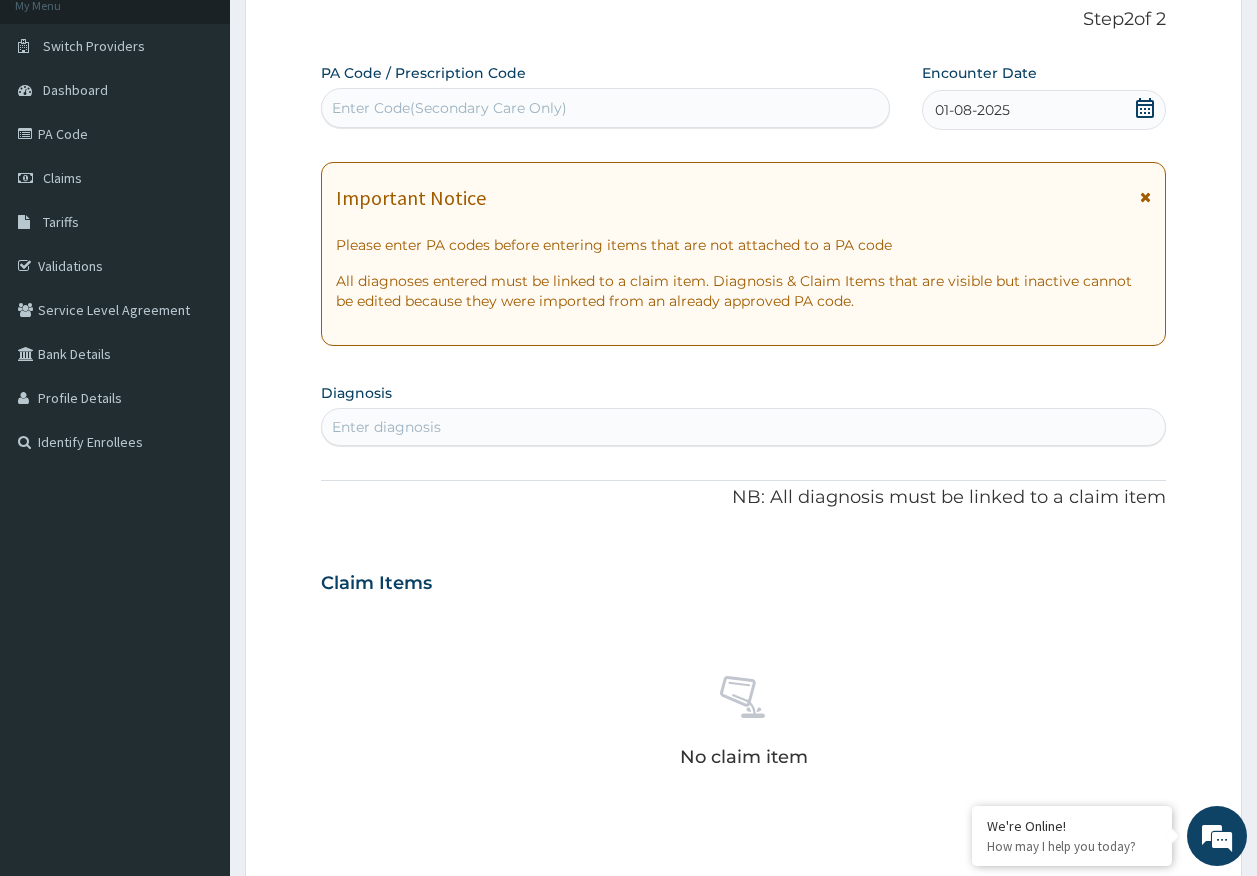 scroll, scrollTop: 0, scrollLeft: 0, axis: both 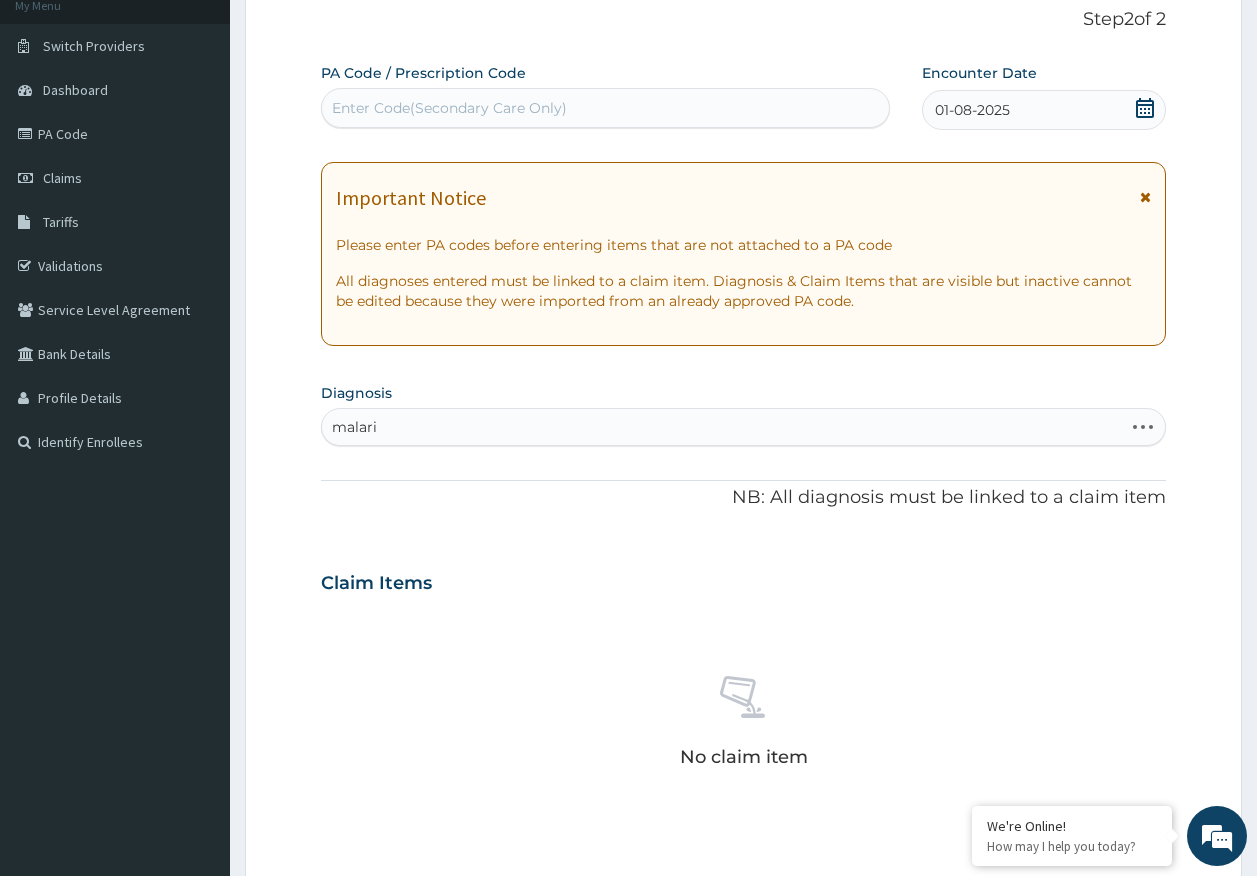 type on "malaria" 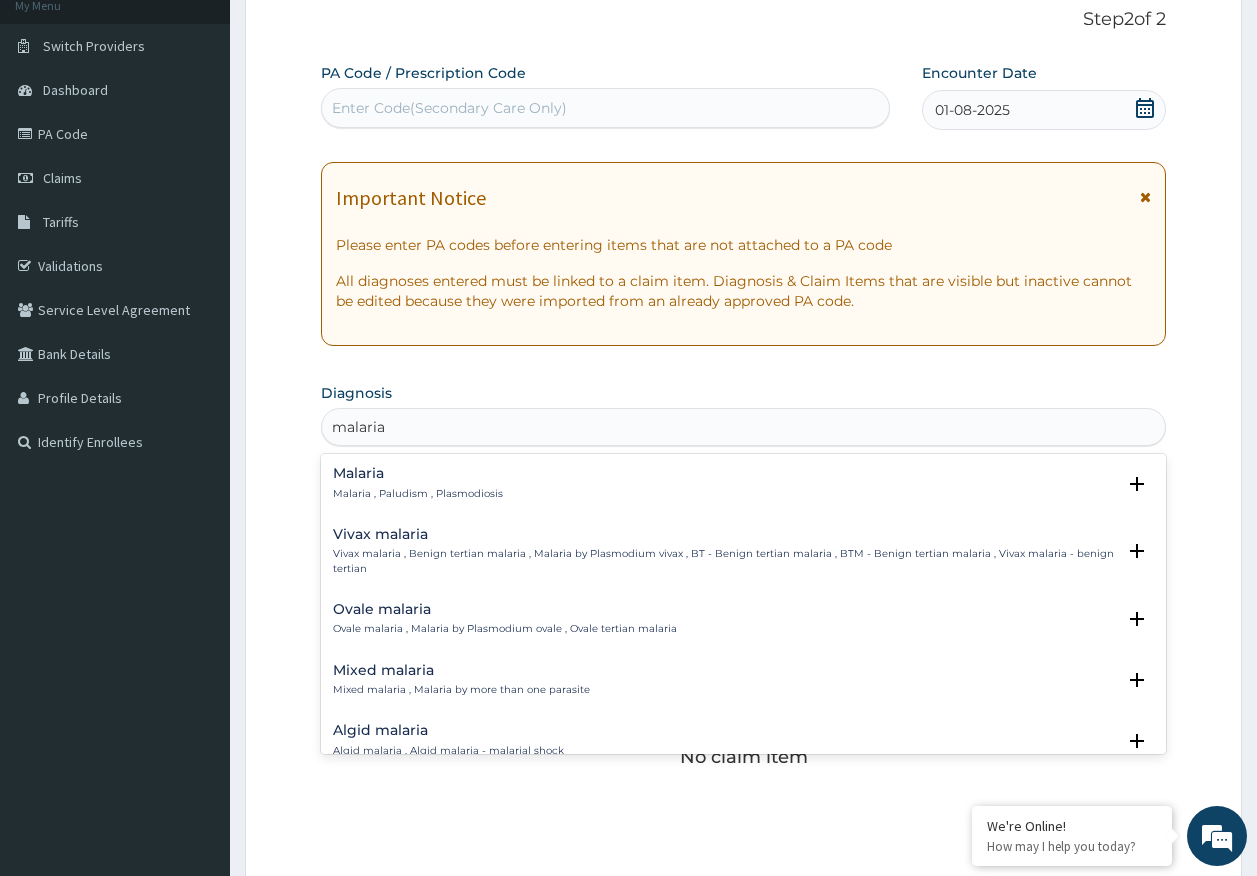 click on "Malaria" at bounding box center [418, 473] 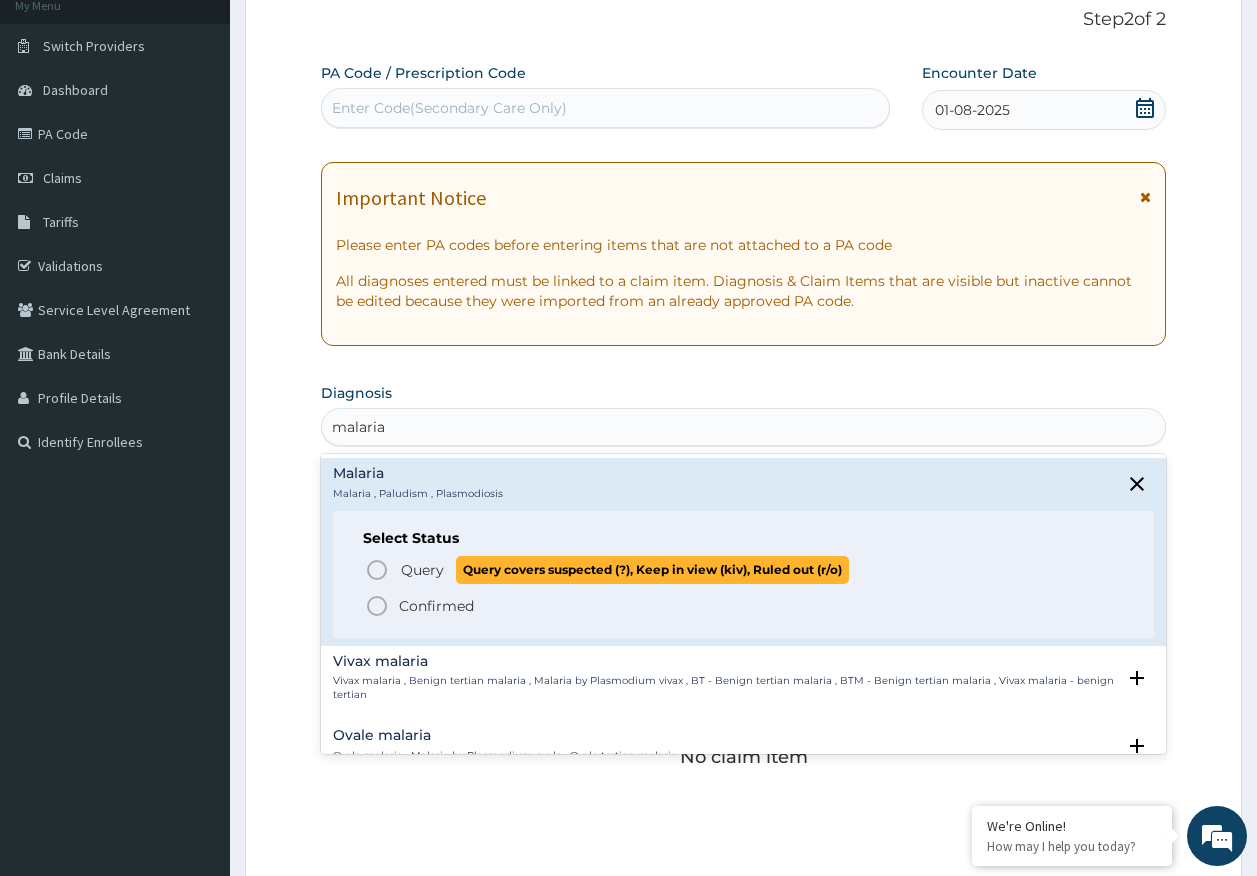 click on "Query" at bounding box center (422, 570) 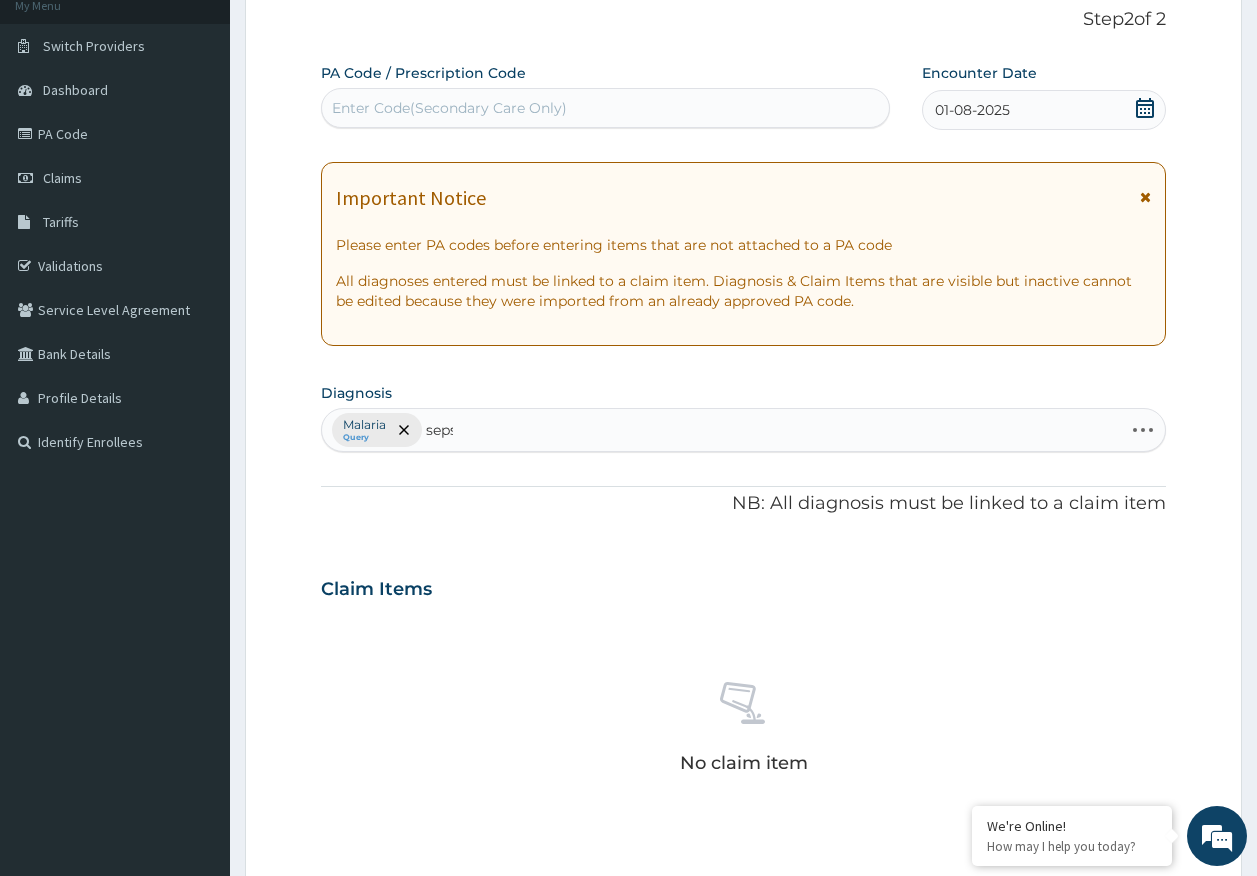 type on "sepsi" 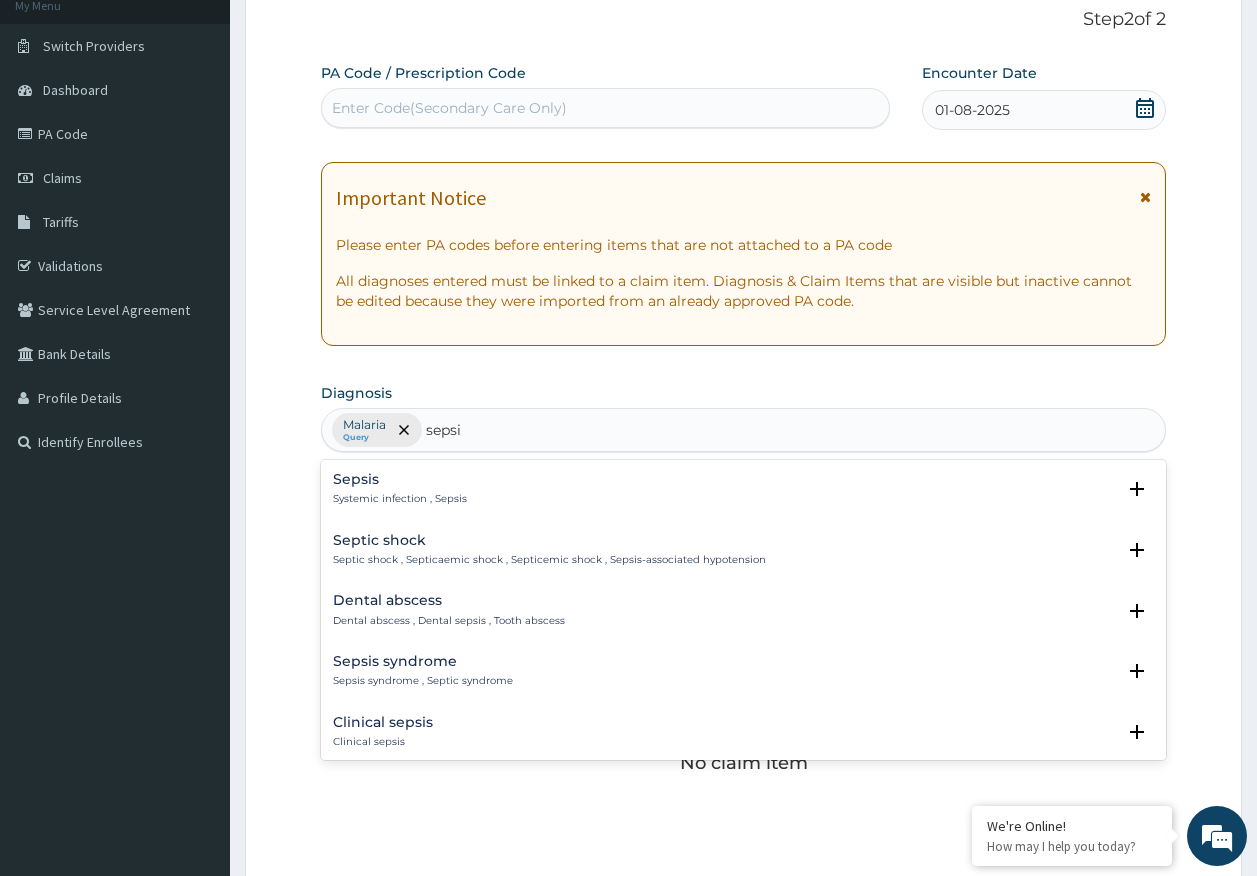 click on "Systemic infection , Sepsis" at bounding box center [400, 499] 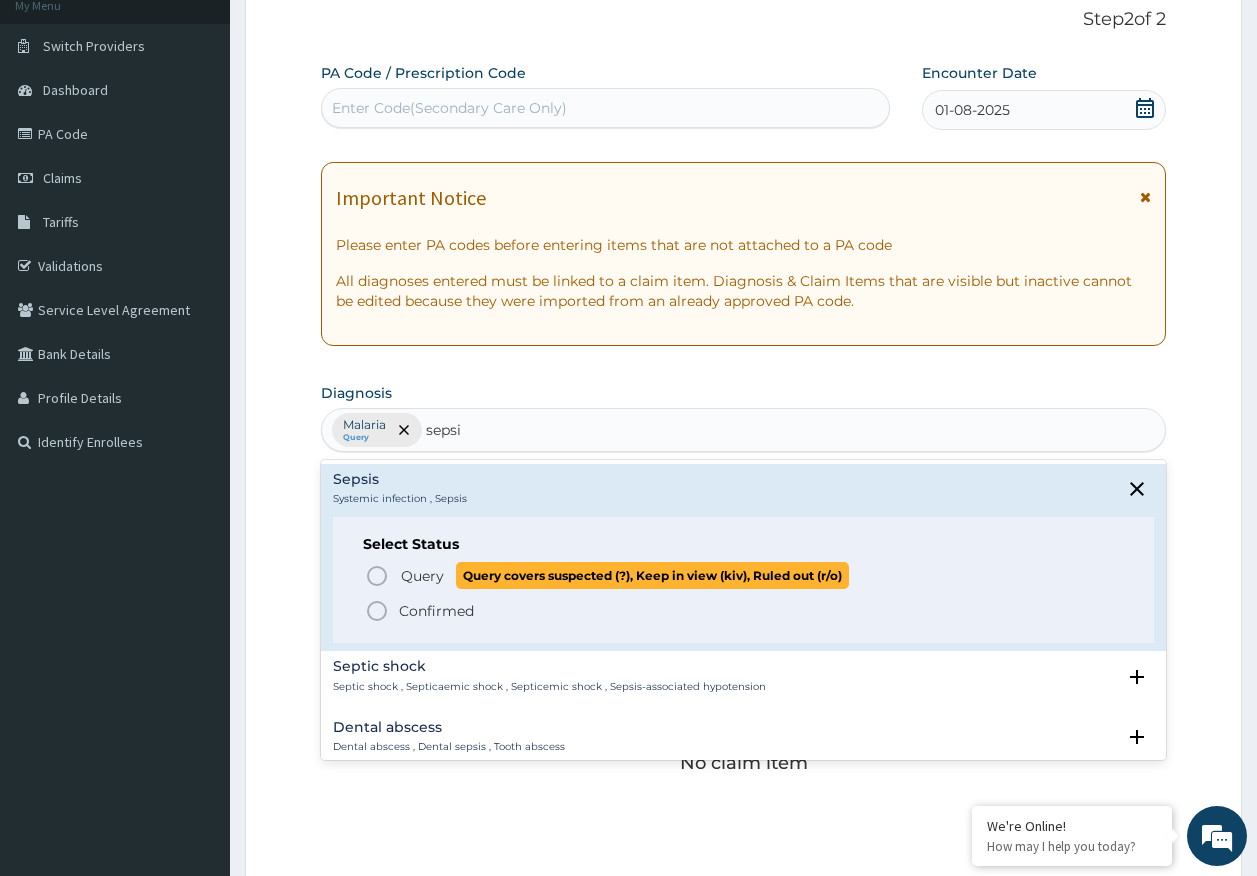 click on "Query" at bounding box center [422, 576] 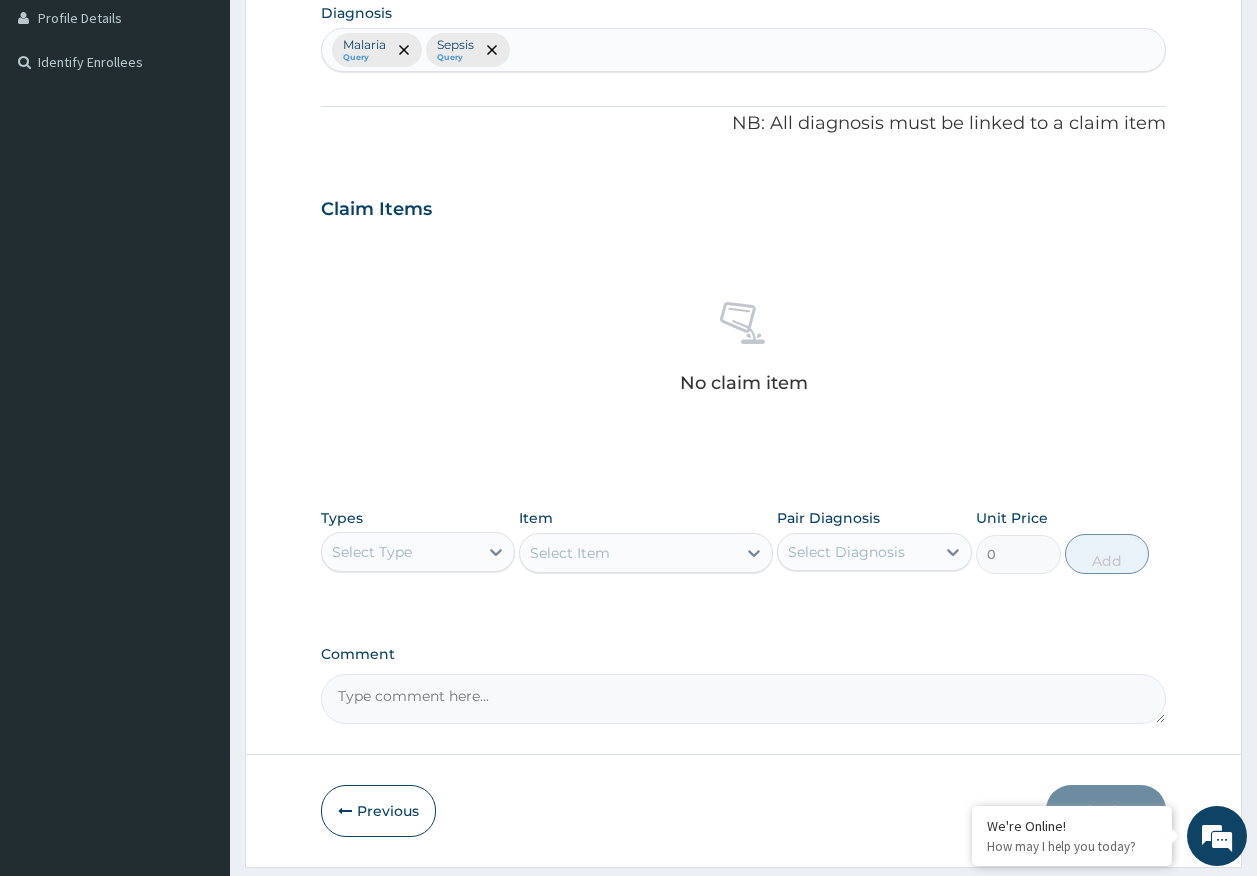 scroll, scrollTop: 528, scrollLeft: 0, axis: vertical 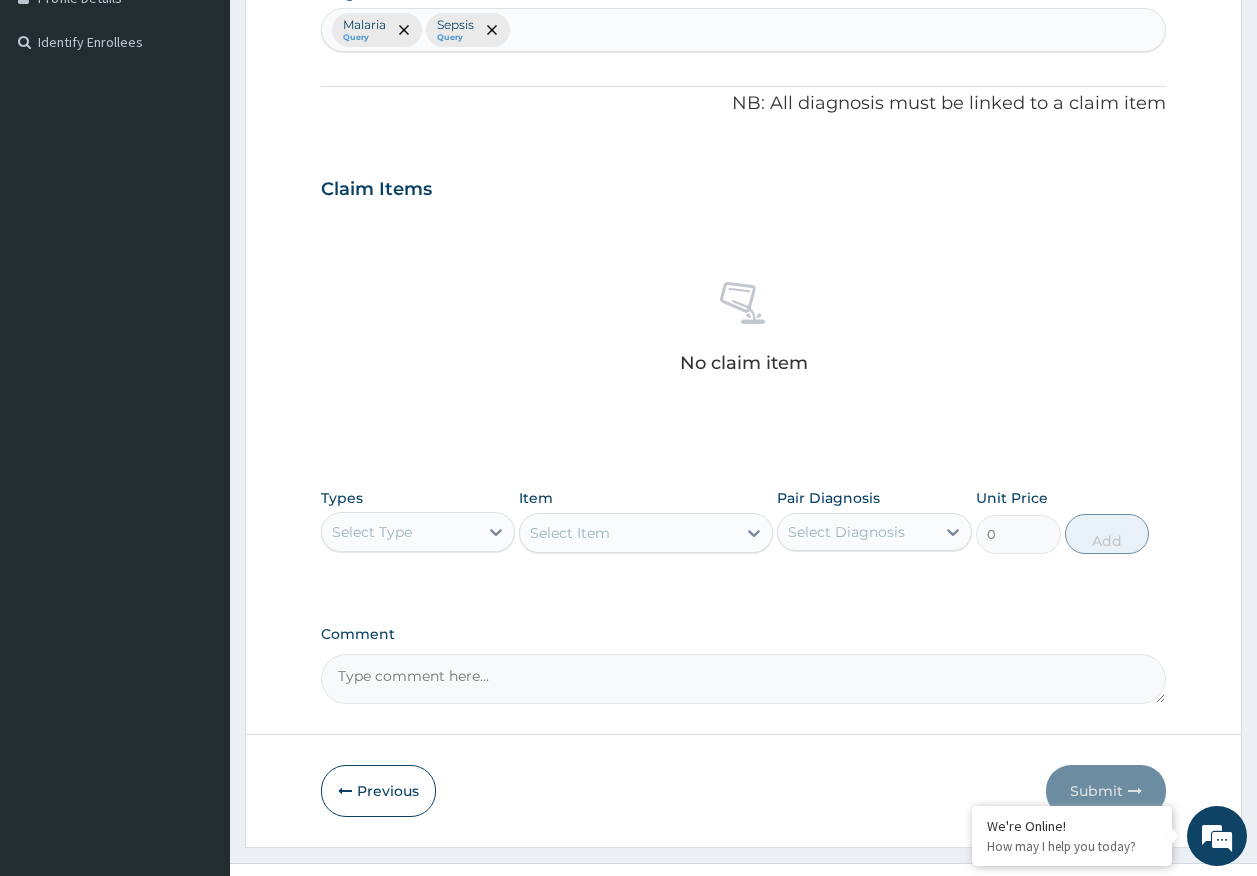 click on "Select Type" at bounding box center (372, 532) 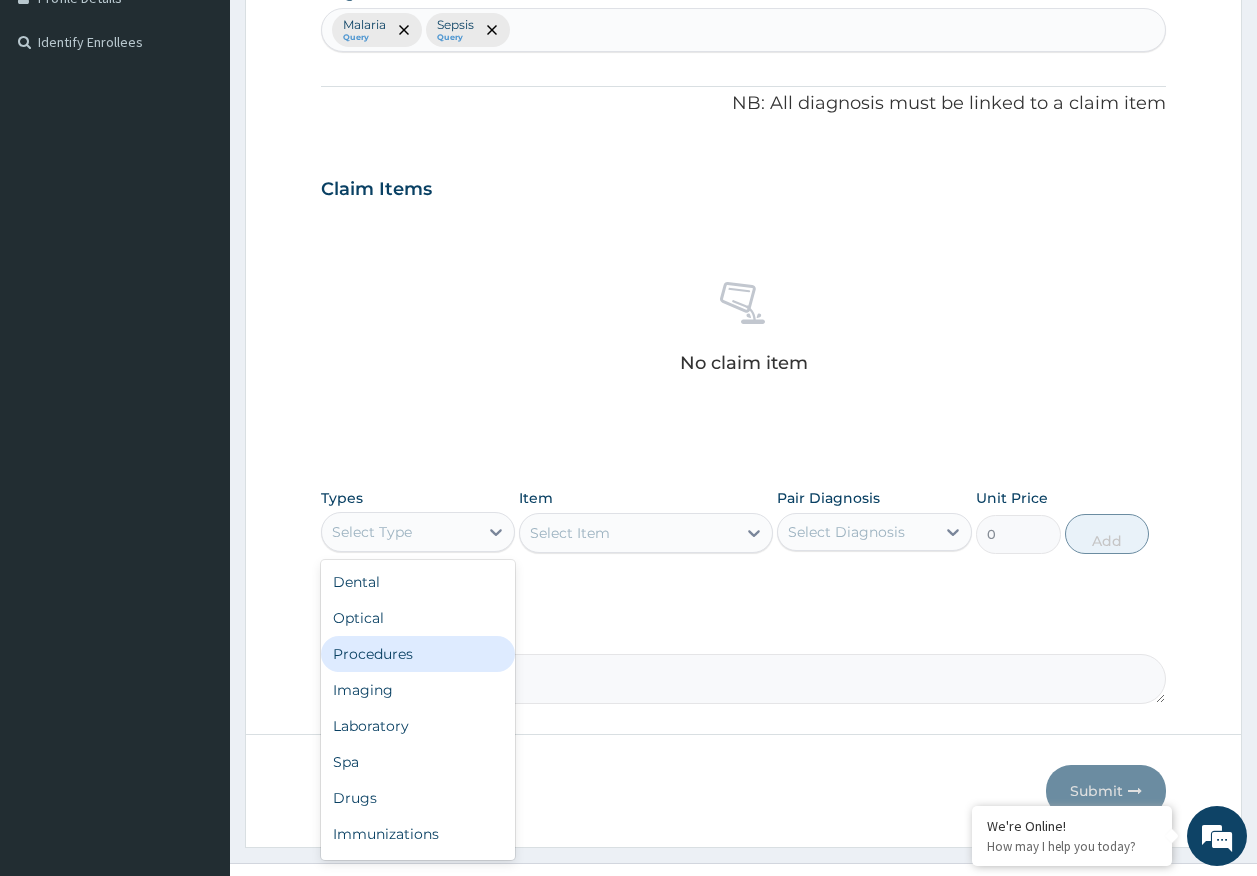 click on "Procedures" at bounding box center (418, 654) 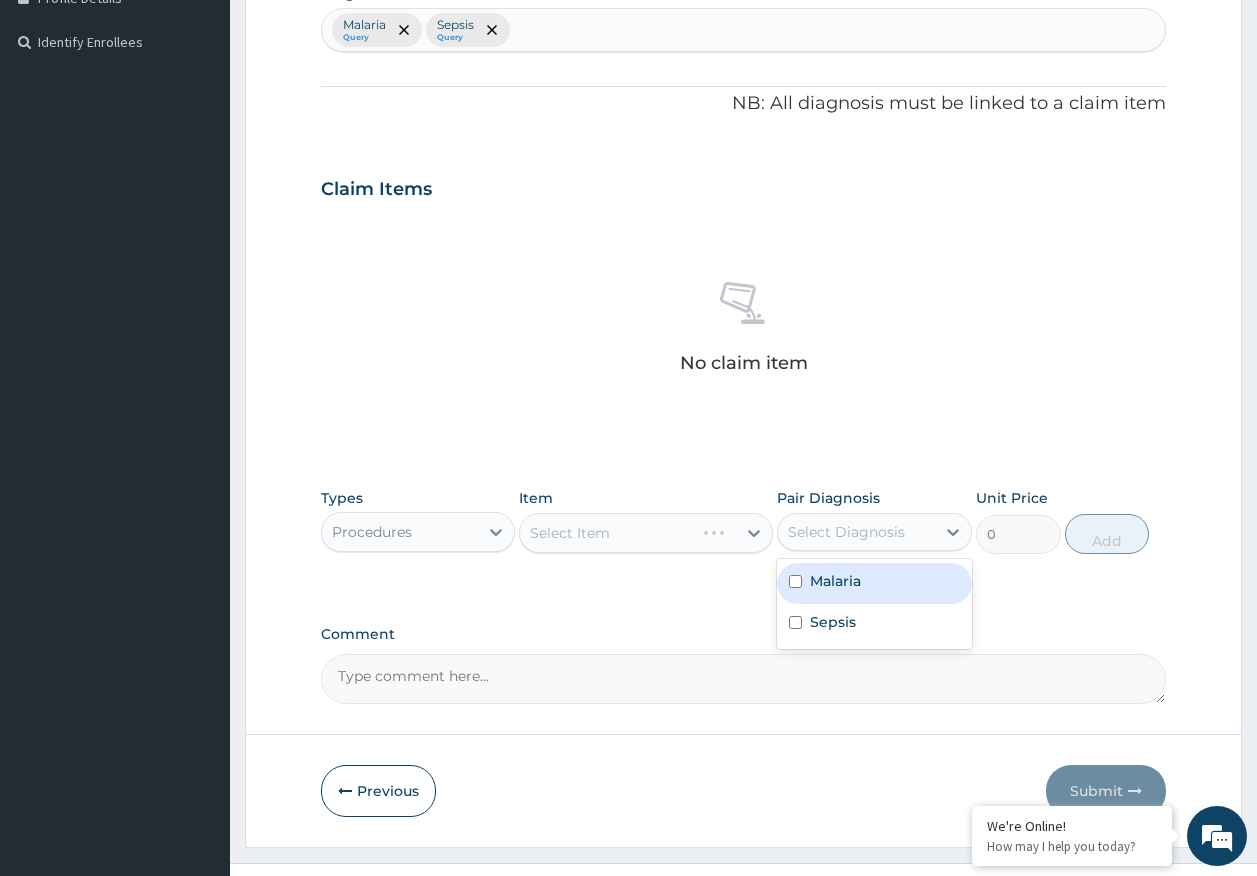 click on "Select Diagnosis" at bounding box center [856, 532] 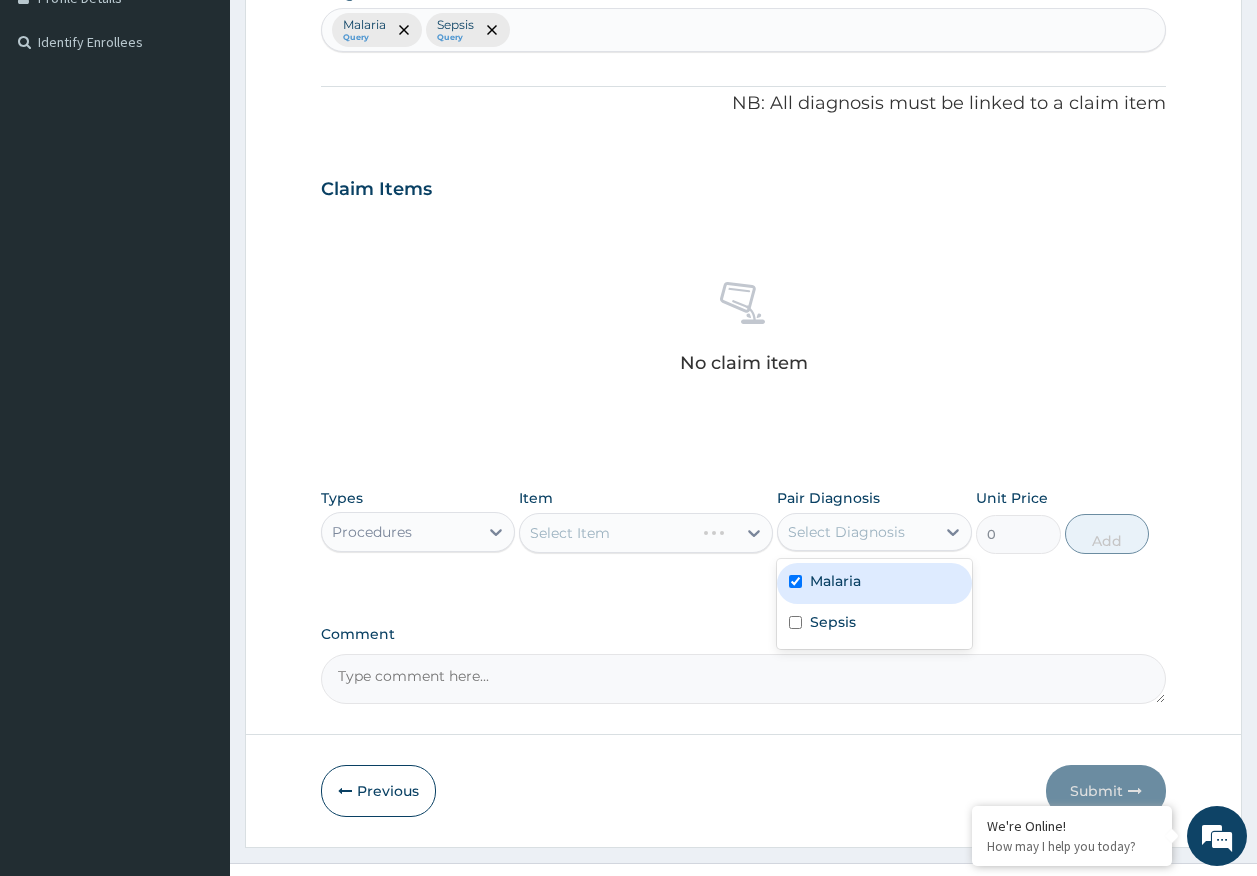 checkbox on "true" 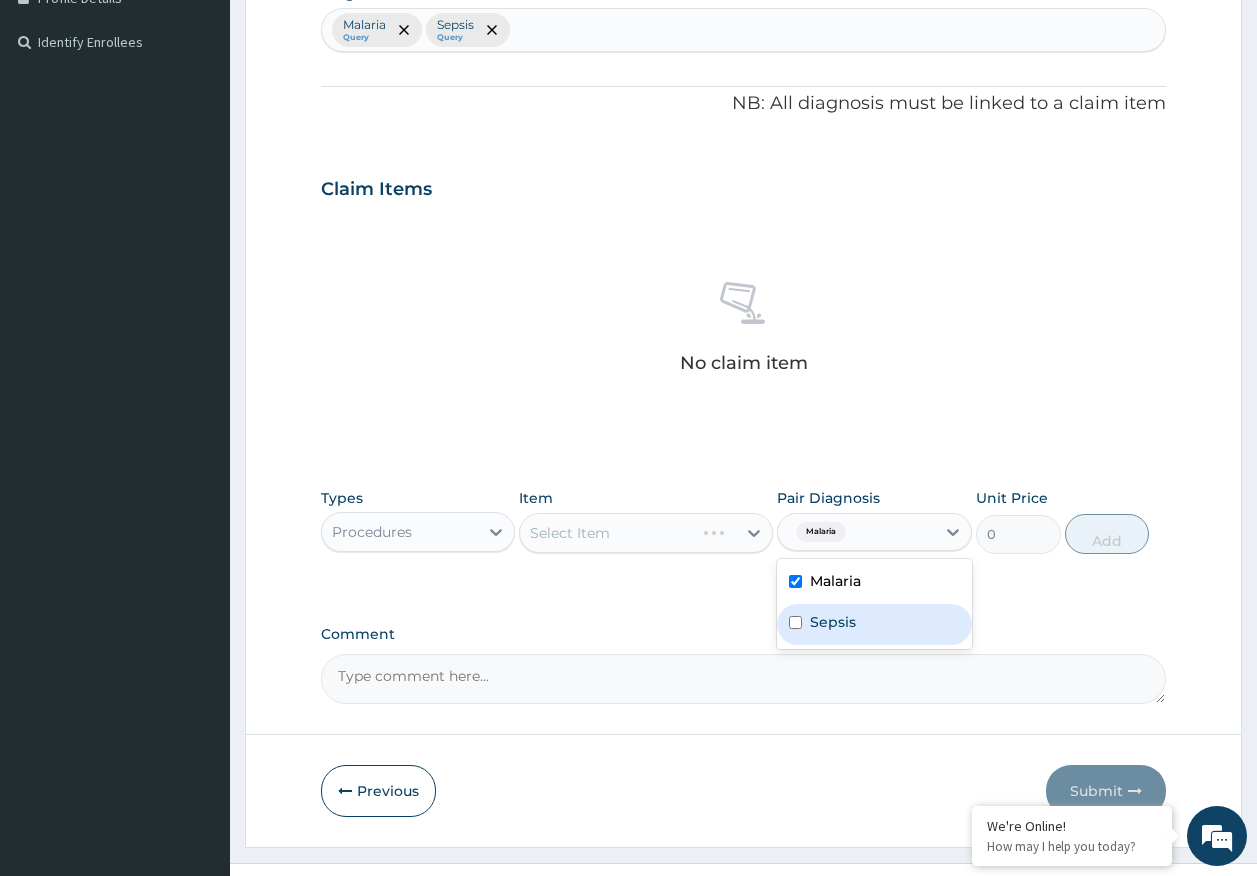 click on "Sepsis" at bounding box center (833, 622) 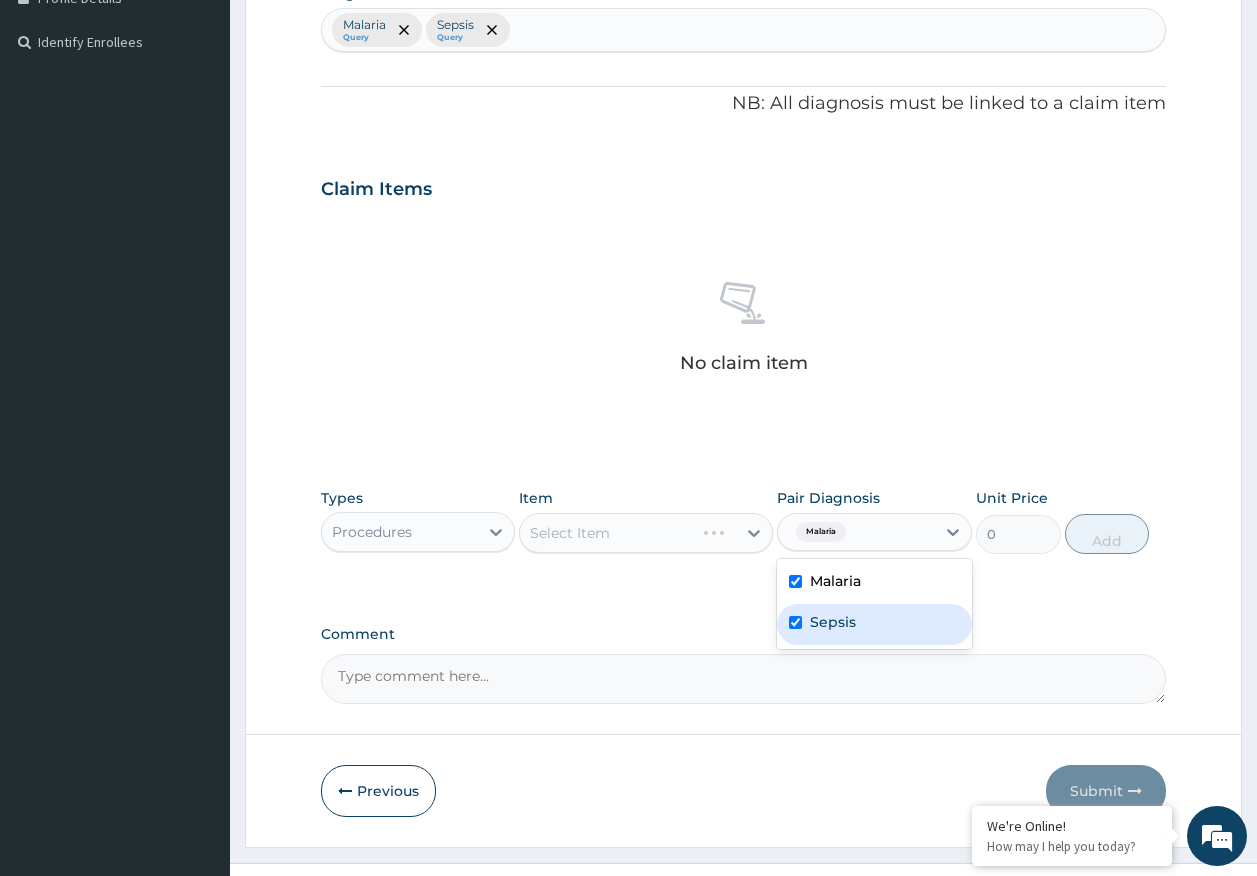 checkbox on "true" 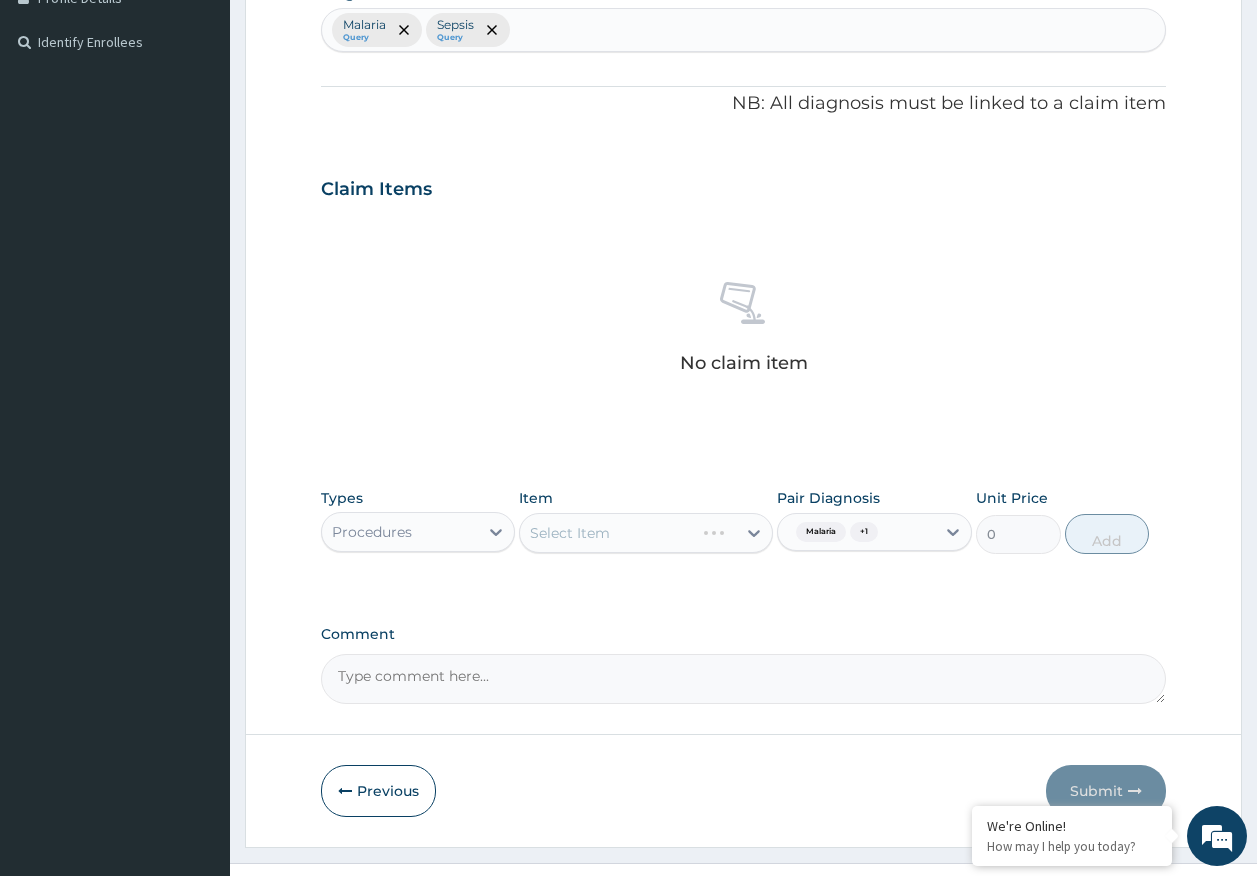 click on "Select Item" at bounding box center [646, 533] 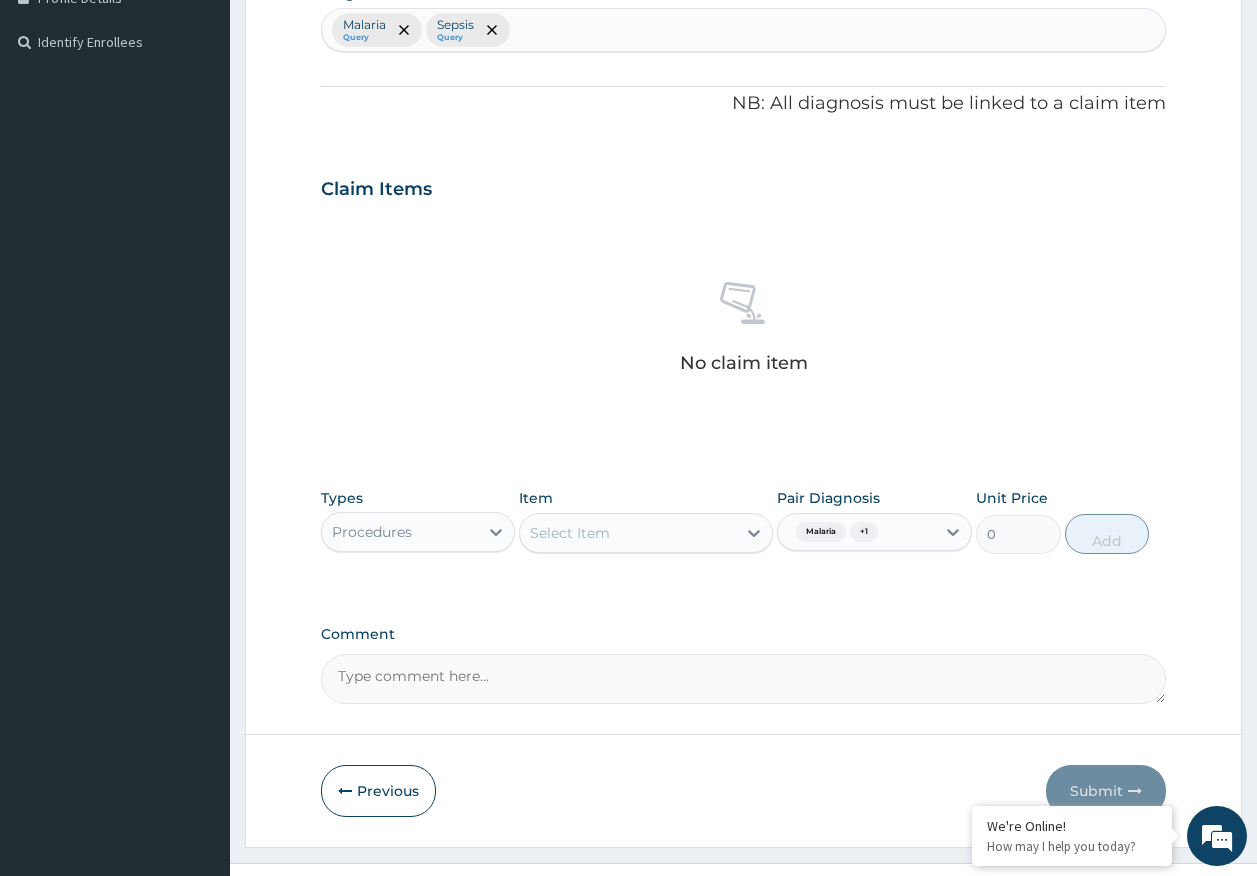 click on "Select Item" at bounding box center (628, 533) 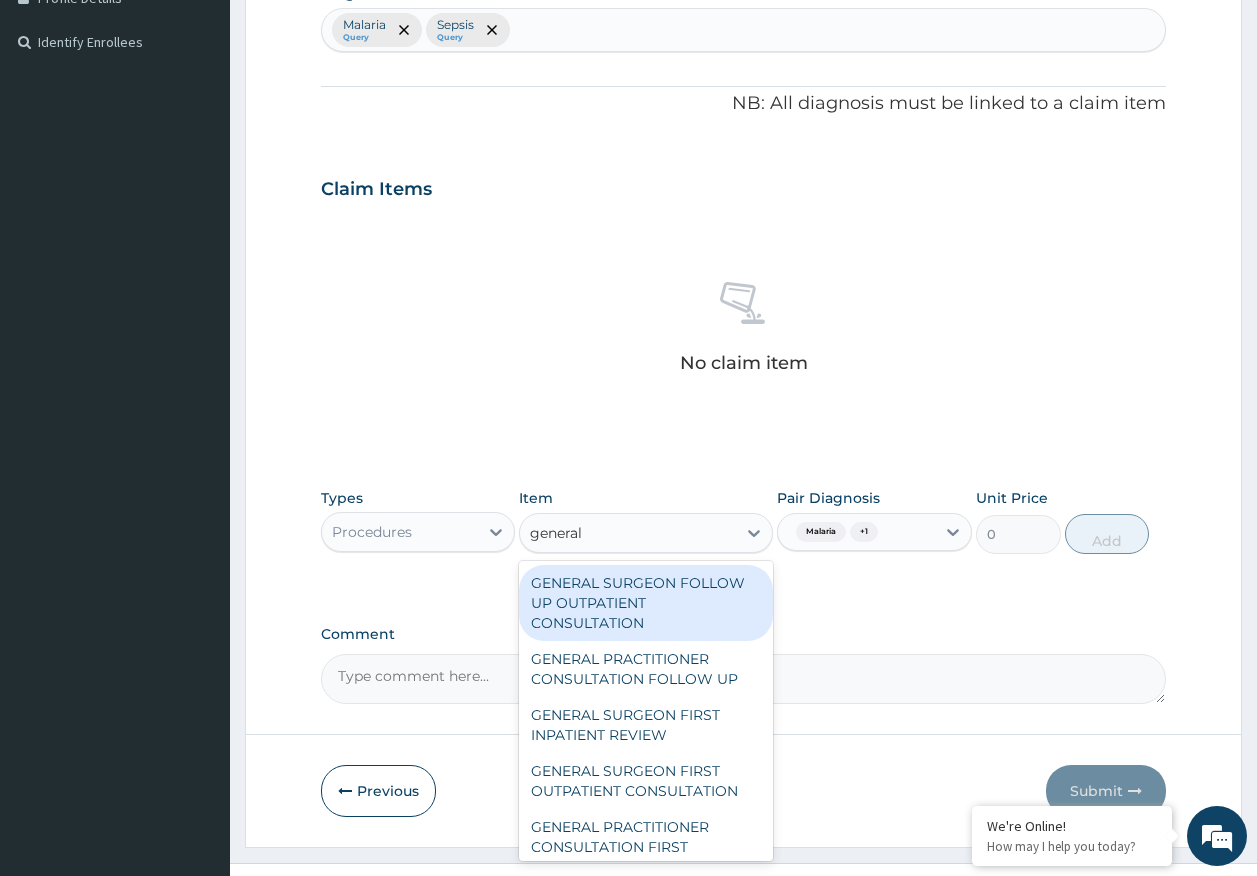 type on "general p" 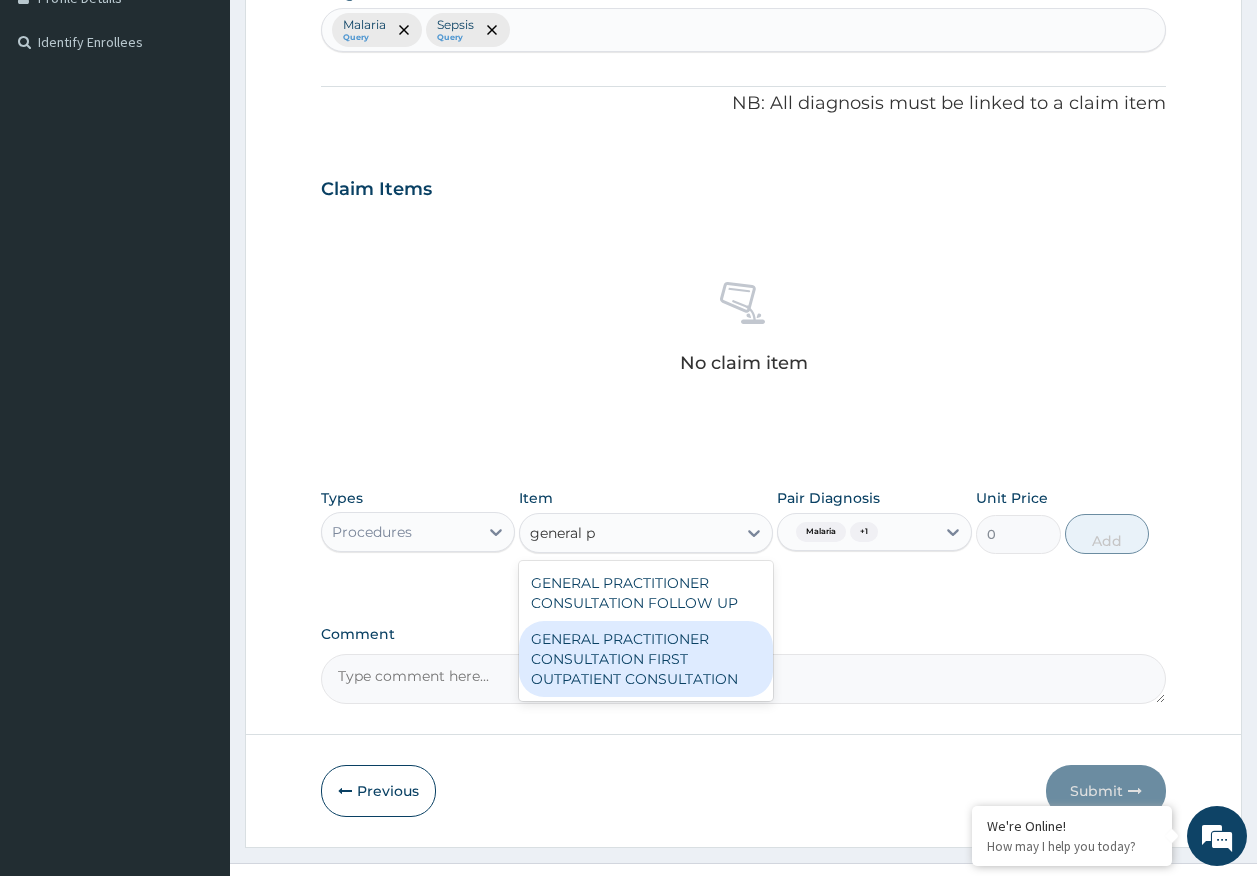 click on "GENERAL PRACTITIONER CONSULTATION FIRST OUTPATIENT CONSULTATION" at bounding box center [646, 659] 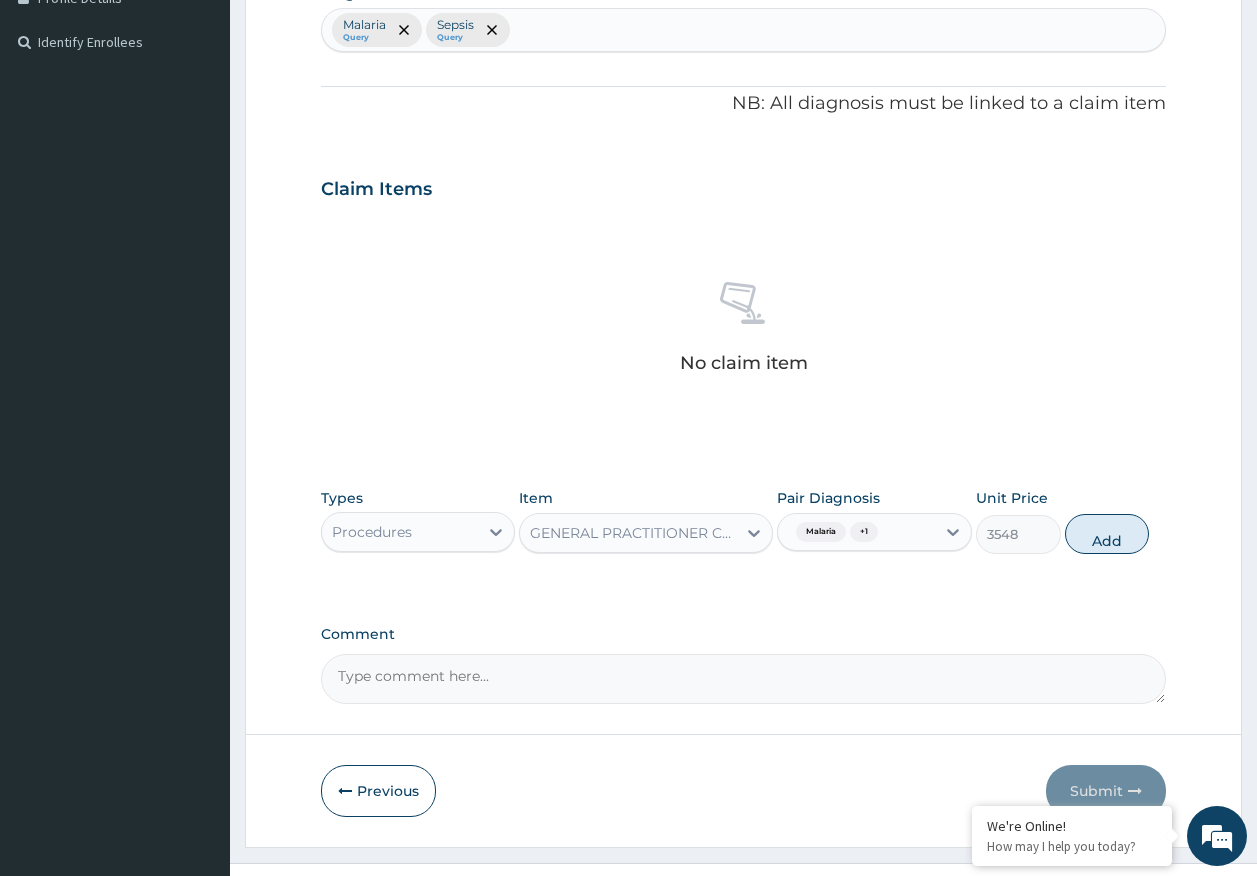 type 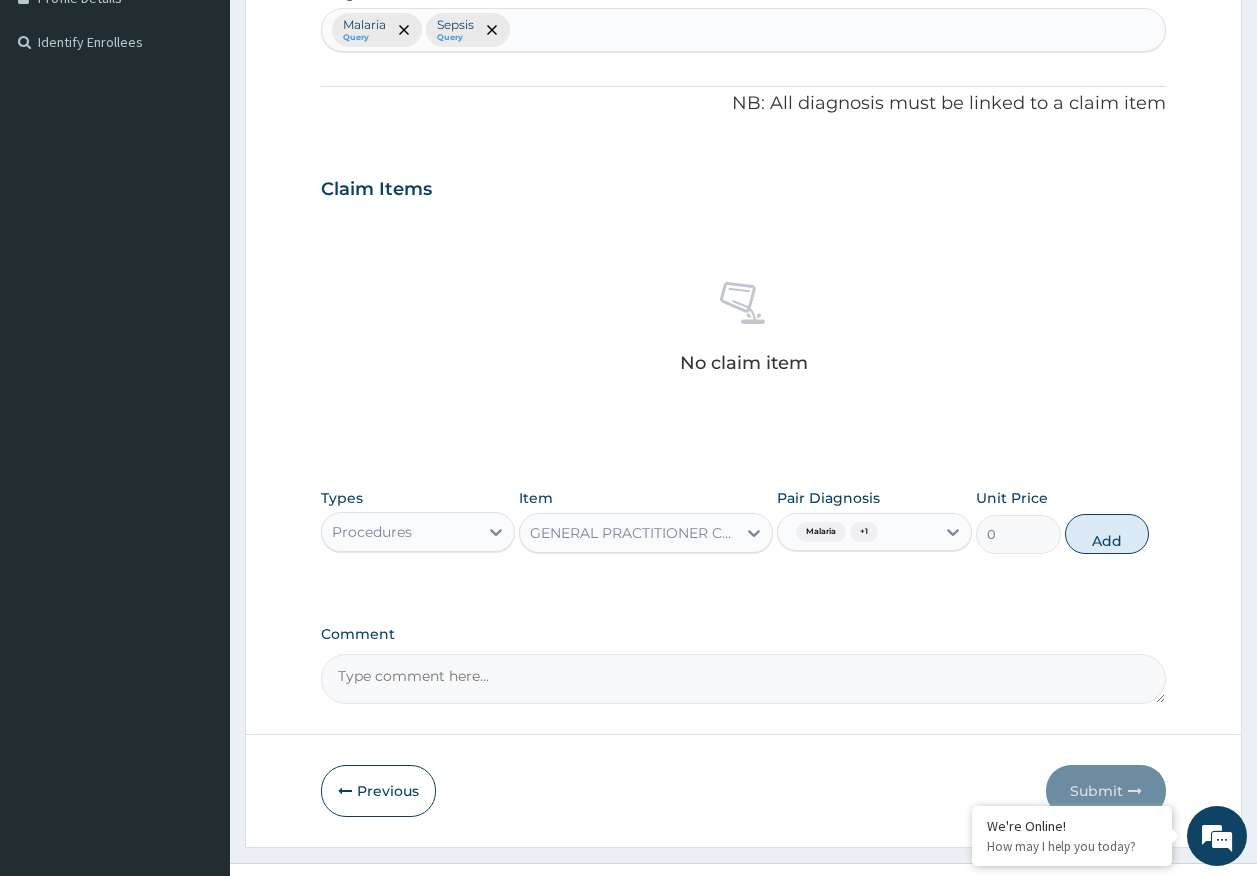 scroll, scrollTop: 517, scrollLeft: 0, axis: vertical 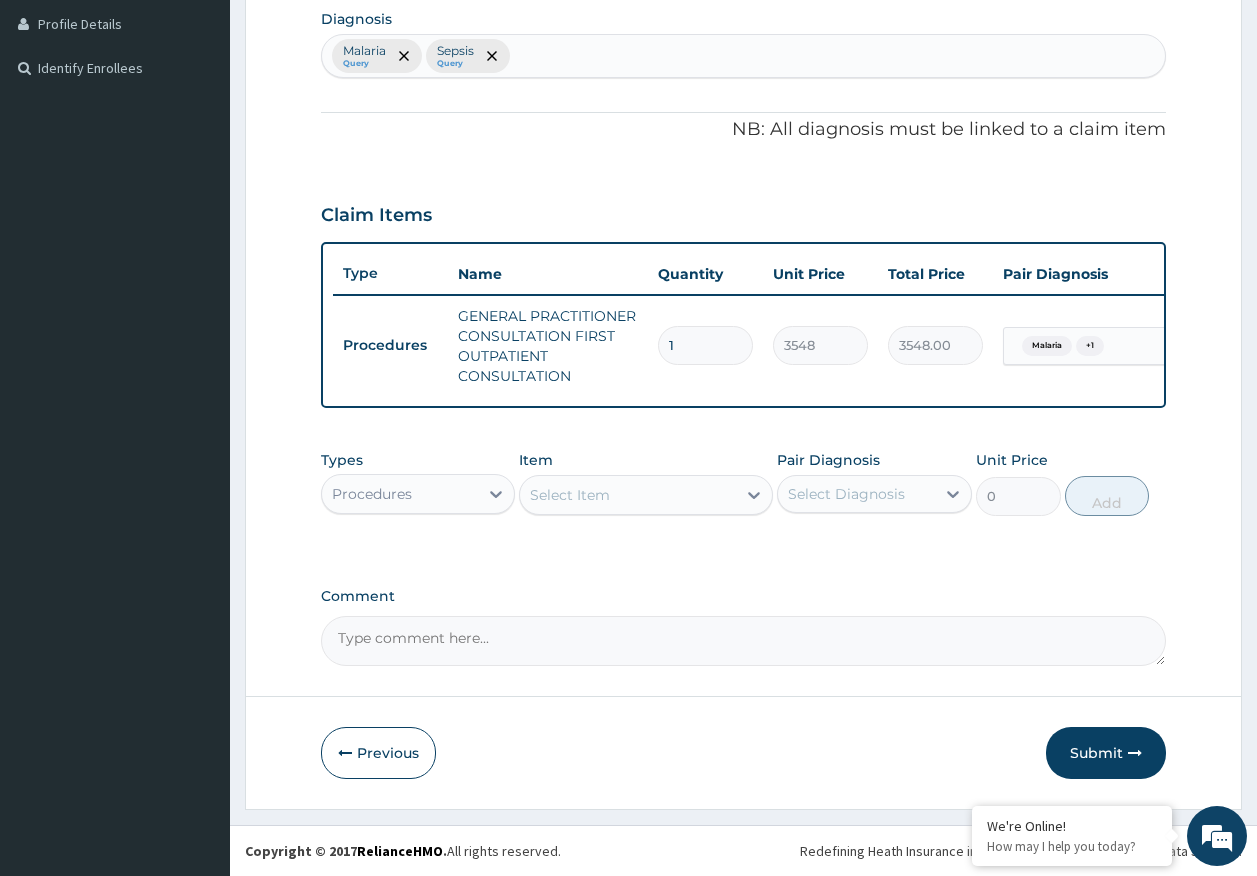 click on "Procedures" at bounding box center [372, 494] 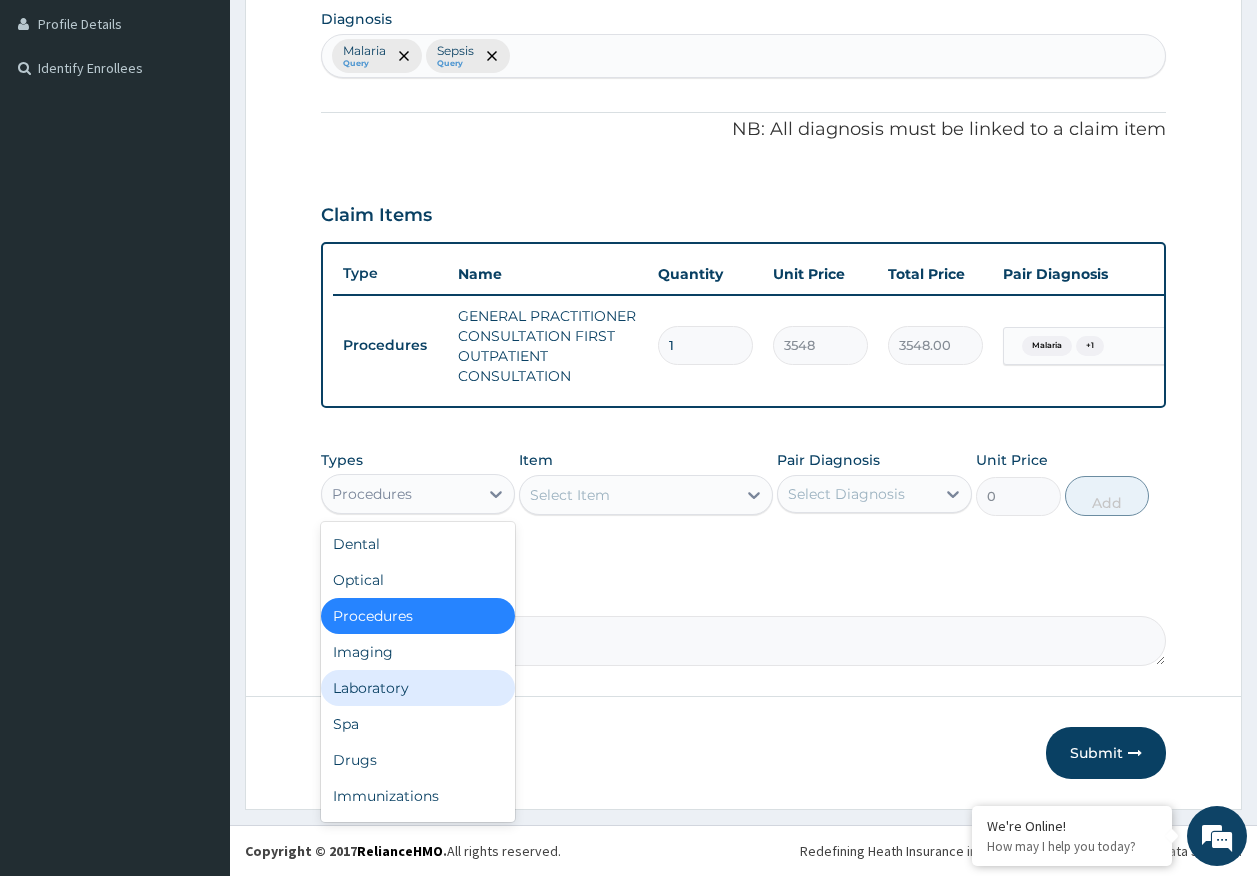 click on "Laboratory" at bounding box center (418, 688) 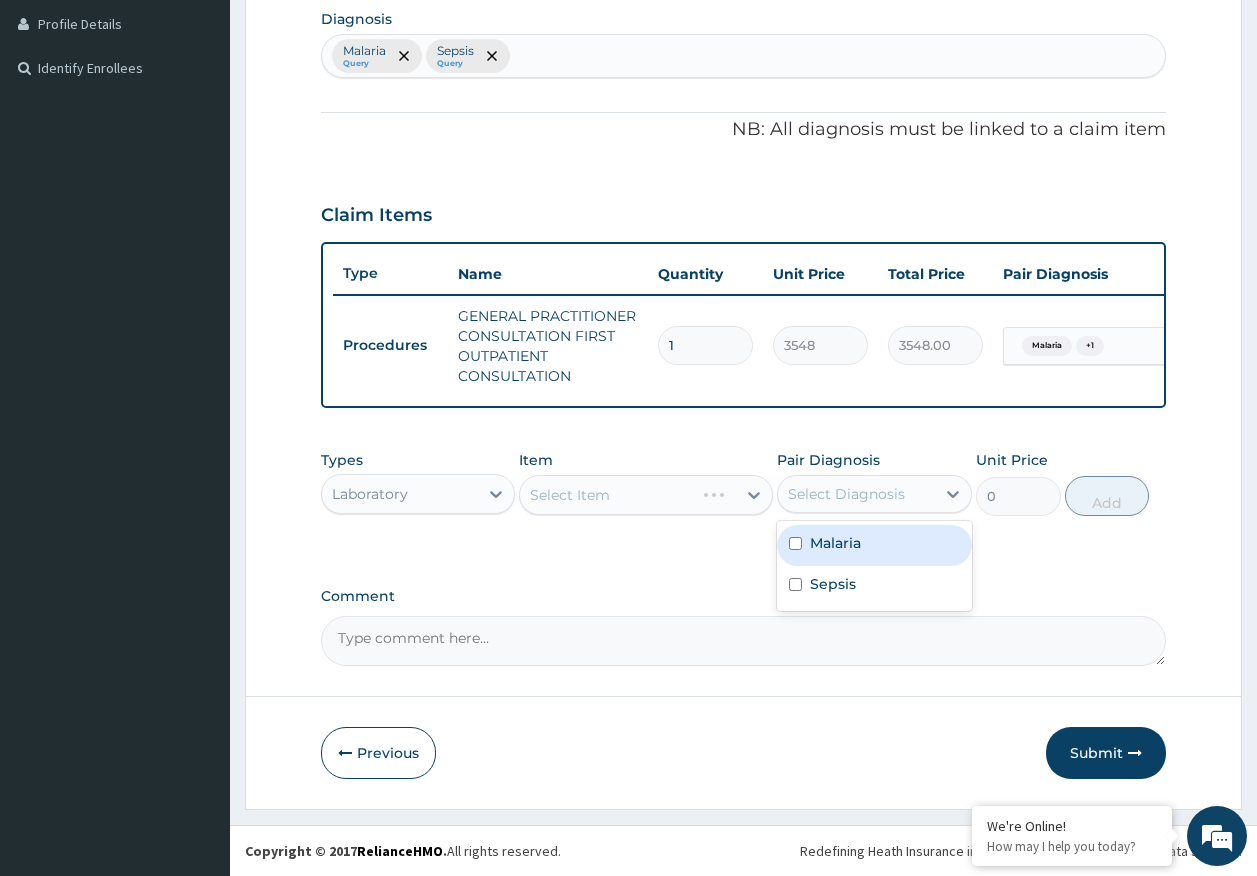 click on "Select Diagnosis" at bounding box center [846, 494] 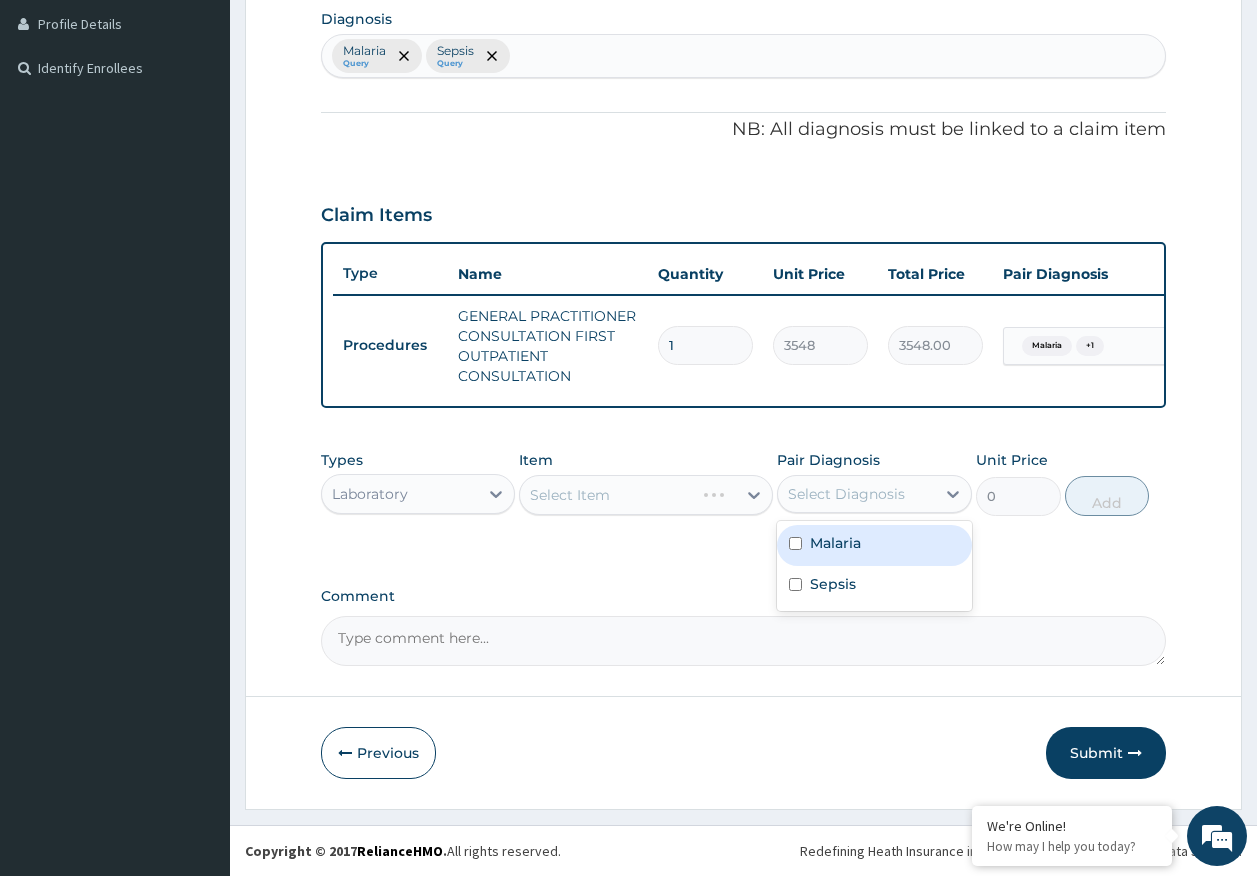 click on "Malaria" at bounding box center [835, 543] 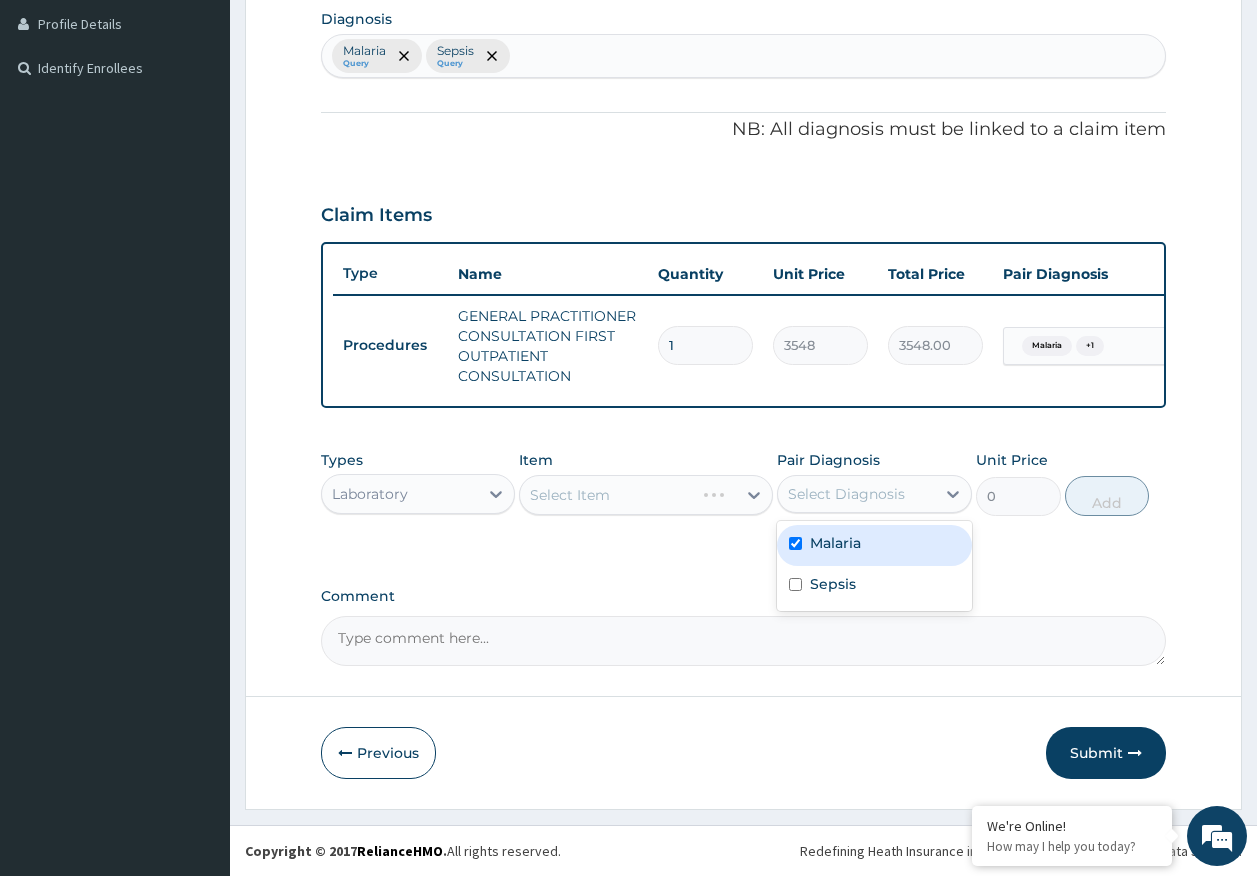 checkbox on "true" 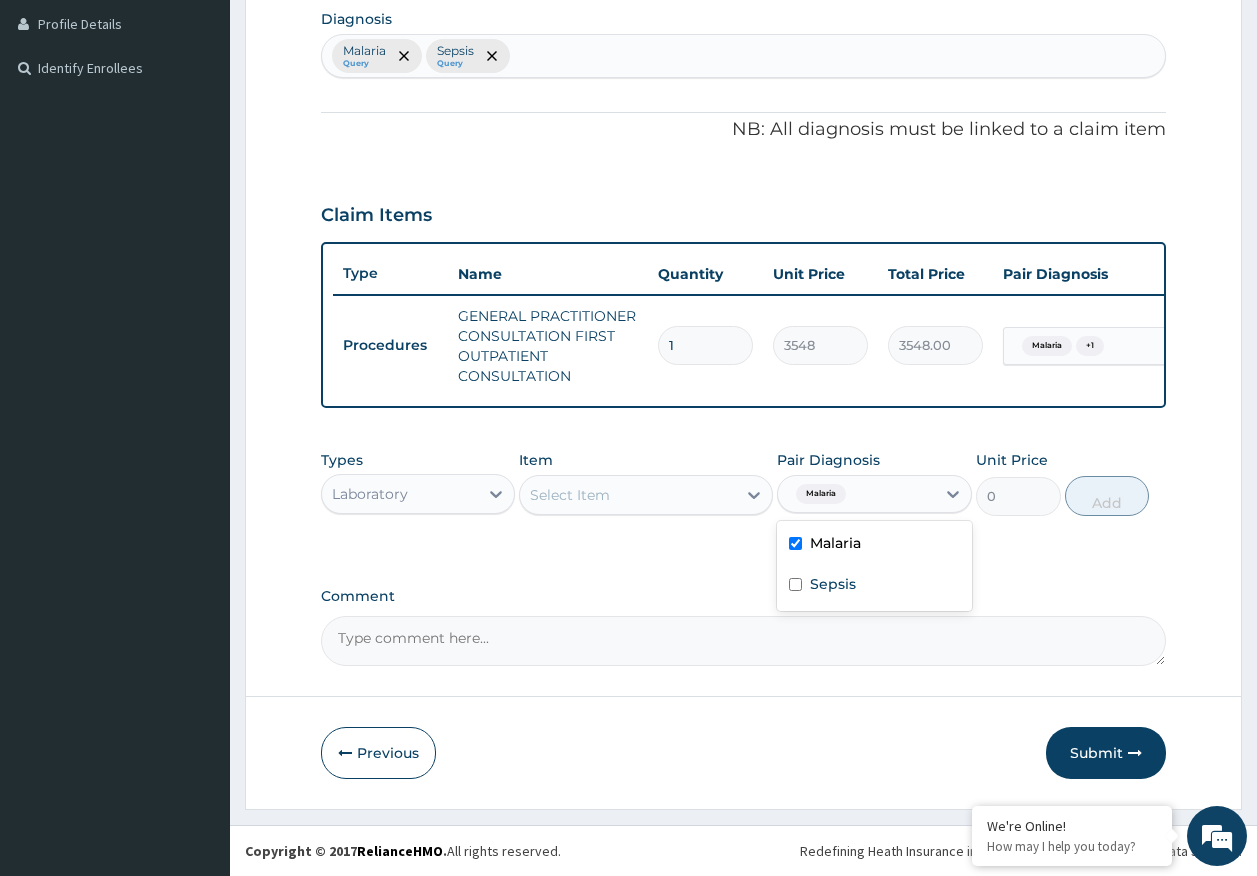 click on "Select Item" at bounding box center (628, 495) 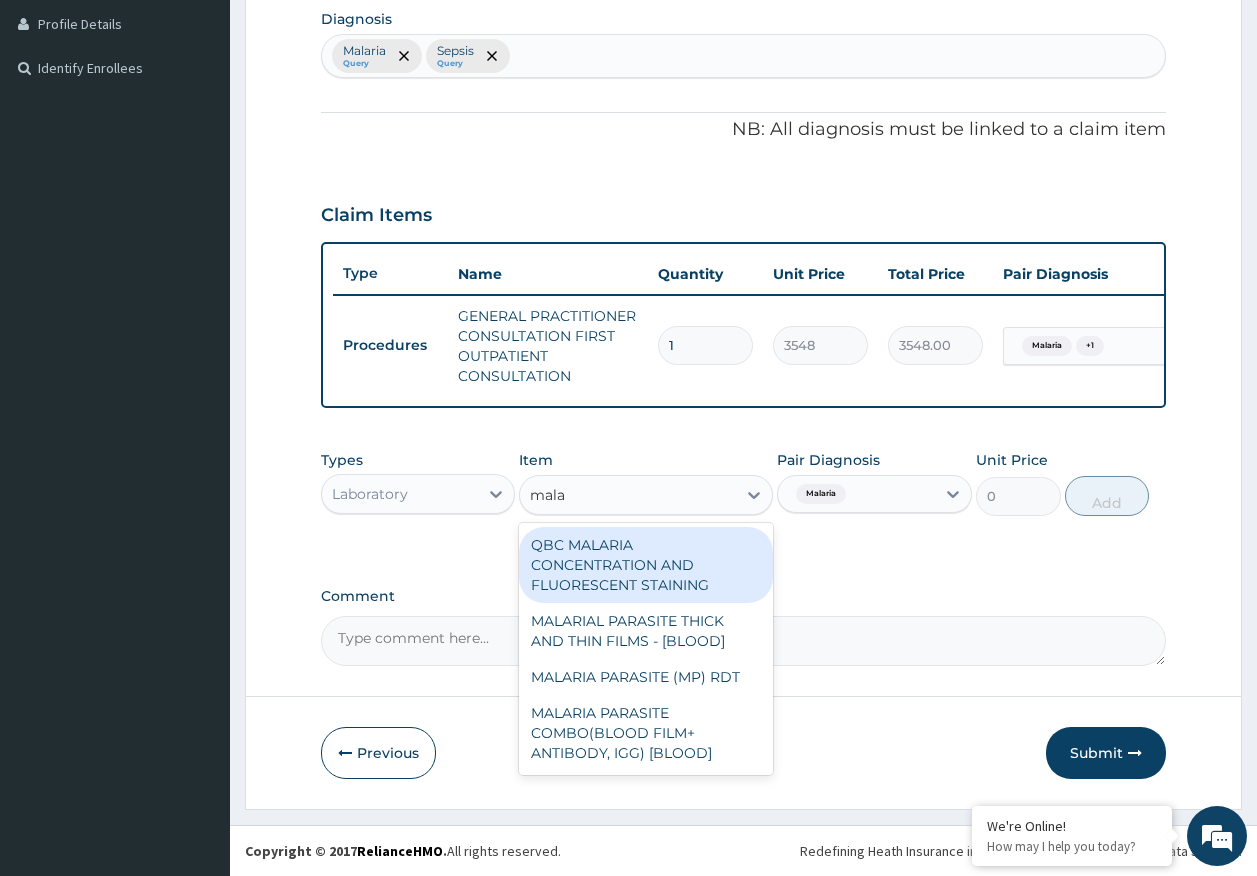 type on "malar" 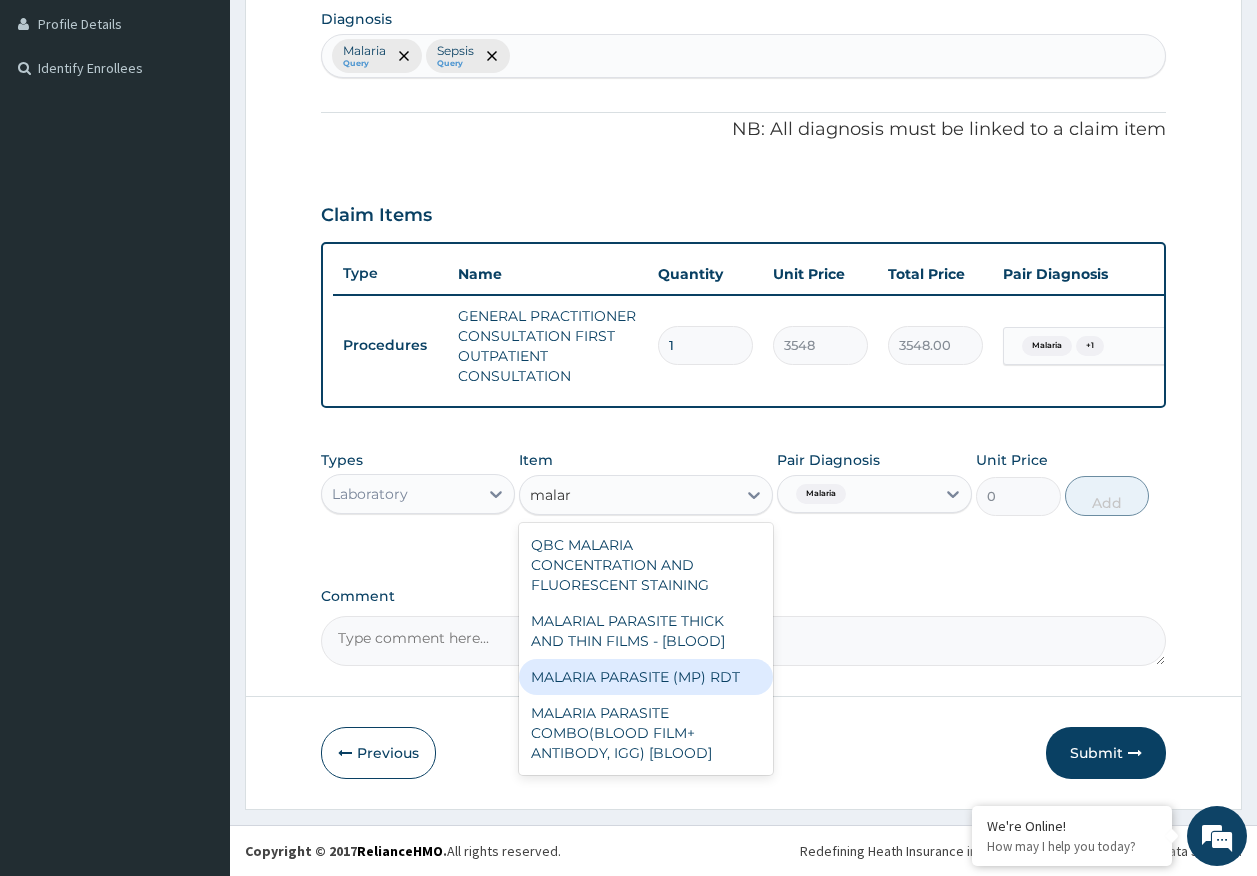 click on "MALARIA PARASITE (MP) RDT" at bounding box center [646, 677] 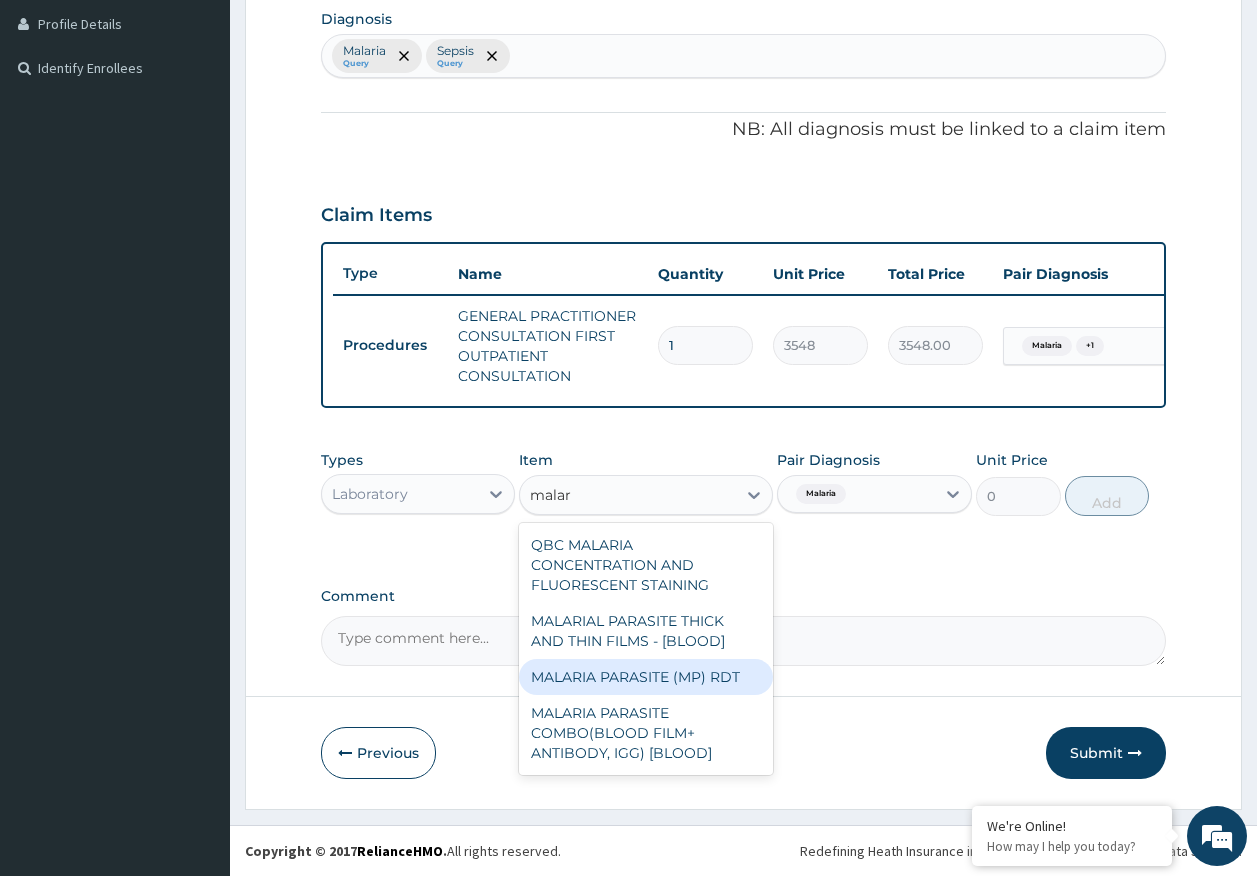type 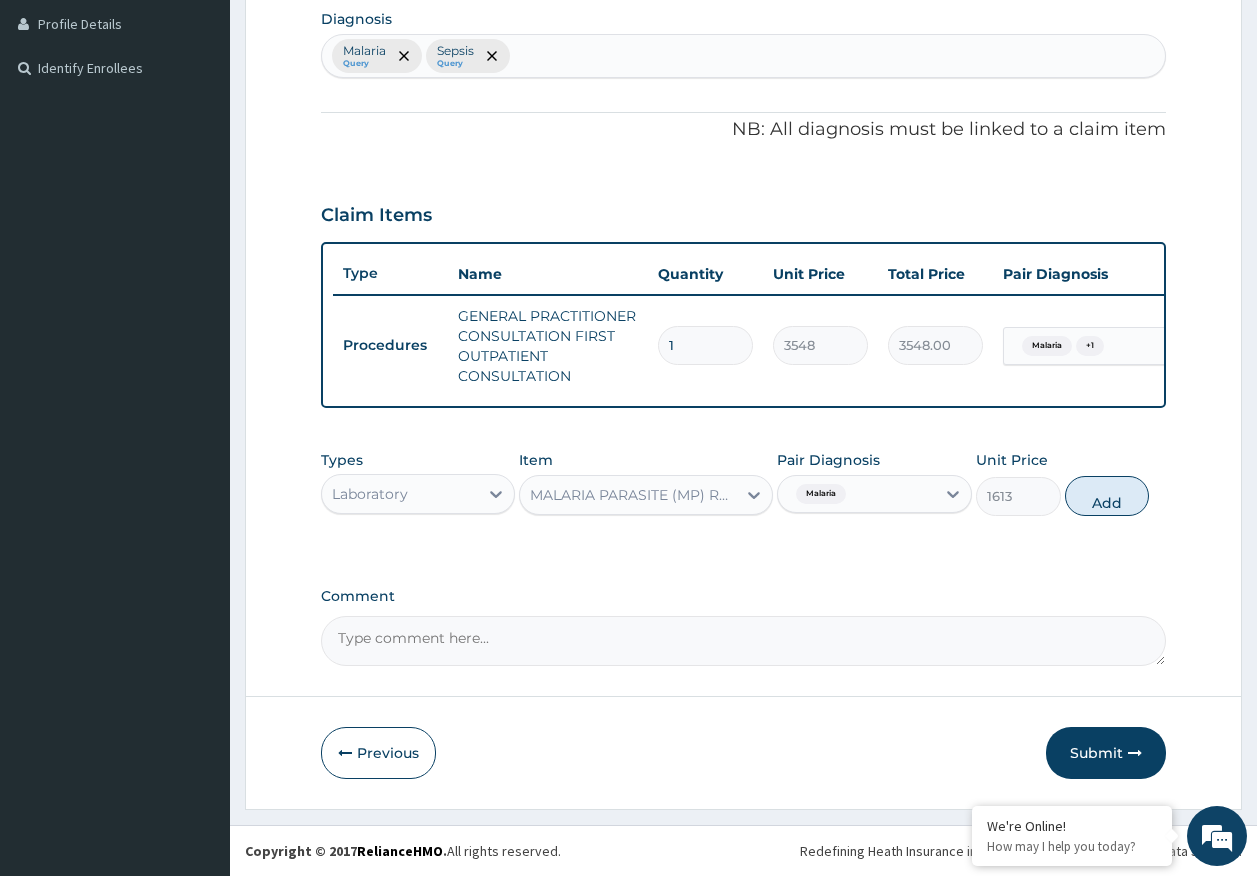 click on "Add" at bounding box center [1107, 496] 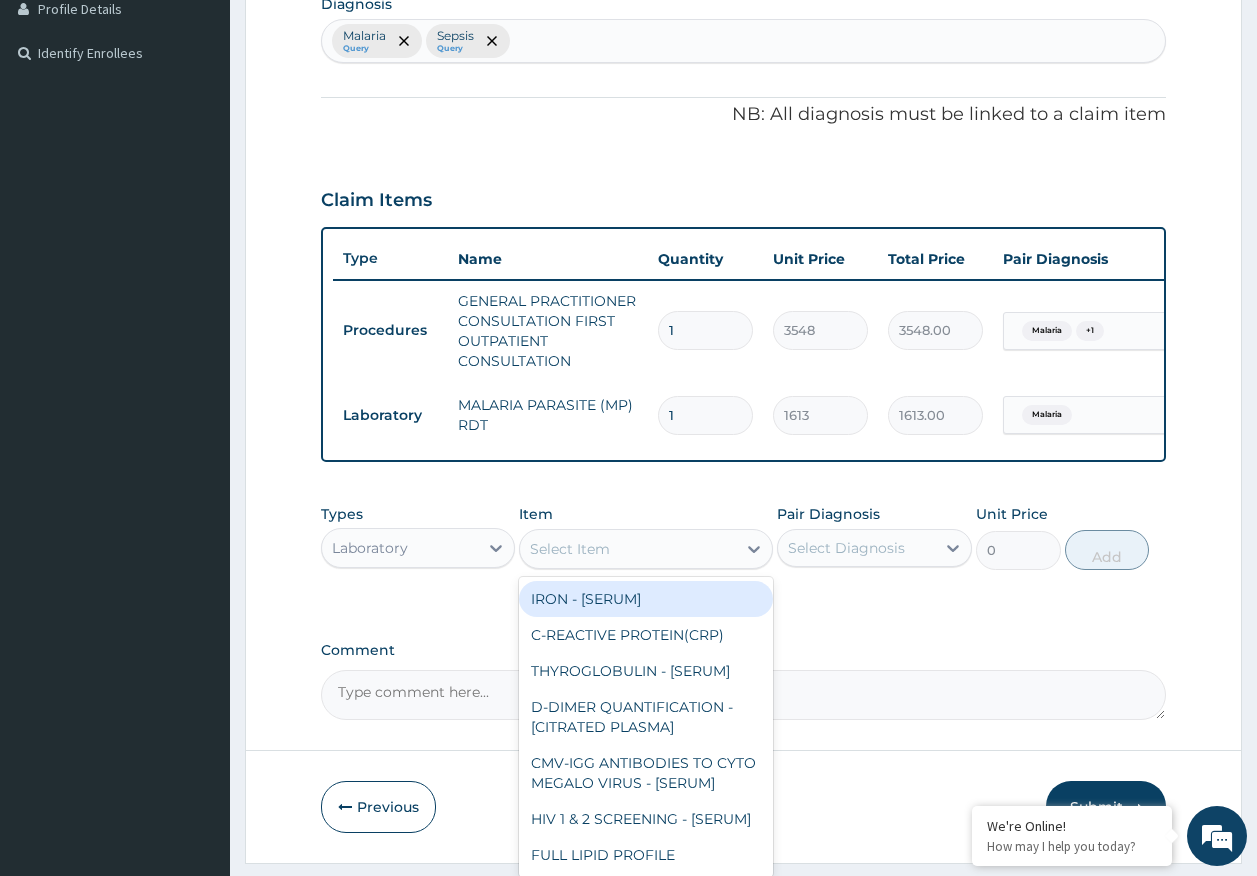 click on "Select Item" at bounding box center (628, 549) 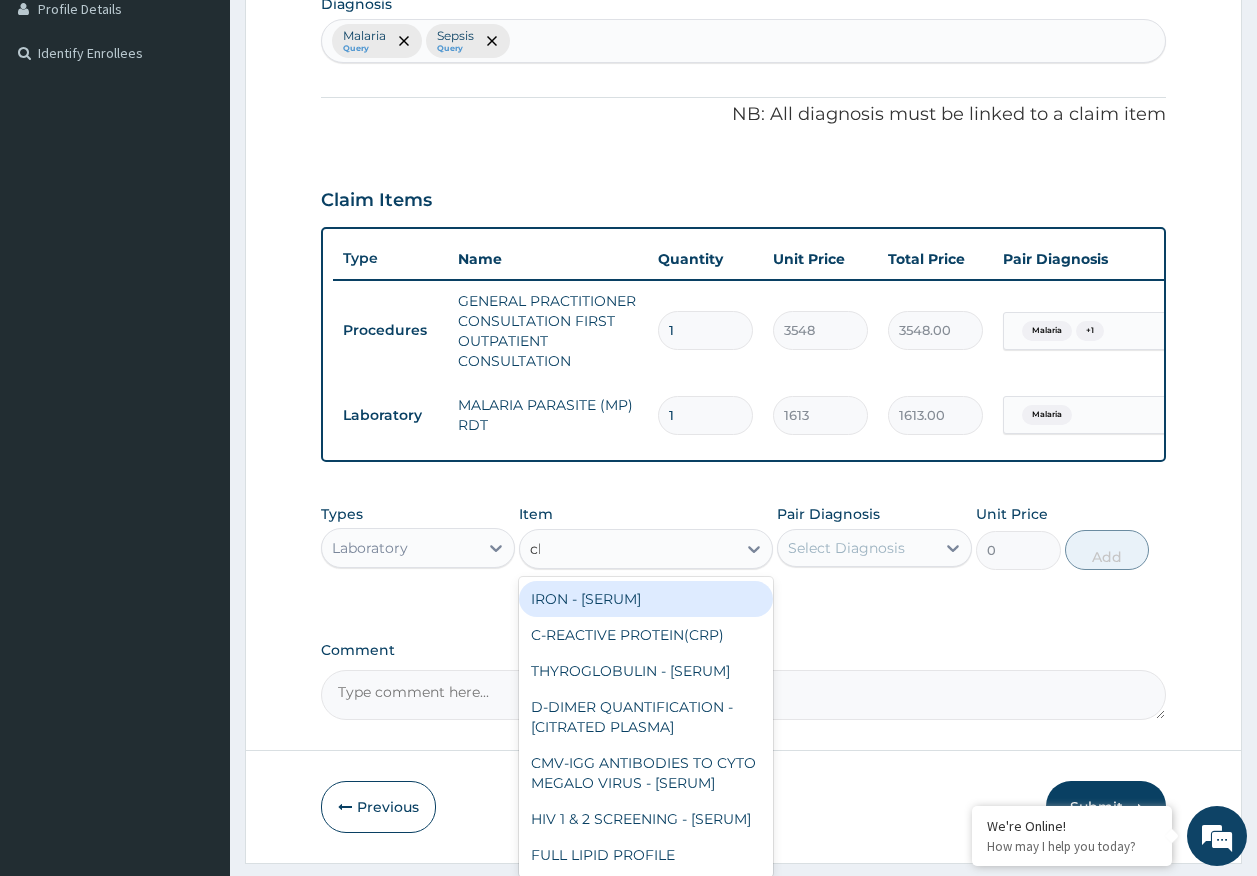 type on "cbc" 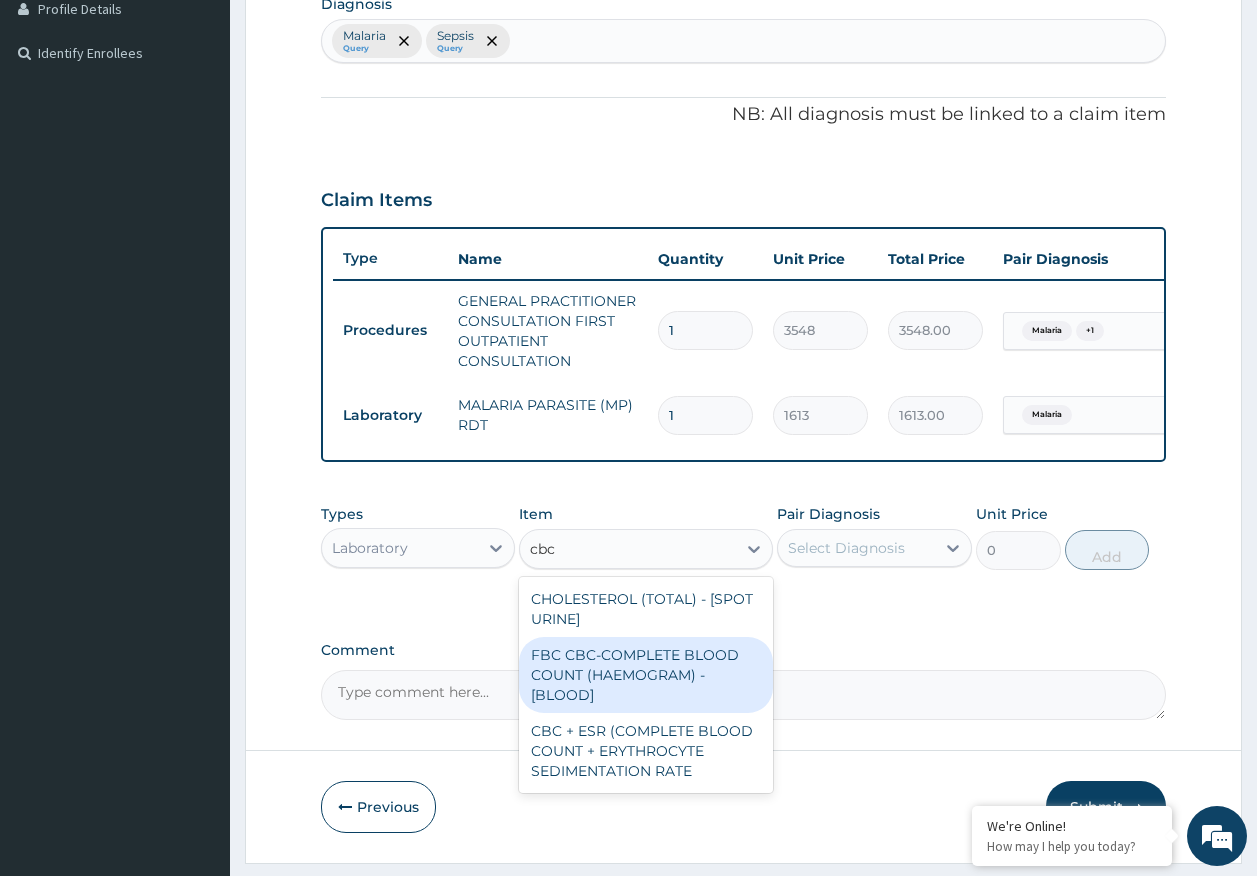 click on "FBC CBC-COMPLETE BLOOD COUNT (HAEMOGRAM) - [BLOOD]" at bounding box center (646, 675) 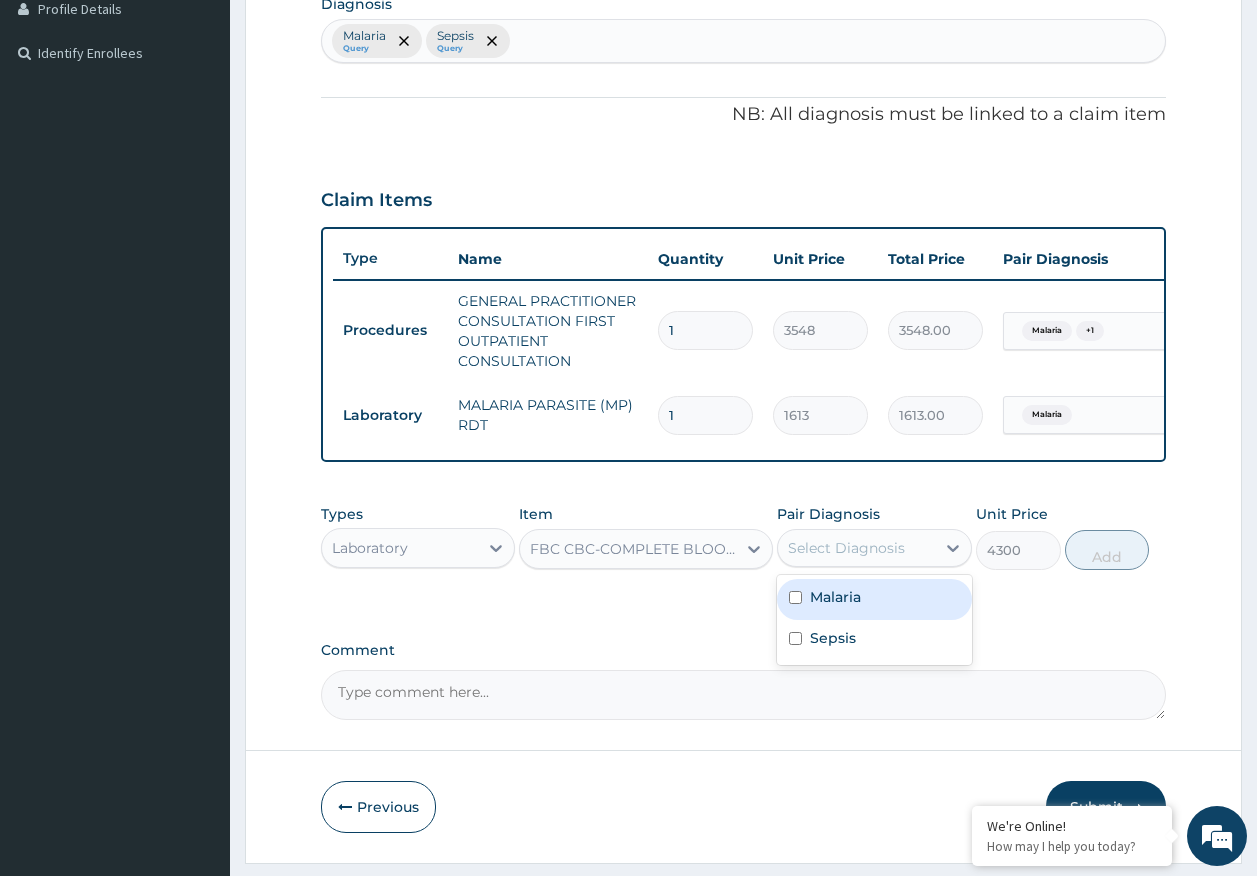 click on "Select Diagnosis" at bounding box center [846, 548] 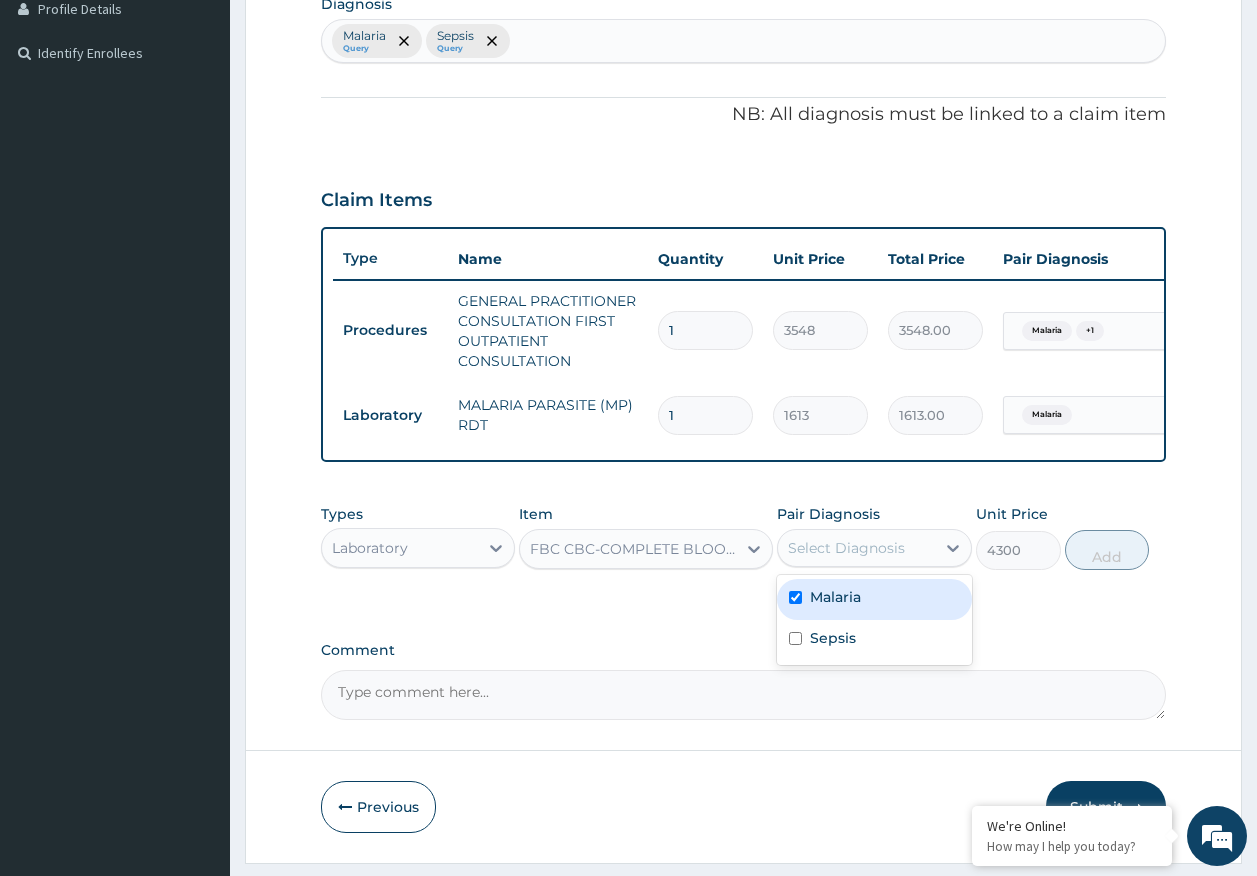 checkbox on "true" 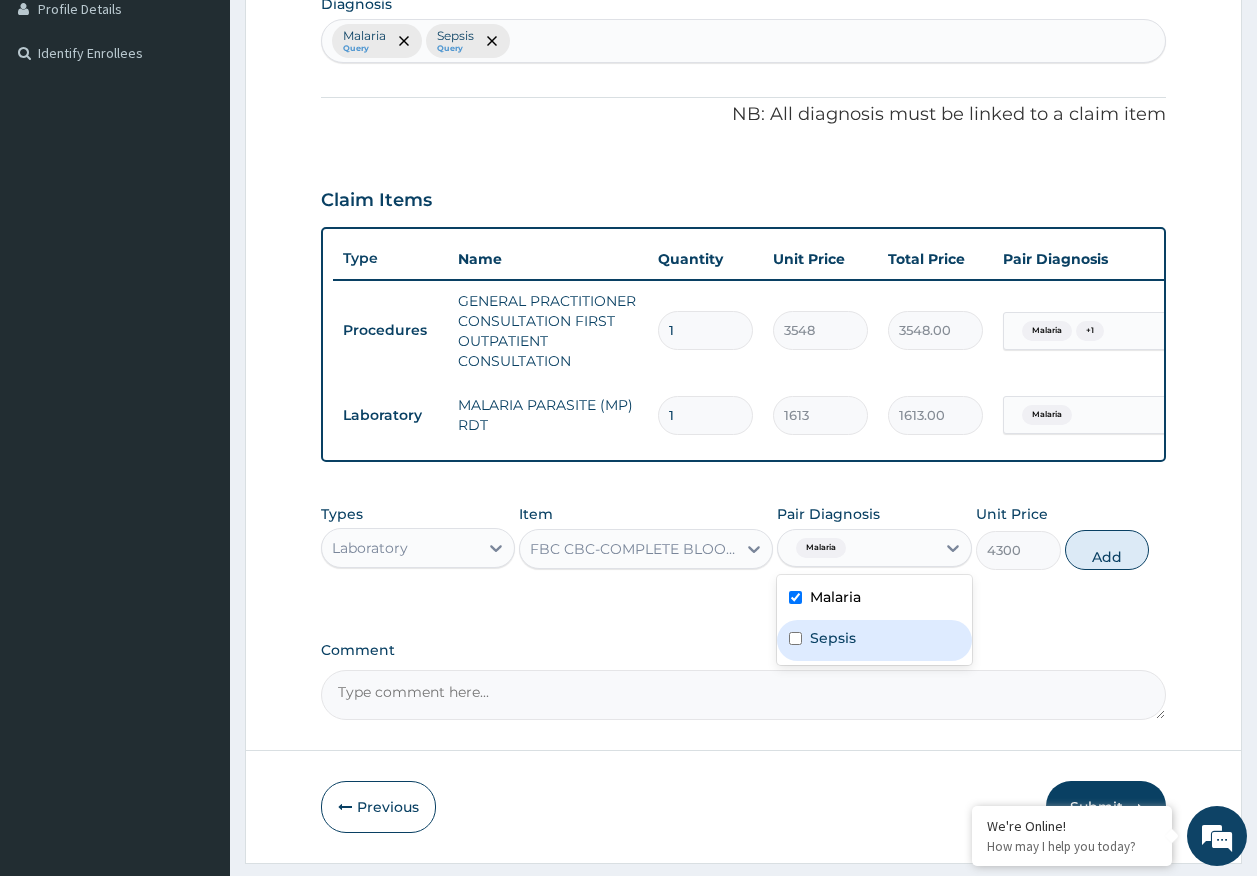 click on "Sepsis" at bounding box center (833, 638) 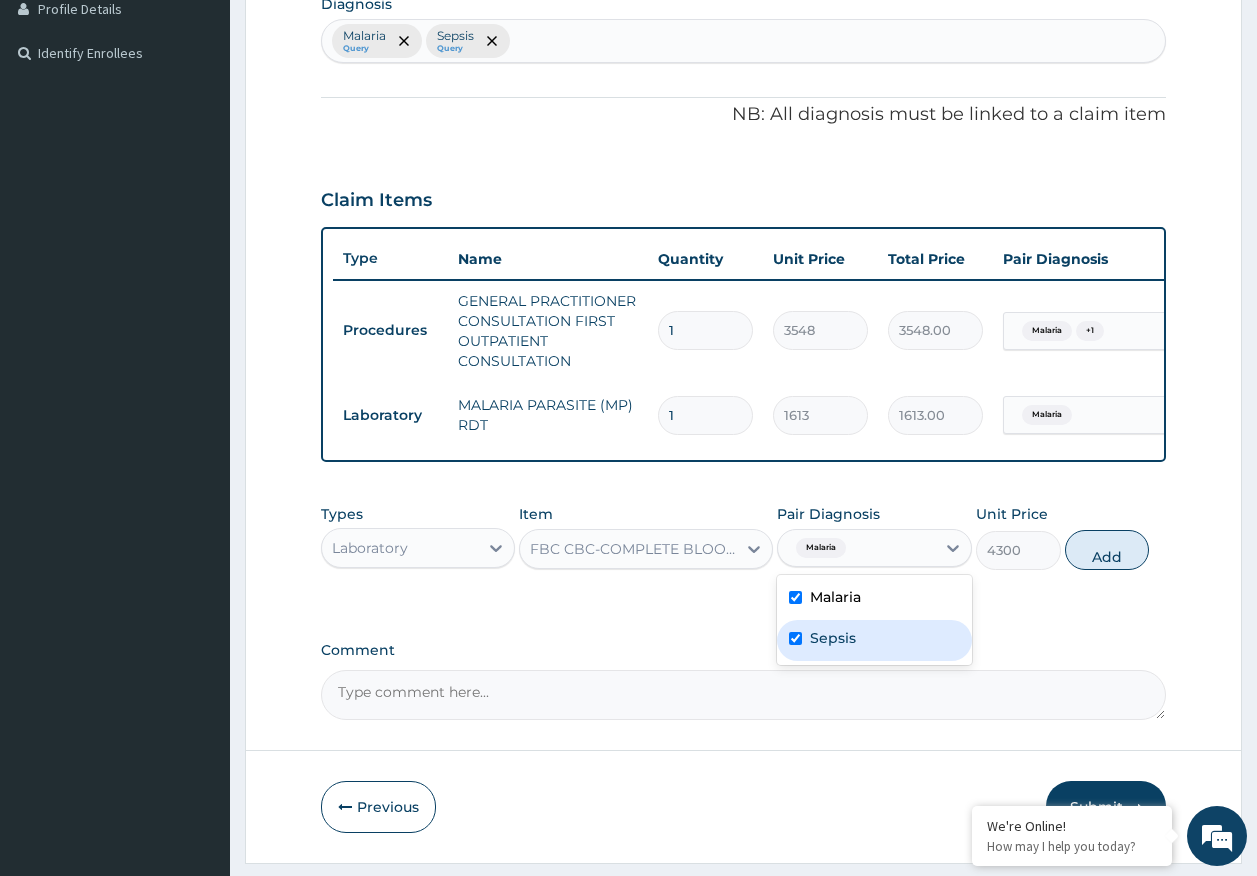 checkbox on "true" 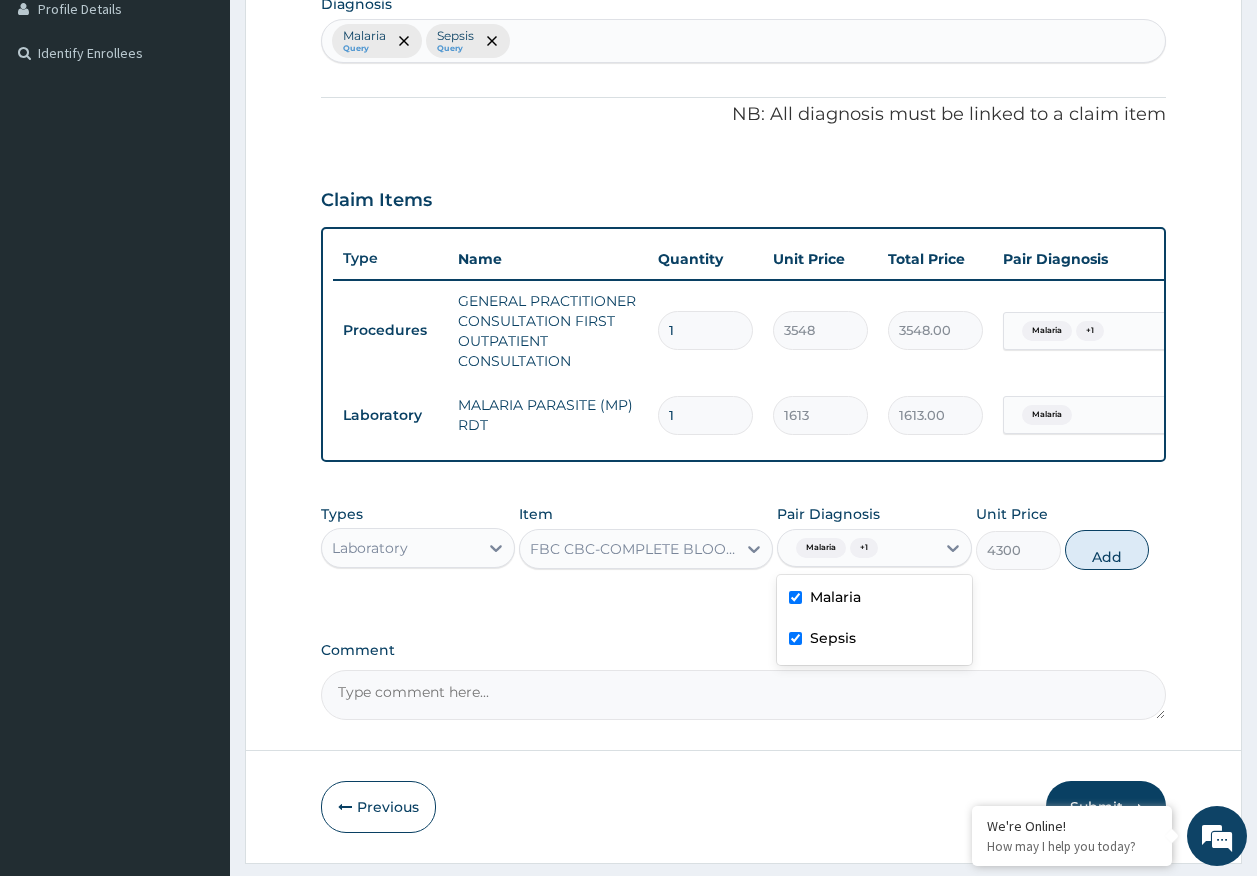 click on "Malaria" at bounding box center [874, 599] 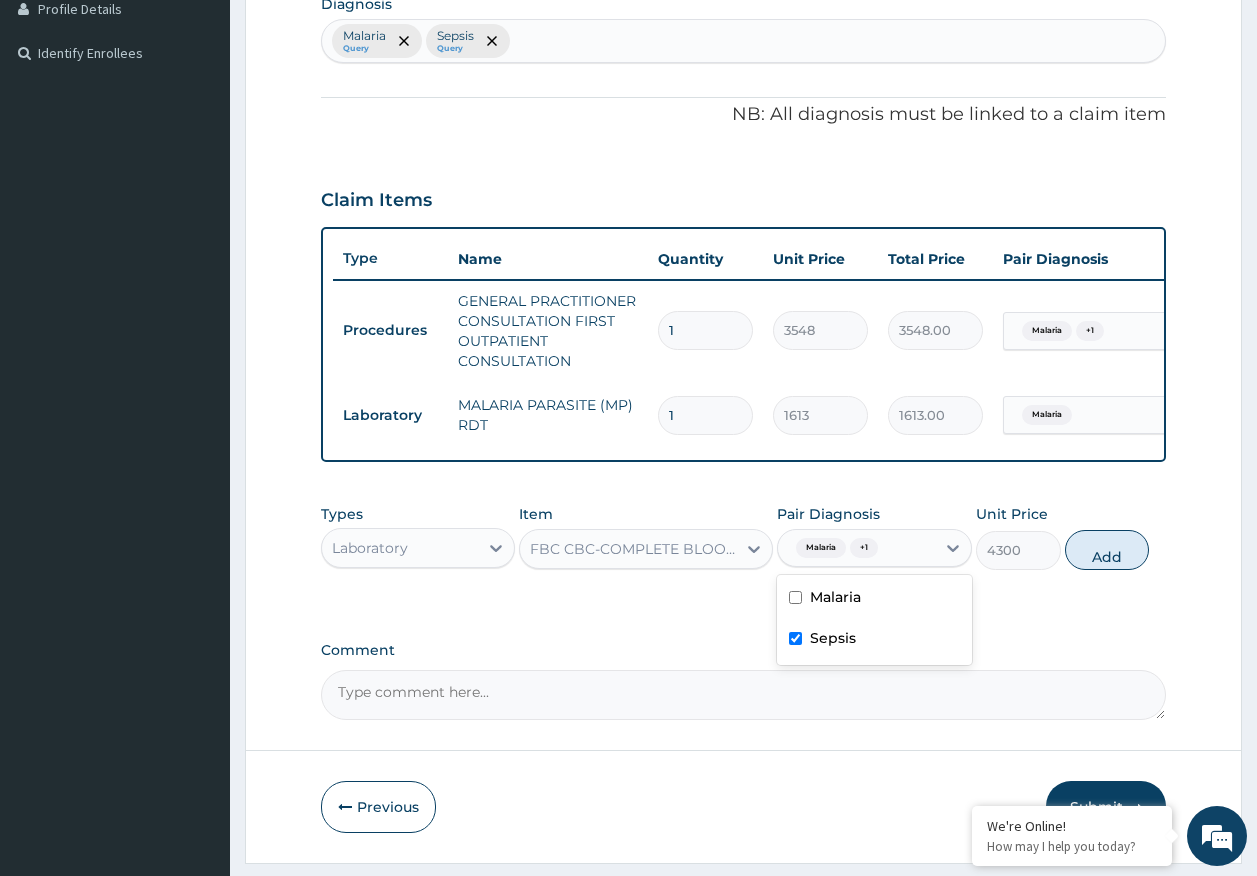 checkbox on "false" 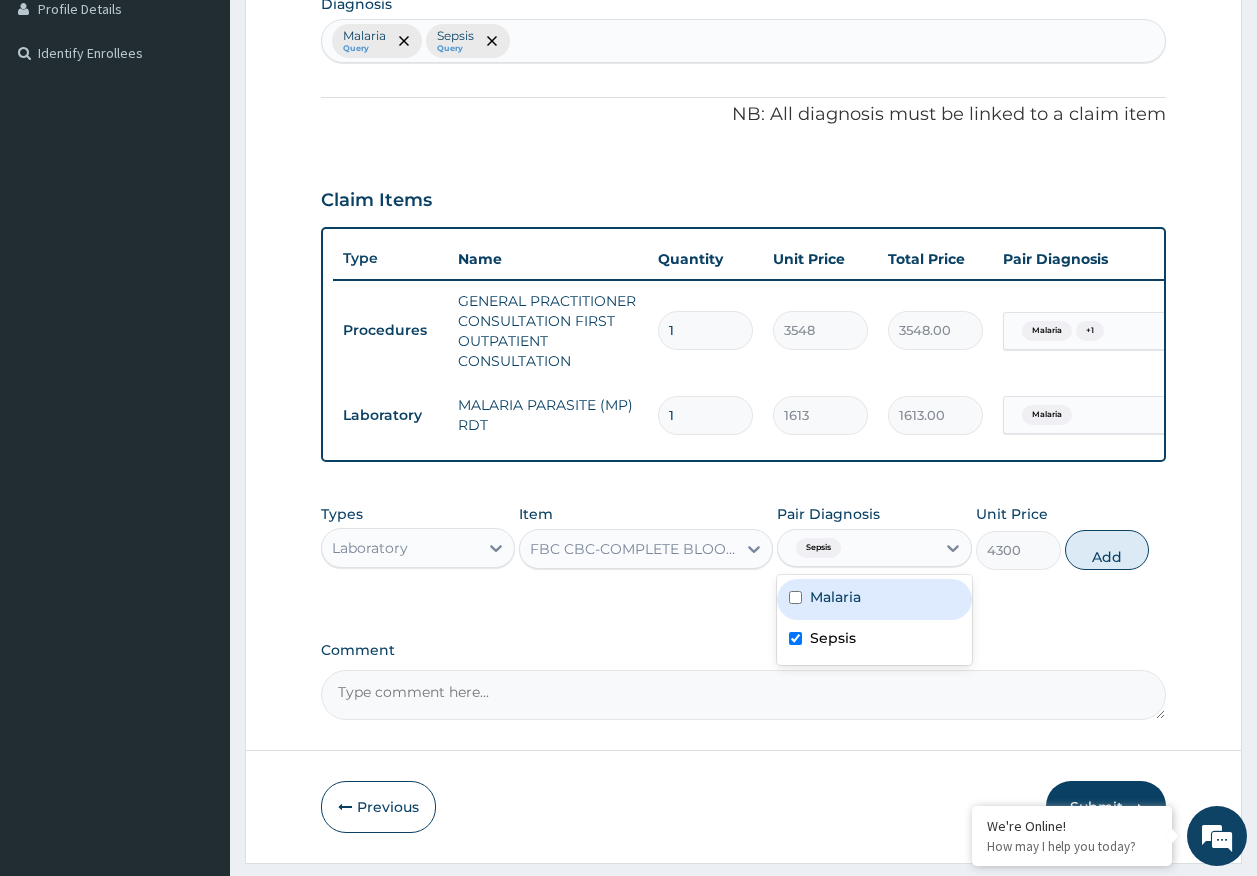 drag, startPoint x: 1085, startPoint y: 569, endPoint x: 1013, endPoint y: 565, distance: 72.11102 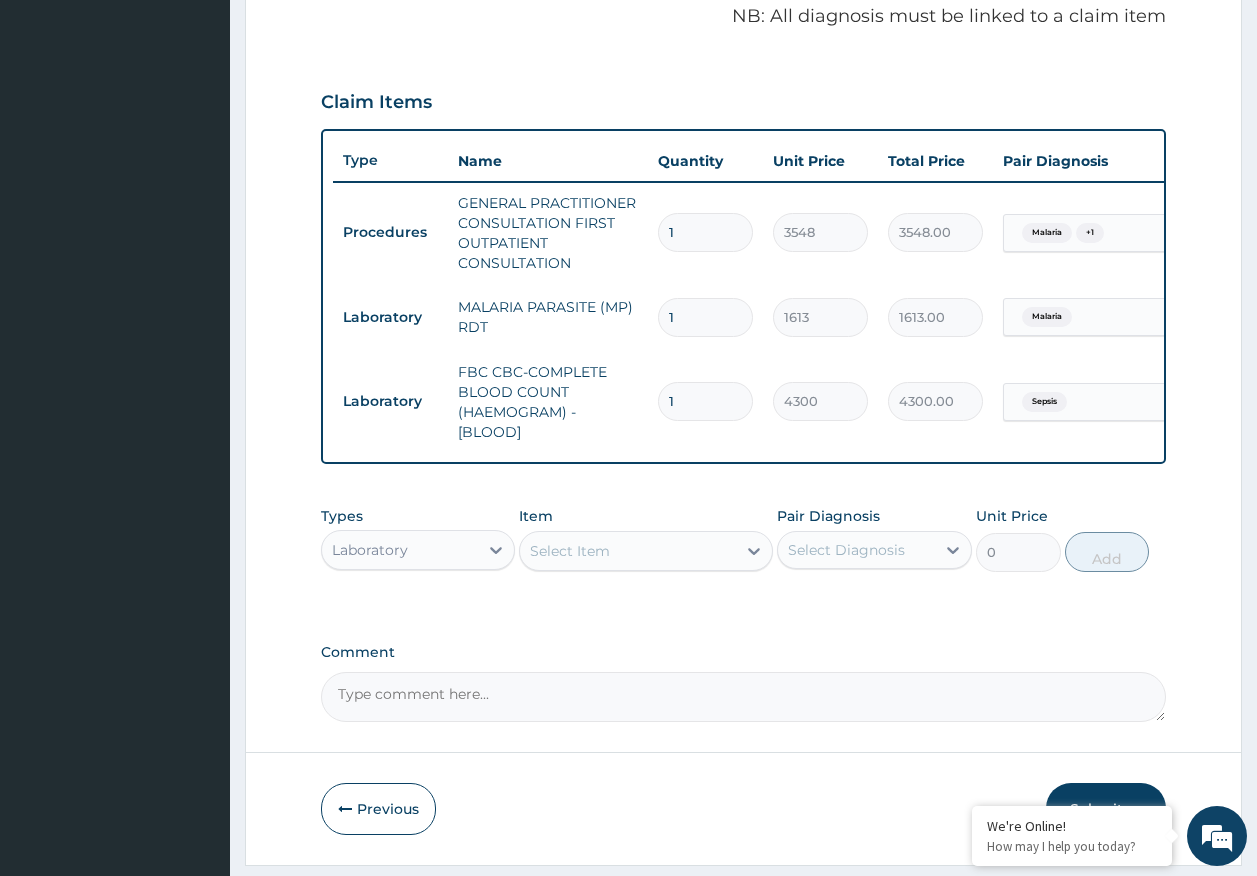 scroll, scrollTop: 686, scrollLeft: 0, axis: vertical 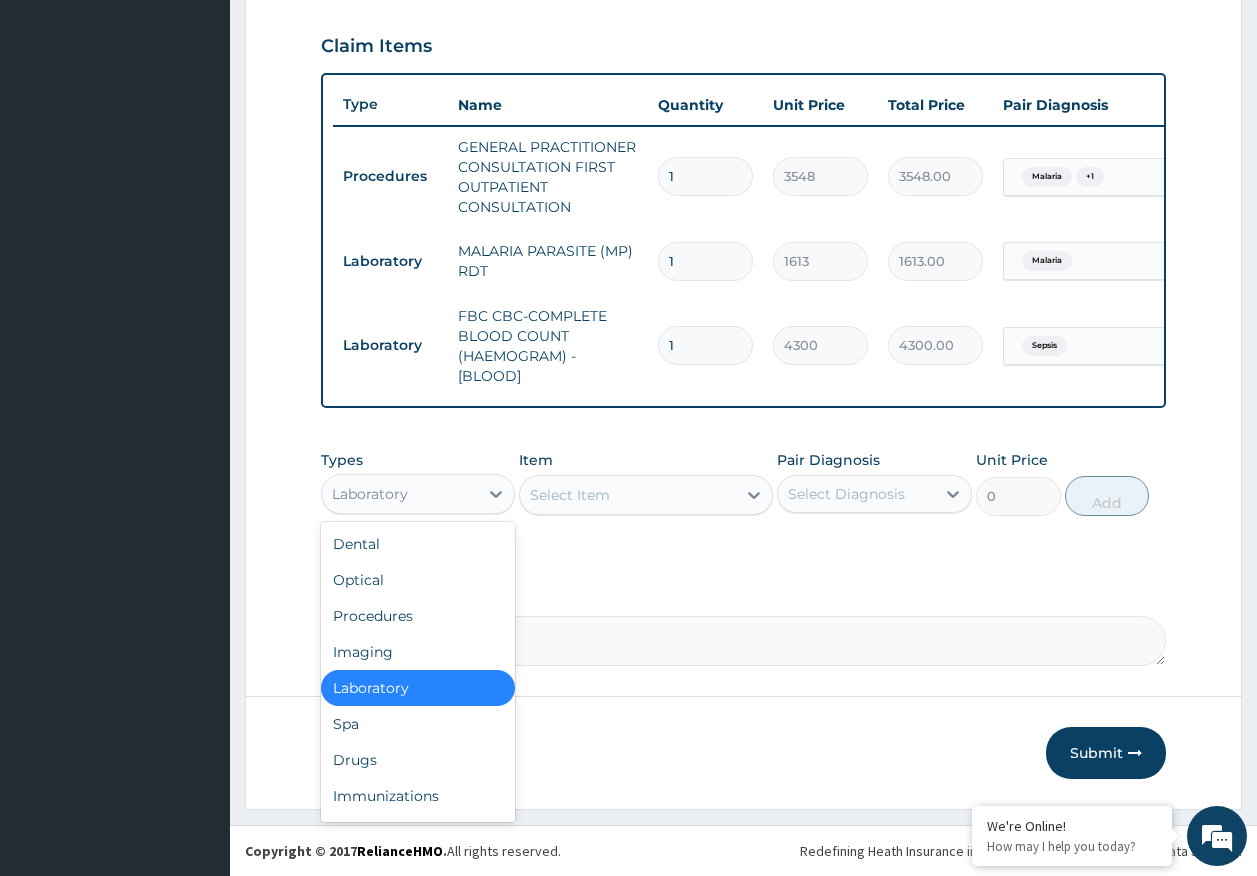 click on "Laboratory" at bounding box center (370, 494) 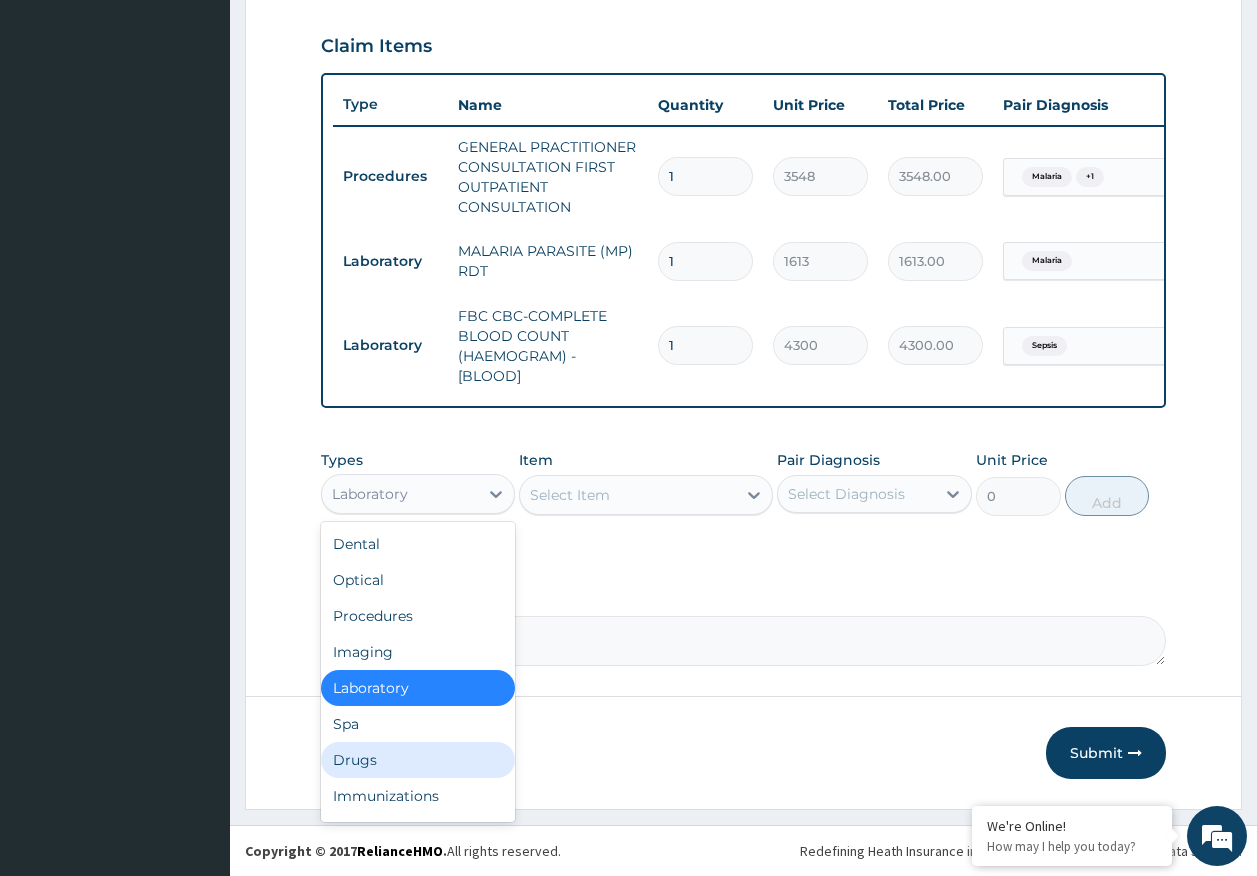 click on "Drugs" at bounding box center (418, 760) 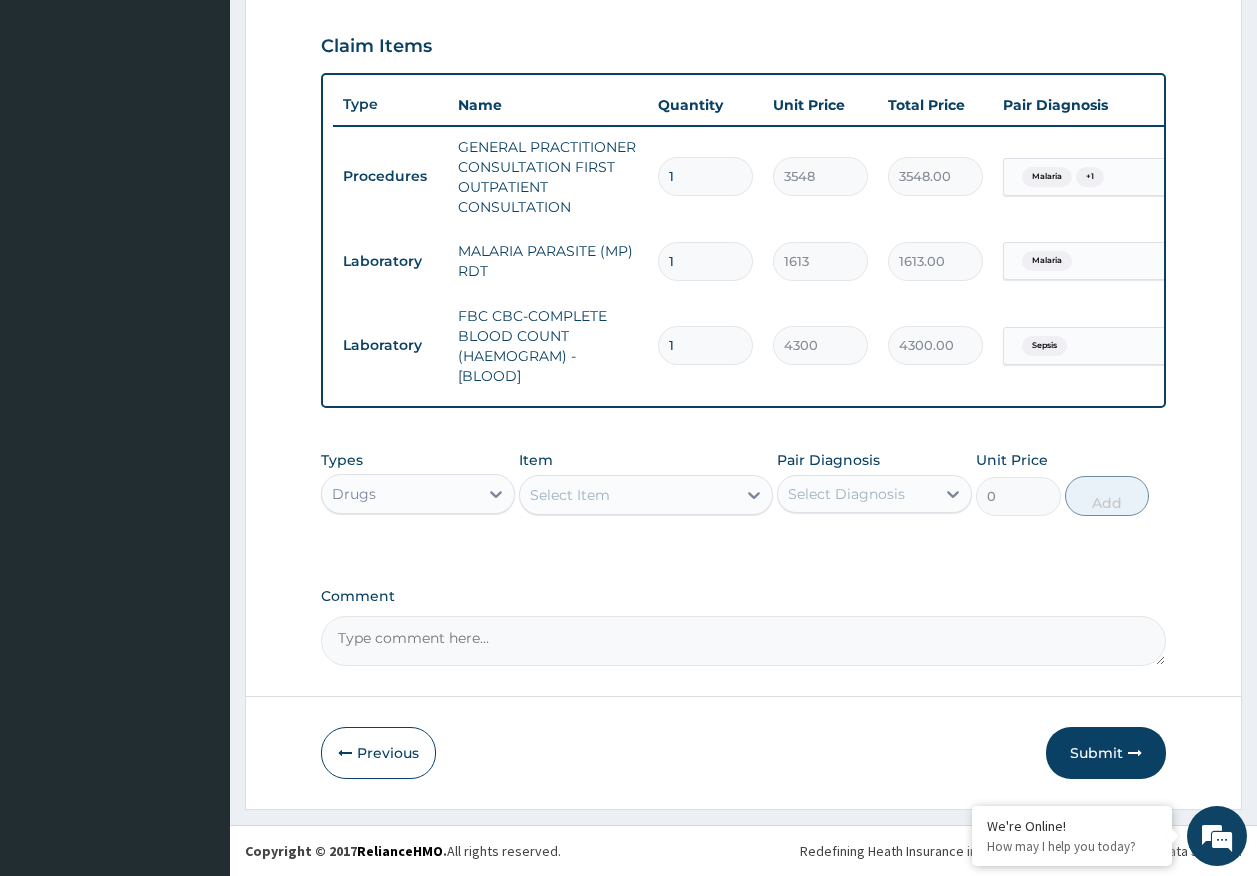 click on "Select Item" at bounding box center (646, 495) 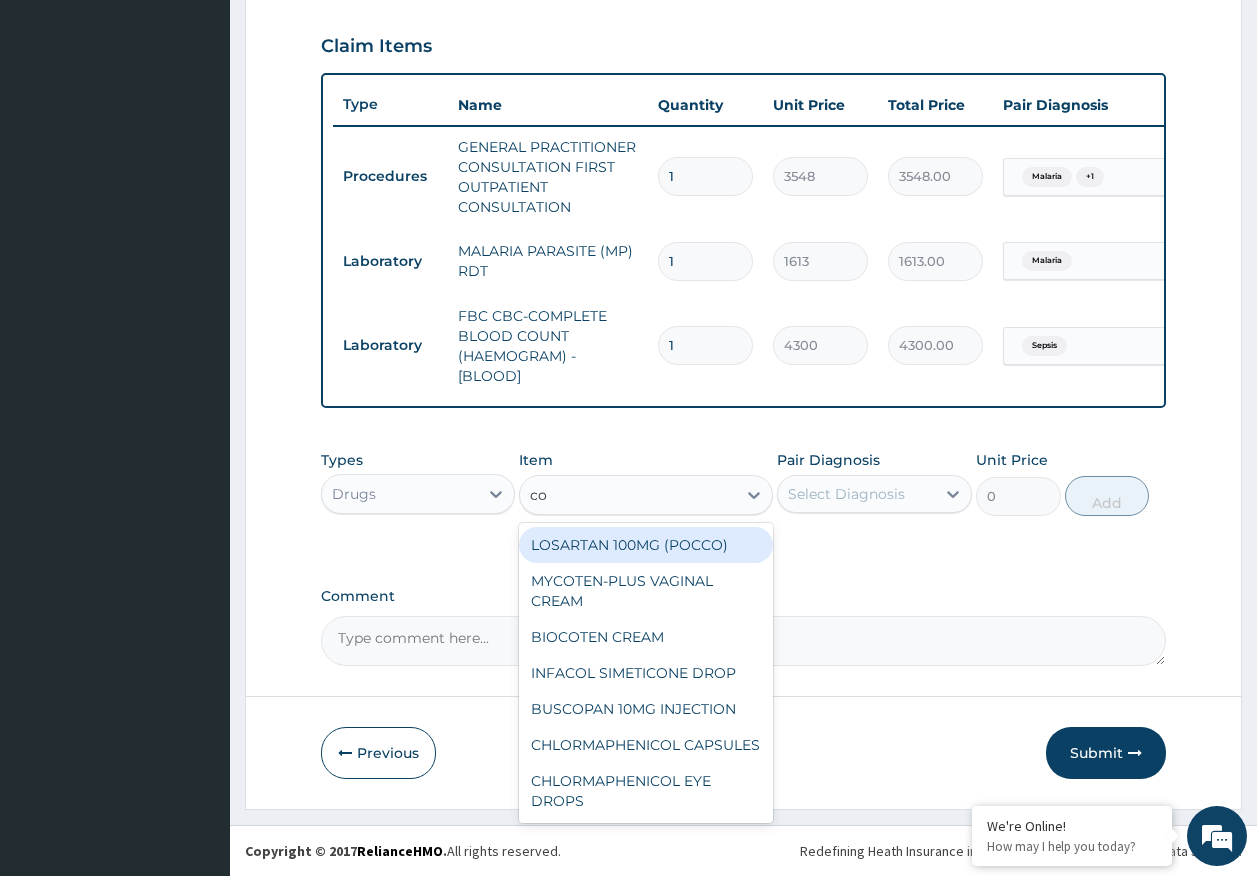 type on "coa" 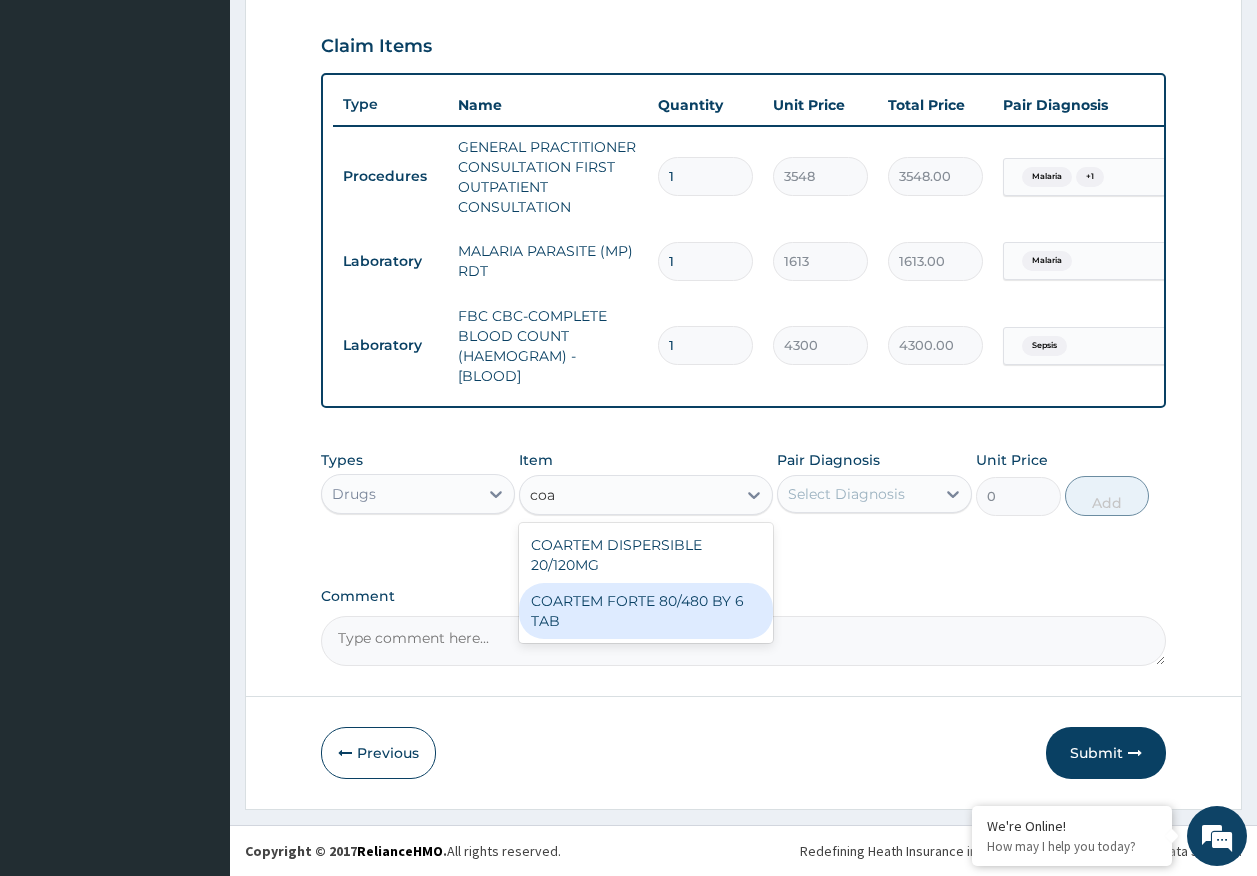 drag, startPoint x: 629, startPoint y: 611, endPoint x: 766, endPoint y: 575, distance: 141.65099 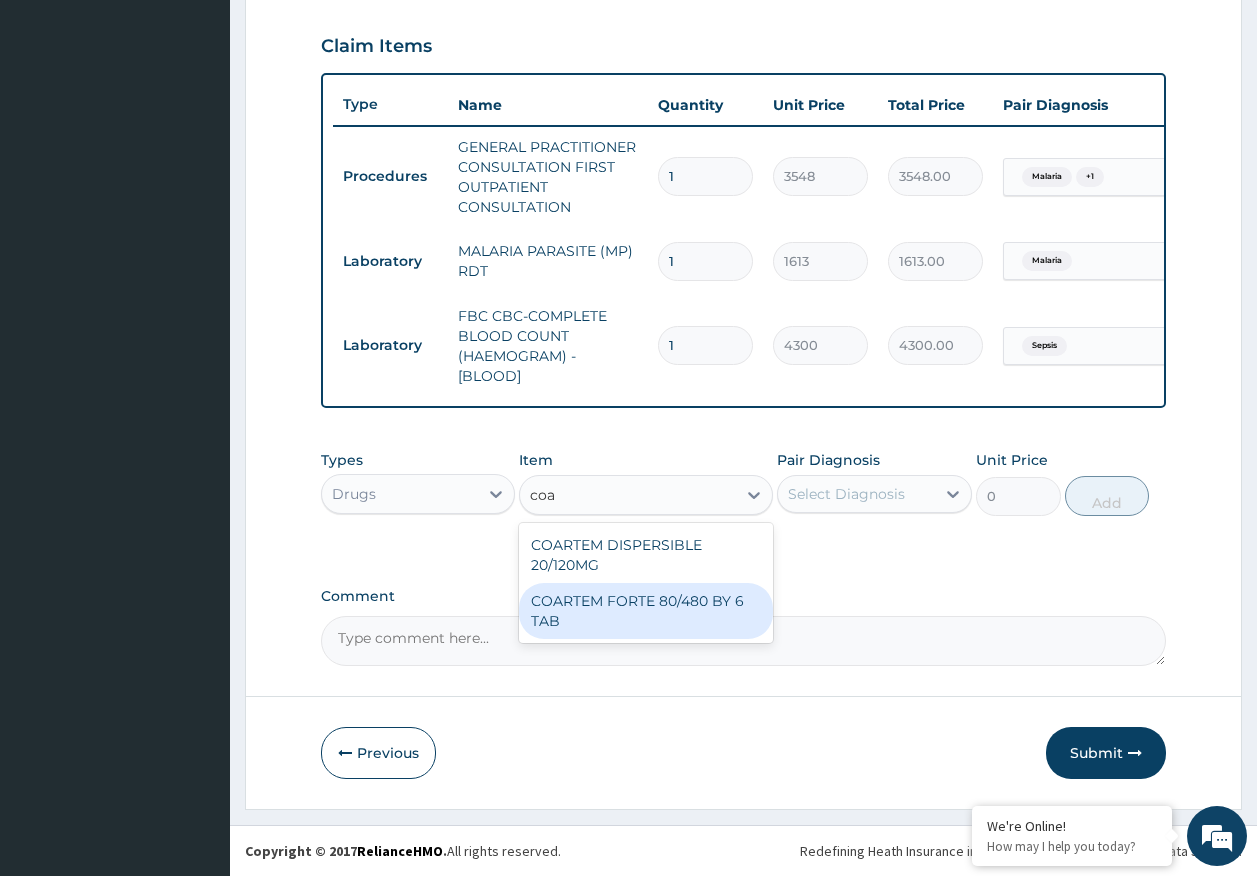click on "COARTEM FORTE 80/480 BY 6 TAB" at bounding box center (646, 611) 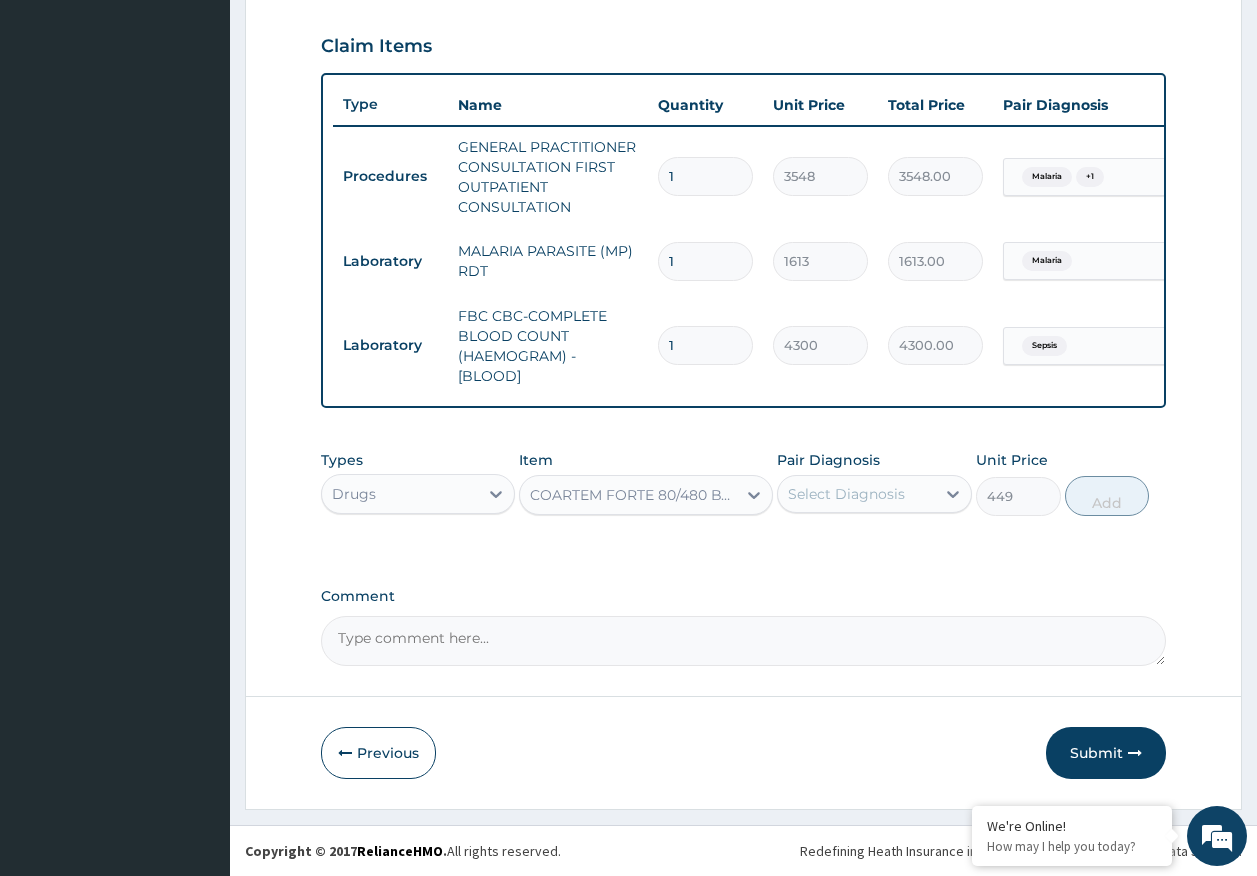 click on "Select Diagnosis" at bounding box center (846, 494) 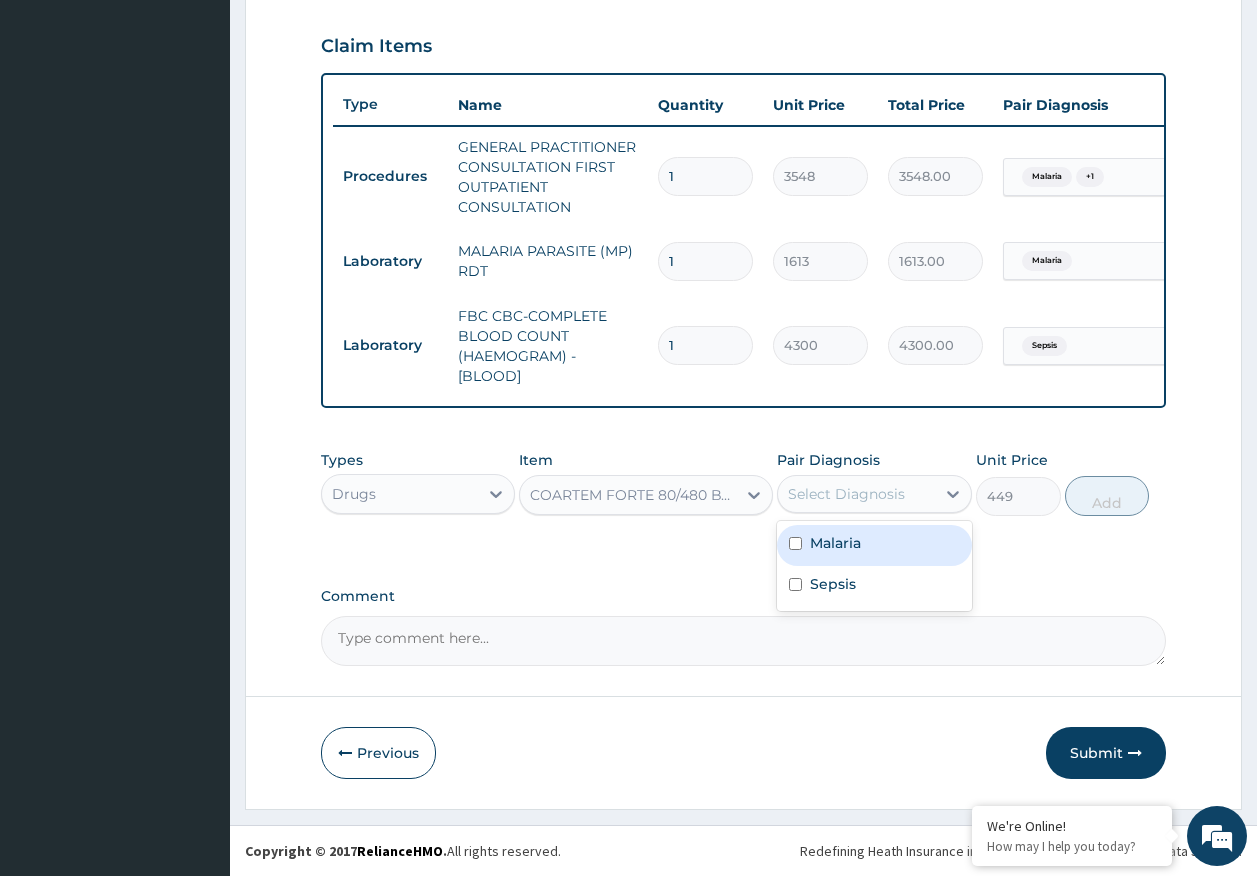 click on "Malaria" at bounding box center (835, 543) 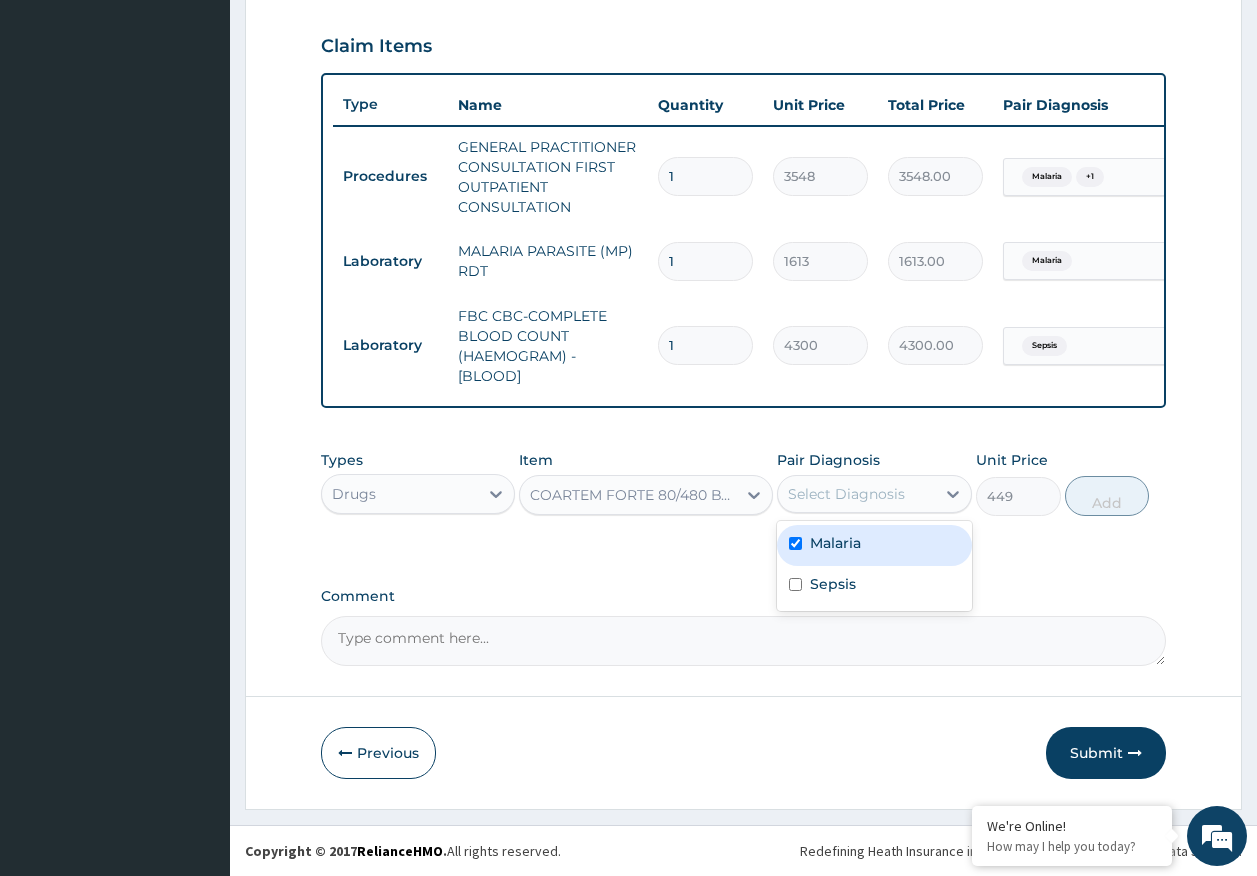 checkbox on "true" 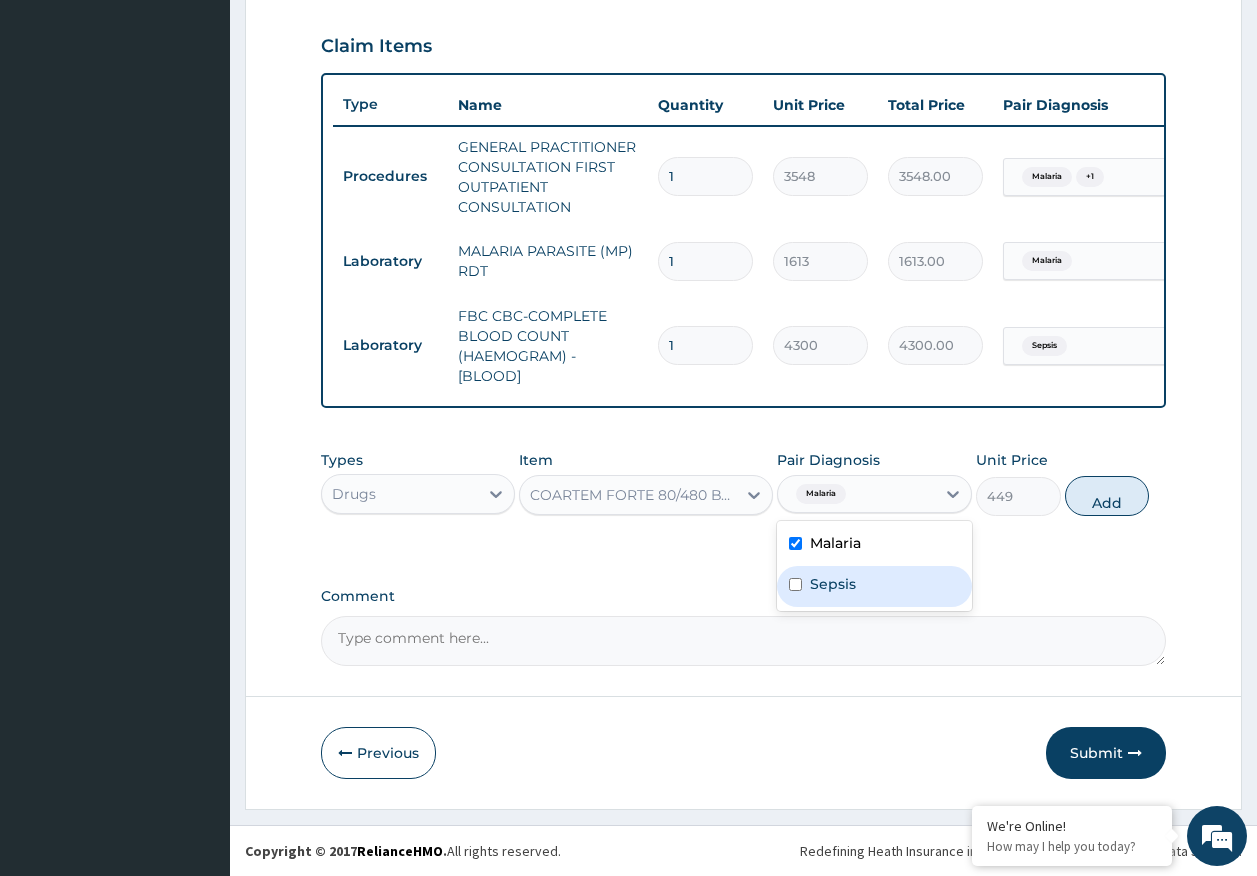 click on "Sepsis" at bounding box center (874, 586) 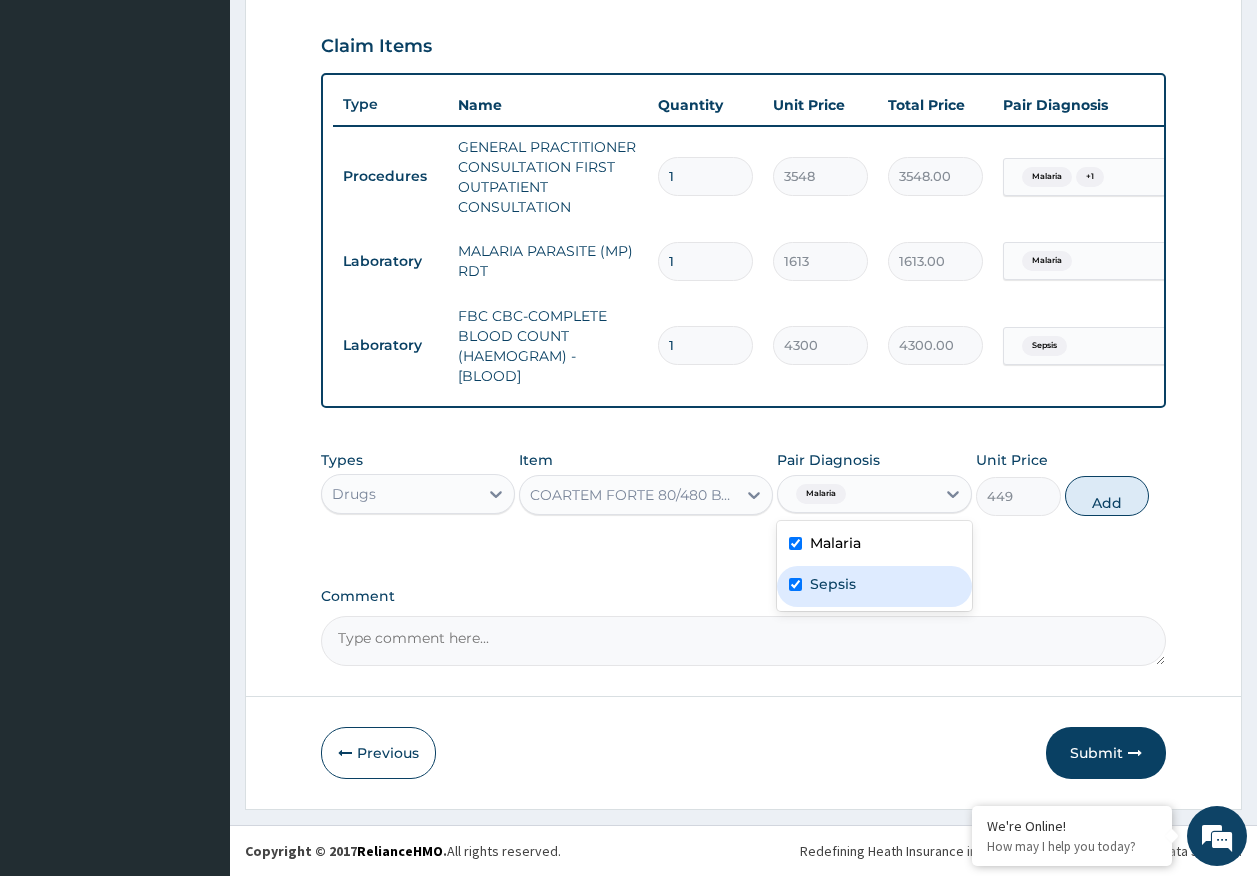 checkbox on "true" 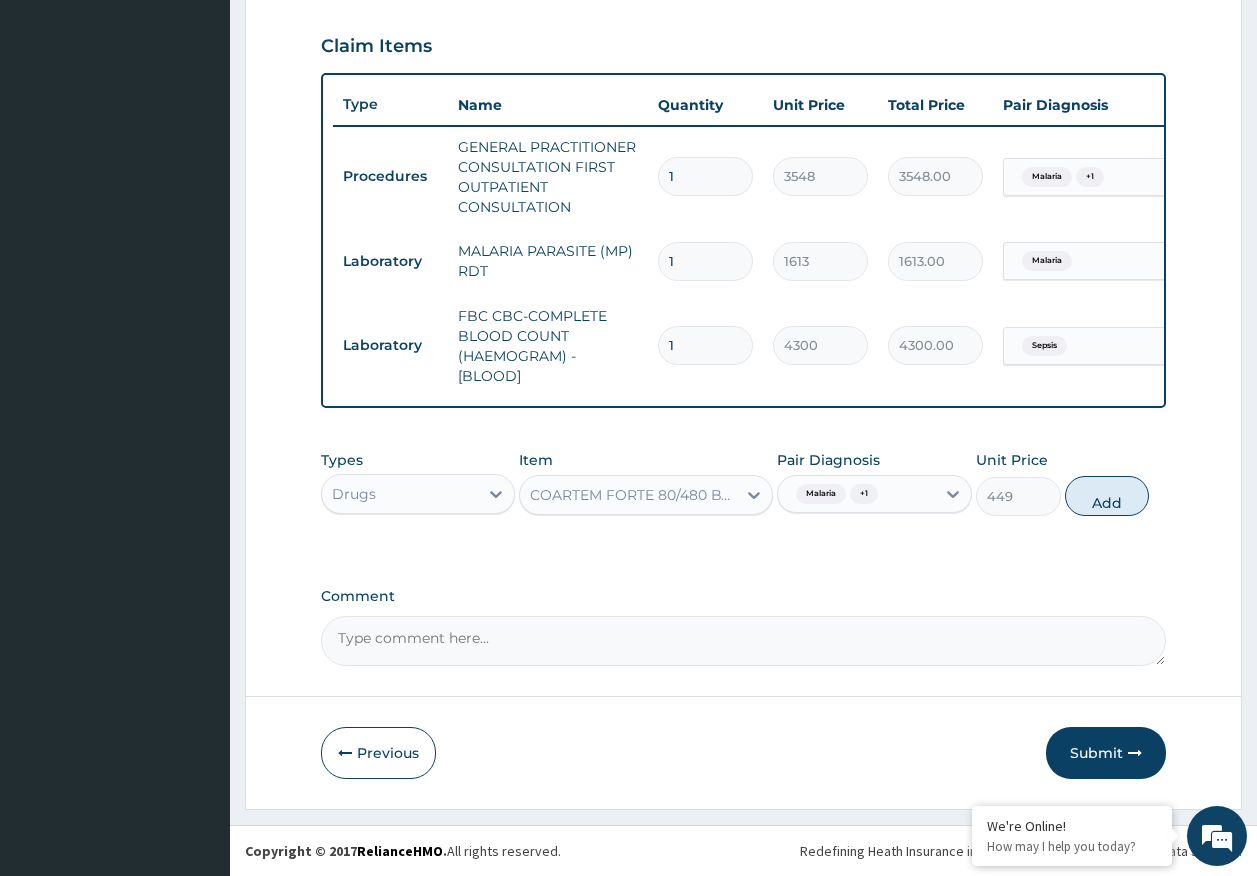 drag, startPoint x: 1109, startPoint y: 510, endPoint x: 926, endPoint y: 555, distance: 188.45158 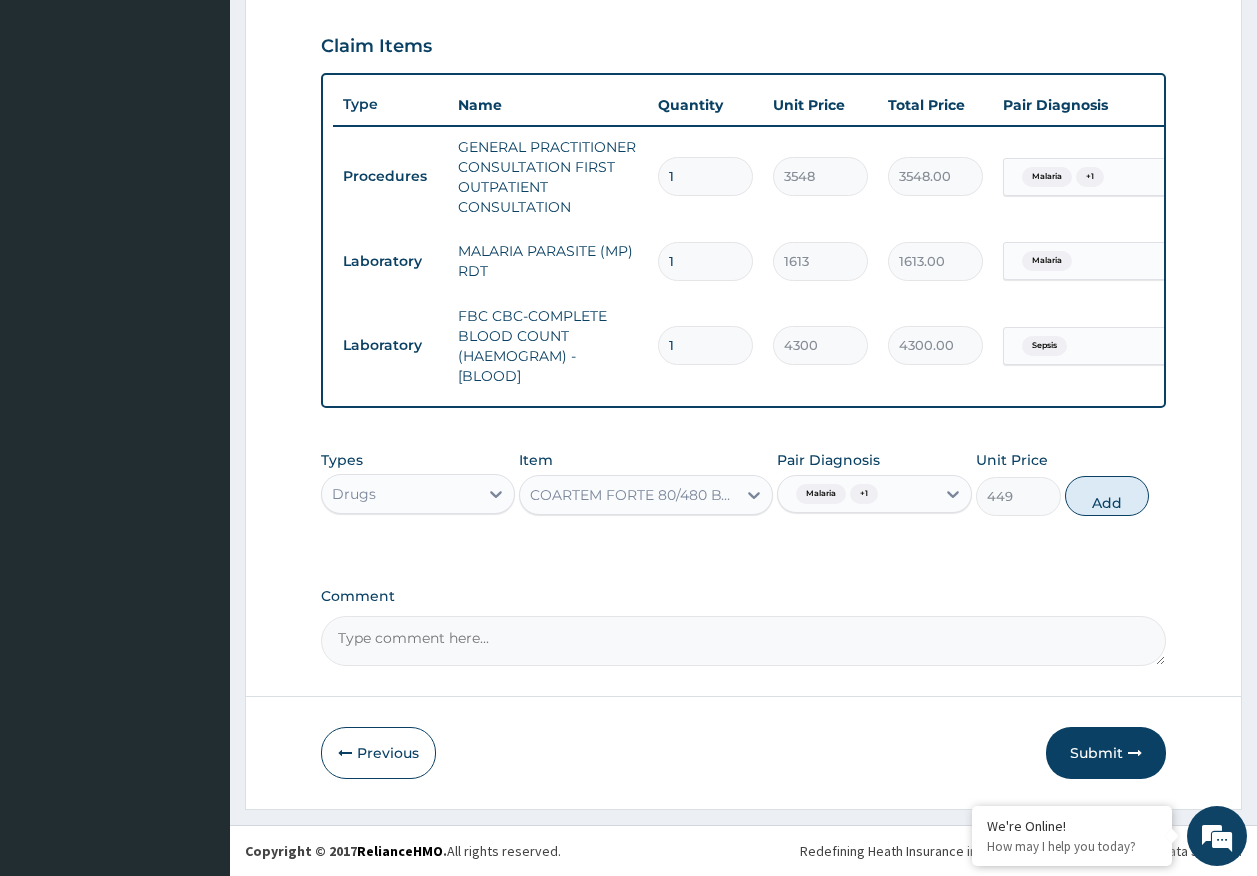 click on "Add" at bounding box center (1107, 496) 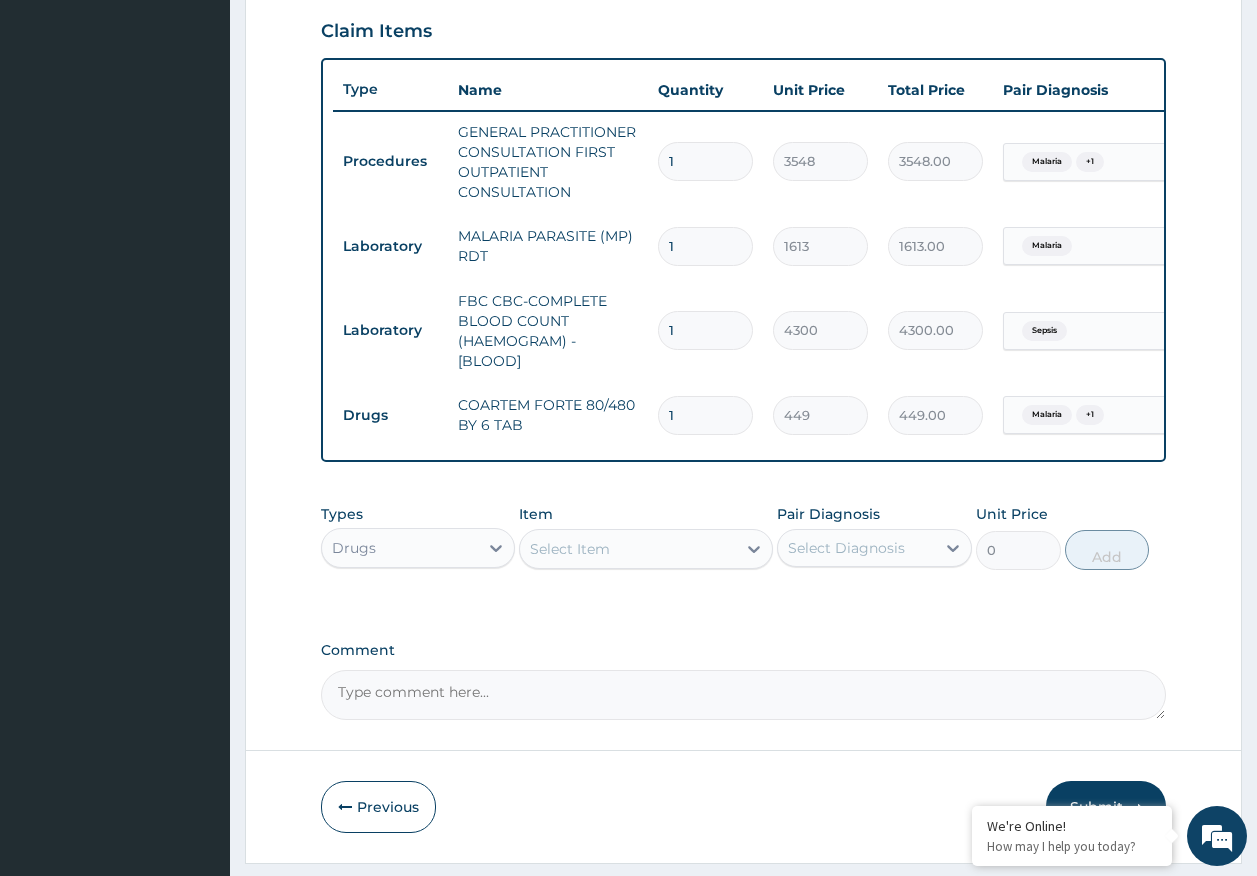 click on "Select Item" at bounding box center [628, 549] 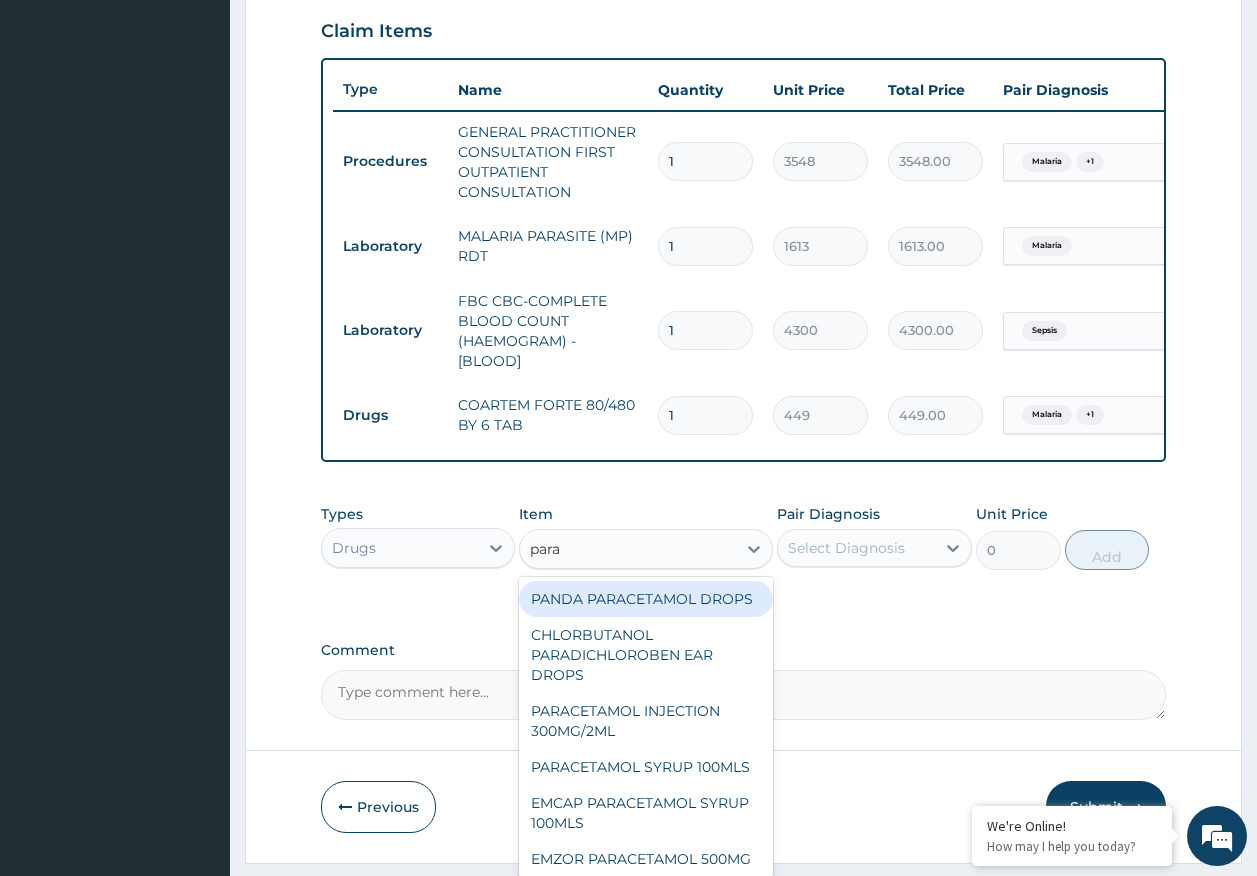 type on "parac" 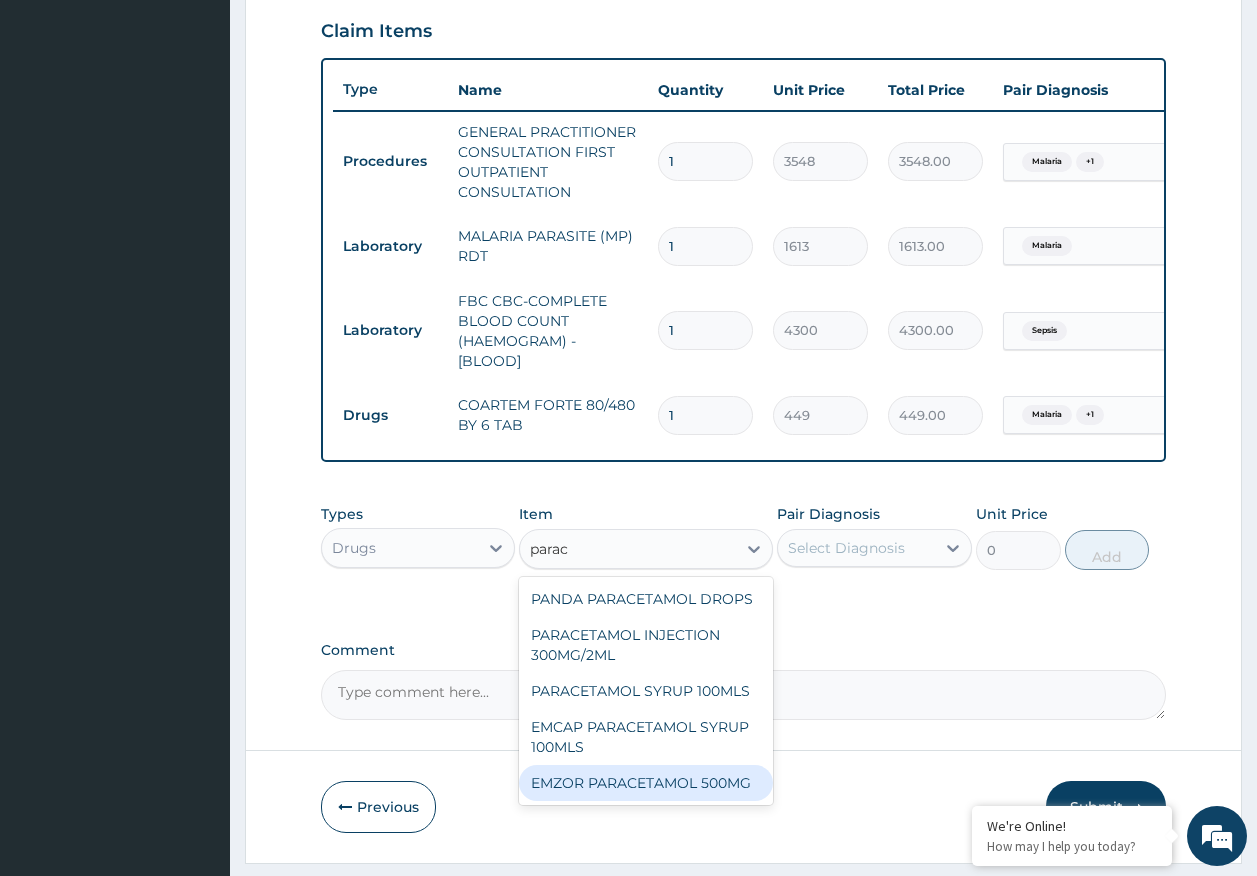 click on "EMZOR PARACETAMOL 500MG" at bounding box center (646, 783) 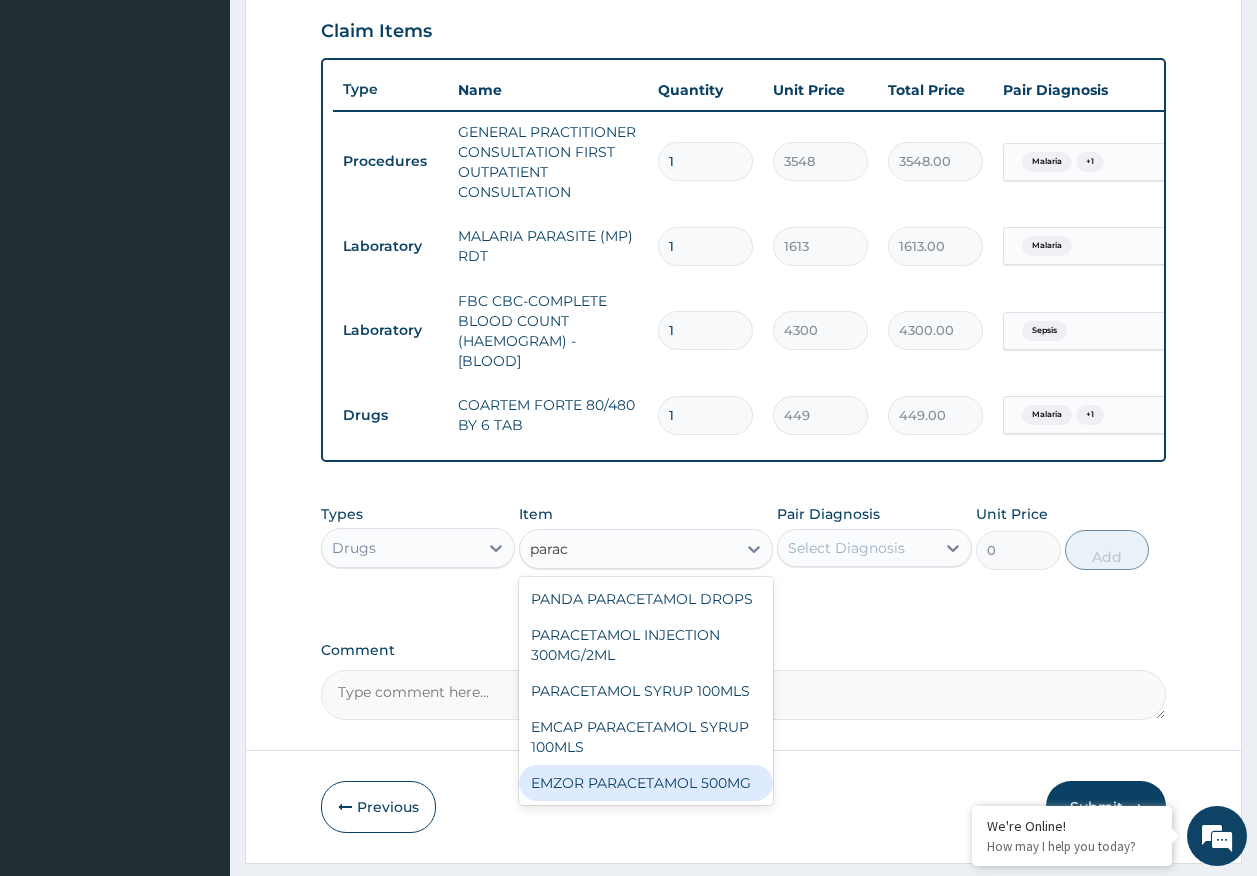 type 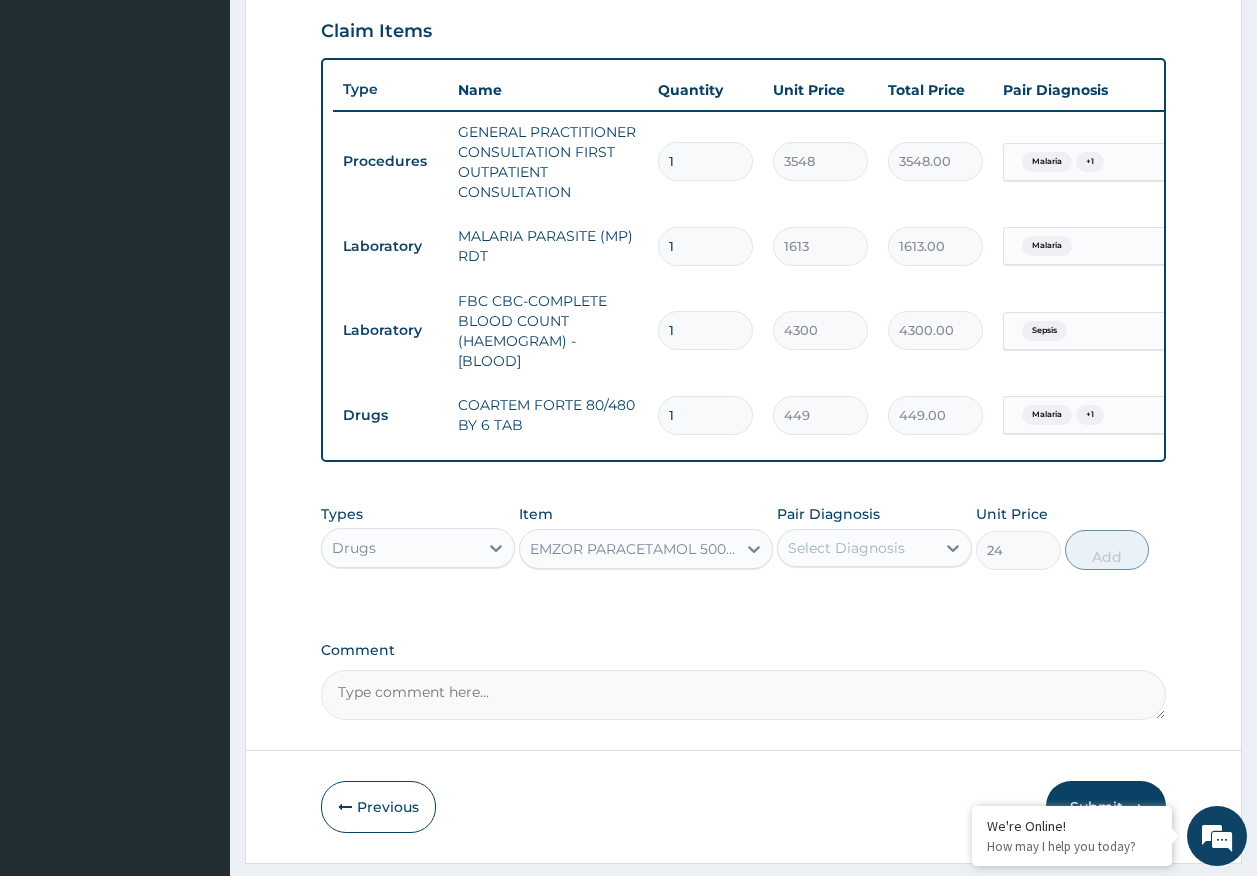 click on "Select Diagnosis" at bounding box center [846, 548] 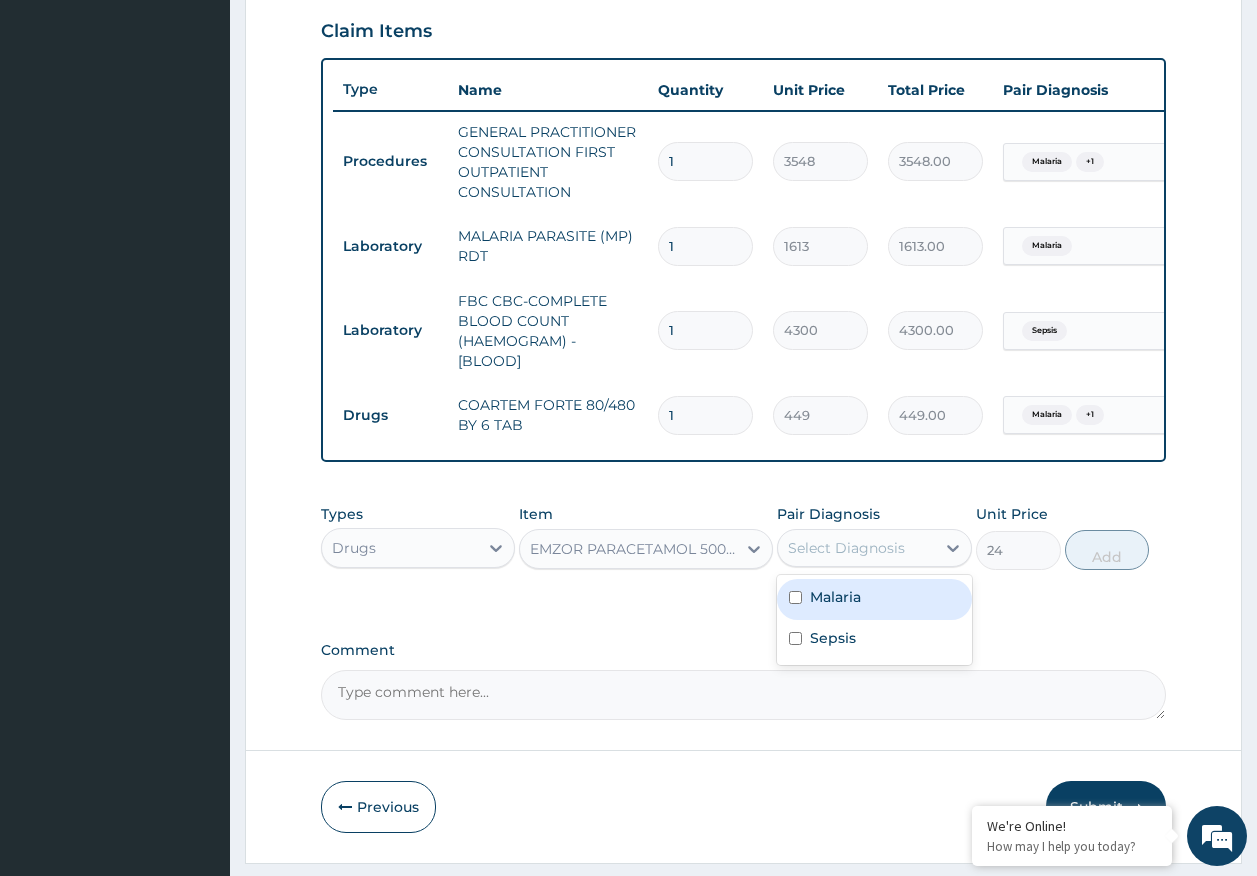 click on "Malaria" at bounding box center (835, 597) 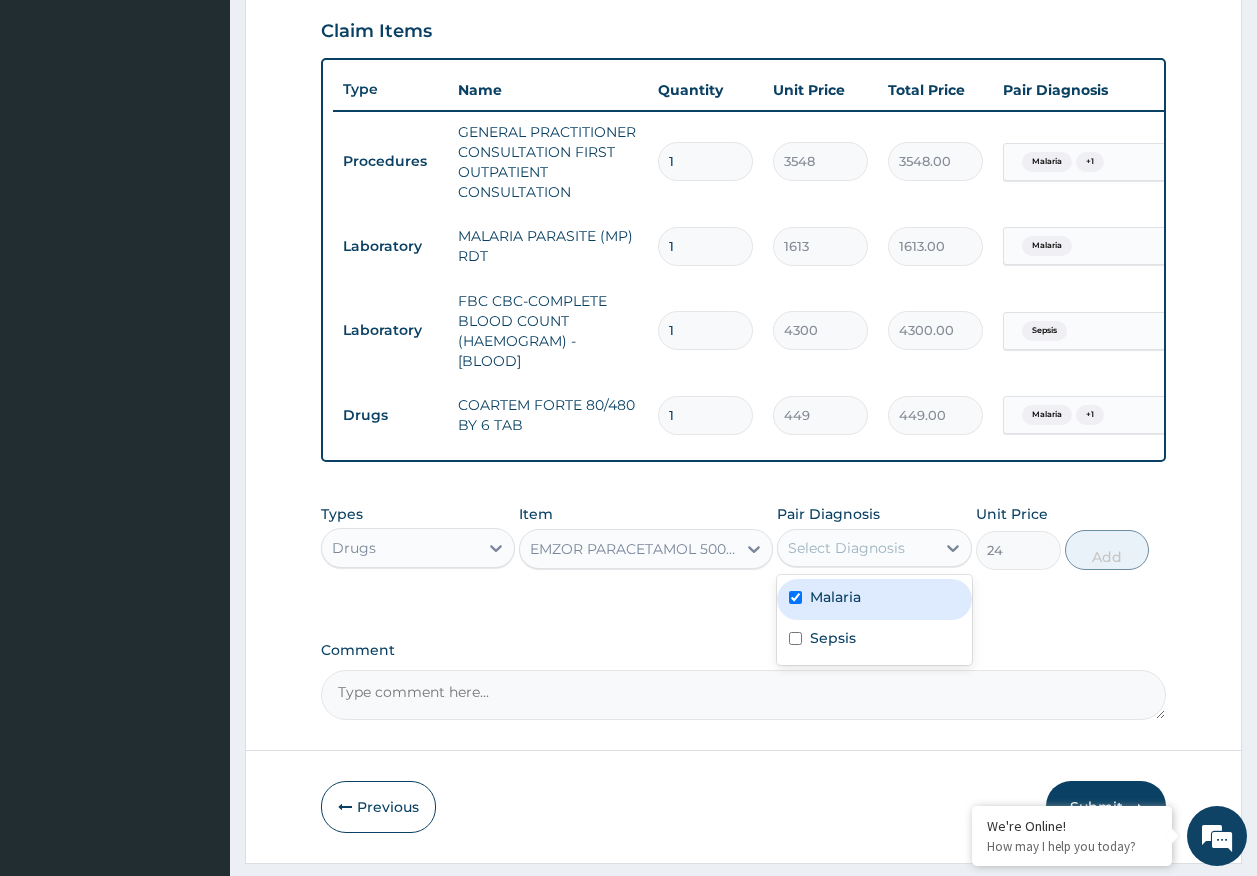 checkbox on "true" 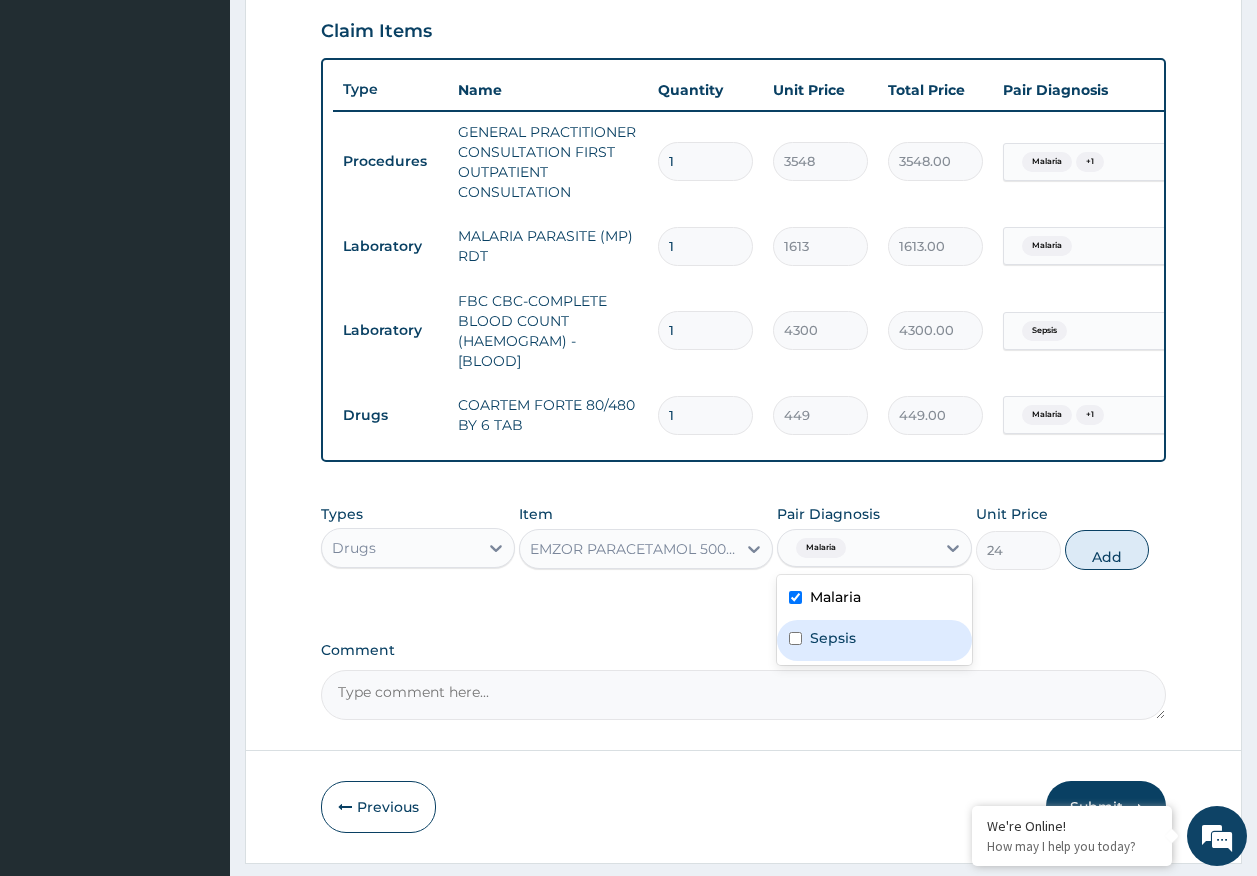 click on "Sepsis" at bounding box center [833, 638] 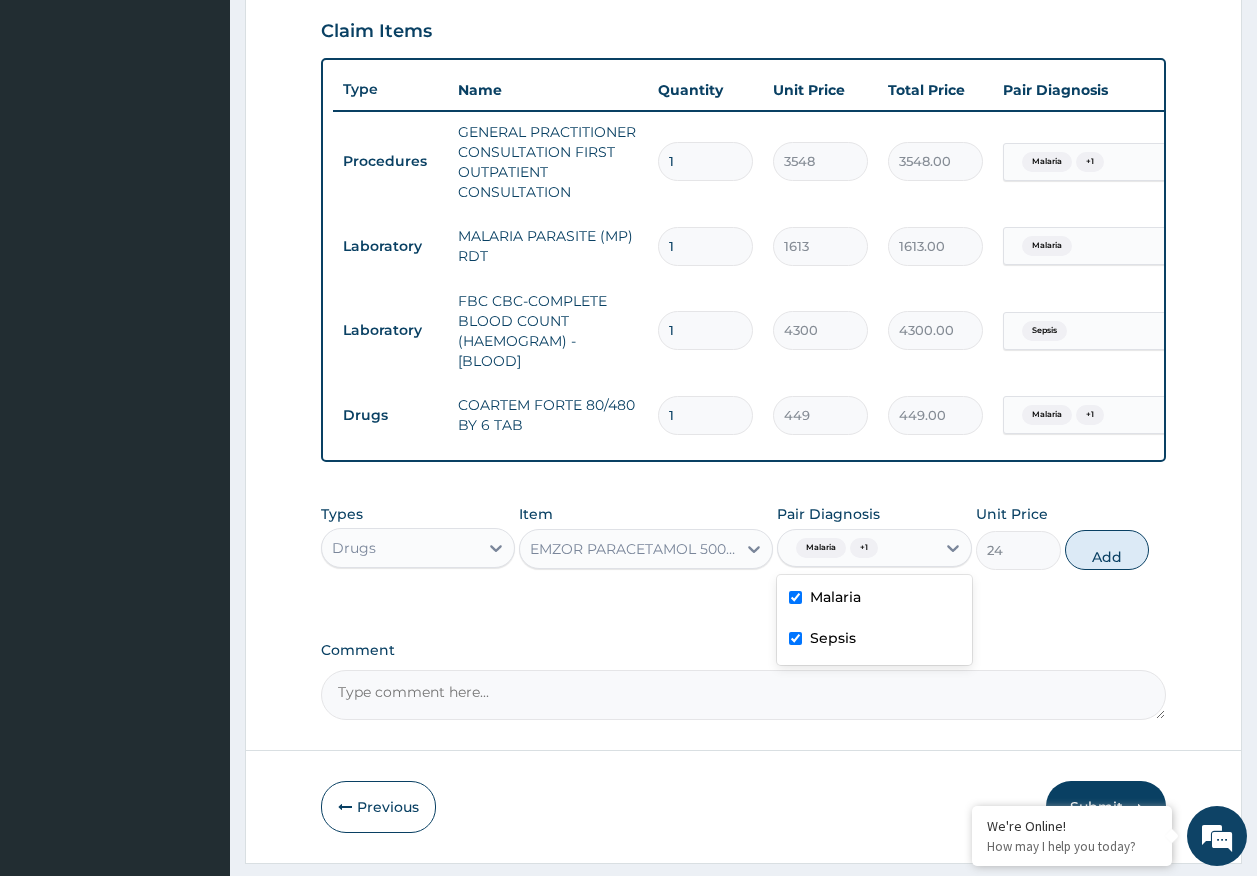 checkbox on "true" 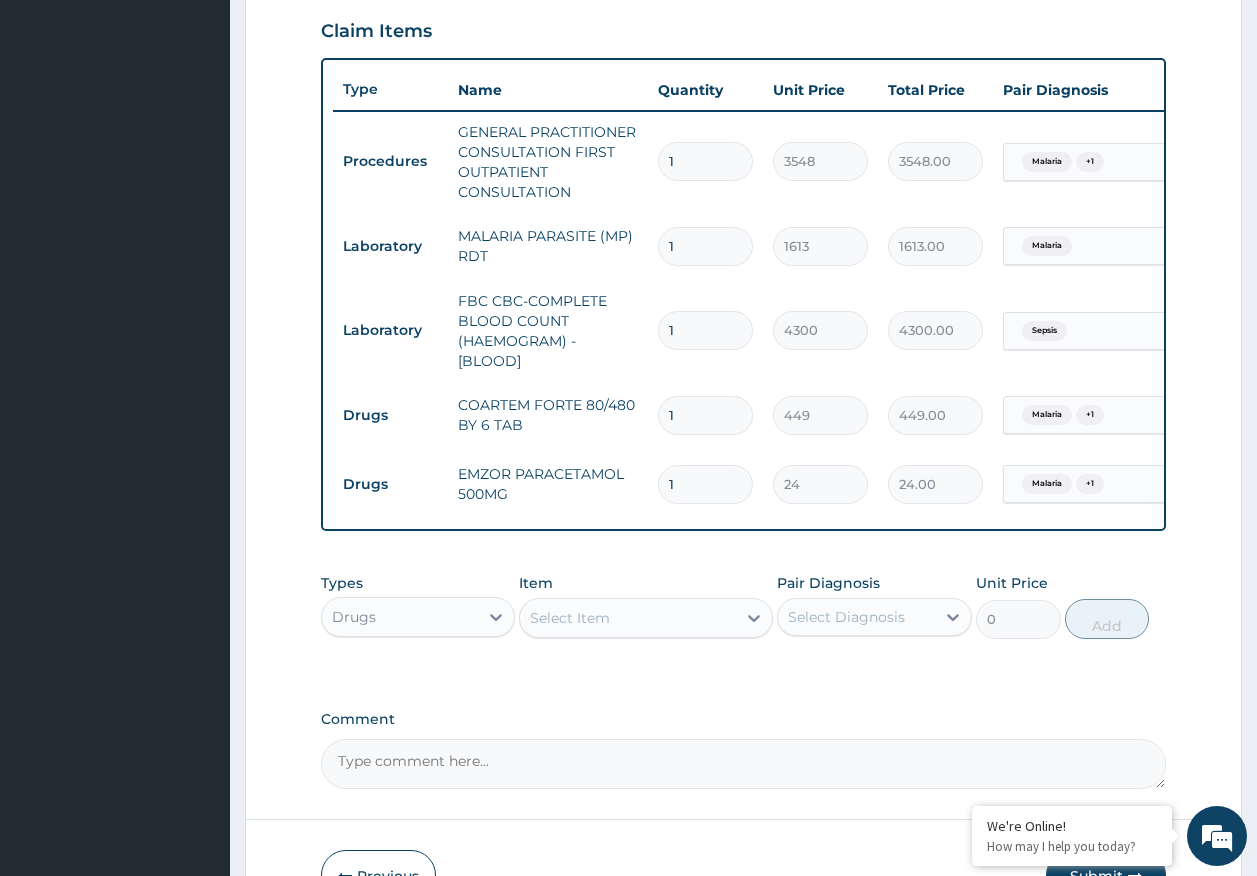 type on "18" 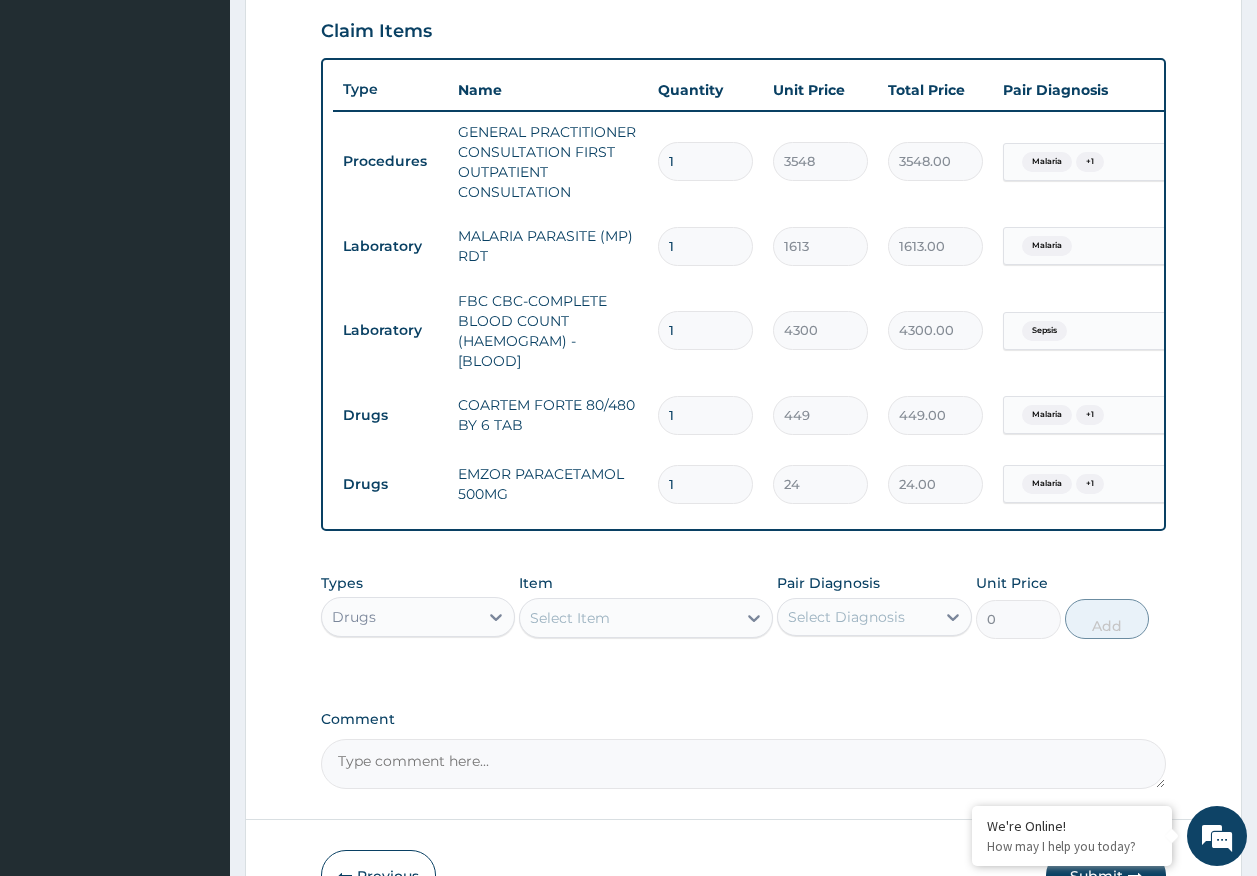 type on "432.00" 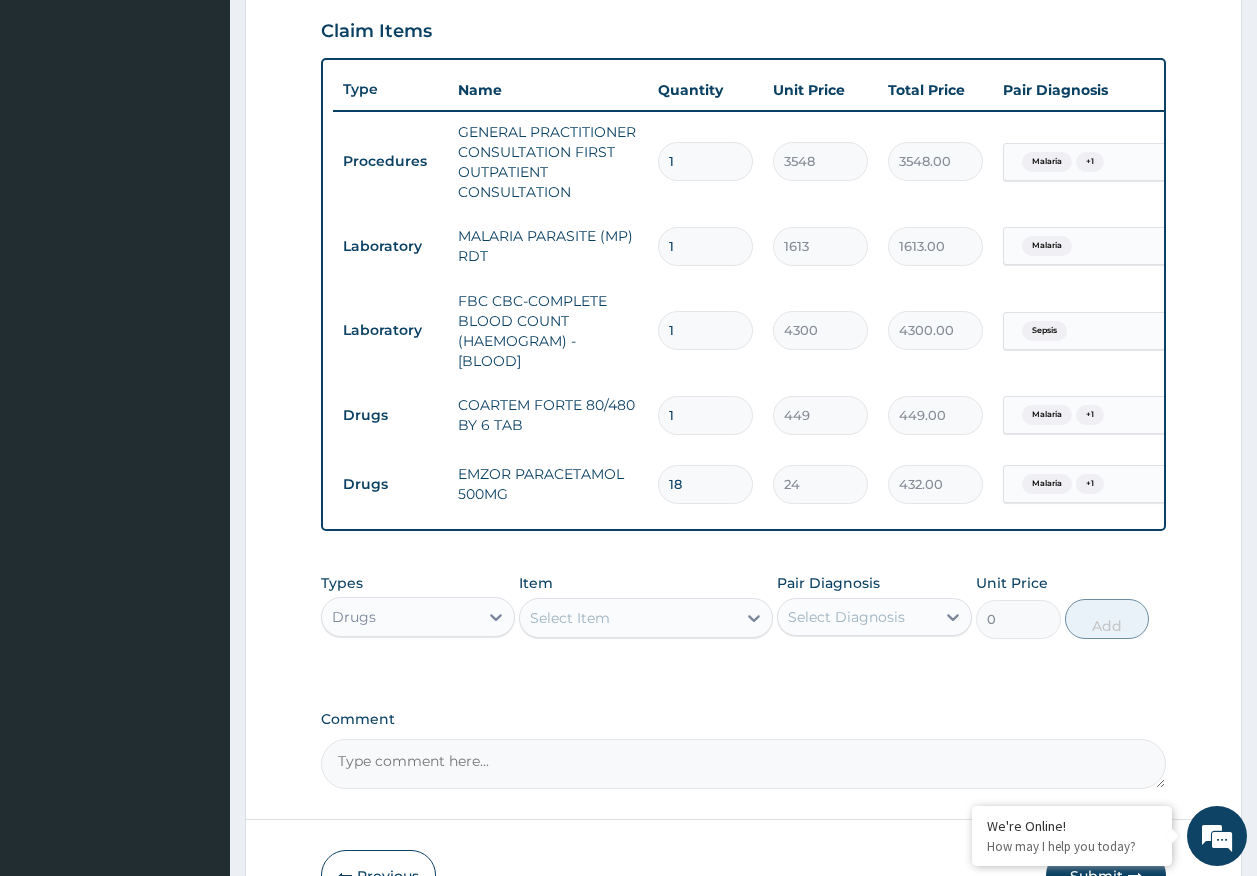 type on "18" 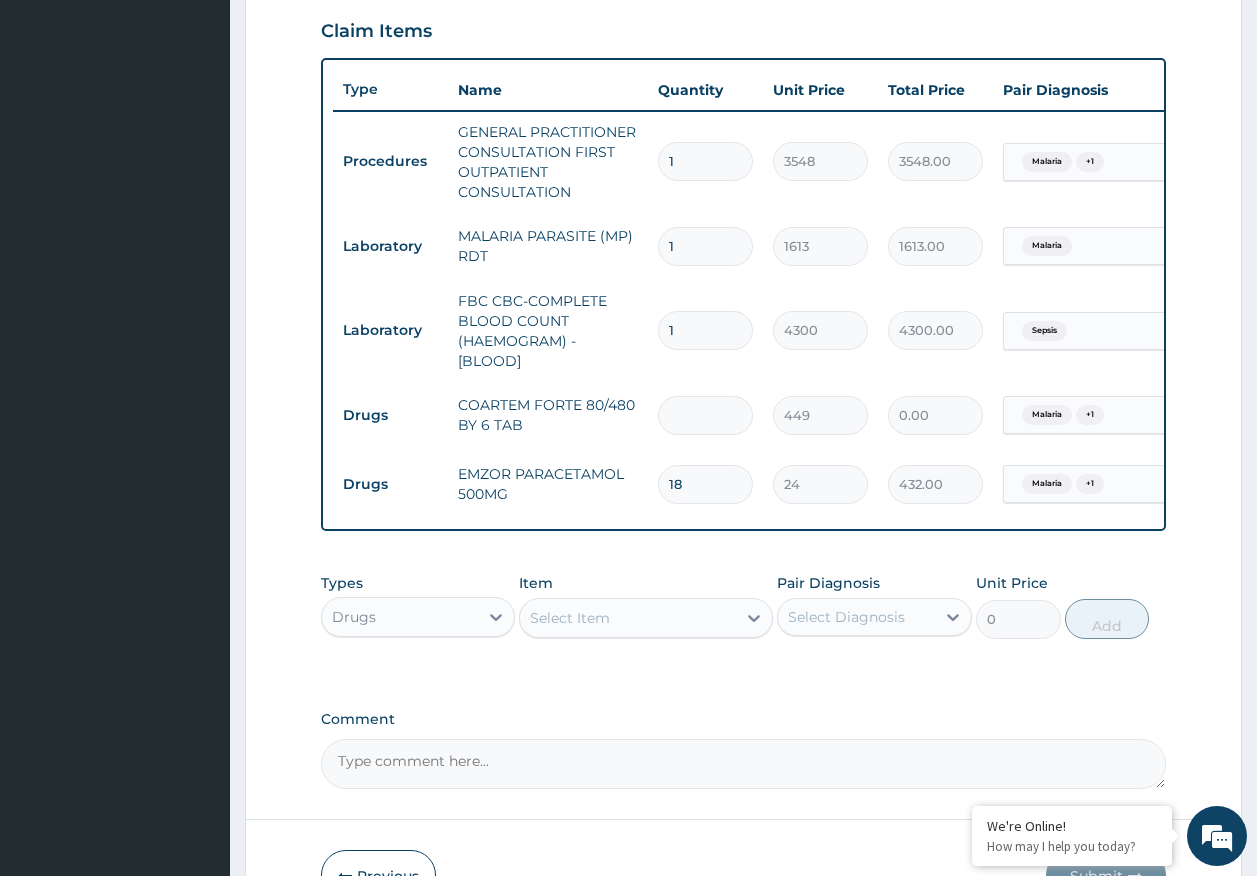type on "6" 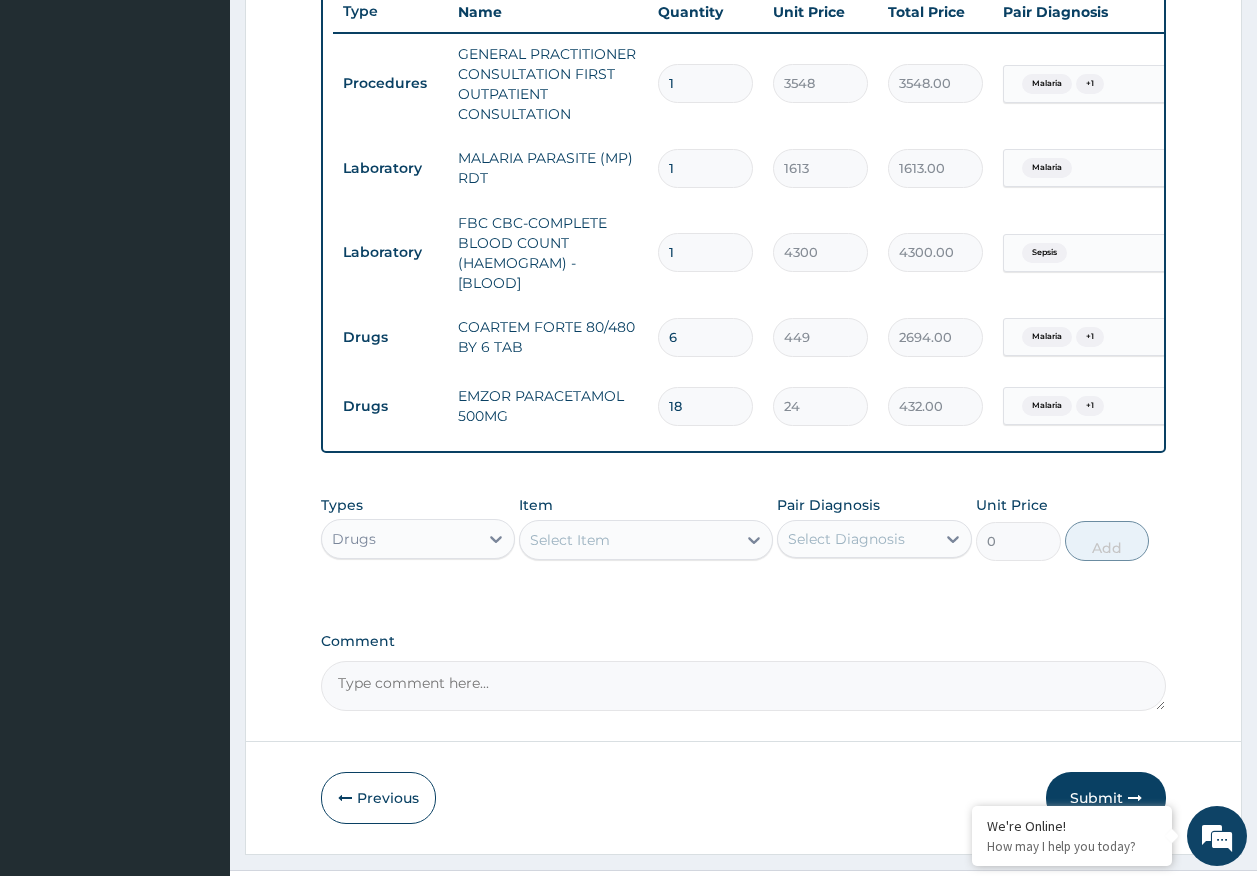 scroll, scrollTop: 824, scrollLeft: 0, axis: vertical 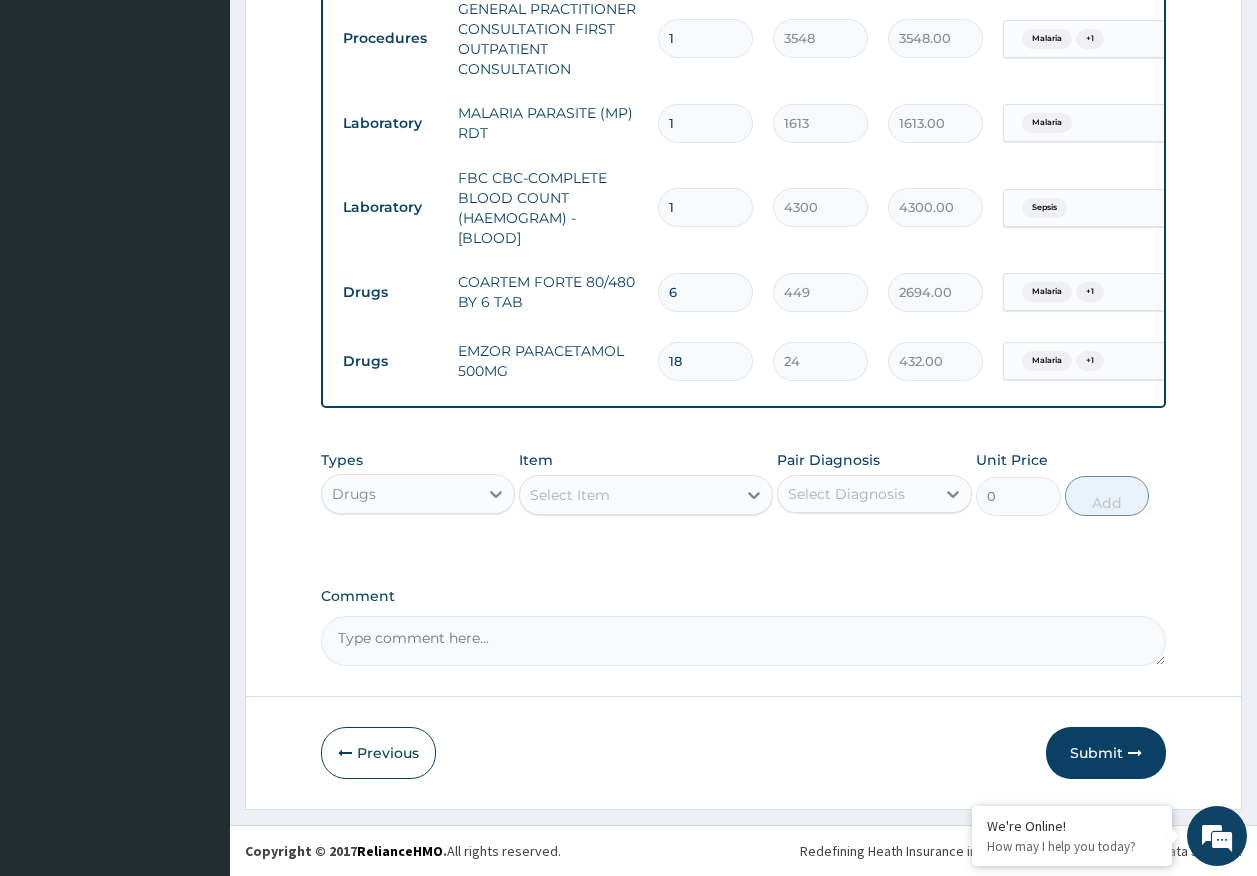 type on "6" 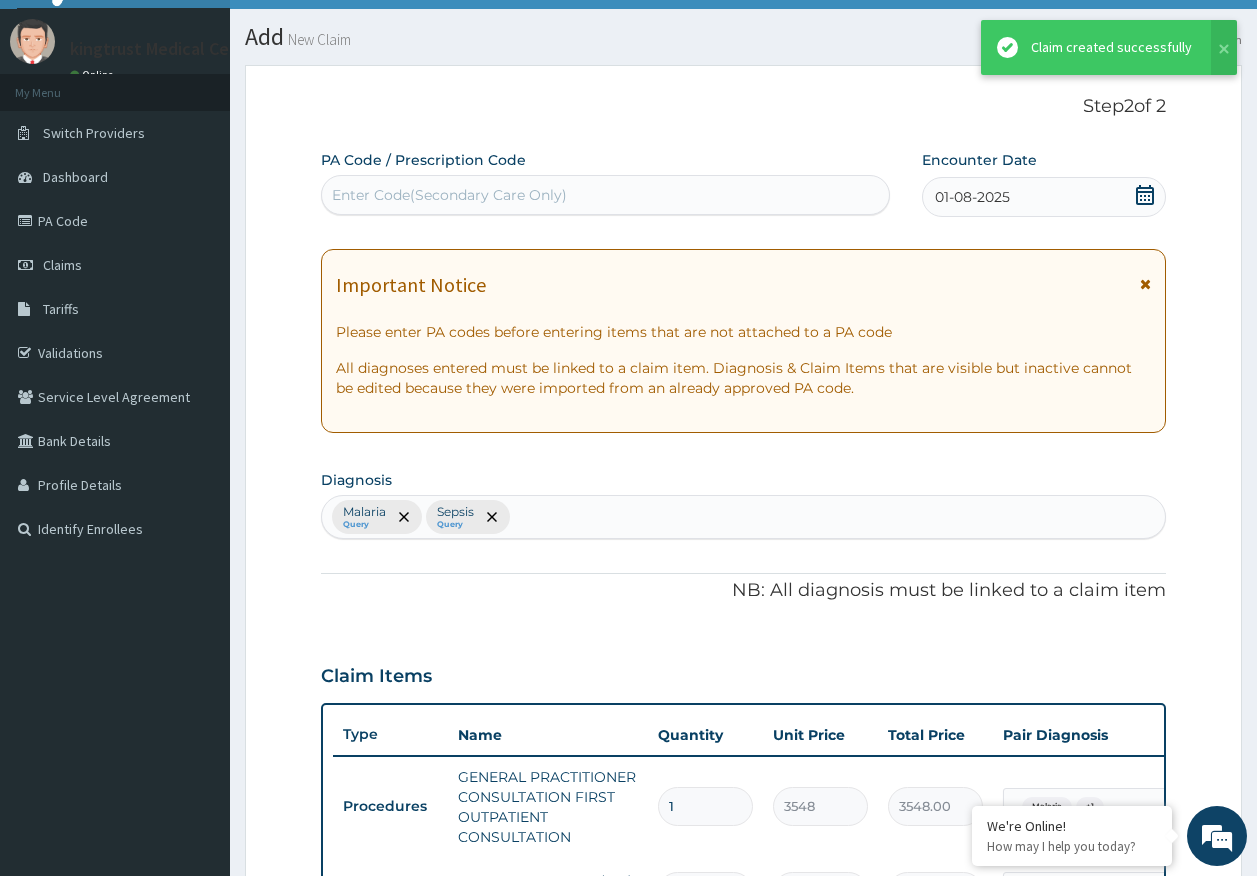 scroll, scrollTop: 824, scrollLeft: 0, axis: vertical 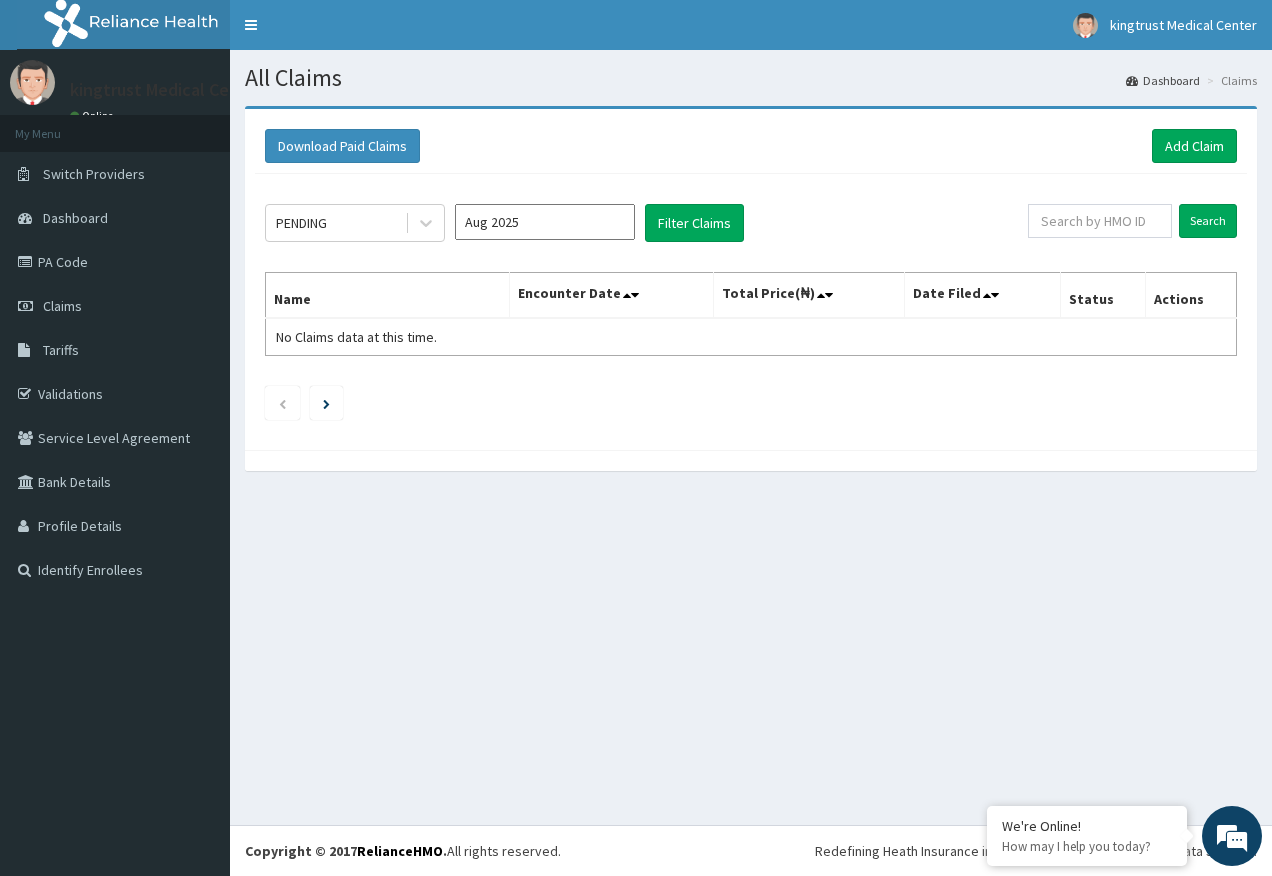 click on "PENDING" at bounding box center [335, 223] 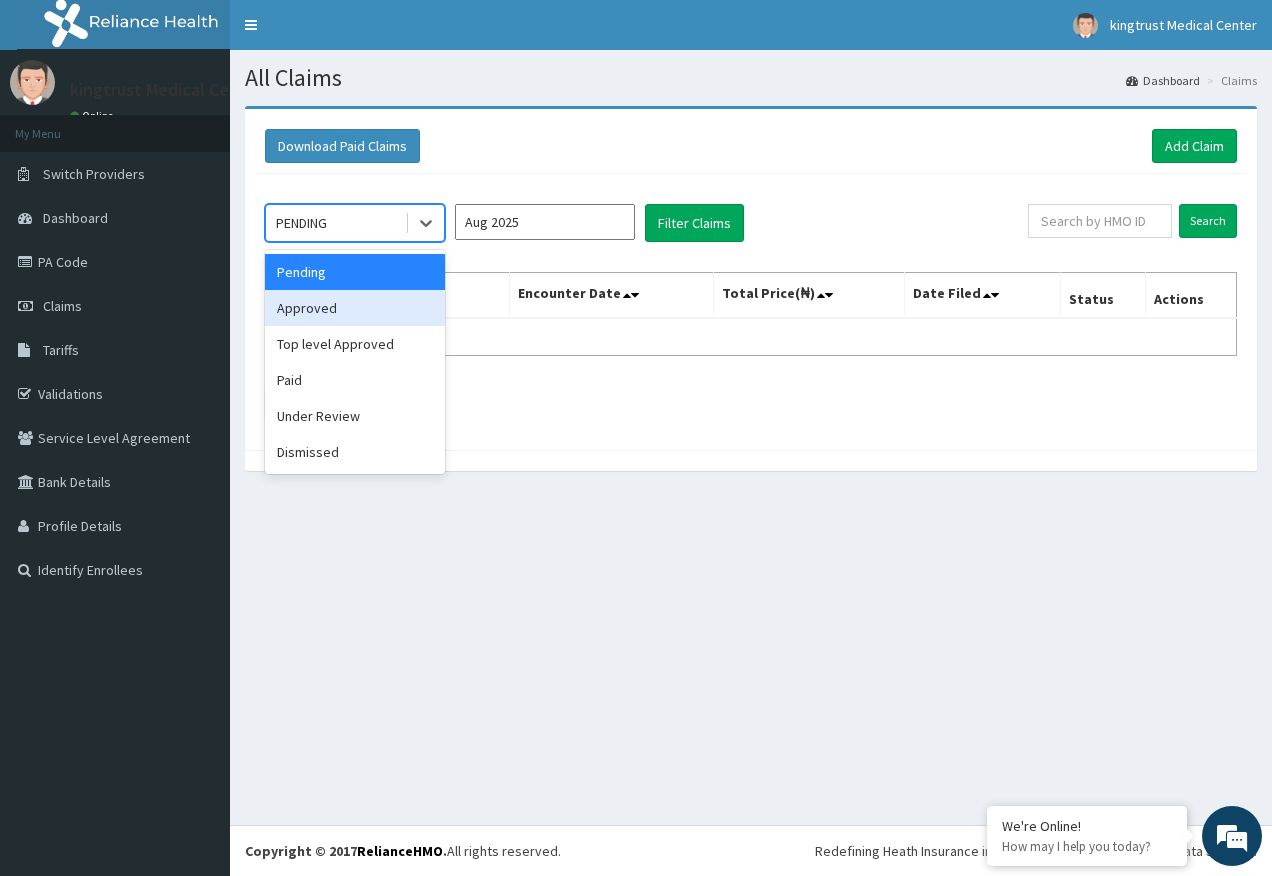 click on "Approved" at bounding box center (355, 308) 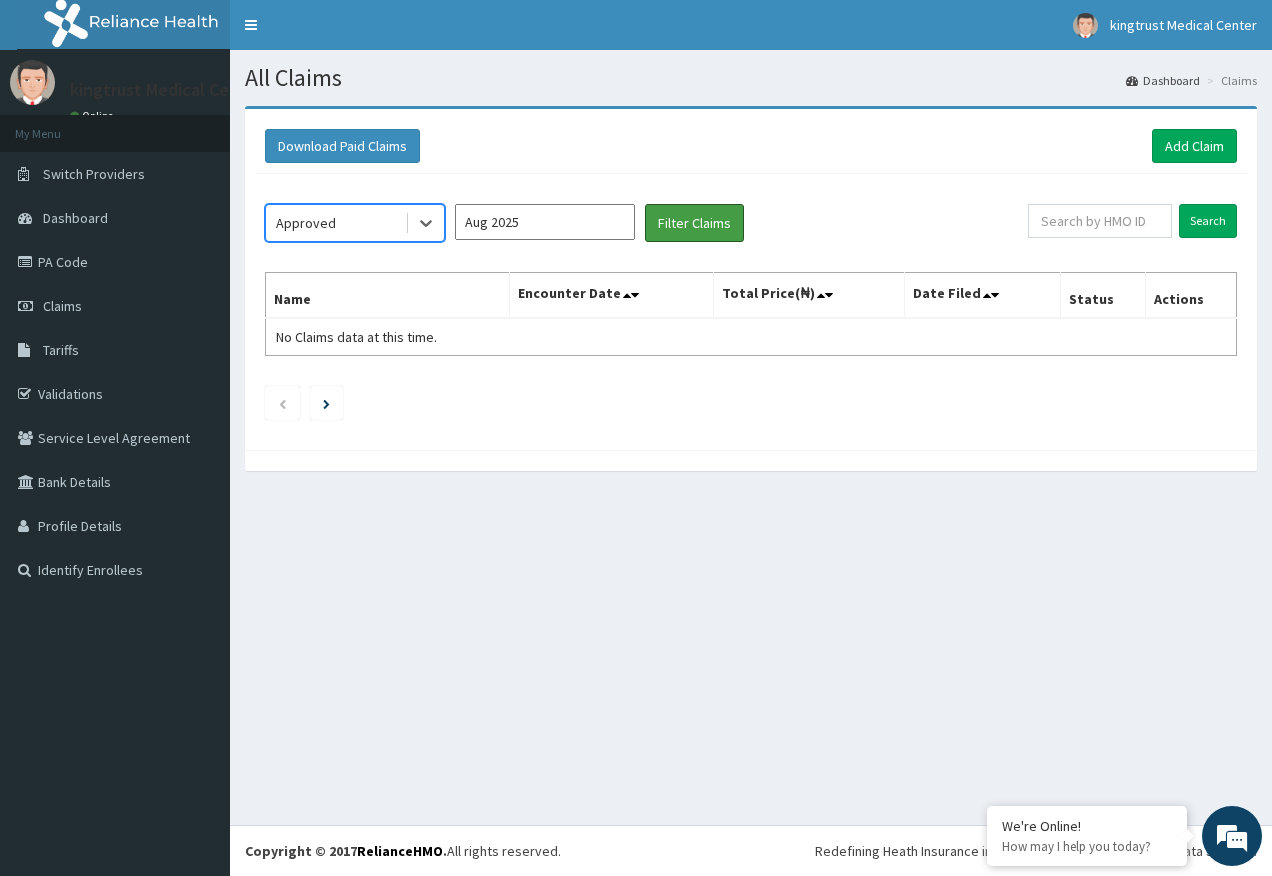 click on "Filter Claims" at bounding box center [694, 223] 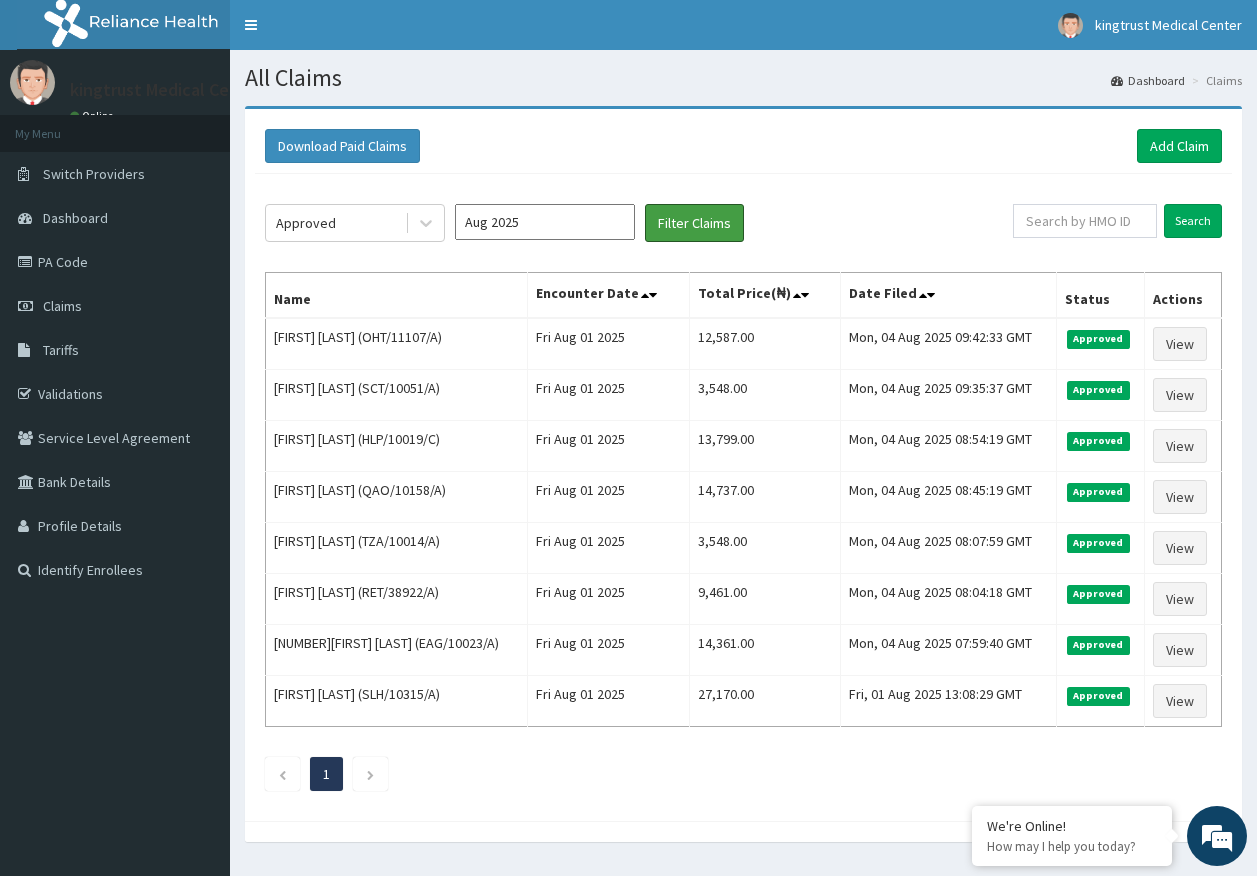 scroll, scrollTop: 0, scrollLeft: 0, axis: both 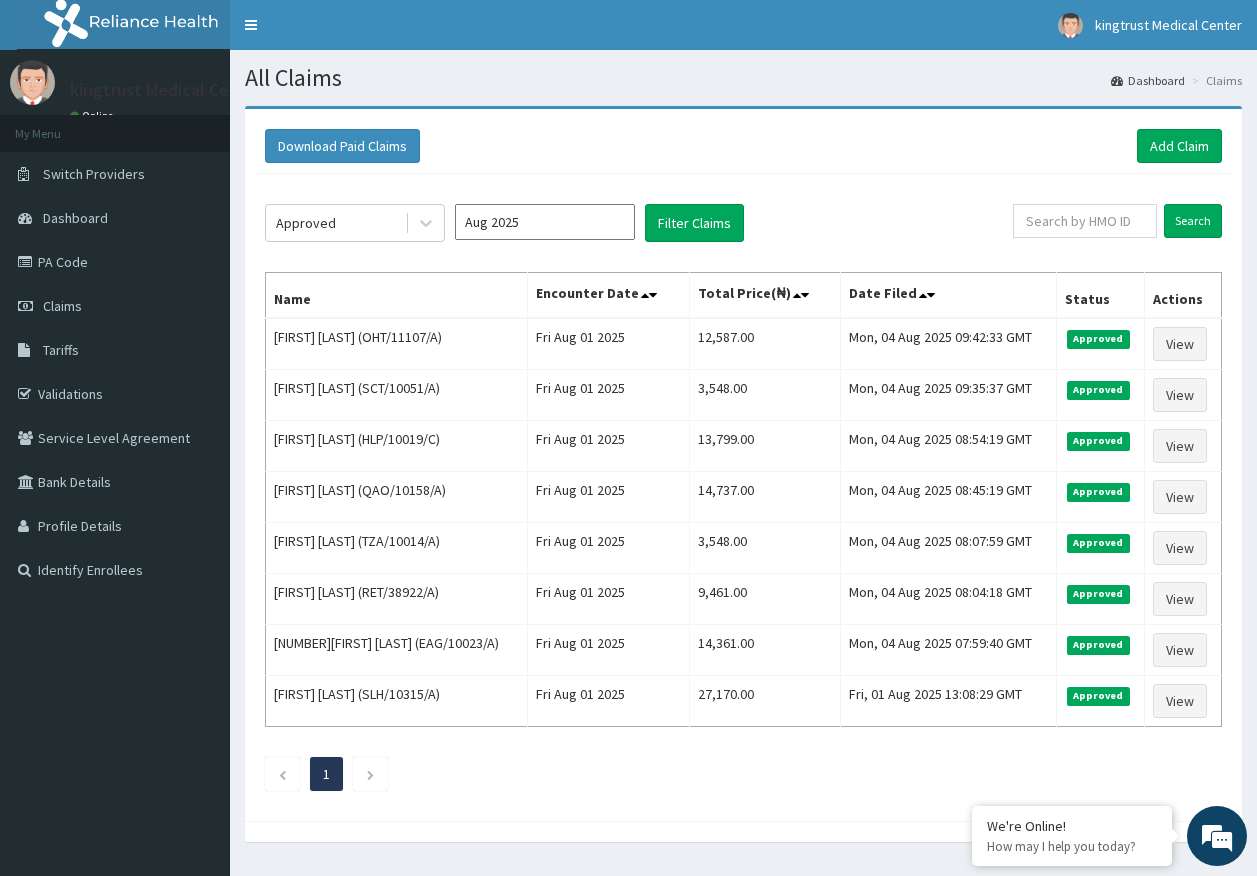 click on "PA Code" at bounding box center (115, 262) 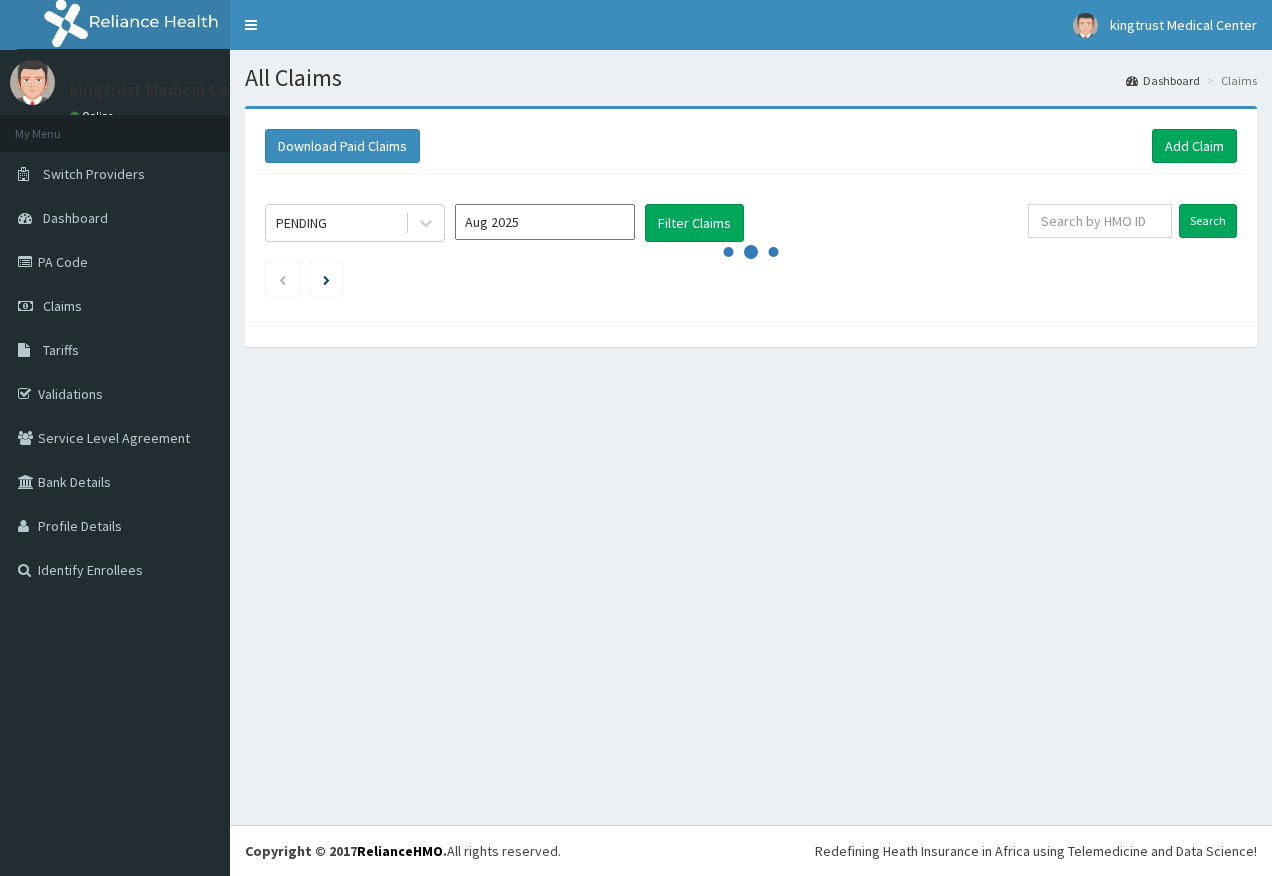 scroll, scrollTop: 0, scrollLeft: 0, axis: both 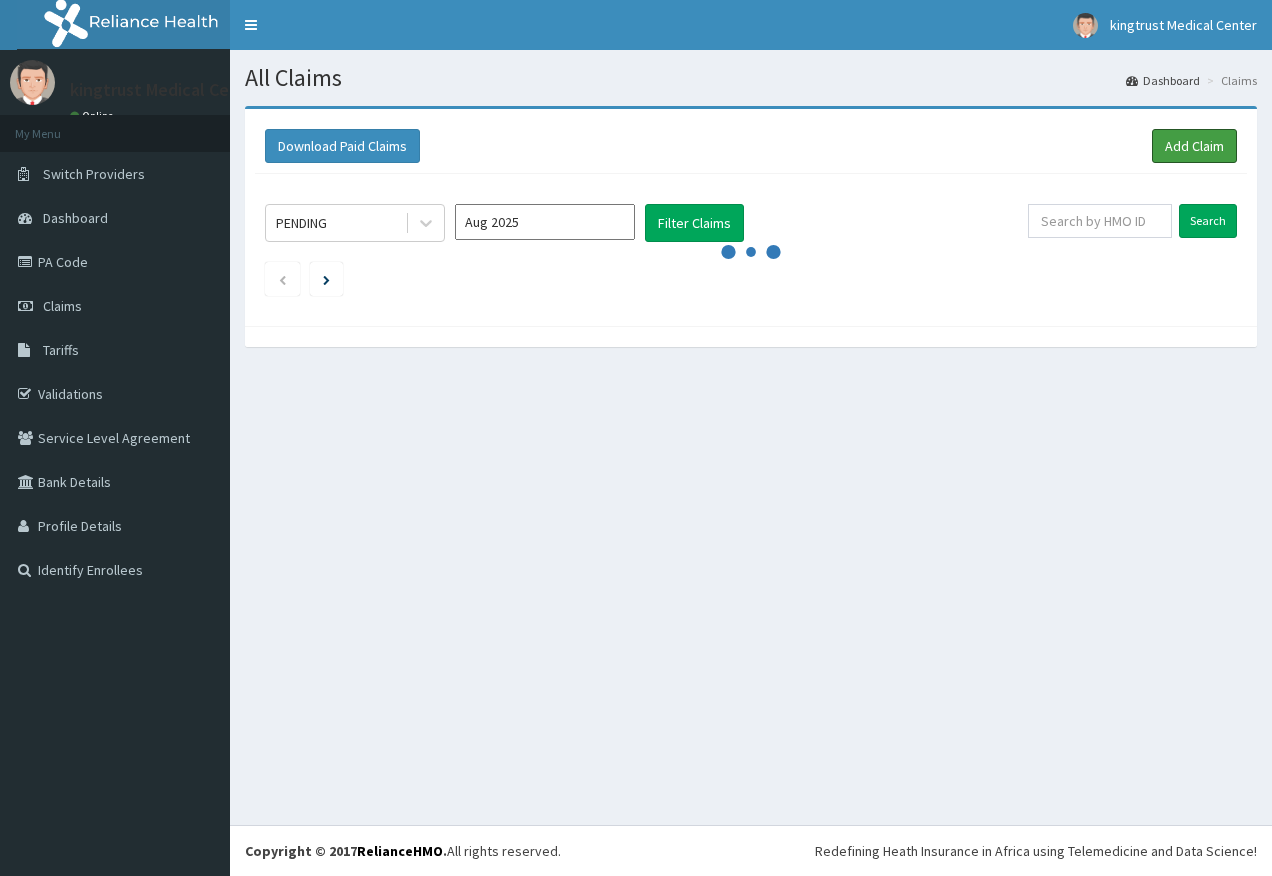 click on "Add Claim" at bounding box center (1194, 146) 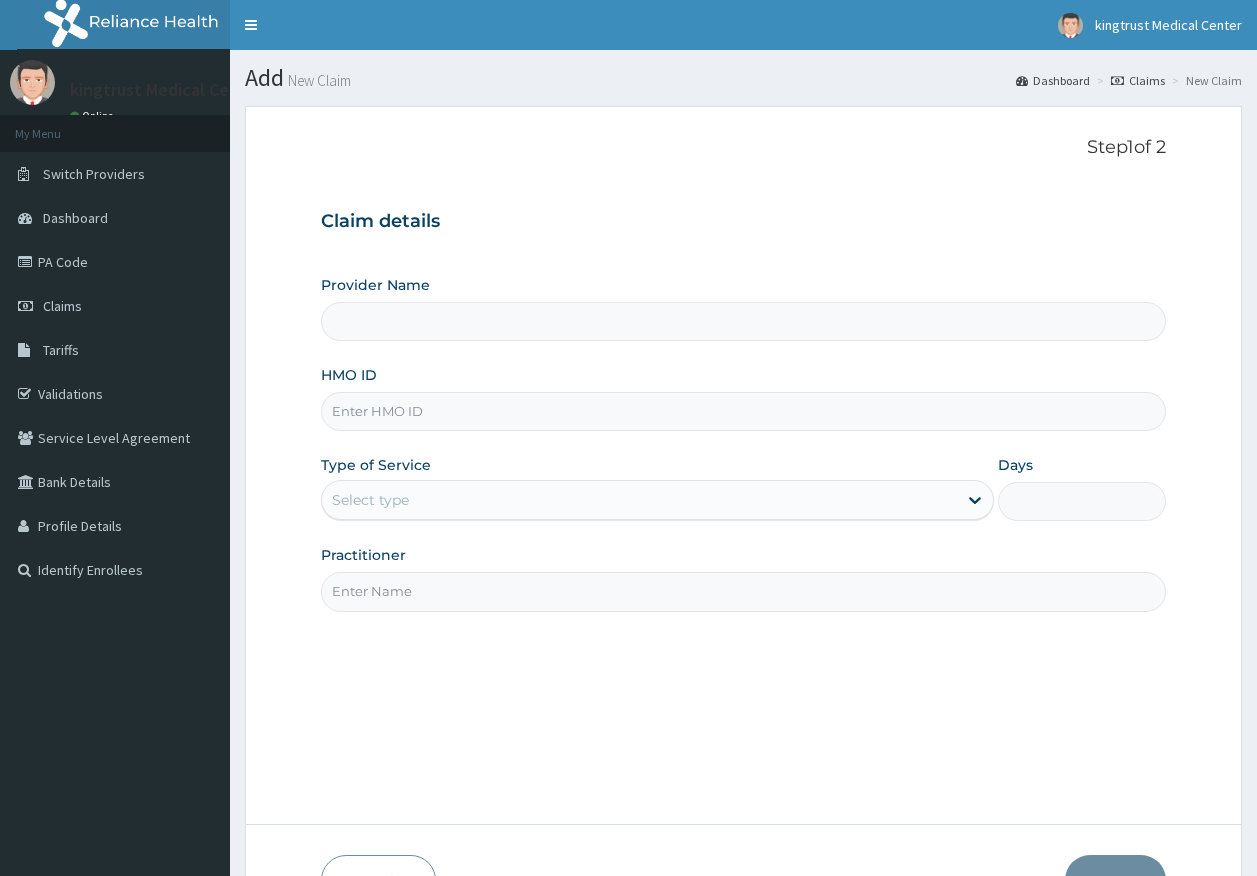 scroll, scrollTop: 0, scrollLeft: 0, axis: both 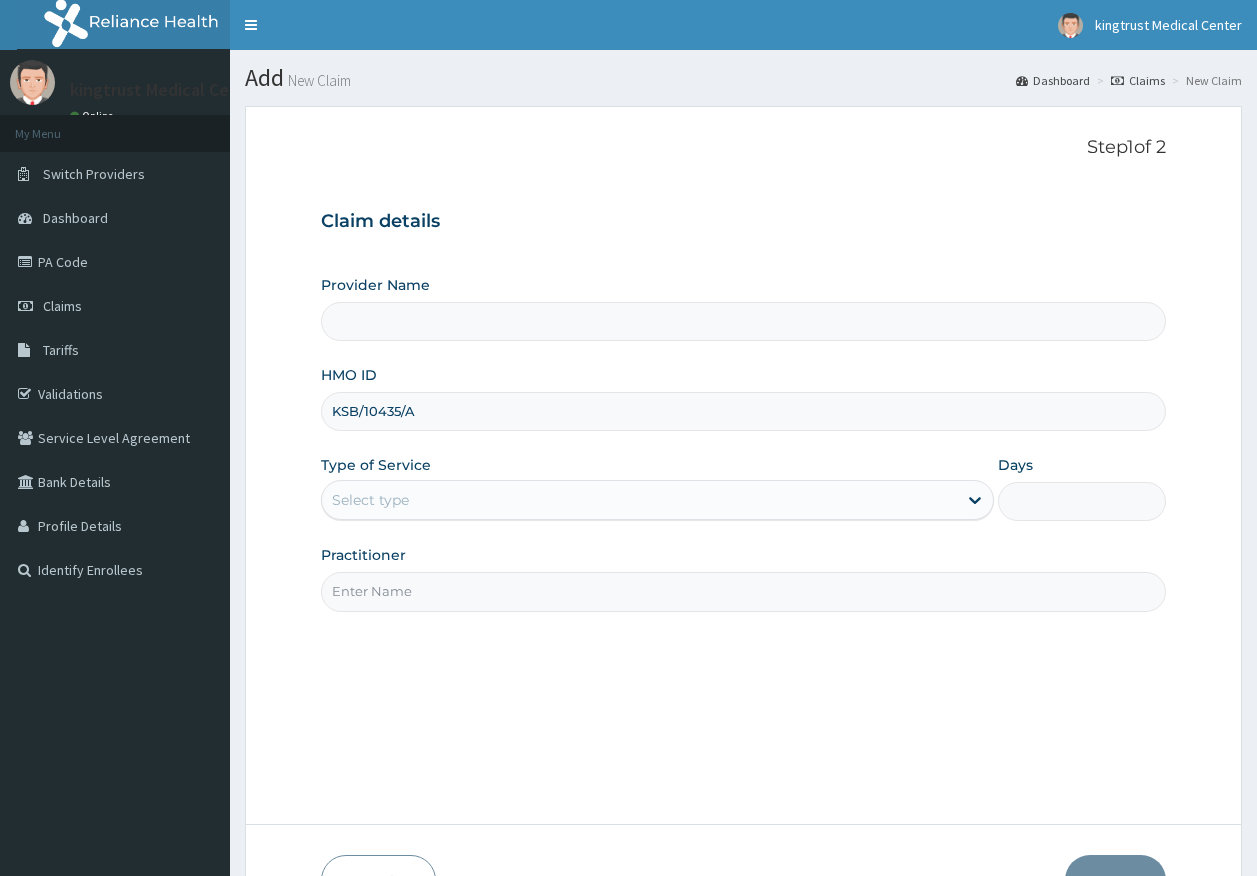 type on "Kingtrust Medical Center" 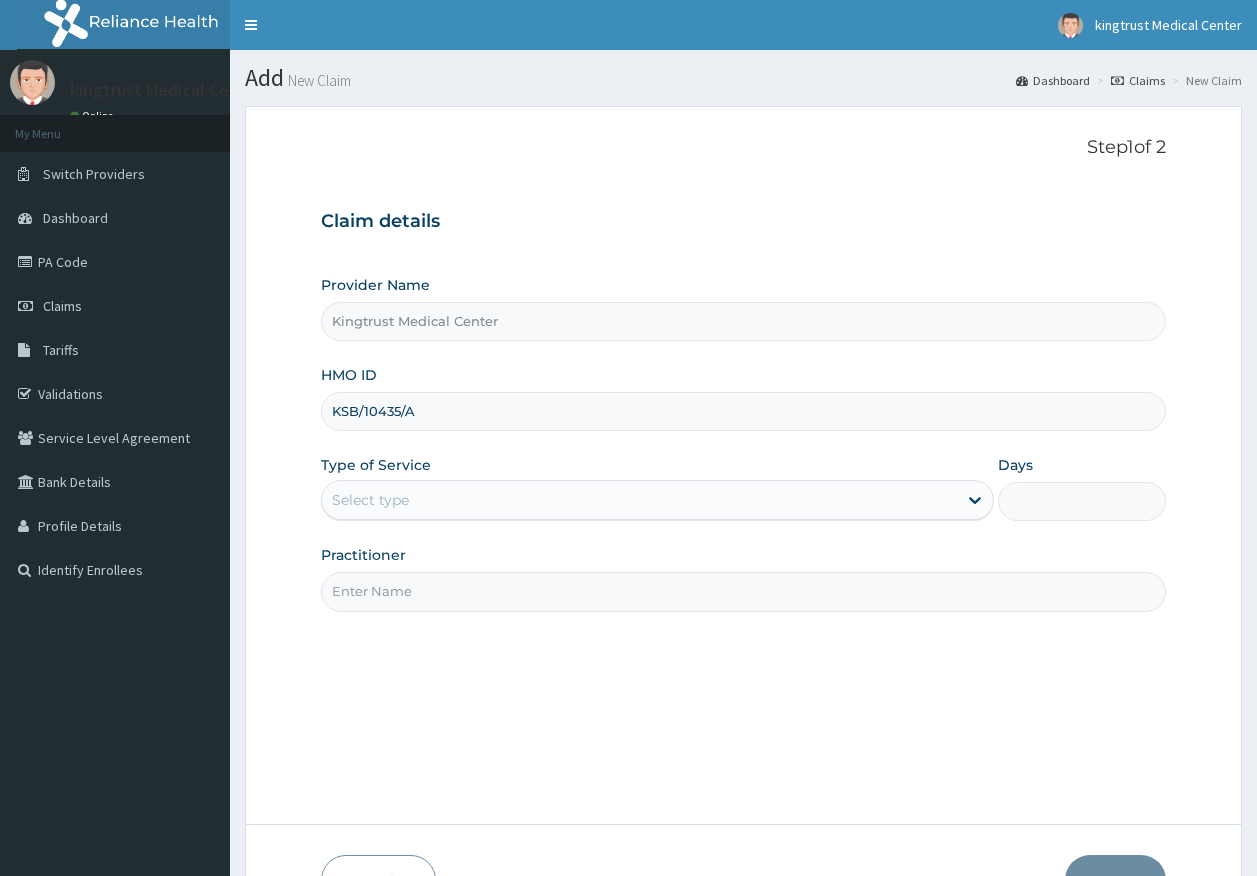 type on "KSB/10435/A" 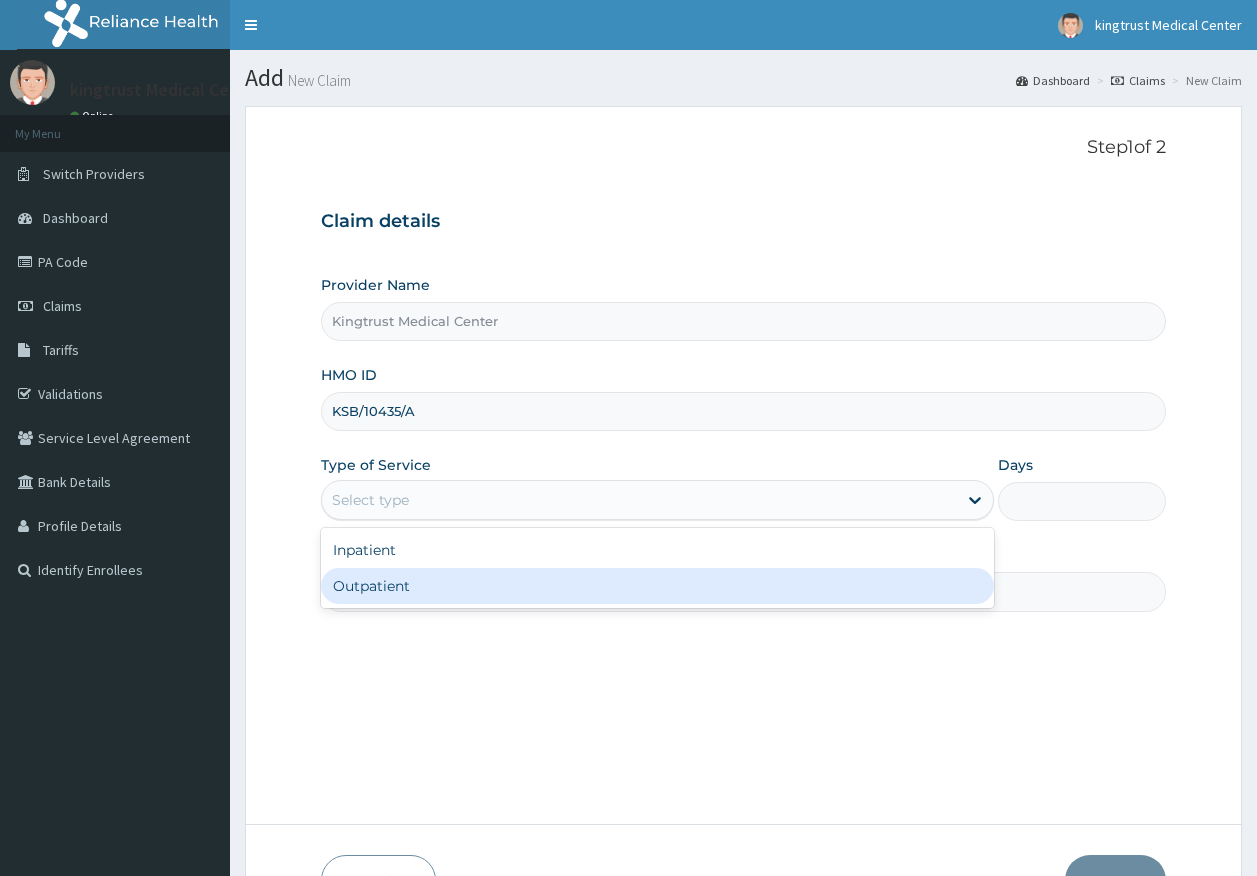 click on "Outpatient" at bounding box center (657, 586) 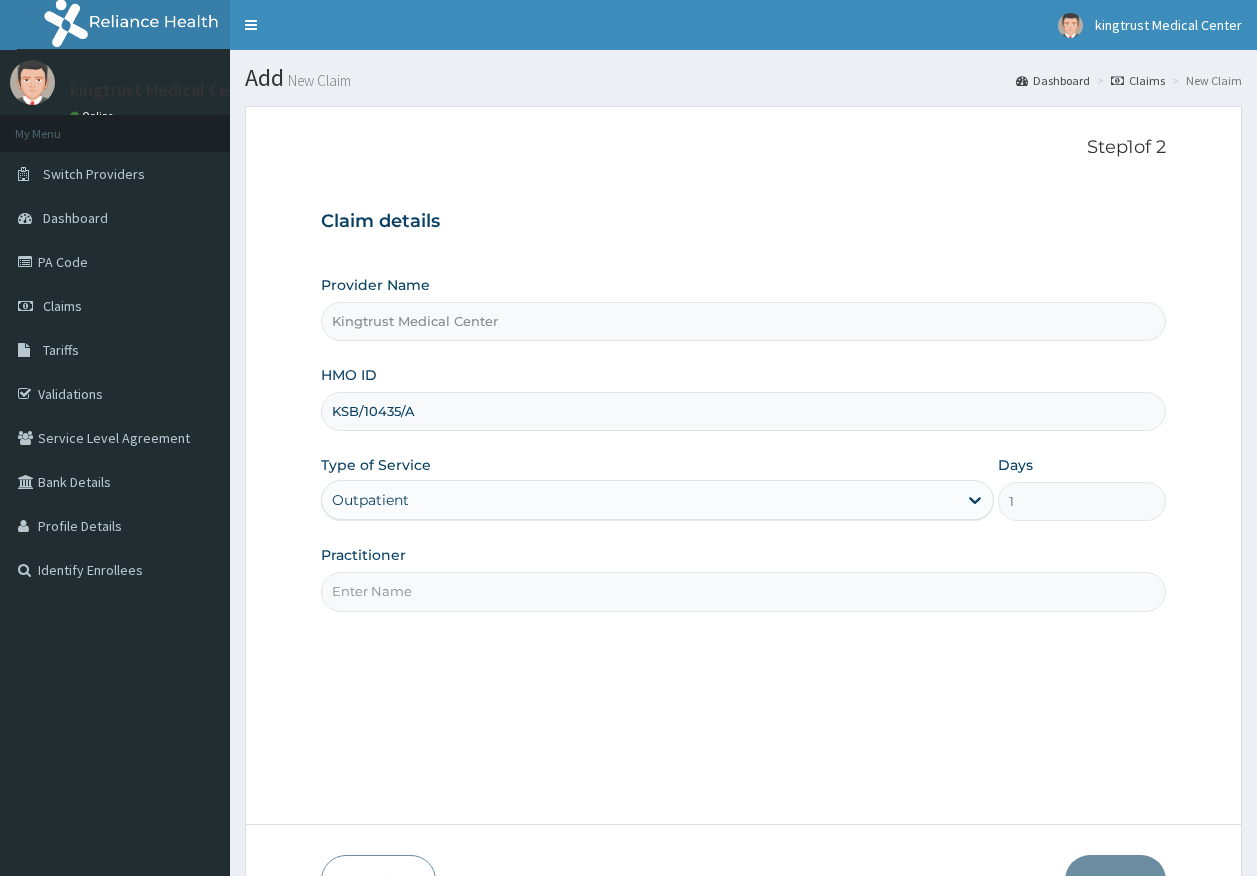 click on "Practitioner" at bounding box center [744, 591] 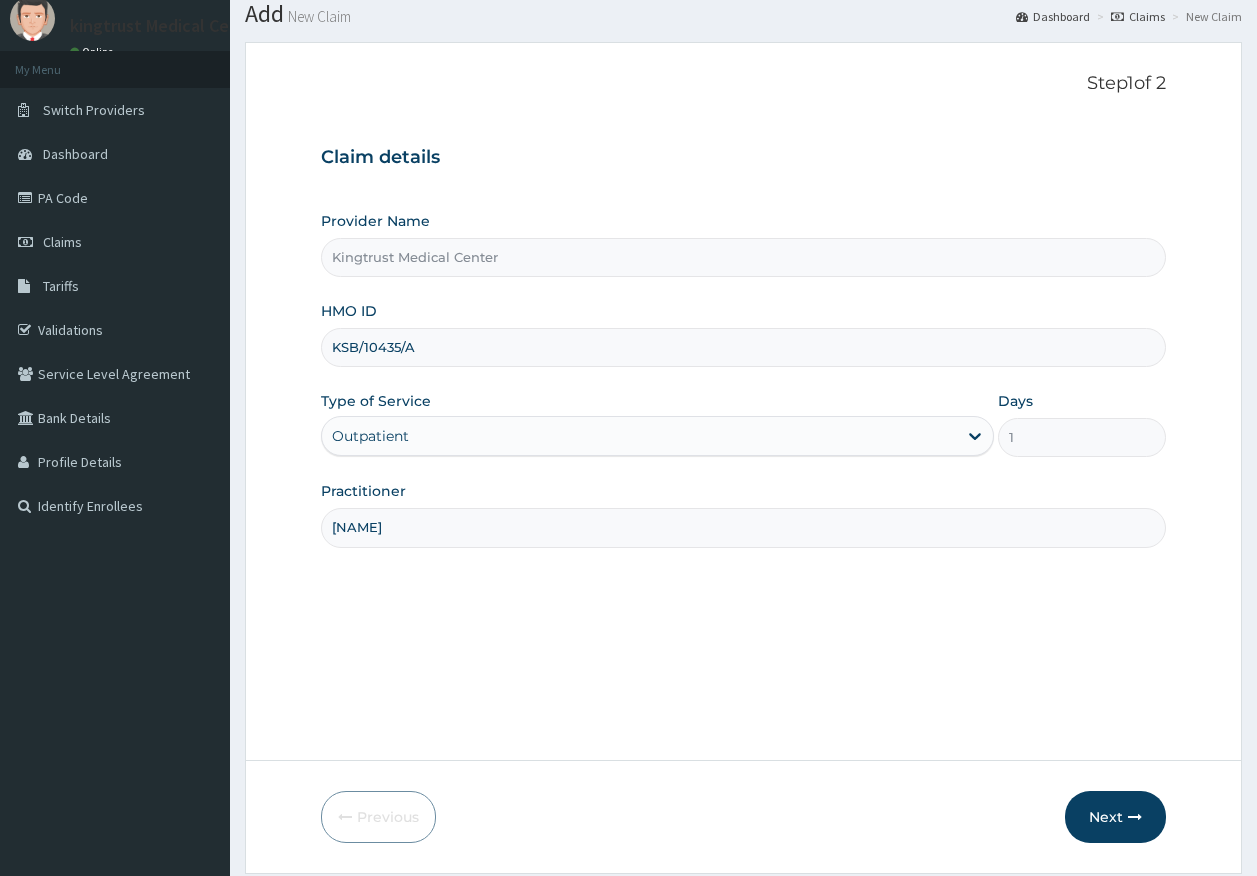 scroll, scrollTop: 128, scrollLeft: 0, axis: vertical 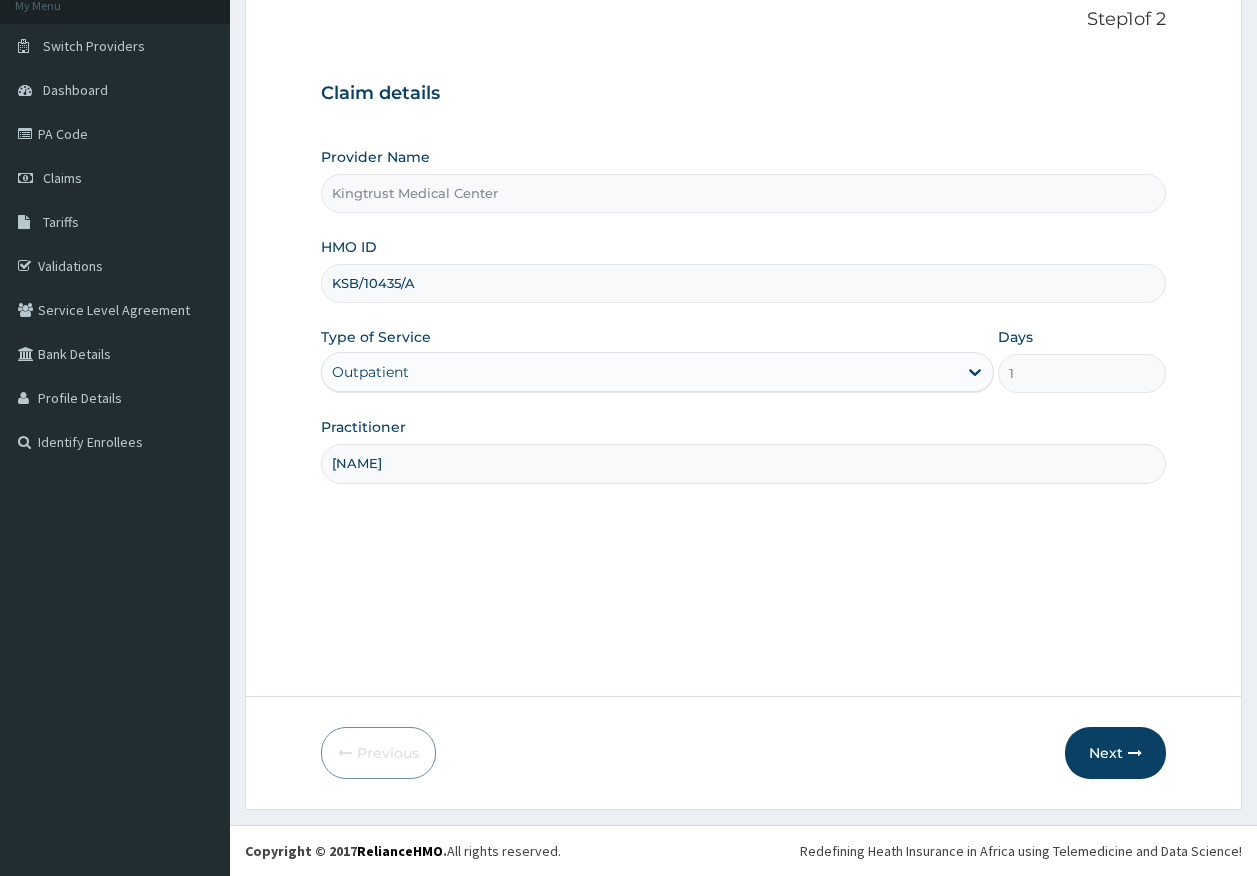 click on "Next" at bounding box center [1115, 753] 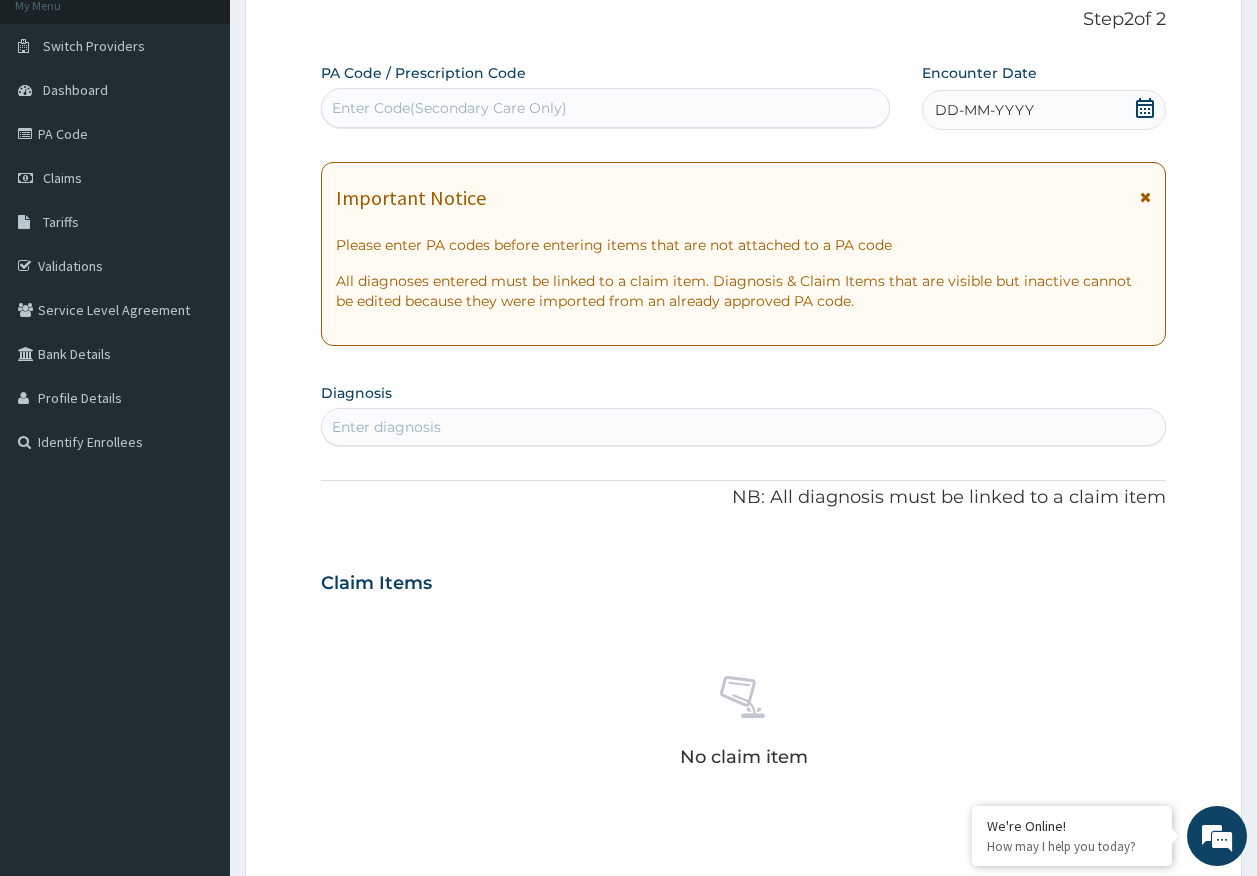 click on "Enter diagnosis" at bounding box center (744, 427) 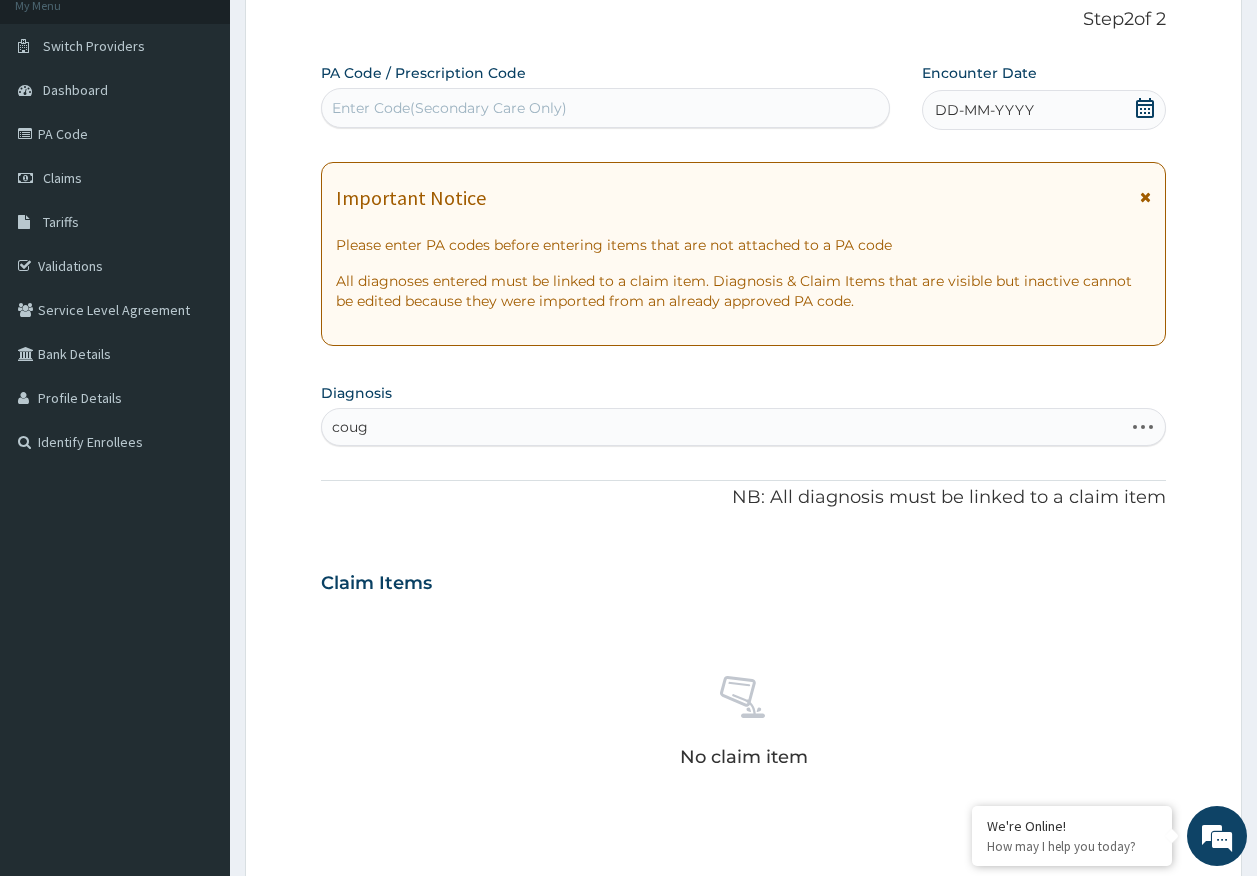 type on "cough" 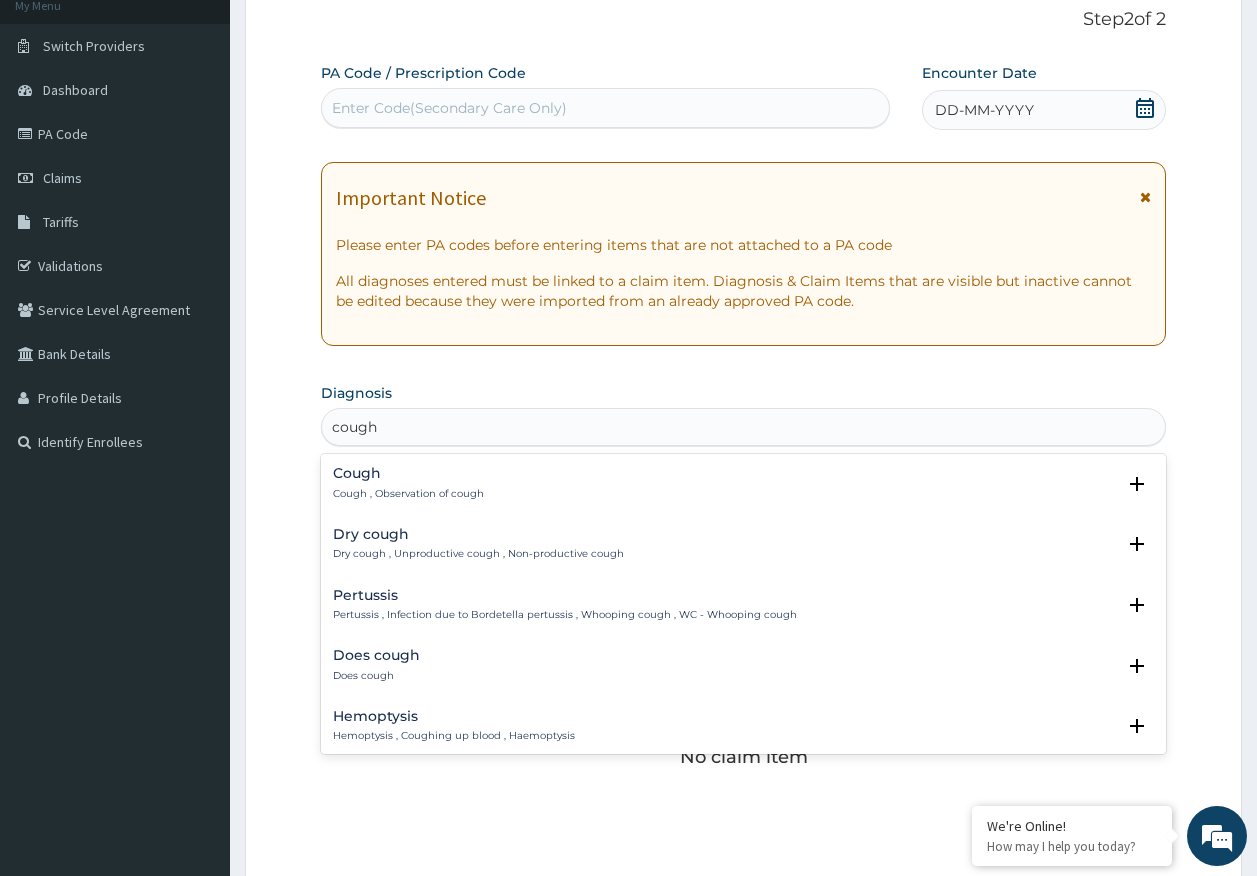 click on "Cough , Observation of cough" at bounding box center [408, 494] 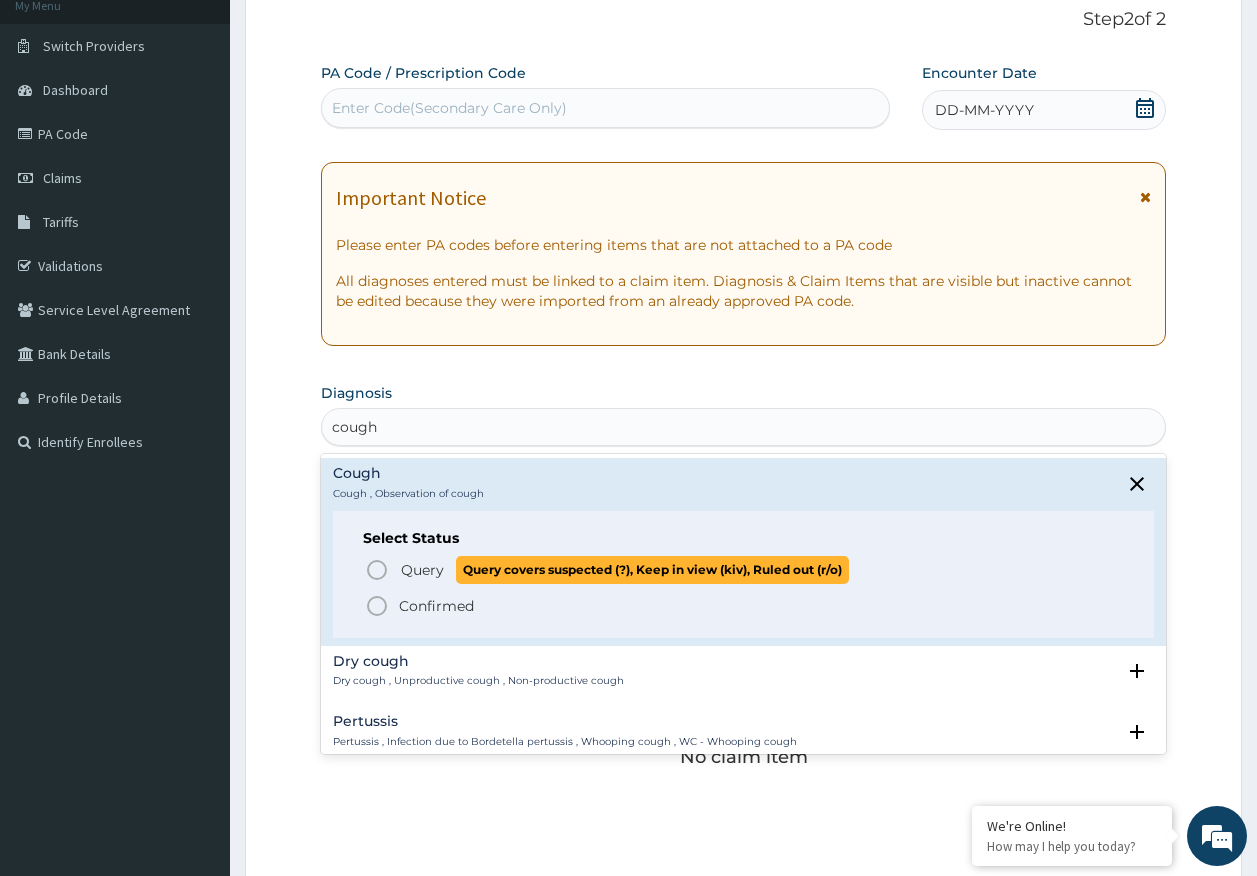click on "Query" at bounding box center [422, 570] 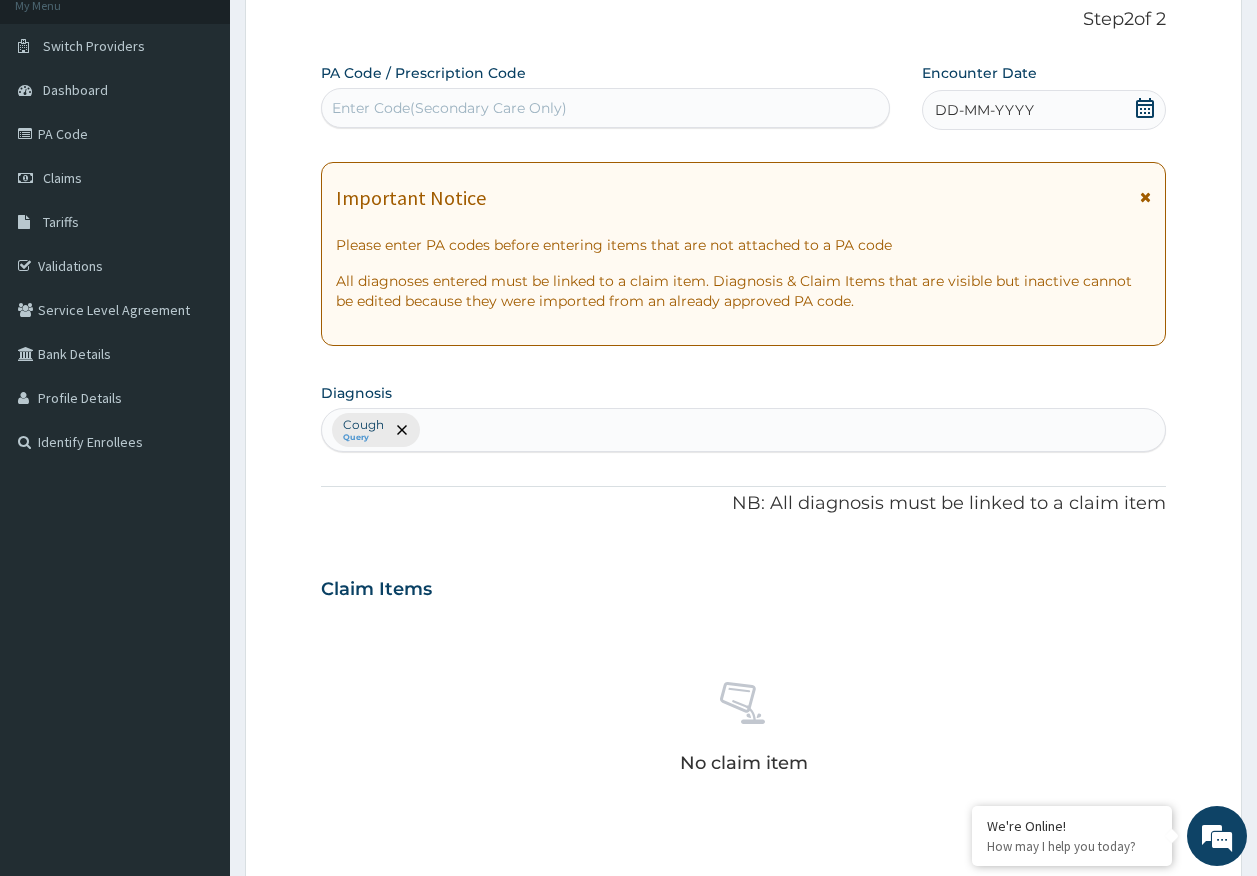 scroll, scrollTop: 0, scrollLeft: 0, axis: both 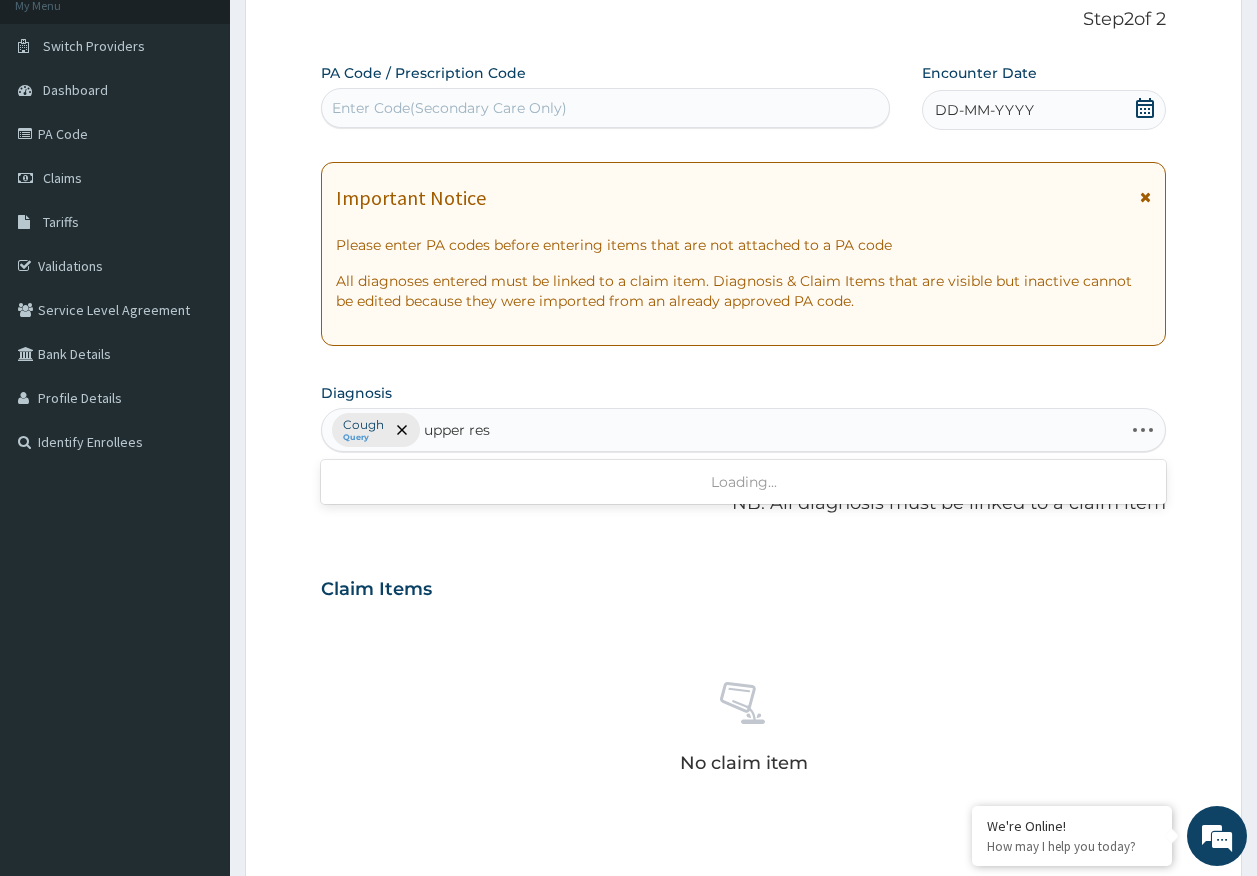 type on "upper resp" 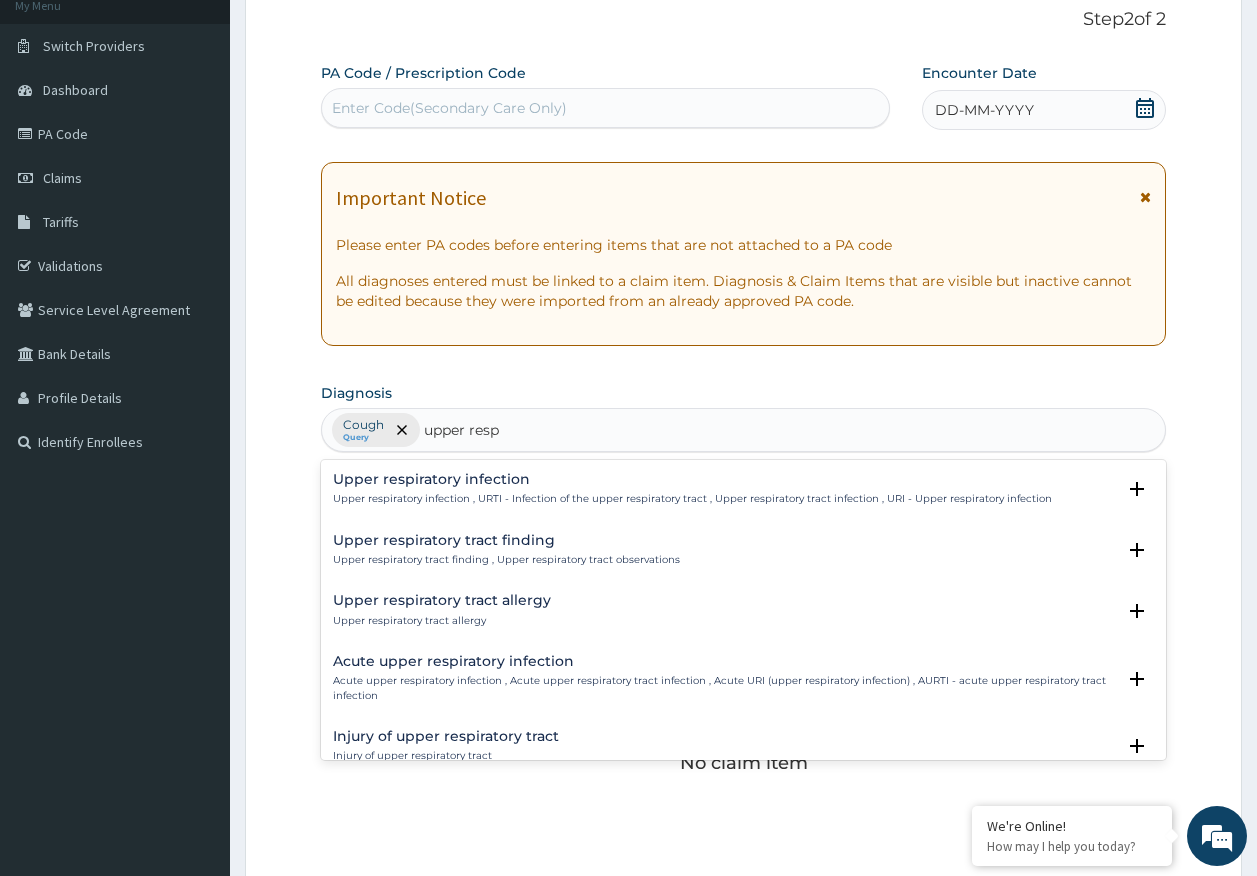 click on "Upper respiratory infection" at bounding box center [692, 479] 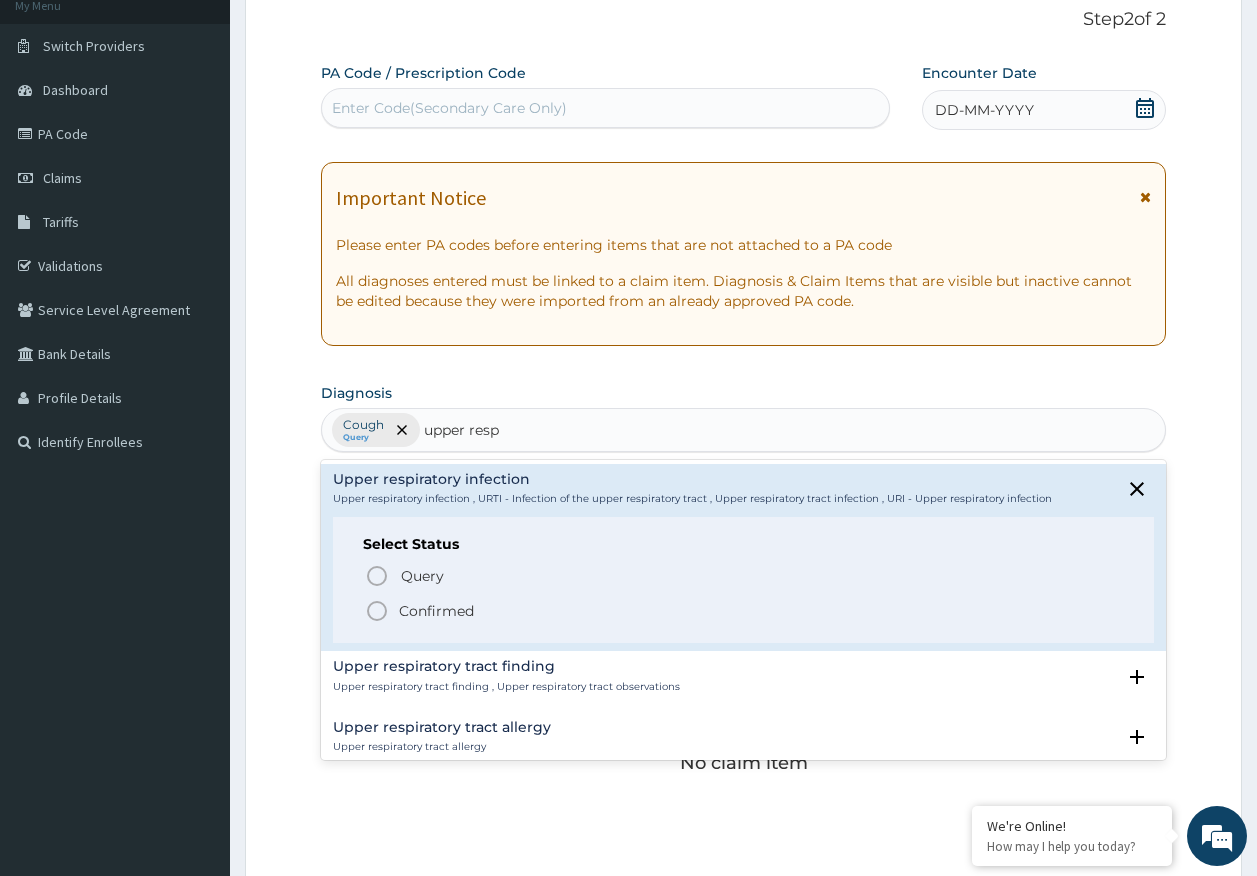 click on "Query Query covers suspected (?), Keep in view (kiv), Ruled out (r/o) Confirmed" at bounding box center [744, 592] 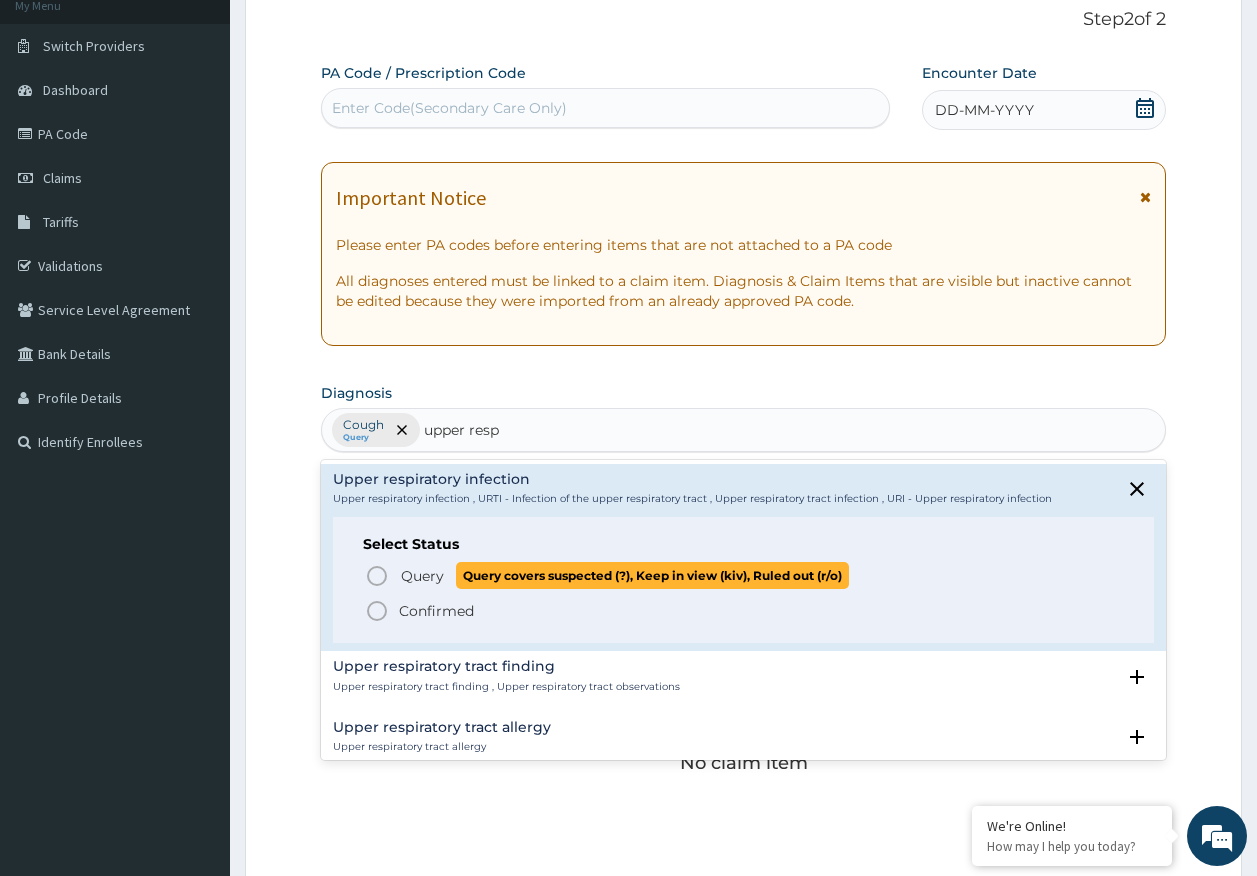 click on "Query" at bounding box center [422, 576] 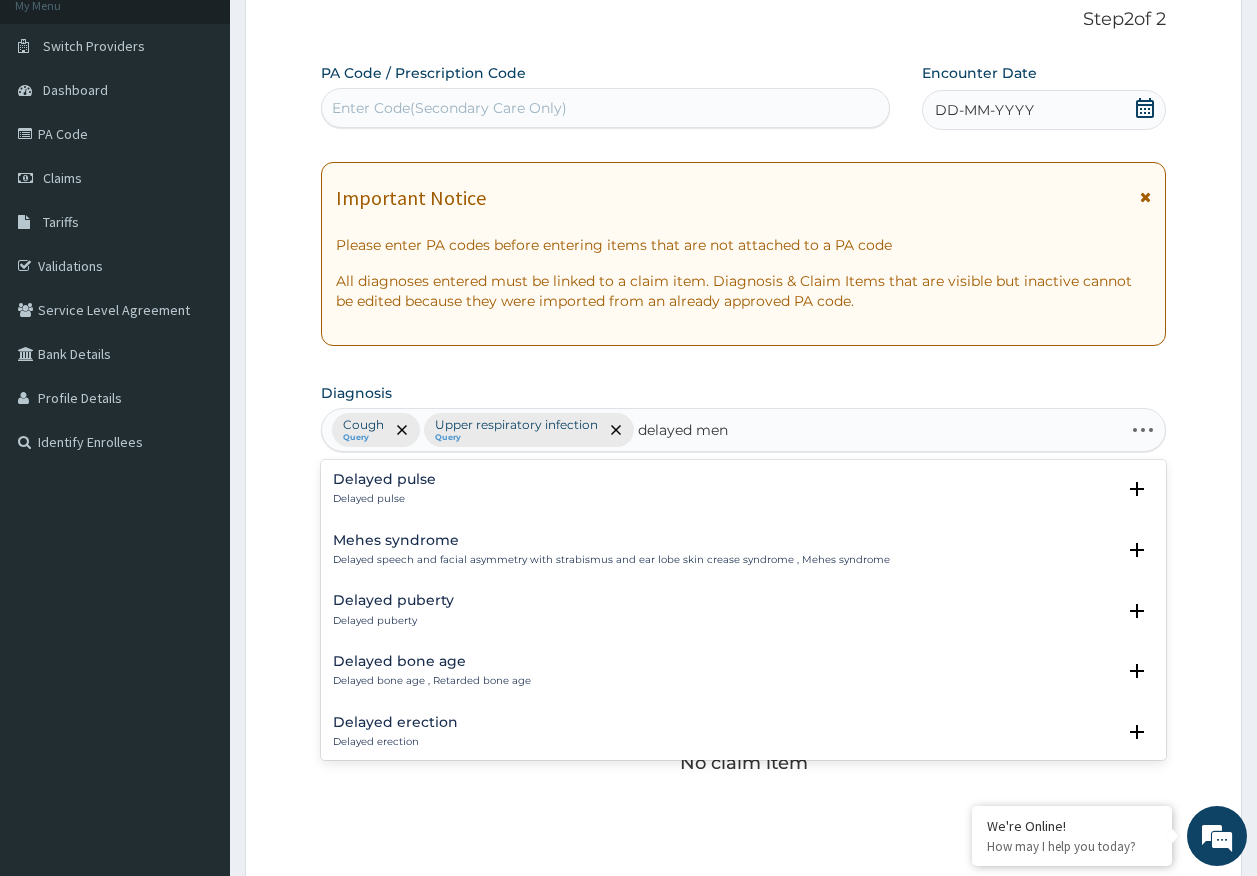 type on "delayed mens" 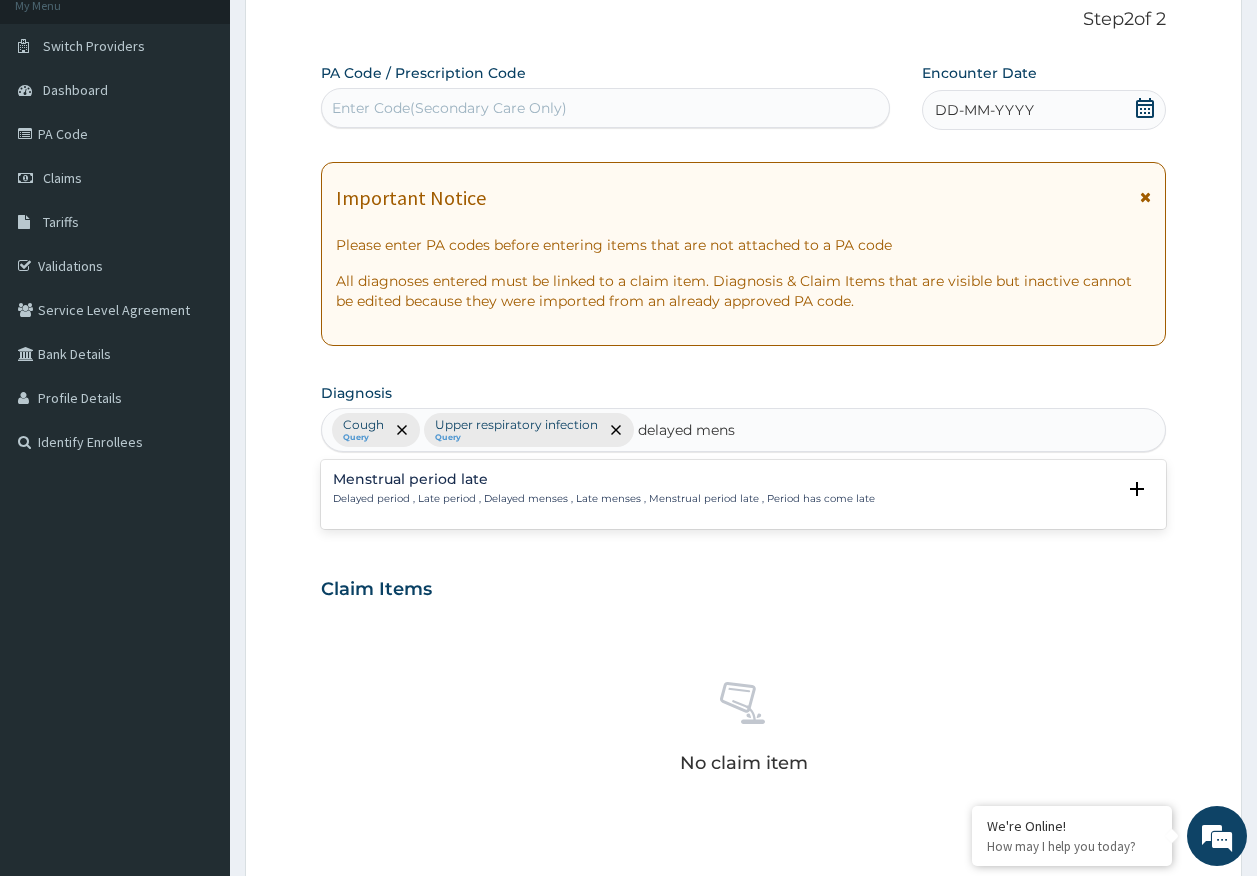 click on "Menstrual period late" at bounding box center (604, 479) 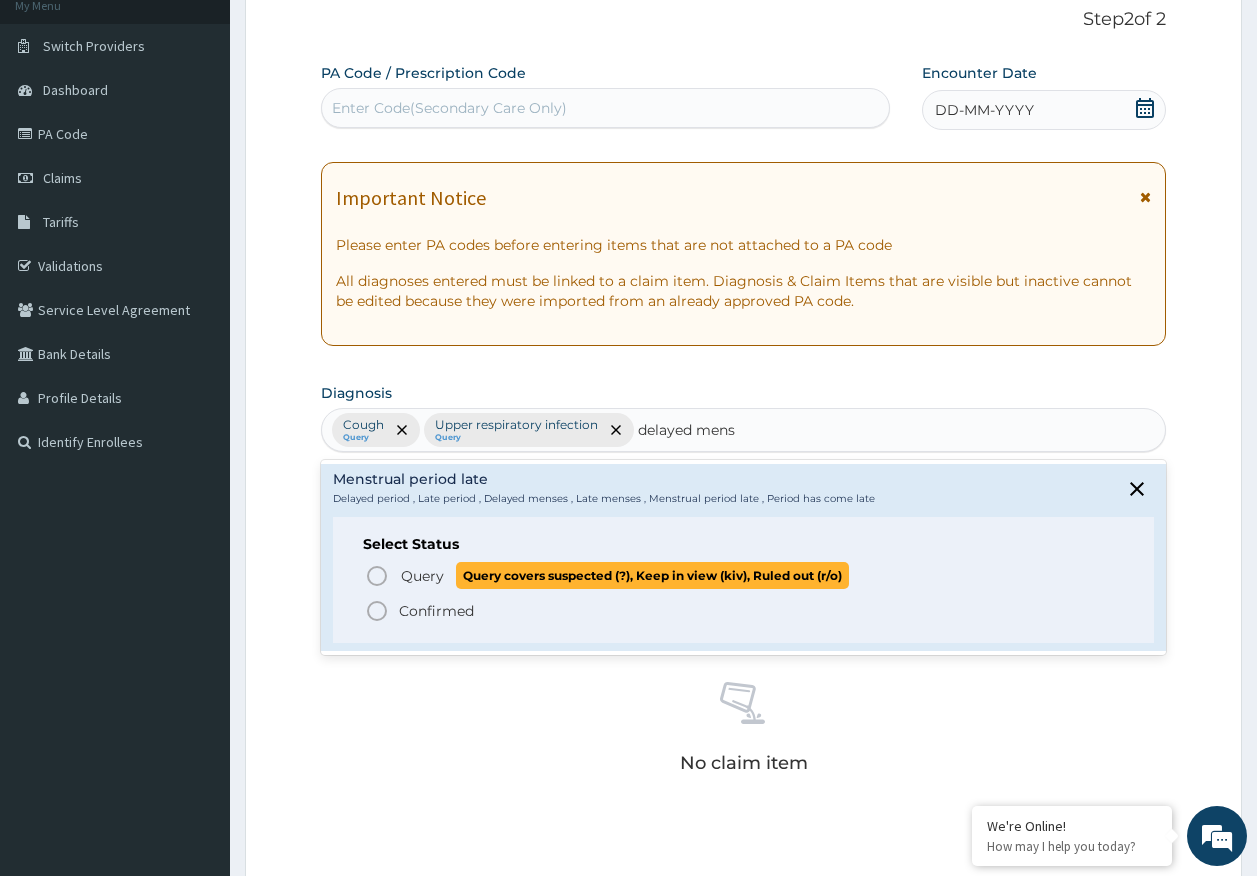 click on "Query" at bounding box center (422, 576) 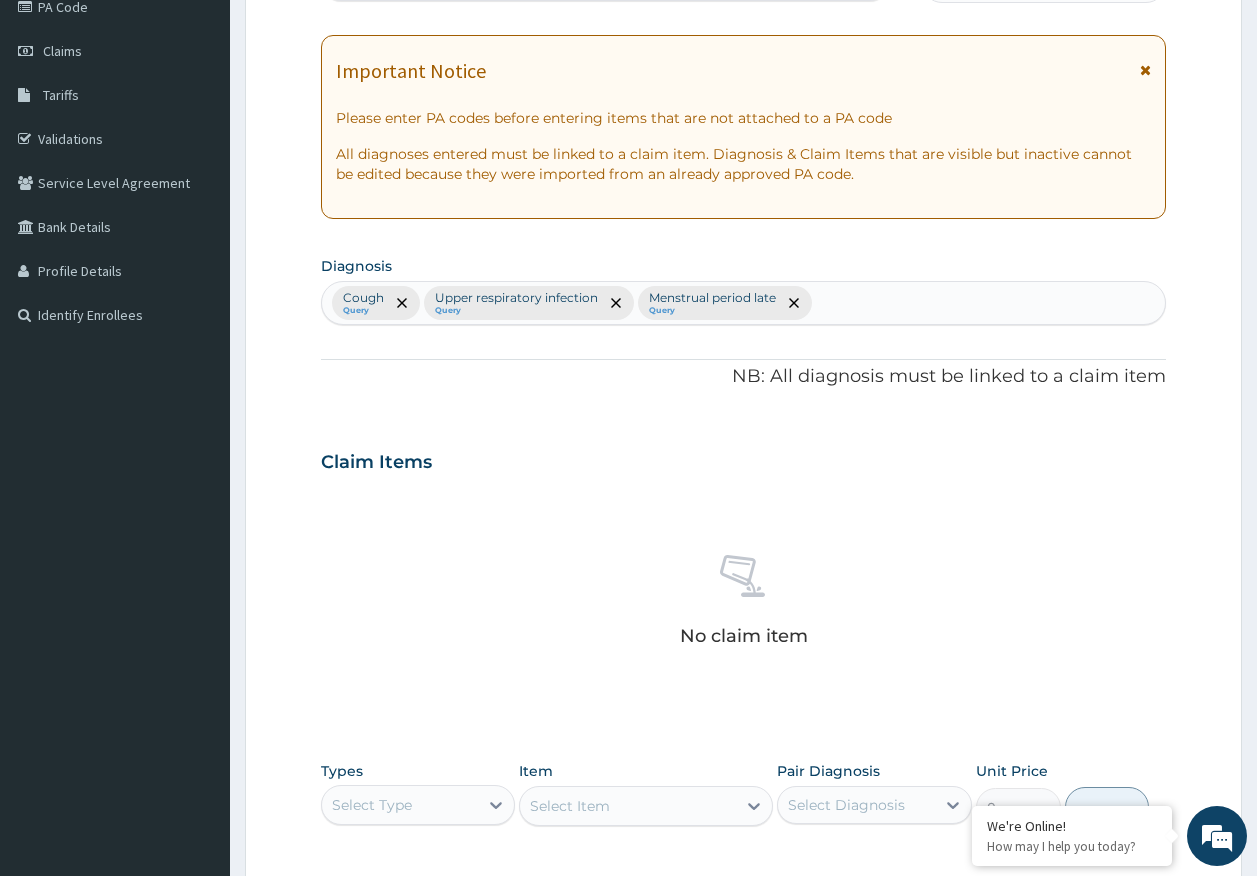 scroll, scrollTop: 566, scrollLeft: 0, axis: vertical 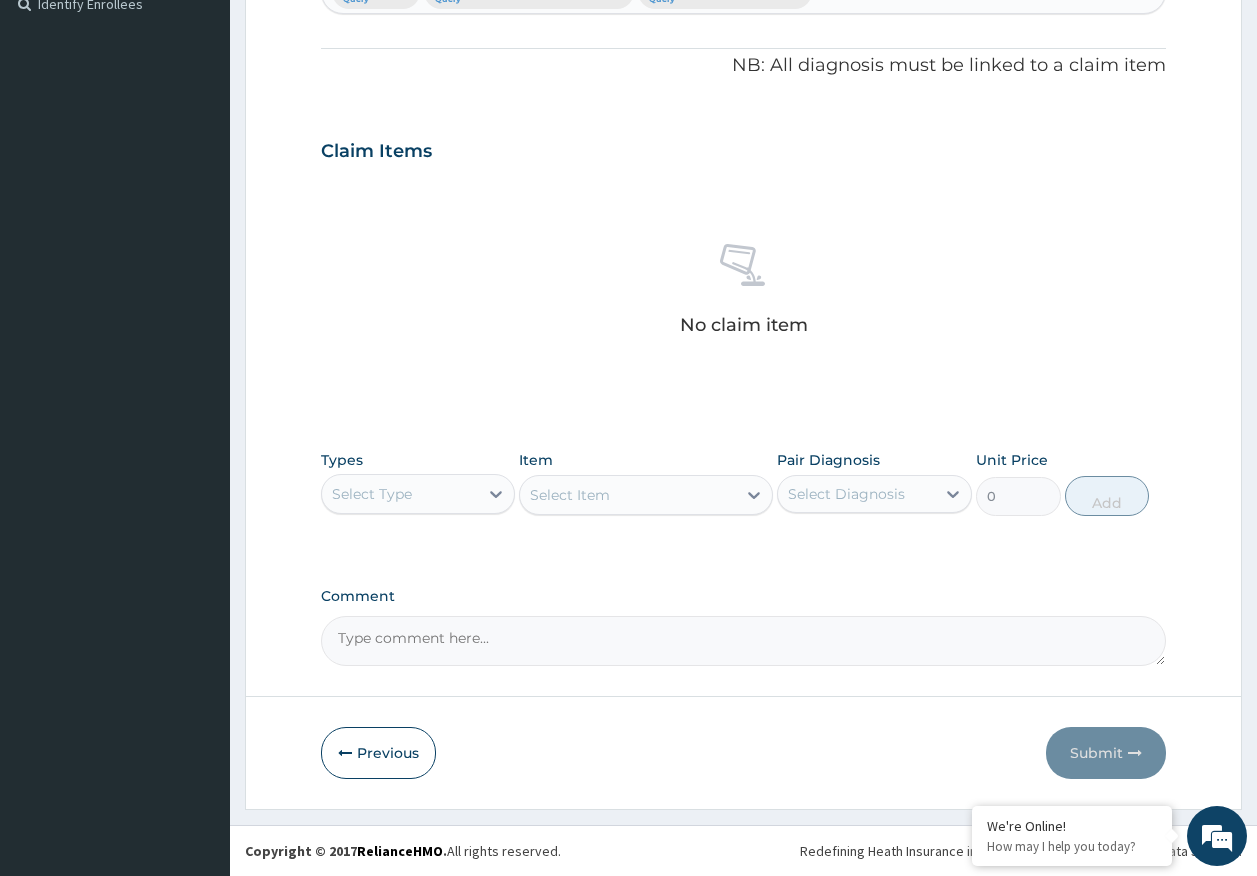 drag, startPoint x: 386, startPoint y: 508, endPoint x: 386, endPoint y: 492, distance: 16 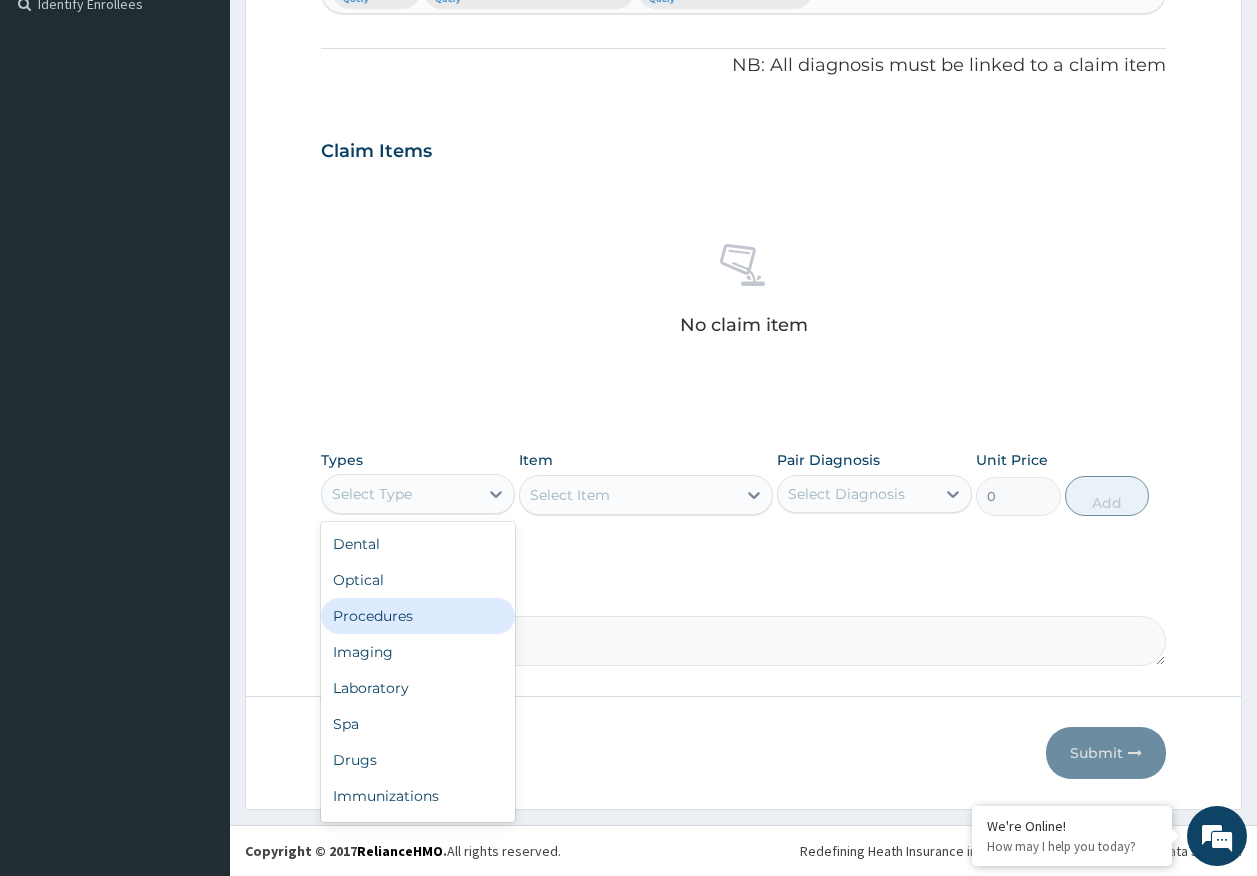 click on "Procedures" at bounding box center [418, 616] 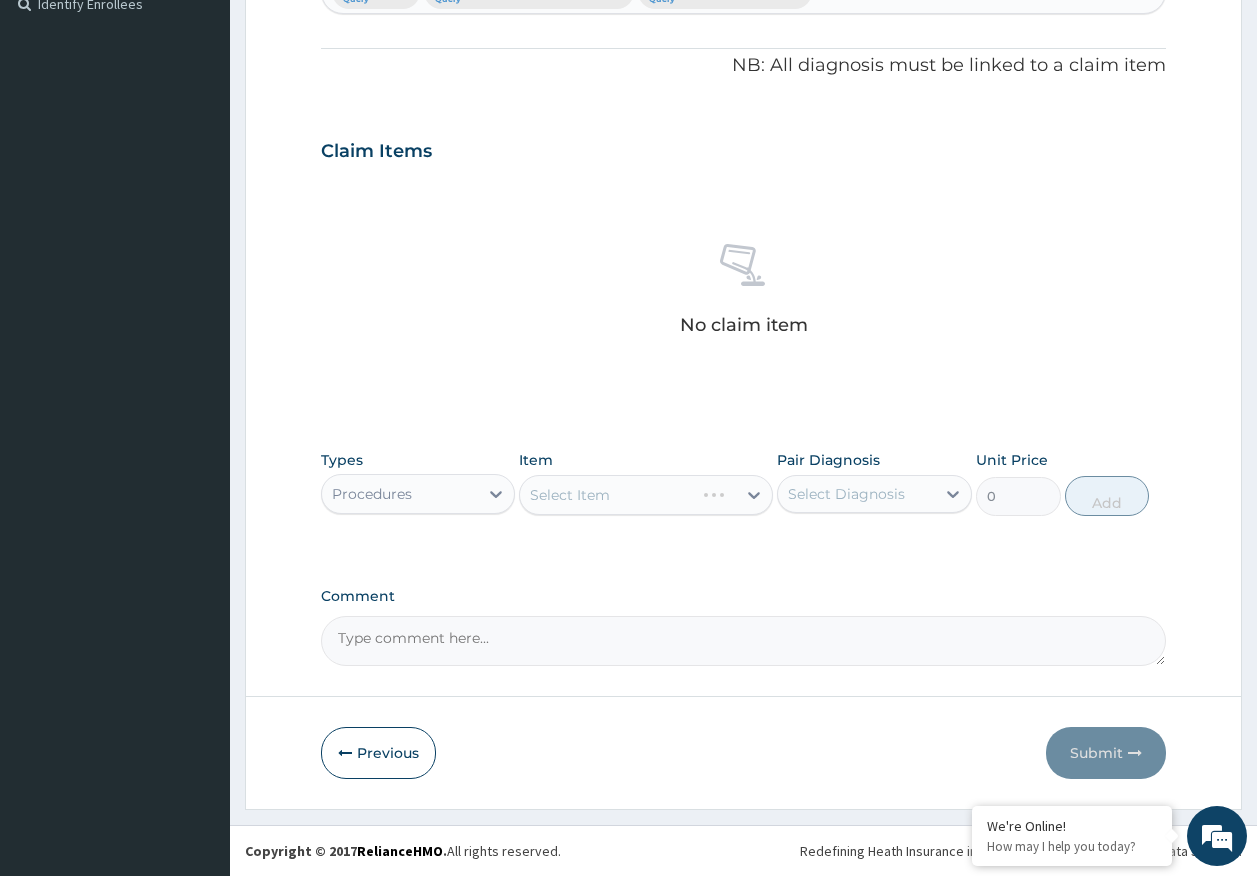 click on "Select Diagnosis" at bounding box center (846, 494) 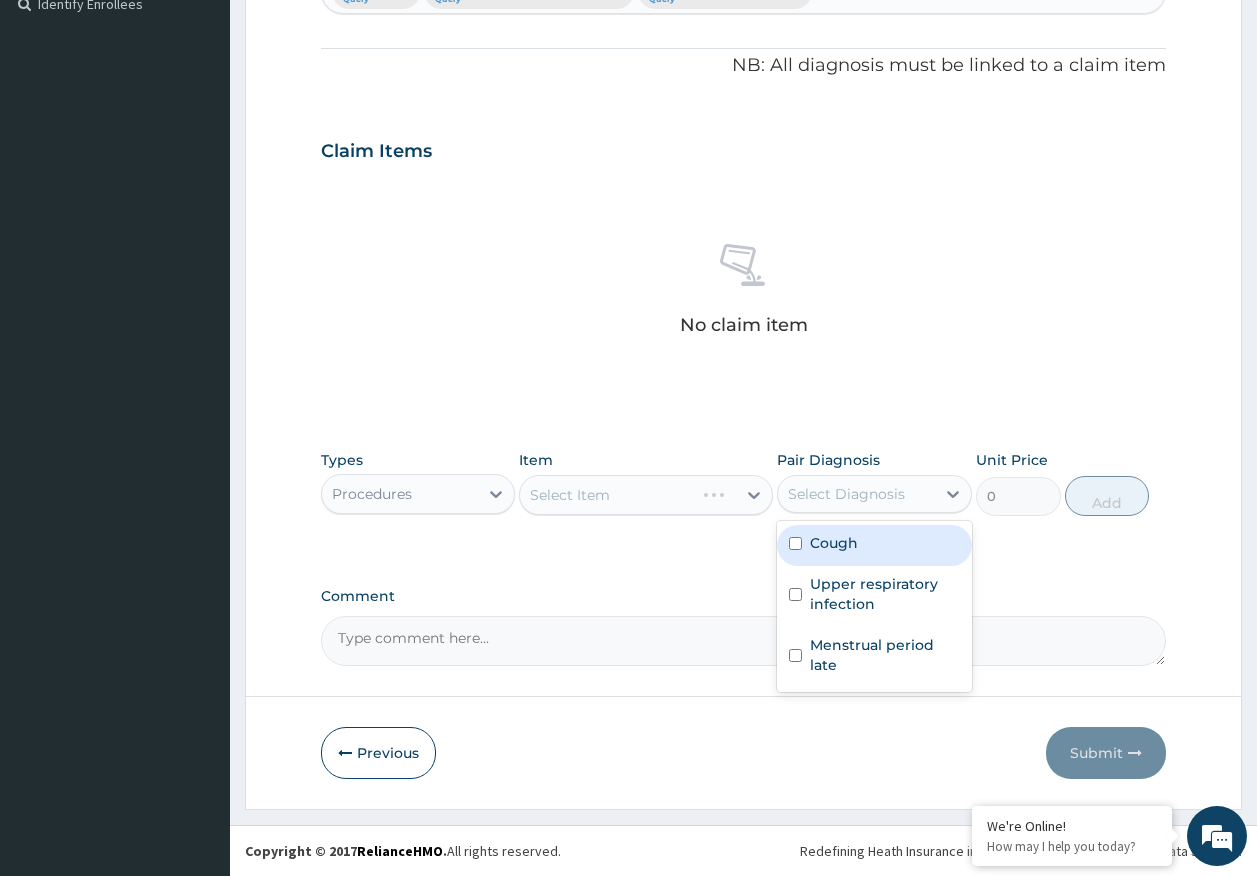 click on "Cough" at bounding box center [834, 543] 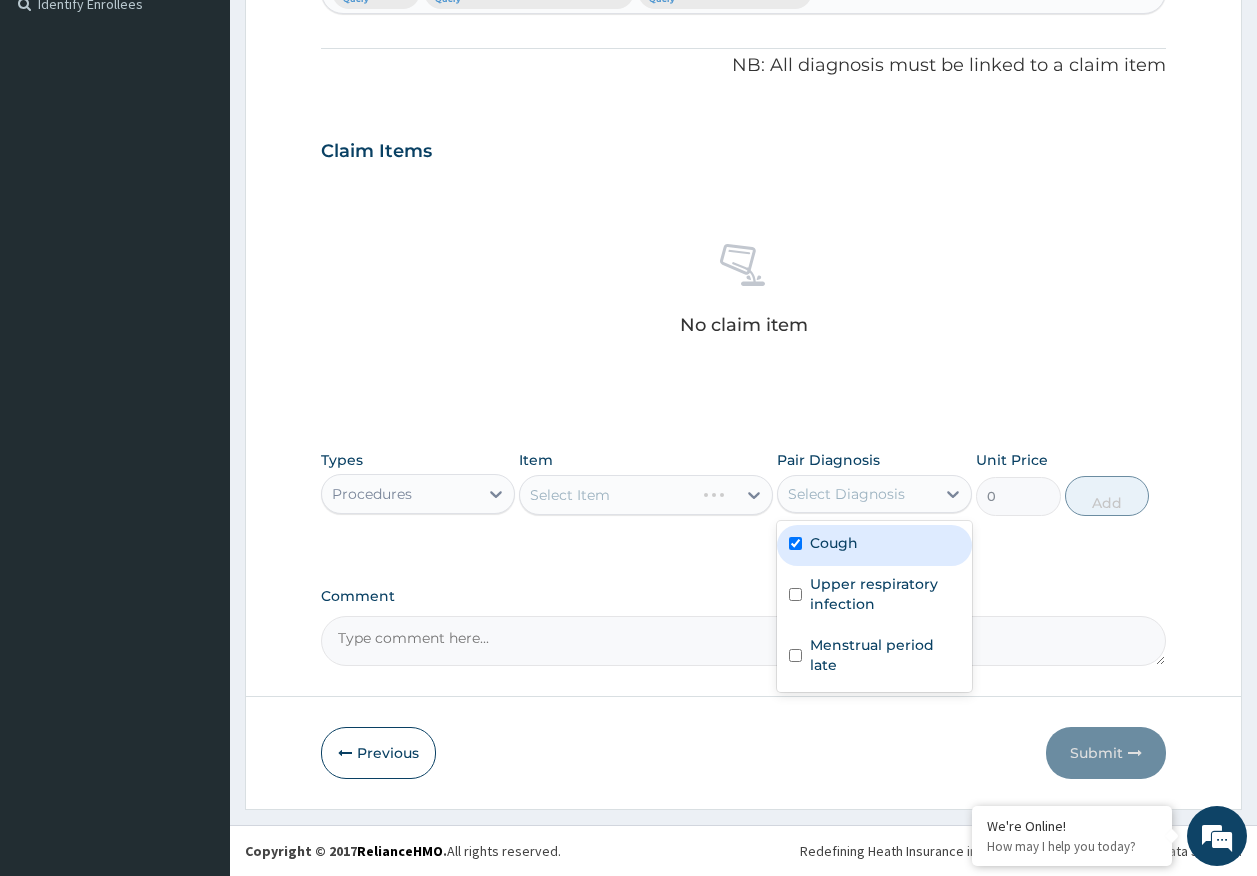 checkbox on "true" 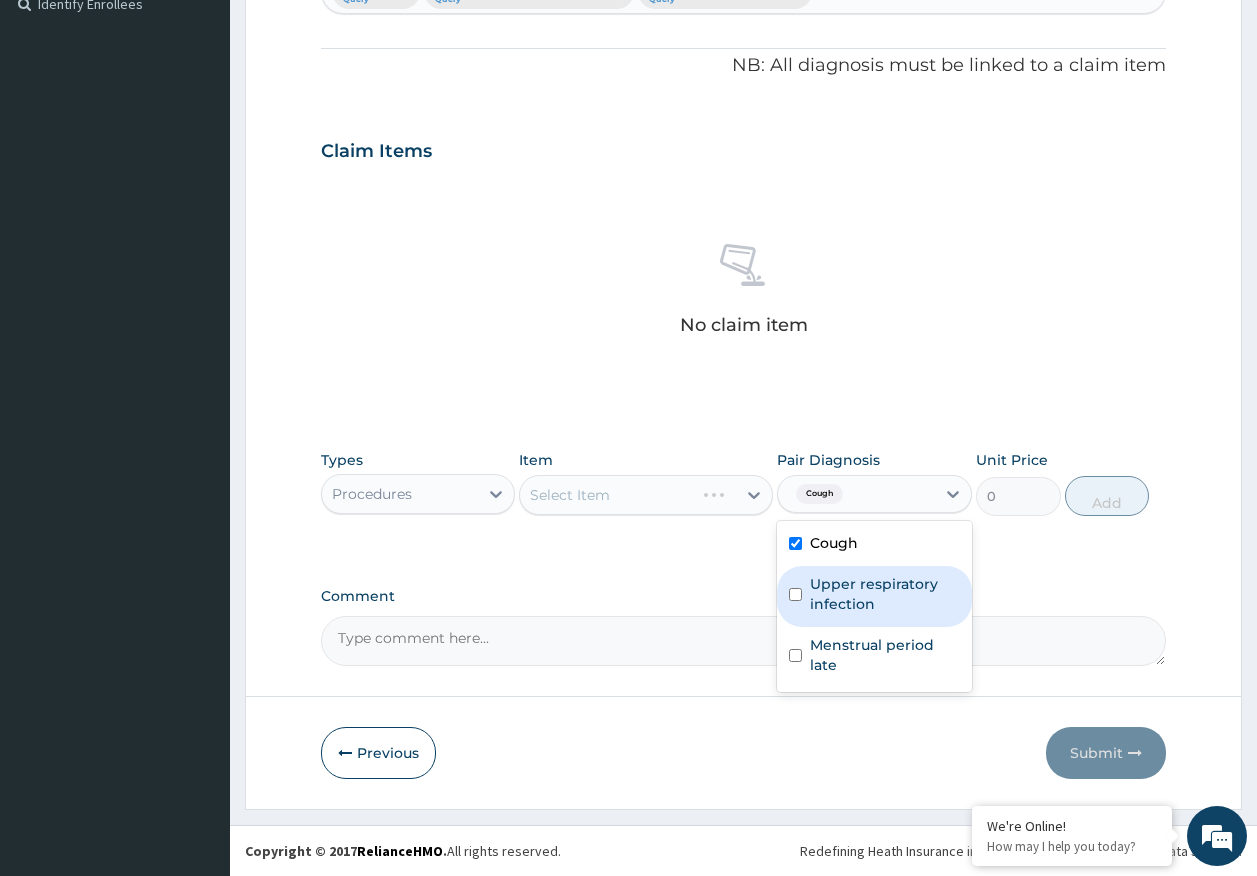 click on "Upper respiratory infection" at bounding box center [885, 594] 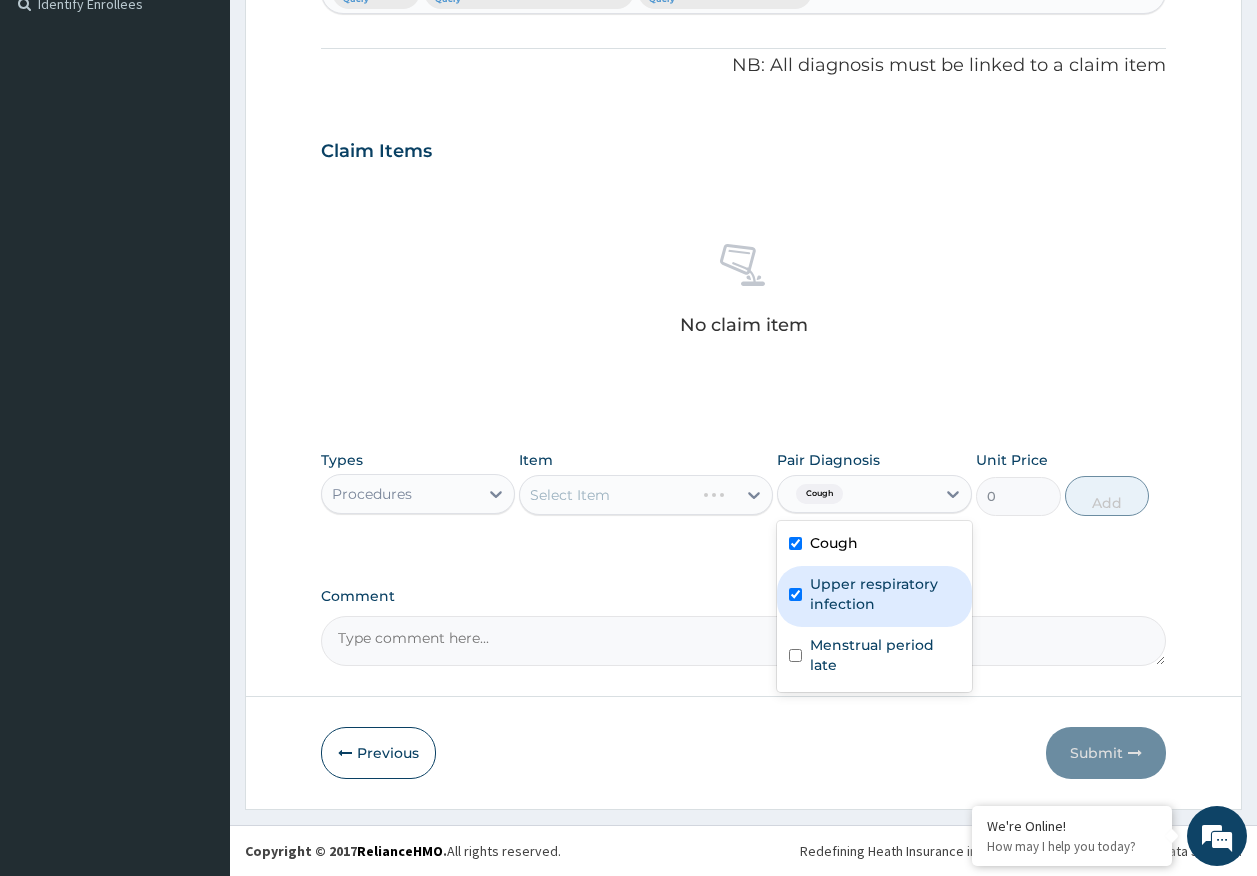 checkbox on "true" 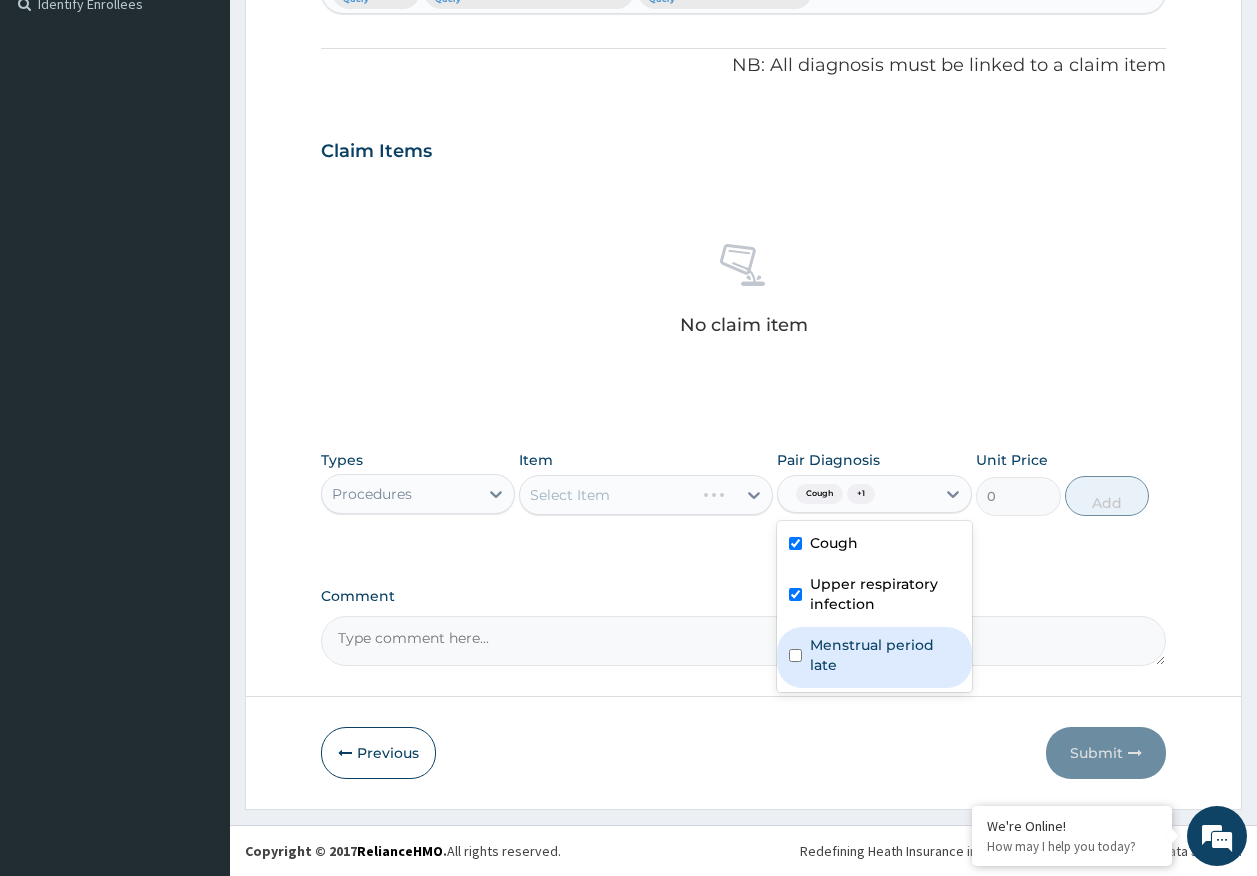 click on "Menstrual period late" at bounding box center [874, 657] 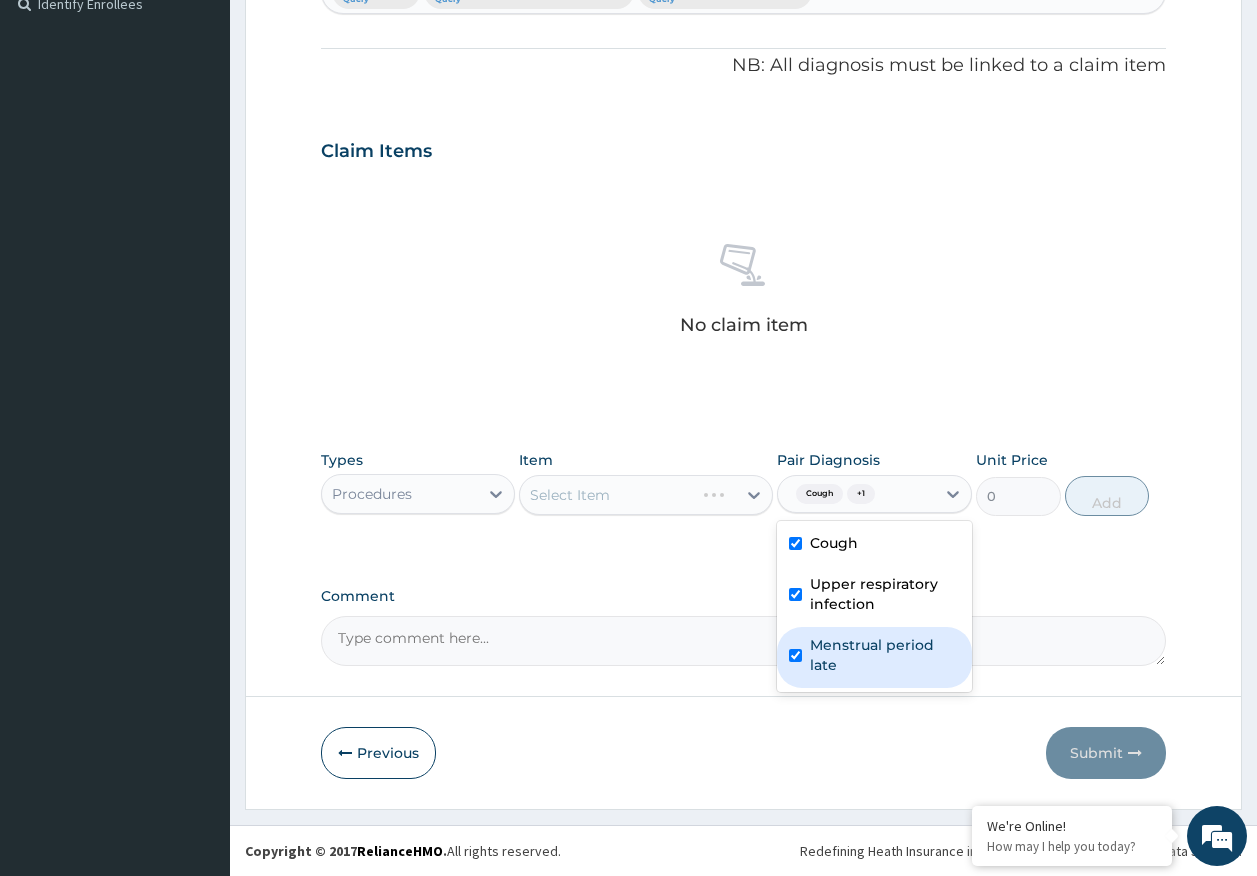 checkbox on "true" 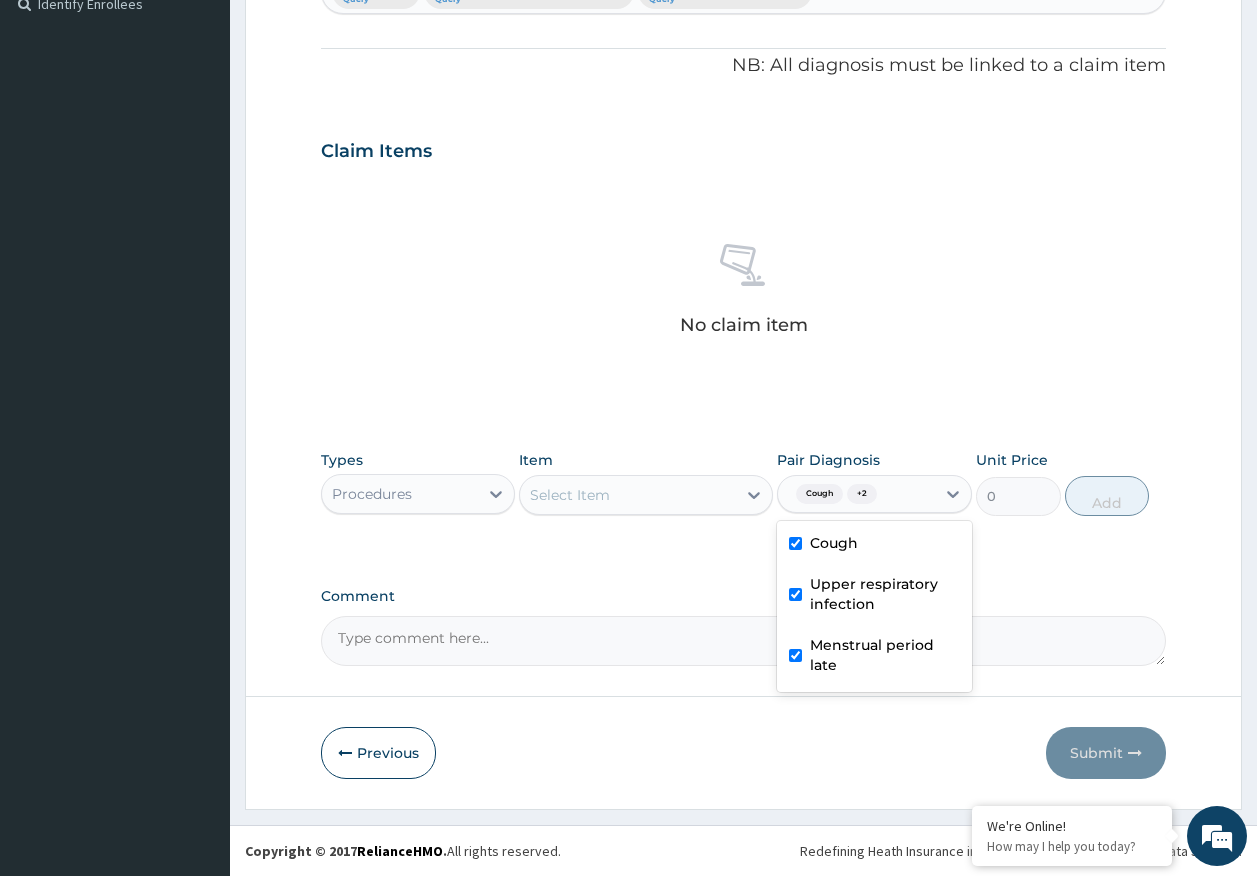 click on "Select Item" at bounding box center [570, 495] 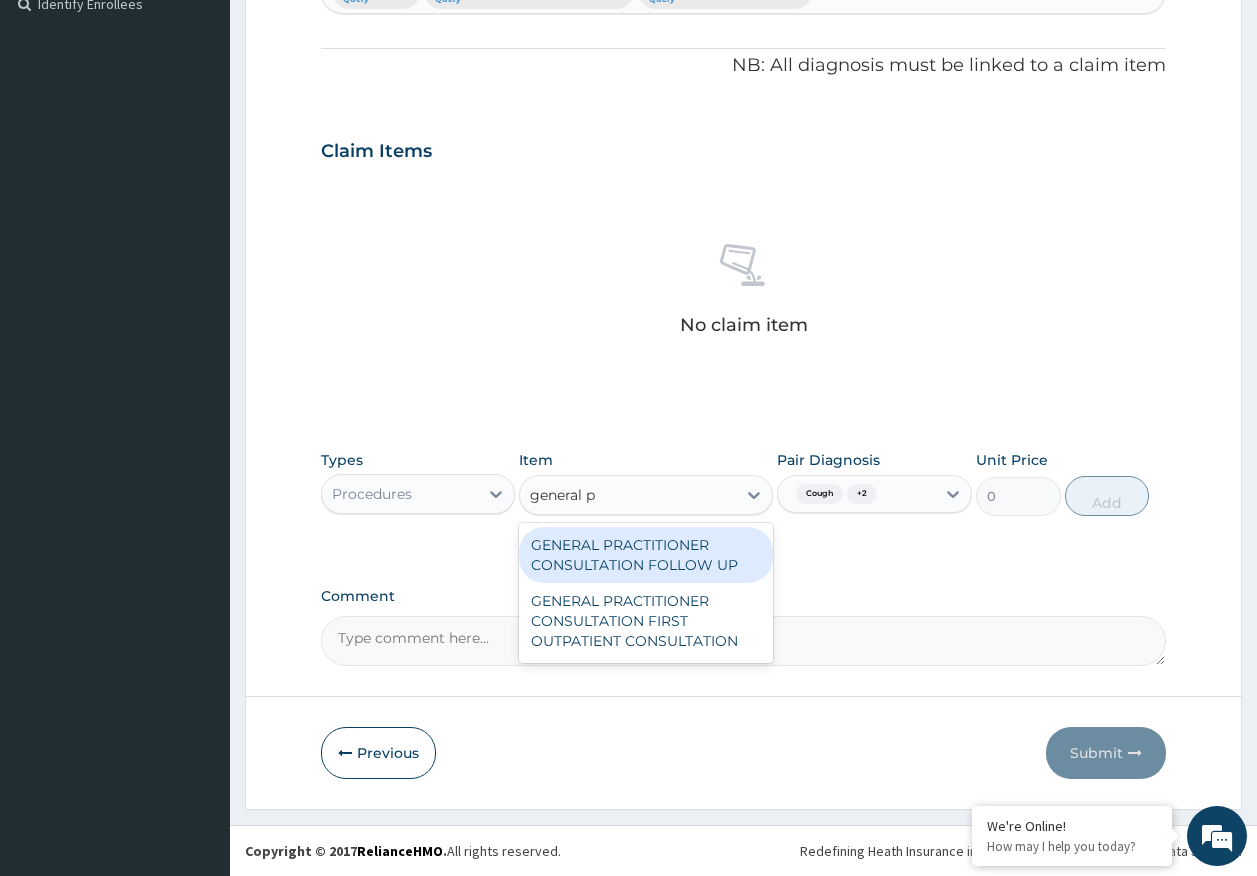 type on "general pr" 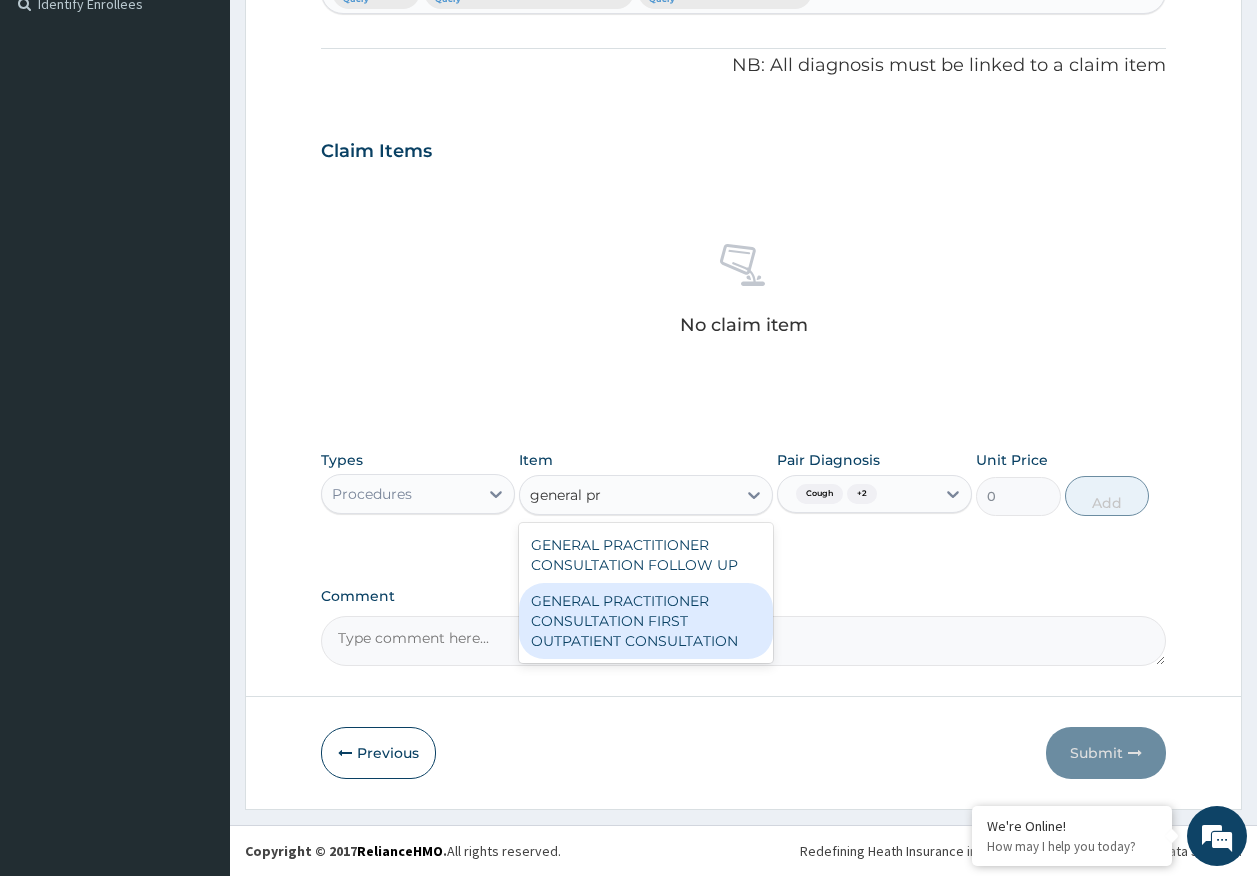 click on "GENERAL PRACTITIONER CONSULTATION FIRST OUTPATIENT CONSULTATION" at bounding box center [646, 621] 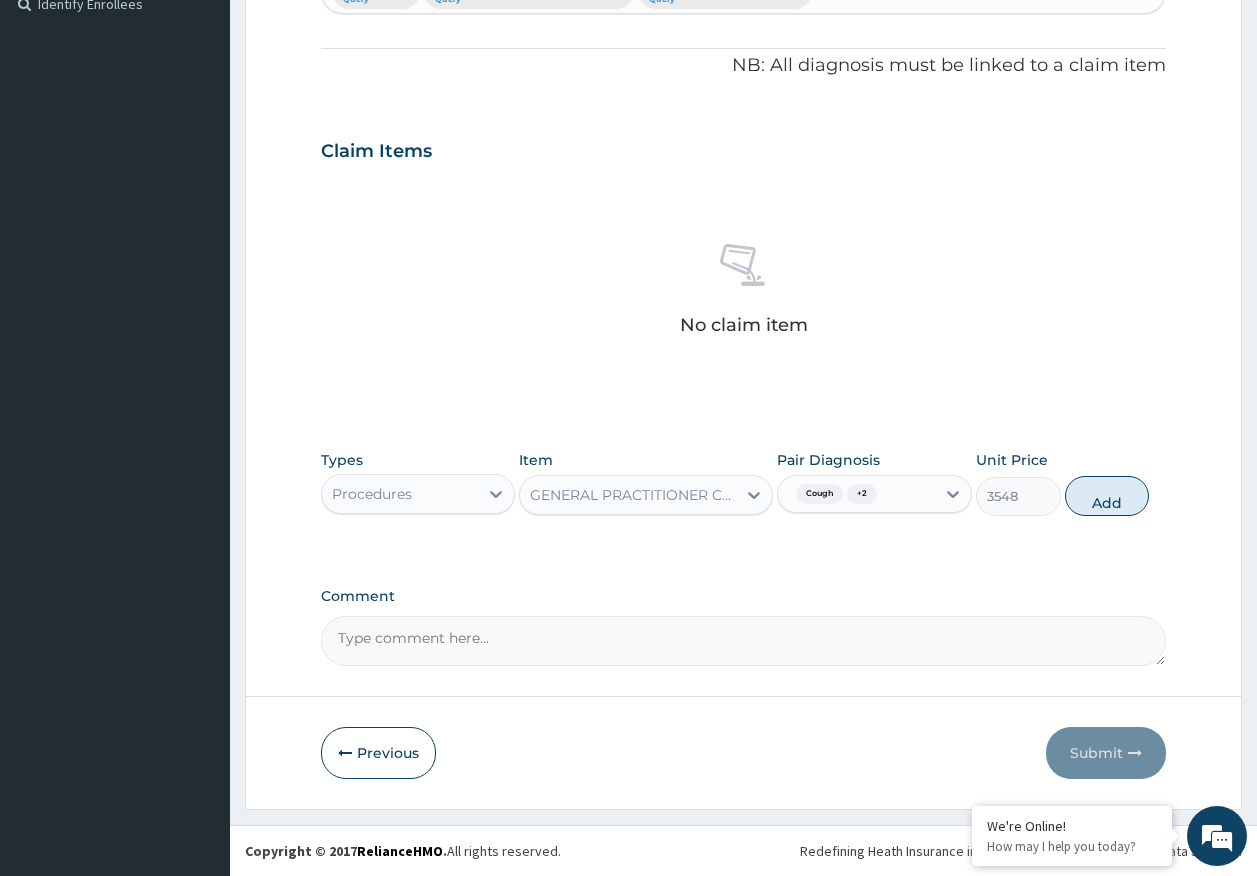 click on "Add" at bounding box center (1107, 496) 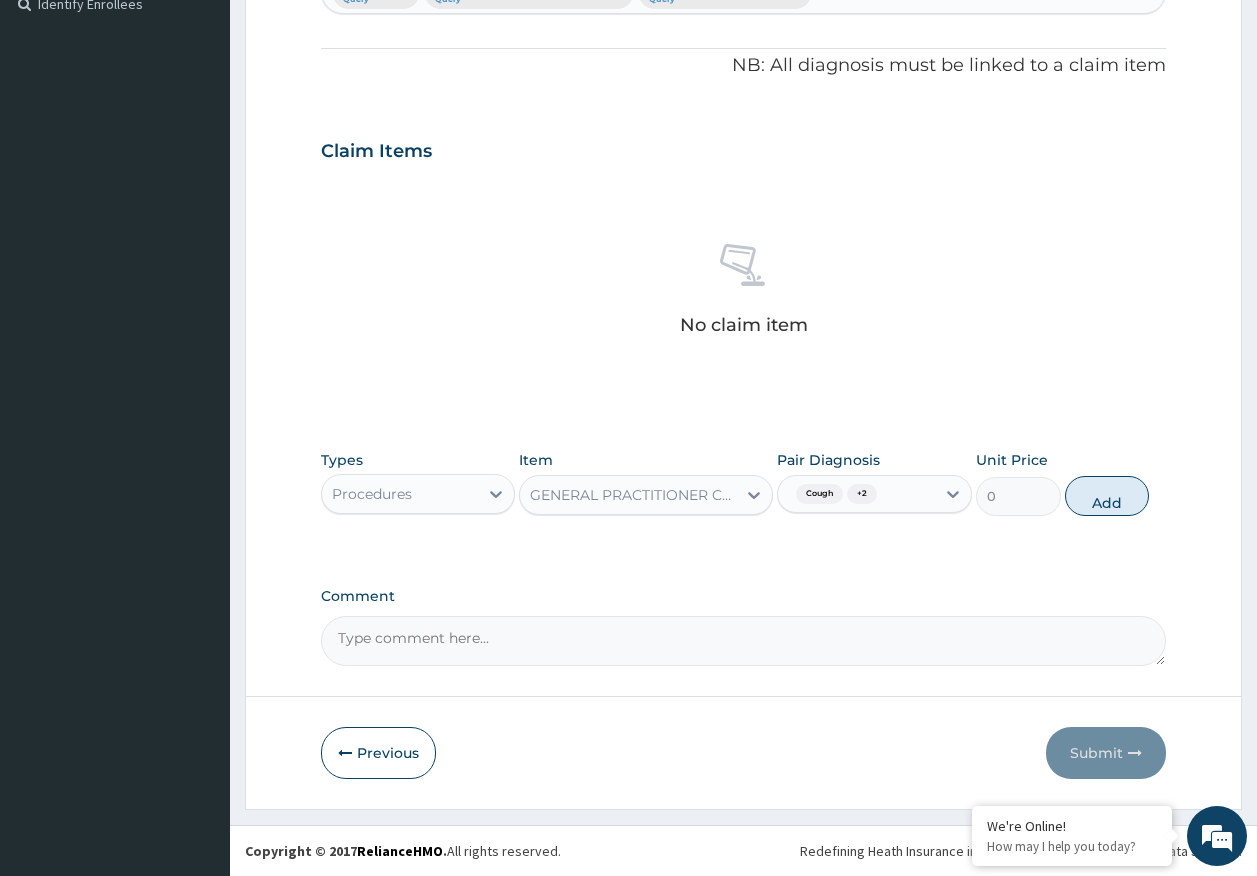 scroll, scrollTop: 517, scrollLeft: 0, axis: vertical 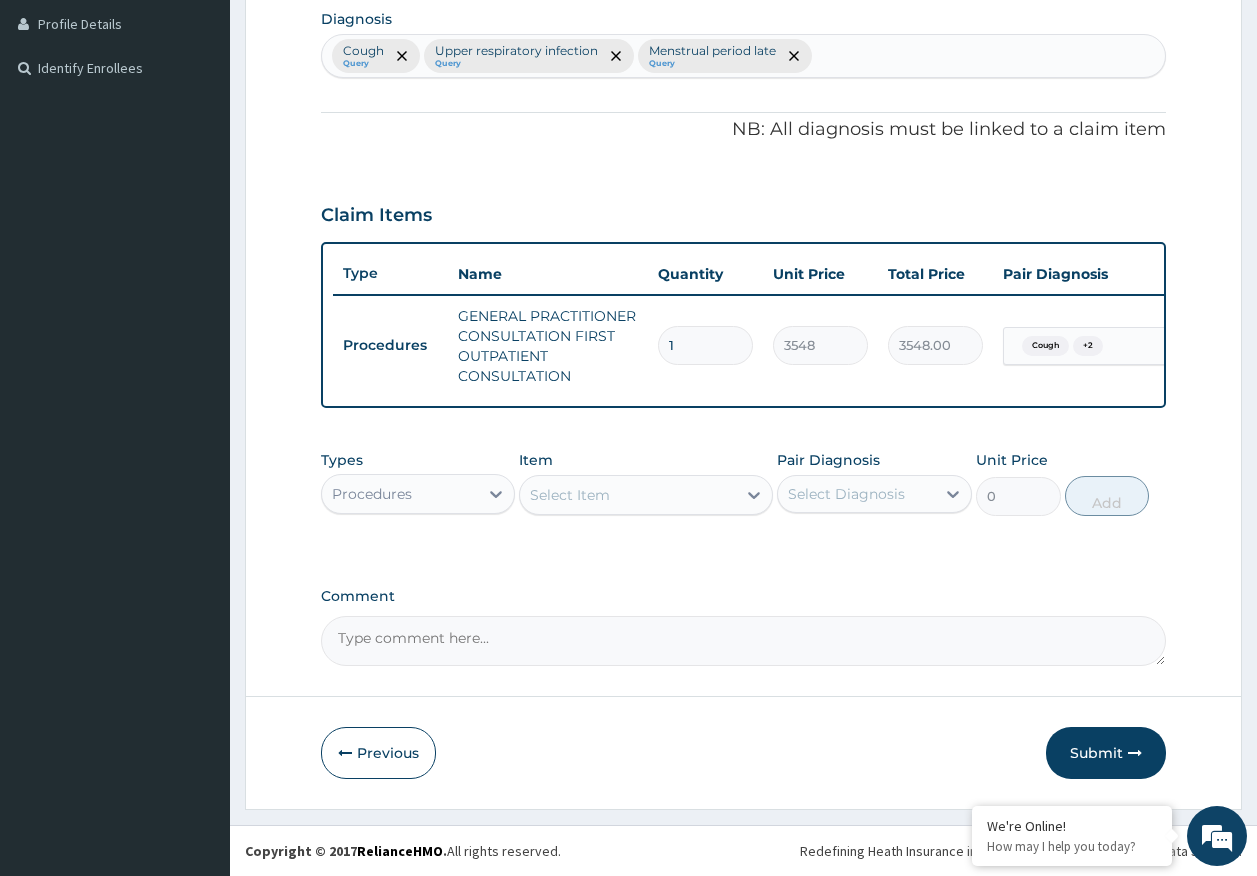 click on "Procedures" at bounding box center (400, 494) 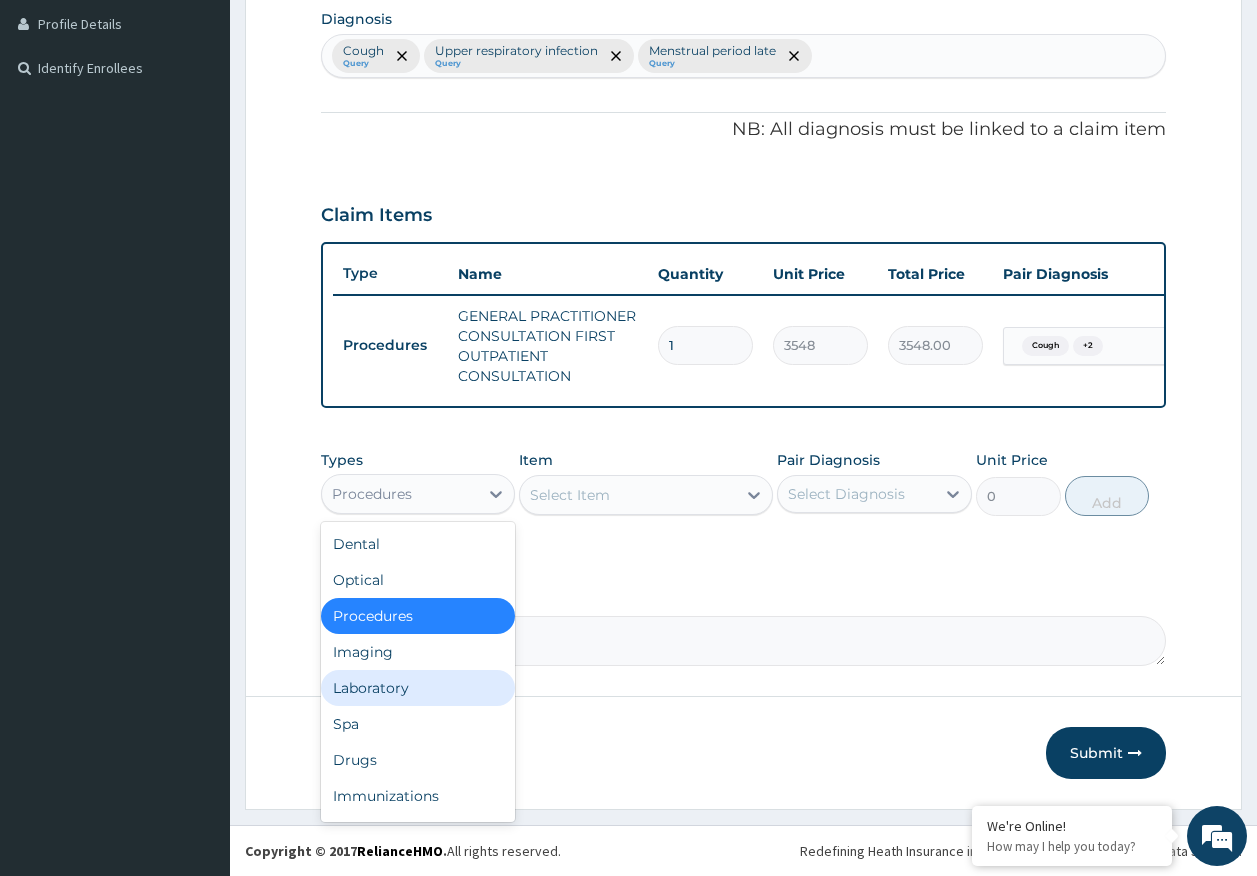 click on "Laboratory" at bounding box center [418, 688] 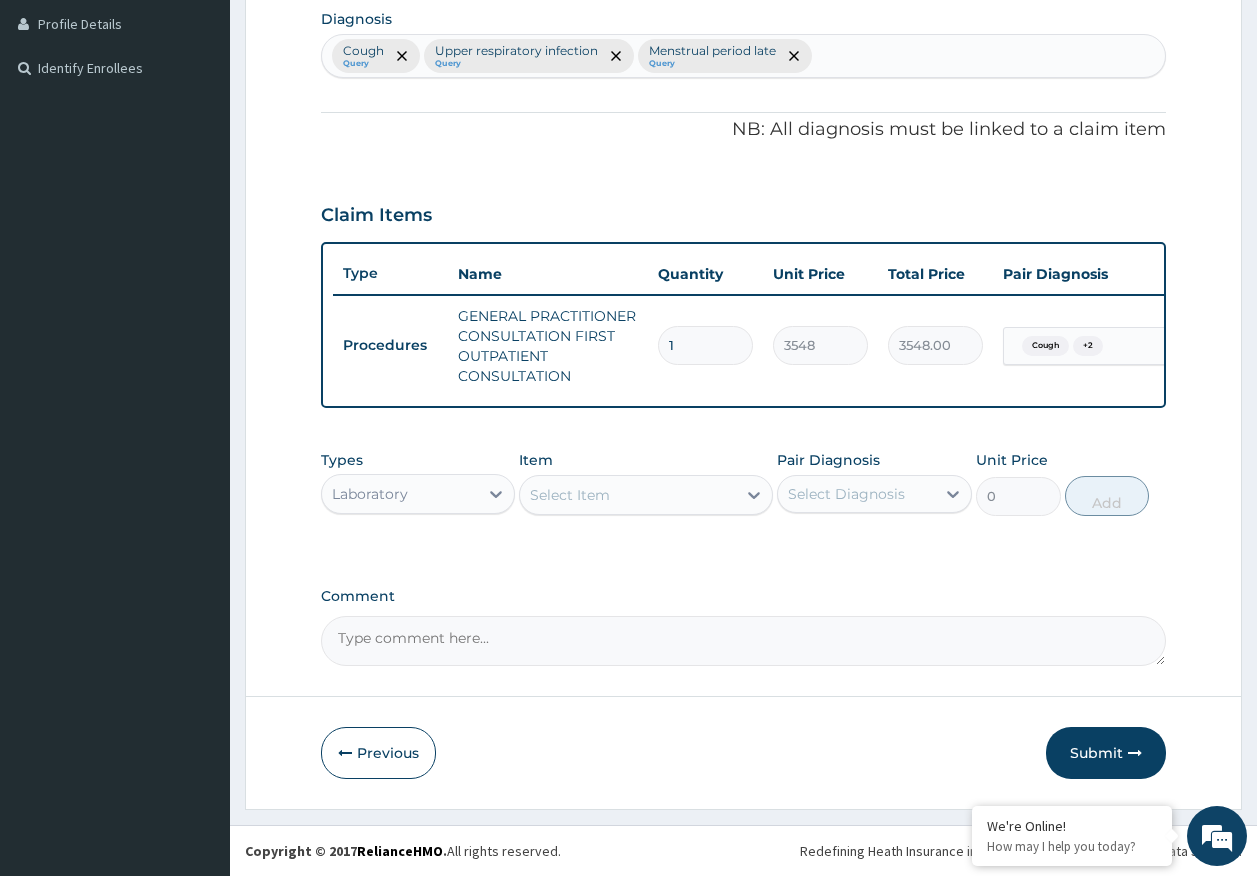 click on "Select Item" at bounding box center [628, 495] 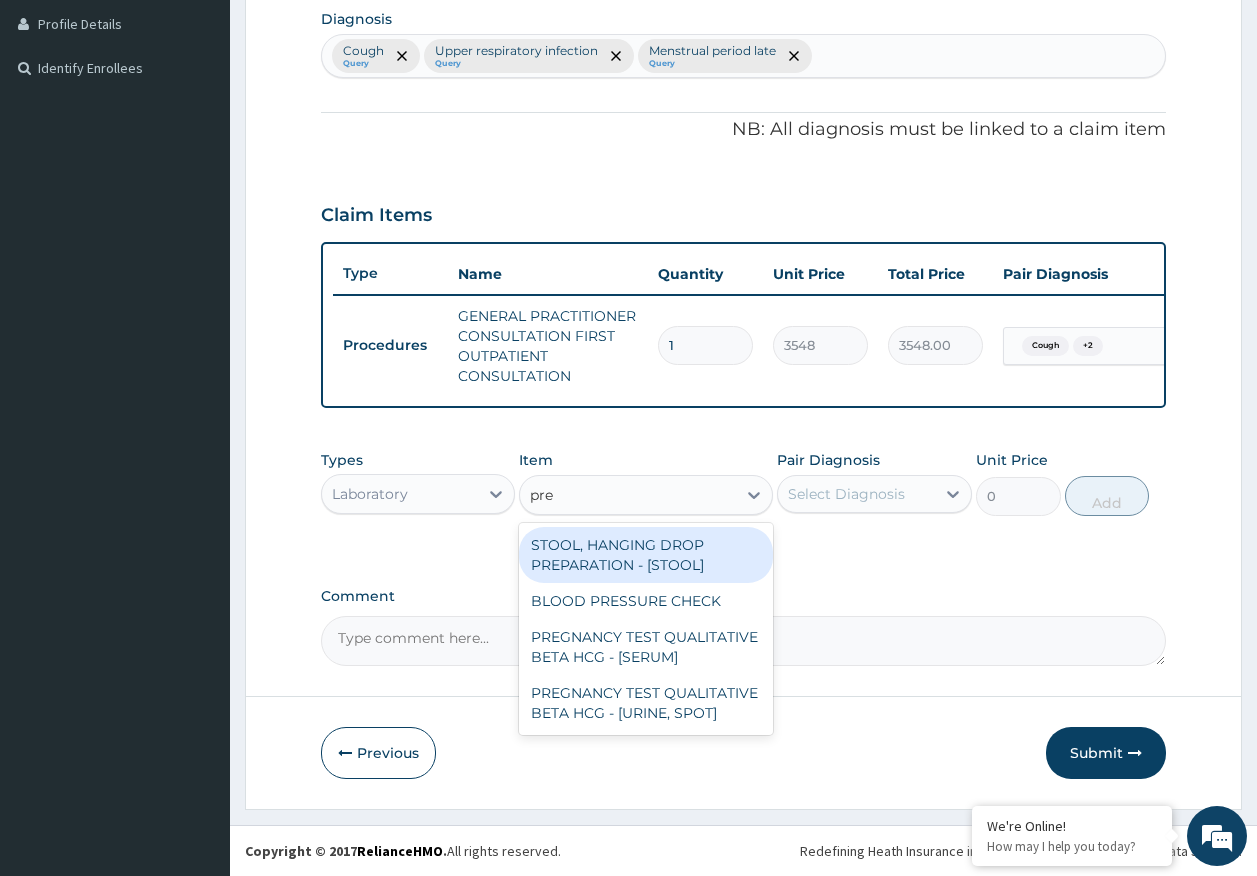 type on "preg" 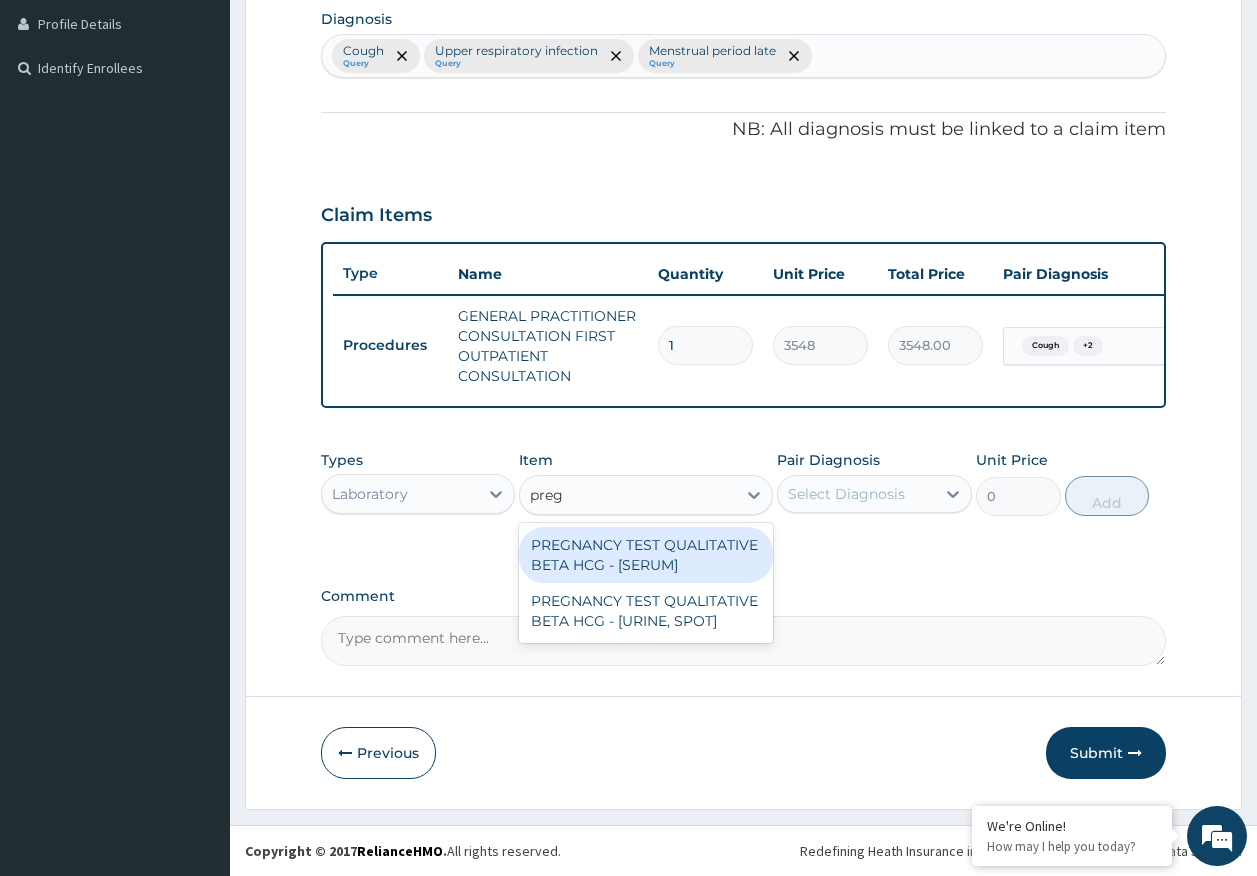 drag, startPoint x: 673, startPoint y: 548, endPoint x: 834, endPoint y: 517, distance: 163.9573 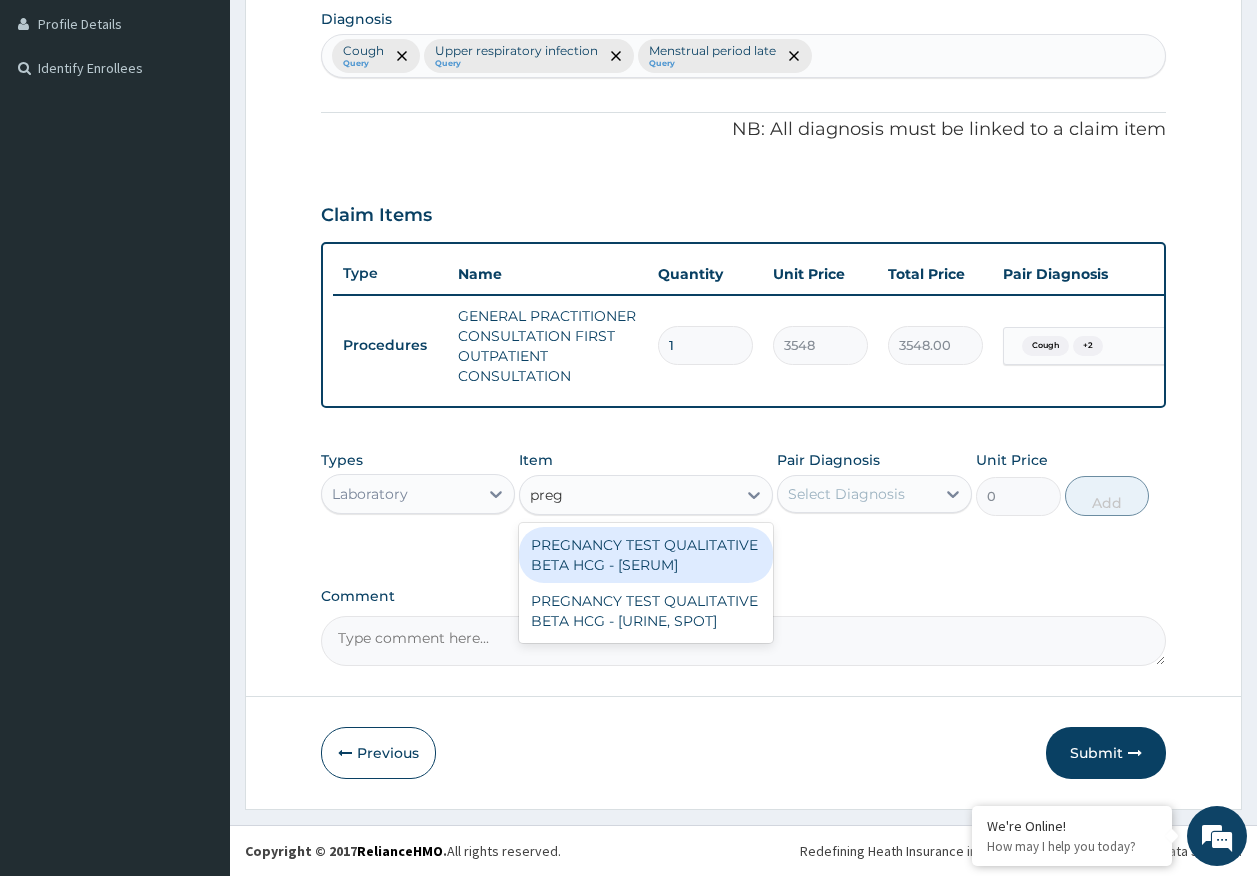 click on "PREGNANCY TEST QUALITATIVE BETA HCG - [SERUM]" at bounding box center (646, 555) 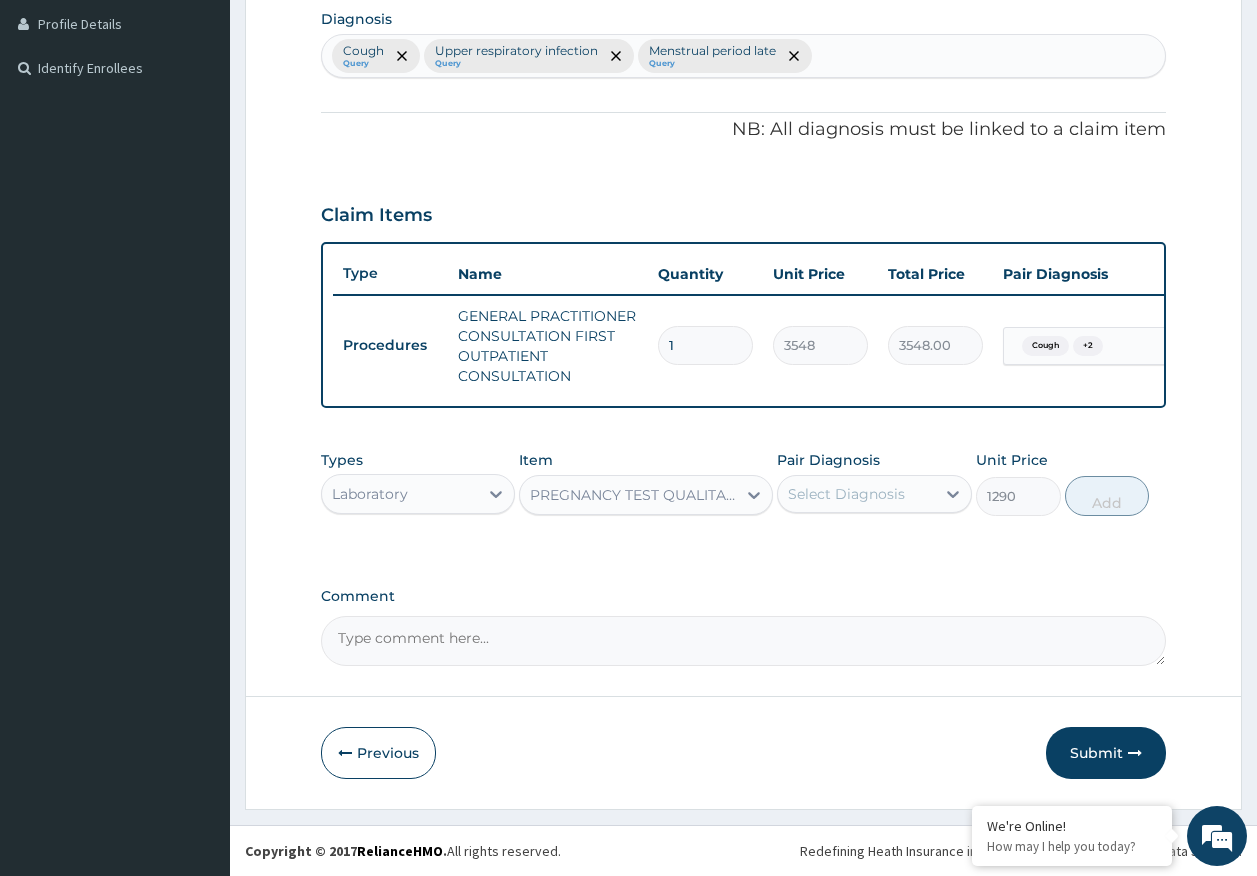 click on "Pair Diagnosis Select Diagnosis" at bounding box center (874, 483) 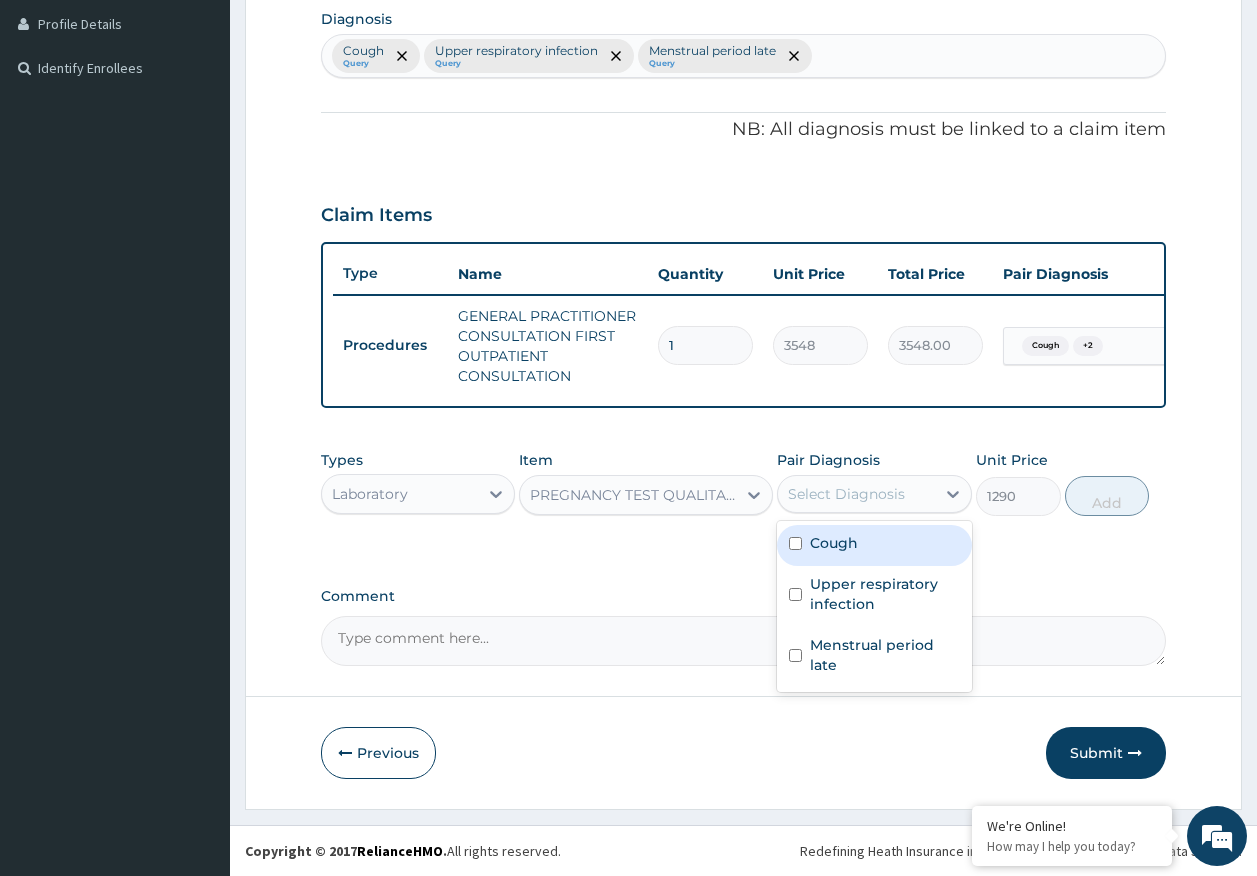 click on "Select Diagnosis" at bounding box center (846, 494) 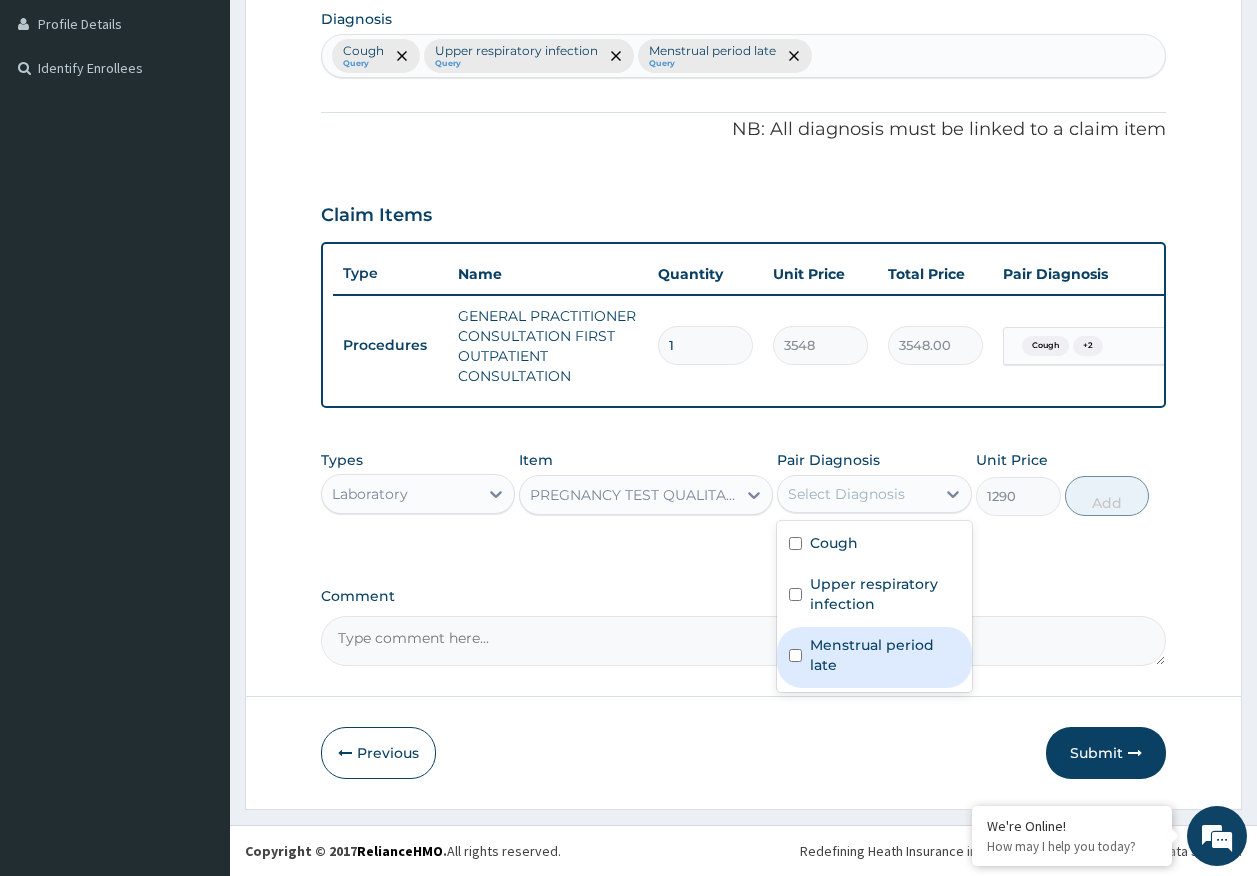 drag, startPoint x: 837, startPoint y: 654, endPoint x: 1146, endPoint y: 528, distance: 333.70197 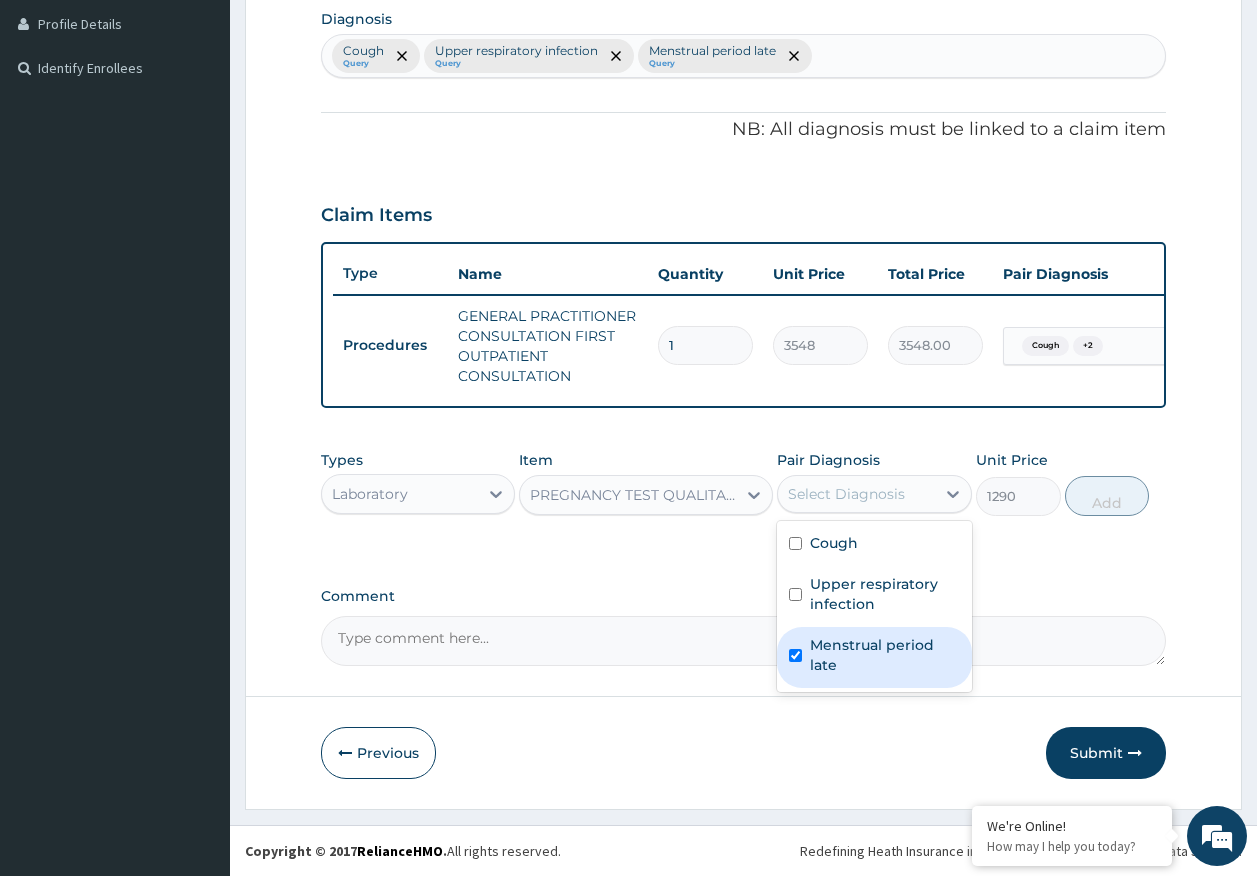 checkbox on "true" 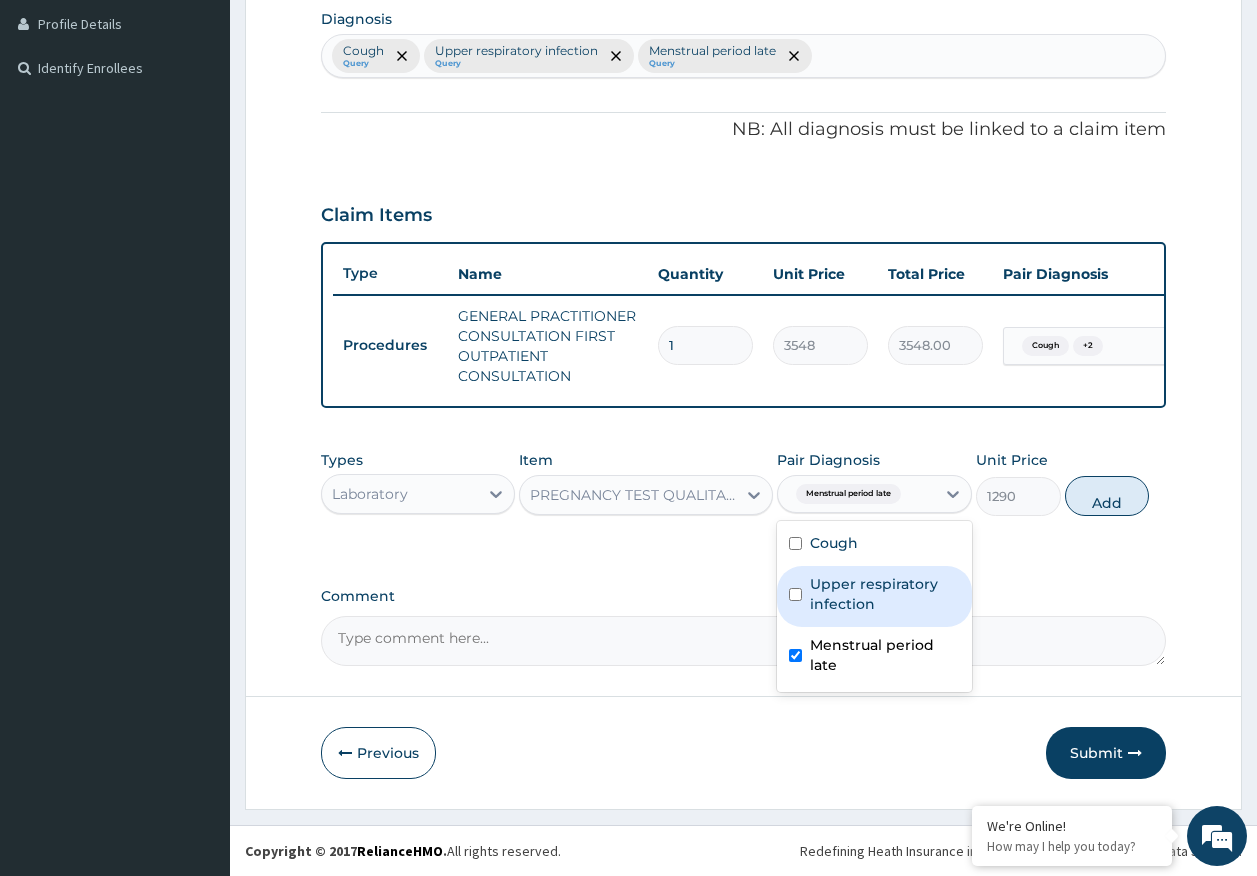 click on "Add" at bounding box center [1107, 496] 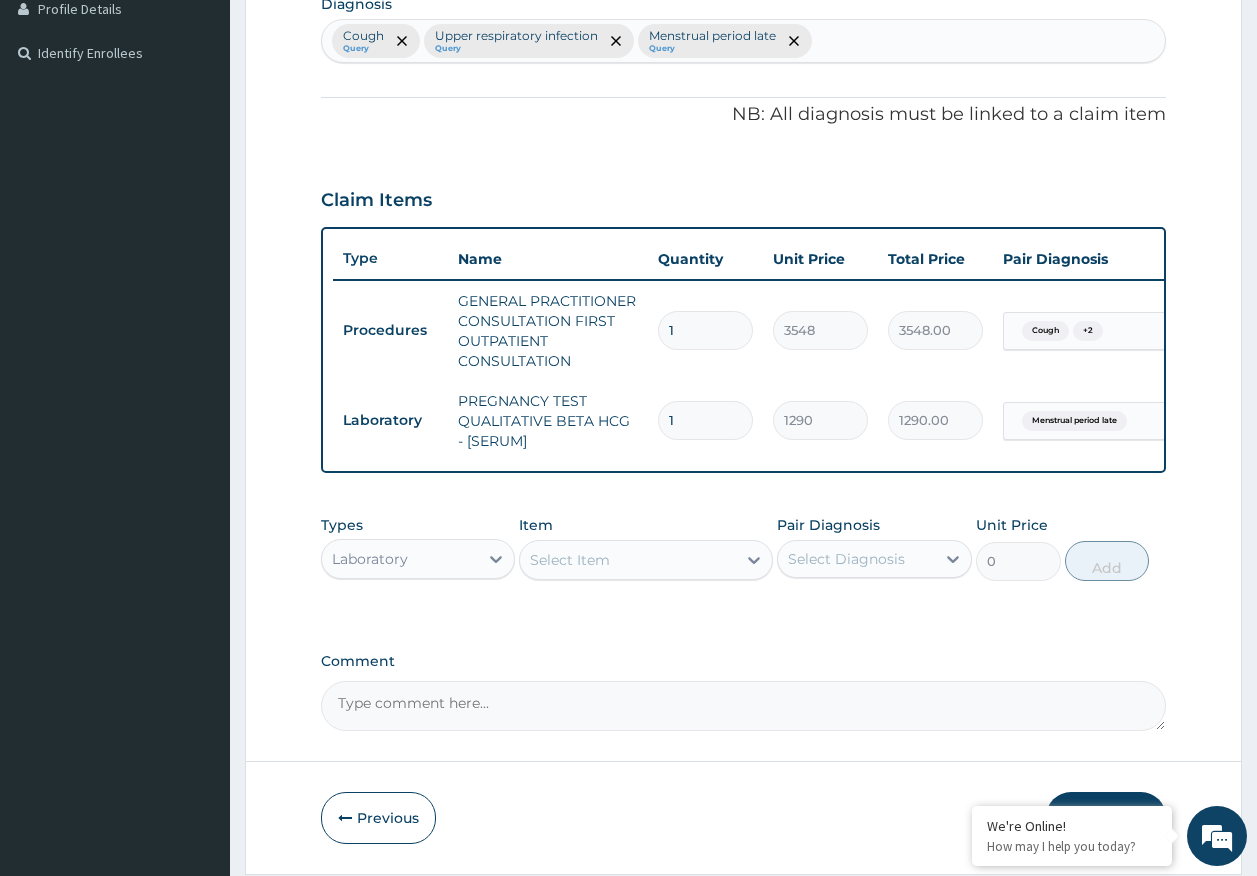 click on "Laboratory" at bounding box center [370, 559] 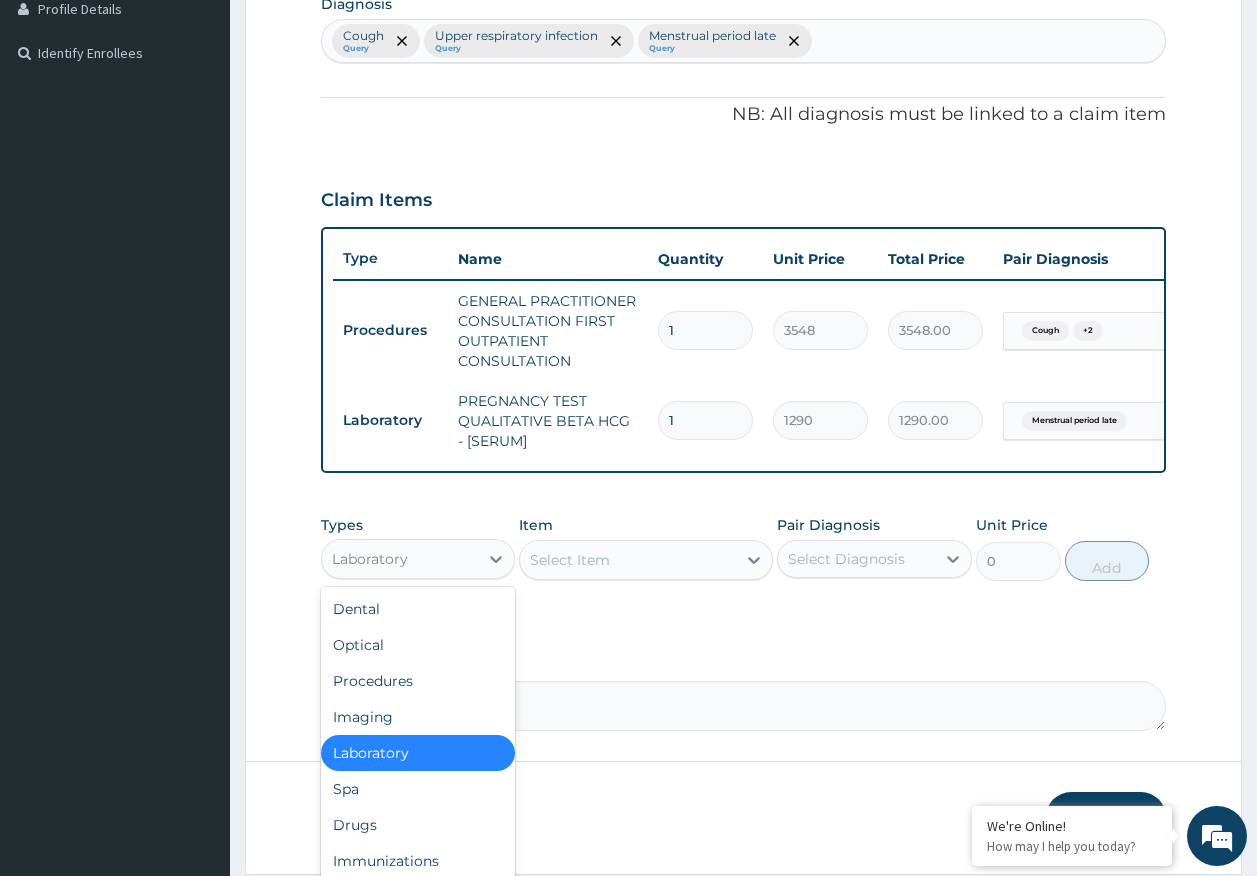 scroll, scrollTop: 597, scrollLeft: 0, axis: vertical 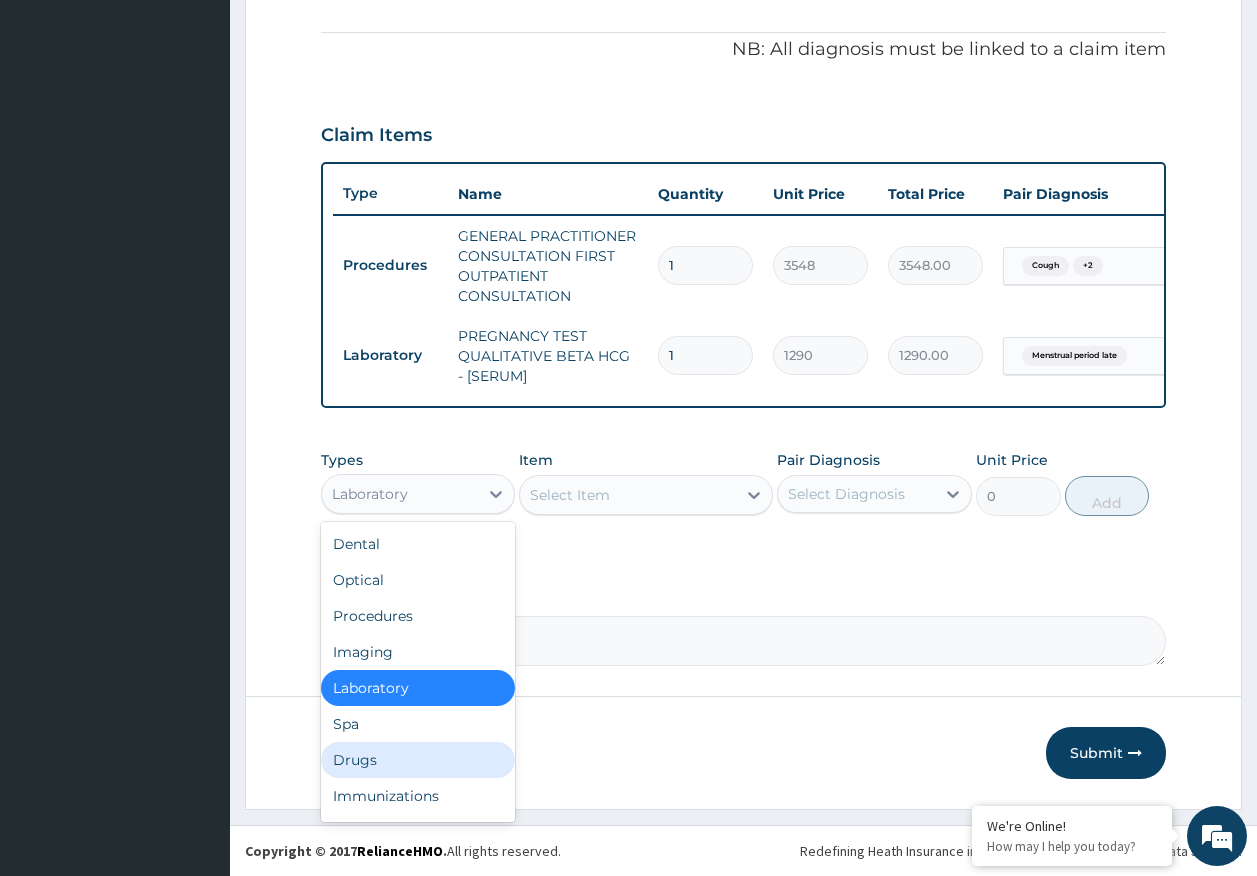 click on "Drugs" at bounding box center (418, 760) 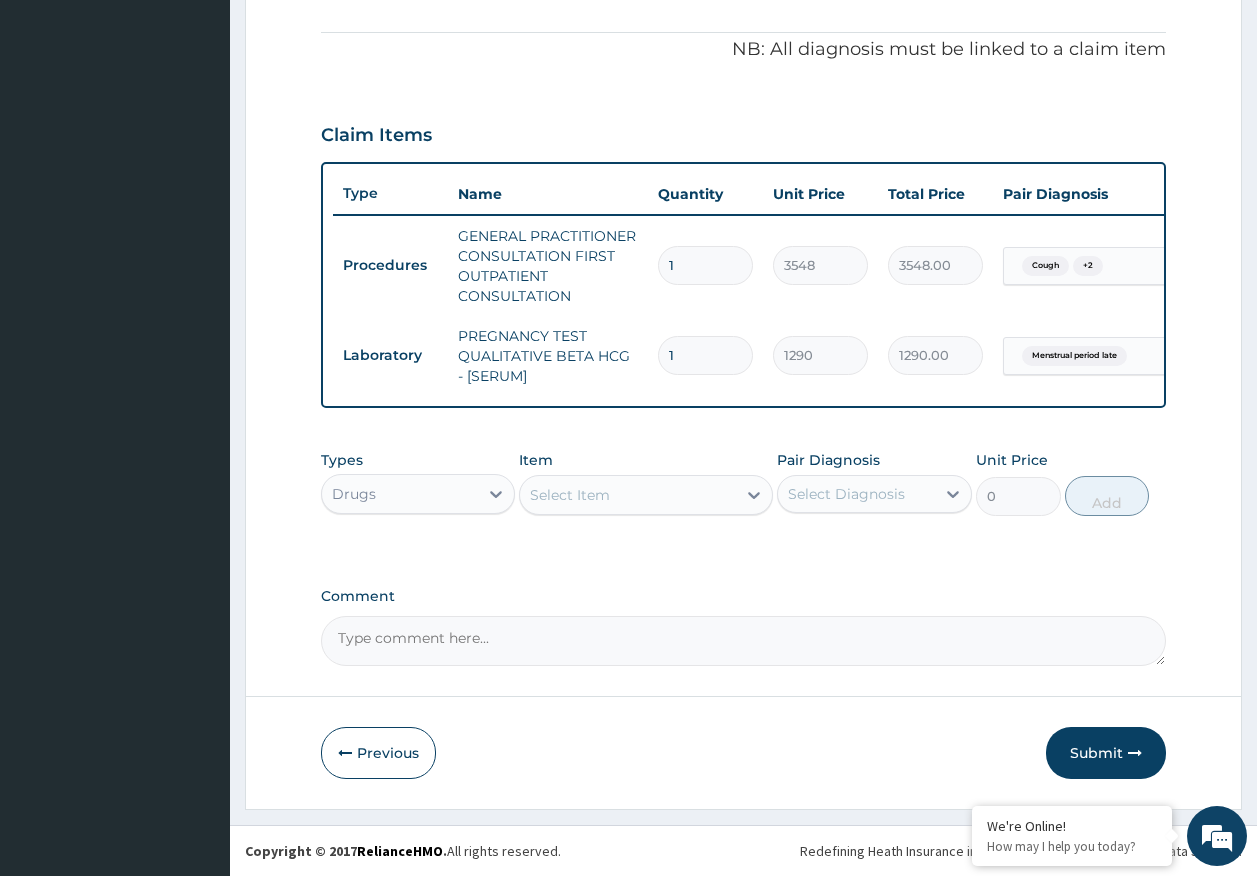 click on "Select Item" at bounding box center [570, 495] 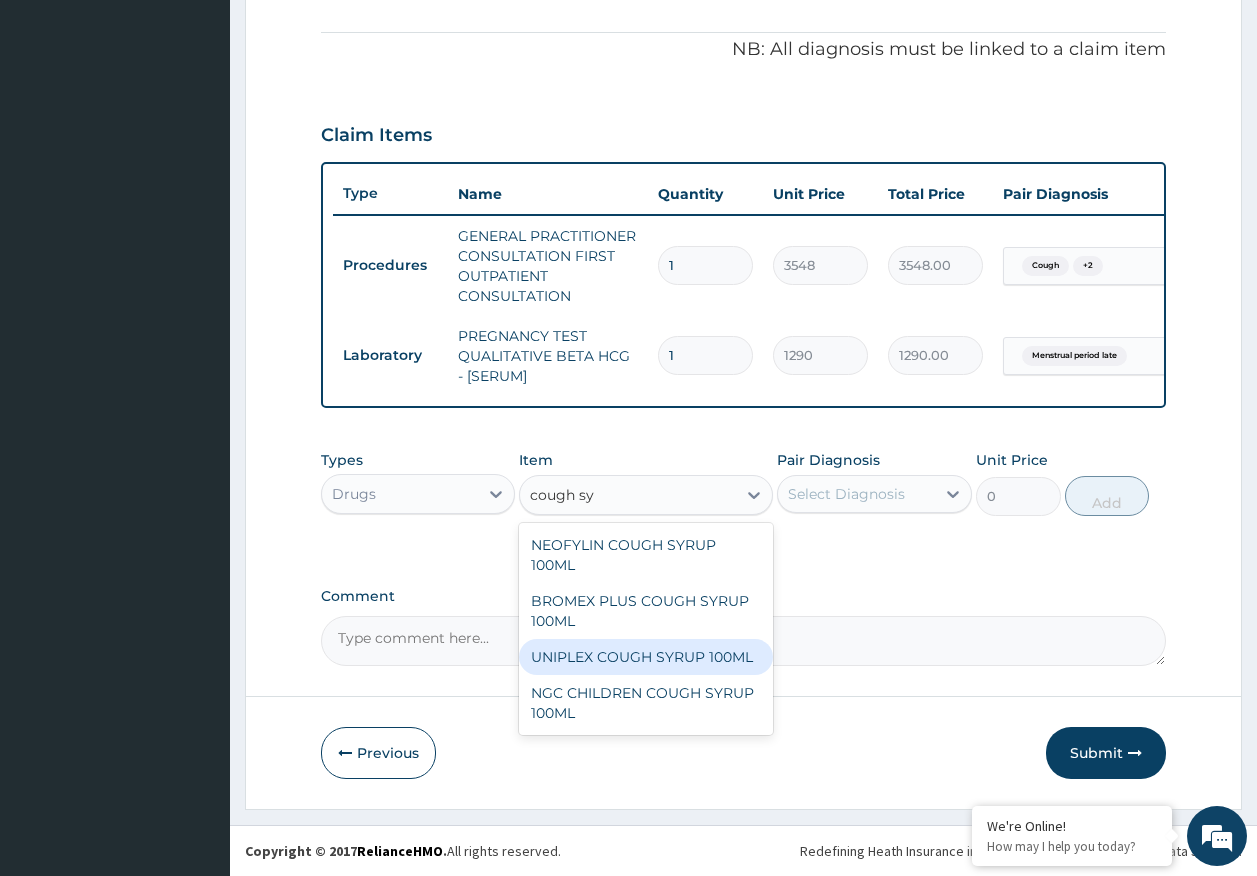 type on "cough syr" 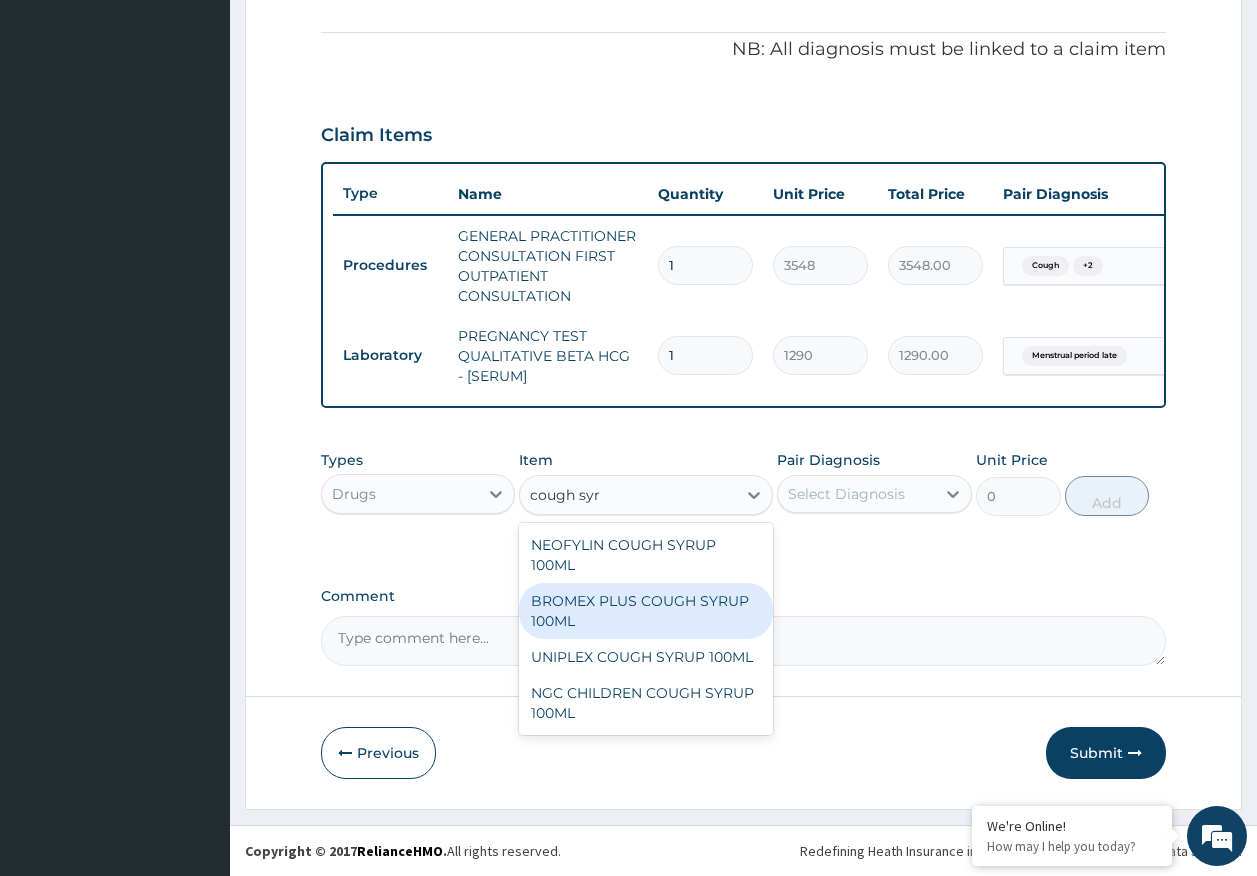 click on "BROMEX PLUS COUGH SYRUP 100ML" at bounding box center (646, 611) 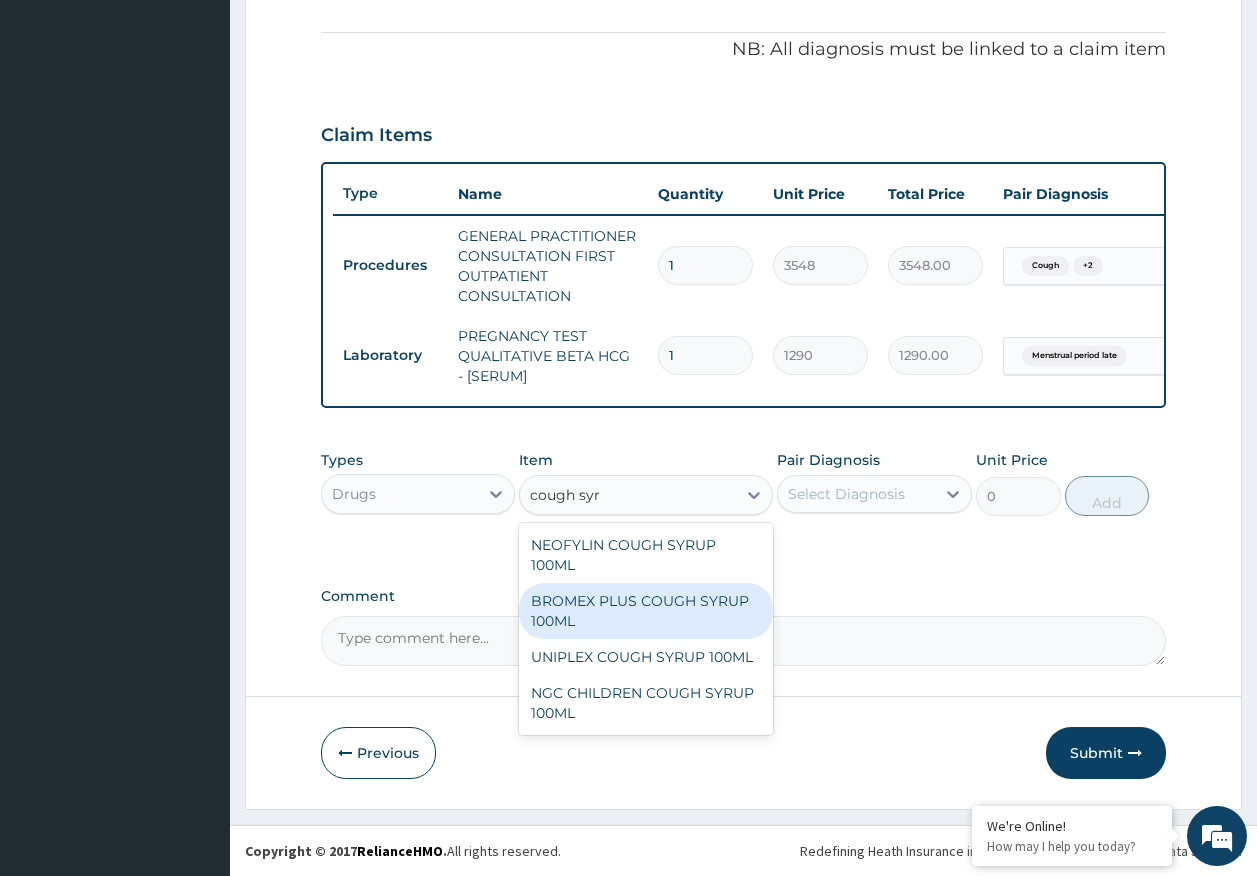 type 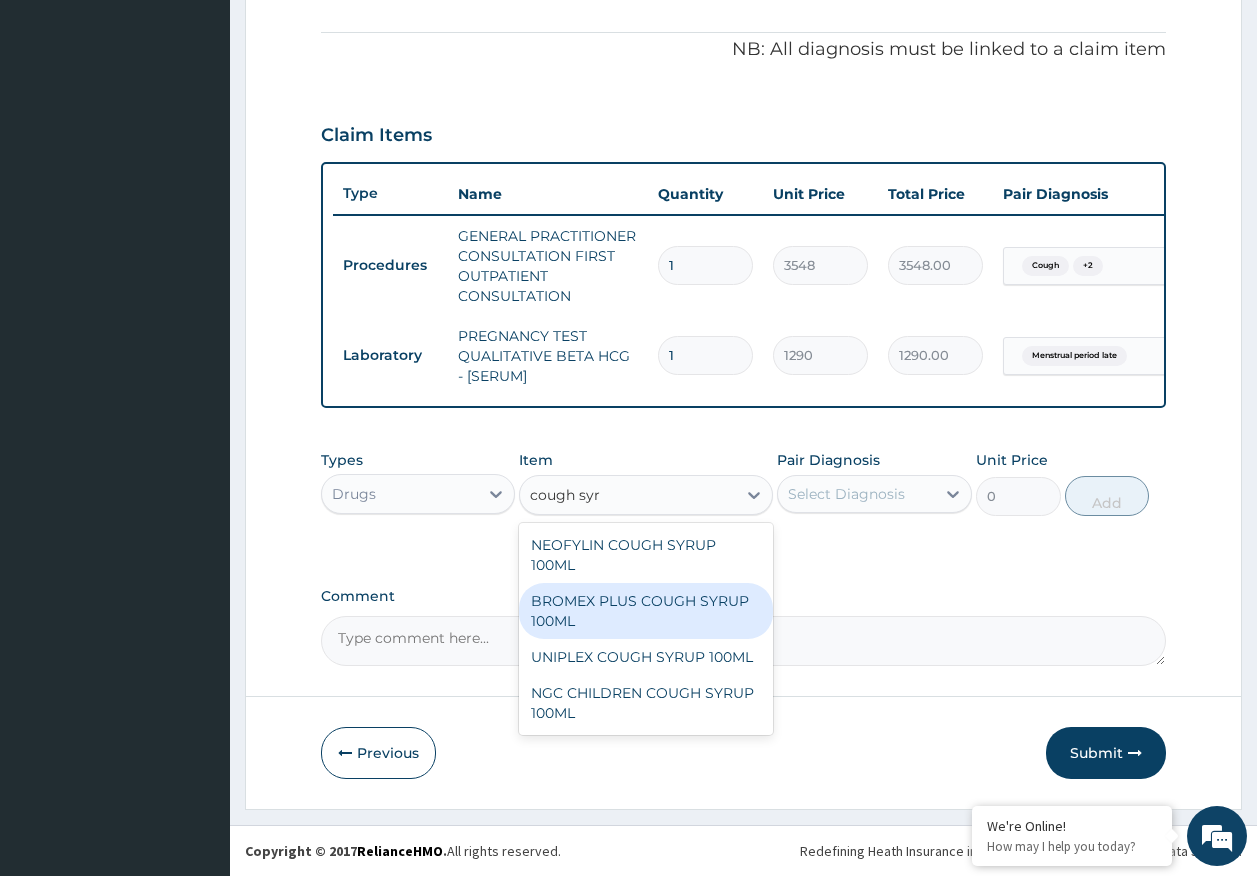 type on "1774" 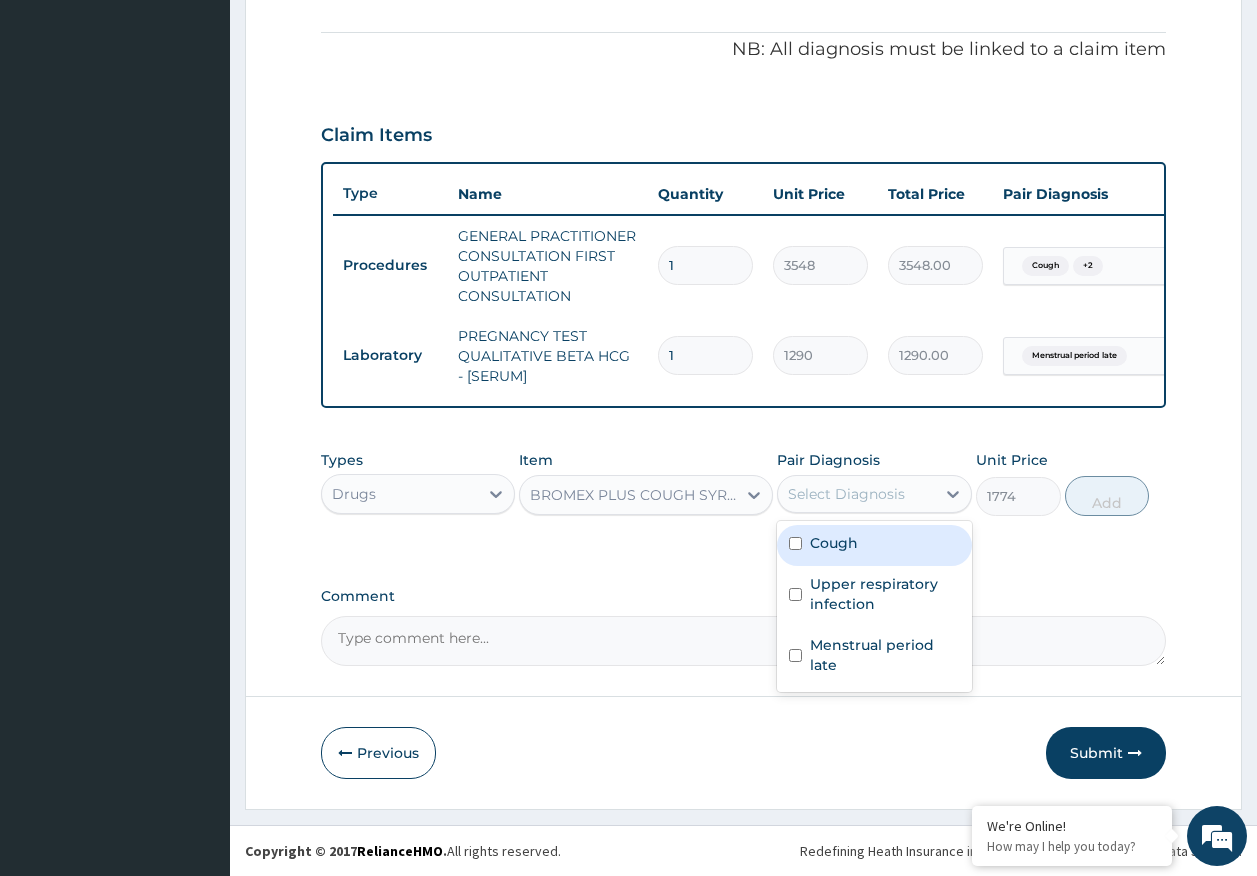 click on "Select Diagnosis" at bounding box center [846, 494] 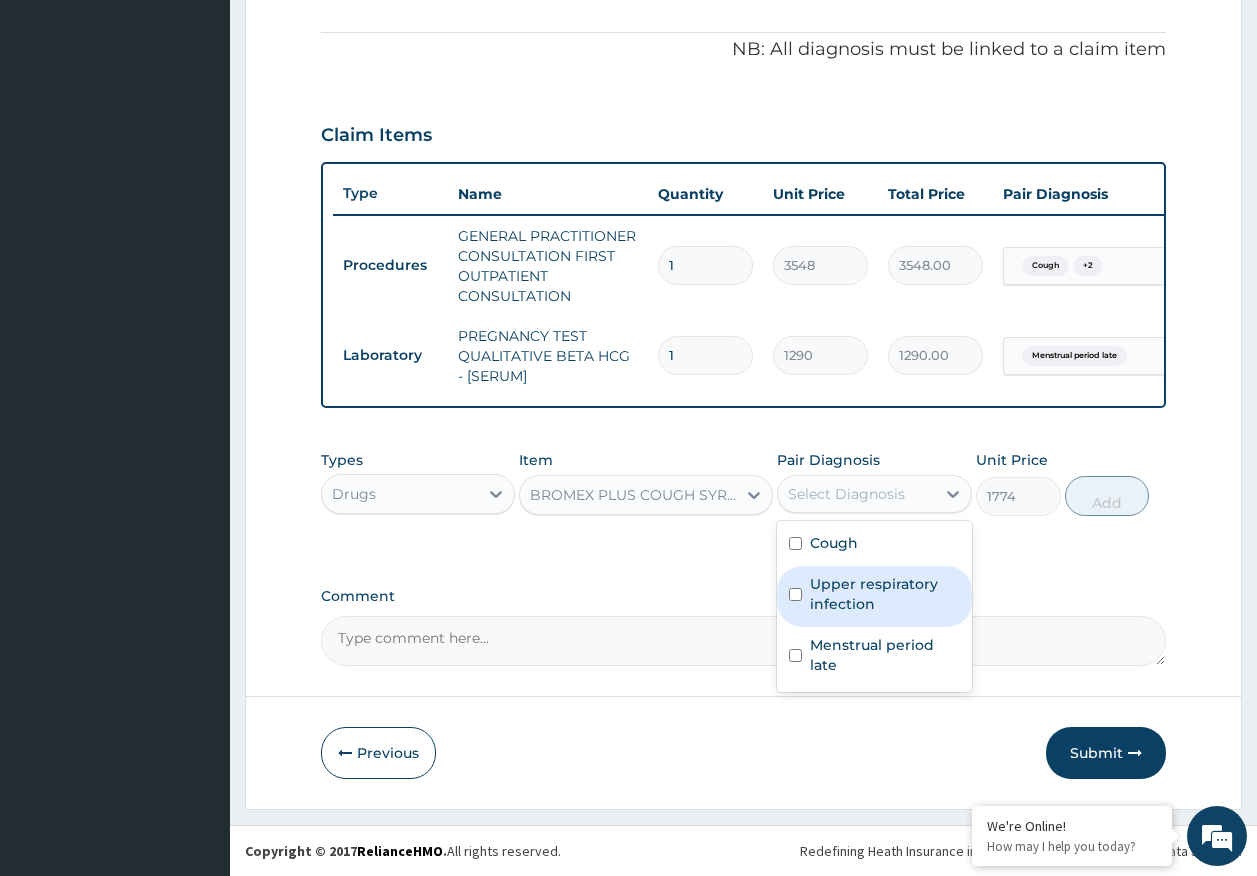 click on "Cough" at bounding box center (874, 545) 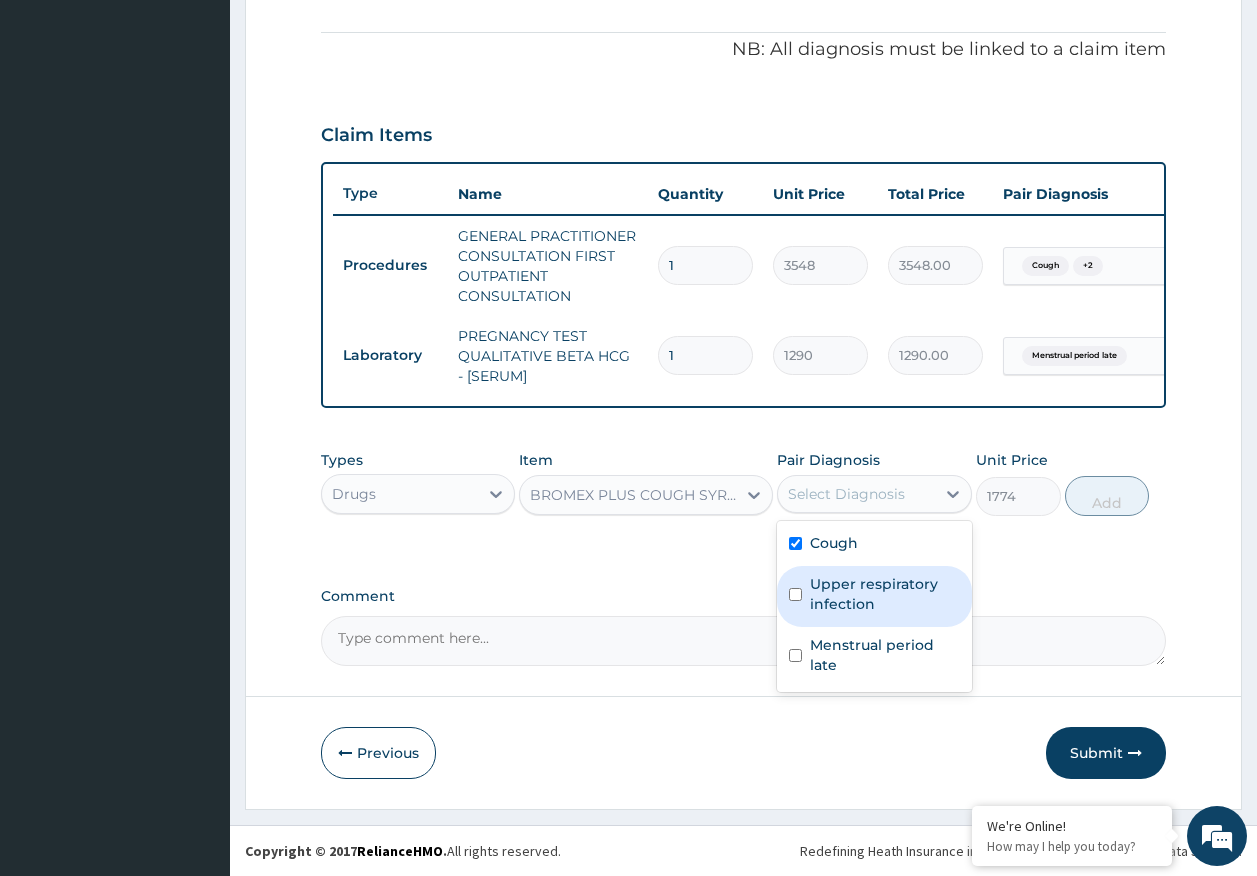 checkbox on "true" 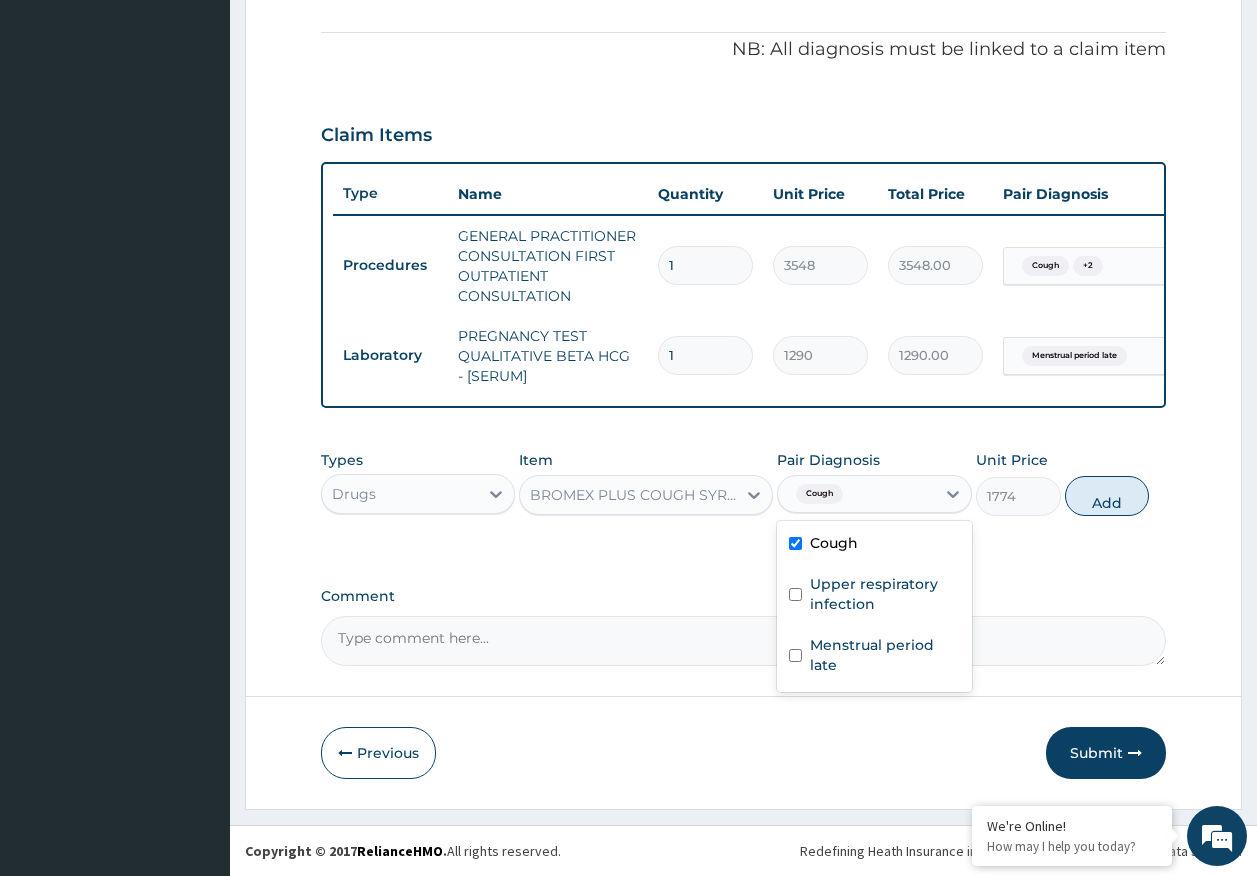 click on "Add" at bounding box center [1107, 496] 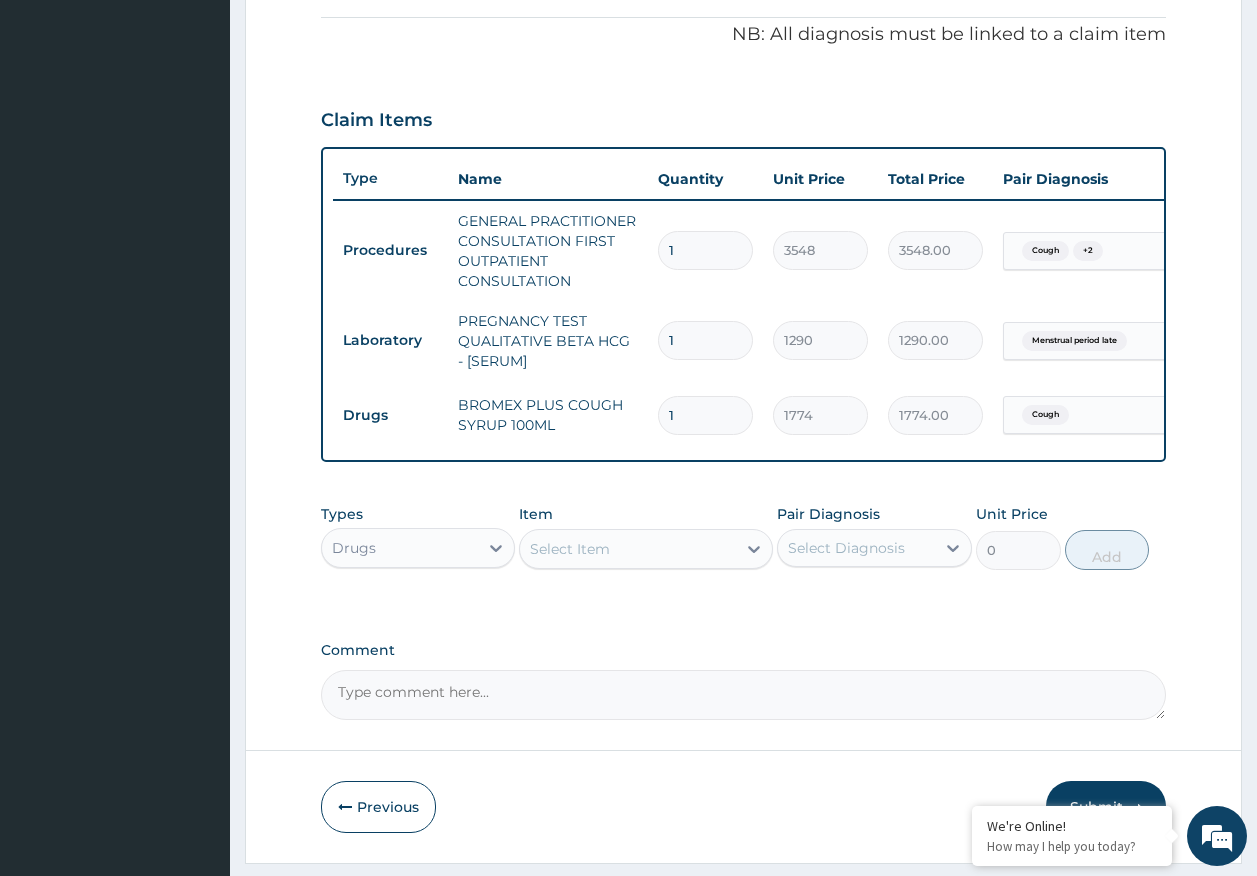 click on "Select Item" at bounding box center (628, 549) 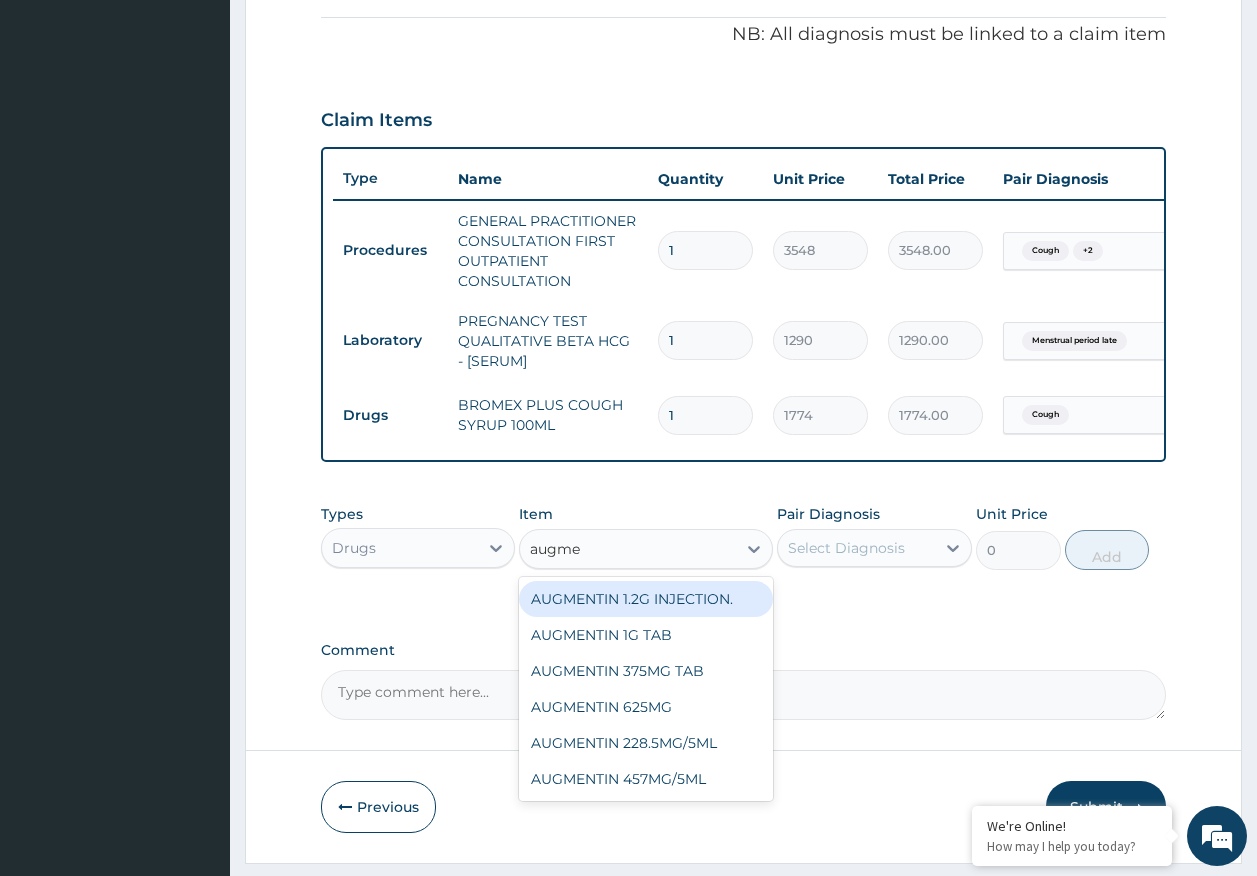 type on "augmen" 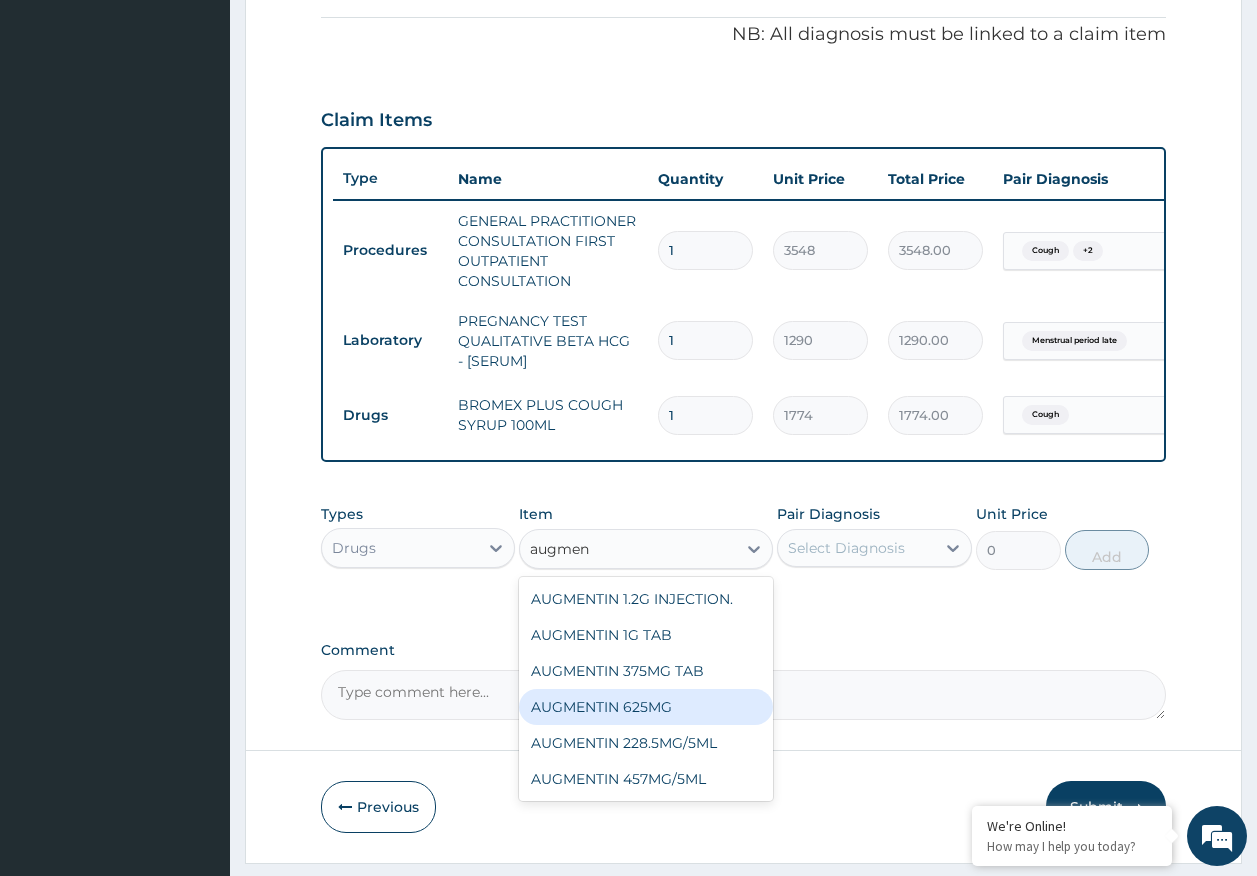 click on "AUGMENTIN 625MG" at bounding box center (646, 707) 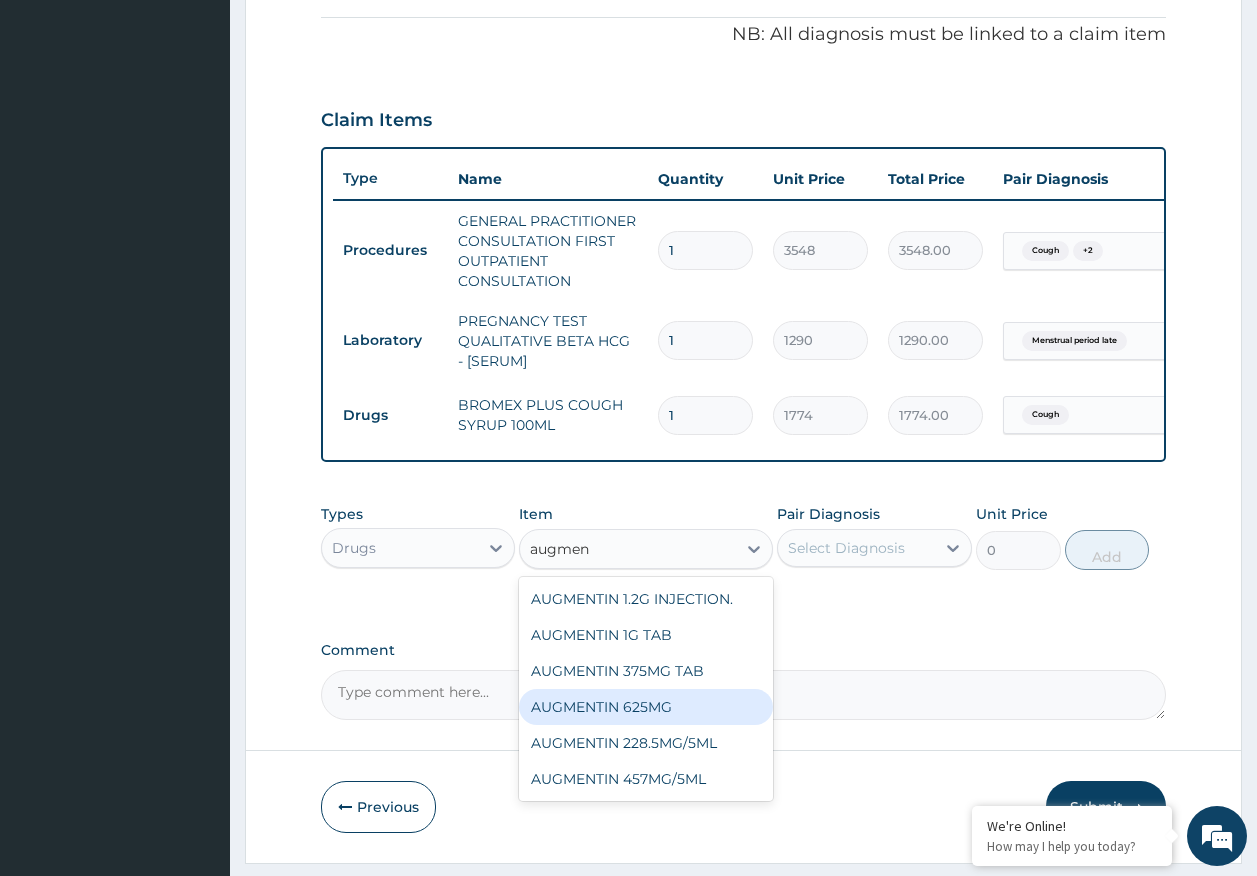type 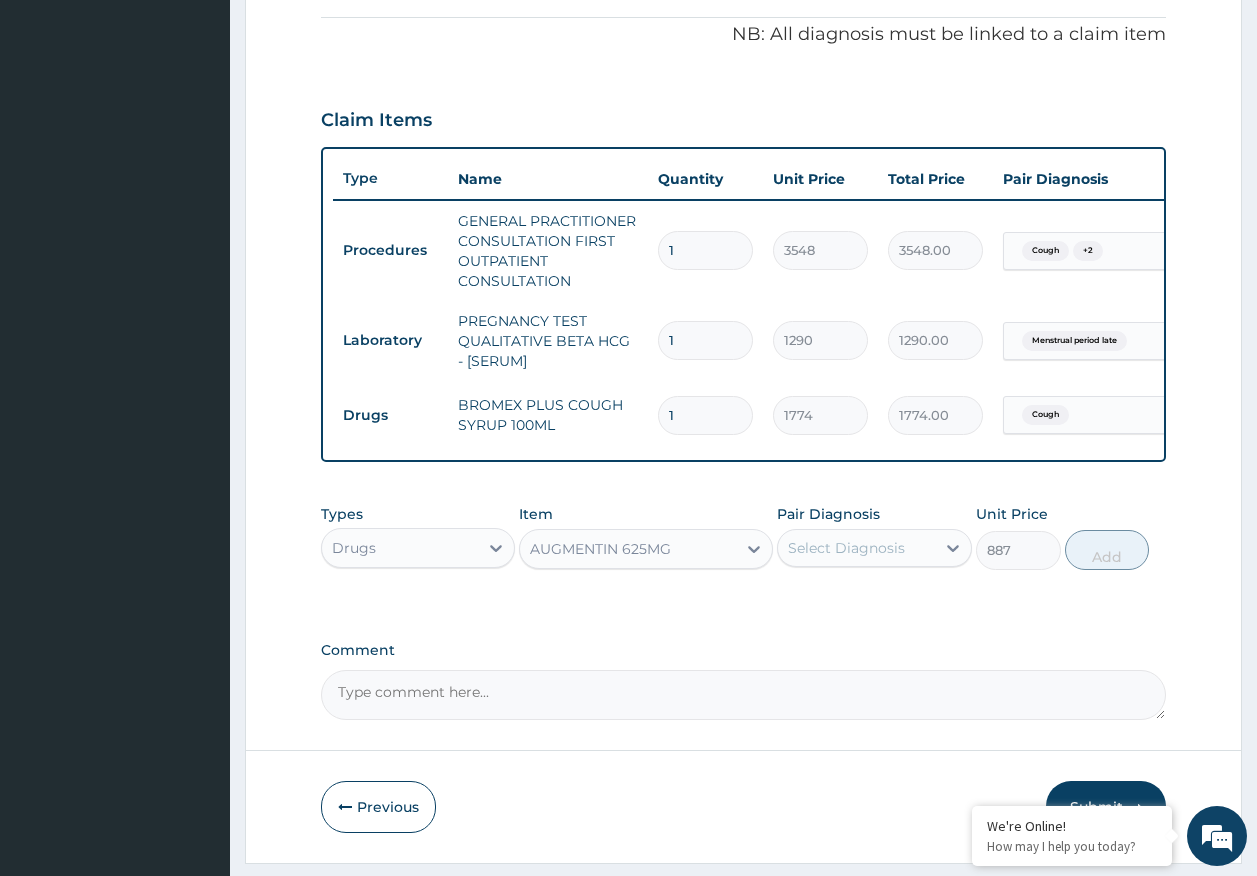 click on "Select Diagnosis" at bounding box center (846, 548) 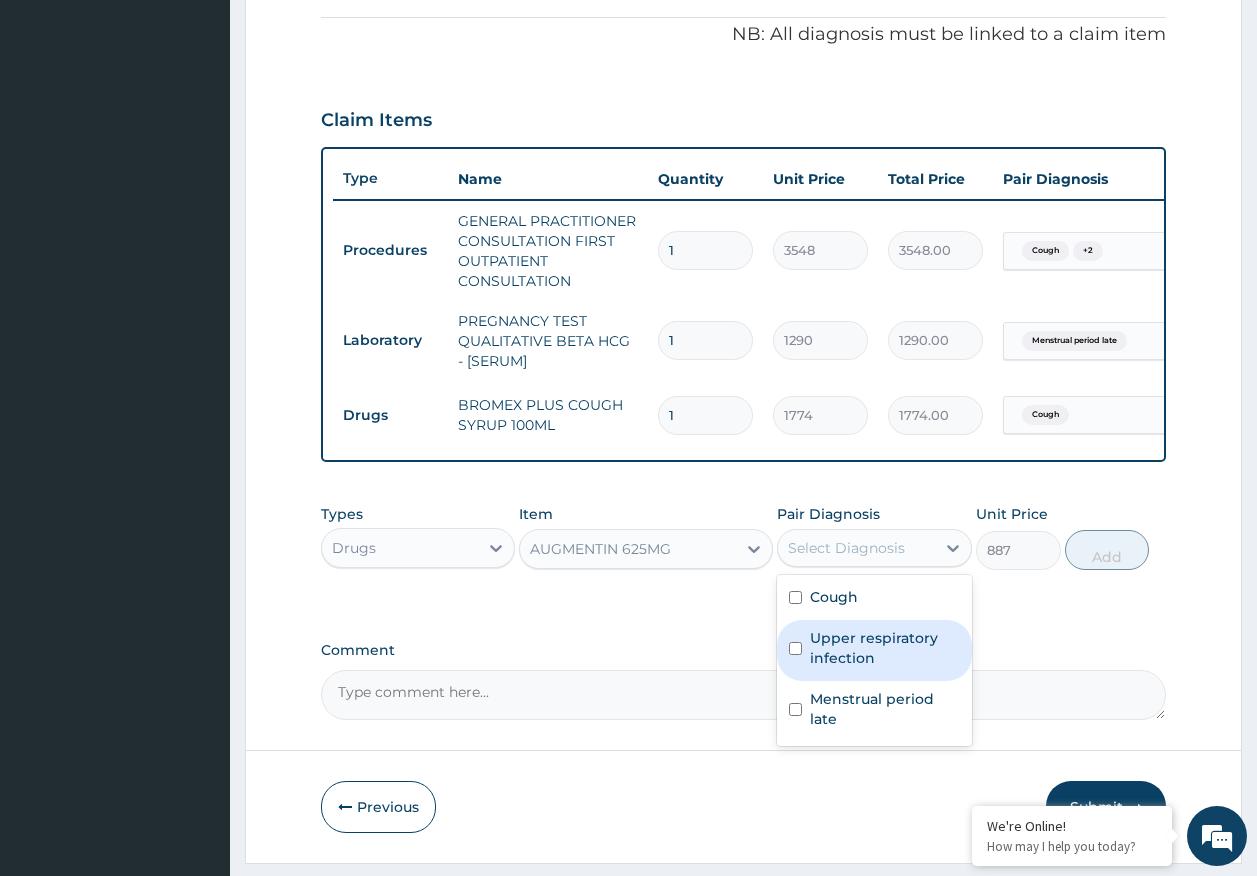 click on "Upper respiratory infection" at bounding box center (885, 648) 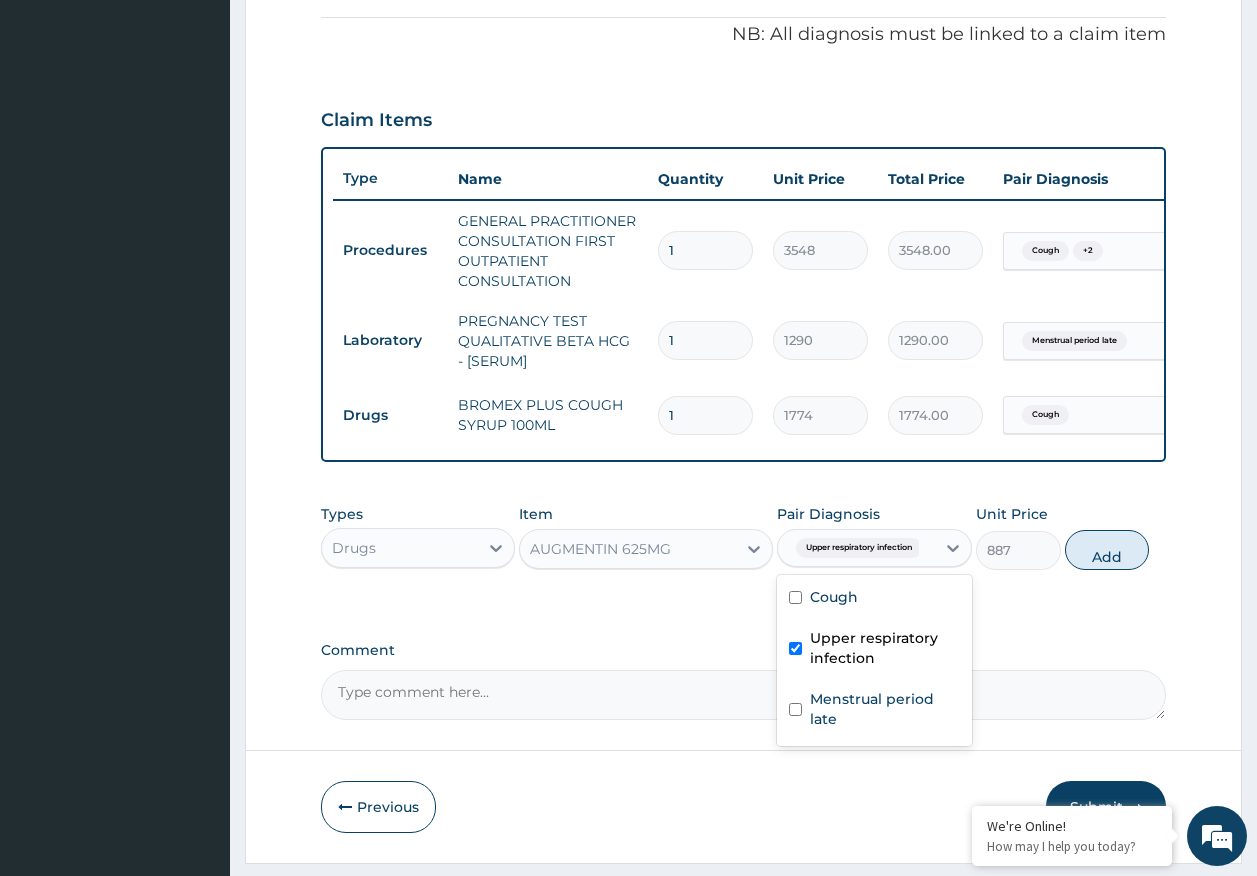 click on "Upper respiratory infection" at bounding box center [874, 650] 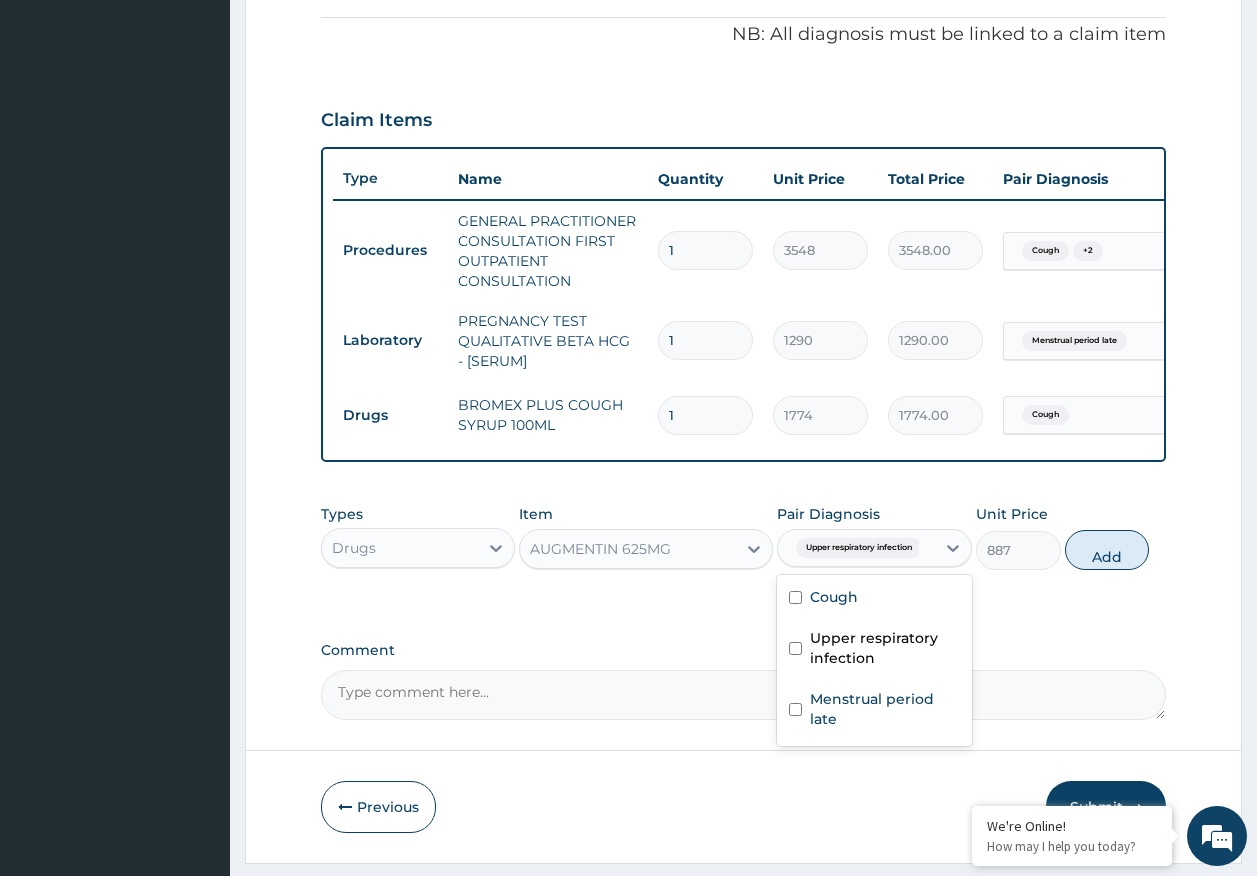 checkbox on "false" 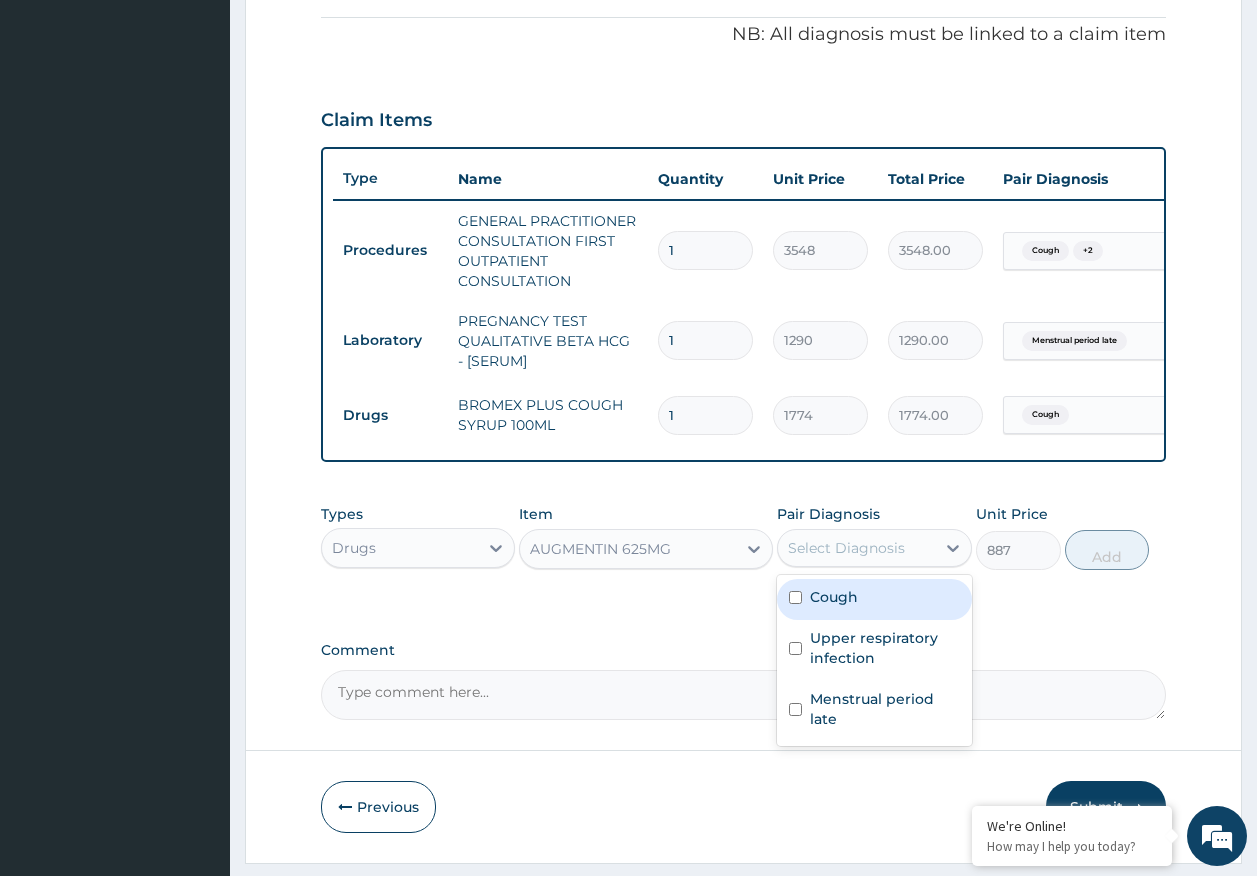 click on "Cough" at bounding box center [874, 599] 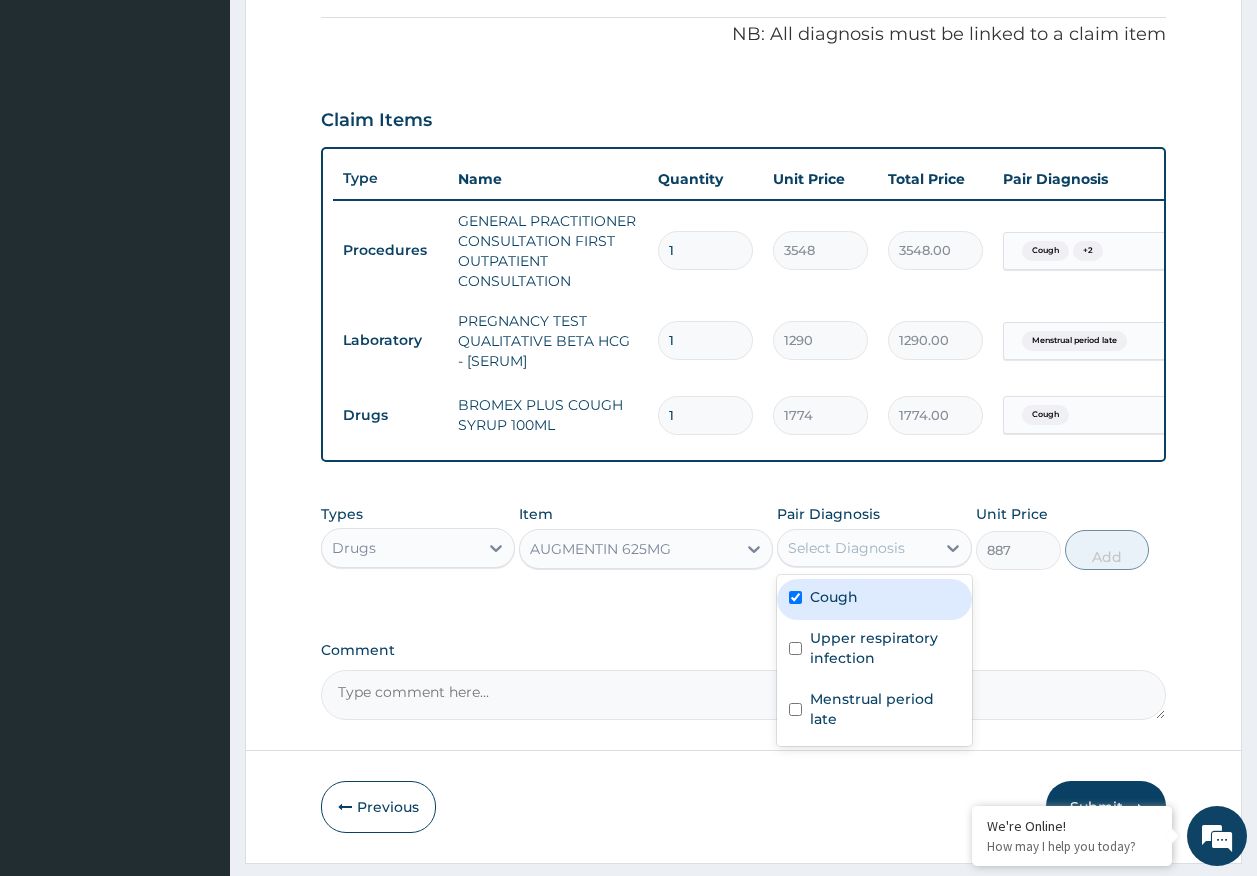 checkbox on "true" 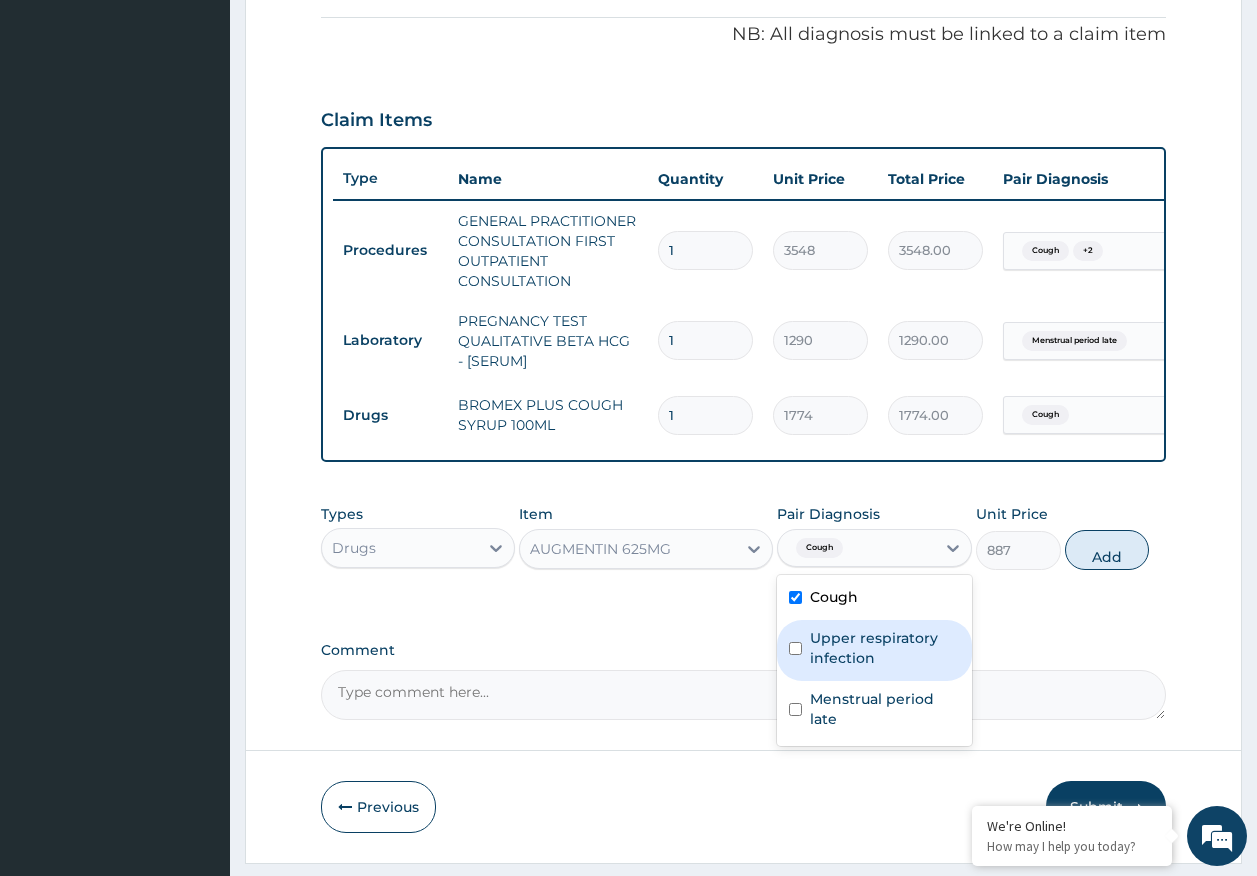 click on "Upper respiratory infection" at bounding box center [885, 648] 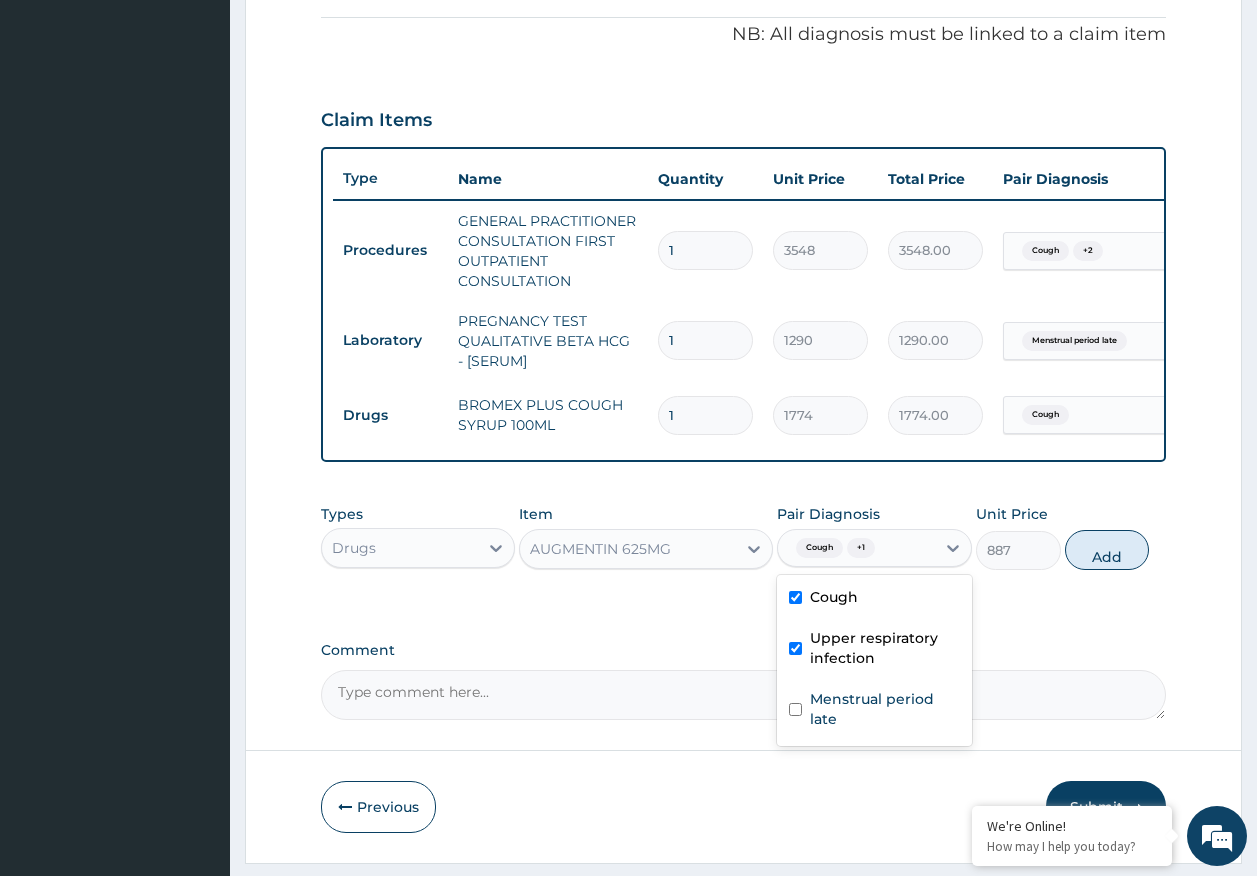 checkbox on "true" 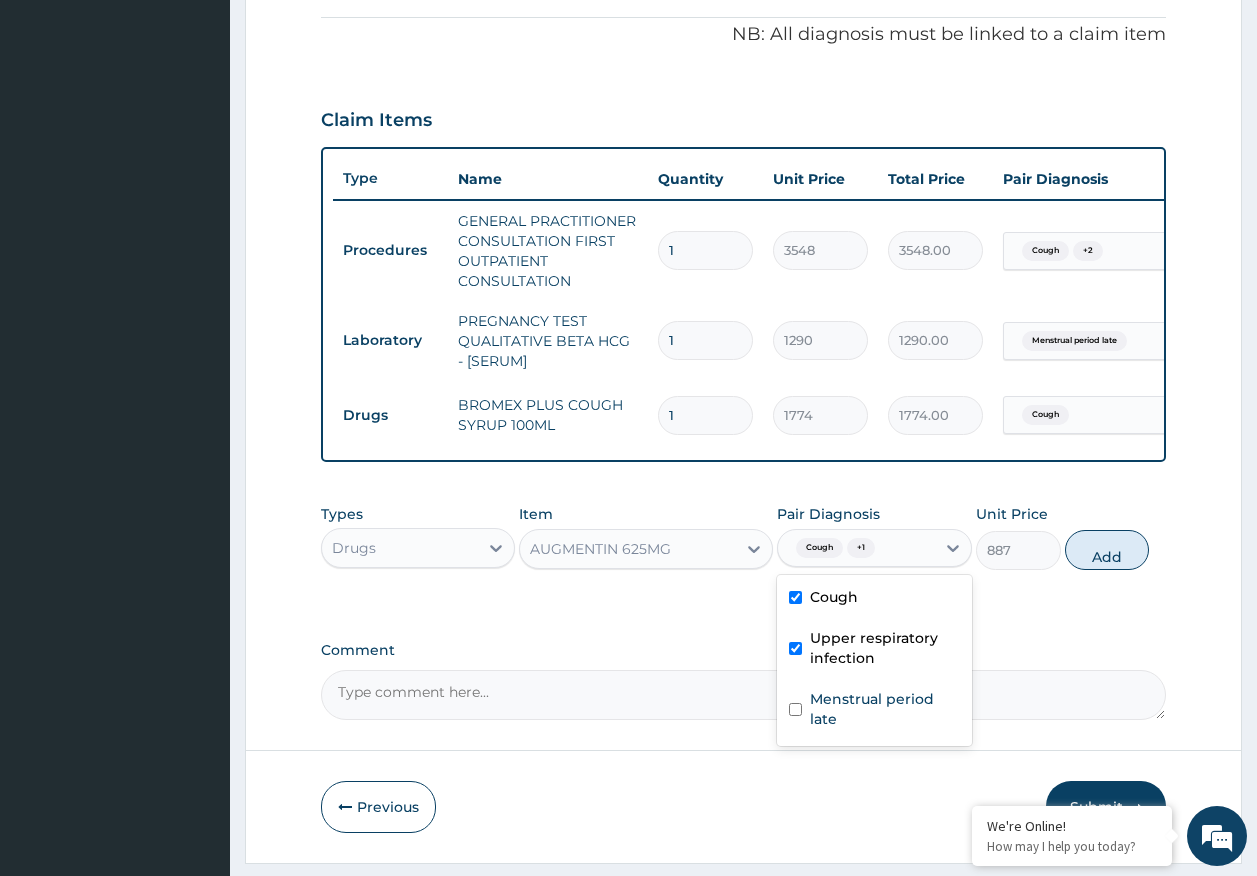 click on "Add" at bounding box center (1107, 550) 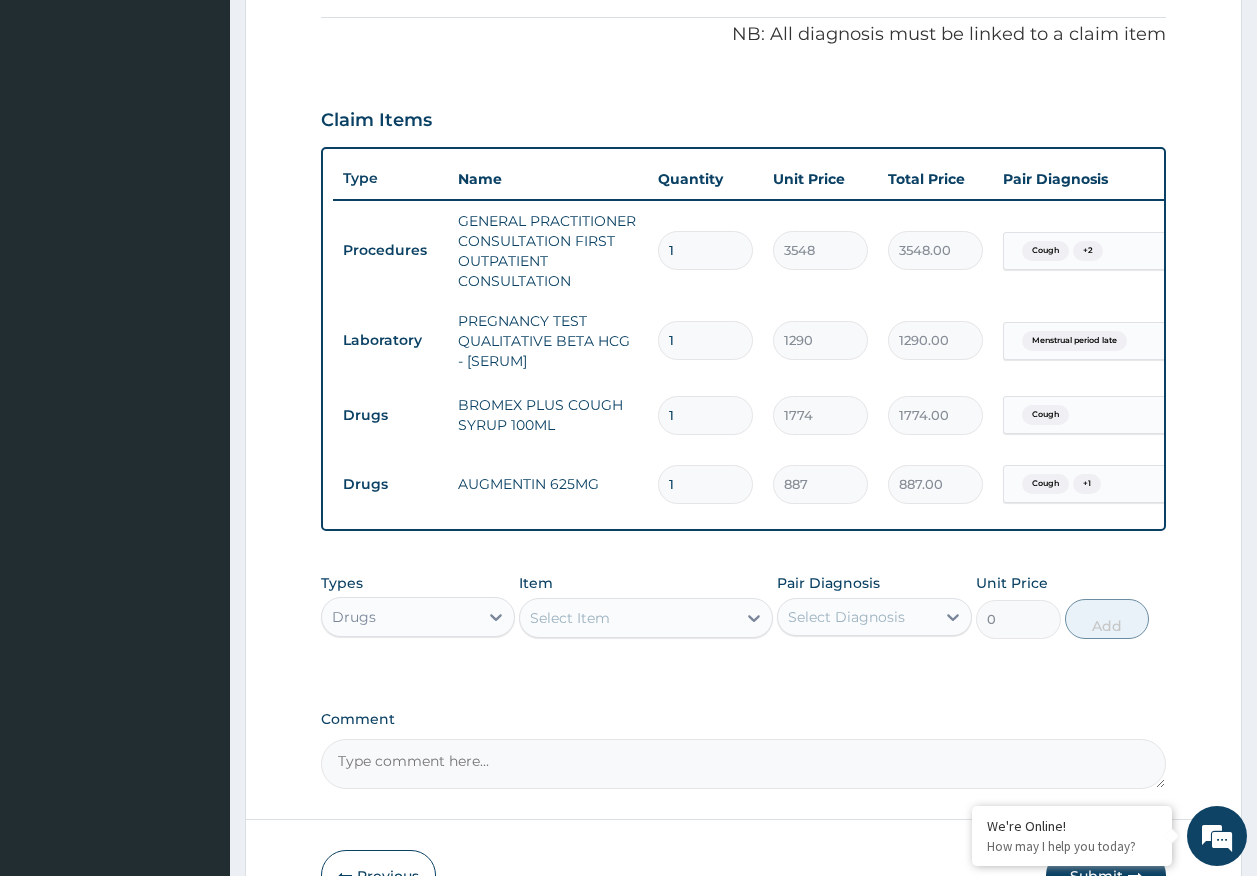 type on "14" 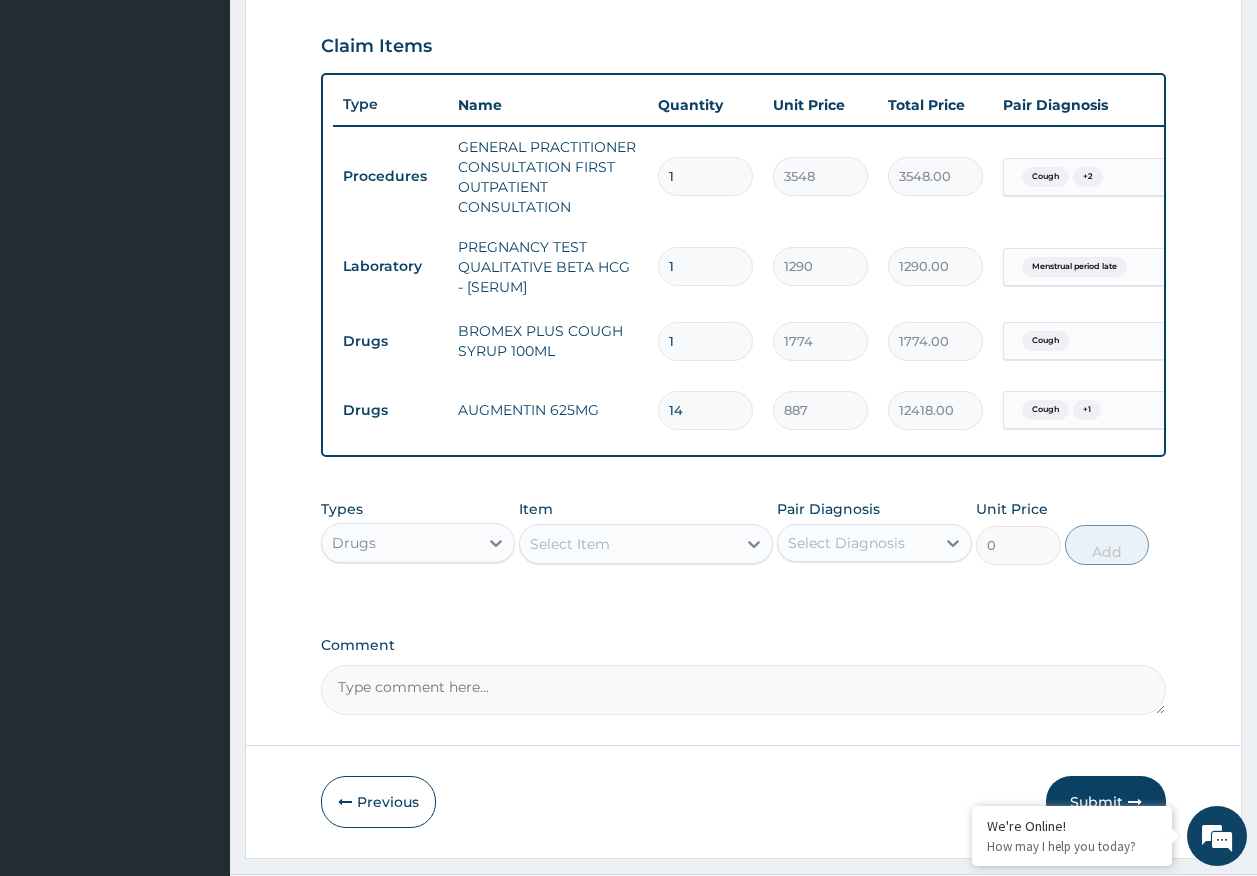 scroll, scrollTop: 735, scrollLeft: 0, axis: vertical 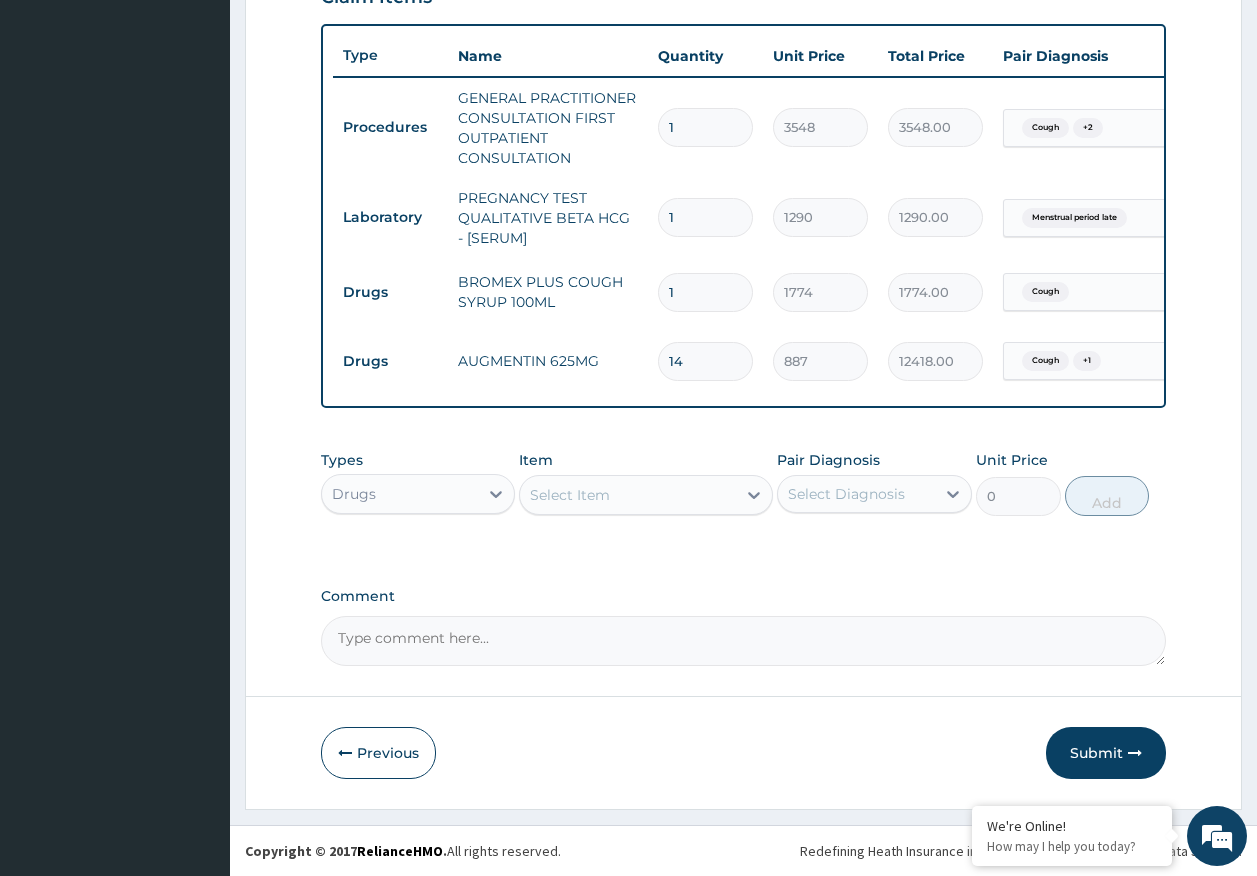 type on "14" 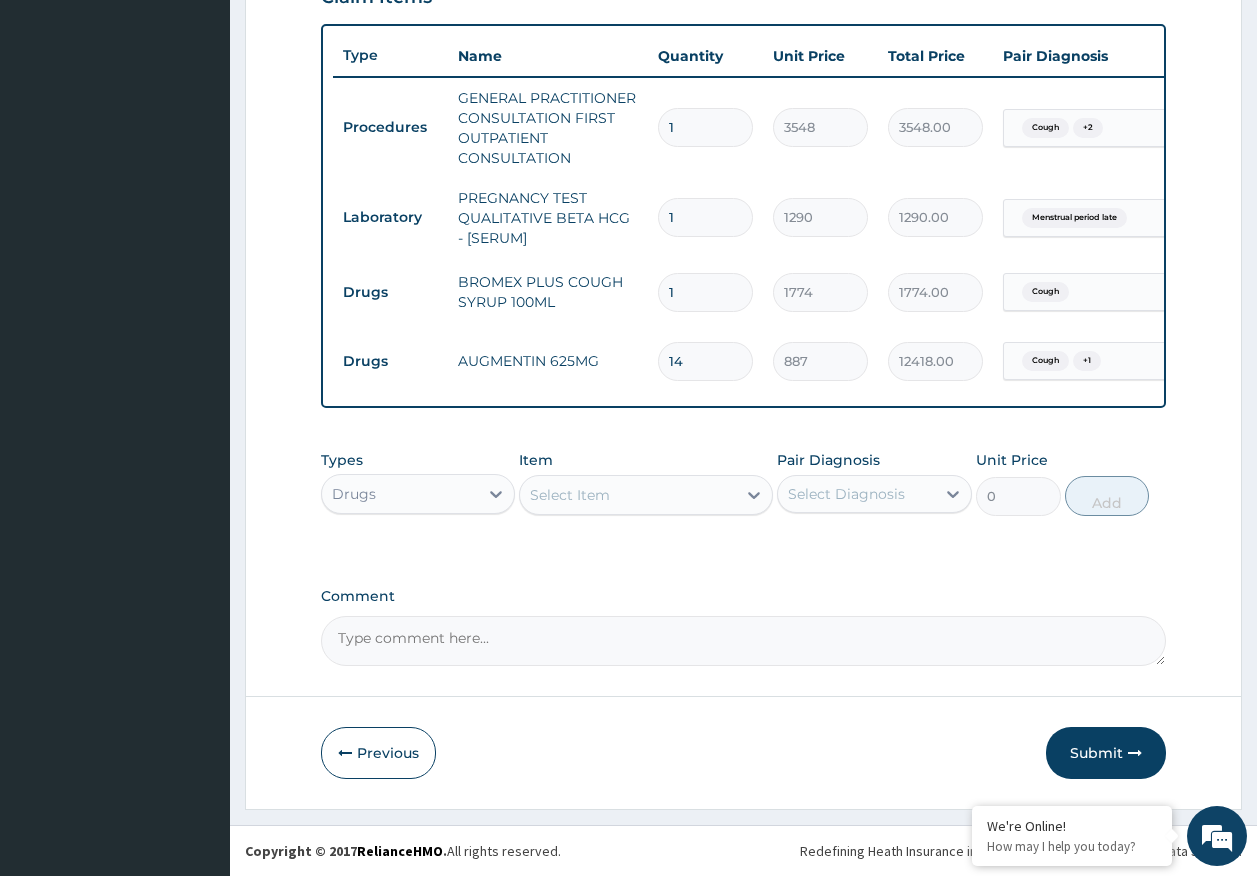 click on "Submit" at bounding box center (1106, 753) 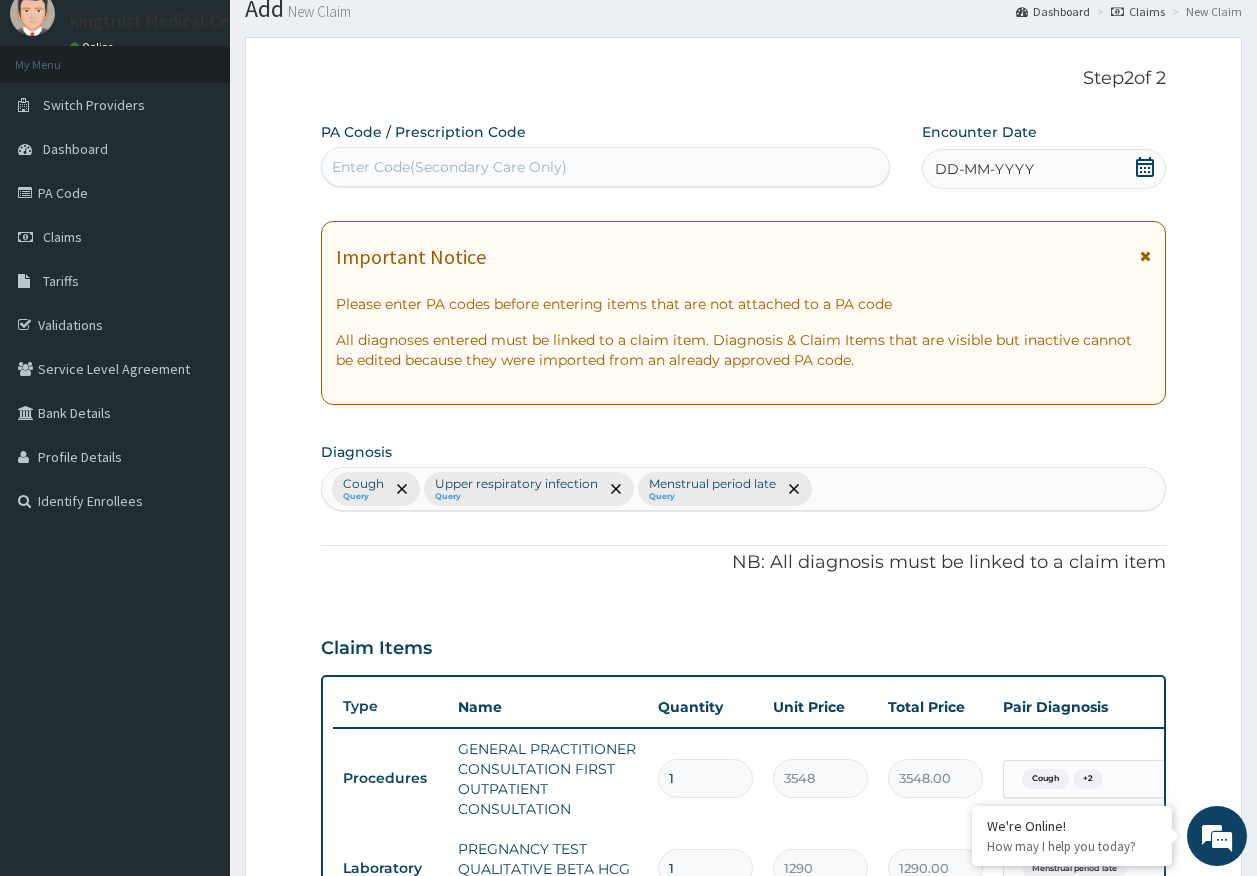 scroll, scrollTop: 0, scrollLeft: 0, axis: both 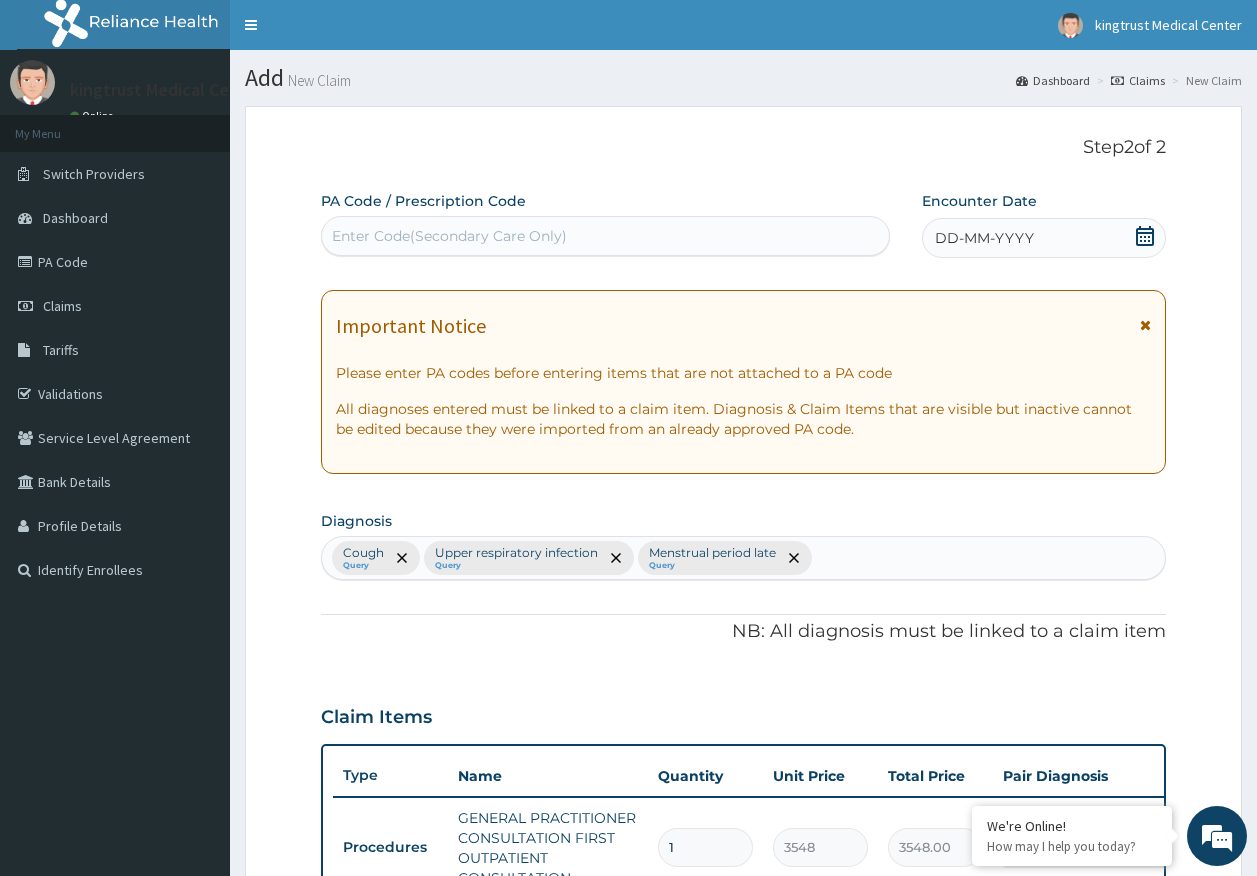 click on "DD-MM-YYYY" at bounding box center (1044, 238) 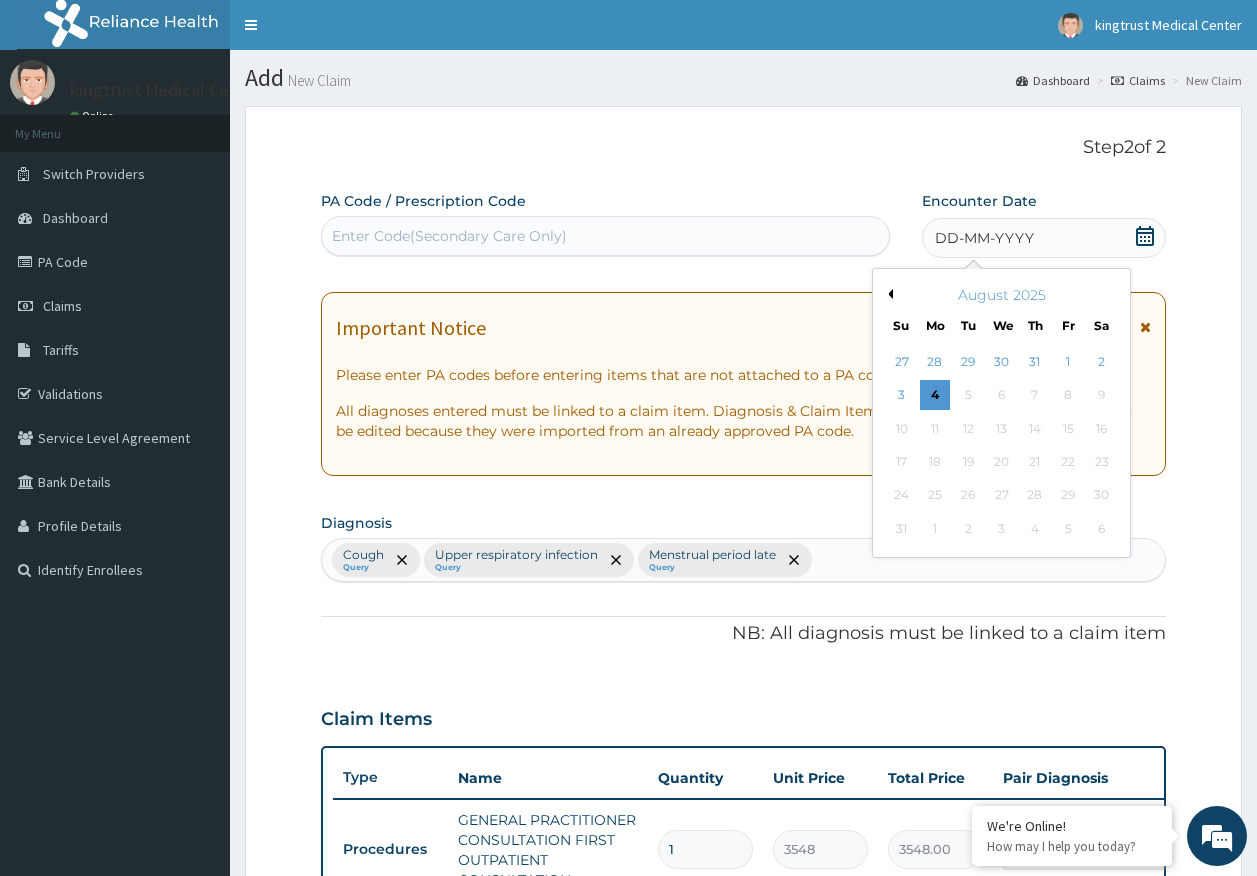 click on "1" at bounding box center [1068, 362] 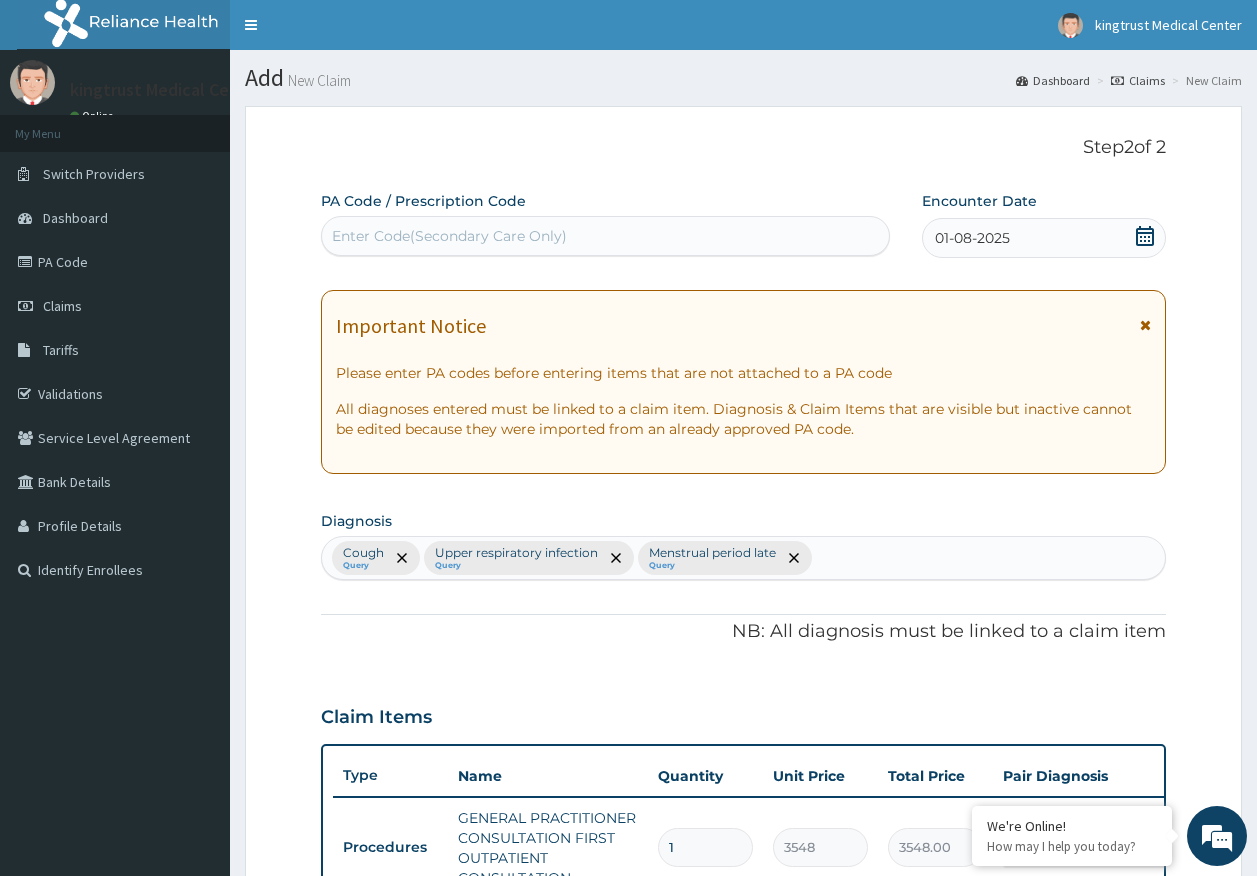 click on "01-08-2025" at bounding box center [1044, 238] 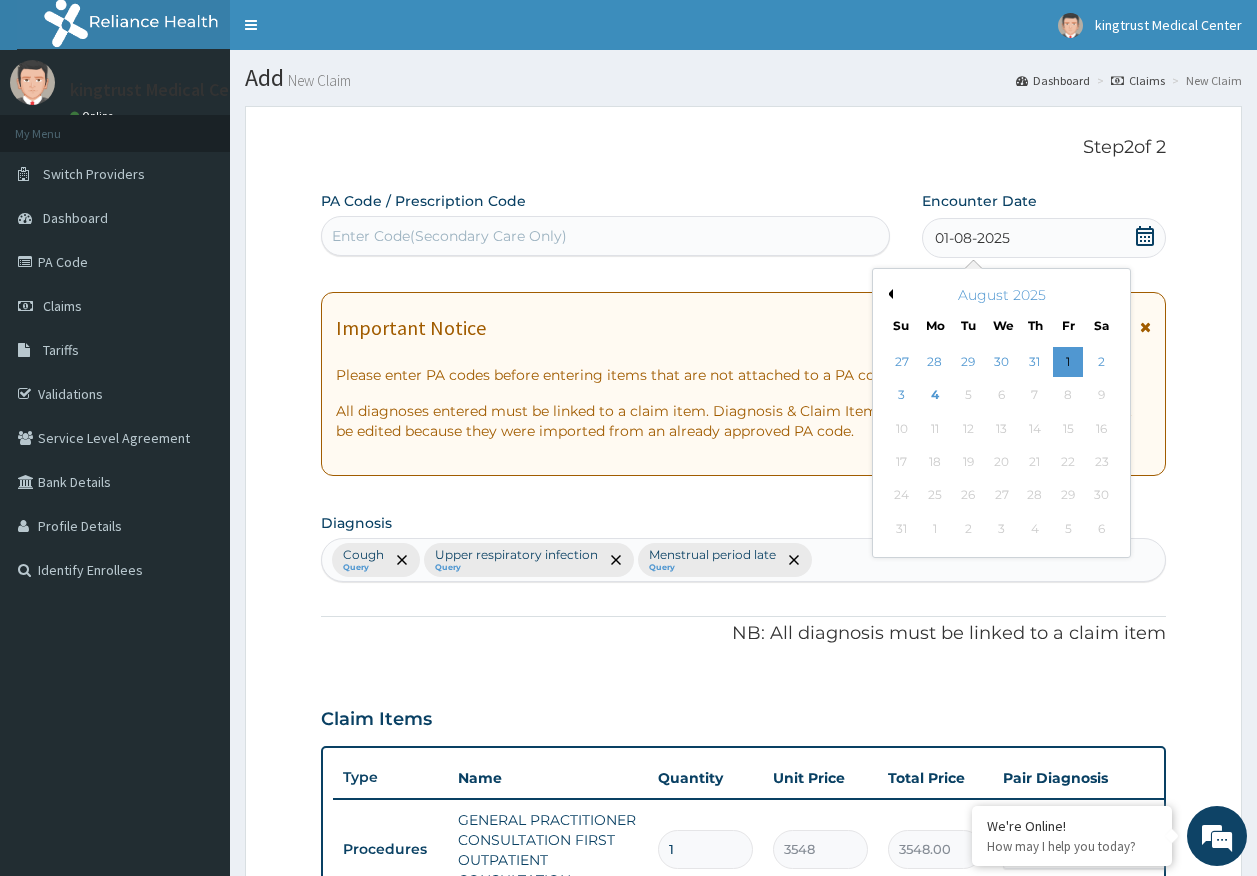 click on "2" at bounding box center (1102, 362) 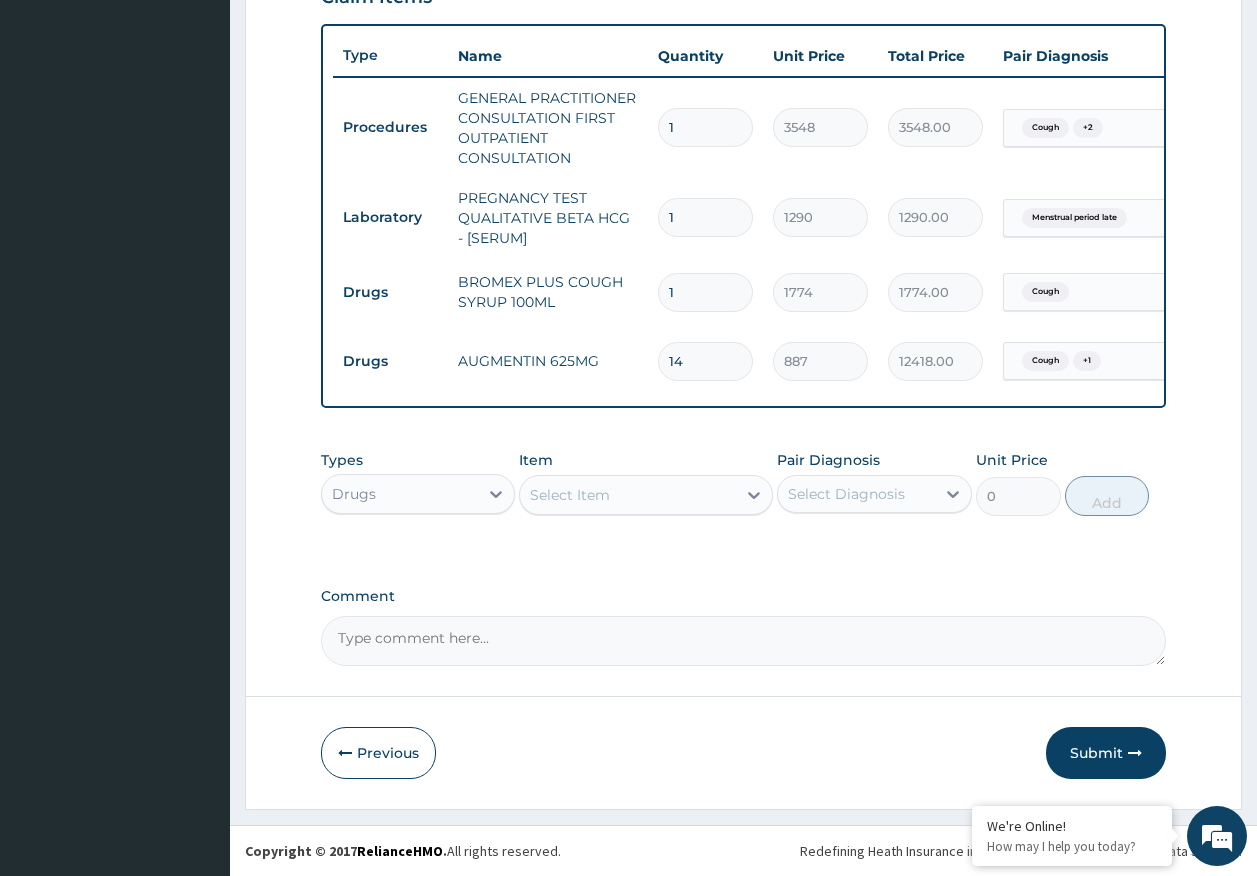 click on "Submit" at bounding box center [1106, 753] 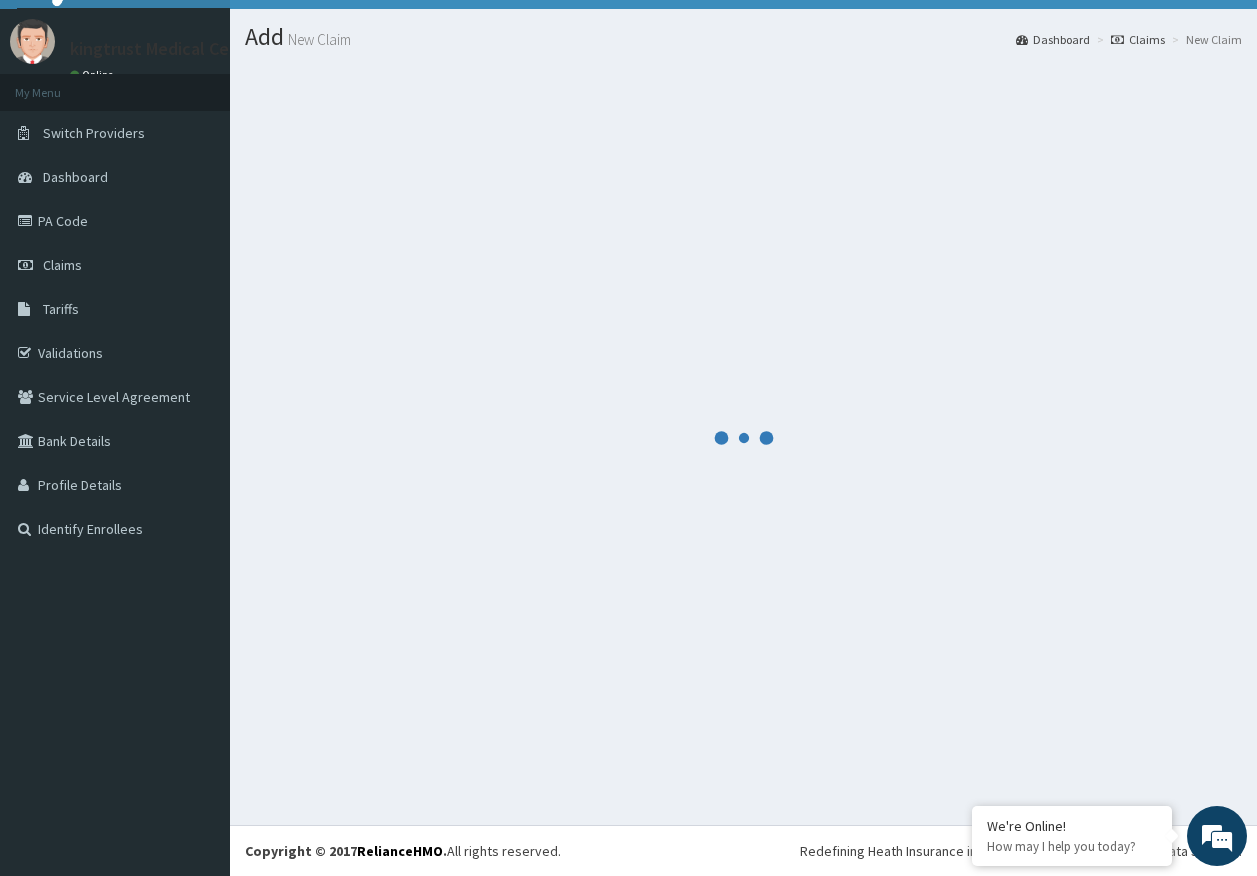 scroll, scrollTop: 735, scrollLeft: 0, axis: vertical 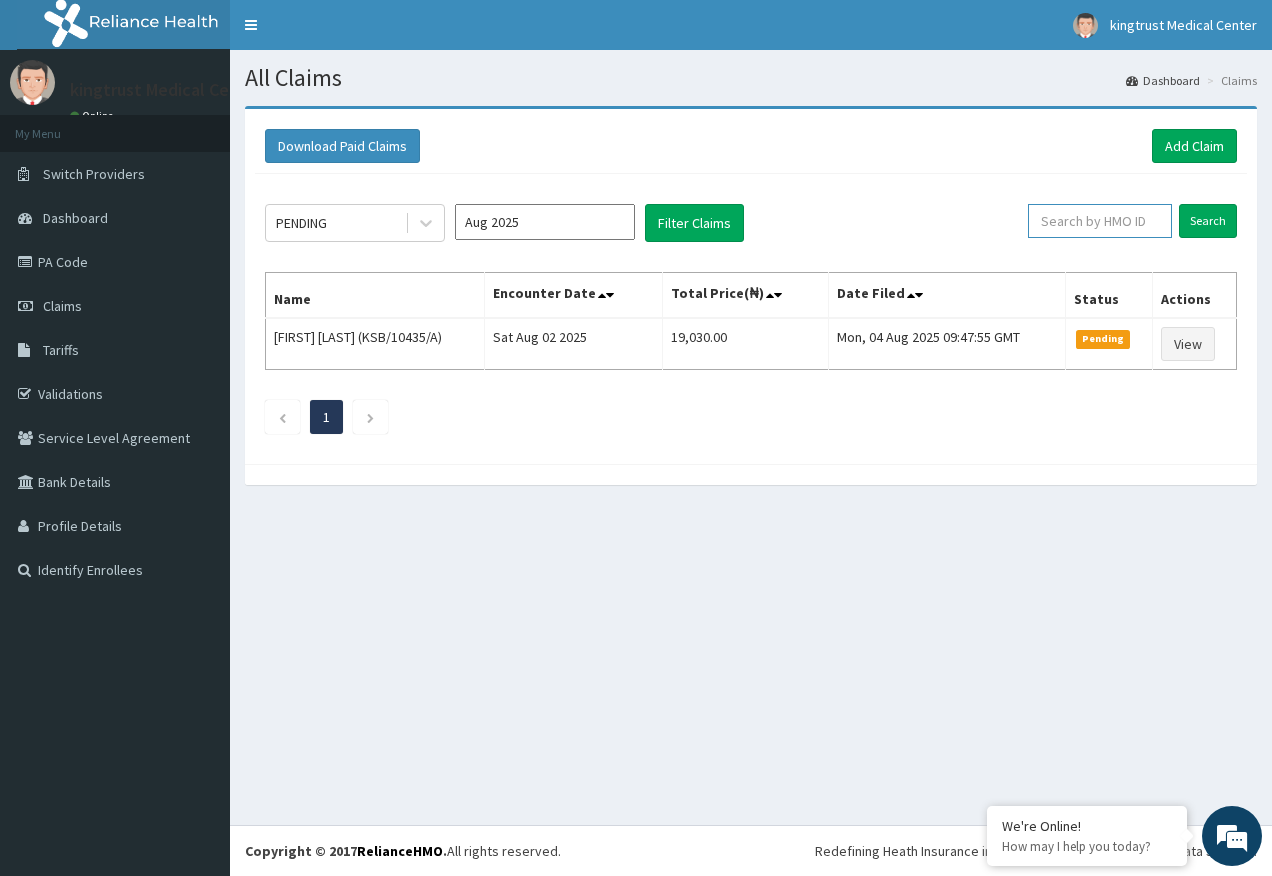 click at bounding box center (1100, 221) 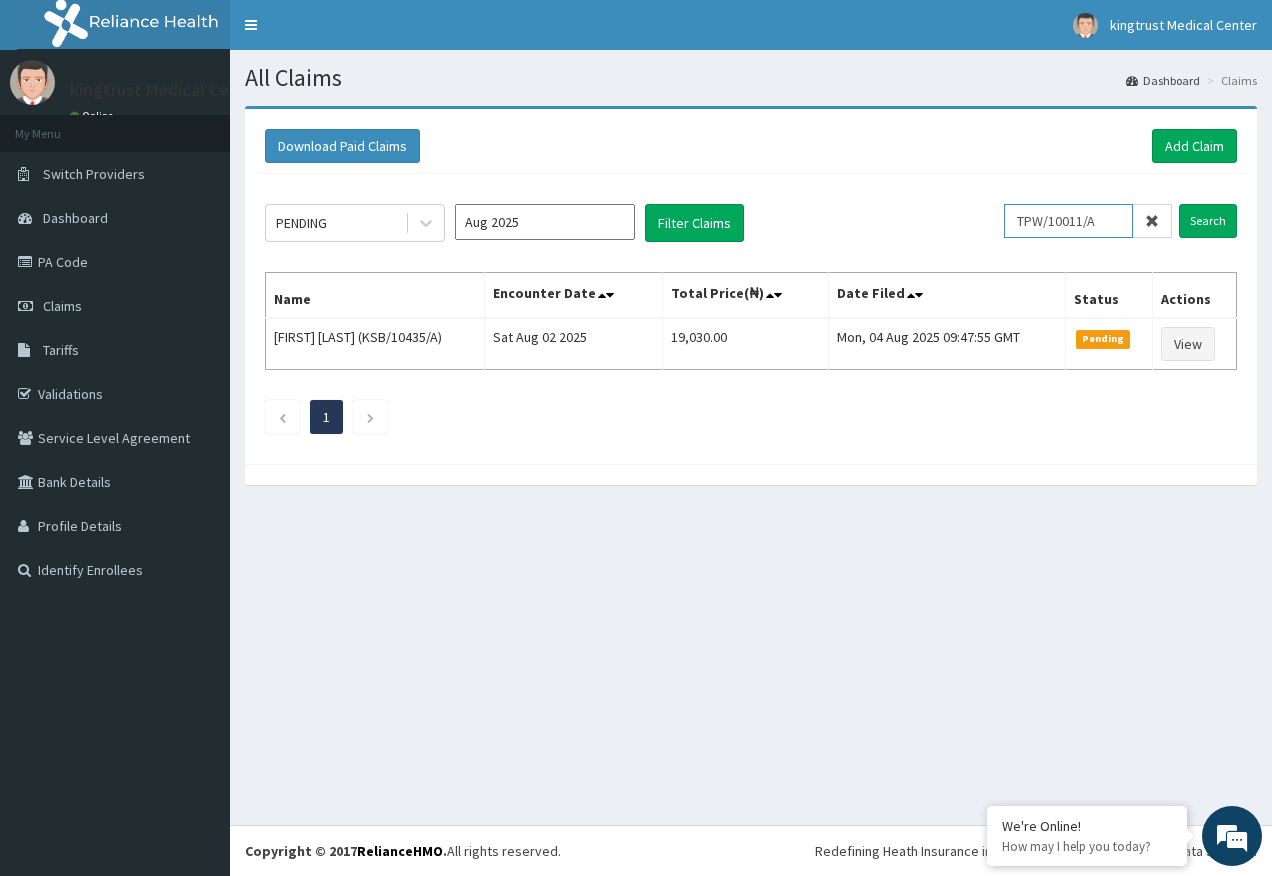 type on "TPW/10011/A" 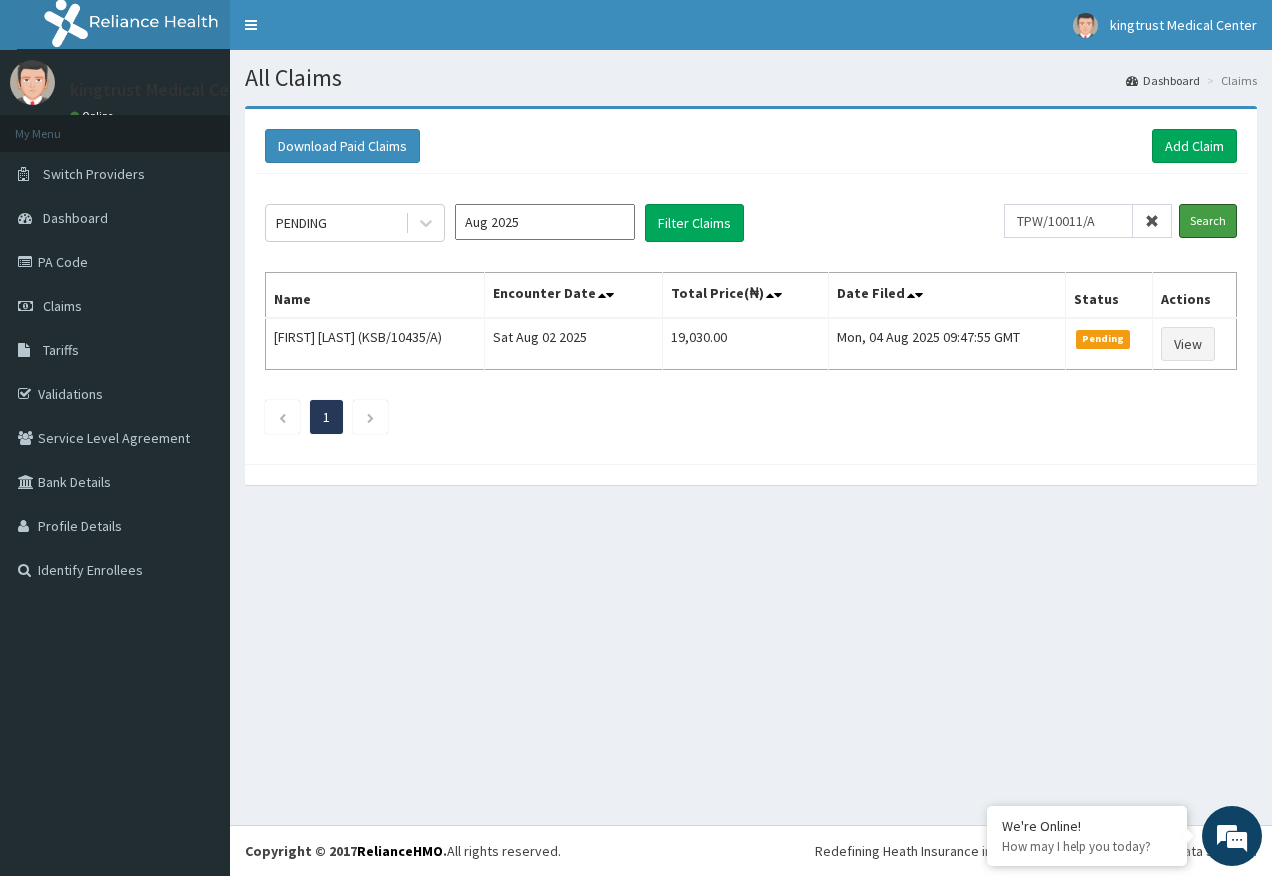 click on "Search" at bounding box center (1208, 221) 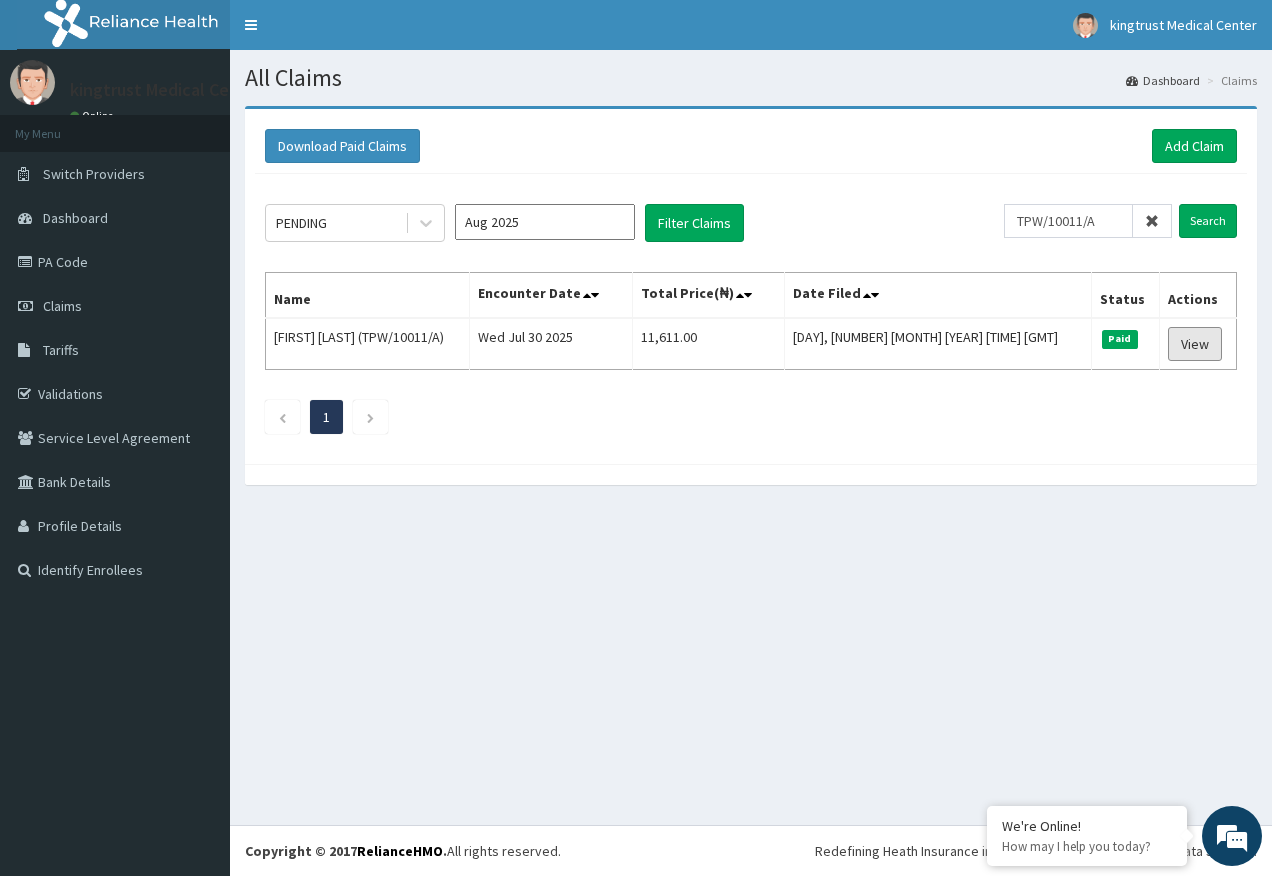 click on "View" at bounding box center [1195, 344] 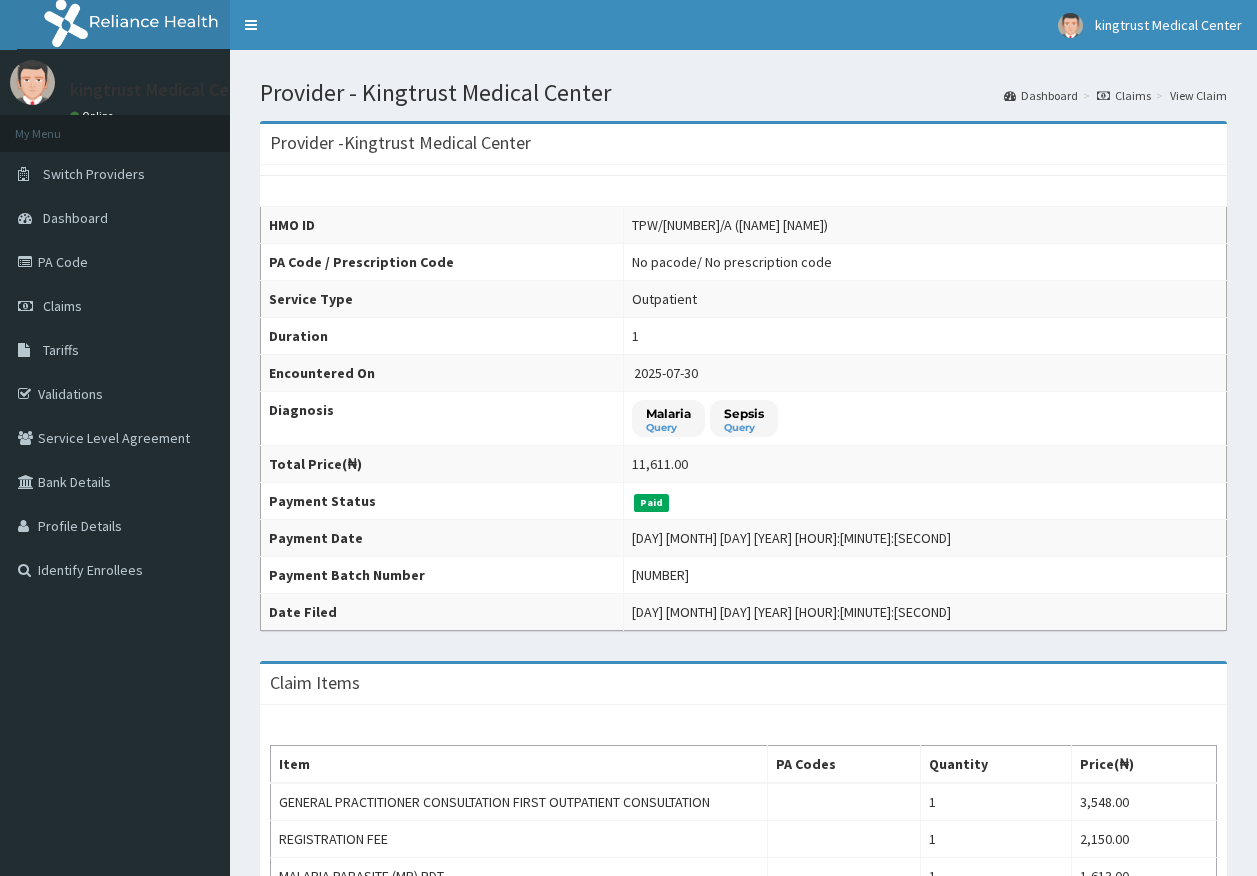 scroll, scrollTop: 0, scrollLeft: 0, axis: both 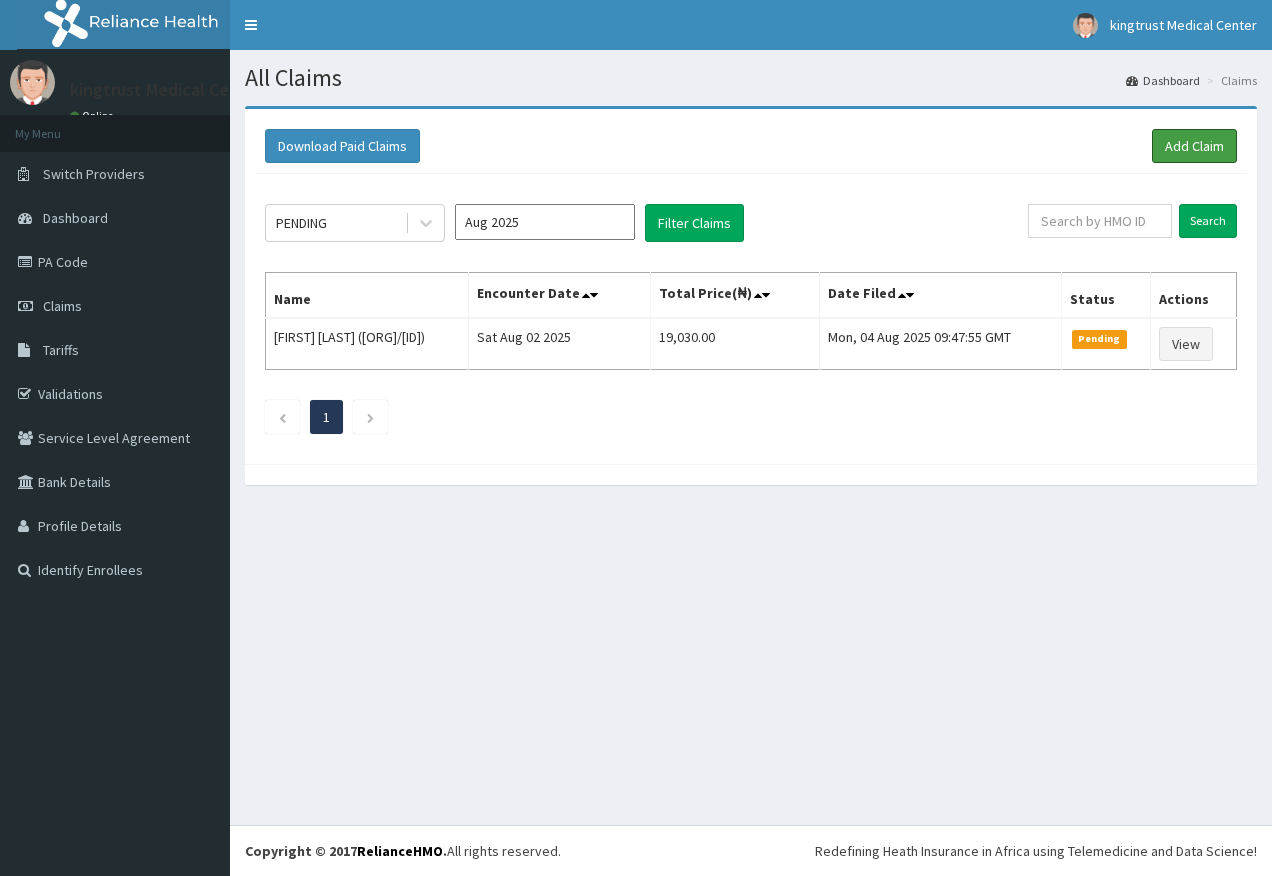 click on "Add Claim" at bounding box center [1194, 146] 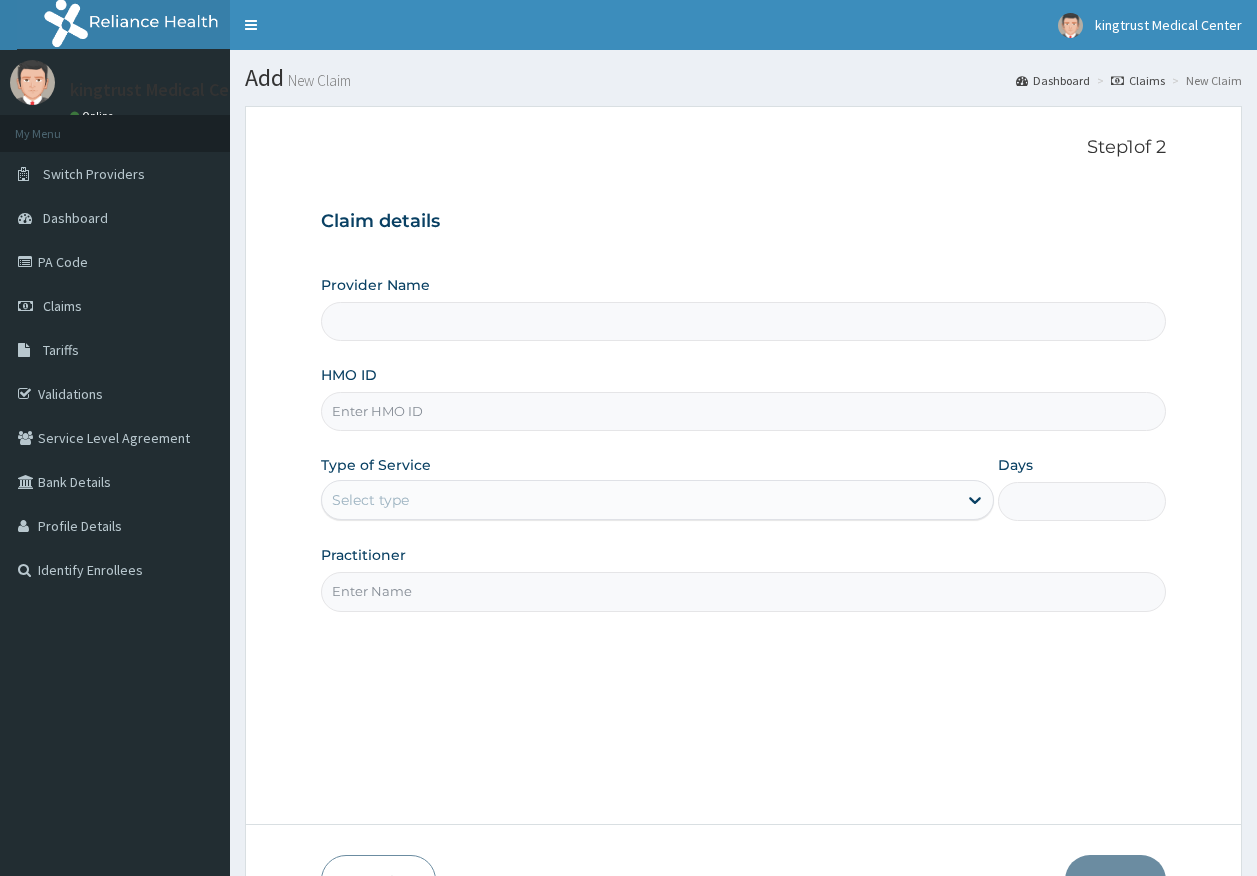 scroll, scrollTop: 0, scrollLeft: 0, axis: both 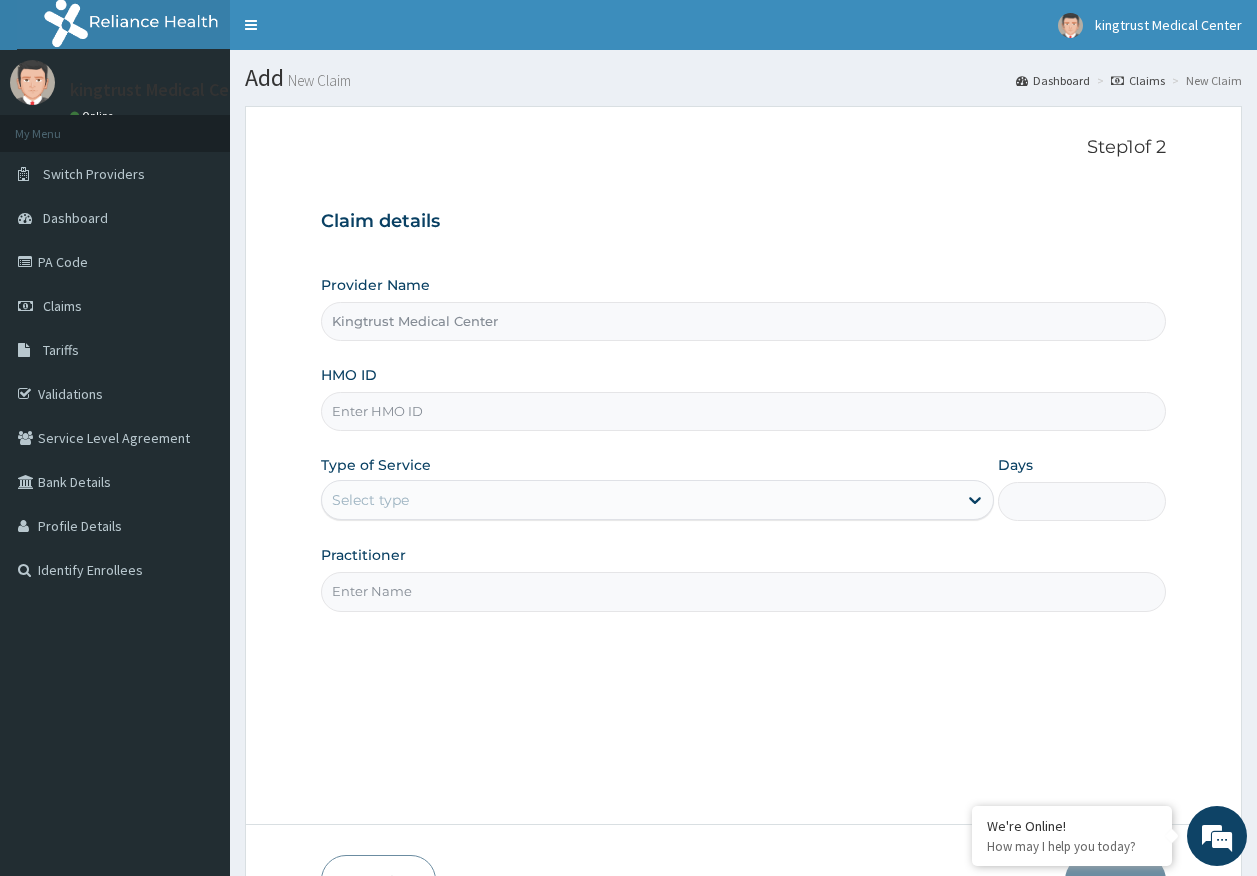 click on "HMO ID" at bounding box center (744, 411) 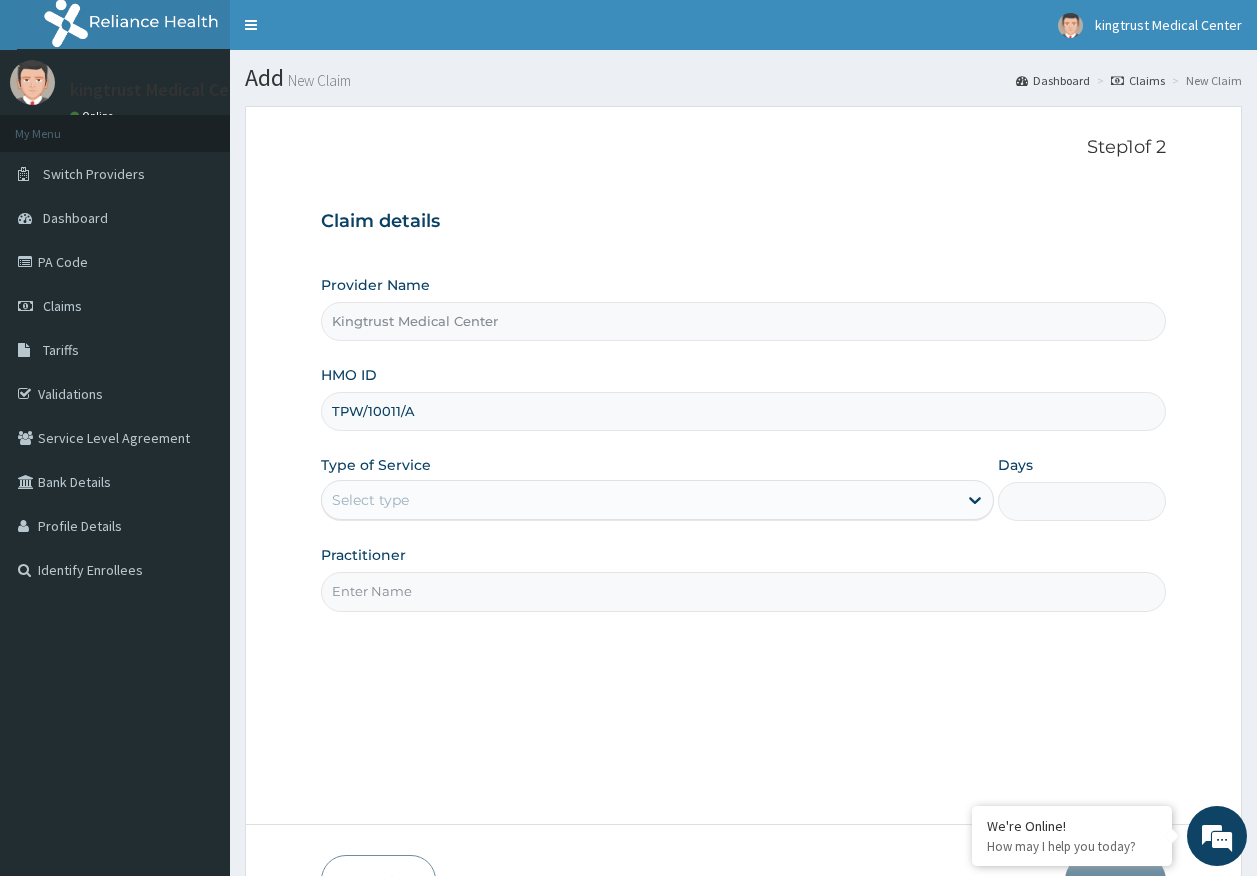 type on "TPW/10011/A" 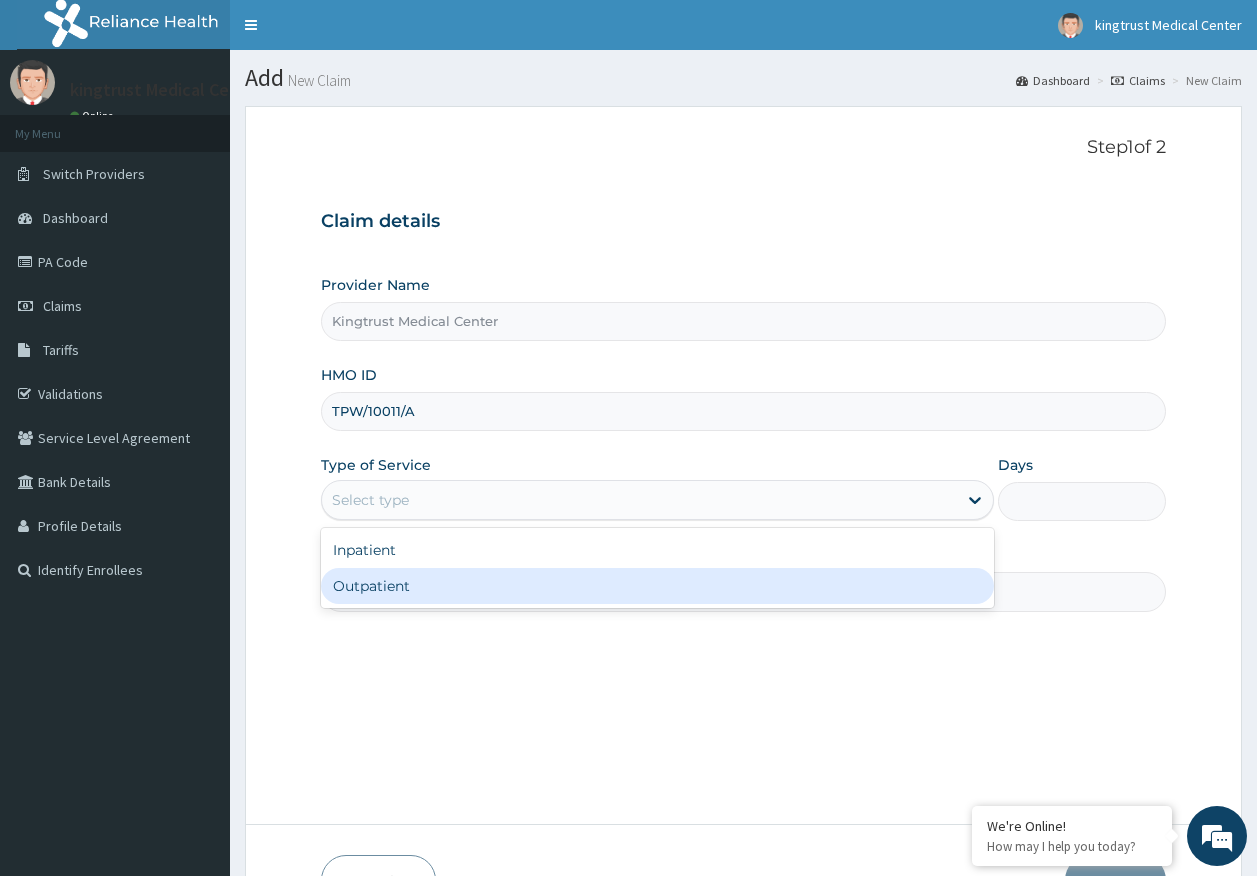 click on "Outpatient" at bounding box center [657, 586] 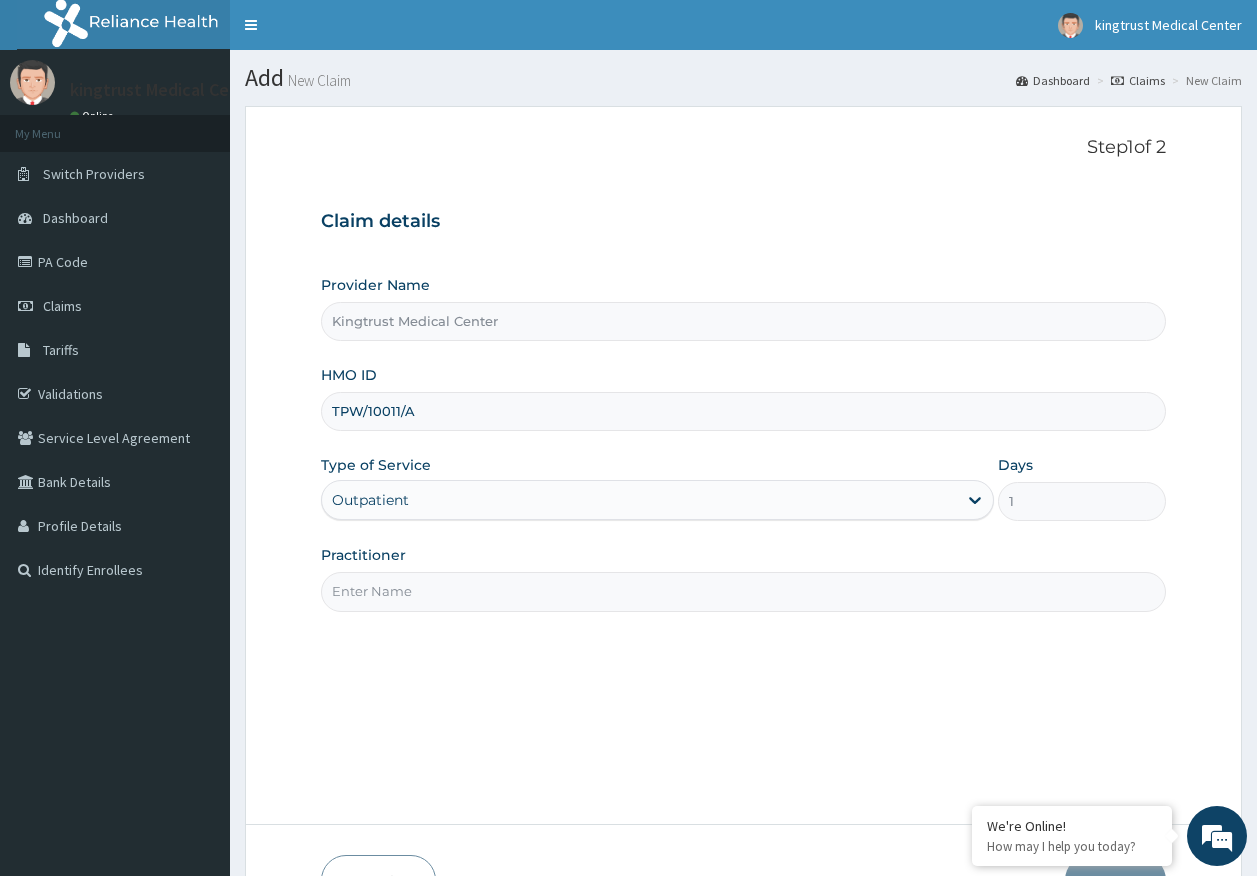 click on "Practitioner" at bounding box center [744, 591] 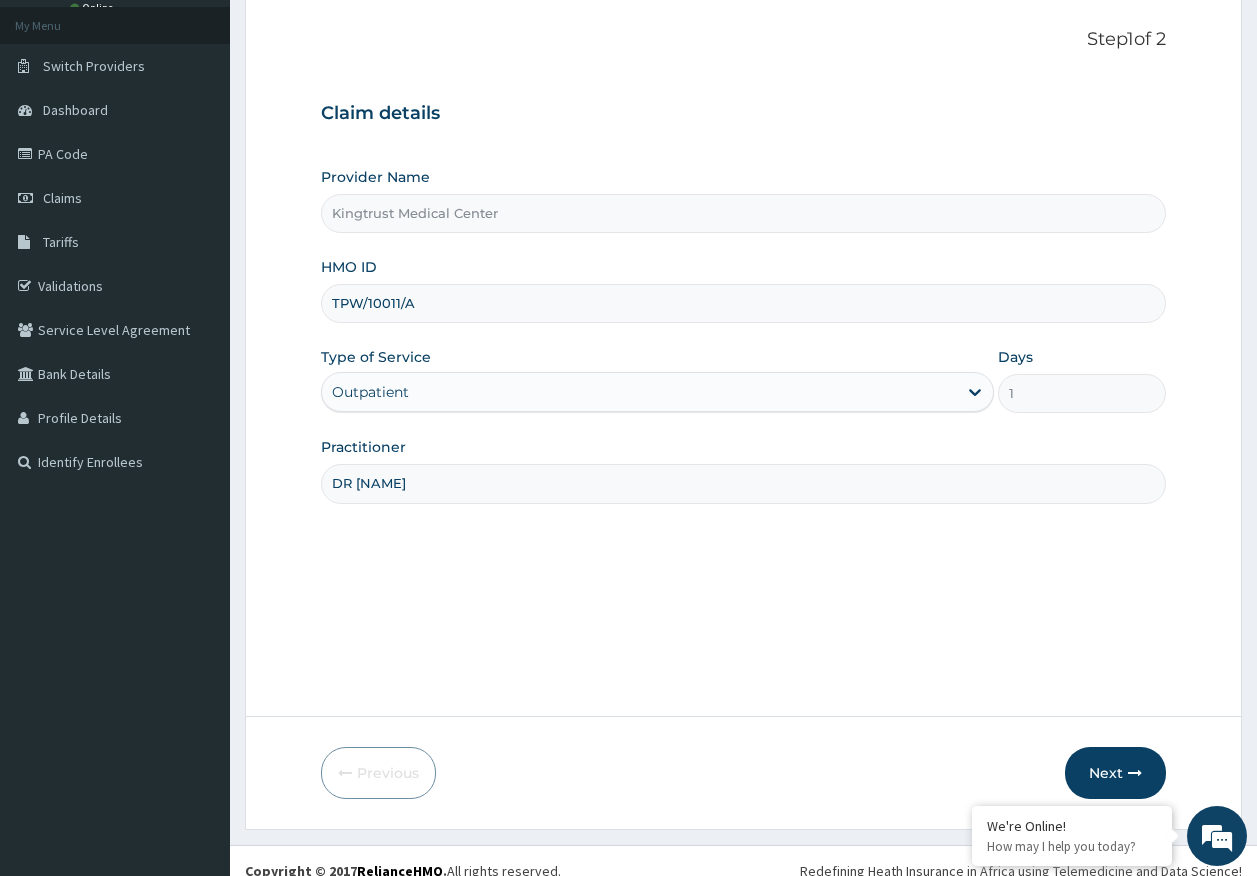 scroll, scrollTop: 128, scrollLeft: 0, axis: vertical 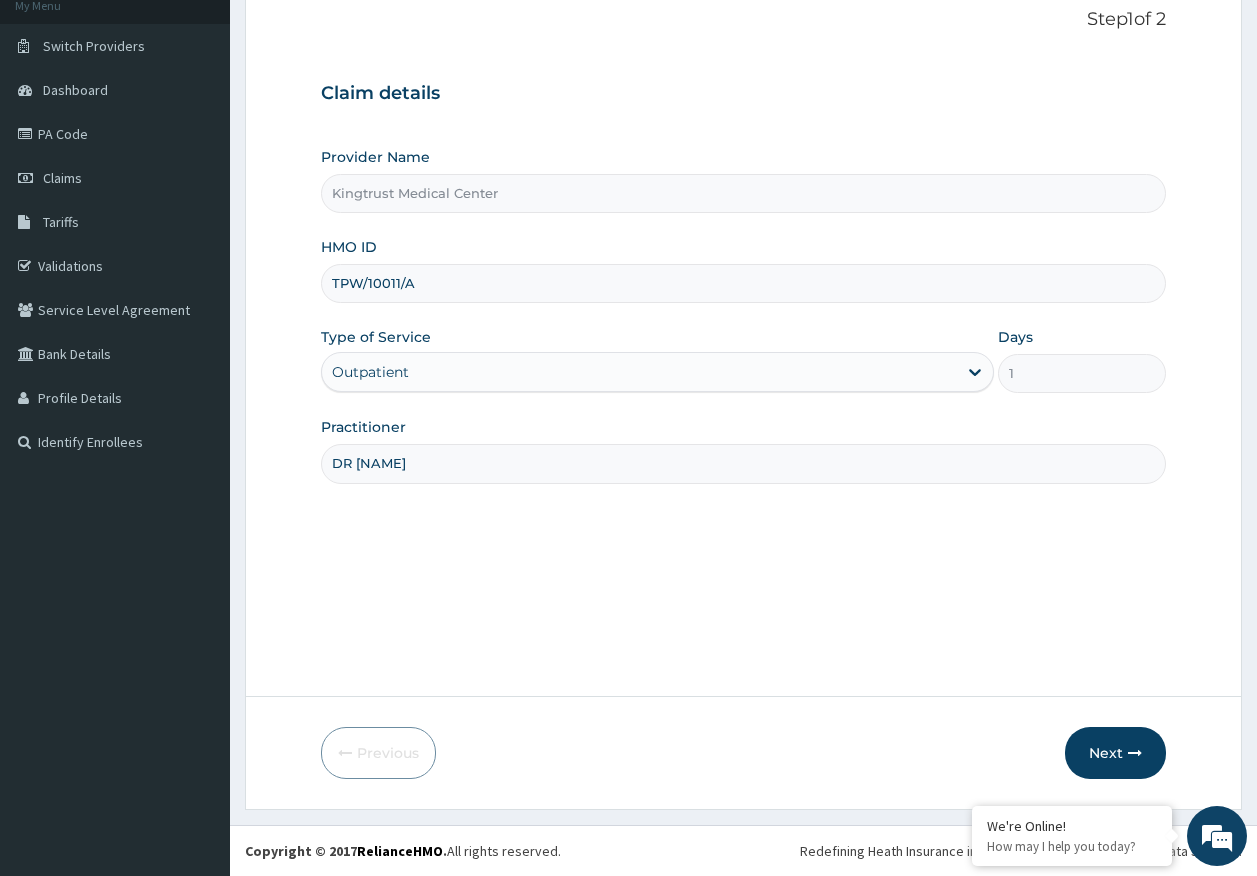 click on "Next" at bounding box center (1115, 753) 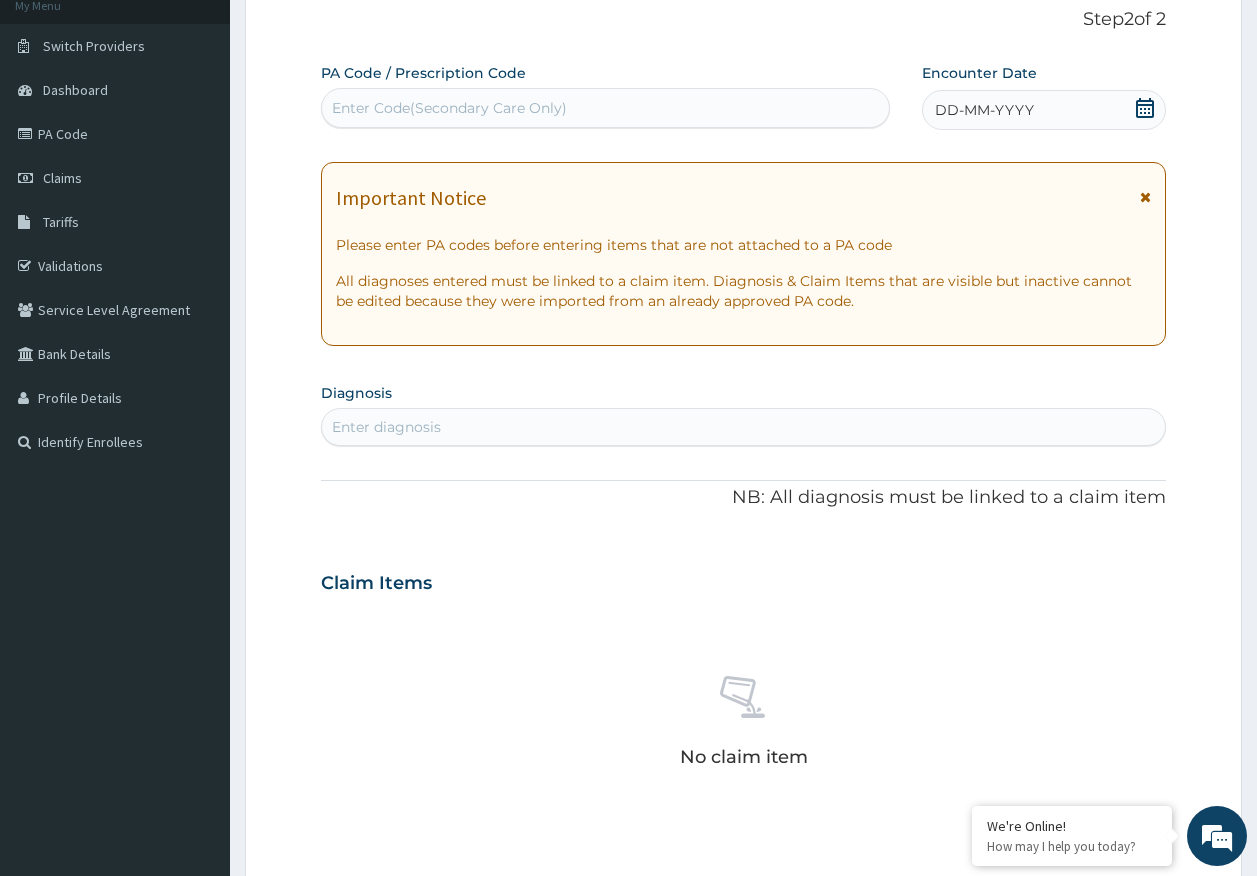 click on "Enter diagnosis" at bounding box center [744, 427] 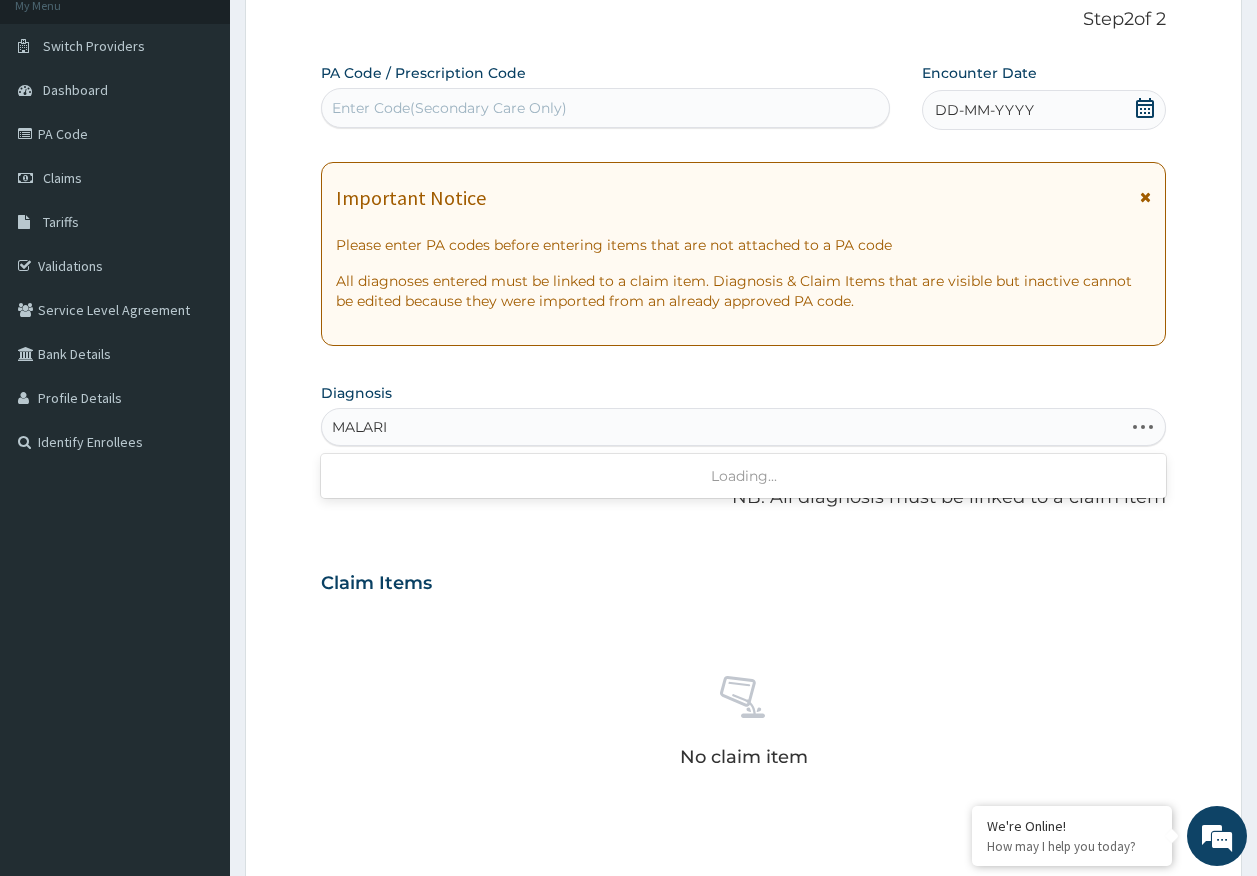 type on "MALARIA" 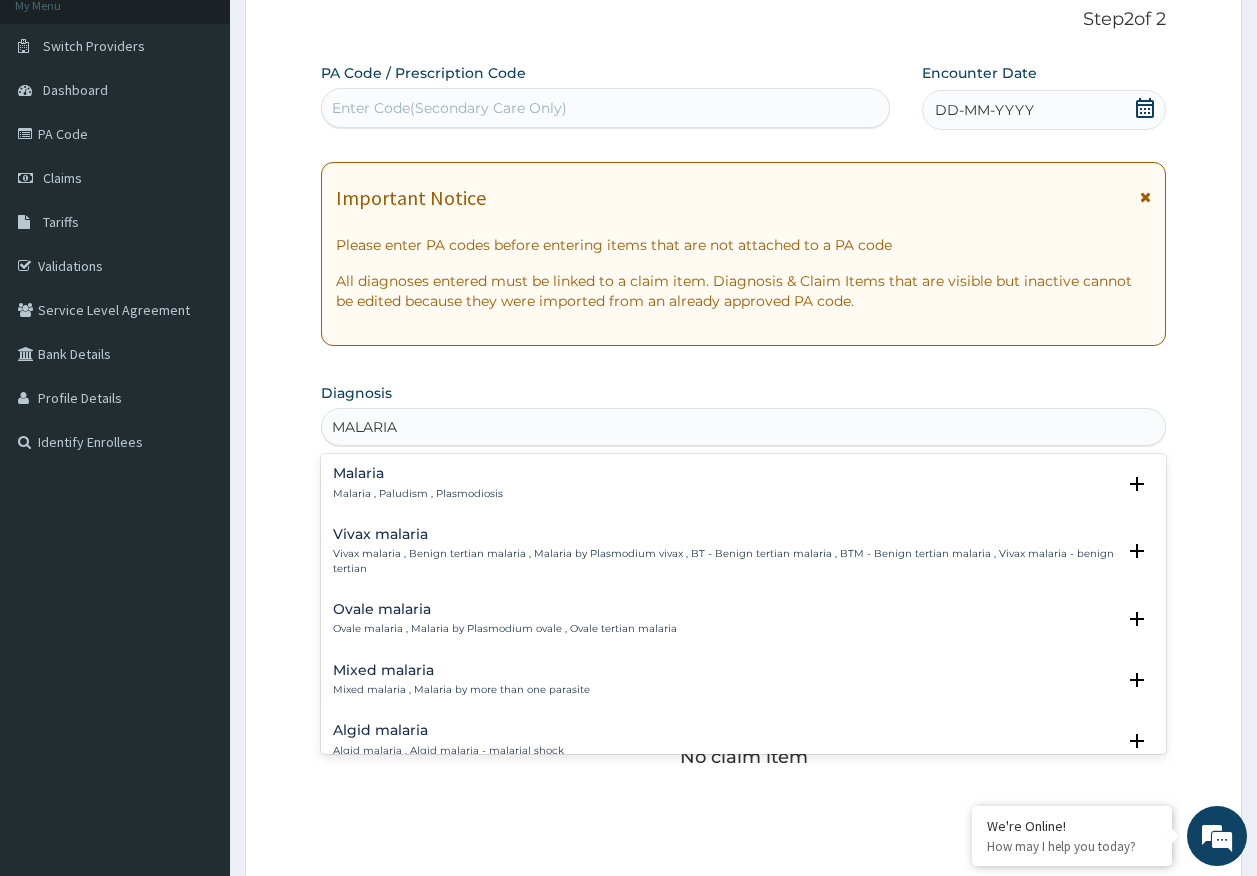 click on "Malaria Malaria , Paludism , Plasmodiosis" at bounding box center [418, 483] 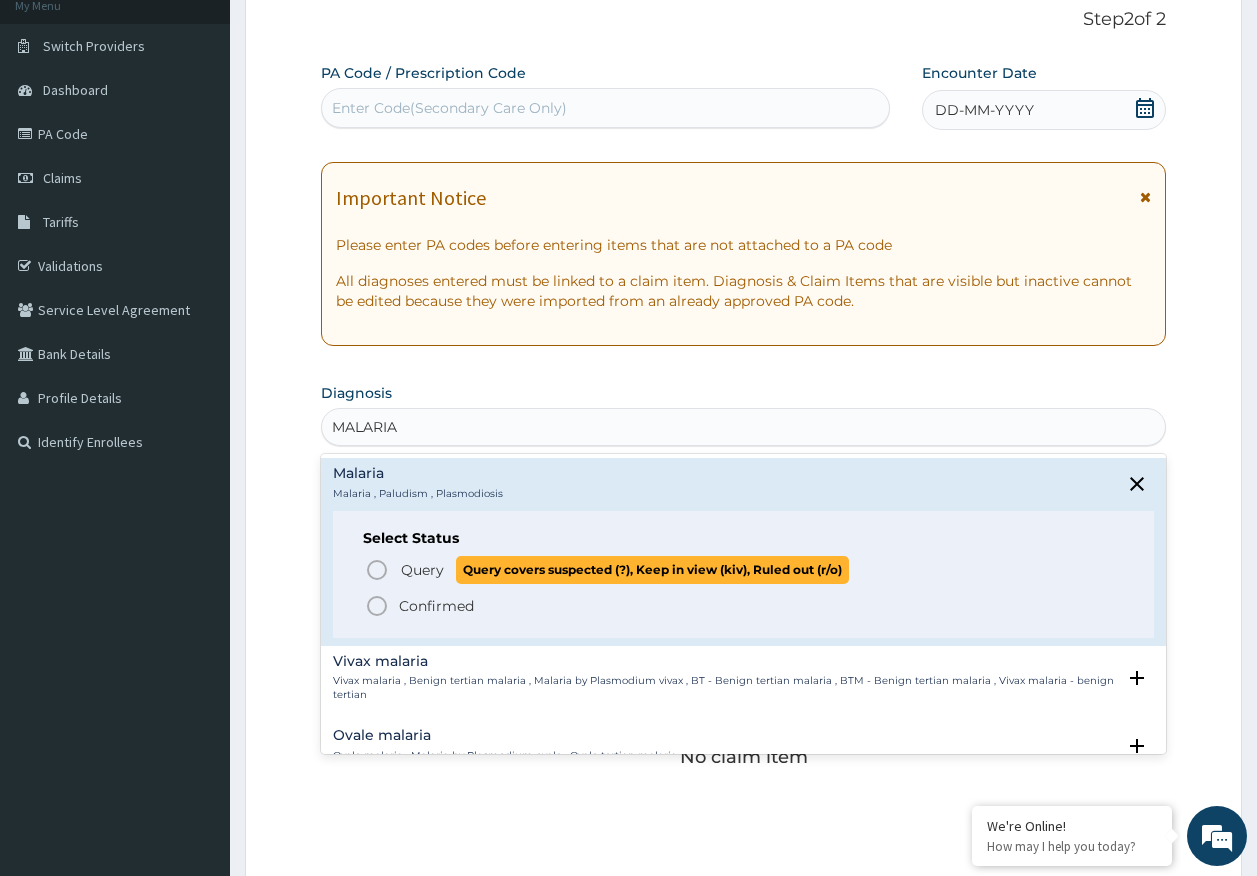 click on "Query" at bounding box center (422, 570) 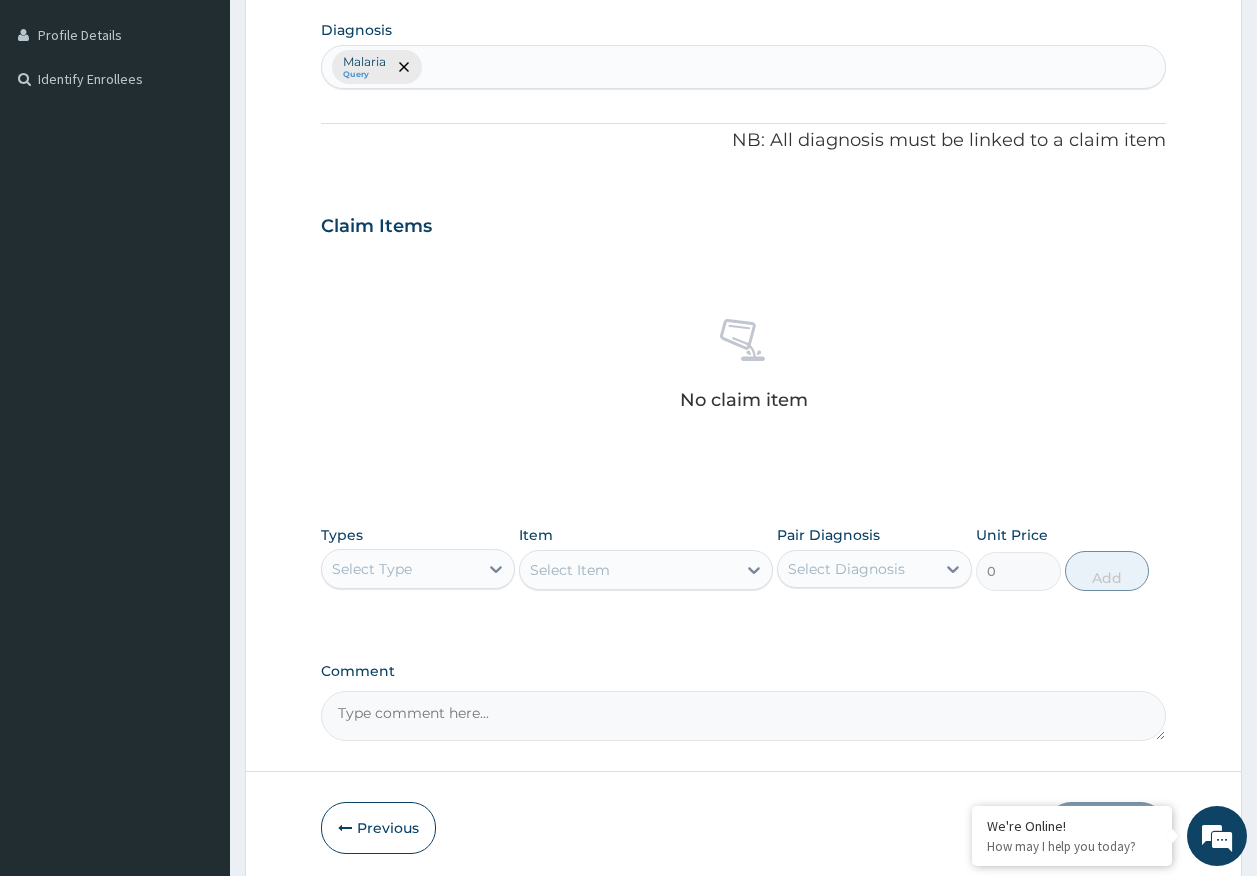 scroll, scrollTop: 528, scrollLeft: 0, axis: vertical 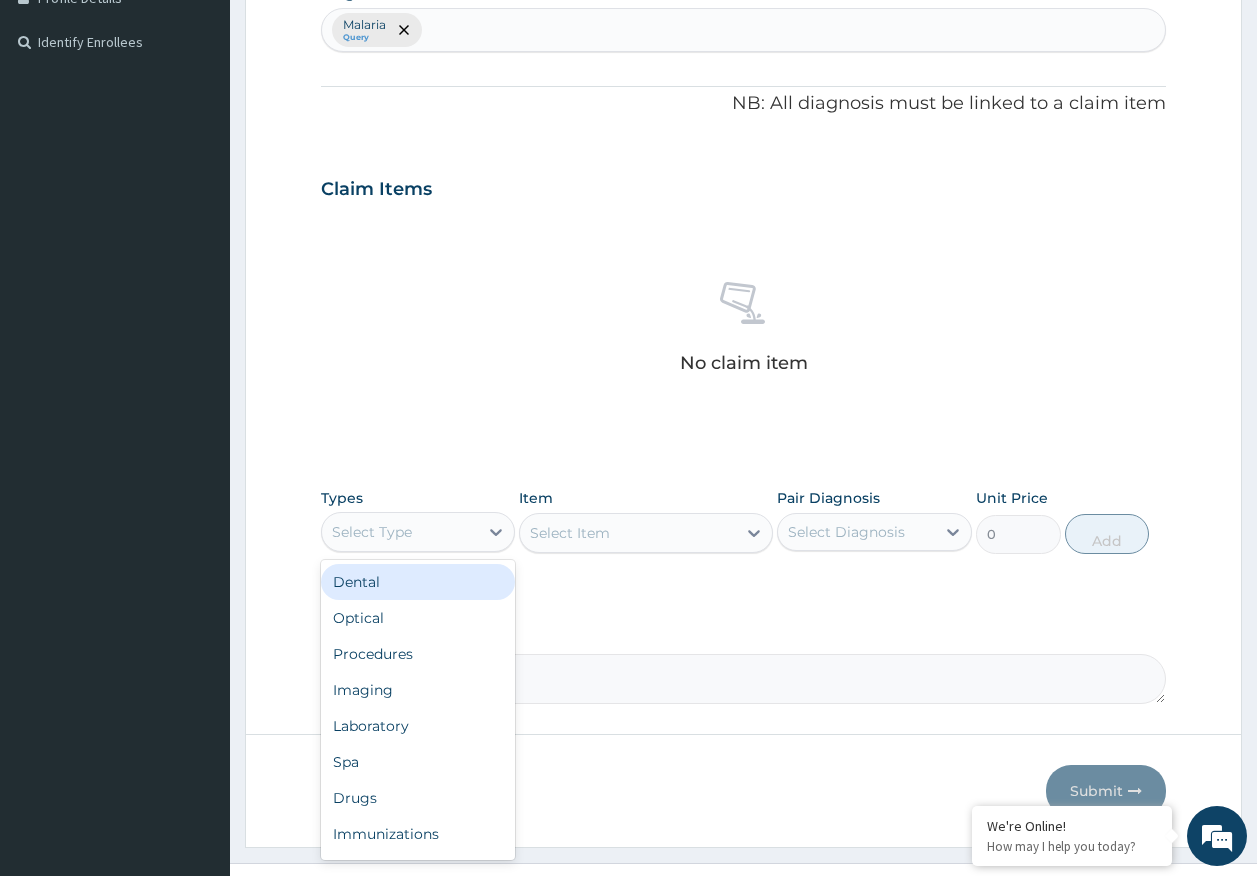 click on "Select Type" at bounding box center (372, 532) 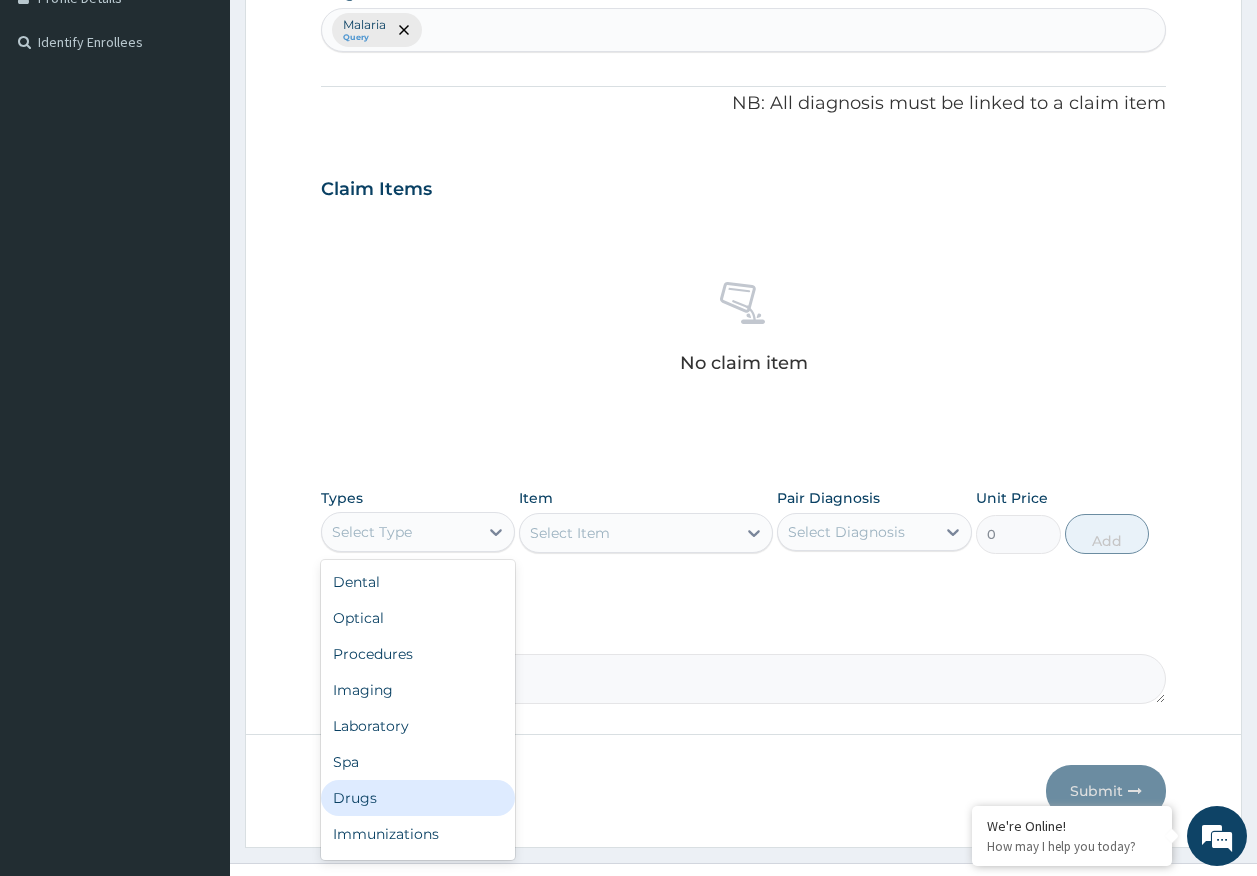 click on "Drugs" at bounding box center [418, 798] 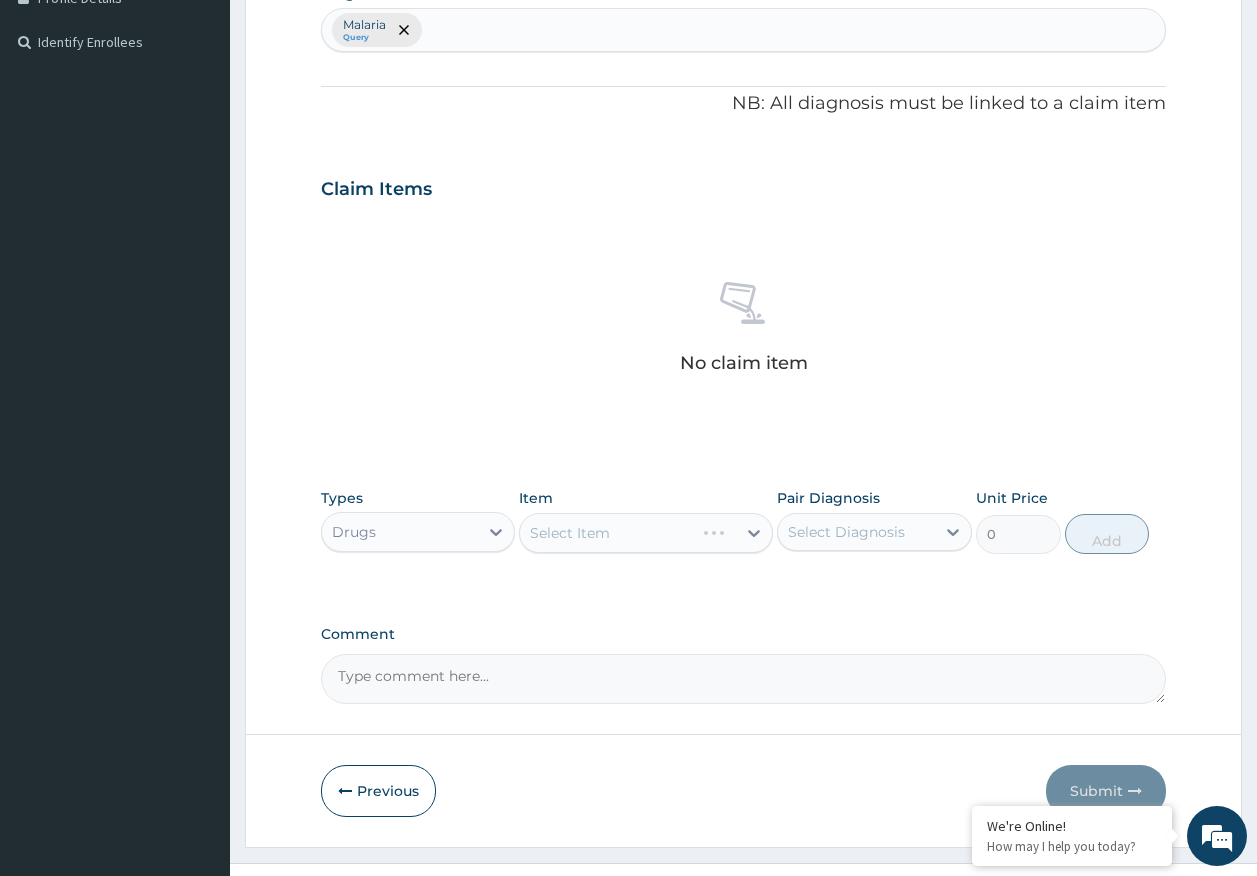 click on "Select Diagnosis" at bounding box center [846, 532] 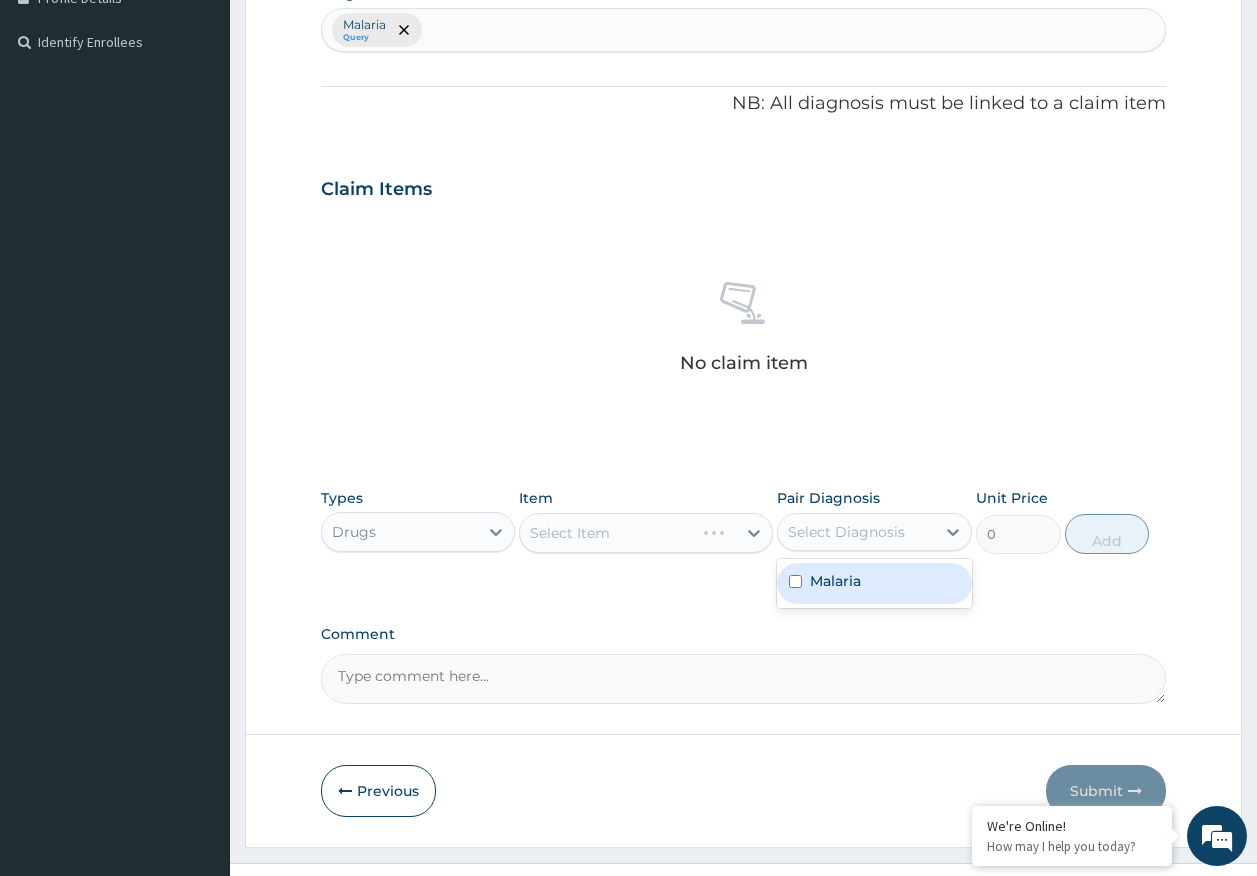 click on "Malaria" at bounding box center [835, 581] 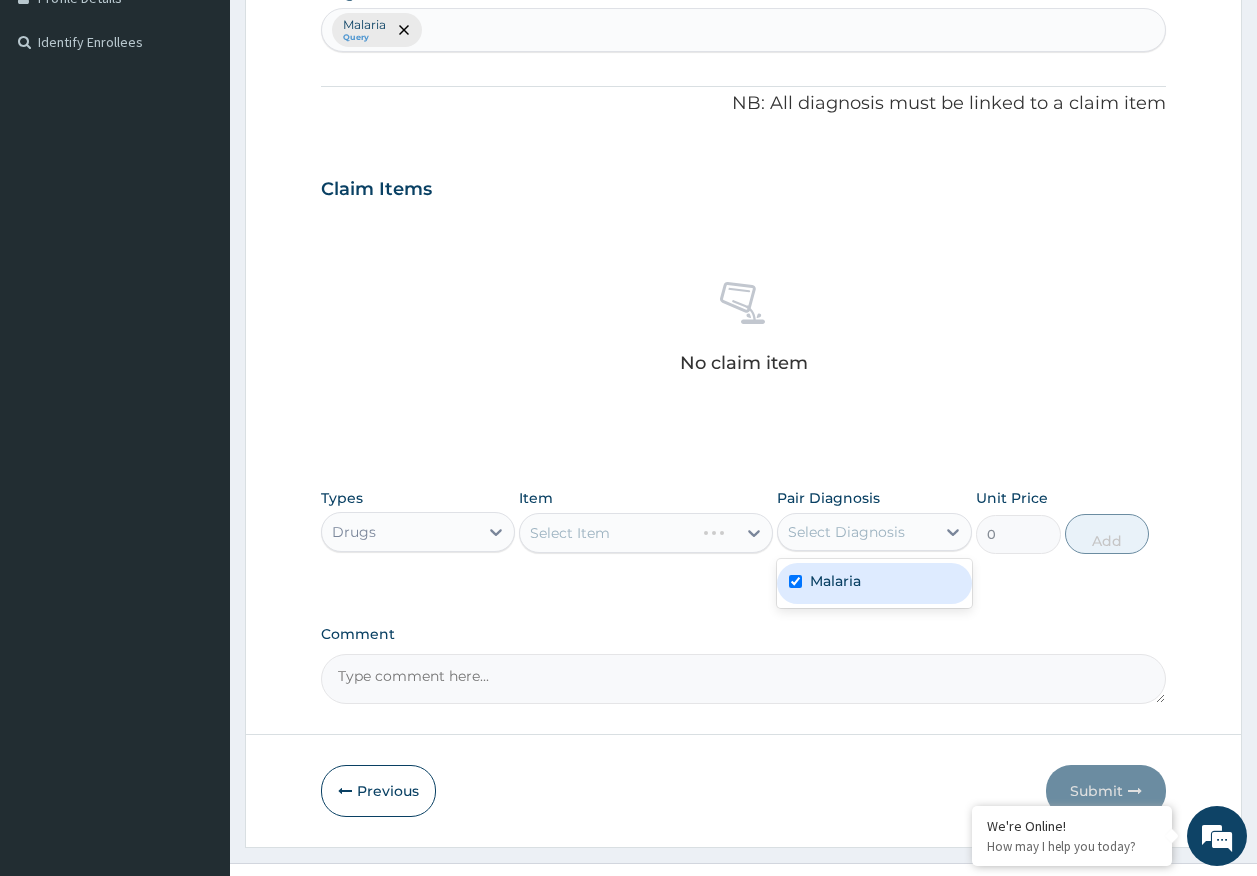 checkbox on "true" 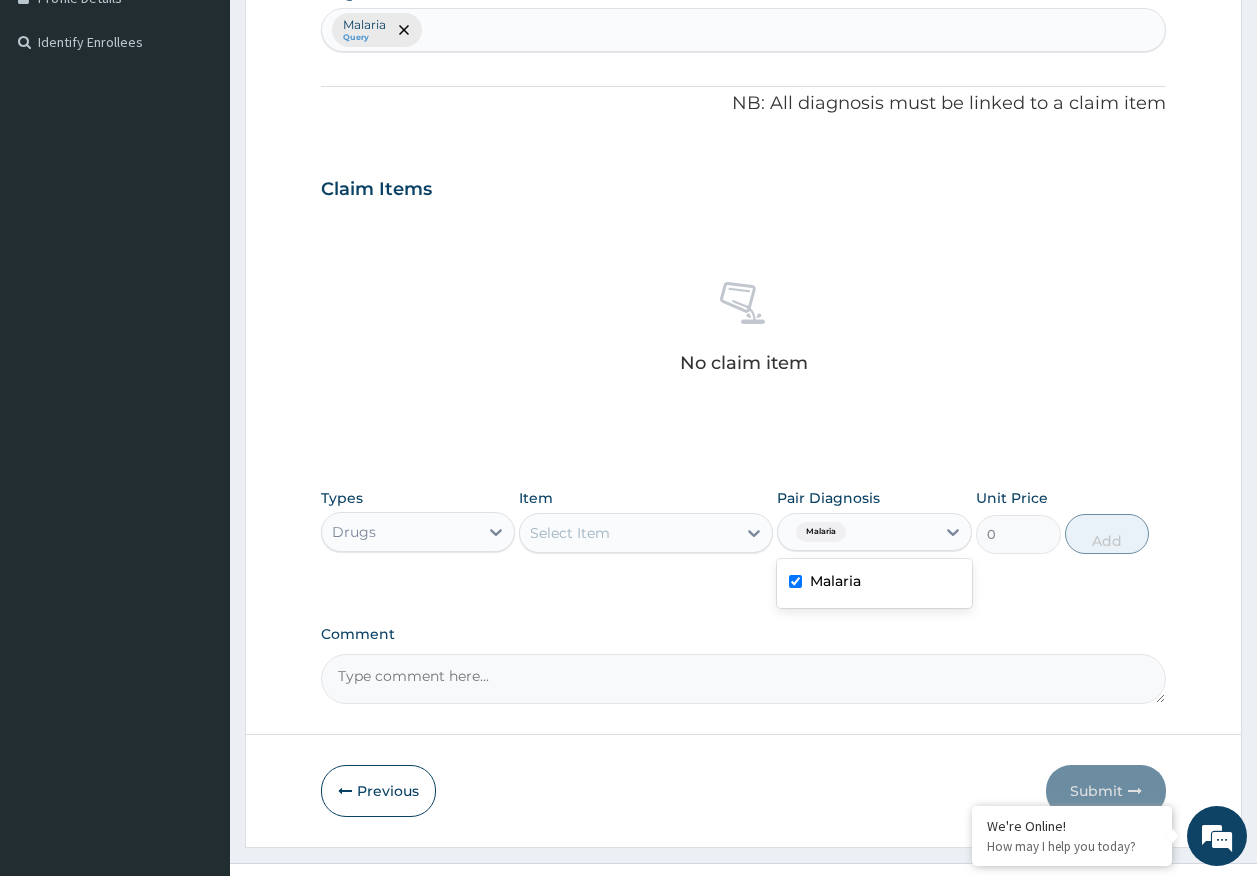 click on "Select Item" at bounding box center [628, 533] 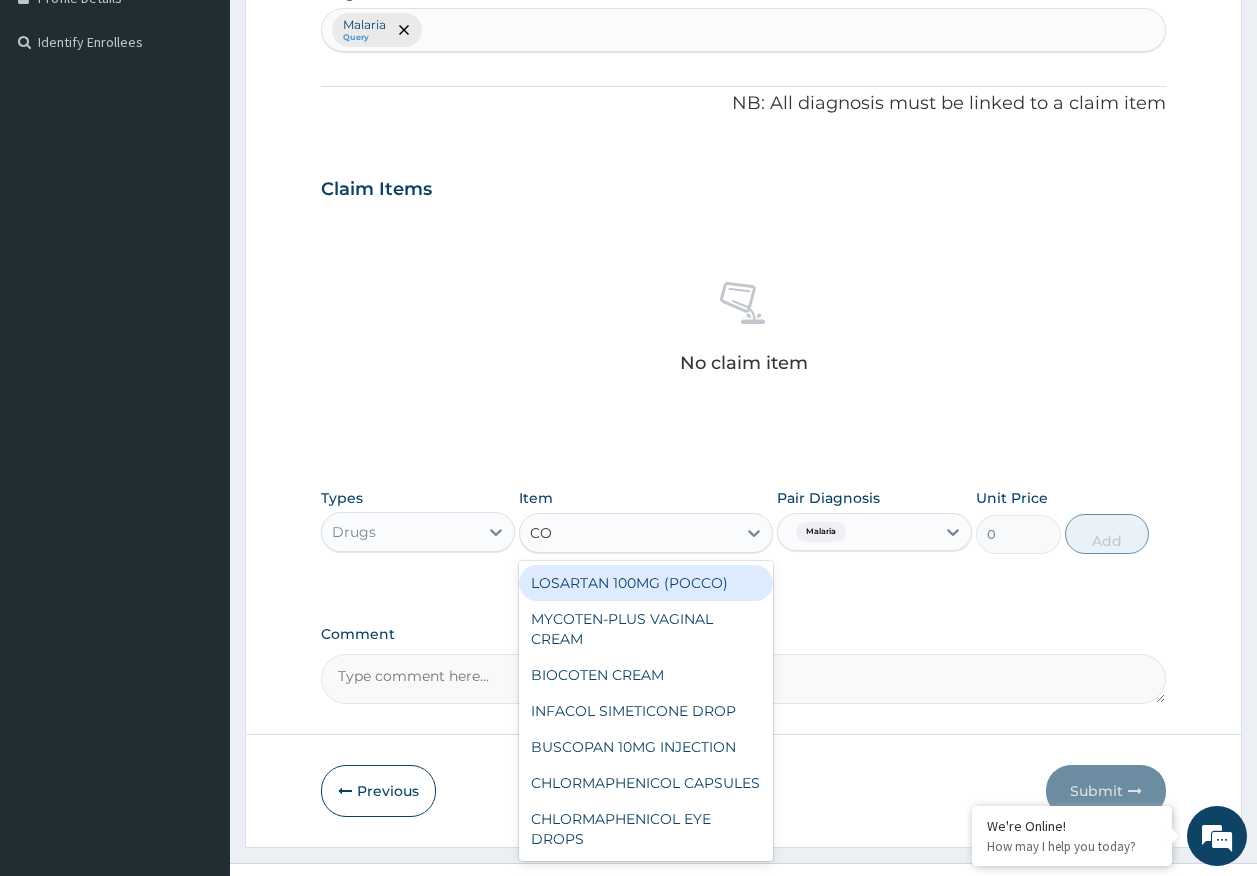 type on "COA" 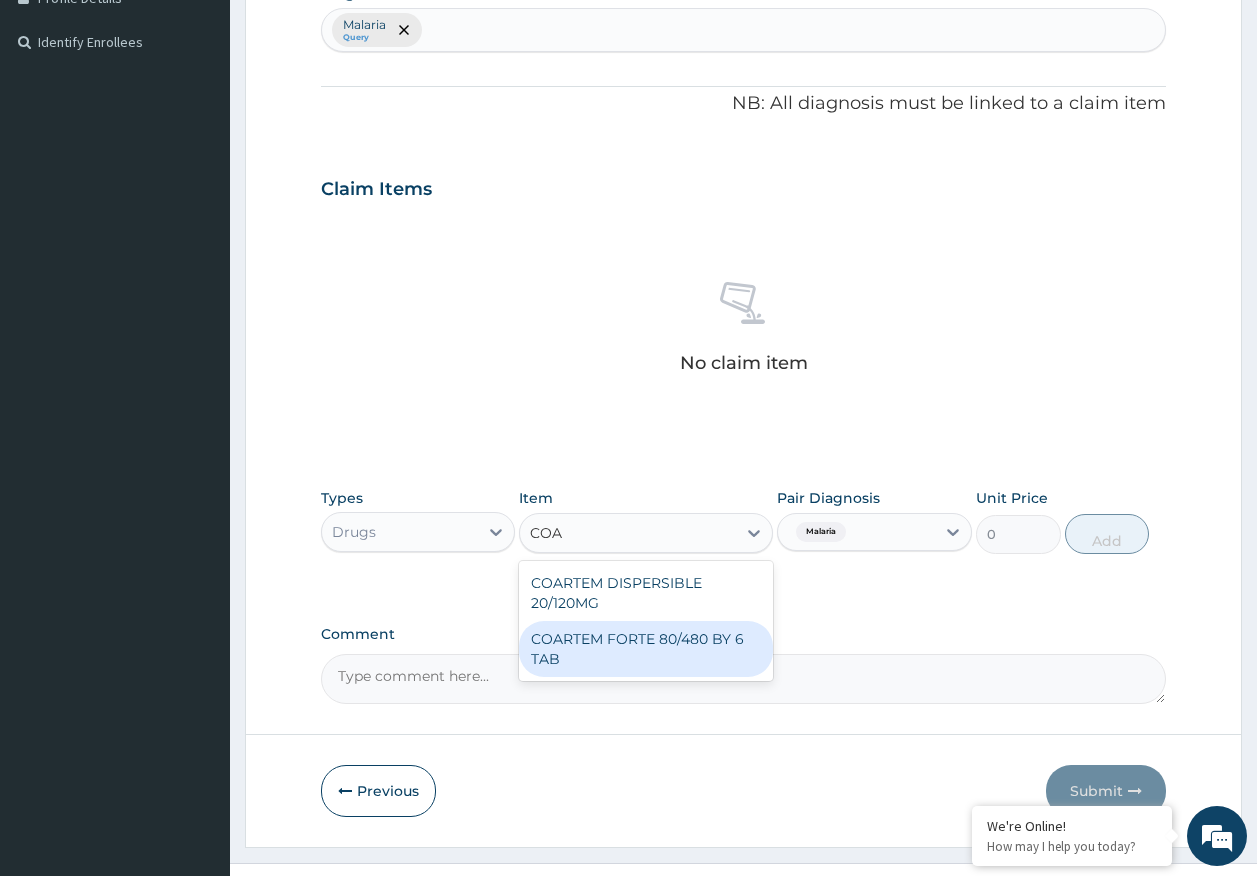 click on "COARTEM FORTE 80/480 BY 6 TAB" at bounding box center (646, 649) 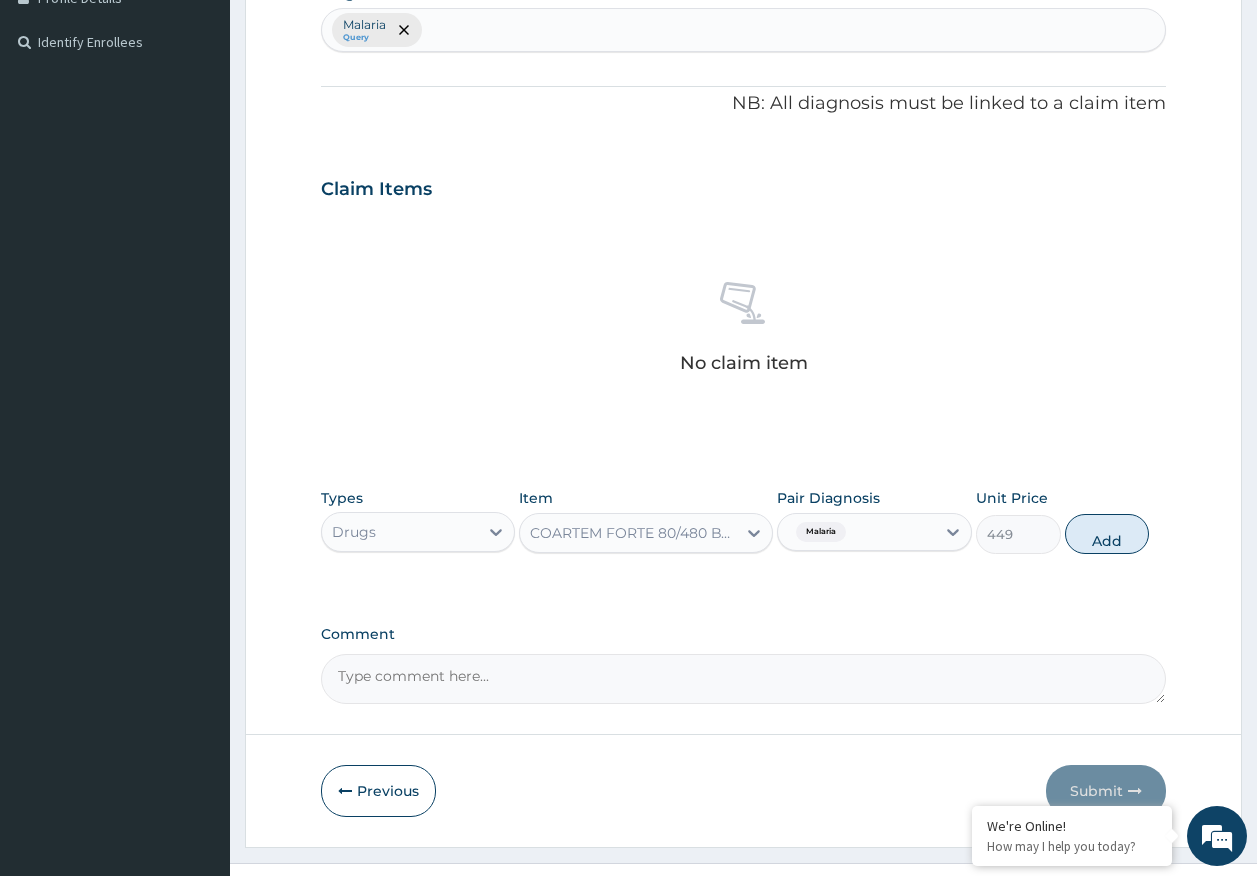 click on "Add" at bounding box center (1107, 534) 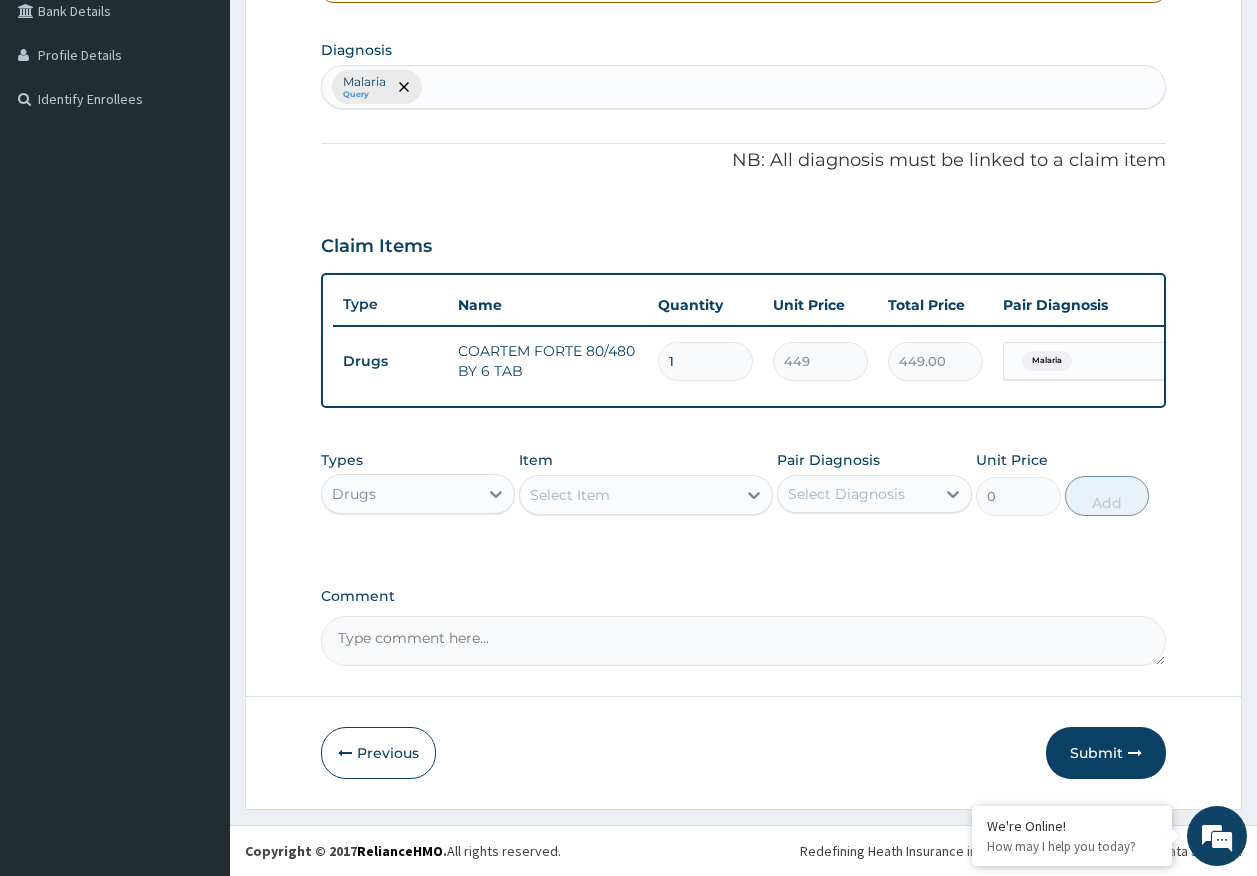 scroll, scrollTop: 486, scrollLeft: 0, axis: vertical 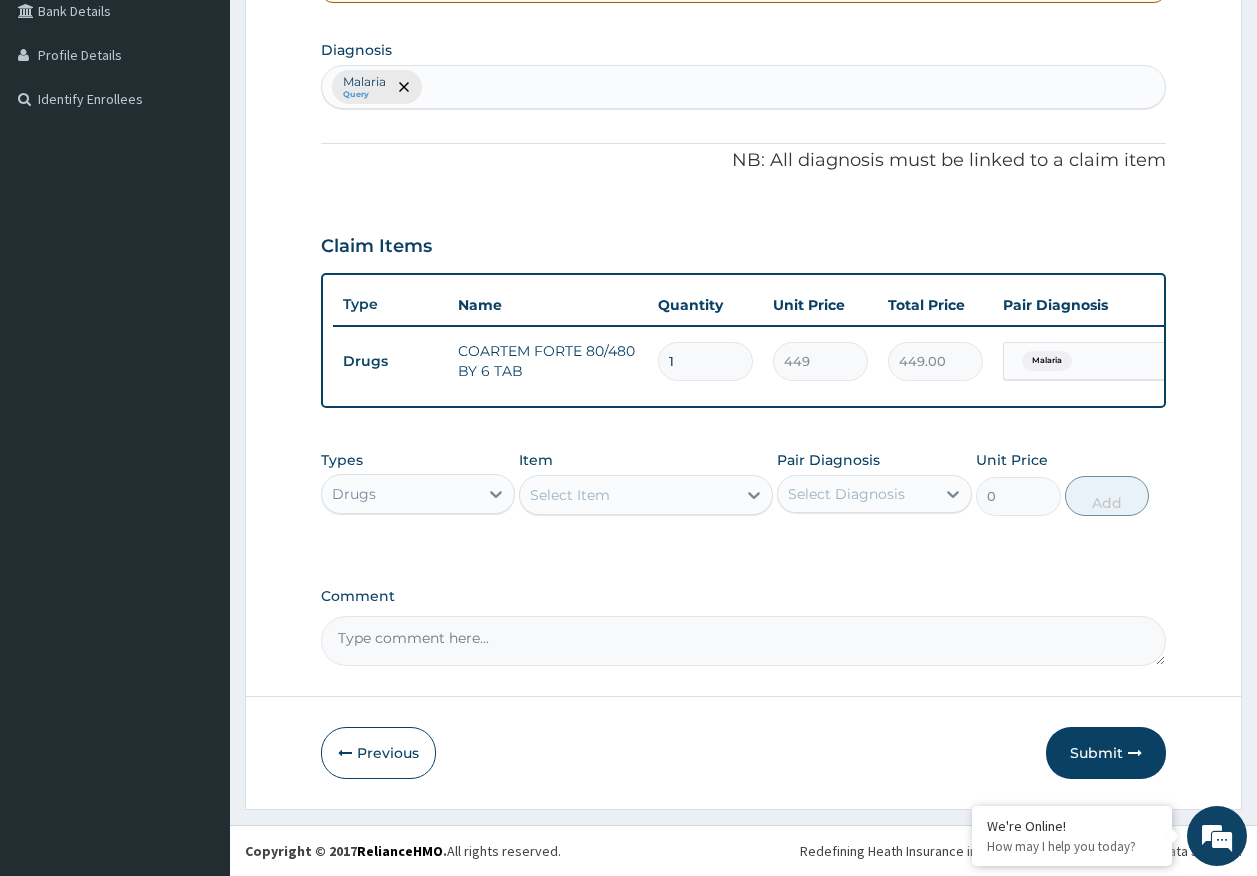 click on "Select Item" at bounding box center (570, 495) 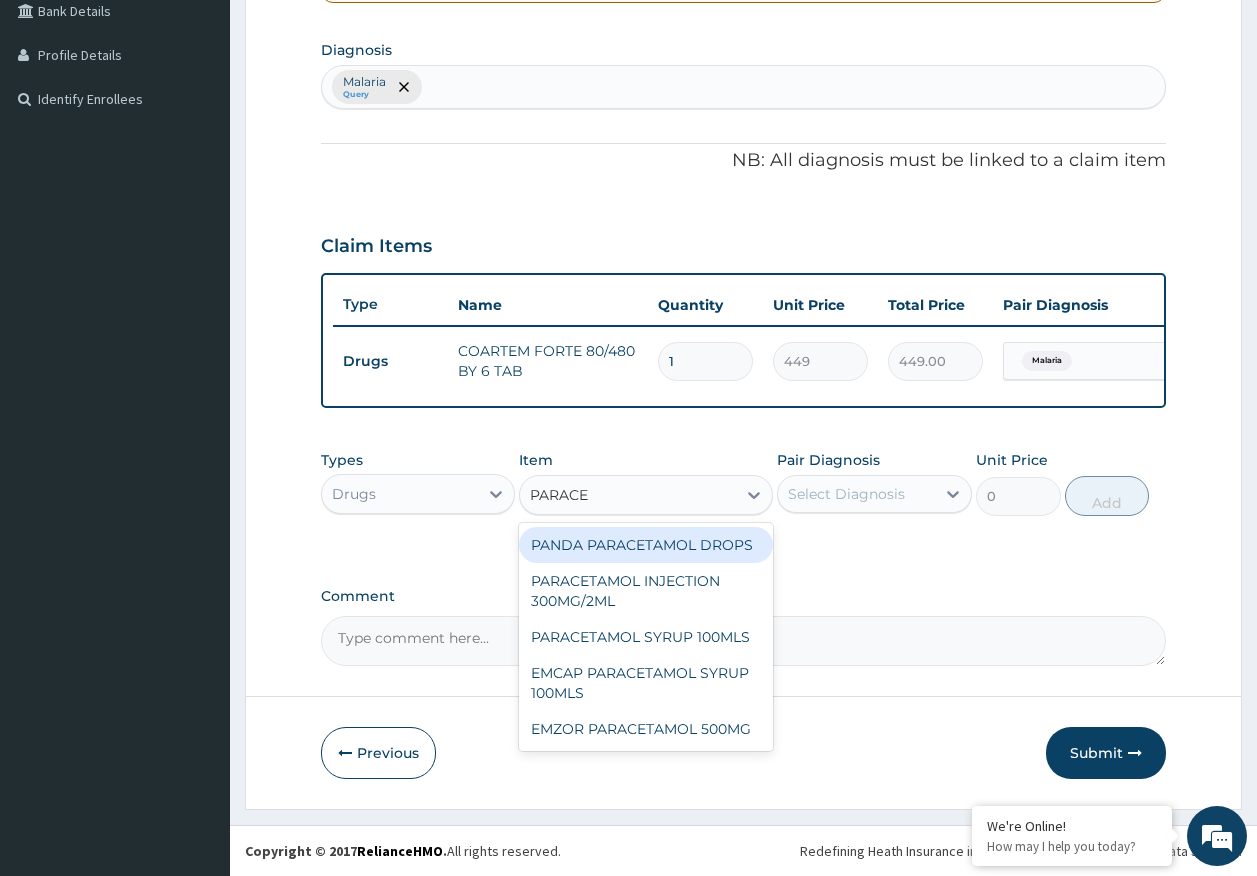 type on "PARACET" 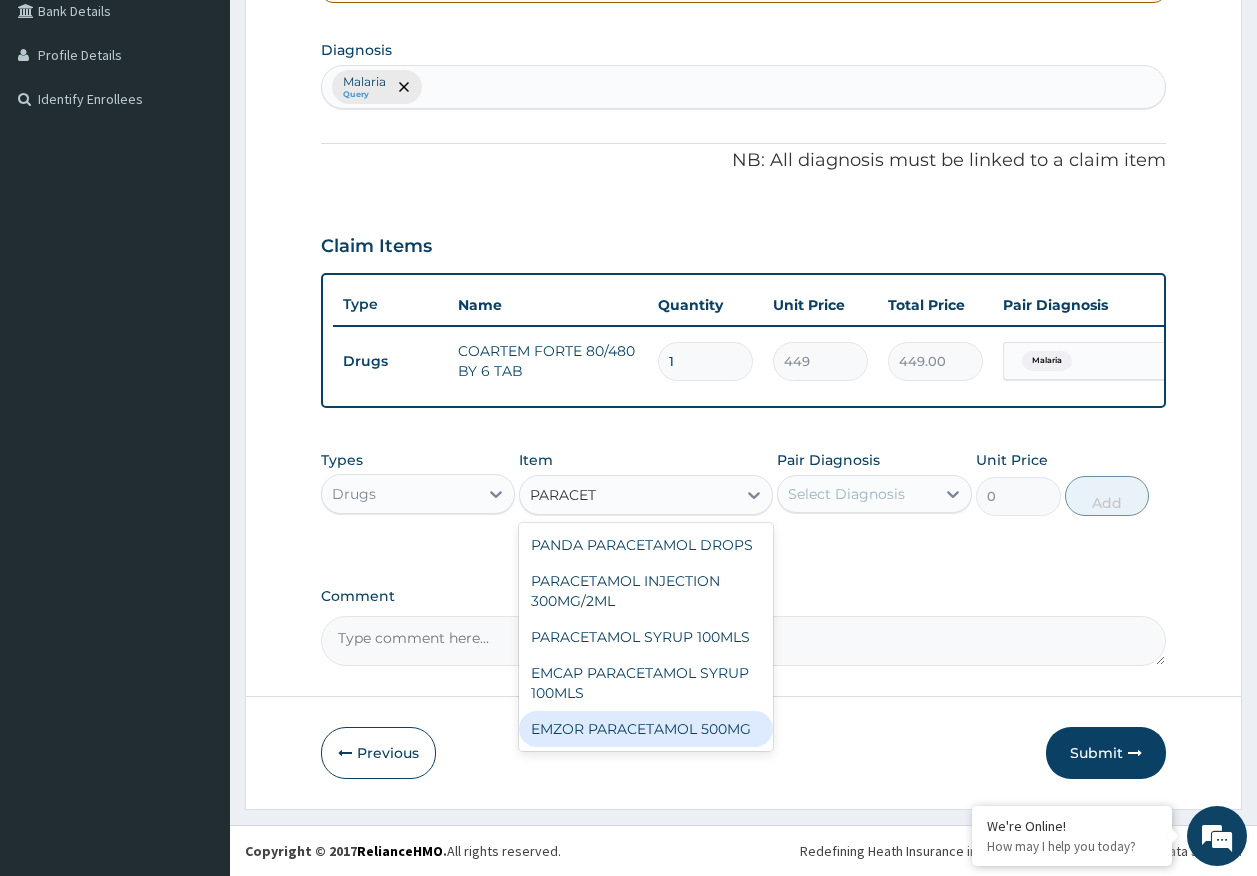 drag, startPoint x: 706, startPoint y: 725, endPoint x: 711, endPoint y: 716, distance: 10.29563 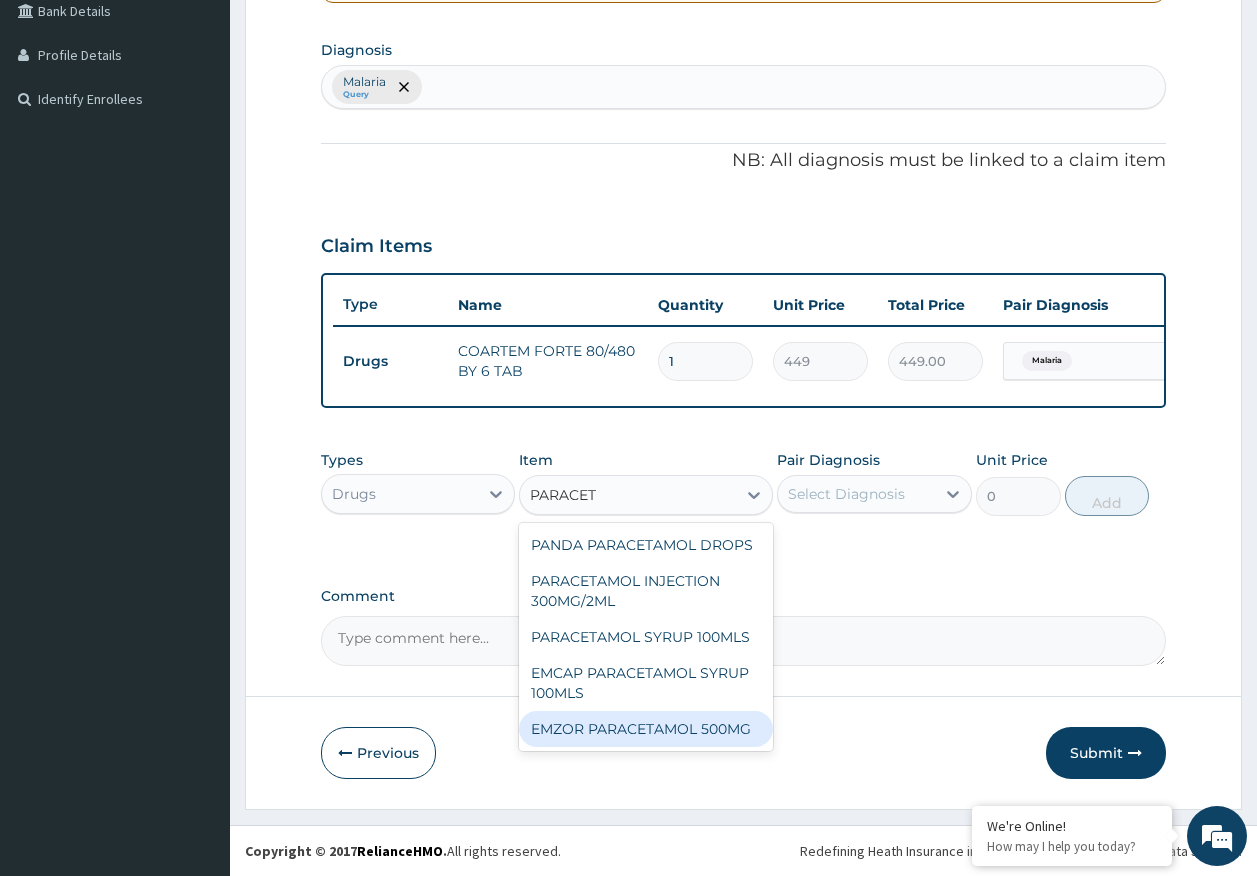 click on "EMZOR PARACETAMOL 500MG" at bounding box center [646, 729] 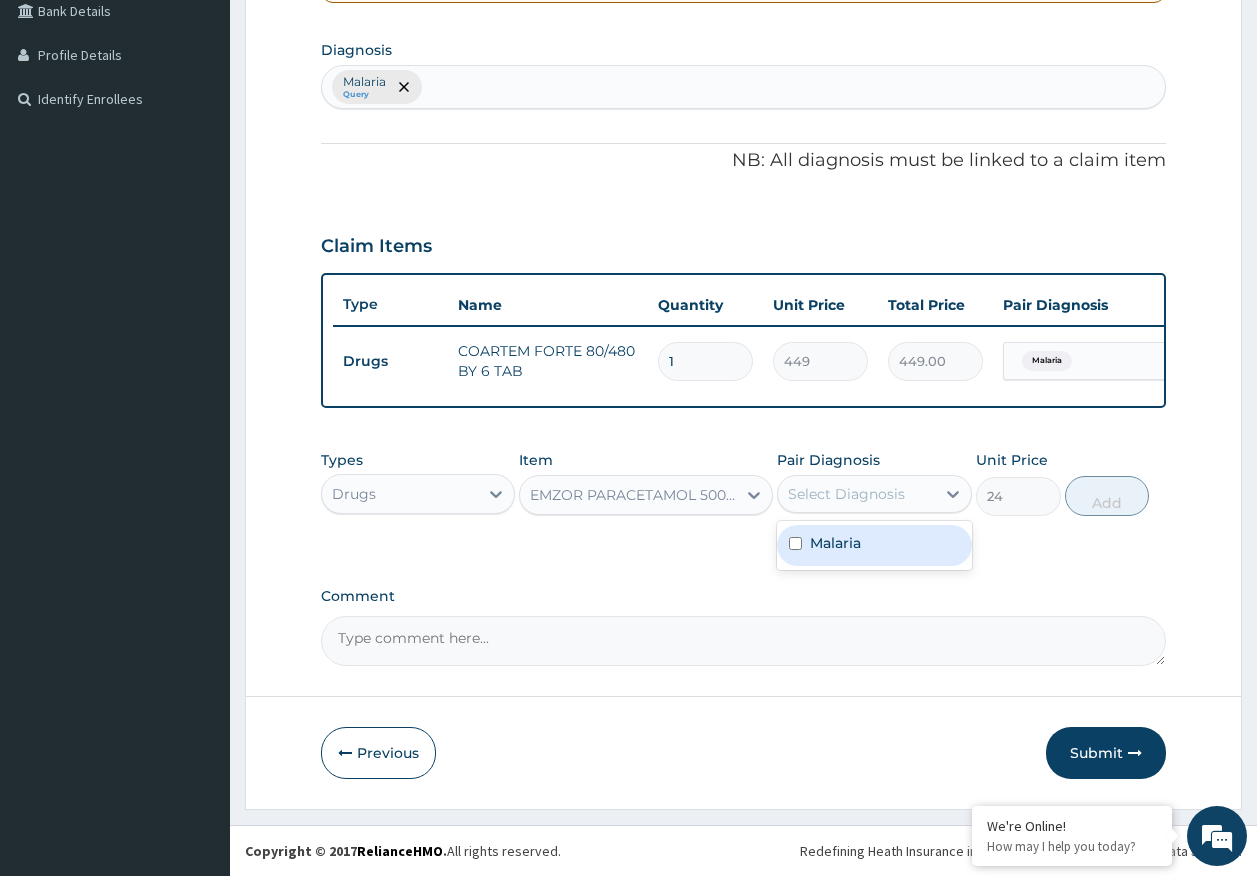 click on "Select Diagnosis" at bounding box center [846, 494] 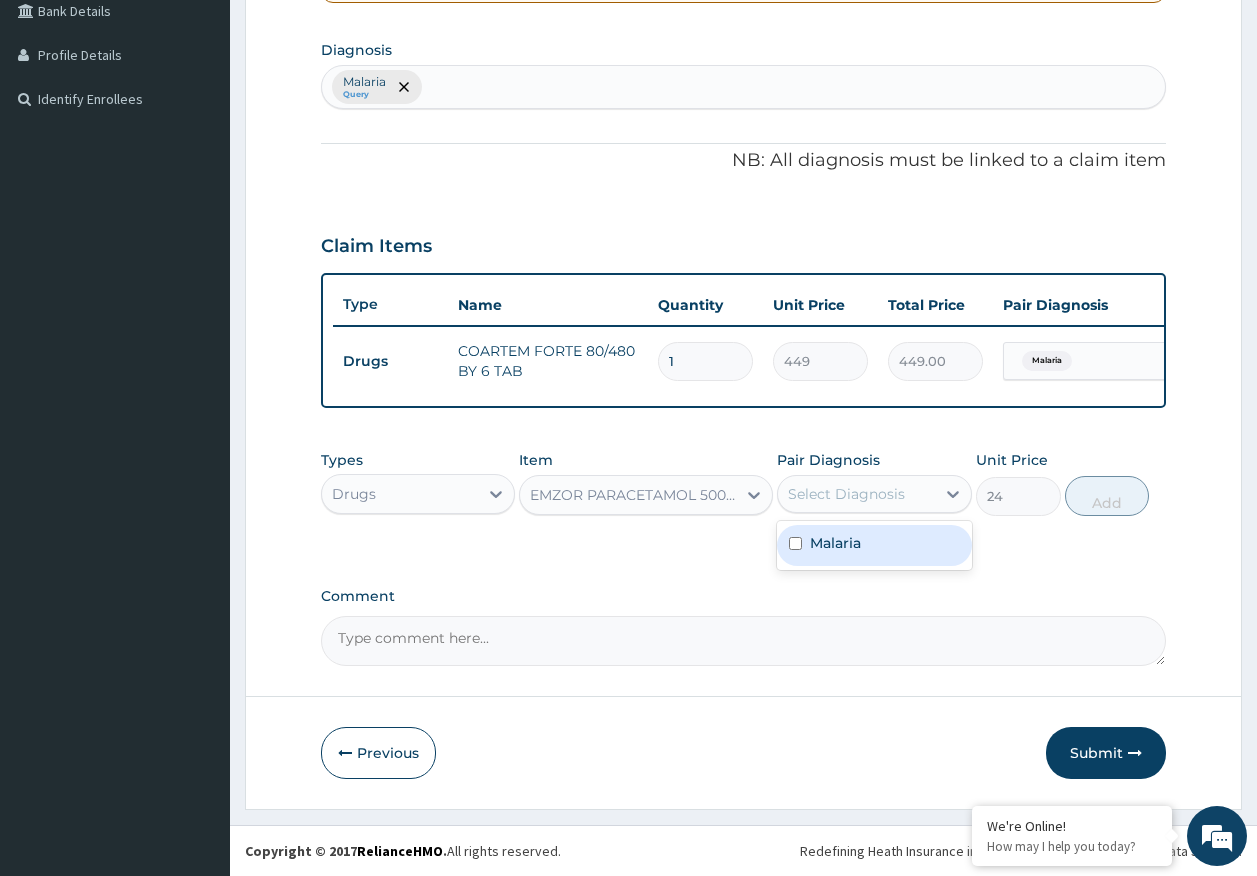 click on "Malaria" at bounding box center (835, 543) 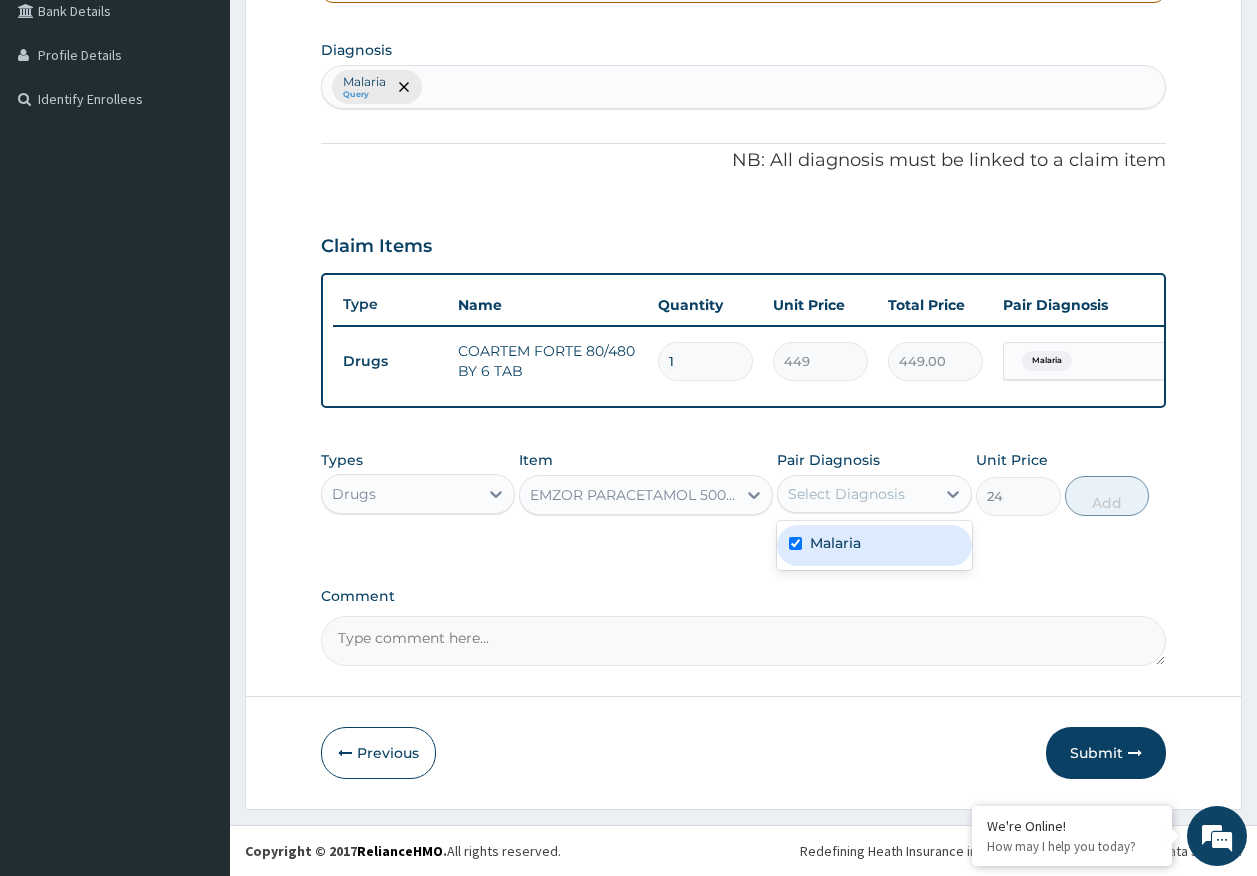 checkbox on "true" 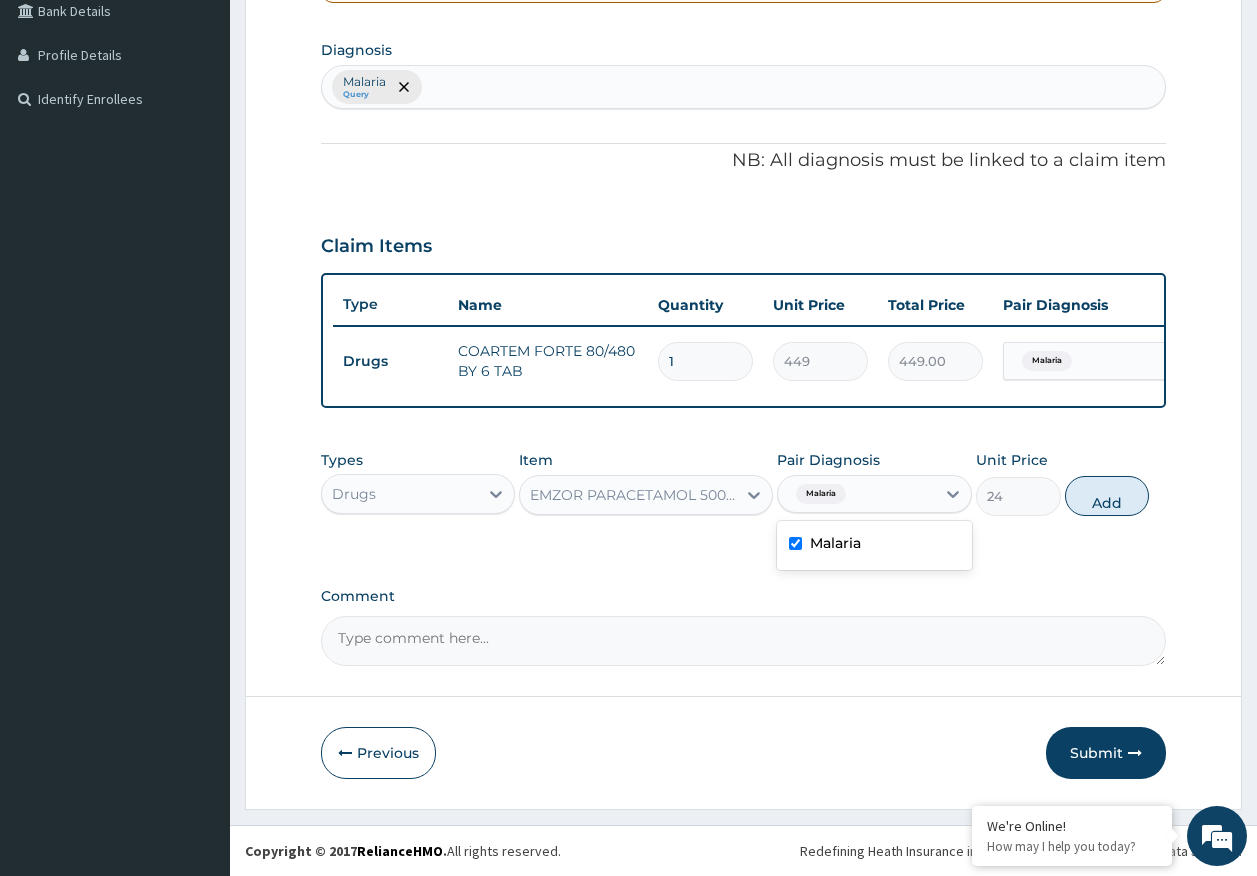 click on "Add" at bounding box center (1107, 496) 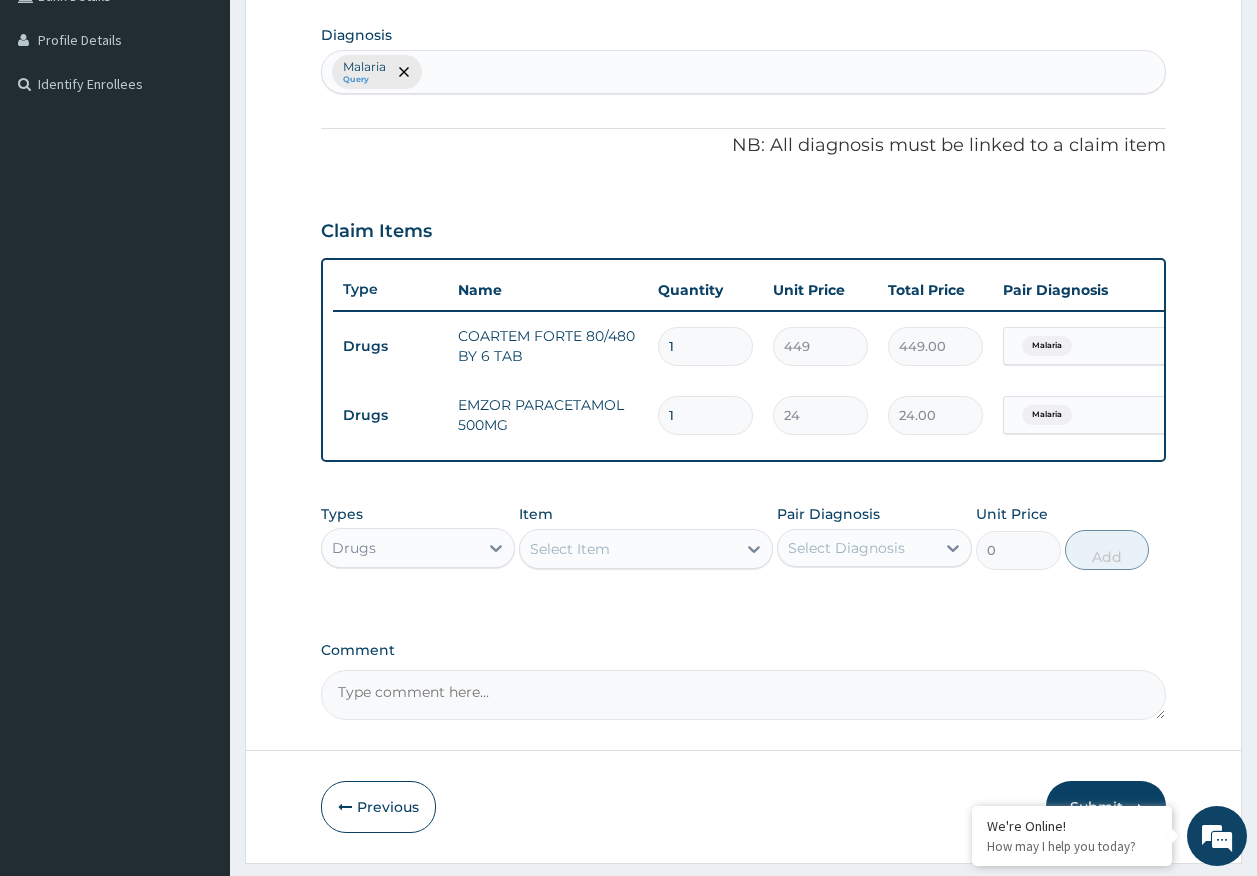 type on "18" 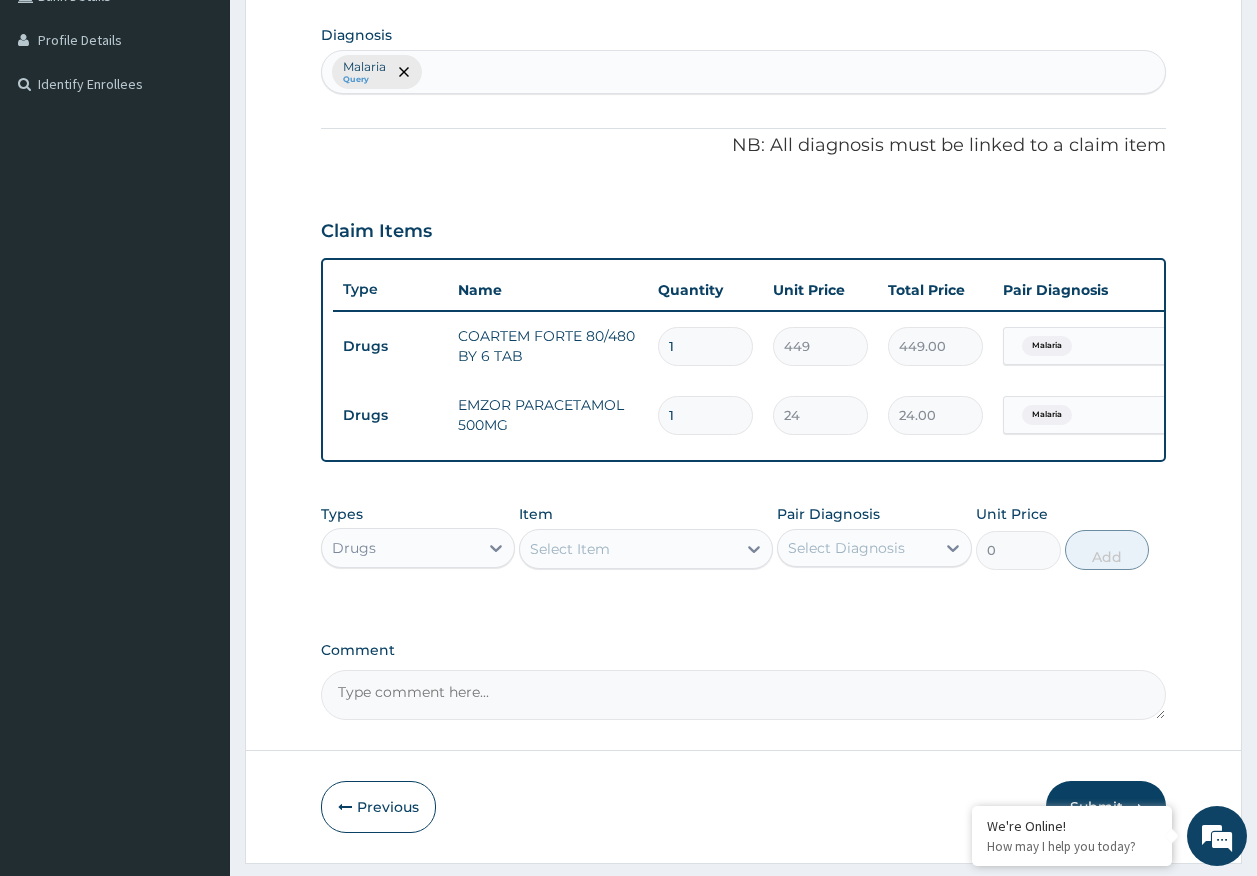 type on "432.00" 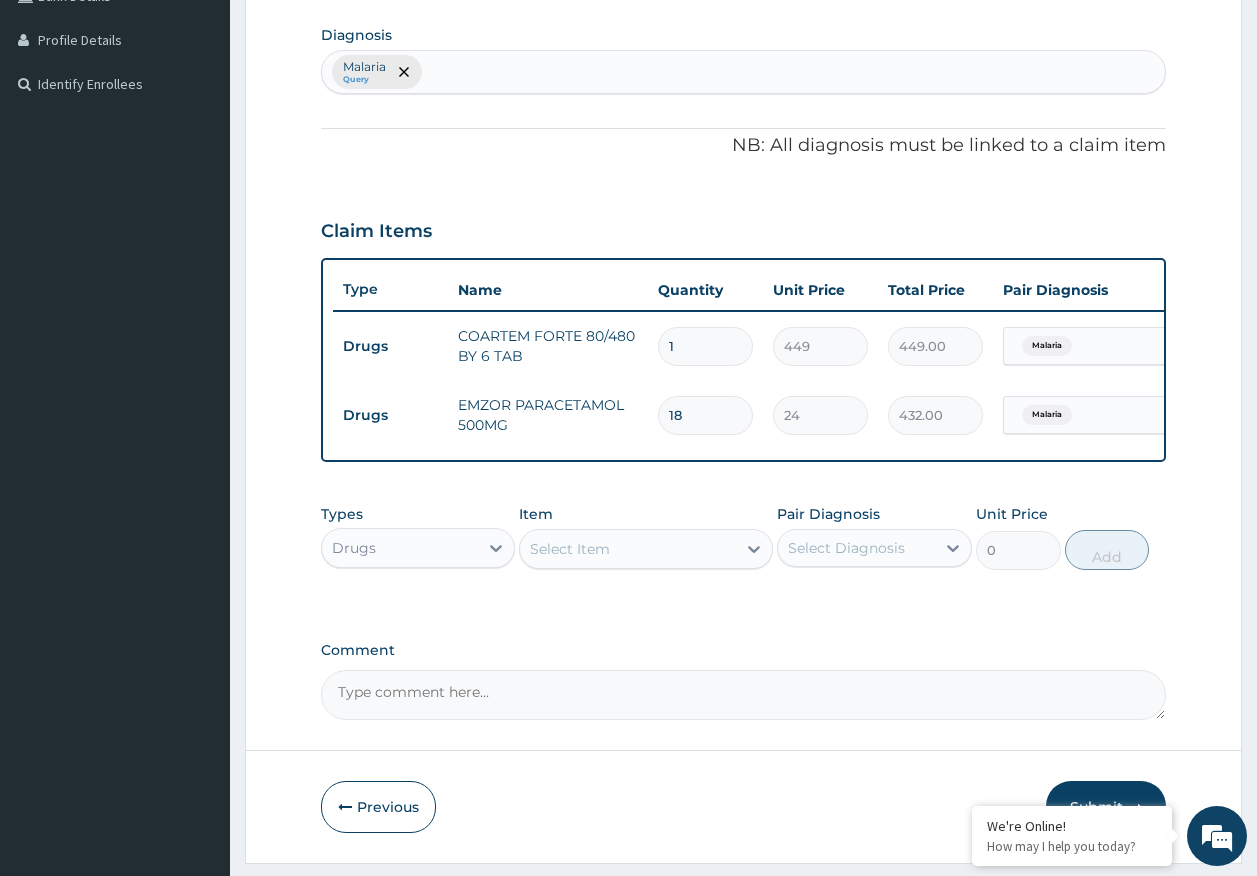 type on "18" 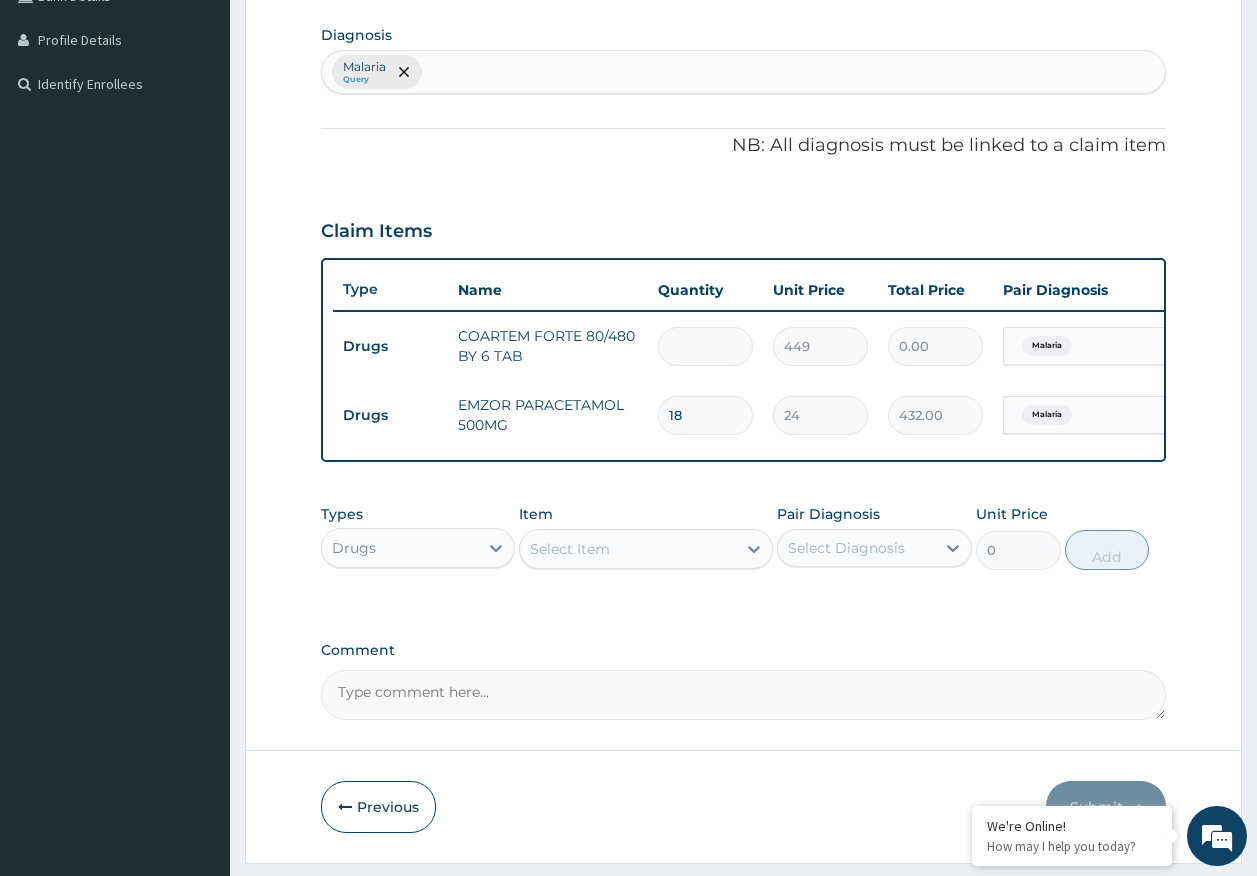 type on "6" 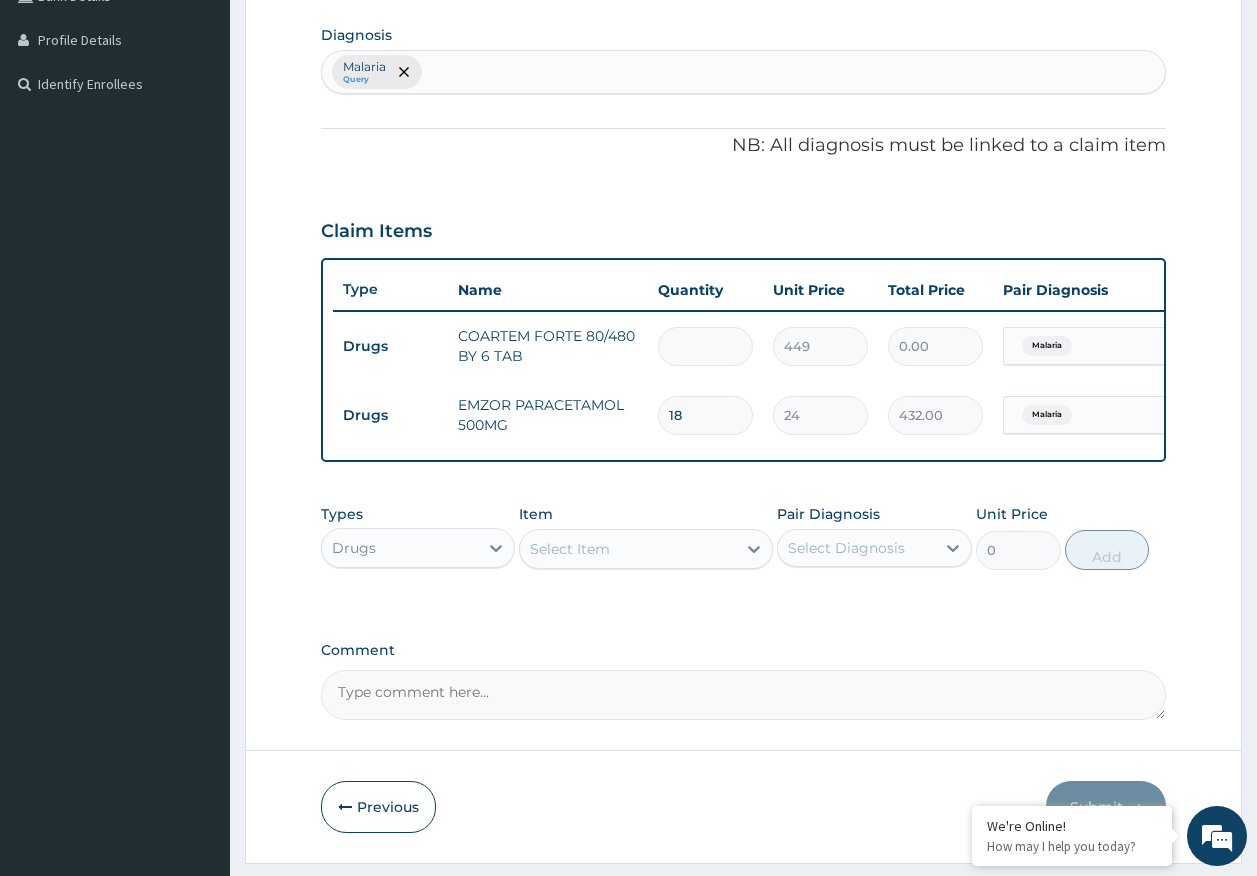 type on "2694.00" 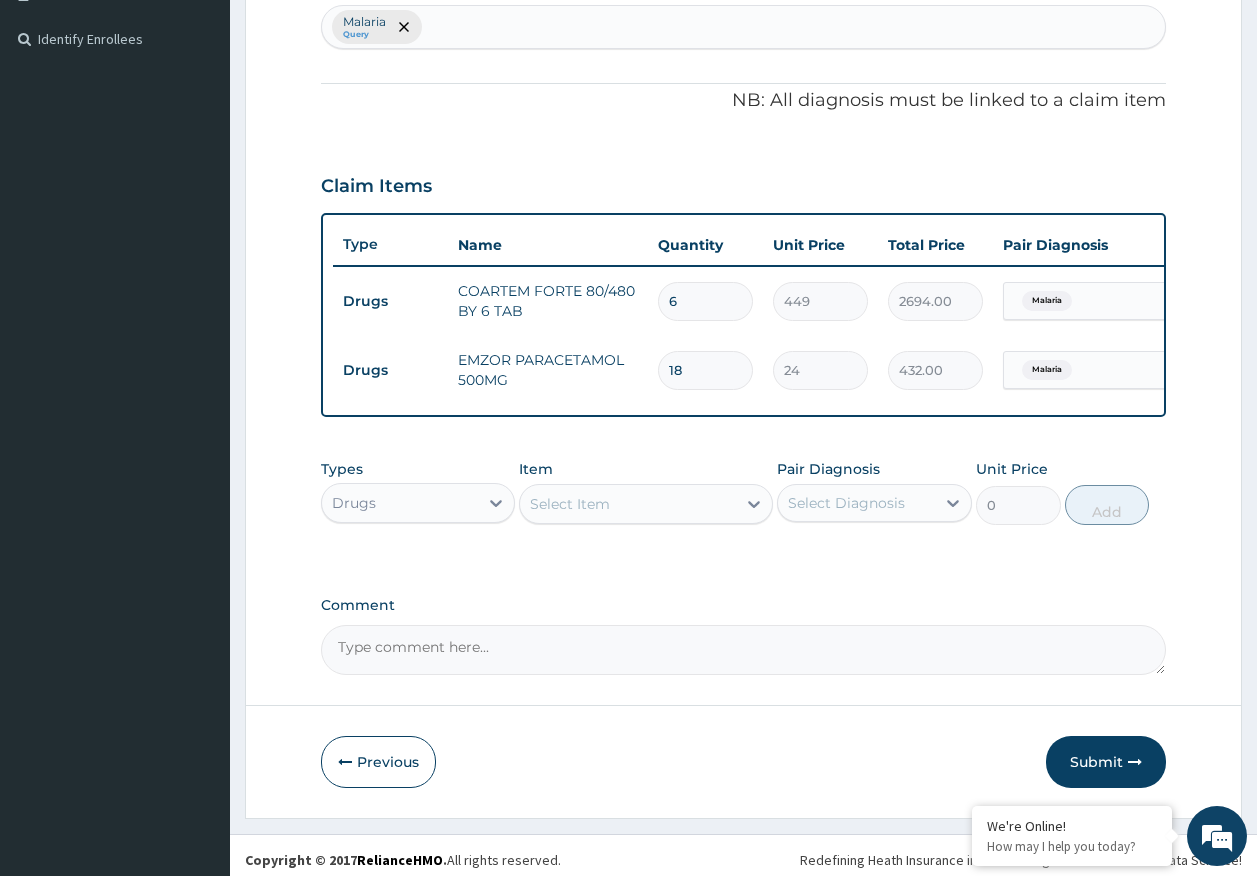scroll, scrollTop: 555, scrollLeft: 0, axis: vertical 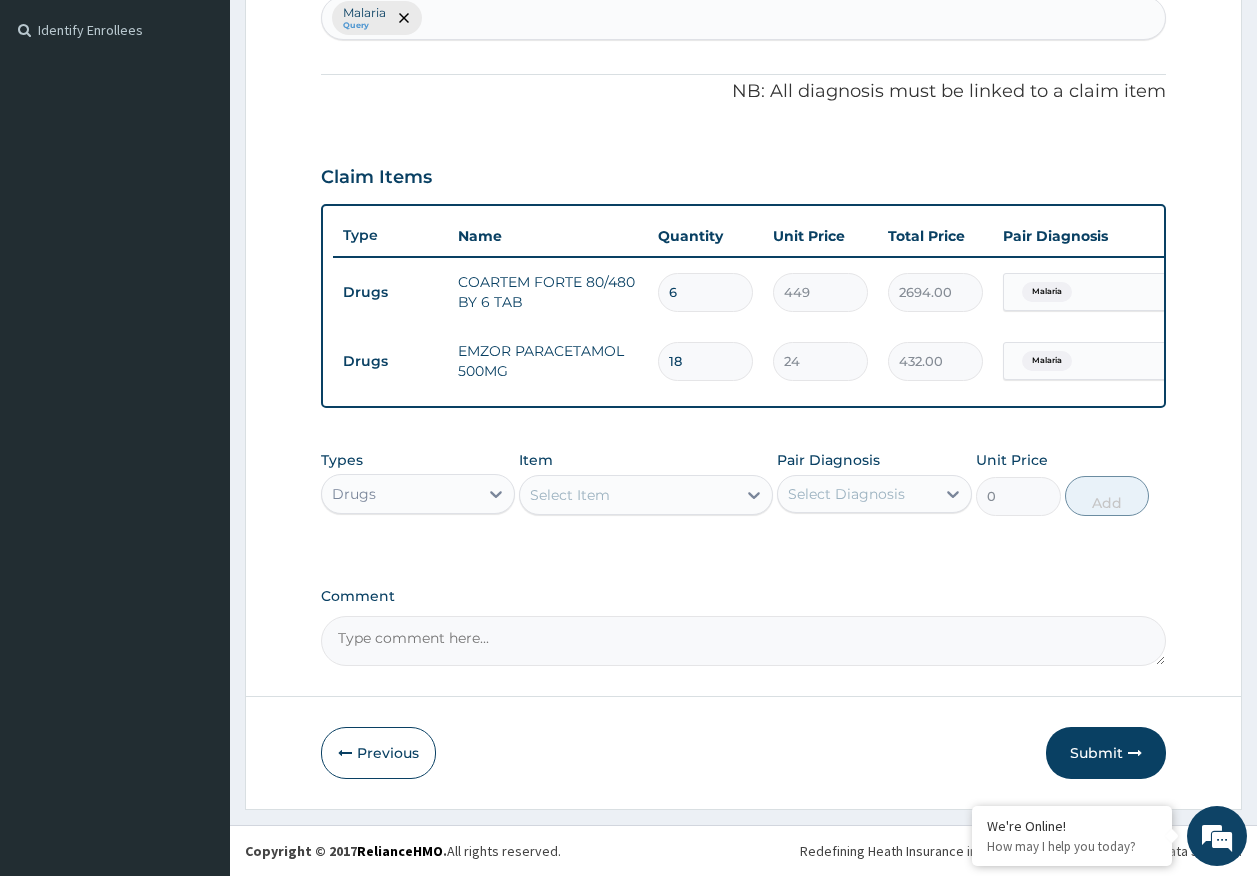 type on "6" 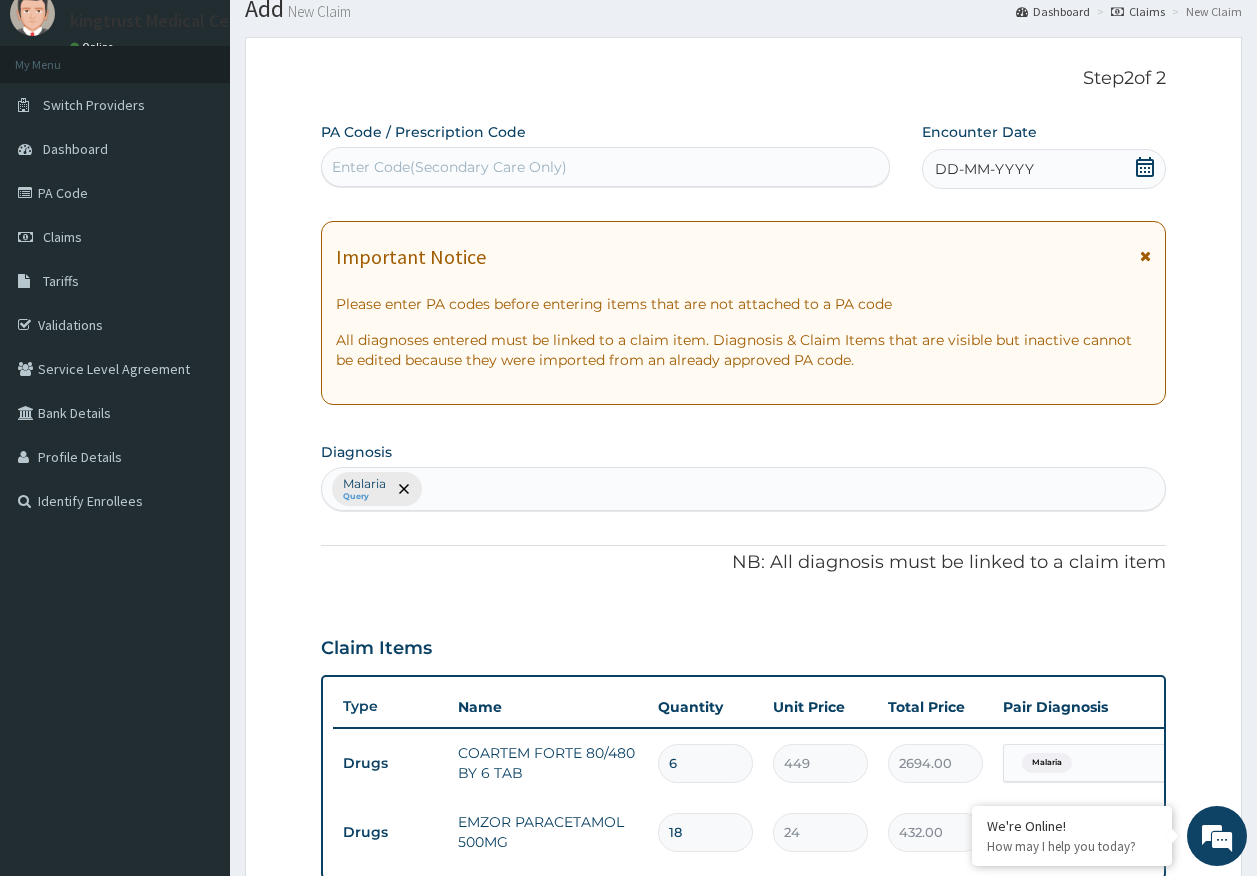 scroll, scrollTop: 55, scrollLeft: 0, axis: vertical 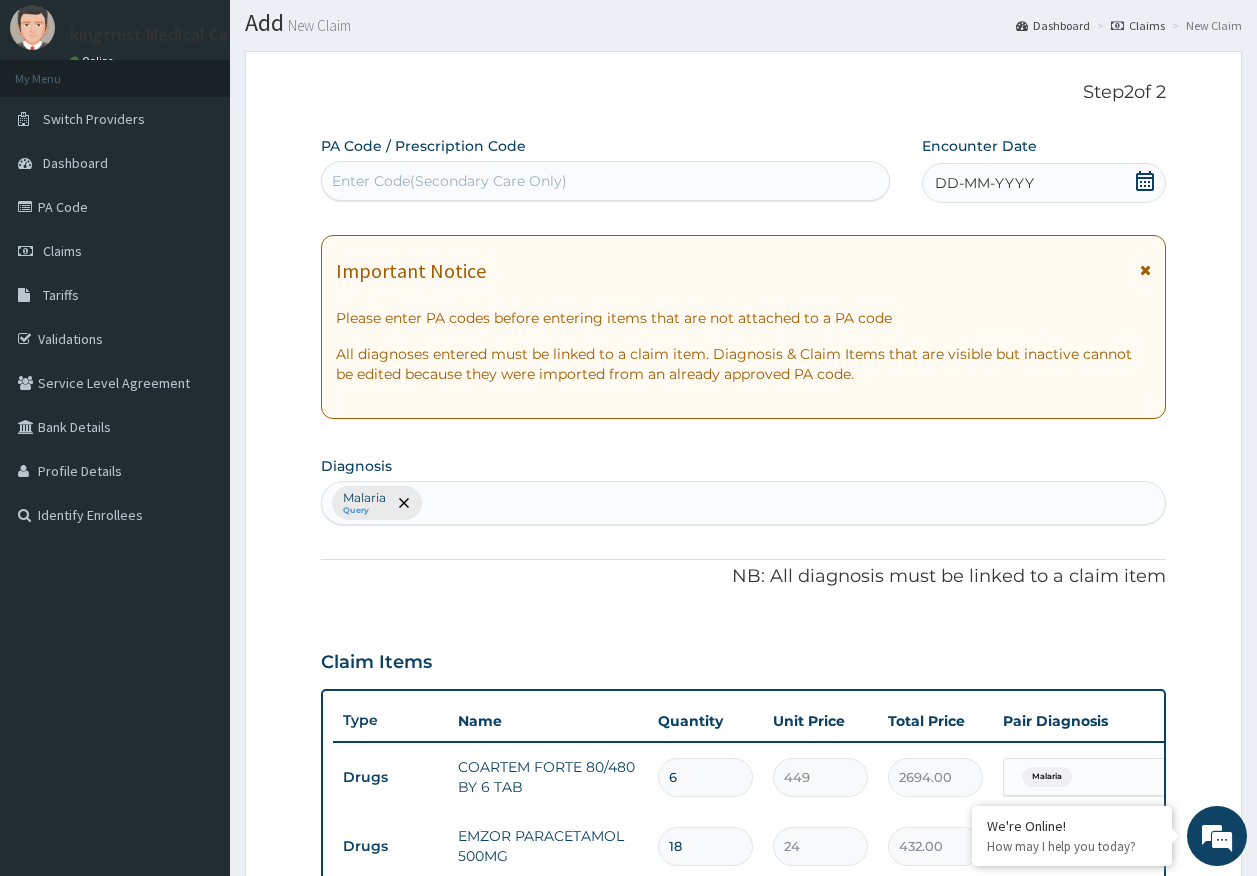 click on "DD-MM-YYYY" at bounding box center (984, 183) 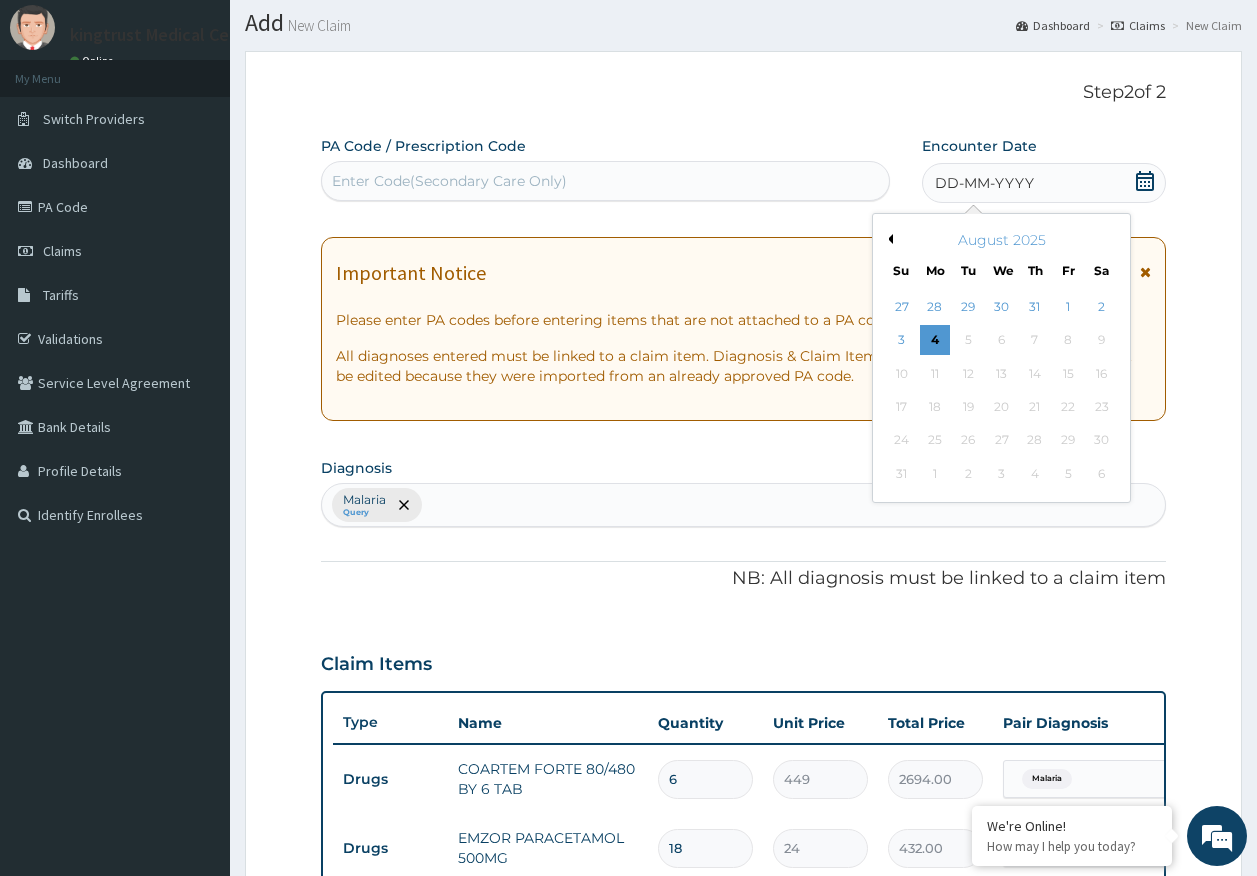 click on "2" at bounding box center (1102, 307) 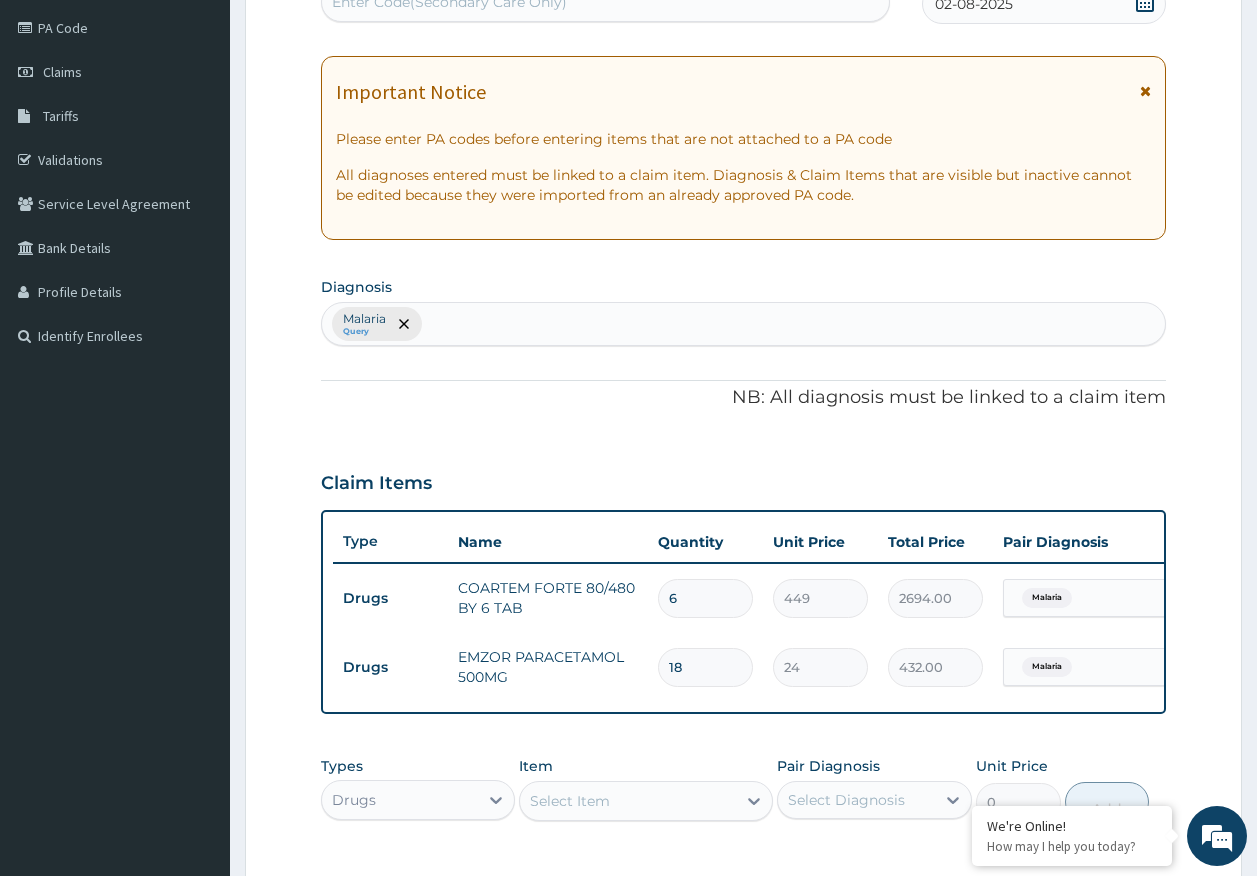 scroll, scrollTop: 555, scrollLeft: 0, axis: vertical 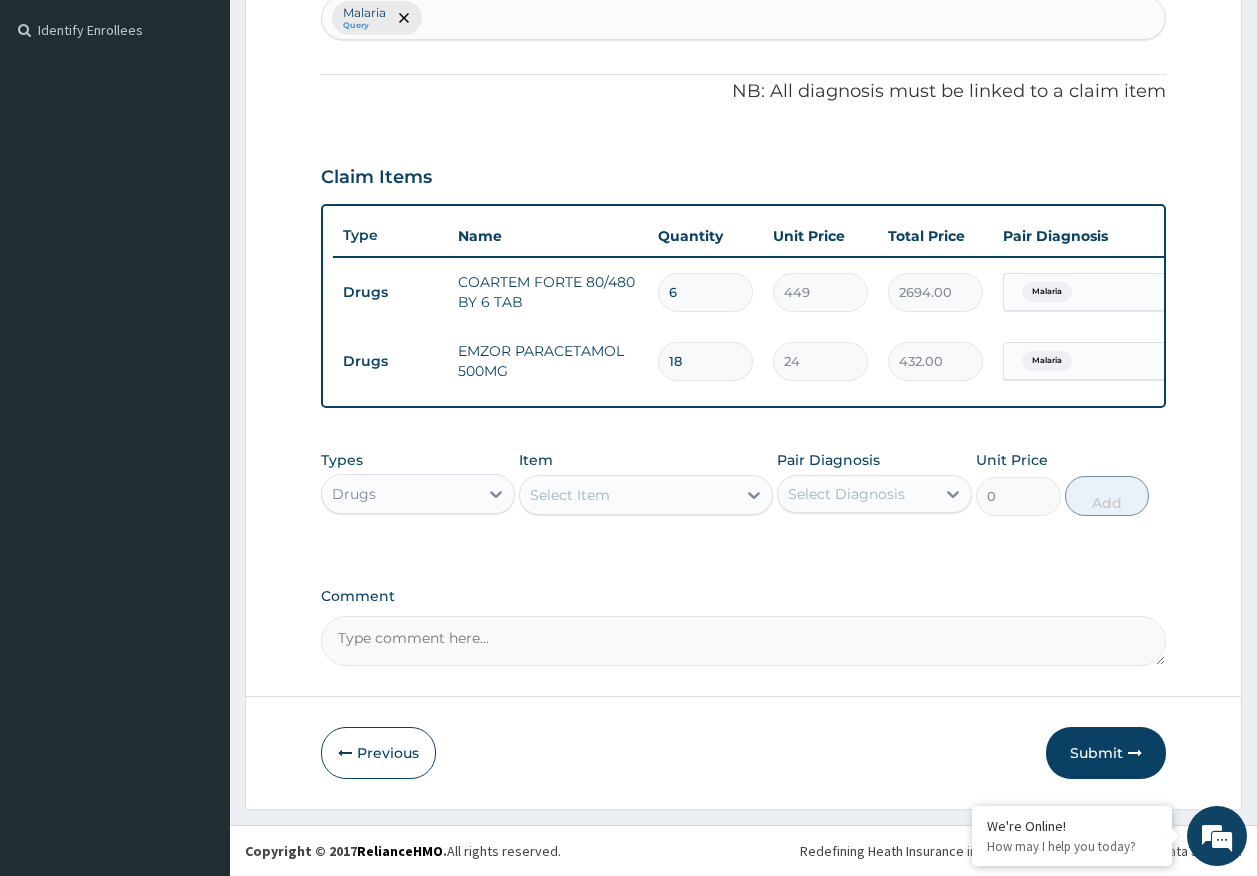 click on "Submit" at bounding box center (1106, 753) 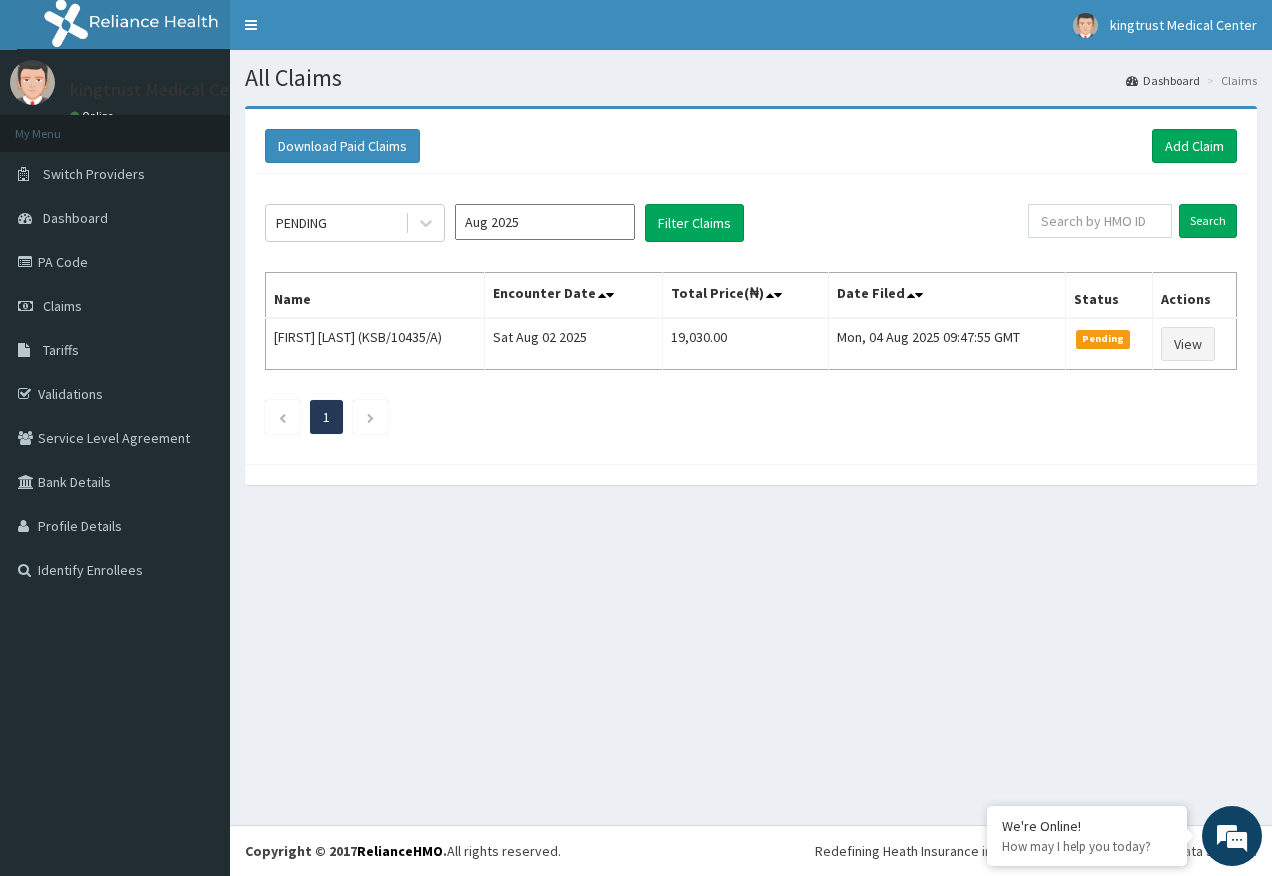 scroll, scrollTop: 0, scrollLeft: 0, axis: both 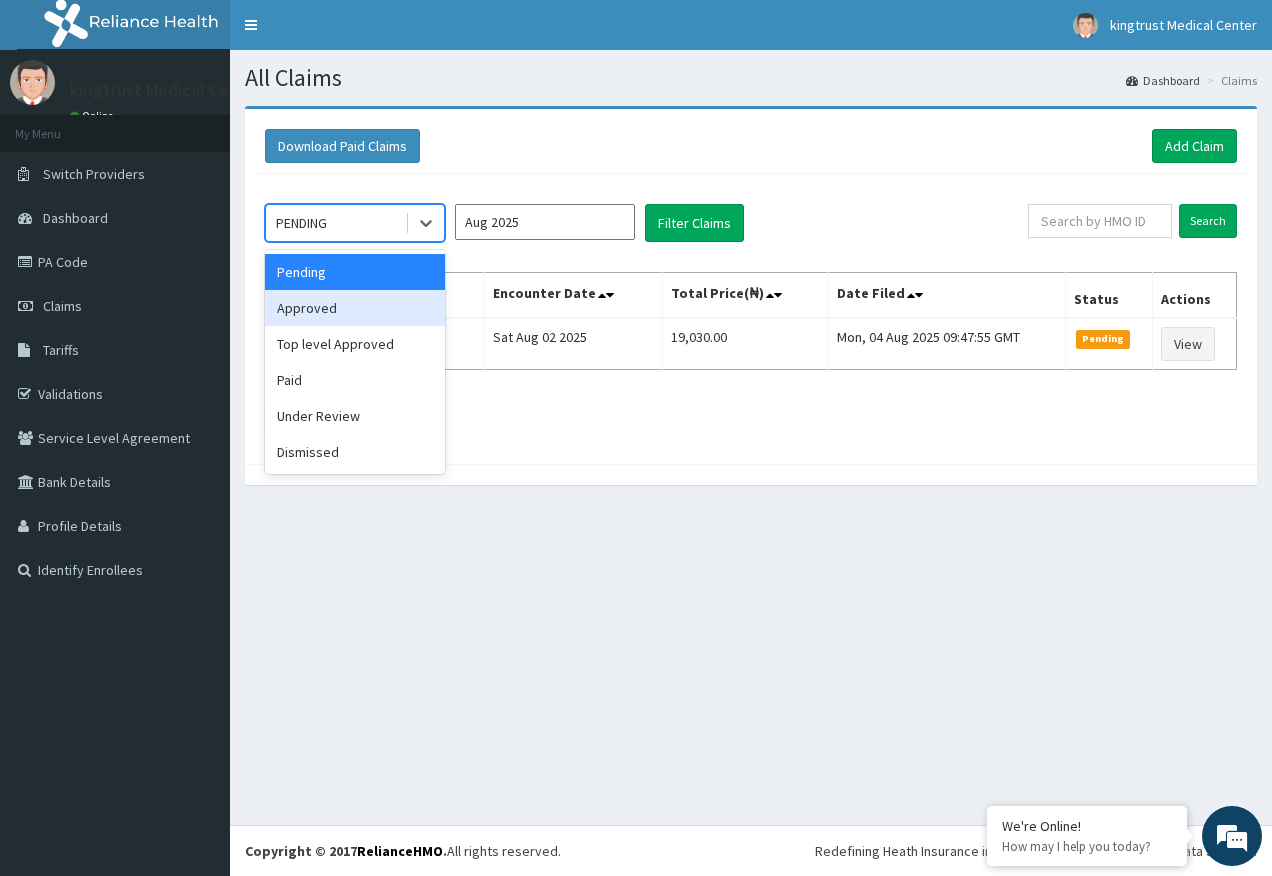 click on "Approved" at bounding box center [355, 308] 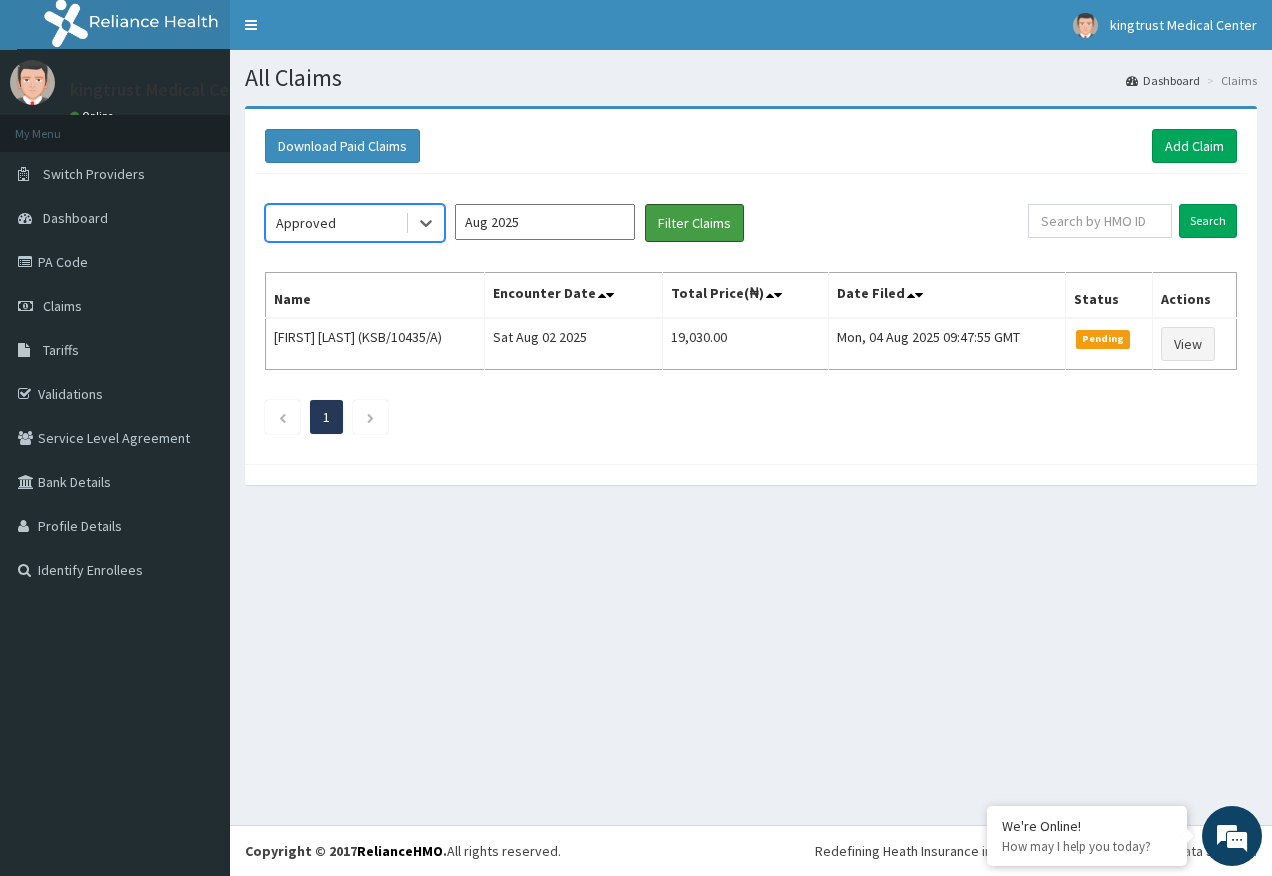 click on "Filter Claims" at bounding box center [694, 223] 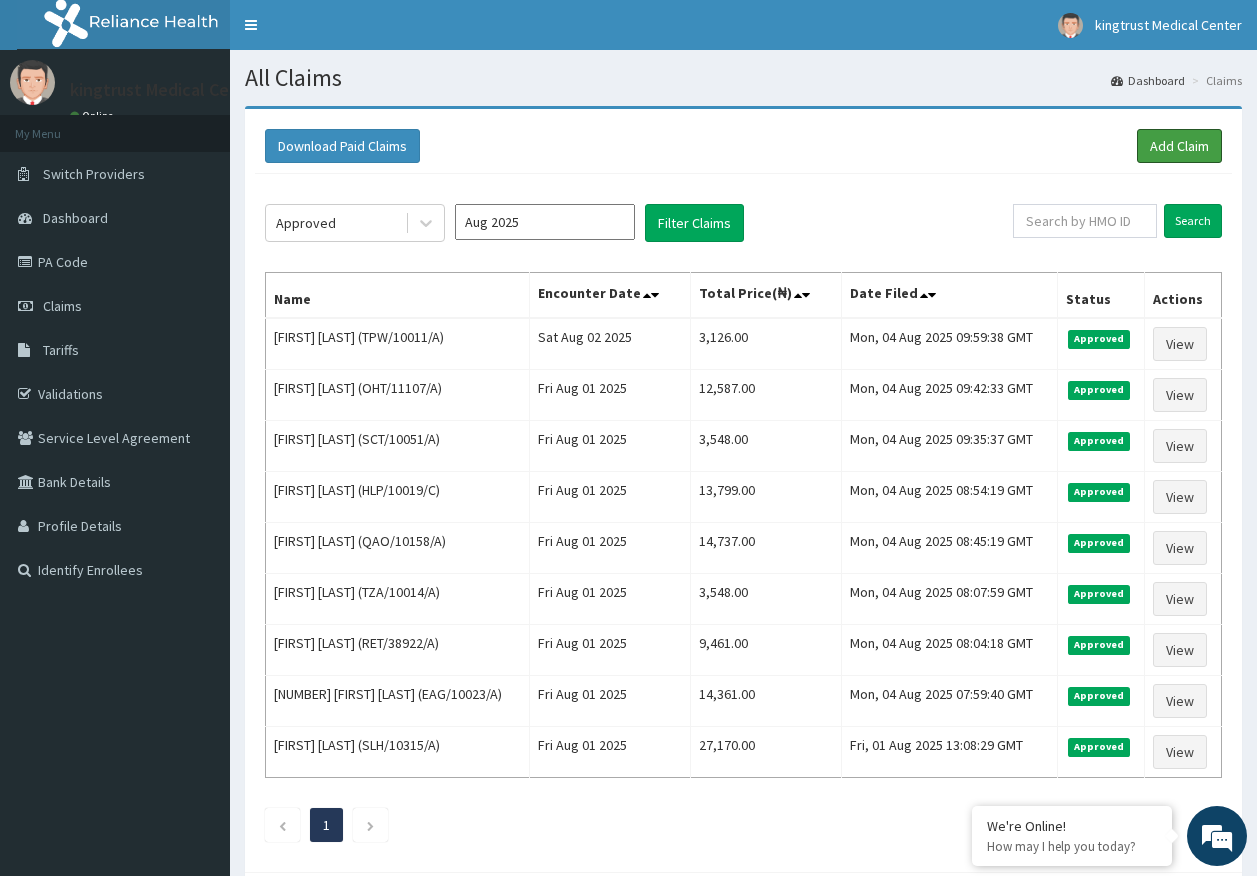 click on "Add Claim" at bounding box center (1179, 146) 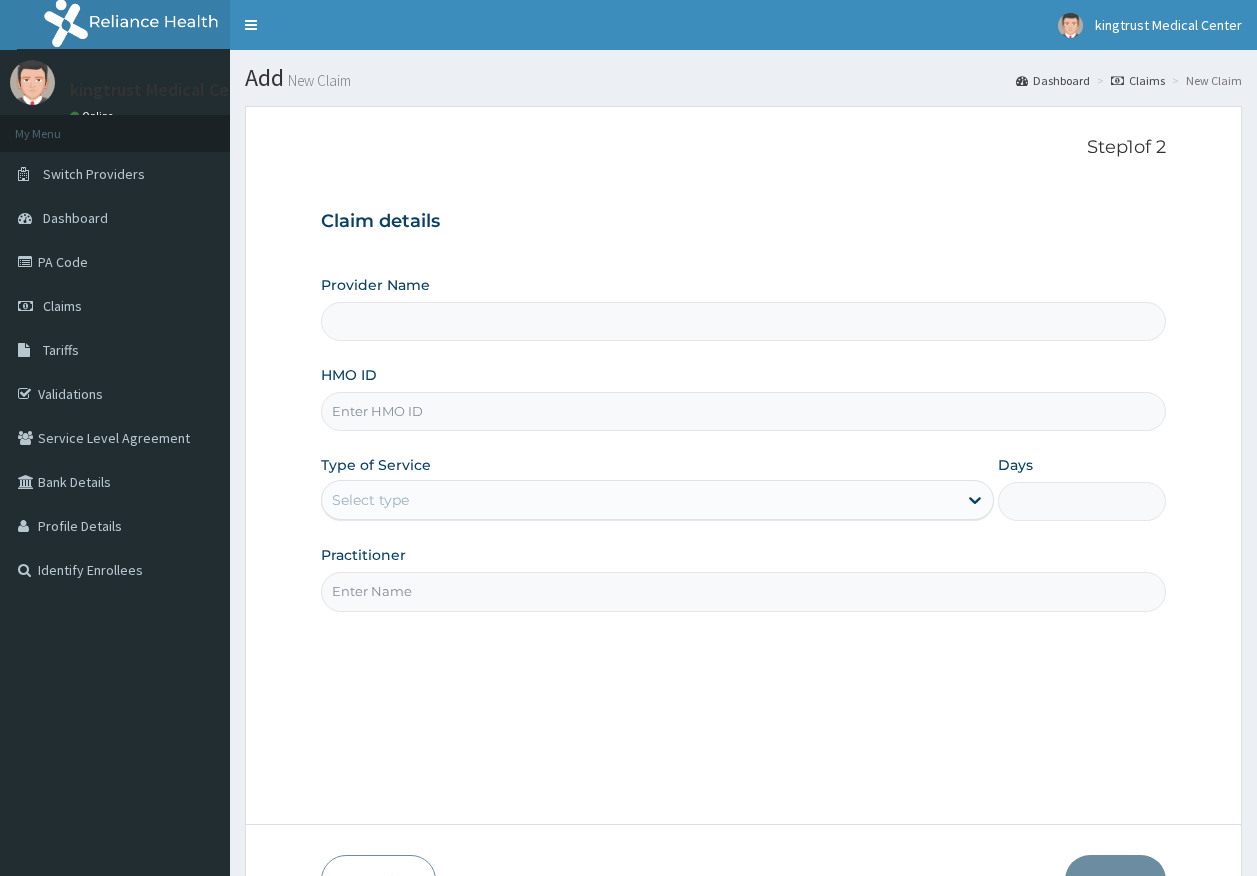 scroll, scrollTop: 0, scrollLeft: 0, axis: both 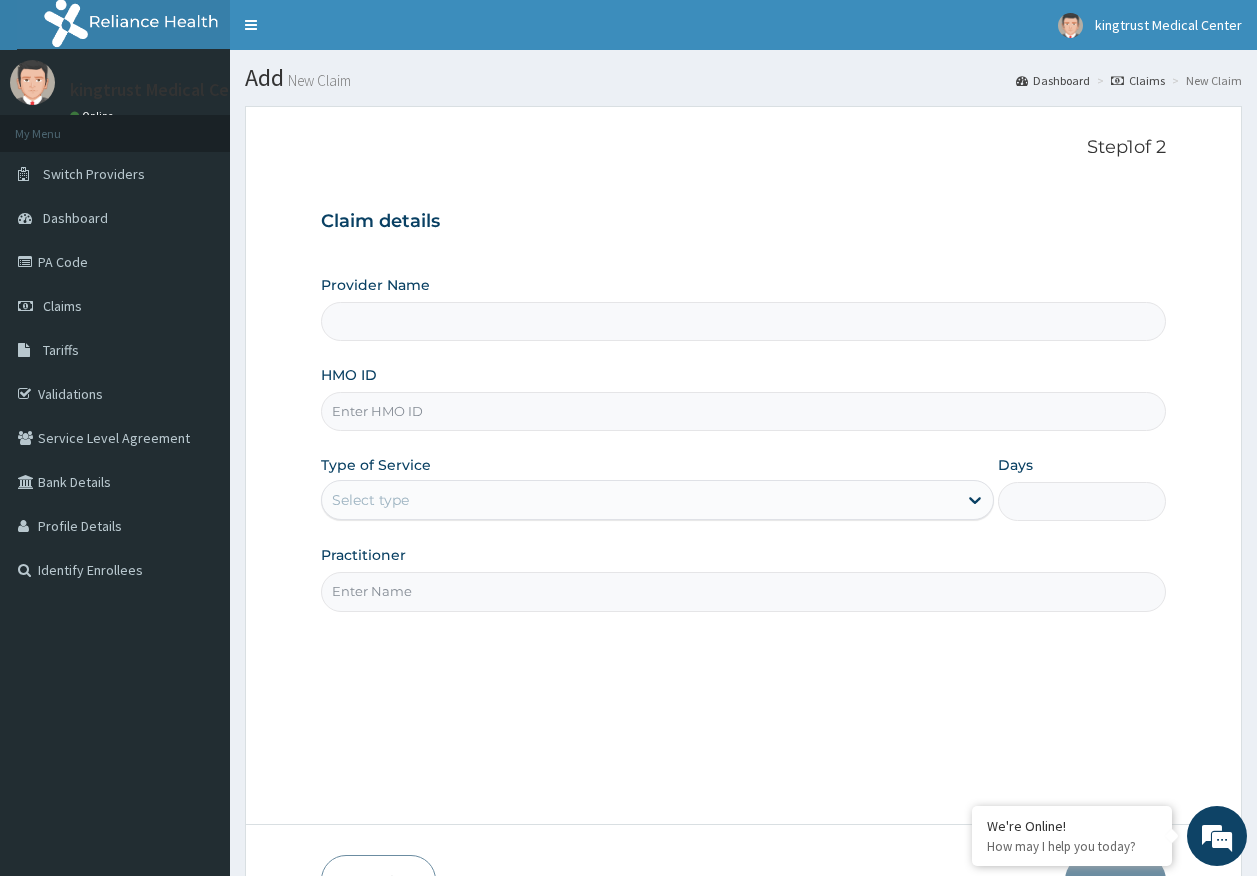 type on "Kingtrust Medical Center" 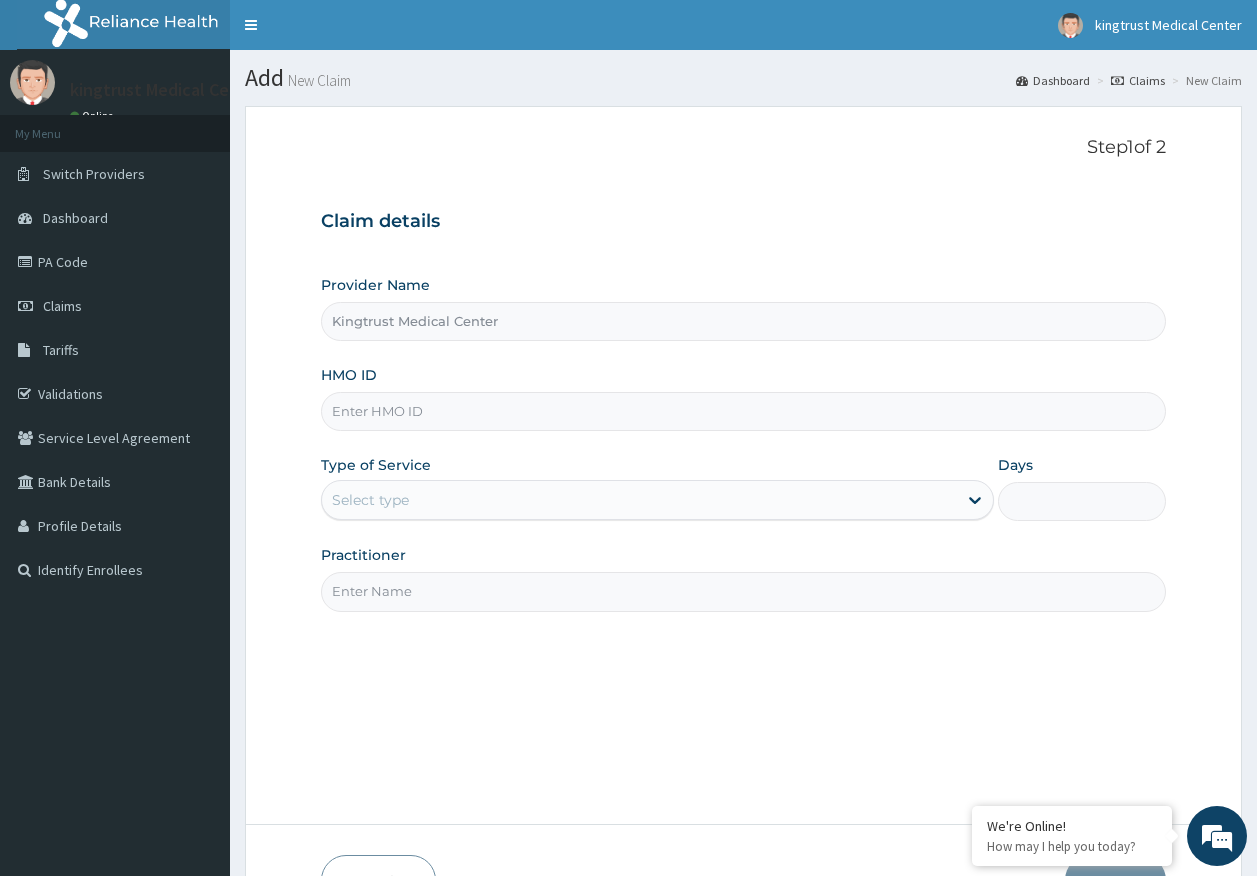 paste on "VTE/10007/A" 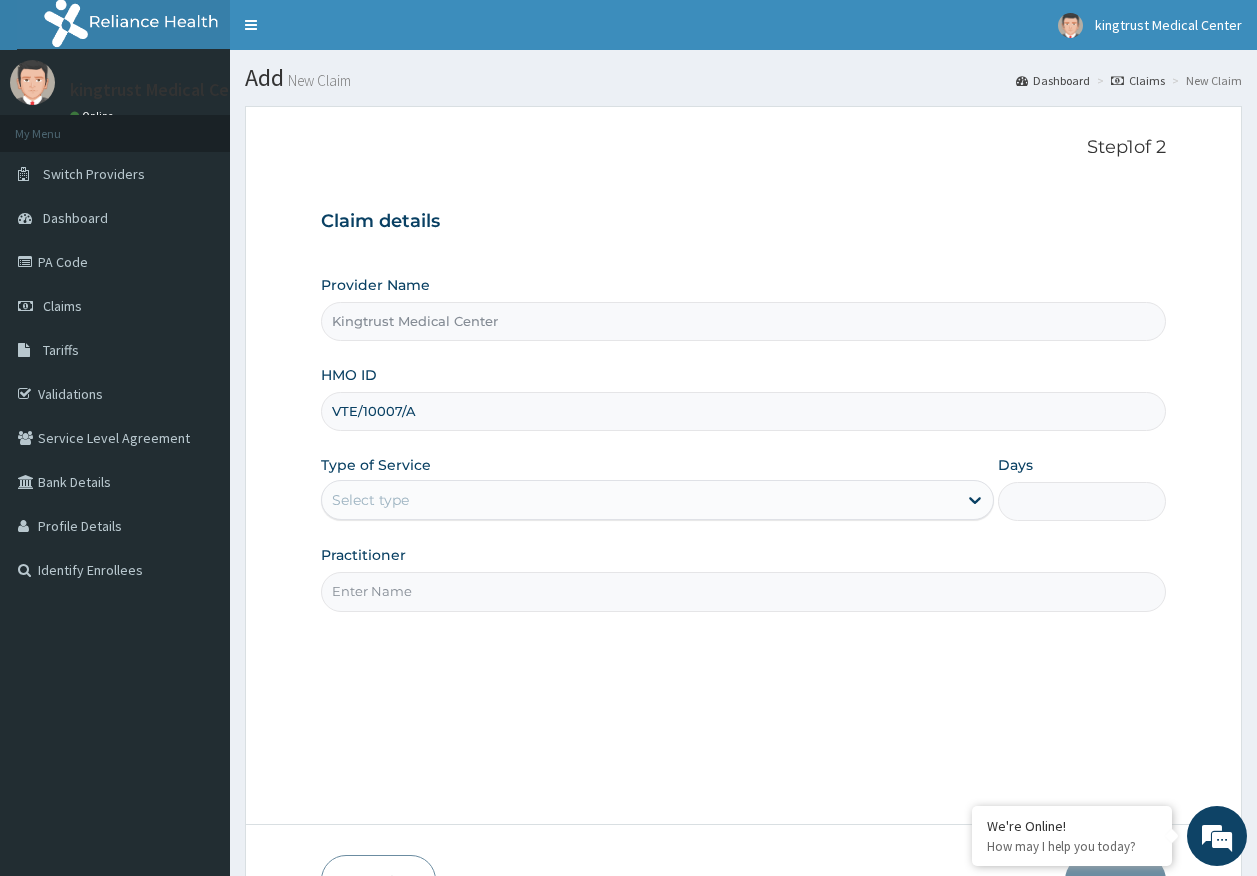 type on "VTE/10007/A" 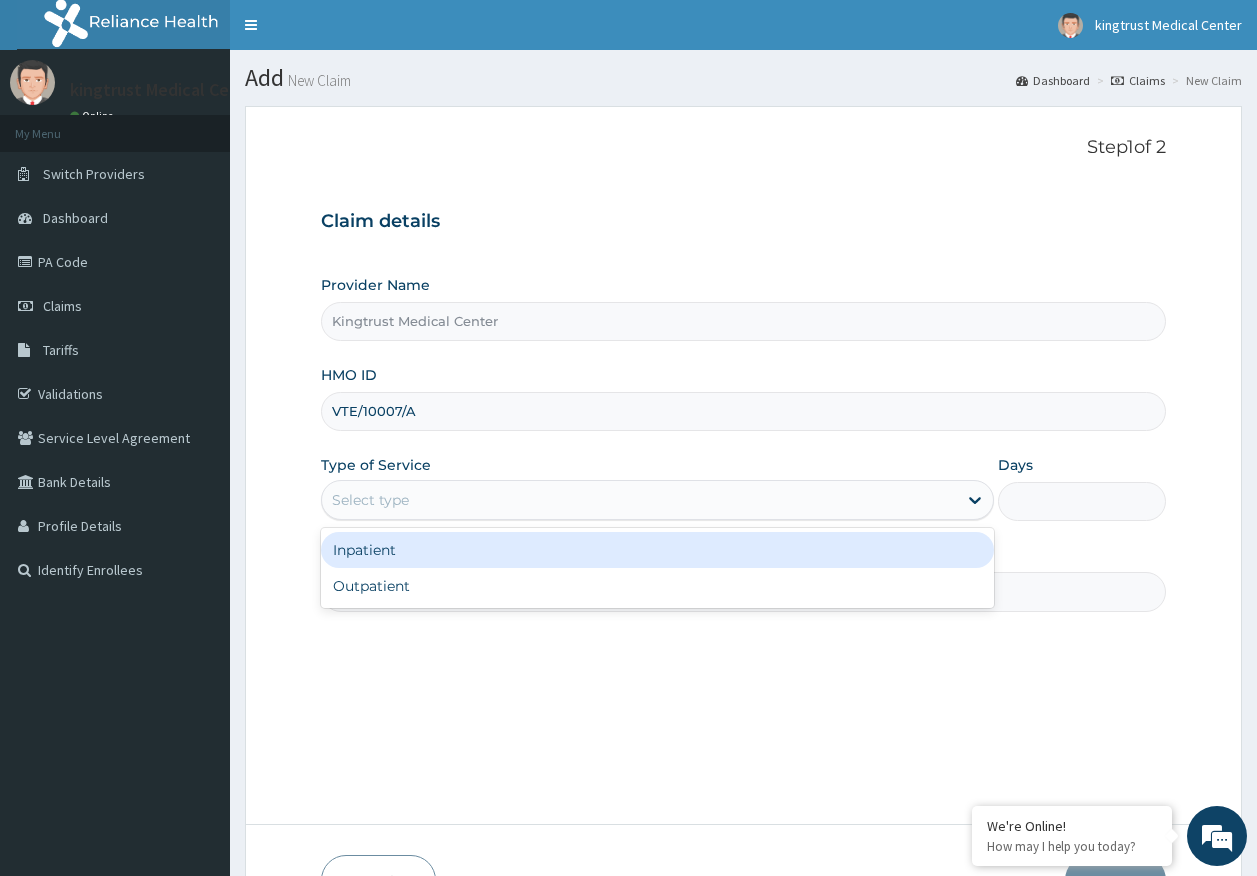 click on "Select type" at bounding box center [639, 500] 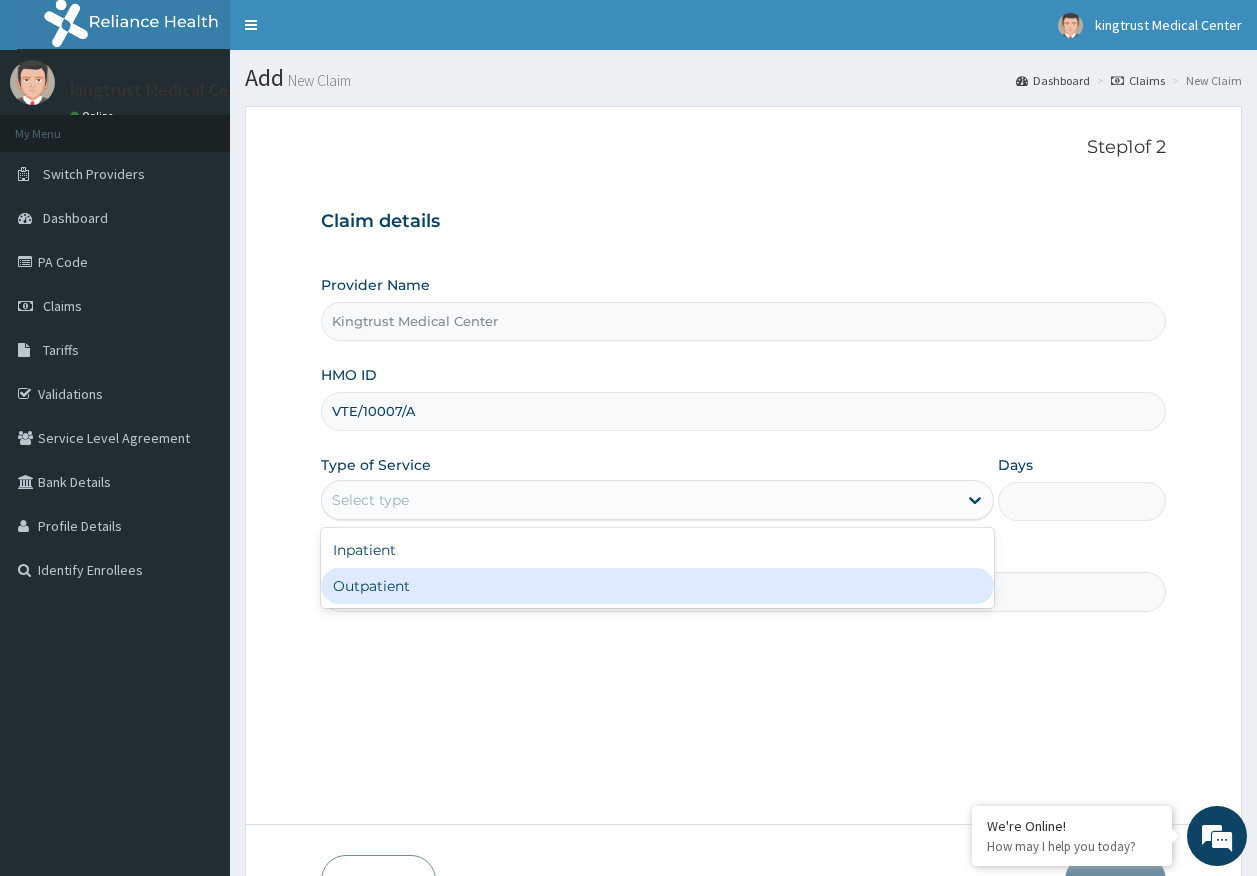 drag, startPoint x: 397, startPoint y: 586, endPoint x: 402, endPoint y: 595, distance: 10.29563 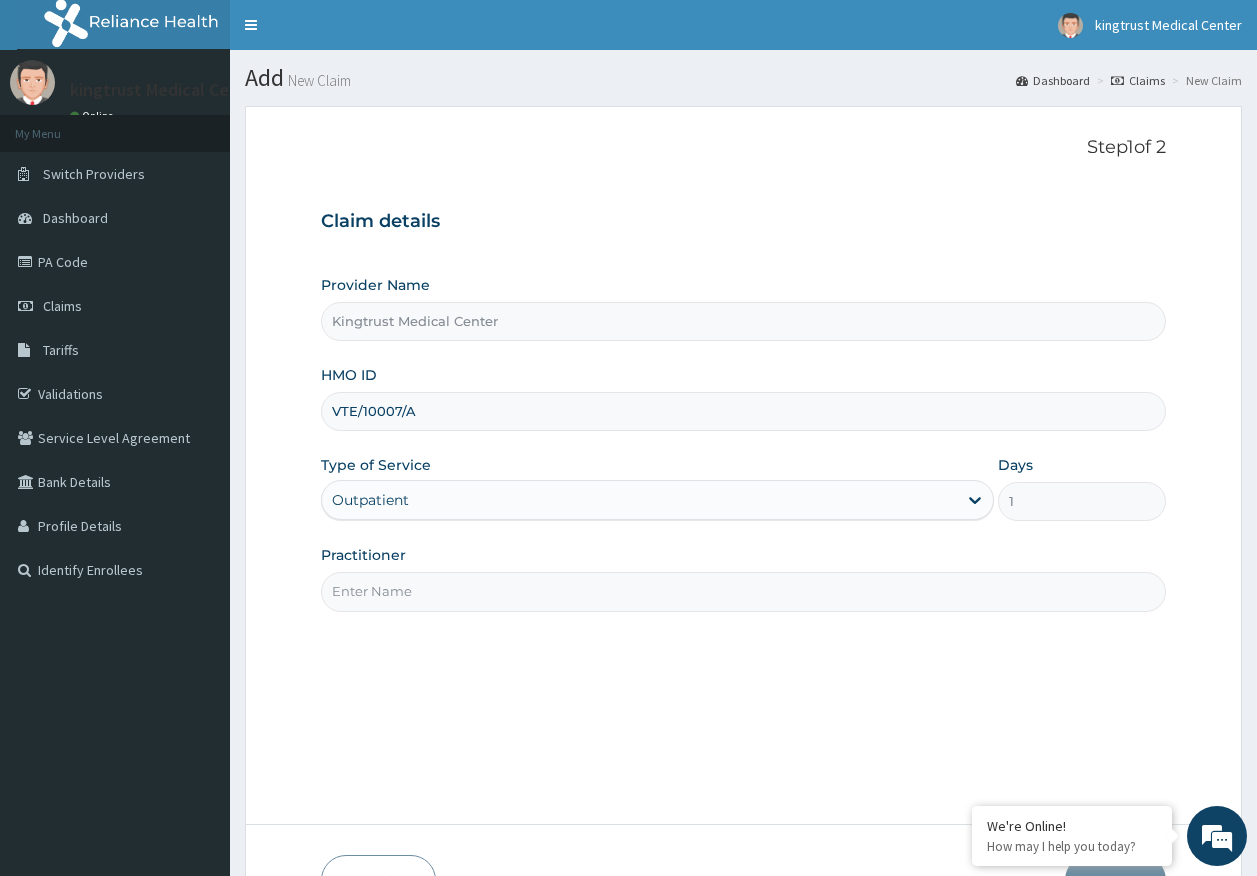 drag, startPoint x: 402, startPoint y: 595, endPoint x: 411, endPoint y: 602, distance: 11.401754 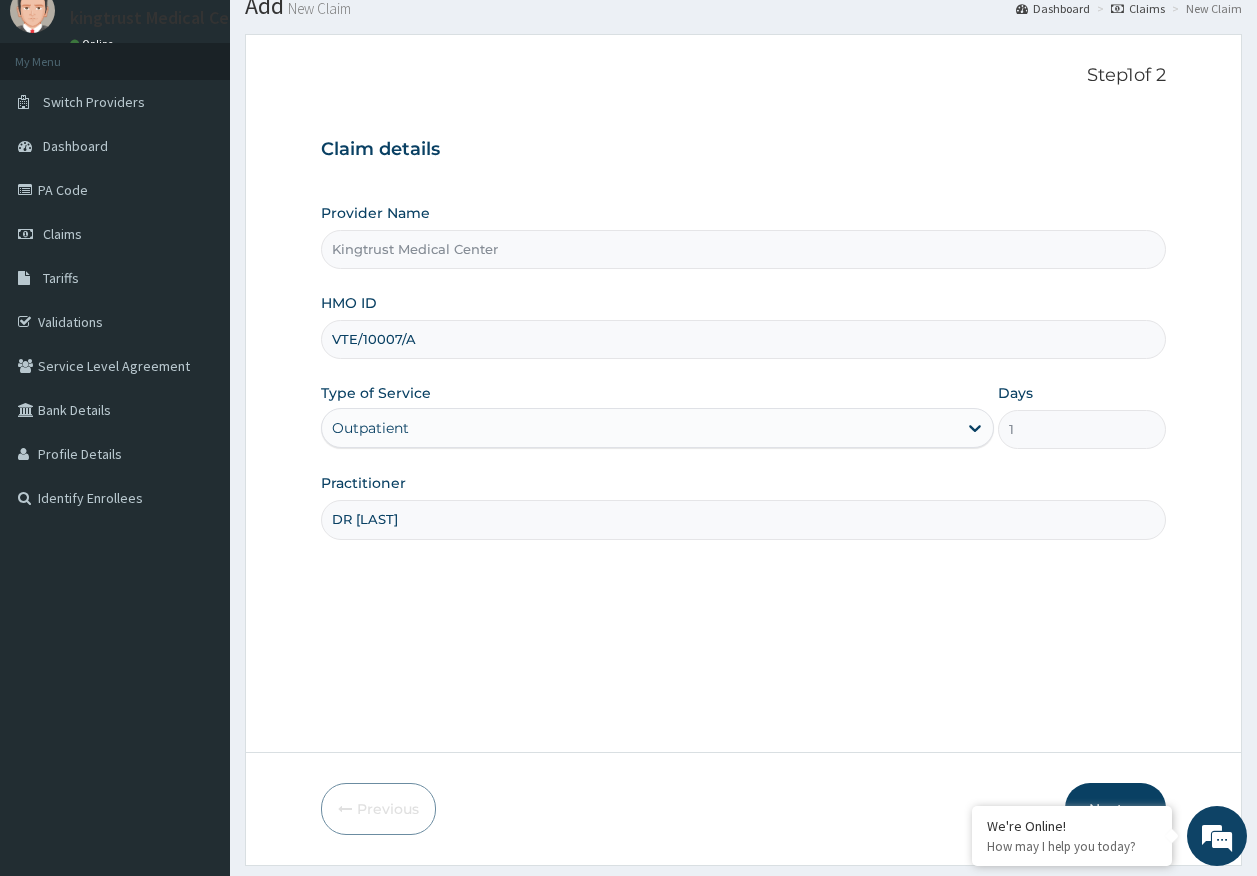 scroll, scrollTop: 128, scrollLeft: 0, axis: vertical 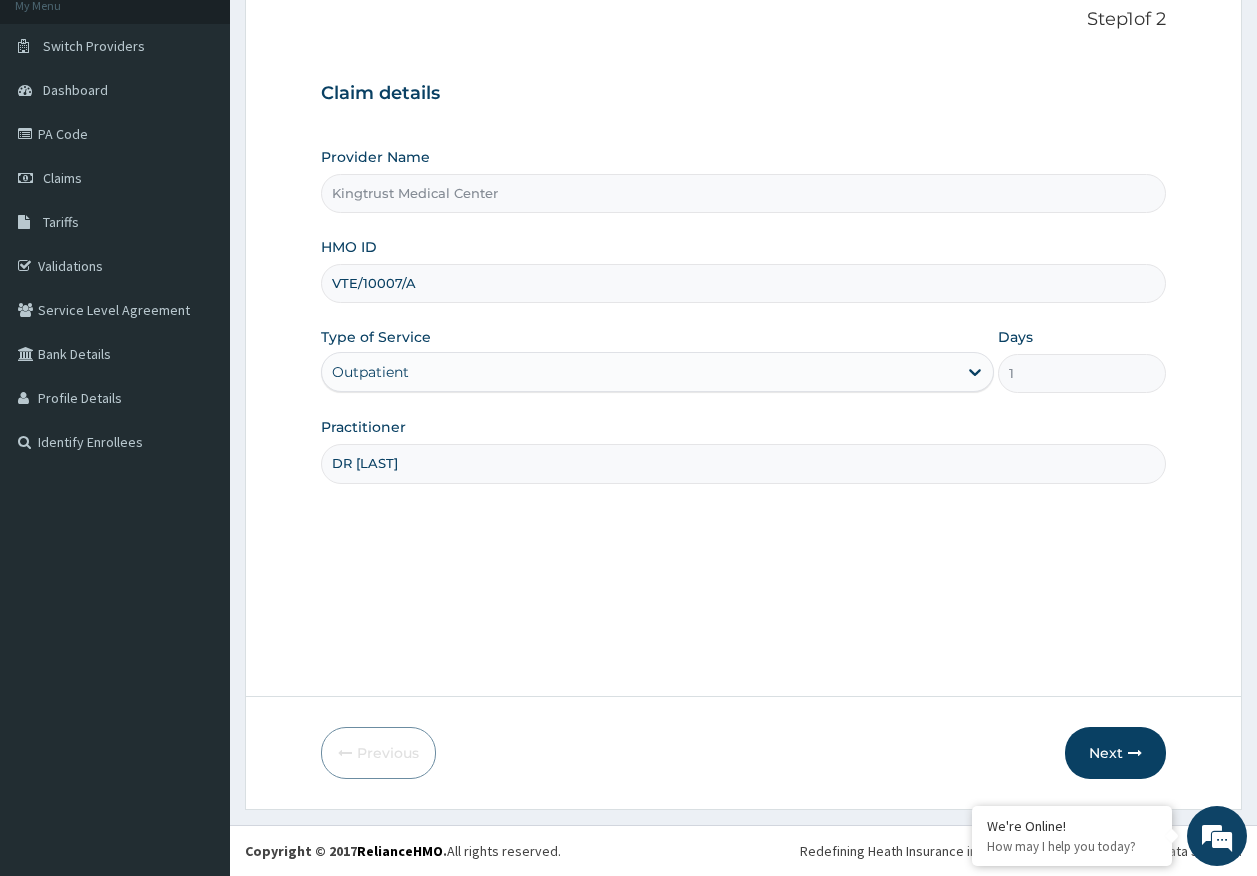 click on "Next" at bounding box center [1115, 753] 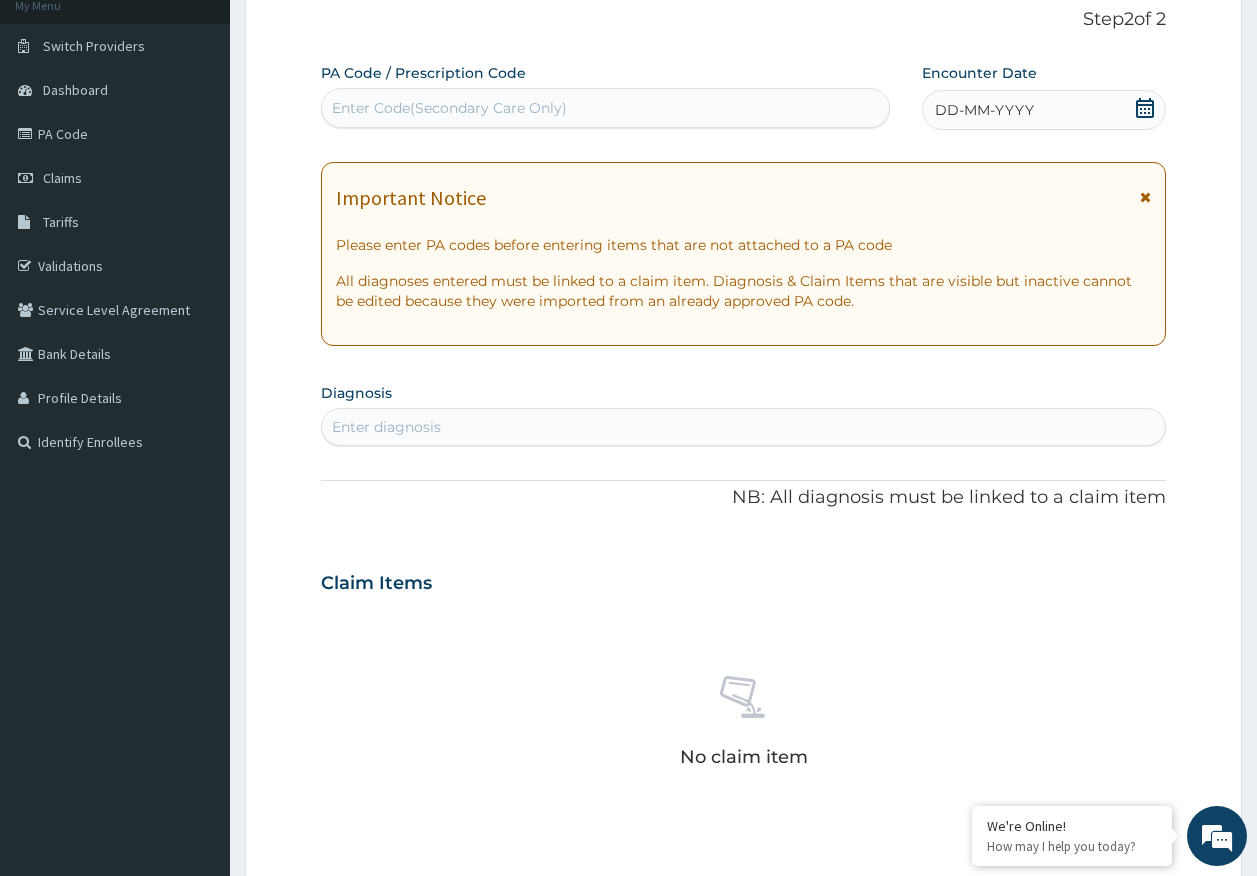 click on "Enter Code(Secondary Care Only)" at bounding box center [606, 108] 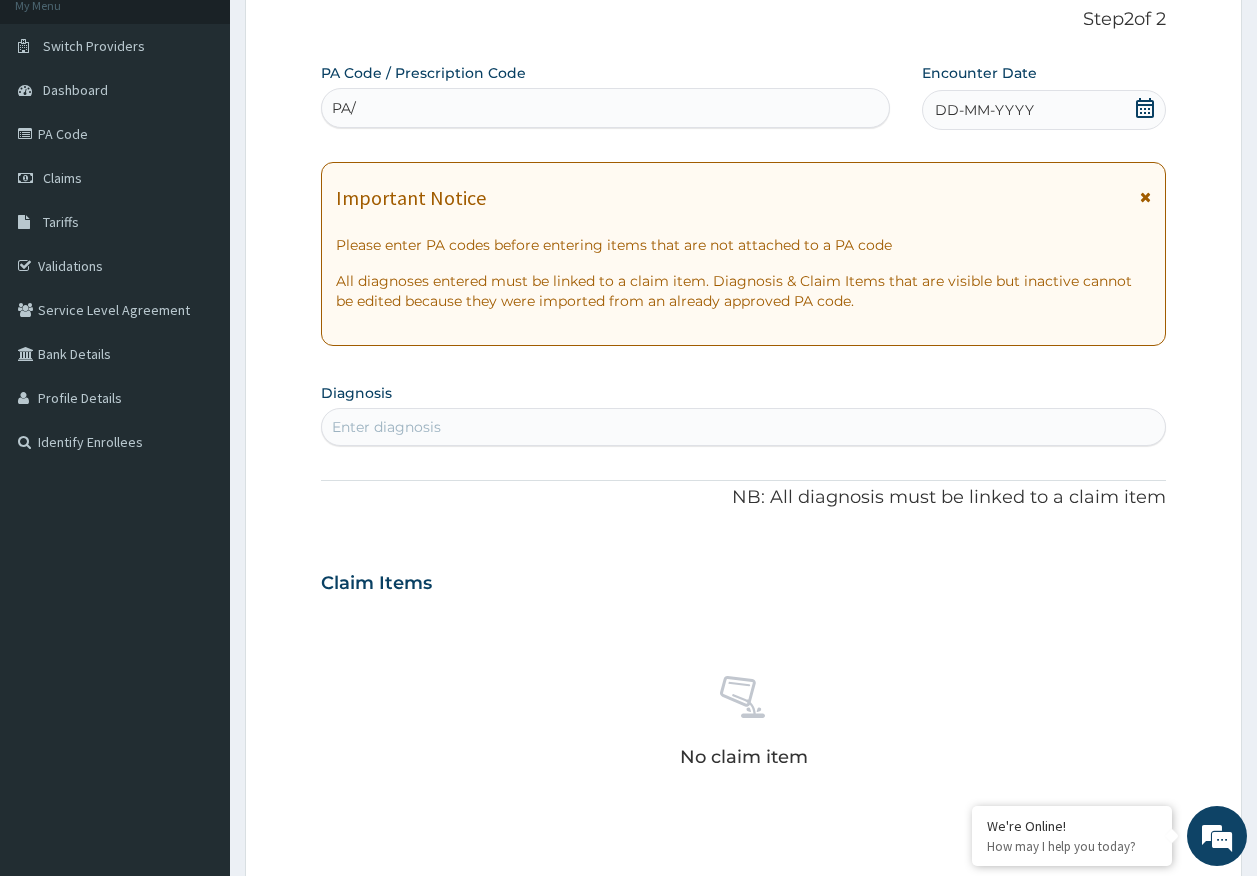 scroll, scrollTop: 0, scrollLeft: 0, axis: both 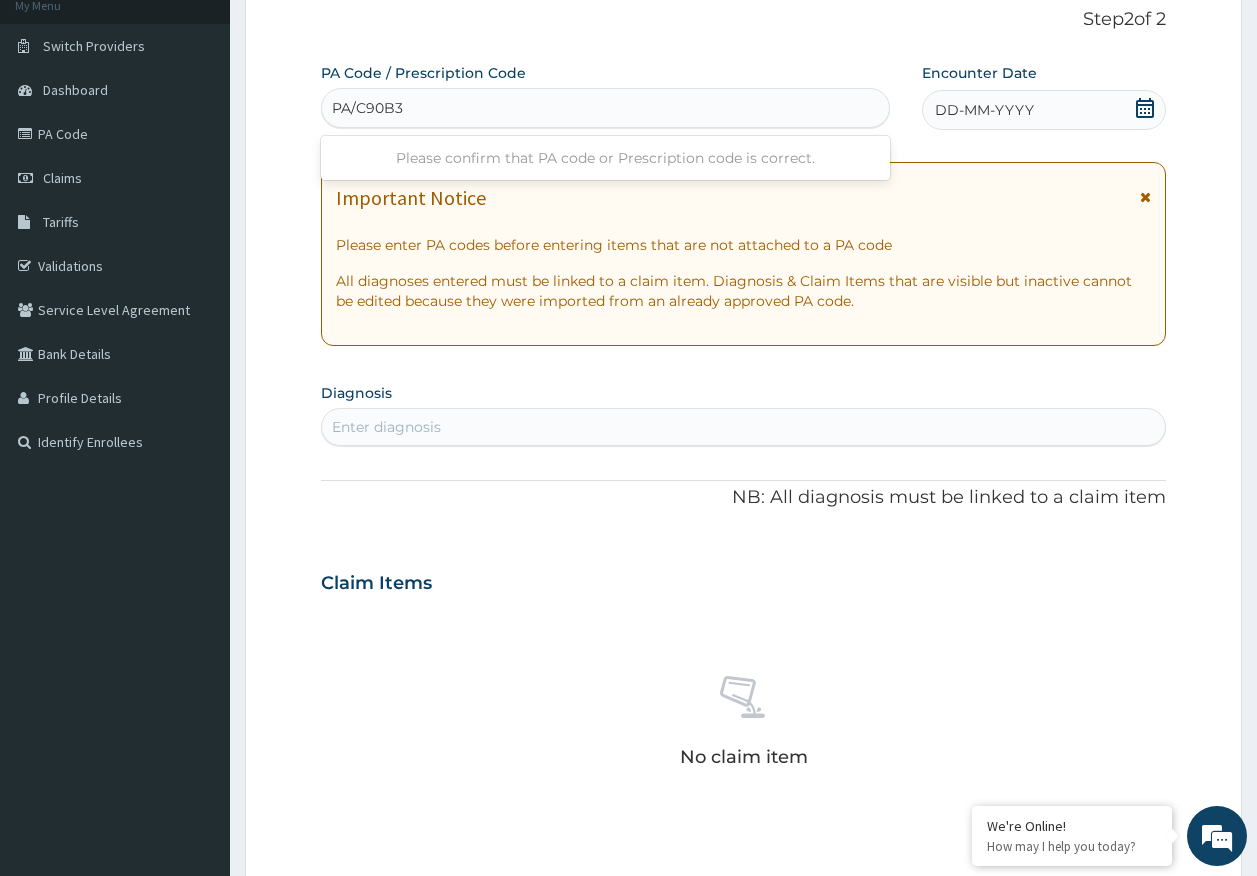 type on "PA/C90B3D" 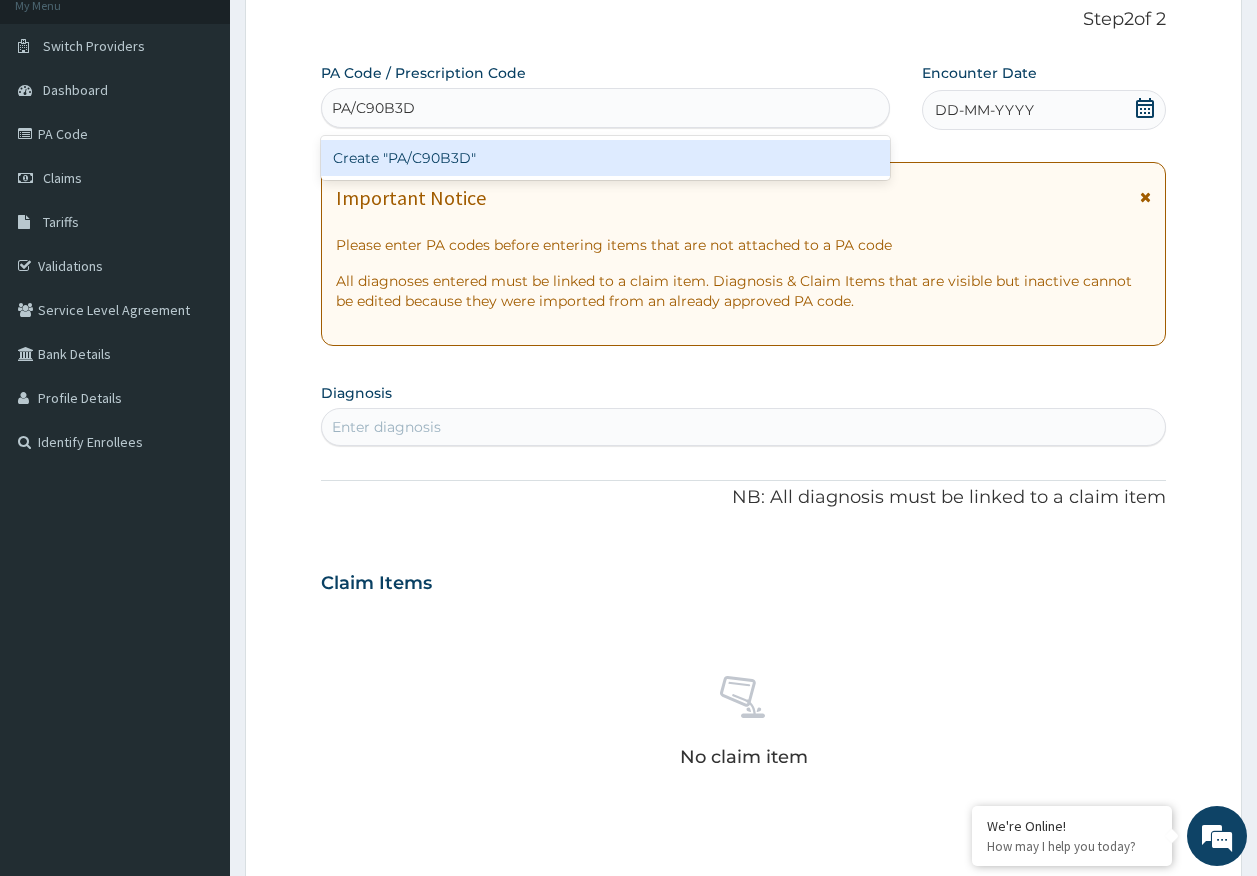 click on "Create "PA/C90B3D"" at bounding box center [606, 158] 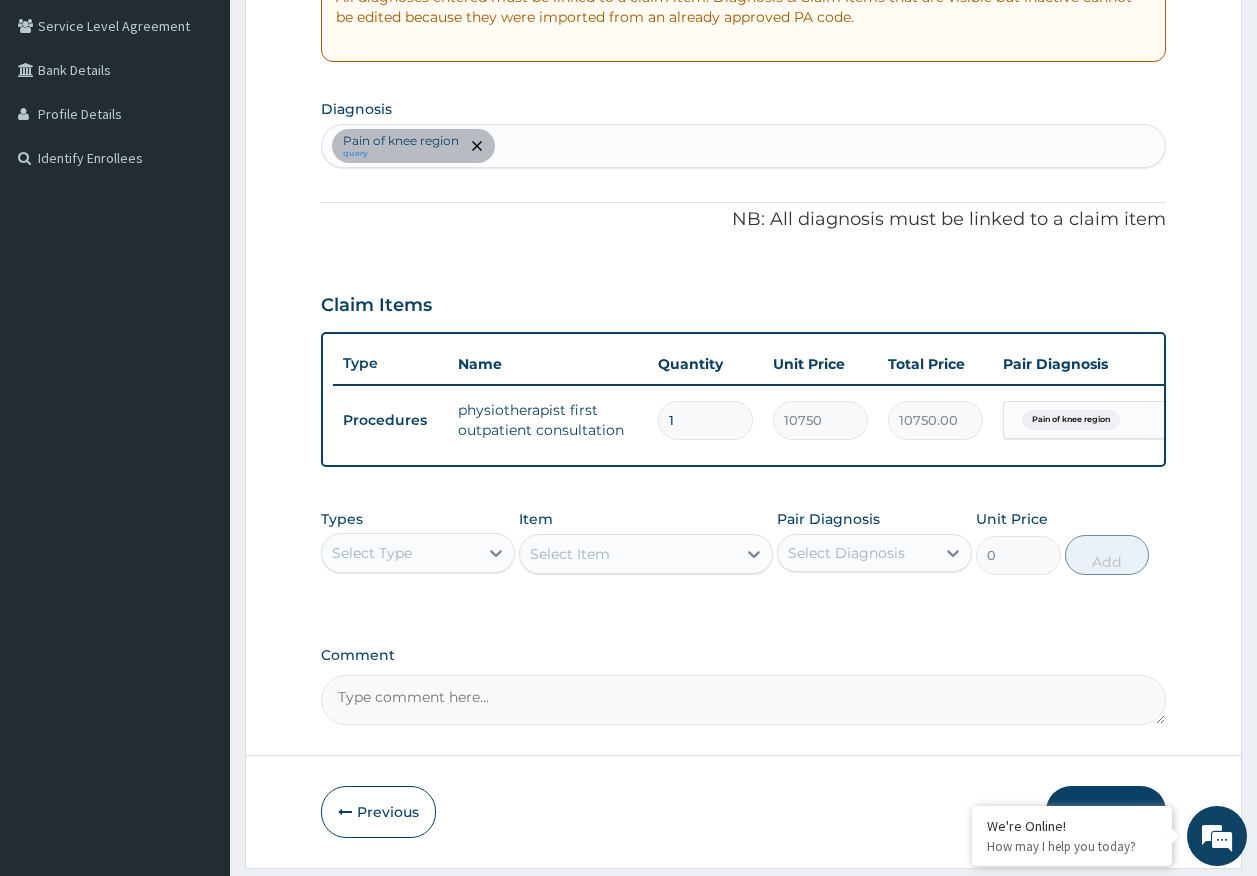 scroll, scrollTop: 486, scrollLeft: 0, axis: vertical 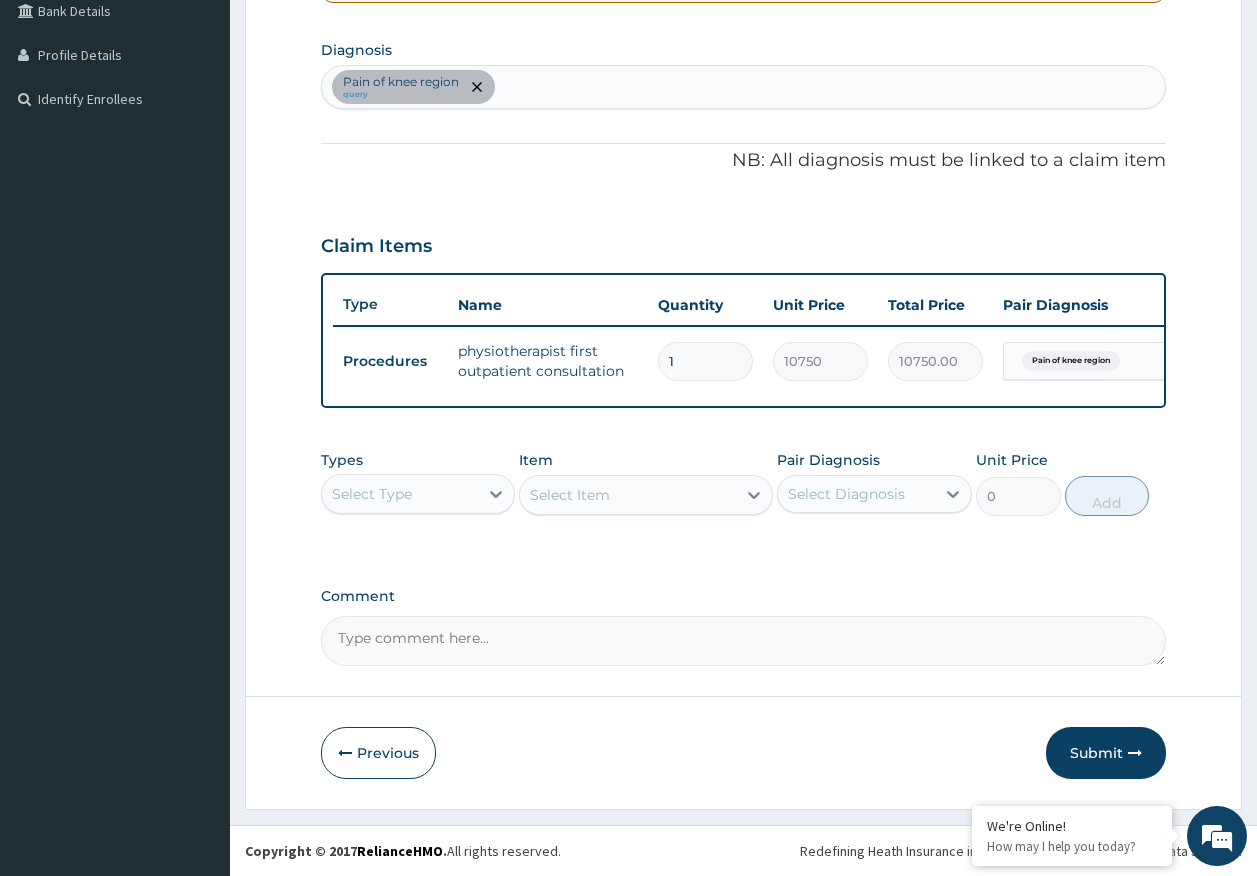 click on "Submit" at bounding box center [1106, 753] 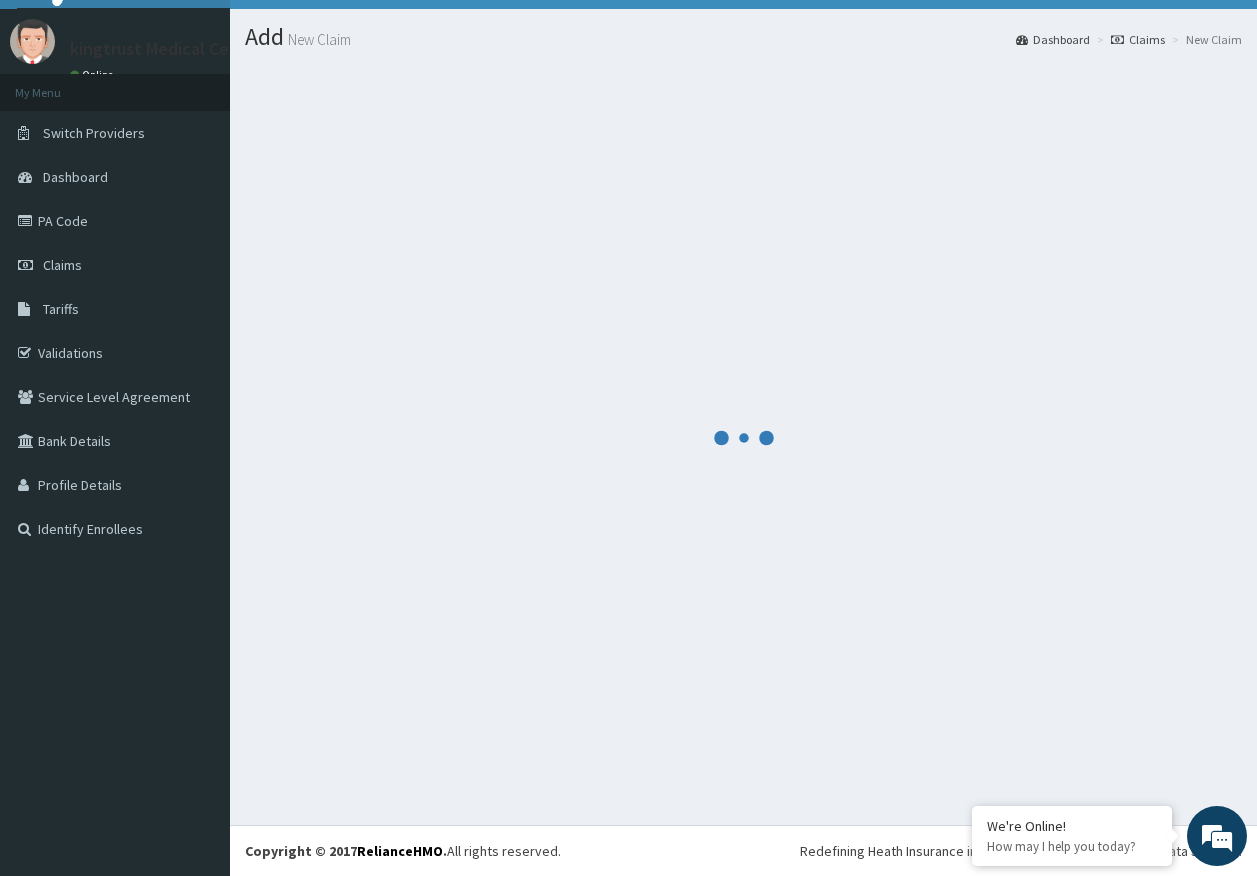 scroll, scrollTop: 41, scrollLeft: 0, axis: vertical 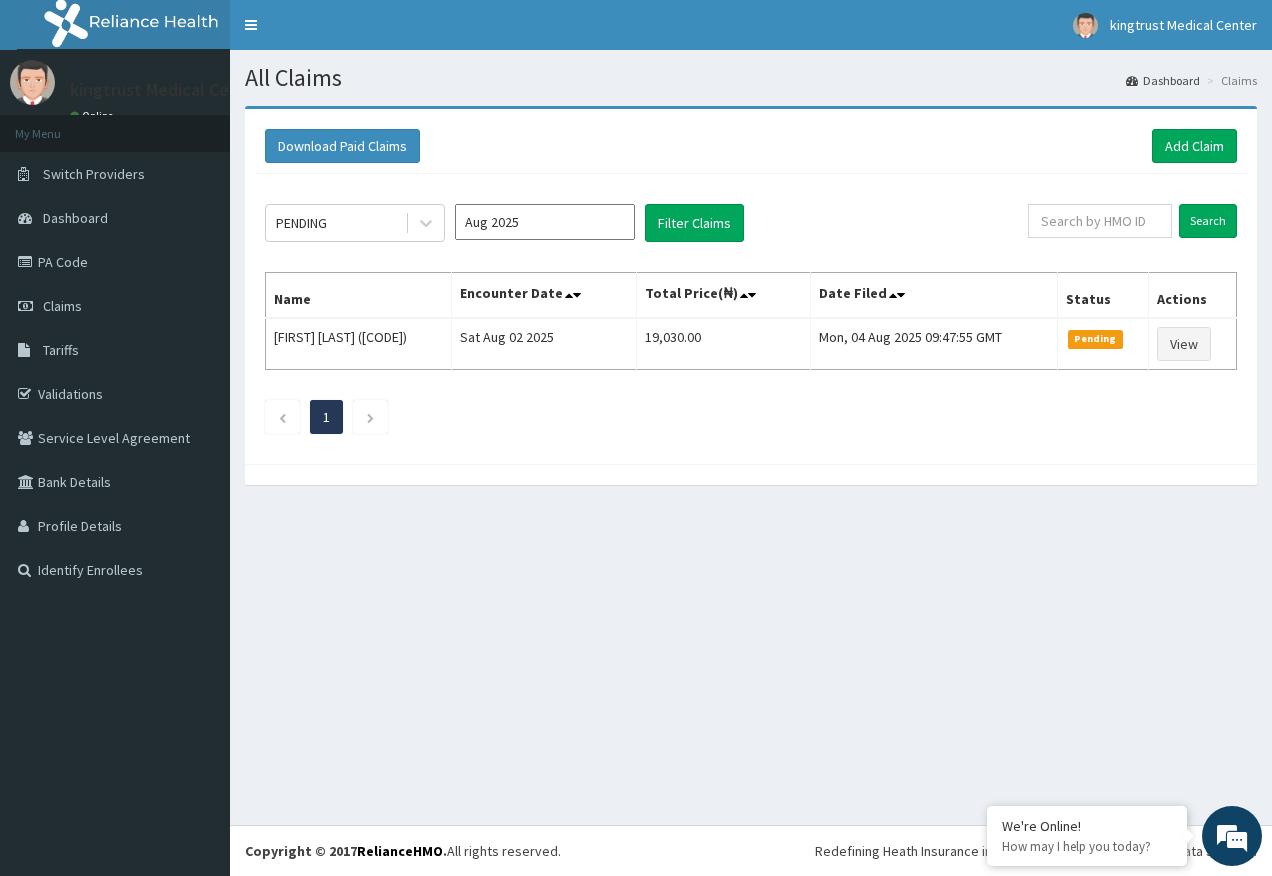 click on "PENDING" at bounding box center [335, 223] 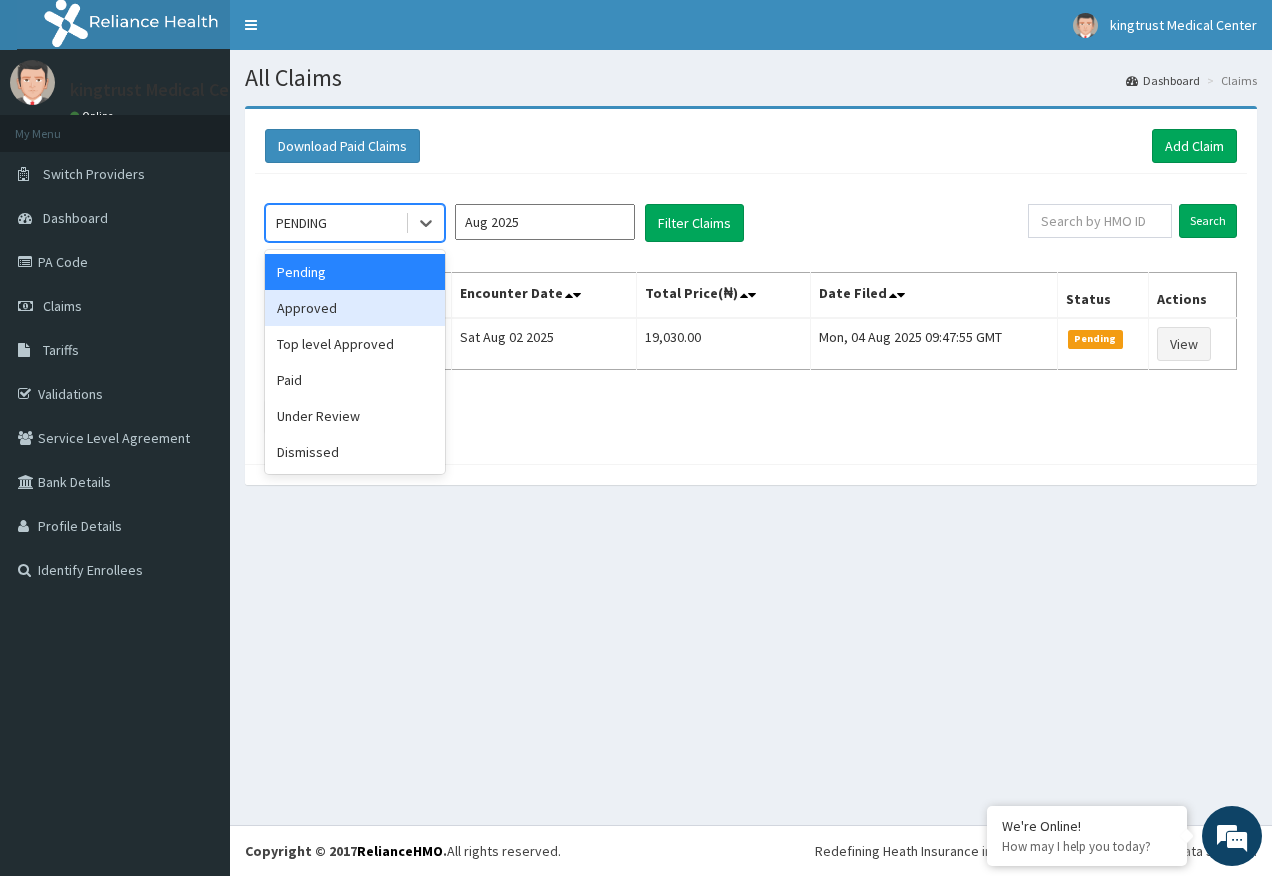 click on "Approved" at bounding box center [355, 308] 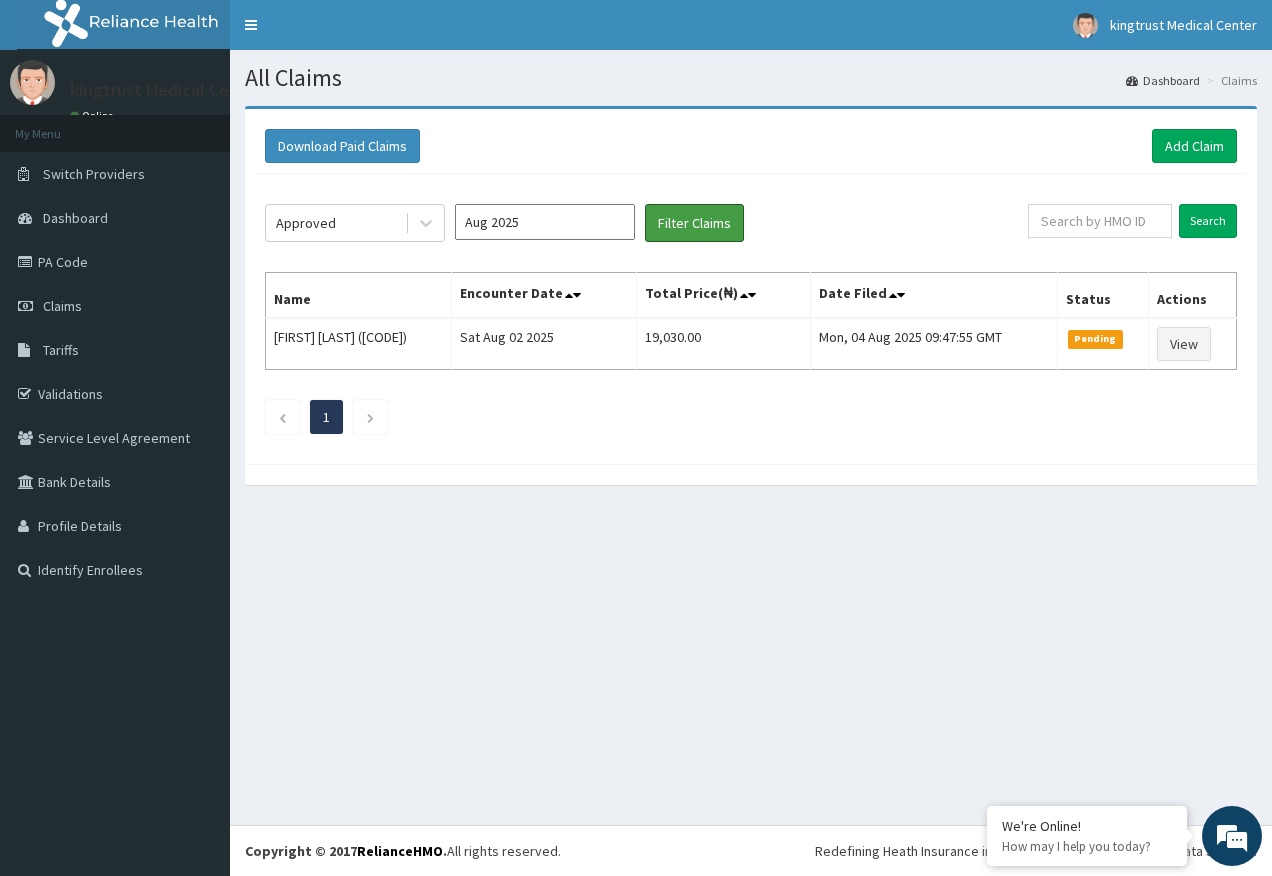 click on "Filter Claims" at bounding box center (694, 223) 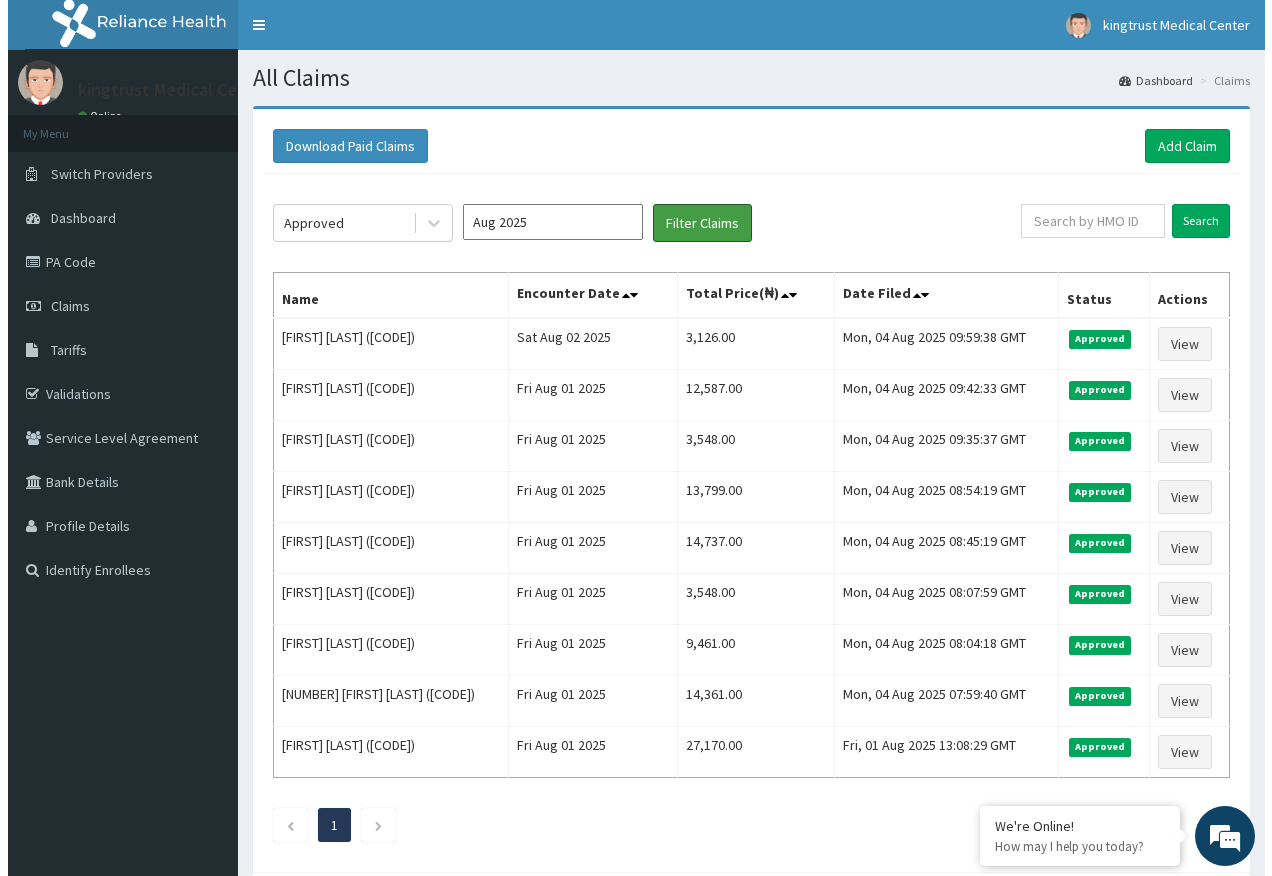 scroll, scrollTop: 0, scrollLeft: 0, axis: both 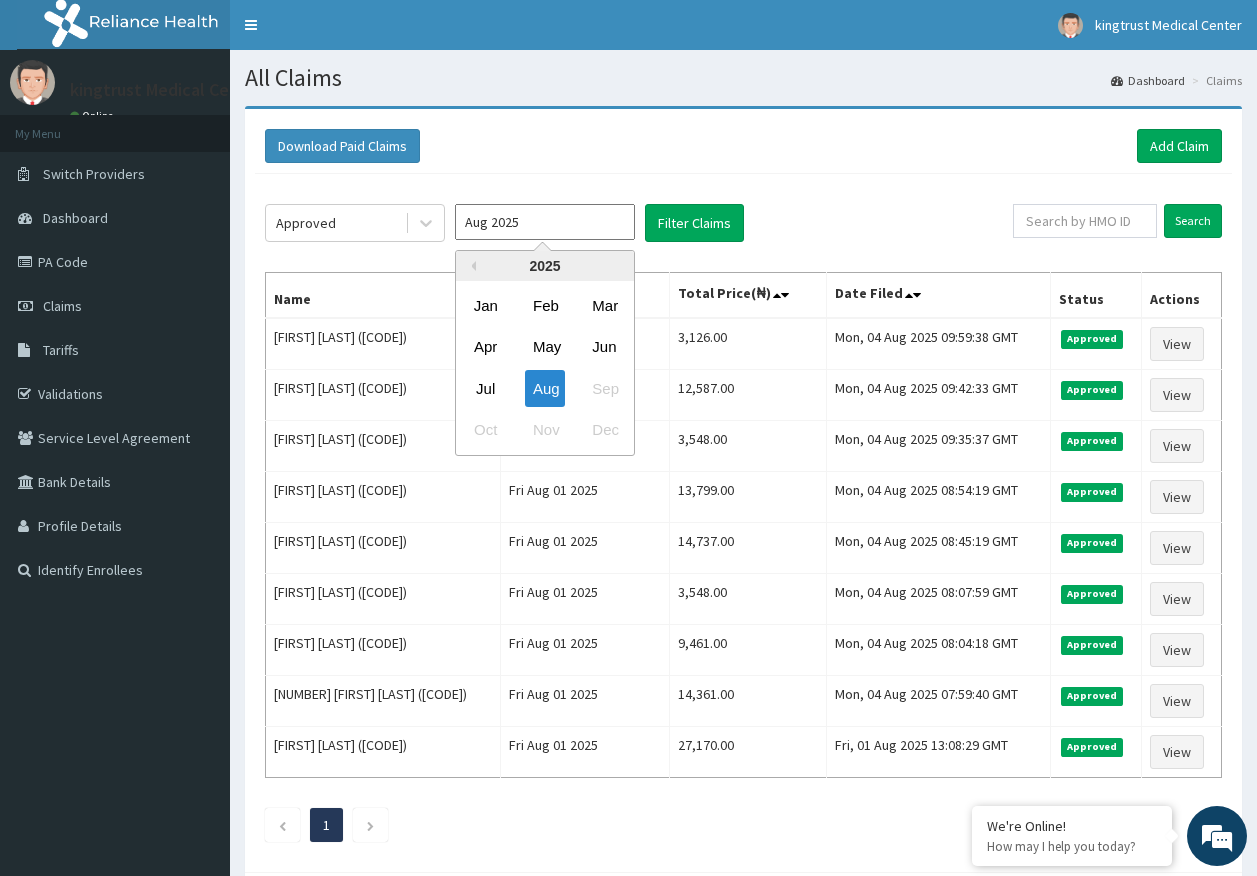 click on "Aug 2025" at bounding box center [545, 222] 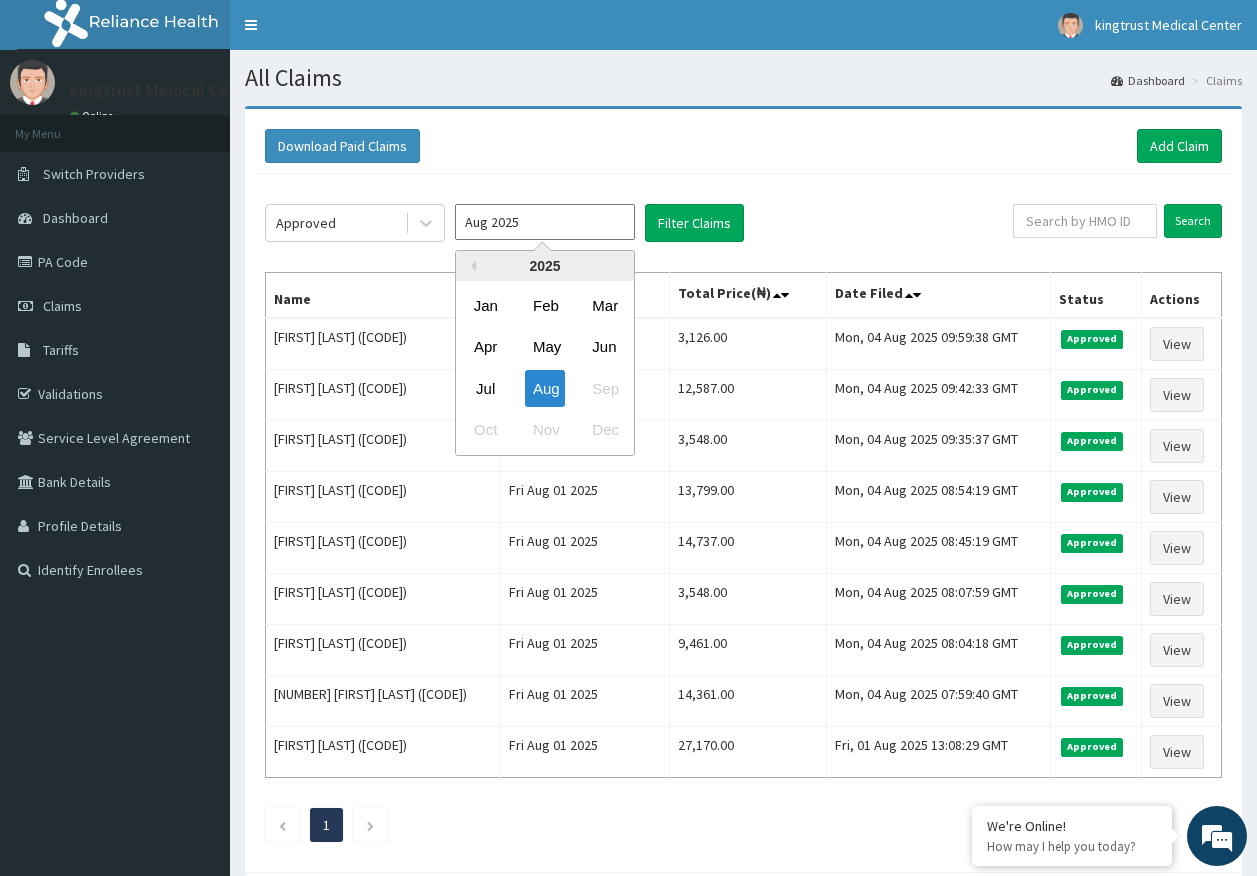 click on "Jul" at bounding box center (486, 388) 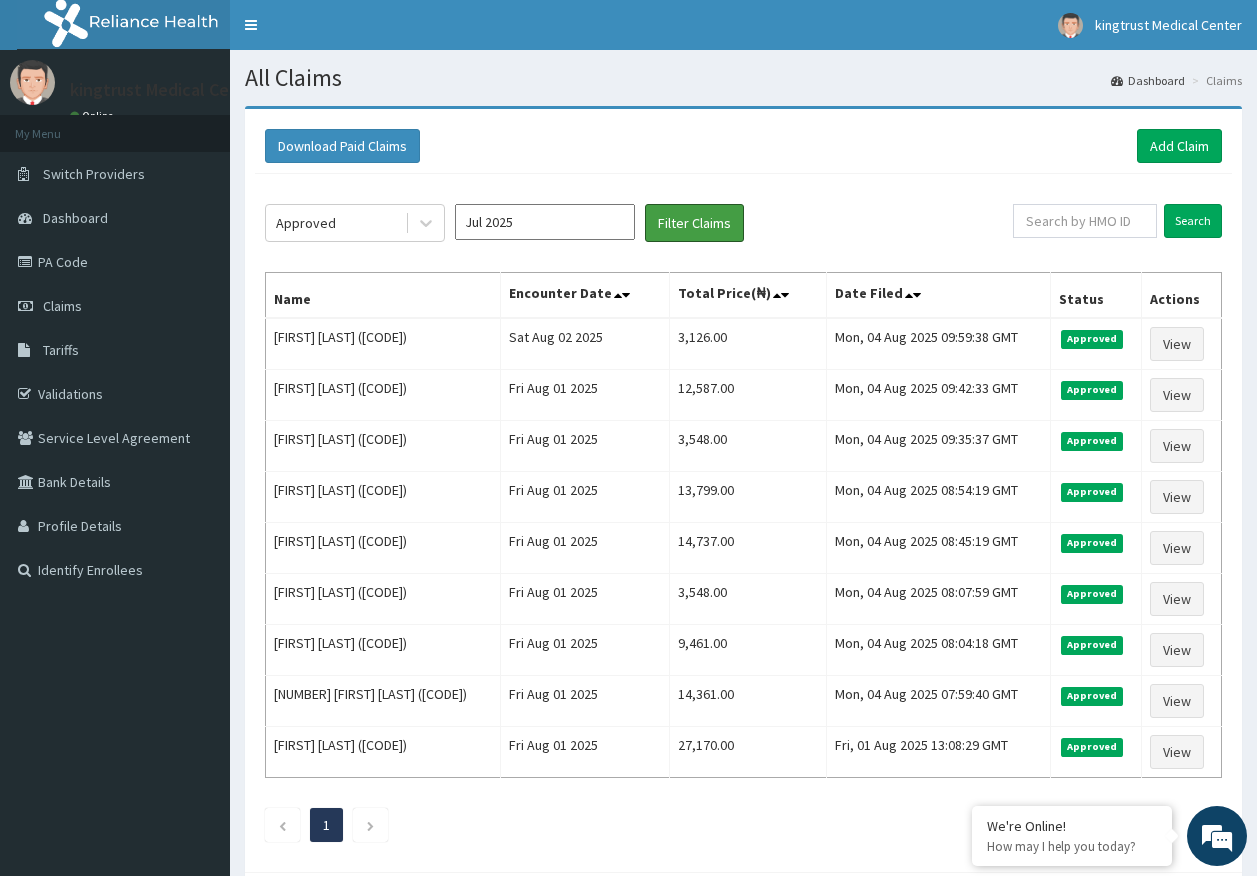 click on "Filter Claims" at bounding box center (694, 223) 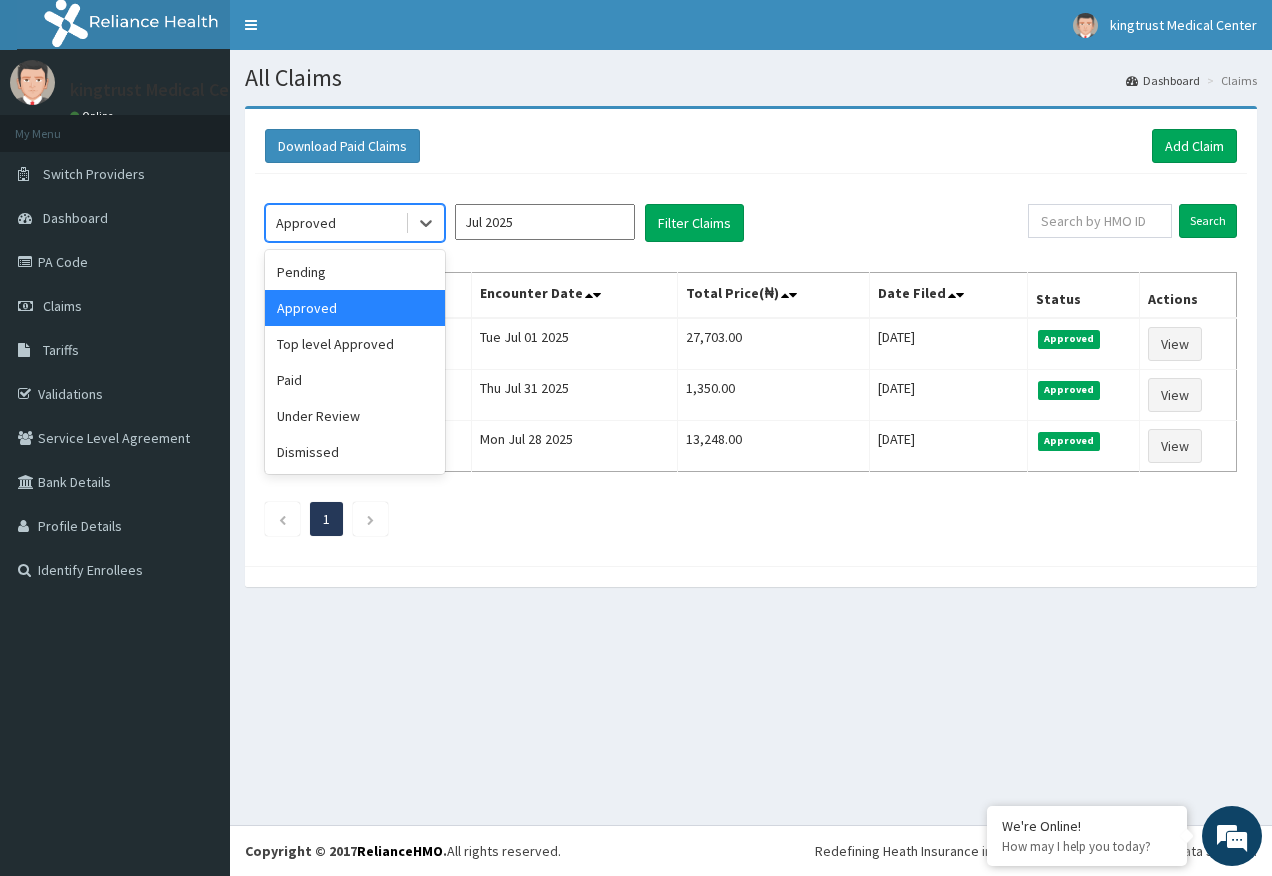 click on "Approved" at bounding box center (335, 223) 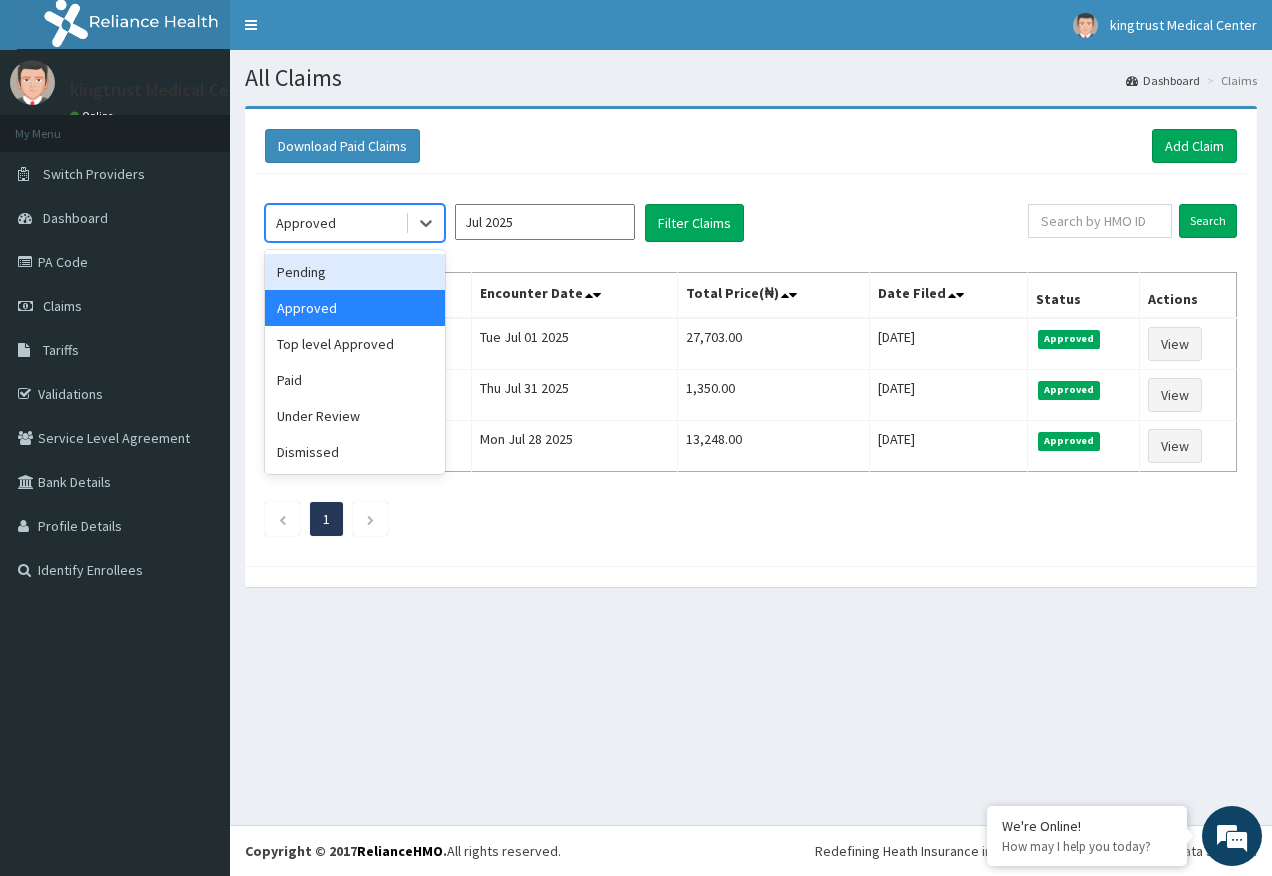 drag, startPoint x: 333, startPoint y: 274, endPoint x: 621, endPoint y: 256, distance: 288.56195 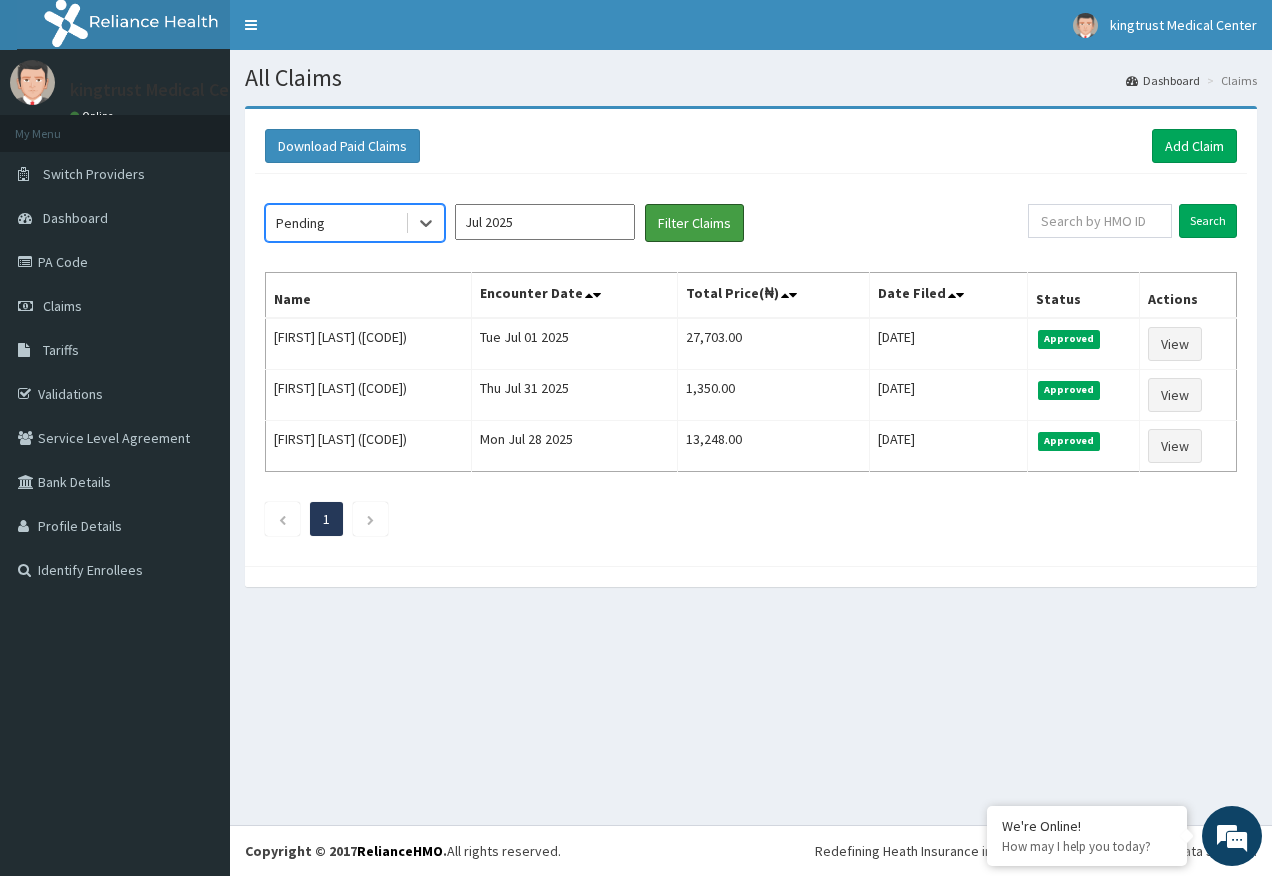 click on "Filter Claims" at bounding box center [694, 223] 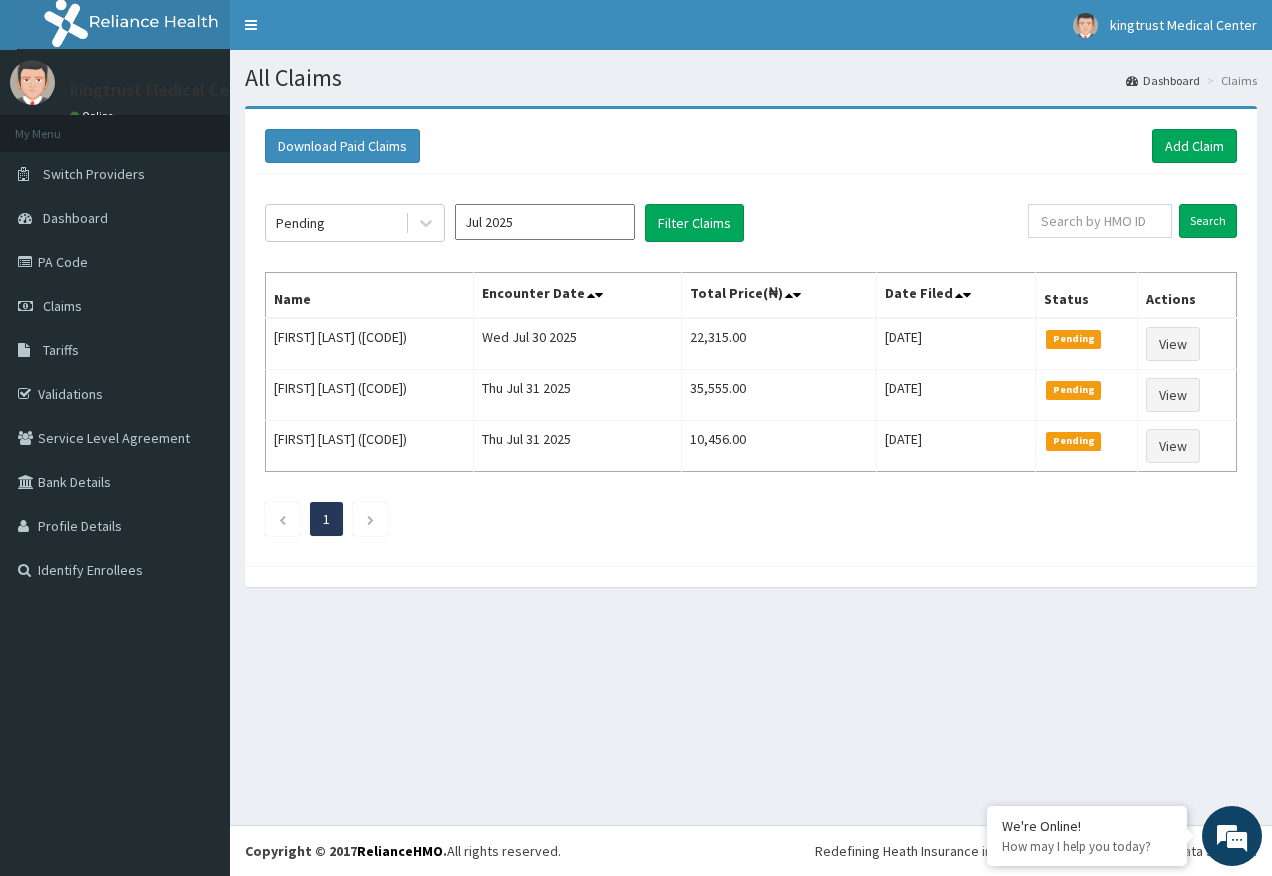 drag, startPoint x: 431, startPoint y: 225, endPoint x: 420, endPoint y: 225, distance: 11 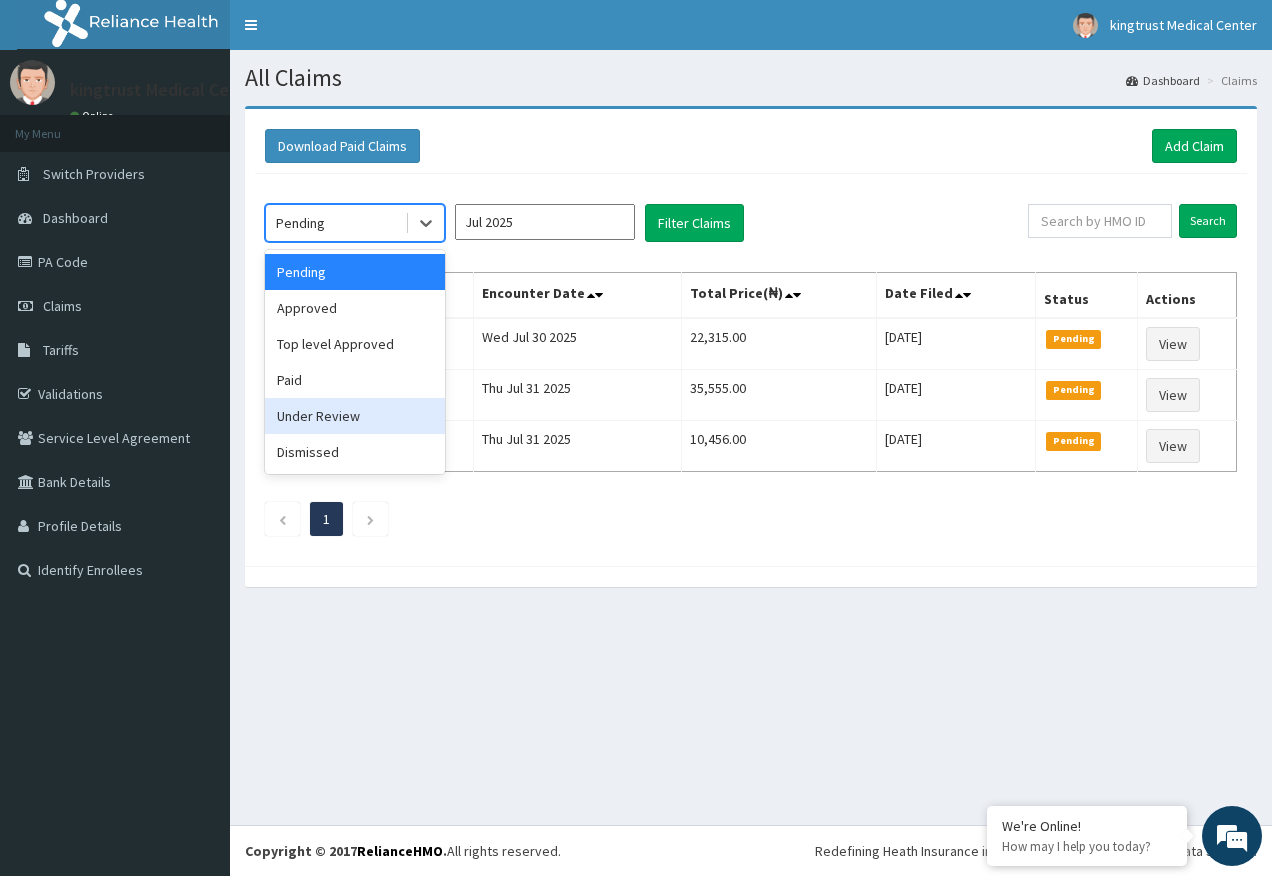 click on "Under Review" at bounding box center [355, 416] 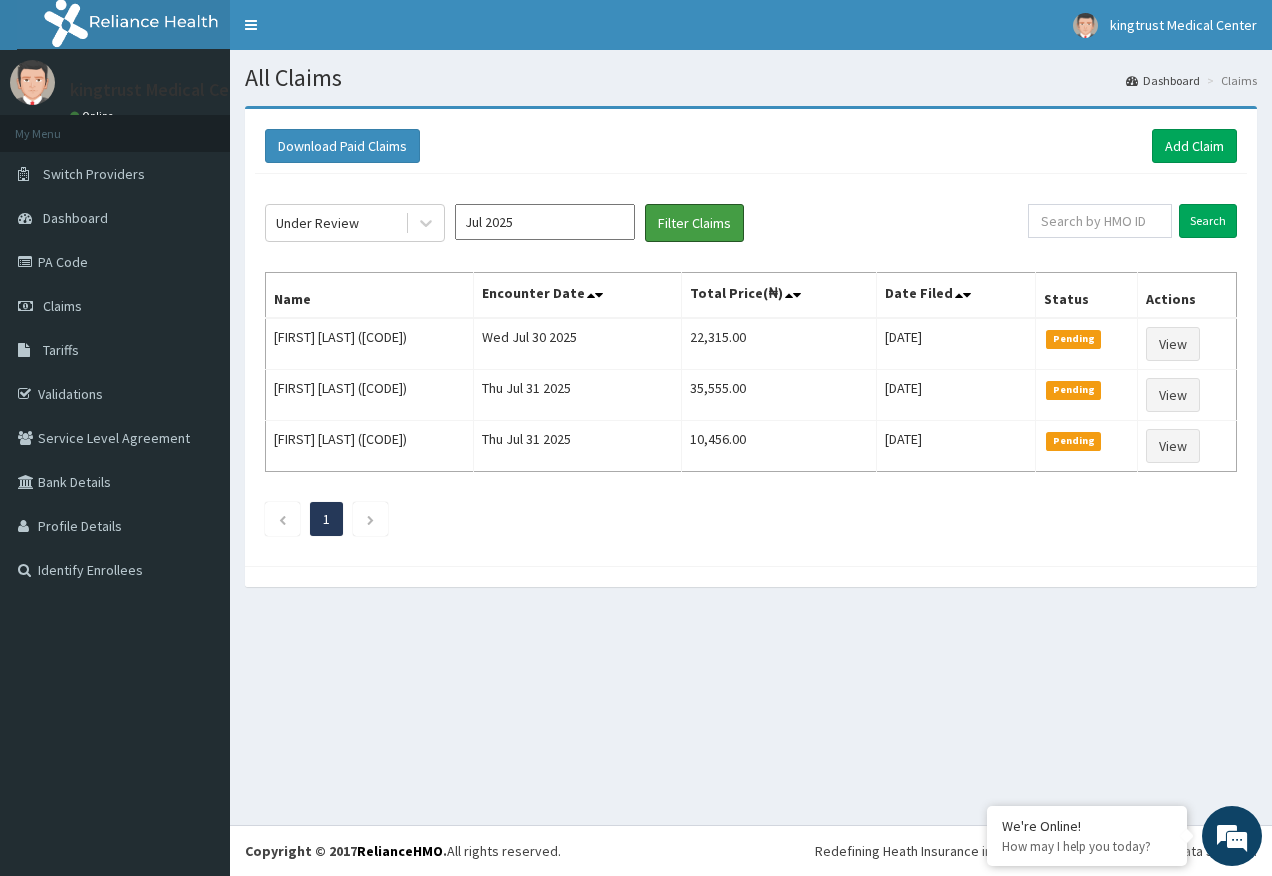 click on "Filter Claims" at bounding box center (694, 223) 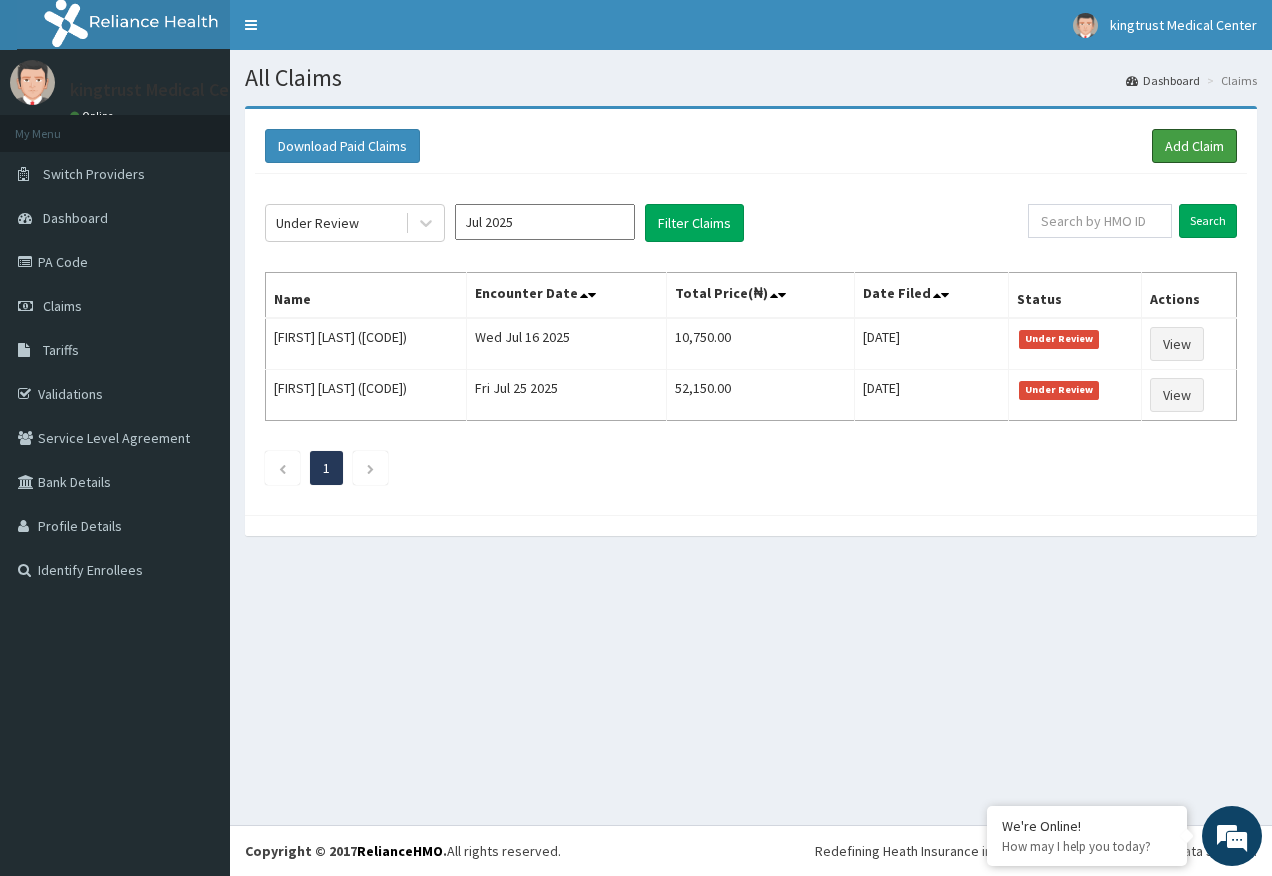 click on "Add Claim" at bounding box center (1194, 146) 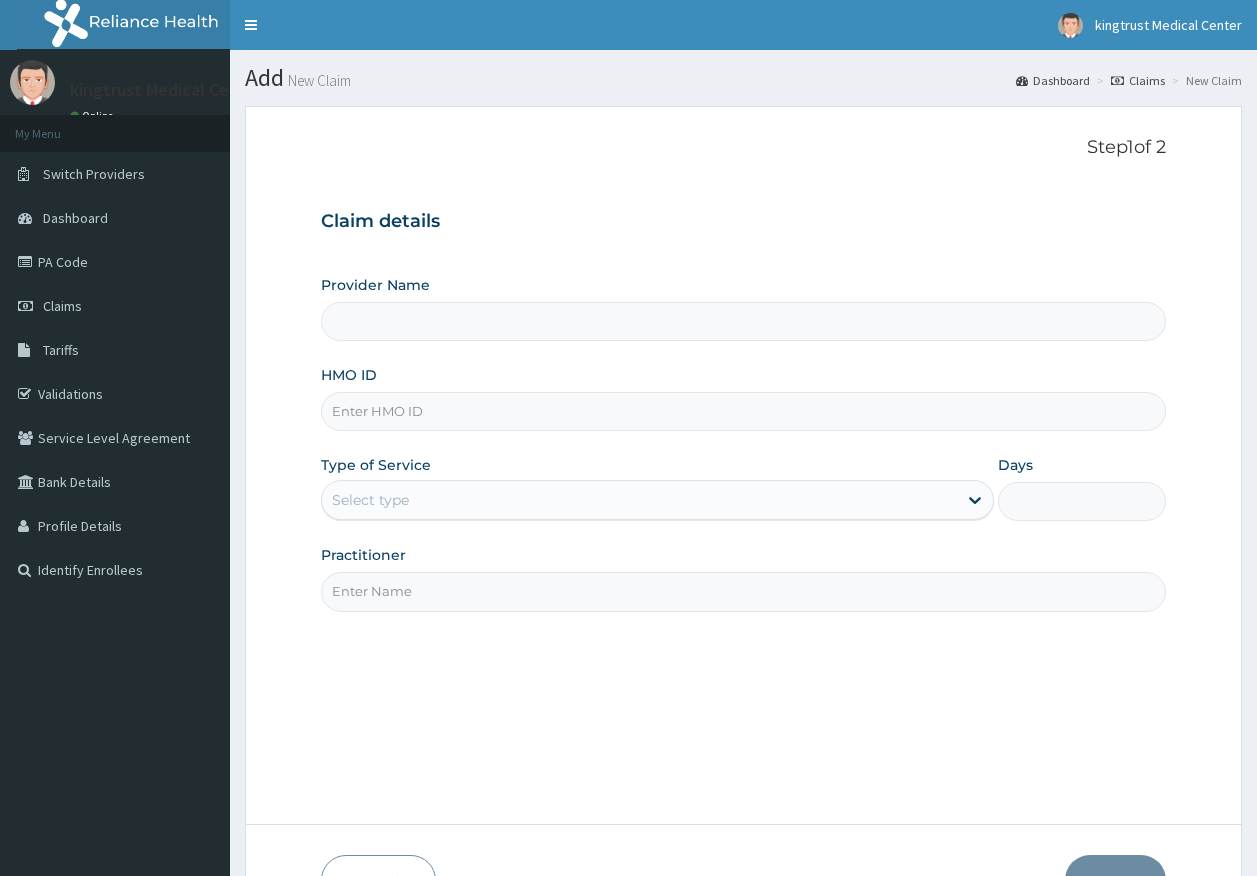type on "Kingtrust Medical Center" 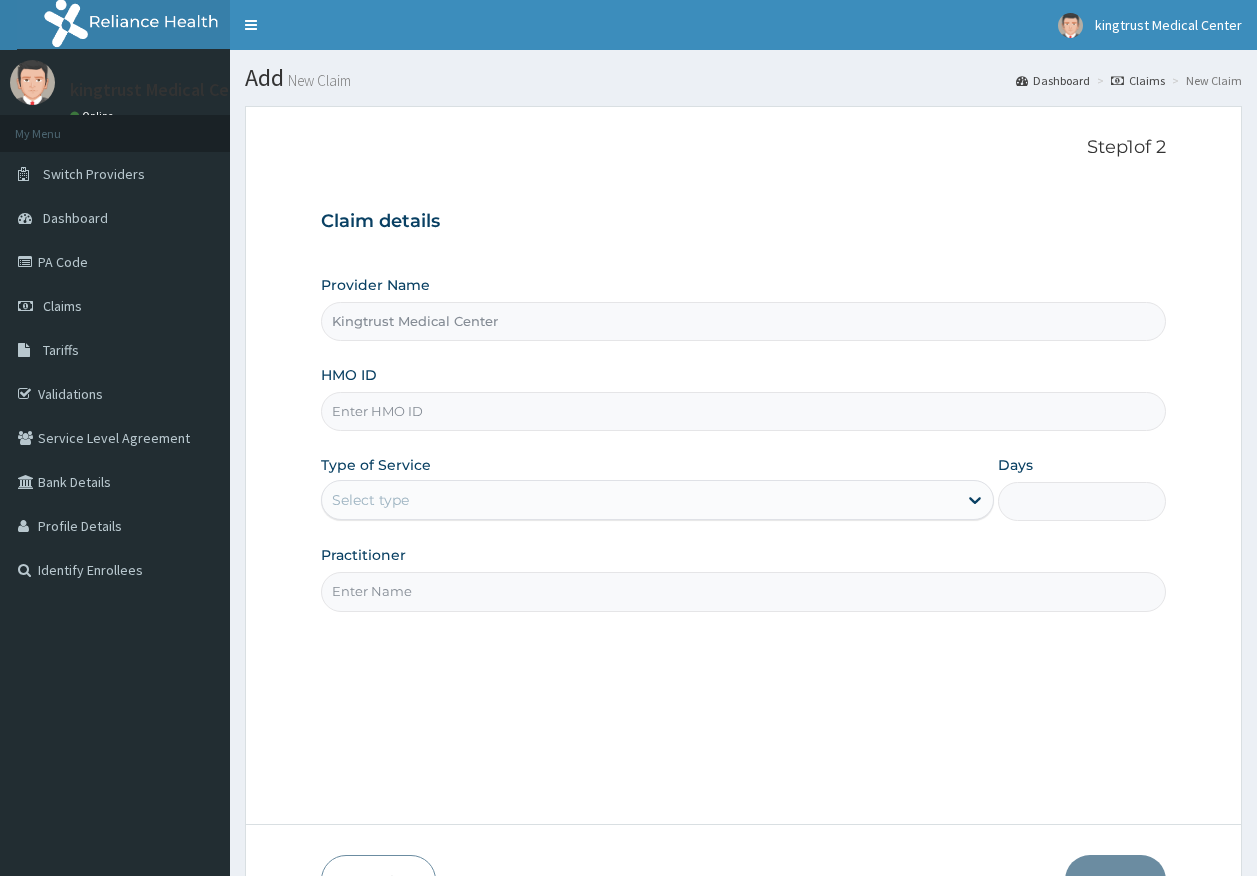 scroll, scrollTop: 0, scrollLeft: 0, axis: both 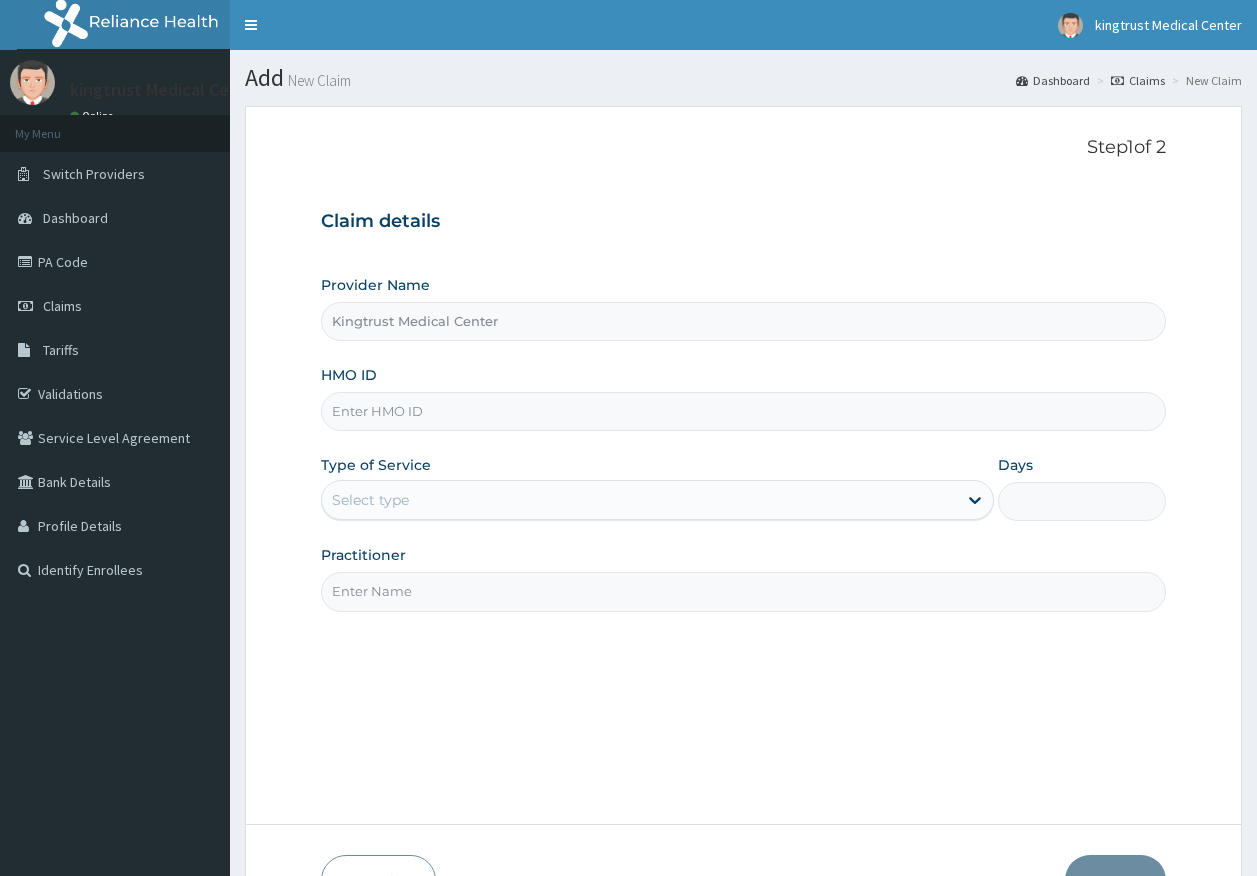 click on "HMO ID" at bounding box center (744, 411) 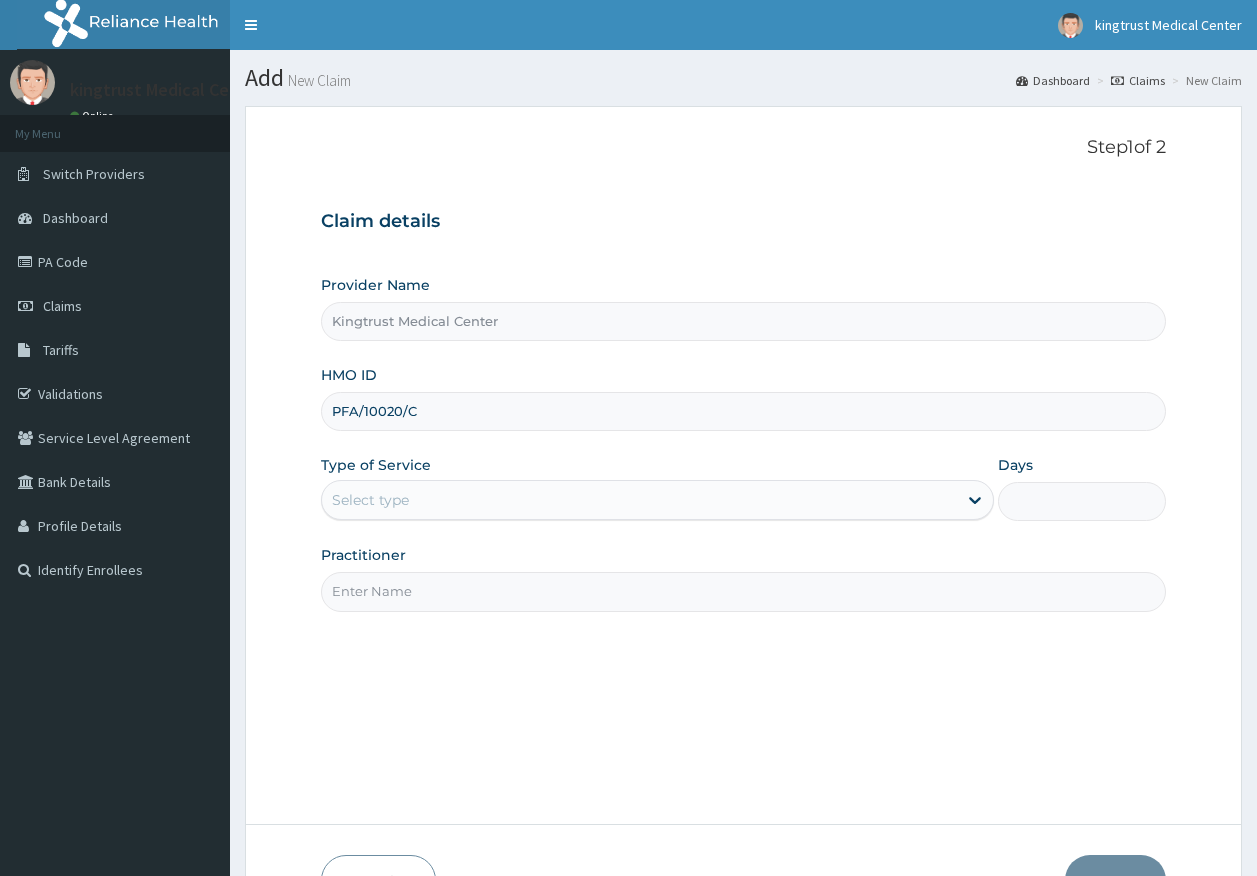 type on "PFA/10020/C" 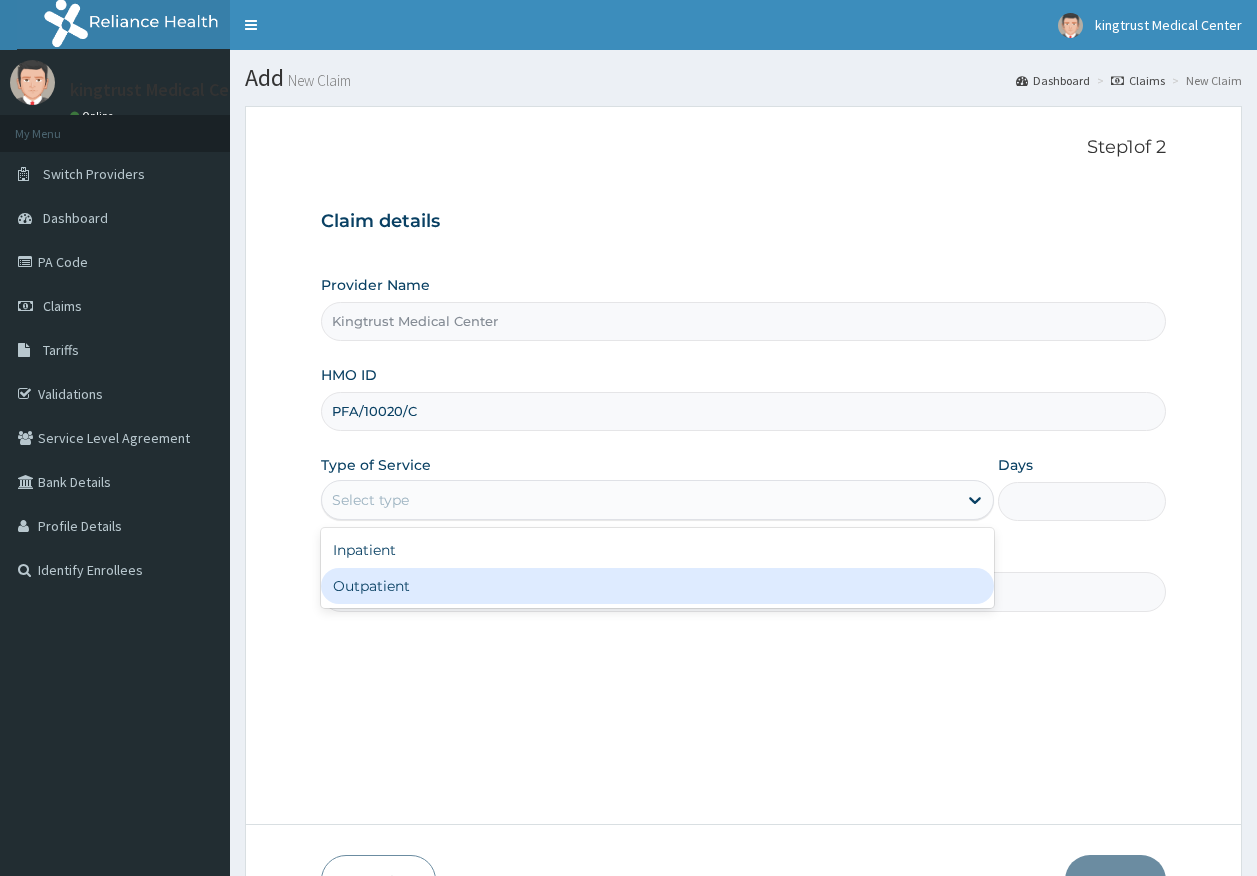 click on "Outpatient" at bounding box center [657, 586] 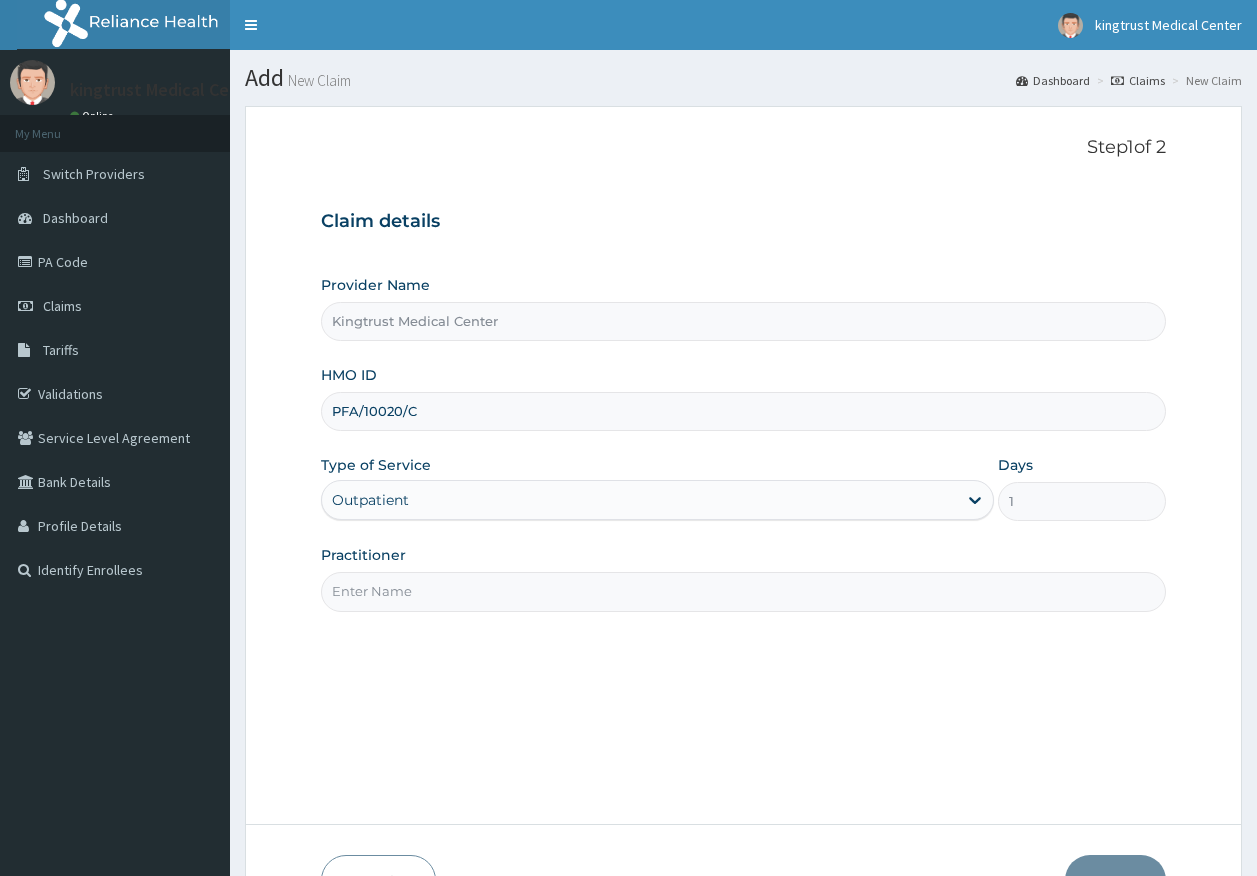 click on "Practitioner" at bounding box center (744, 591) 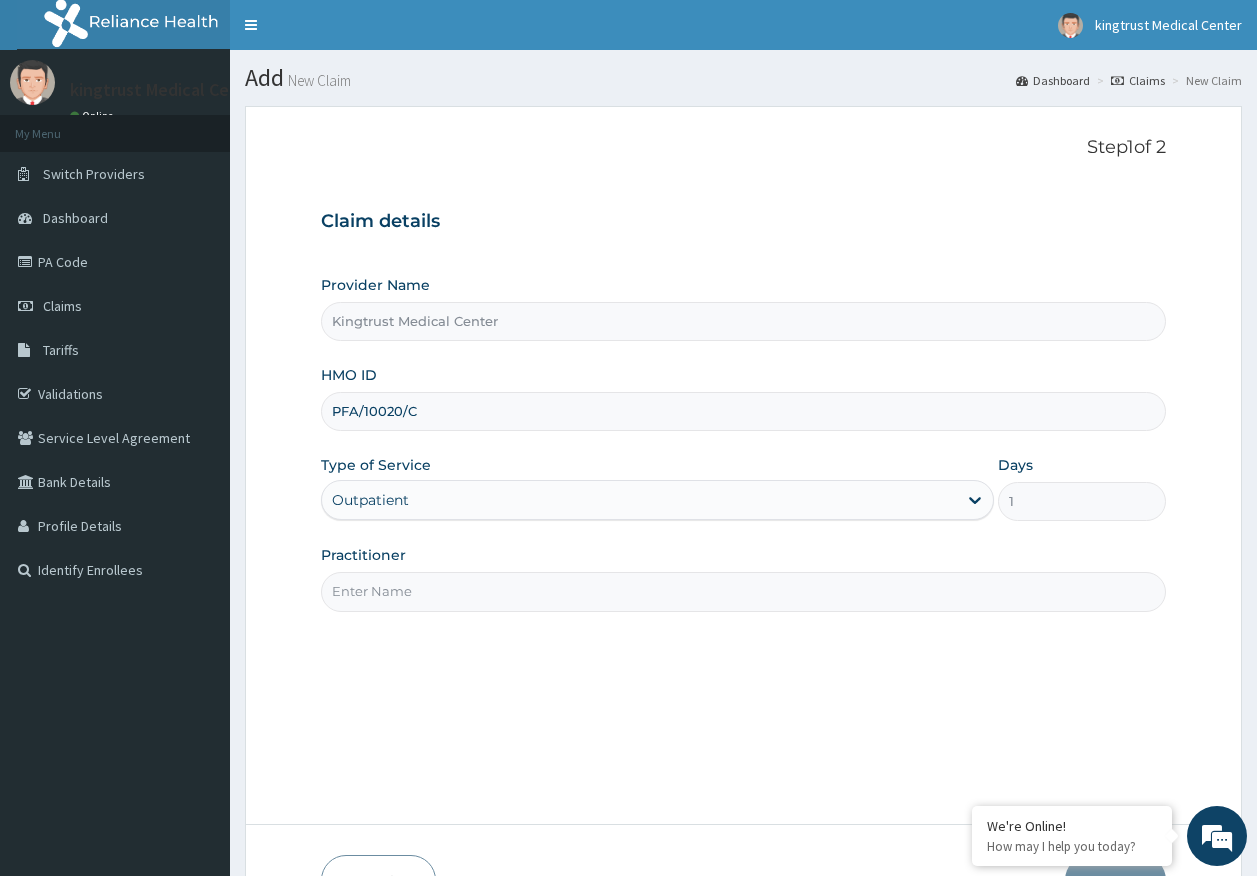 type on "DR [NAME]" 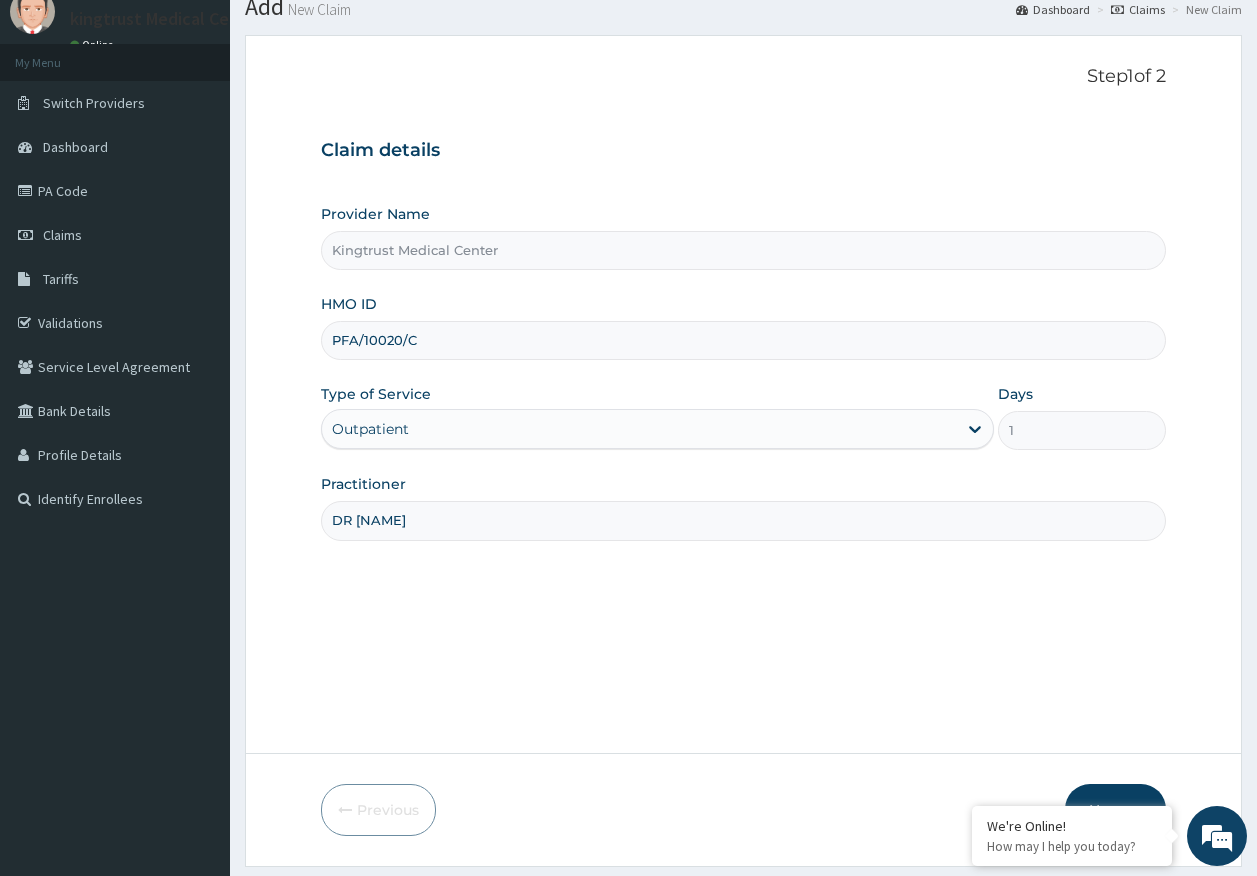 scroll, scrollTop: 128, scrollLeft: 0, axis: vertical 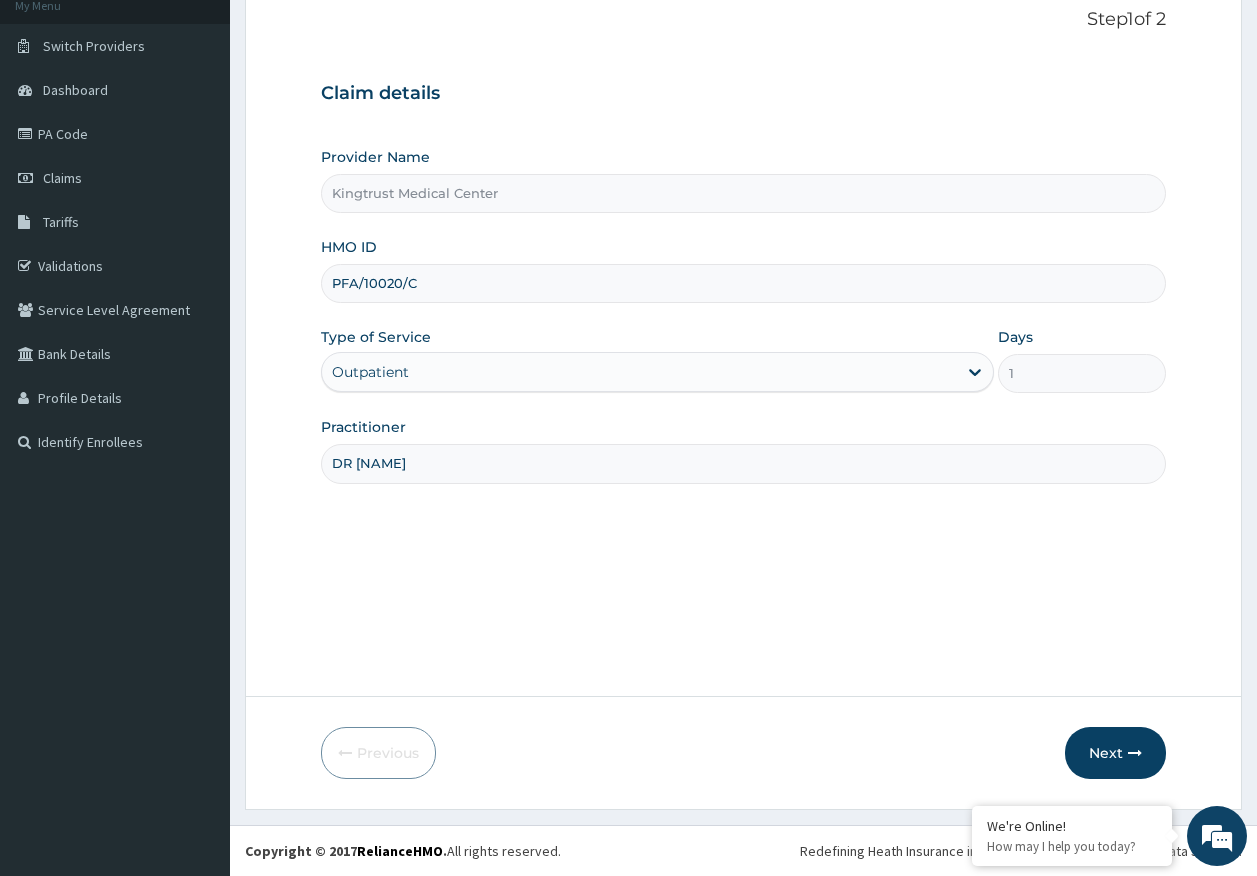 click on "Next" at bounding box center [1115, 753] 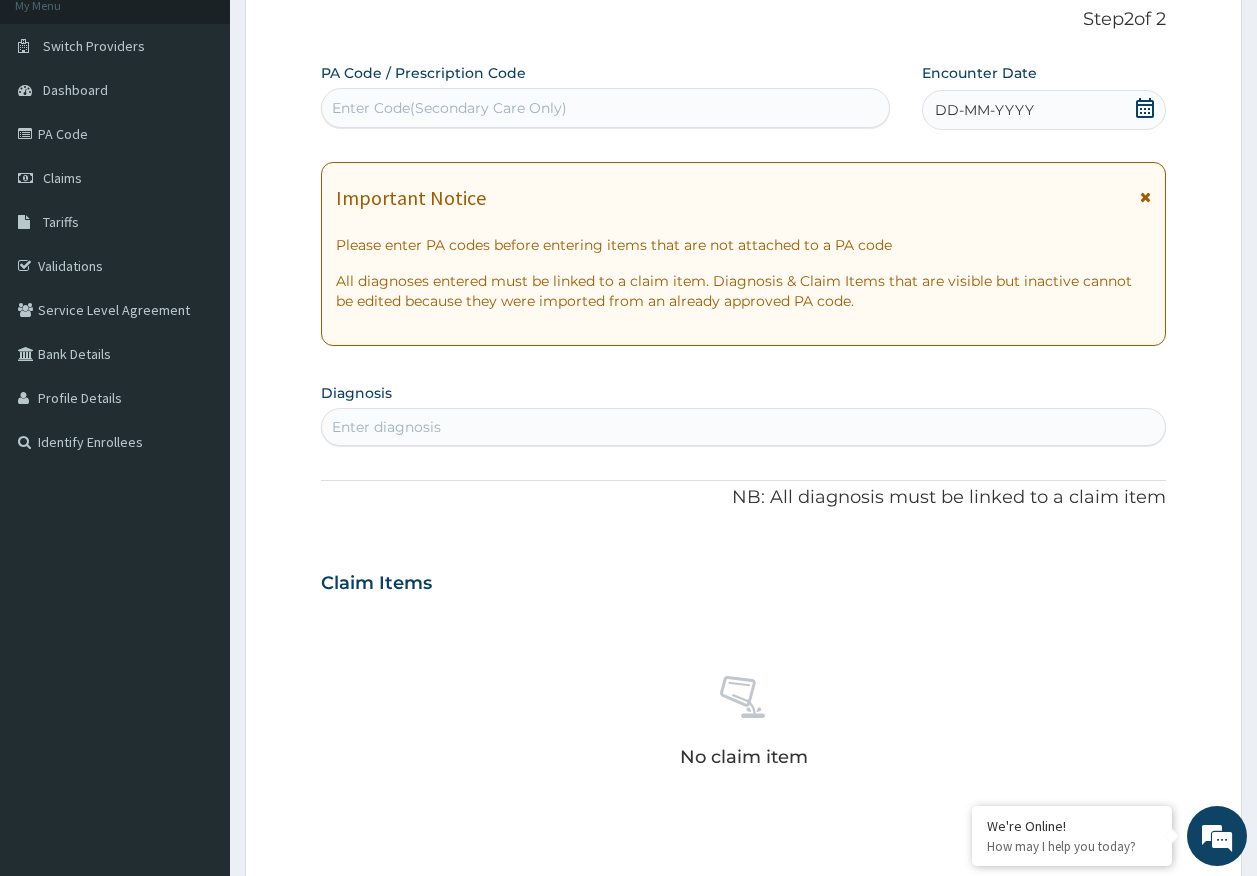 click on "DD-MM-YYYY" at bounding box center (984, 110) 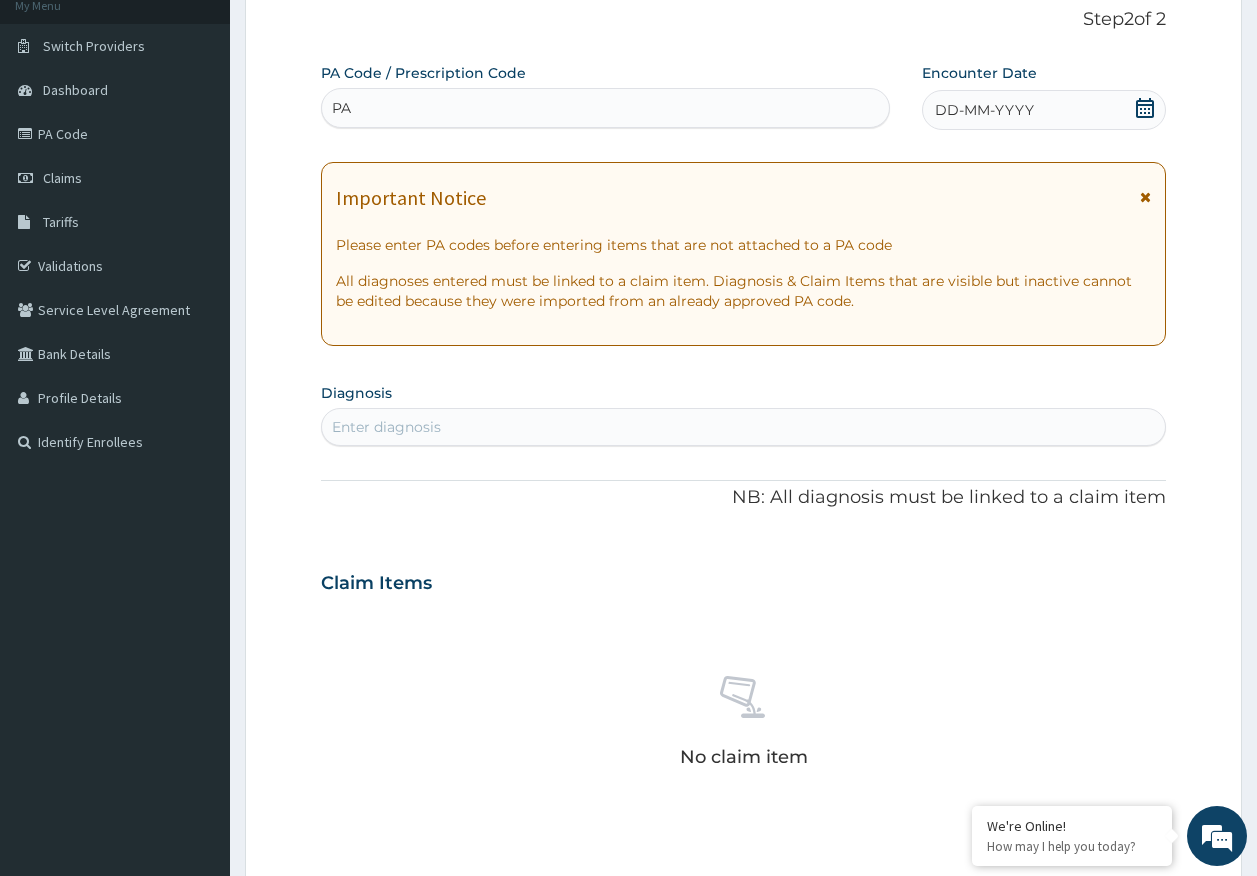 scroll, scrollTop: 0, scrollLeft: 0, axis: both 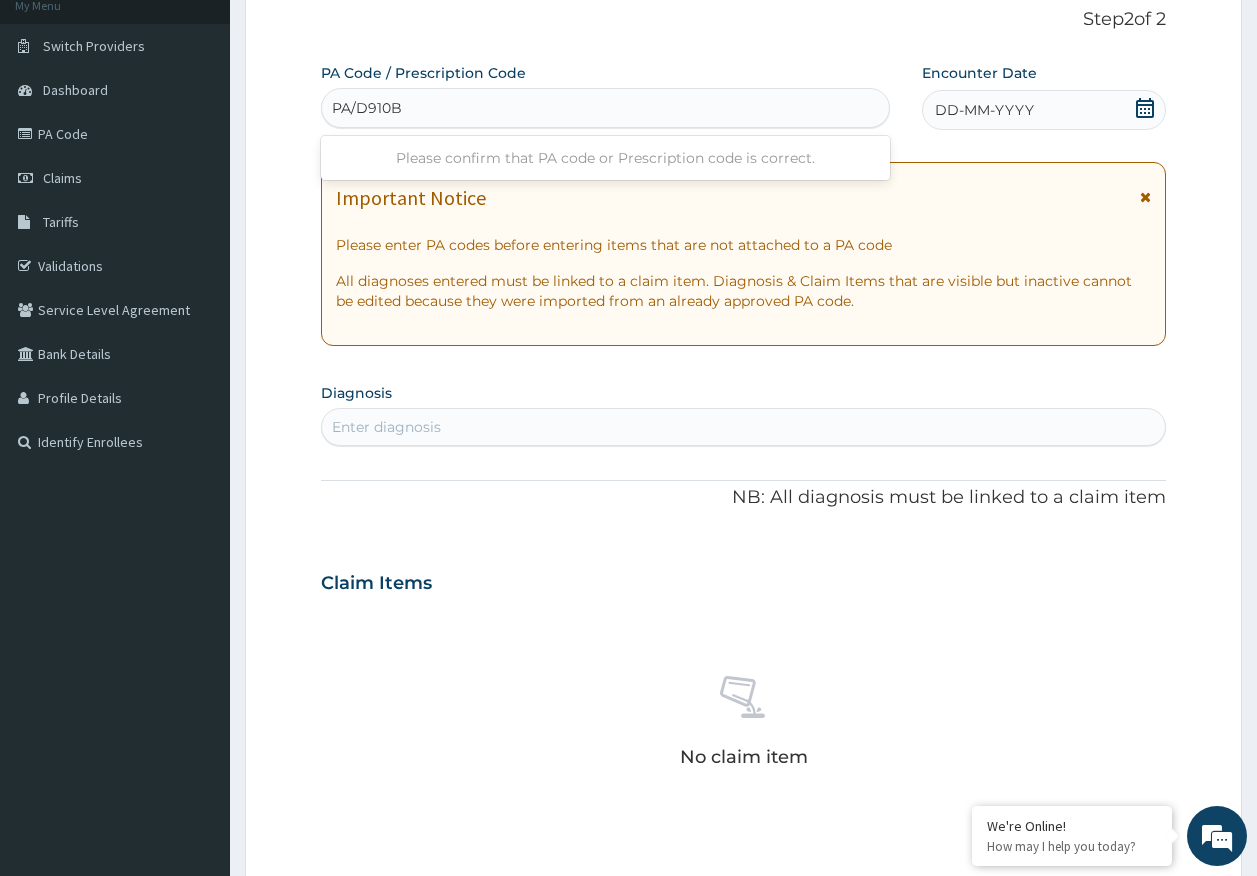 type on "PA/D910B4" 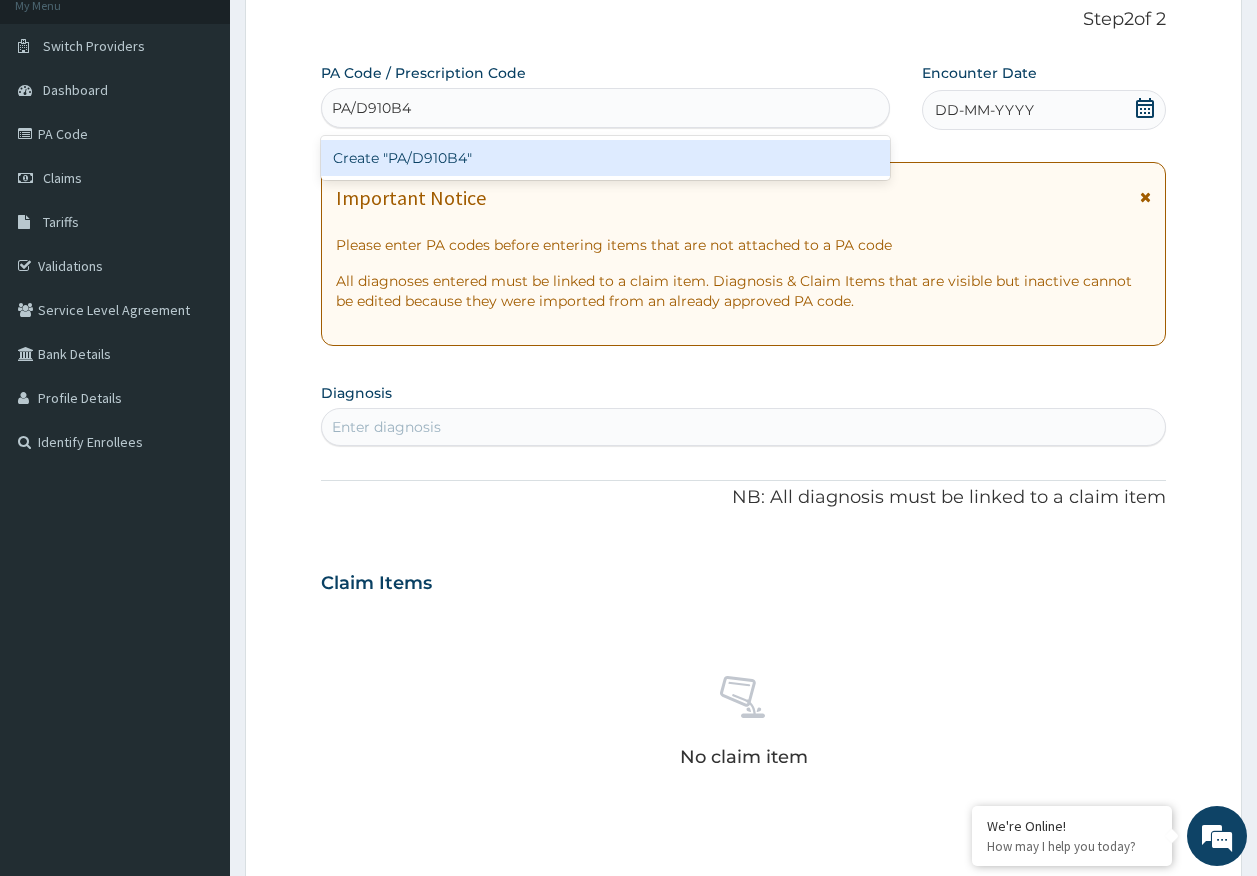 click on "Create "PA/D910B4"" at bounding box center (606, 158) 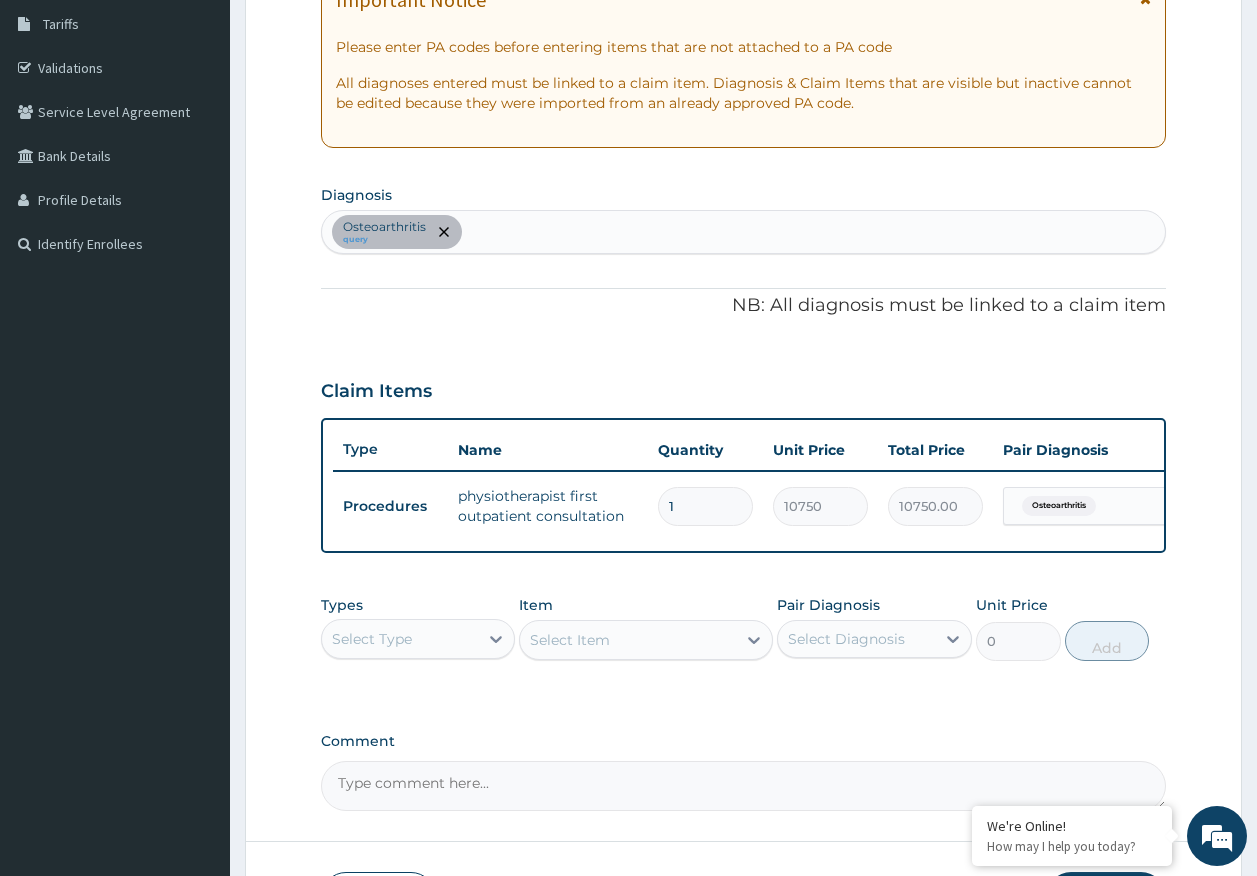 scroll, scrollTop: 328, scrollLeft: 0, axis: vertical 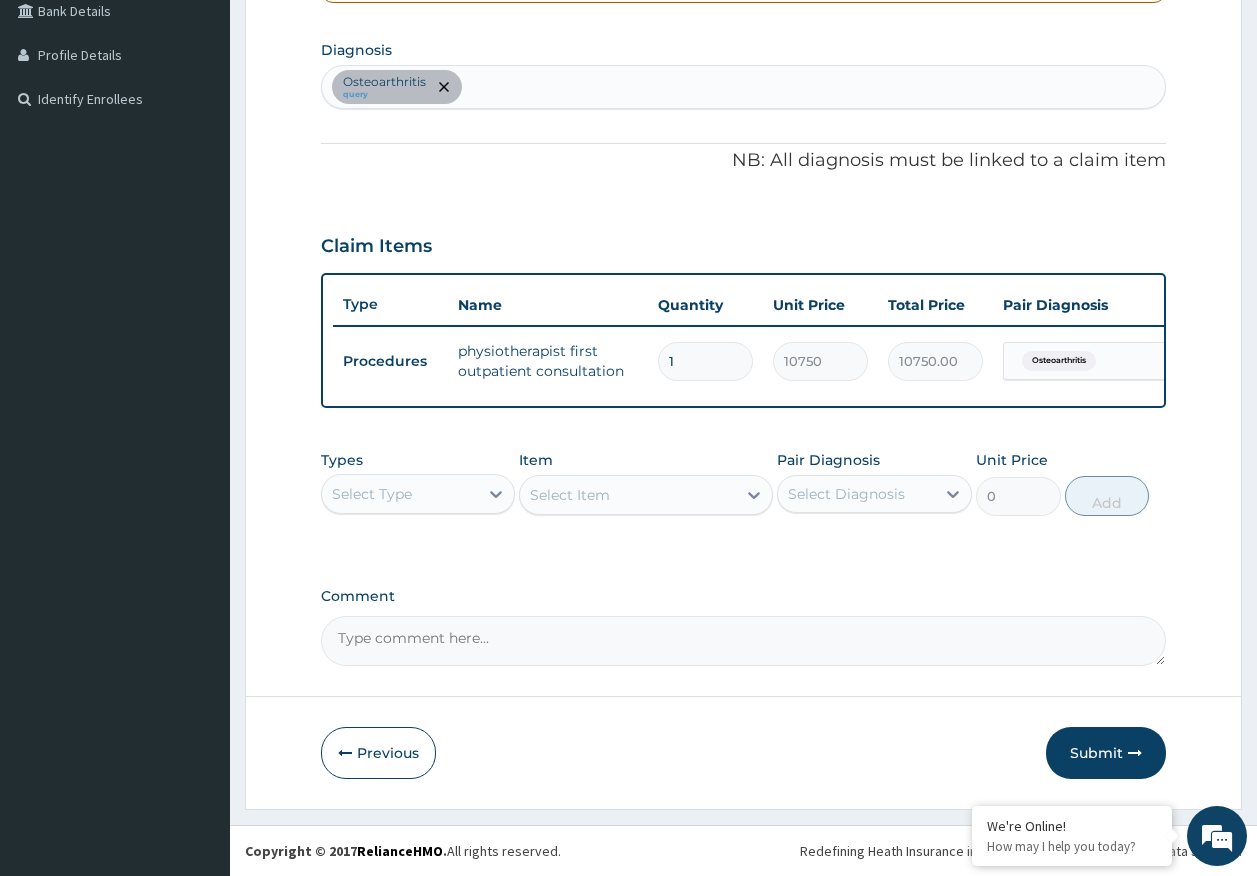 click on "Submit" at bounding box center (1106, 753) 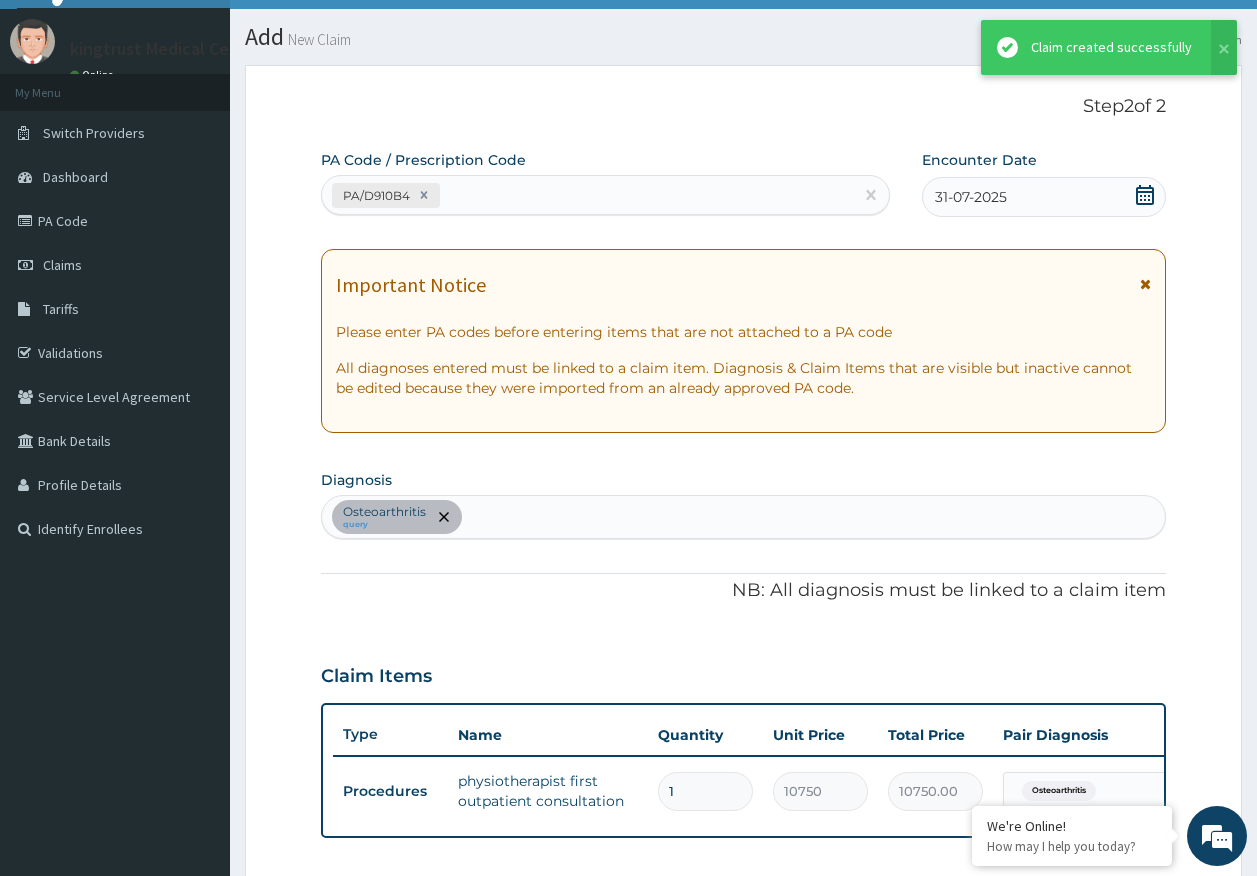 scroll, scrollTop: 486, scrollLeft: 0, axis: vertical 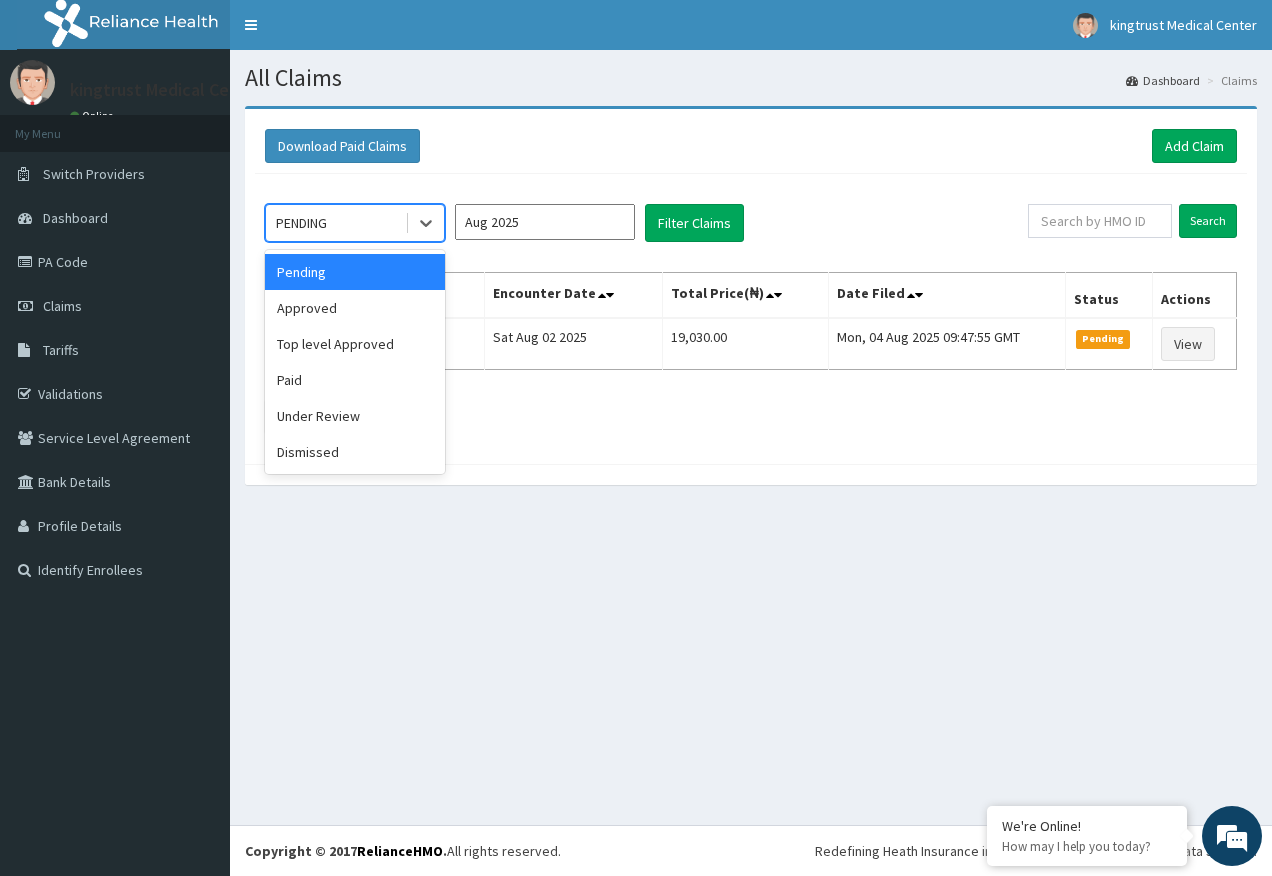 click on "PENDING" at bounding box center (335, 223) 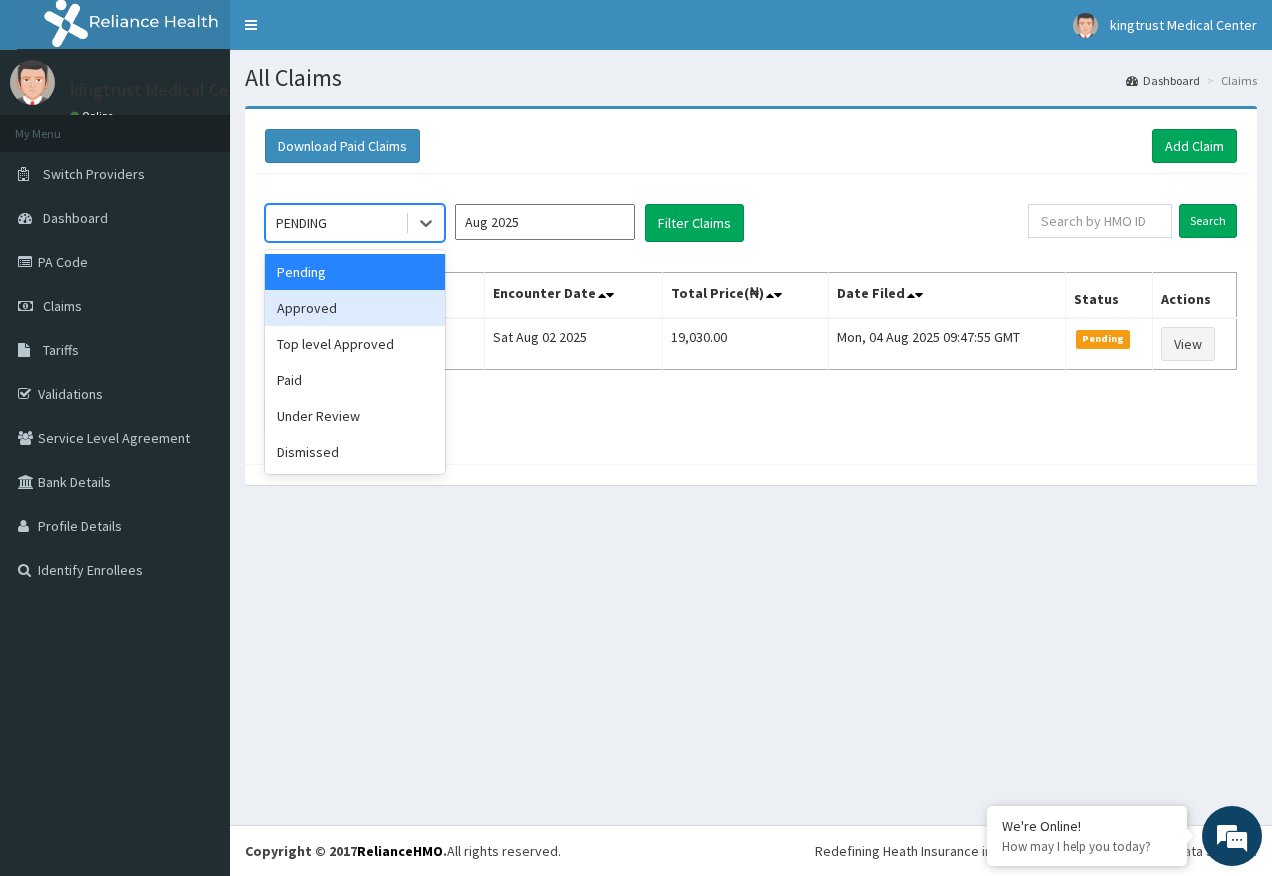 click on "Approved" at bounding box center [355, 308] 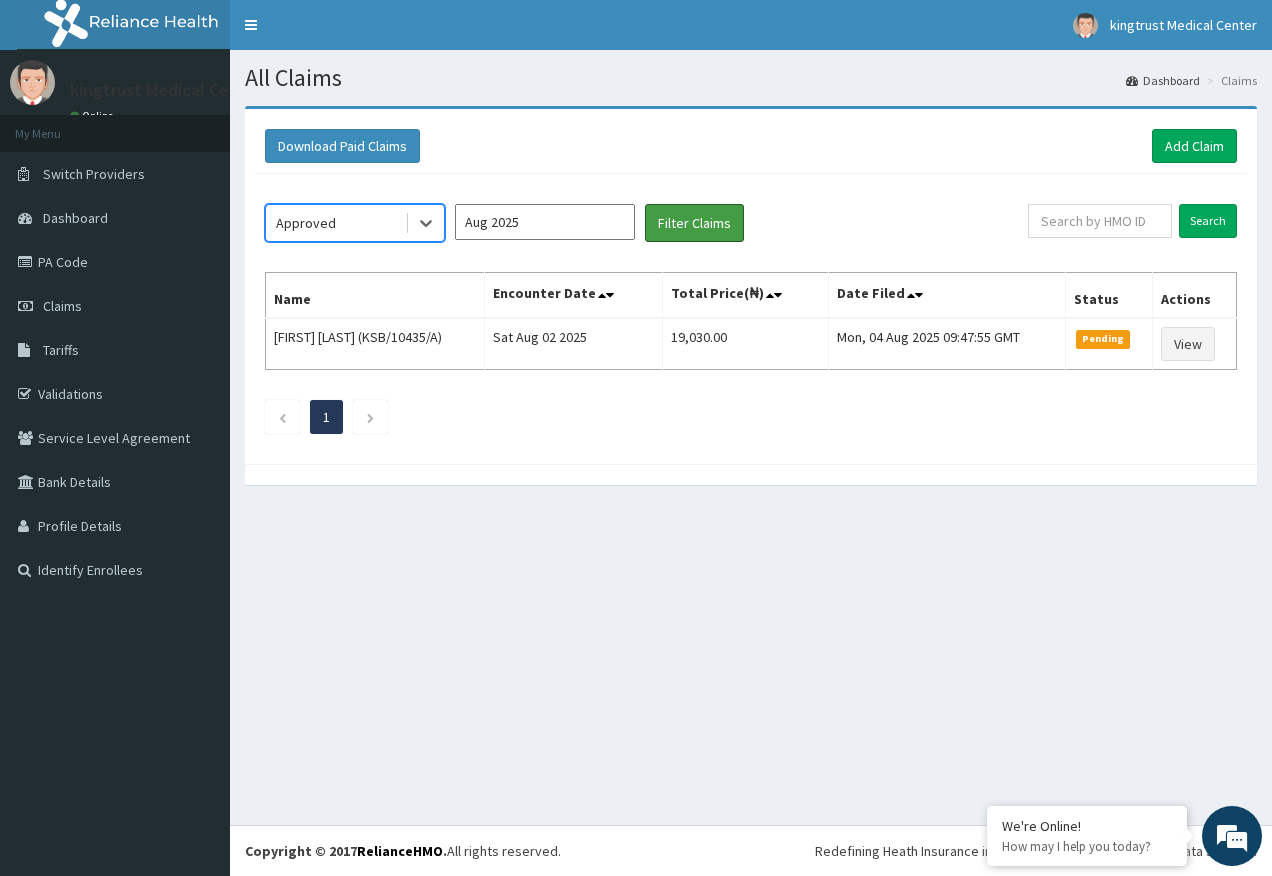 click on "Filter Claims" at bounding box center [694, 223] 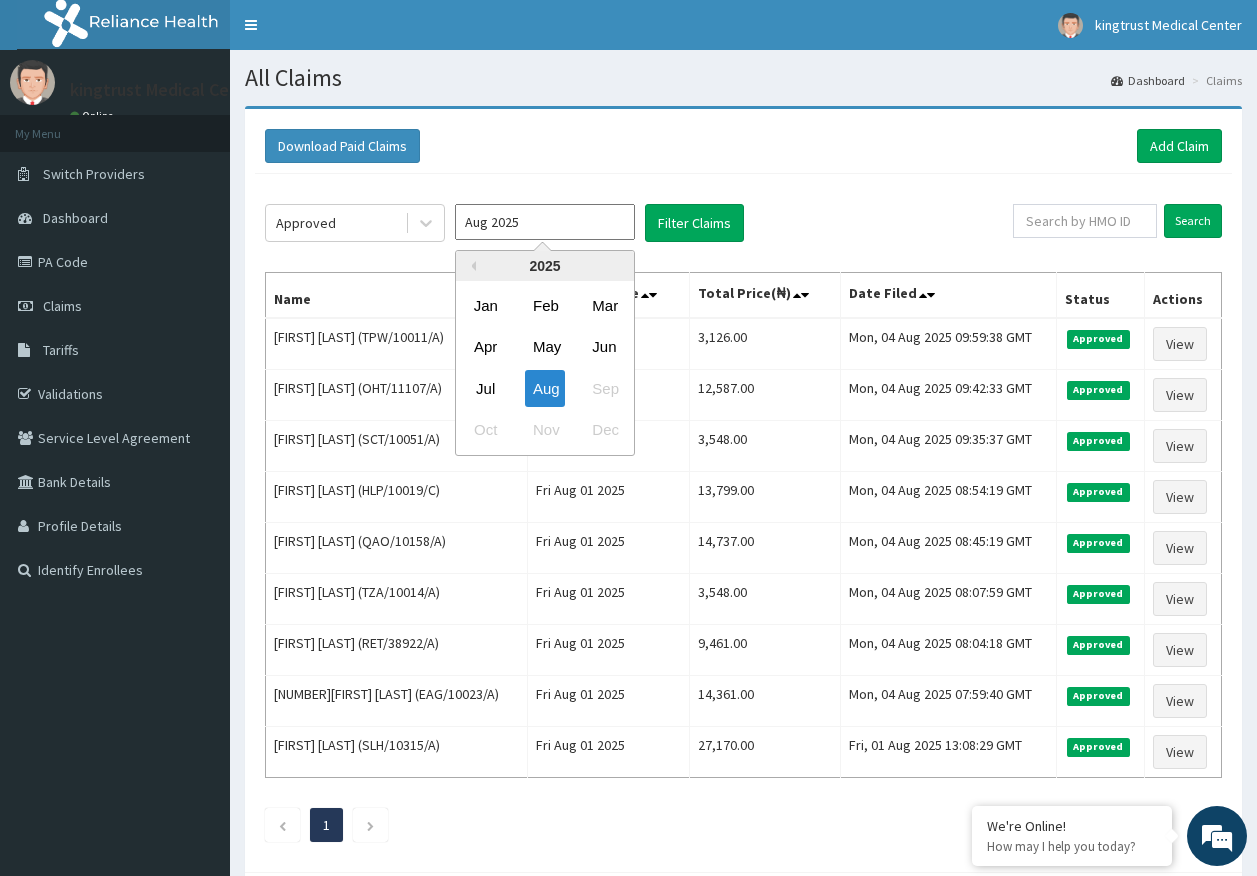 click on "Aug 2025" at bounding box center (545, 222) 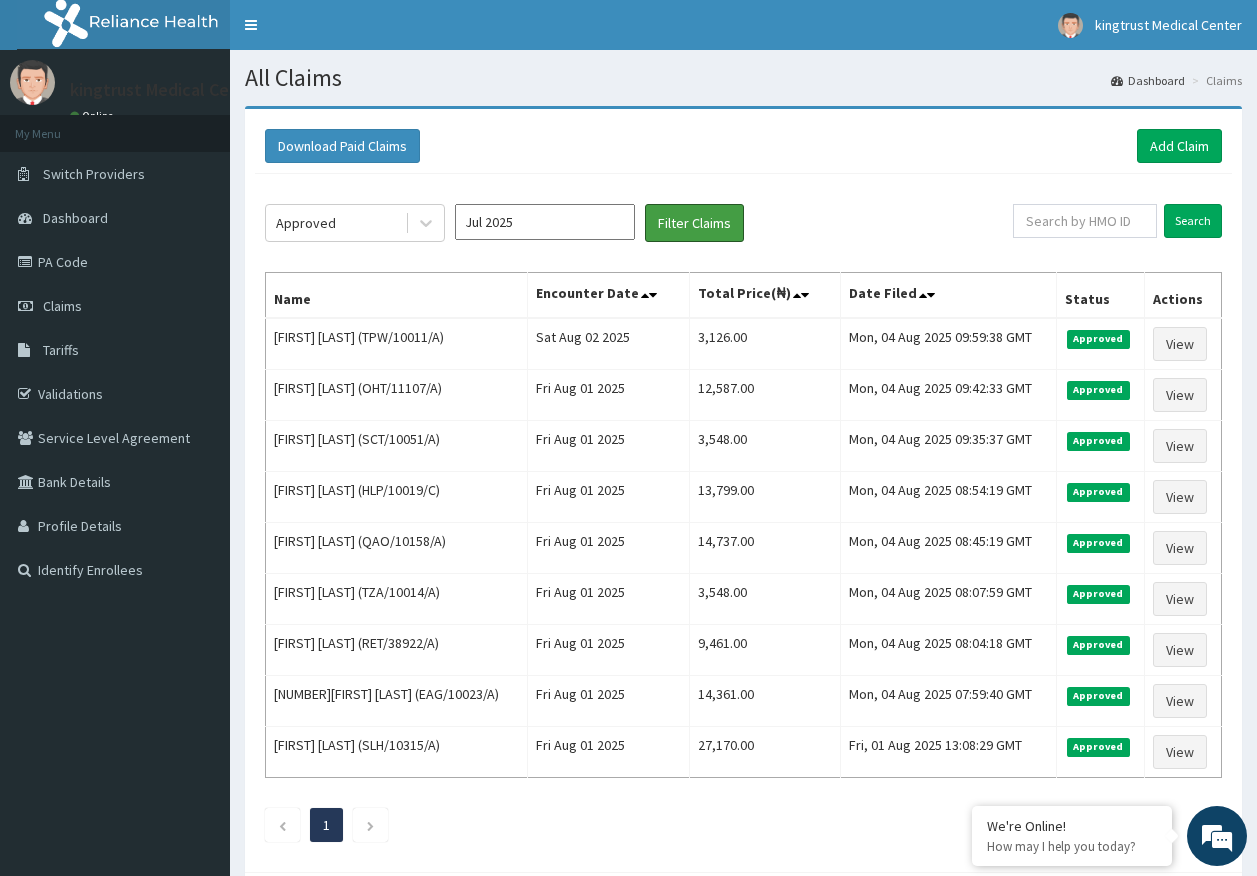 click on "Filter Claims" at bounding box center [694, 223] 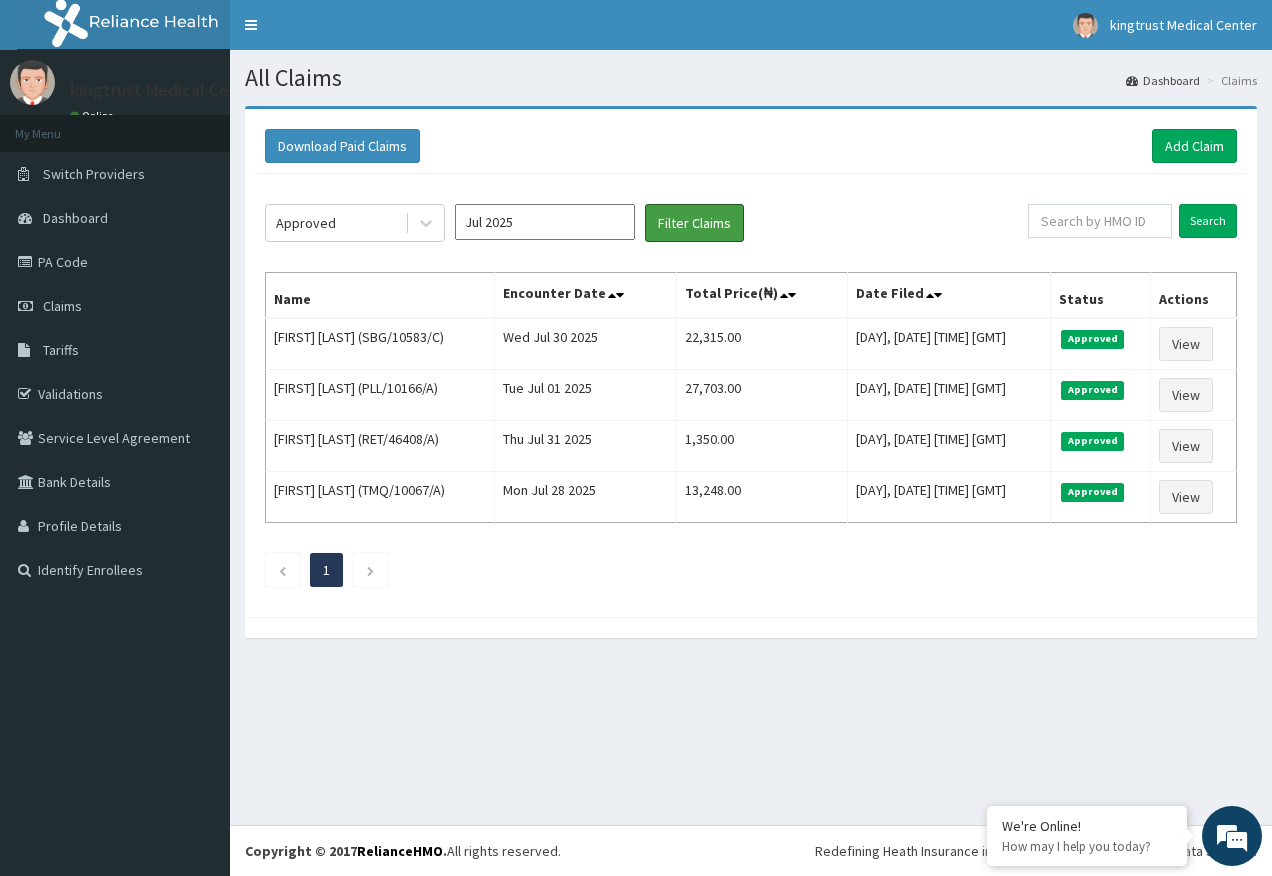 scroll, scrollTop: 0, scrollLeft: 0, axis: both 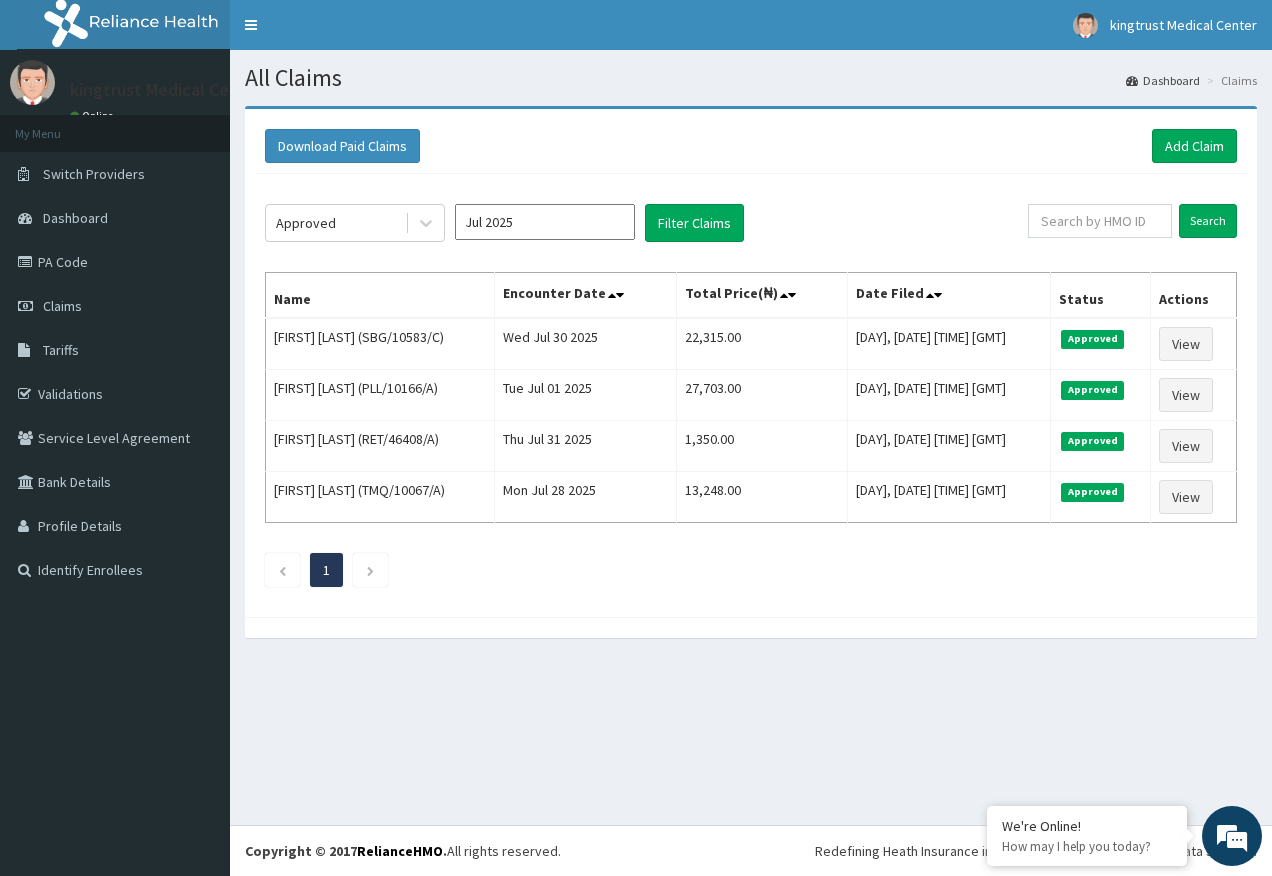 click on "Approved" at bounding box center [335, 223] 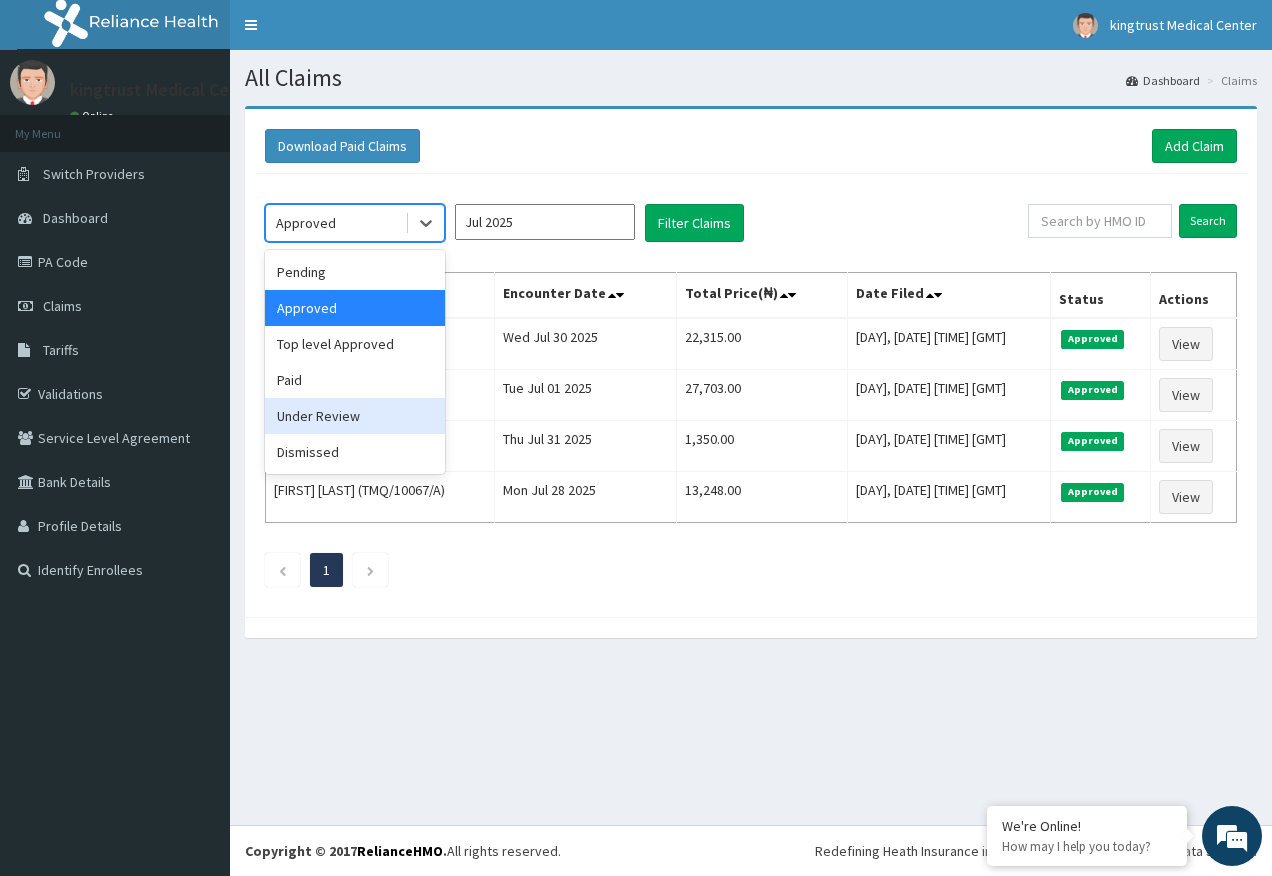 click on "Under Review" at bounding box center [355, 416] 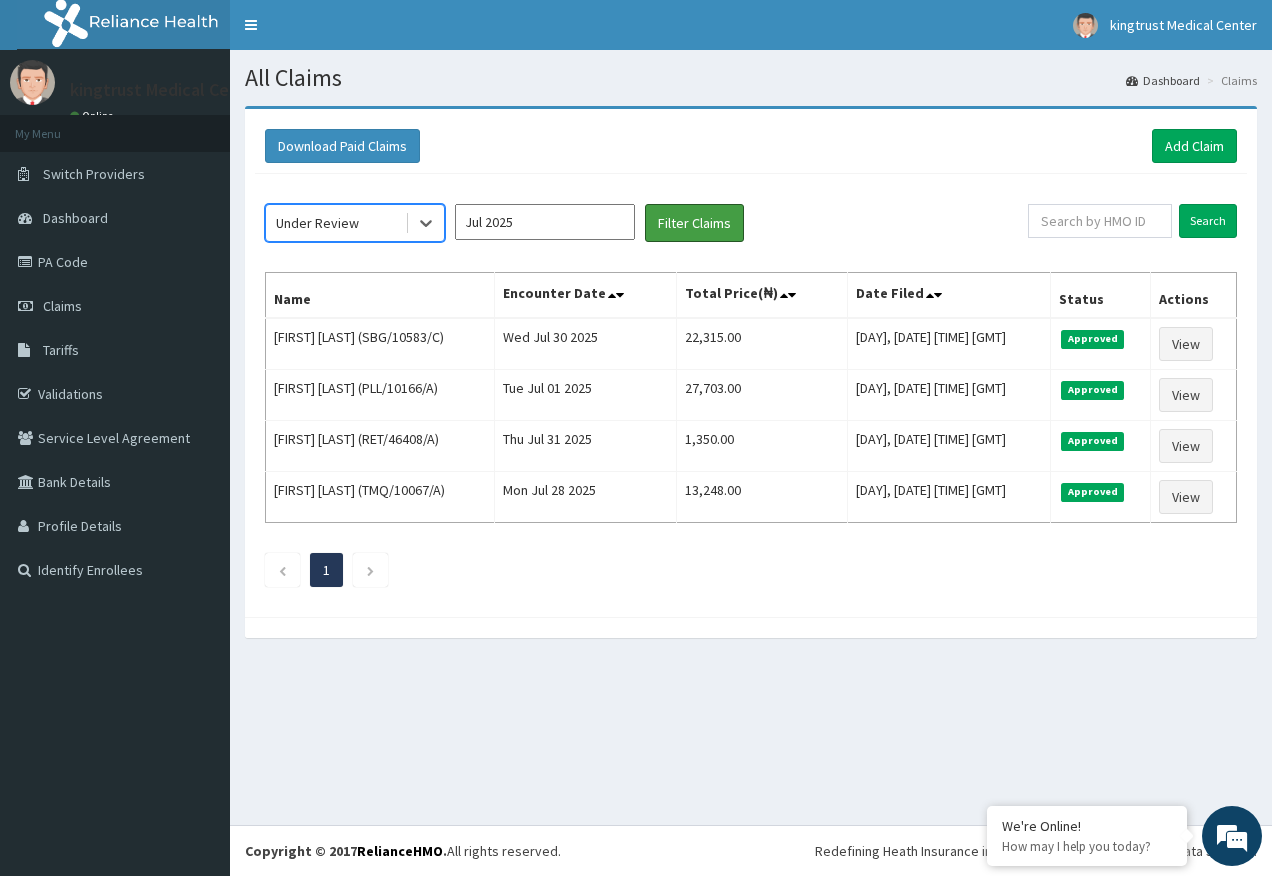click on "Filter Claims" at bounding box center [694, 223] 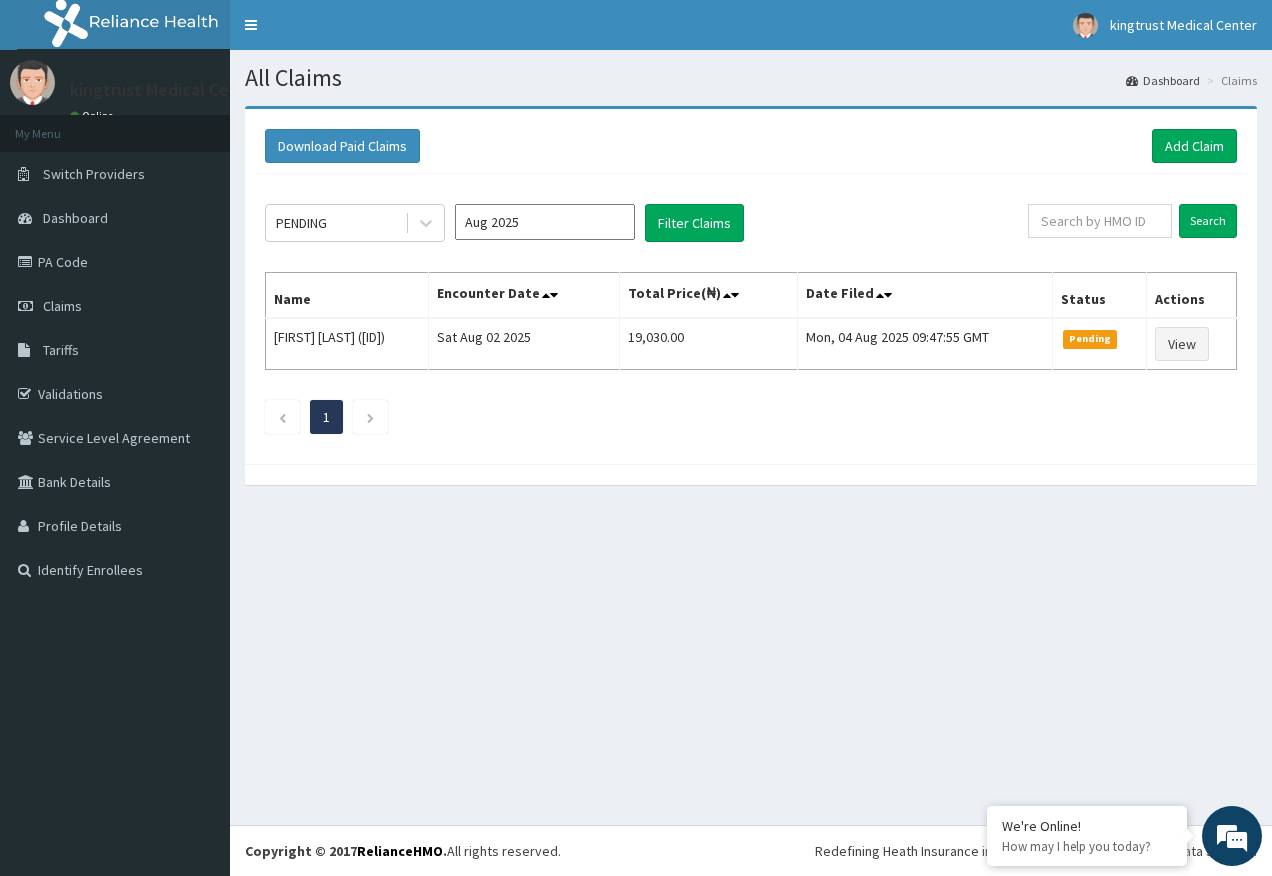 scroll, scrollTop: 0, scrollLeft: 0, axis: both 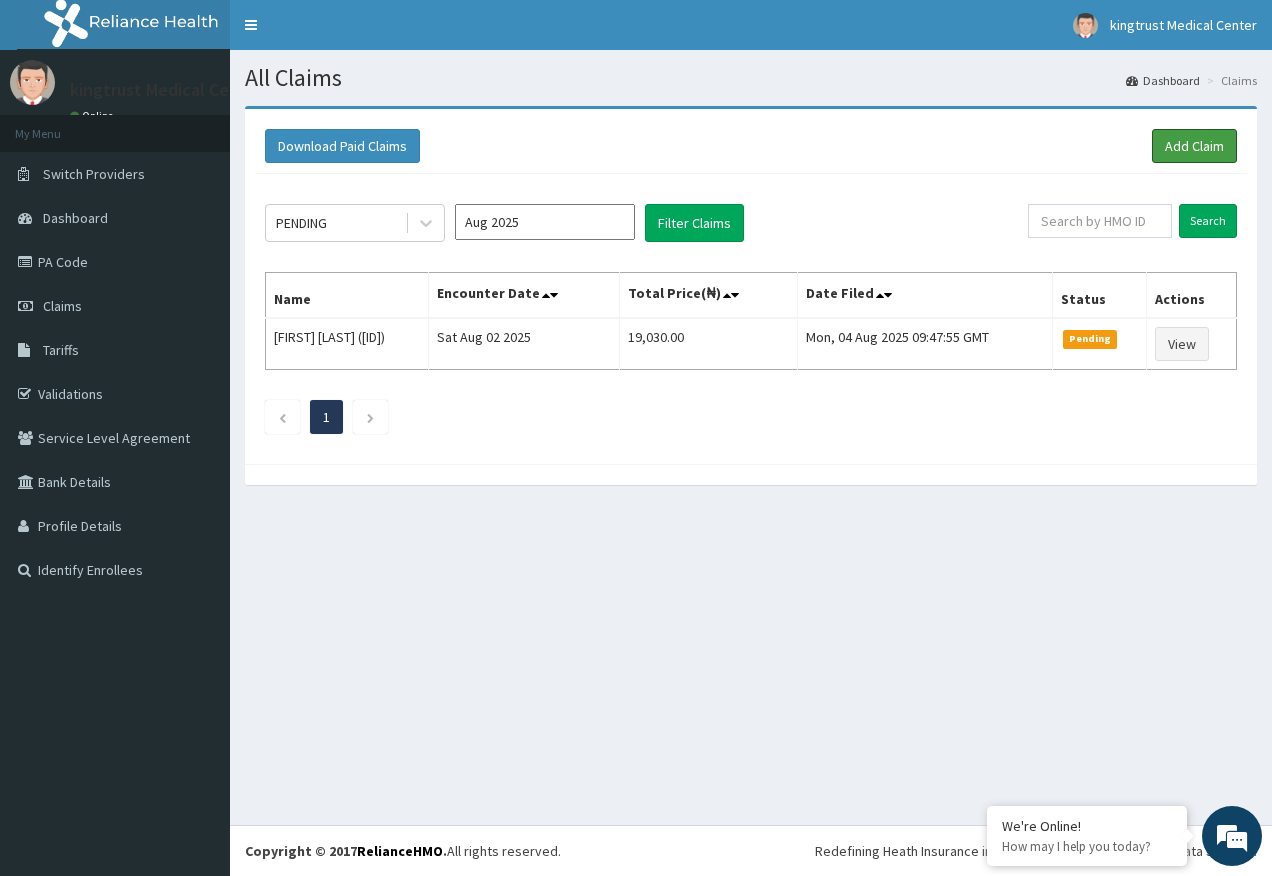 click on "Add Claim" at bounding box center [1194, 146] 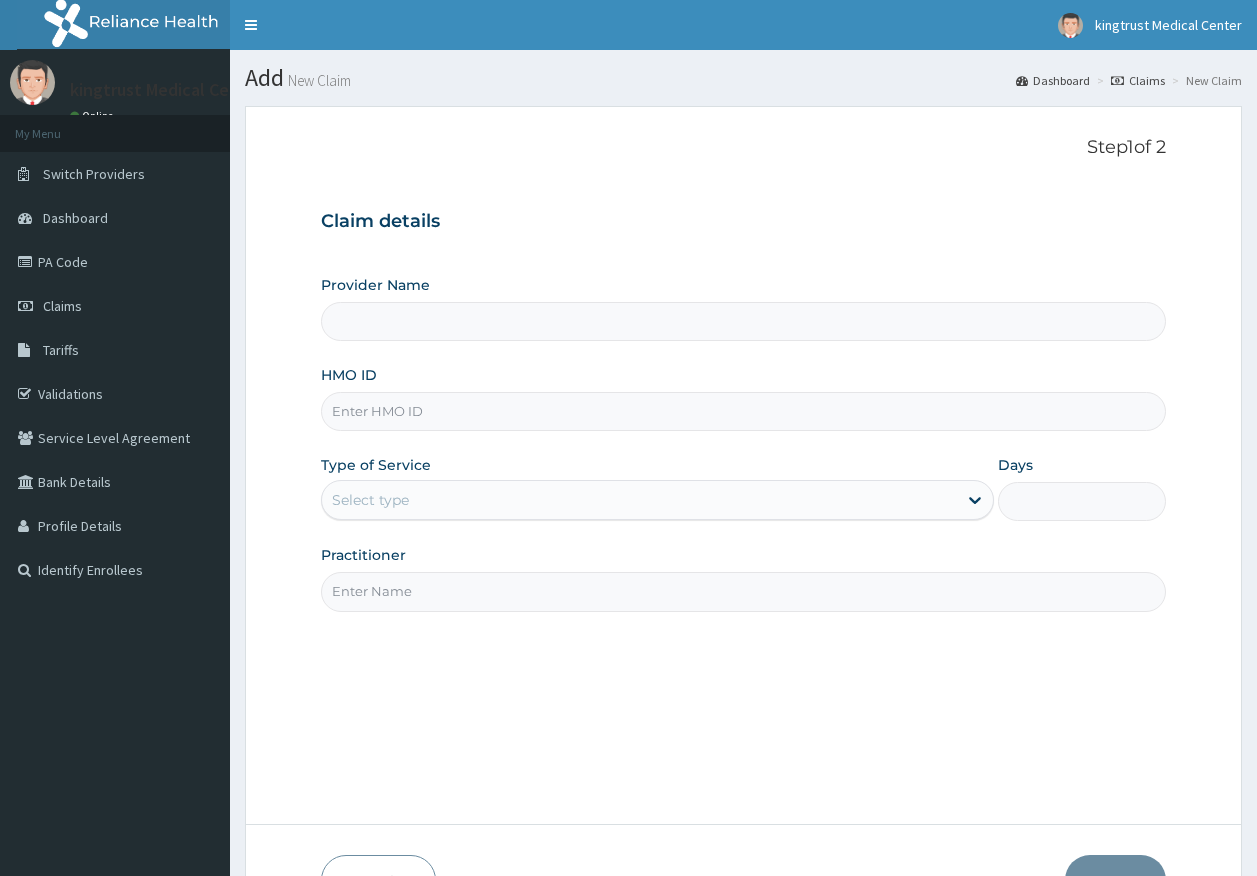 scroll, scrollTop: 0, scrollLeft: 0, axis: both 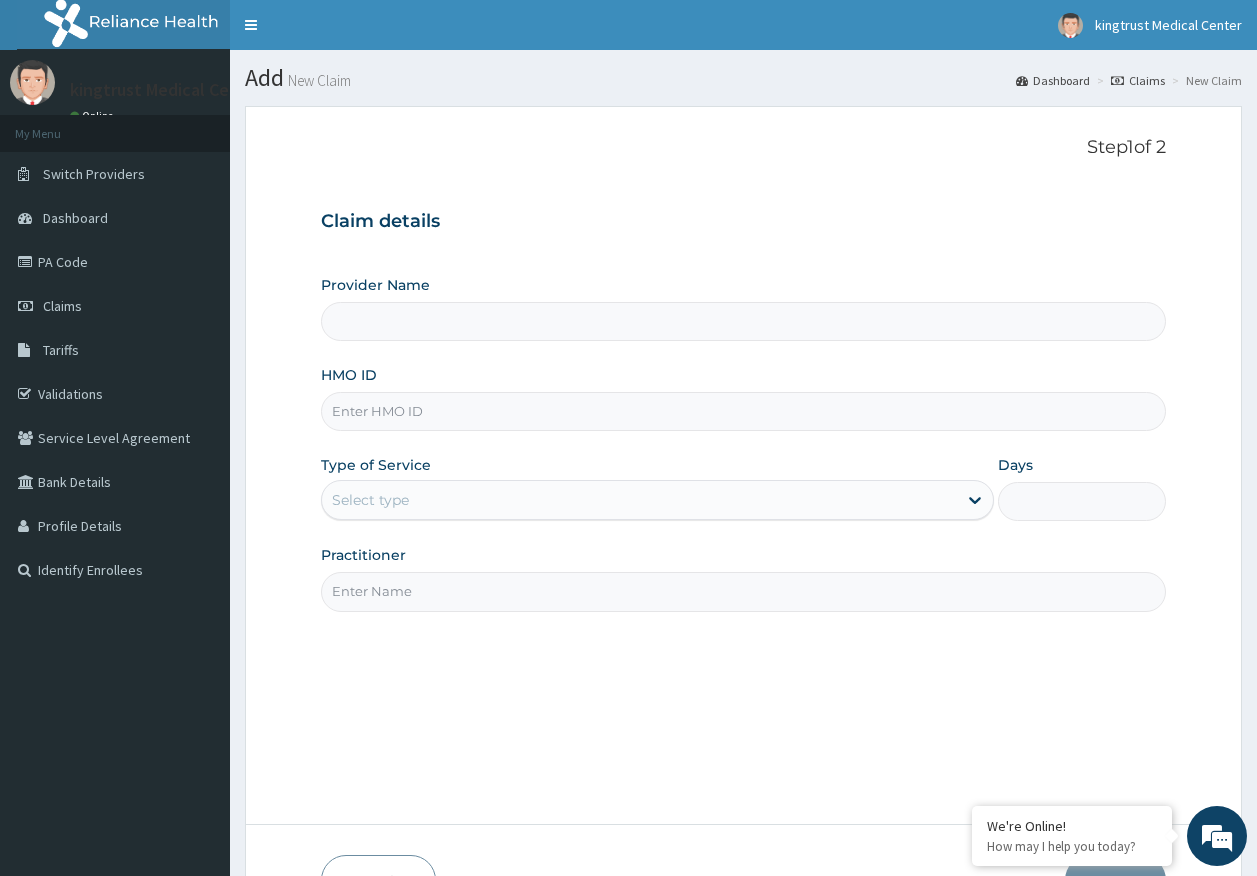click on "HMO ID" at bounding box center [744, 411] 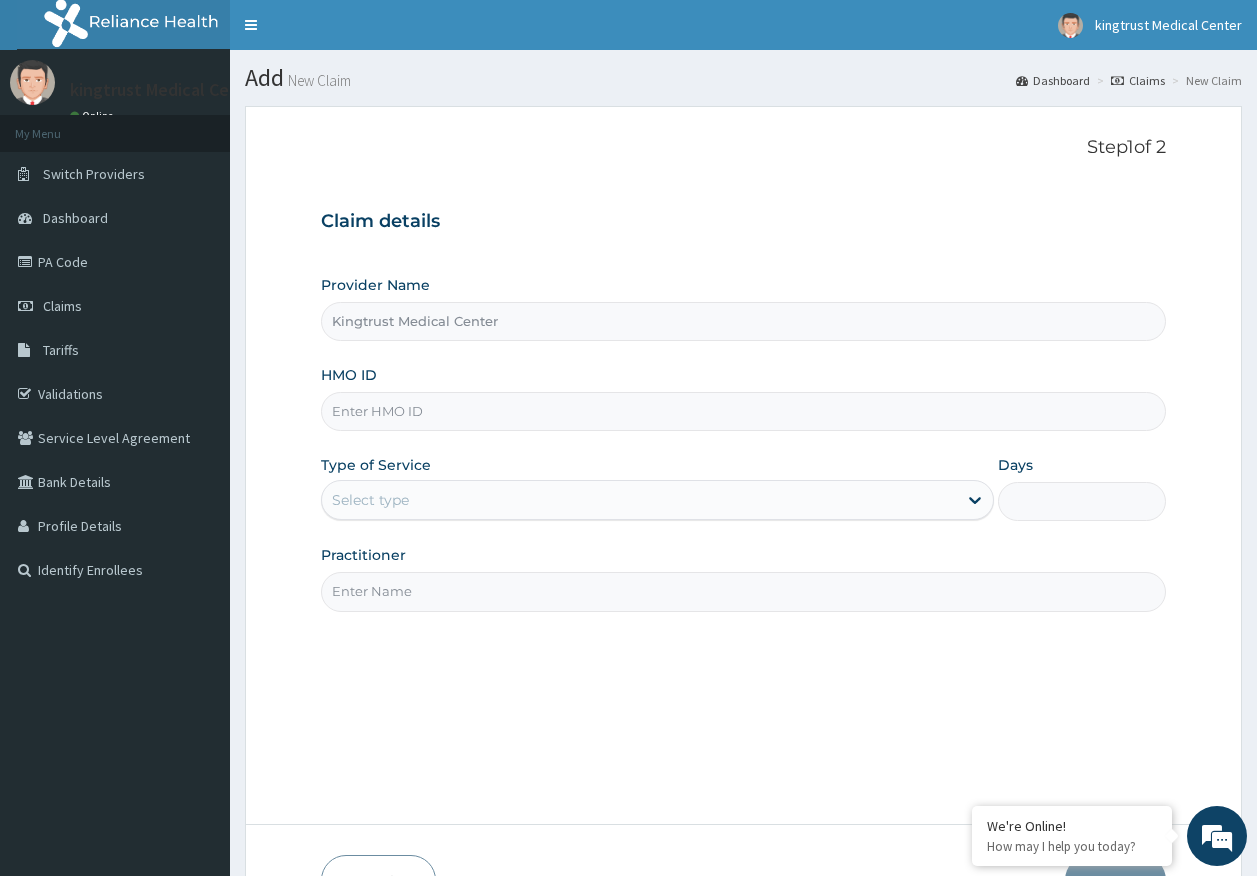 paste on "TIE/10009/C" 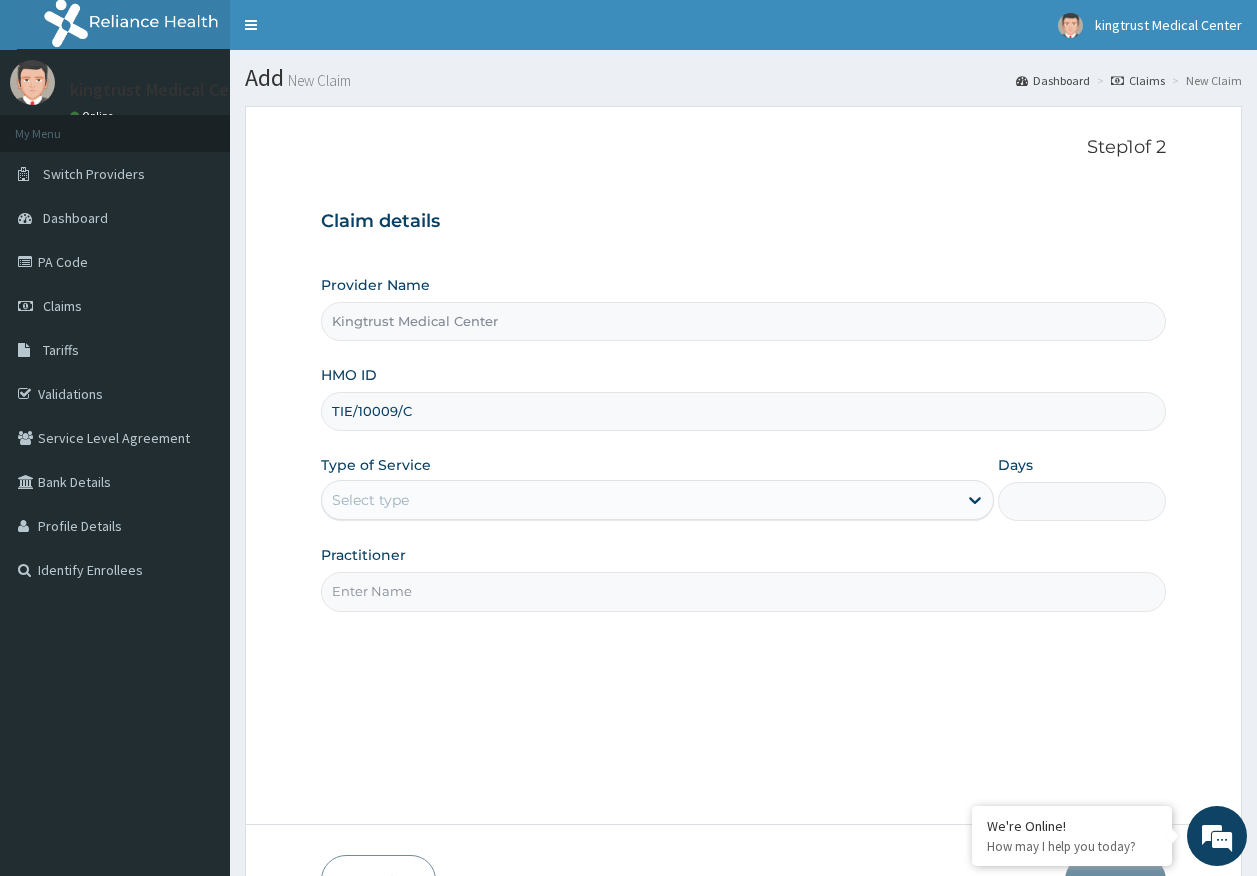 type on "TIE/10009/C" 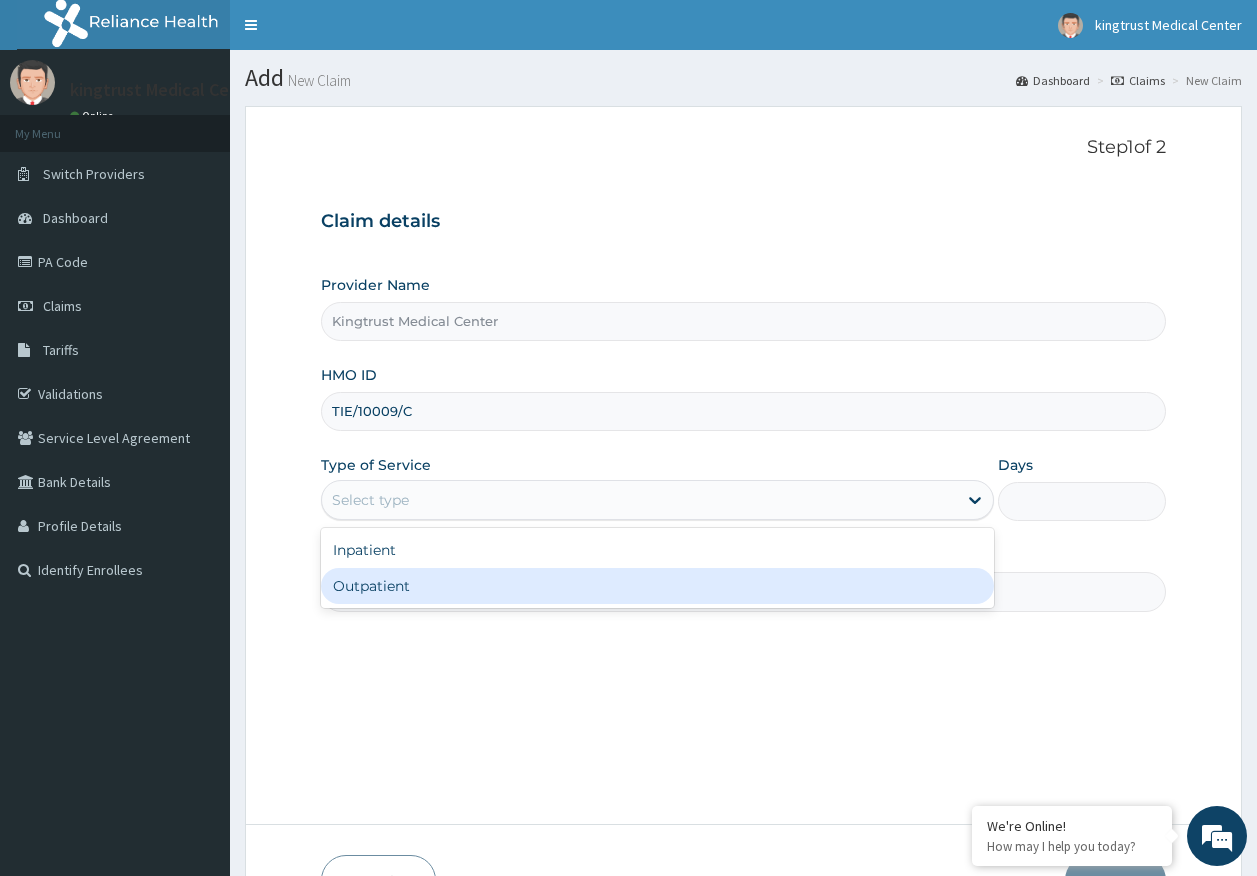 click on "Outpatient" at bounding box center [657, 586] 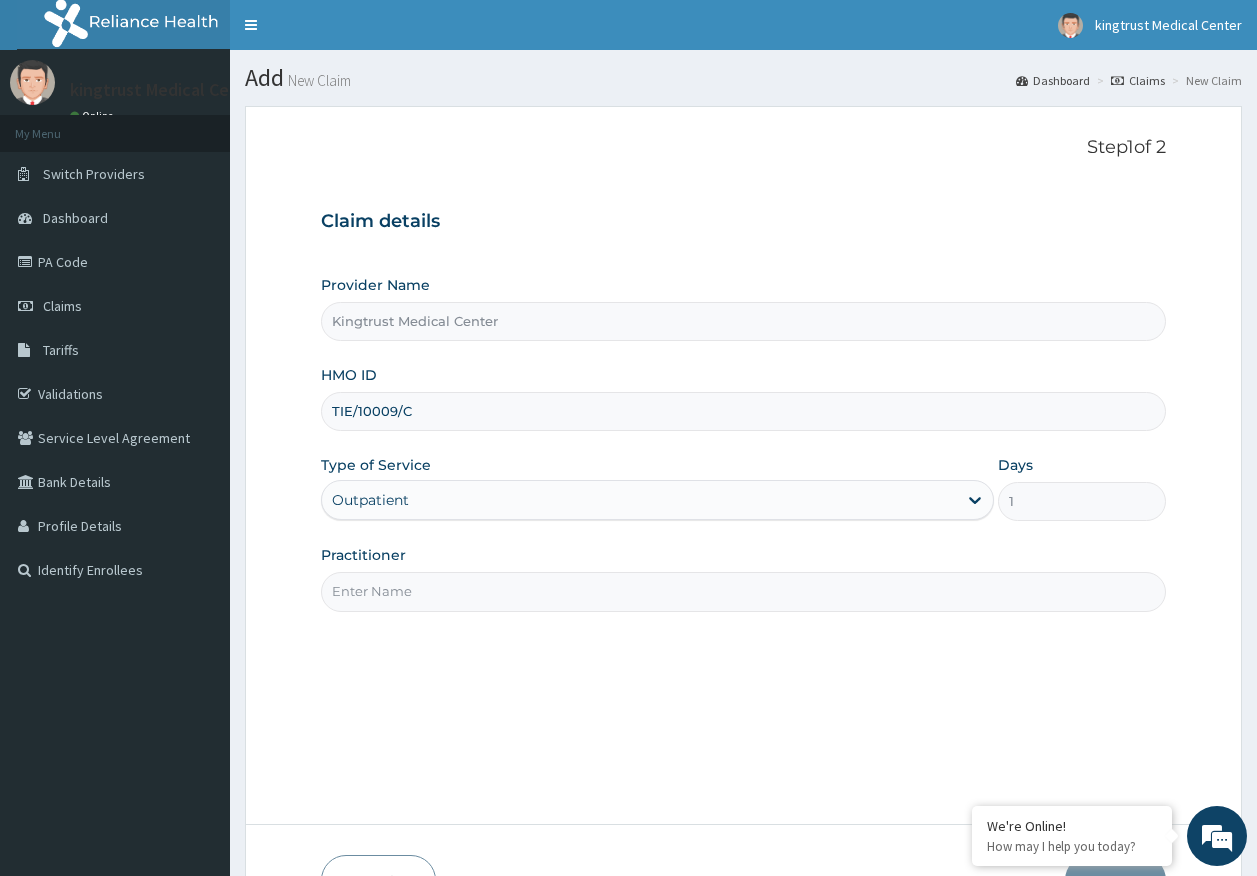 drag, startPoint x: 390, startPoint y: 596, endPoint x: 398, endPoint y: 604, distance: 11.313708 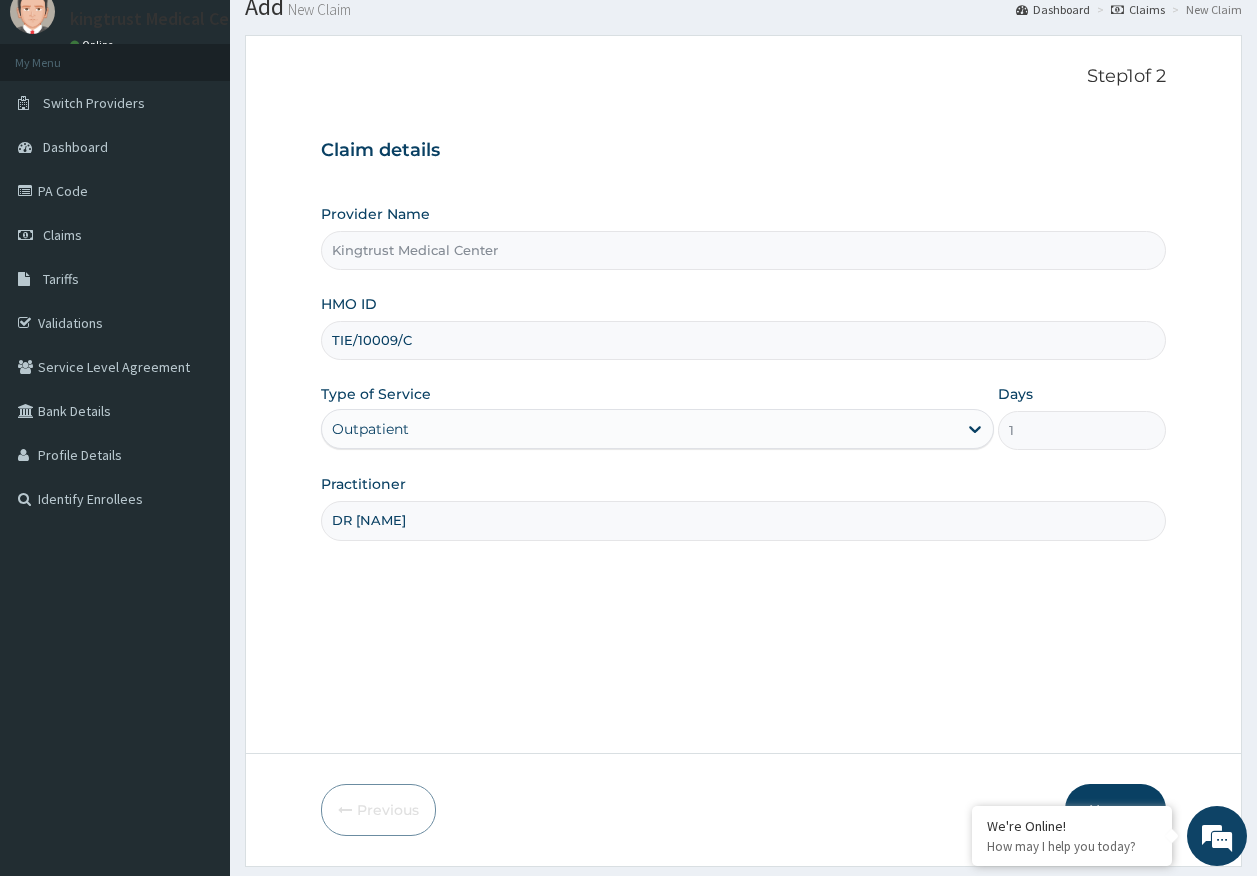 scroll, scrollTop: 128, scrollLeft: 0, axis: vertical 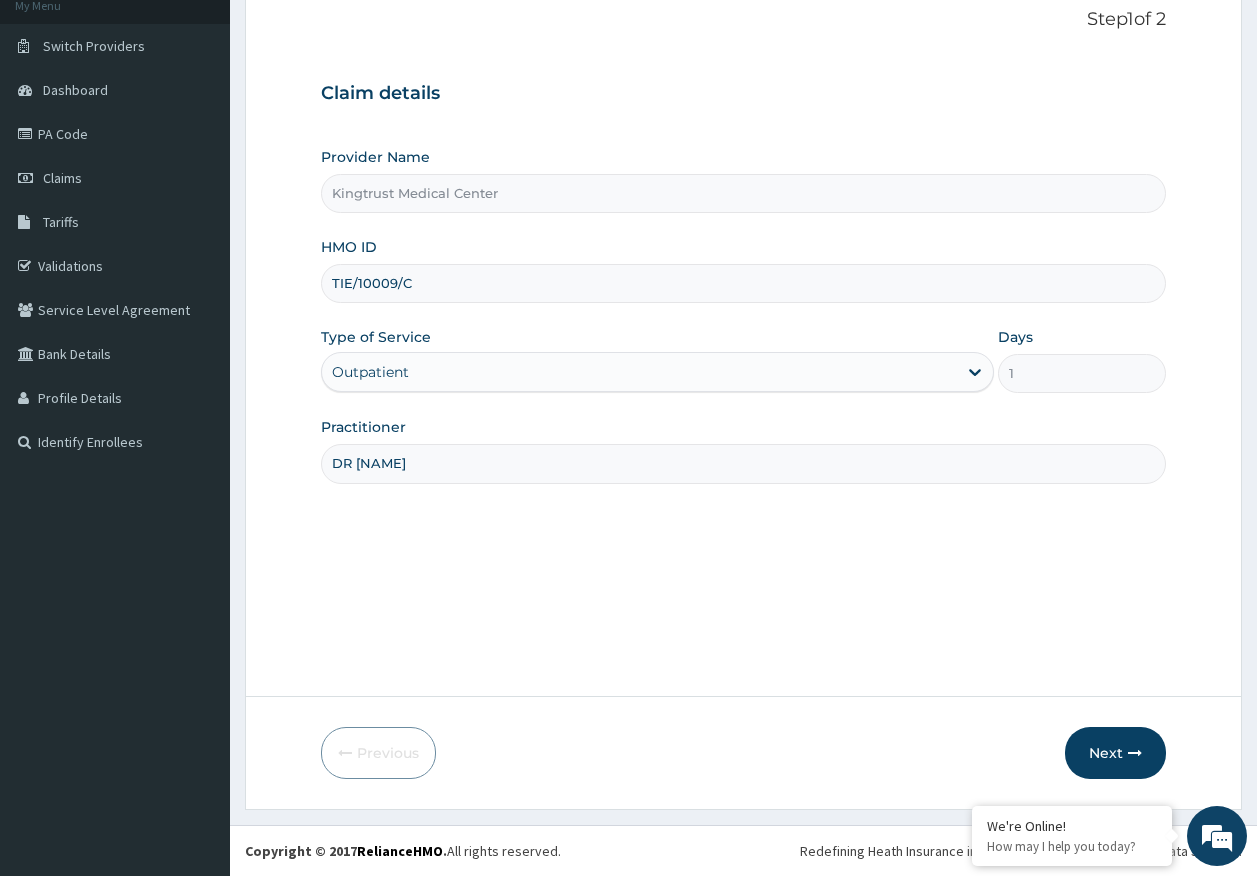 click on "Next" at bounding box center [1115, 753] 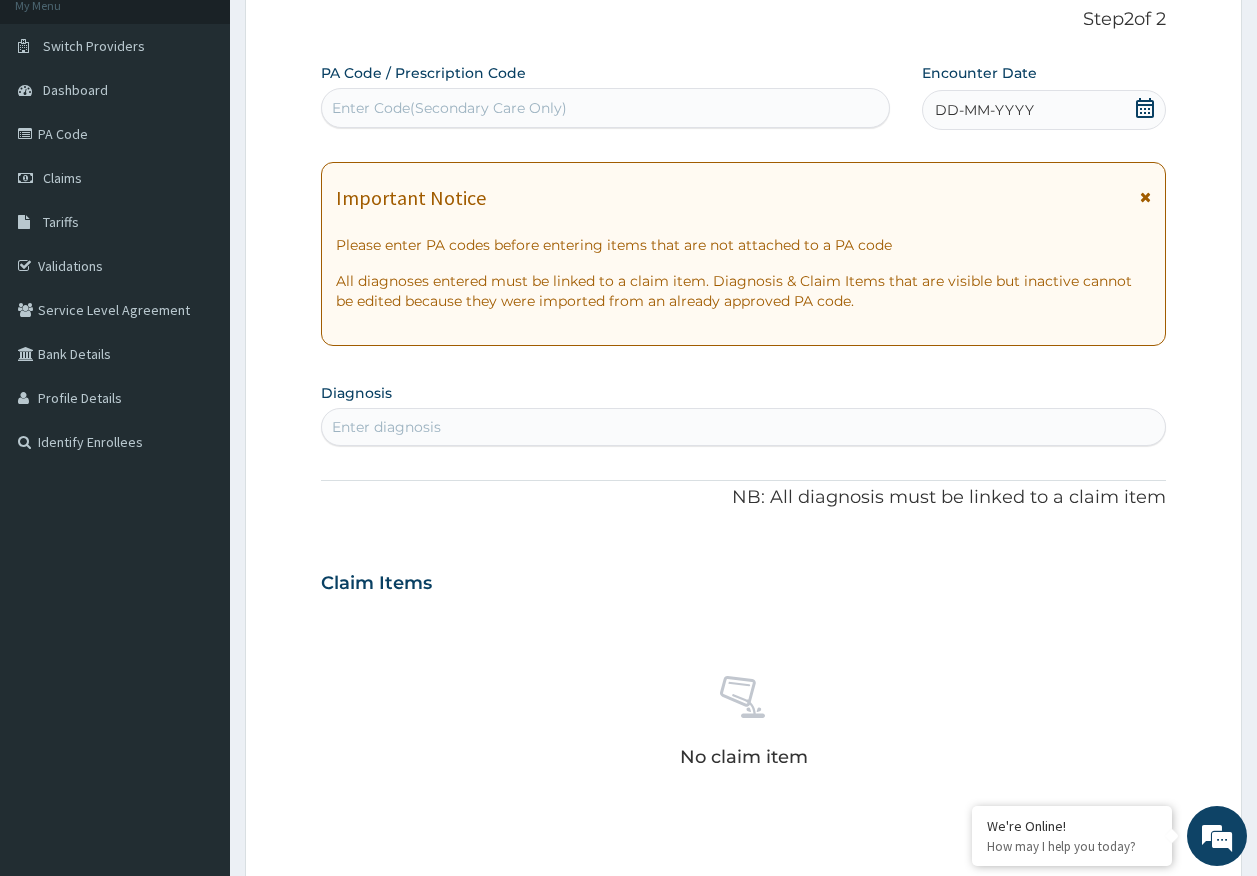 click on "DD-MM-YYYY" at bounding box center [984, 110] 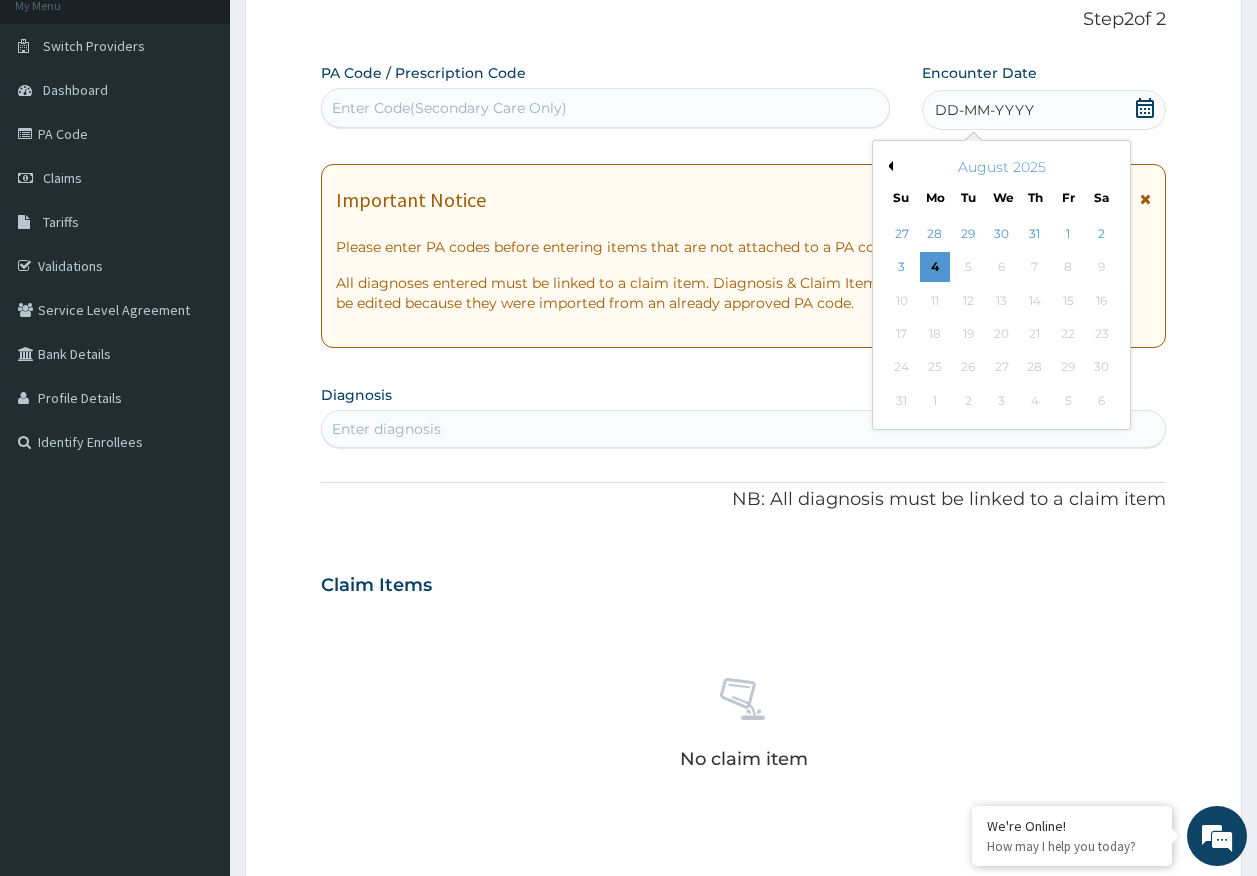 scroll, scrollTop: 0, scrollLeft: 0, axis: both 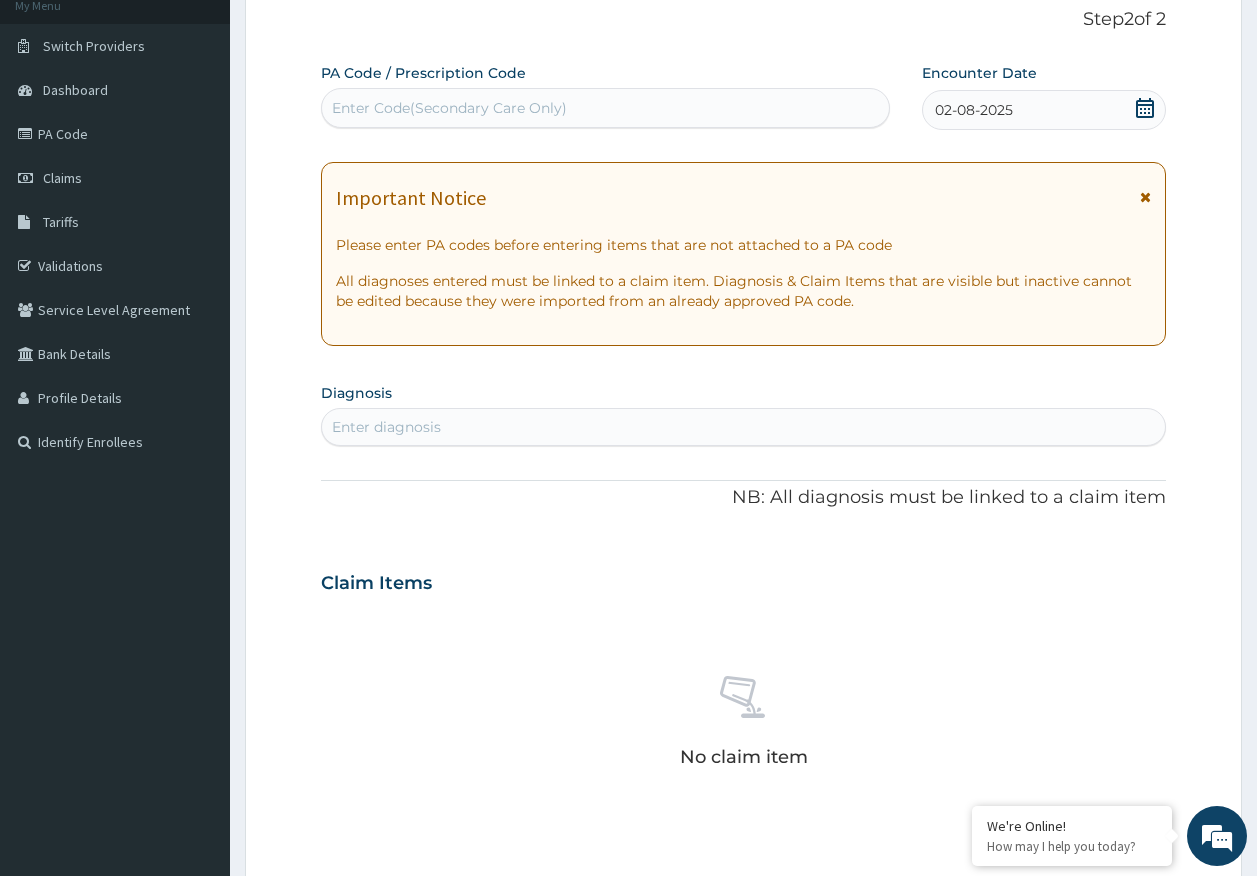 click on "Enter Code(Secondary Care Only)" at bounding box center [449, 108] 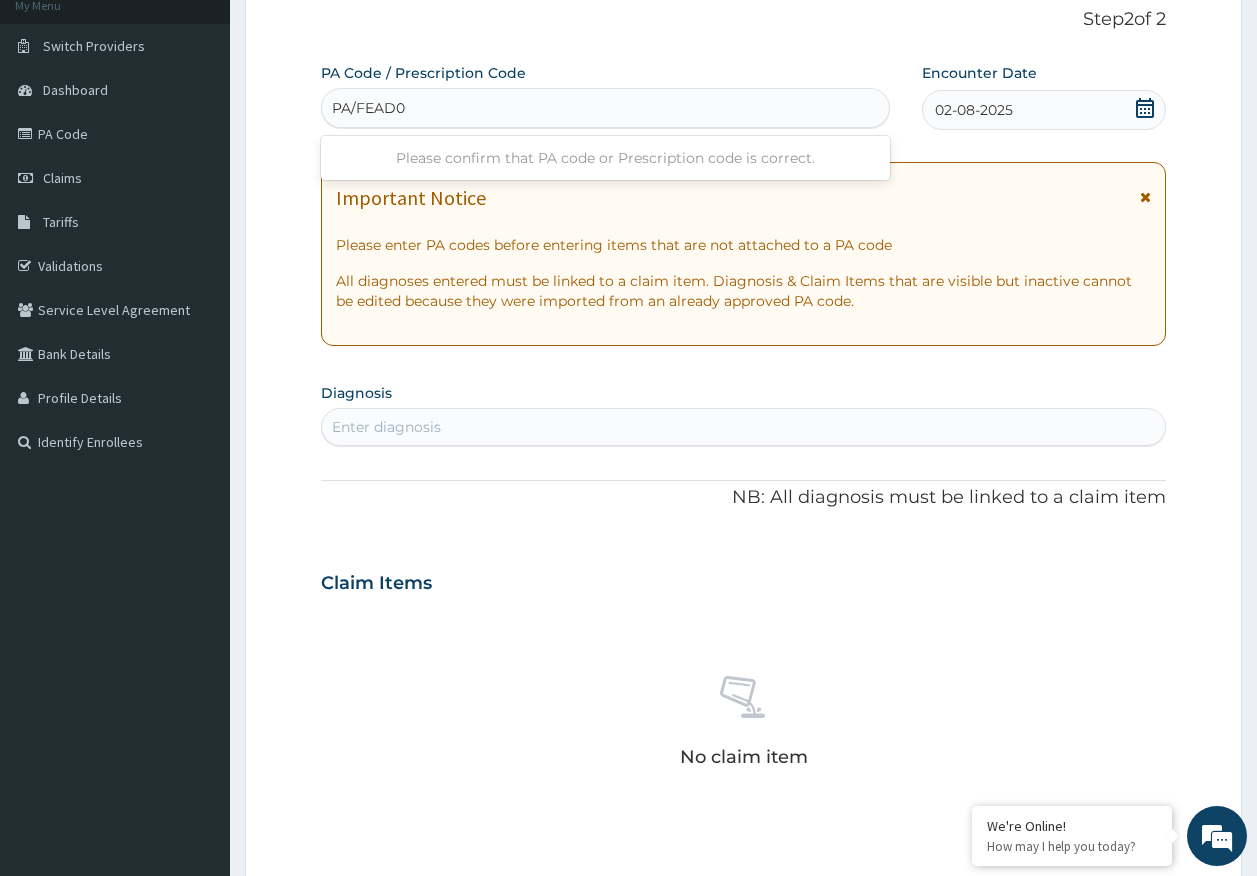 type on "PA/FEAD00" 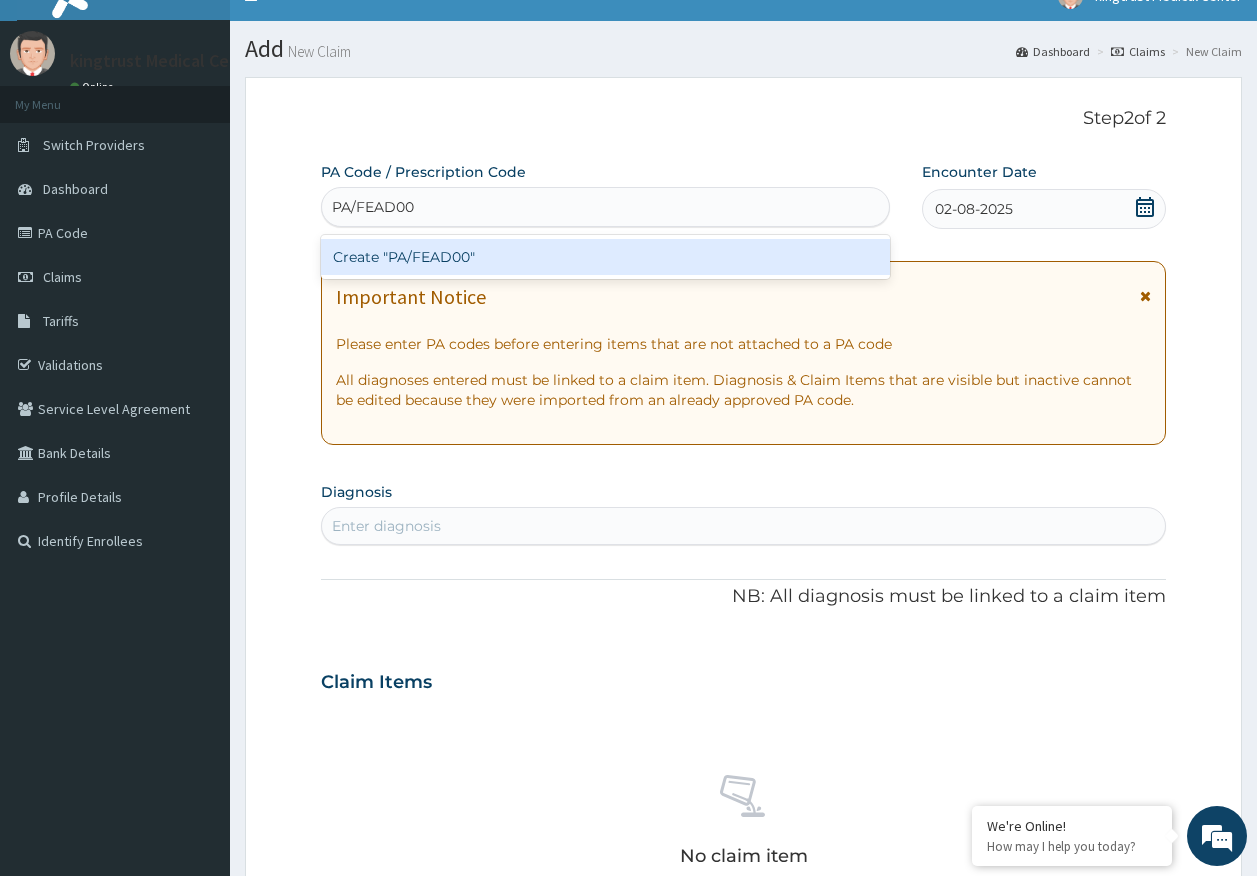 scroll, scrollTop: 28, scrollLeft: 0, axis: vertical 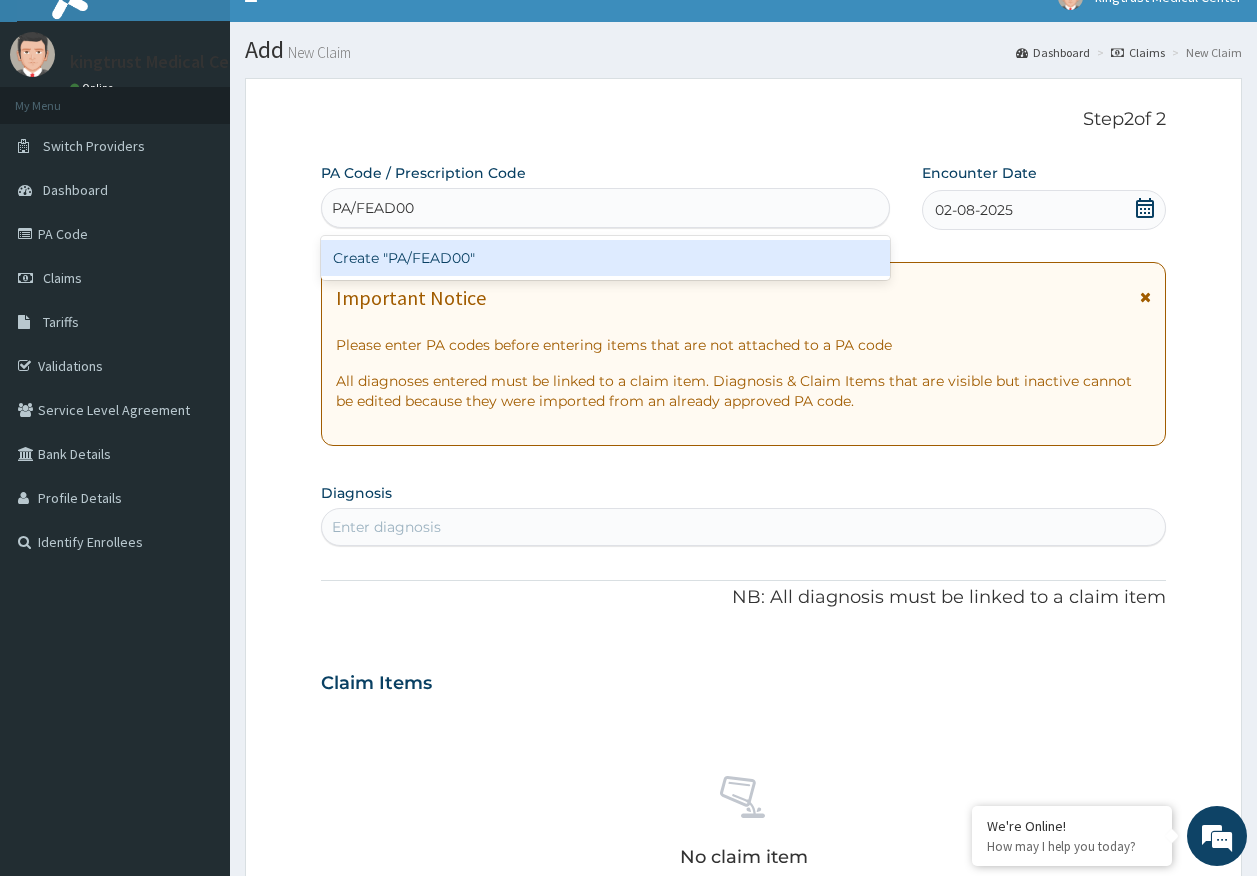 click on "Create "PA/FEAD00"" at bounding box center (606, 258) 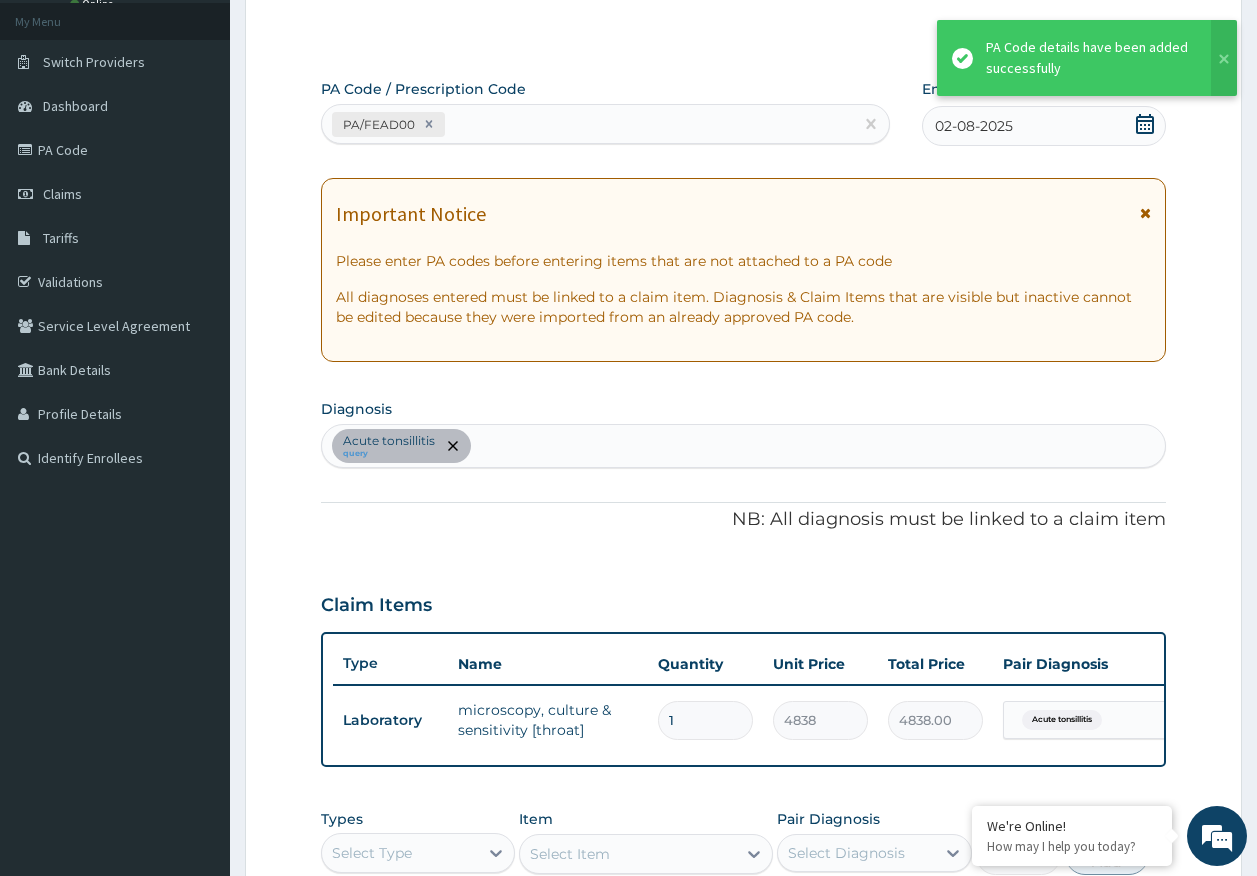 scroll, scrollTop: 228, scrollLeft: 0, axis: vertical 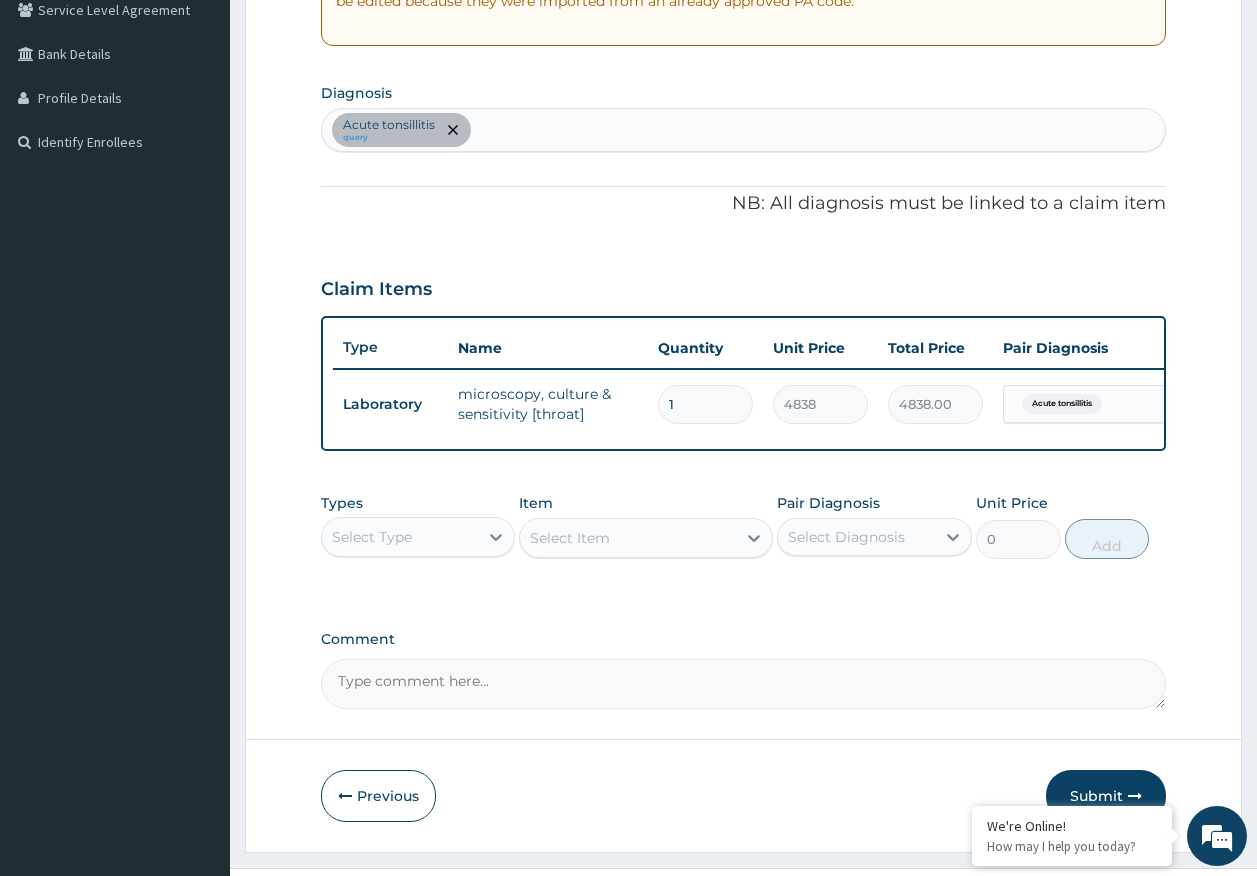 click on "Select Type" at bounding box center (372, 537) 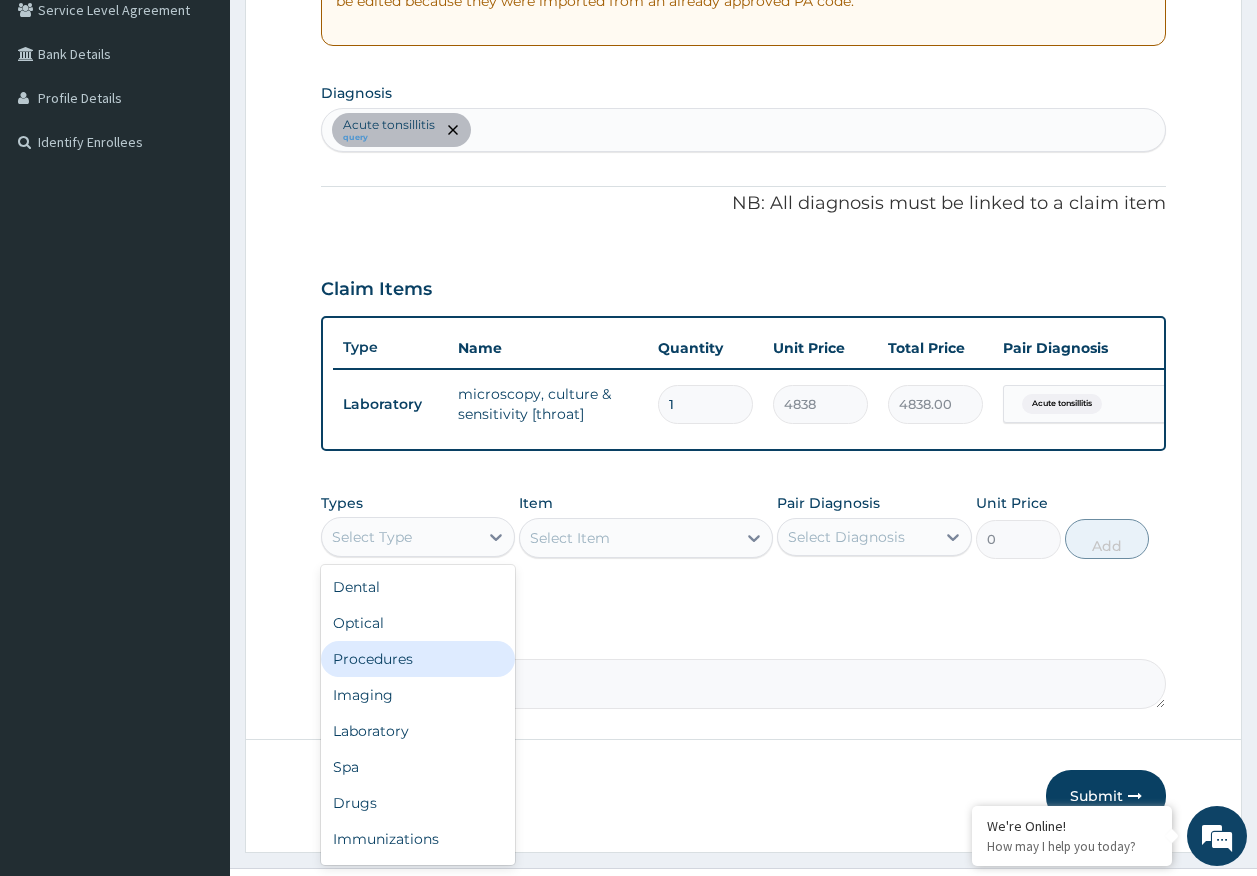 click on "Procedures" at bounding box center (418, 659) 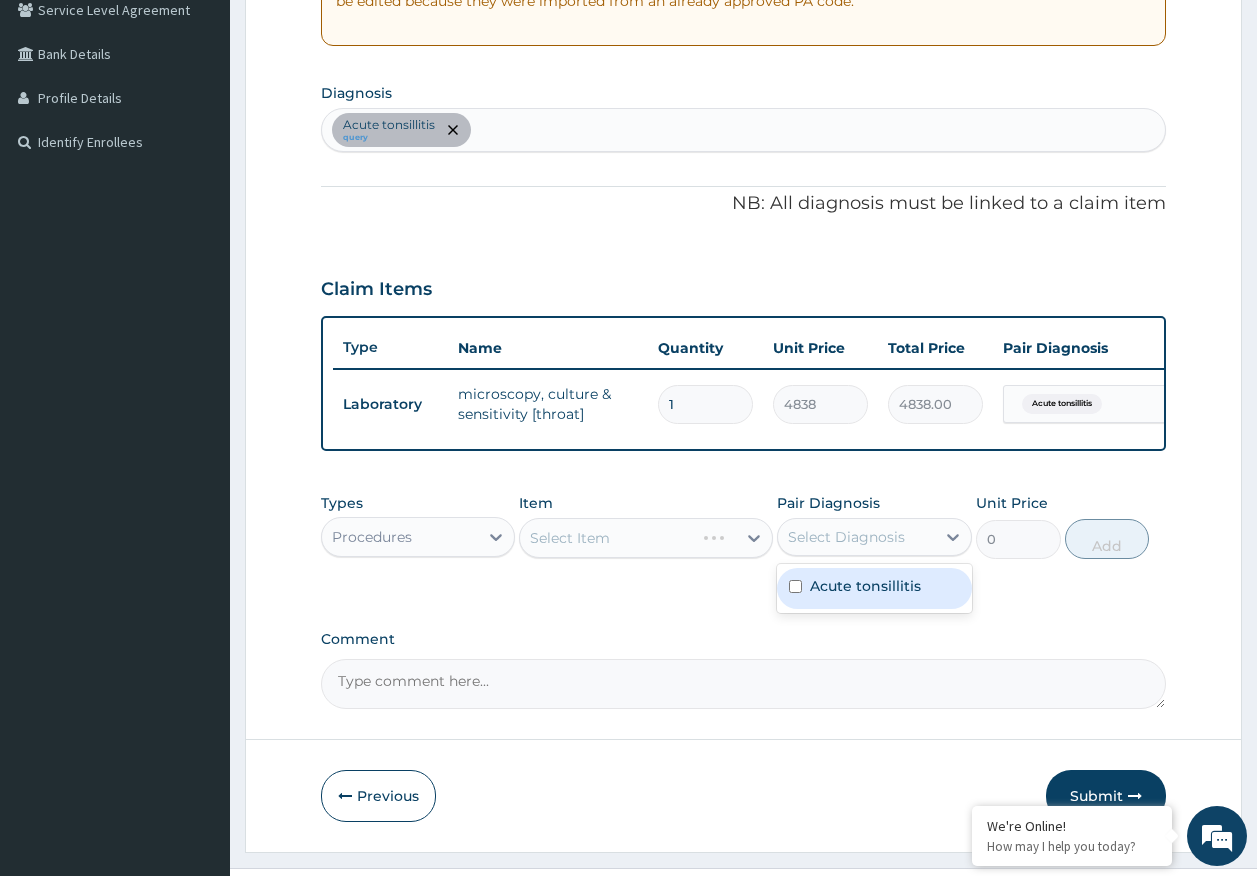 click on "Select Diagnosis" at bounding box center (856, 537) 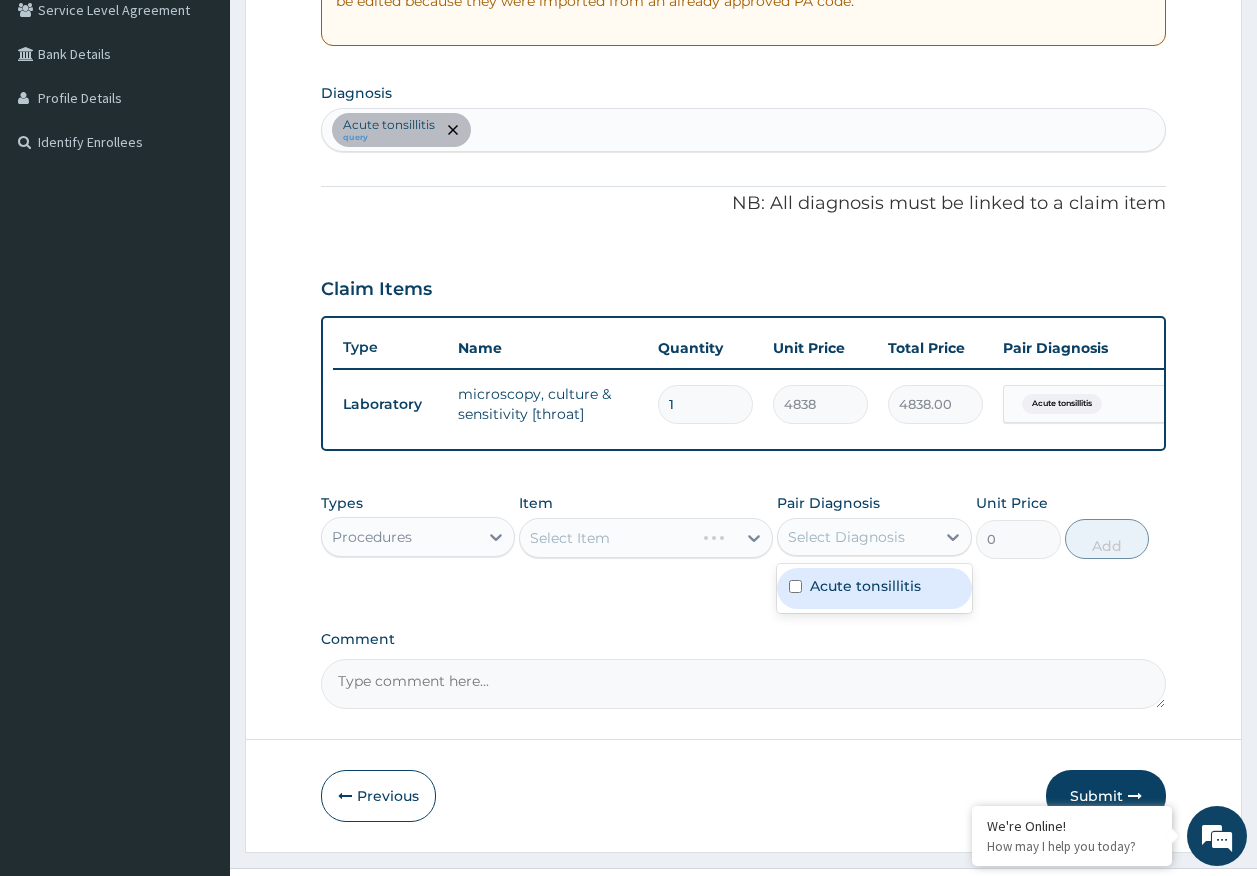 click on "Acute tonsillitis" at bounding box center (874, 588) 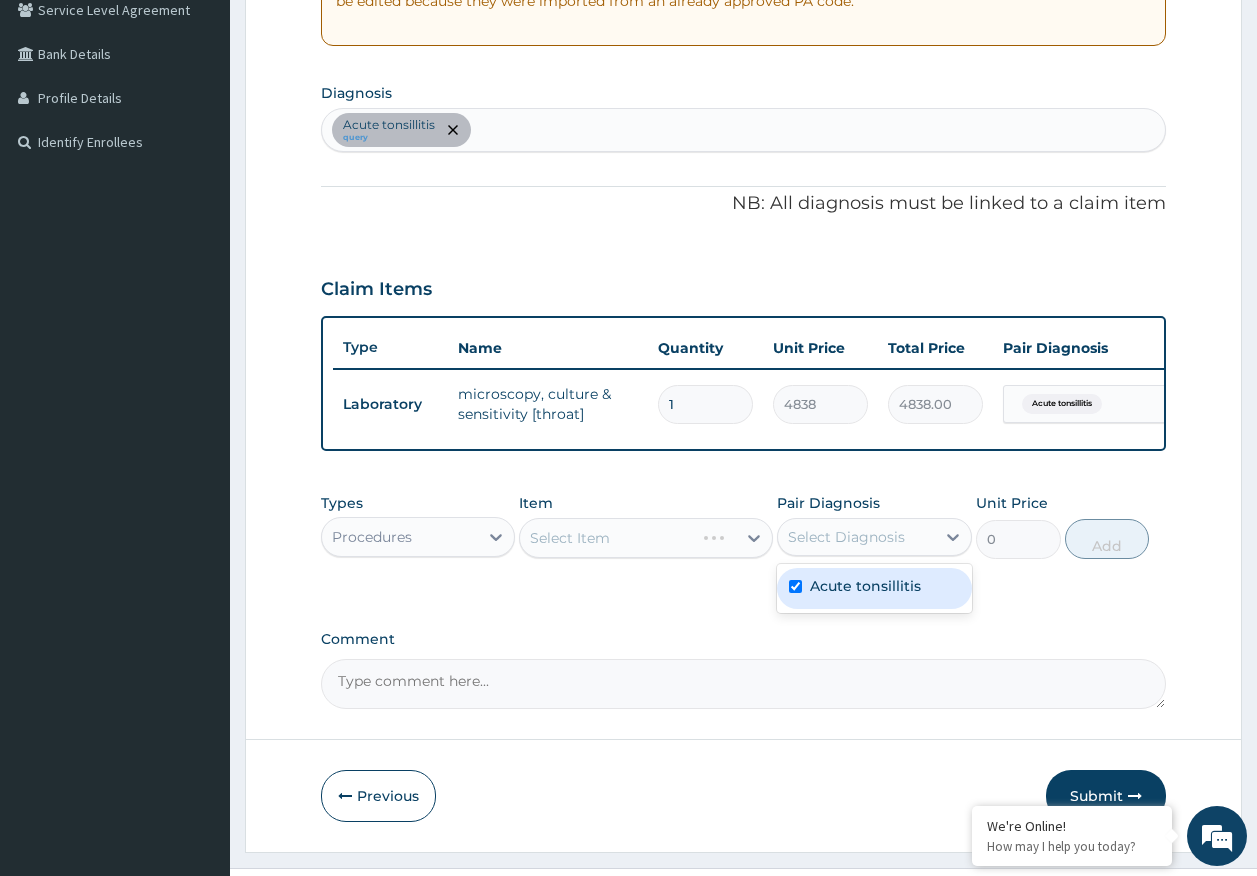 checkbox on "true" 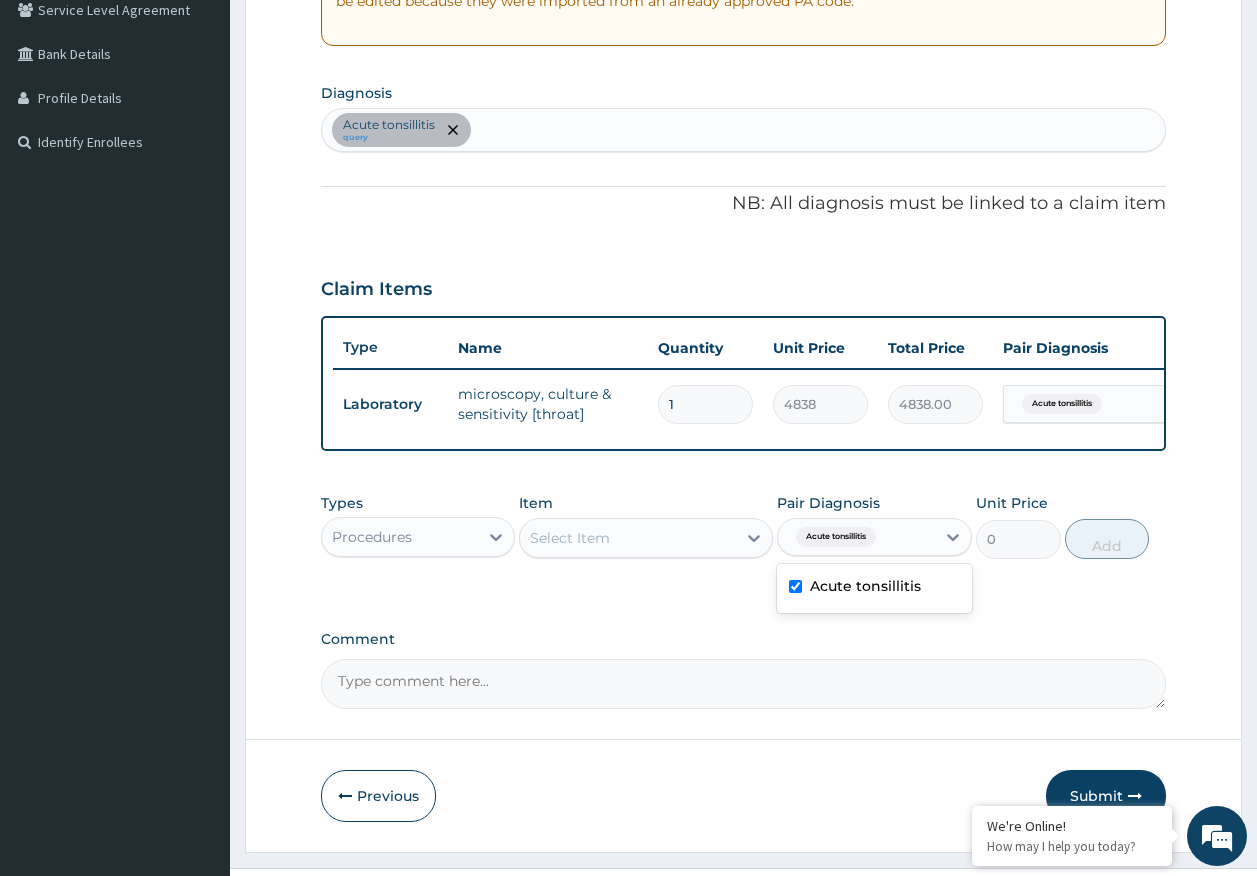 click on "Select Item" at bounding box center (628, 538) 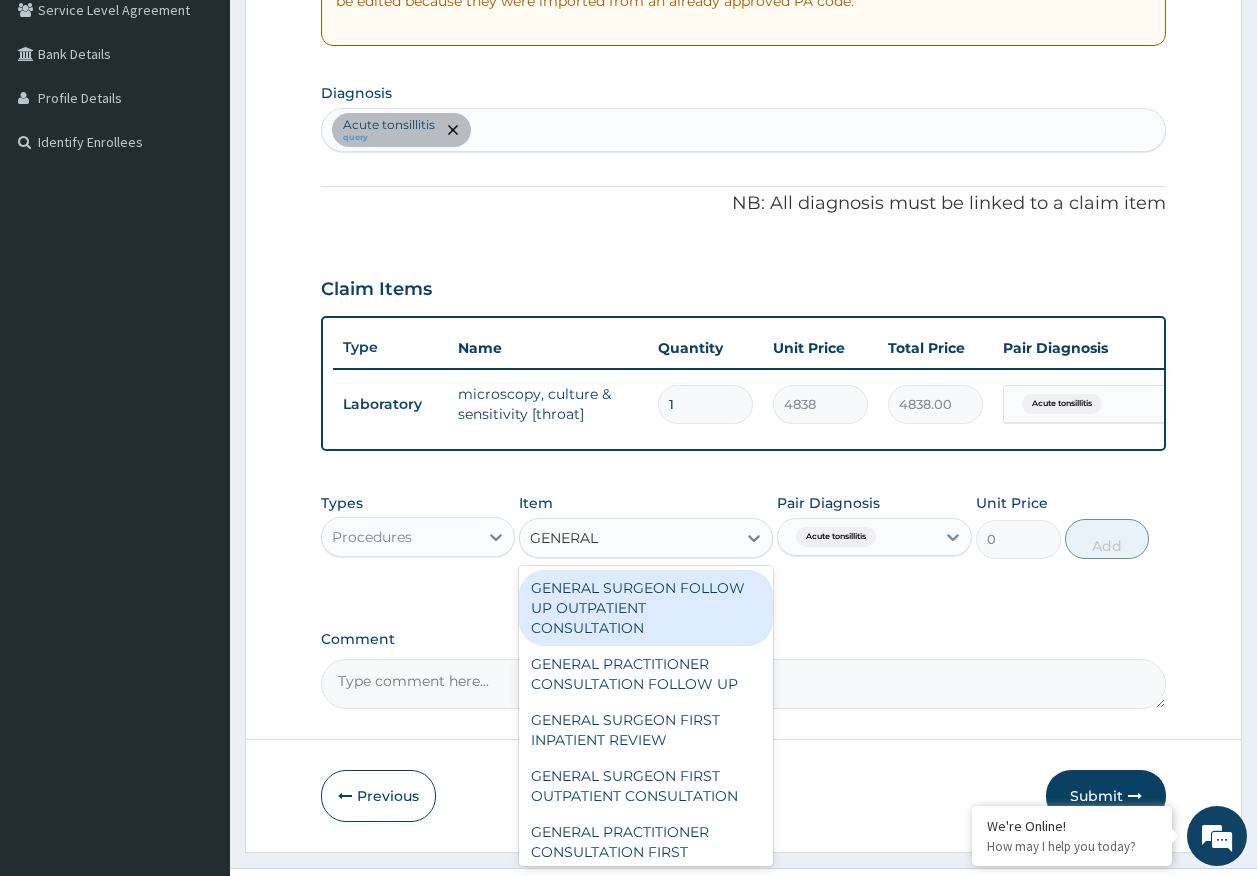 type on "GENERAL P" 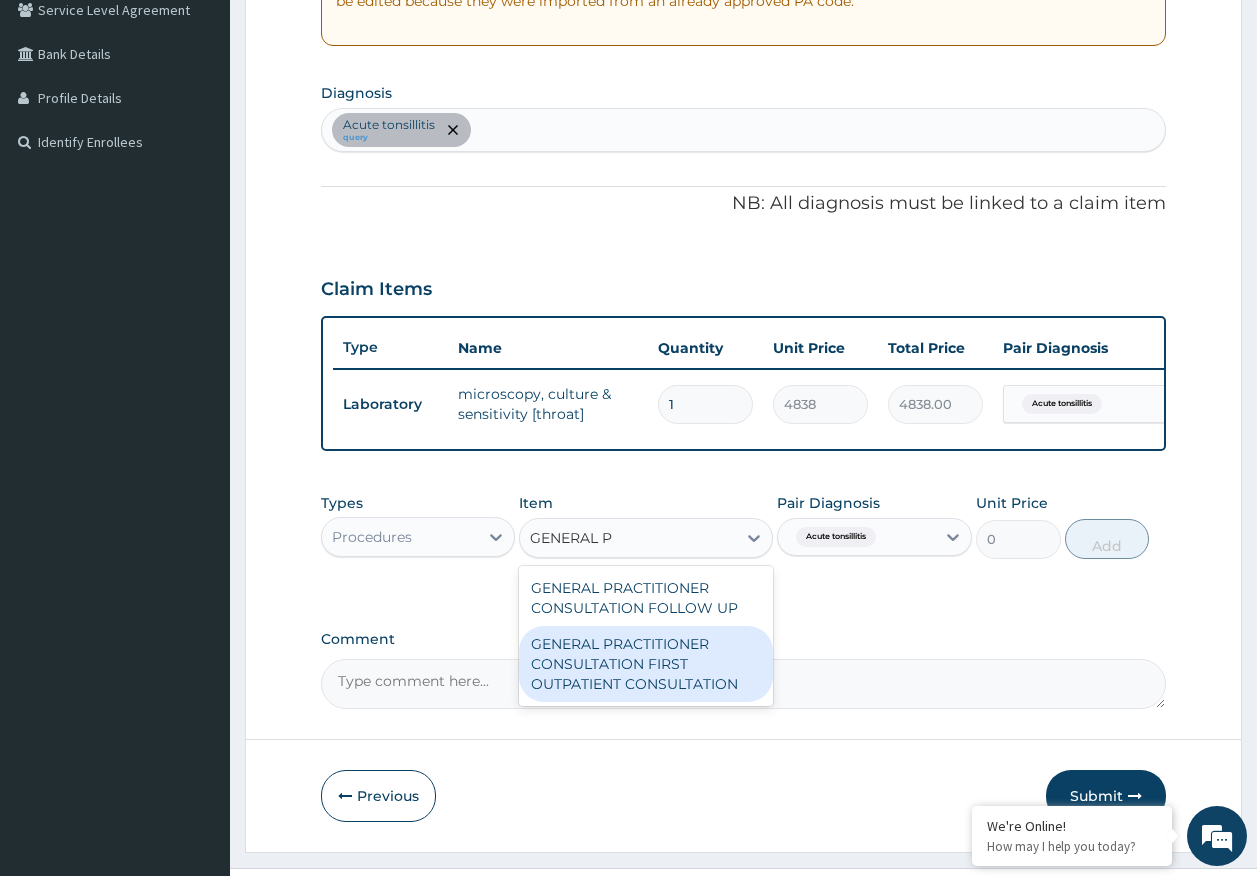 click on "GENERAL PRACTITIONER CONSULTATION FIRST OUTPATIENT CONSULTATION" at bounding box center [646, 664] 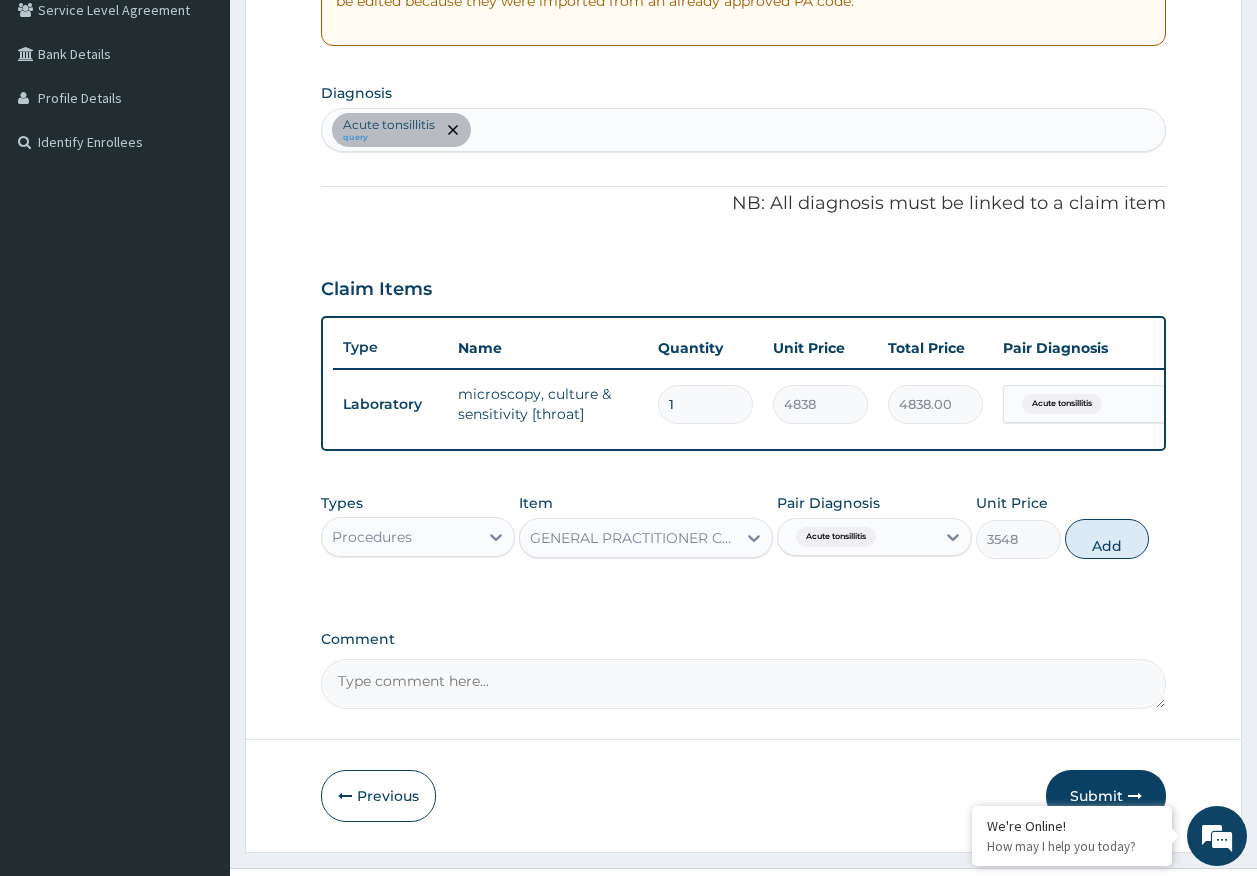 click on "Add" at bounding box center [1107, 539] 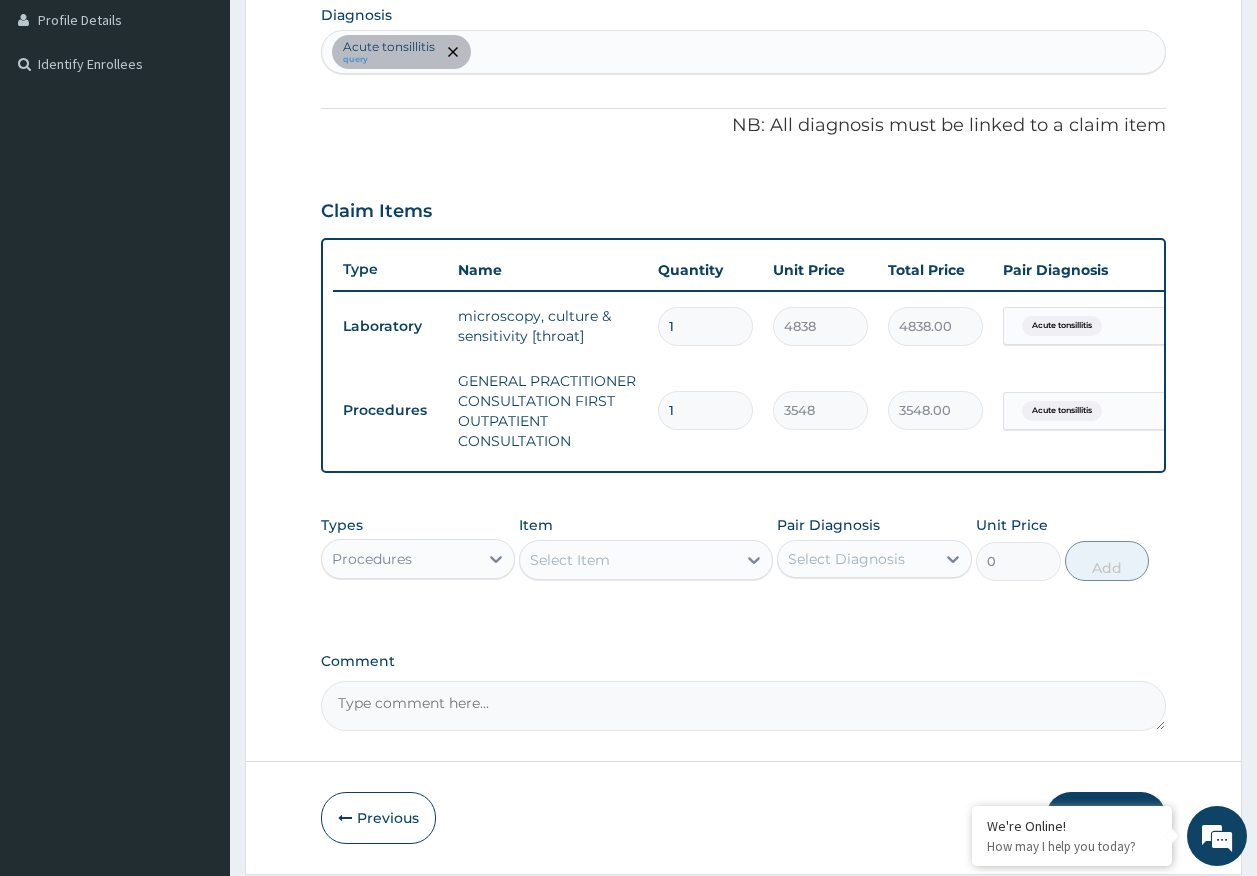 scroll, scrollTop: 586, scrollLeft: 0, axis: vertical 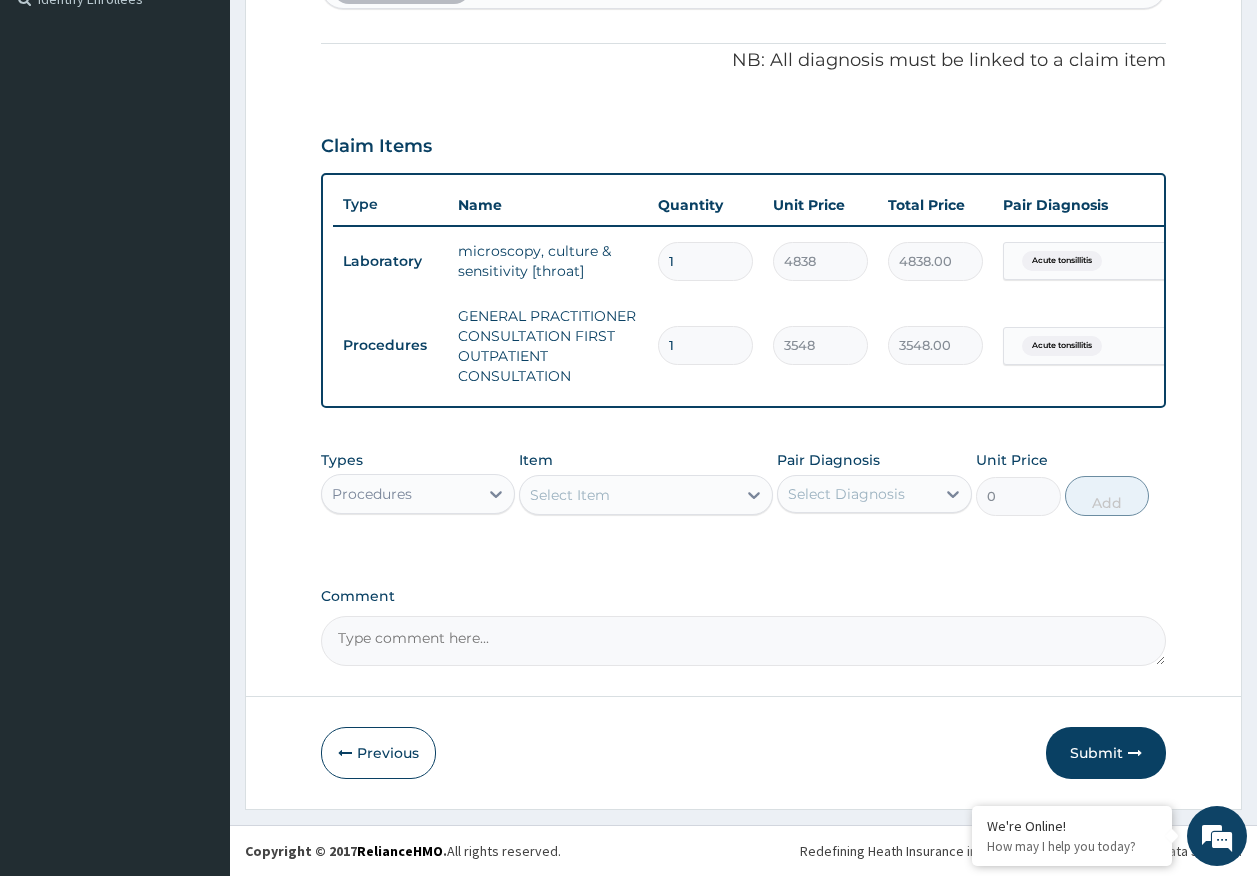 click on "Procedures" at bounding box center [400, 494] 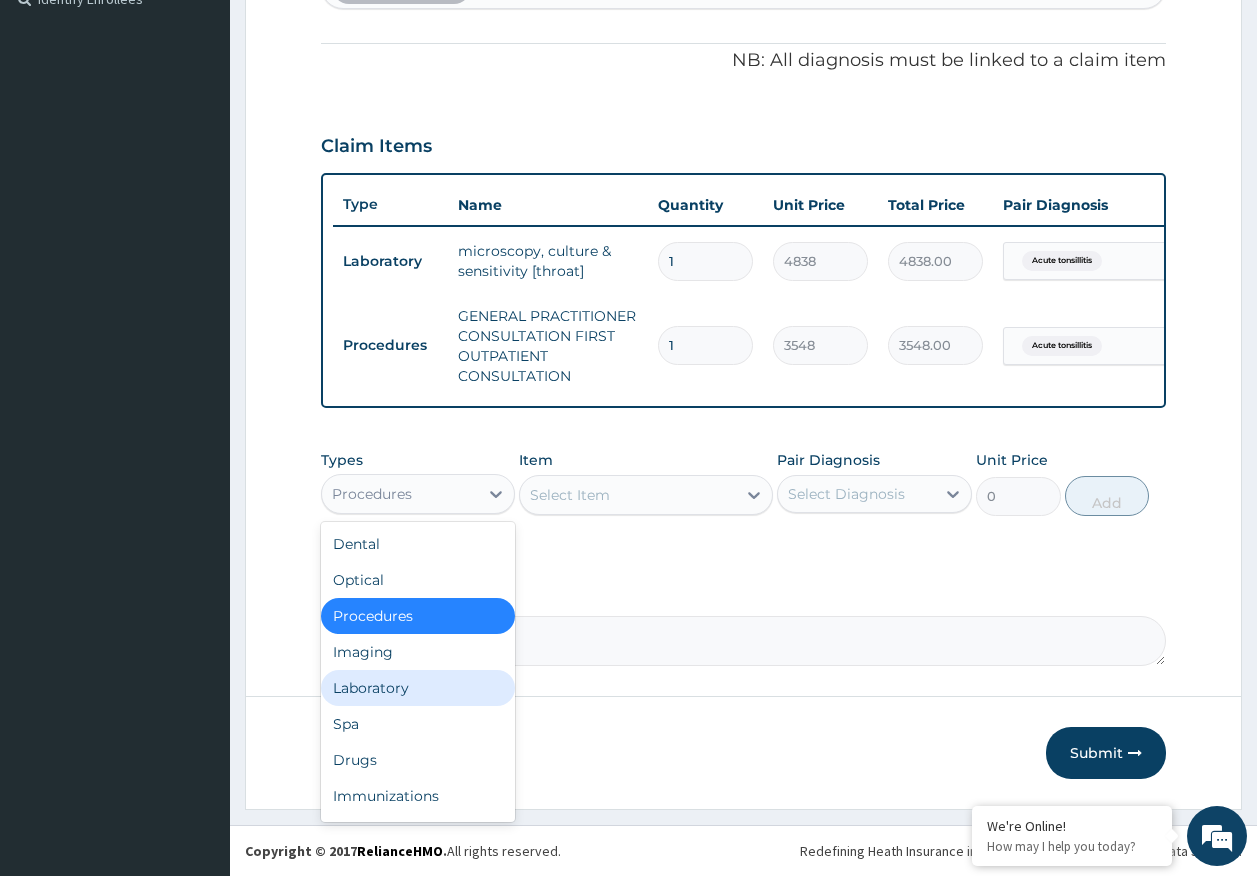 click on "Laboratory" at bounding box center (418, 688) 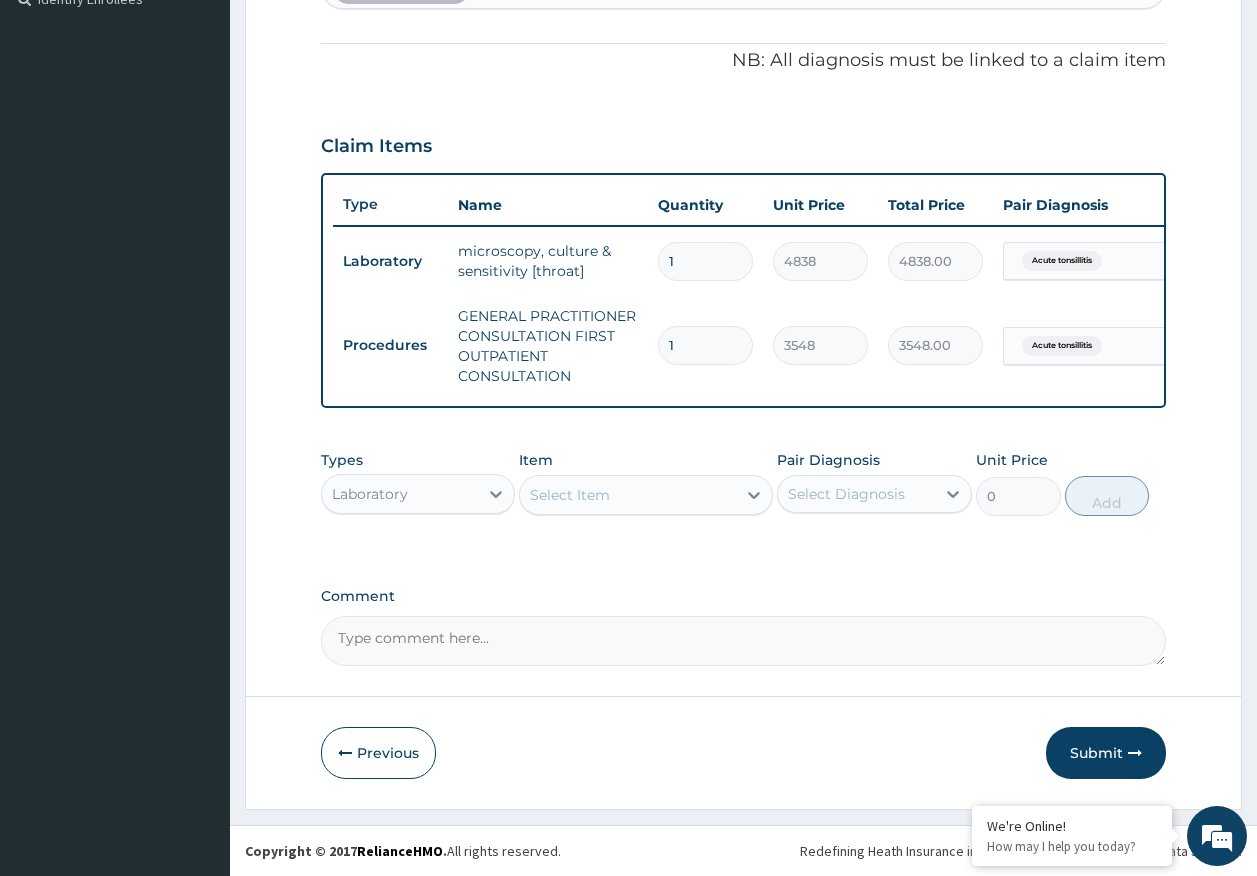 click on "Select Item" at bounding box center (570, 495) 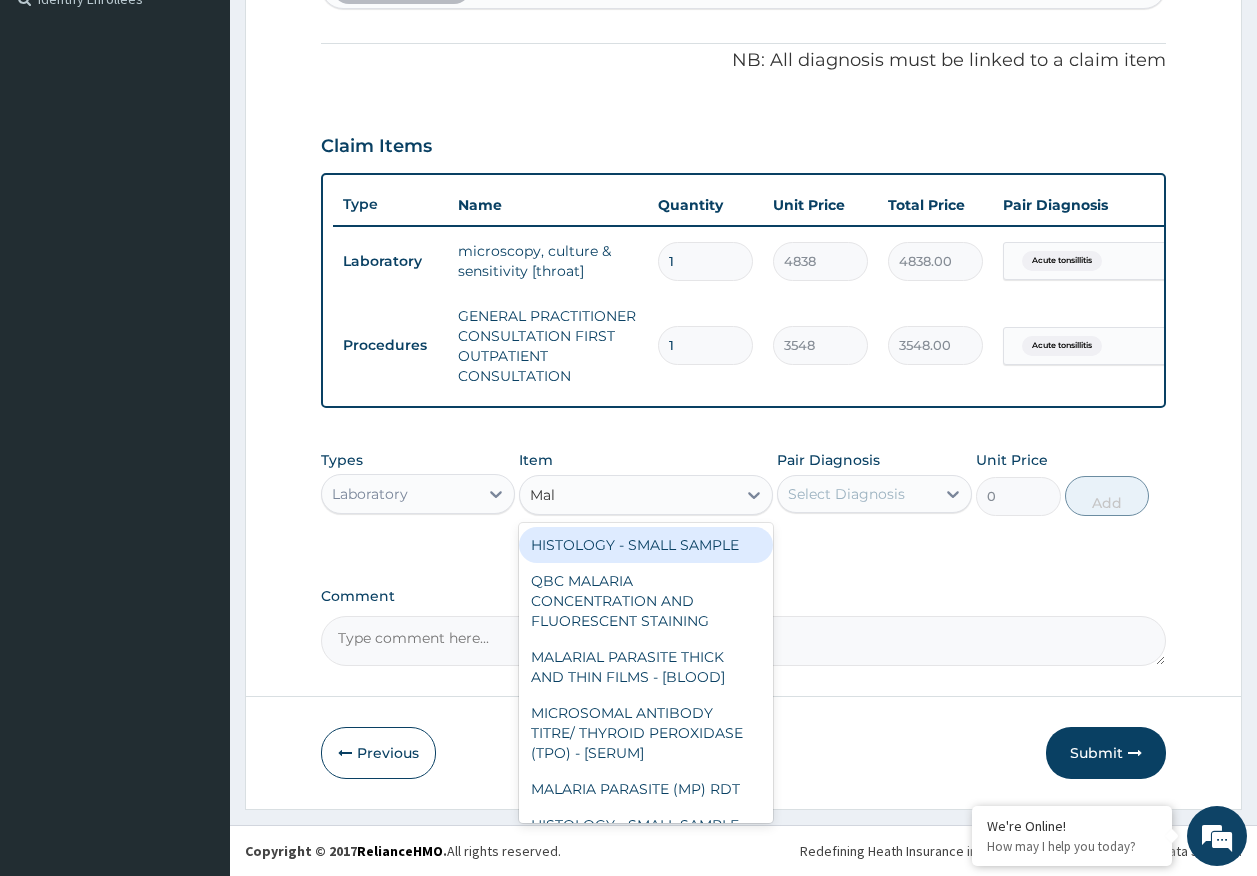type on "Mala" 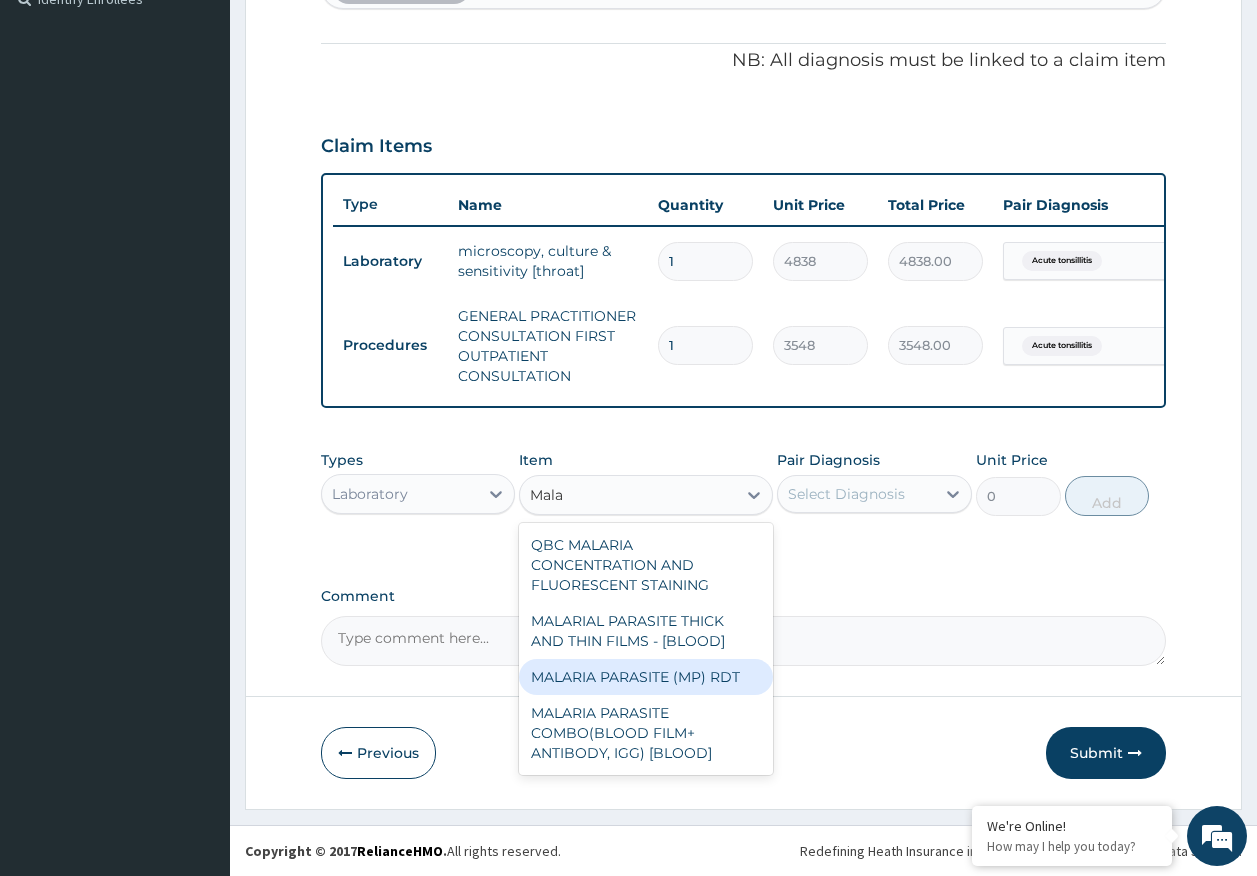 click on "MALARIA PARASITE (MP) RDT" at bounding box center [646, 677] 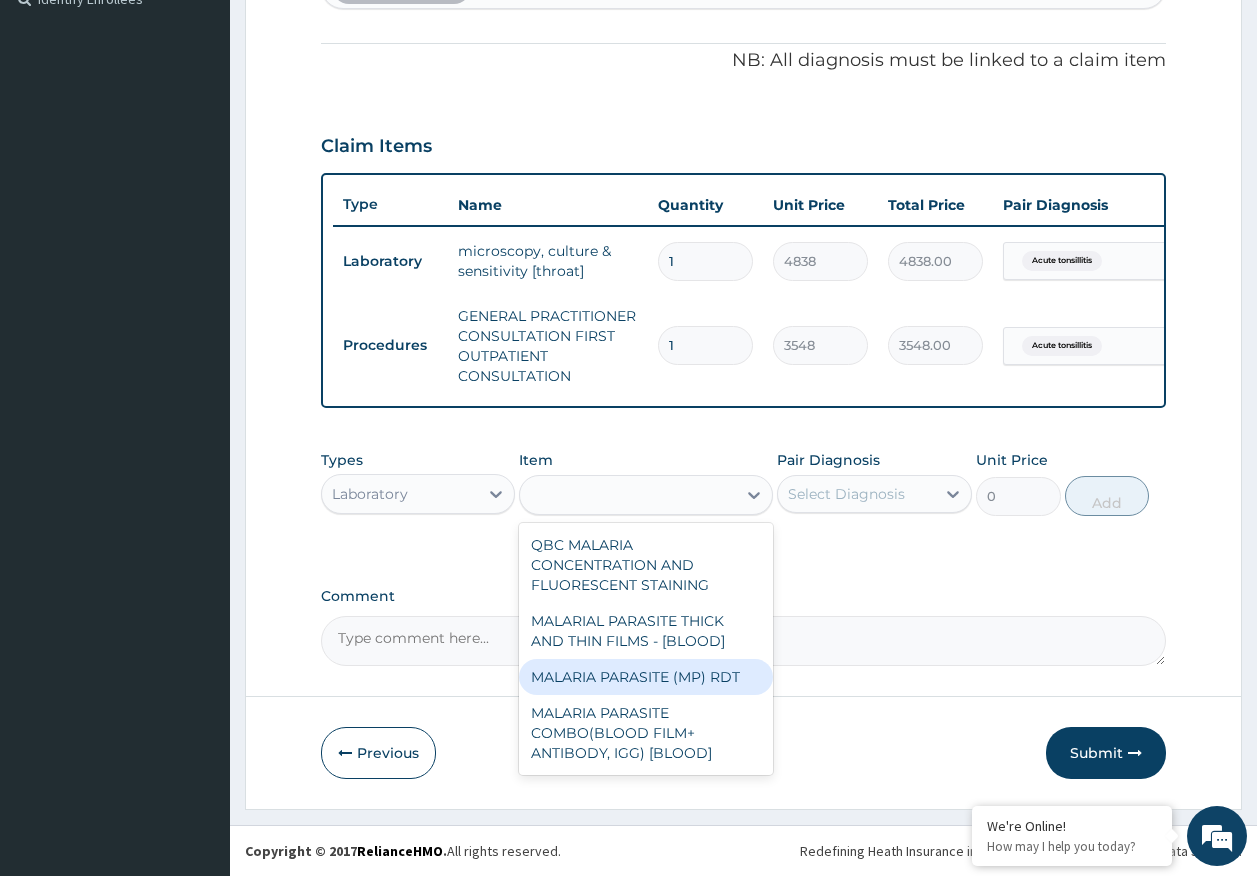 type on "1613" 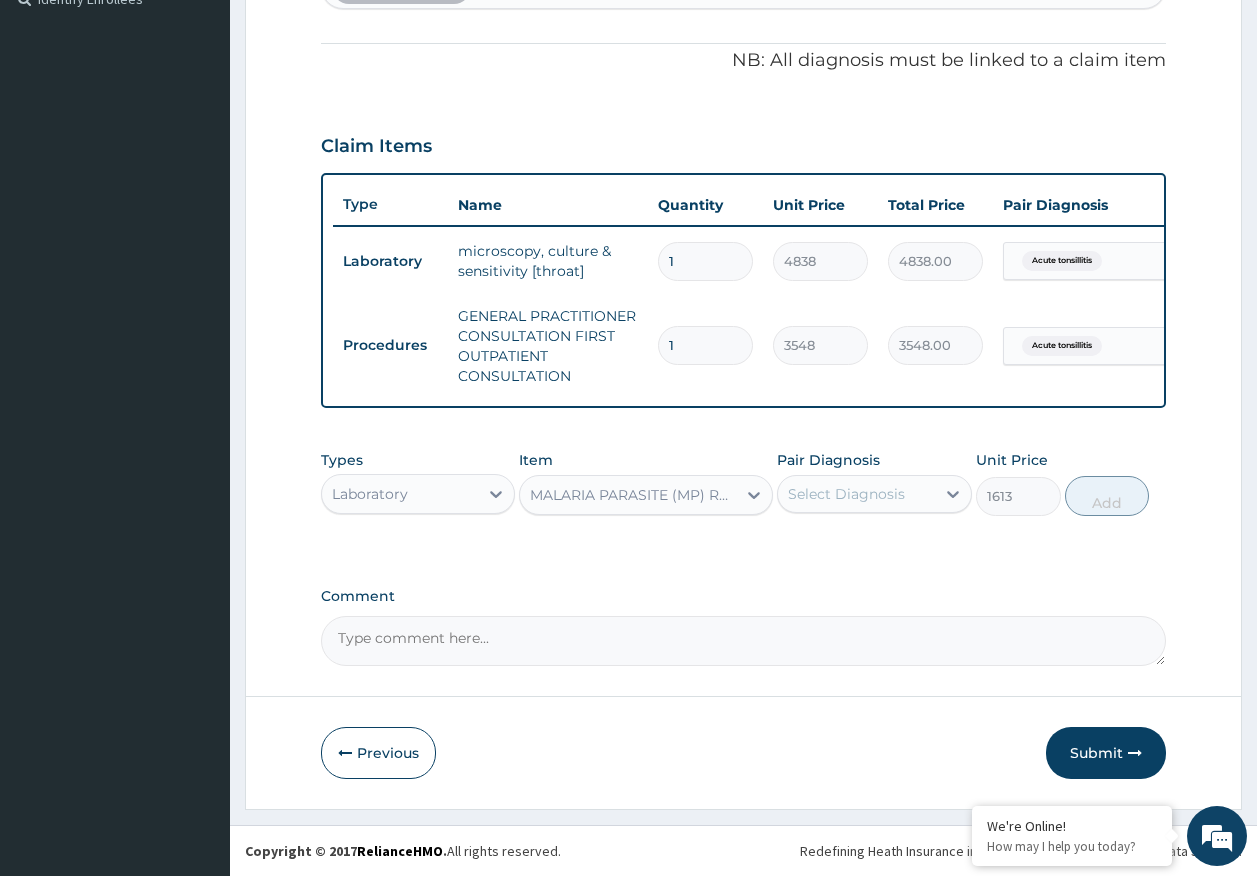 click on "Select Diagnosis" at bounding box center (846, 494) 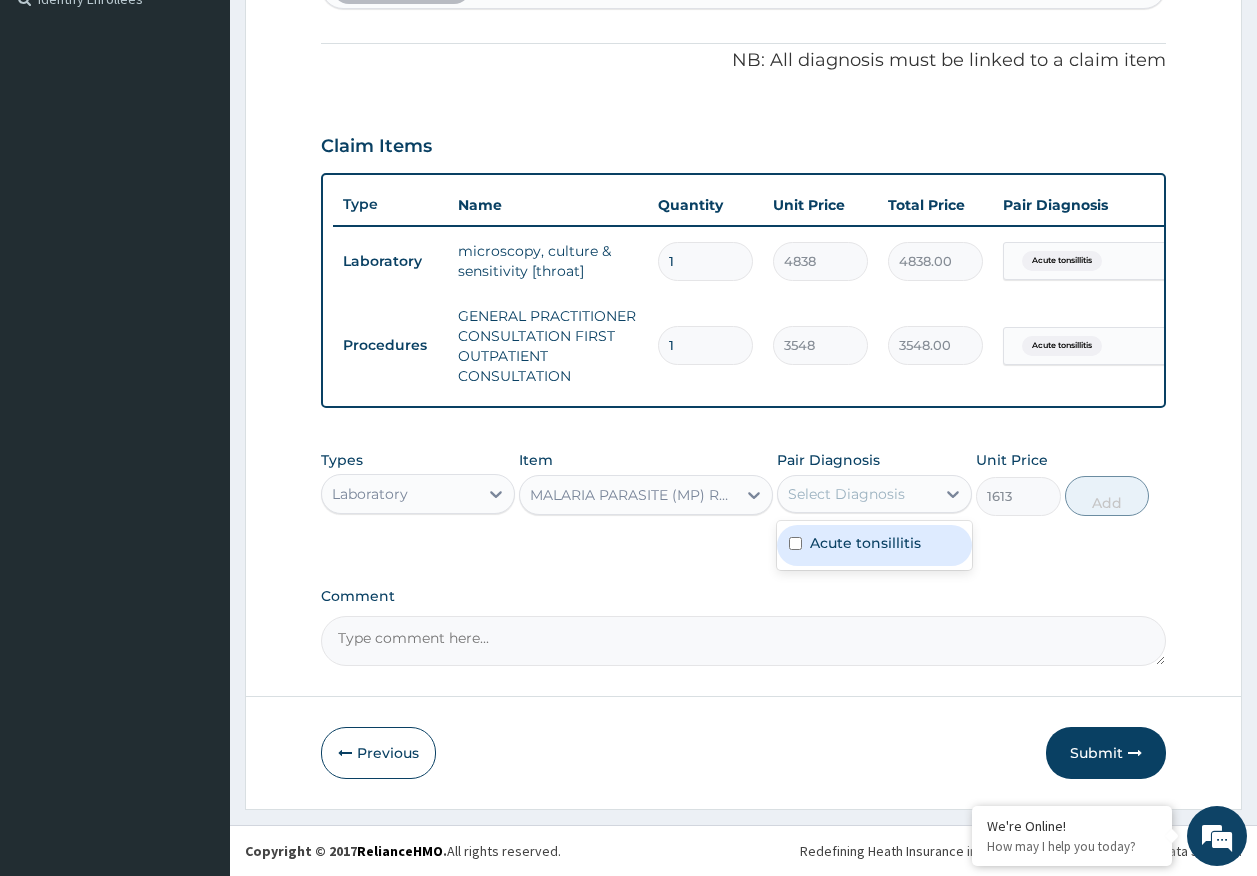 click on "Acute tonsillitis" at bounding box center (874, 545) 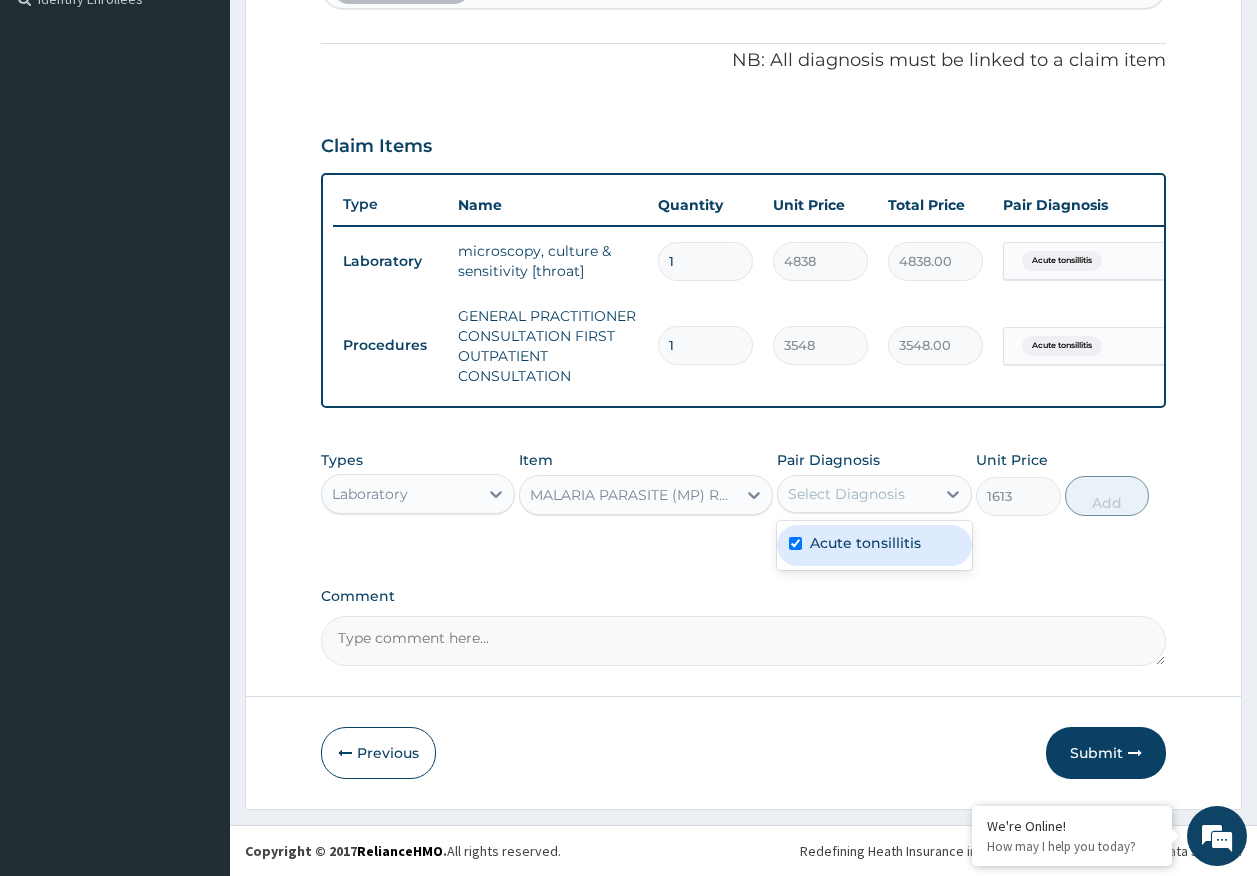checkbox on "true" 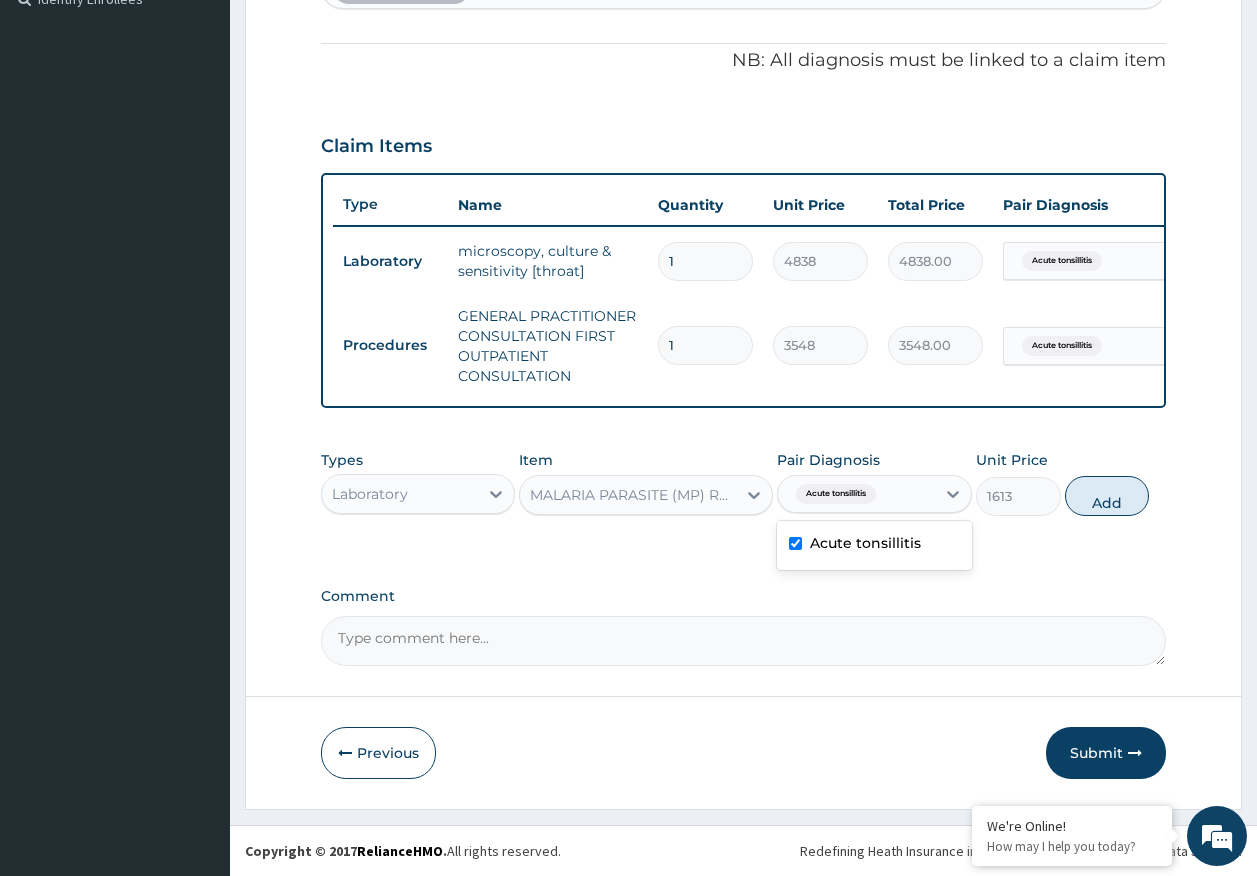 click on "Add" at bounding box center [1107, 496] 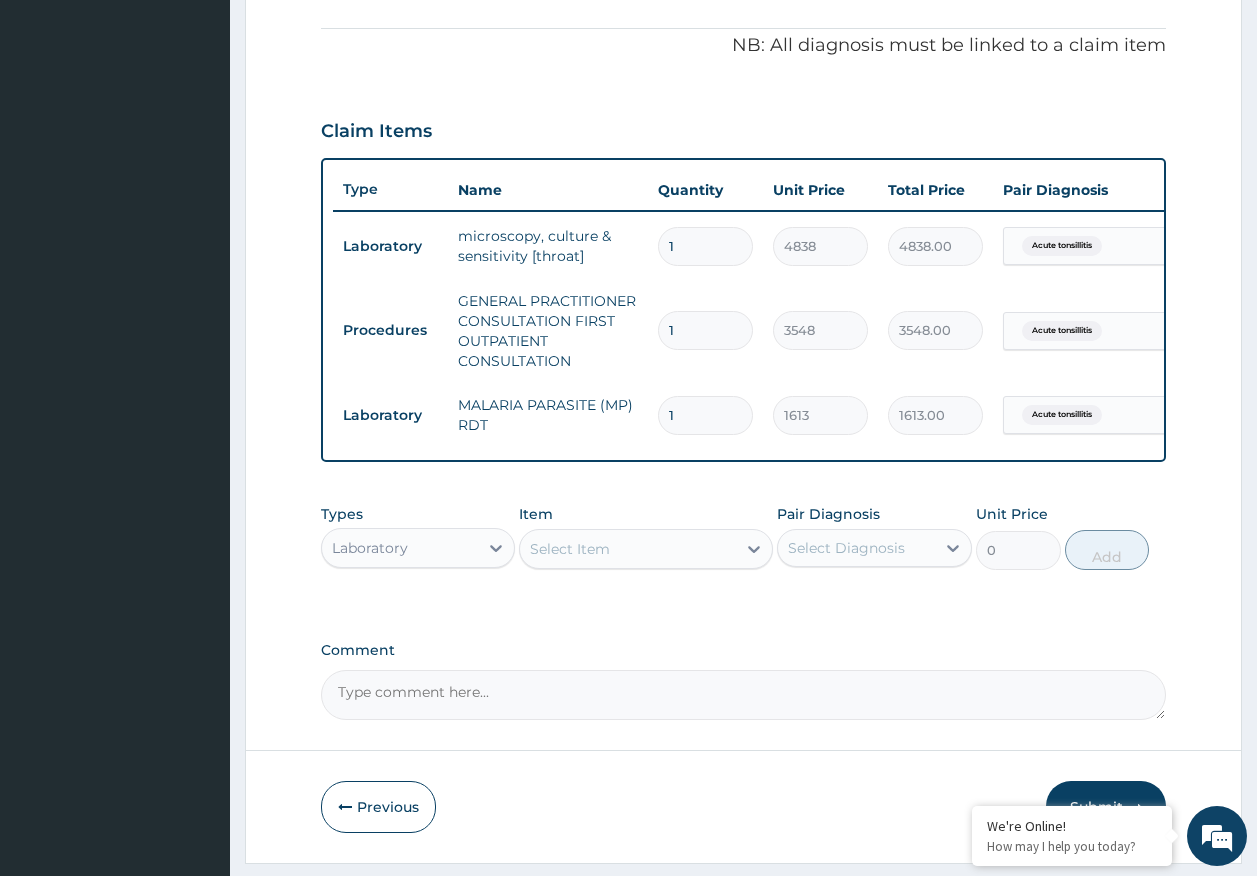 click on "Select Item" at bounding box center [570, 549] 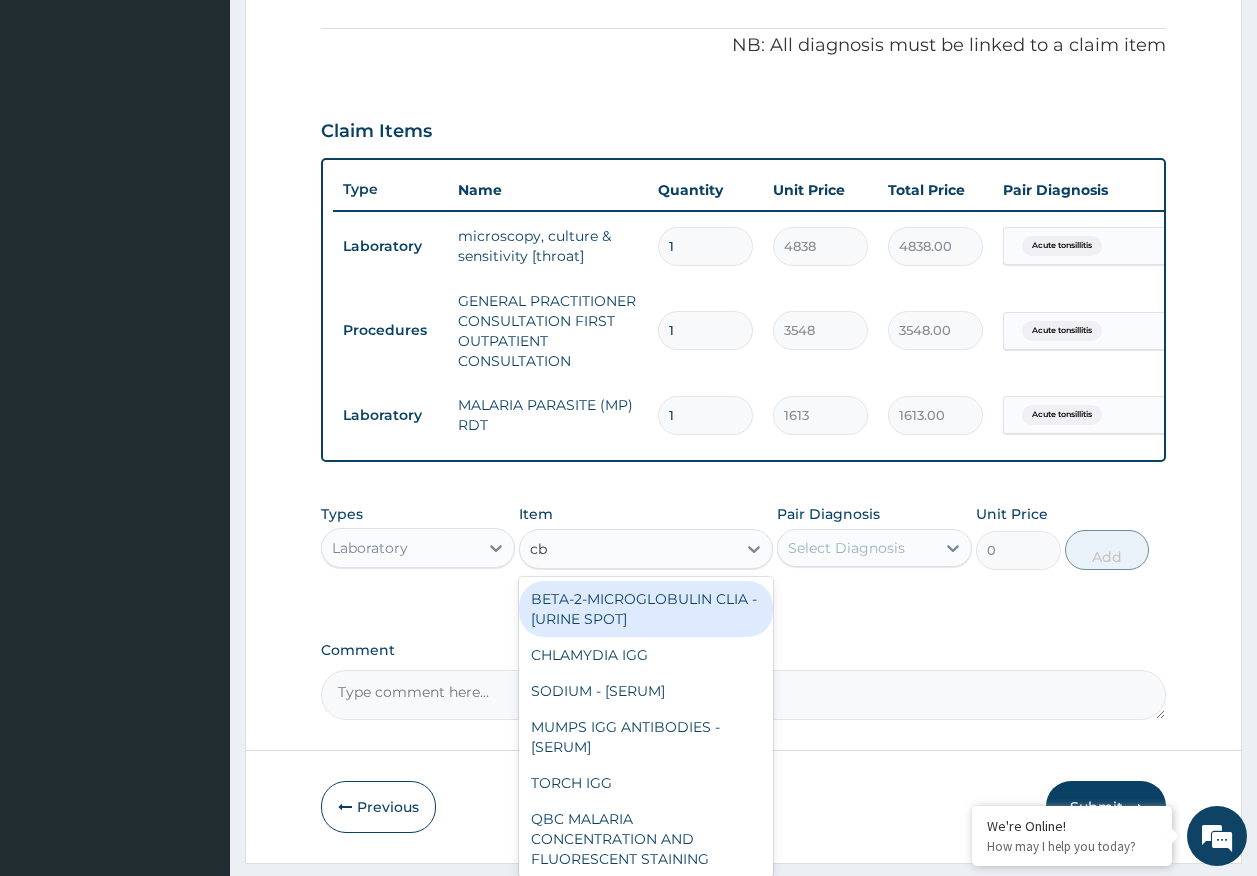 type on "cbc" 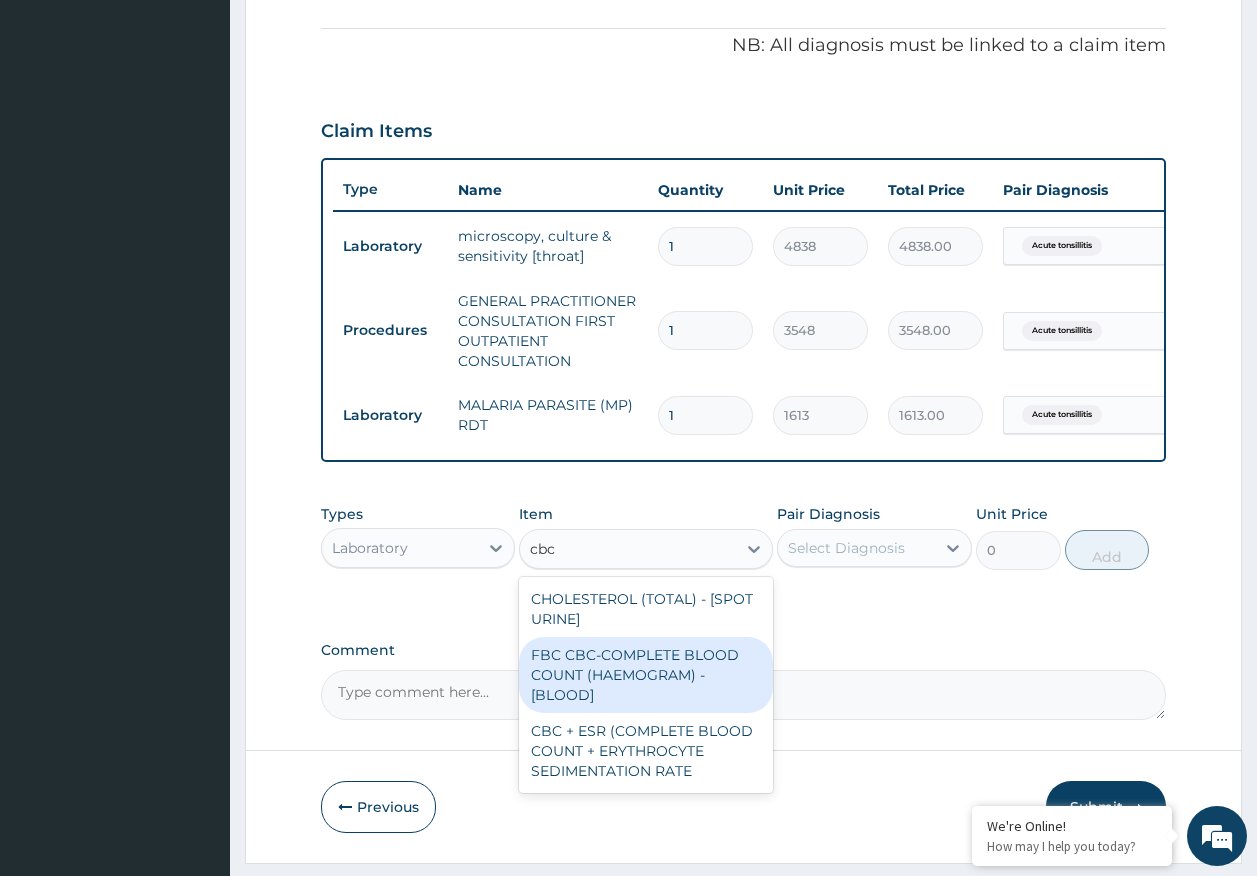 click on "FBC CBC-COMPLETE BLOOD COUNT (HAEMOGRAM) - [BLOOD]" at bounding box center (646, 675) 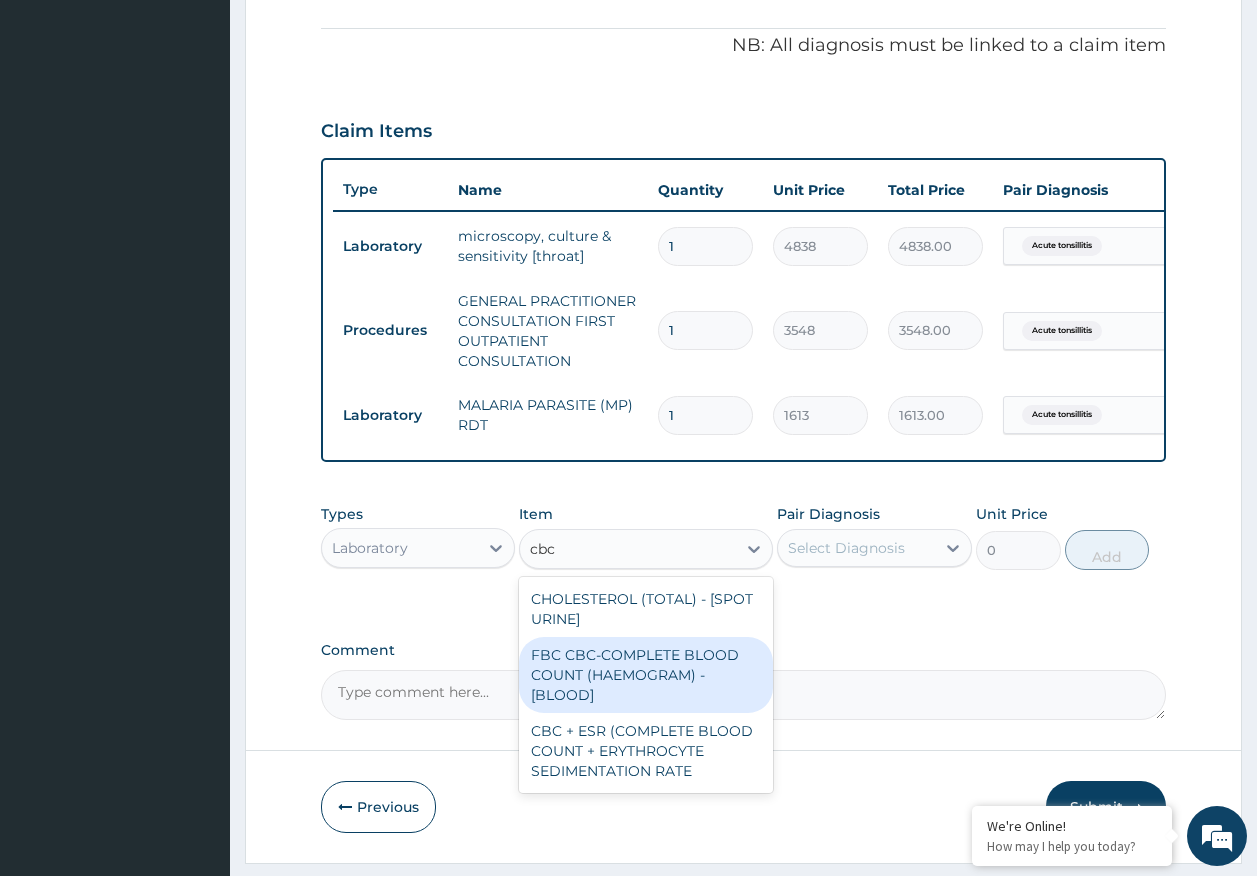 type 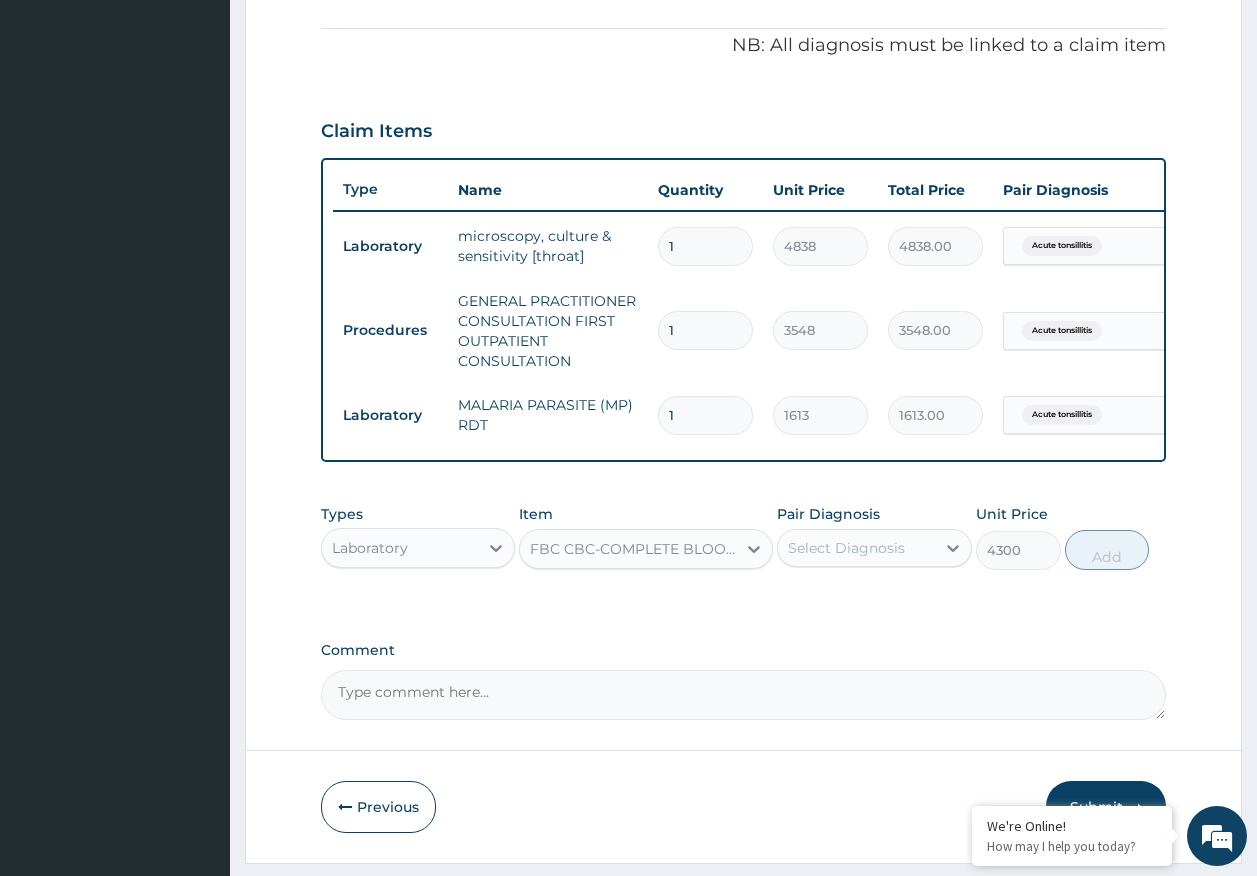 click on "FBC CBC-COMPLETE BLOOD COUNT (HAEMOGRAM) - [BLOOD]" at bounding box center [634, 549] 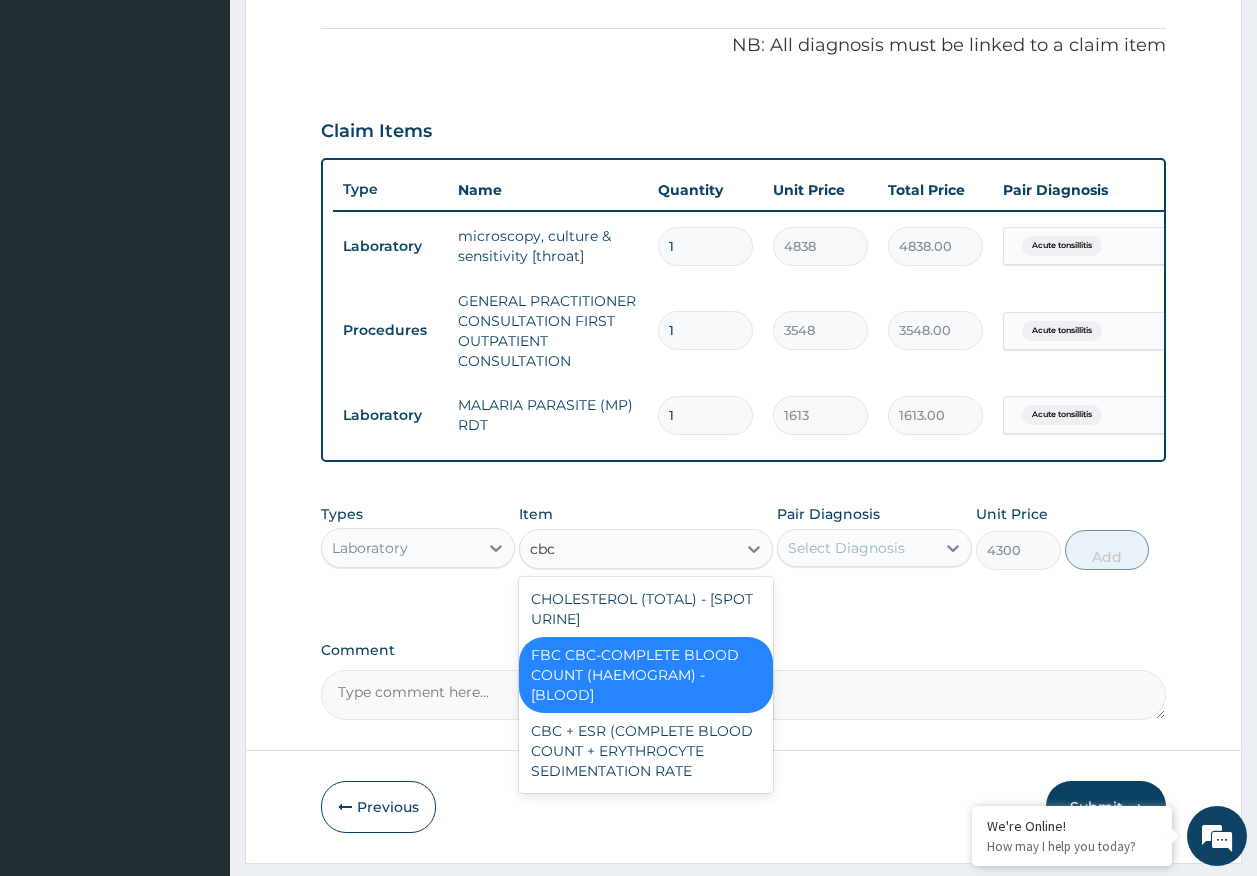 scroll, scrollTop: 0, scrollLeft: 0, axis: both 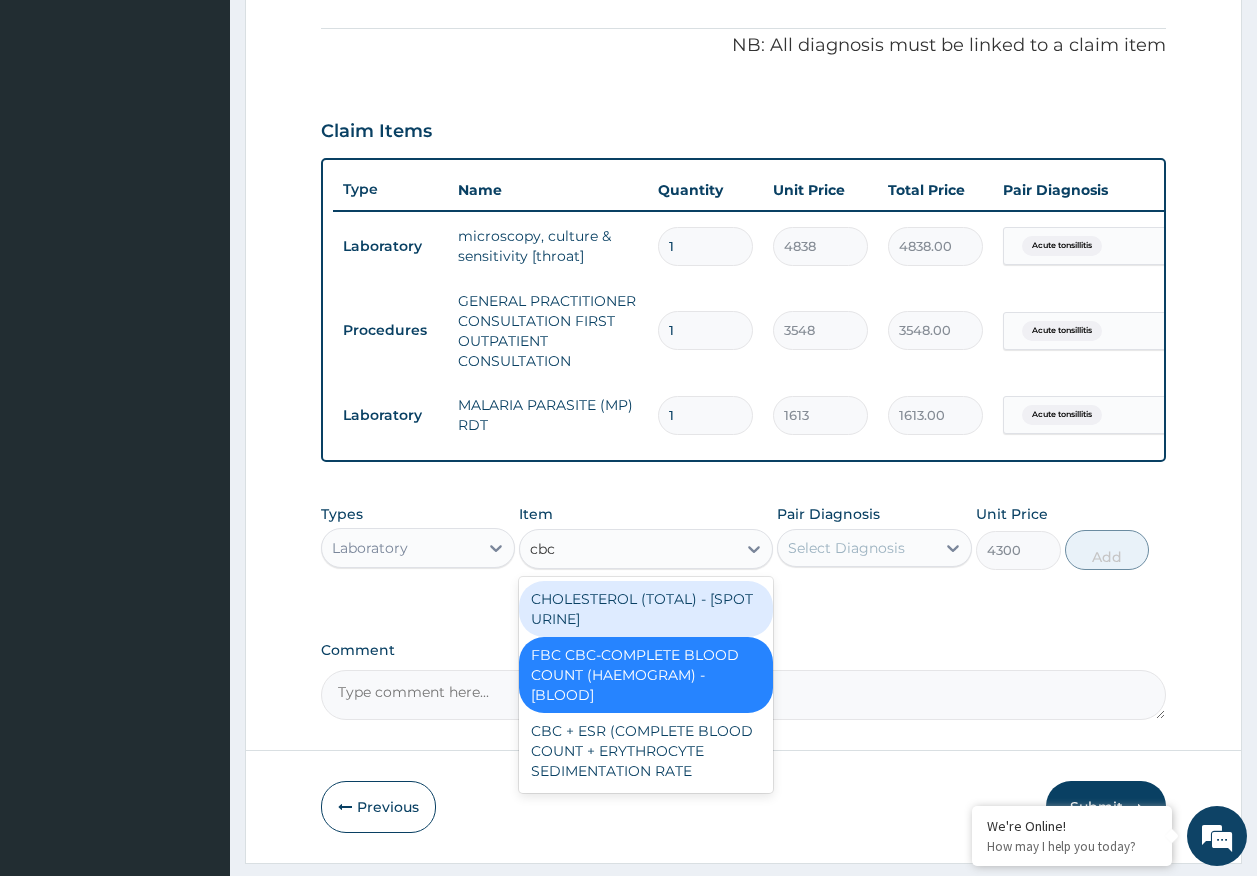 type on "cbc" 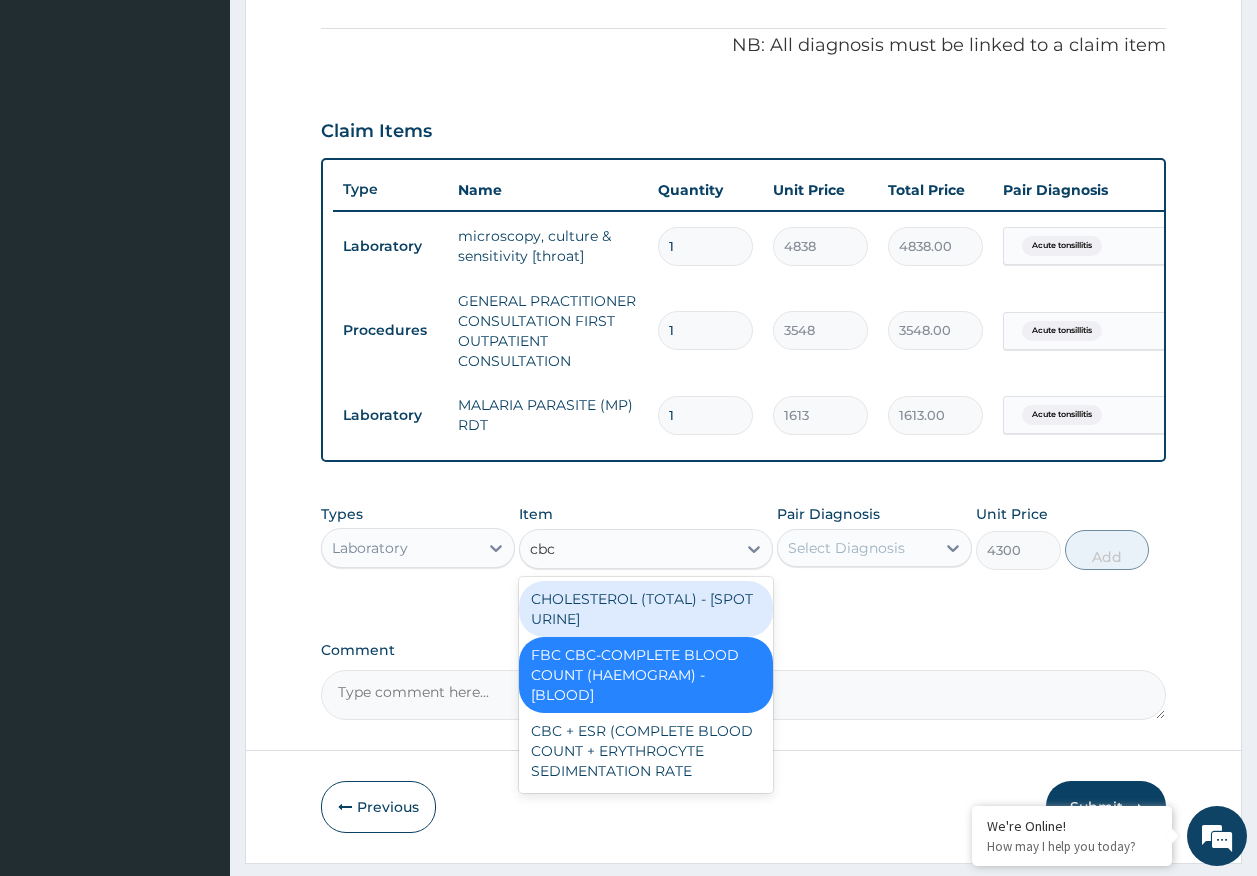 type 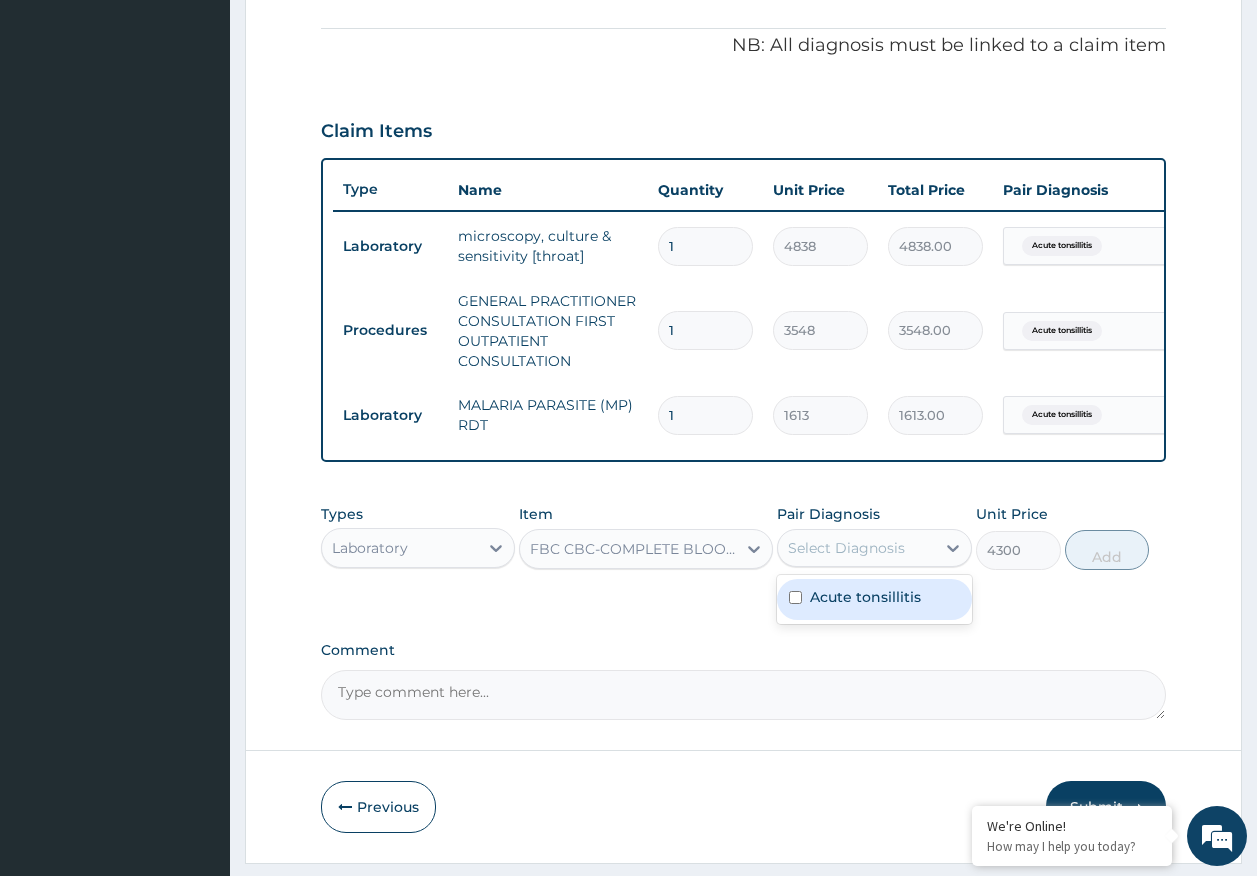 click at bounding box center [953, 548] 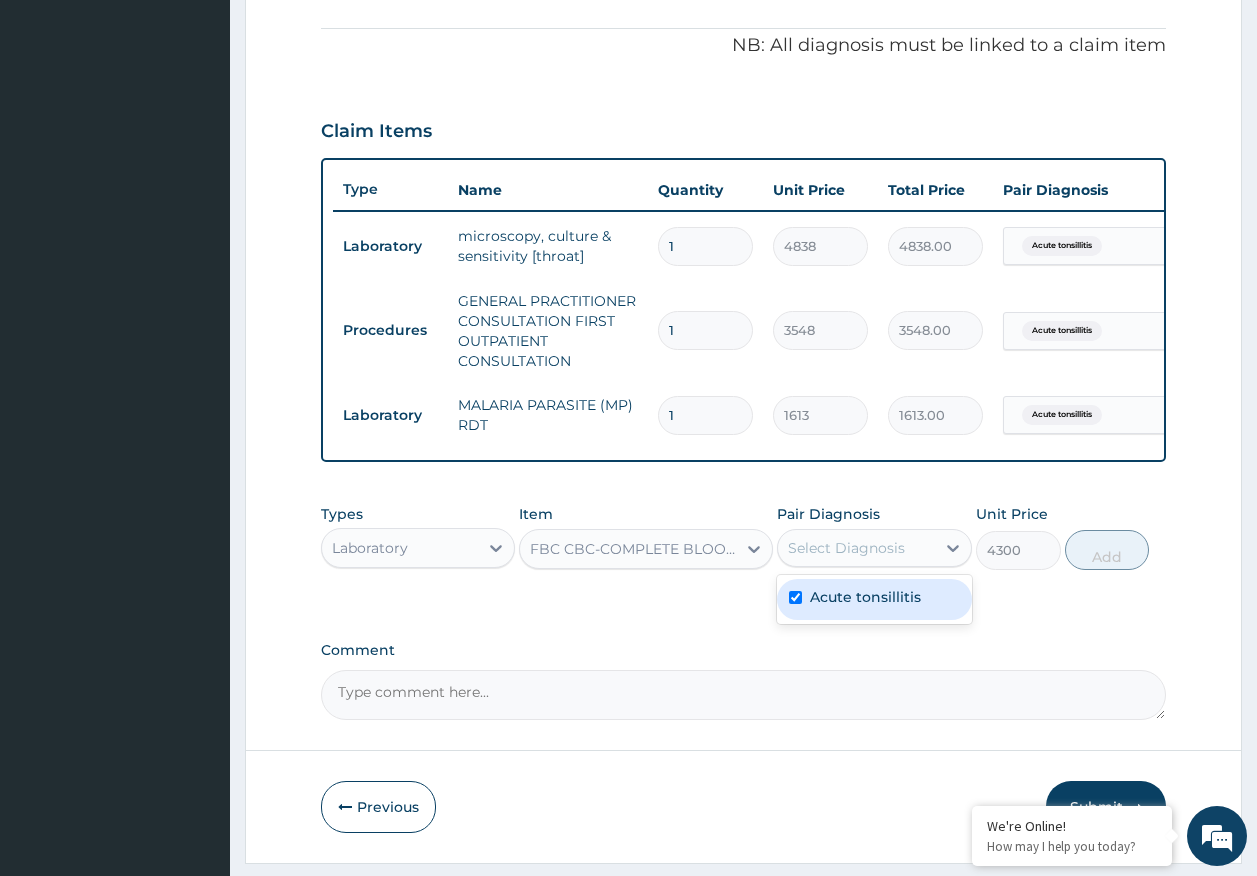 checkbox on "true" 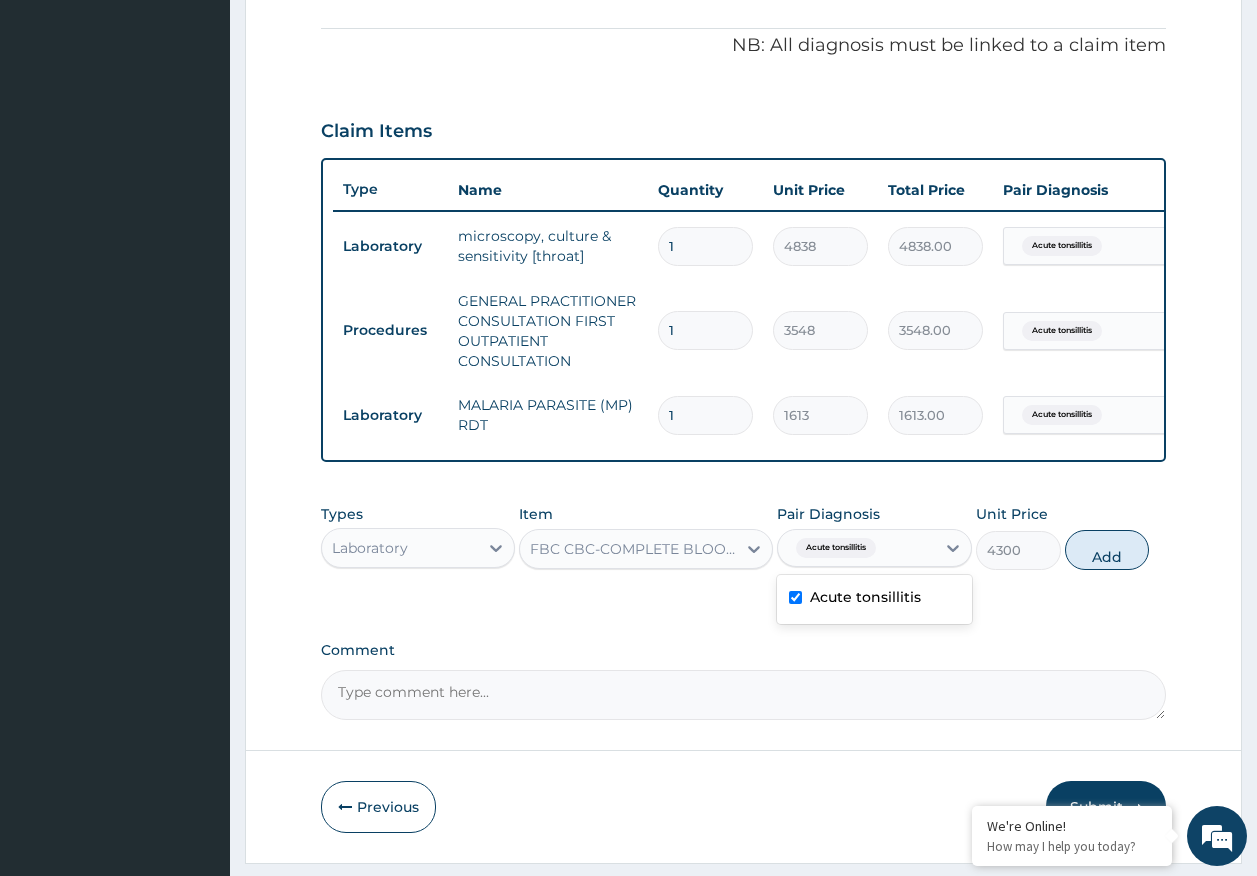 click on "Add" at bounding box center (1107, 550) 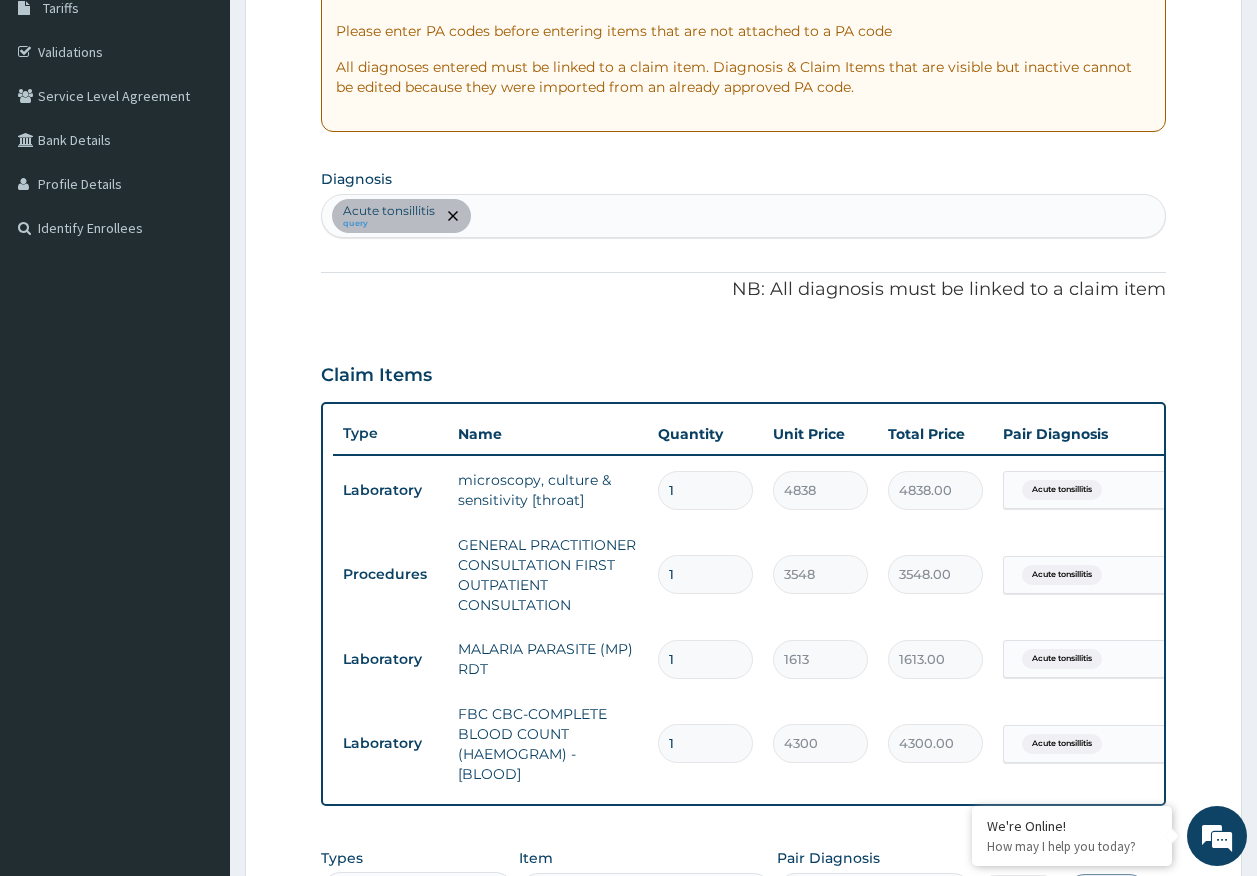 scroll, scrollTop: 186, scrollLeft: 0, axis: vertical 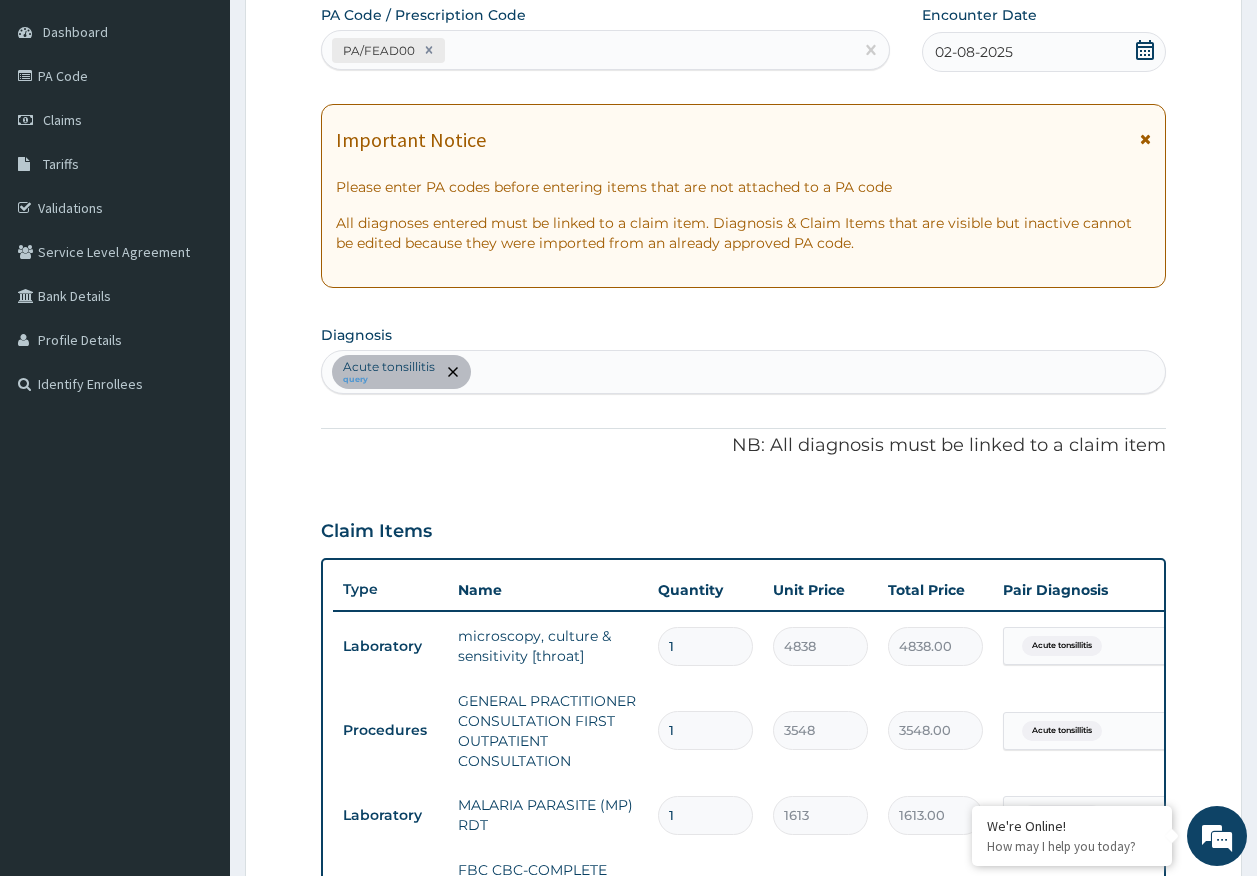 click on "Acute tonsillitis query" at bounding box center [744, 372] 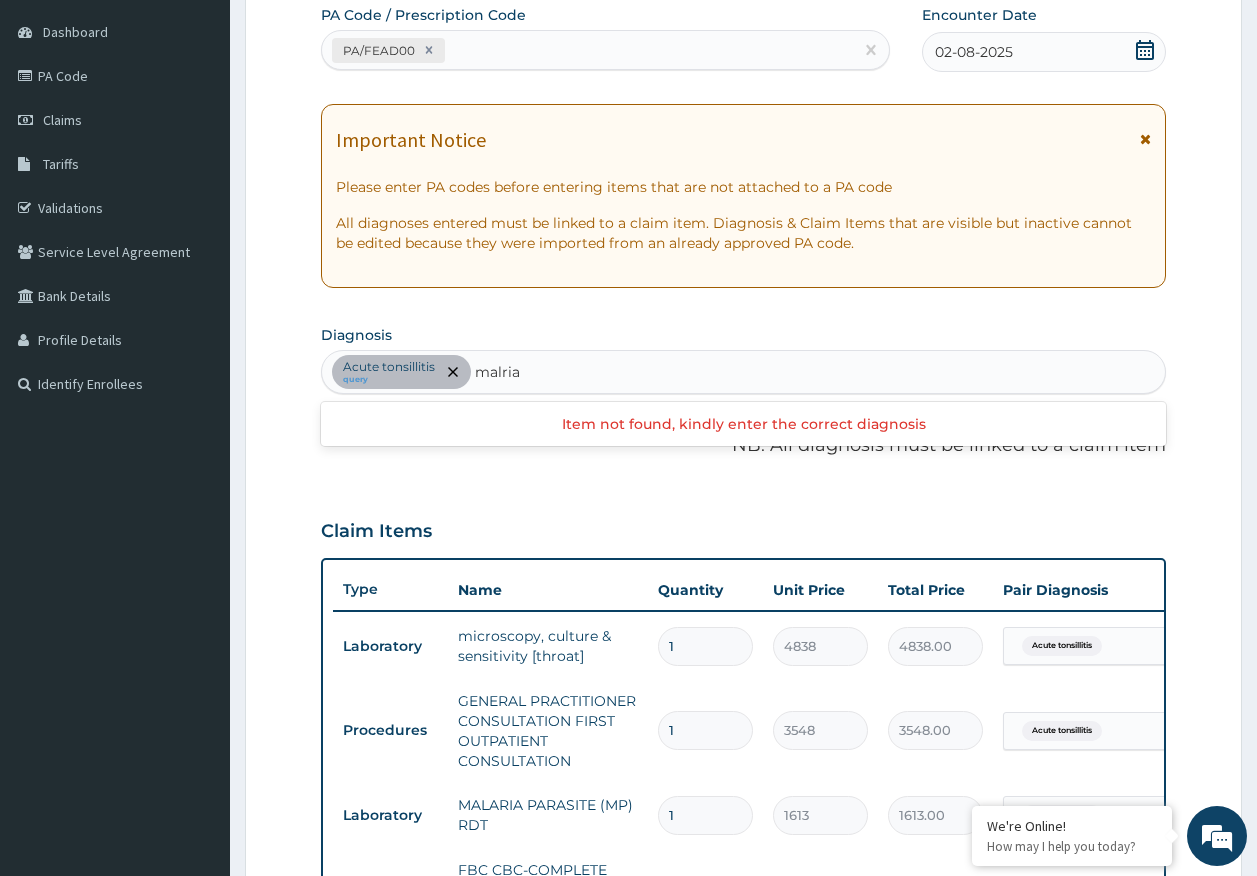 click on "malria" at bounding box center [498, 372] 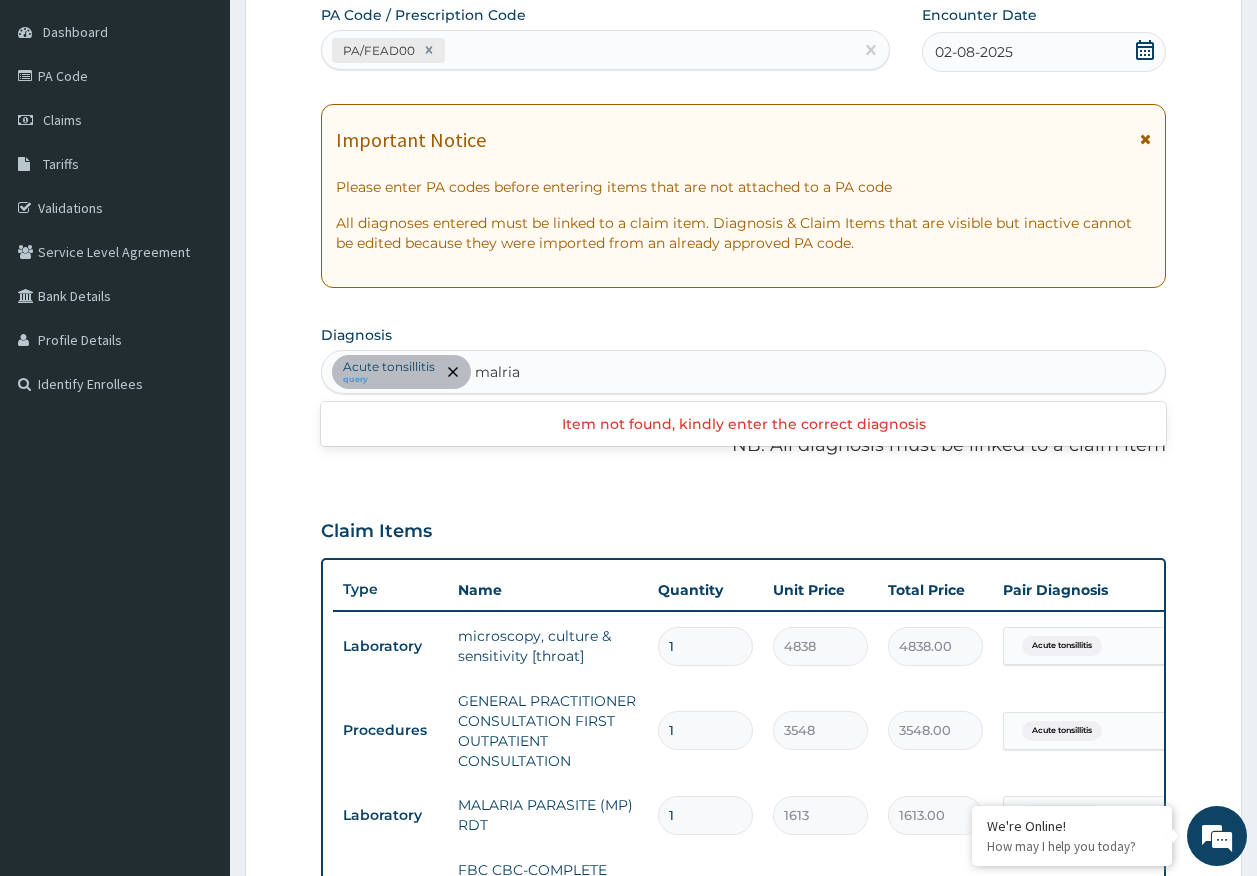 type on "malaria" 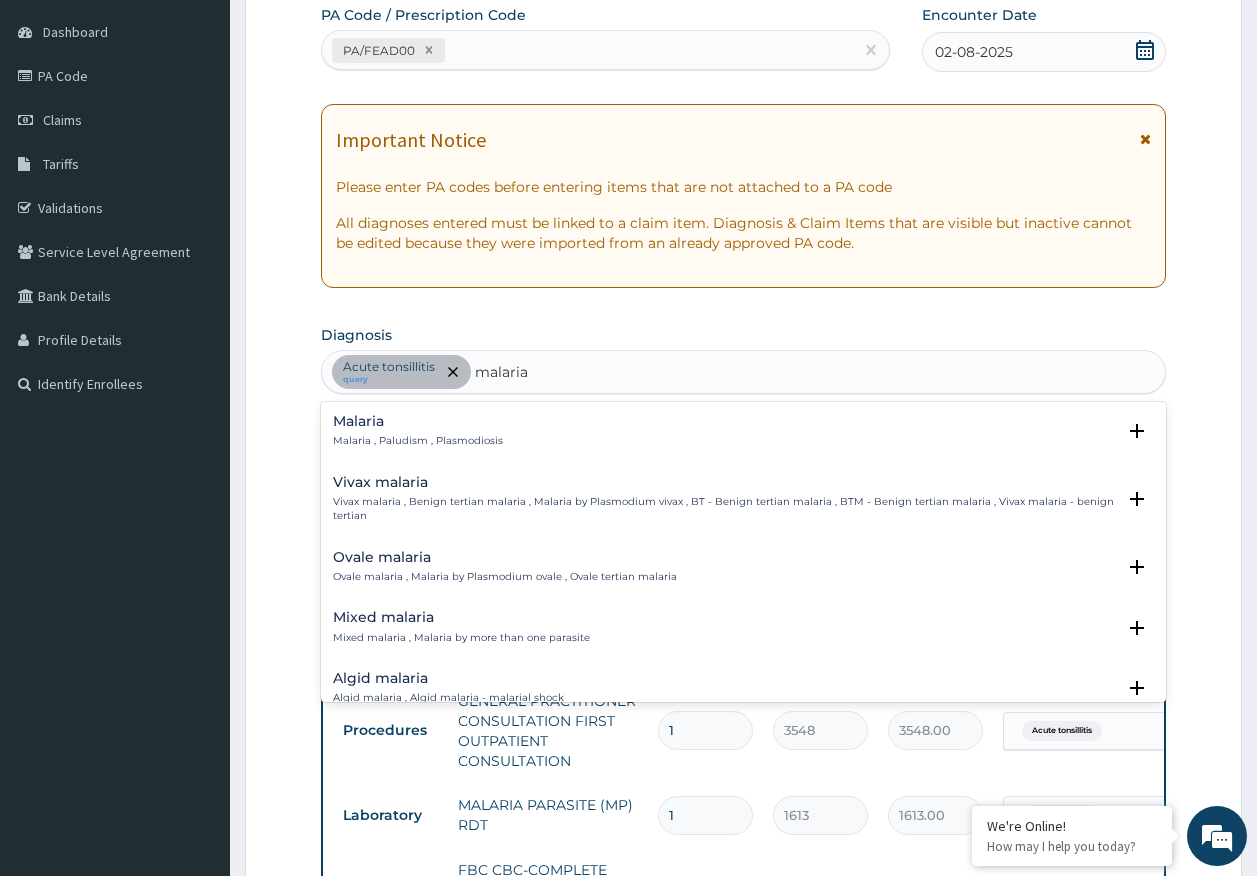 click on "Malaria , Paludism , Plasmodiosis" at bounding box center [418, 441] 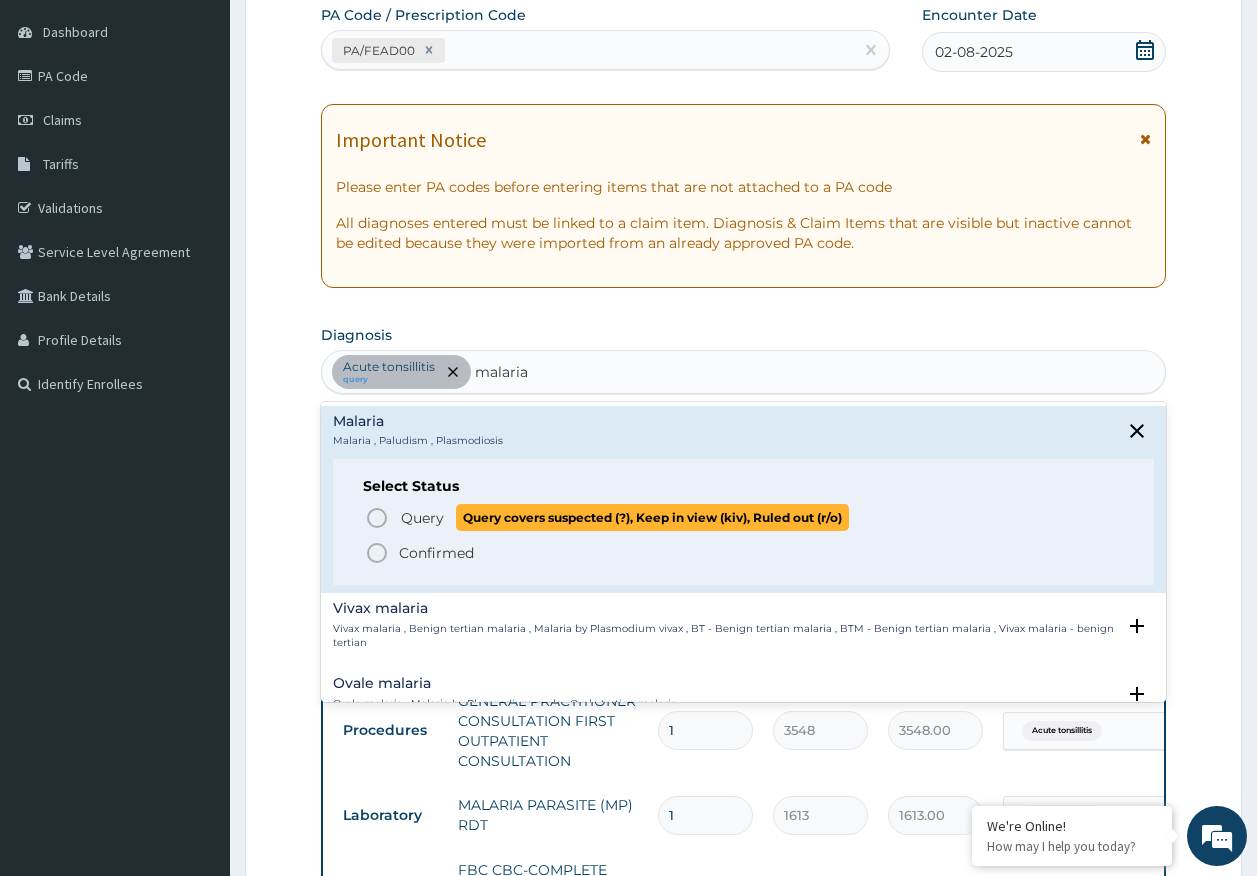 click on "Query" at bounding box center [422, 518] 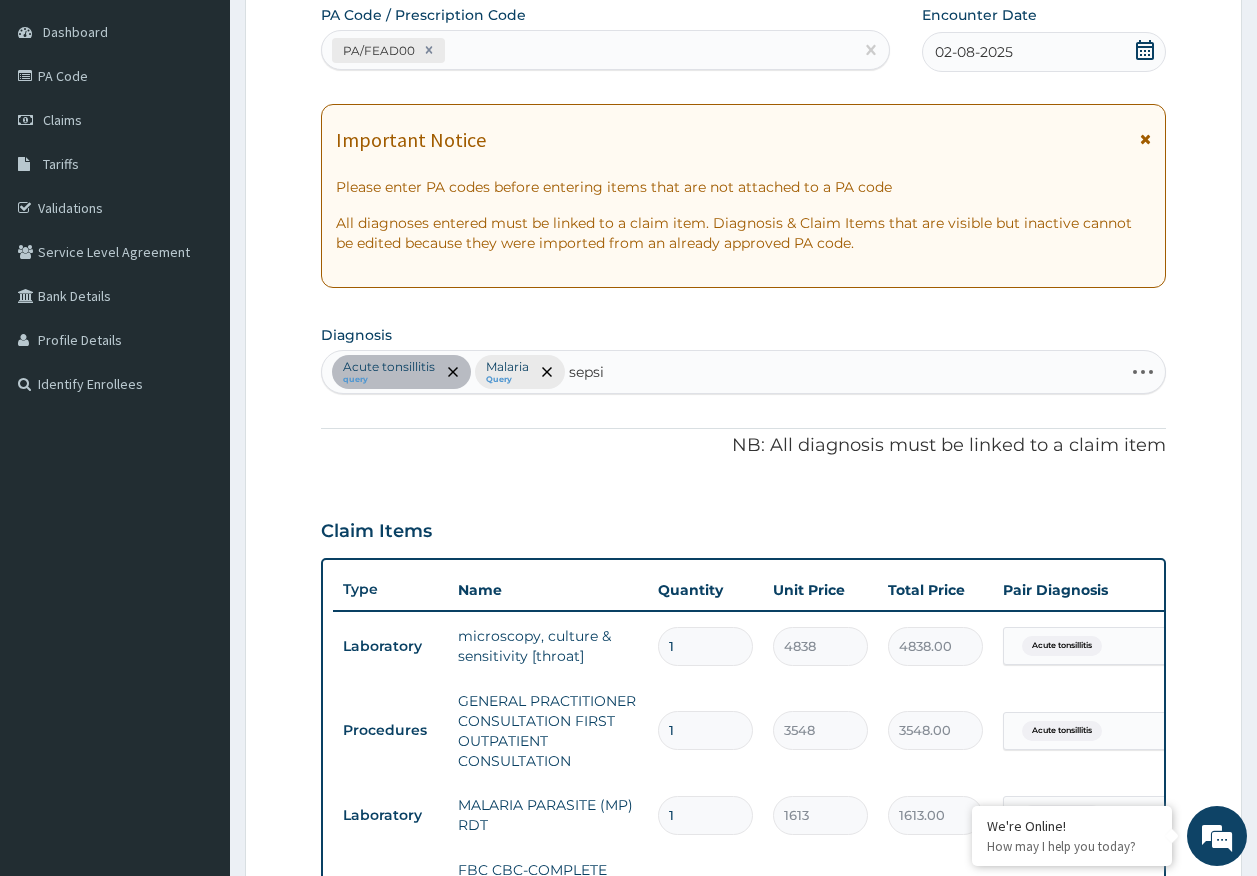 type on "sepsis" 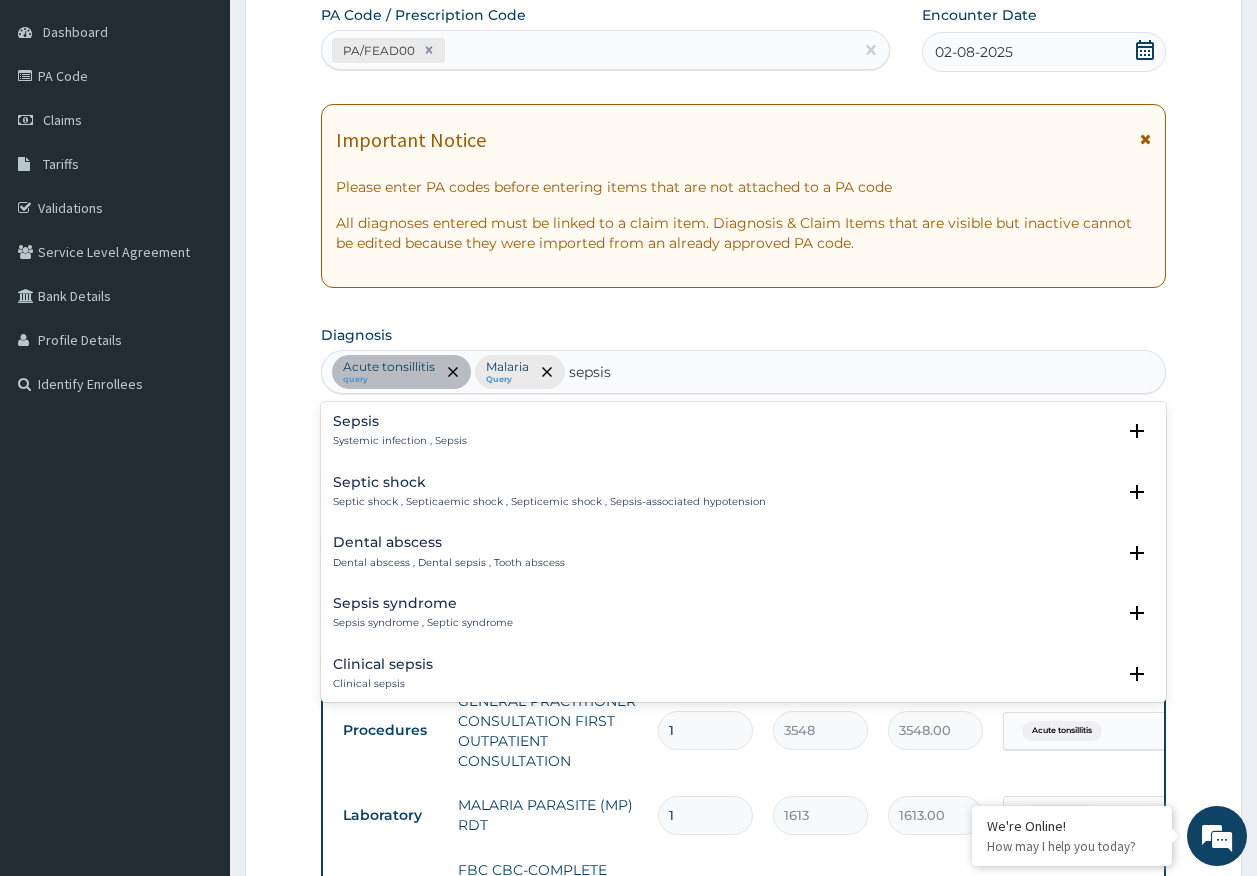 click on "Sepsis Systemic infection , Sepsis" at bounding box center [400, 431] 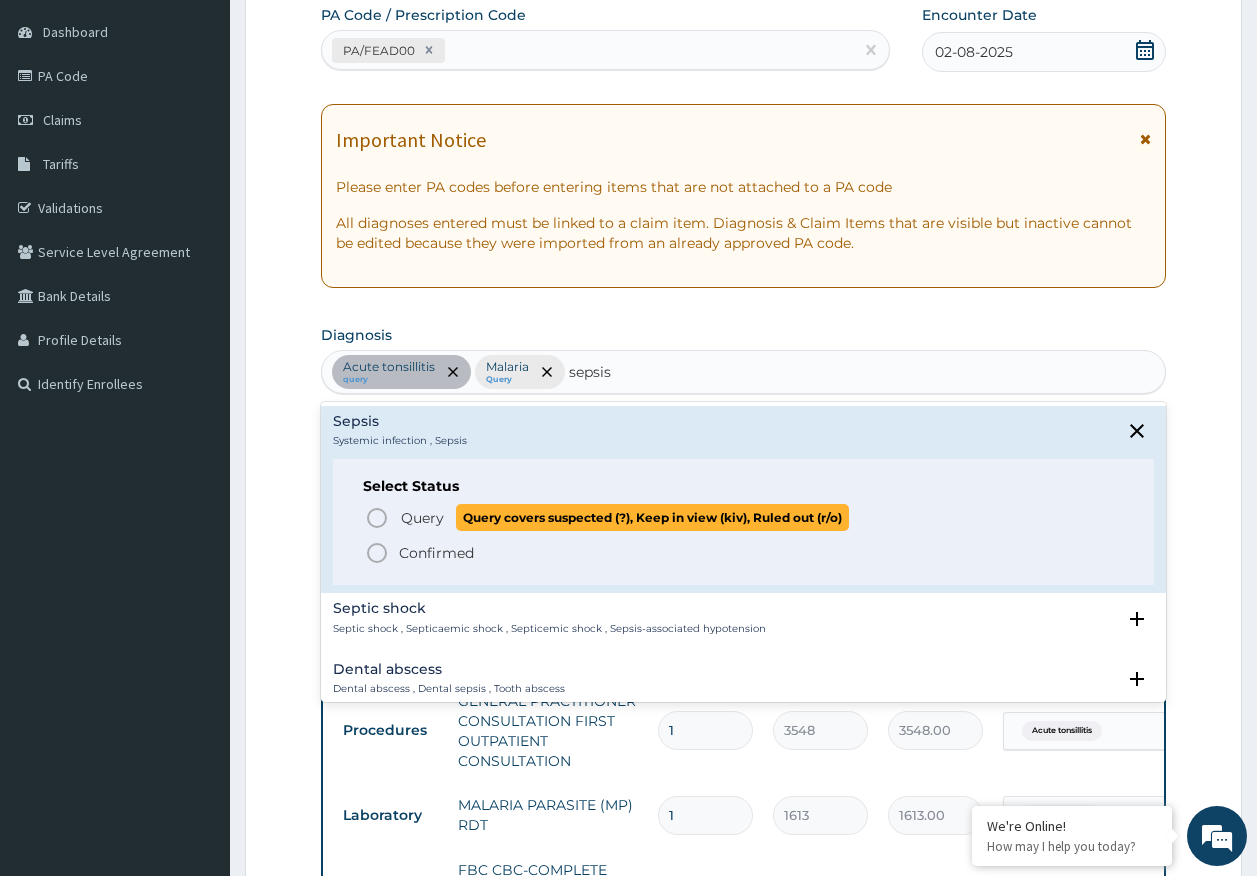 click on "Query" at bounding box center [422, 518] 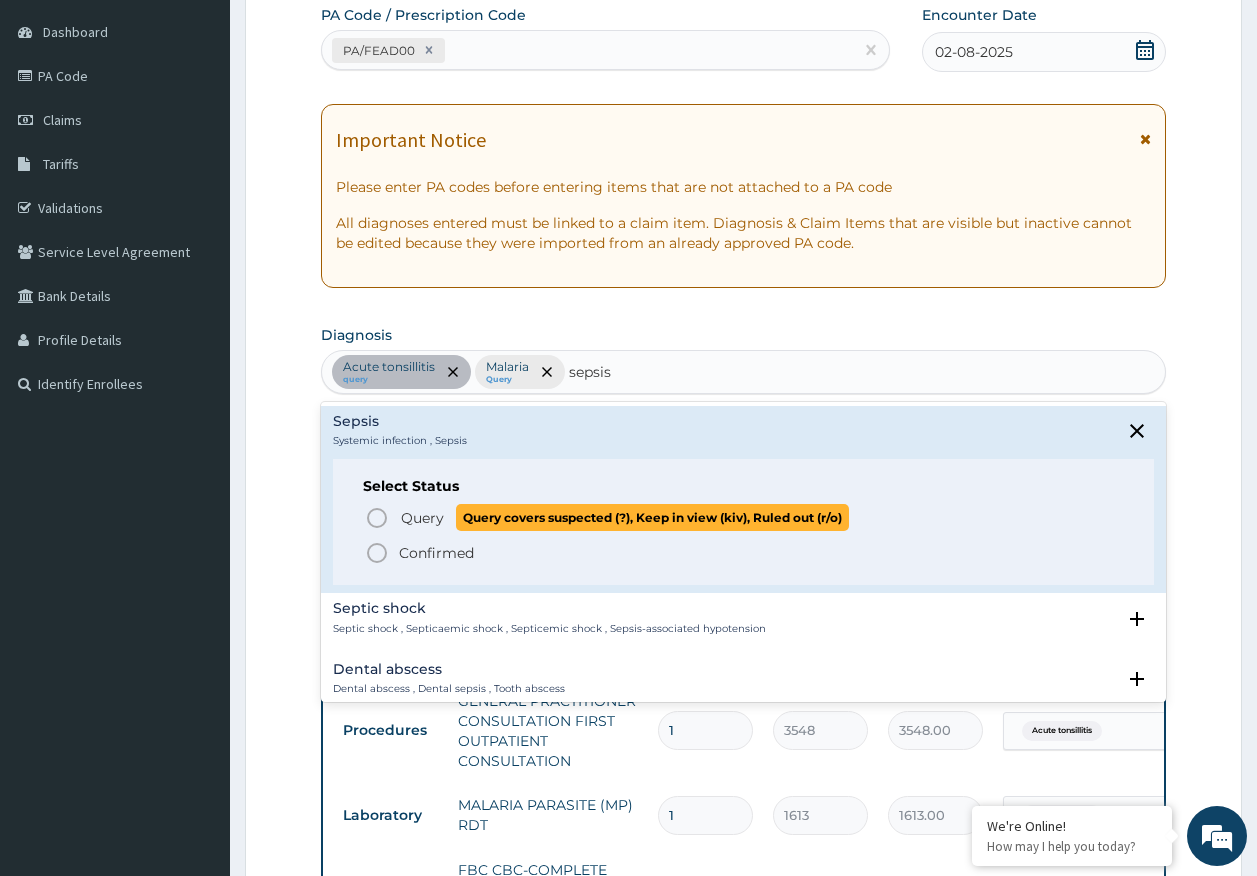type 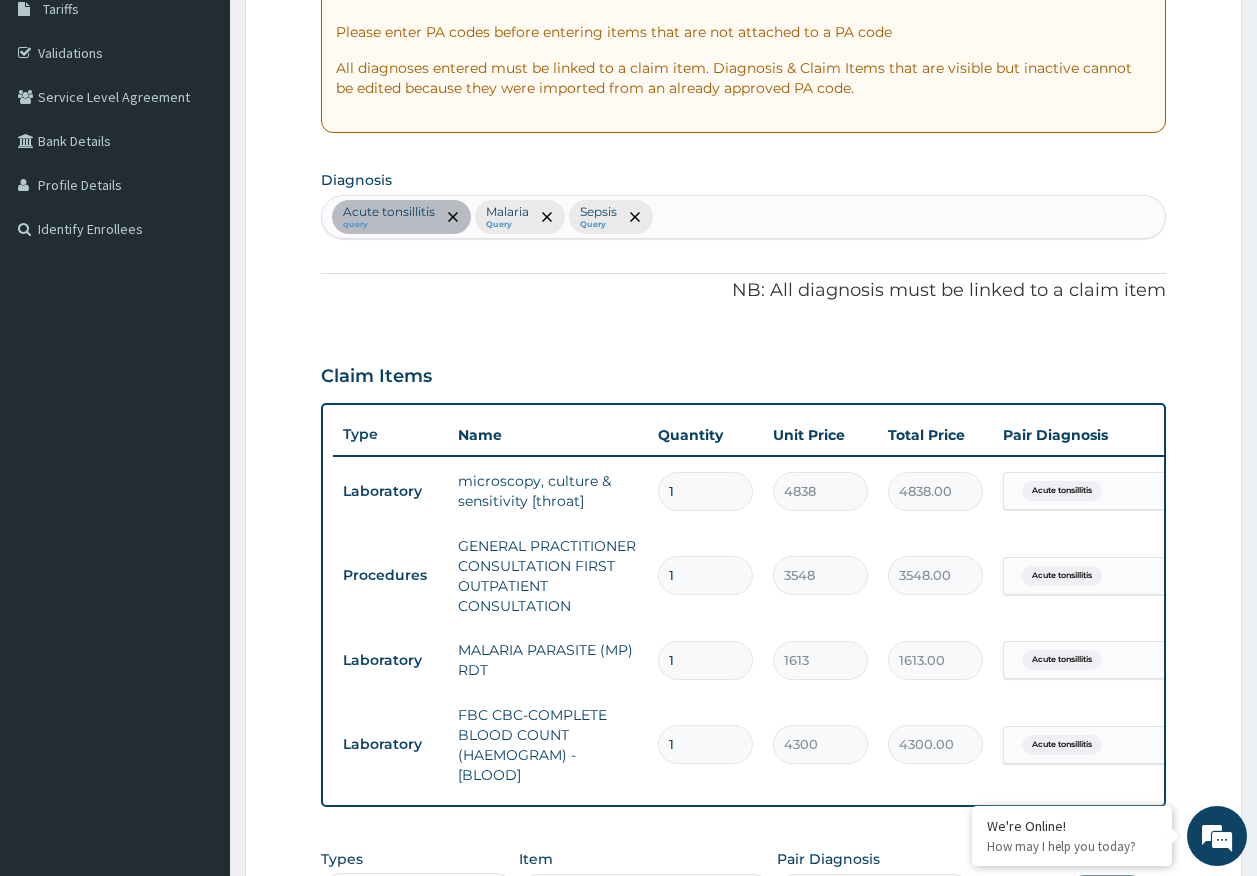 scroll, scrollTop: 586, scrollLeft: 0, axis: vertical 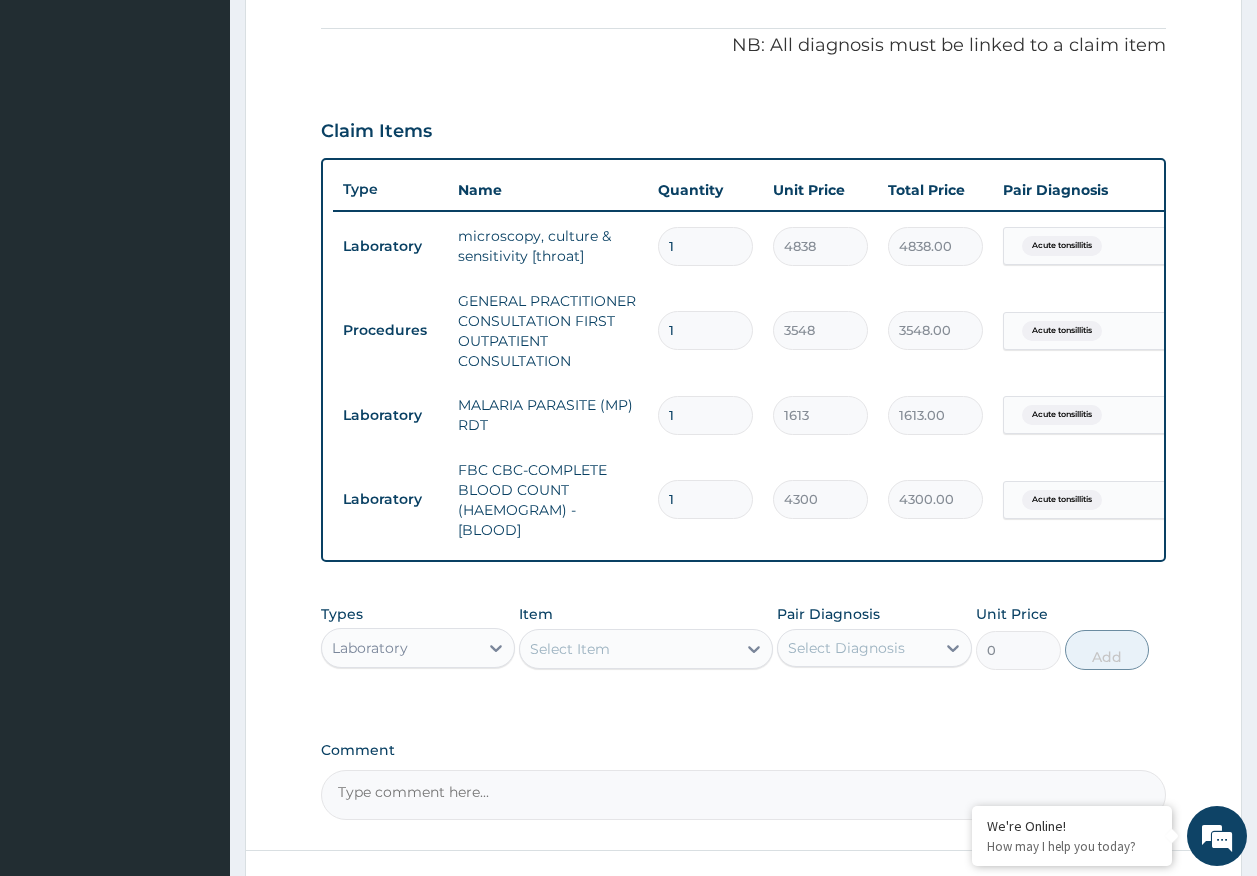 click on "Acute tonsillitis" at bounding box center (1062, 331) 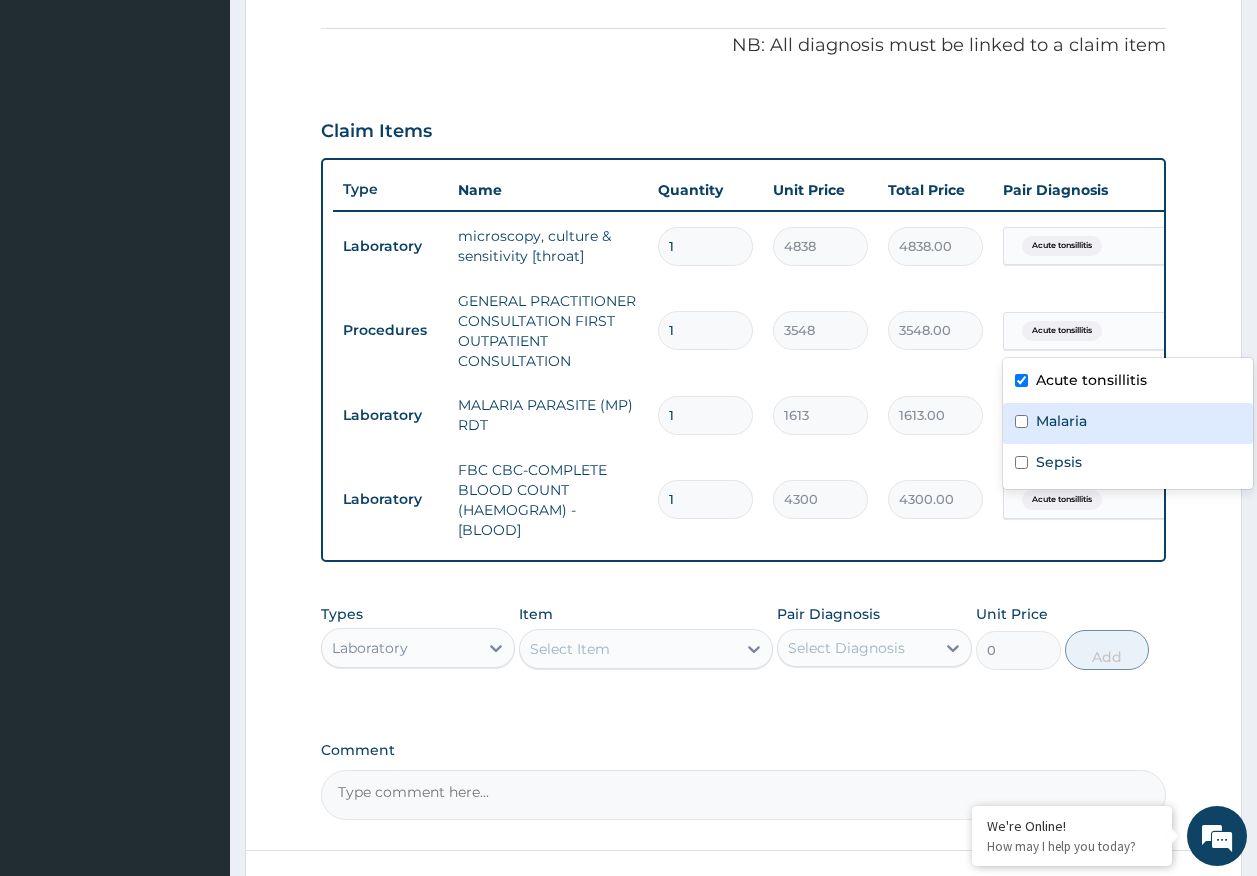 drag, startPoint x: 1069, startPoint y: 409, endPoint x: 1068, endPoint y: 452, distance: 43.011627 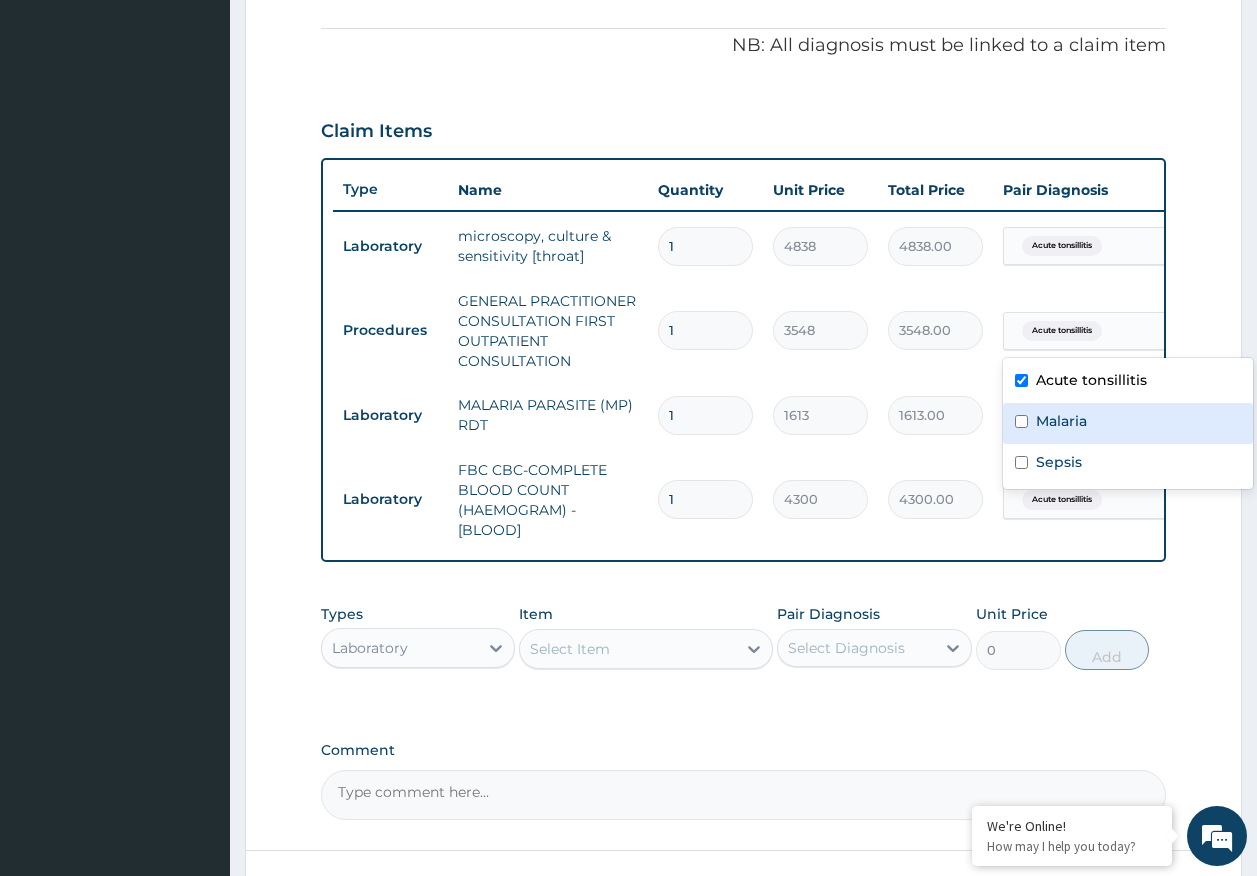 click on "Malaria" at bounding box center [1128, 423] 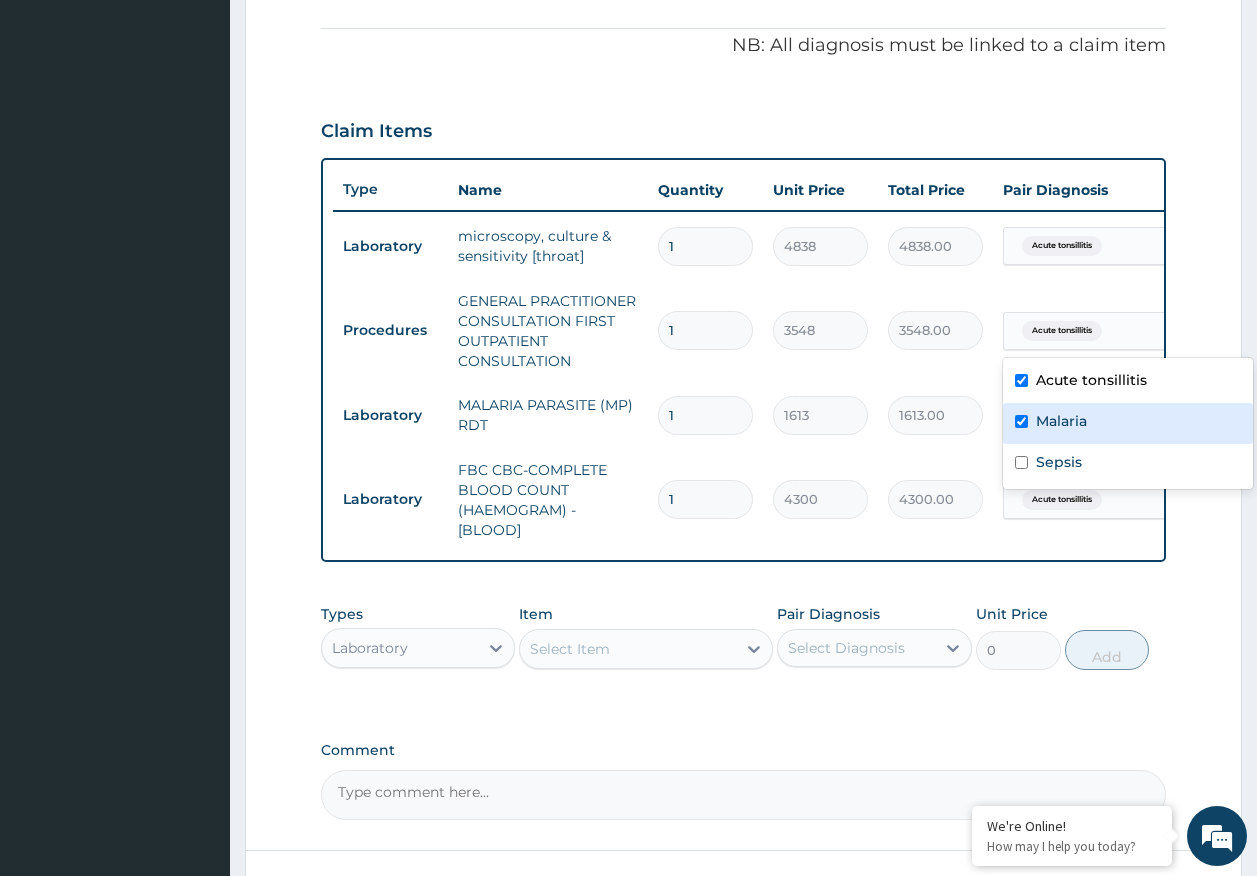 checkbox on "true" 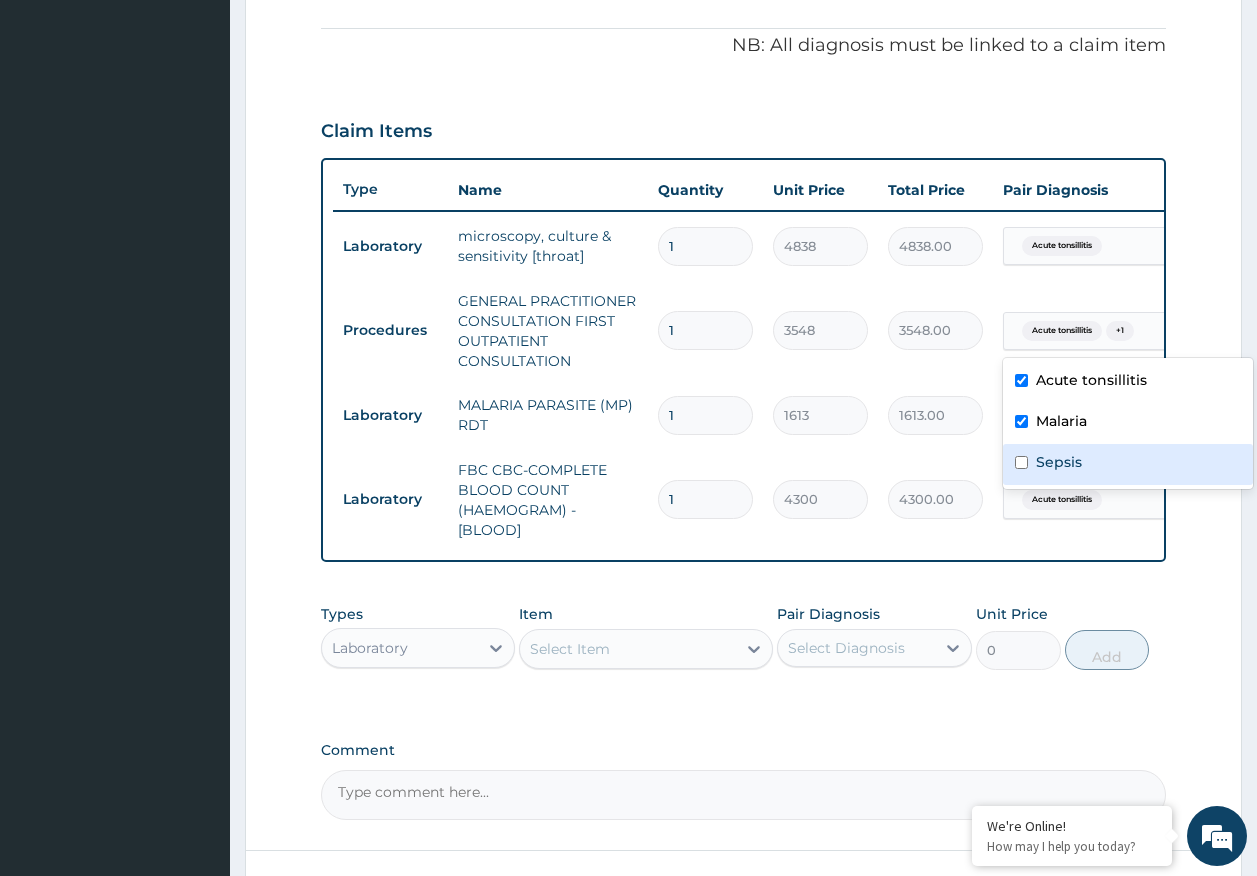 click on "Sepsis" at bounding box center [1059, 462] 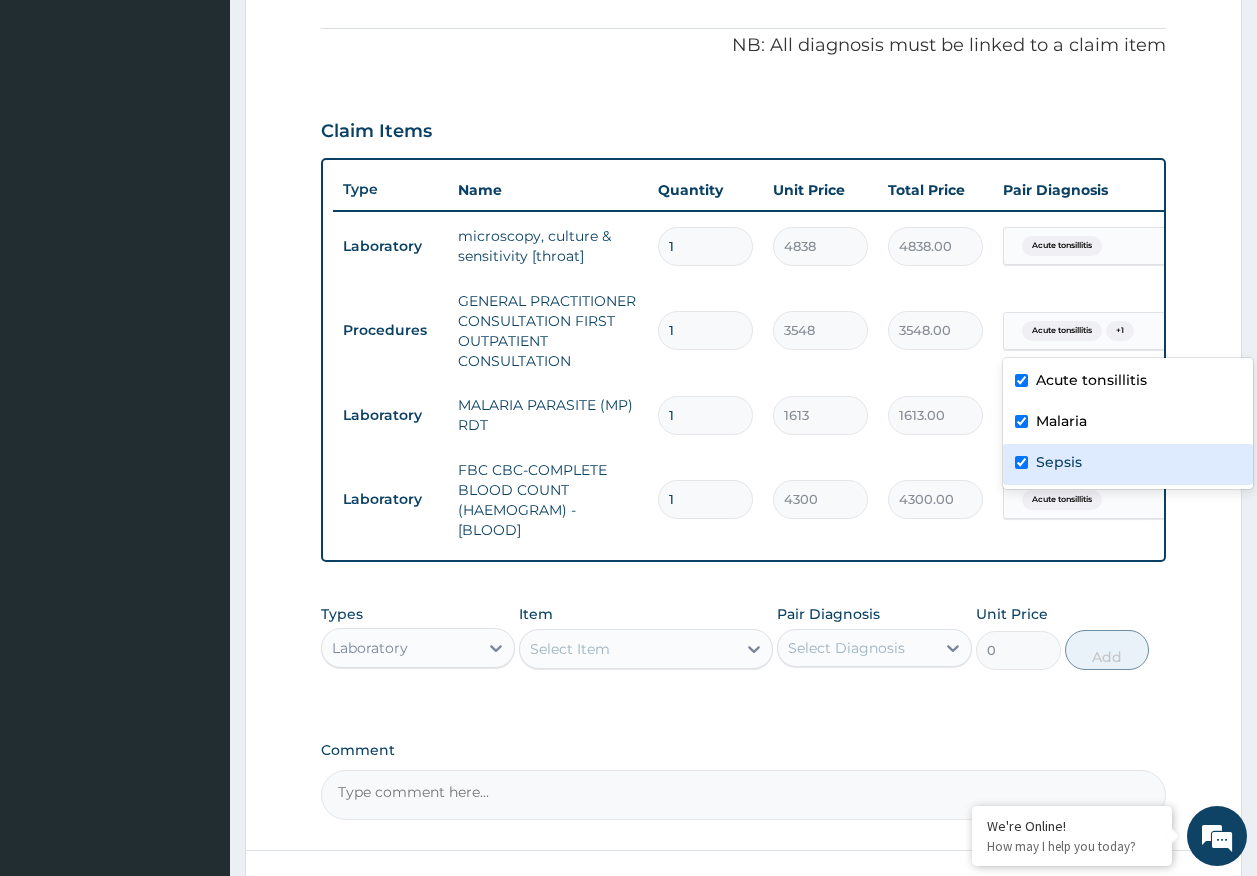 checkbox on "true" 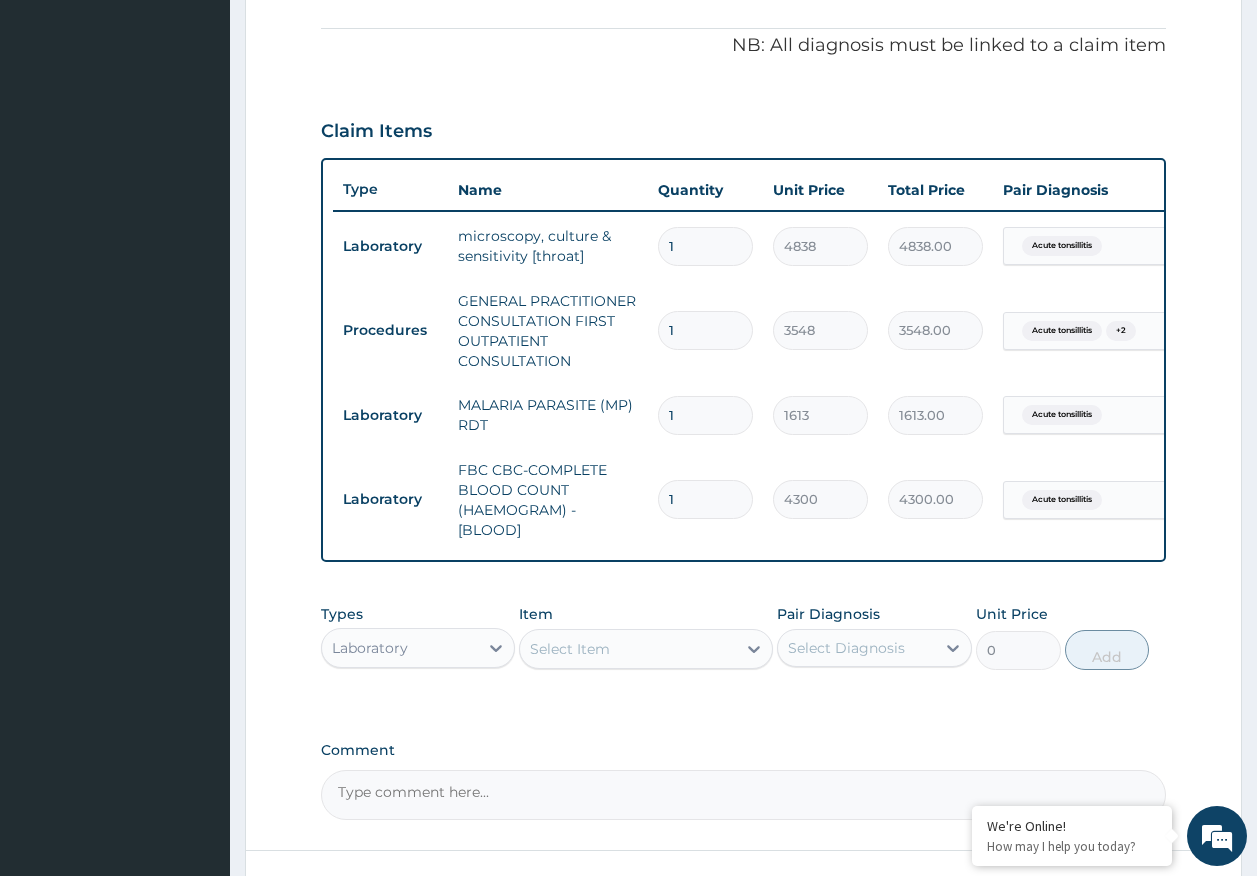 click on "Acute tonsillitis" at bounding box center [1062, 415] 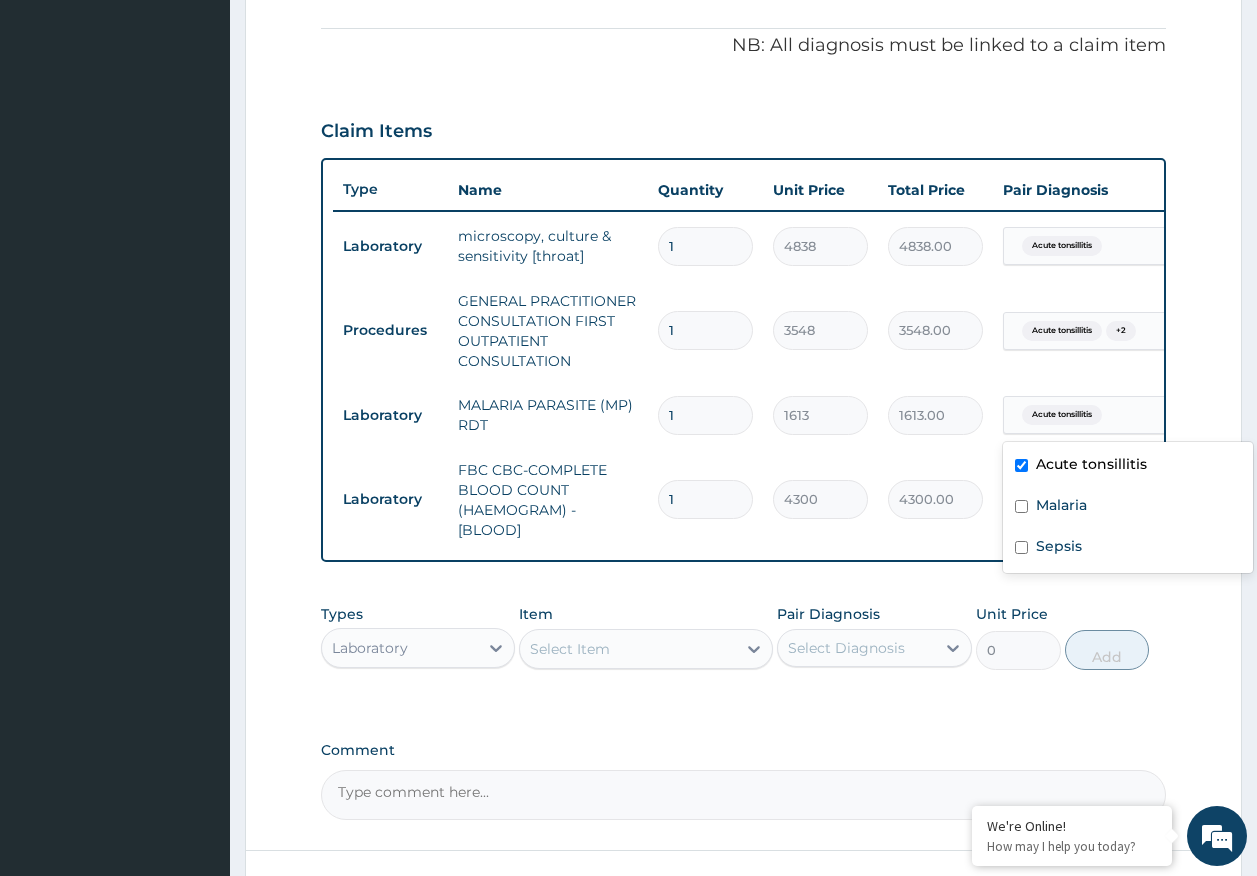 click on "Acute tonsillitis" at bounding box center (1091, 464) 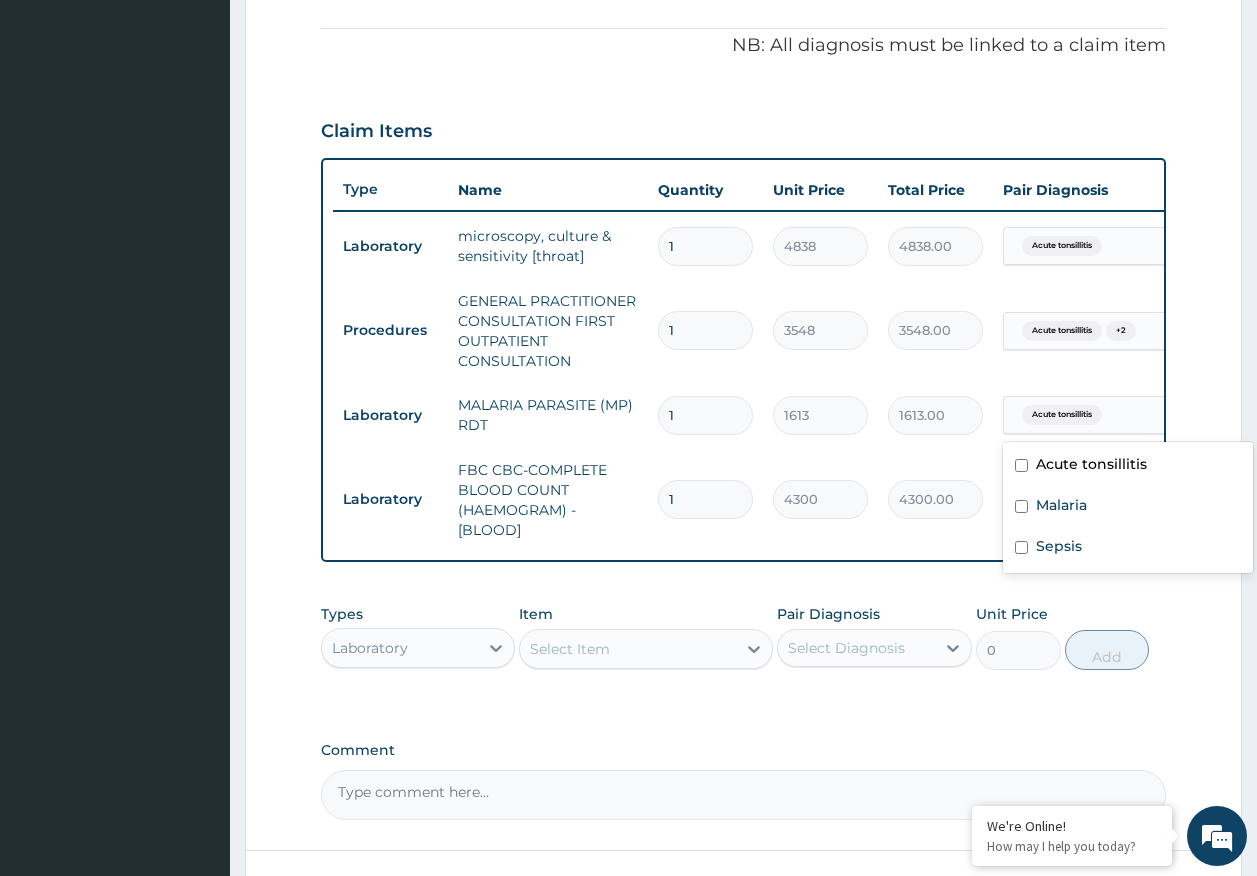checkbox on "false" 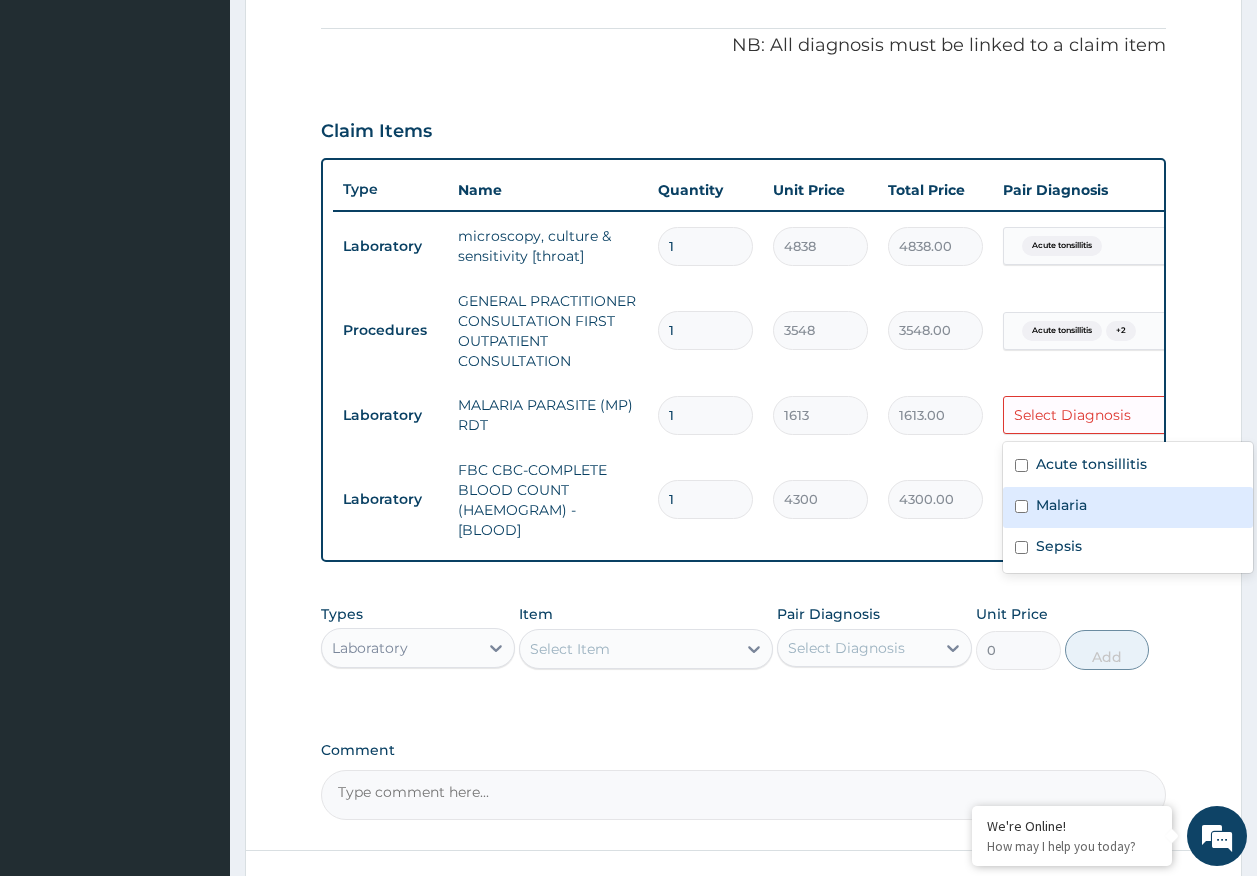 click on "Malaria" at bounding box center (1061, 505) 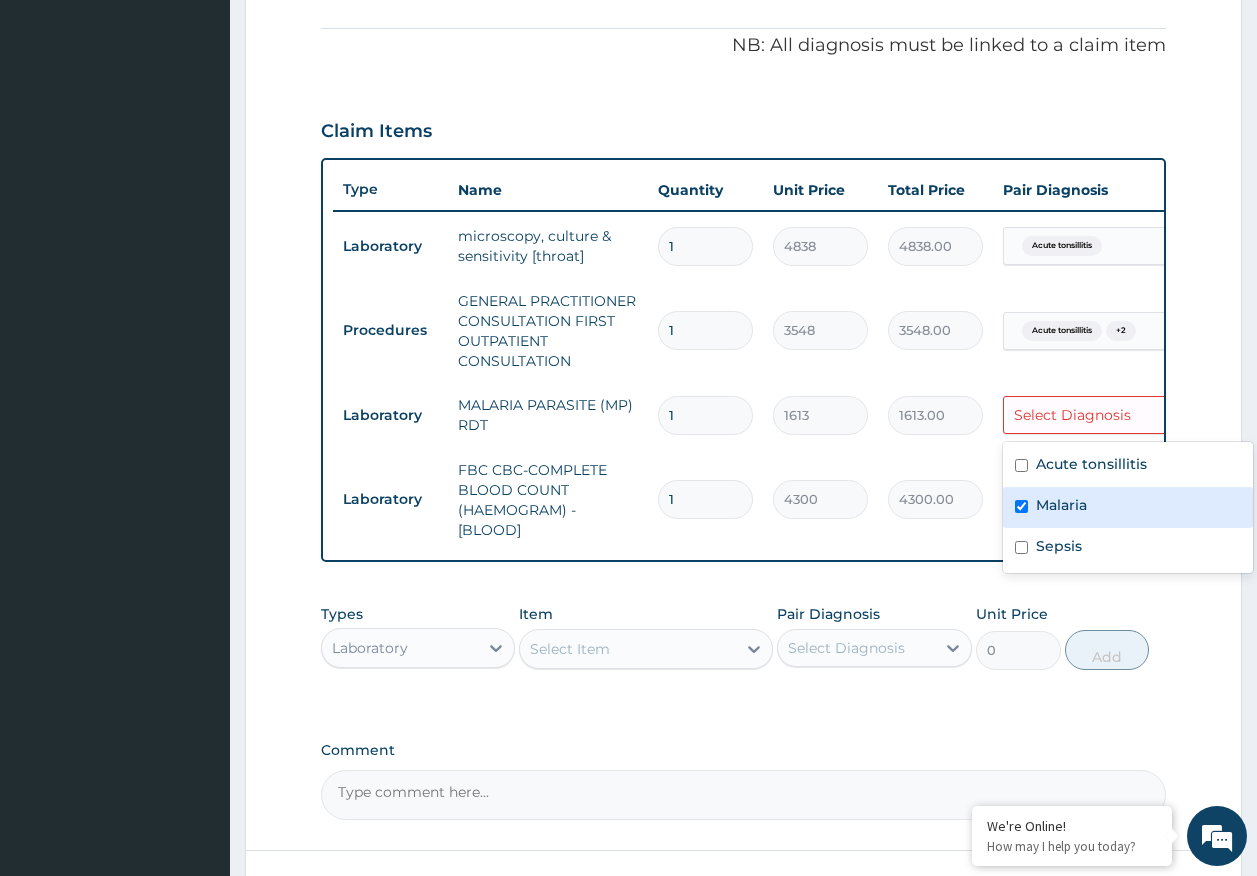 checkbox on "true" 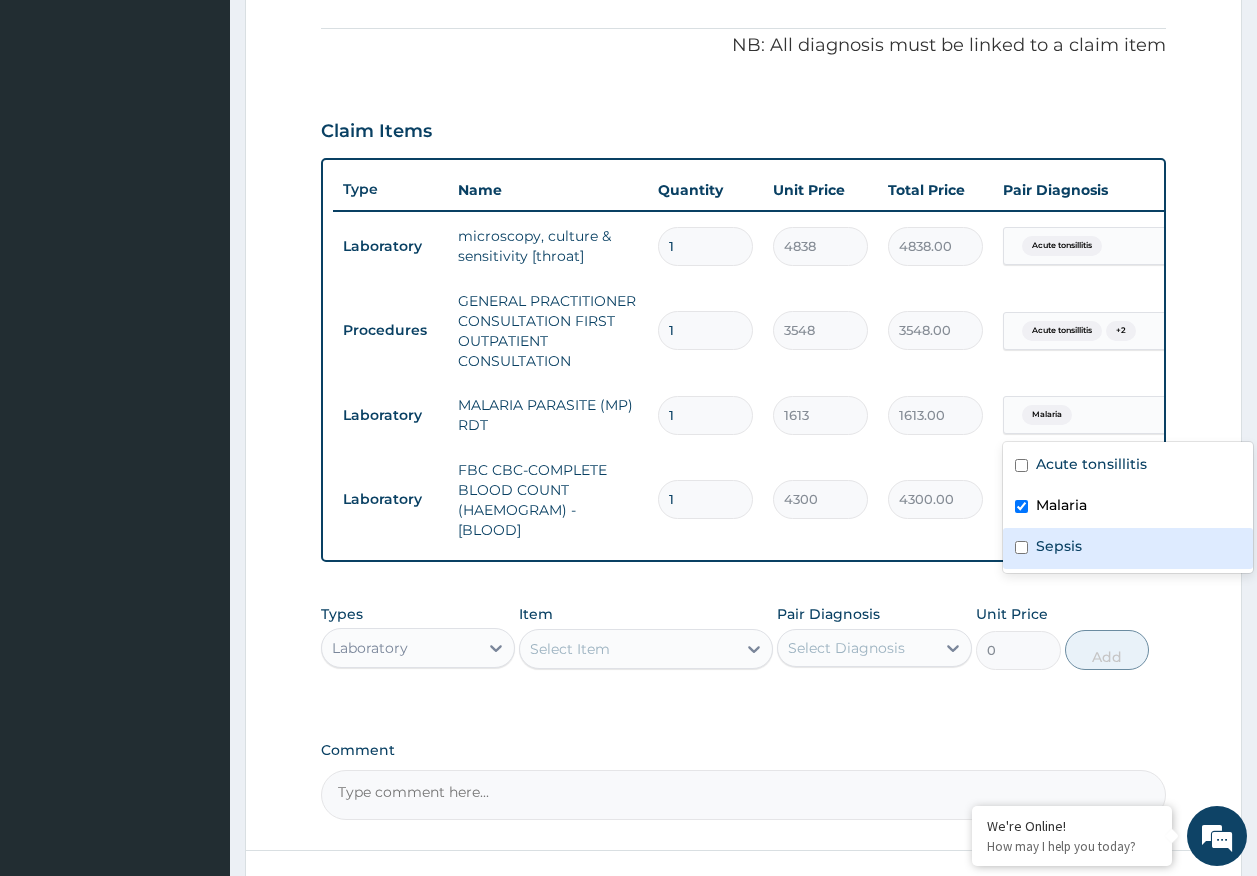 click on "Laboratory FBC CBC-COMPLETE BLOOD COUNT (HAEMOGRAM) - [BLOOD] 1 4300 4300.00 Acute tonsillitis Delete" at bounding box center (823, 500) 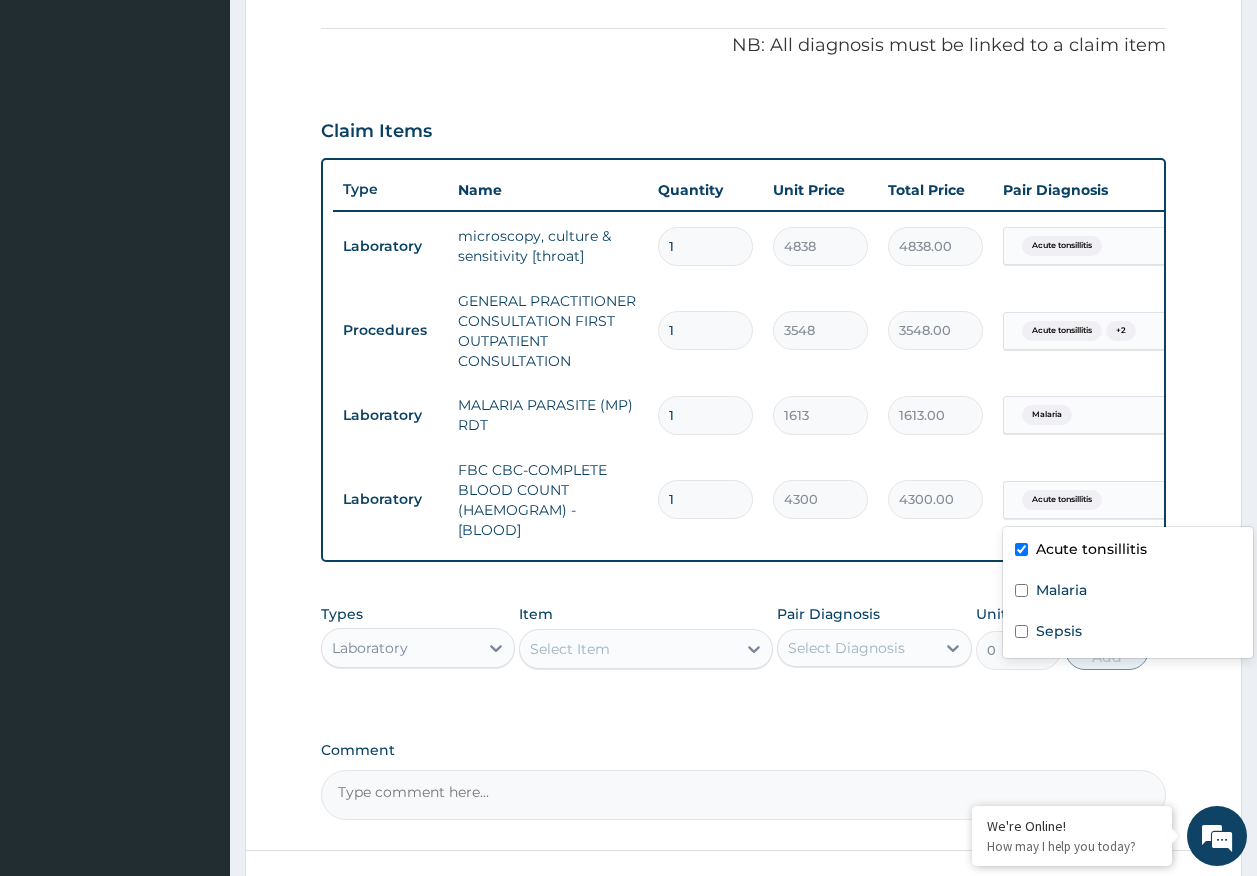 click on "Acute tonsillitis" at bounding box center [1062, 500] 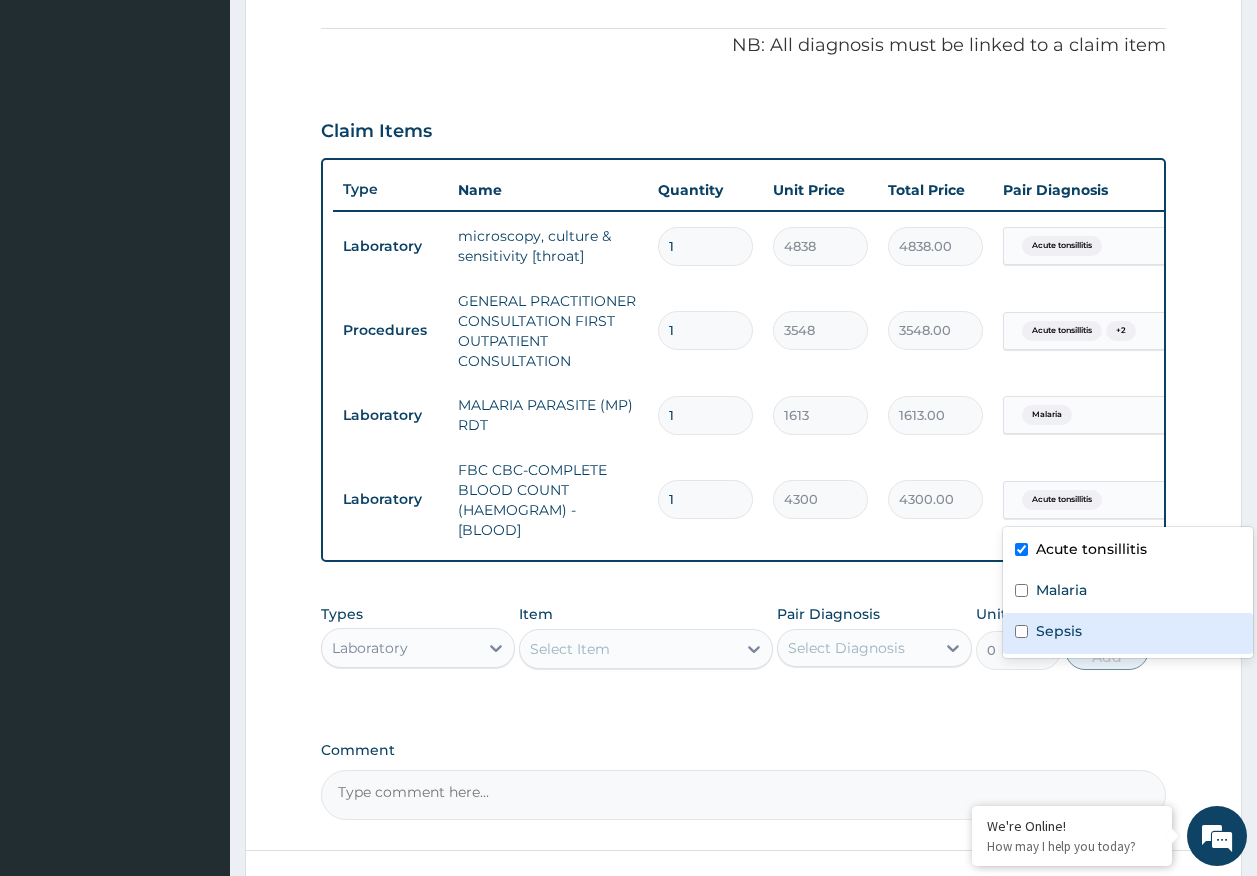 click on "Sepsis" at bounding box center (1059, 631) 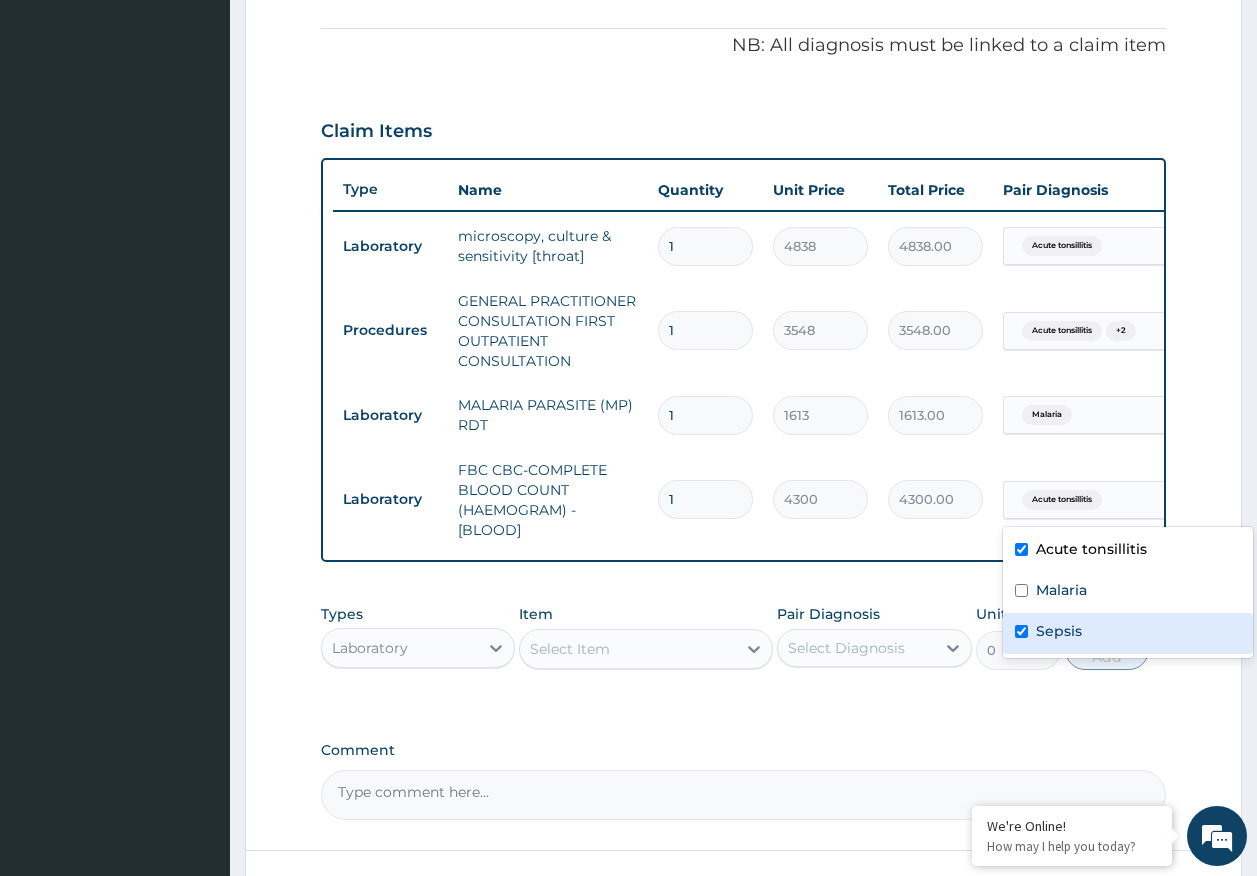checkbox on "true" 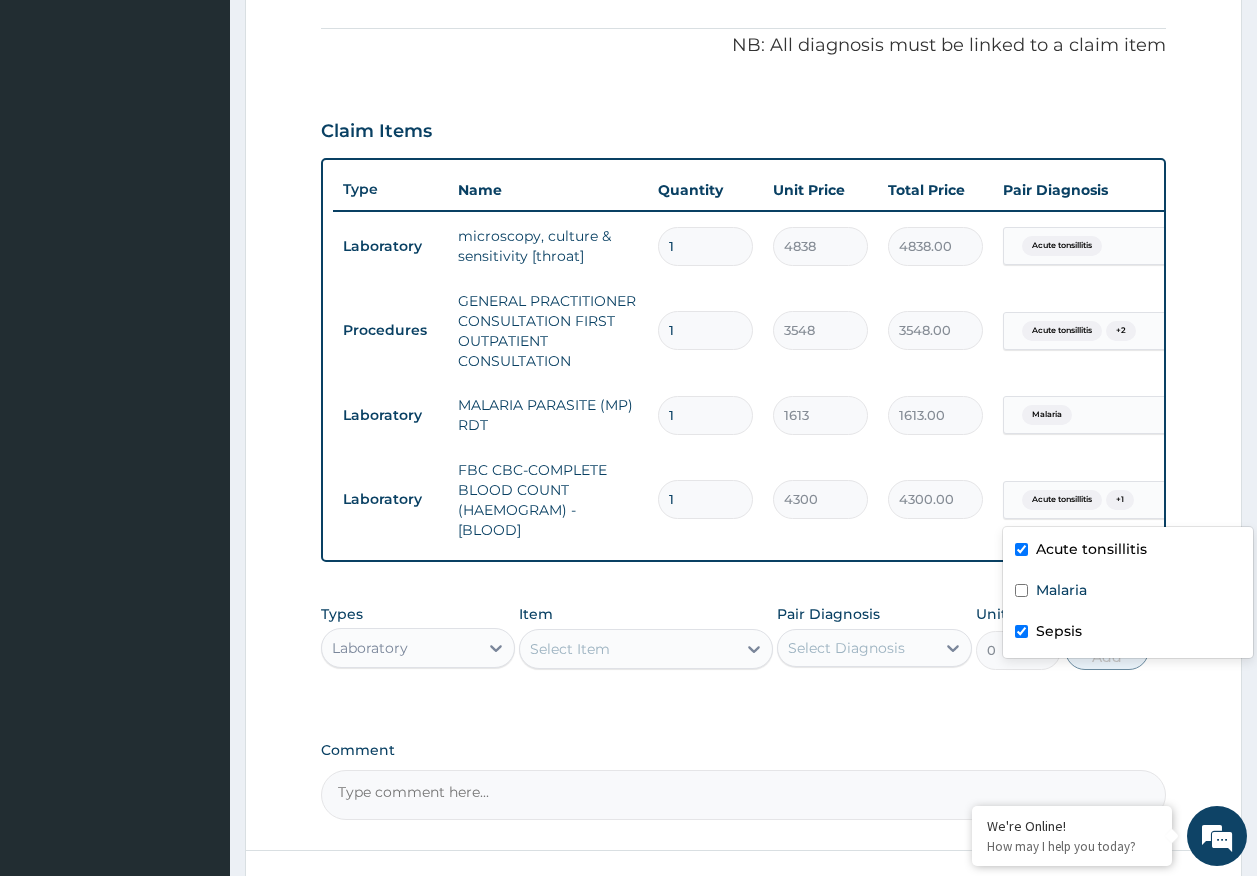 click on "Acute tonsillitis" at bounding box center (1091, 549) 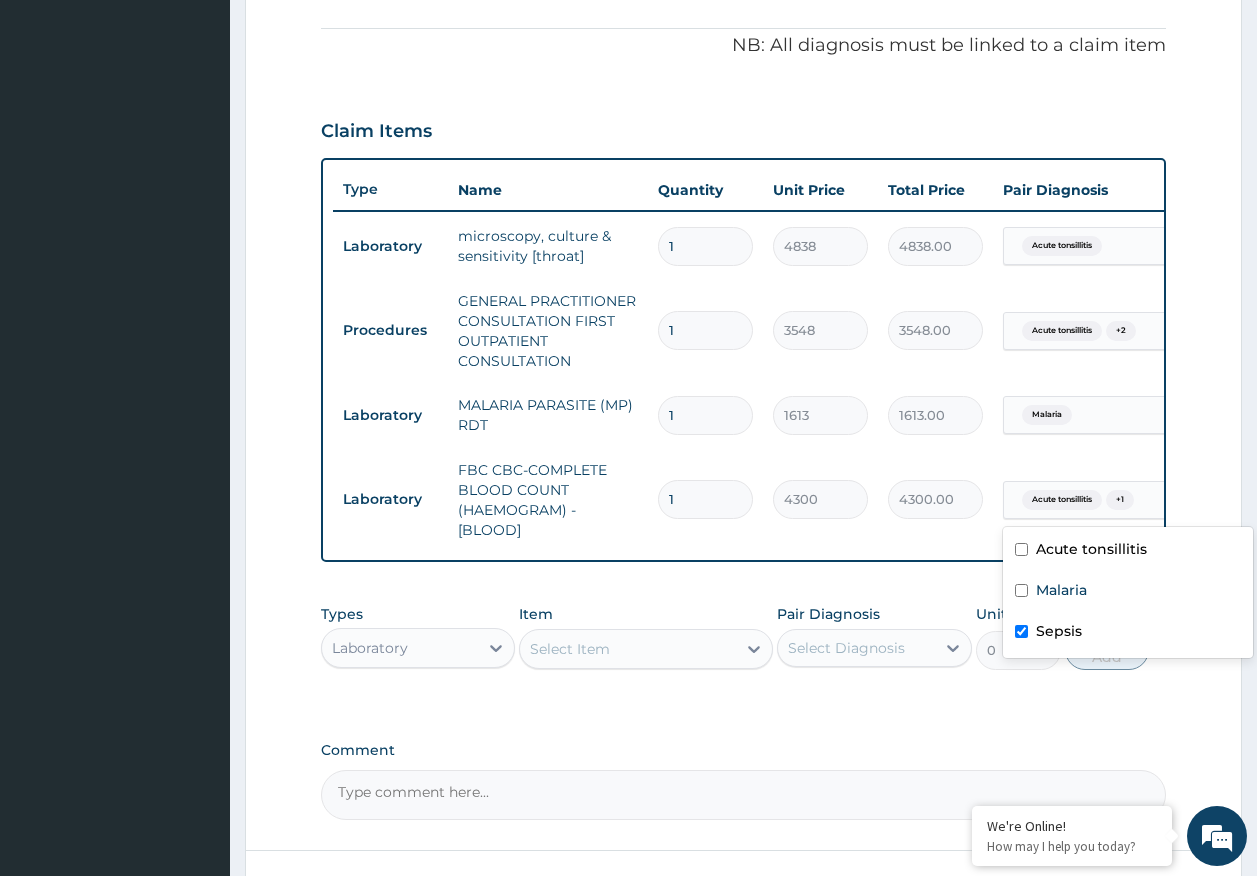 checkbox on "false" 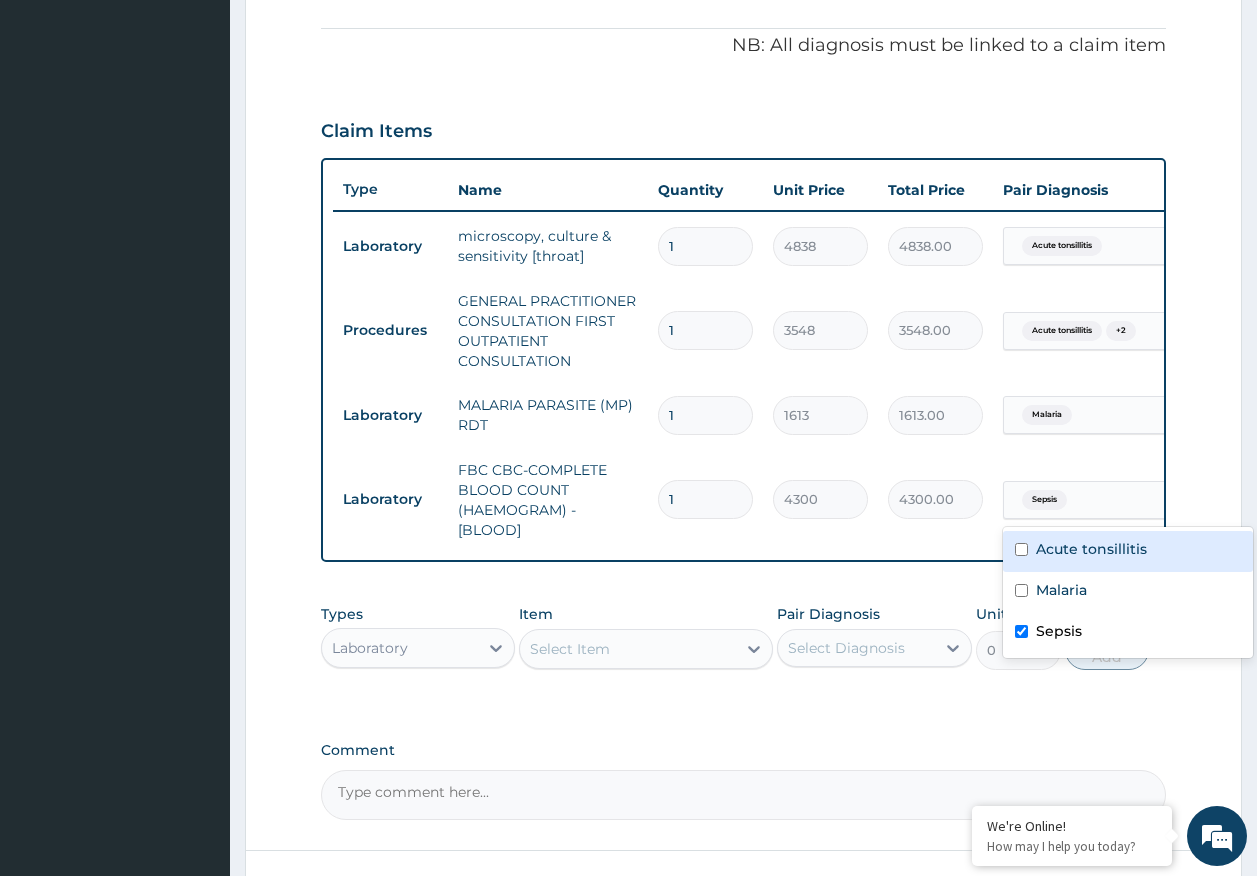 click on "Laboratory" at bounding box center (370, 648) 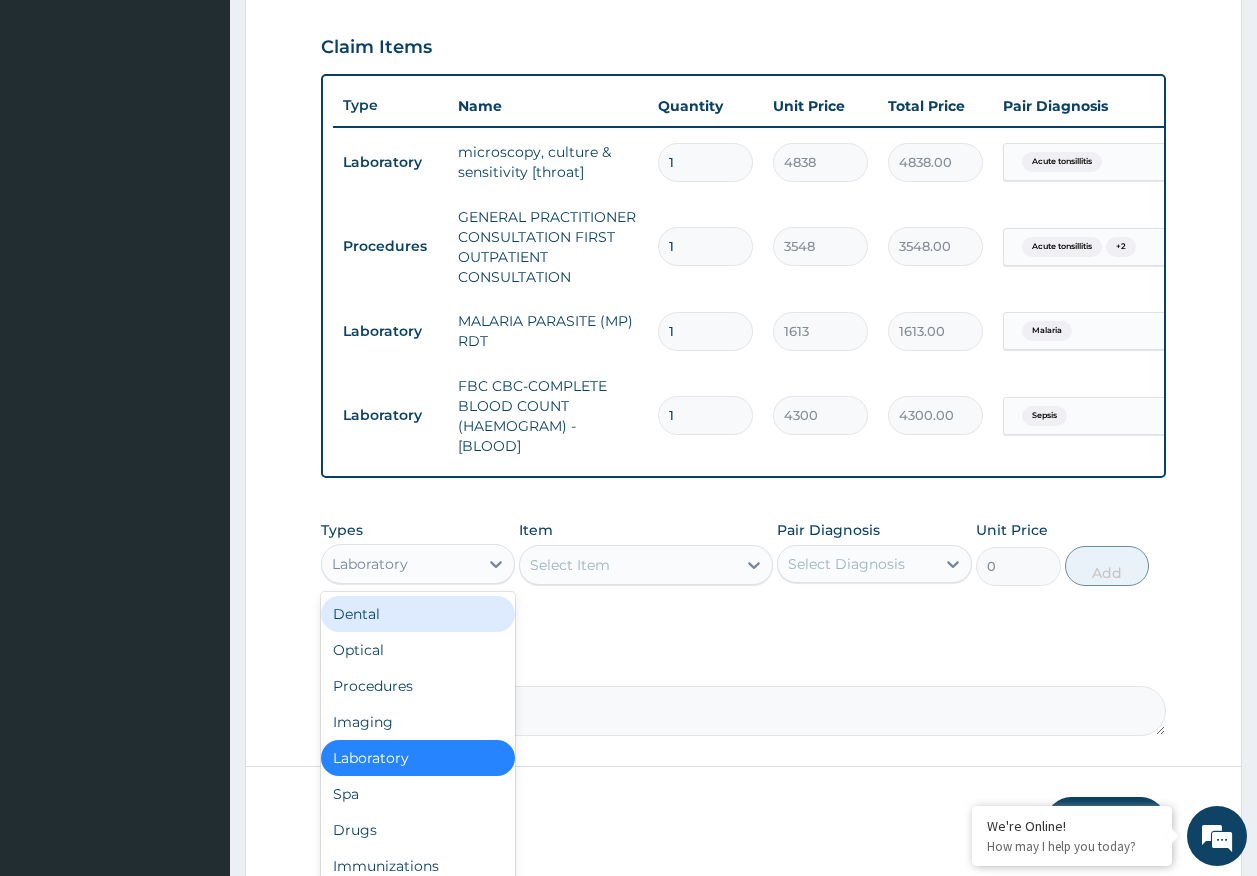 scroll, scrollTop: 755, scrollLeft: 0, axis: vertical 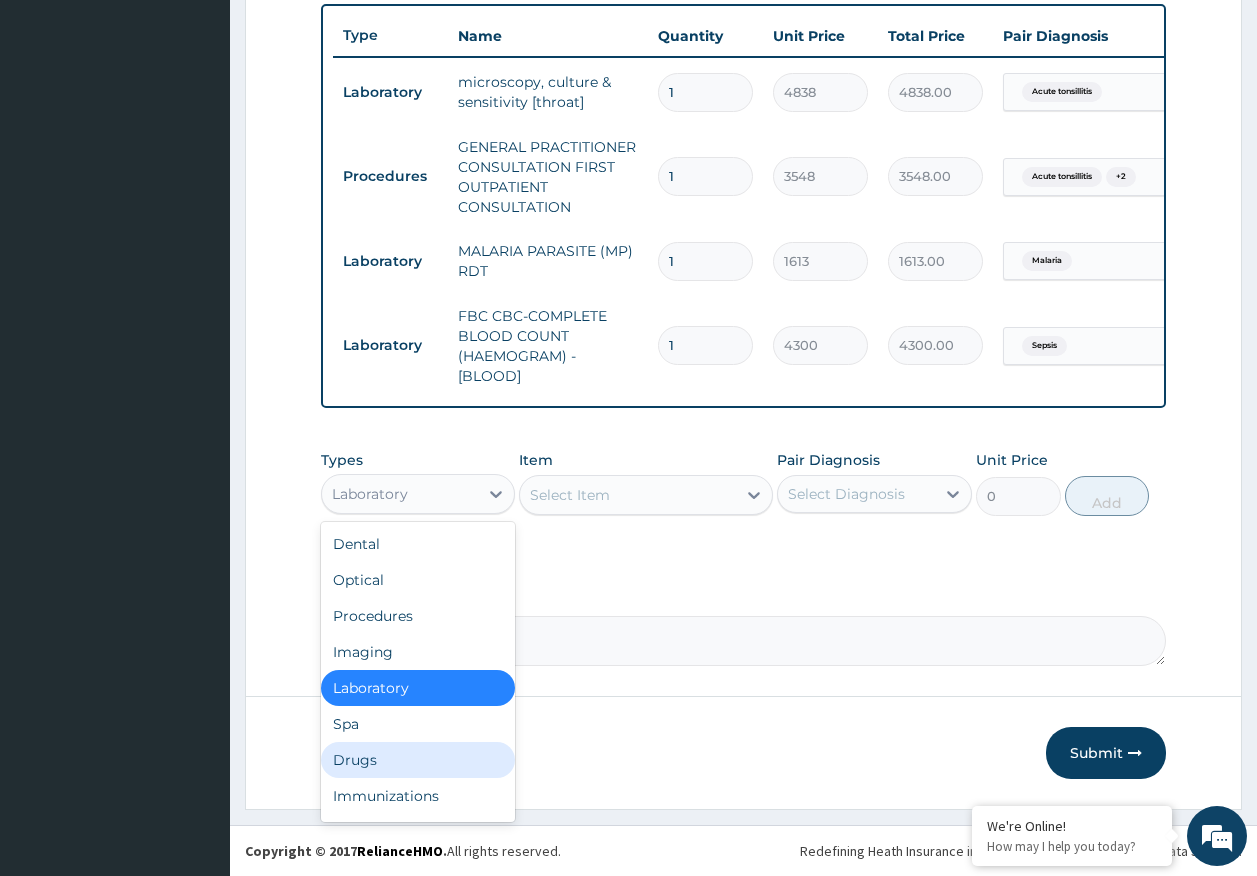 click on "Drugs" at bounding box center (418, 760) 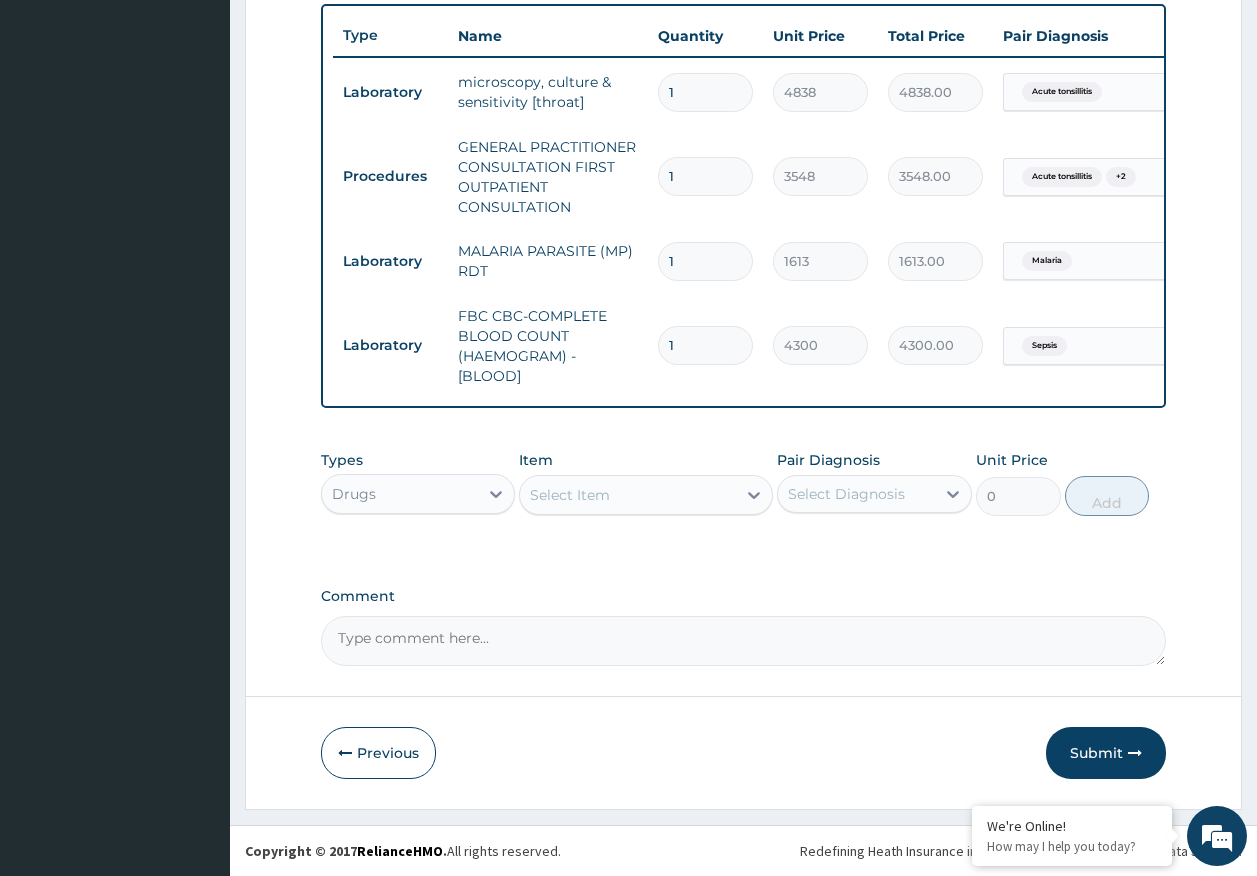 click on "Select Item" at bounding box center [570, 495] 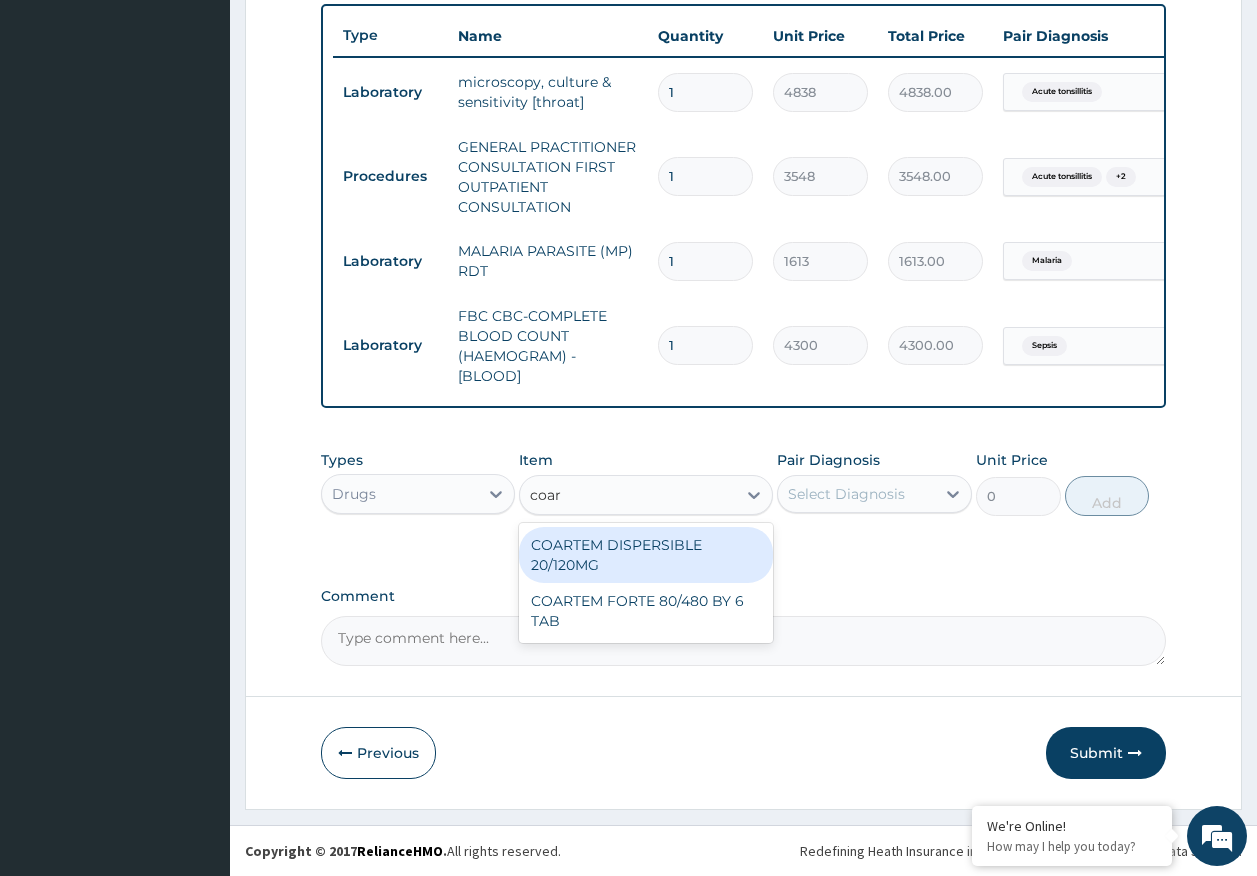 type on "coart" 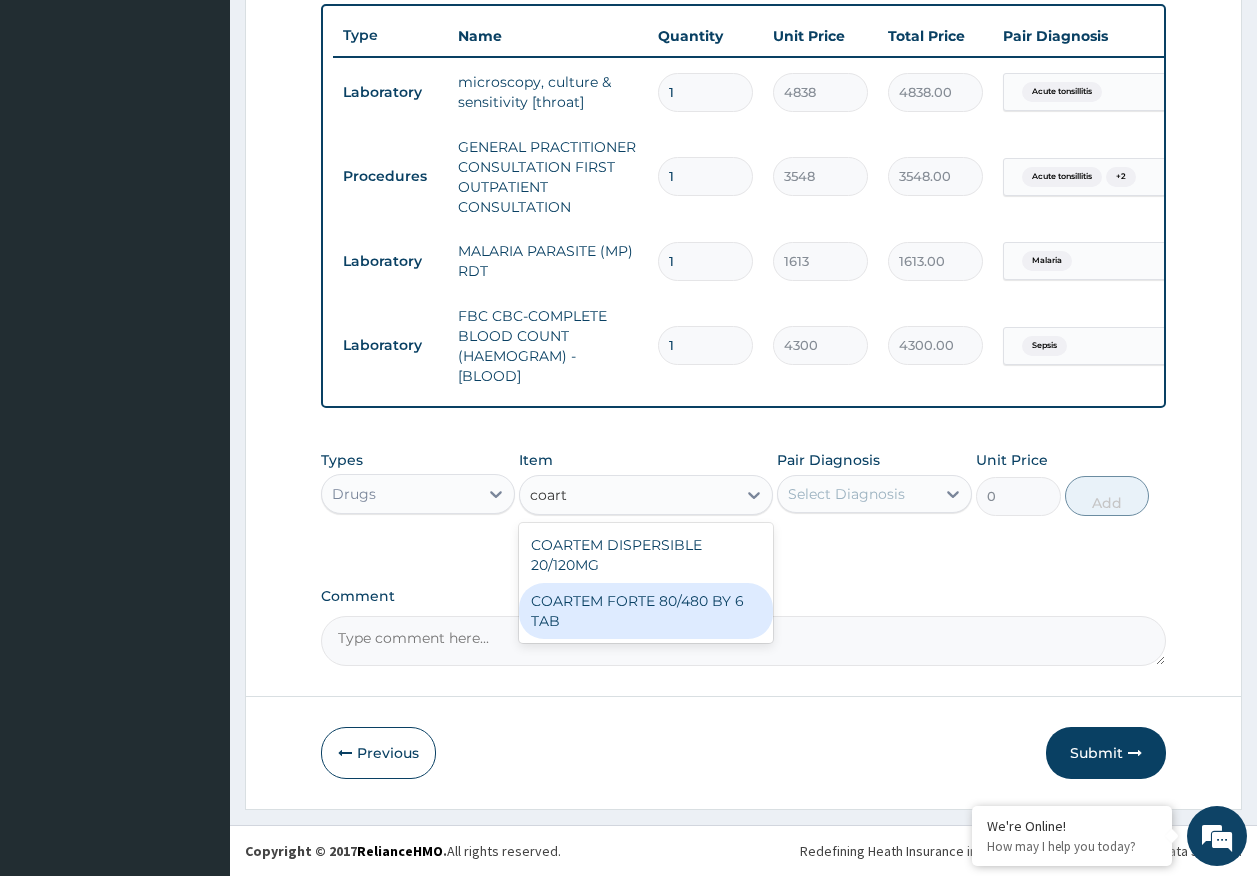 click on "COARTEM FORTE 80/480 BY 6 TAB" at bounding box center (646, 611) 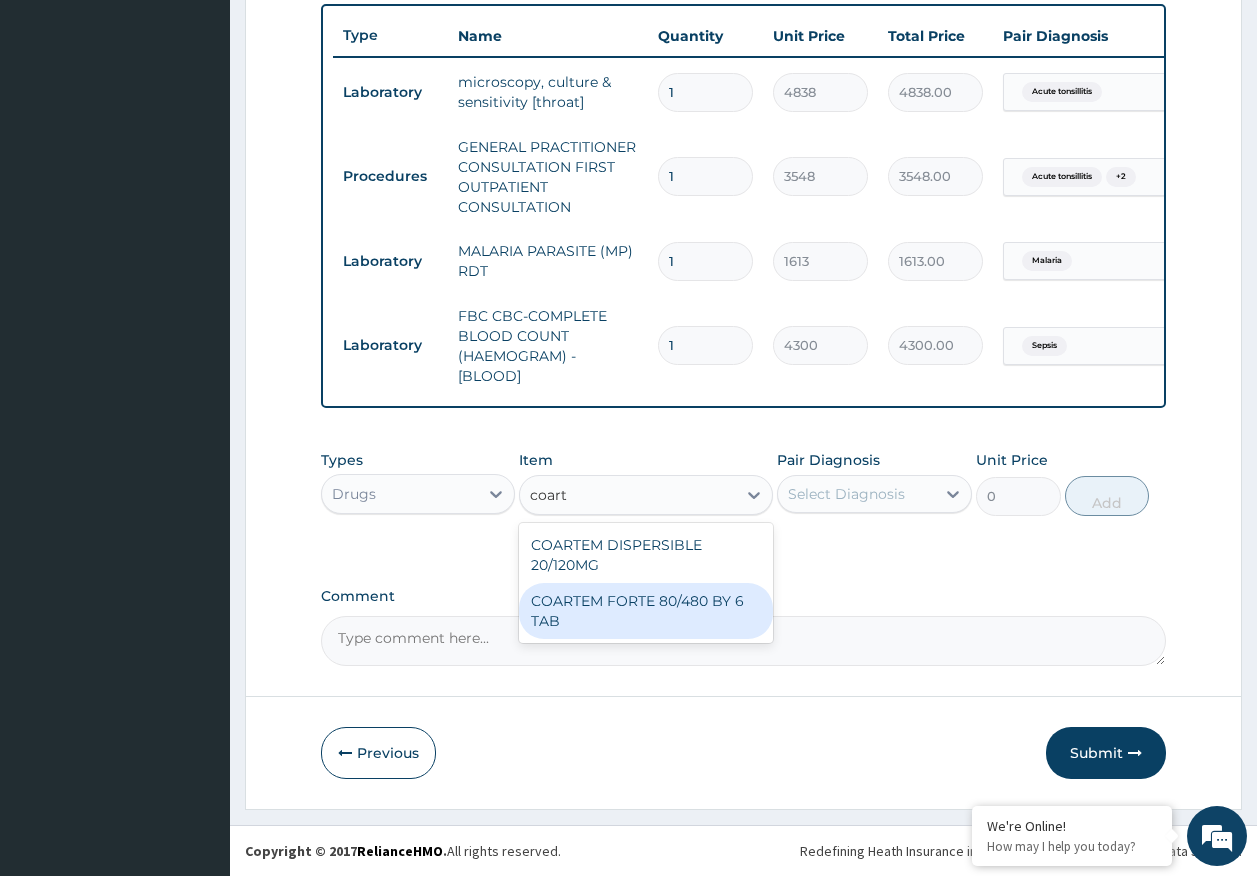 type 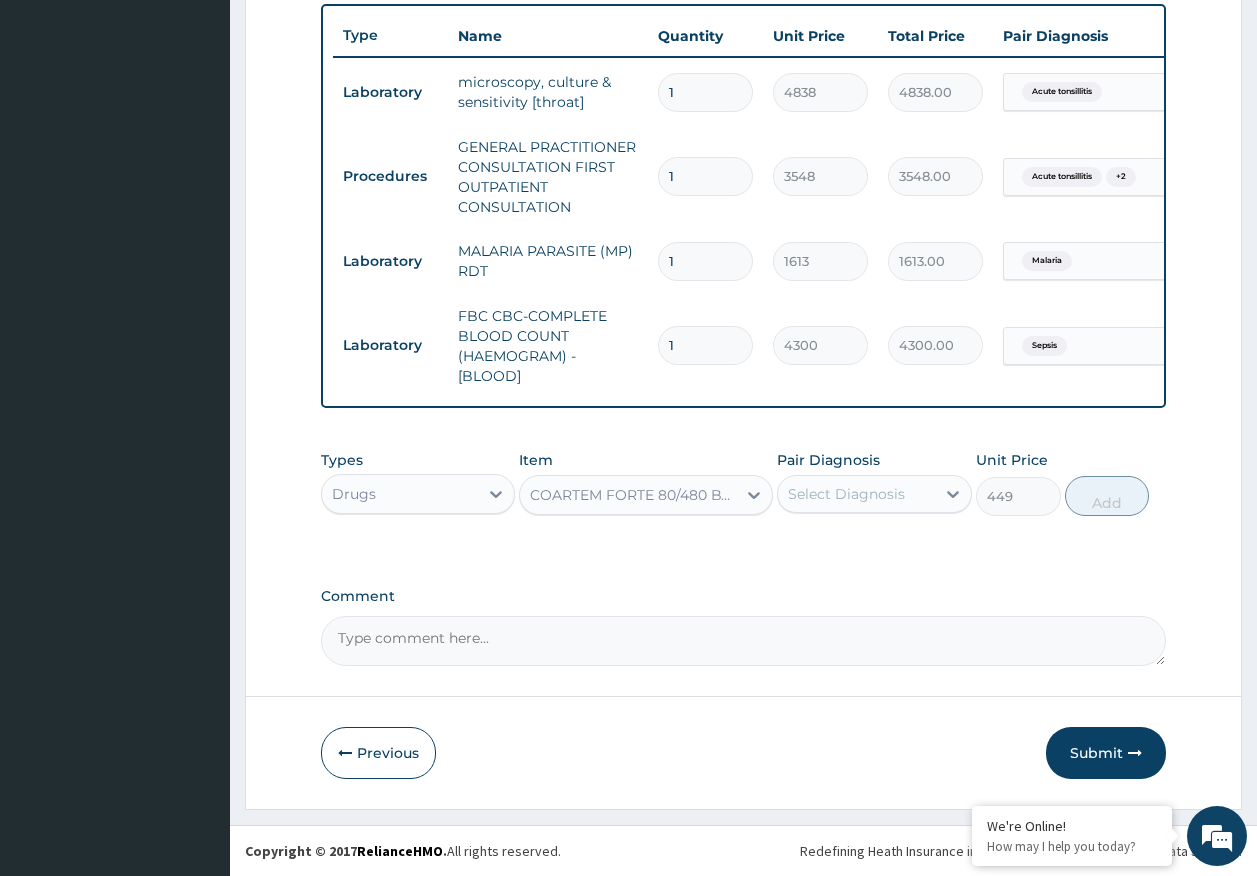 click on "Select Diagnosis" at bounding box center [856, 494] 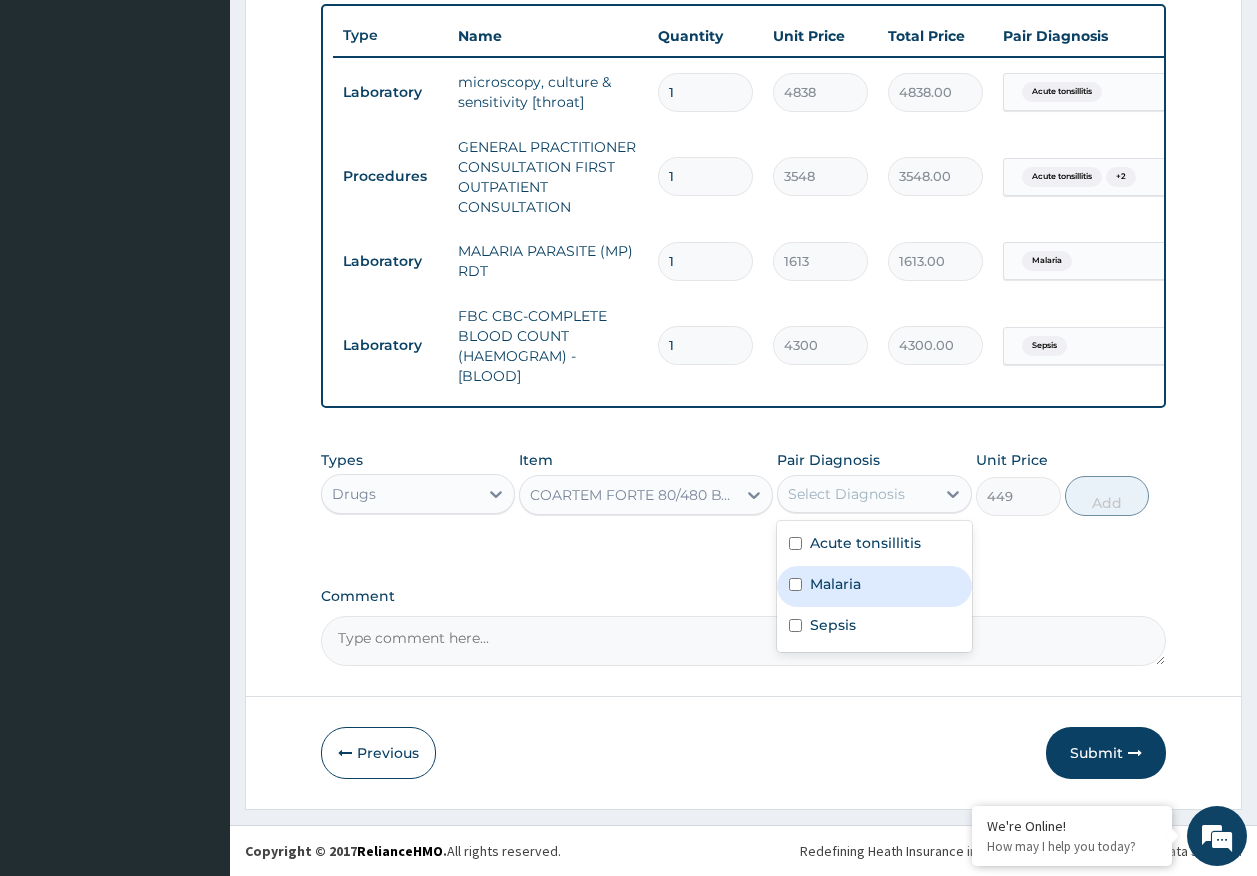 click on "Malaria" at bounding box center (835, 584) 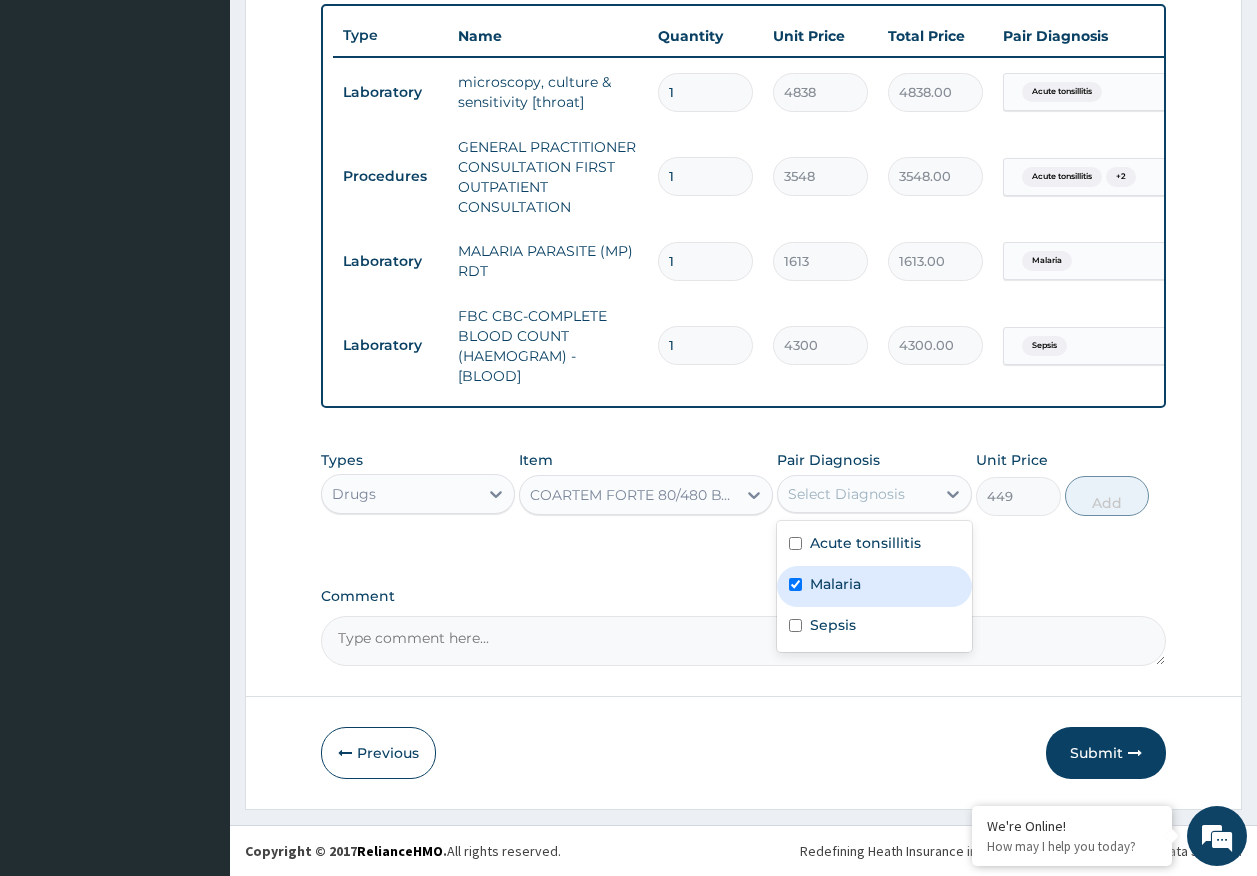 checkbox on "true" 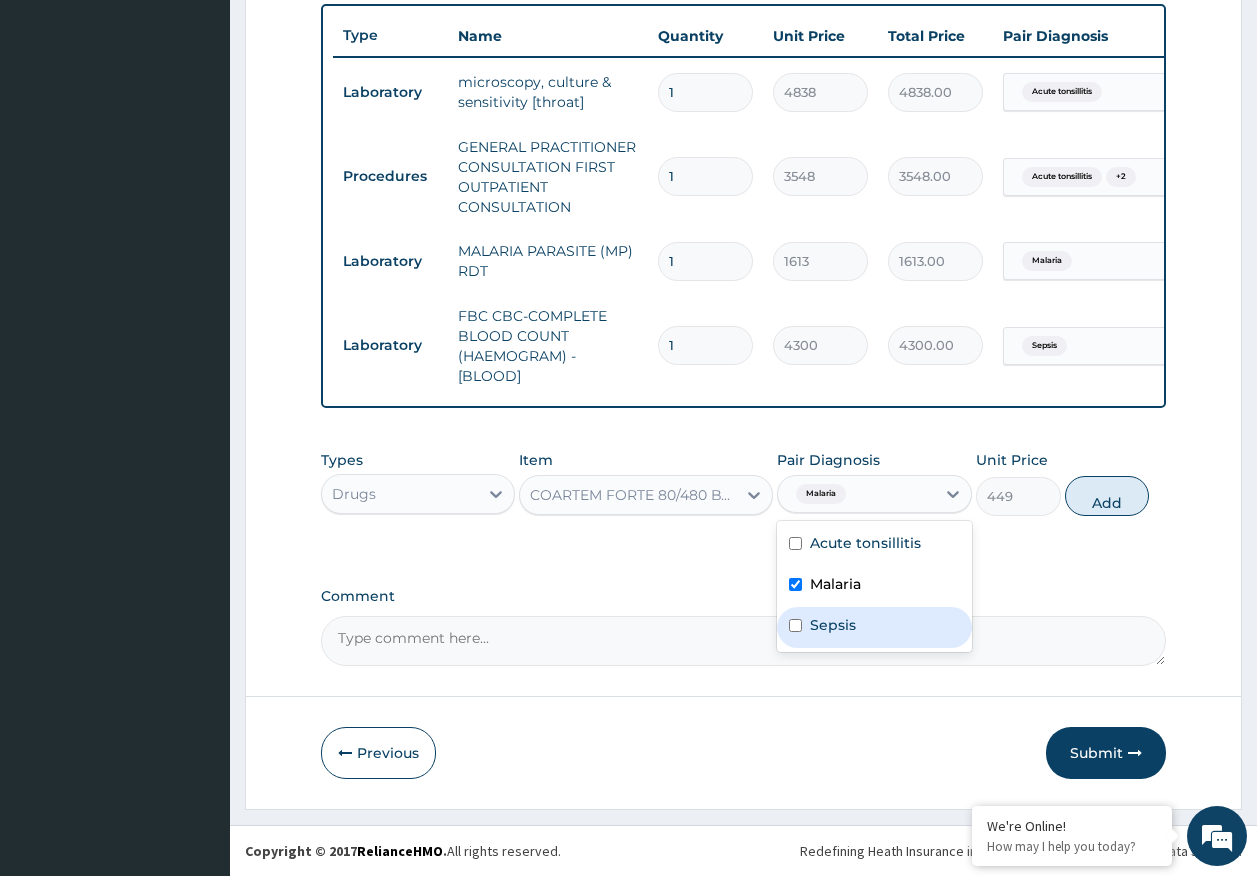 drag, startPoint x: 851, startPoint y: 631, endPoint x: 1119, endPoint y: 473, distance: 311.1077 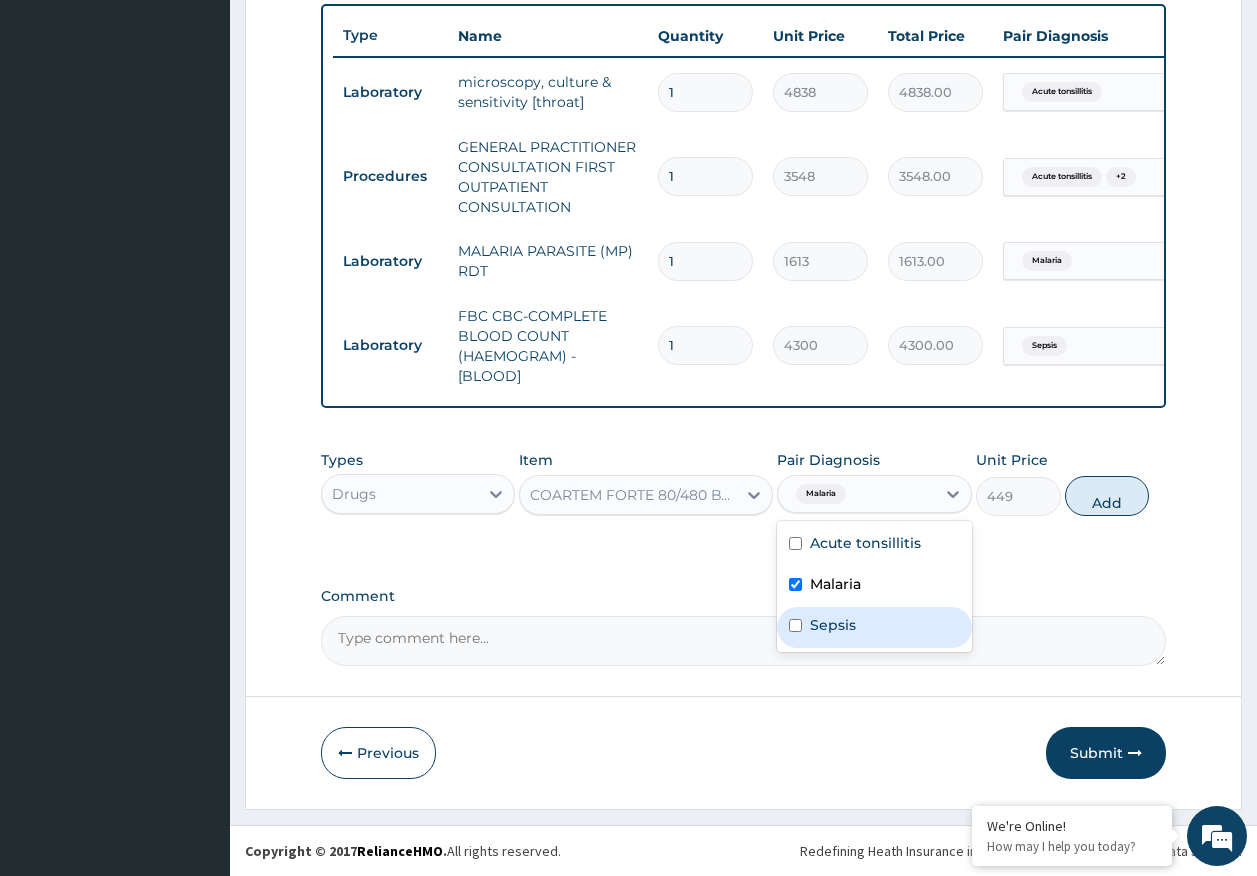 click on "Sepsis" at bounding box center [833, 625] 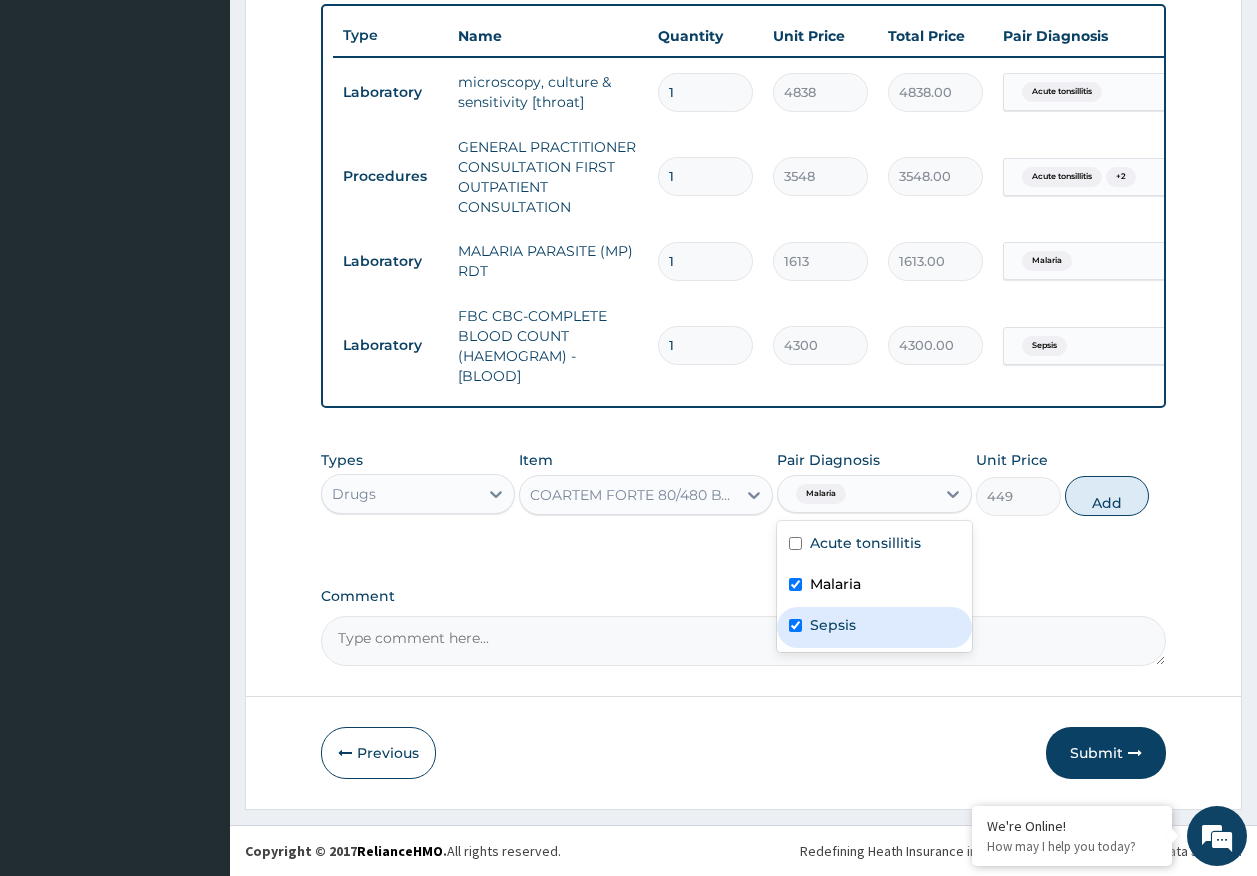 checkbox on "true" 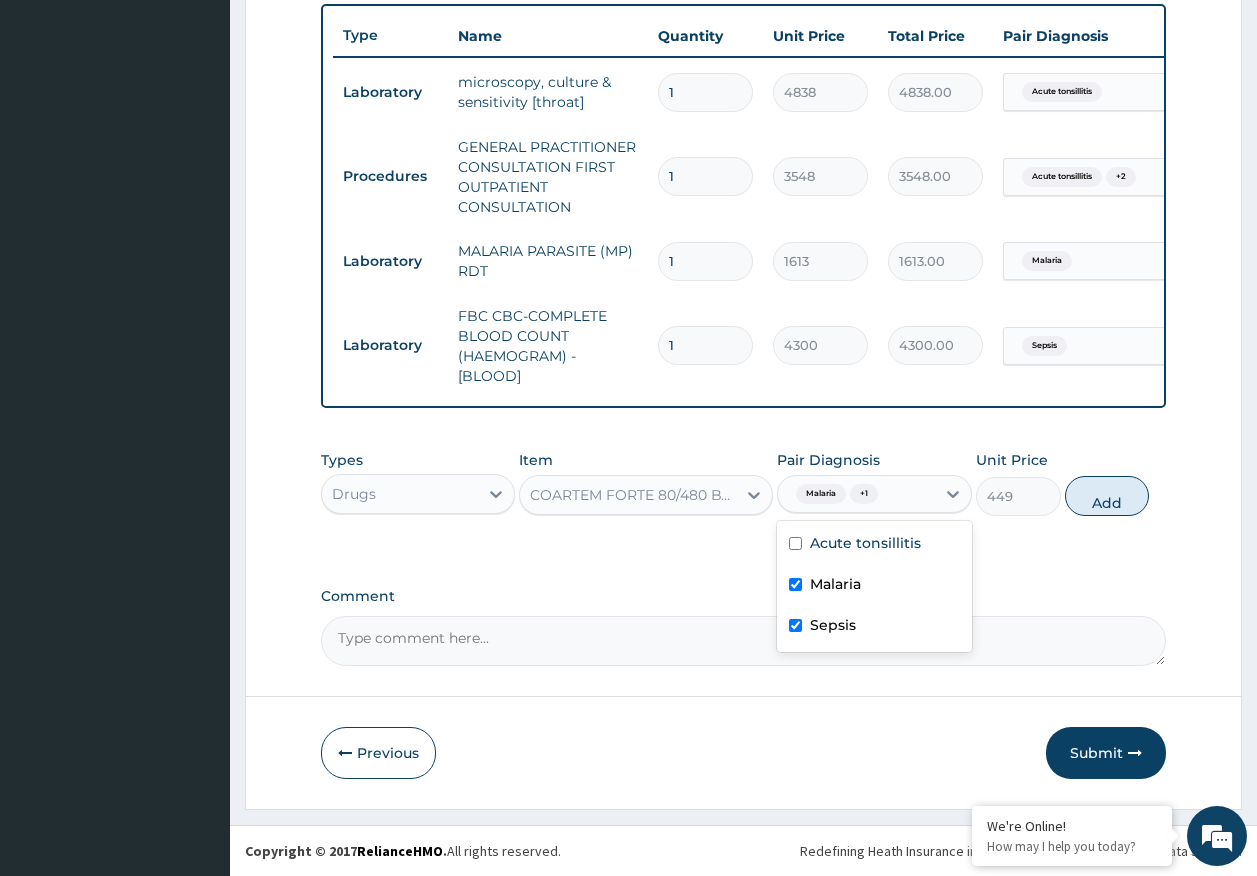 drag, startPoint x: 1112, startPoint y: 503, endPoint x: 676, endPoint y: 553, distance: 438.8576 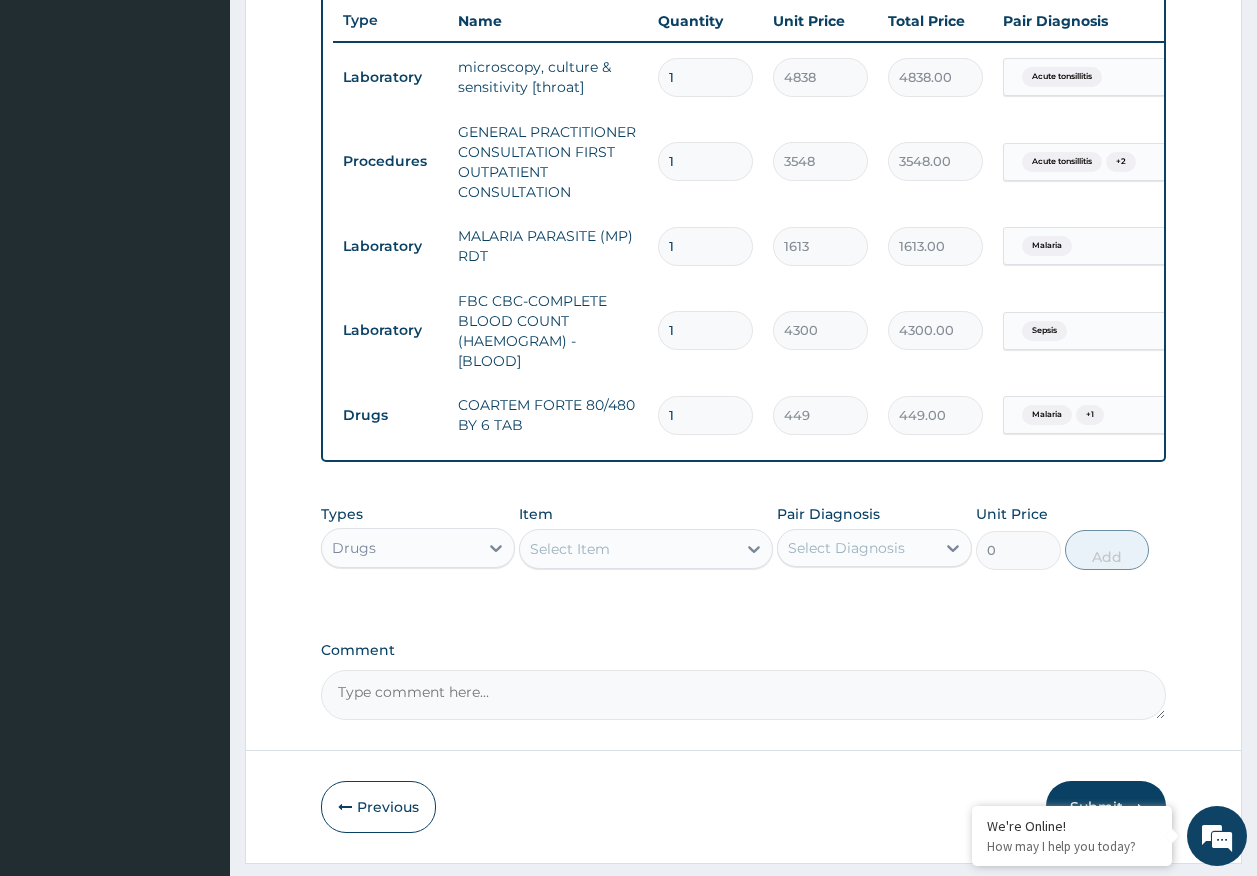 click on "Select Item" at bounding box center (628, 549) 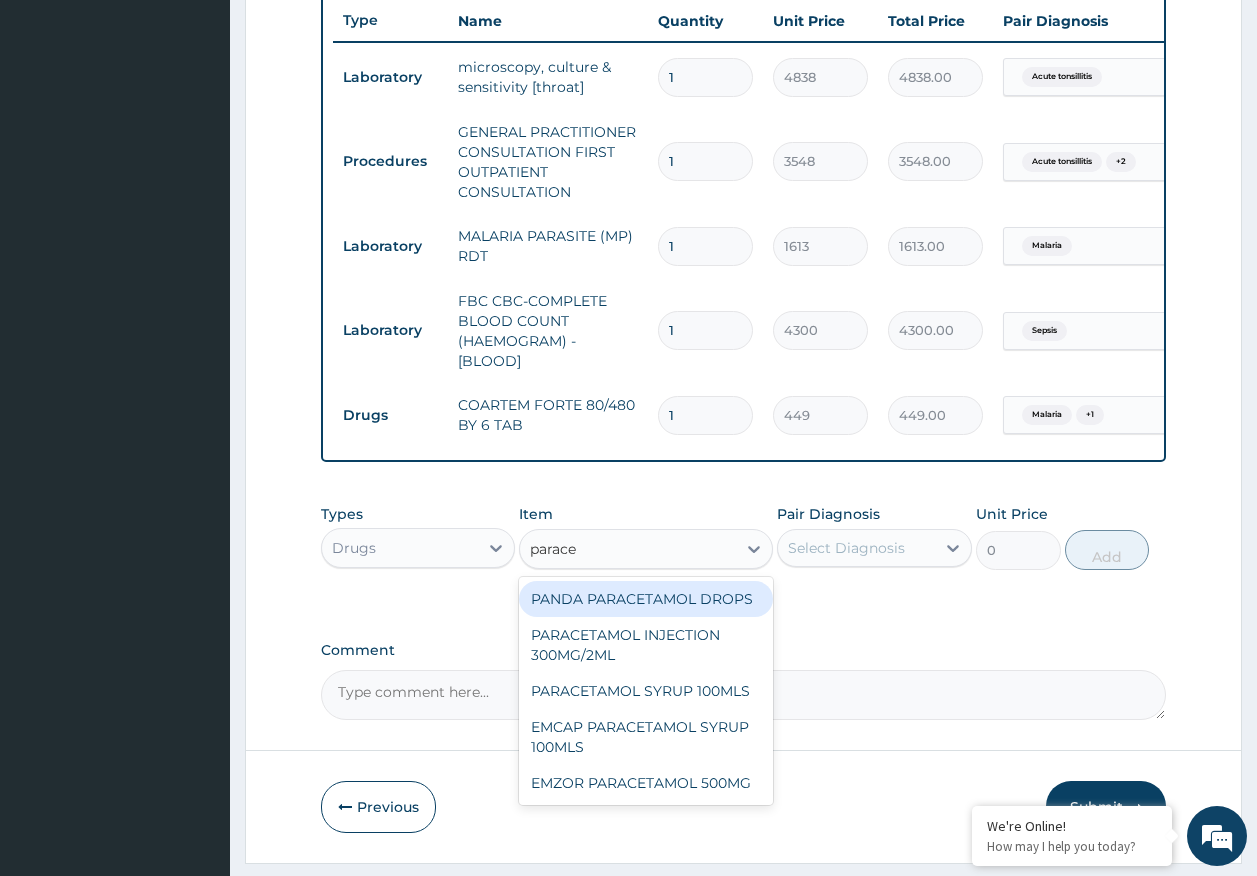 type on "paracet" 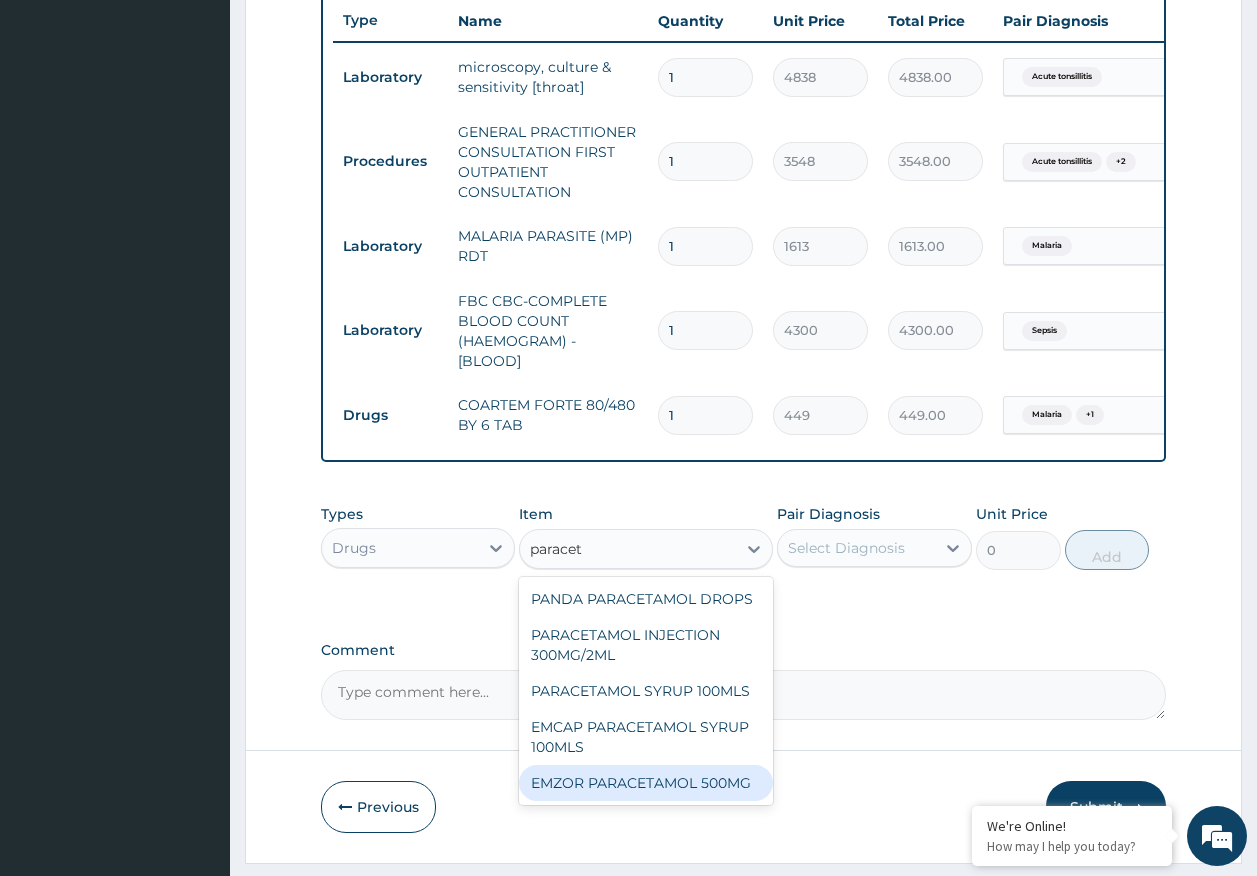 click on "EMZOR PARACETAMOL 500MG" at bounding box center (646, 783) 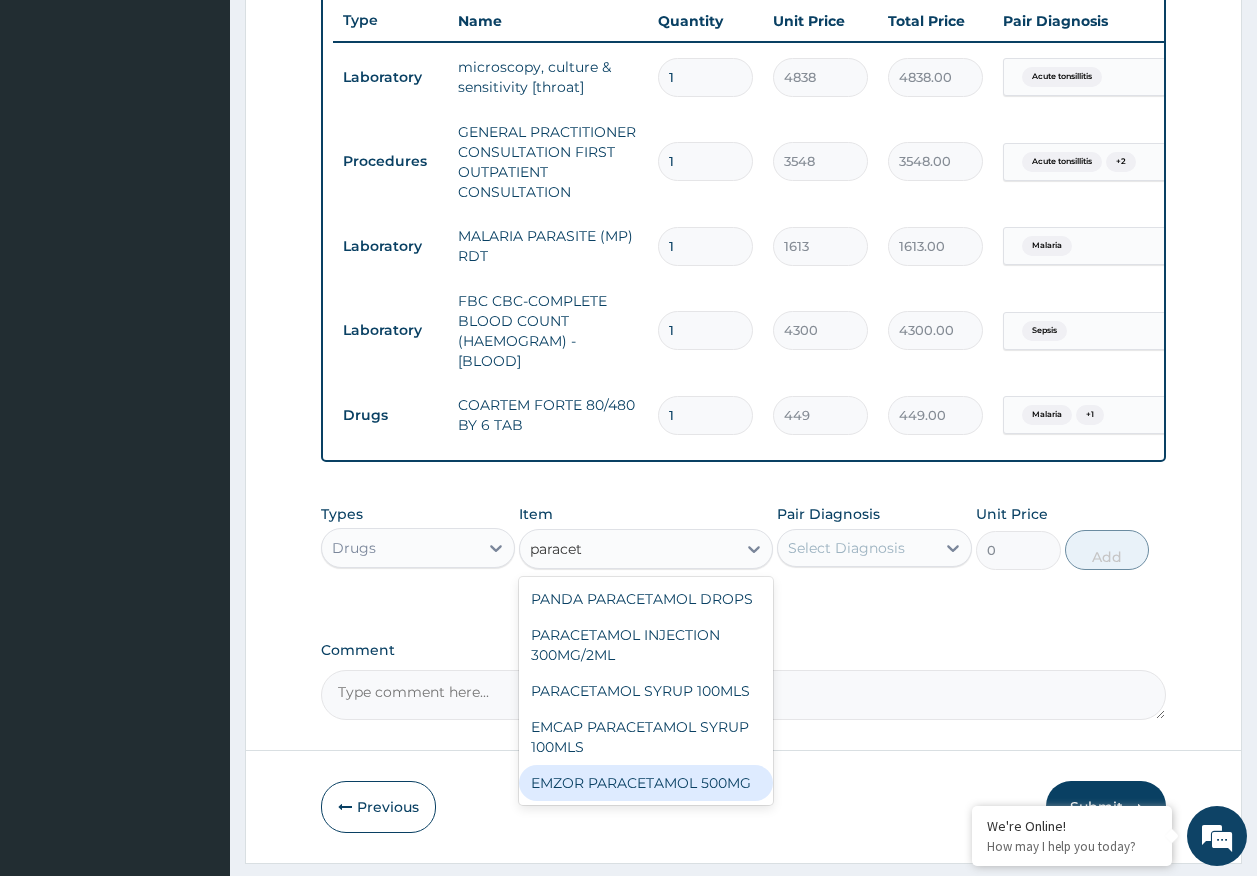 type 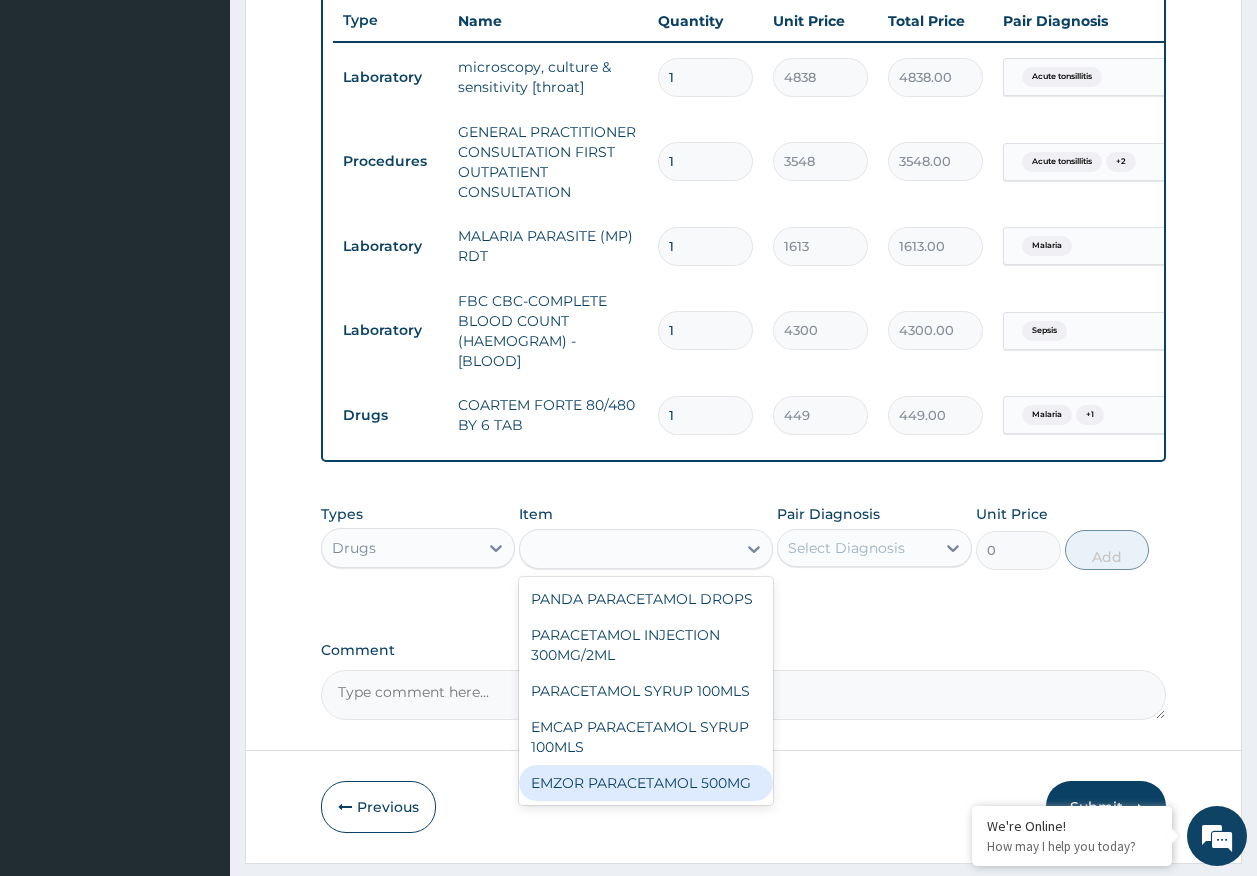 type on "24" 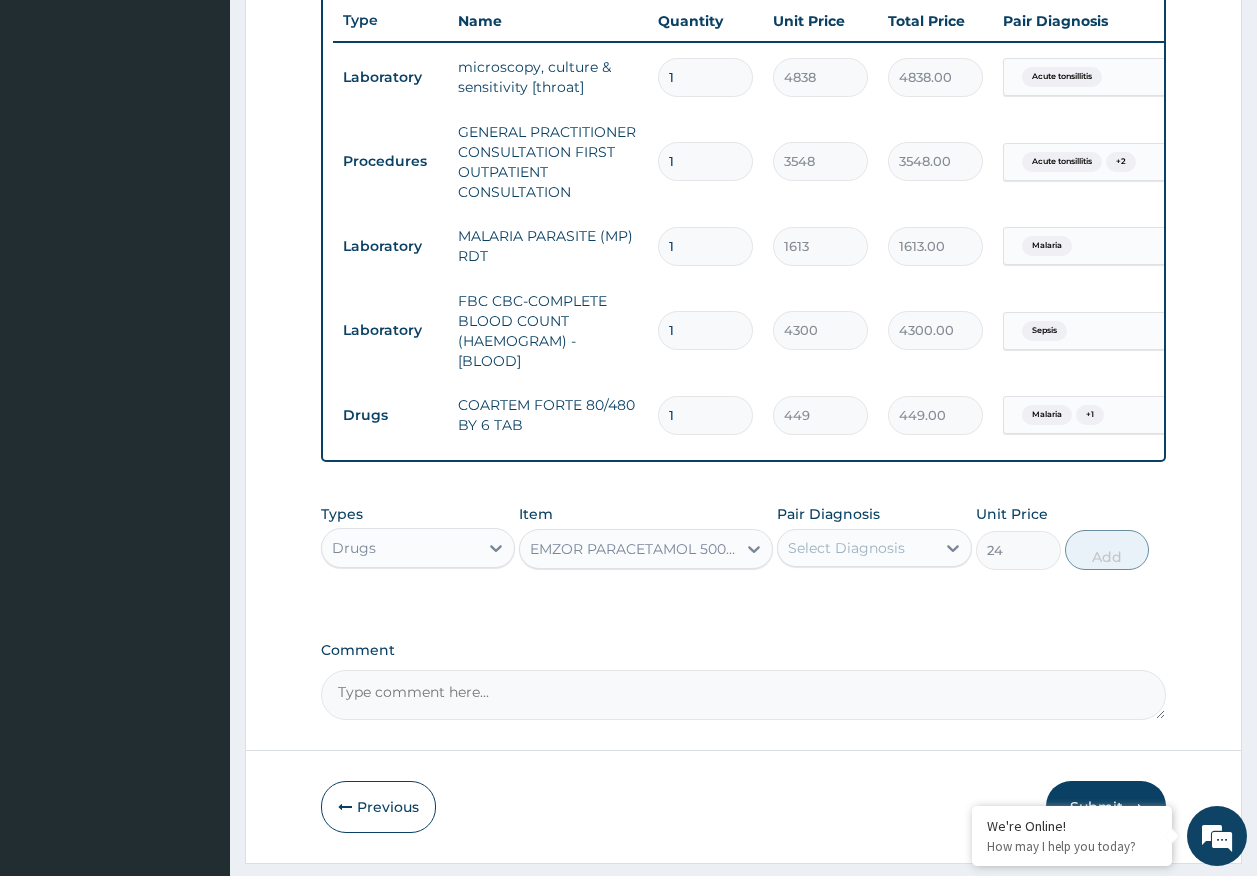 click on "Types Drugs Item option EMZOR PARACETAMOL 500MG, selected.   Select is focused ,type to refine list, press Down to open the menu,  EMZOR PARACETAMOL 500MG Pair Diagnosis Select Diagnosis Unit Price 24 Add" at bounding box center [744, 537] 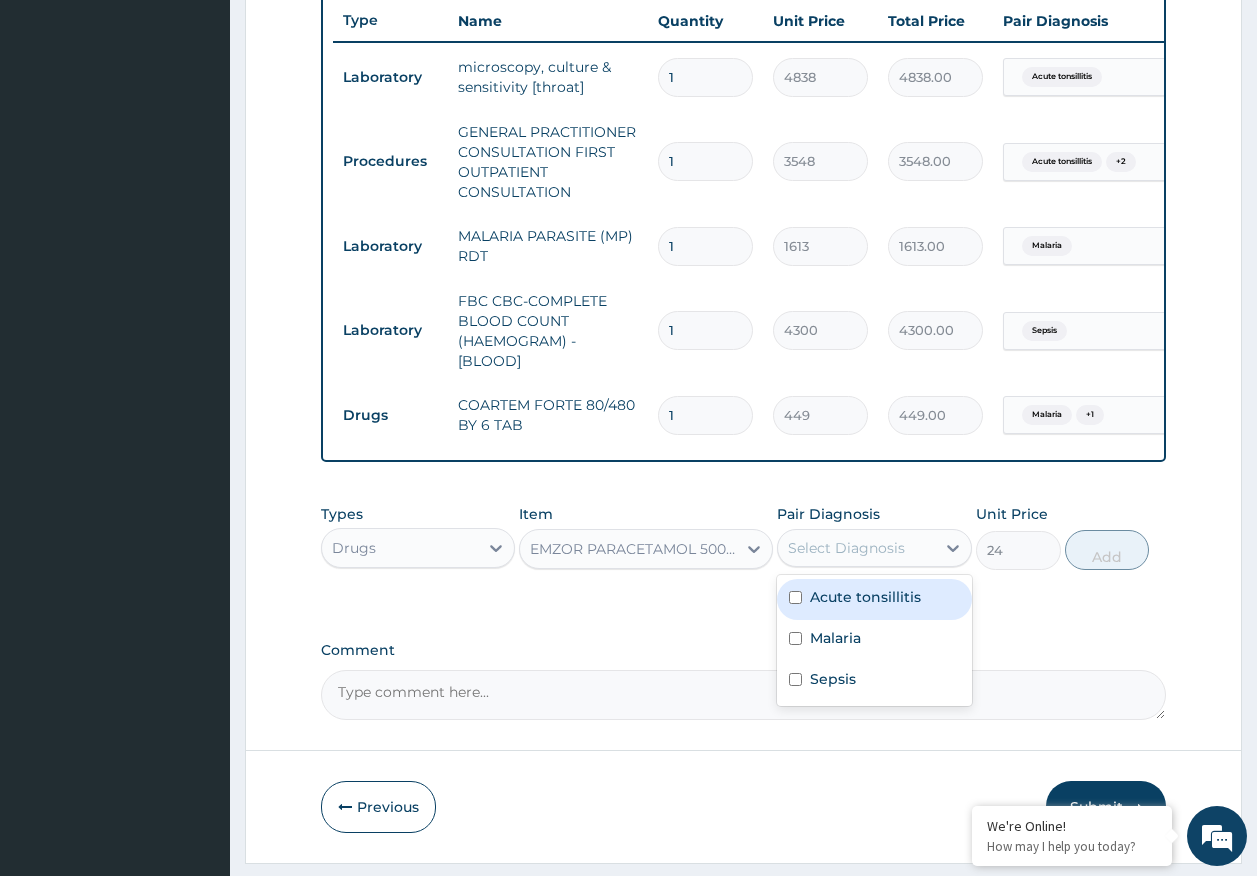 click on "Acute tonsillitis" at bounding box center [865, 597] 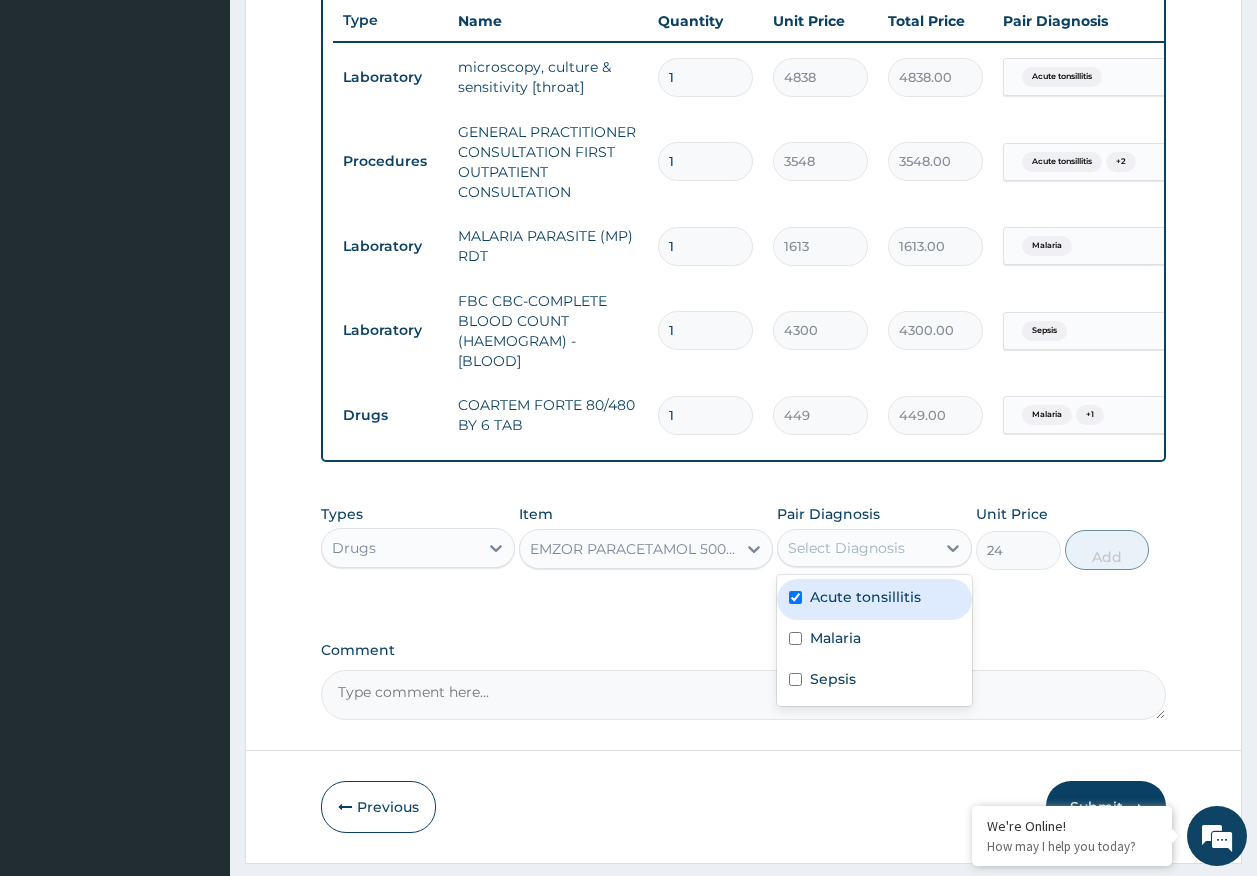 checkbox on "true" 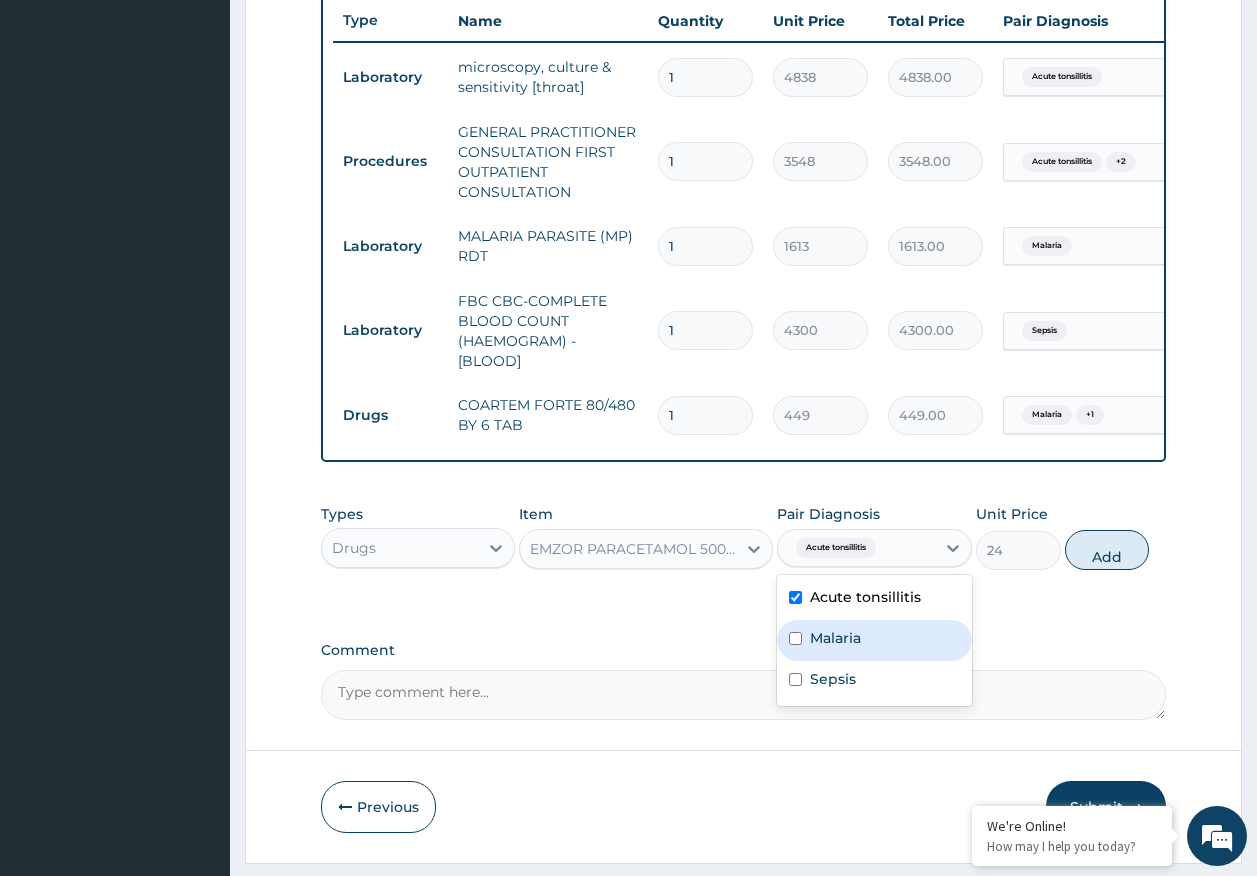 click on "Malaria" at bounding box center [835, 638] 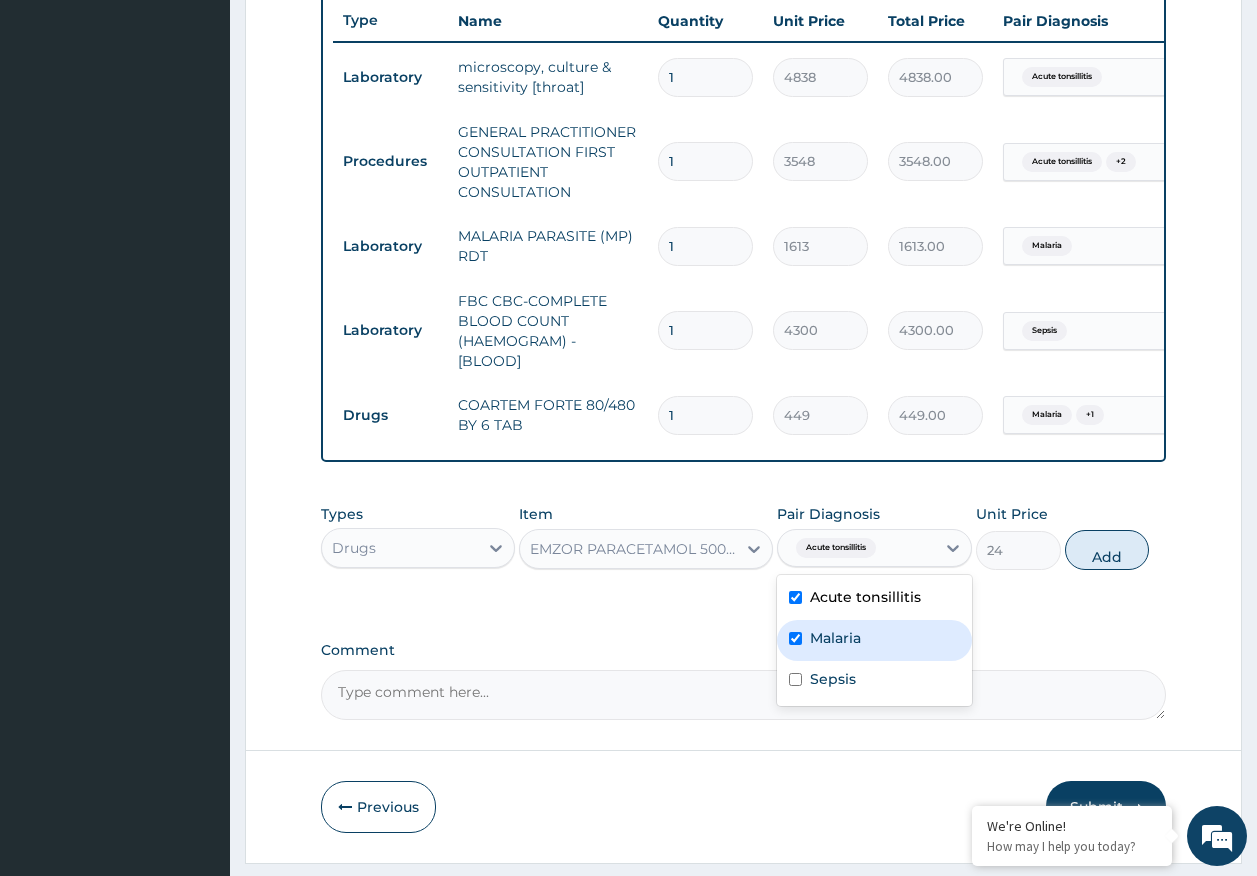 checkbox on "true" 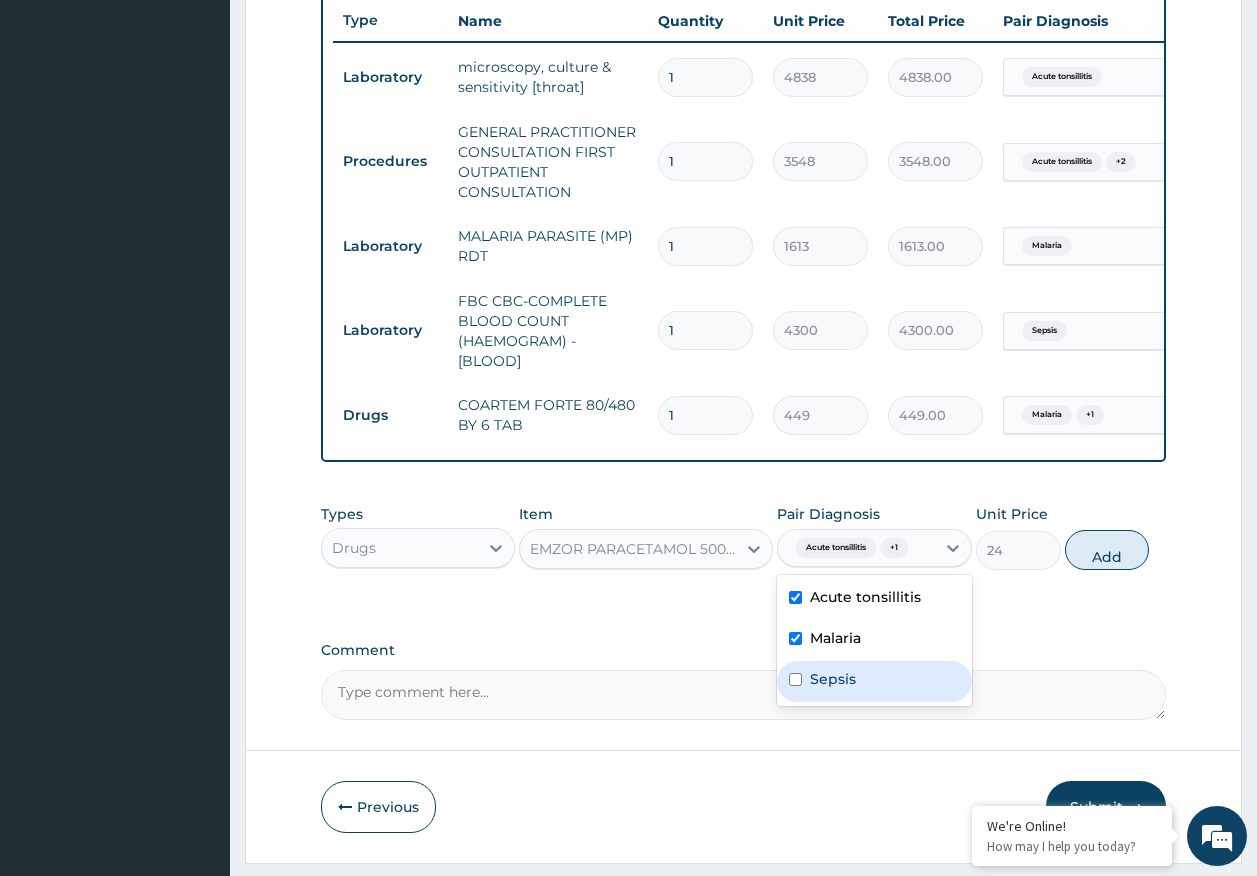 drag, startPoint x: 841, startPoint y: 699, endPoint x: 1006, endPoint y: 640, distance: 175.23128 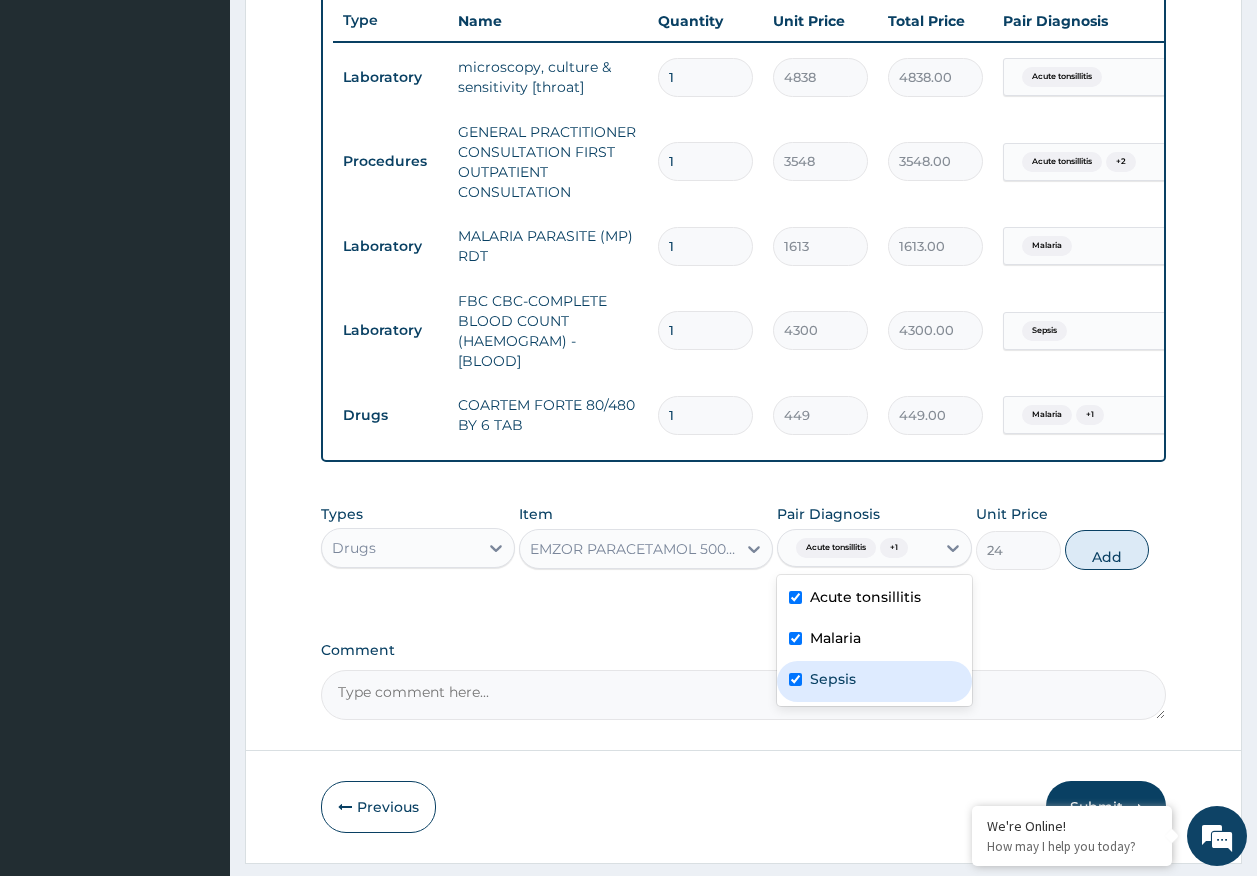 checkbox on "true" 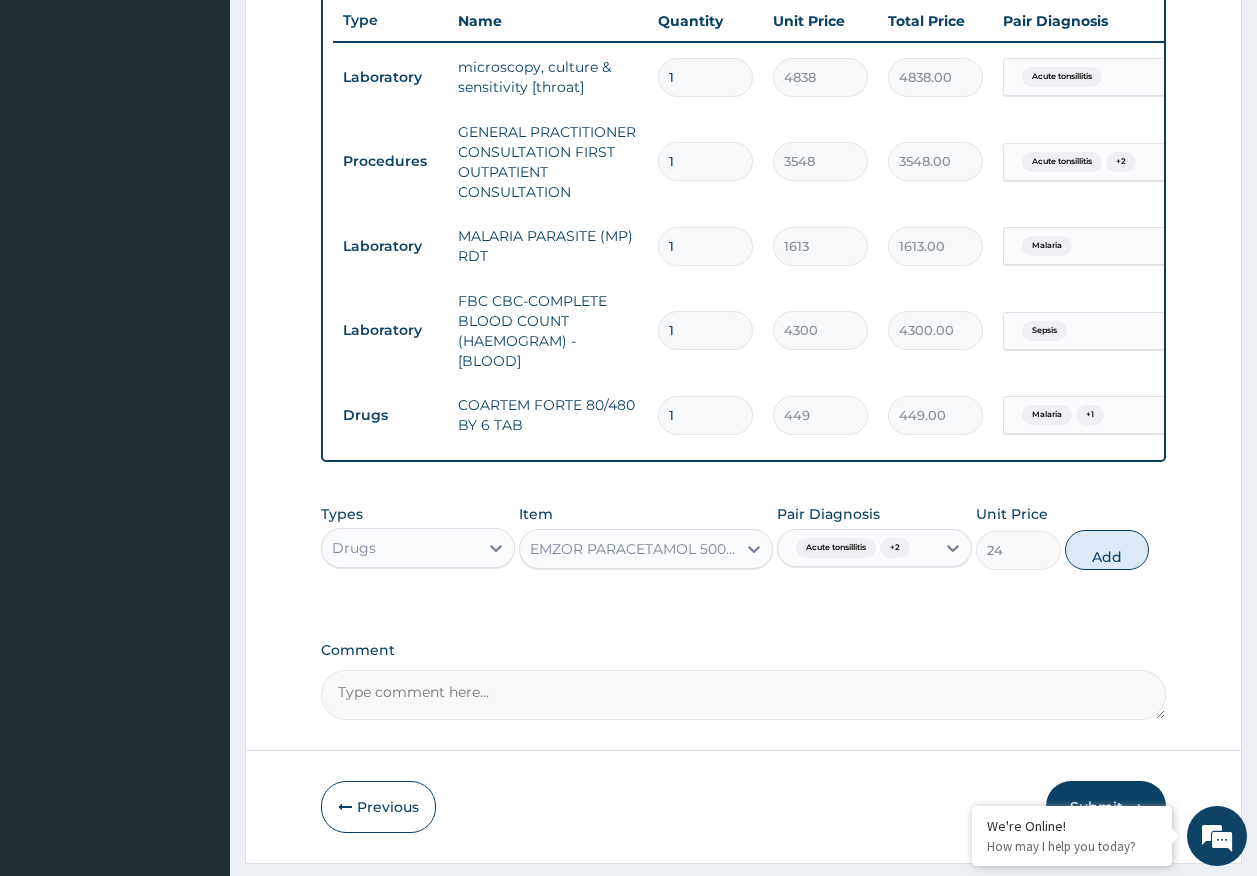 click on "Add" at bounding box center (1107, 550) 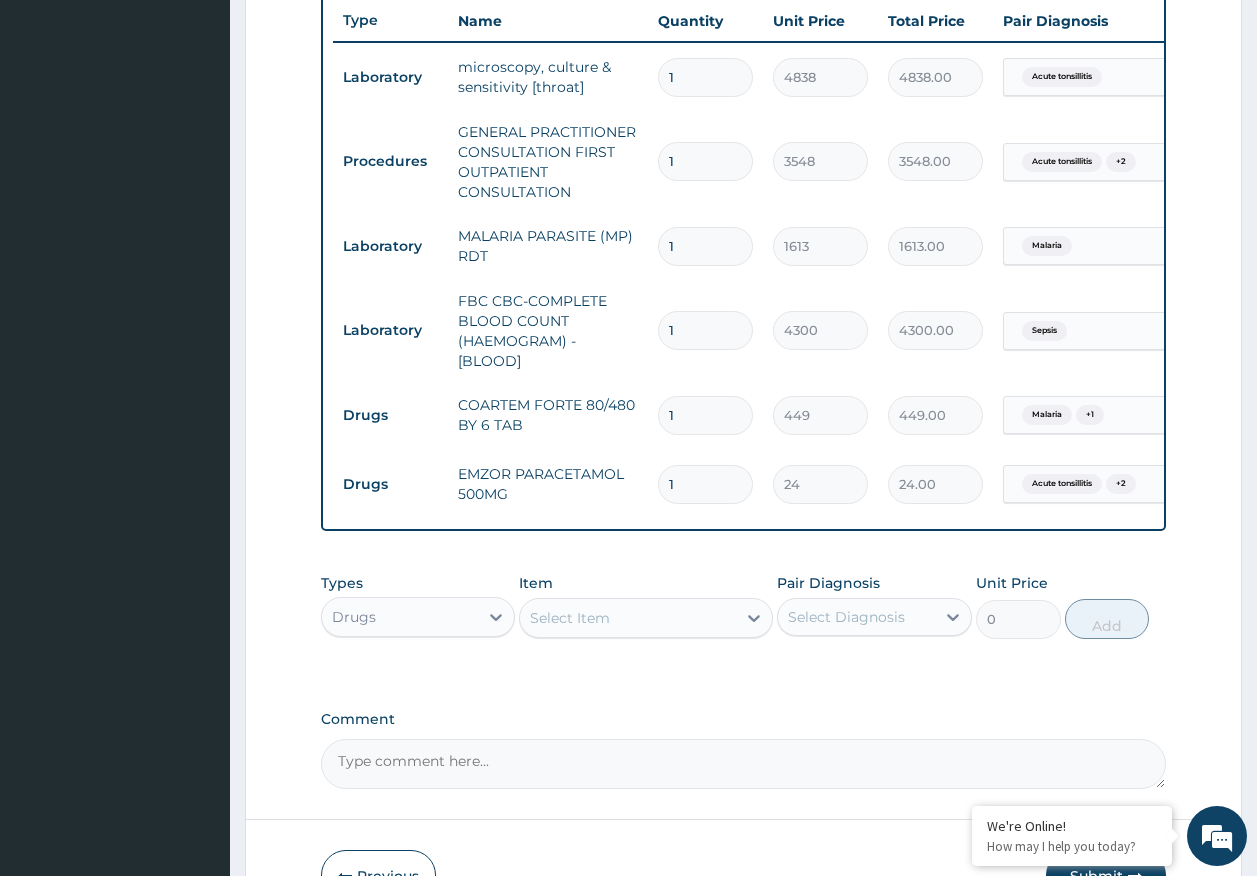 click on "Select Item" at bounding box center [628, 618] 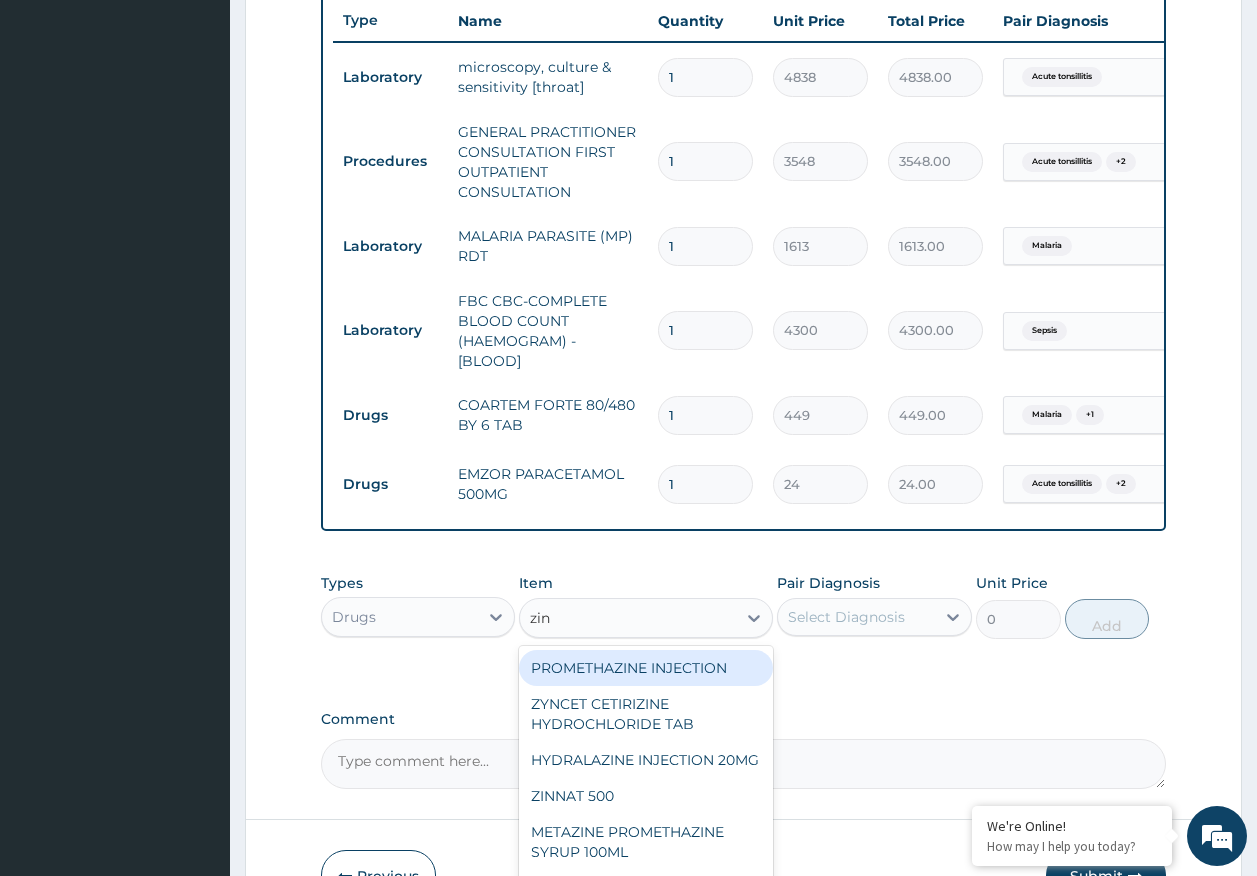 type on "zinn" 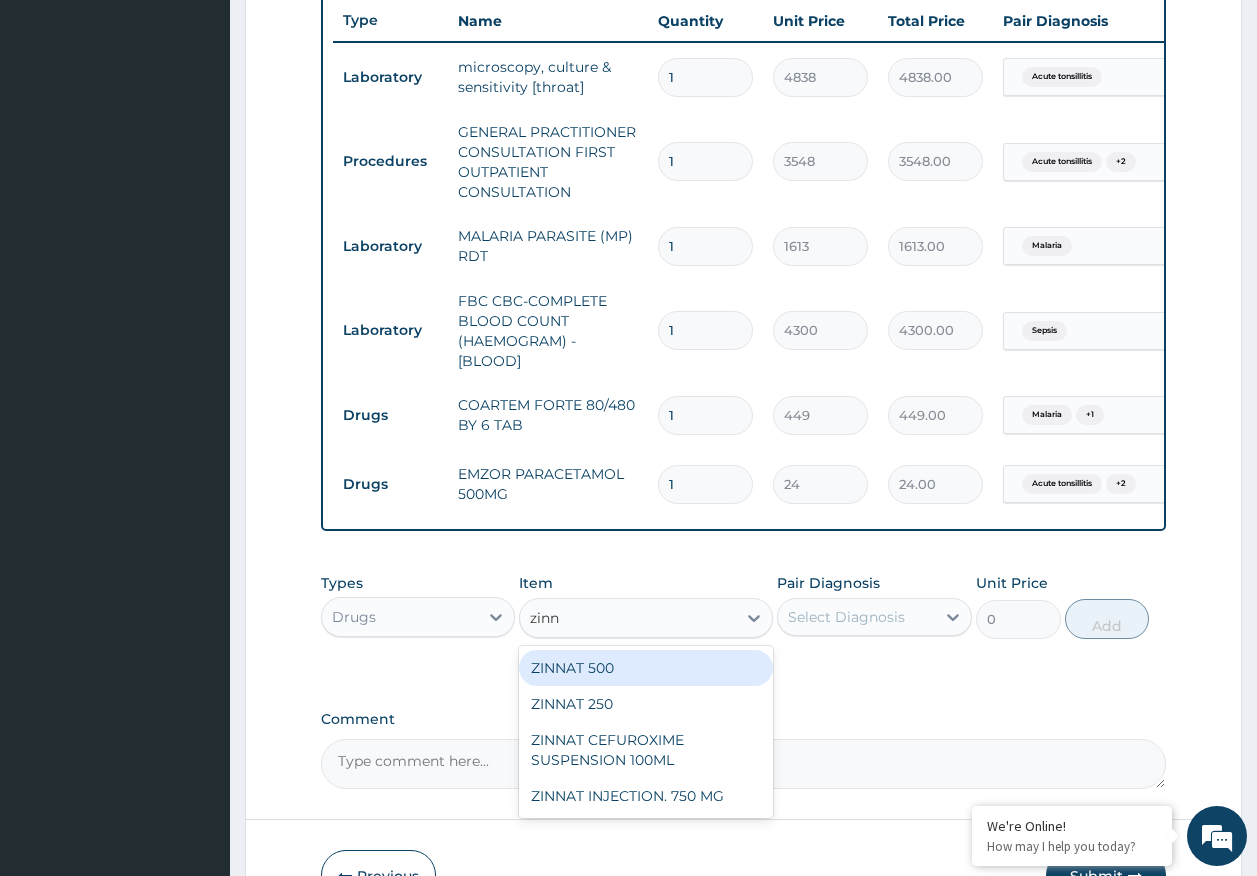 click on "ZINNAT 500" at bounding box center [646, 668] 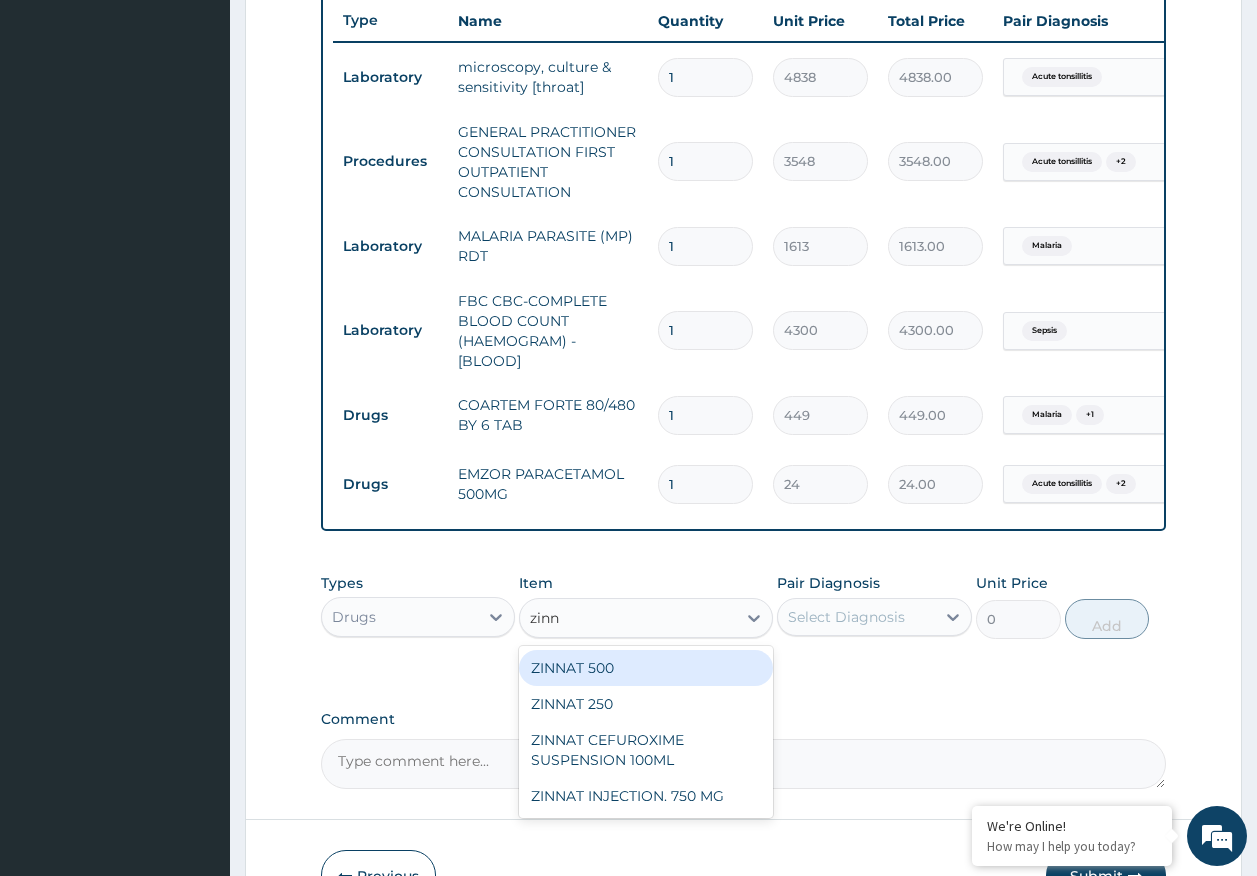 type 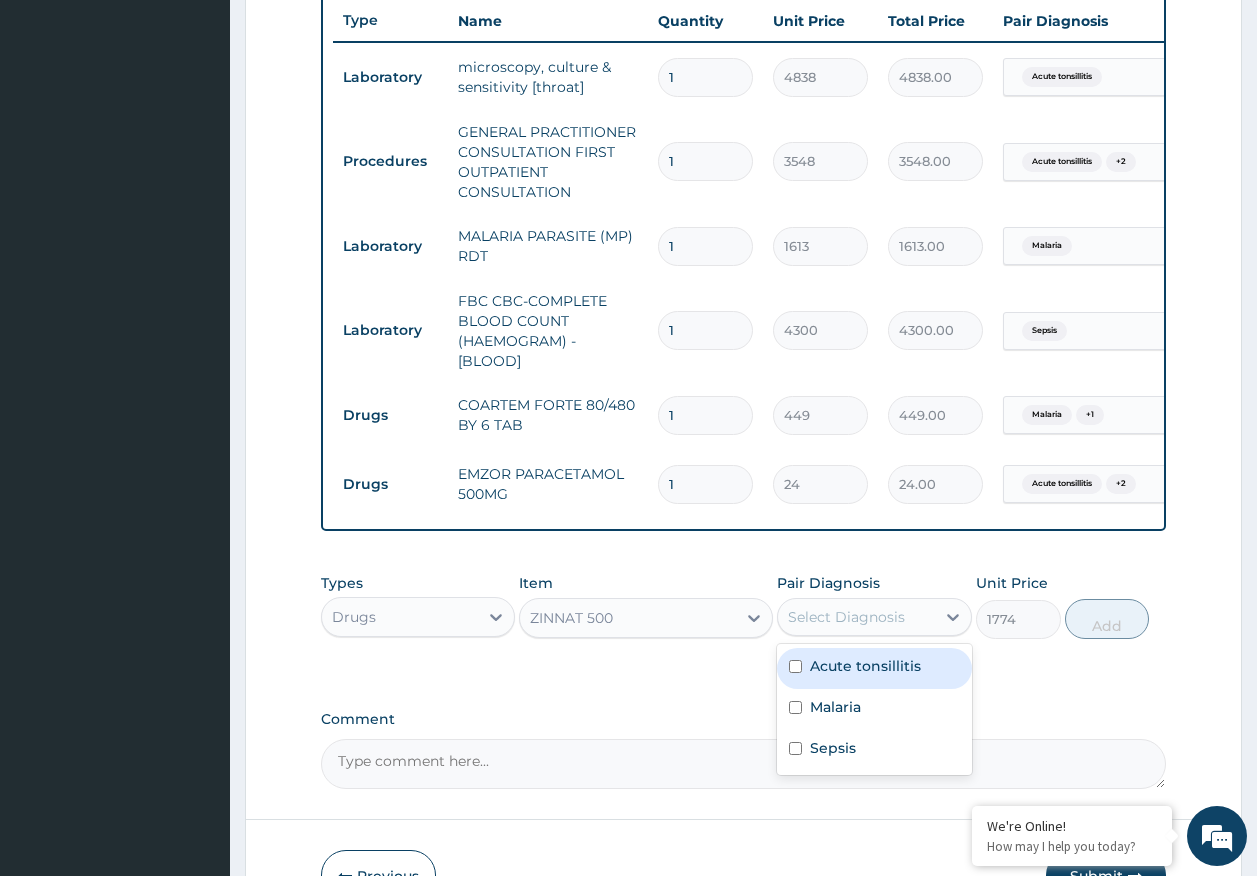 click on "Select Diagnosis" at bounding box center [846, 617] 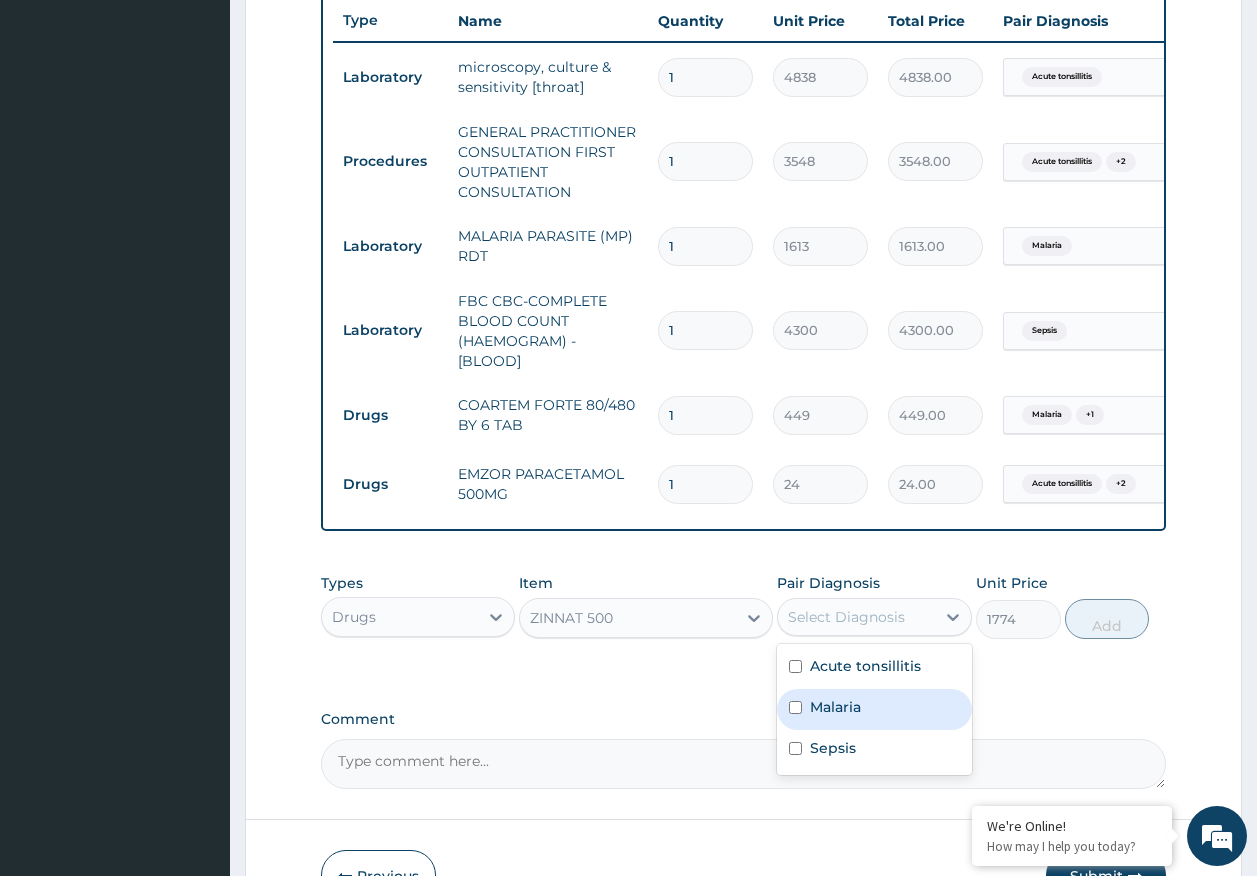 click on "Malaria" at bounding box center (835, 707) 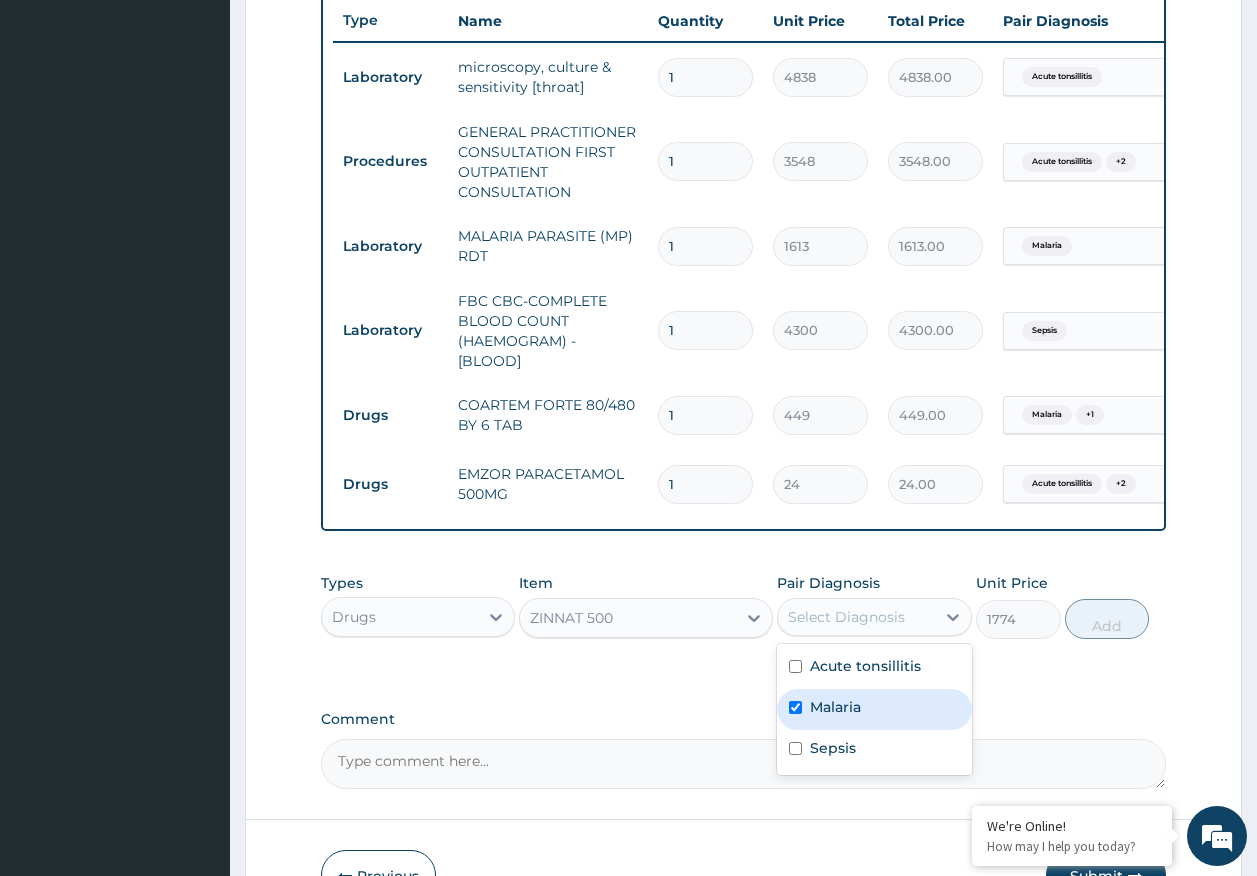 checkbox on "true" 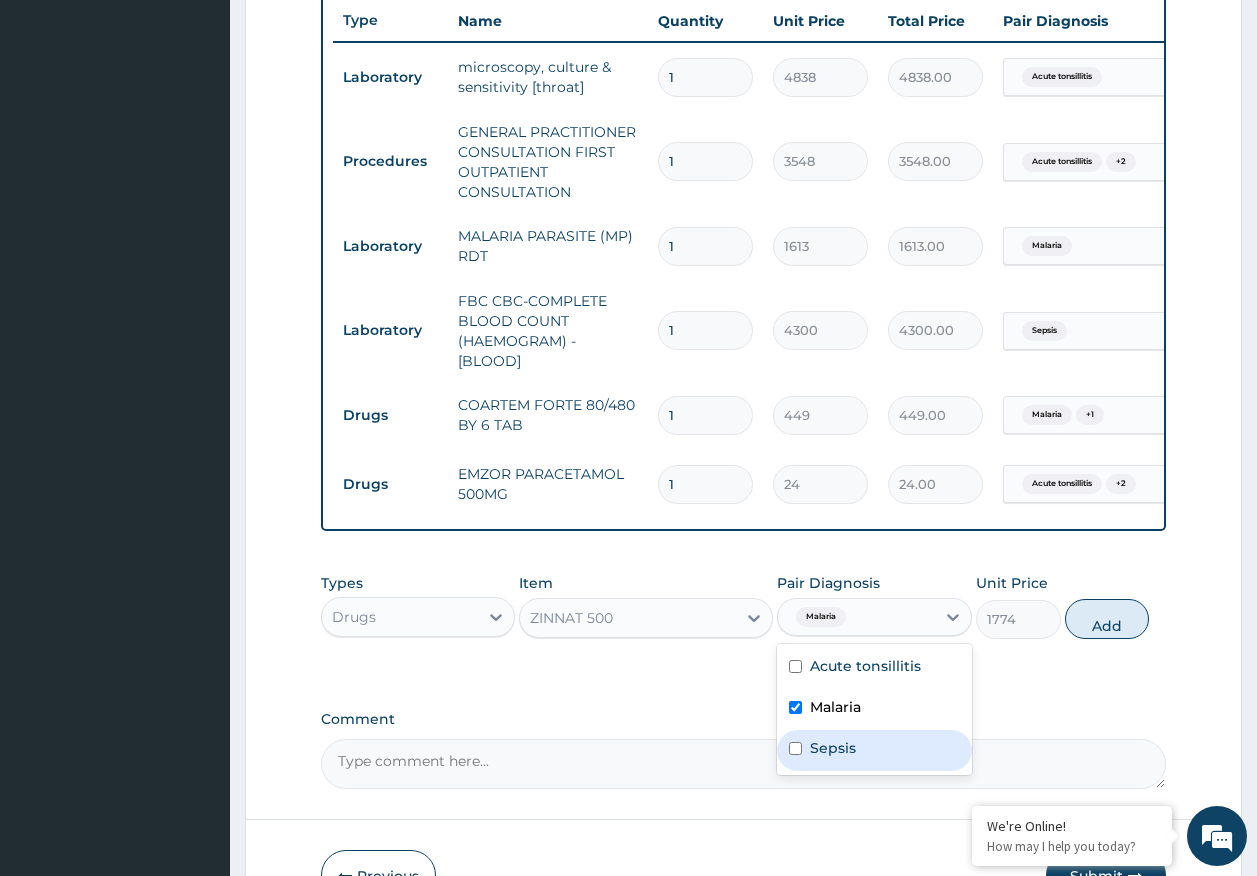click on "Sepsis" at bounding box center [874, 750] 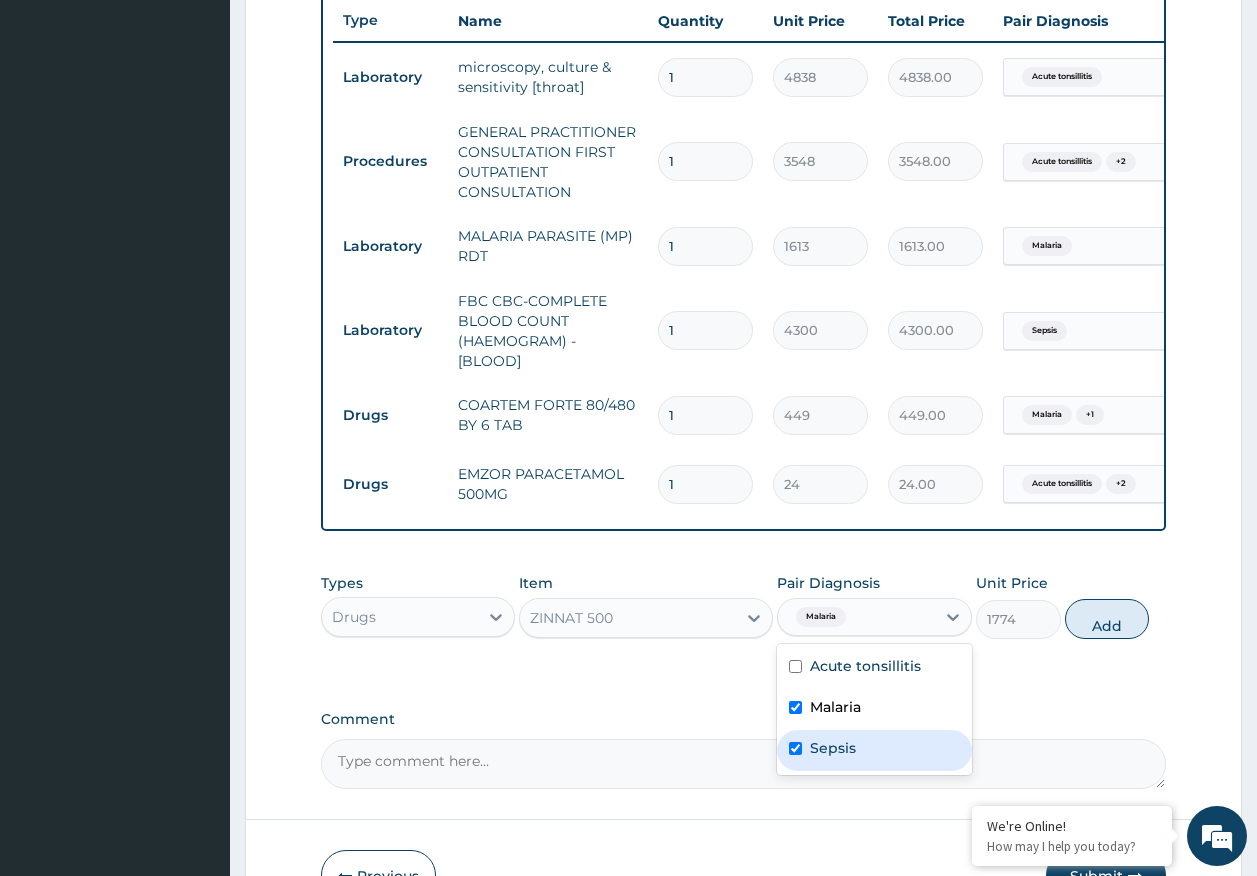 checkbox on "true" 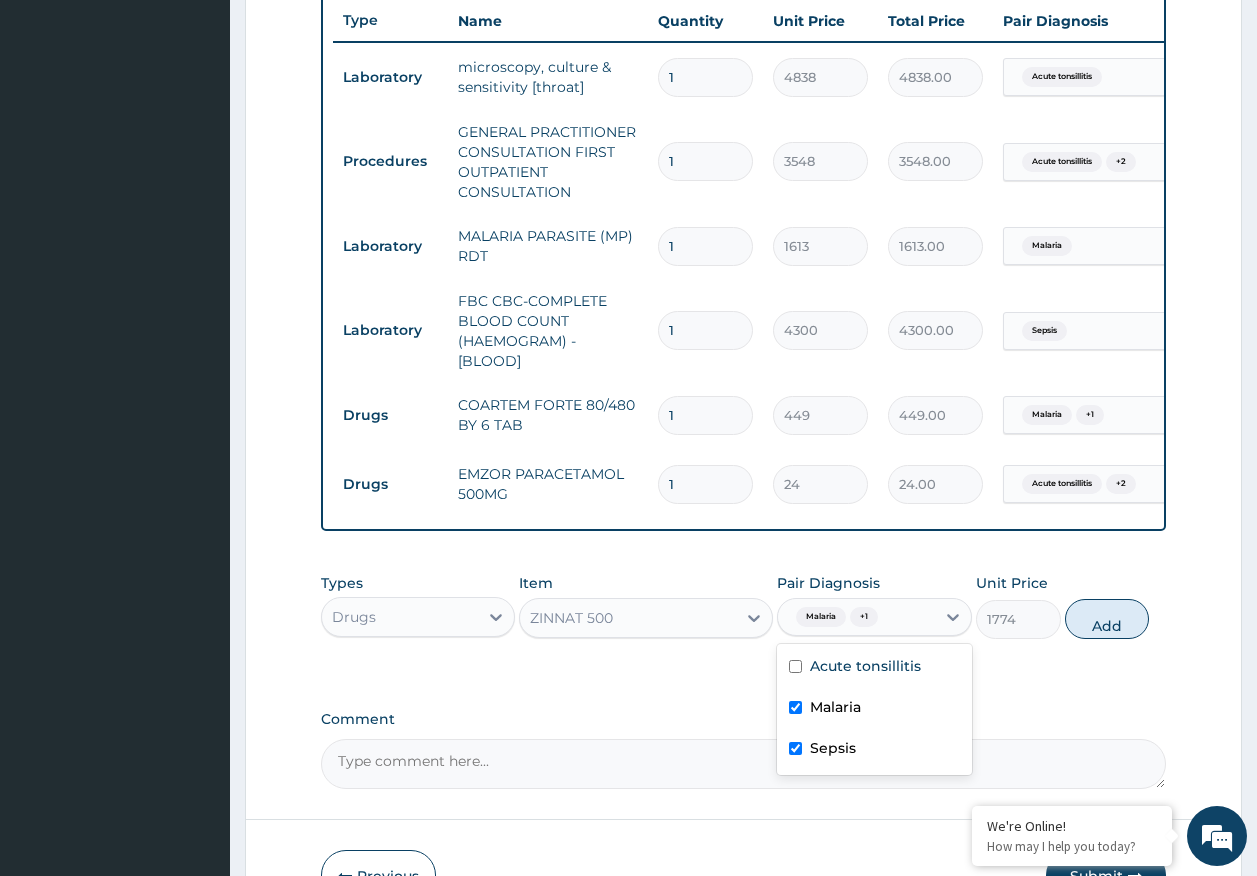 click on "Add" at bounding box center [1107, 619] 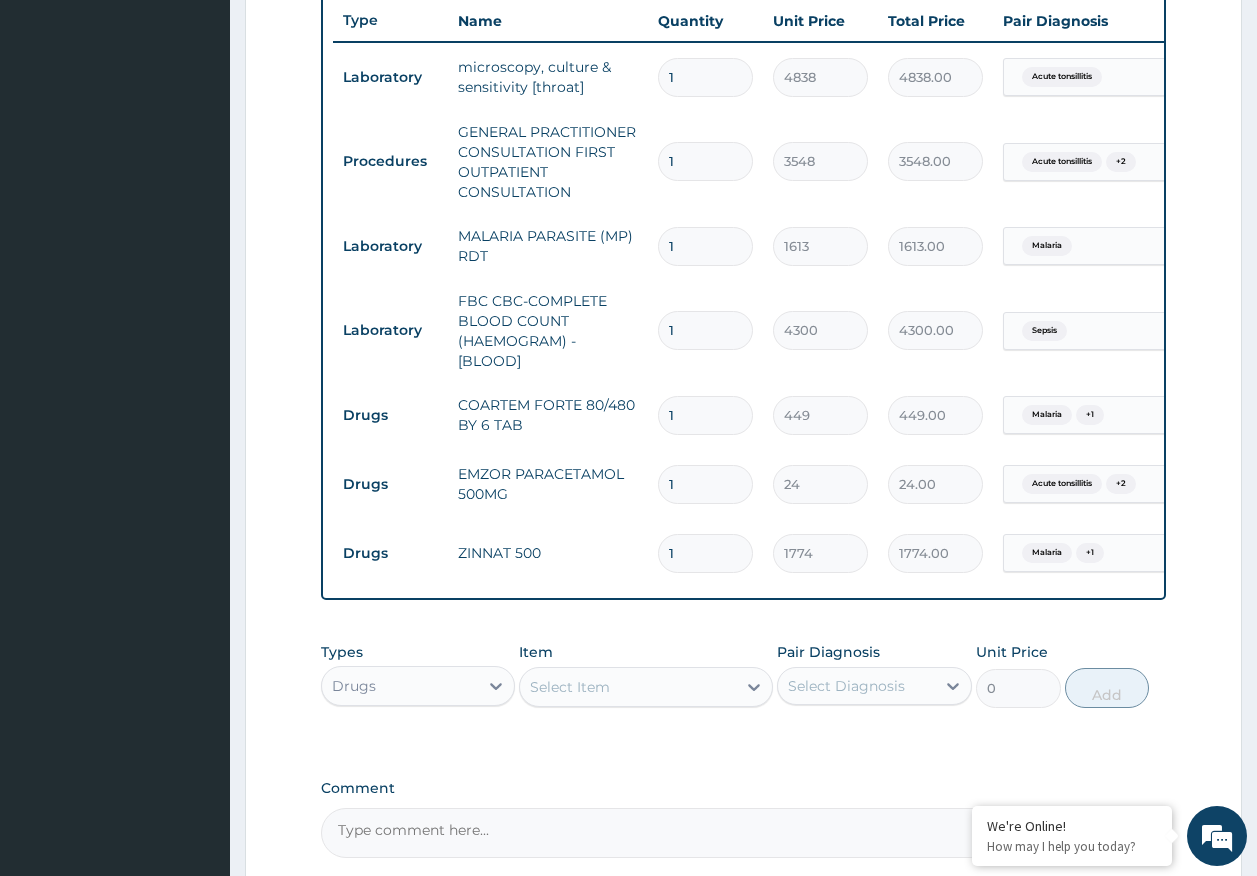 type on "10" 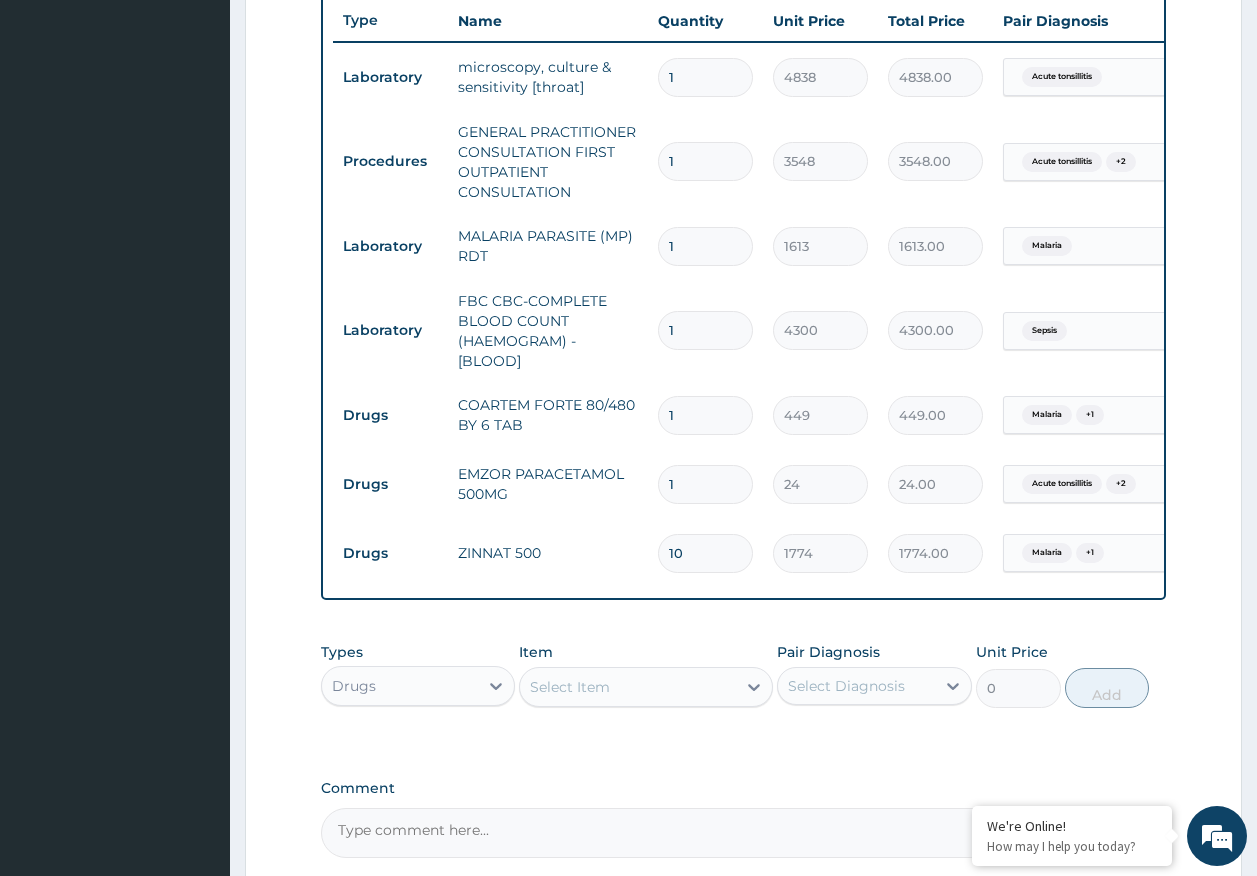 type on "17740.00" 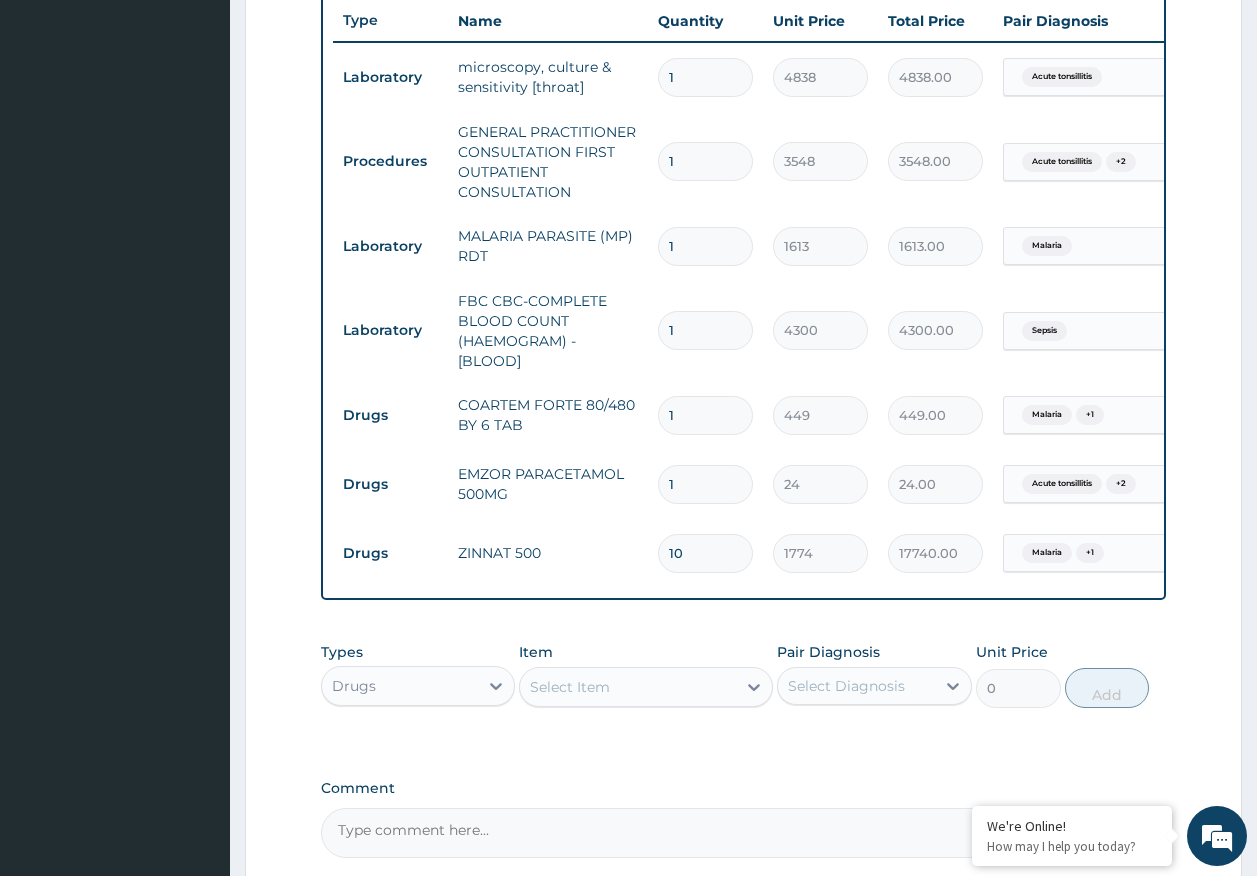 type on "10" 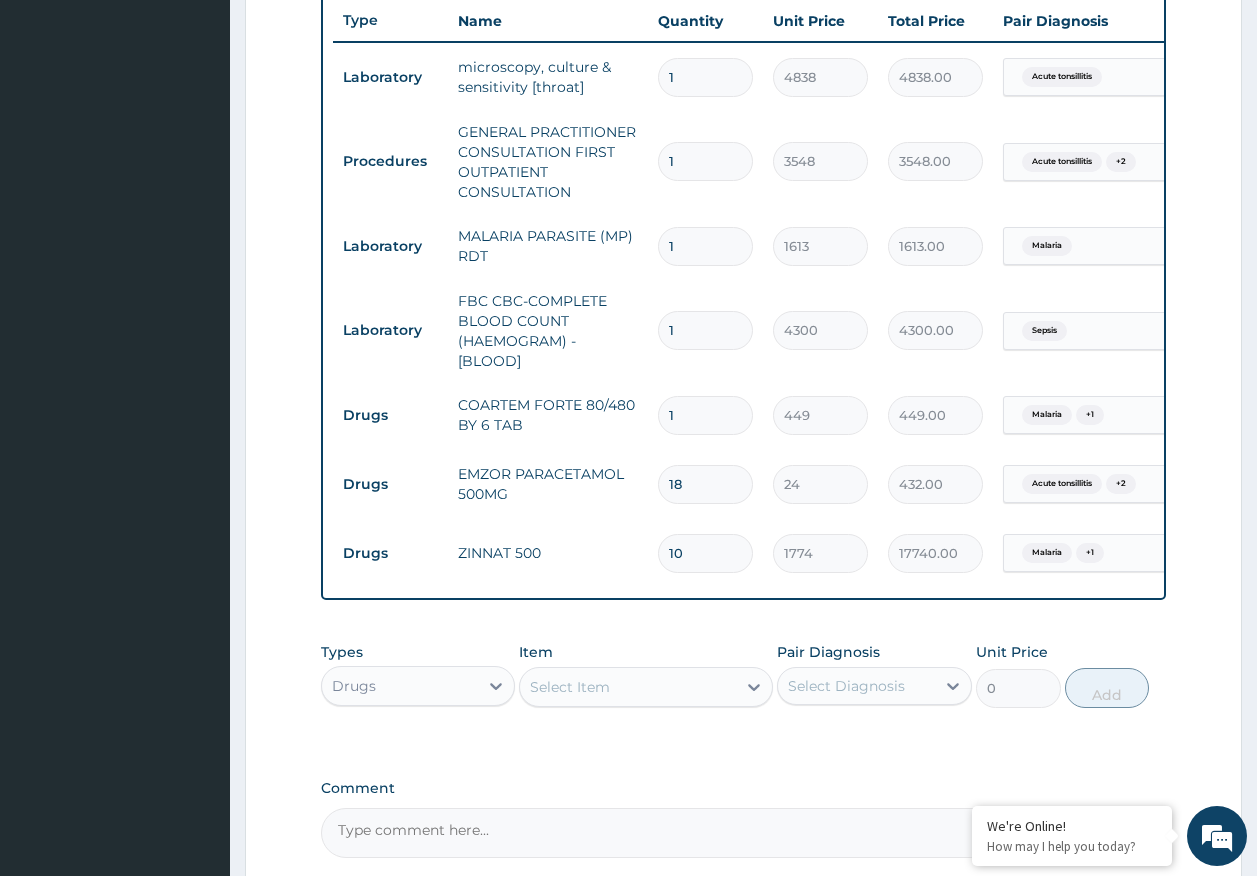 type on "20" 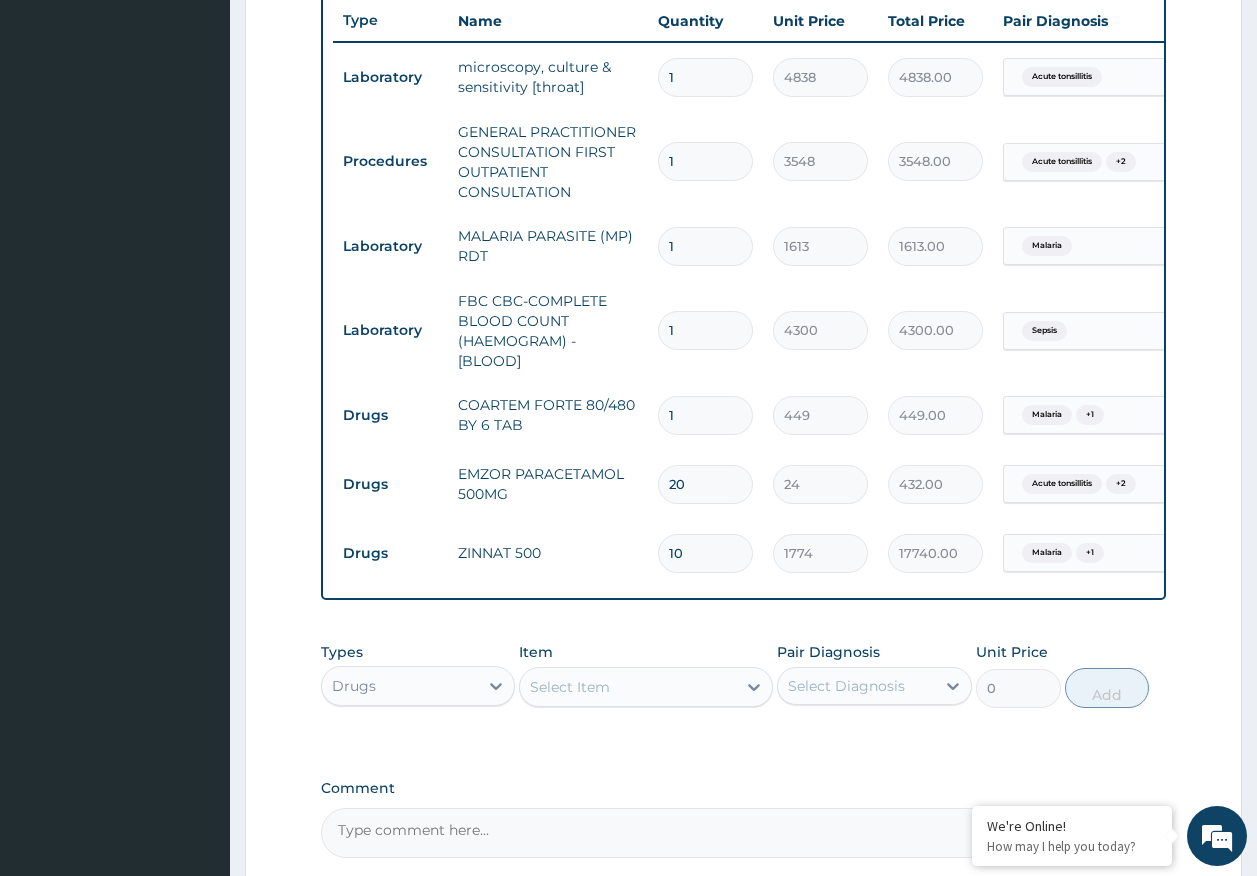 click on "1" at bounding box center [705, 415] 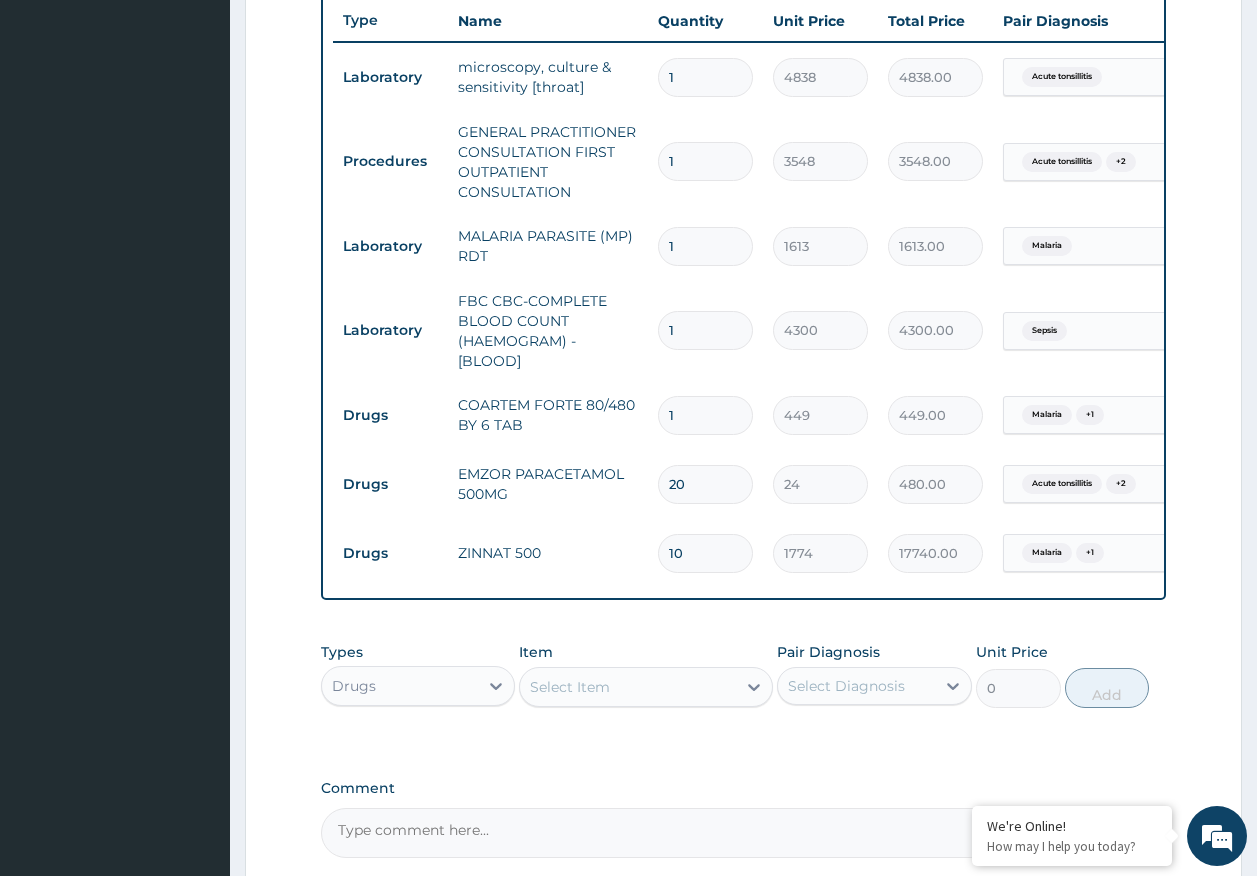 scroll, scrollTop: 555, scrollLeft: 0, axis: vertical 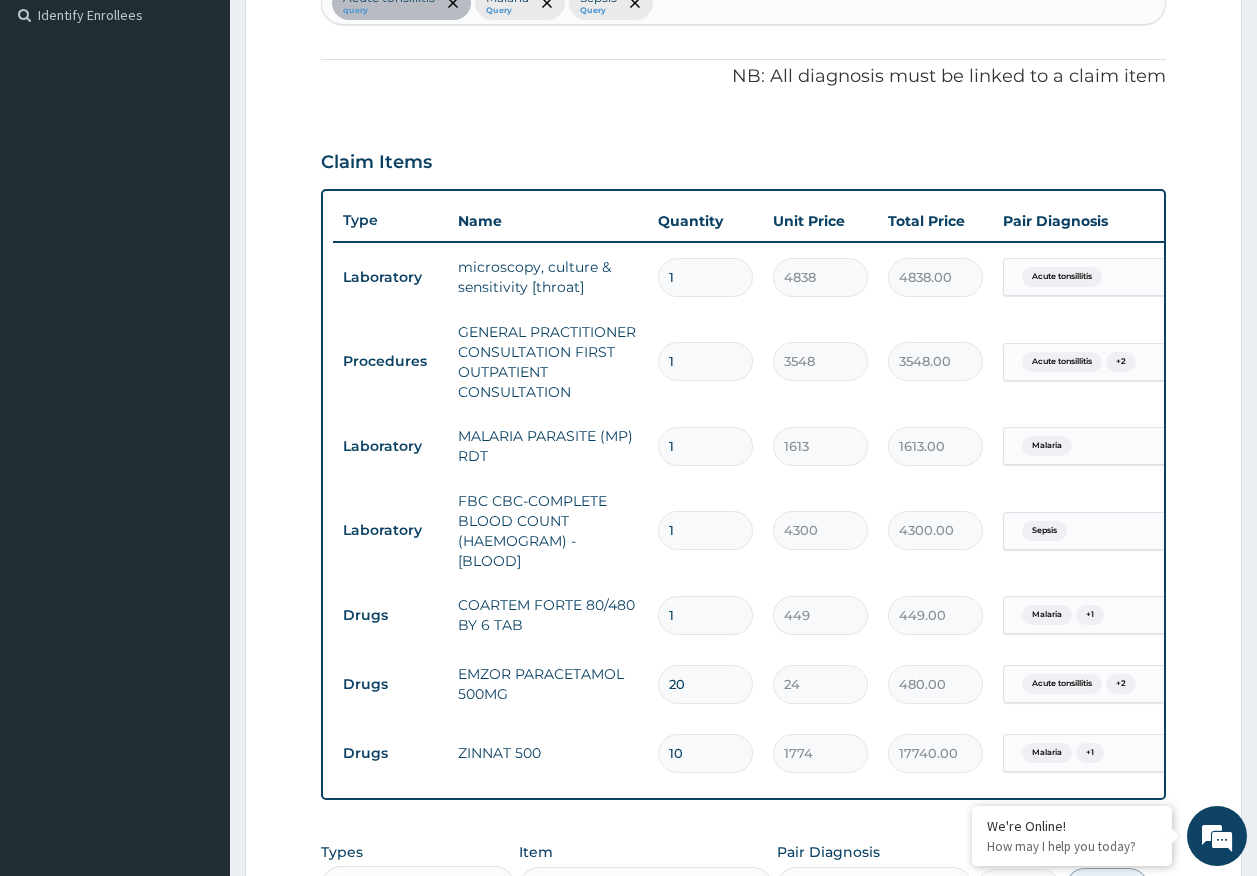 type 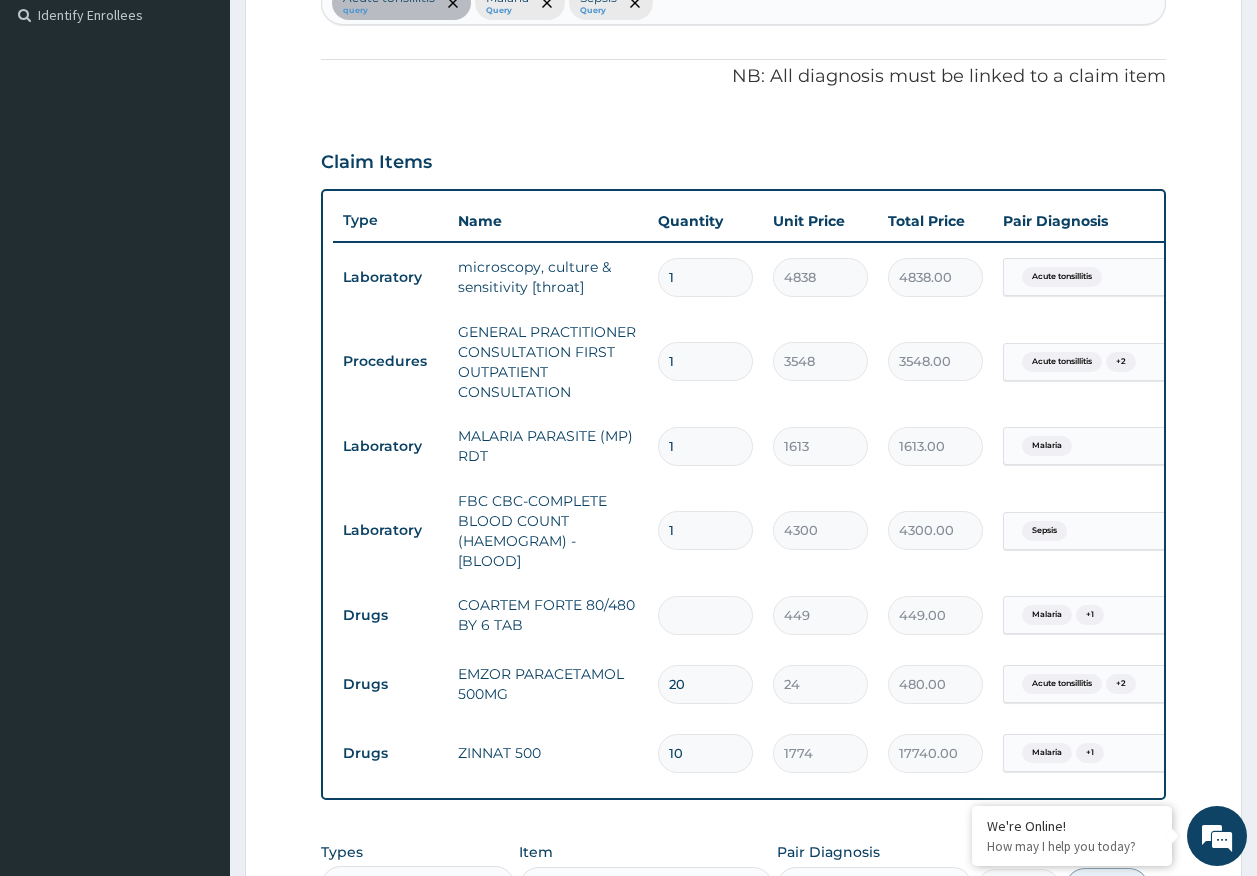 type on "0.00" 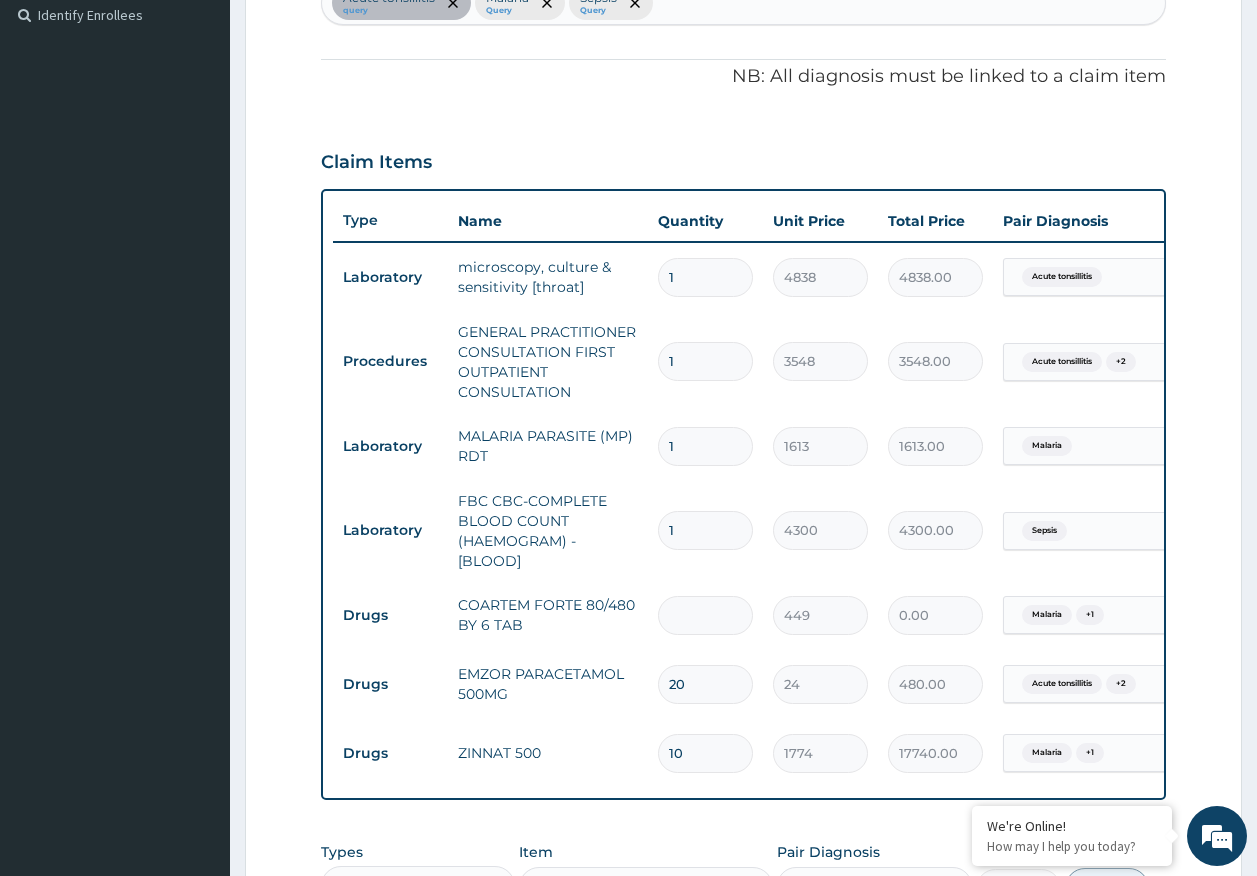 type on "6" 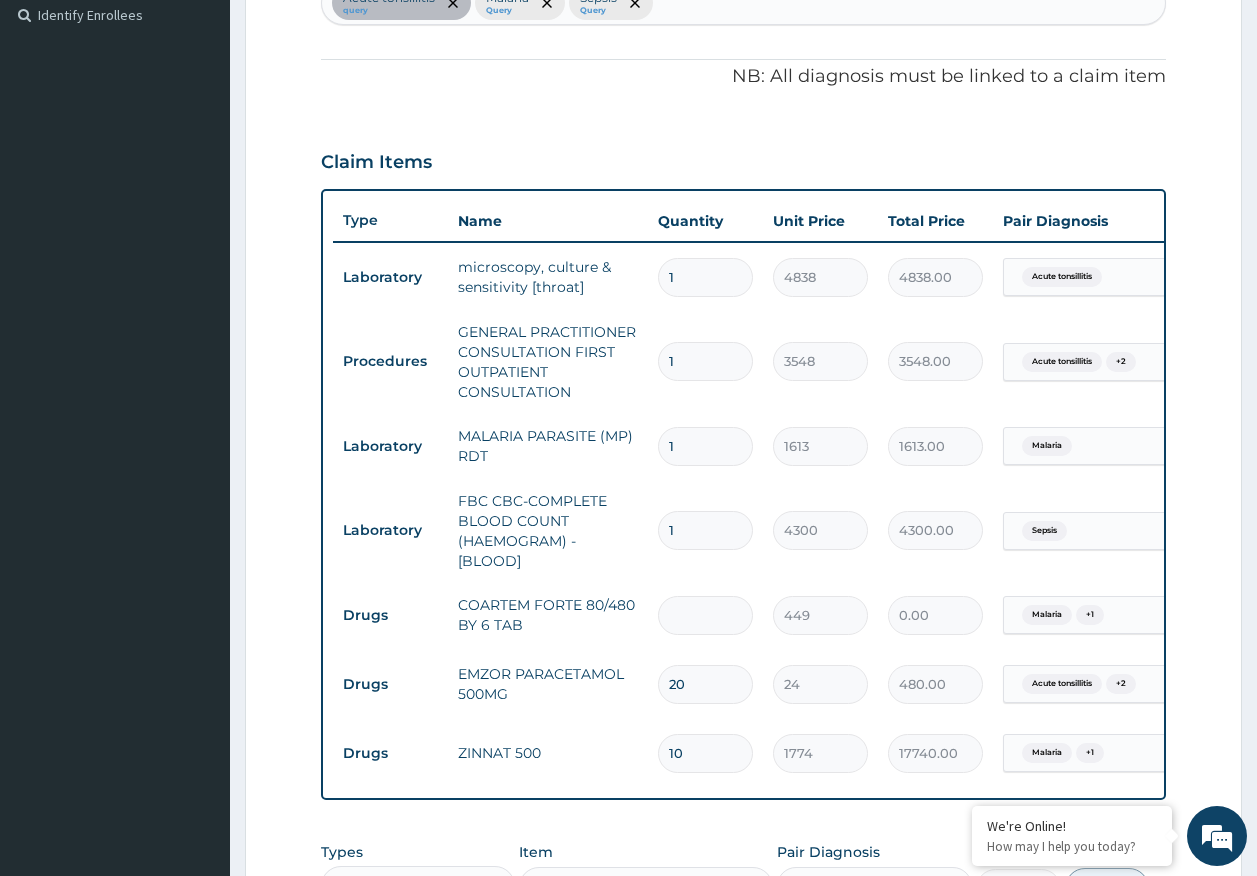 type on "2694.00" 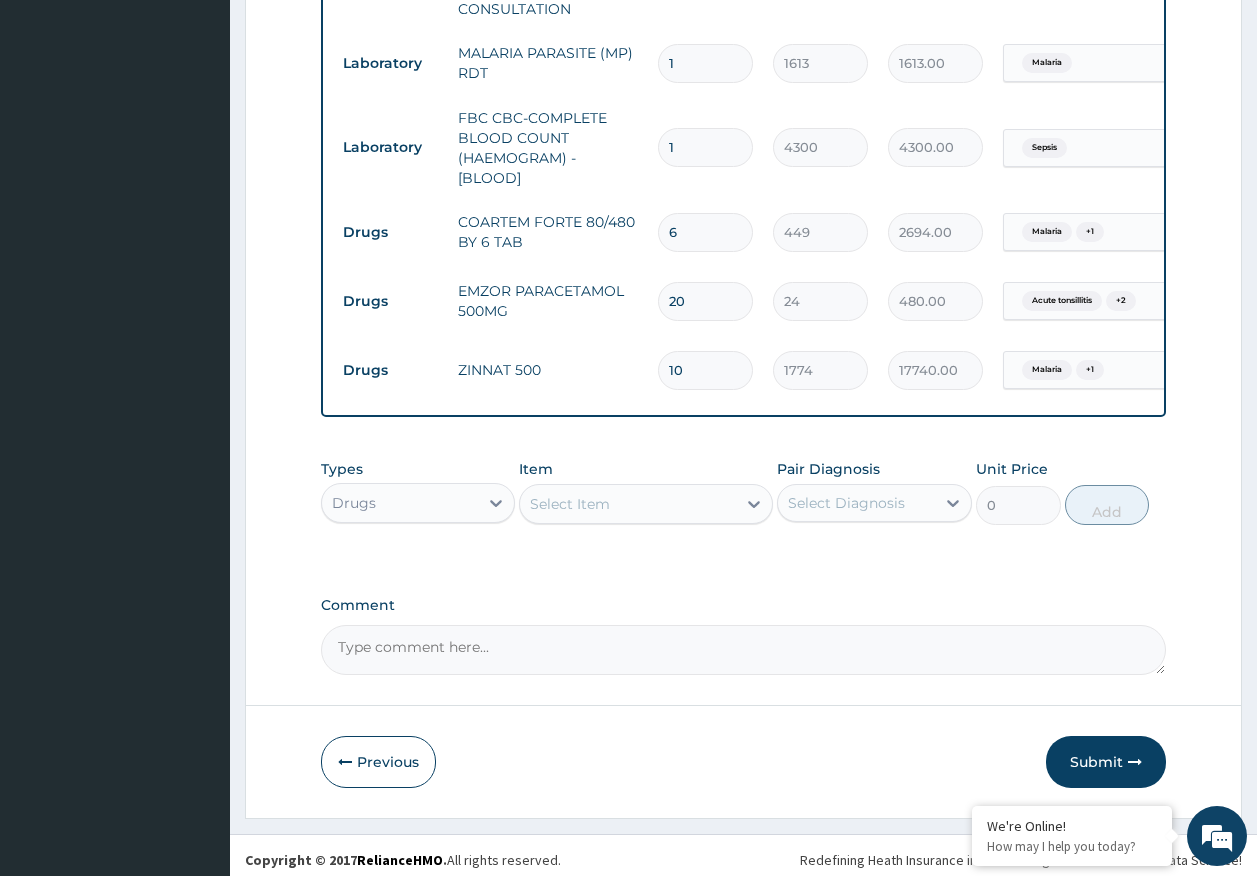 scroll, scrollTop: 962, scrollLeft: 0, axis: vertical 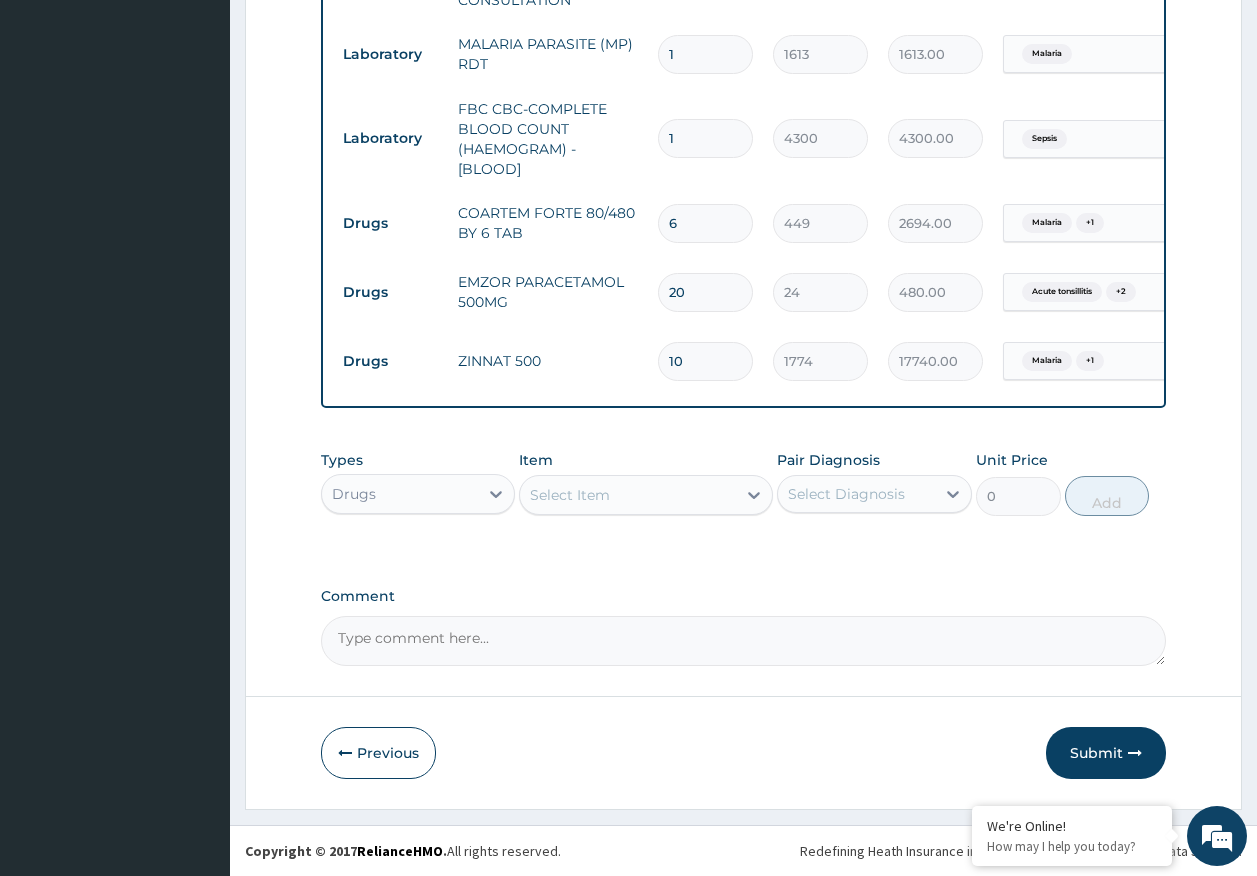 type on "6" 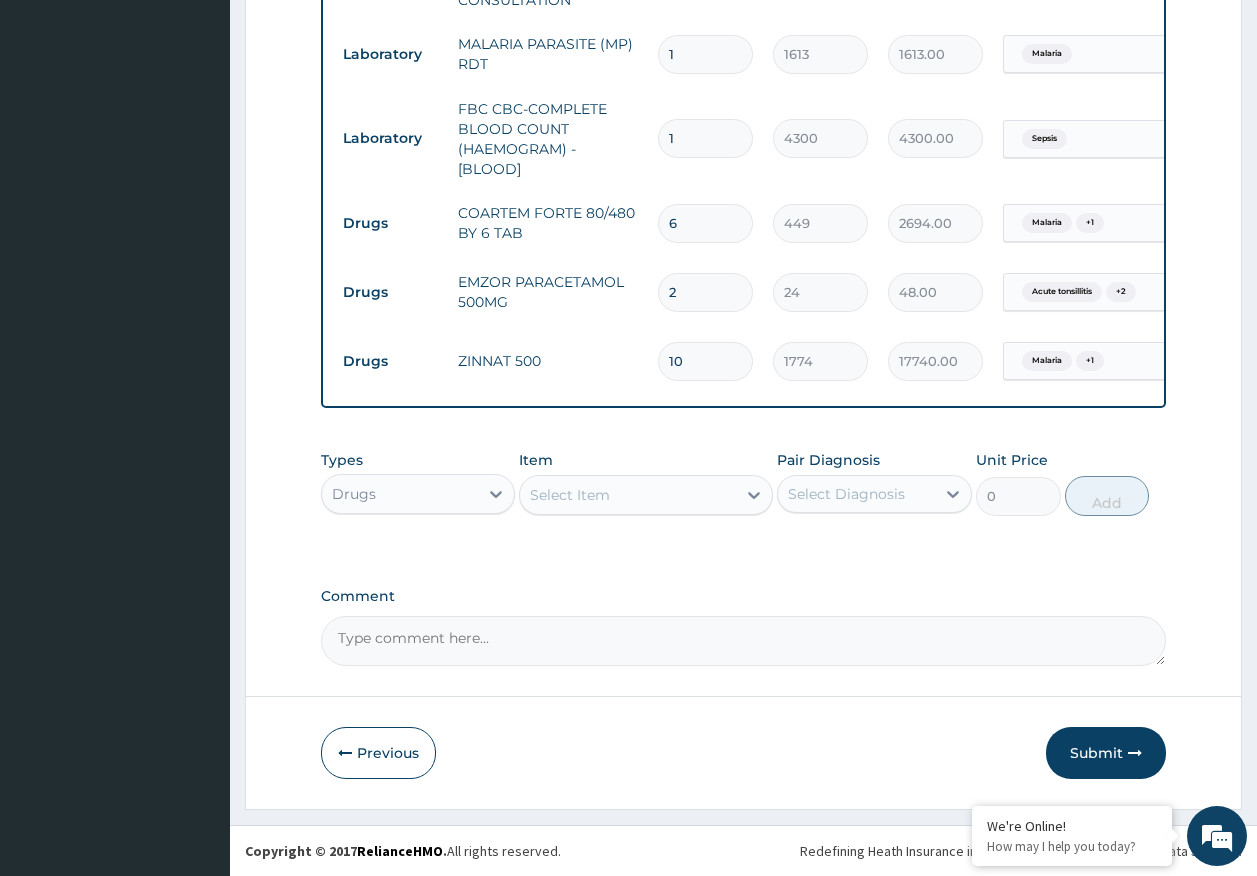 type 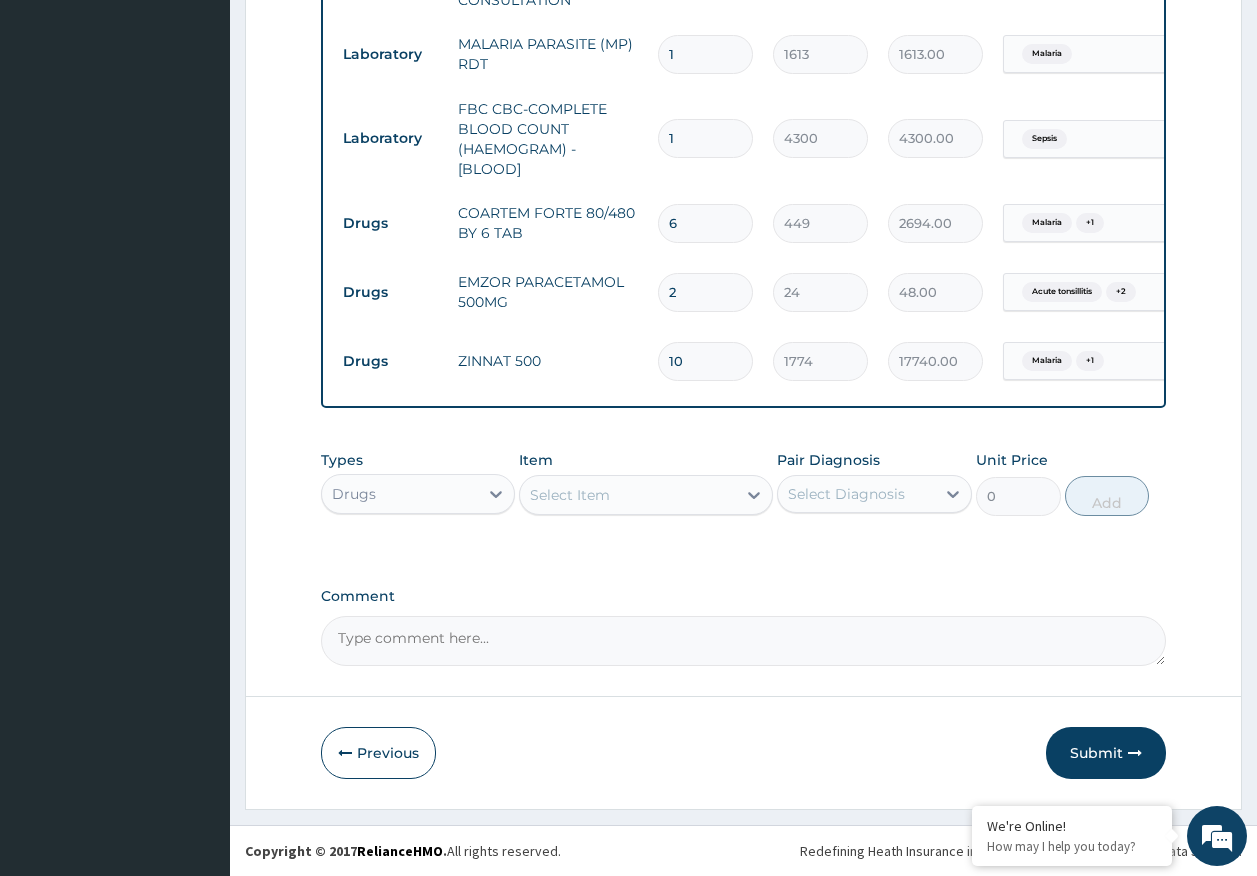 type on "0.00" 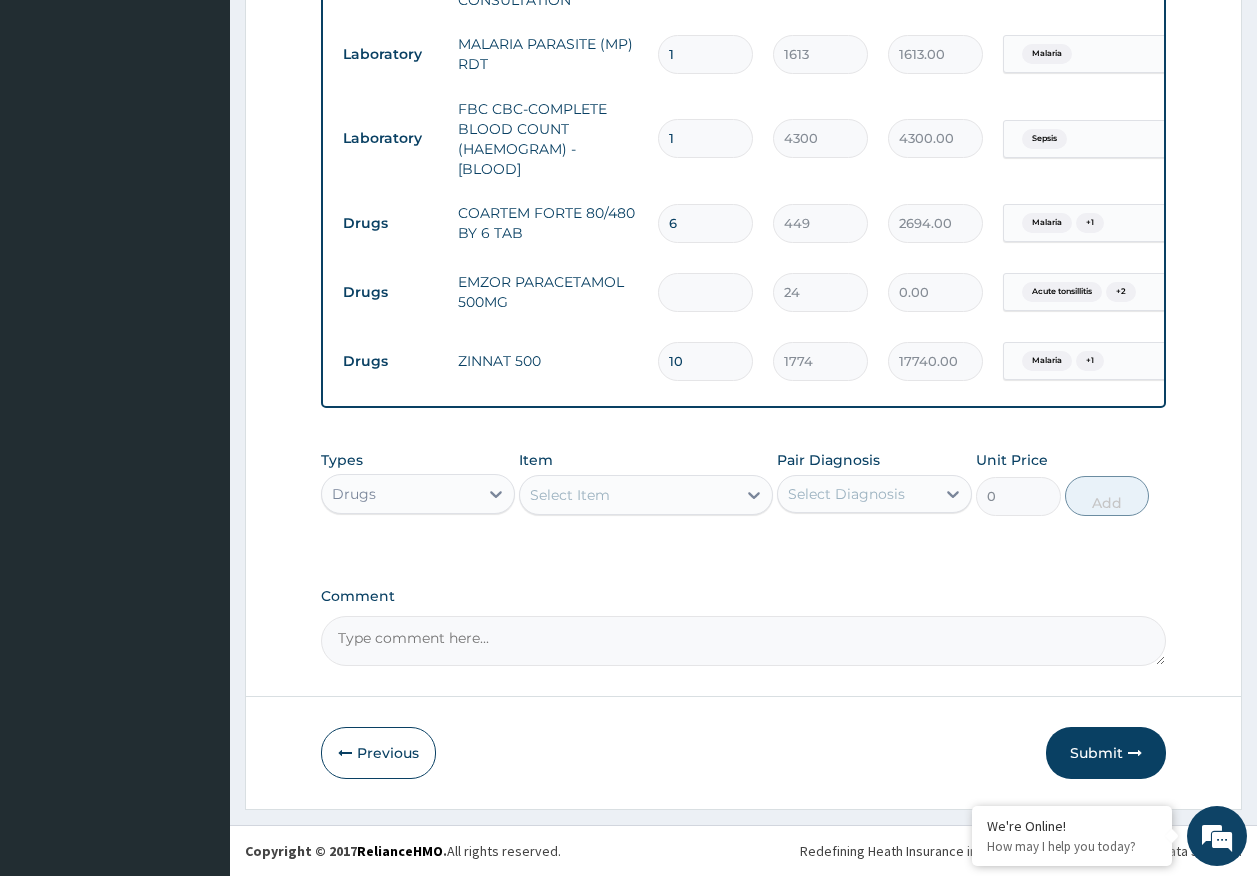 type on "1" 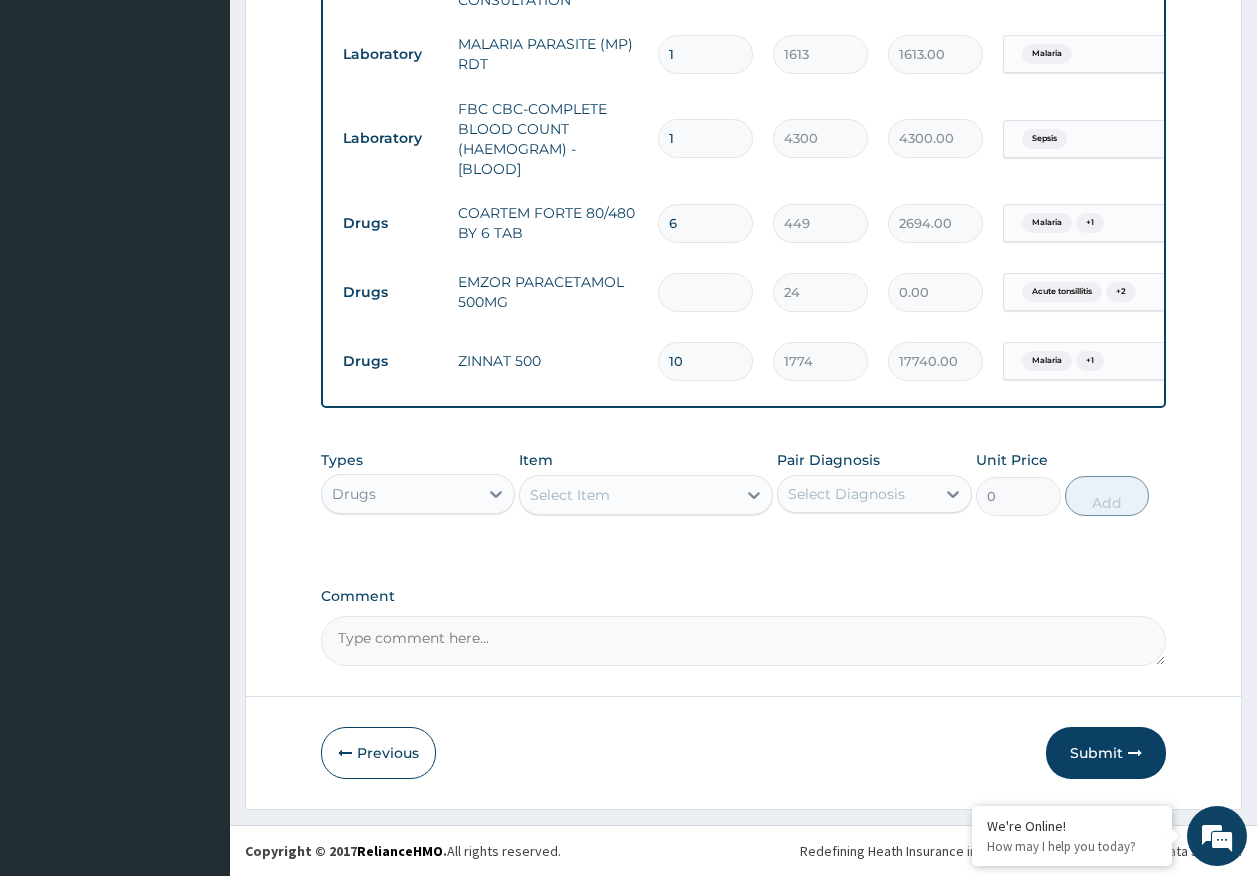 type on "24.00" 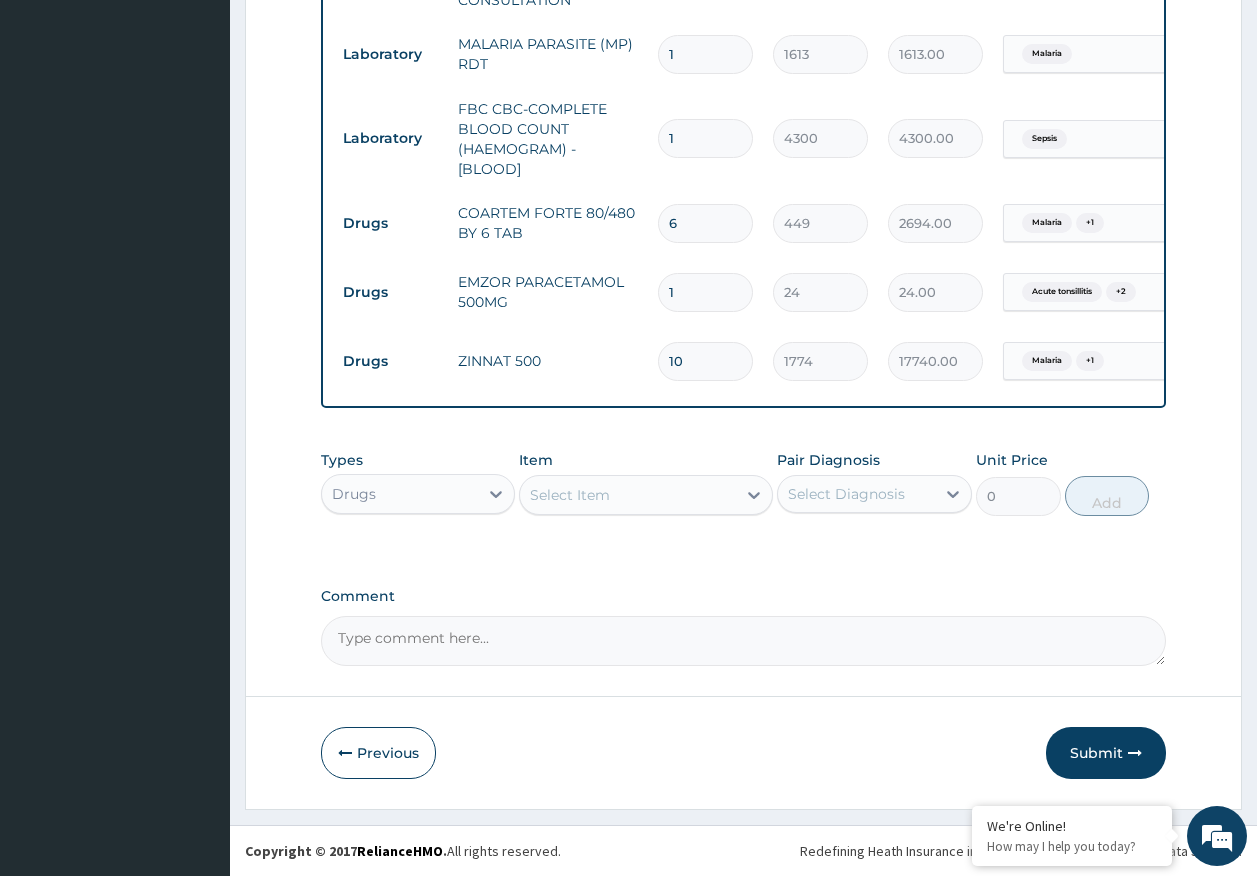 type on "18" 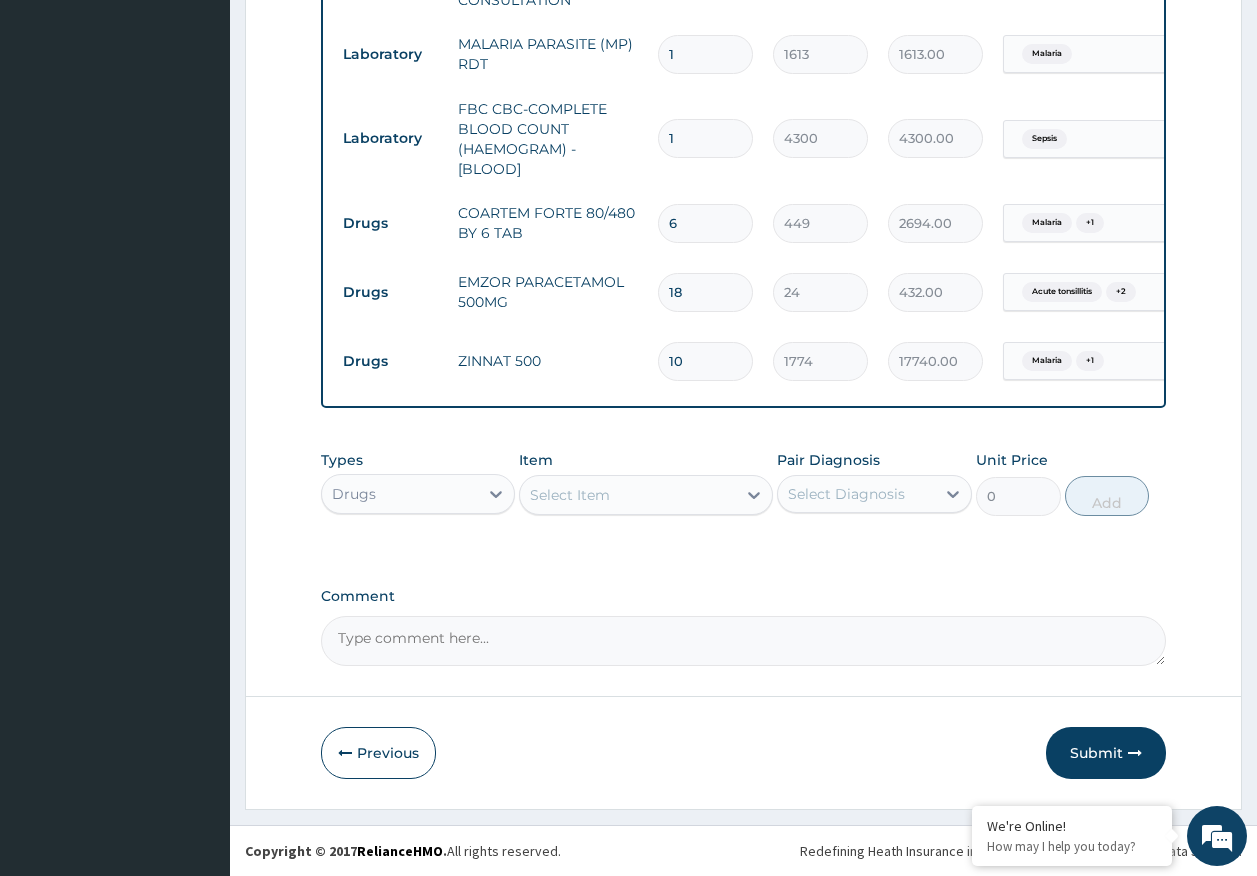 type on "18" 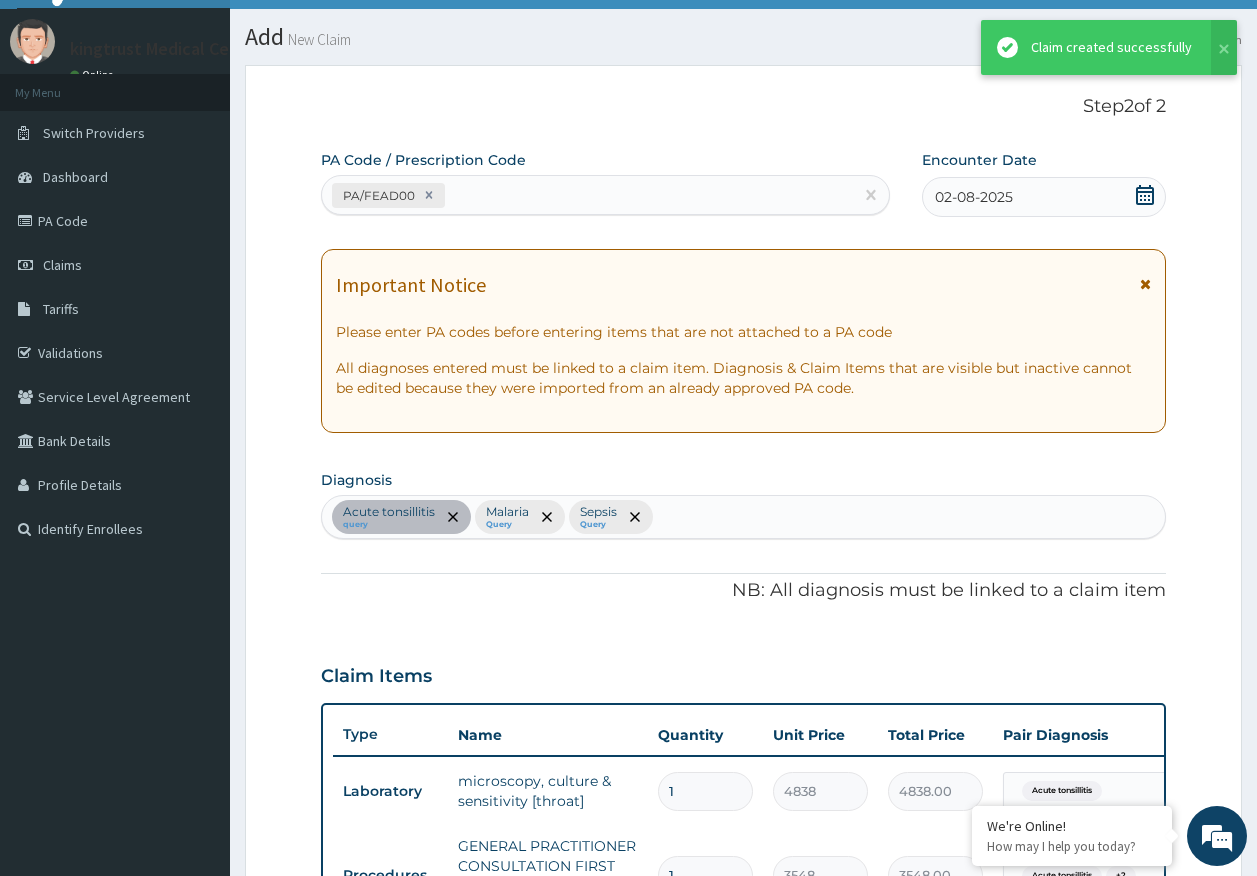 scroll, scrollTop: 962, scrollLeft: 0, axis: vertical 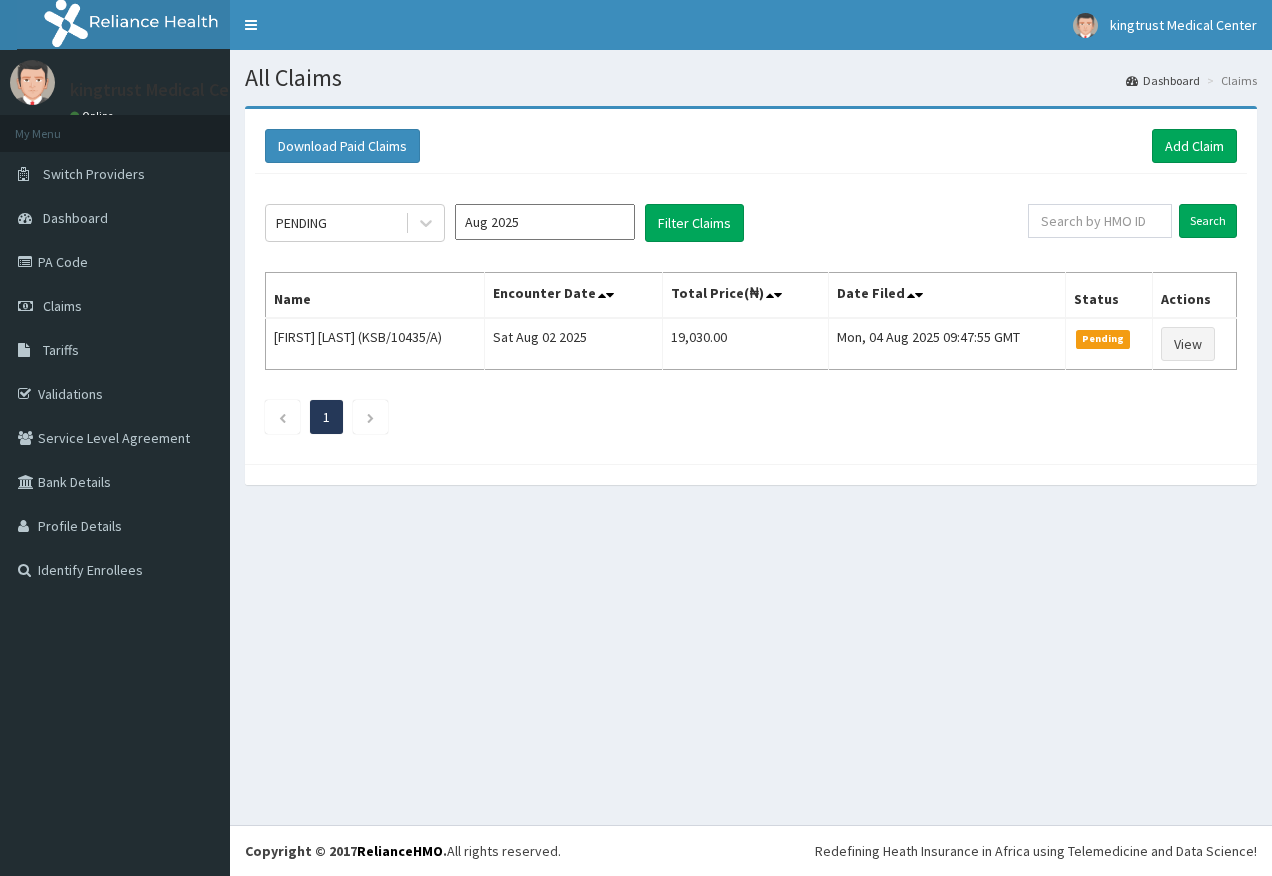click on "PENDING" at bounding box center [335, 223] 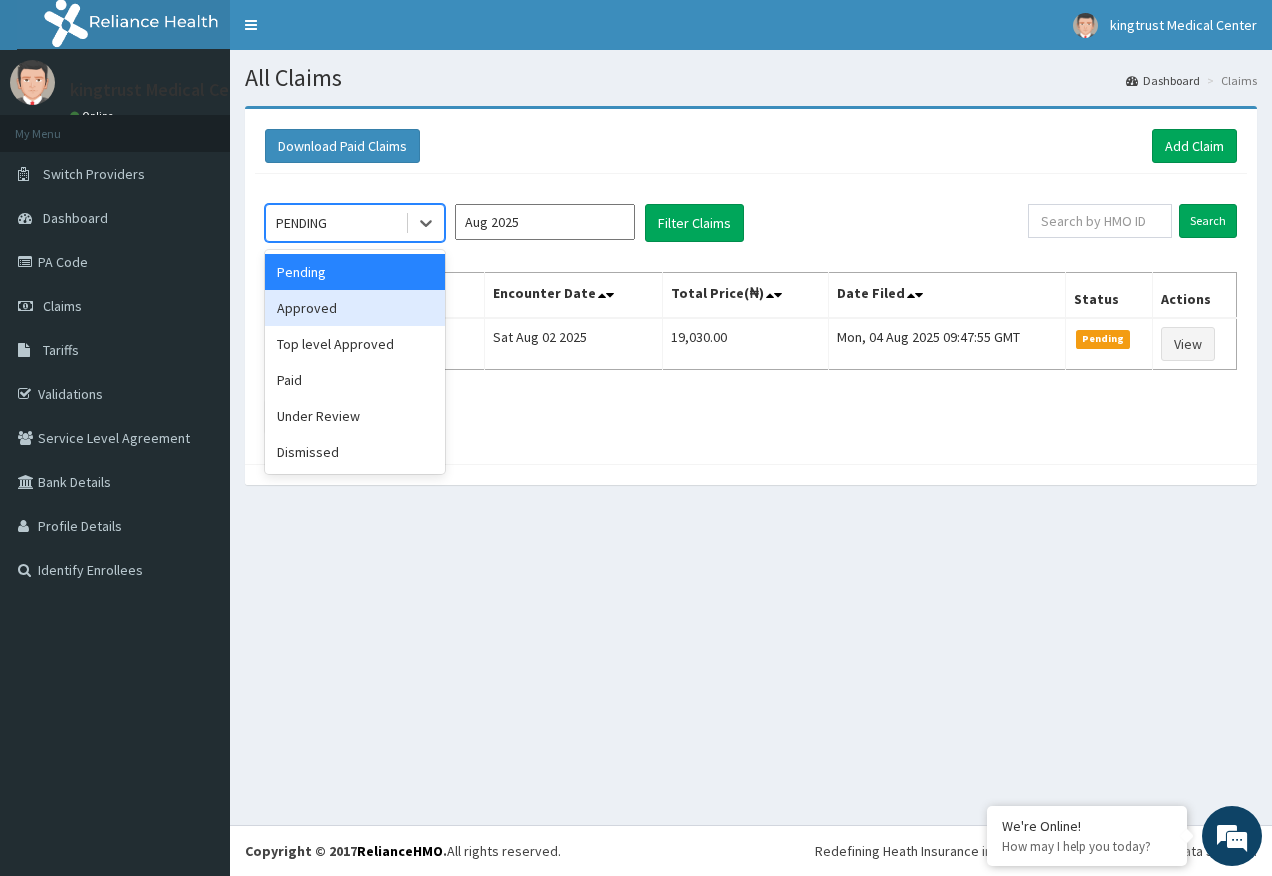 click on "Approved" at bounding box center [355, 308] 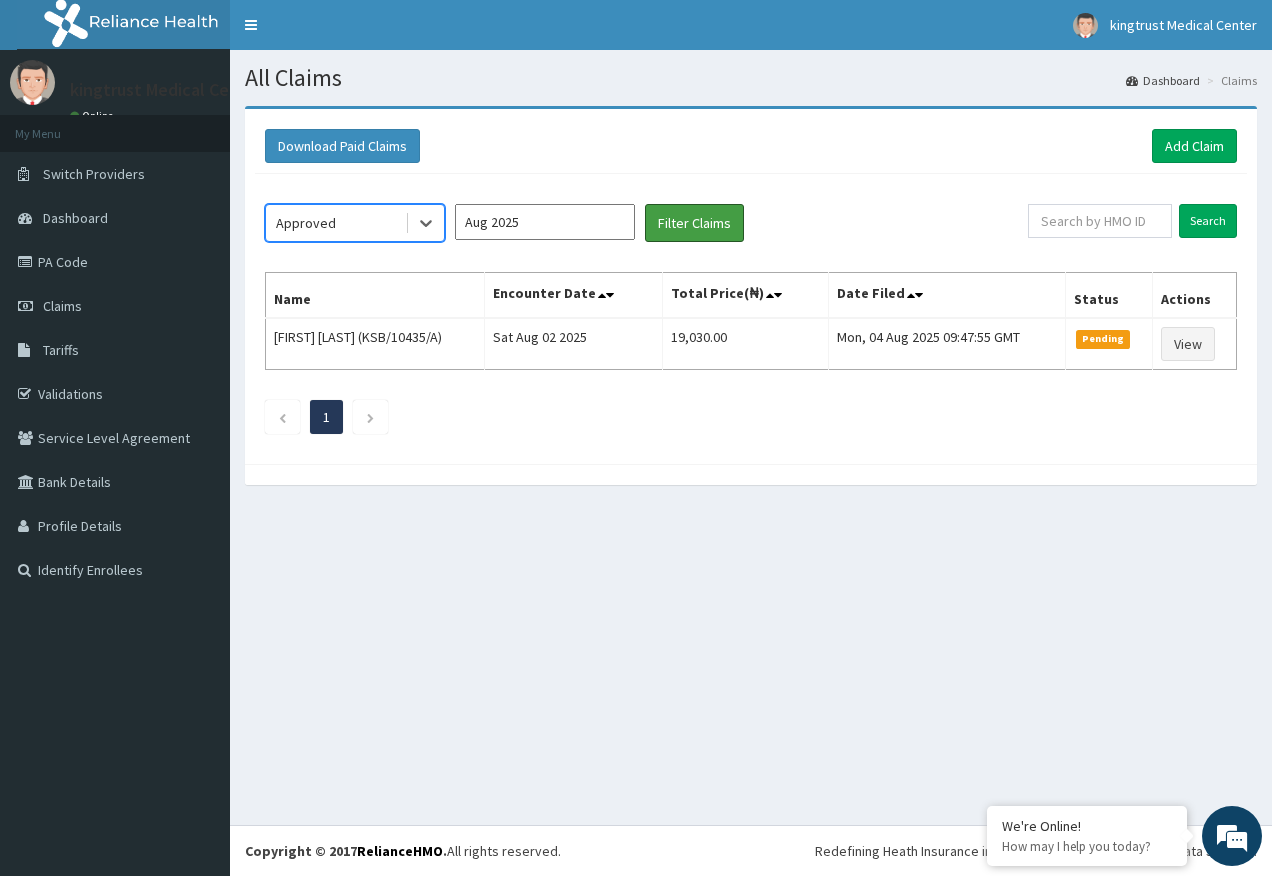 click on "Filter Claims" at bounding box center (694, 223) 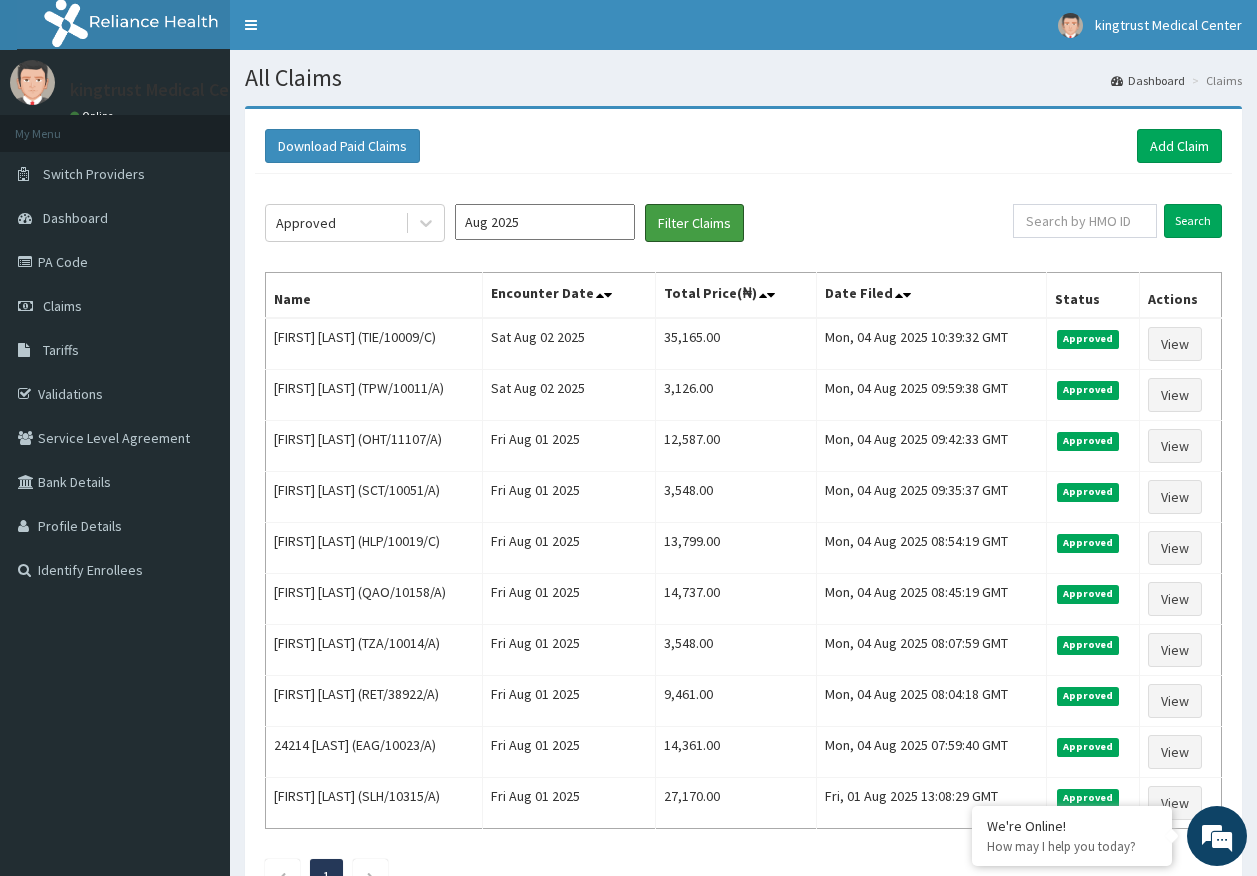 scroll, scrollTop: 0, scrollLeft: 0, axis: both 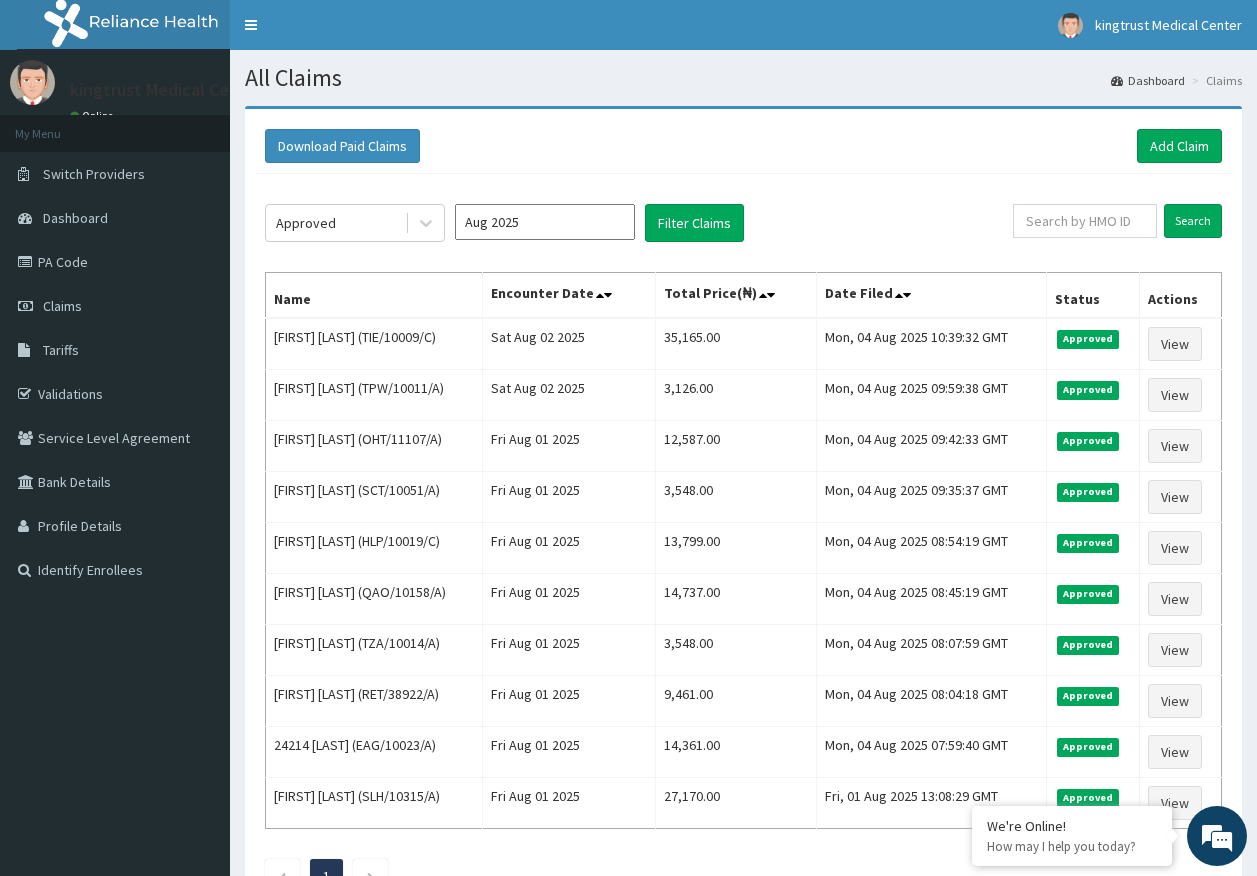 click on "Validations" at bounding box center (115, 394) 